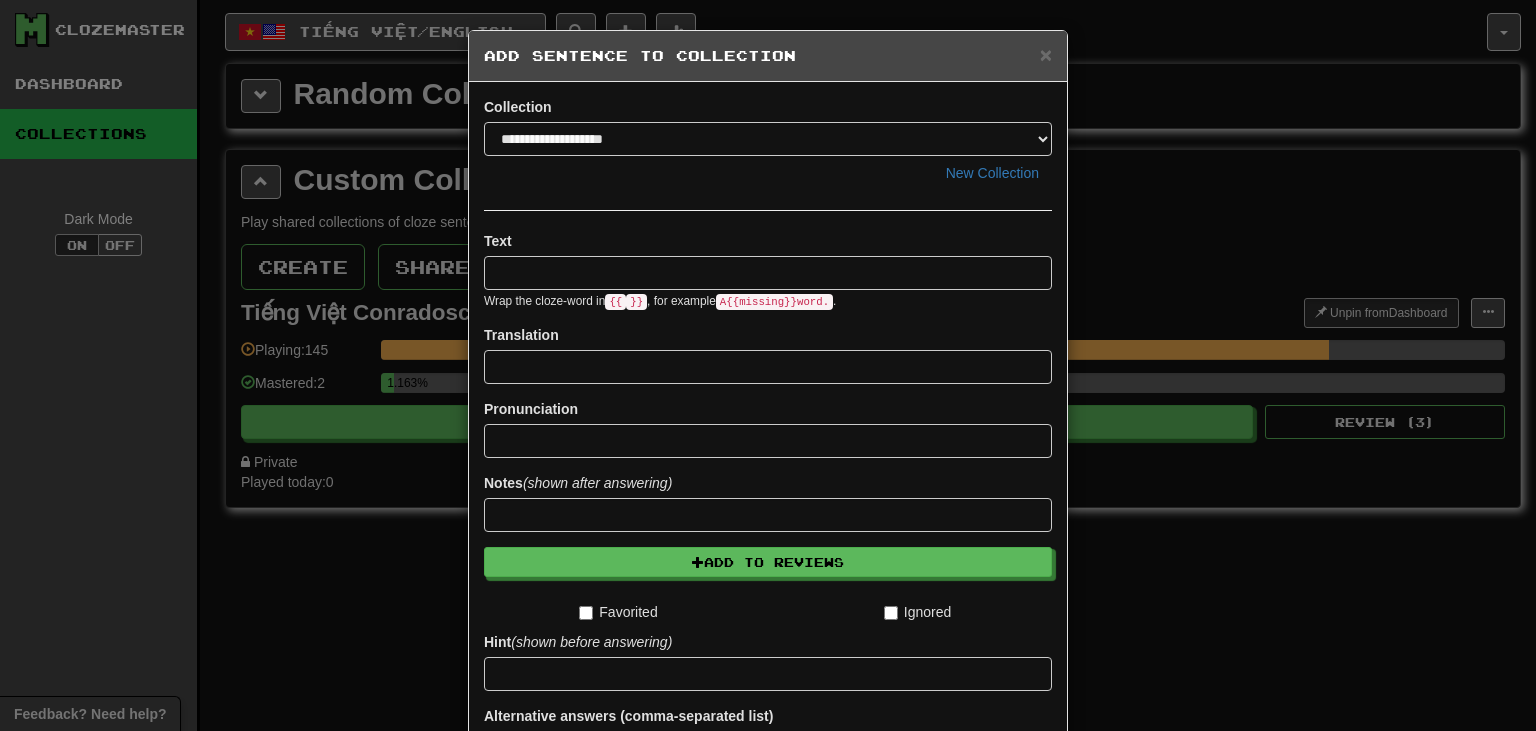 scroll, scrollTop: 0, scrollLeft: 0, axis: both 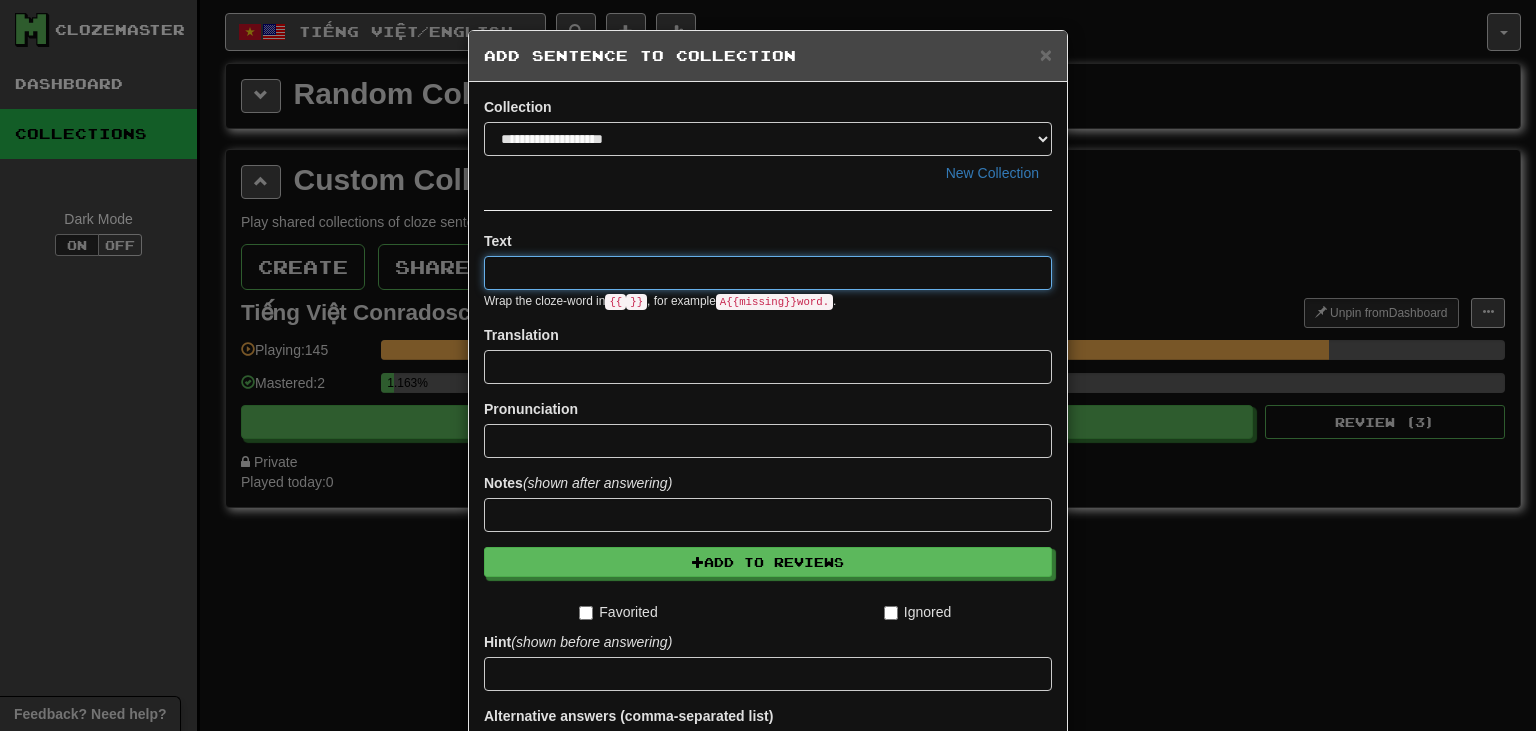 paste on "**********" 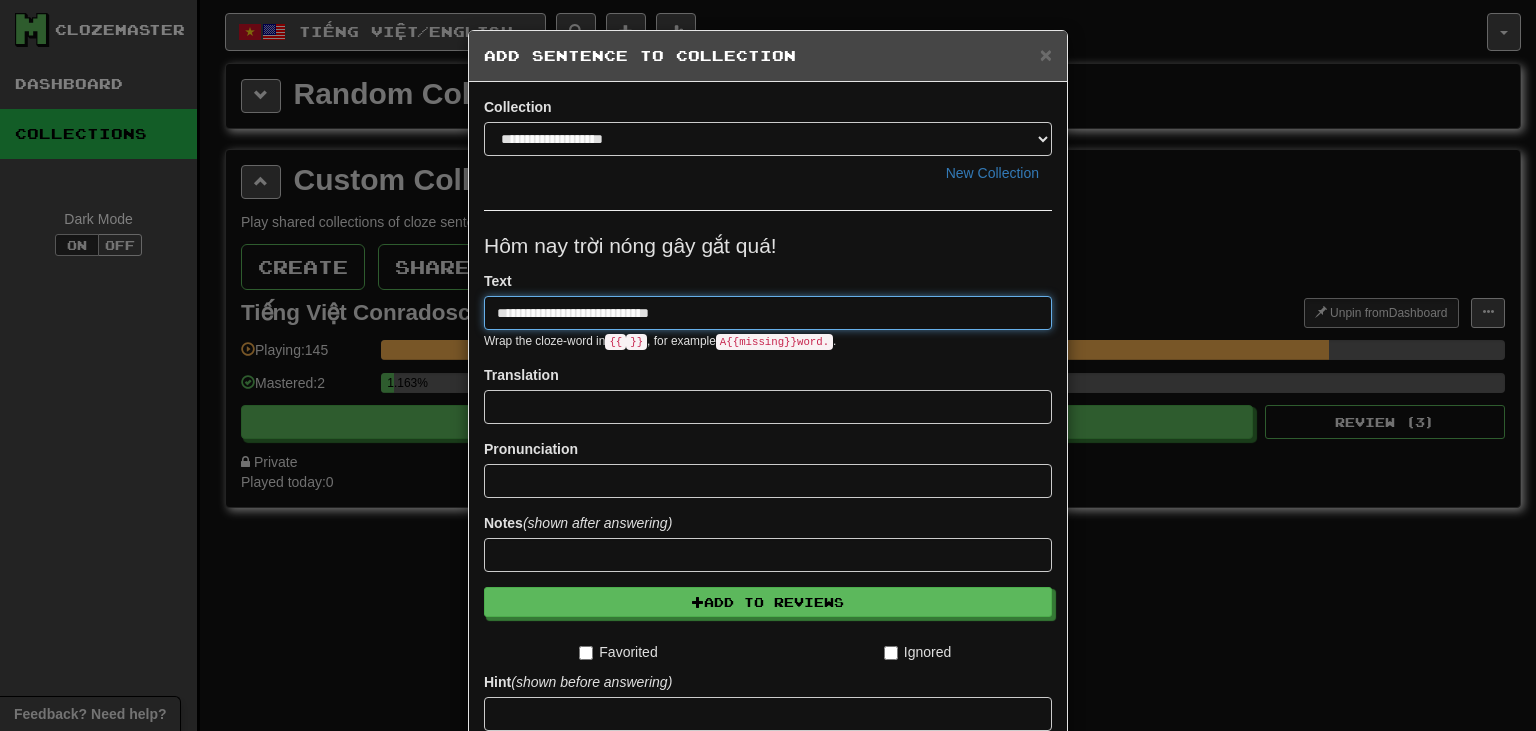 drag, startPoint x: 700, startPoint y: 313, endPoint x: 439, endPoint y: 318, distance: 261.04788 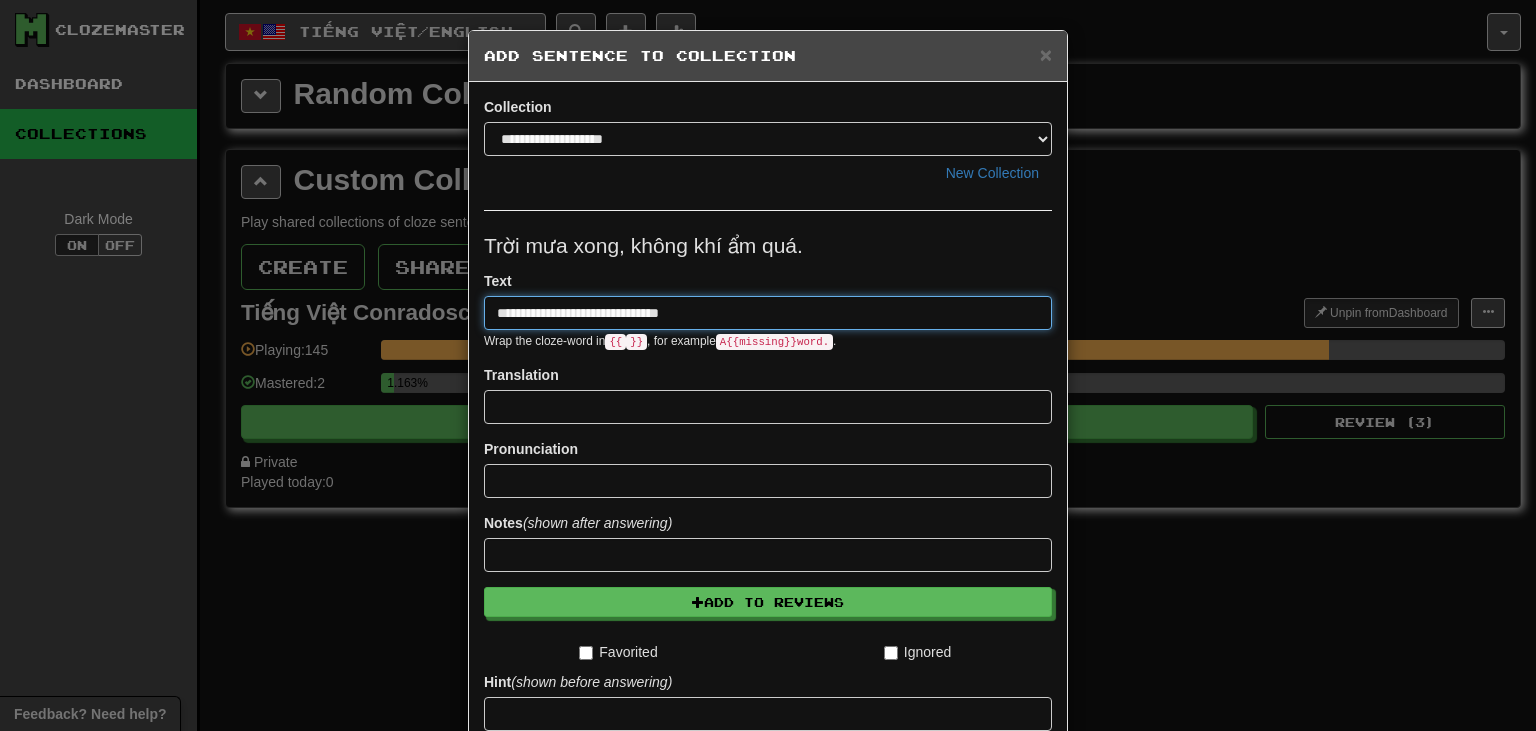 click on "**********" at bounding box center (768, 313) 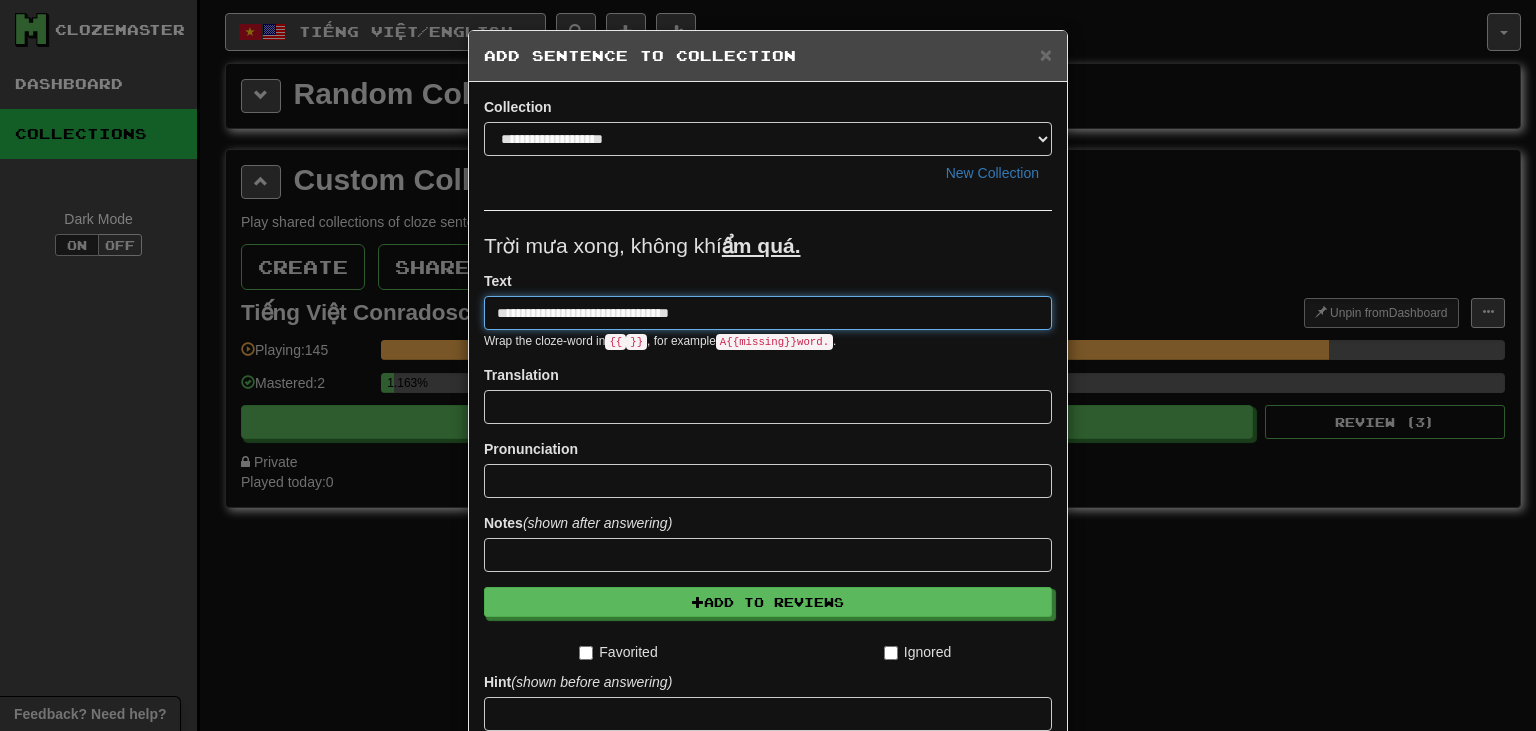 click on "**********" at bounding box center [768, 313] 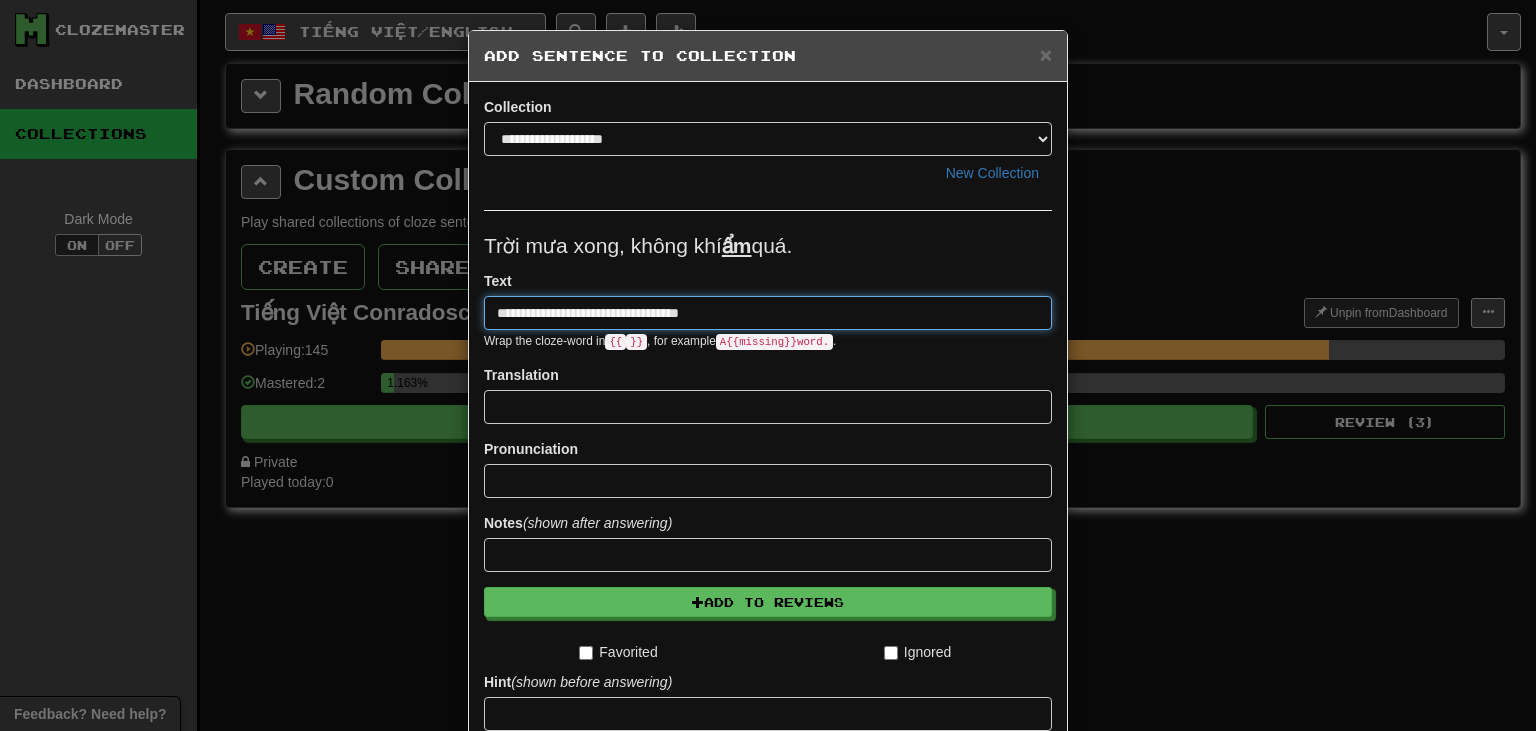 type on "**********" 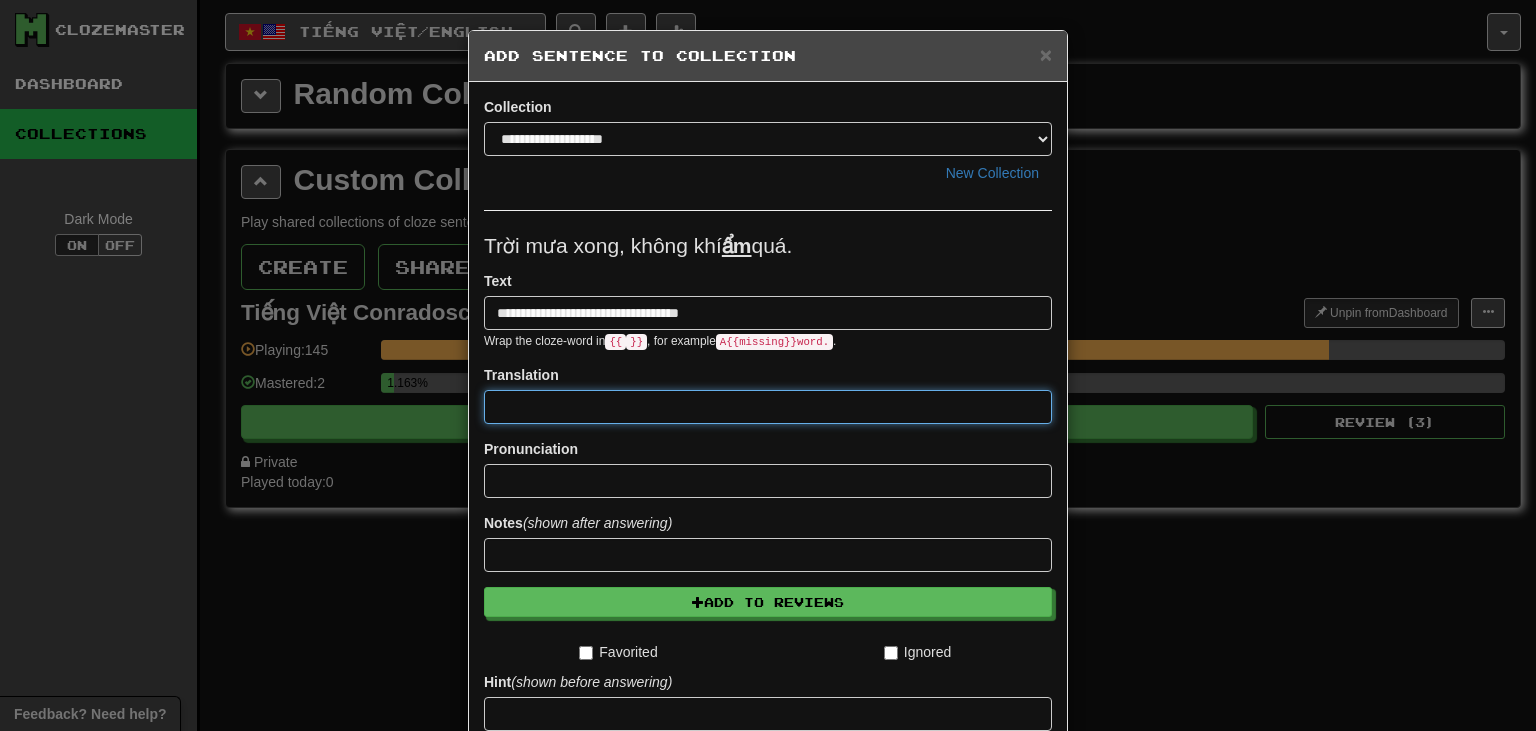 click at bounding box center [768, 407] 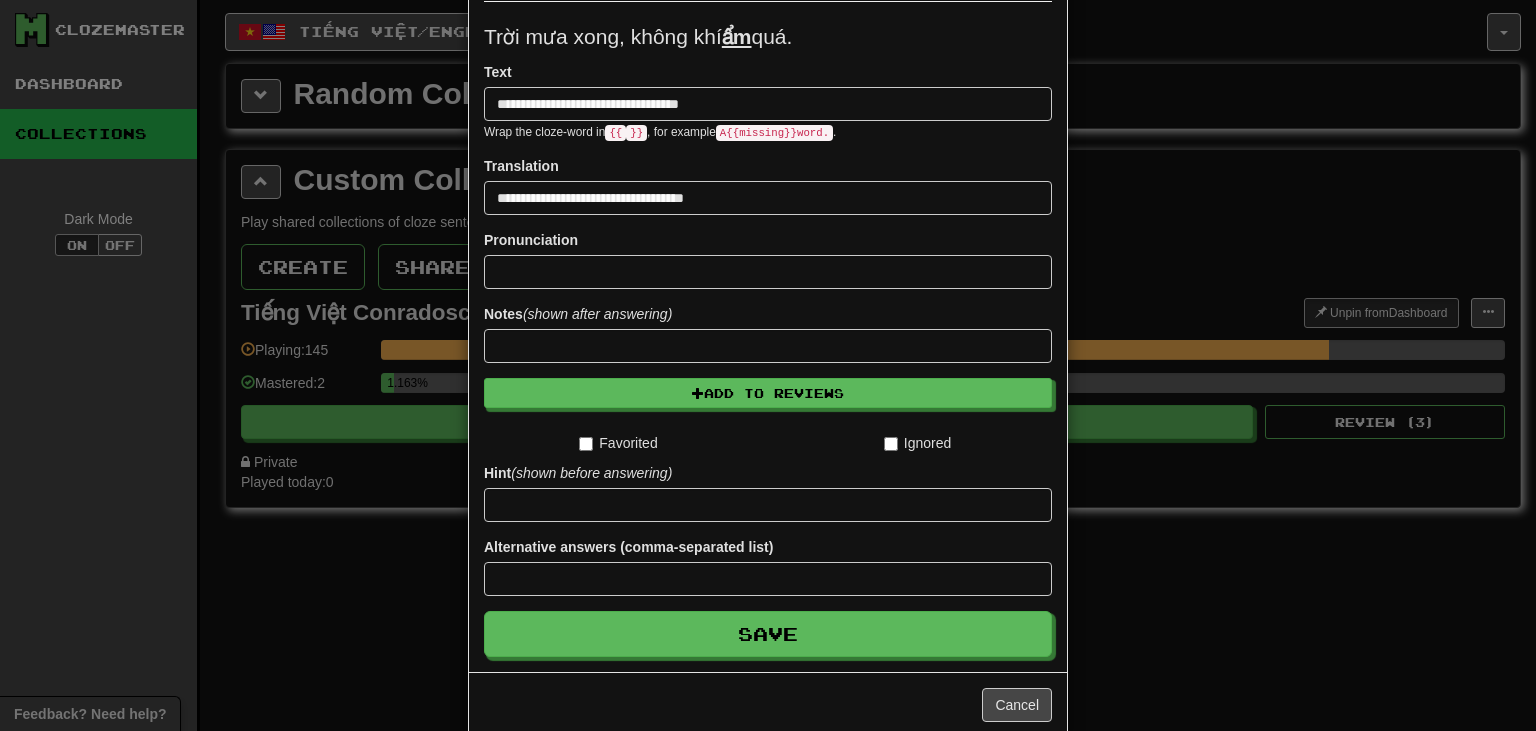scroll, scrollTop: 212, scrollLeft: 0, axis: vertical 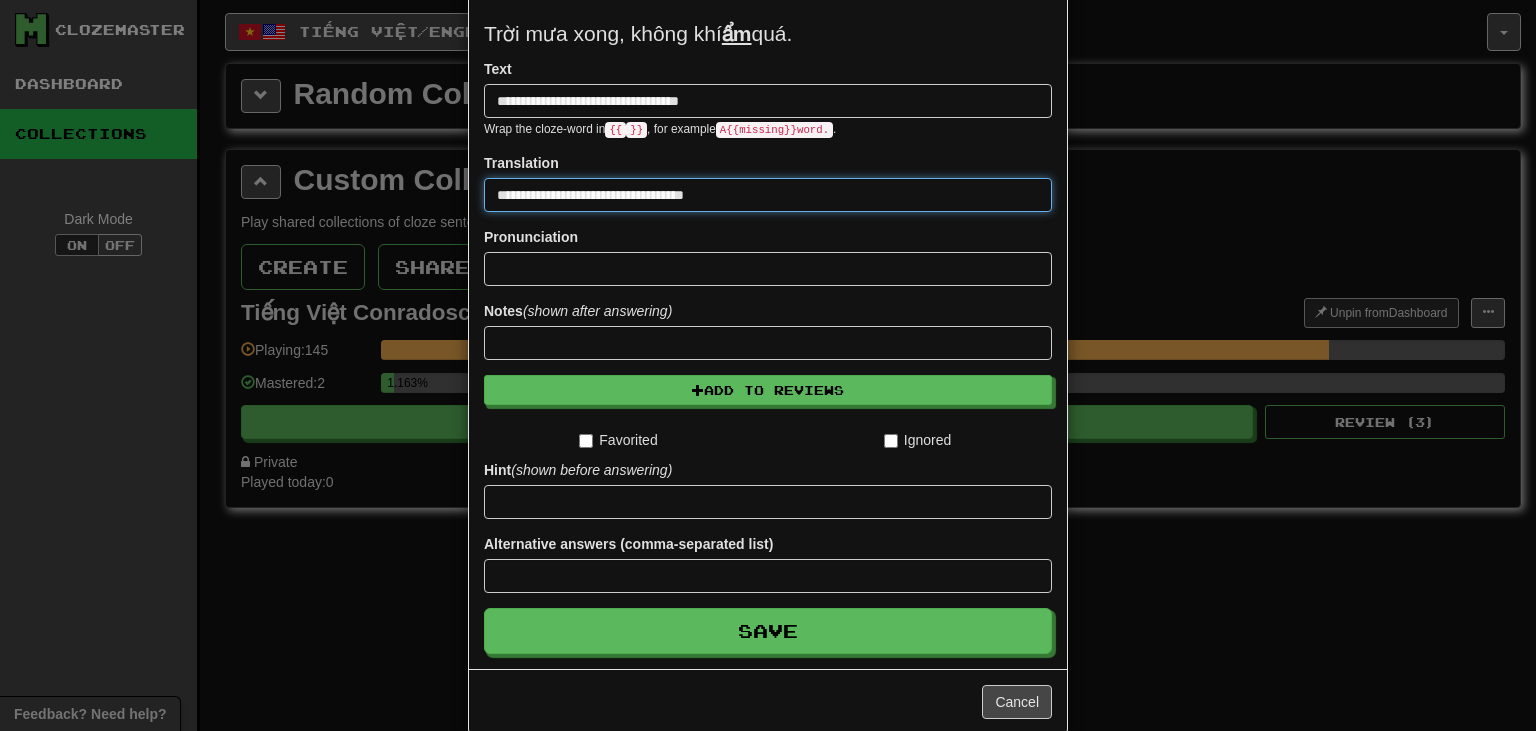 drag, startPoint x: 765, startPoint y: 194, endPoint x: 414, endPoint y: 158, distance: 352.84134 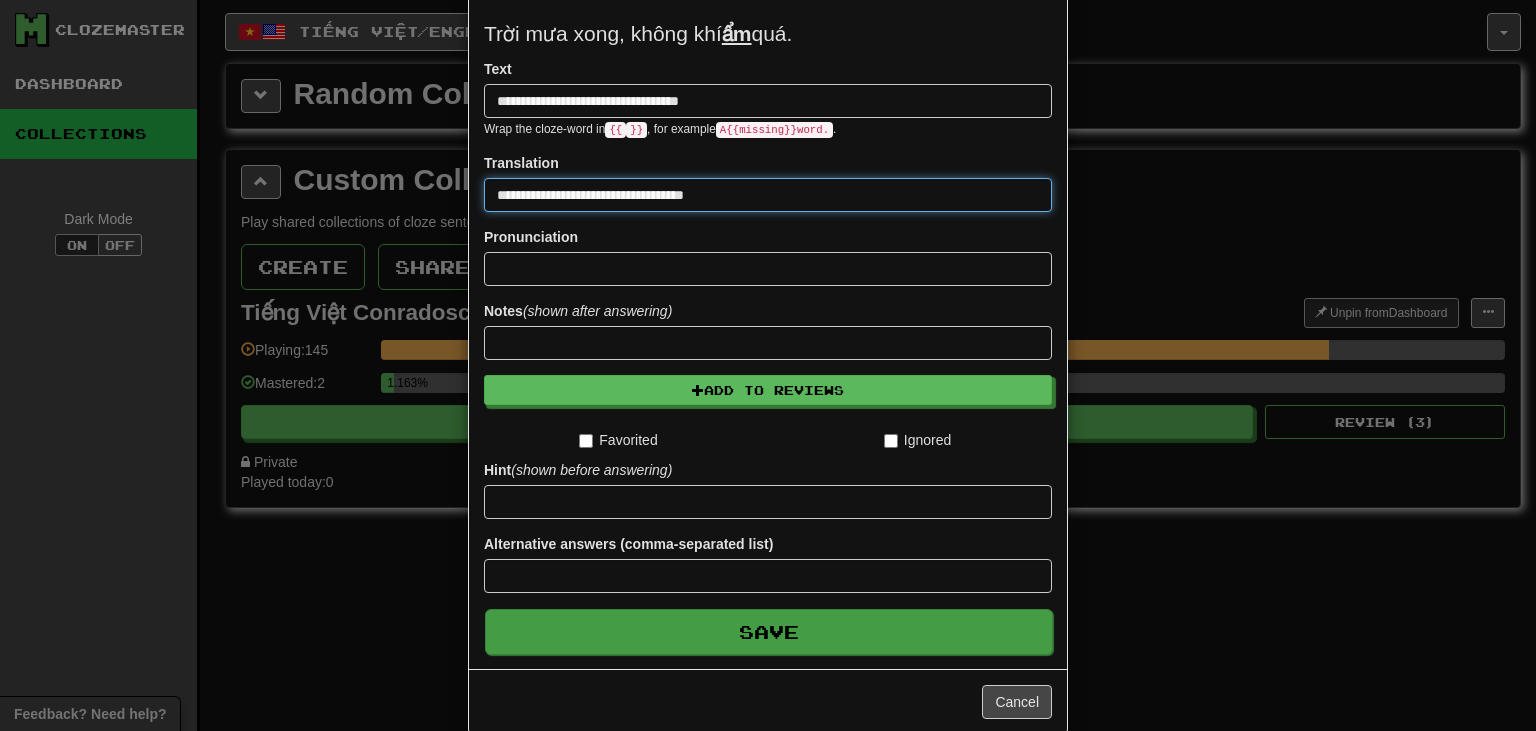 type on "**********" 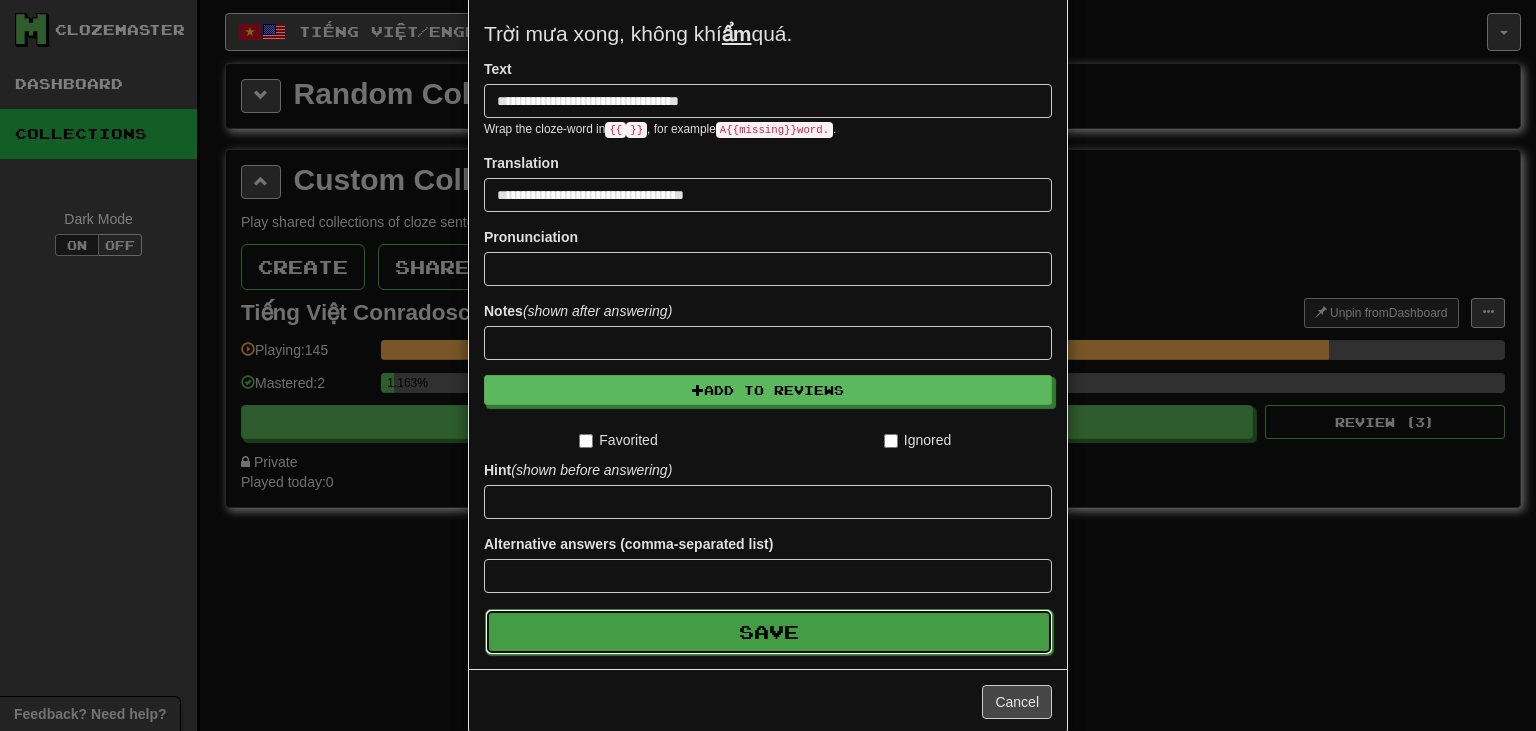 click on "Save" at bounding box center (769, 632) 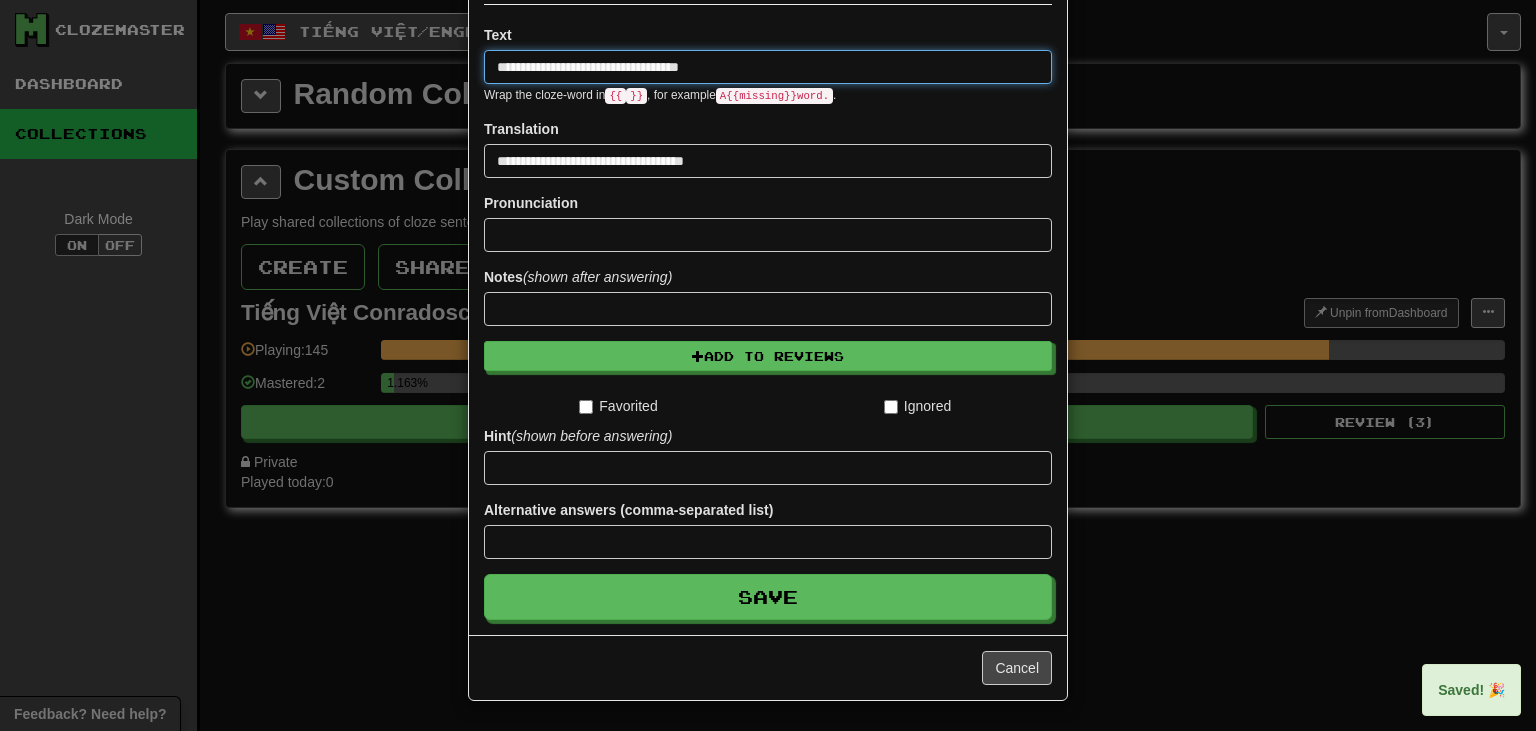 type 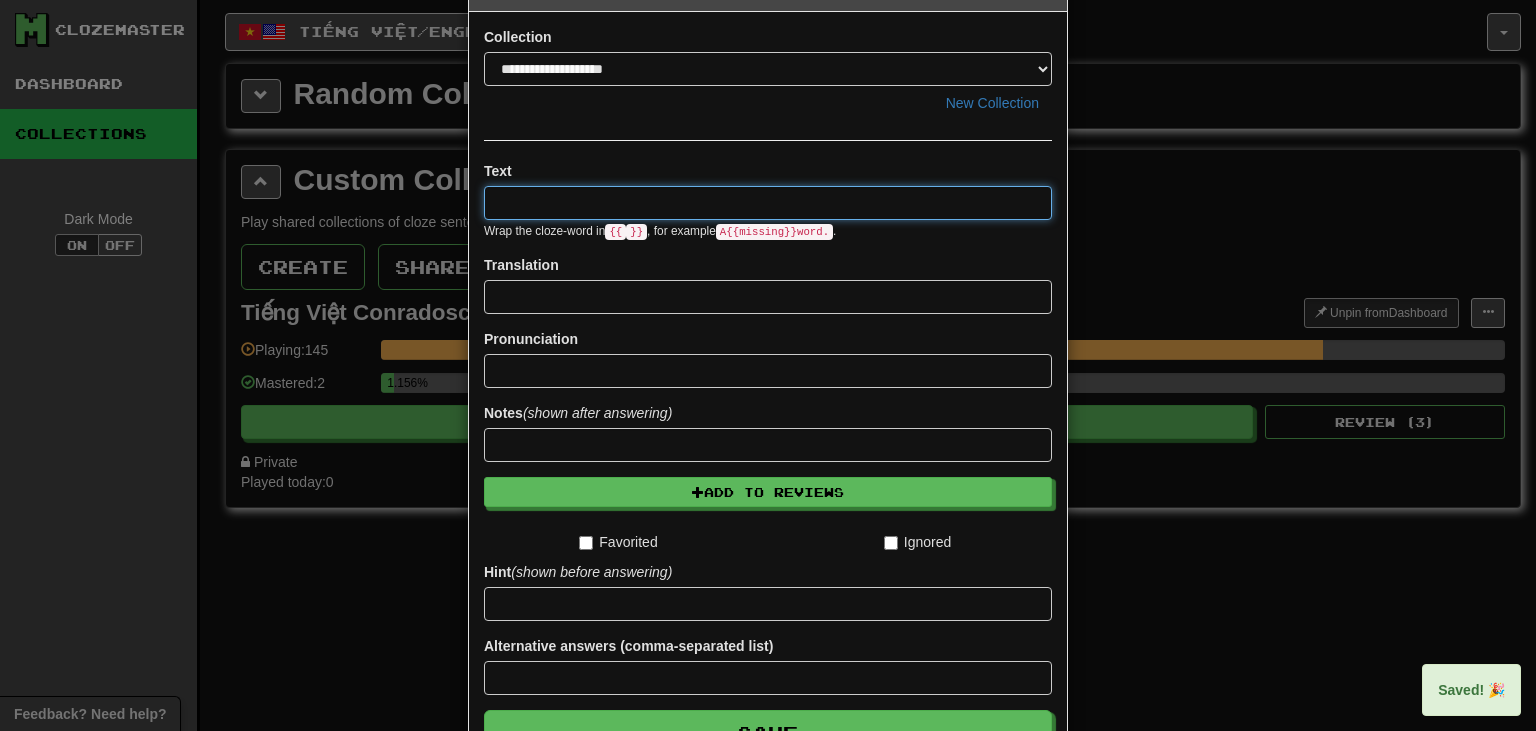 scroll, scrollTop: 0, scrollLeft: 0, axis: both 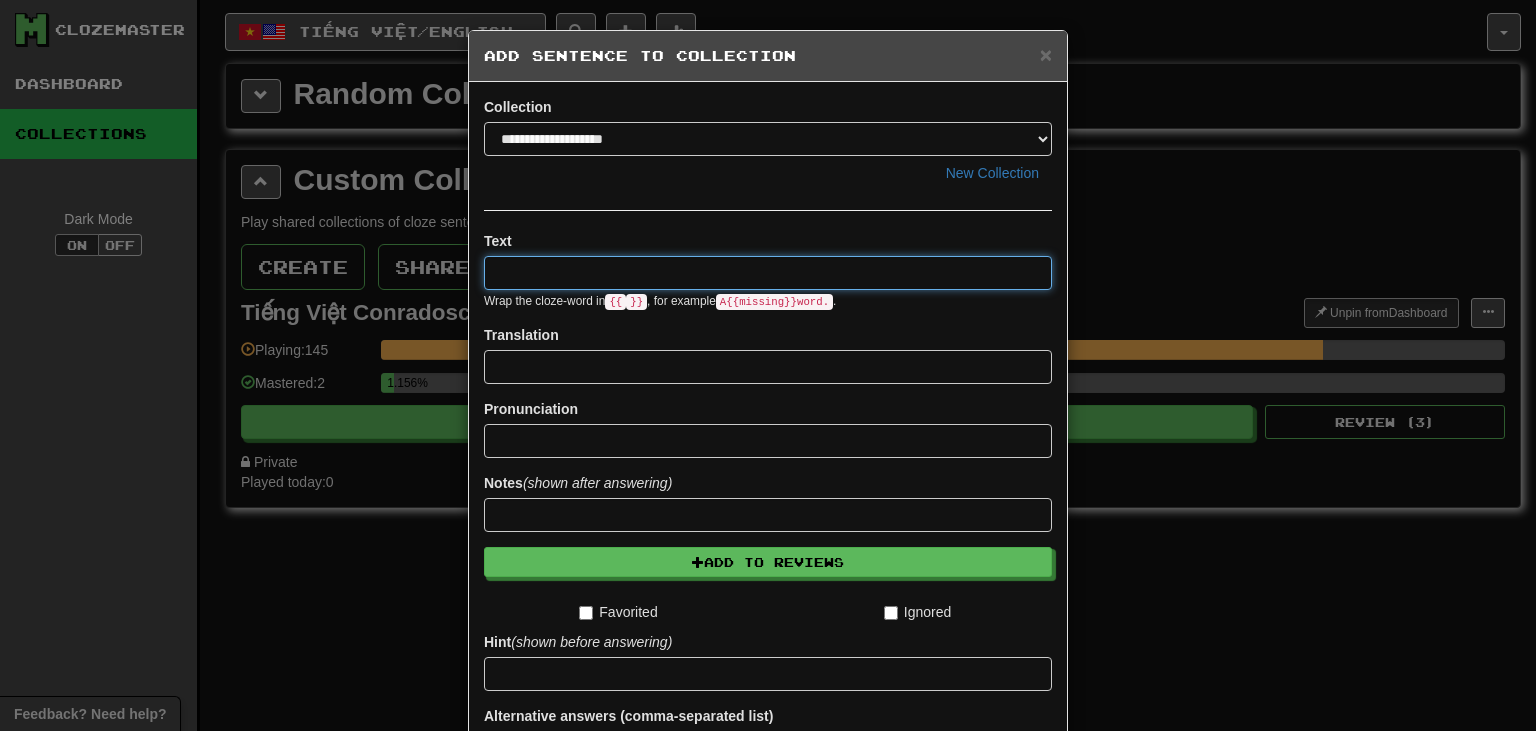 paste on "**********" 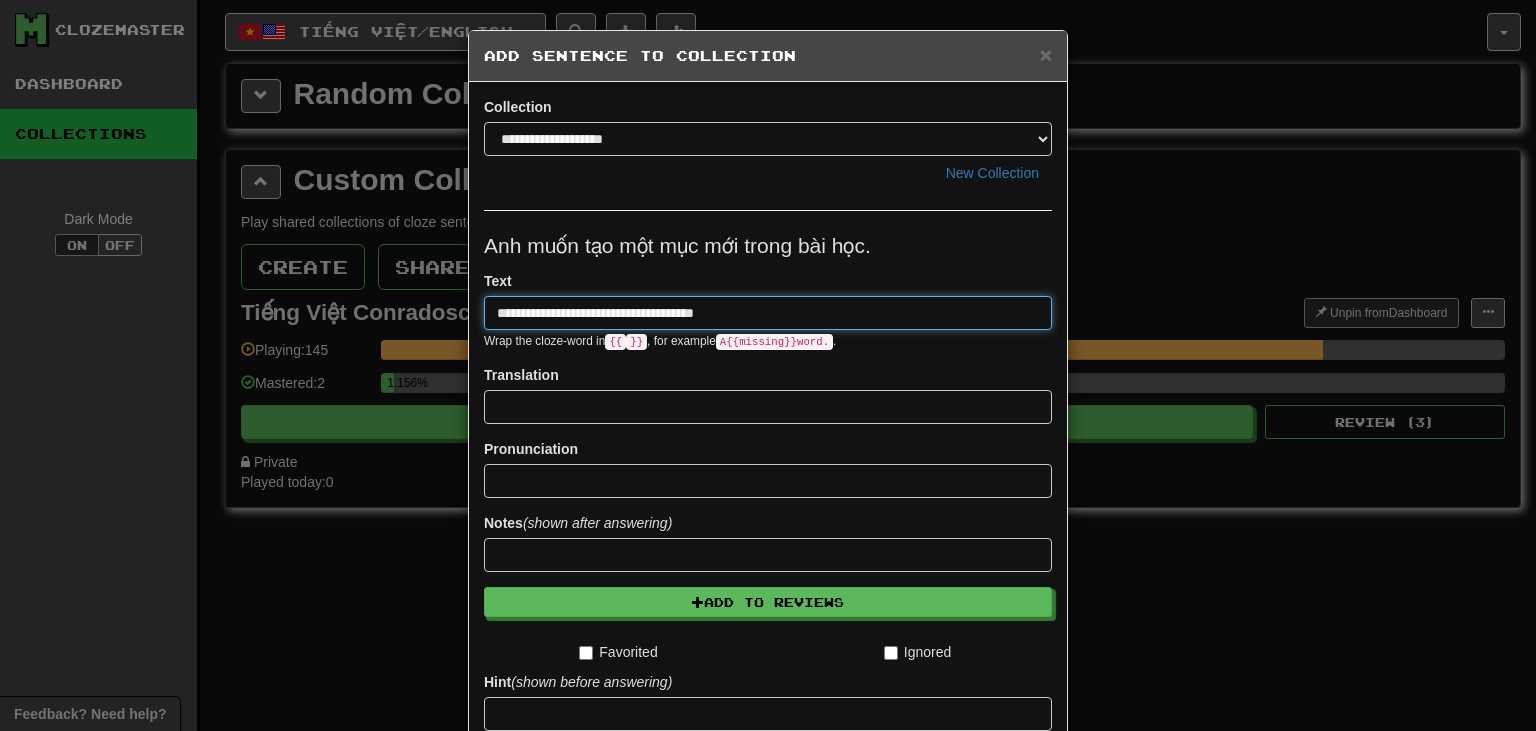 click on "**********" at bounding box center [768, 313] 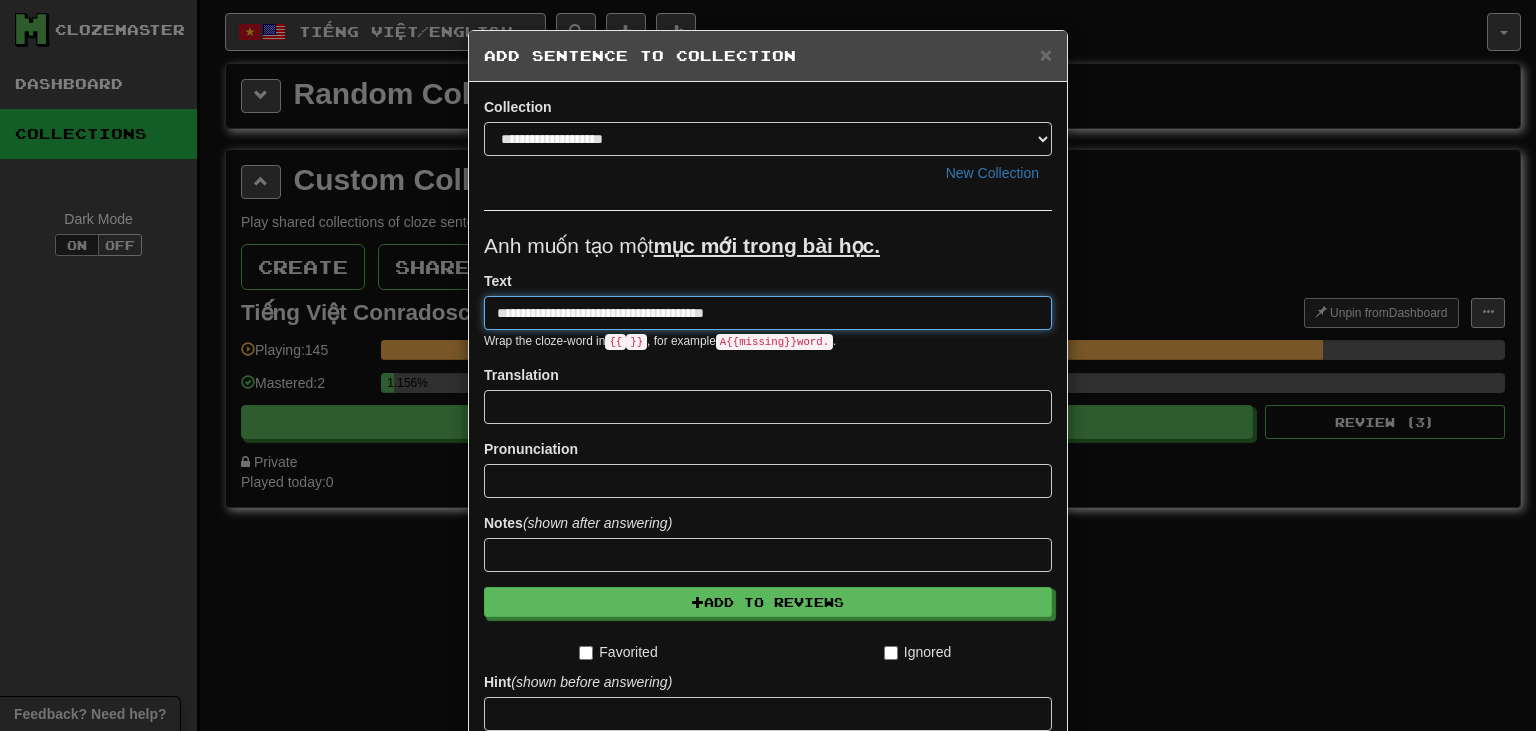 click on "**********" at bounding box center [768, 313] 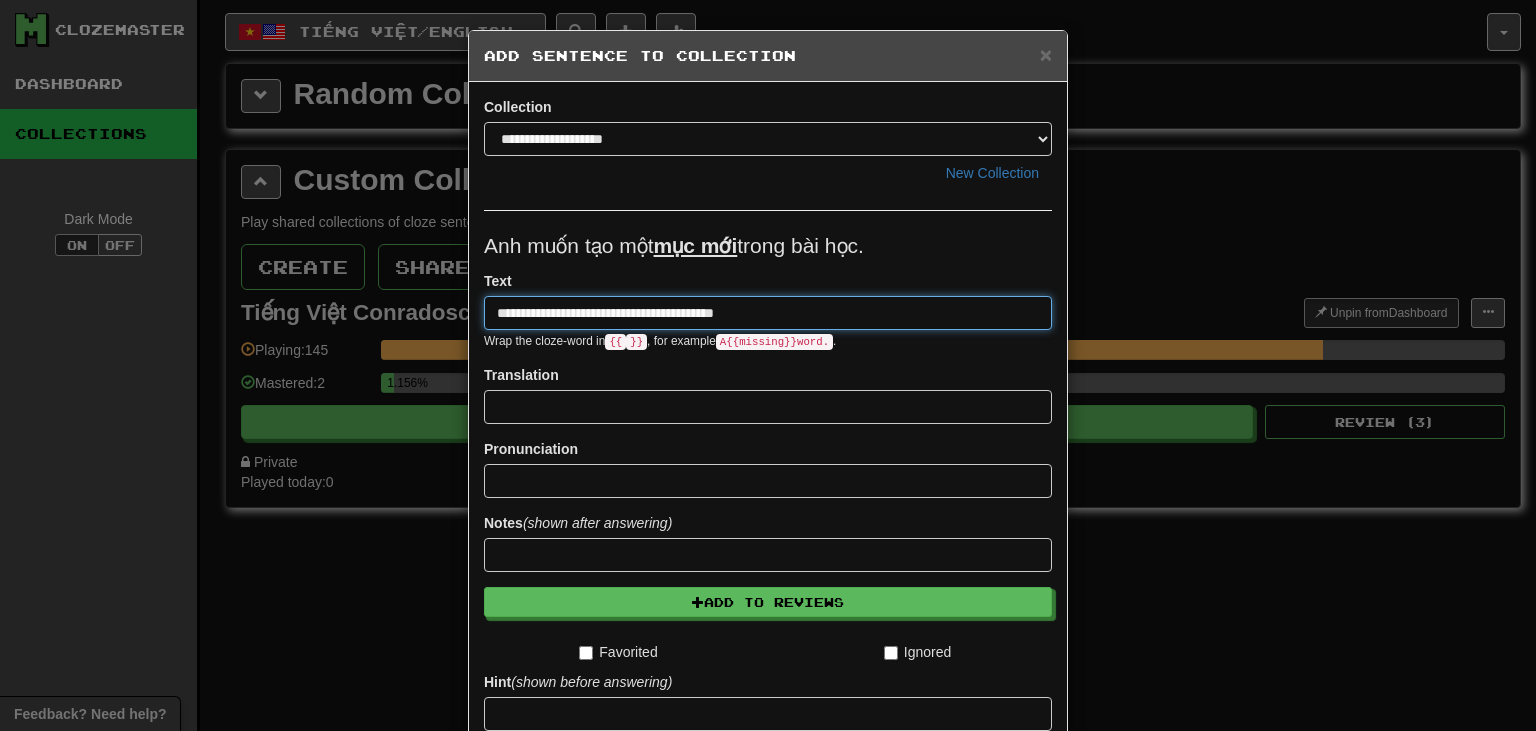 drag, startPoint x: 782, startPoint y: 321, endPoint x: 708, endPoint y: 315, distance: 74.24284 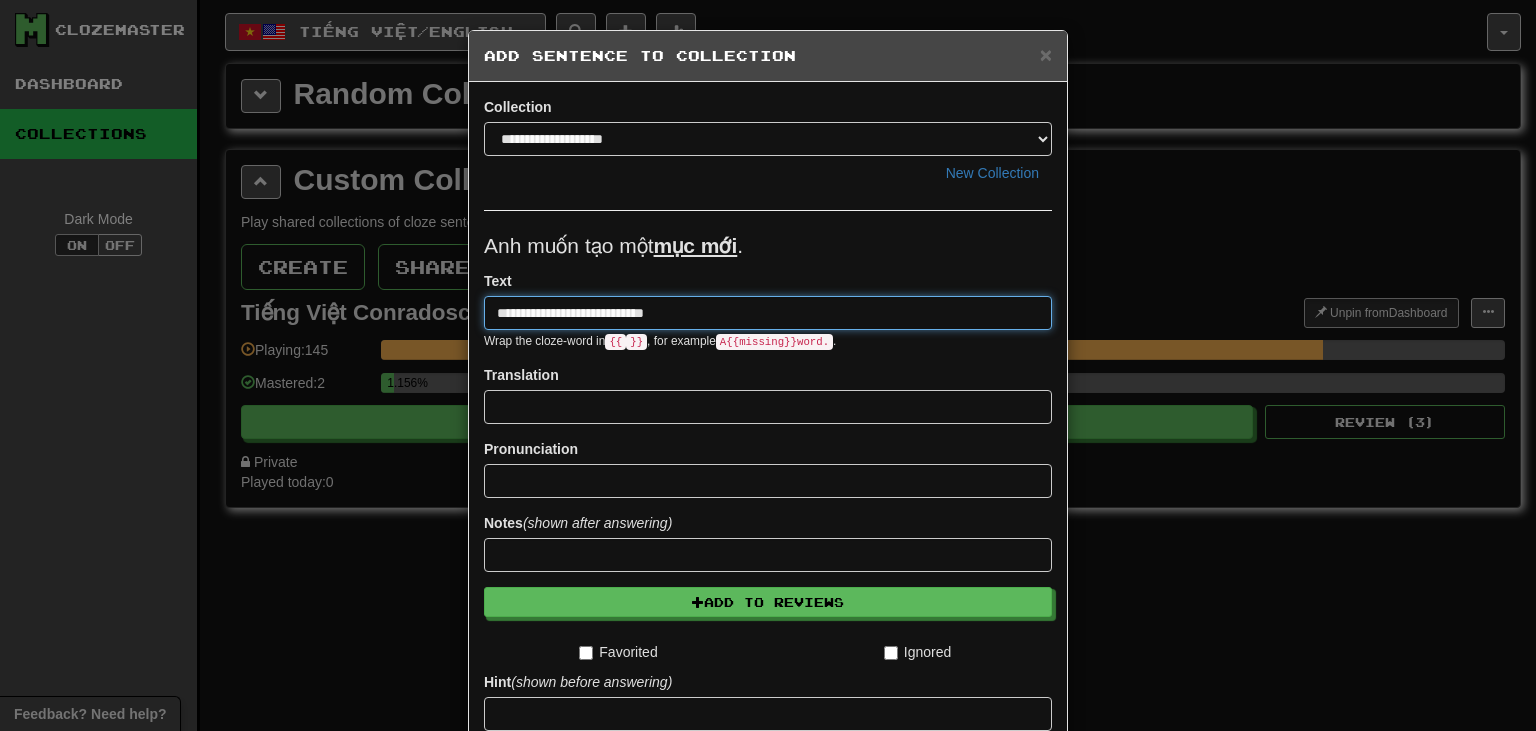 type on "**********" 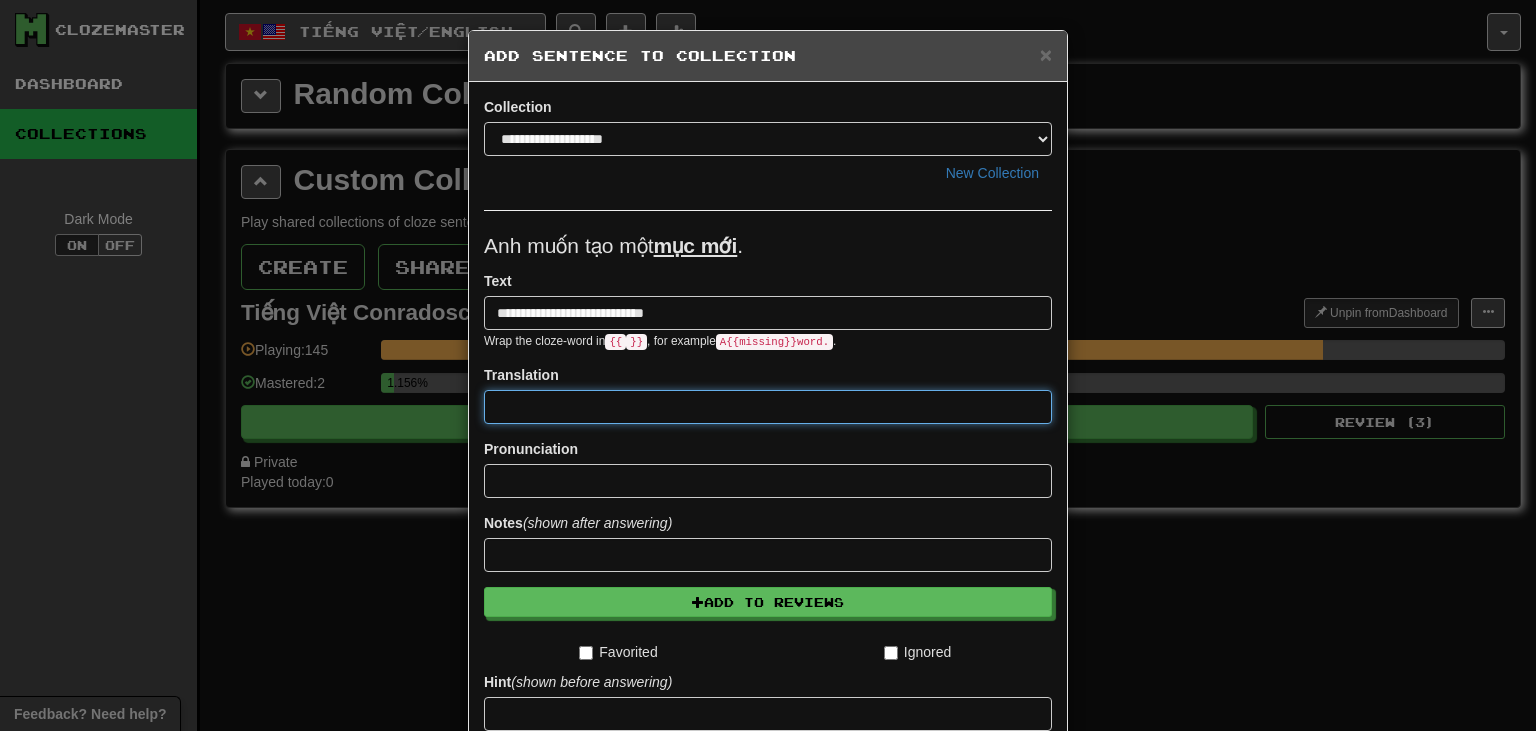 click at bounding box center (768, 407) 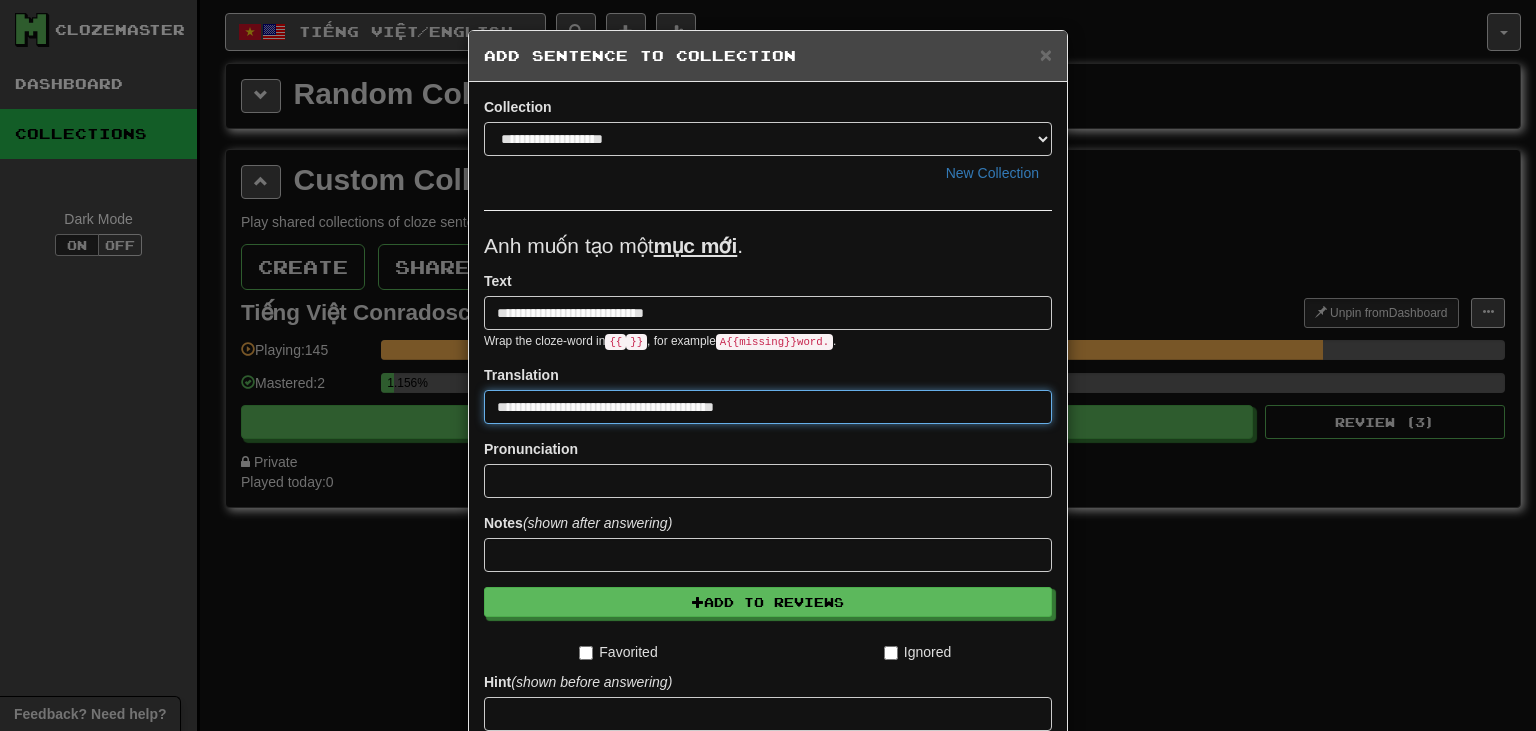 type on "**********" 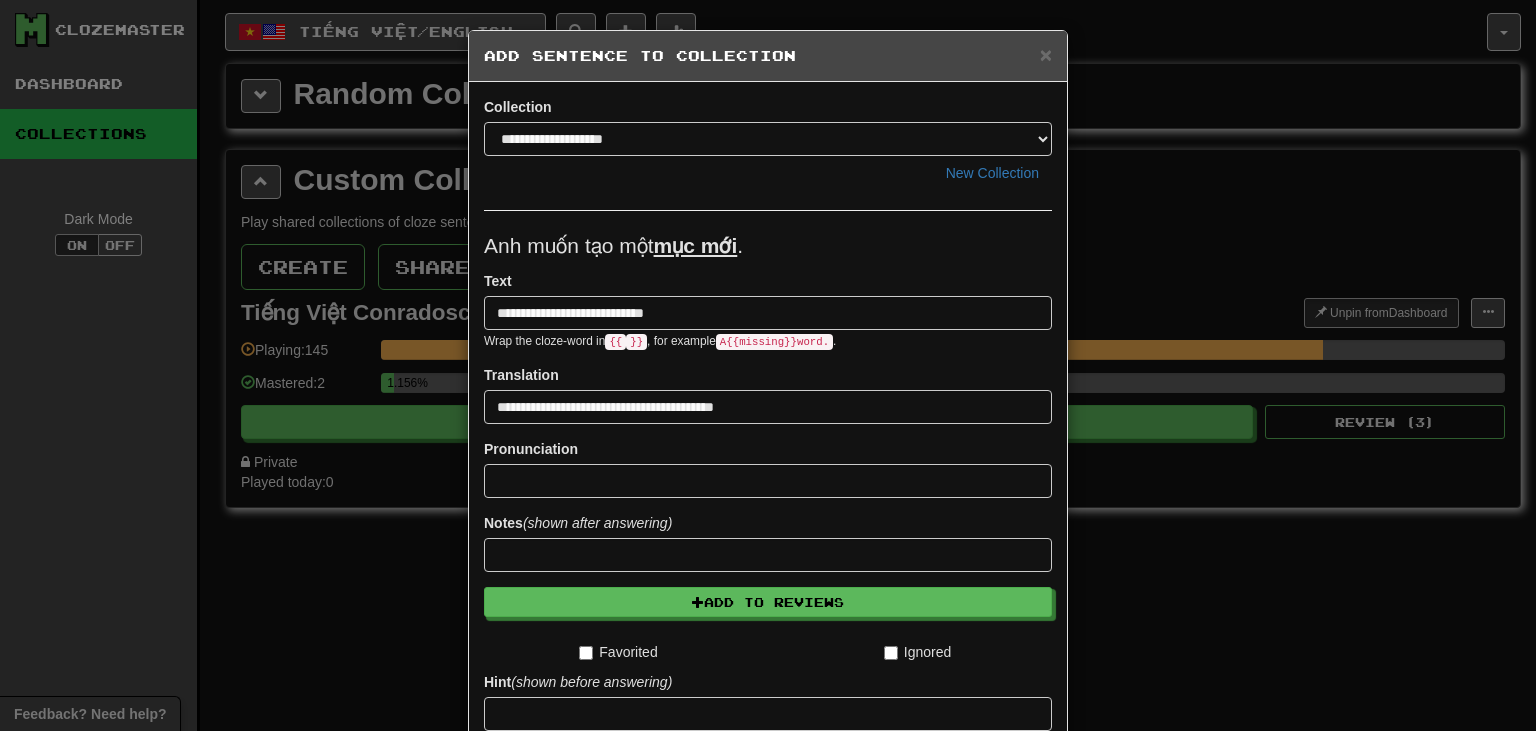 scroll, scrollTop: 243, scrollLeft: 0, axis: vertical 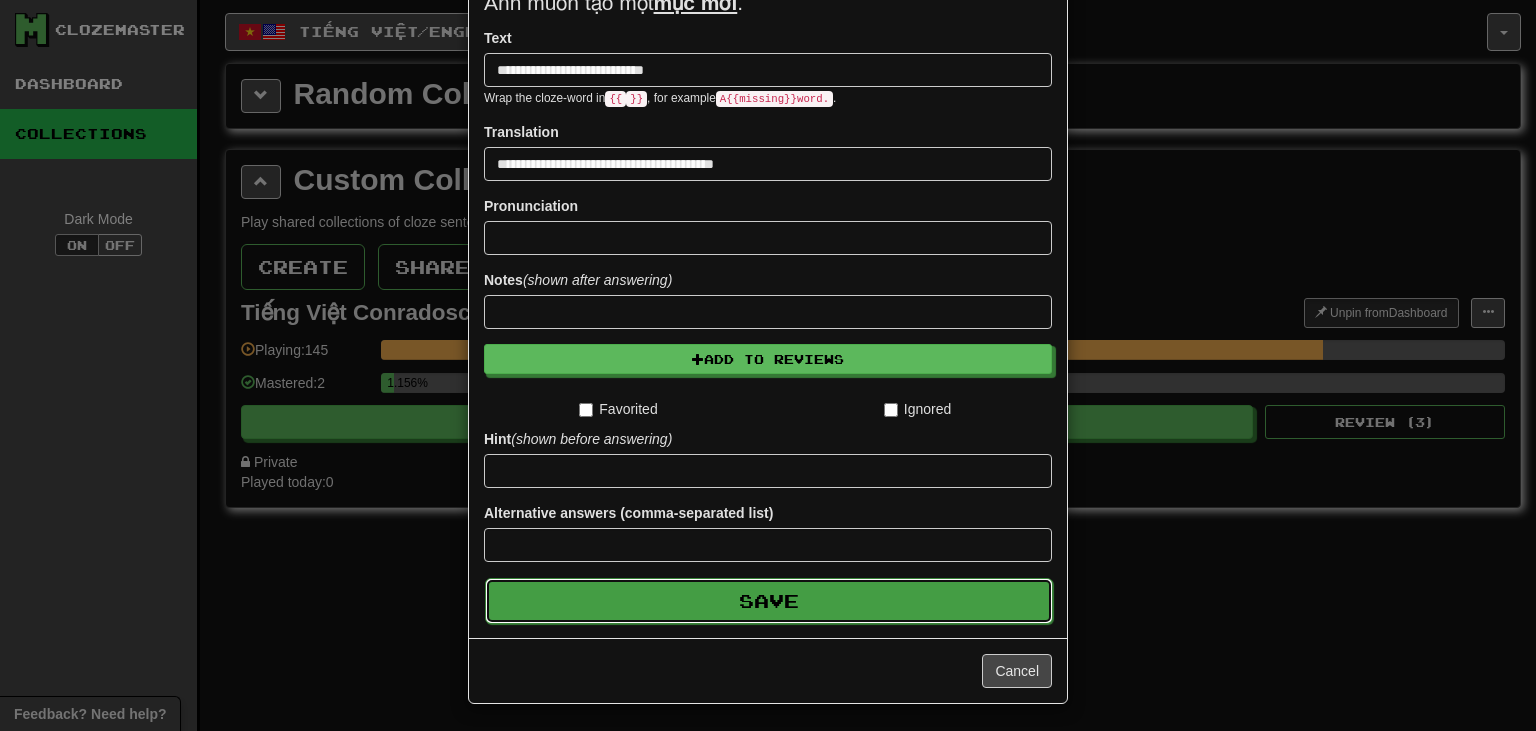 click on "Save" at bounding box center (769, 601) 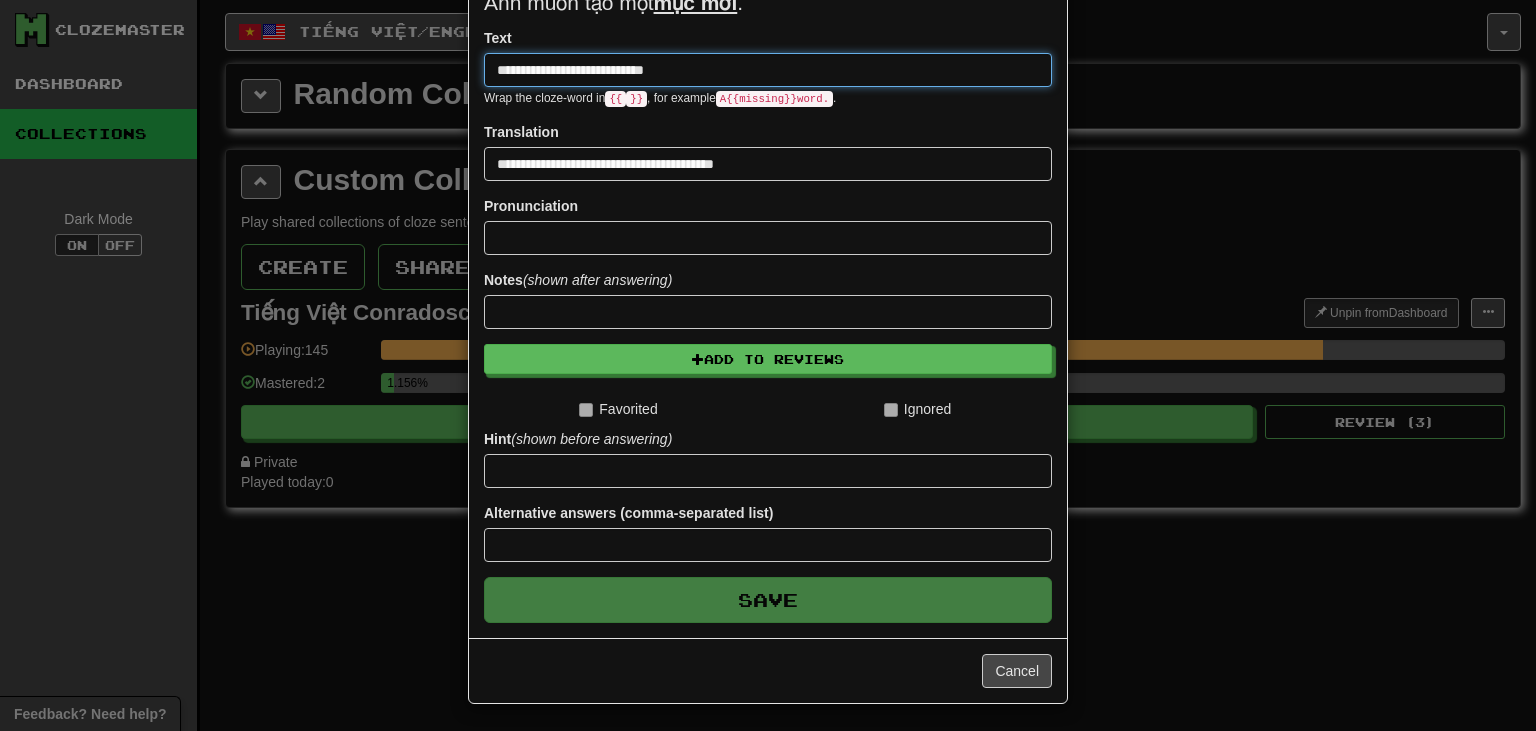 type 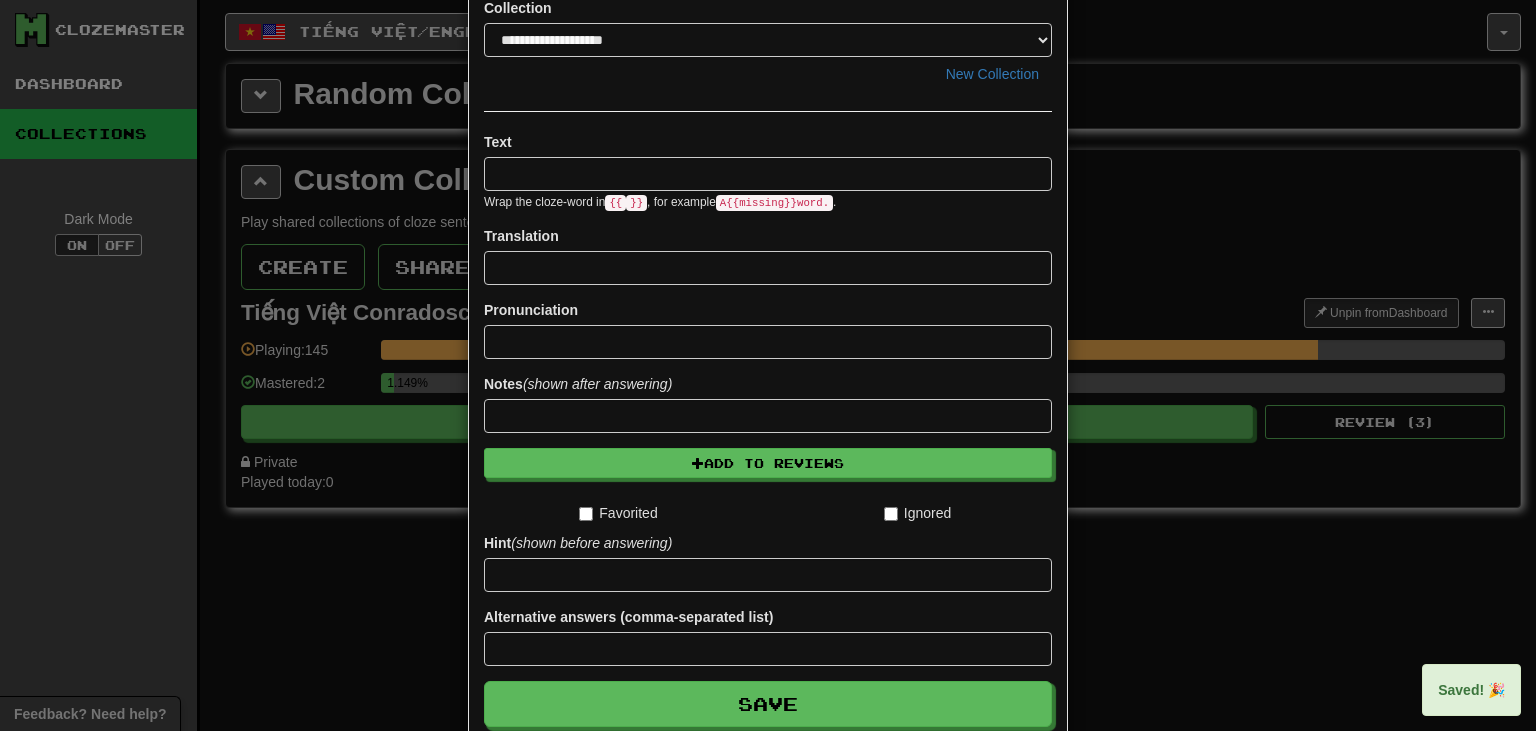 scroll, scrollTop: 0, scrollLeft: 0, axis: both 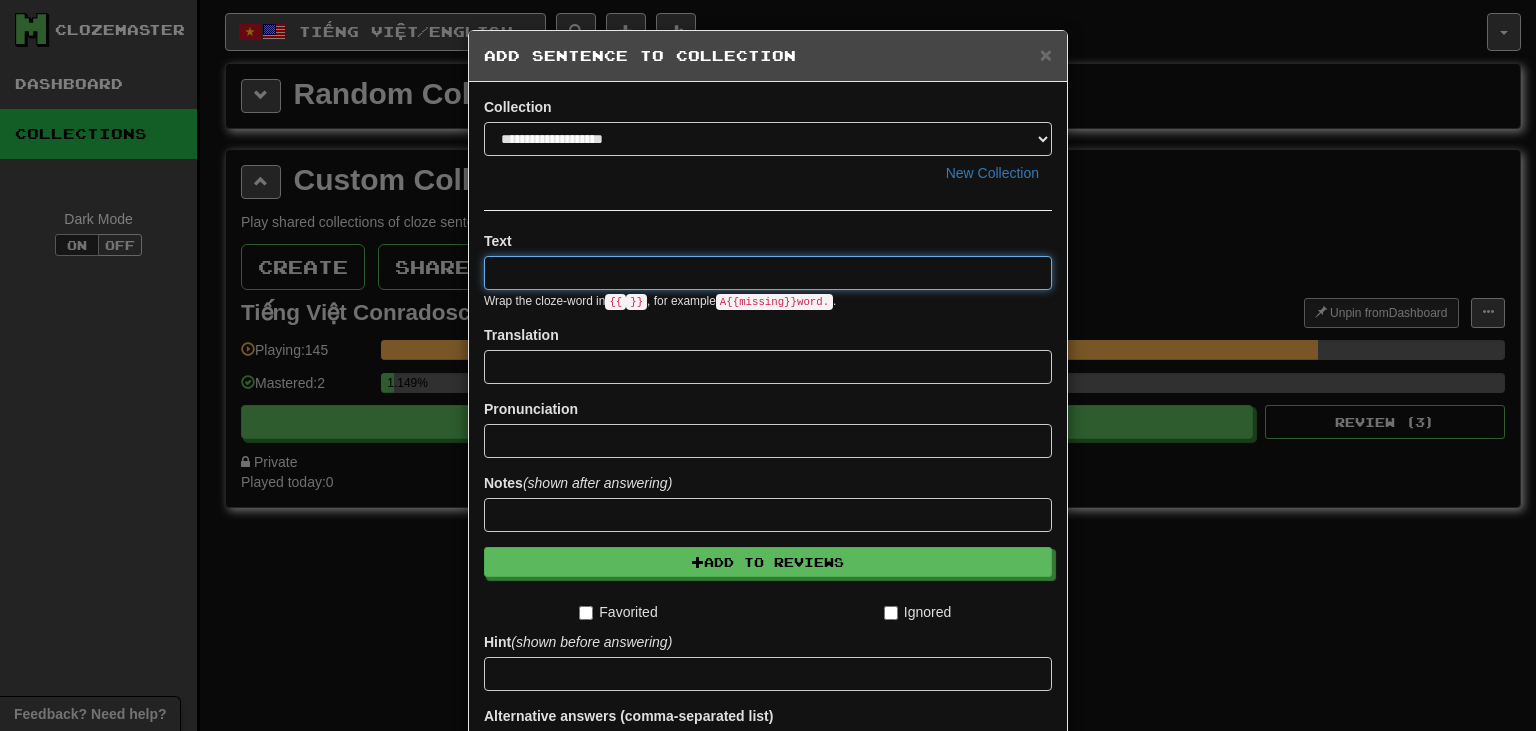 paste on "**********" 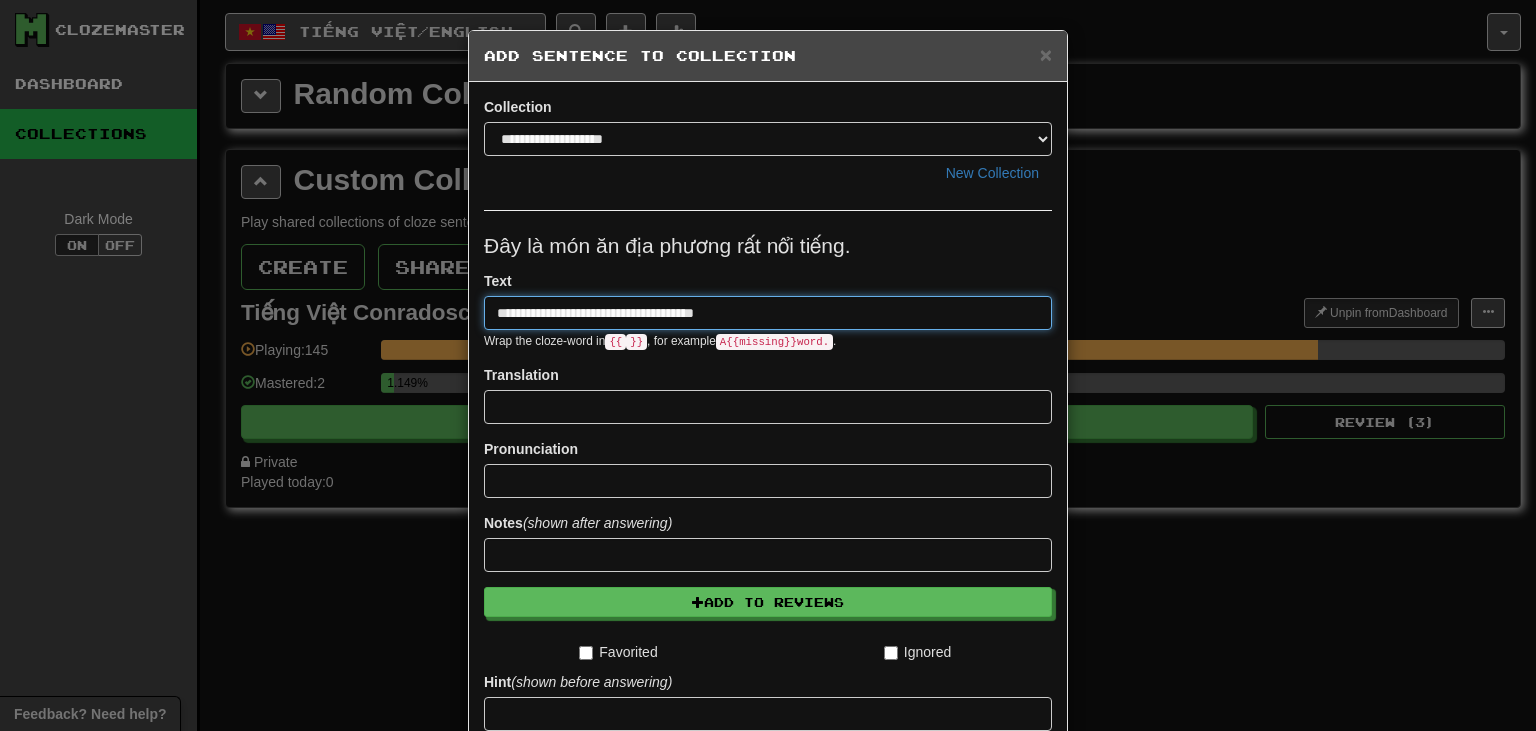 click on "**********" at bounding box center (768, 313) 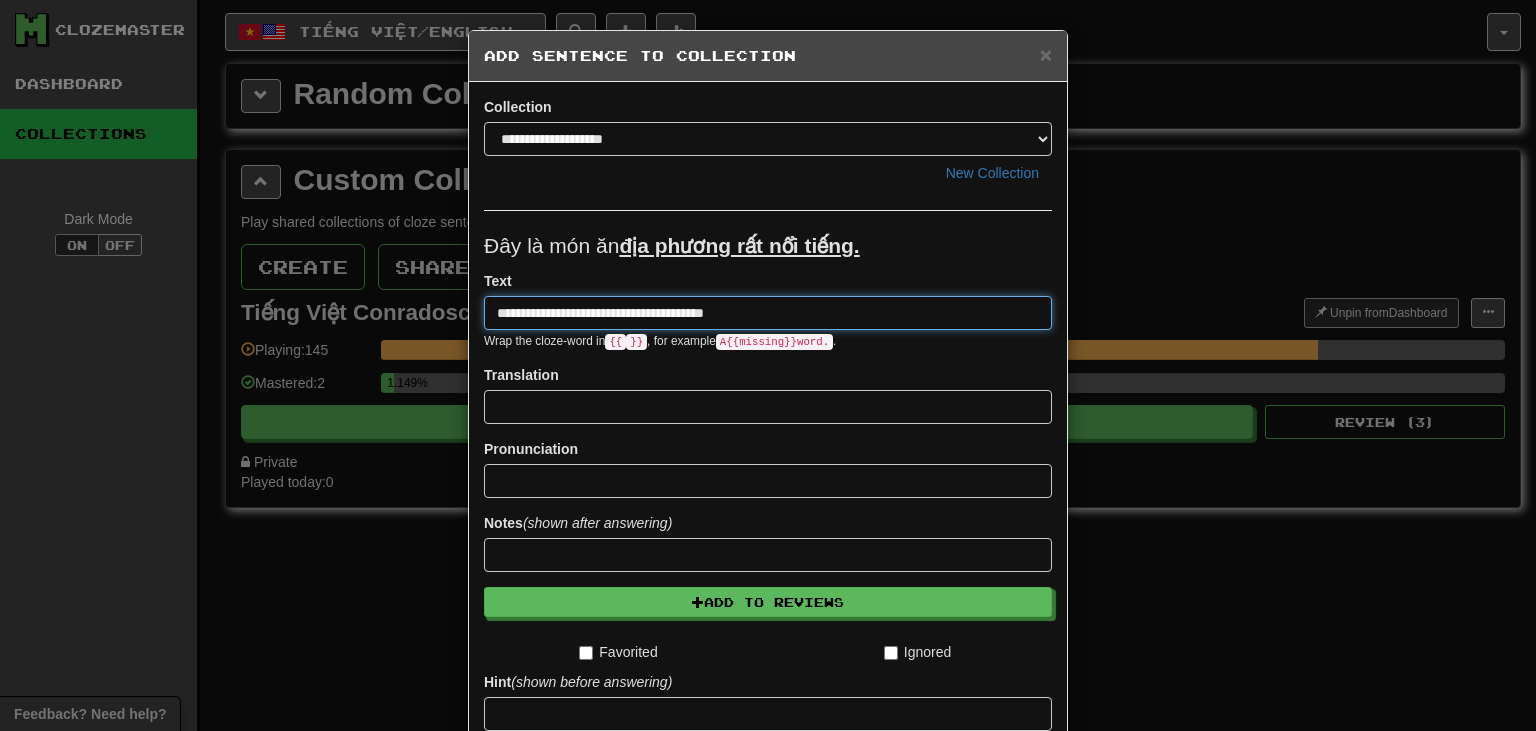 click on "**********" at bounding box center [768, 313] 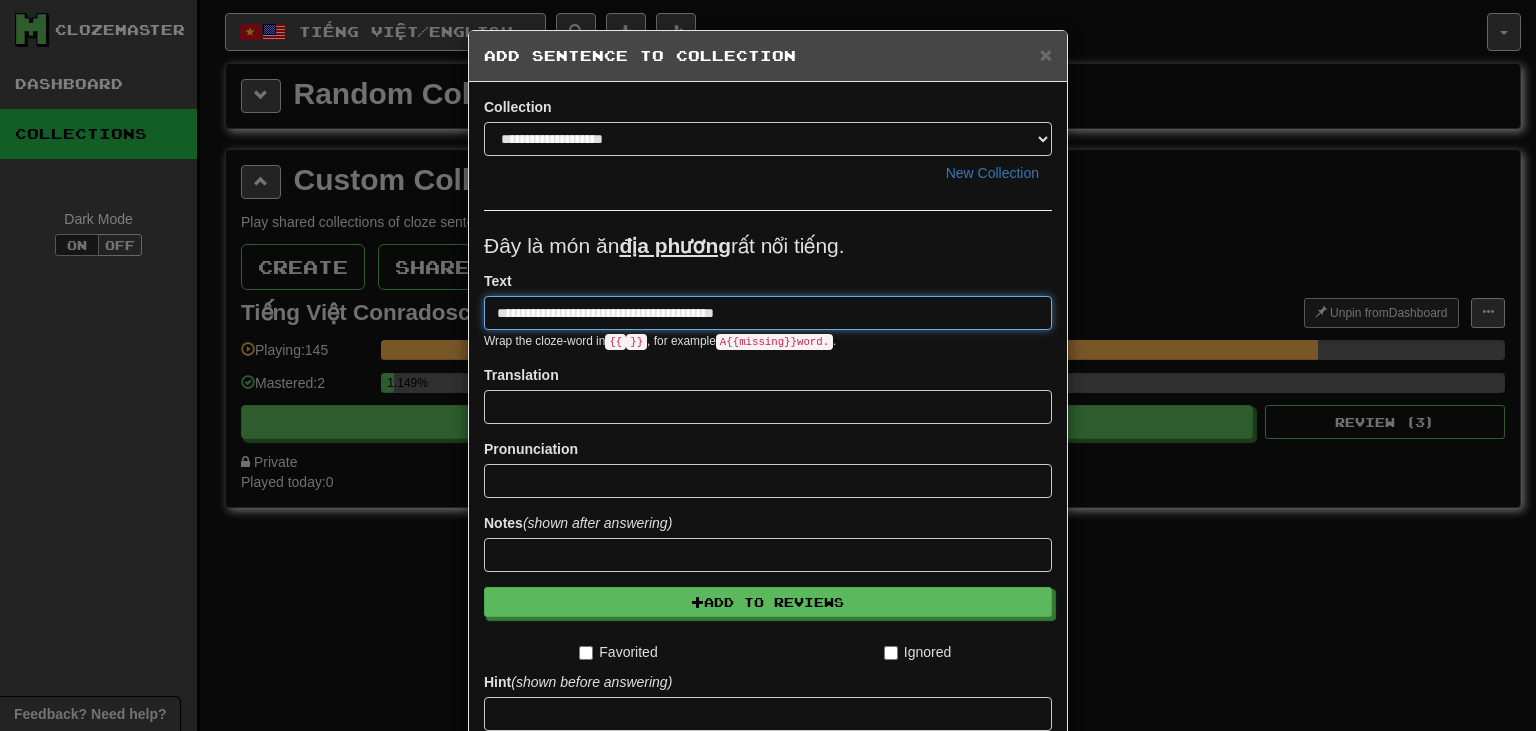 type on "**********" 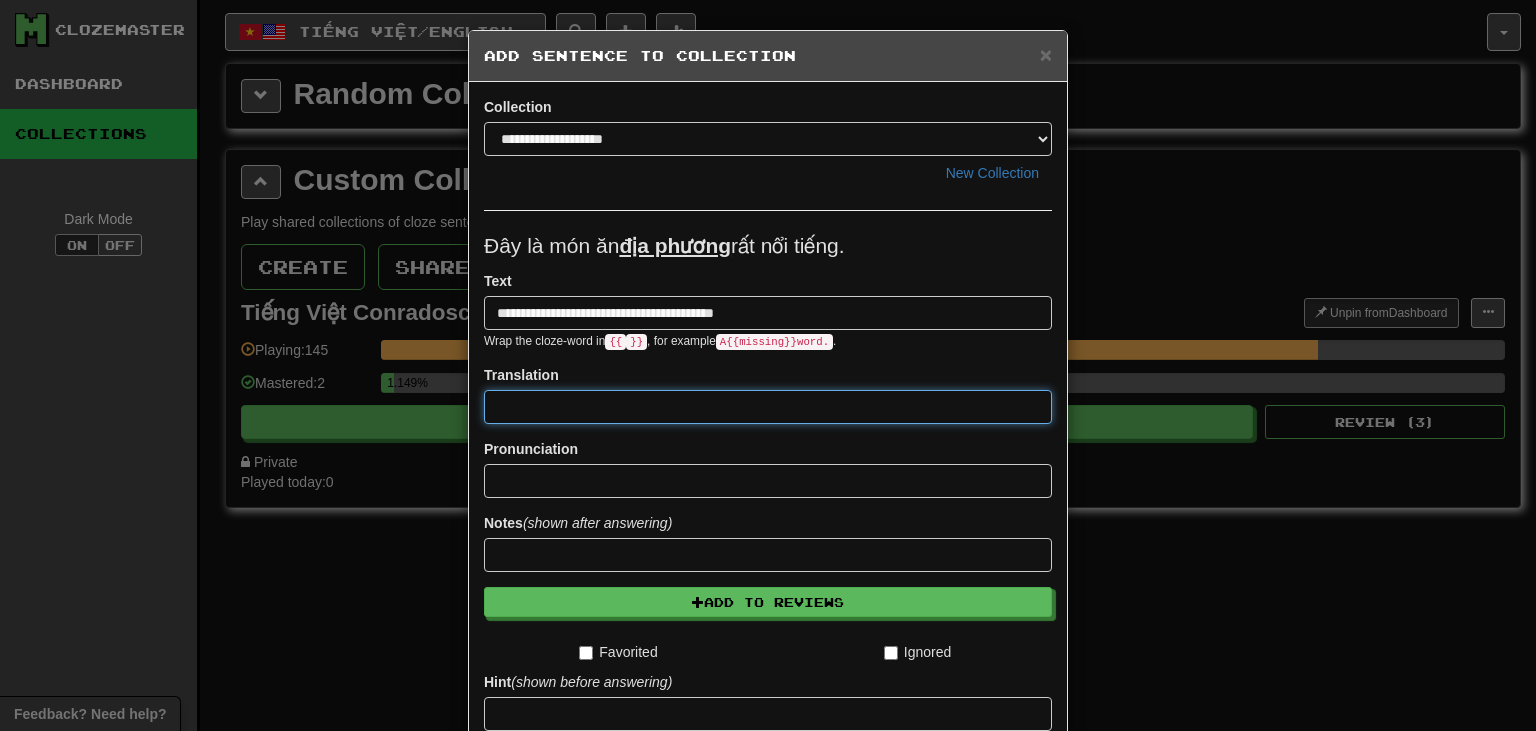 click at bounding box center (768, 407) 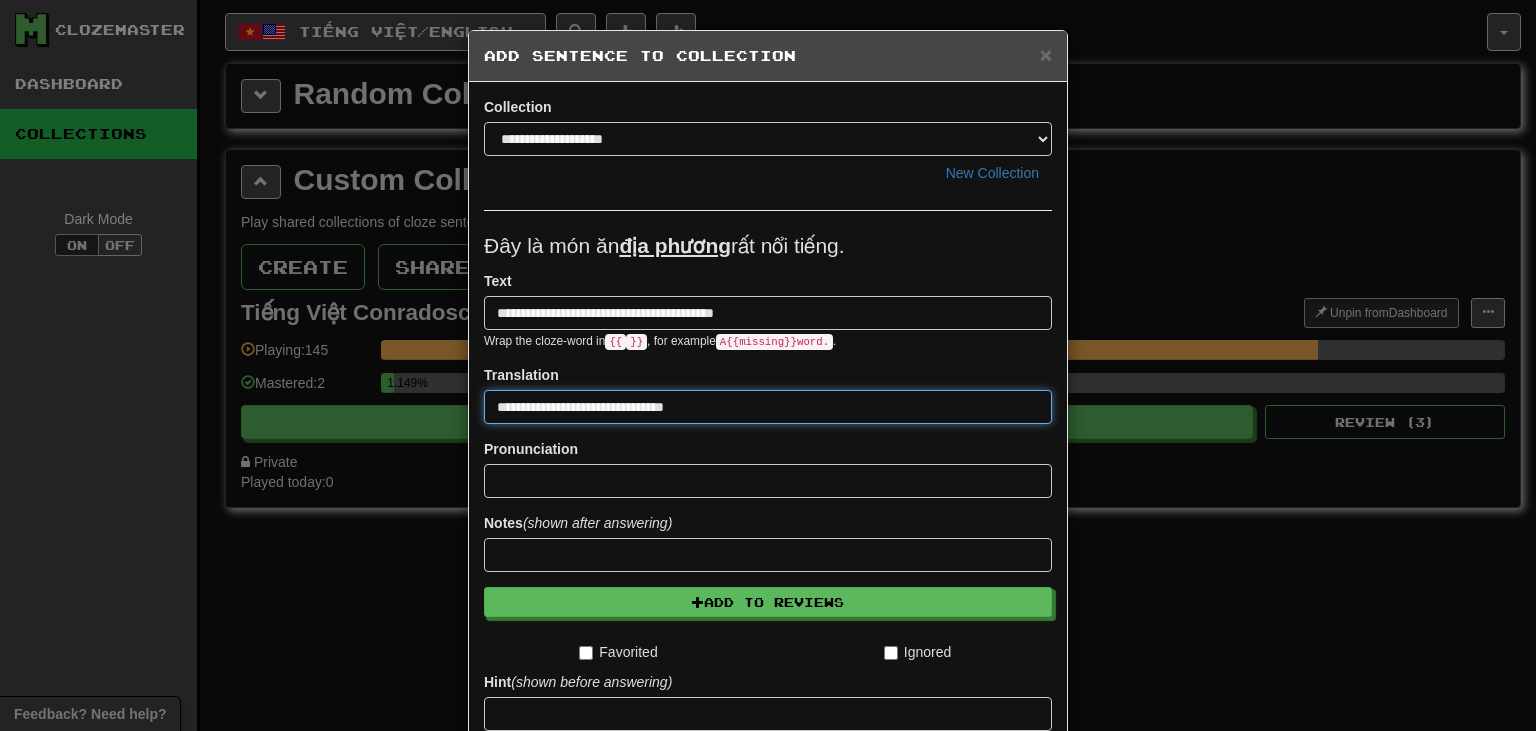 type on "**********" 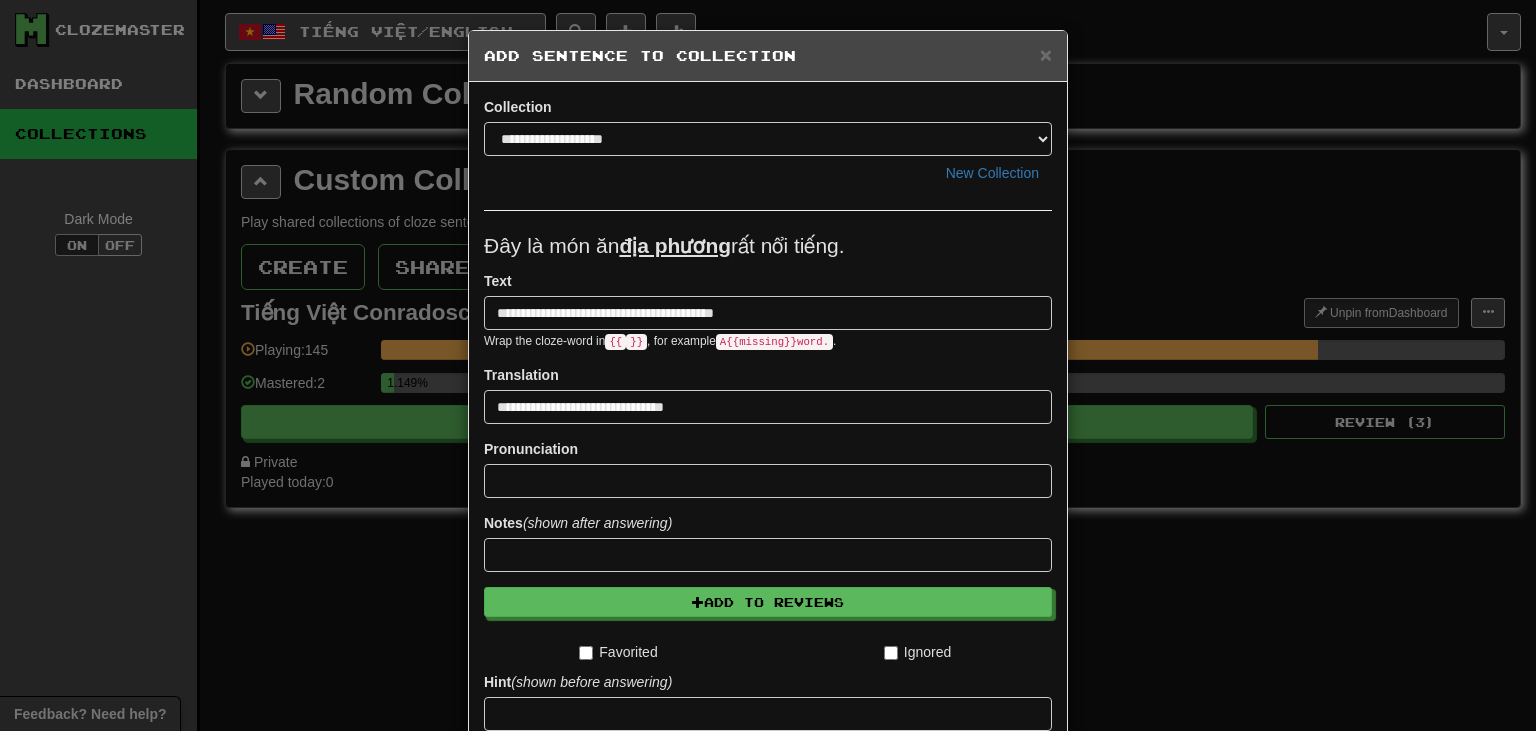 scroll, scrollTop: 208, scrollLeft: 0, axis: vertical 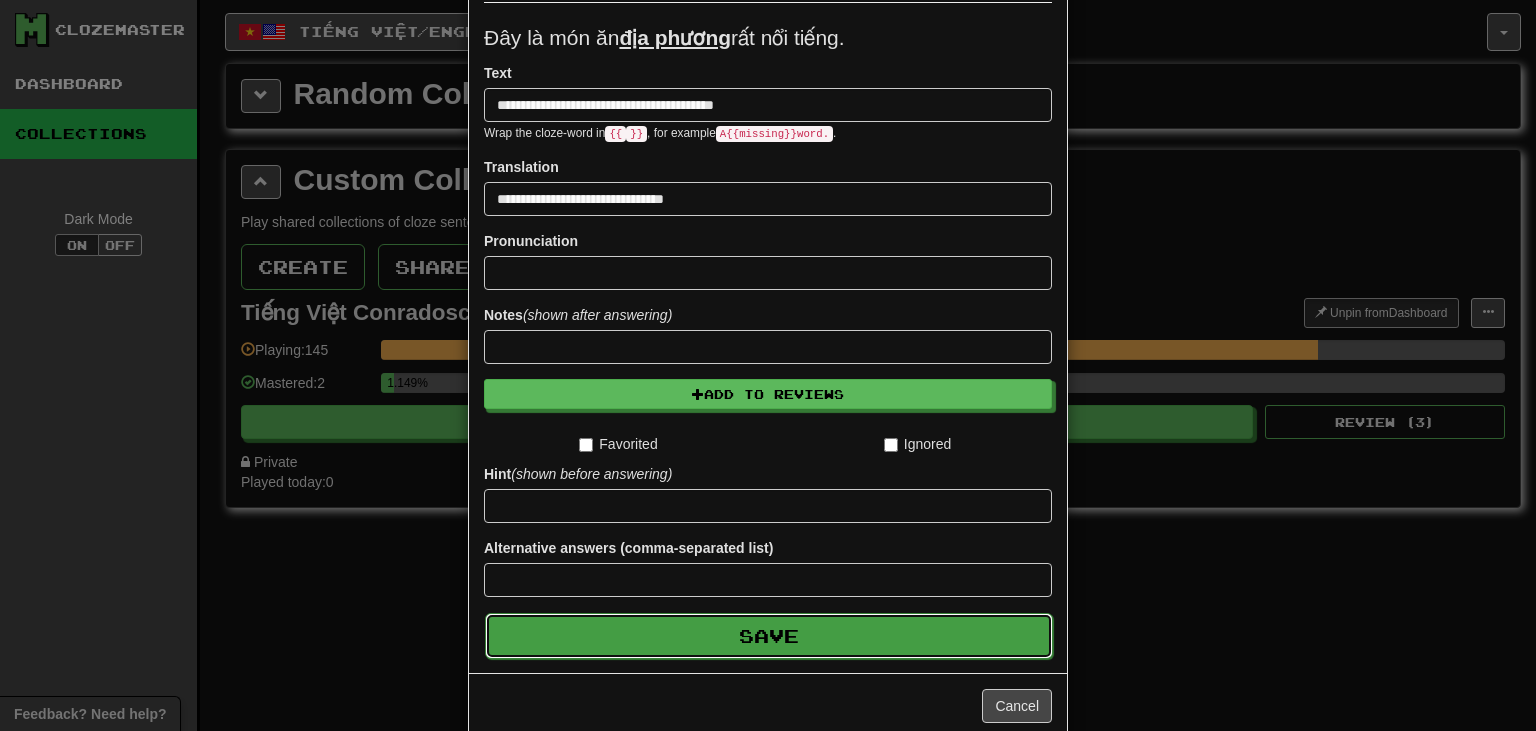 click on "Save" at bounding box center [769, 636] 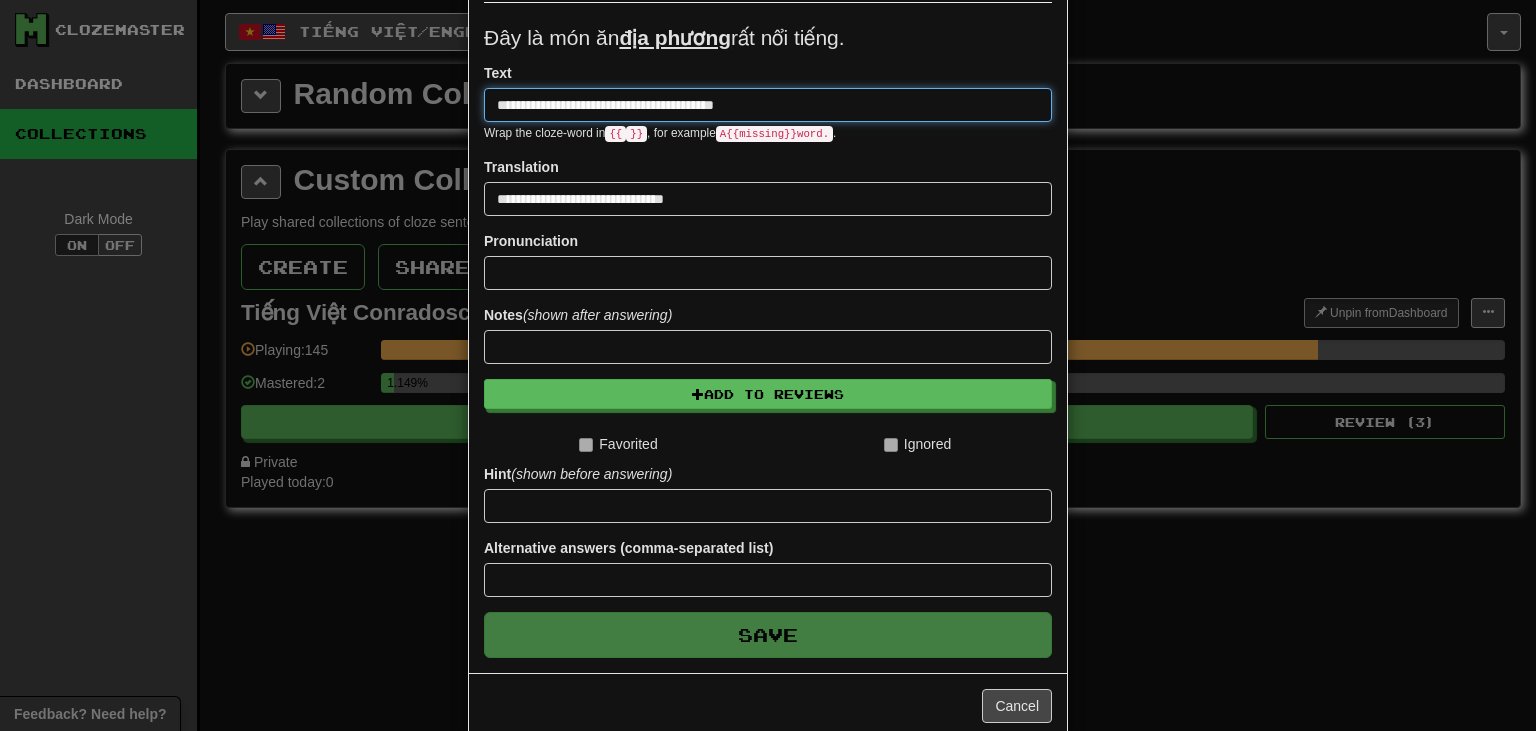 type 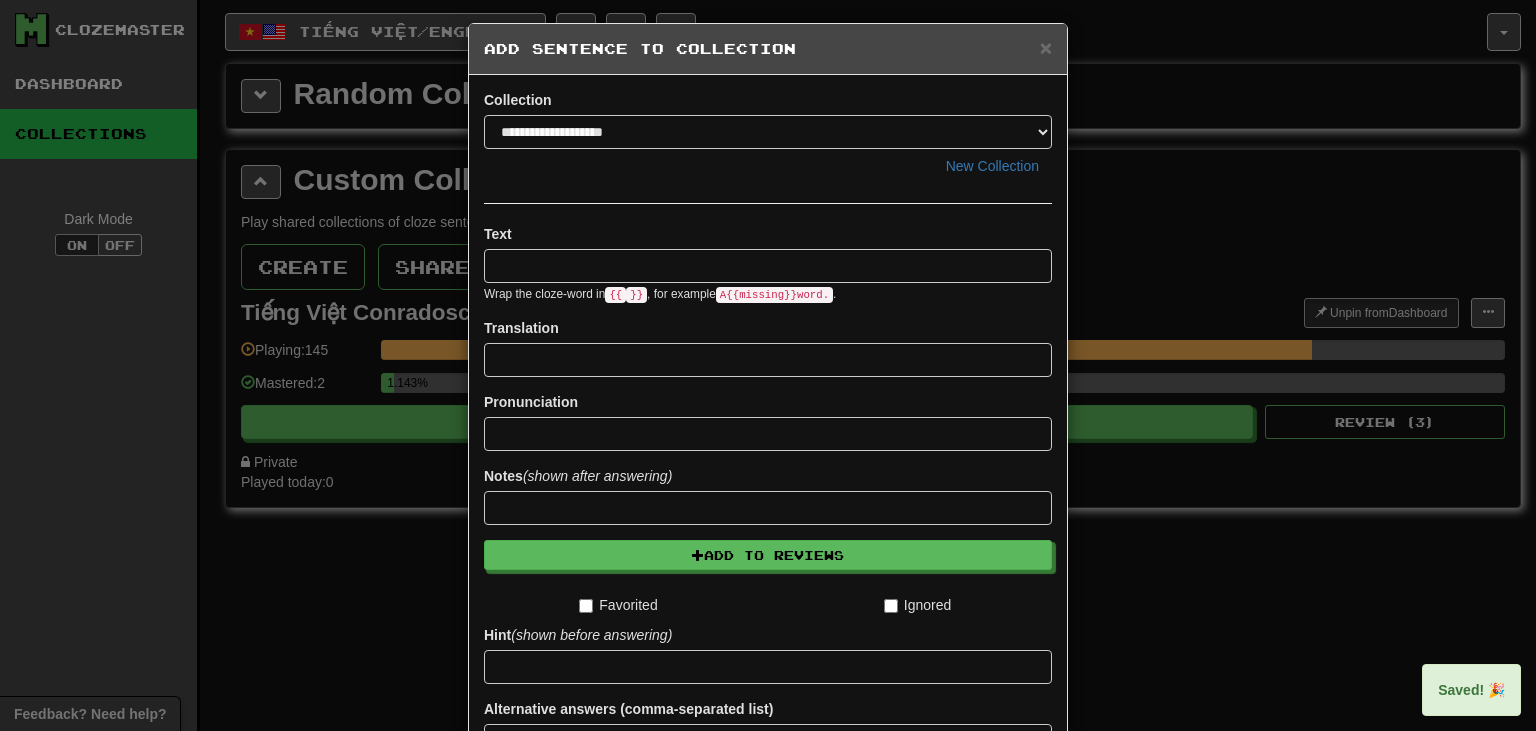 scroll, scrollTop: 0, scrollLeft: 0, axis: both 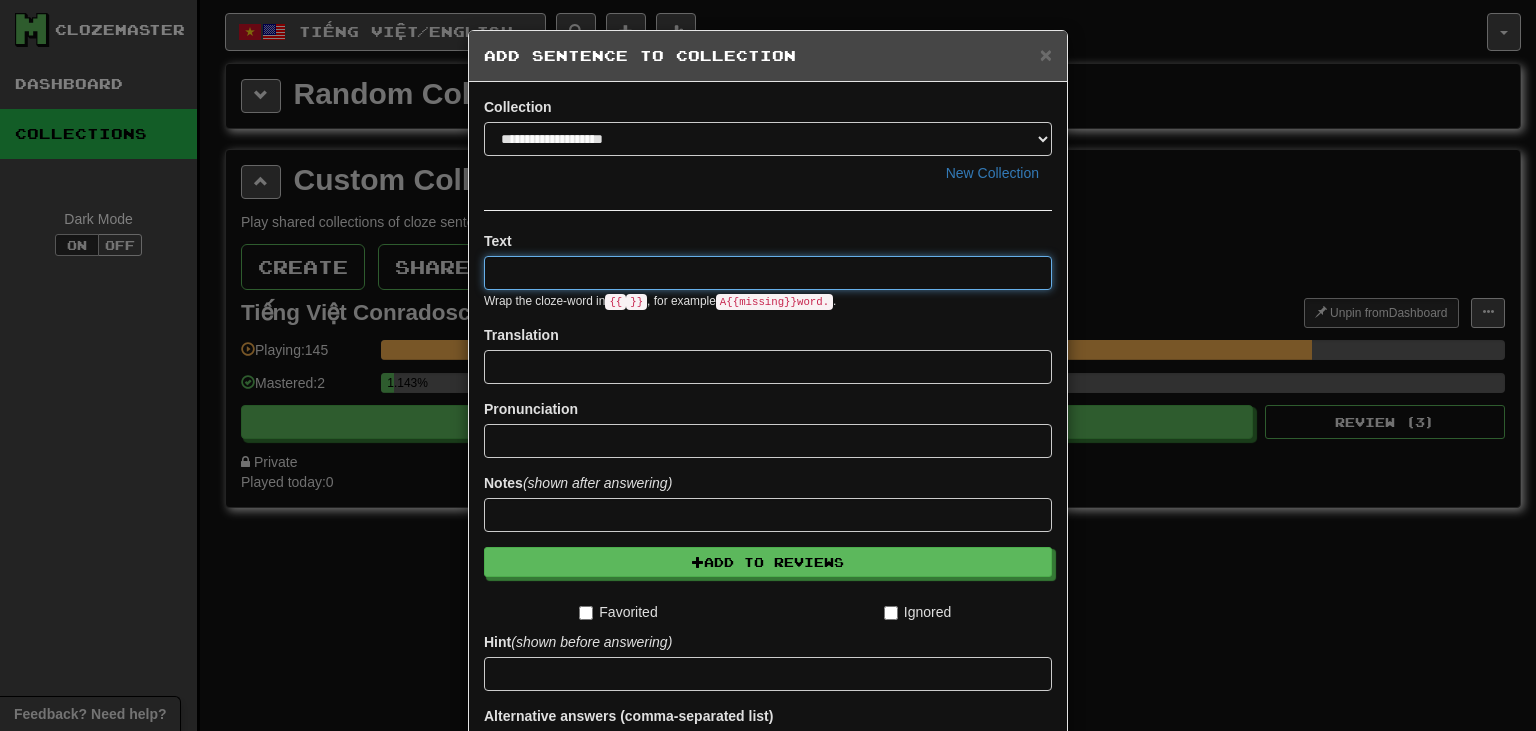 paste on "**********" 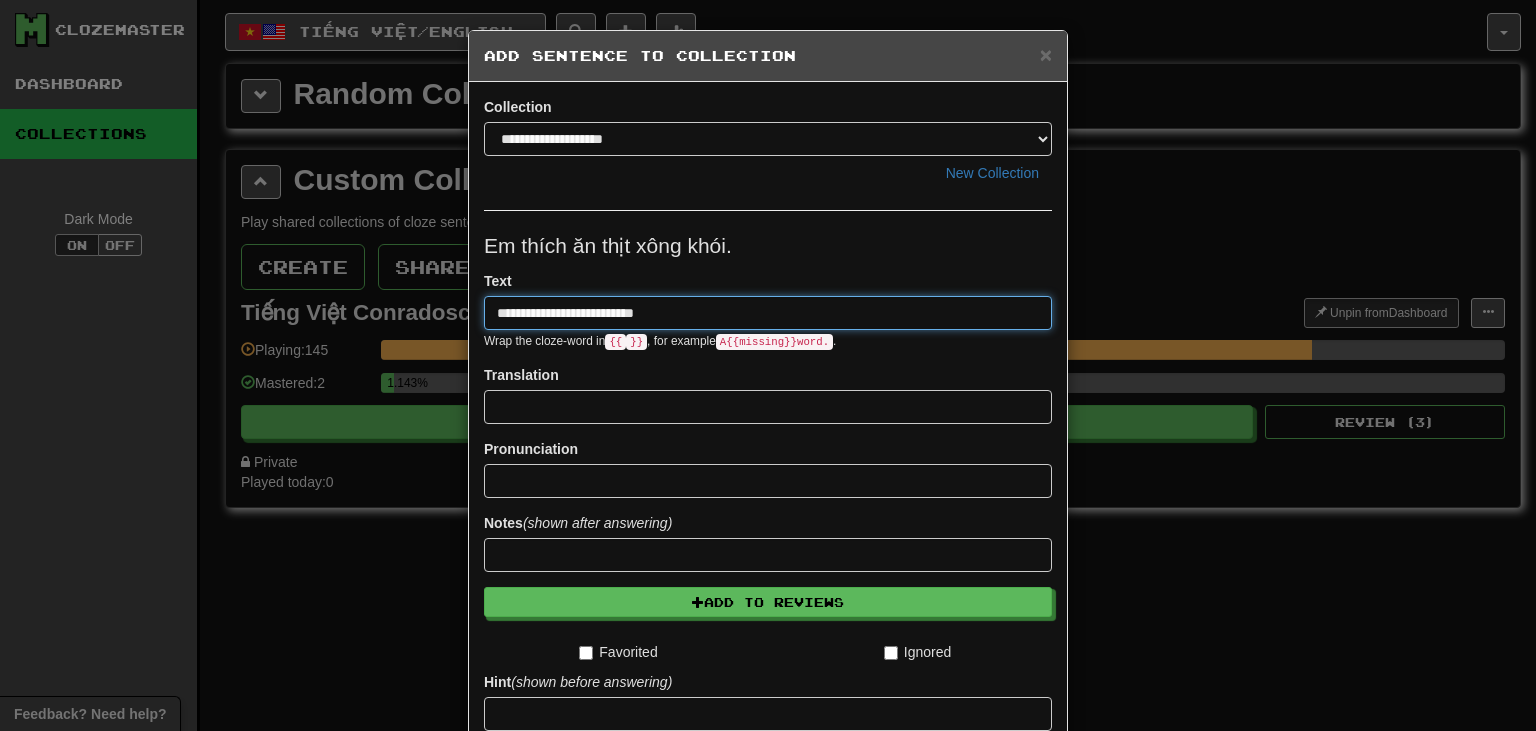 click on "**********" at bounding box center [768, 313] 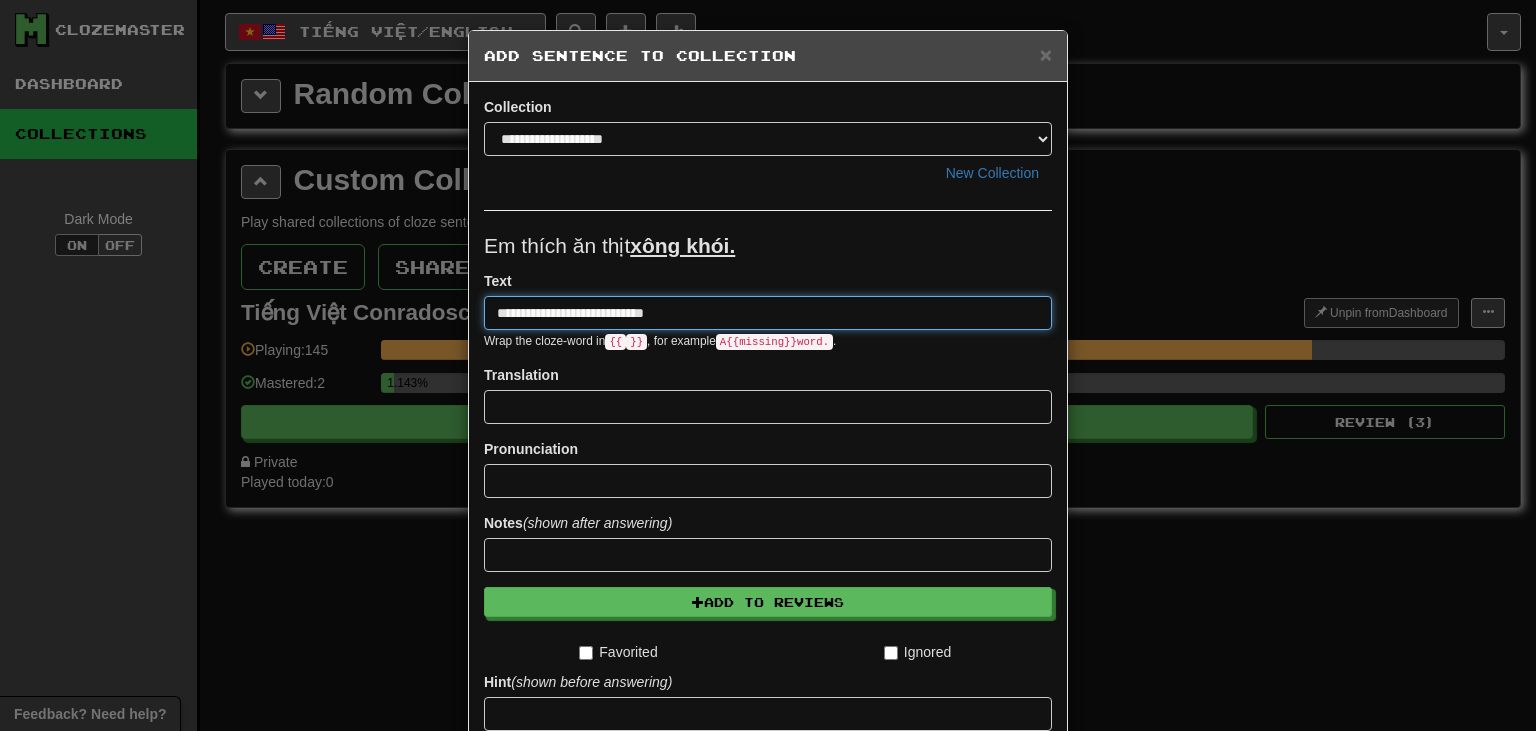 click on "**********" at bounding box center [768, 313] 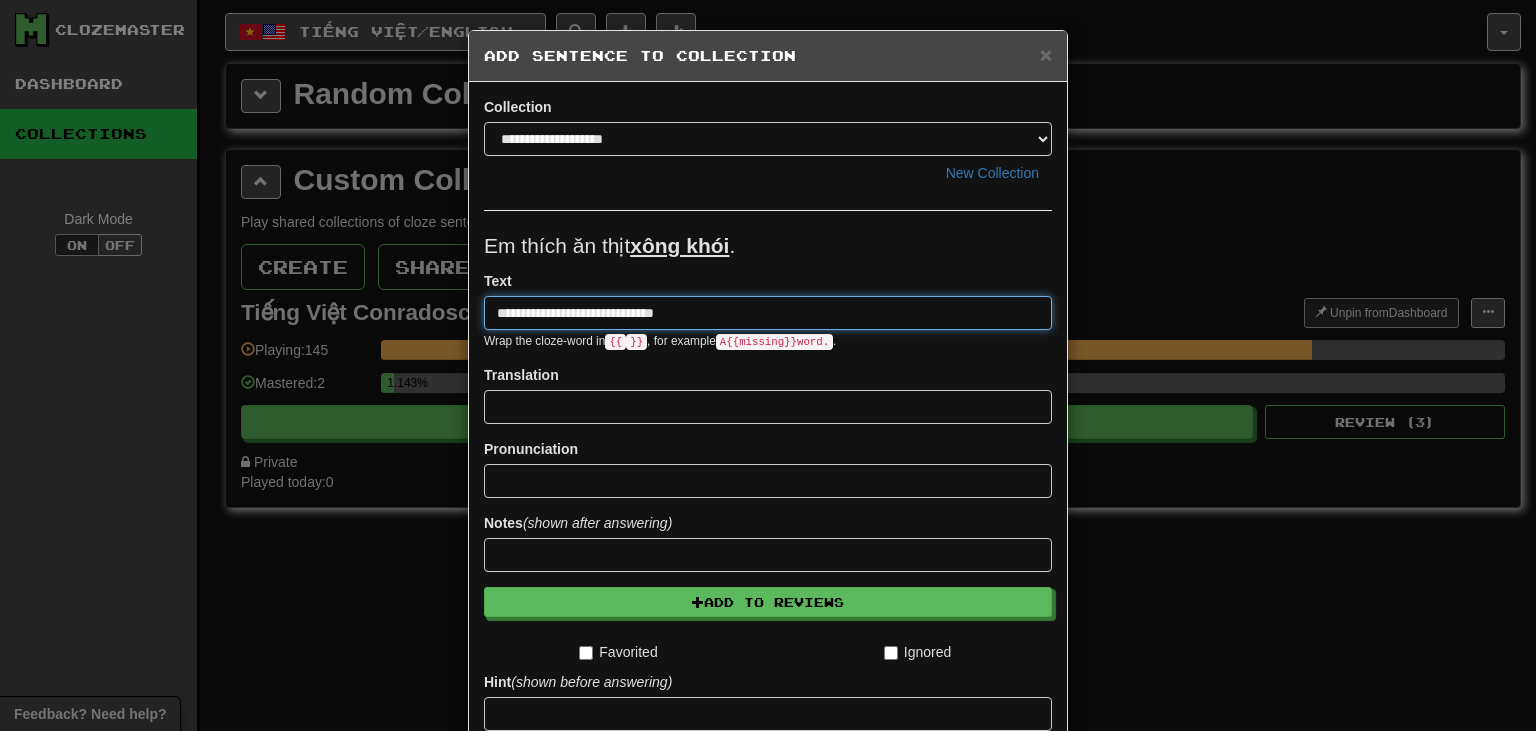 type on "**********" 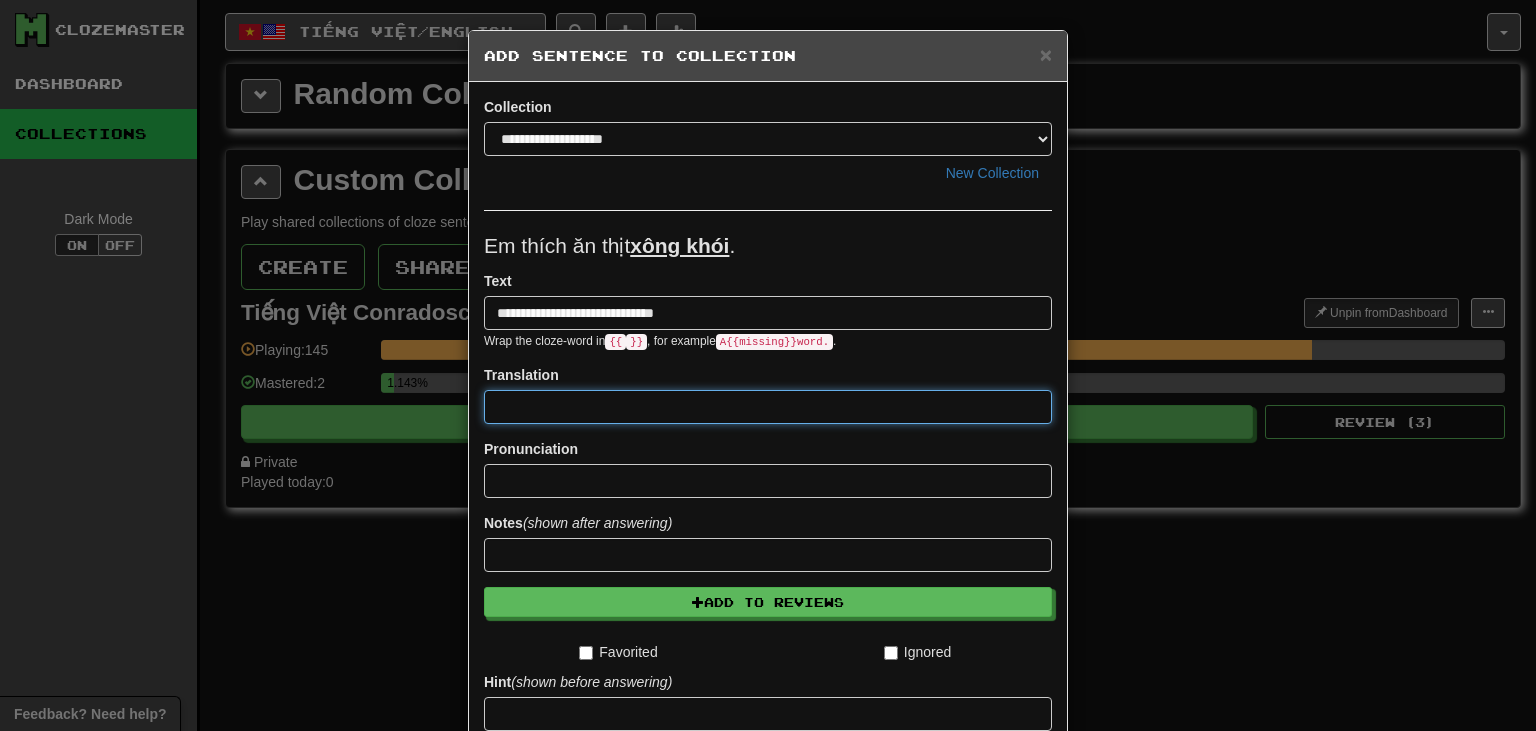 click at bounding box center [768, 407] 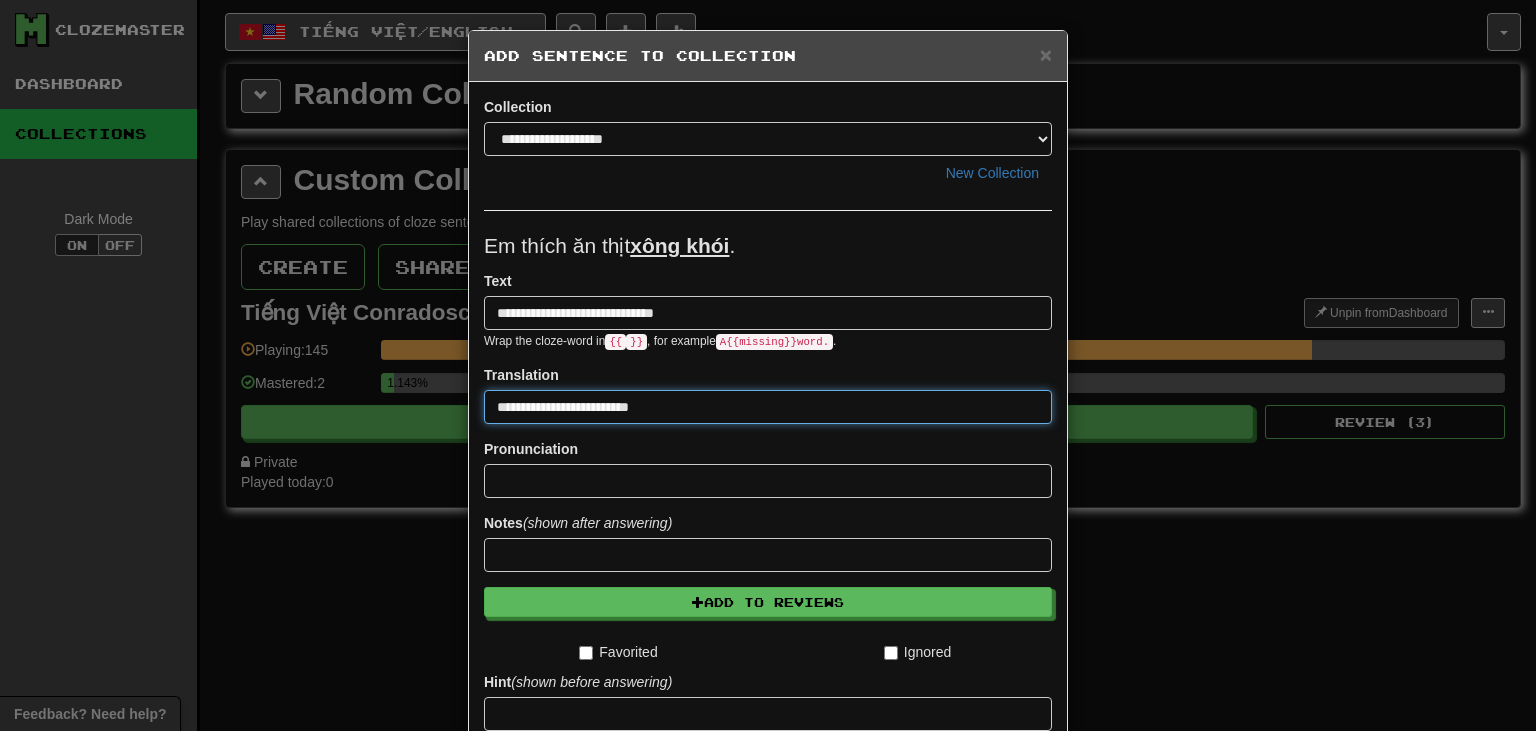 type on "**********" 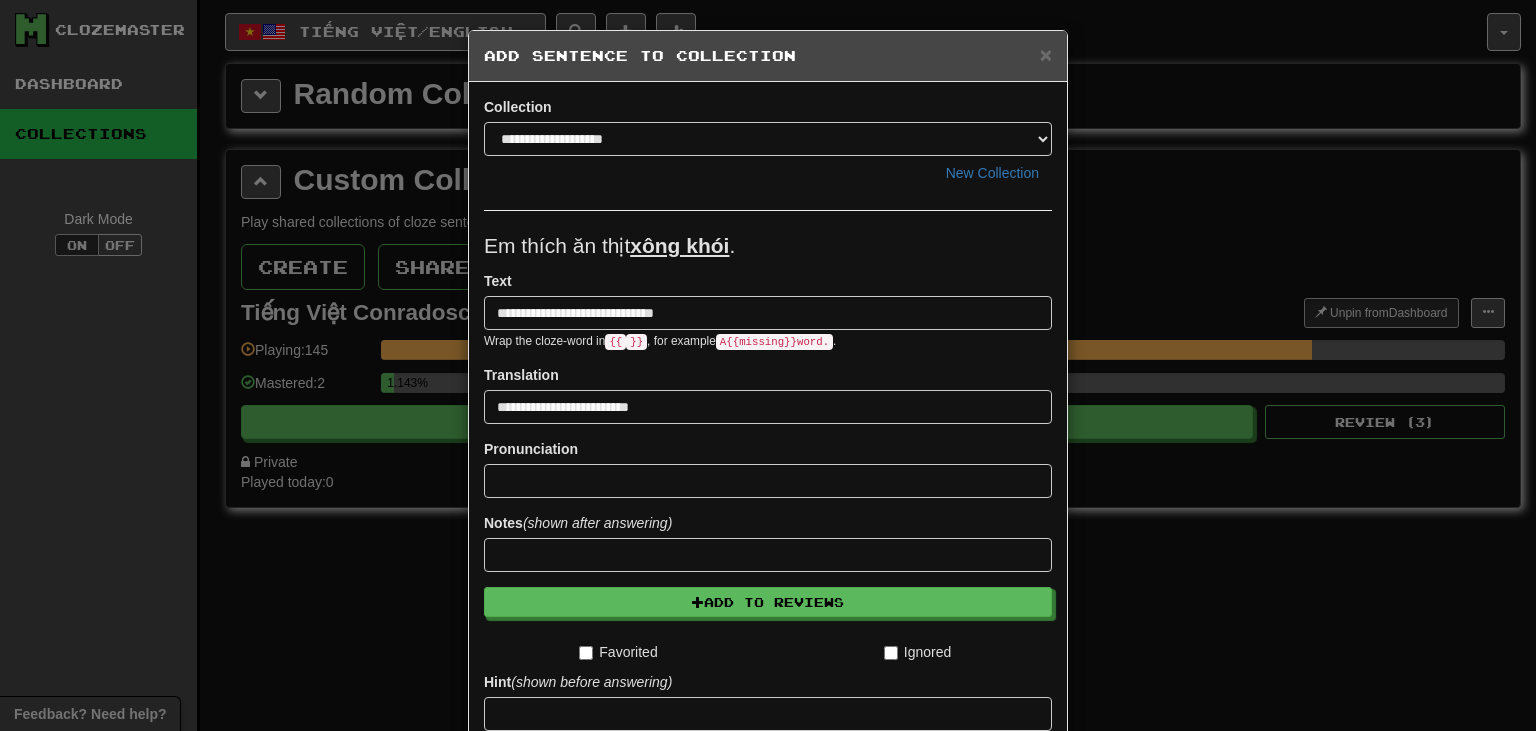 scroll, scrollTop: 184, scrollLeft: 0, axis: vertical 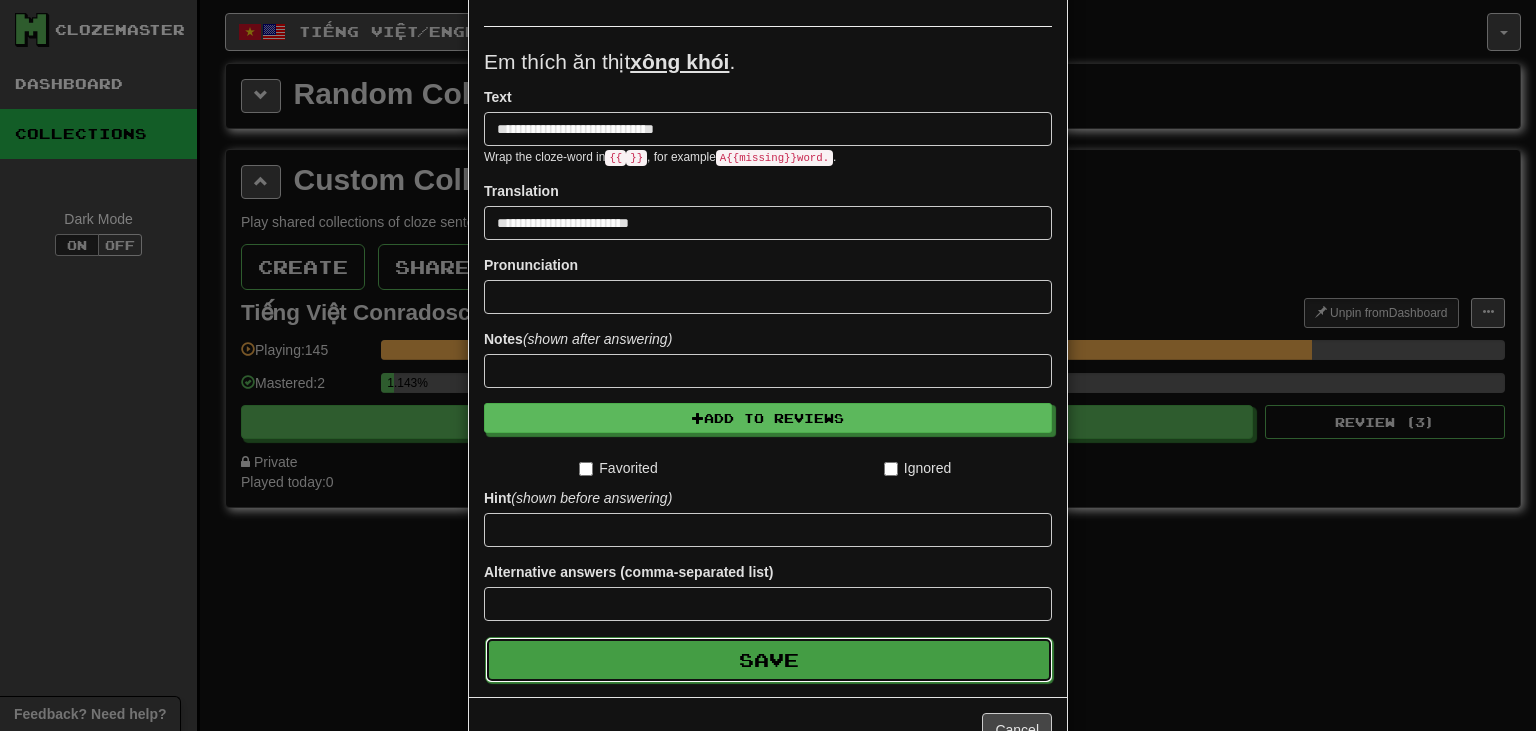 click on "Save" at bounding box center (769, 660) 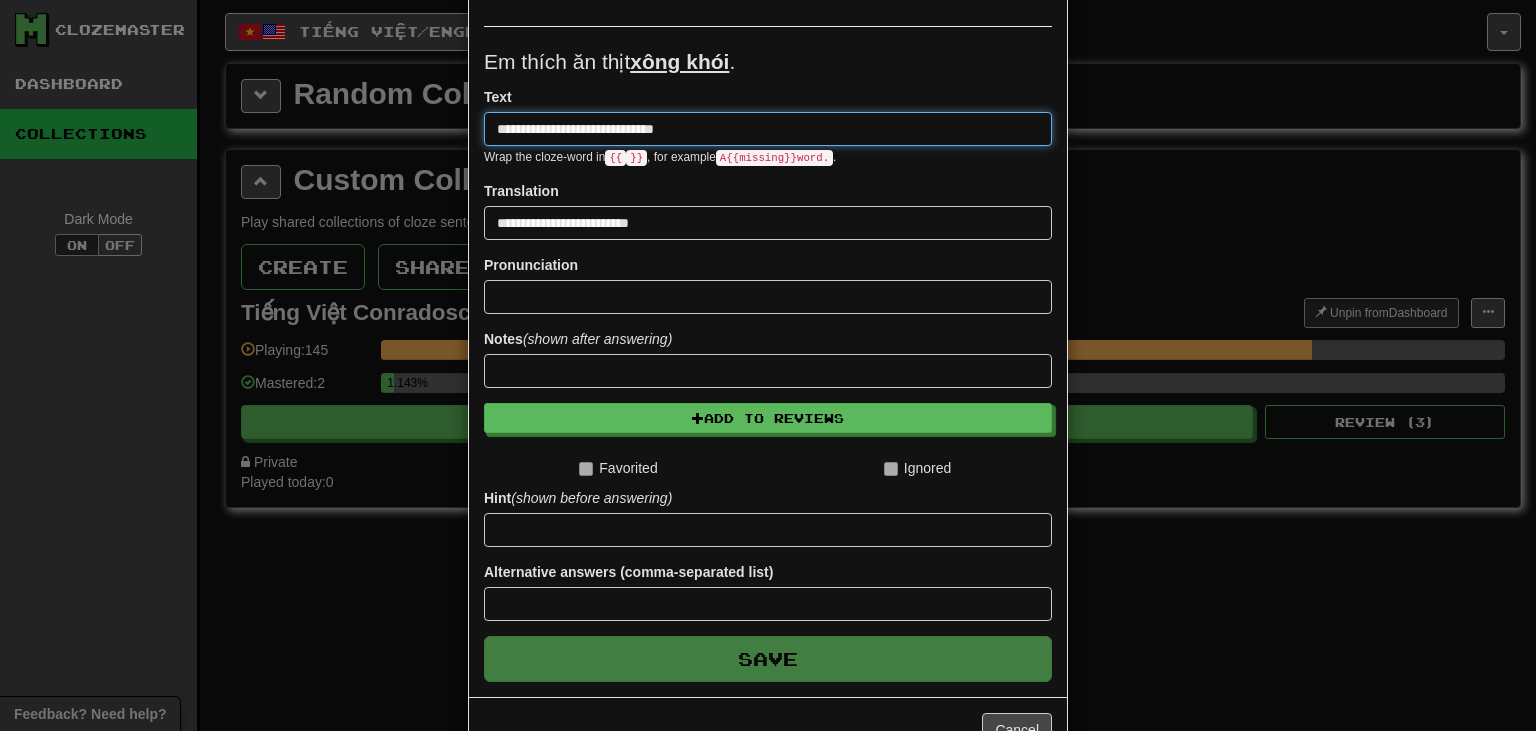 type 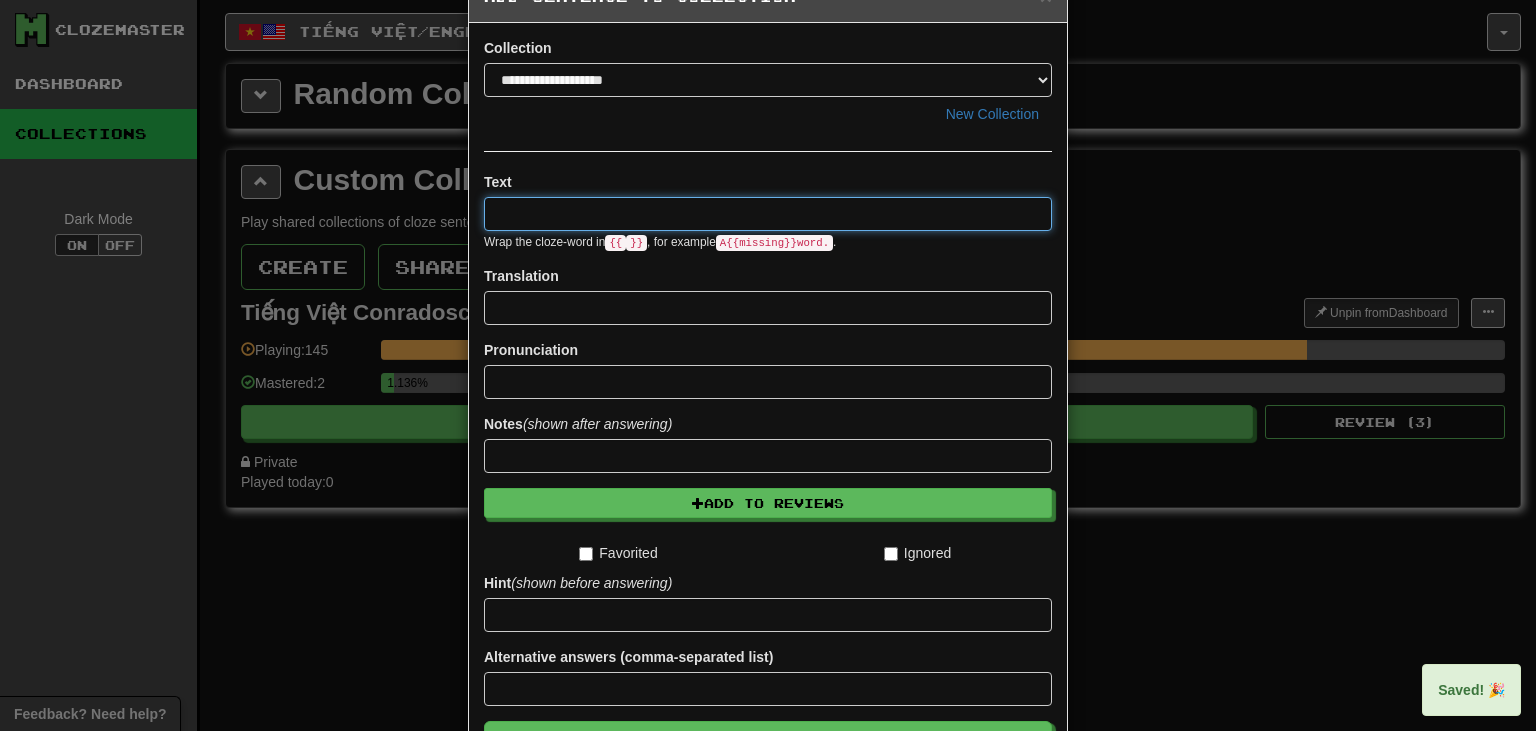 scroll, scrollTop: 0, scrollLeft: 0, axis: both 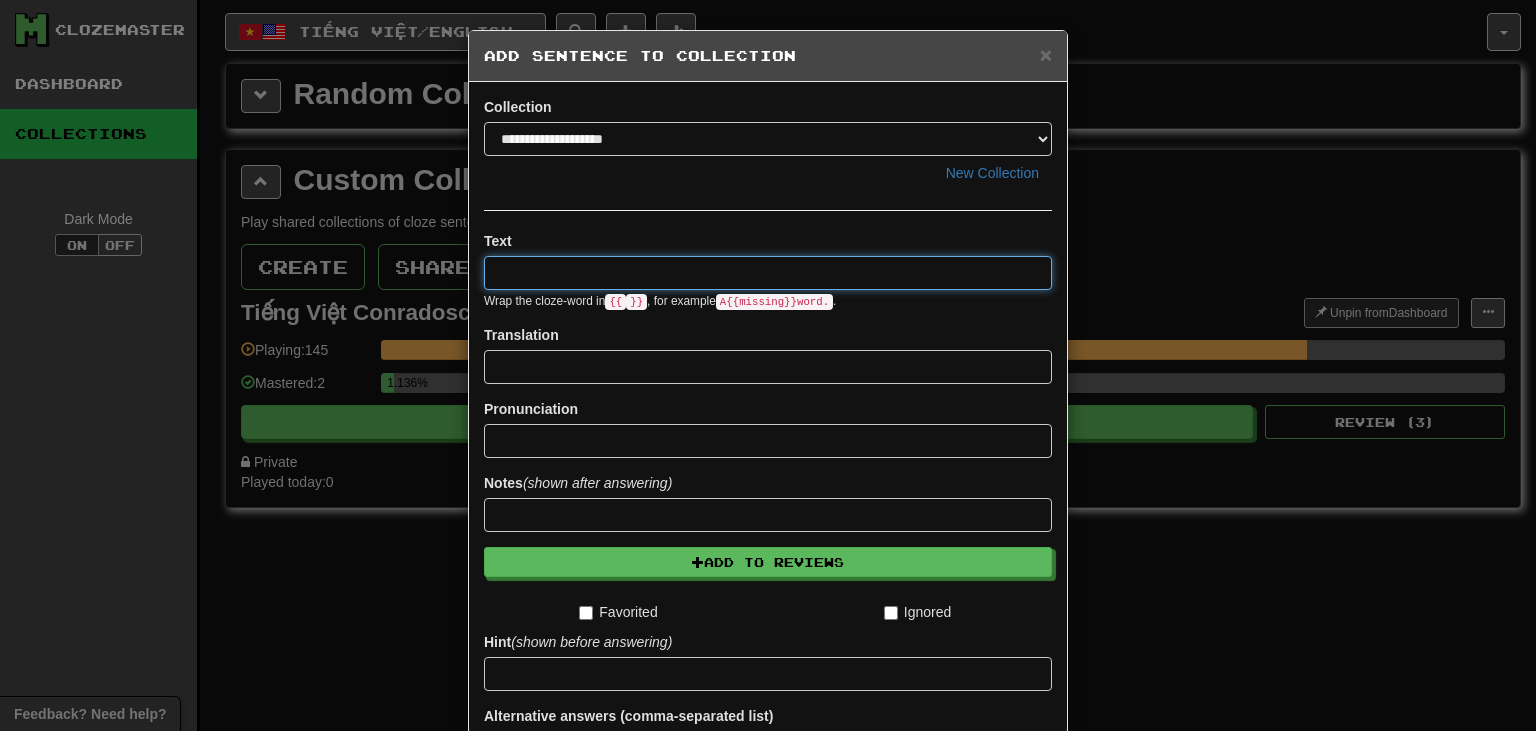 paste on "**********" 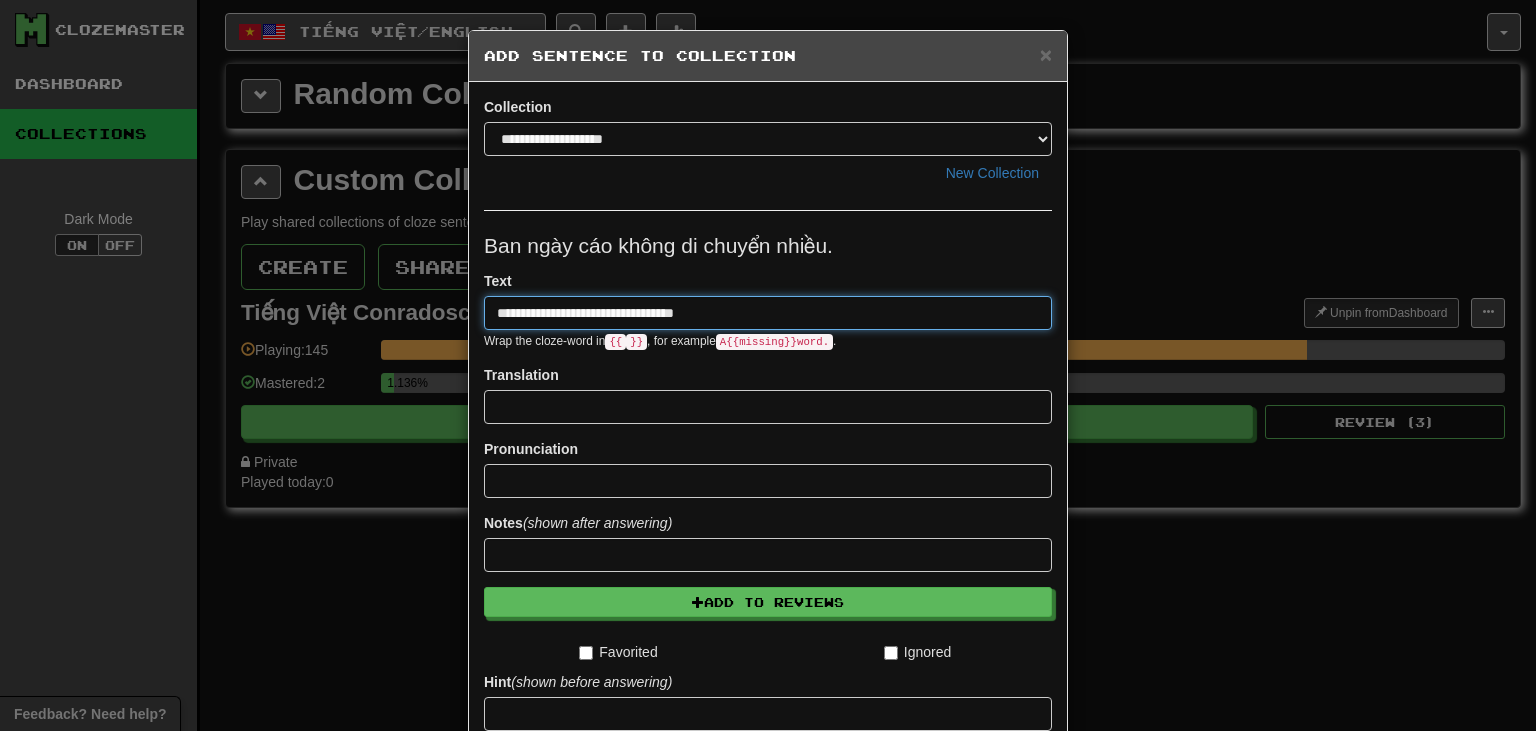 click on "**********" at bounding box center [768, 313] 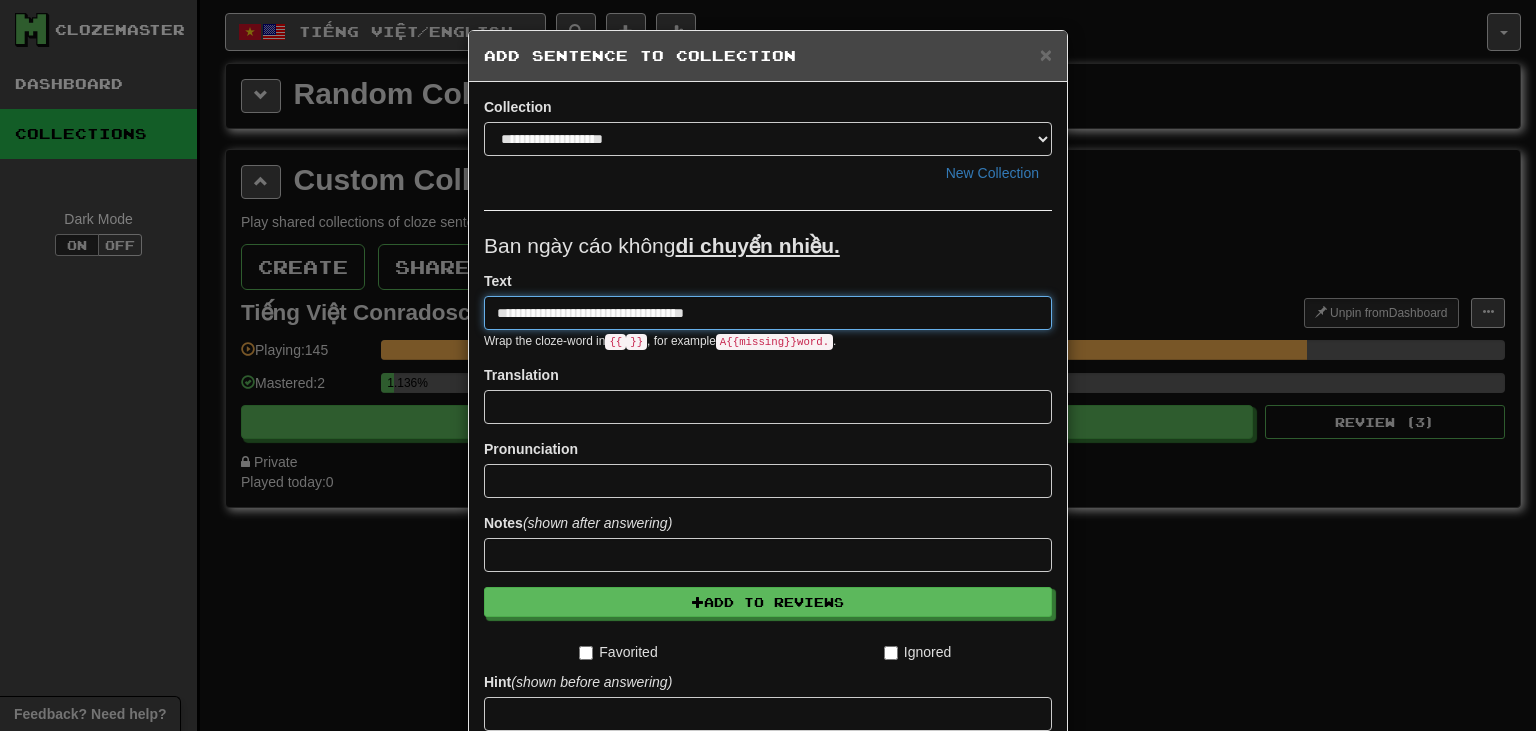 click on "**********" at bounding box center (768, 313) 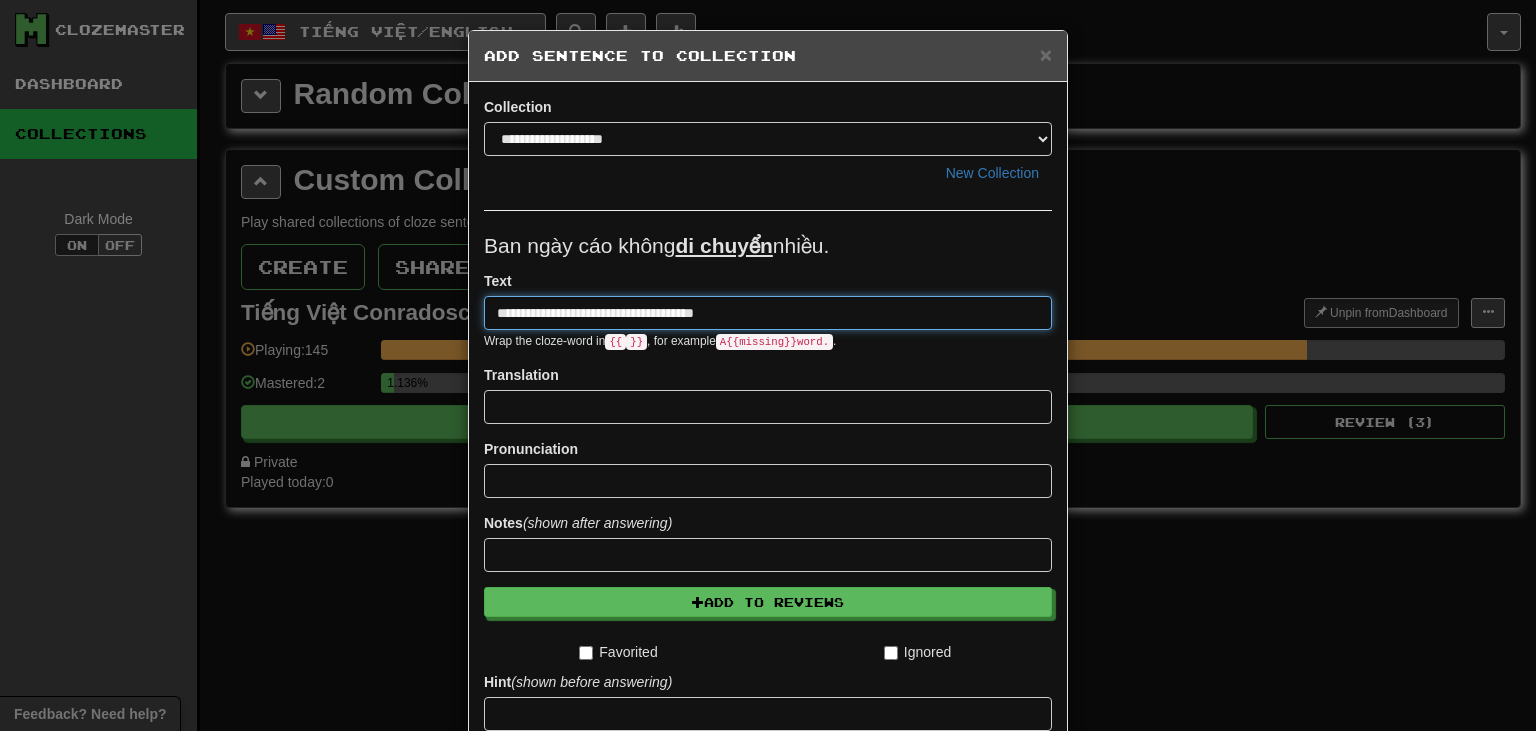 paste on "**********" 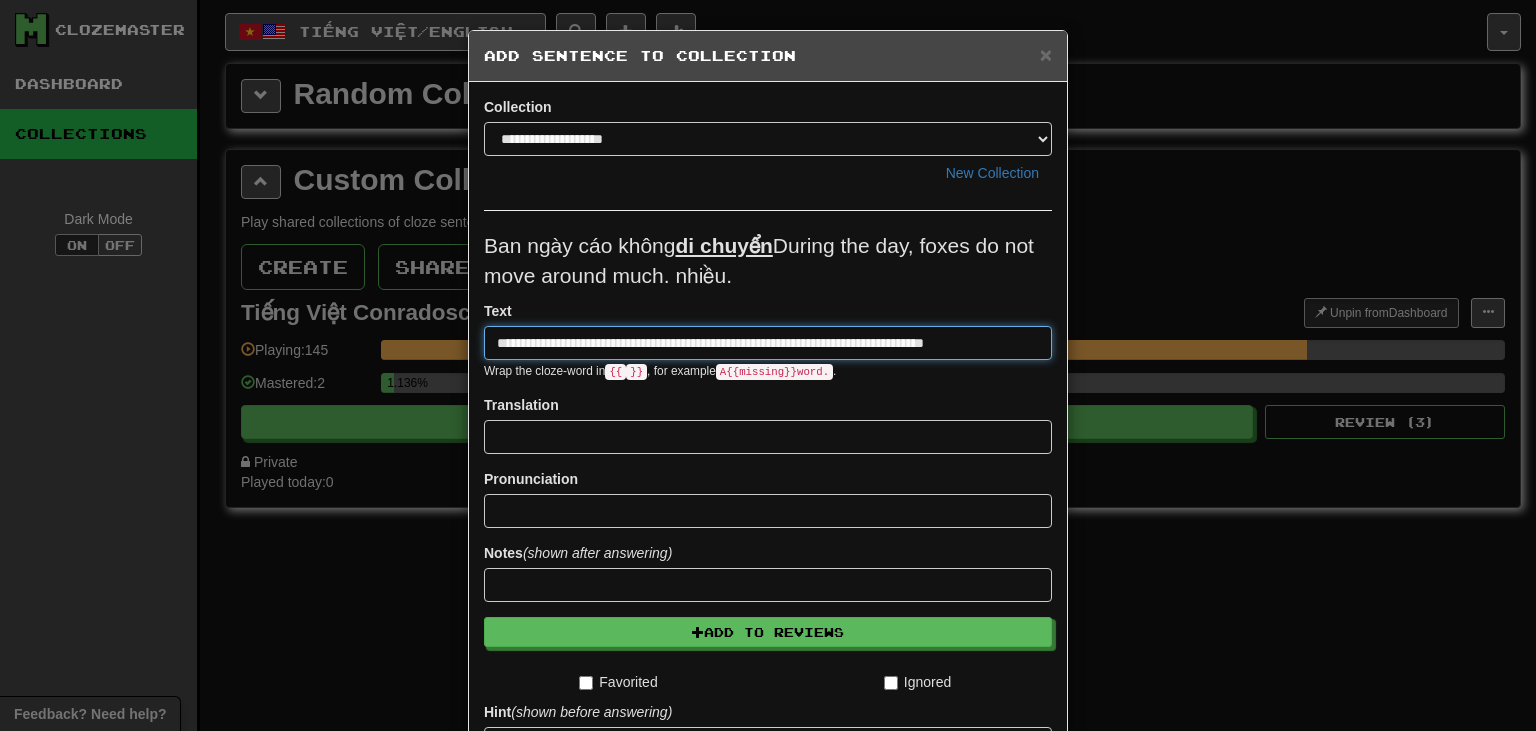 type on "**********" 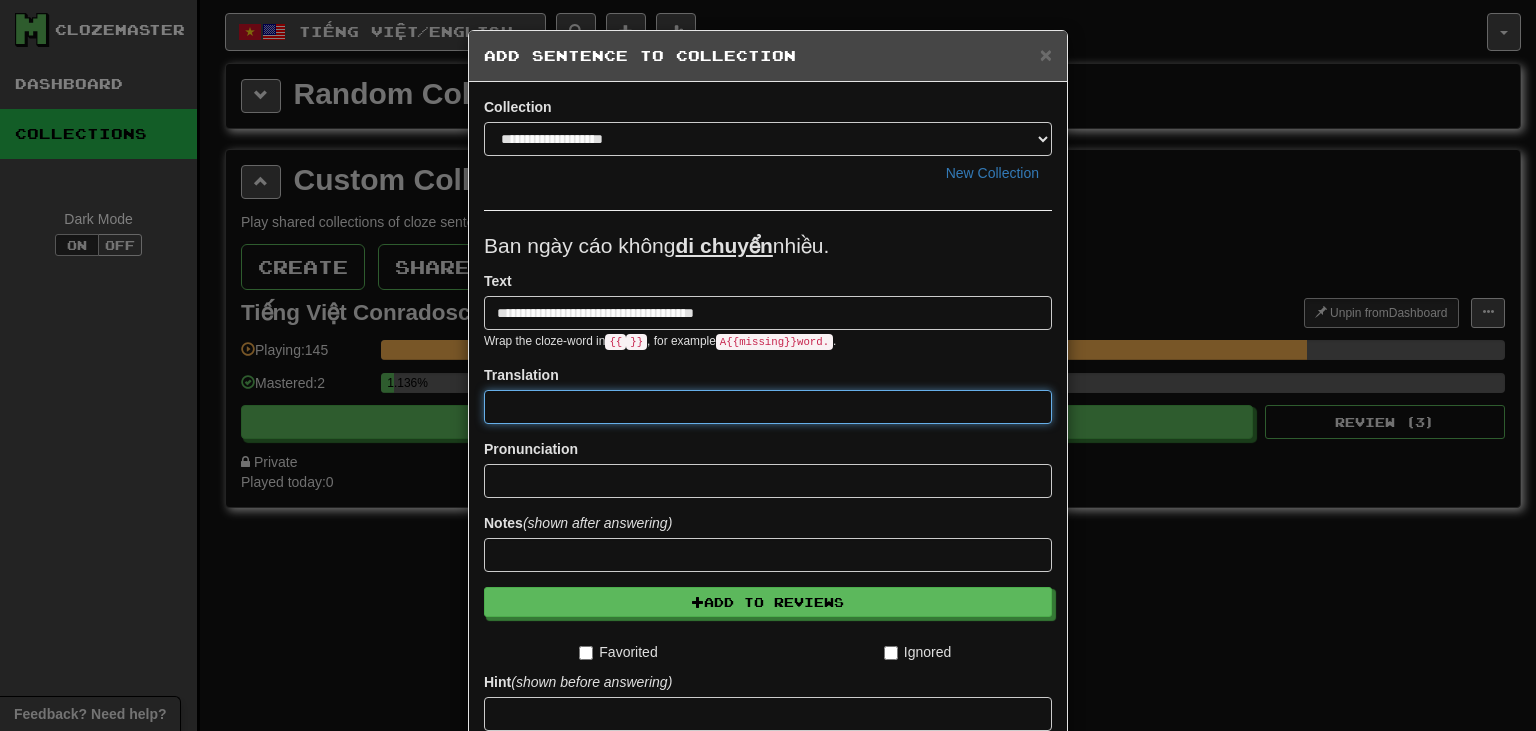 click at bounding box center (768, 407) 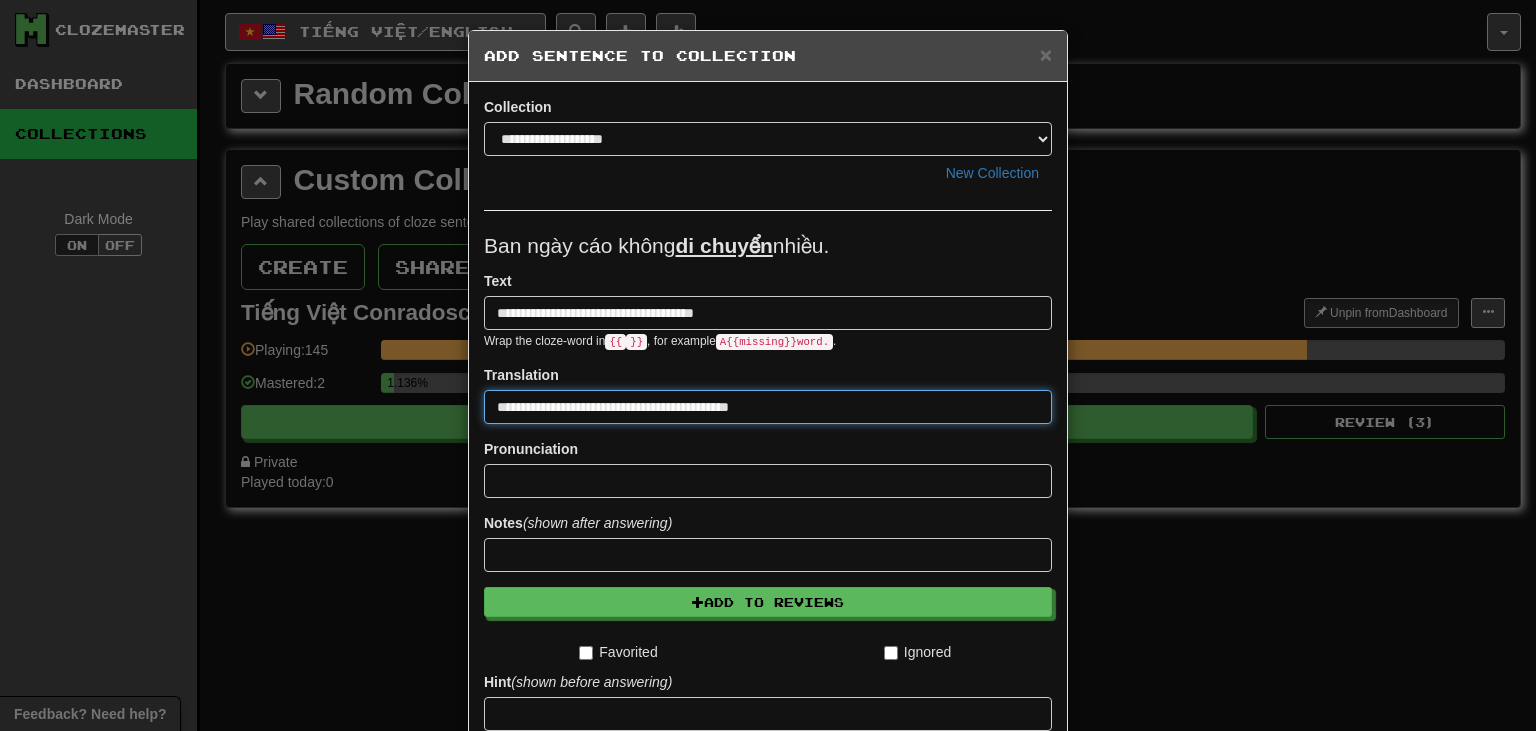 type on "**********" 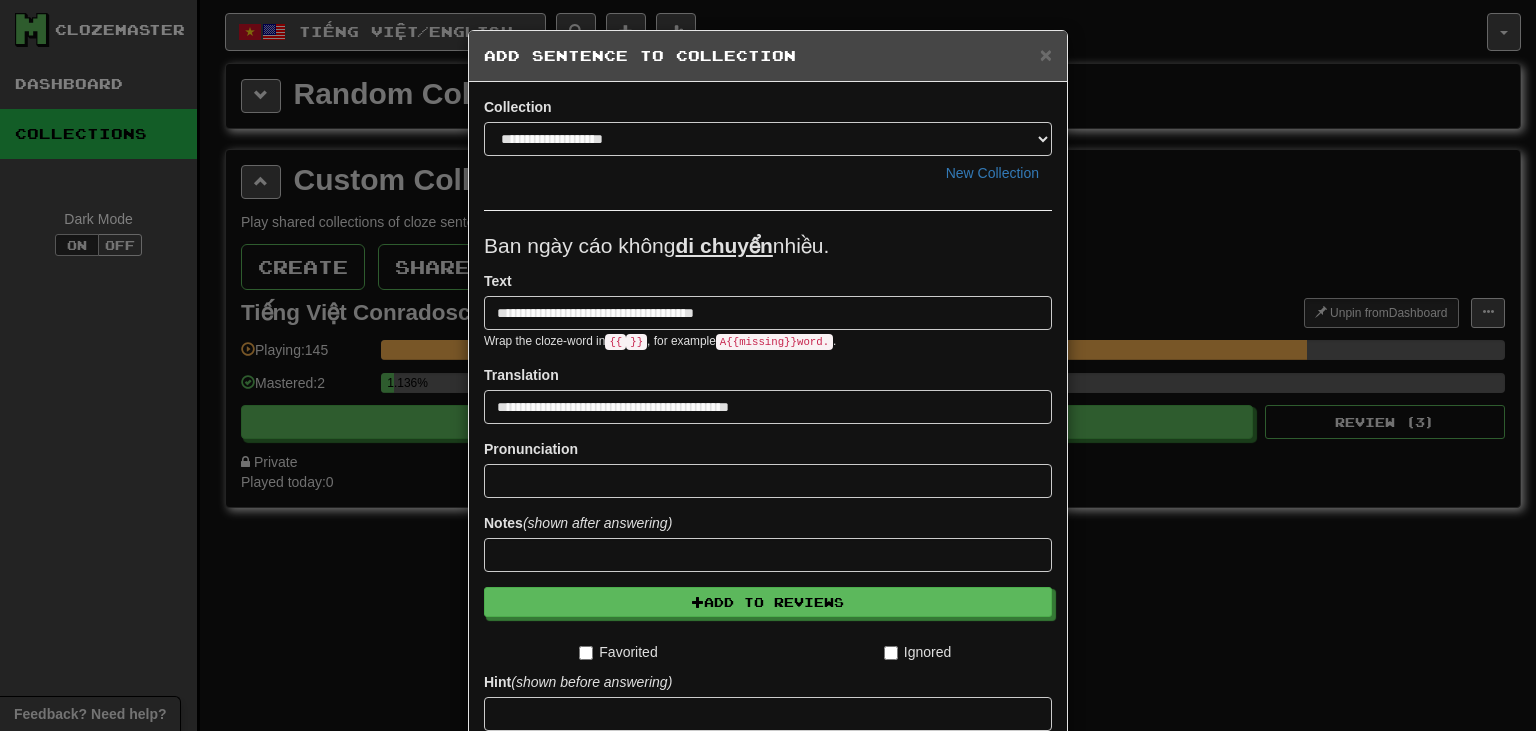 scroll, scrollTop: 243, scrollLeft: 0, axis: vertical 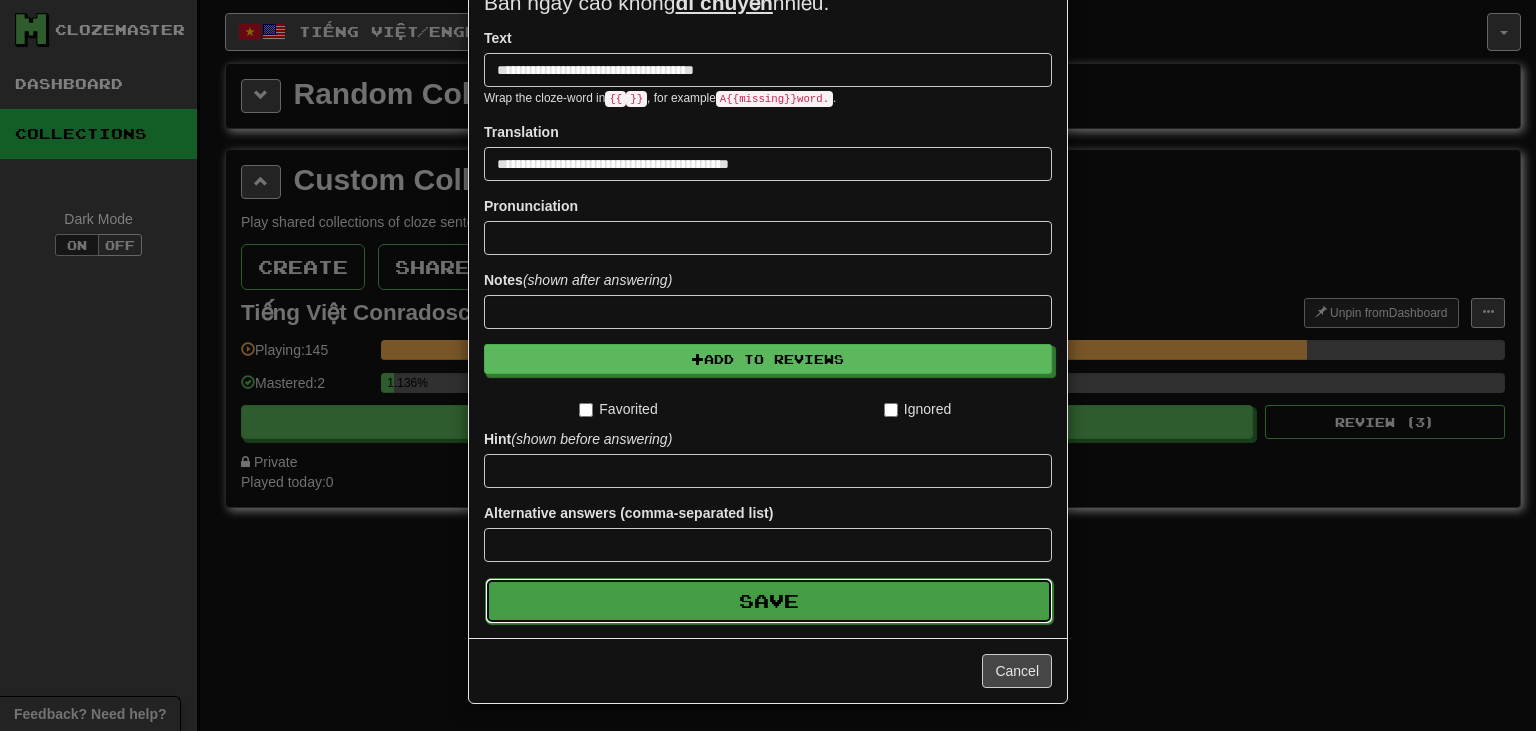 click on "Save" at bounding box center (769, 601) 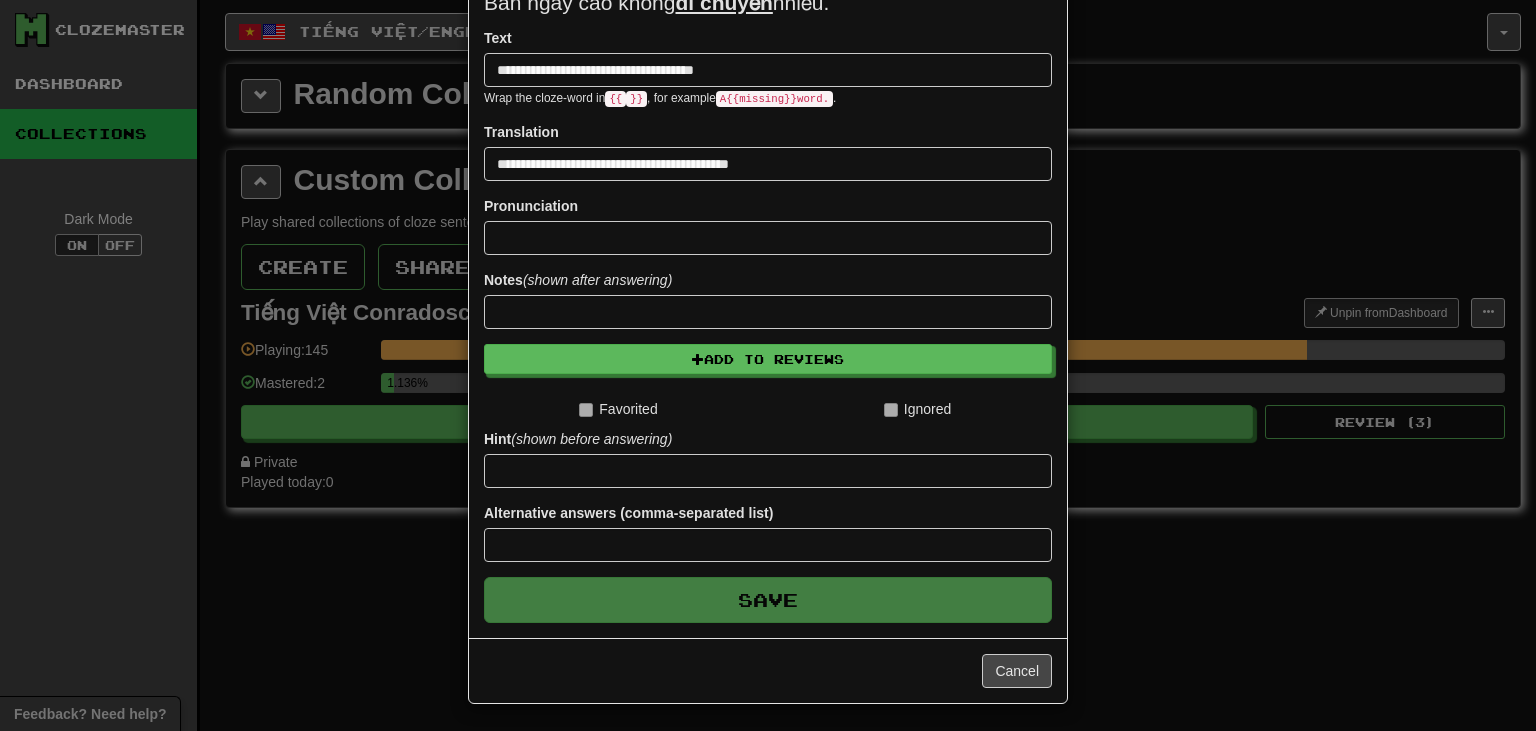 type 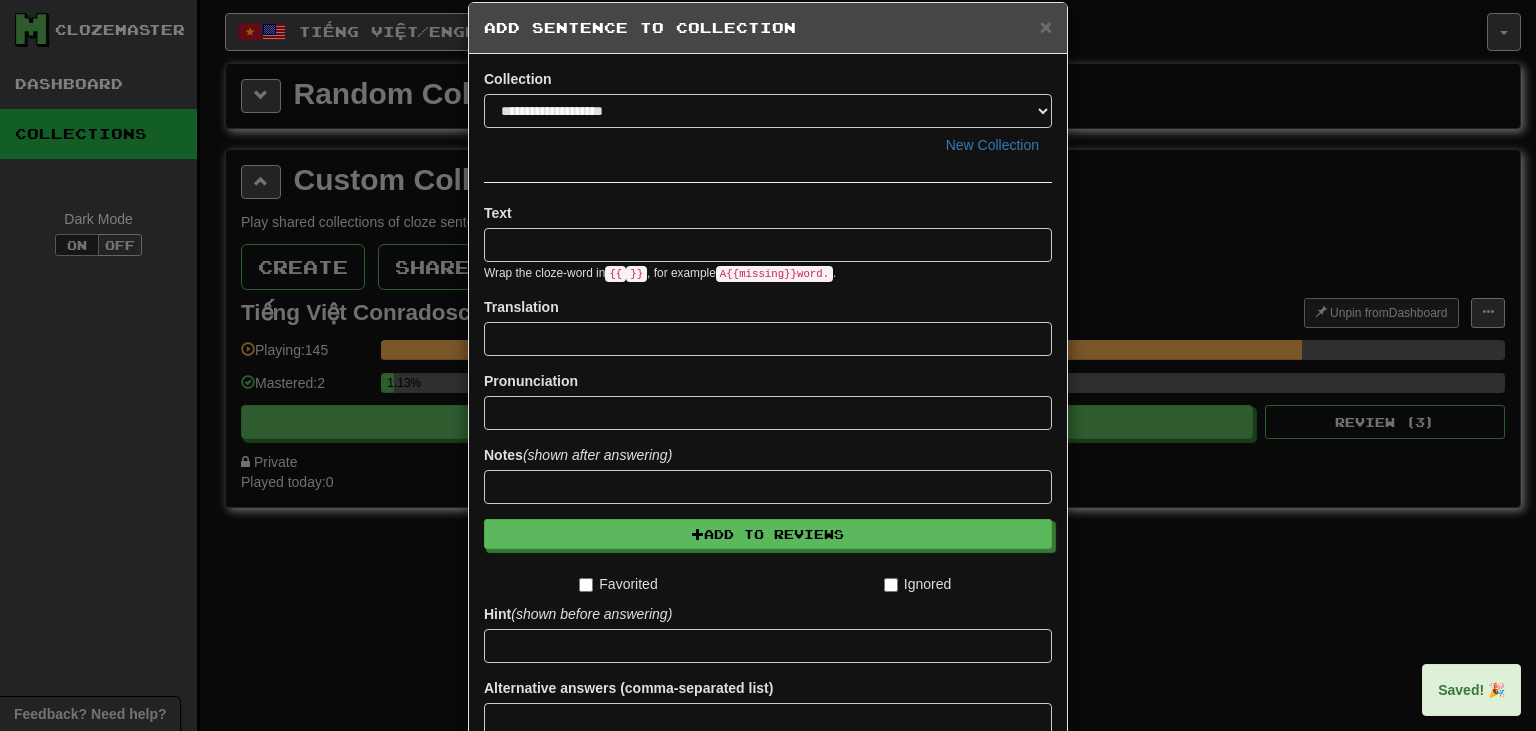 scroll, scrollTop: 0, scrollLeft: 0, axis: both 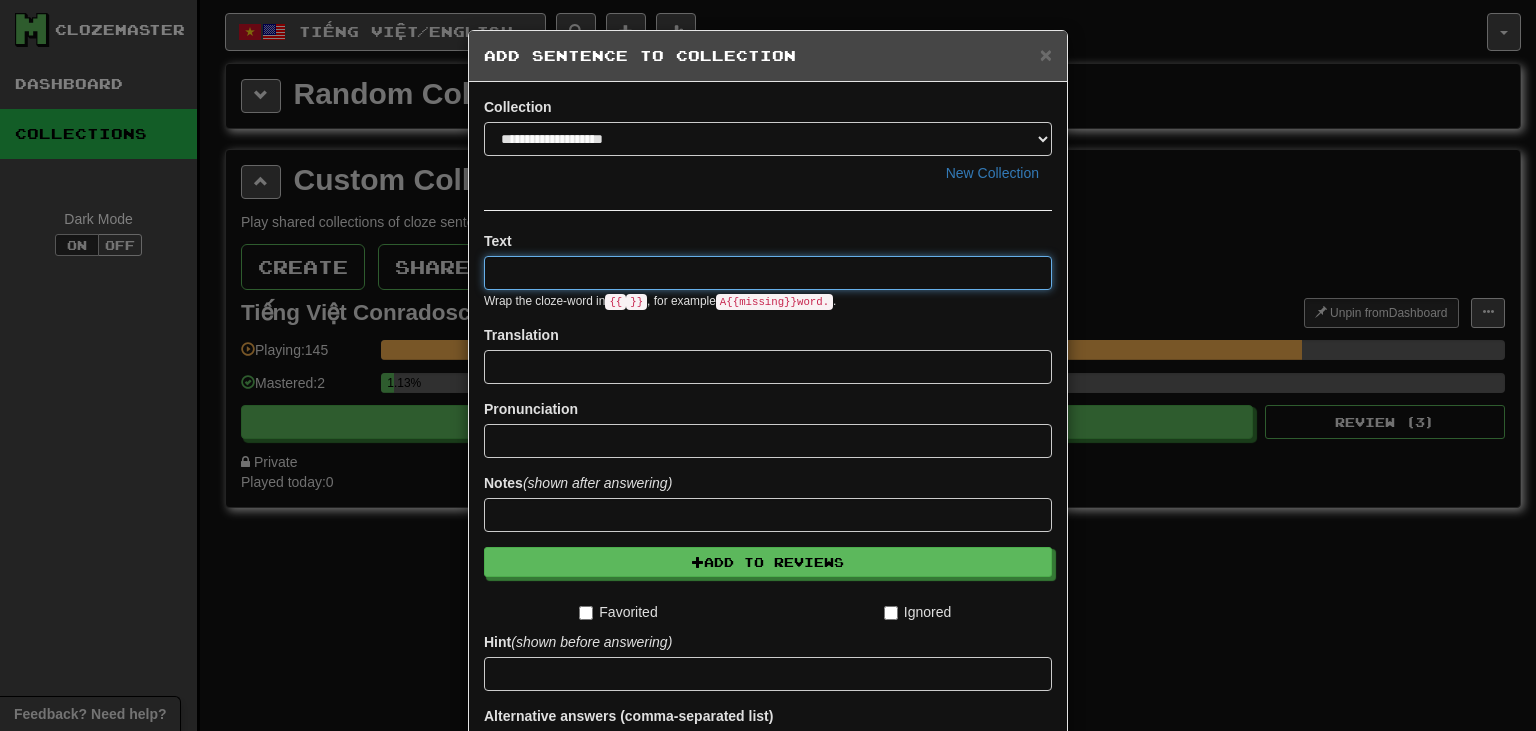 paste on "**********" 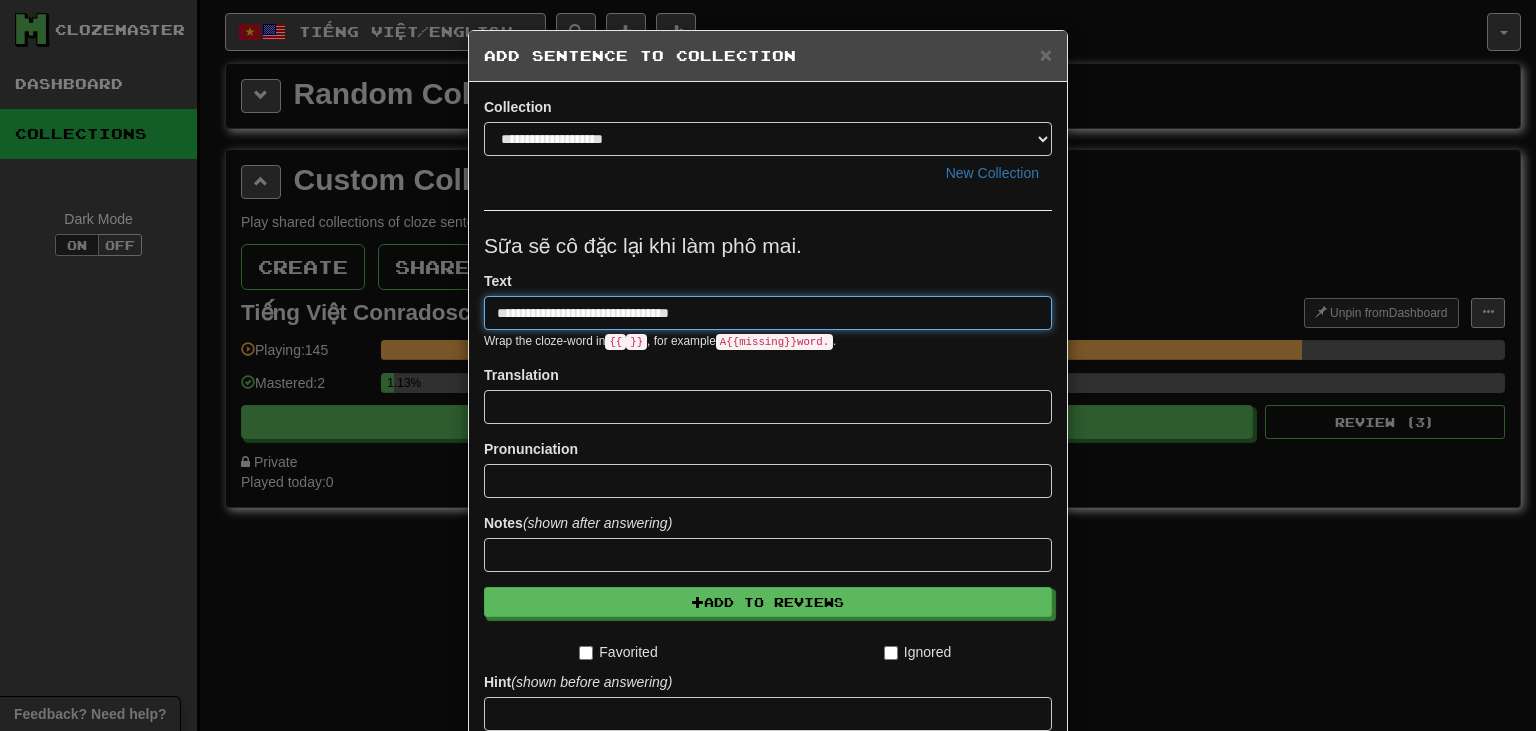 click on "**********" at bounding box center (768, 313) 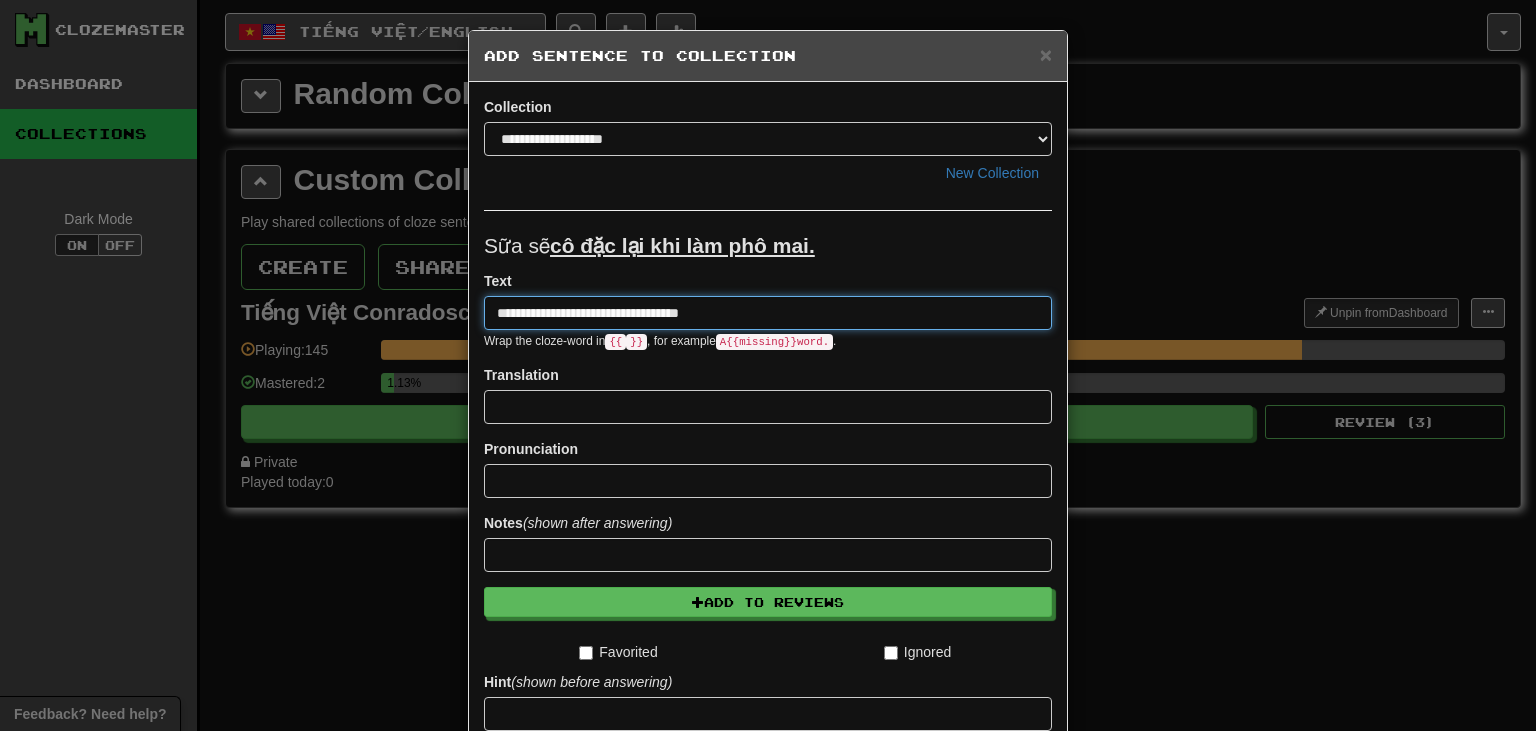 click on "**********" at bounding box center (768, 313) 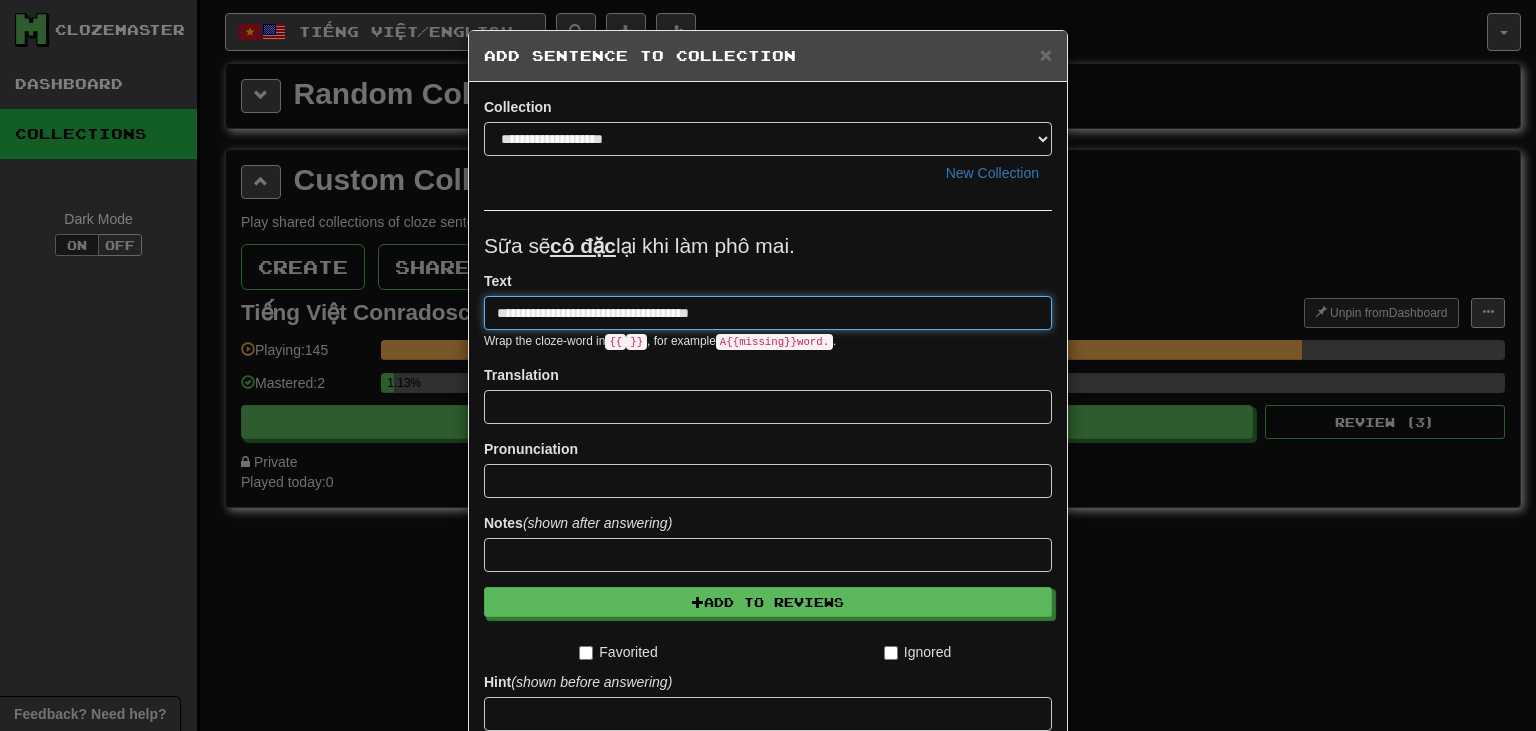 type on "**********" 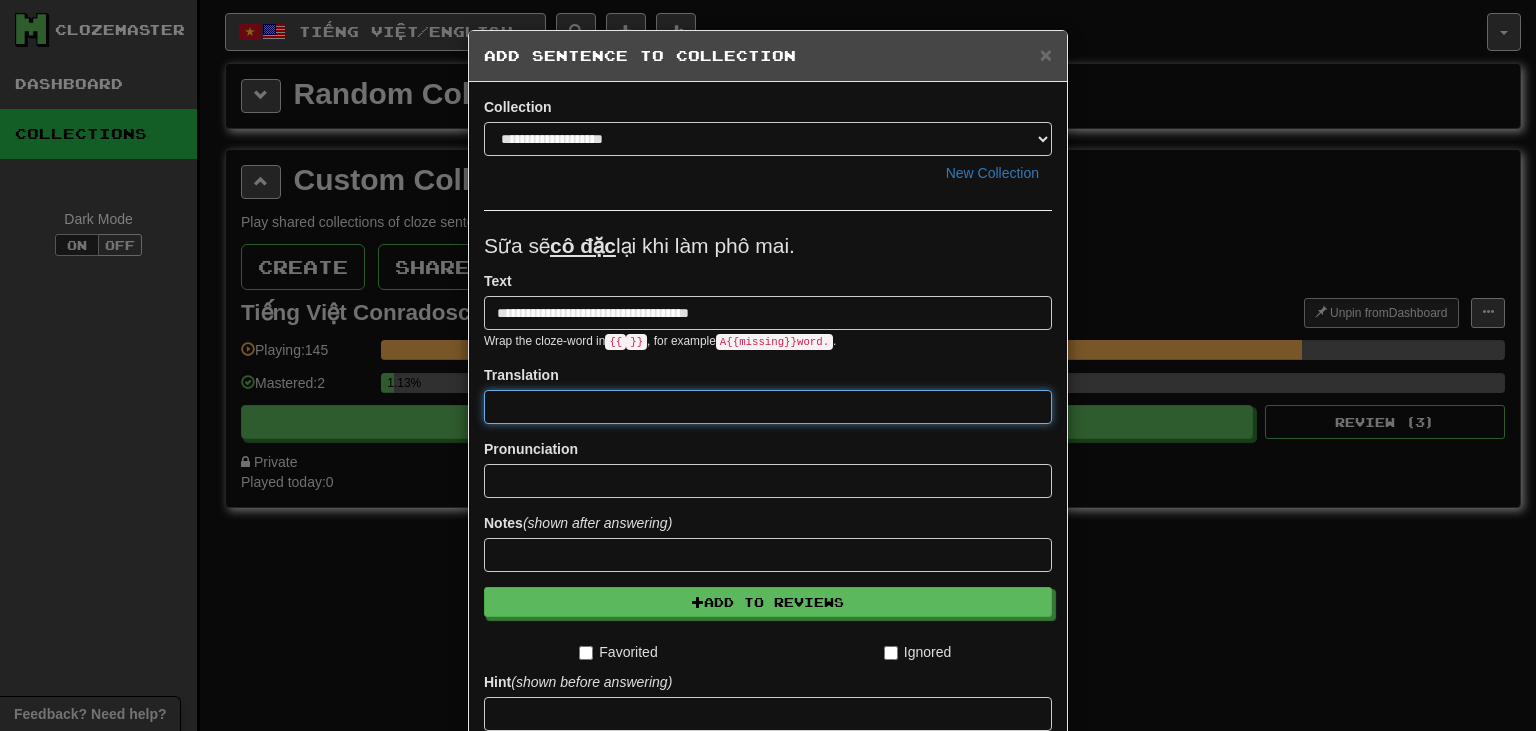 click at bounding box center (768, 407) 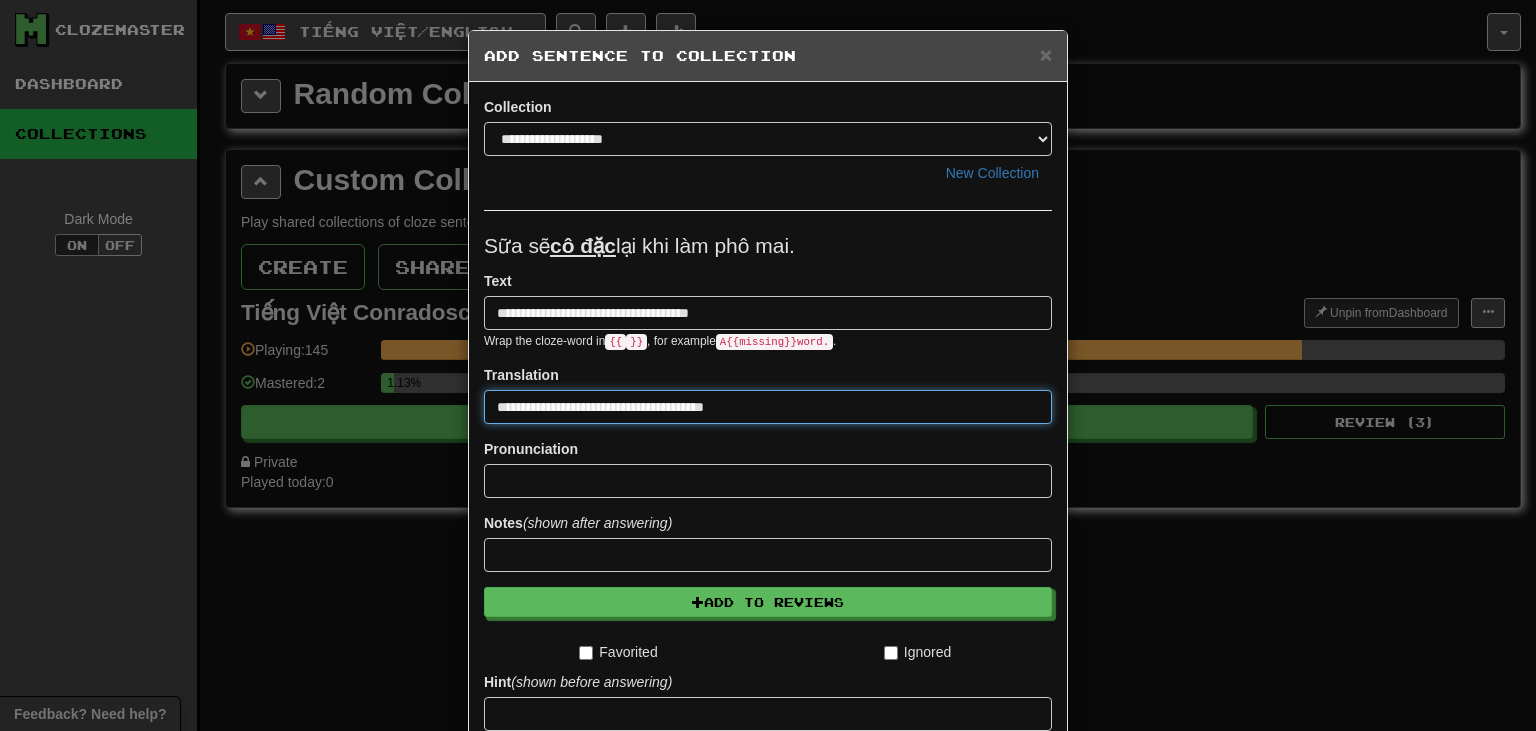type on "**********" 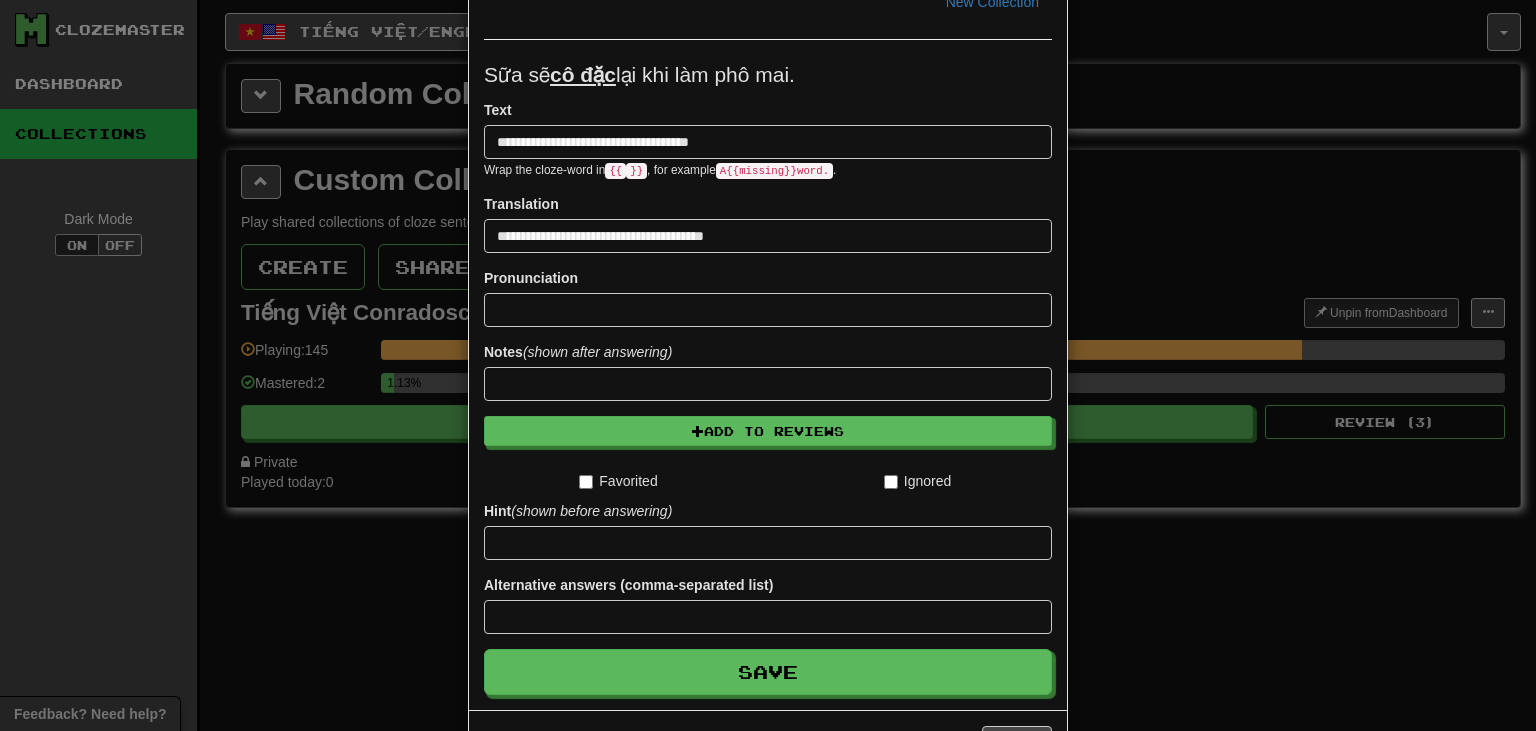 scroll, scrollTop: 222, scrollLeft: 0, axis: vertical 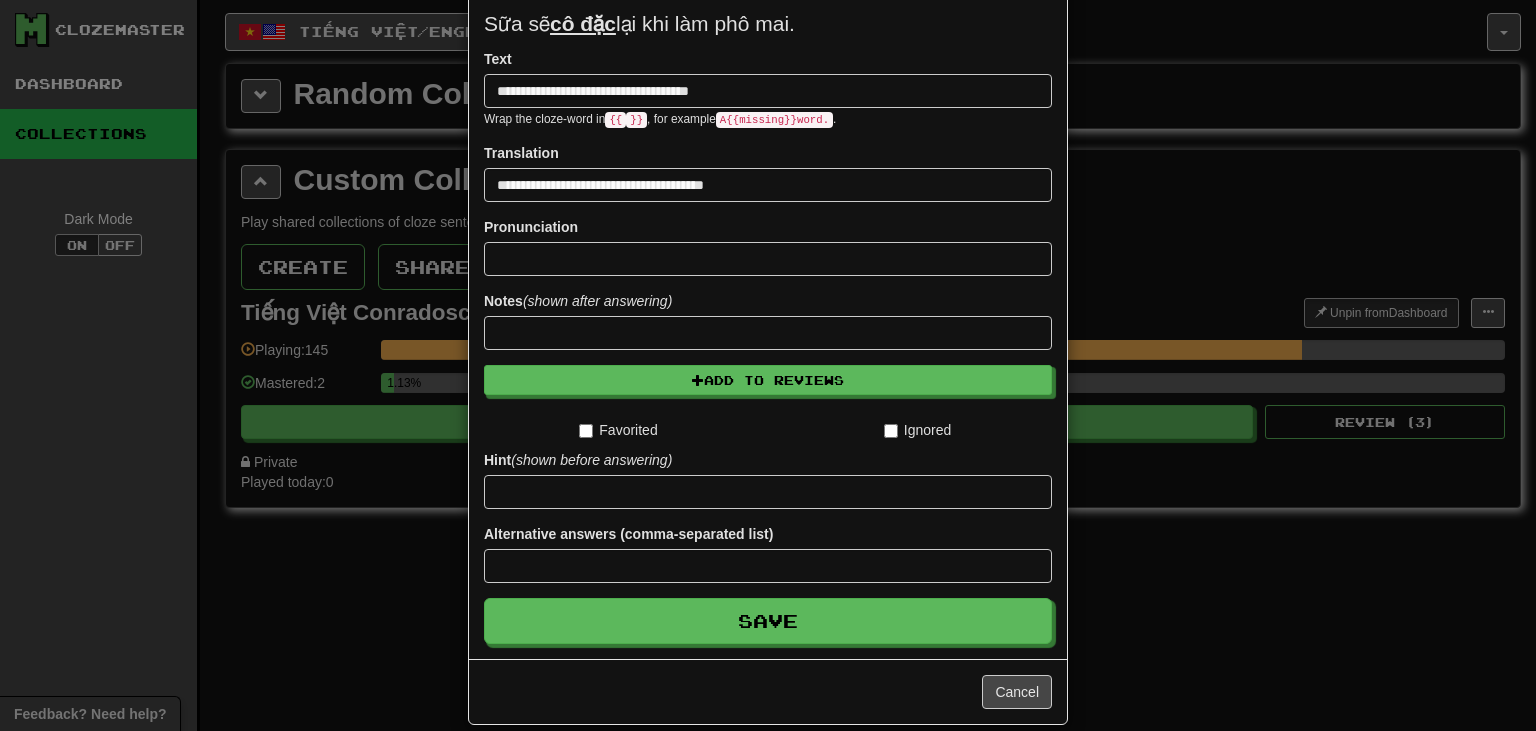 click on "**********" at bounding box center [768, 259] 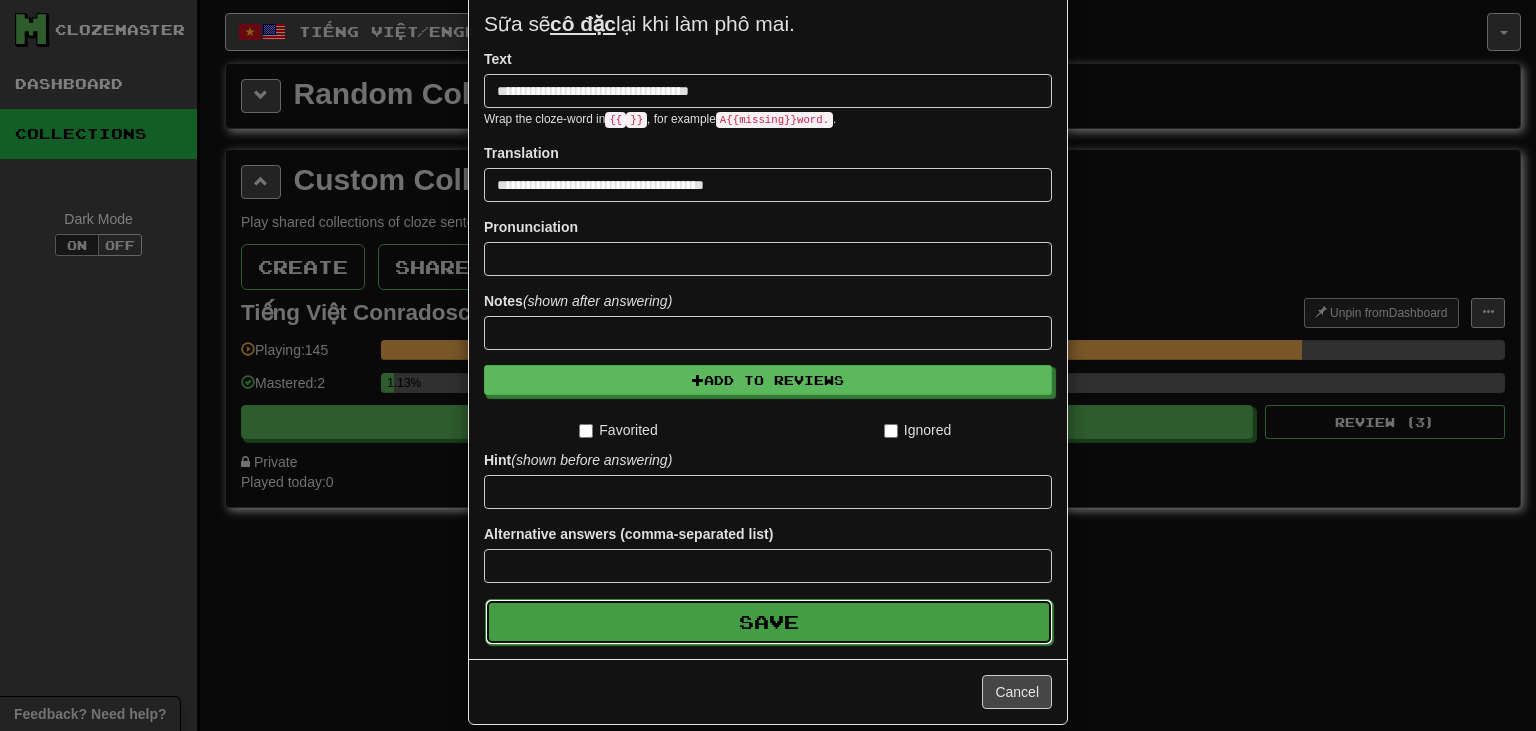 click on "Save" at bounding box center (769, 622) 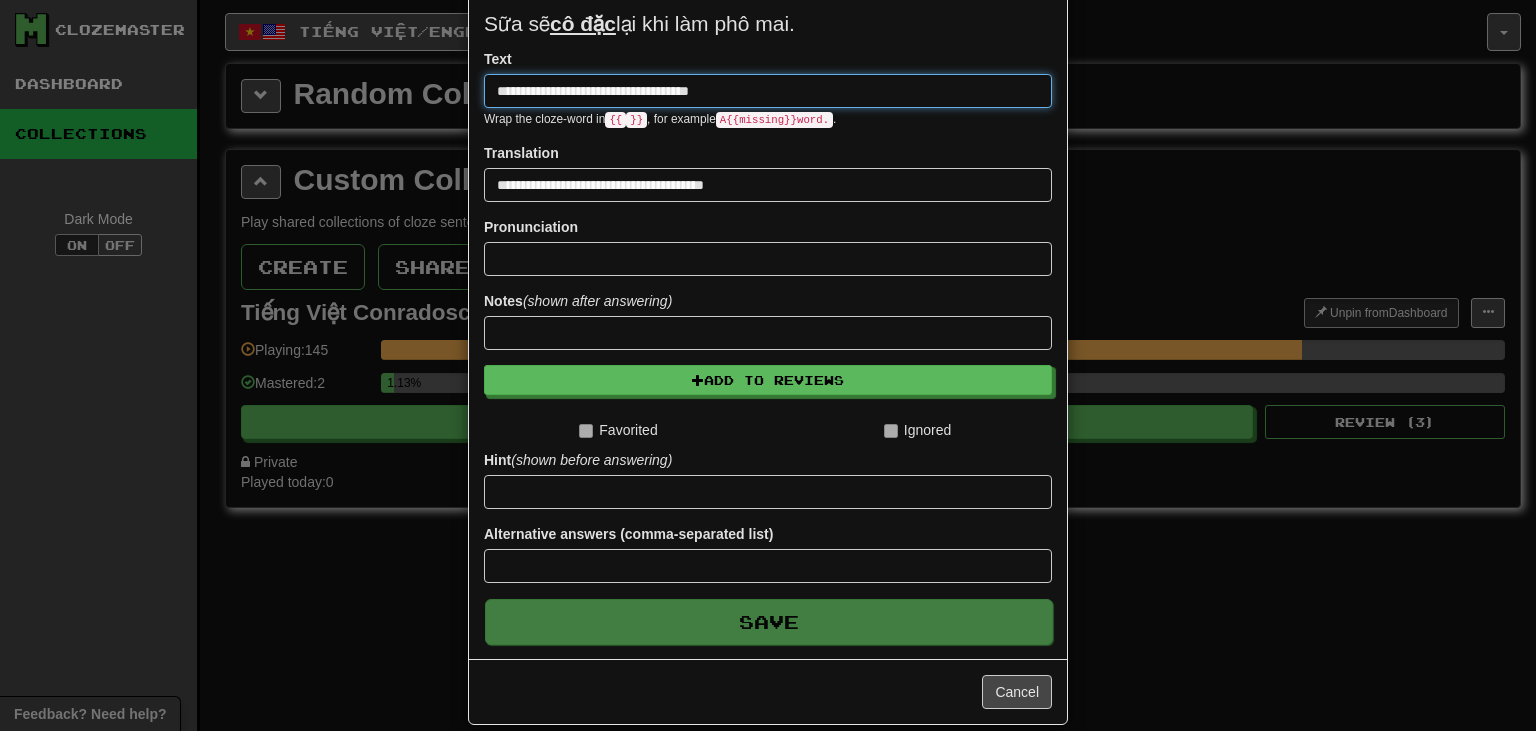 type 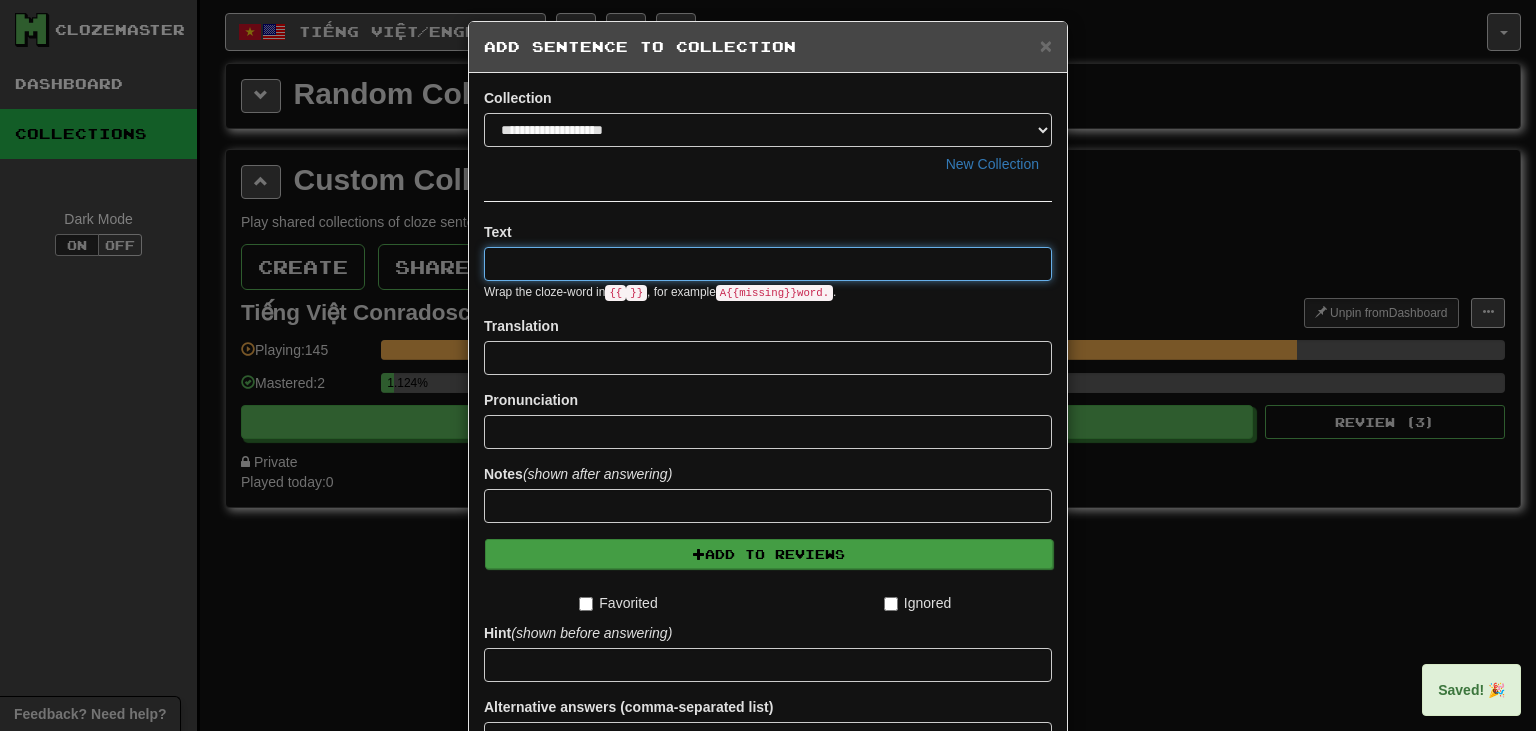 scroll, scrollTop: 0, scrollLeft: 0, axis: both 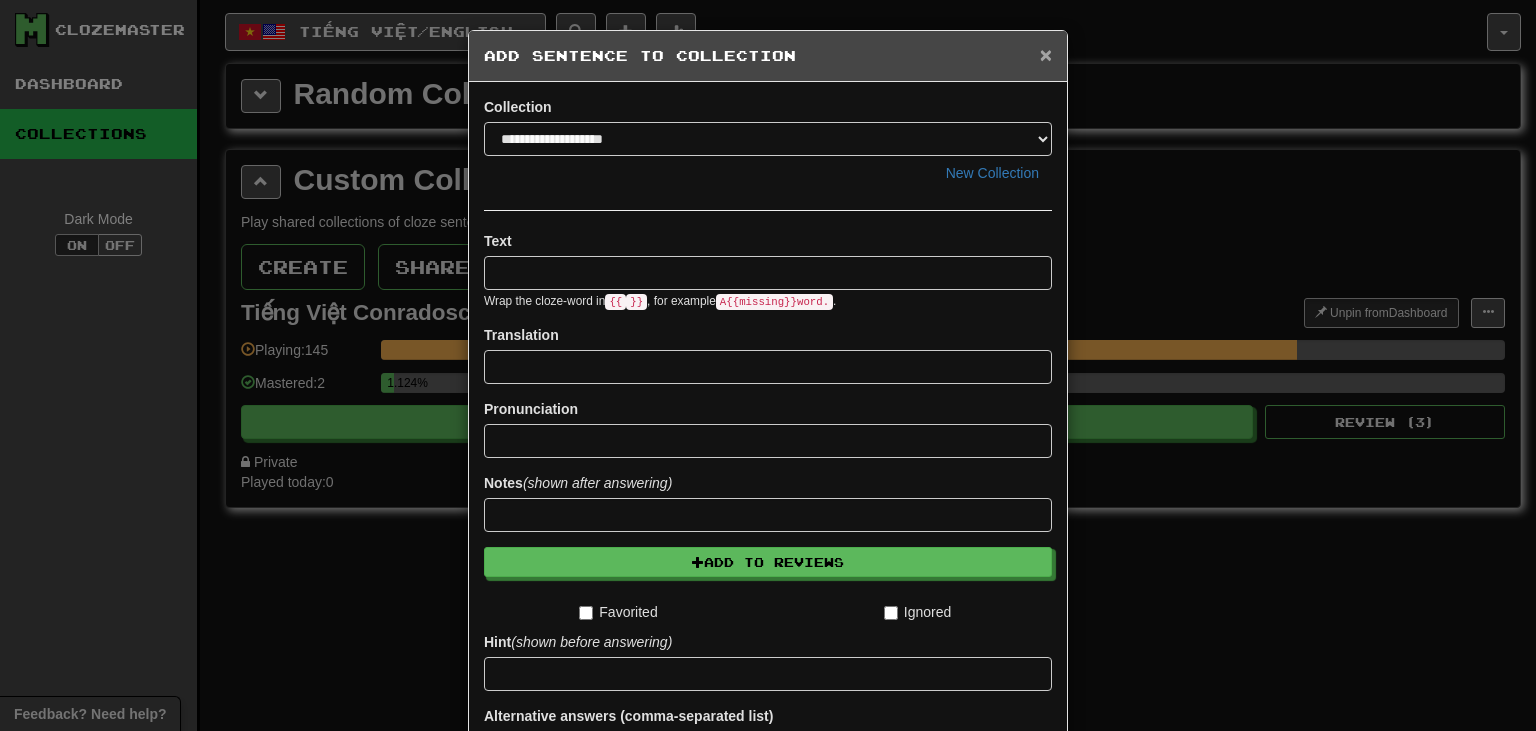 click on "×" at bounding box center (1046, 54) 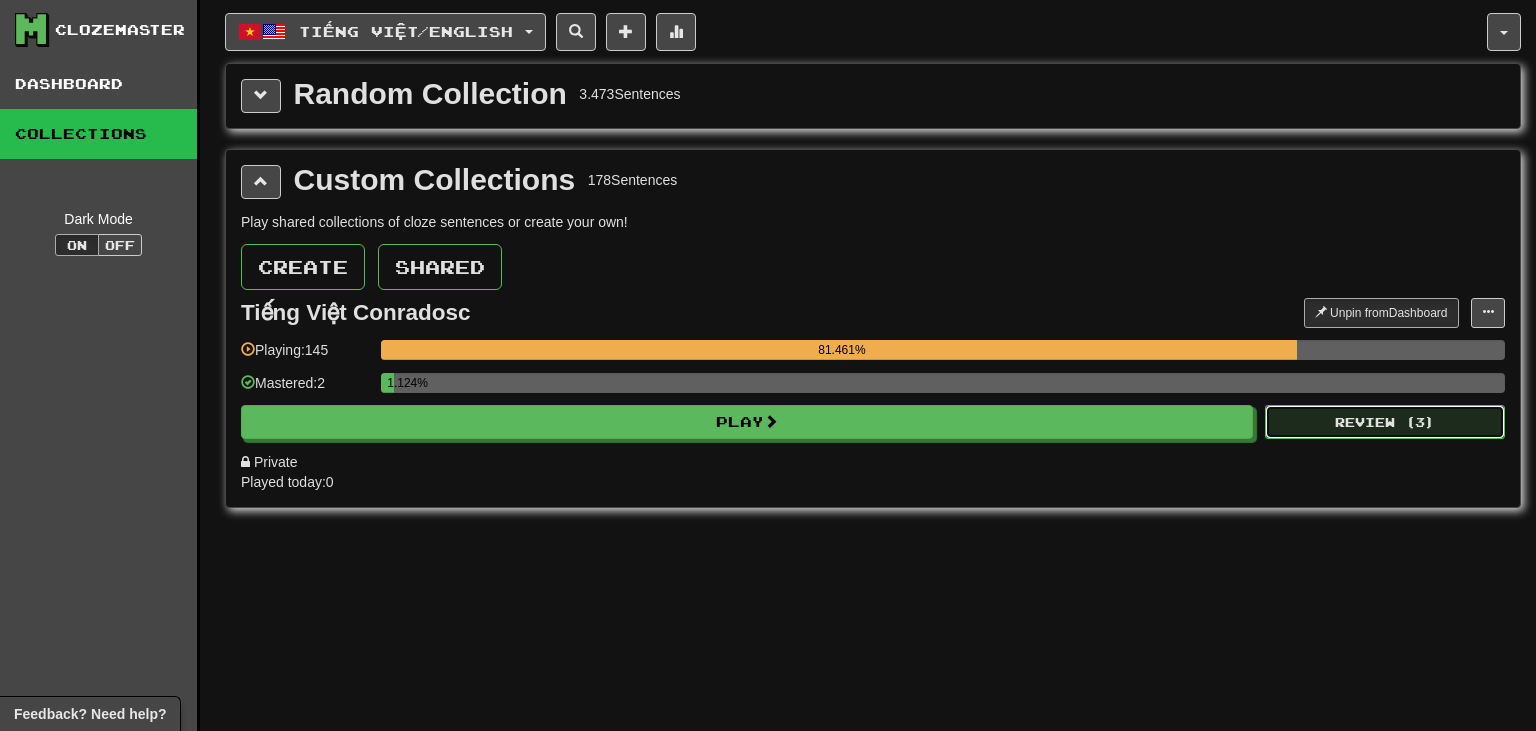 click on "Review ( 3 )" at bounding box center (1385, 422) 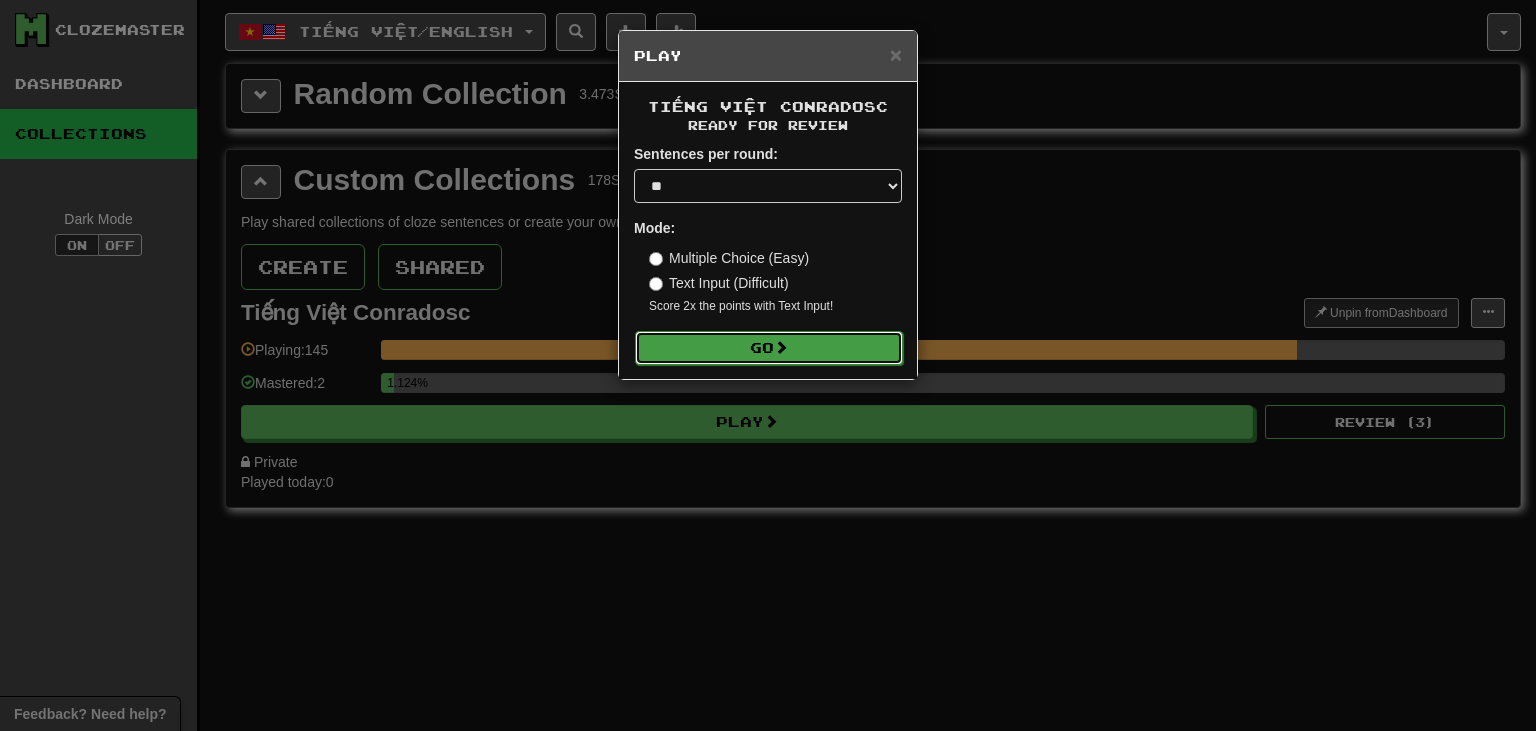 click at bounding box center (781, 347) 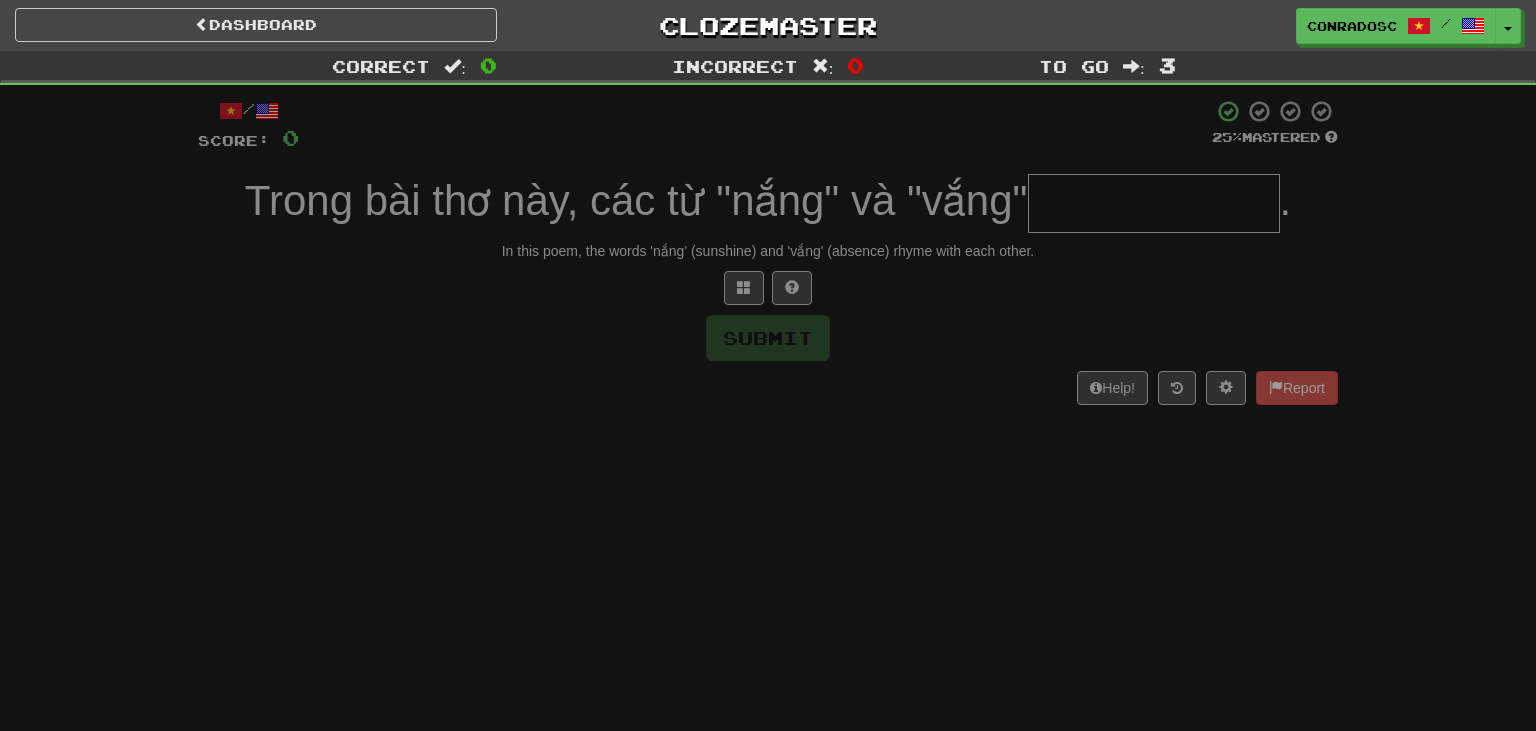scroll, scrollTop: 0, scrollLeft: 0, axis: both 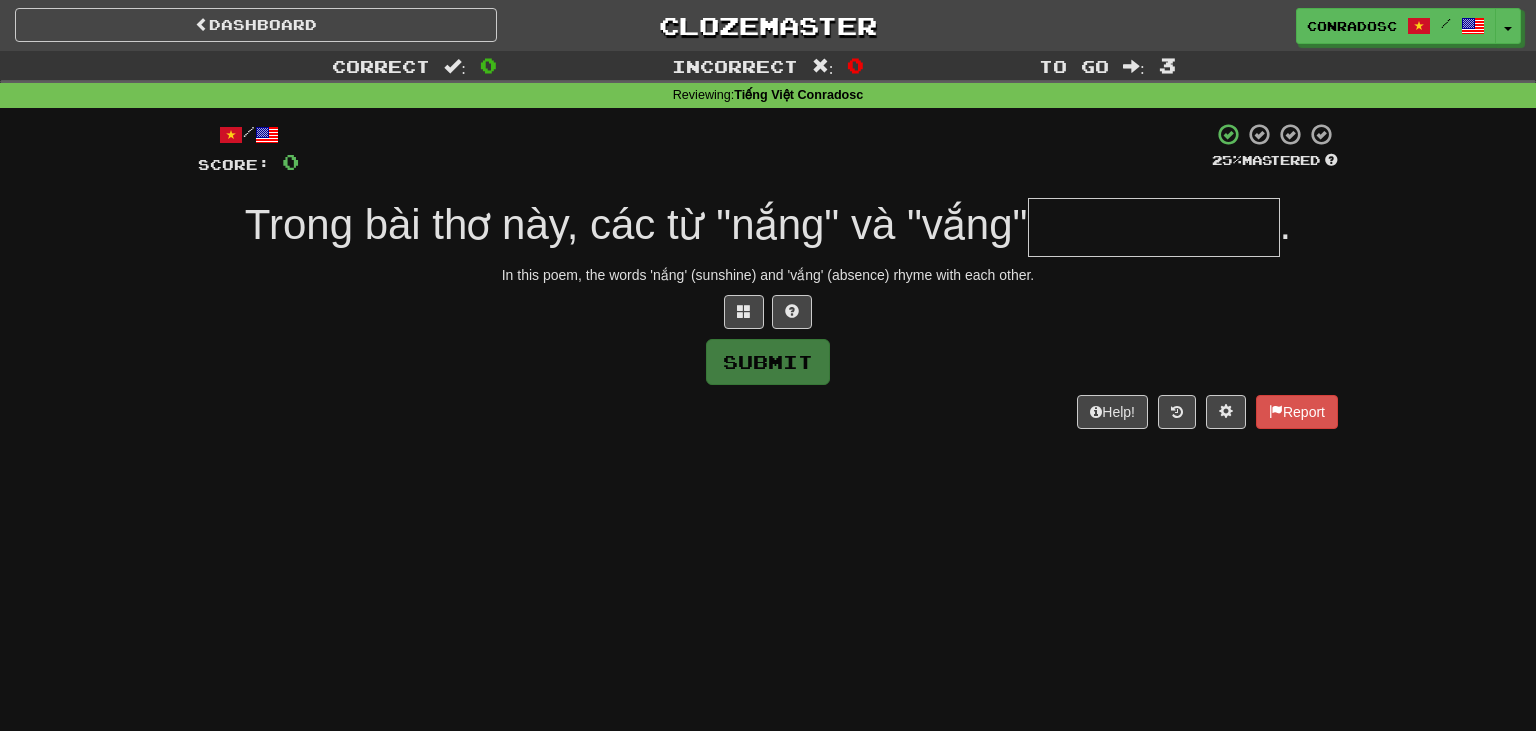 click at bounding box center [1154, 227] 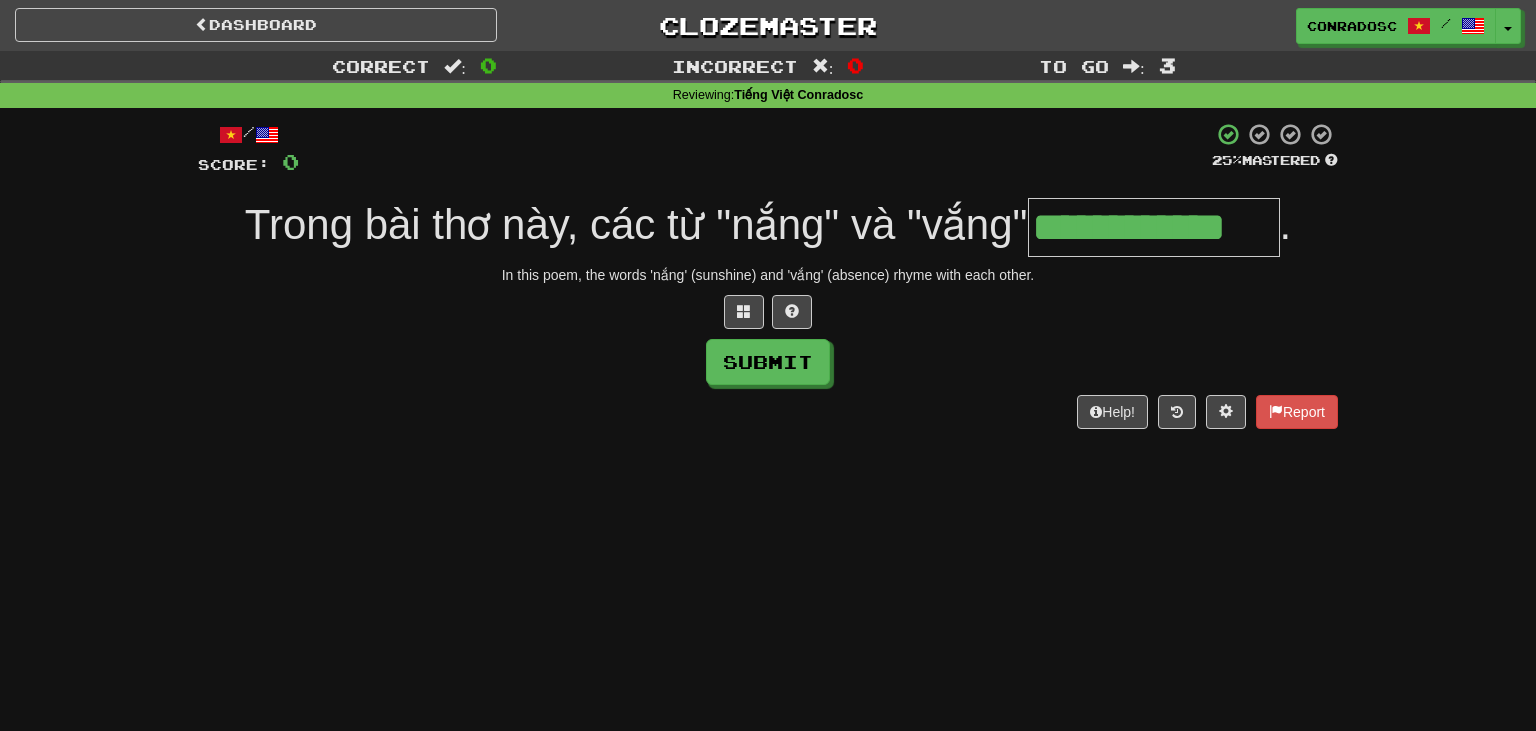 type on "**********" 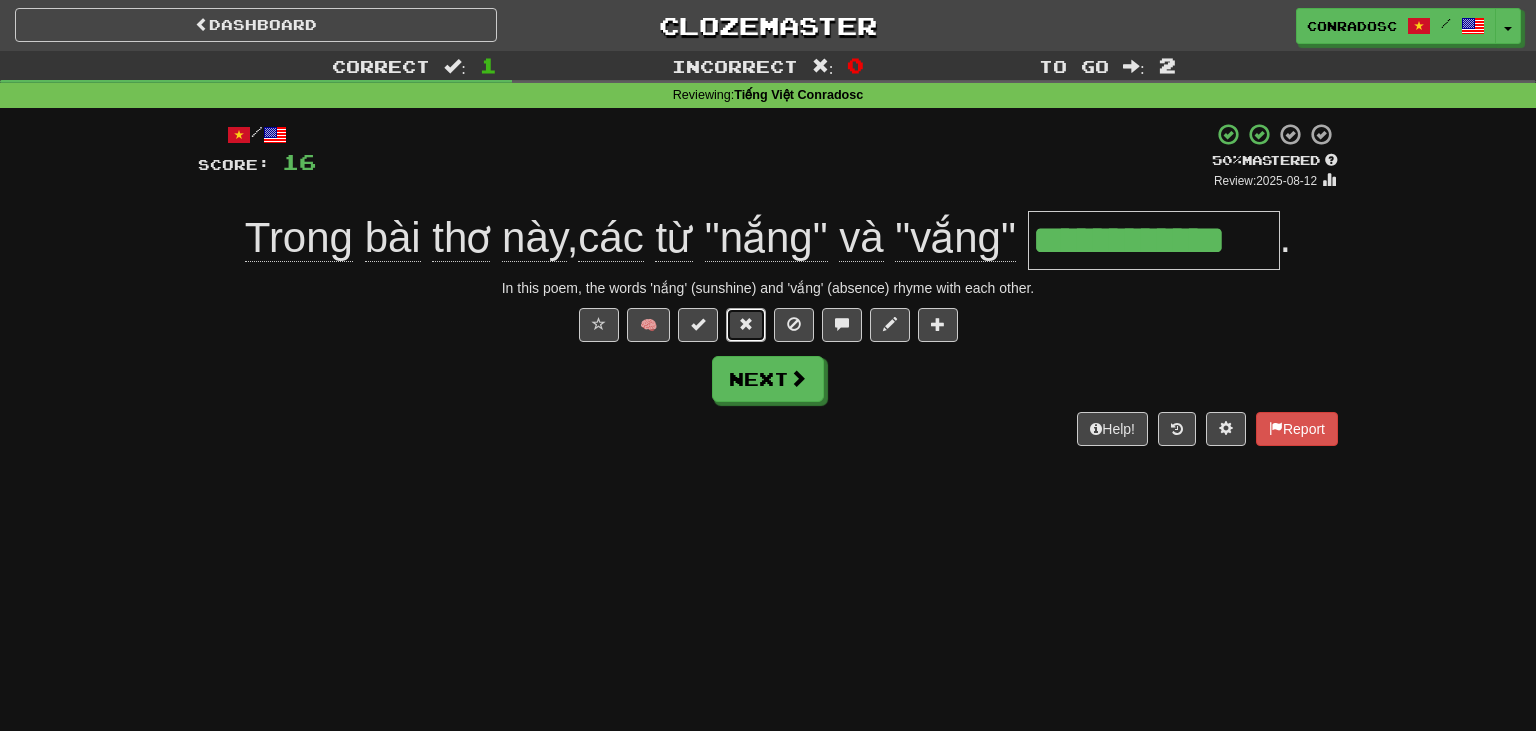 click at bounding box center [746, 324] 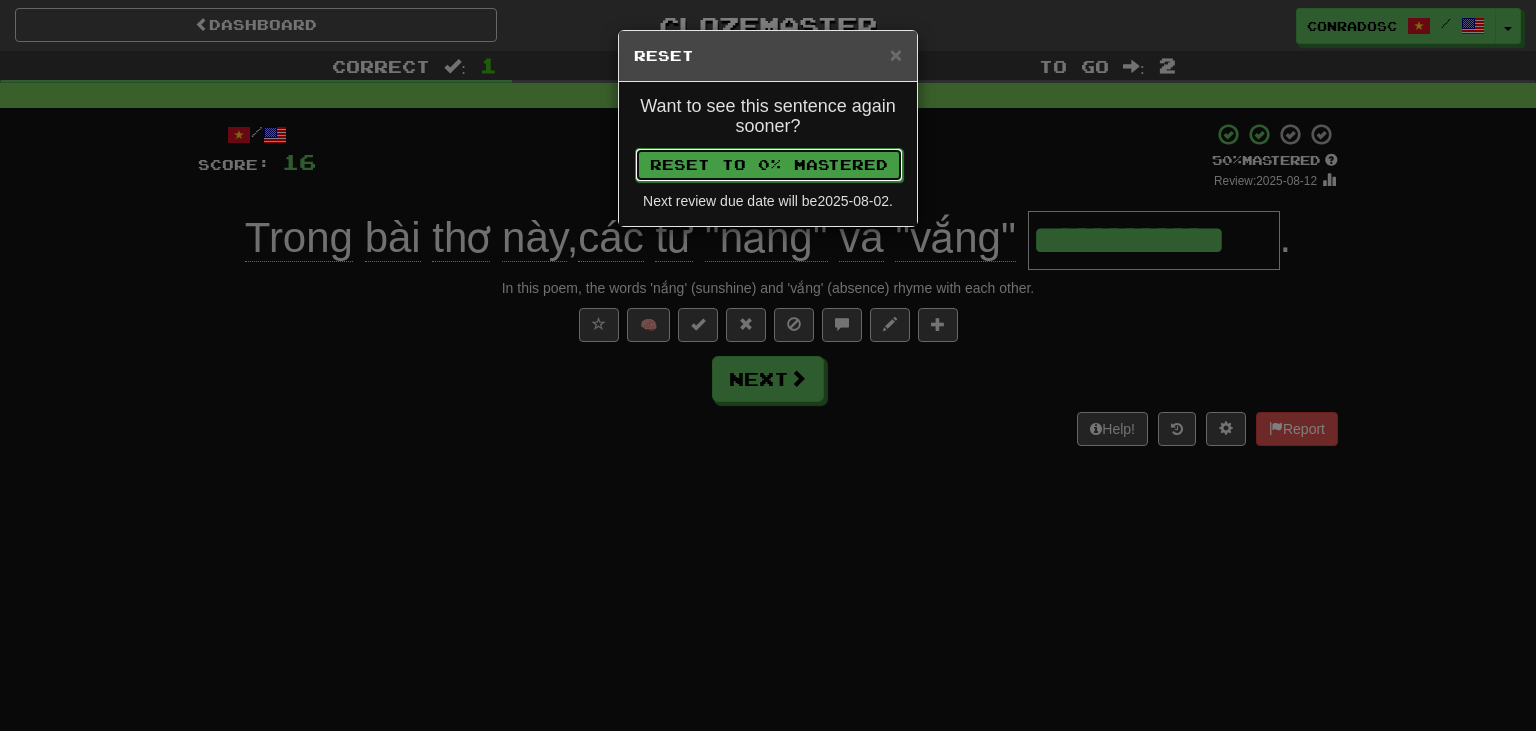 click on "Reset to 0% Mastered" at bounding box center (769, 165) 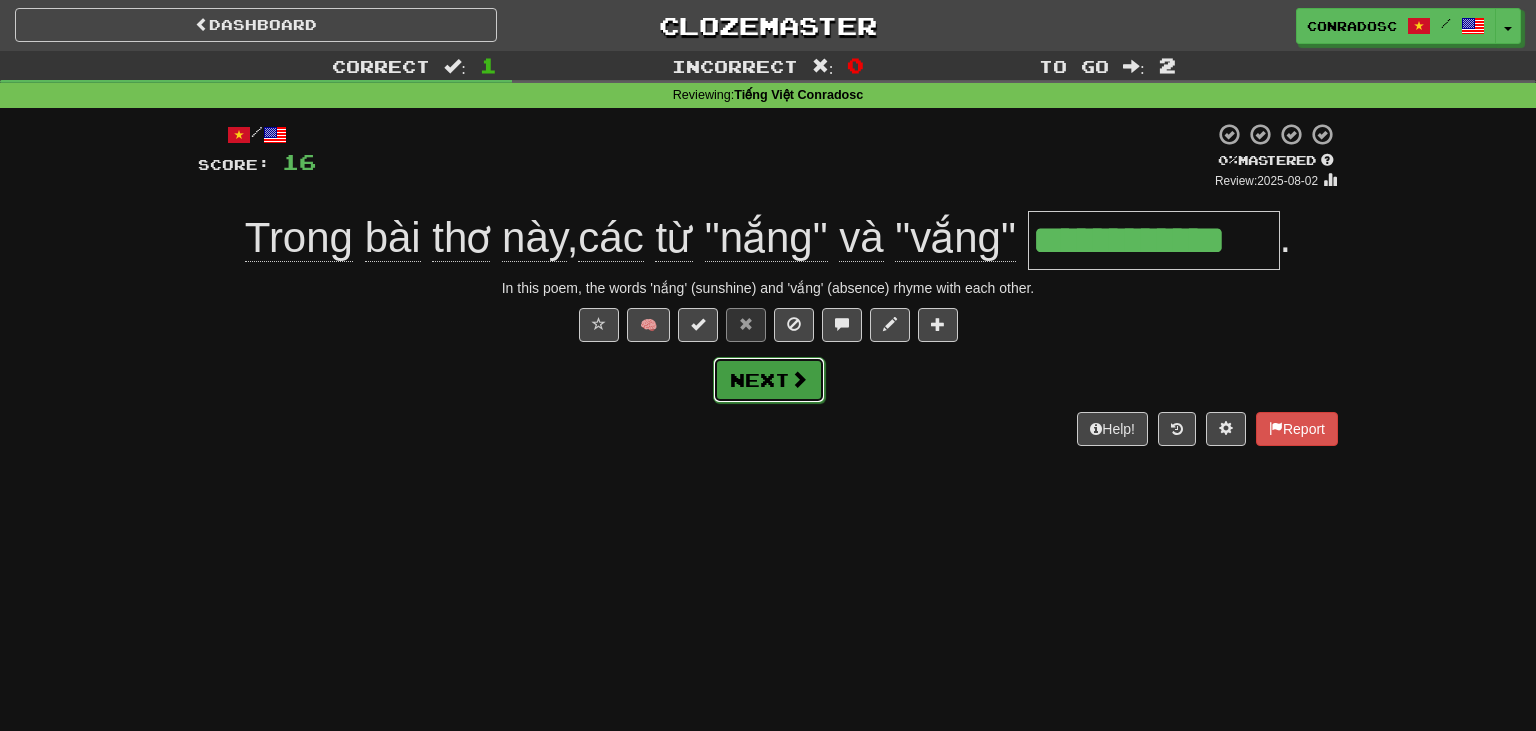 click on "Next" at bounding box center [769, 380] 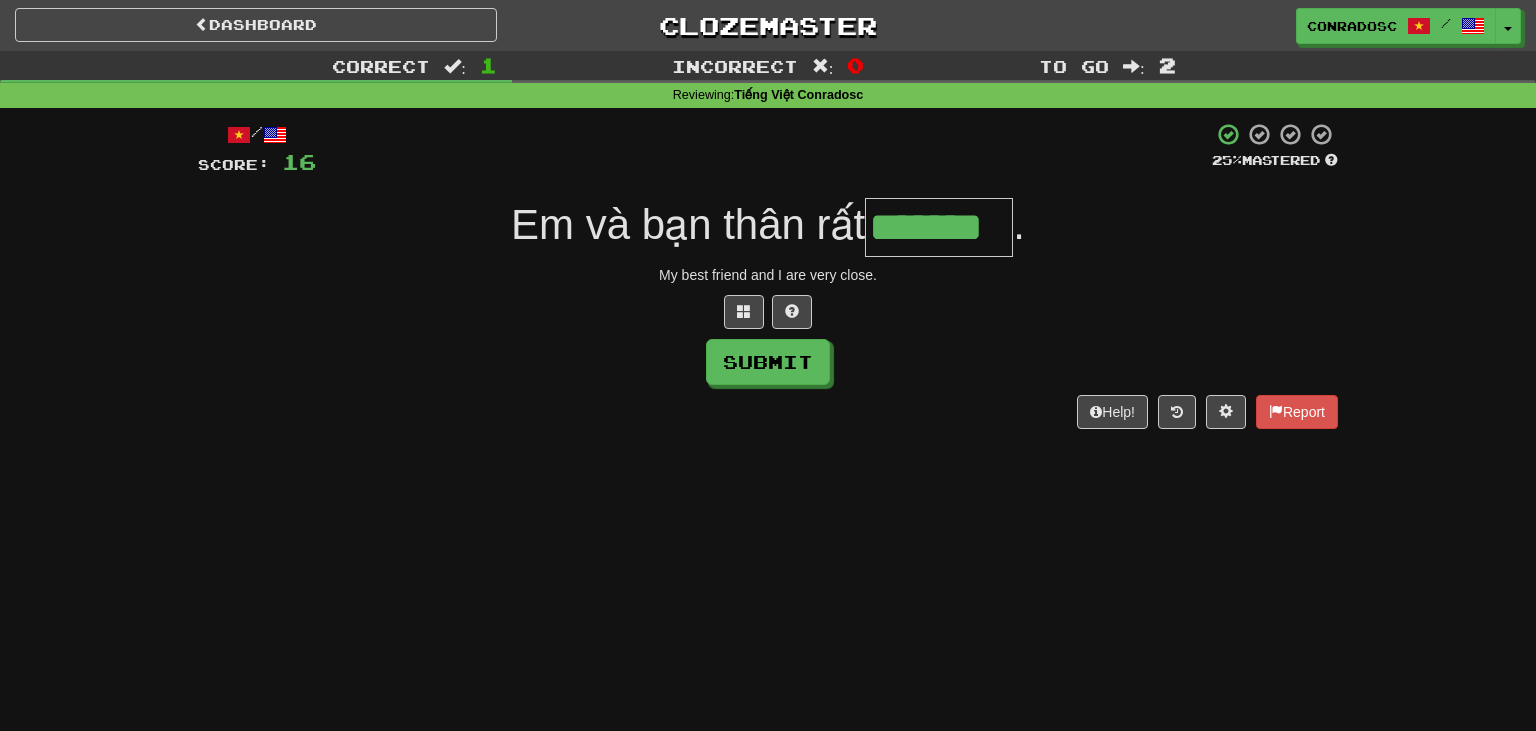 type on "*******" 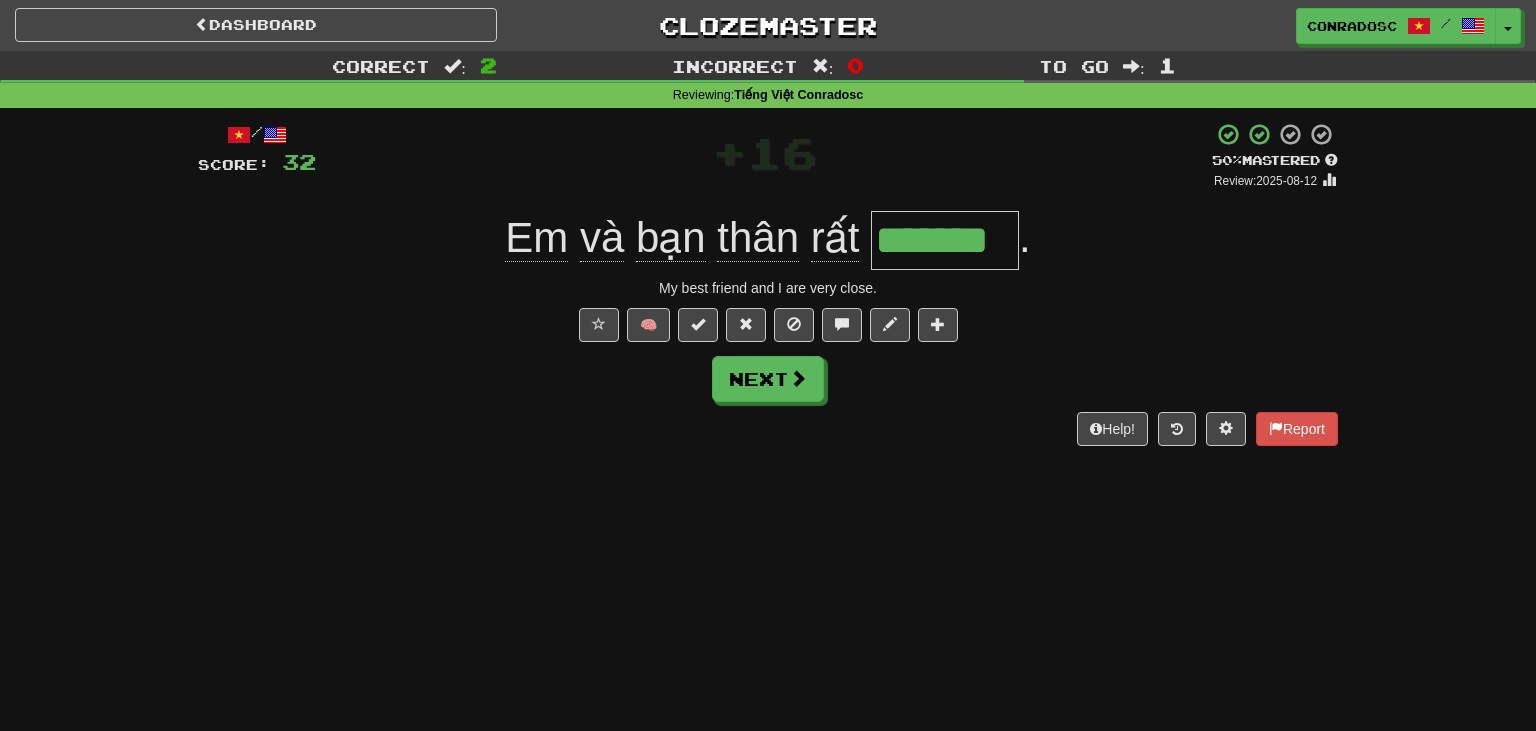 click on "/  Score:   32 + 16 50 %  Mastered Review:  2025-08-12 Em   và   bạn   thân   rất   ******* . My best friend and I are very close. 🧠 Next  Help!  Report" at bounding box center [768, 284] 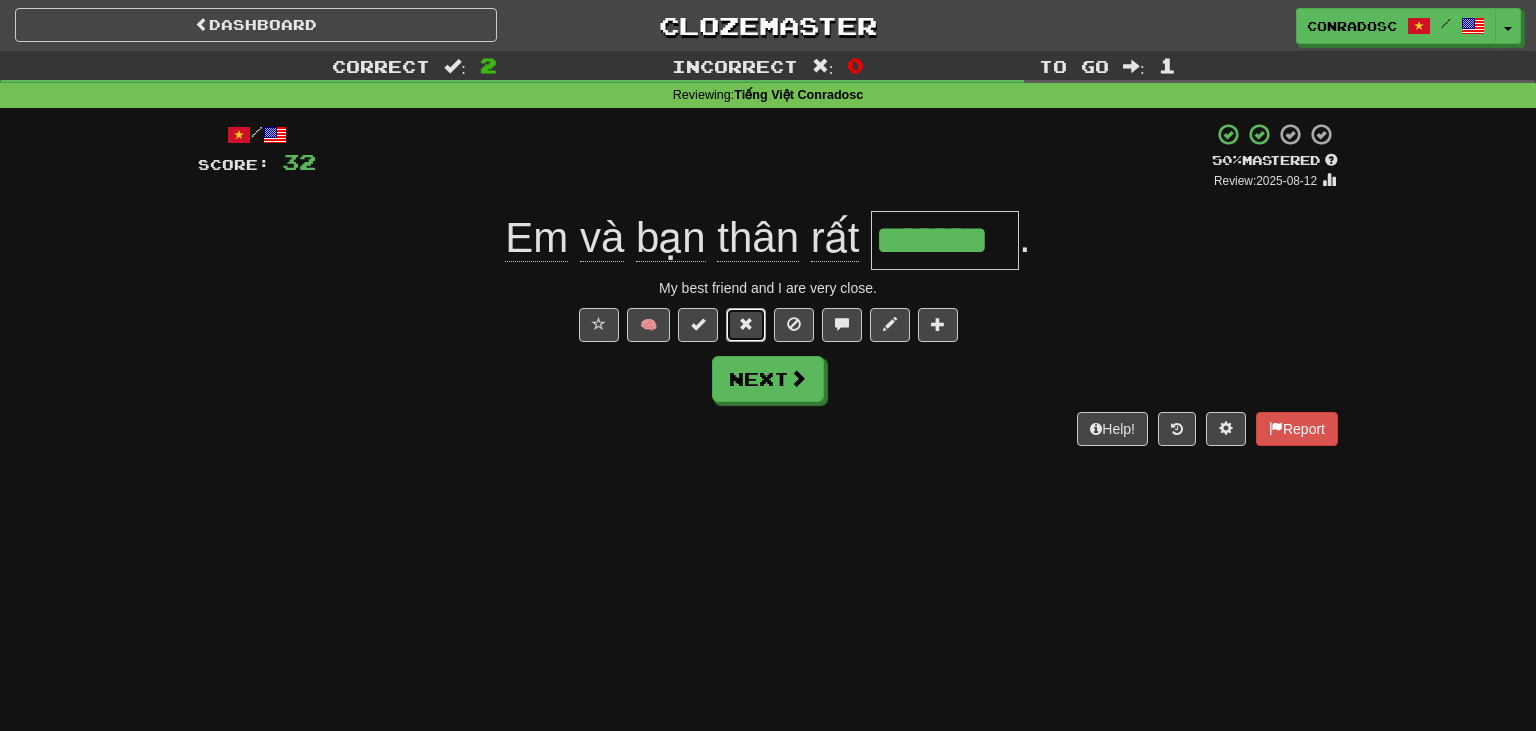 click at bounding box center (746, 325) 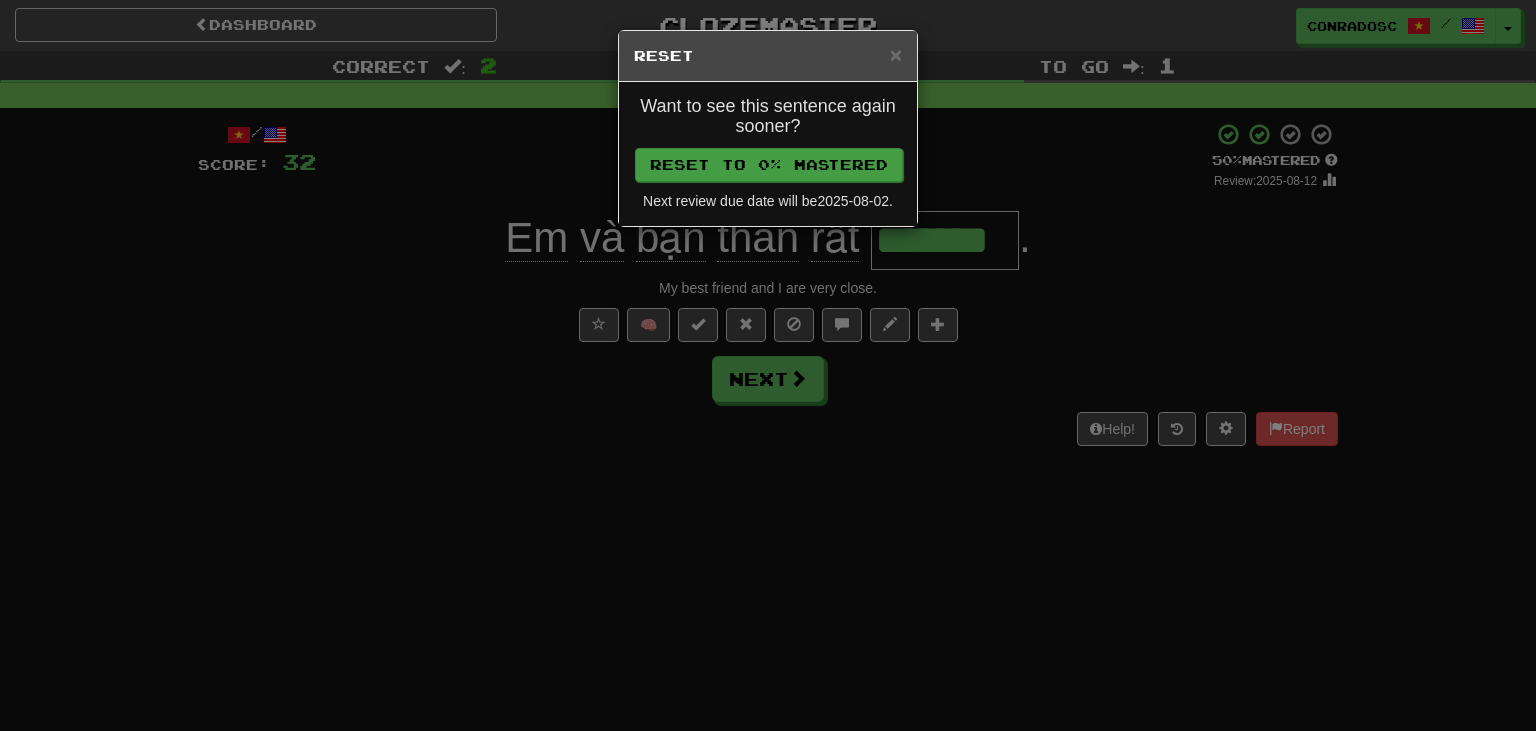click on "Reset to 0% Mastered" at bounding box center [768, 164] 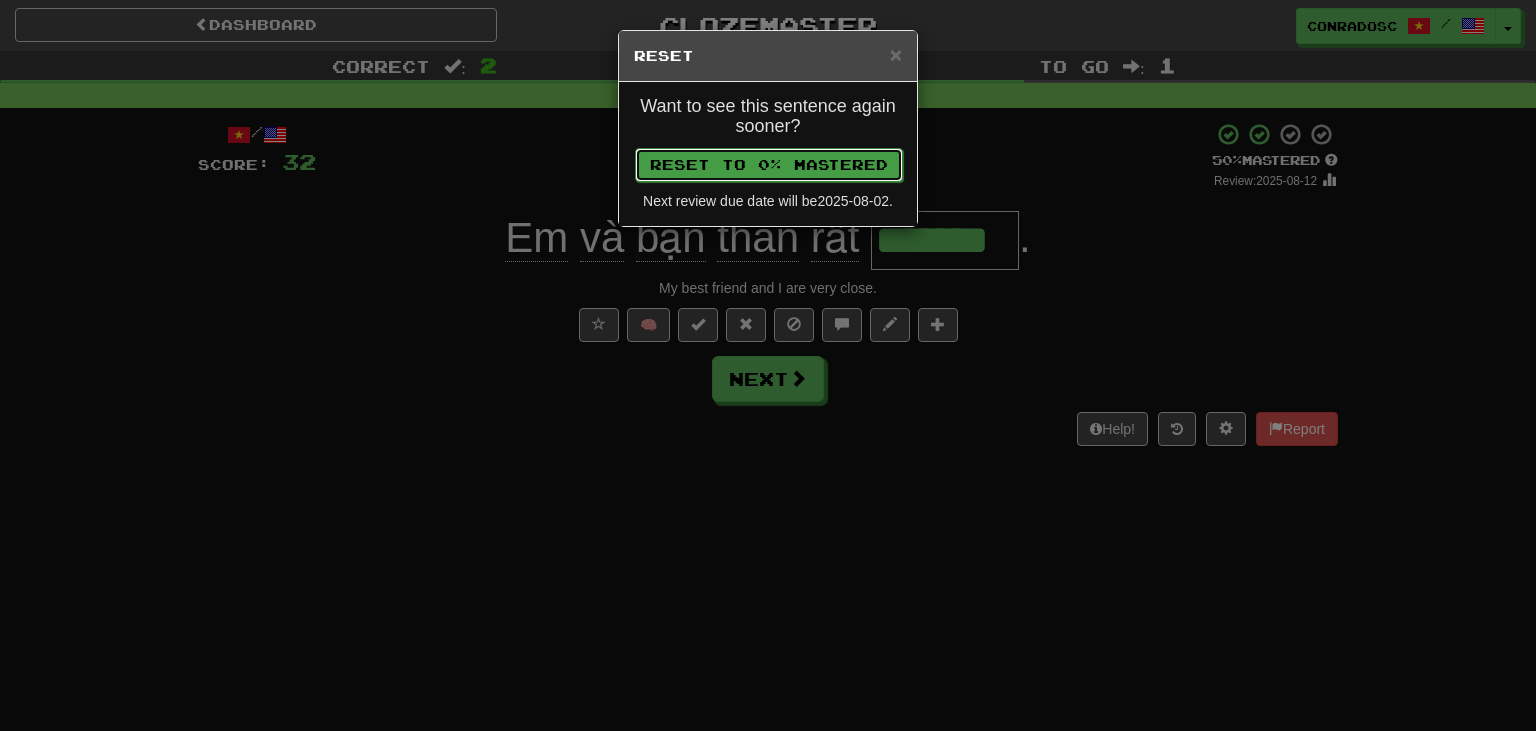 click on "Reset to 0% Mastered" at bounding box center [769, 165] 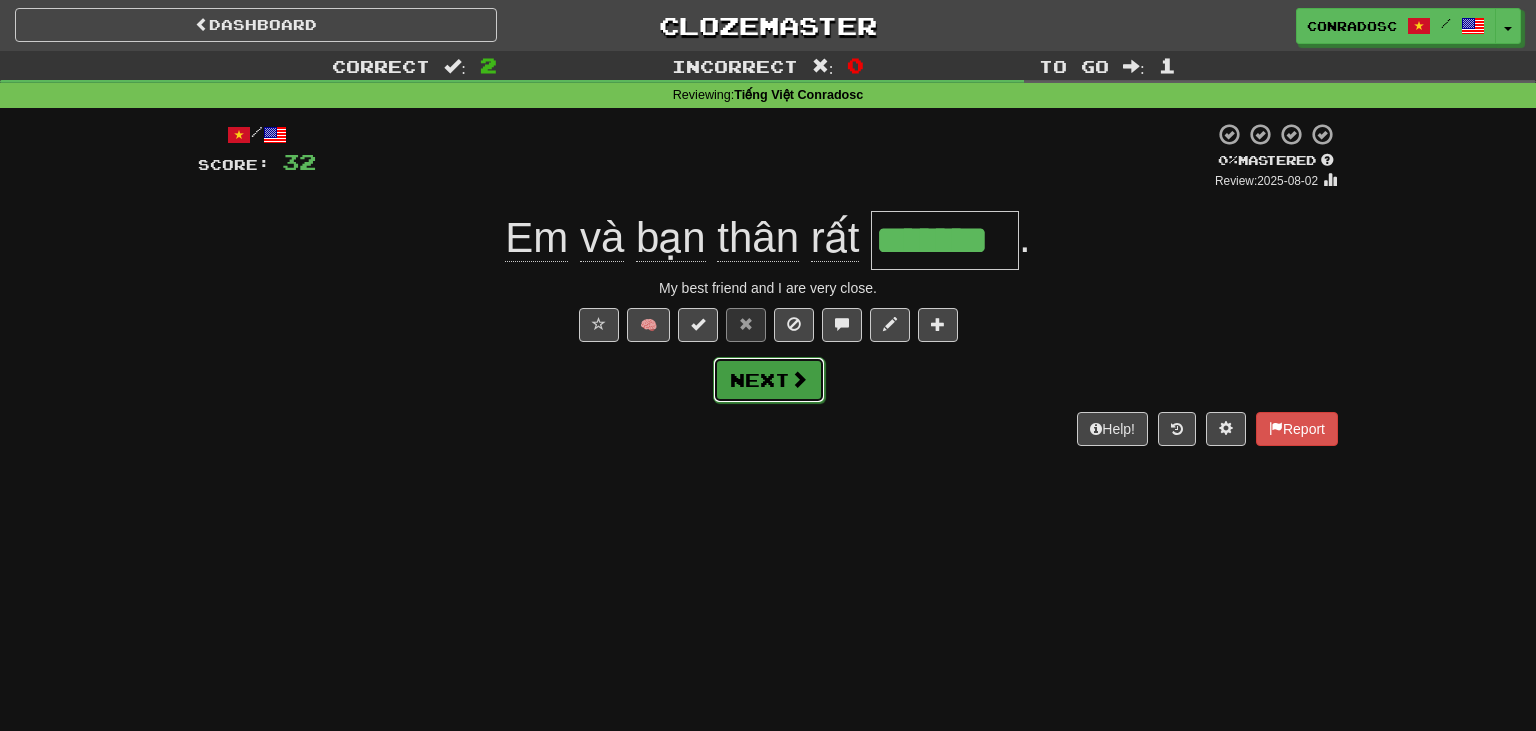 click on "Next" at bounding box center [769, 380] 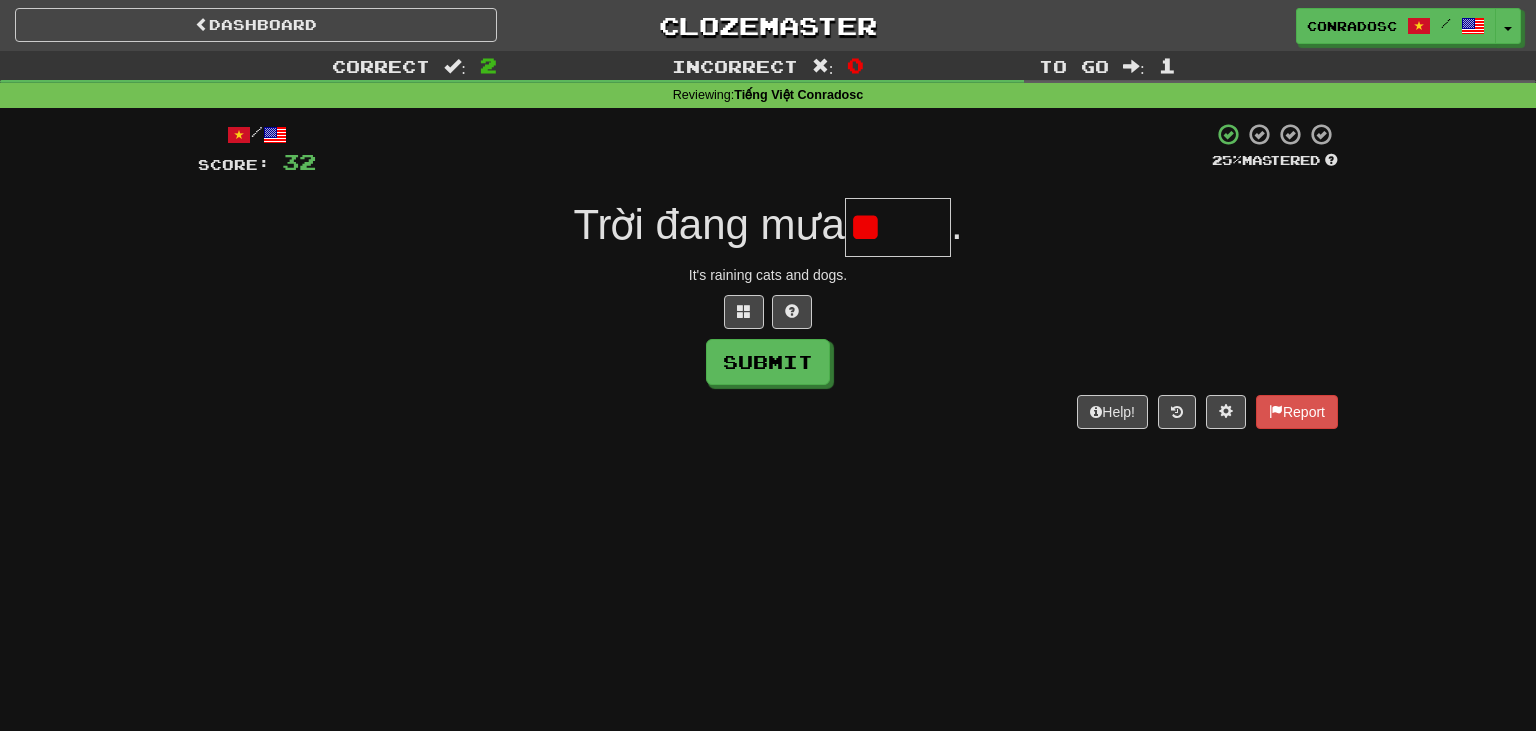 type on "*" 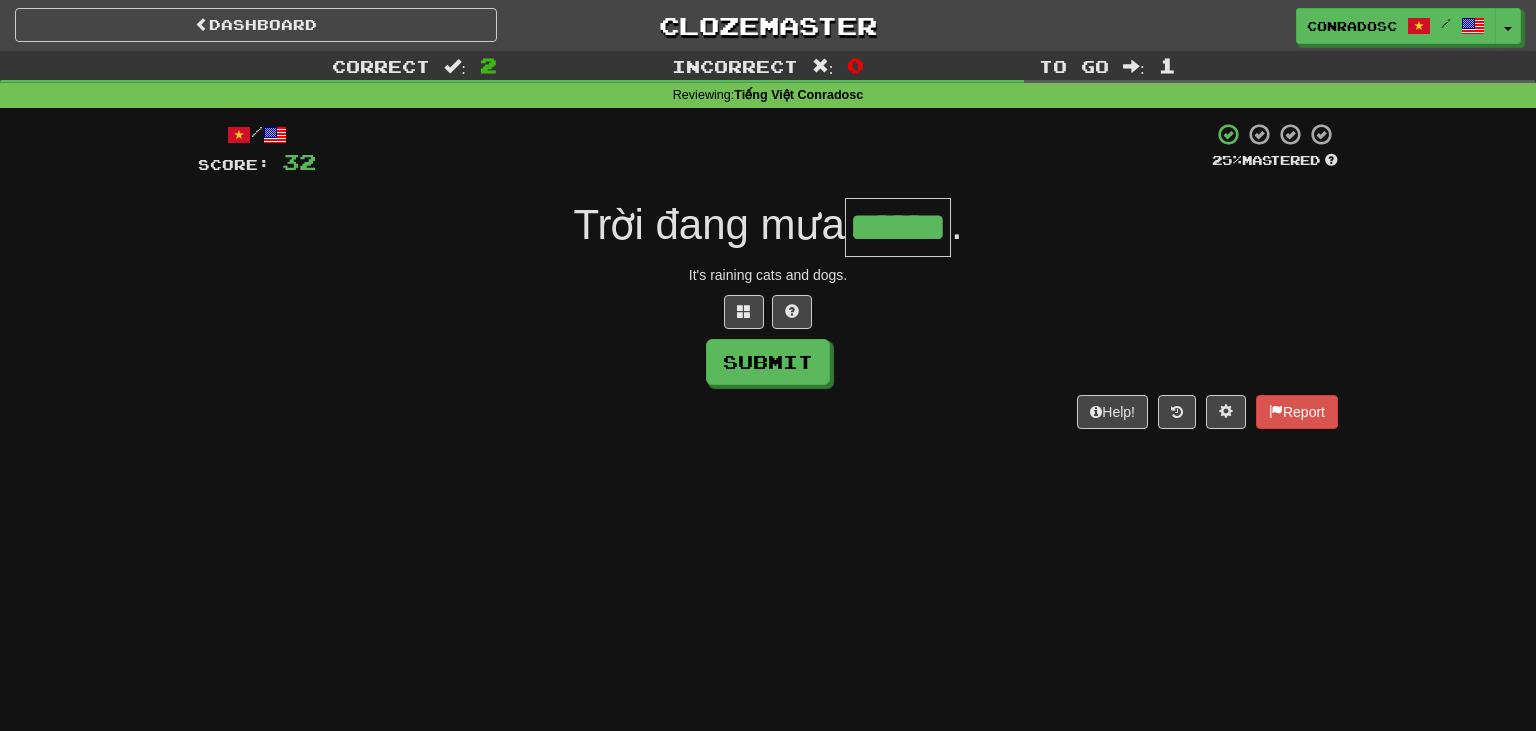 type on "******" 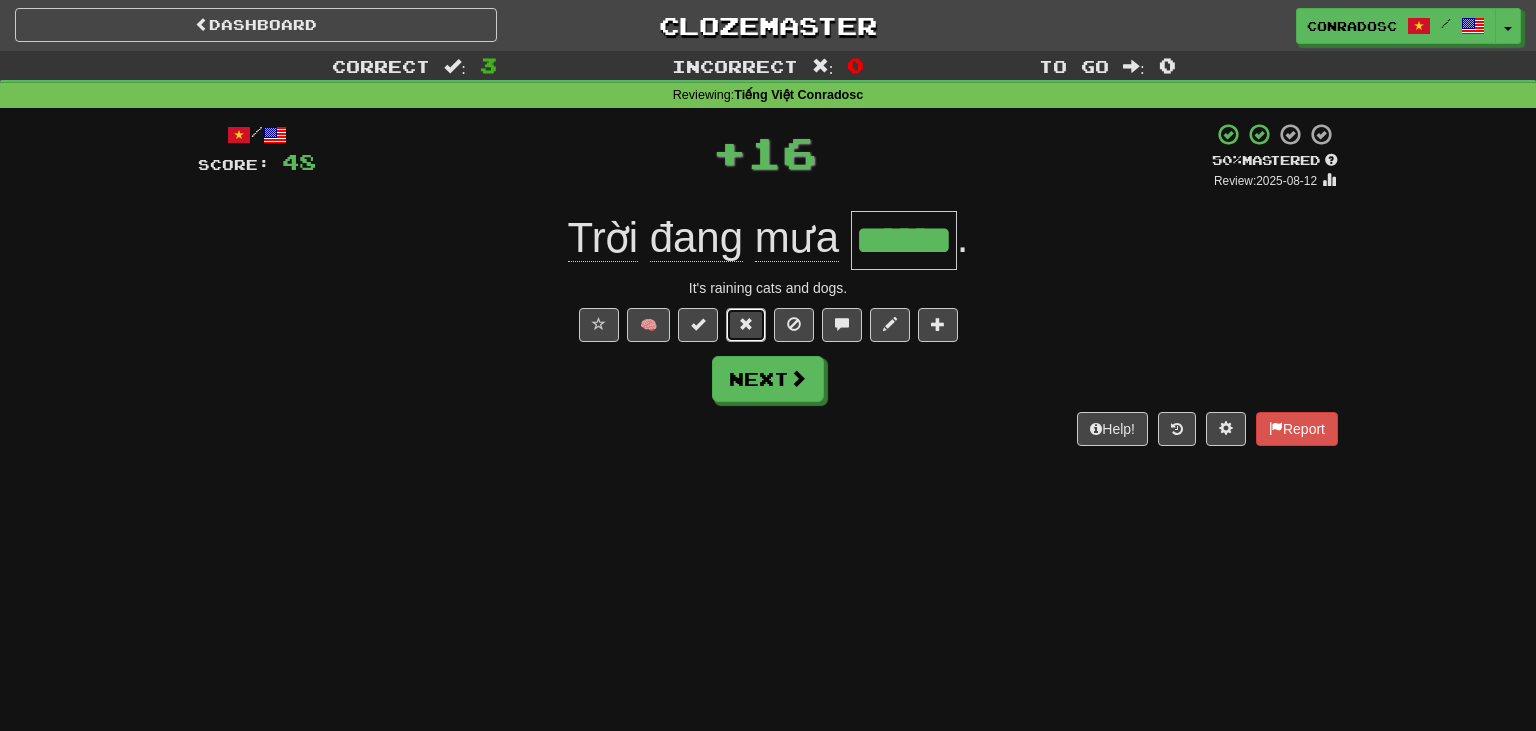 click at bounding box center [746, 324] 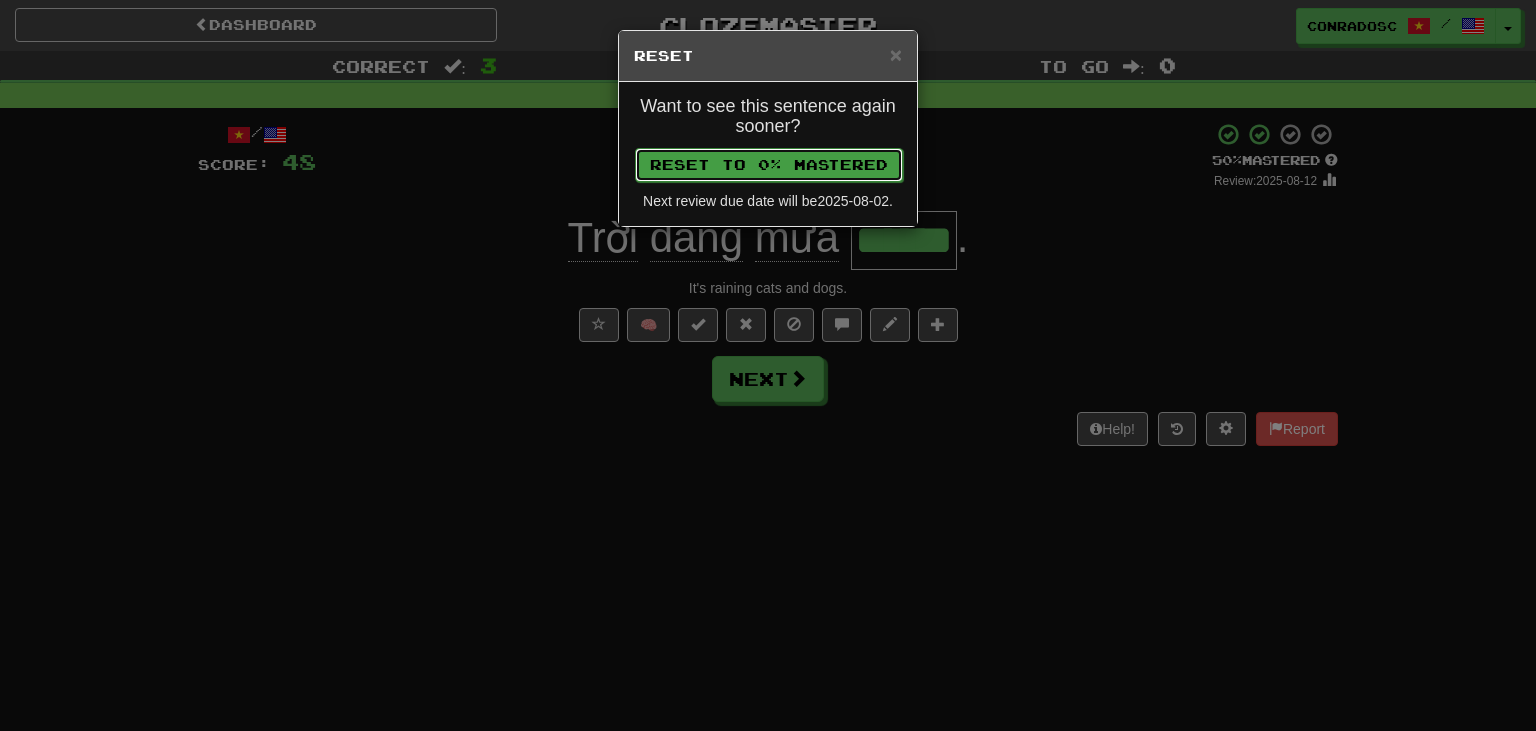 click on "Reset to 0% Mastered" at bounding box center (769, 165) 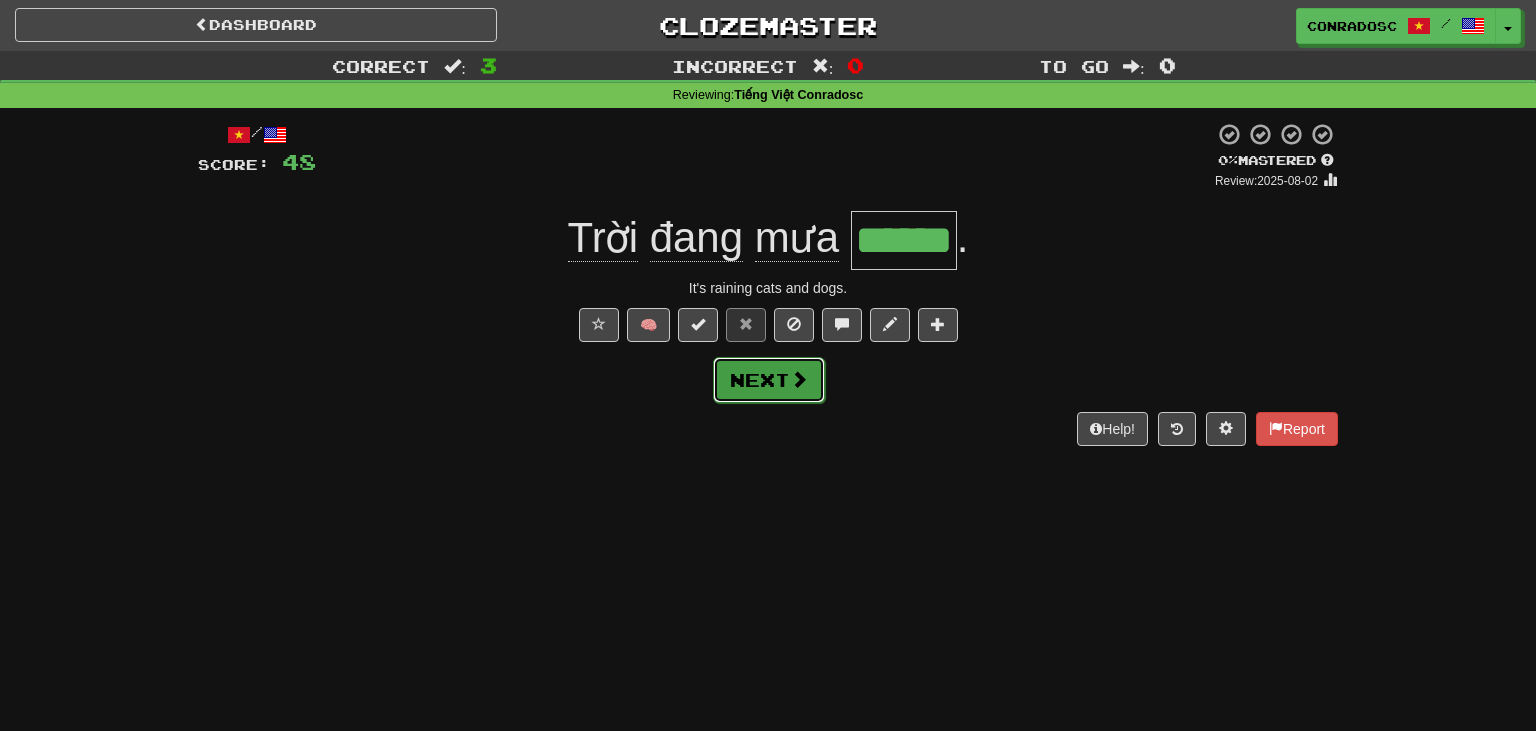 click on "Next" at bounding box center (769, 380) 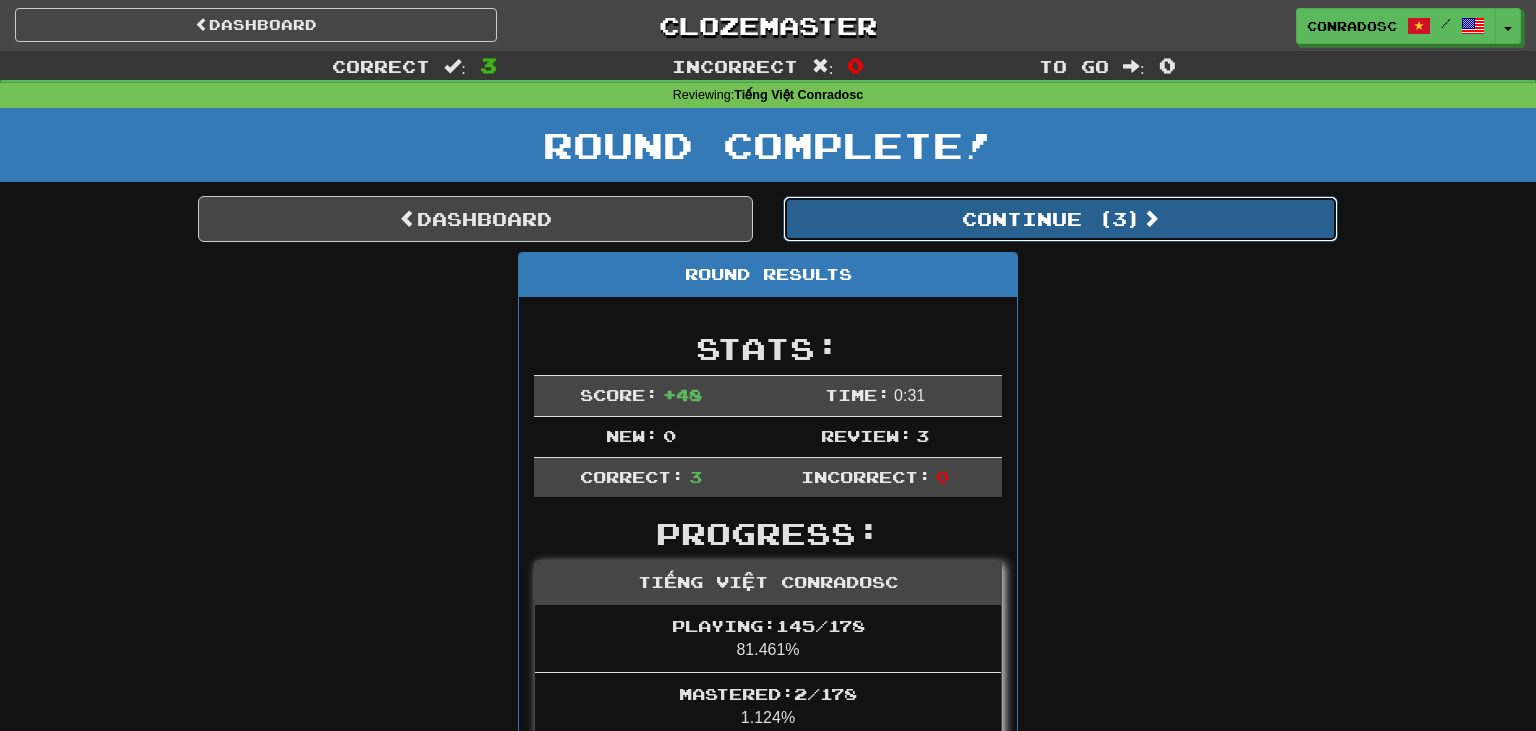 click on "Continue ( 3 )" at bounding box center [1060, 219] 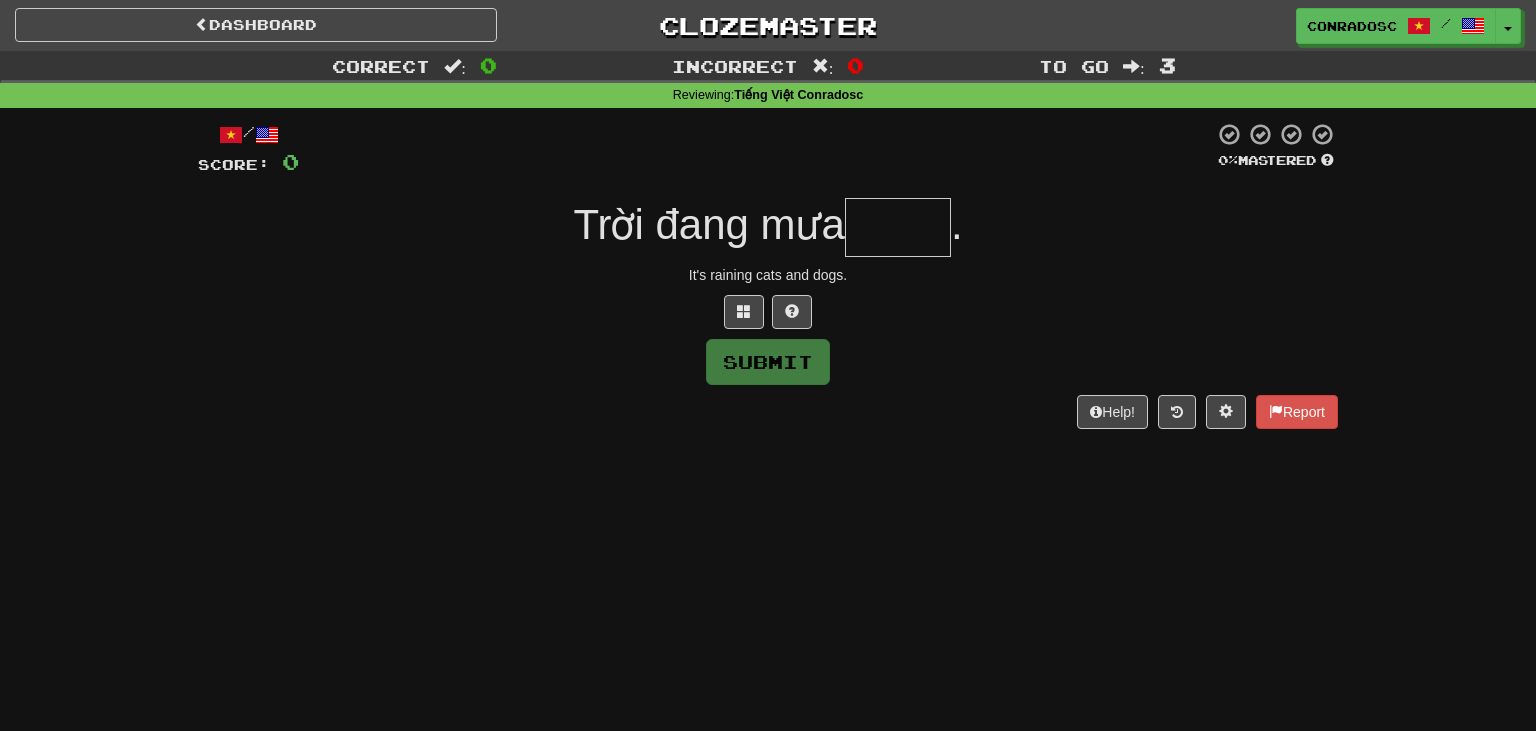 click at bounding box center (898, 227) 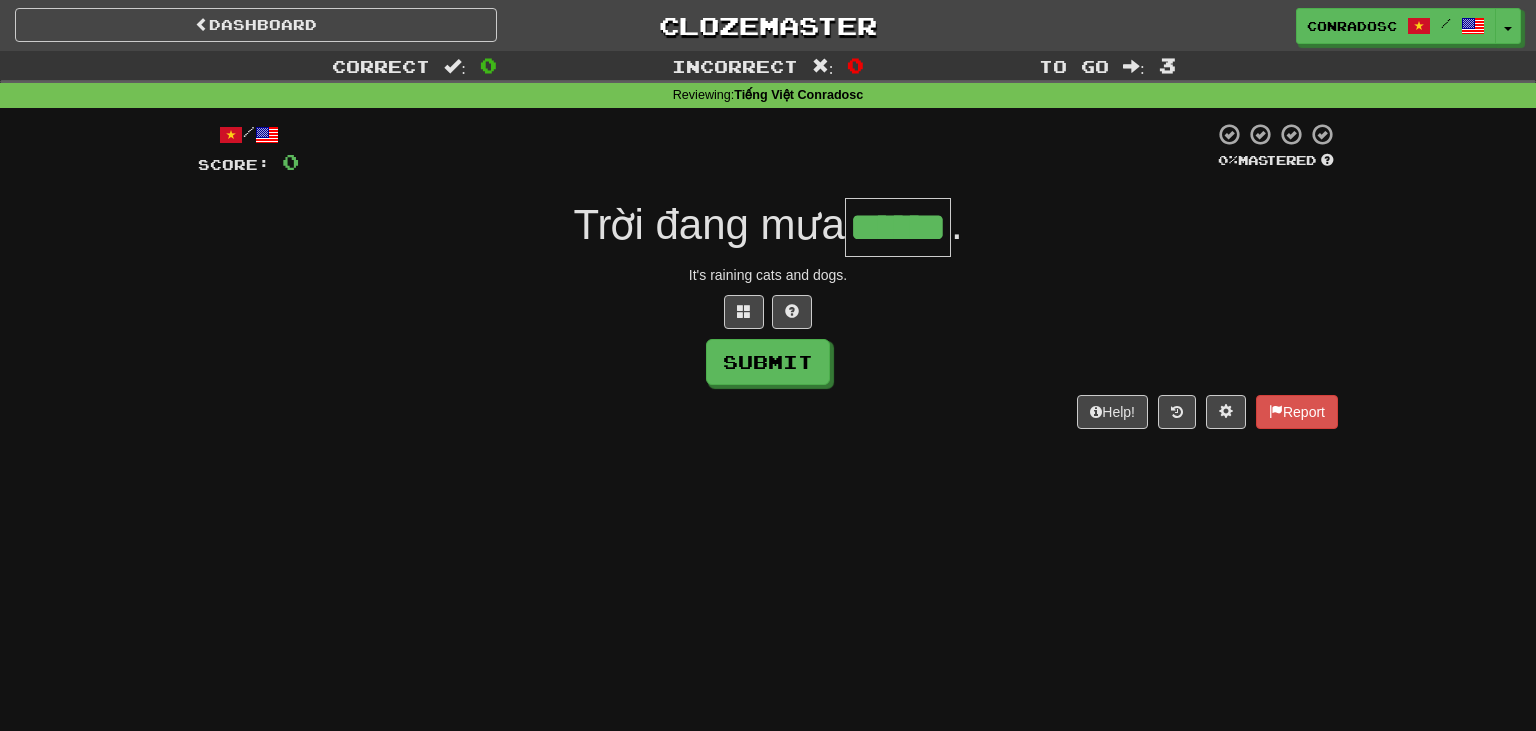 type on "******" 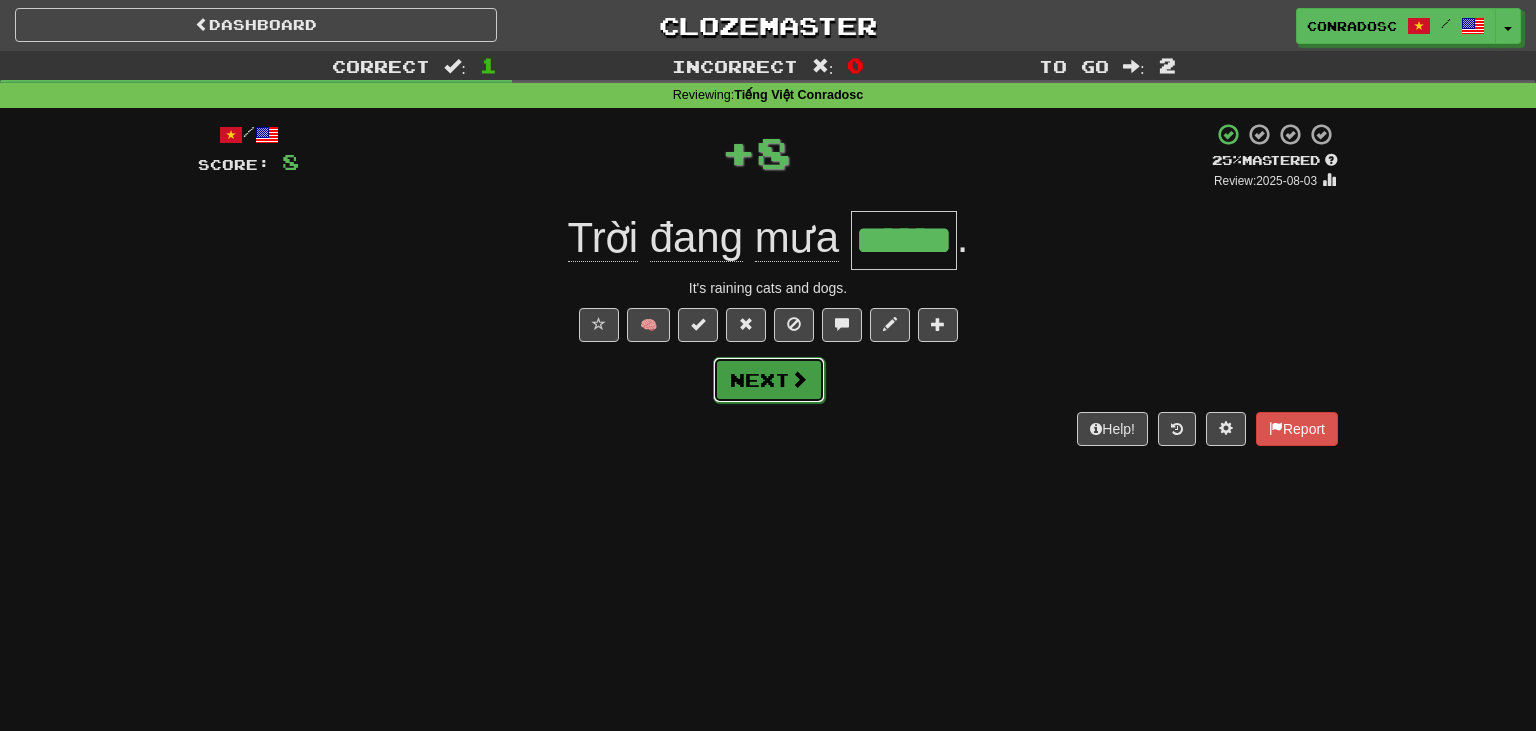 click on "Next" at bounding box center (768, 379) 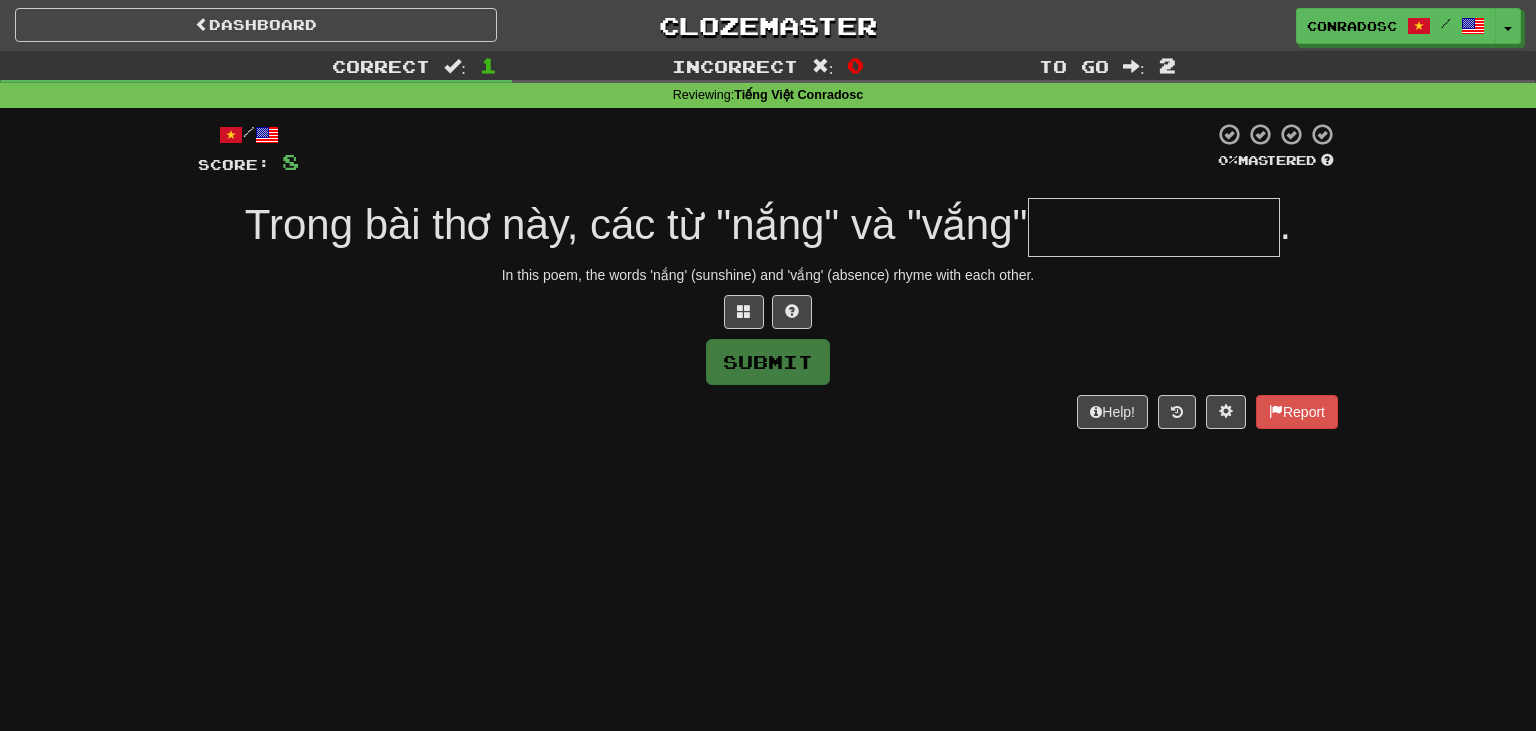 click at bounding box center (1154, 227) 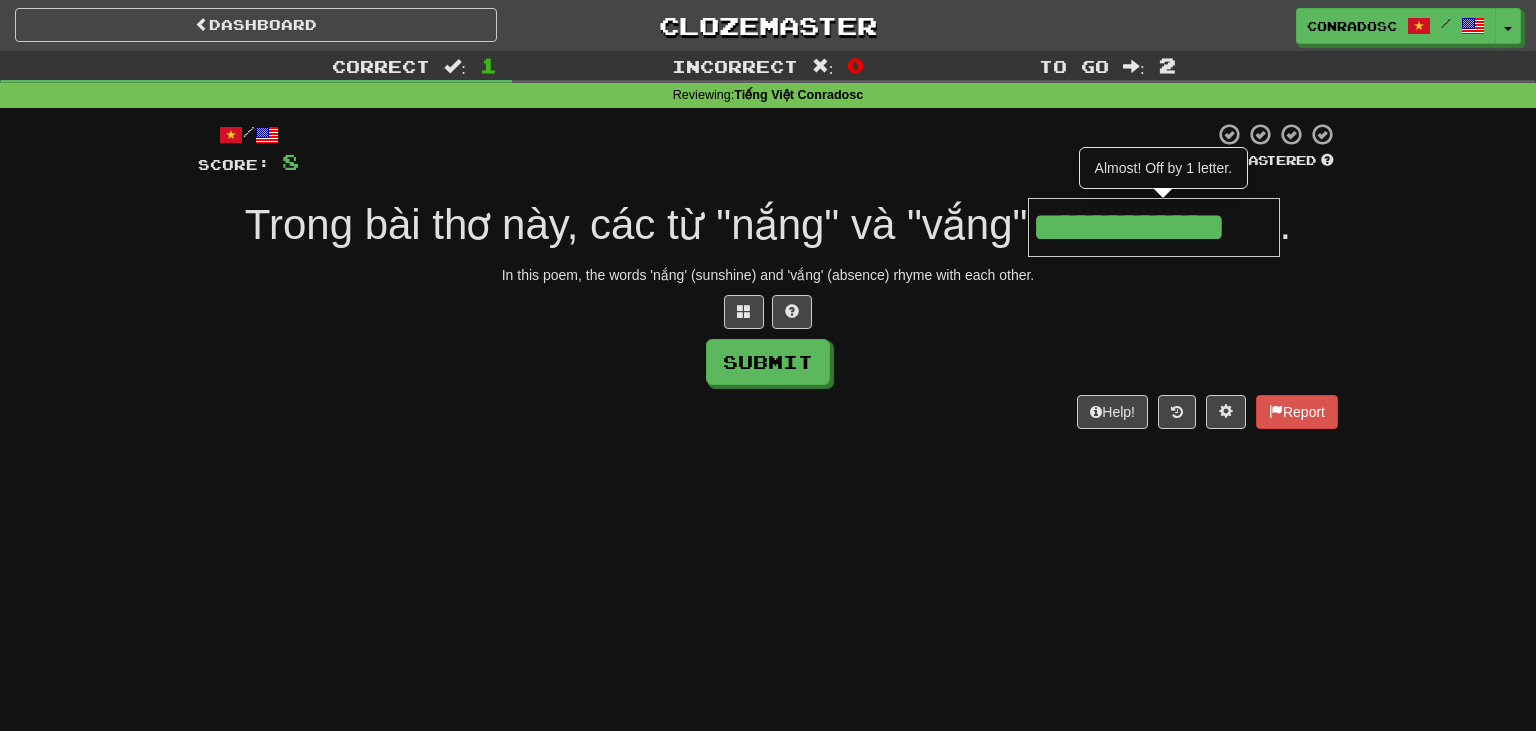 type on "**********" 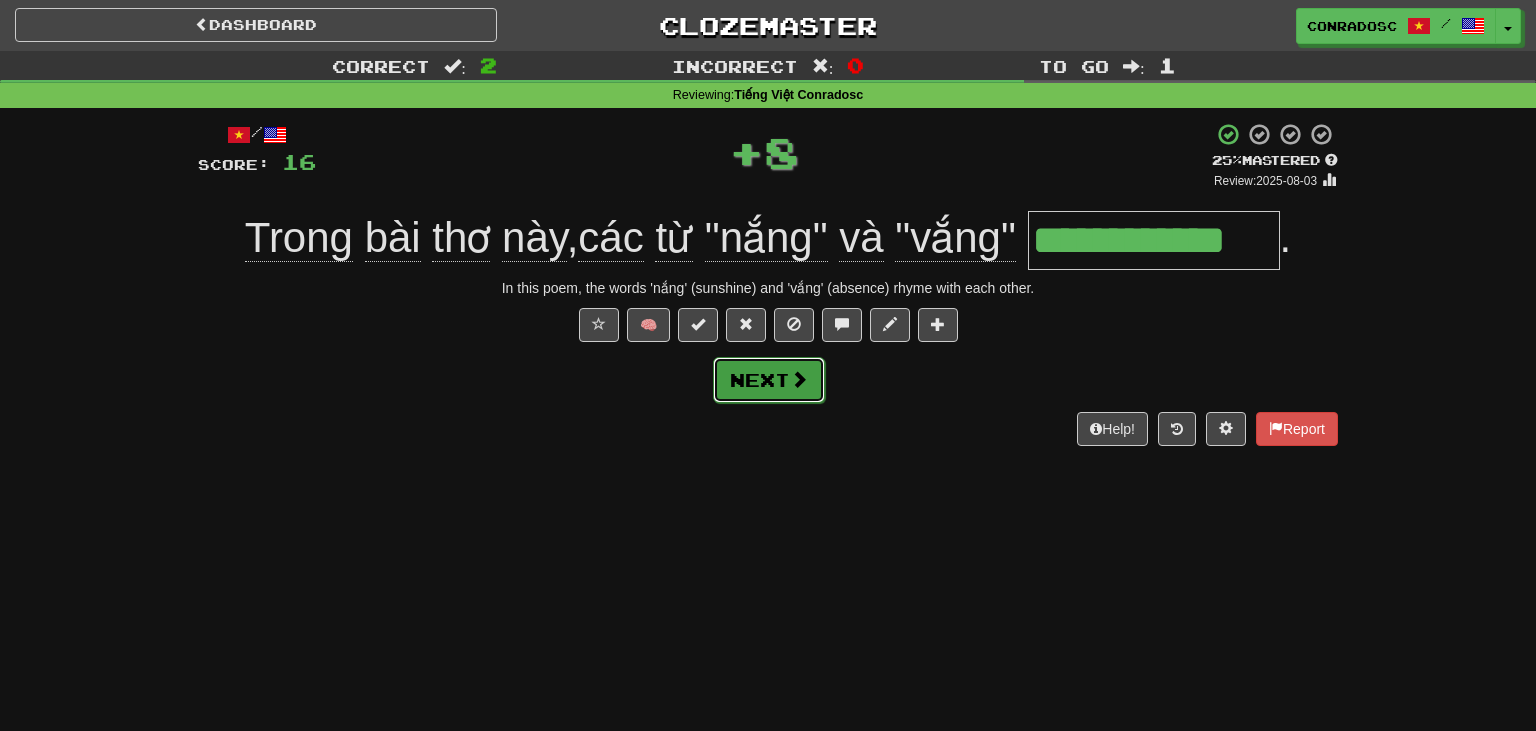 click on "Next" at bounding box center (769, 380) 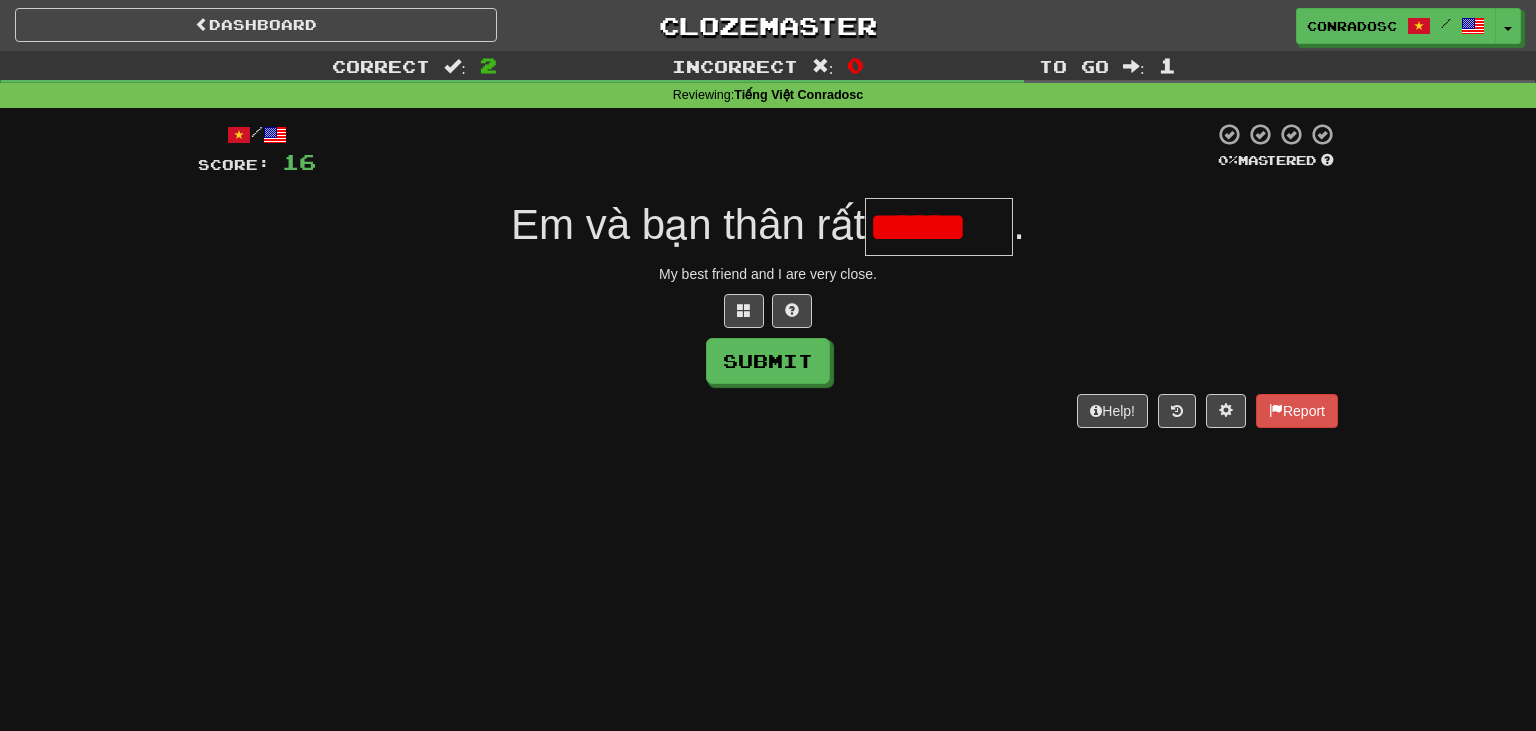 scroll, scrollTop: 0, scrollLeft: 0, axis: both 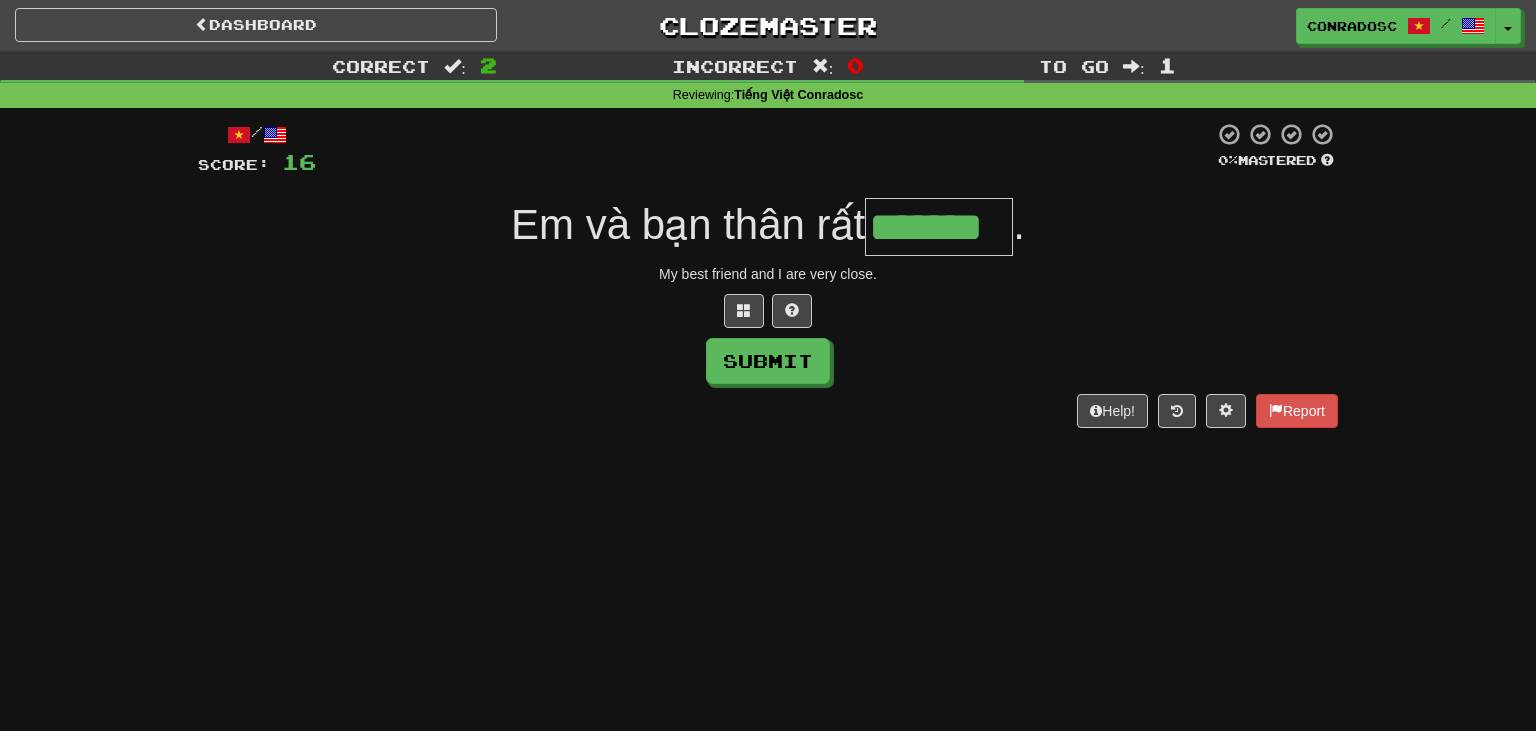 type on "*******" 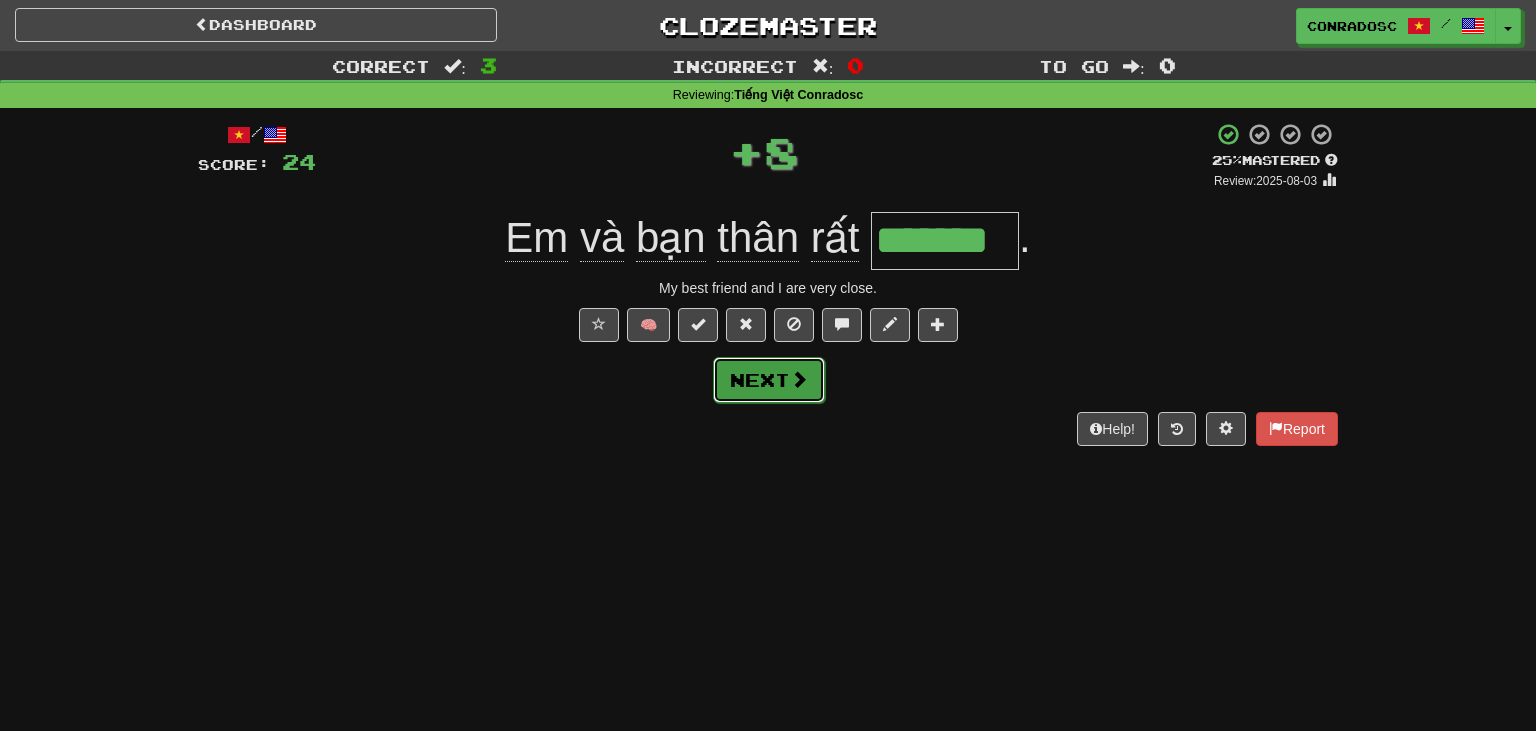 click on "Next" at bounding box center (769, 380) 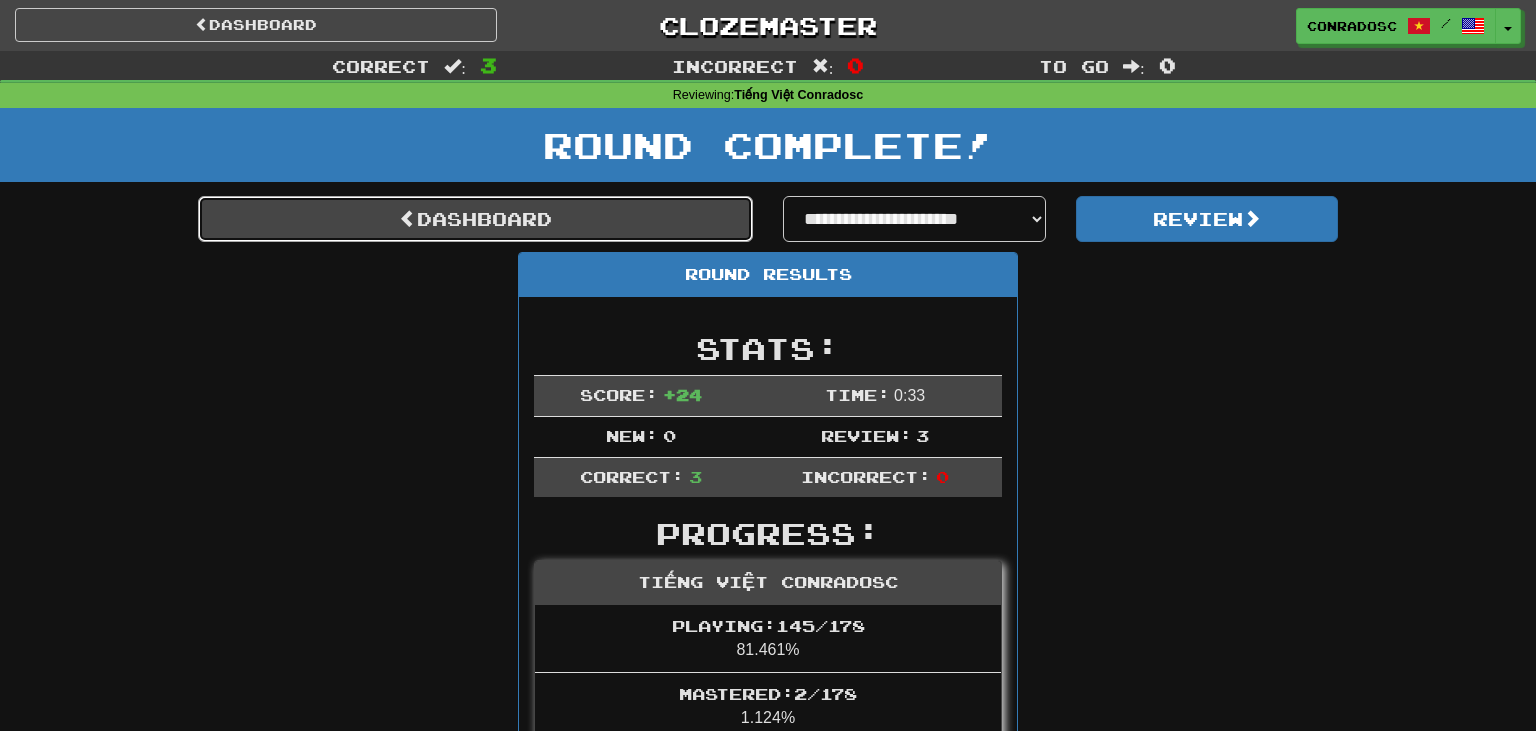 click on "Dashboard" at bounding box center [475, 219] 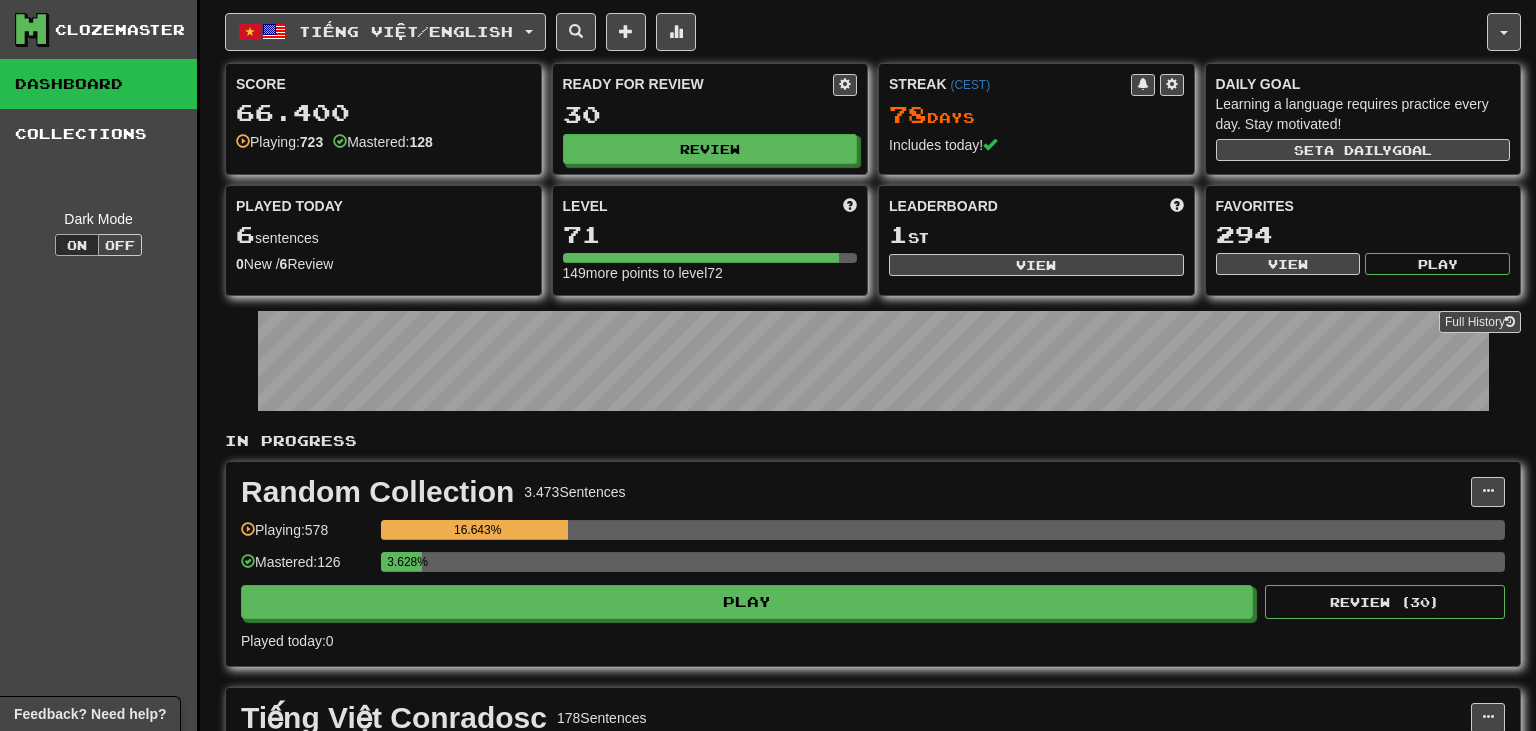 scroll, scrollTop: 0, scrollLeft: 0, axis: both 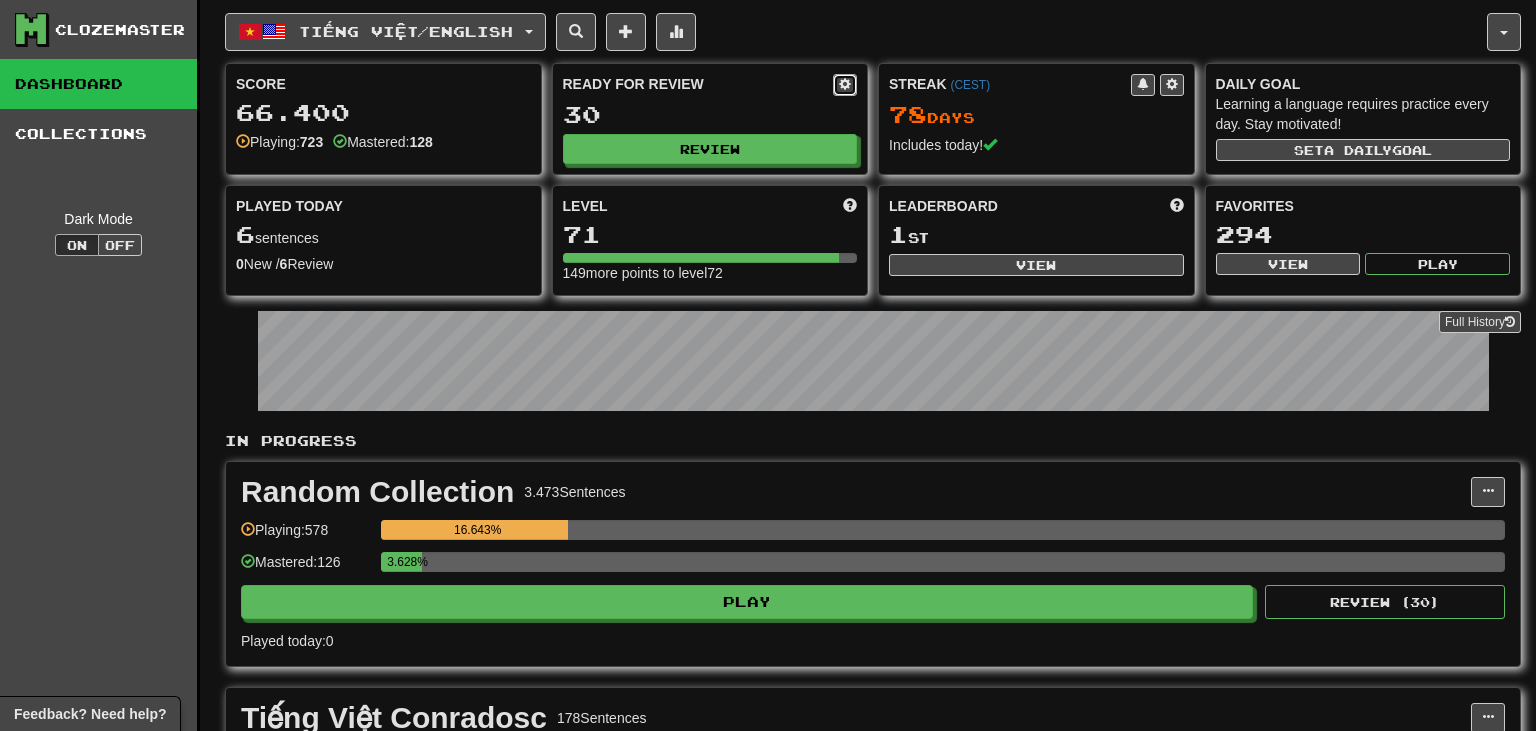click at bounding box center [845, 85] 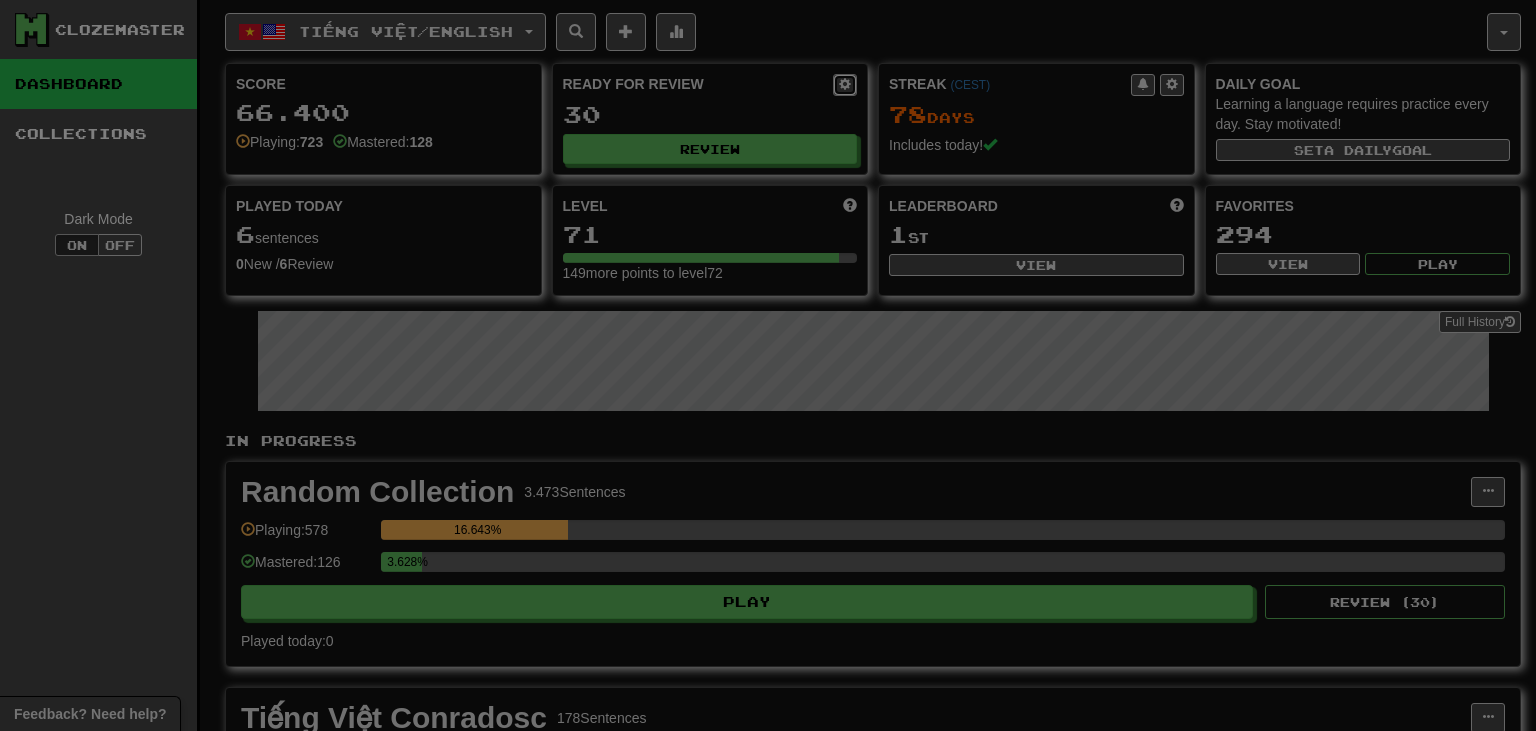 select on "*" 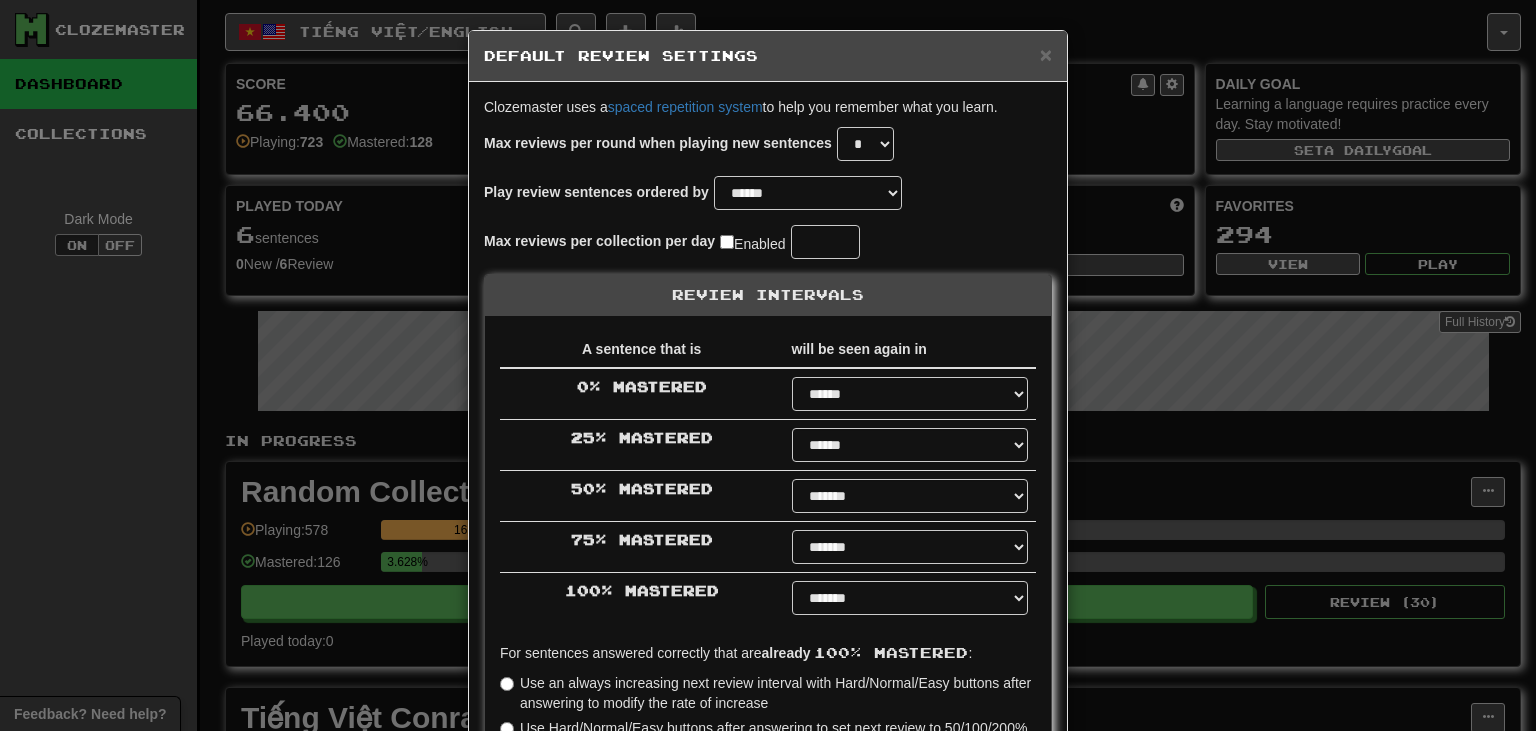 click on "**********" at bounding box center [768, 365] 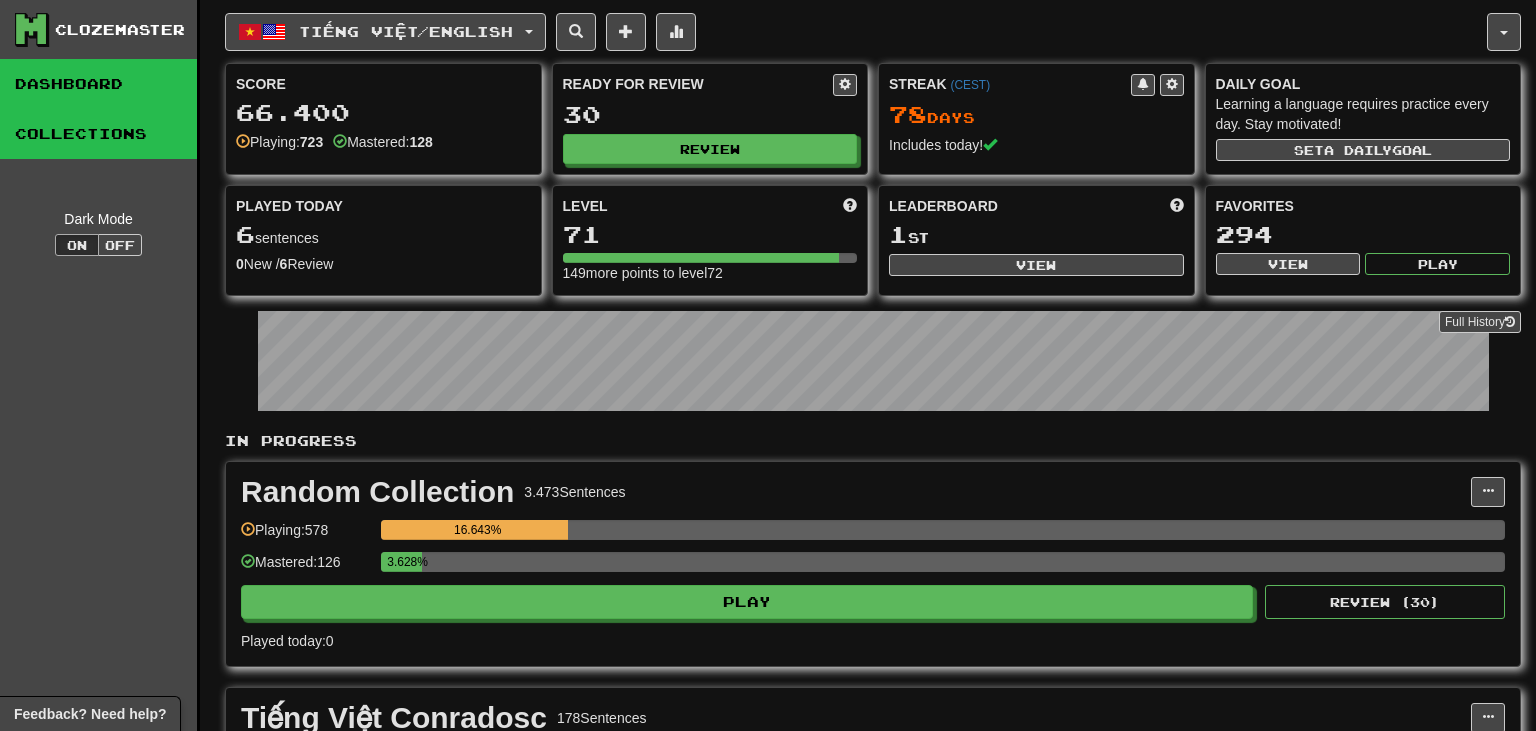 click on "Collections" at bounding box center [98, 134] 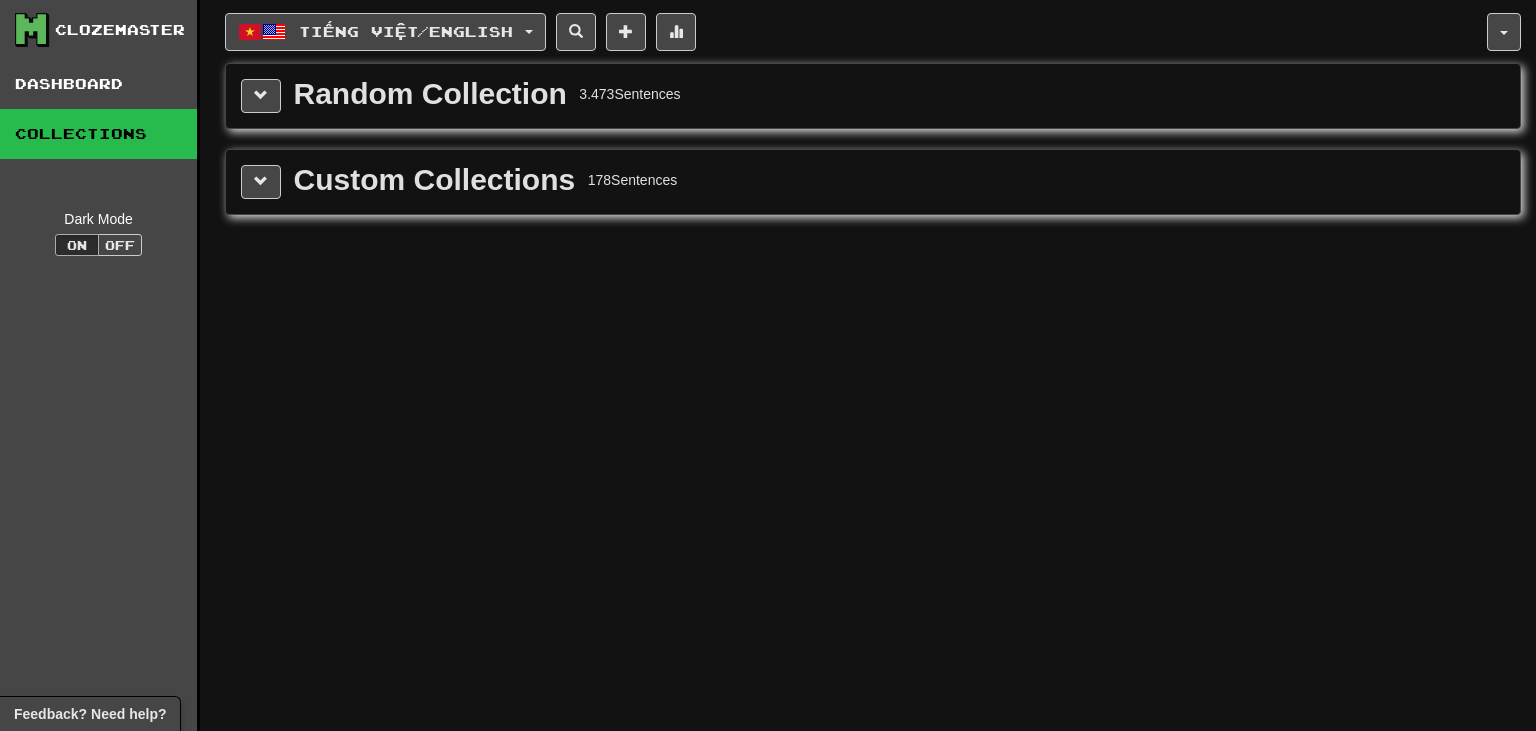 click on "Custom Collections 178  Sentences" at bounding box center [873, 182] 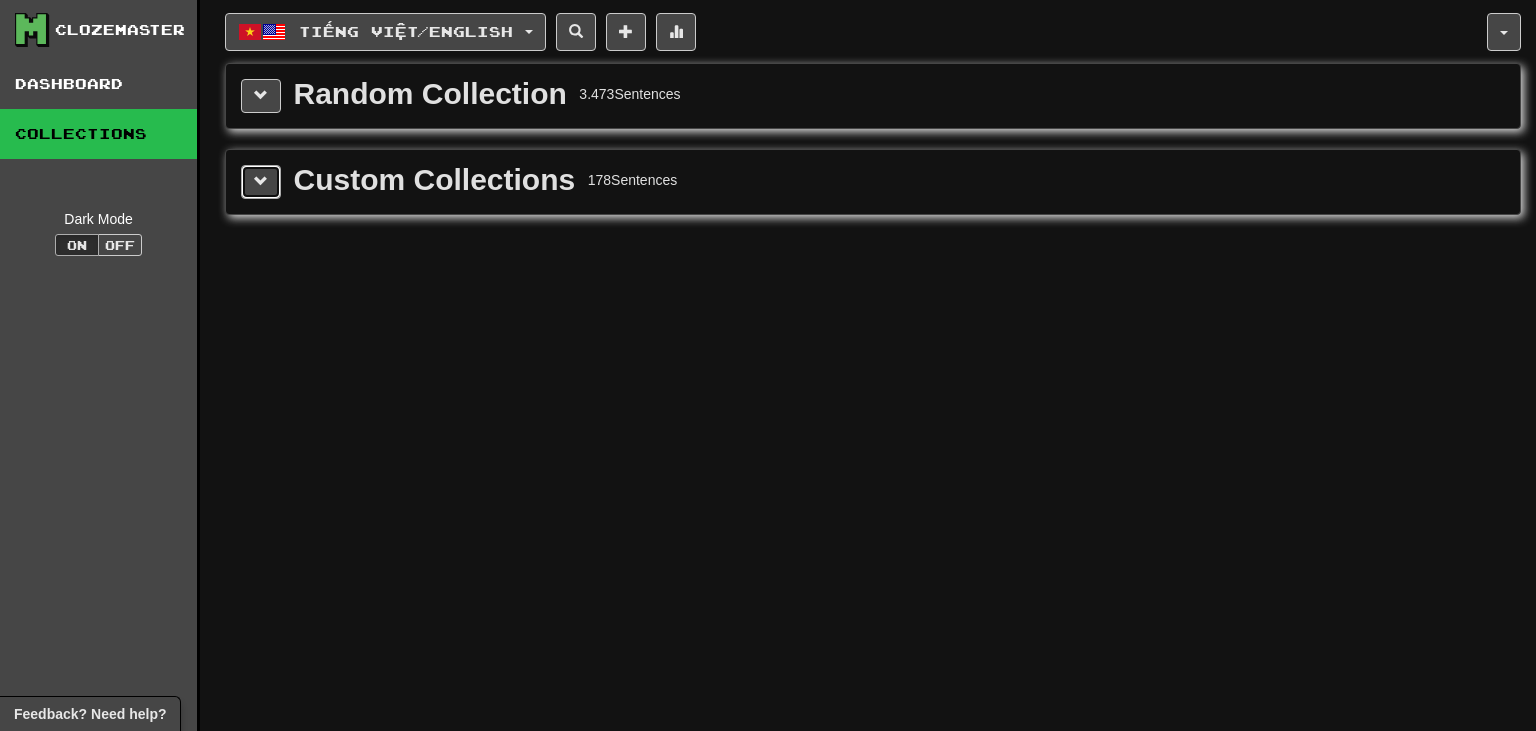 click at bounding box center (261, 181) 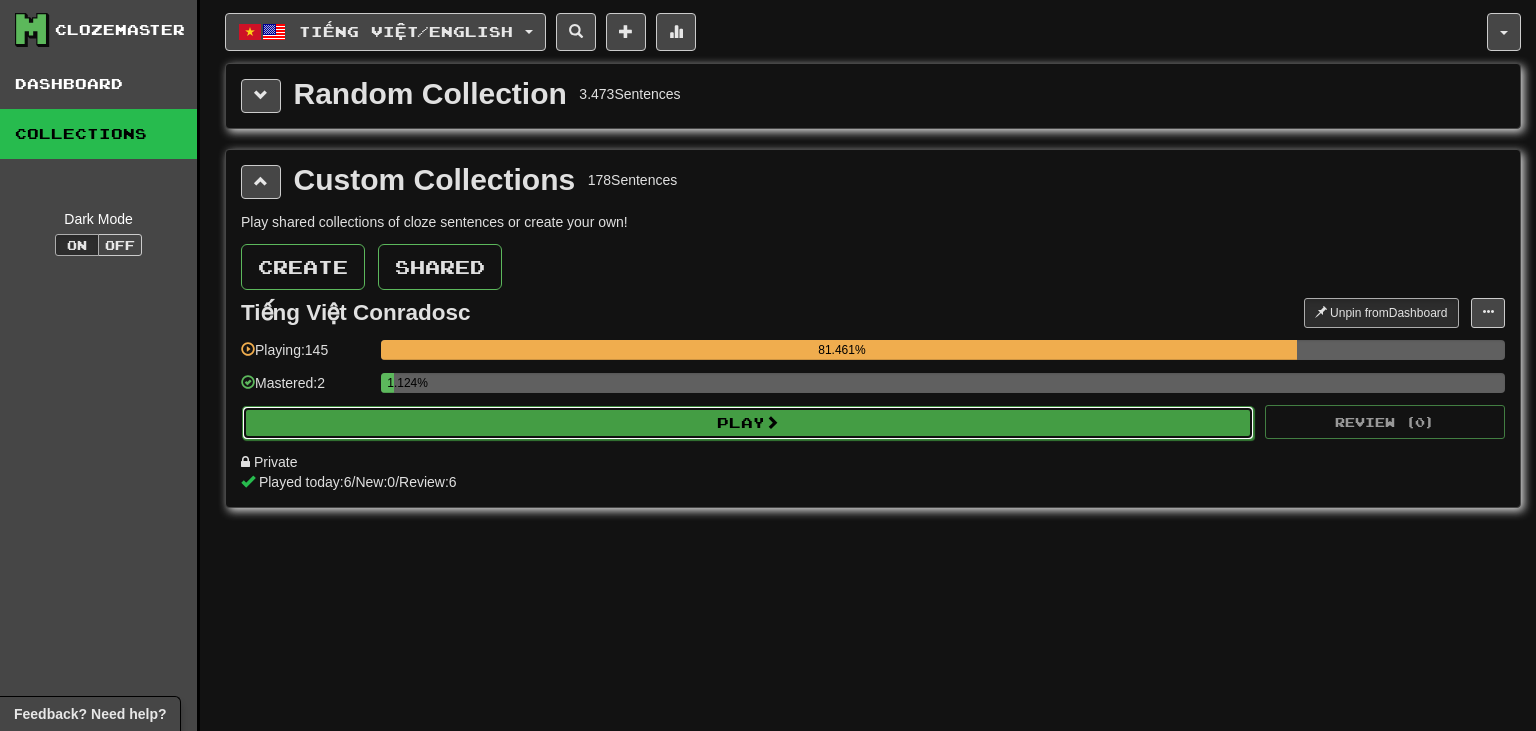 click on "Play" at bounding box center [748, 423] 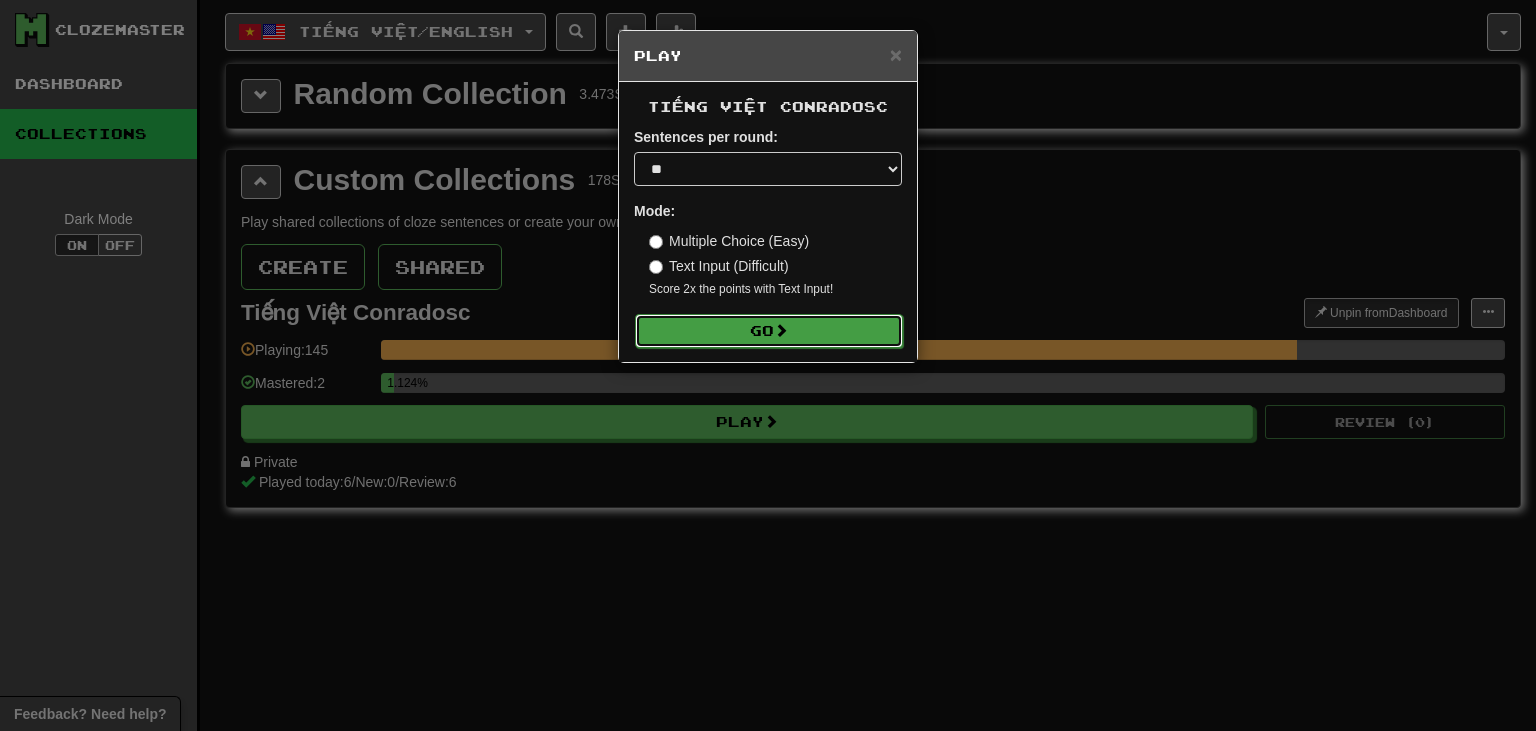click on "Go" at bounding box center (769, 331) 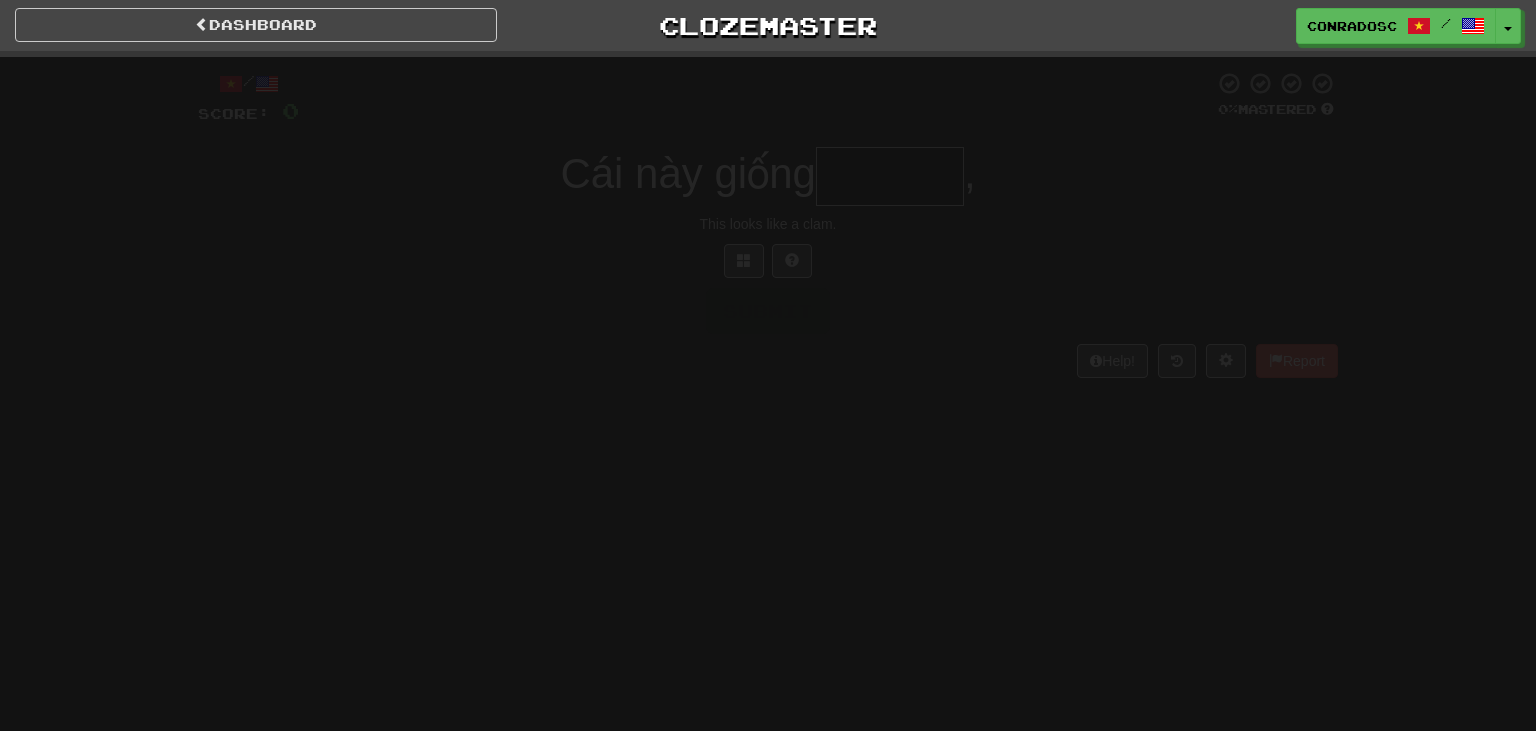 scroll, scrollTop: 0, scrollLeft: 0, axis: both 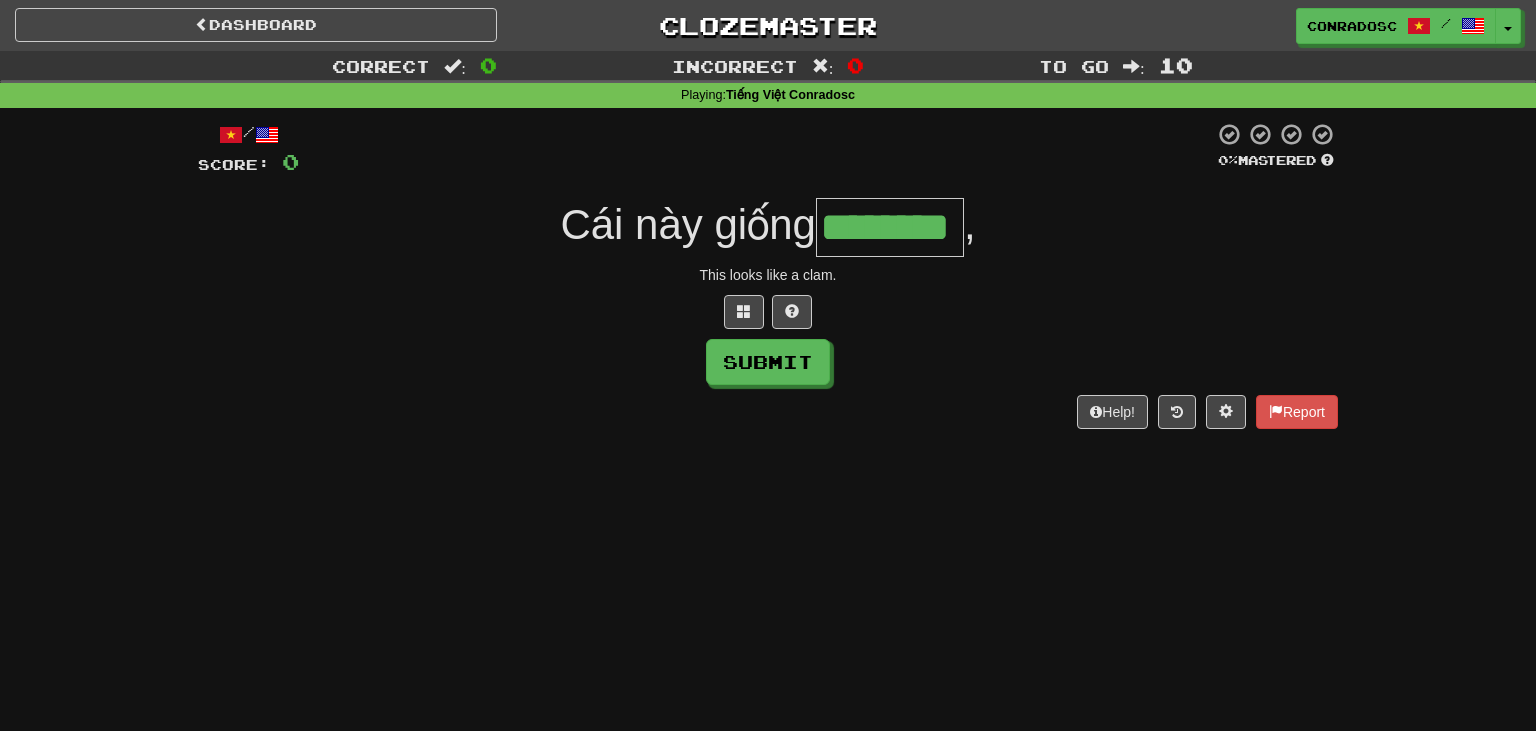 type on "********" 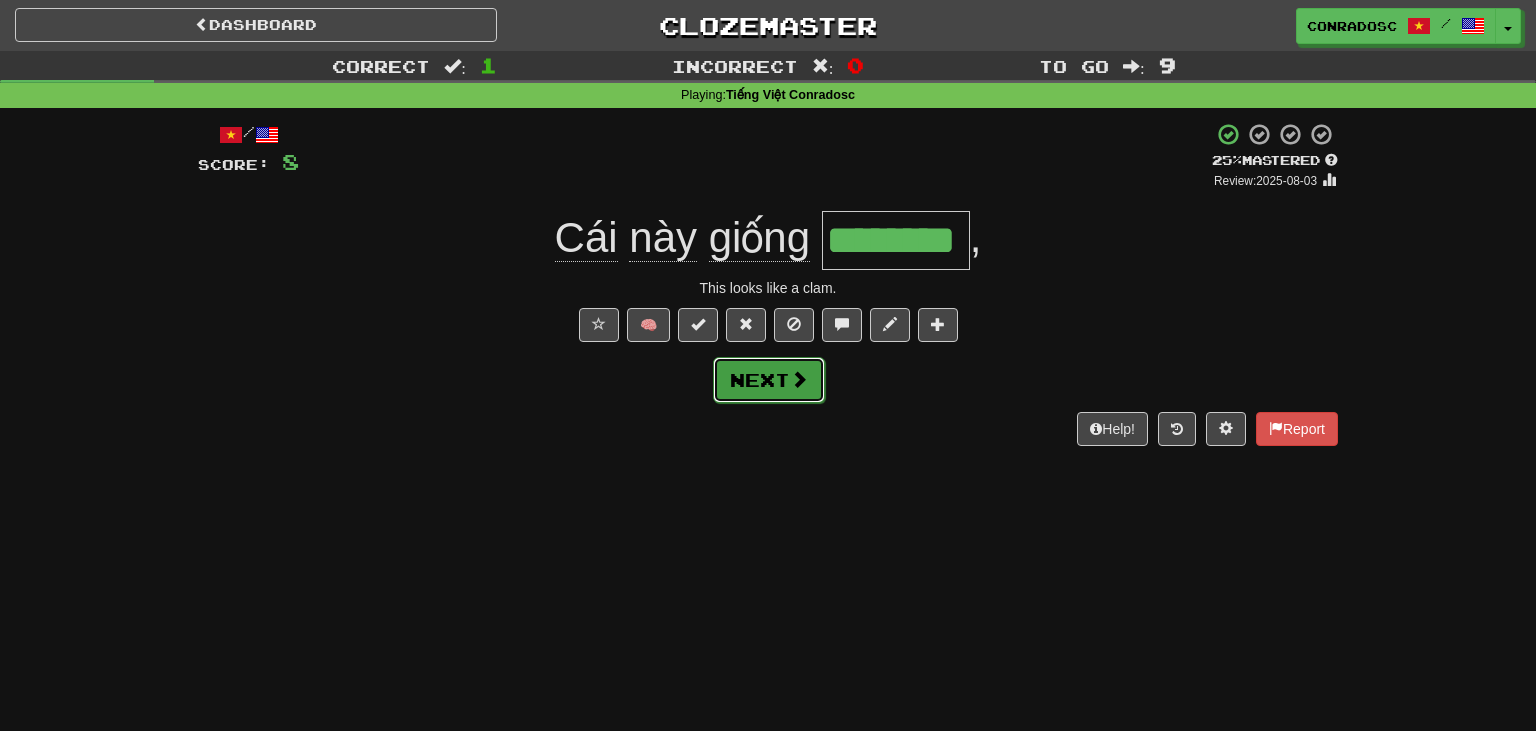 click on "Next" at bounding box center [769, 380] 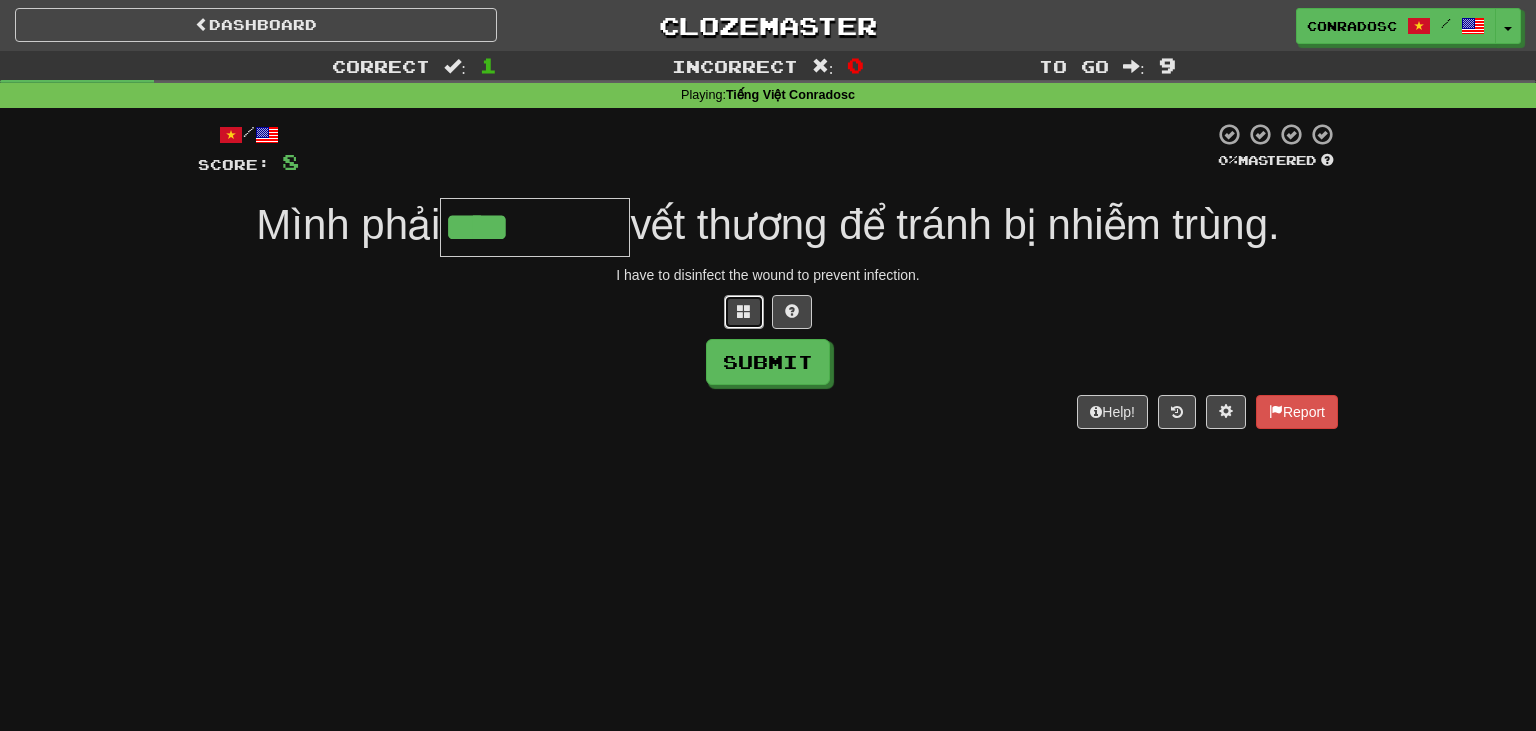 click at bounding box center [744, 312] 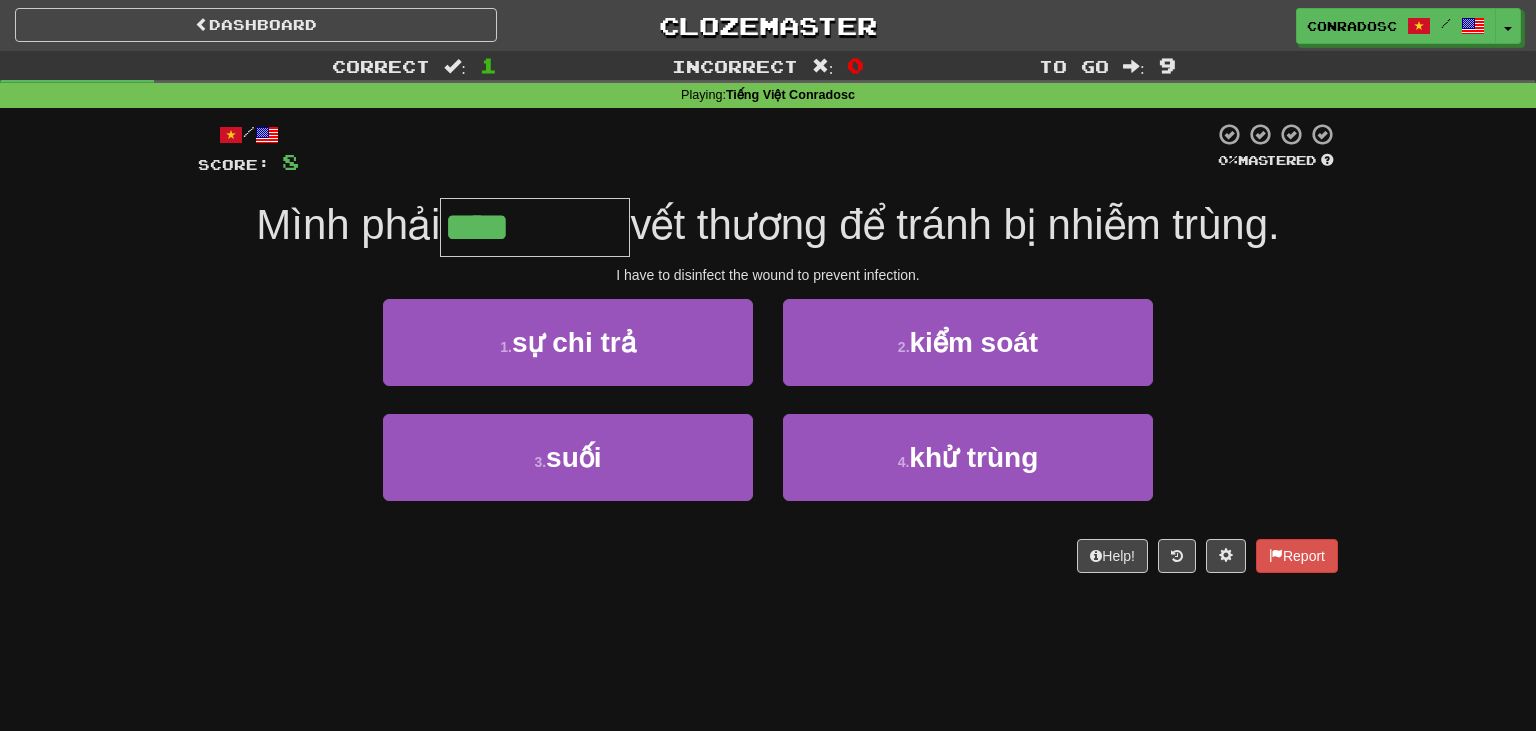 click on "***" at bounding box center [535, 227] 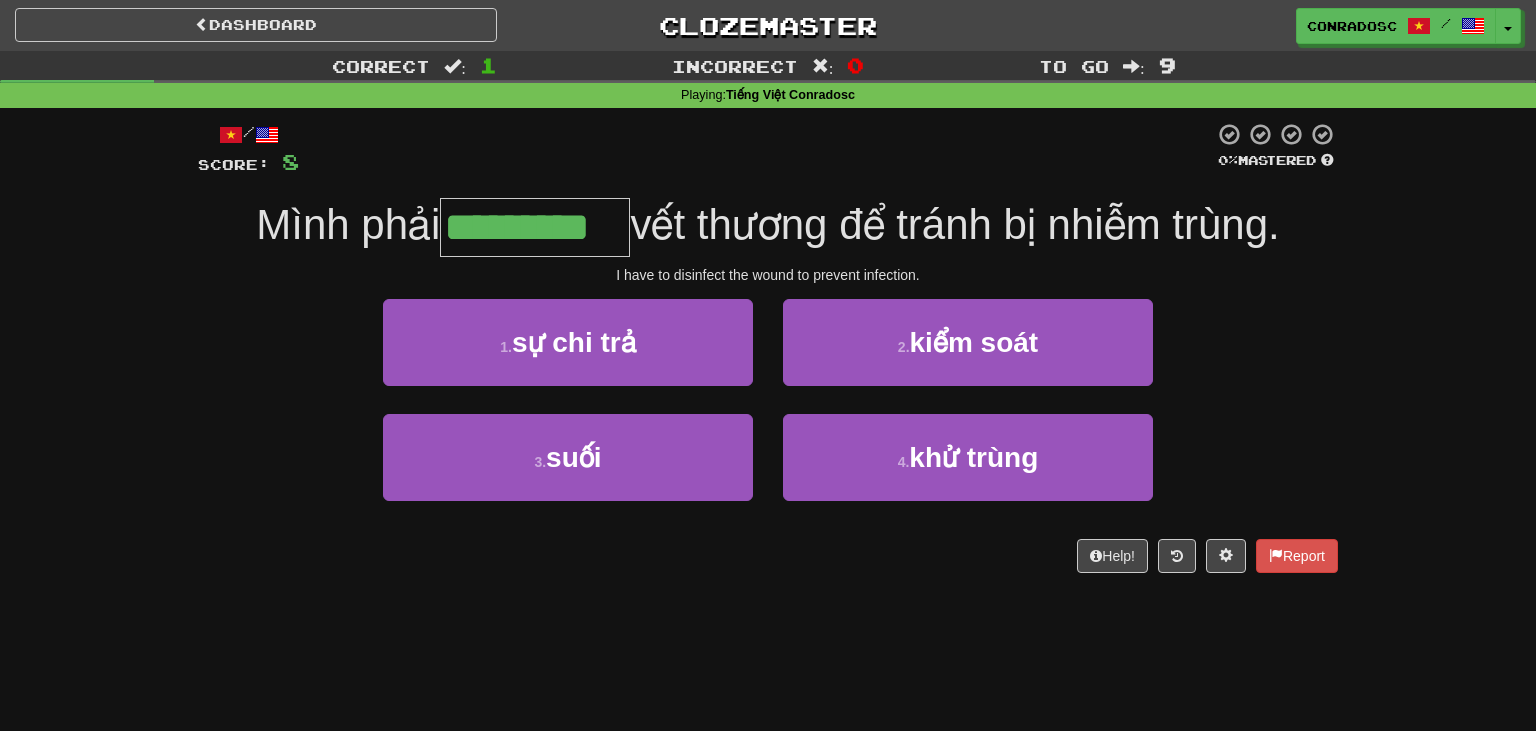 type on "*********" 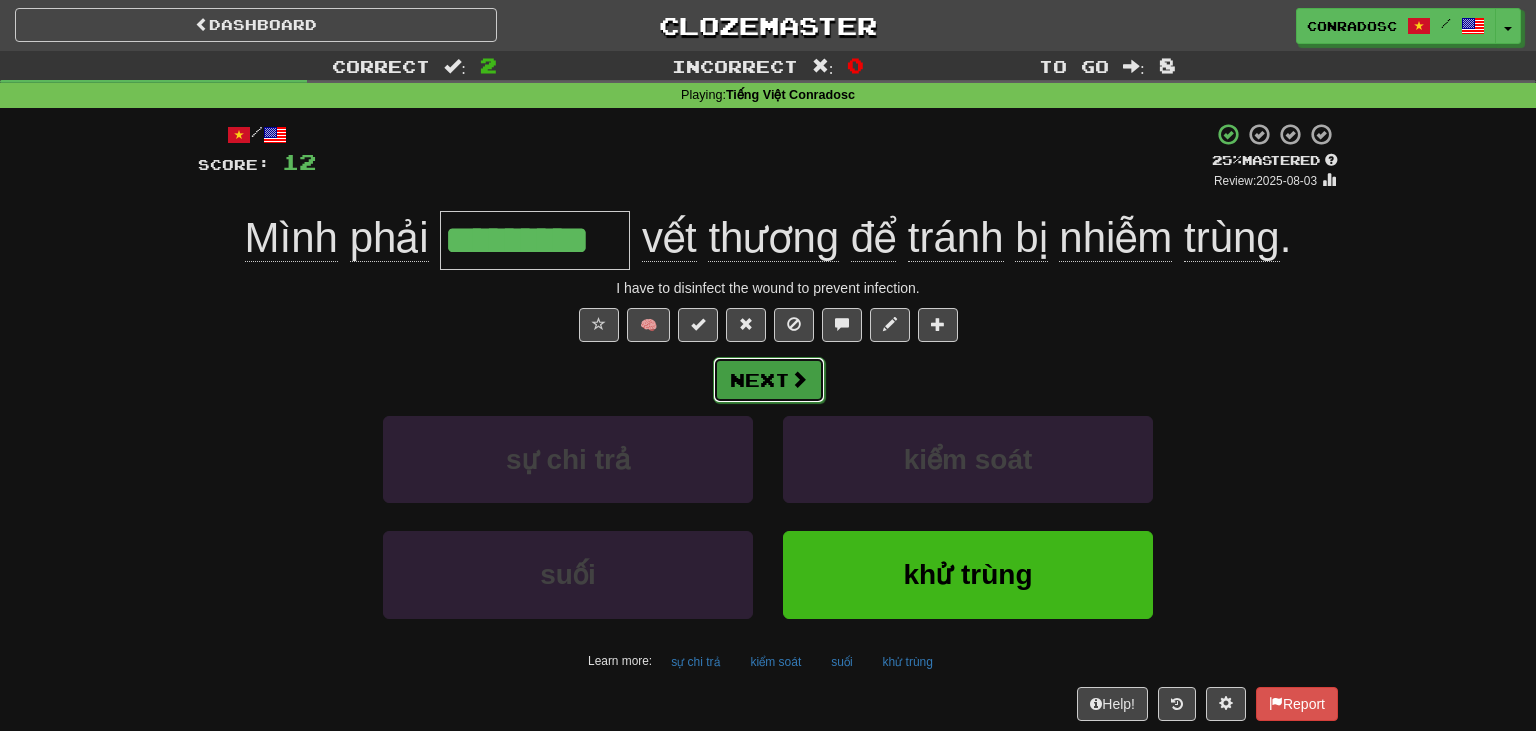 click on "Next" at bounding box center [769, 380] 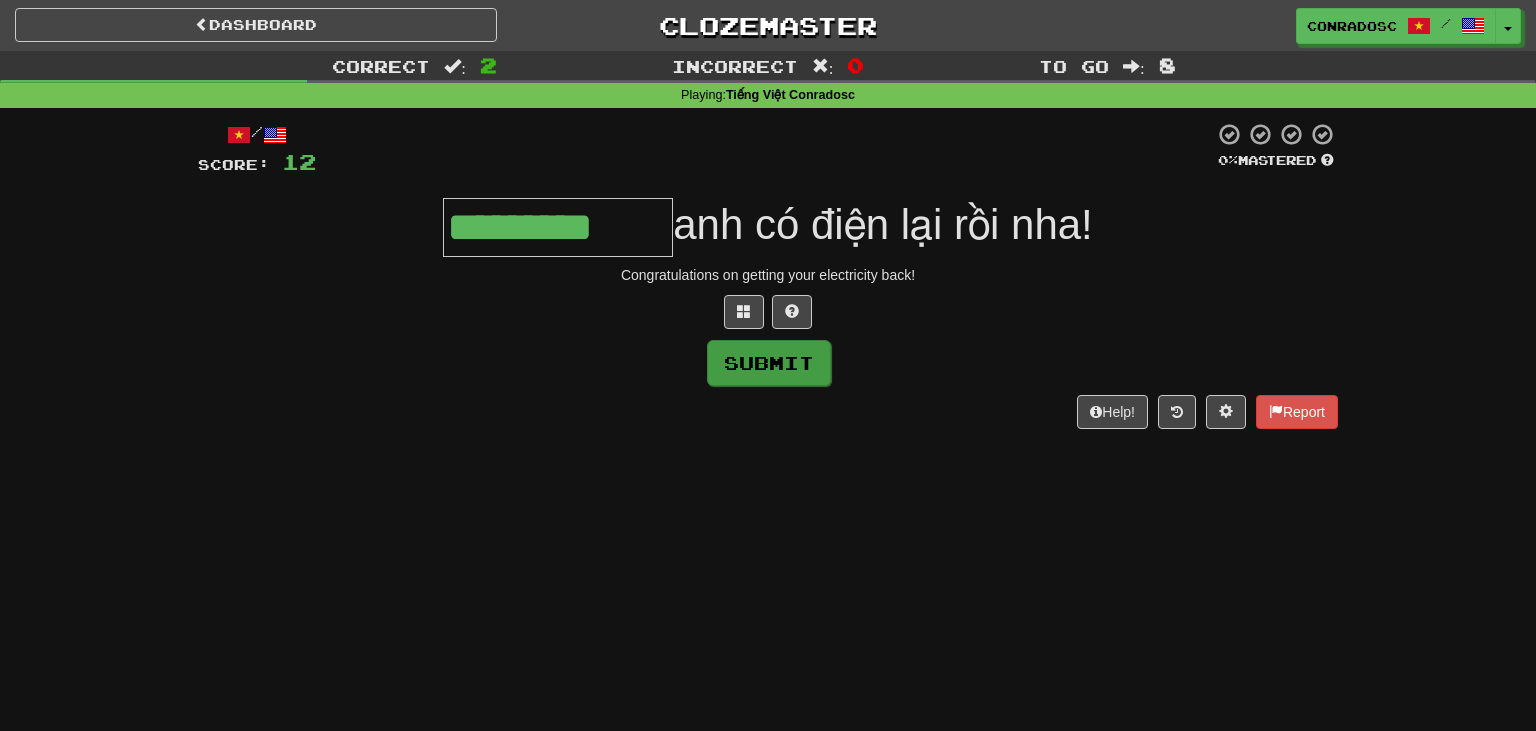type on "*********" 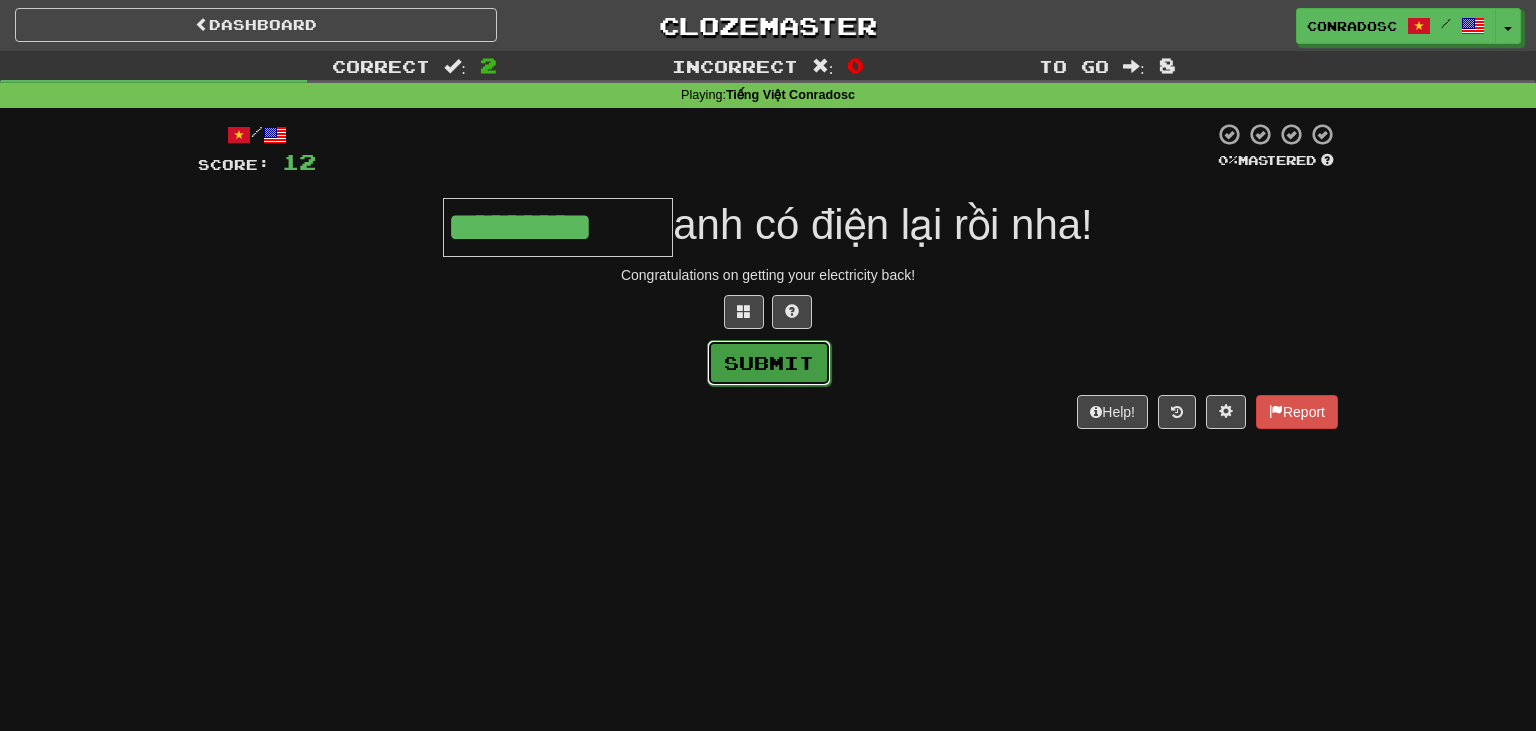 click on "Submit" at bounding box center [769, 363] 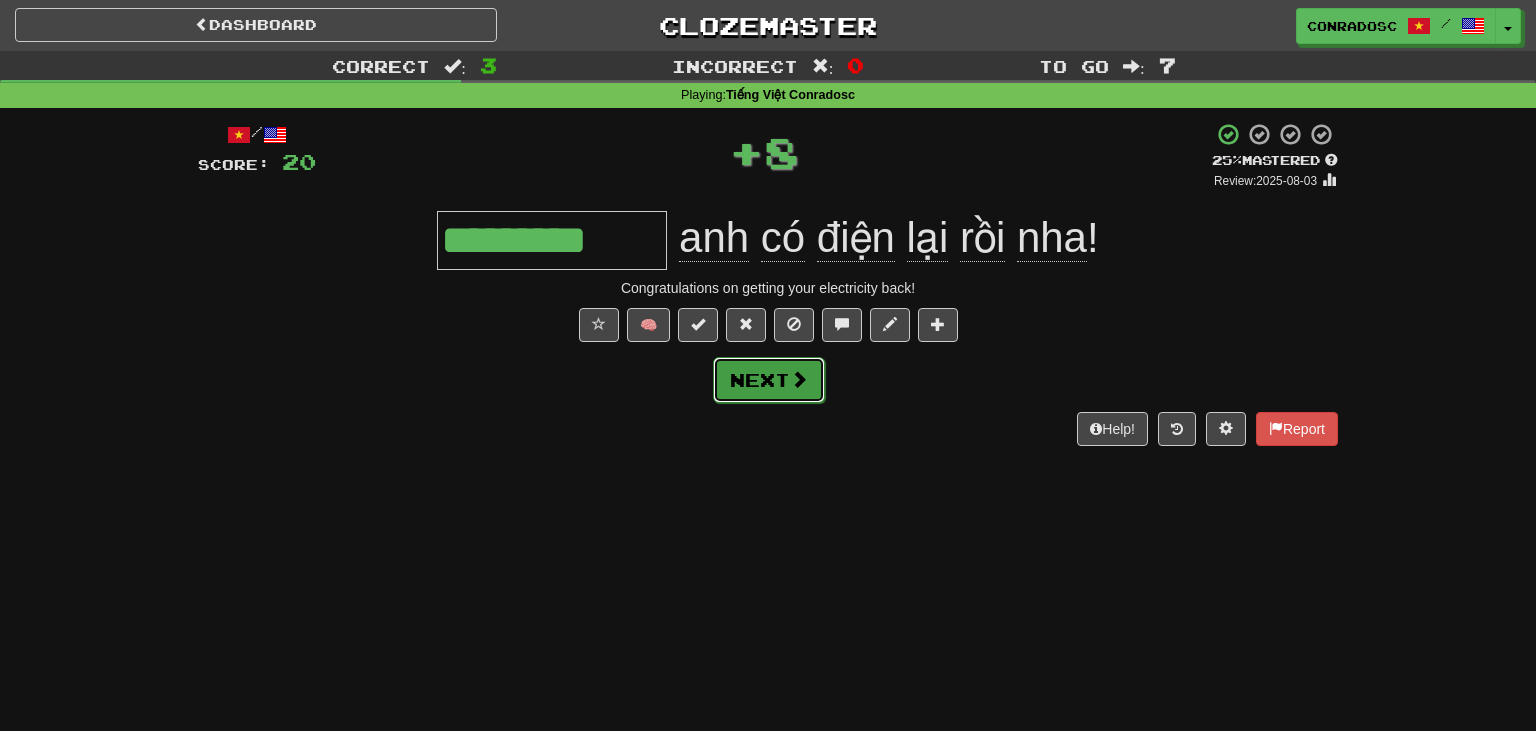 click at bounding box center (799, 379) 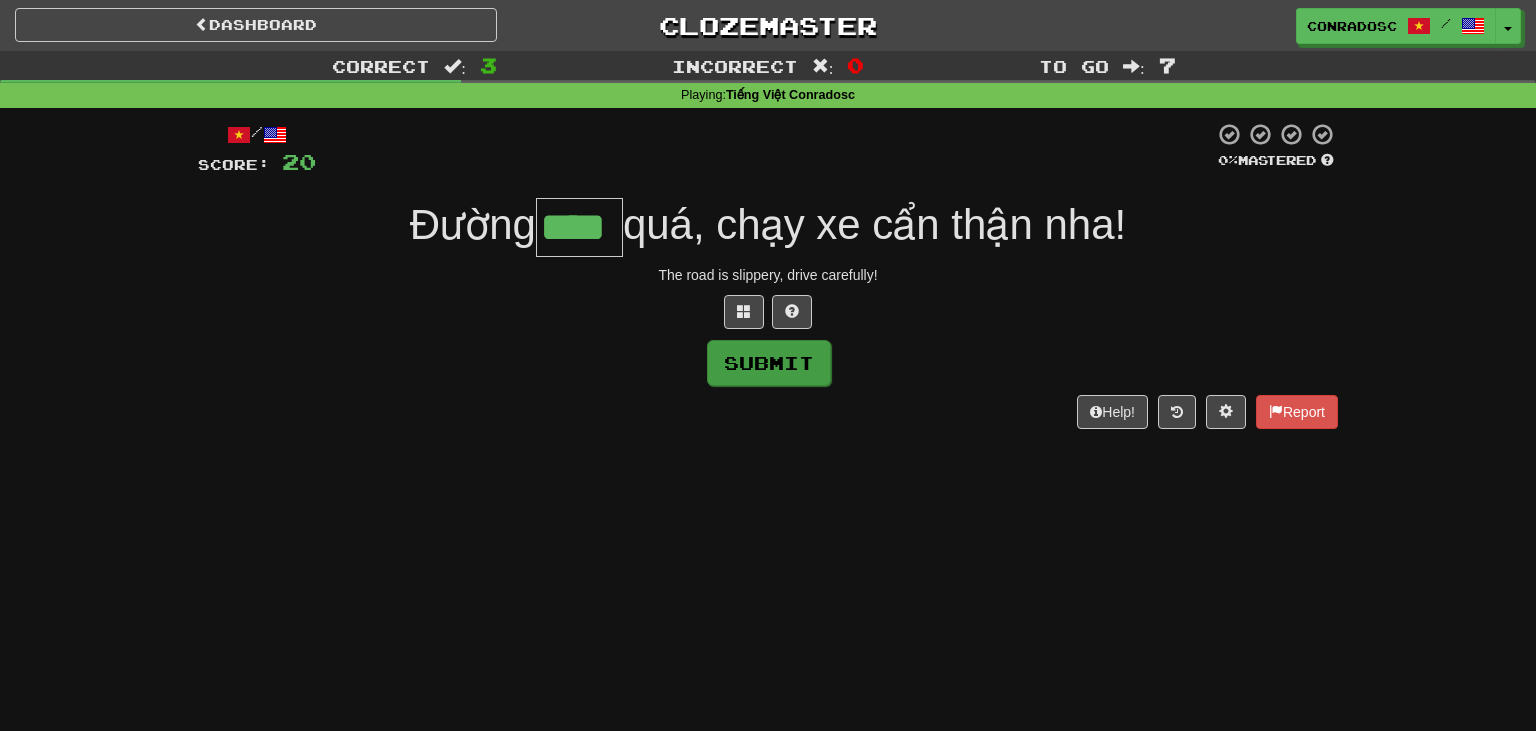 type on "****" 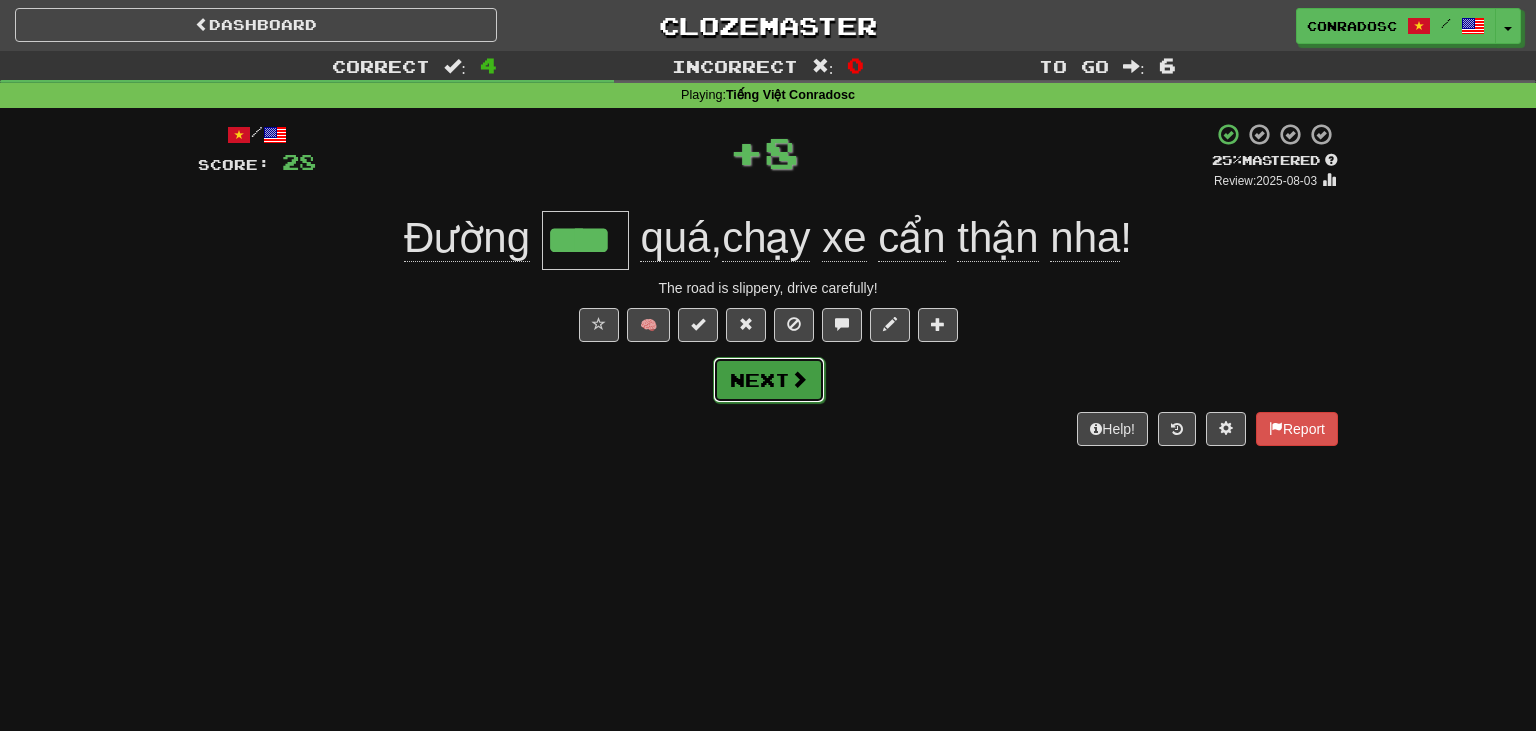 click at bounding box center (799, 379) 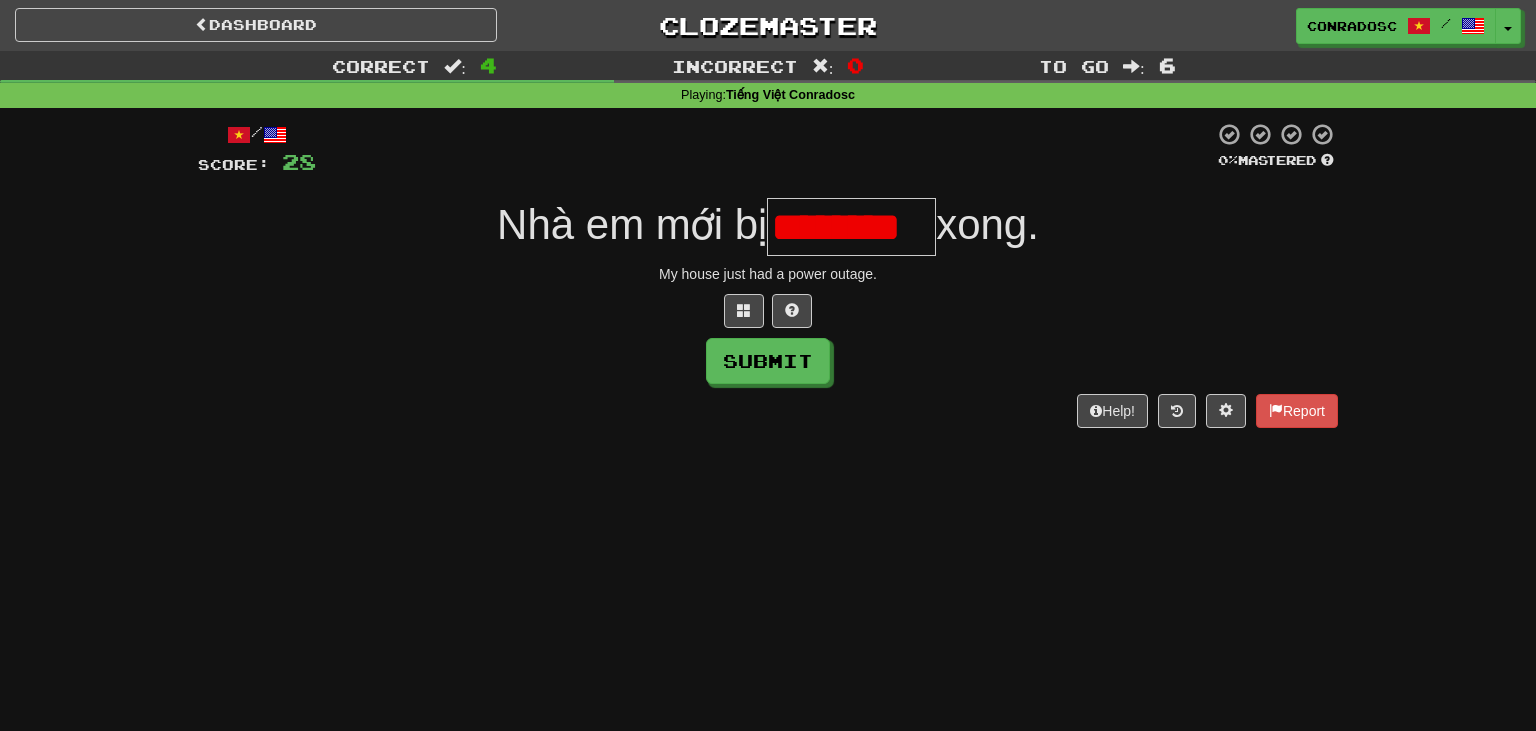 scroll, scrollTop: 0, scrollLeft: 0, axis: both 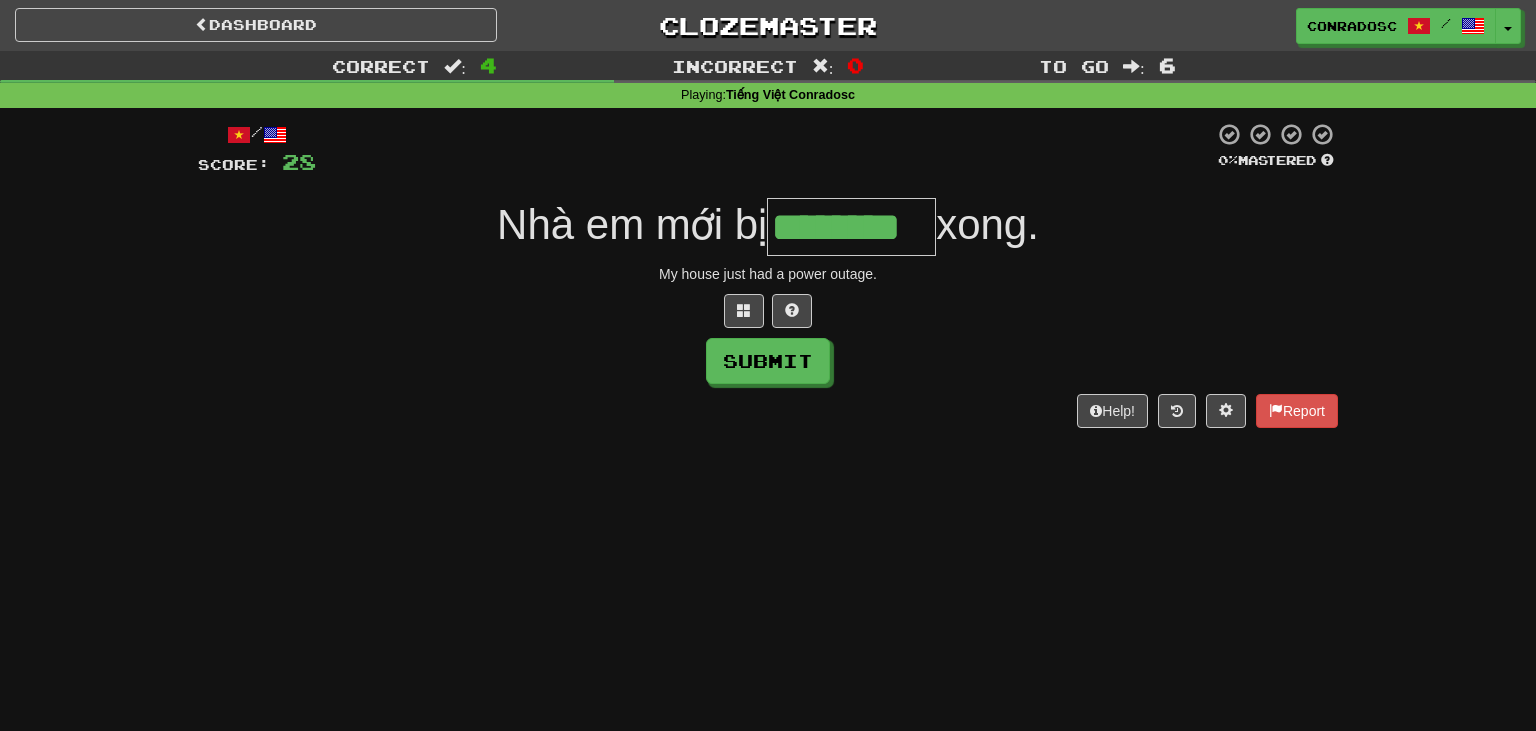 type on "********" 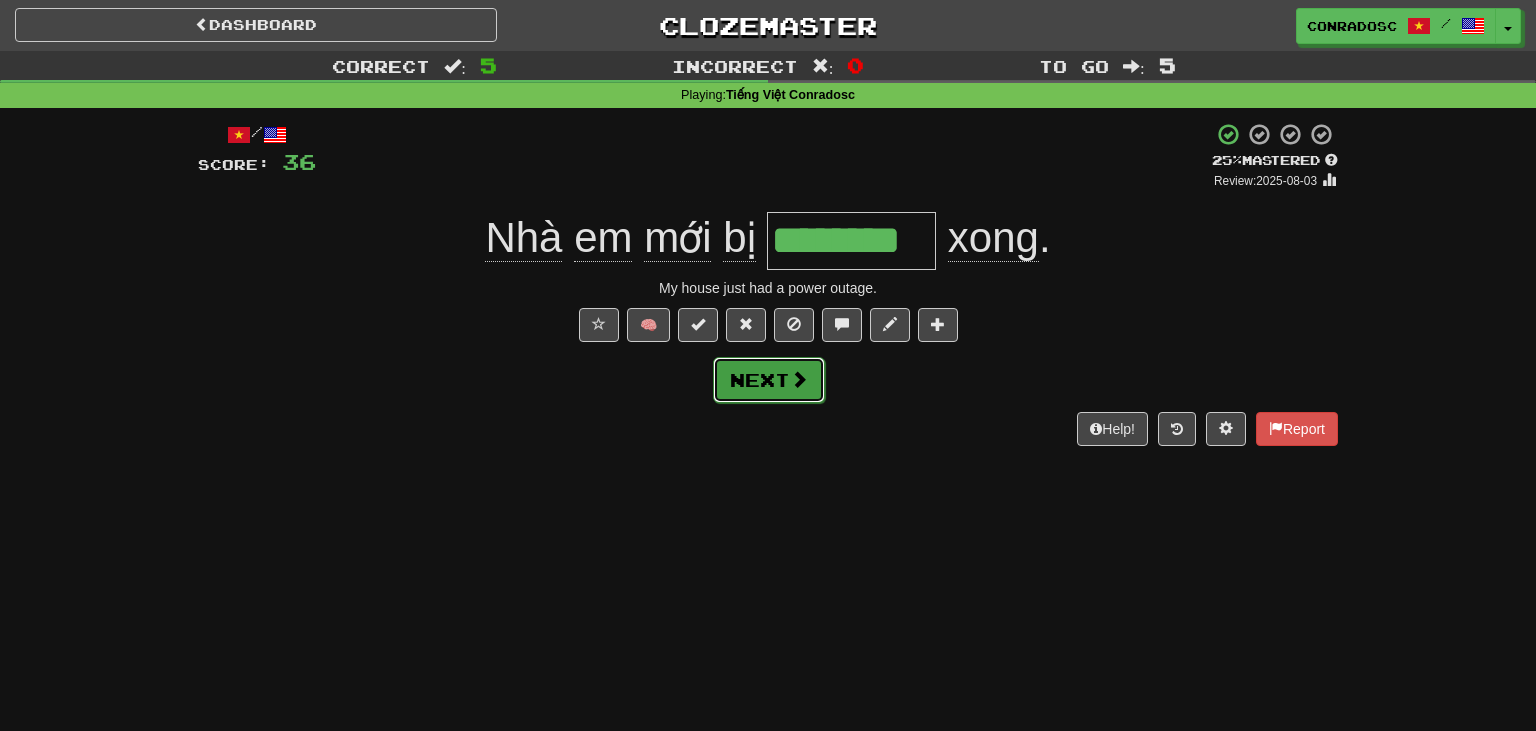 click on "Next" at bounding box center [769, 380] 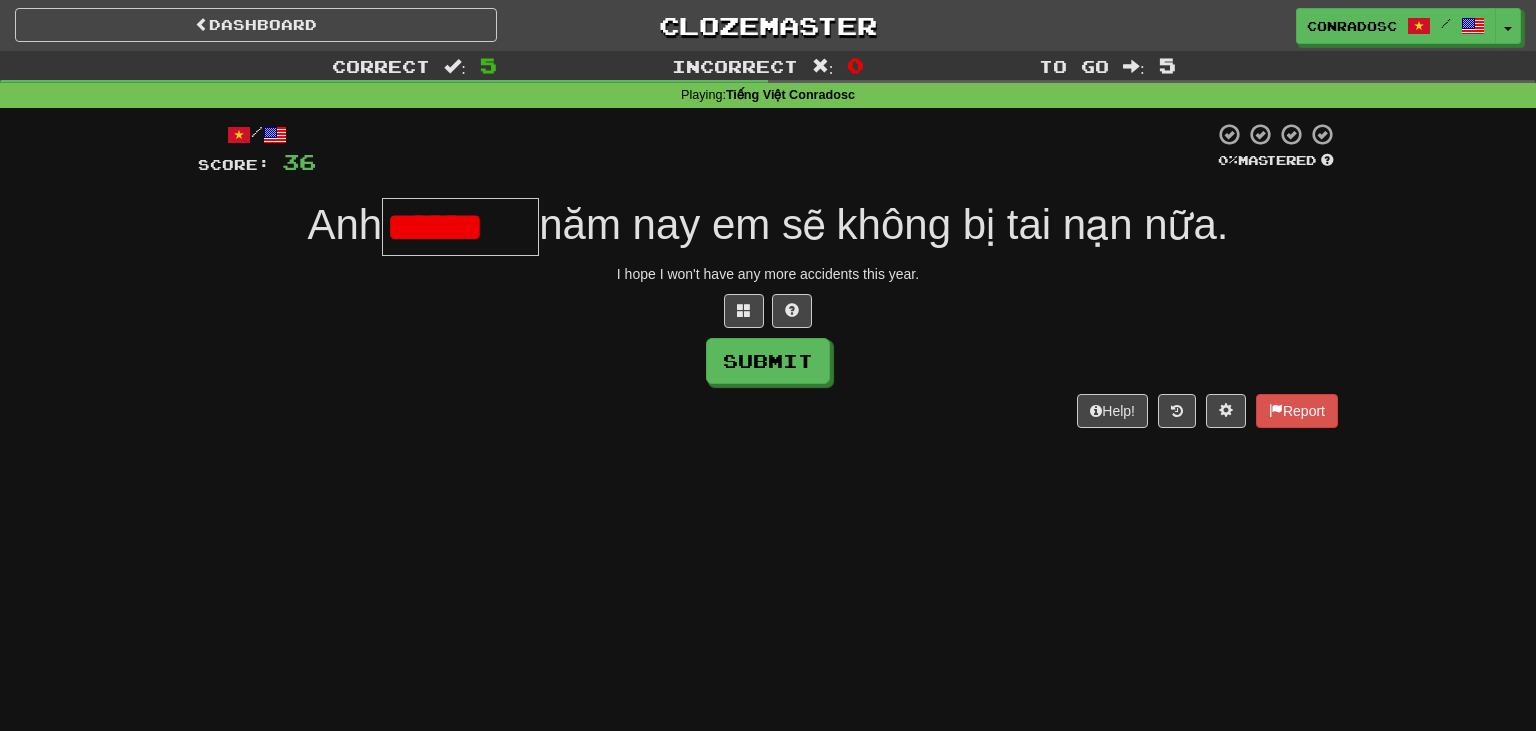 scroll, scrollTop: 0, scrollLeft: 0, axis: both 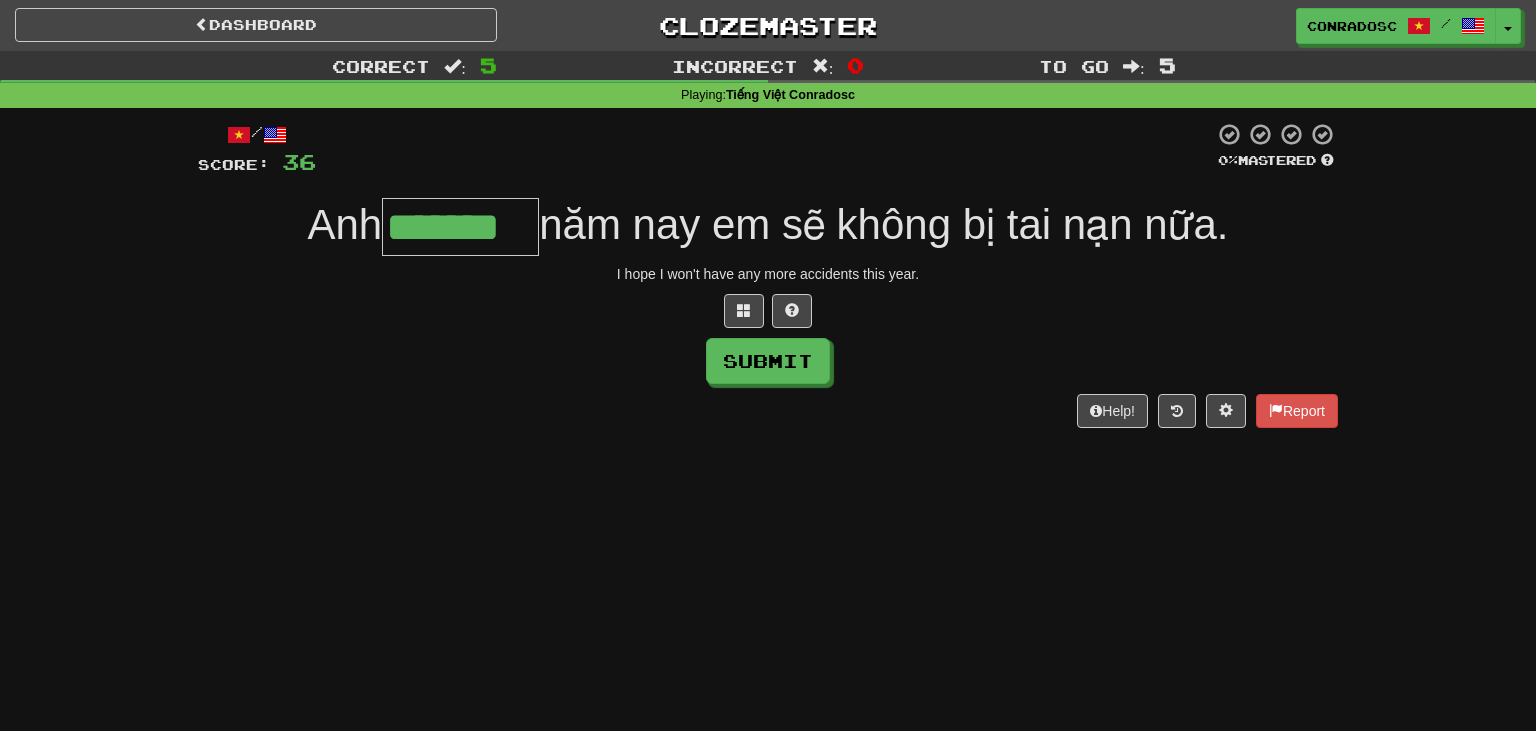 type on "*******" 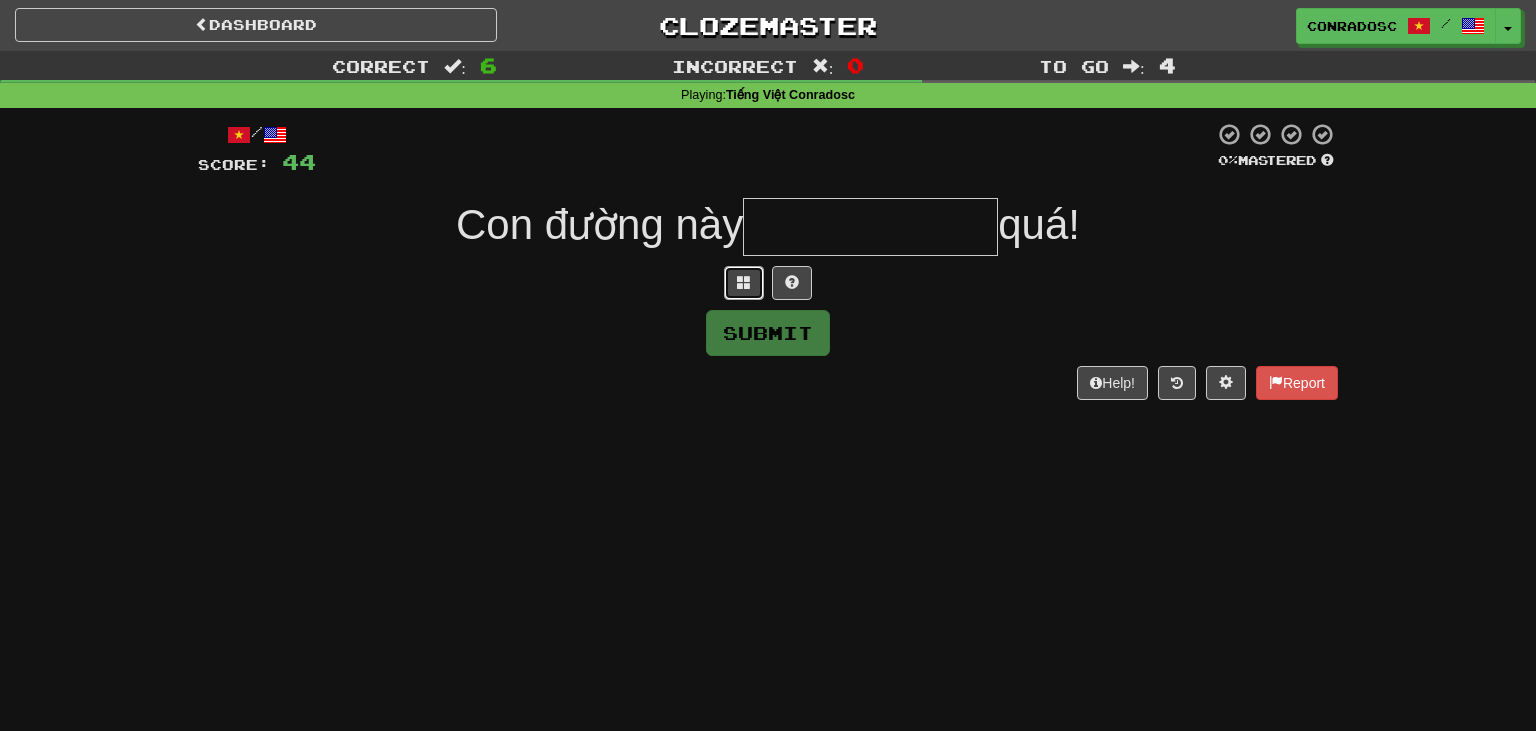 click at bounding box center (744, 283) 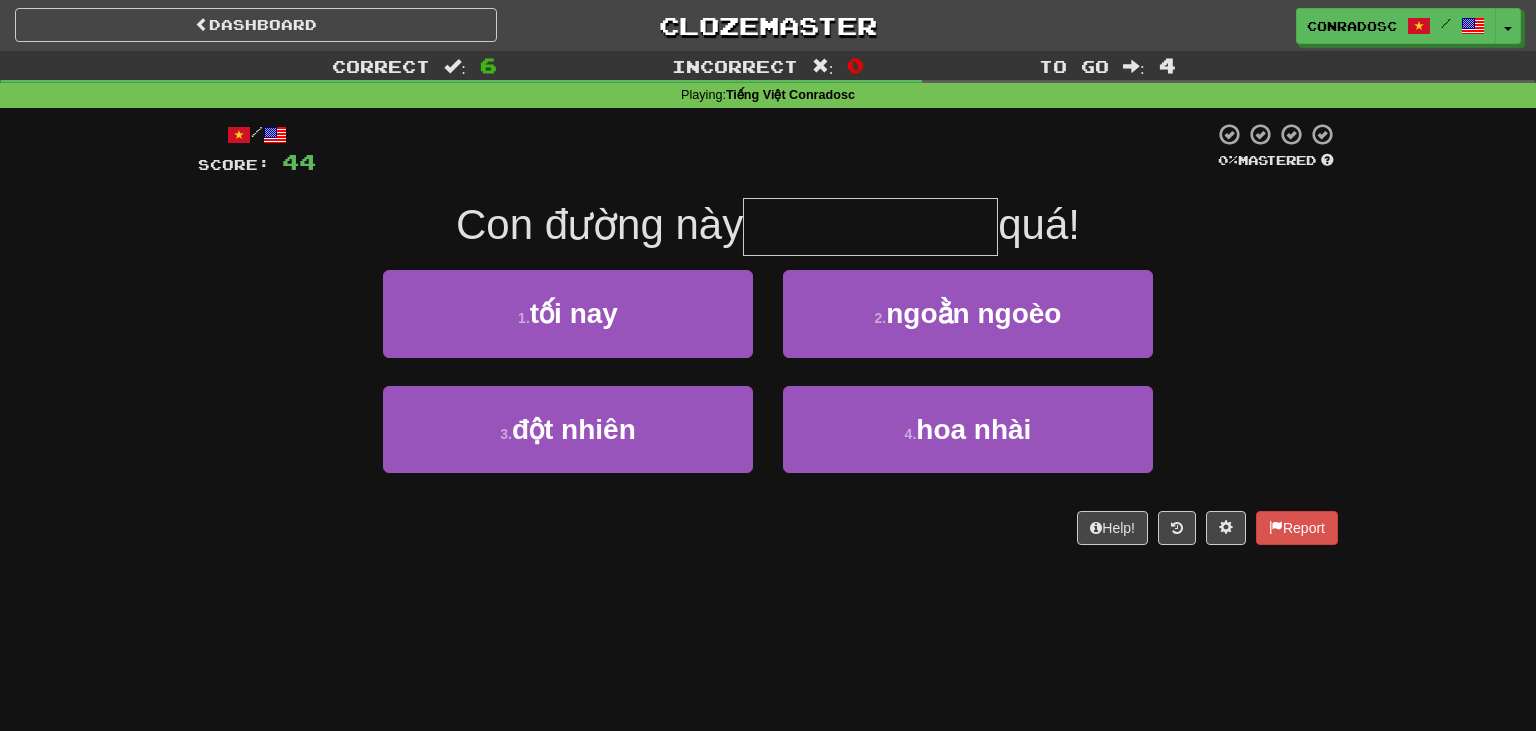 click on "/  Score:   44 0 %  Mastered Con đường này   quá! 1 .  tối nay 2 .  ngoằn ngoèo 3 .  đột nhiên 4 .  hoa nhài  Help!  Report" at bounding box center [768, 333] 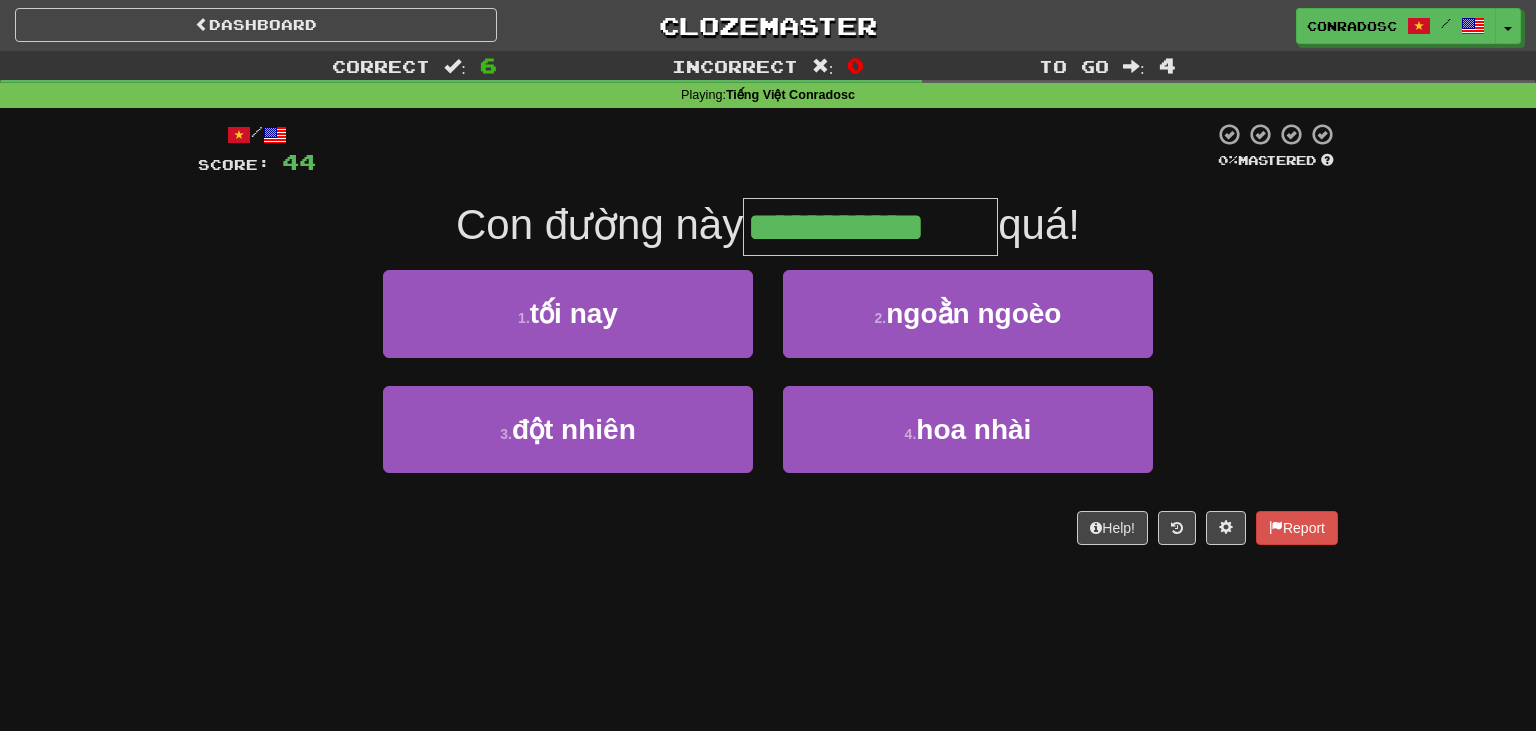 type on "**********" 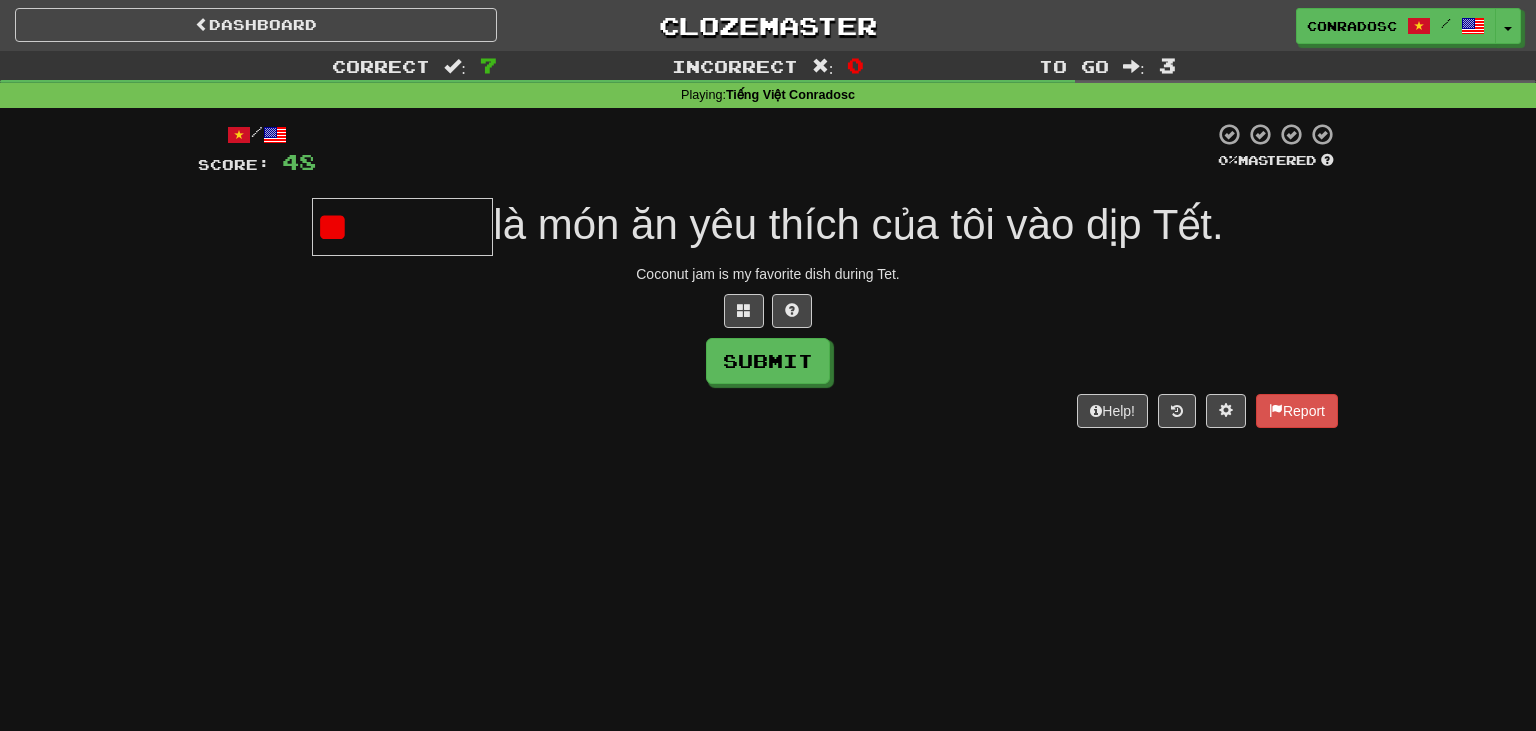 type on "*" 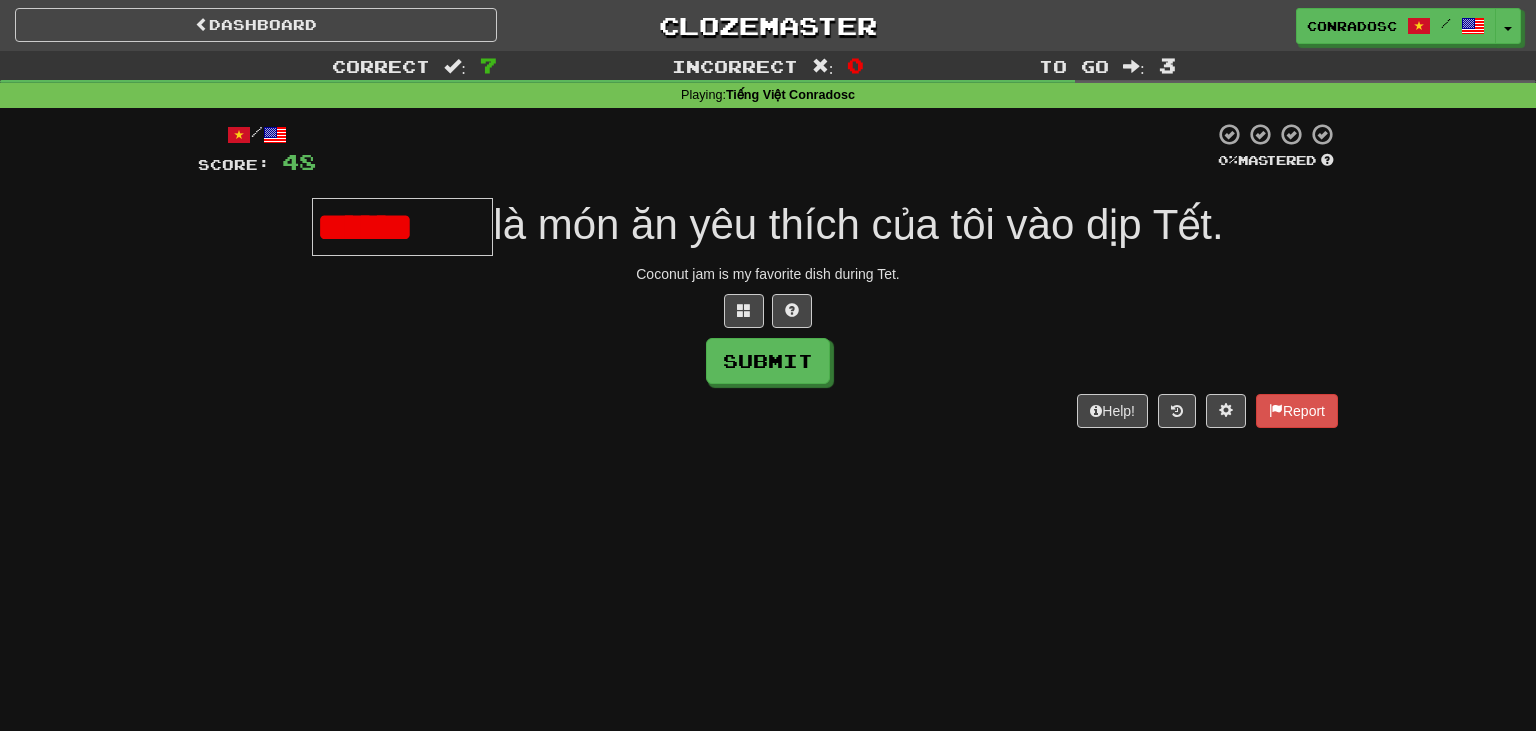 scroll, scrollTop: 0, scrollLeft: 0, axis: both 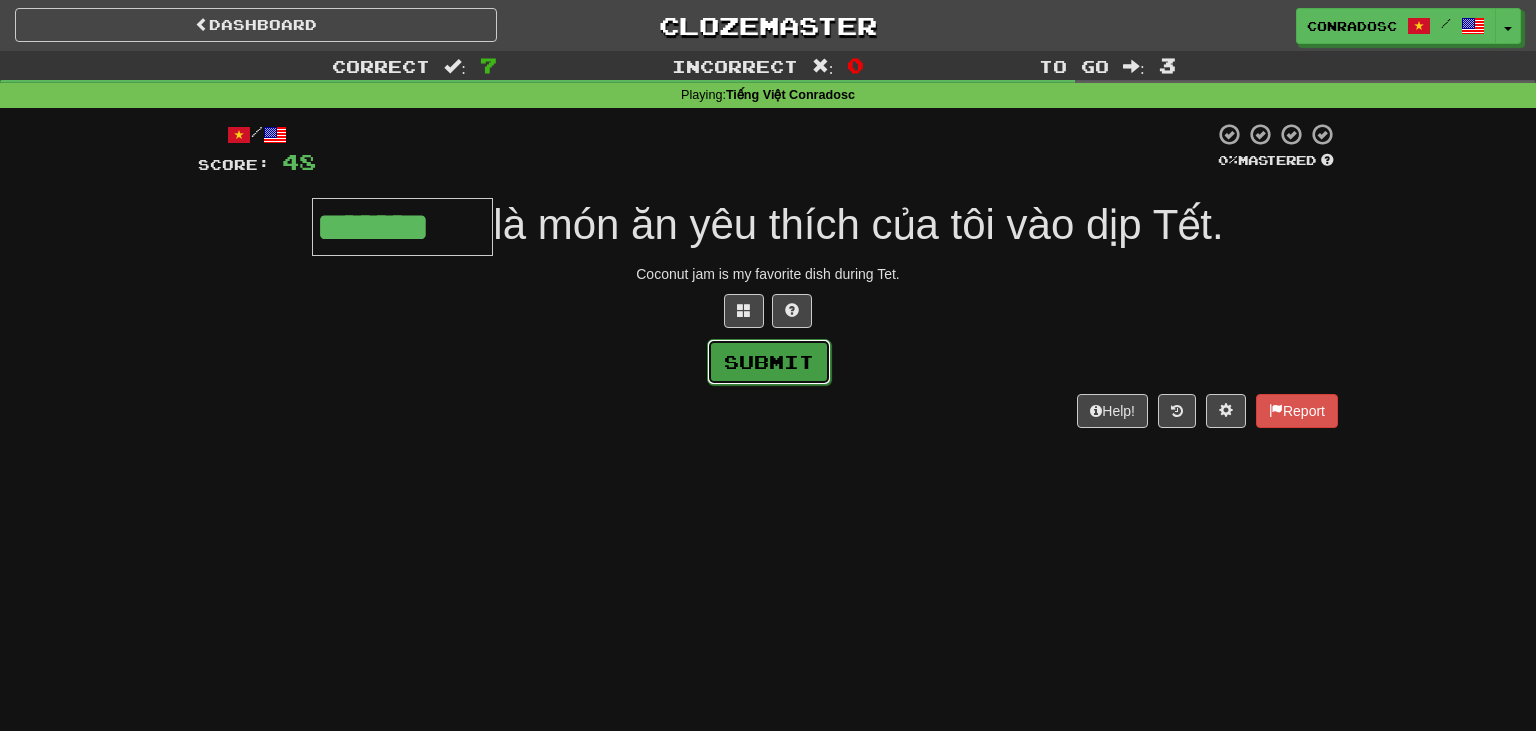 click on "Submit" at bounding box center (769, 362) 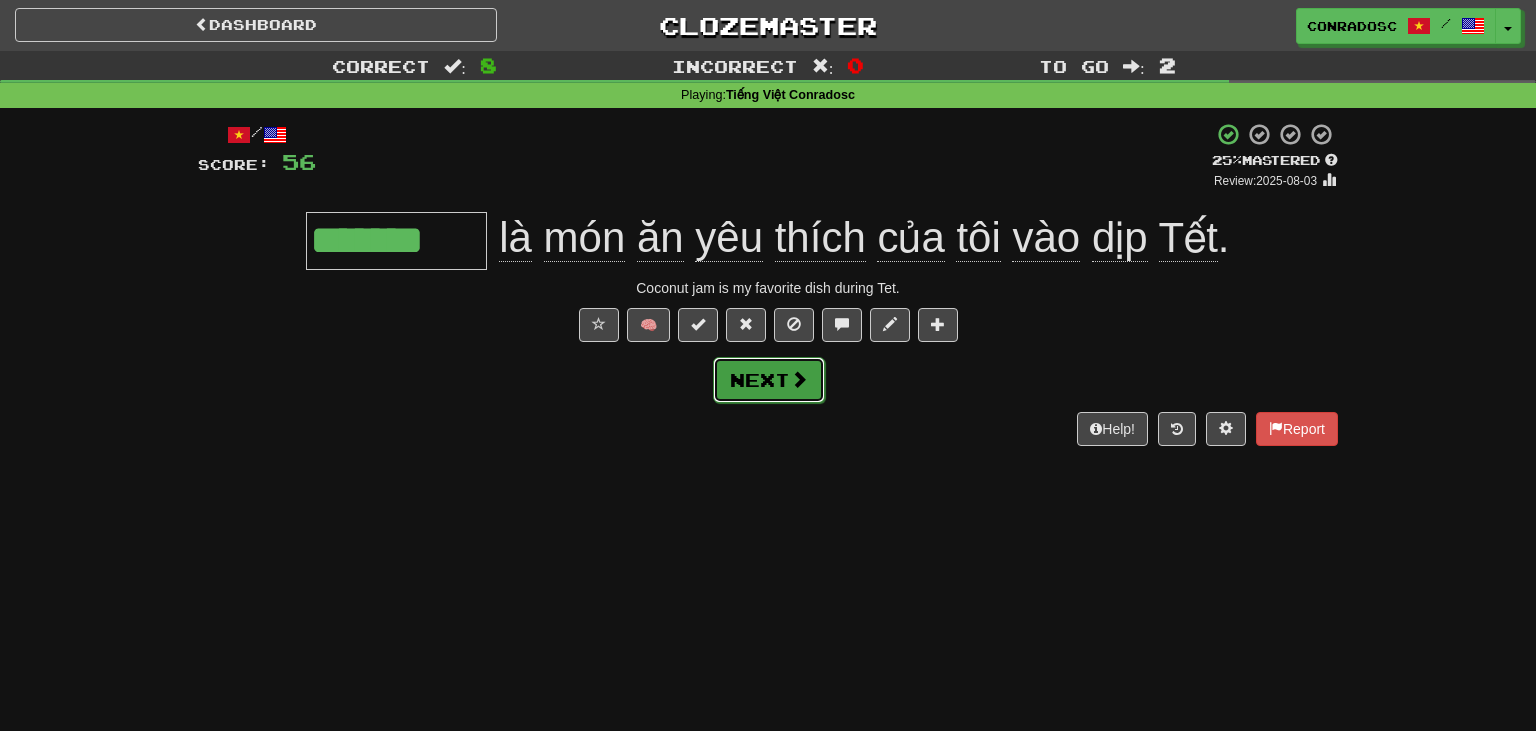 click on "Next" at bounding box center [769, 380] 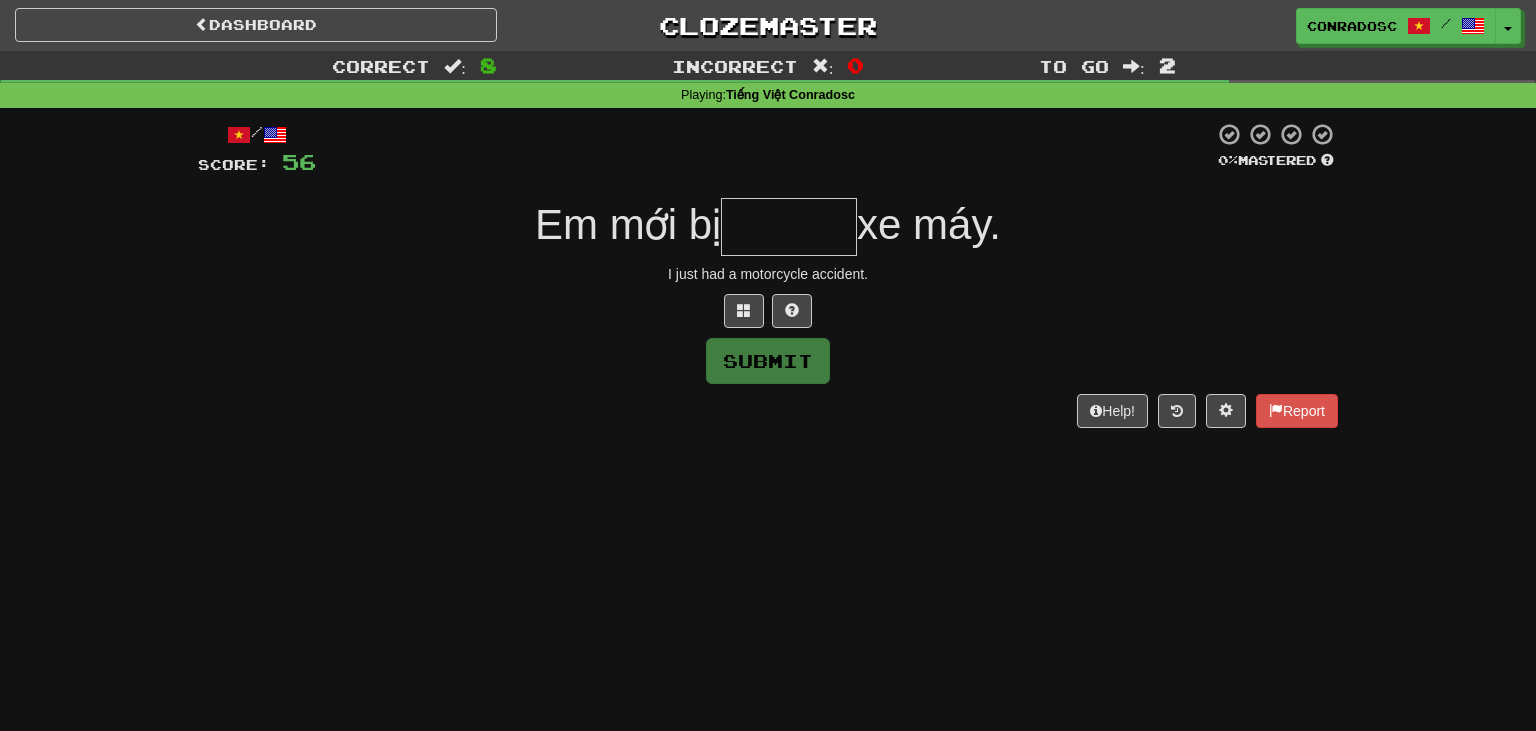 click at bounding box center (789, 227) 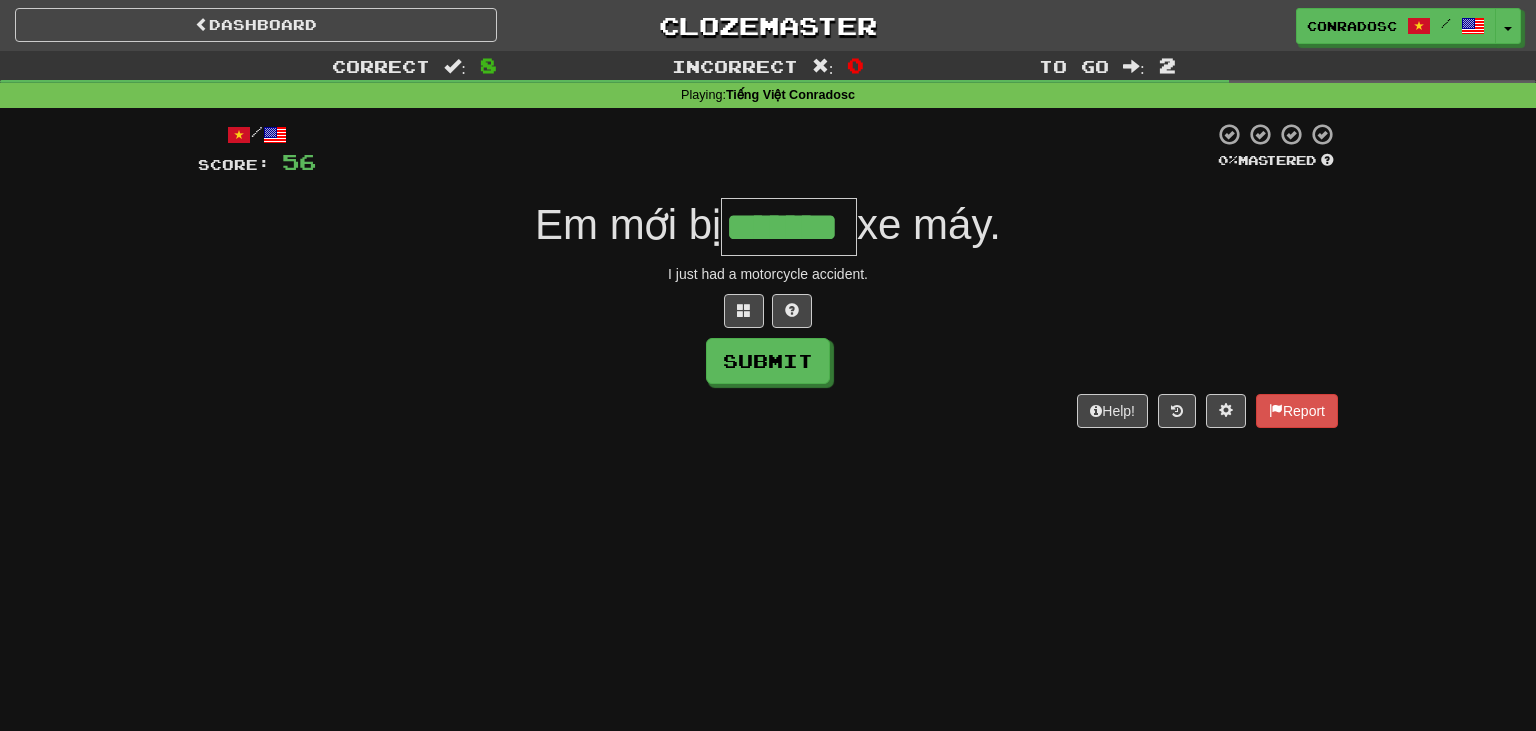 type on "*******" 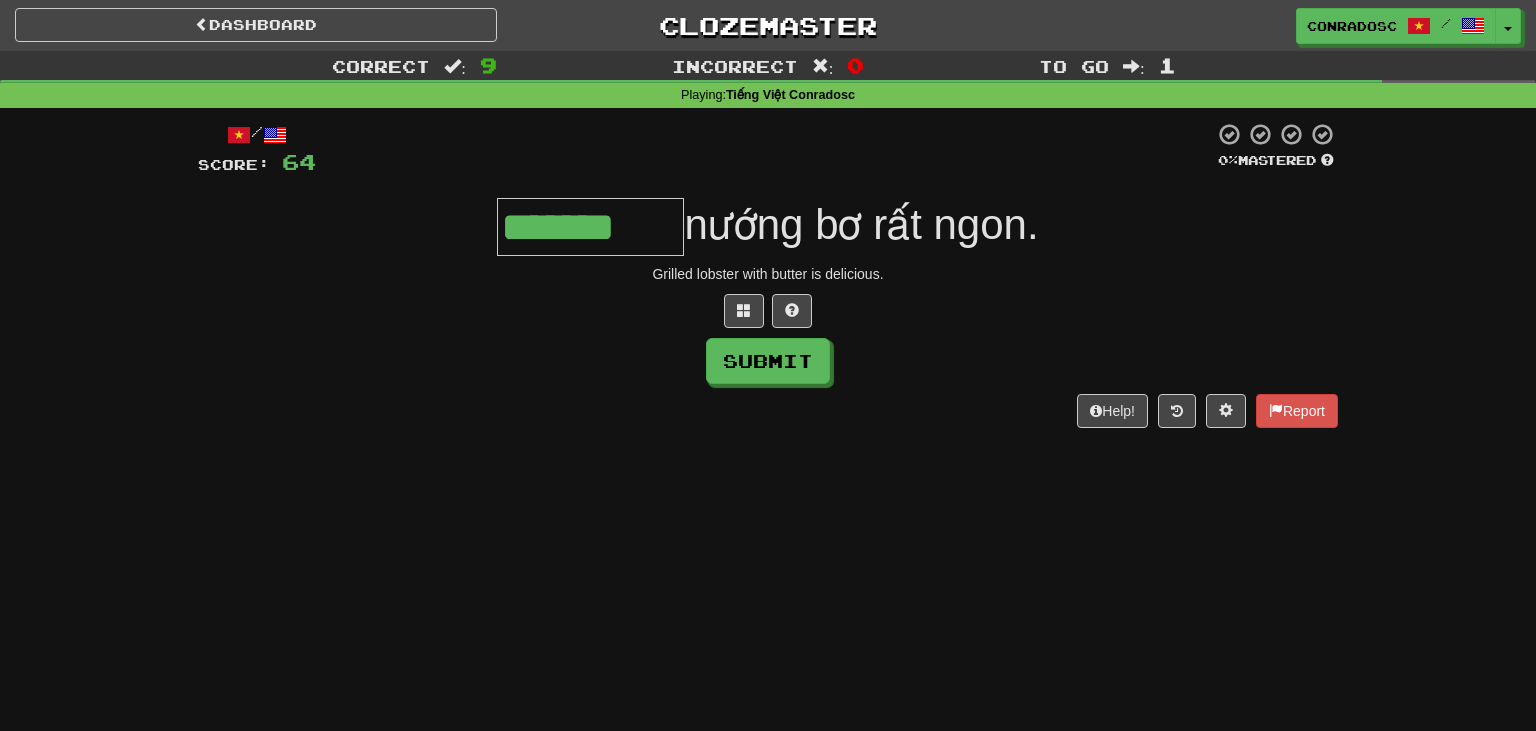 type on "*******" 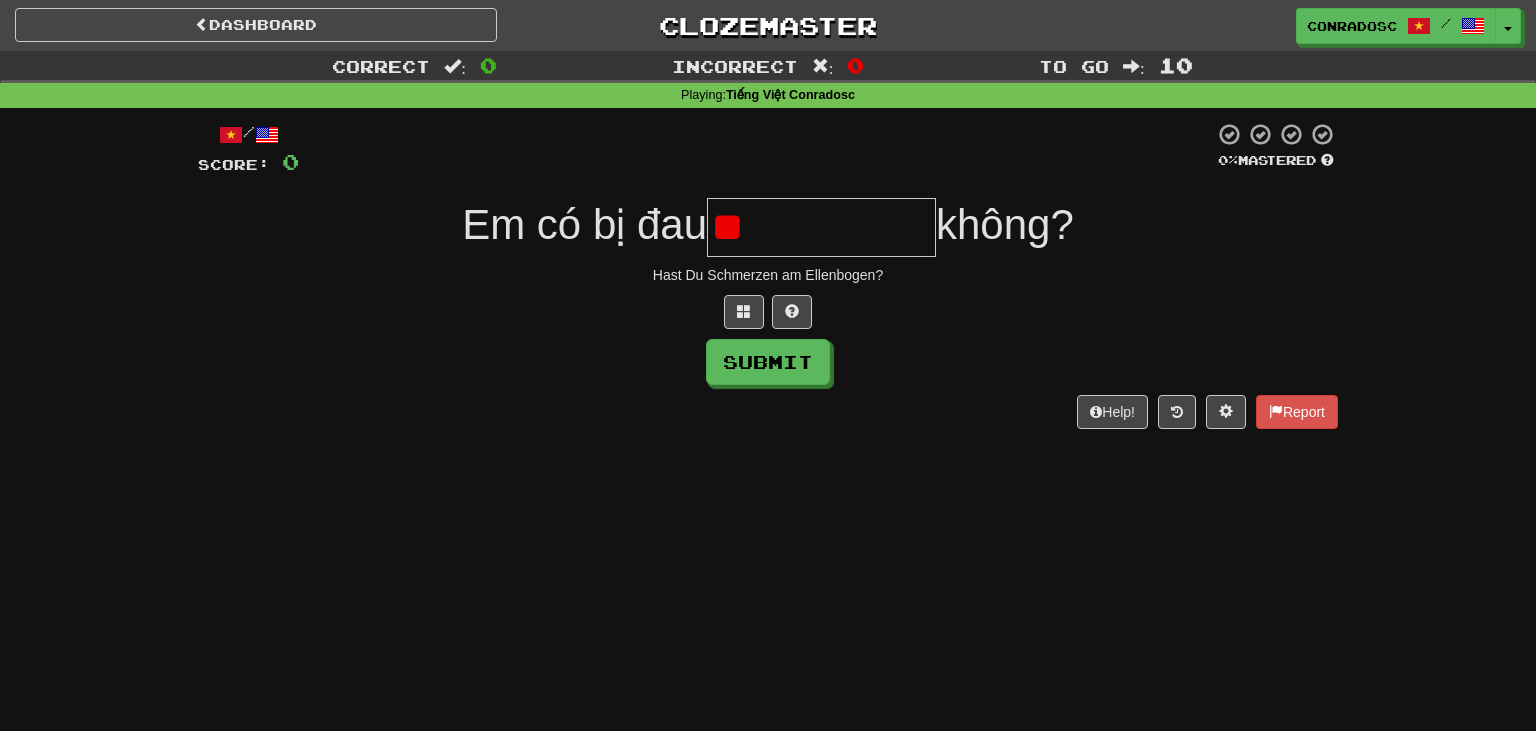 type on "*" 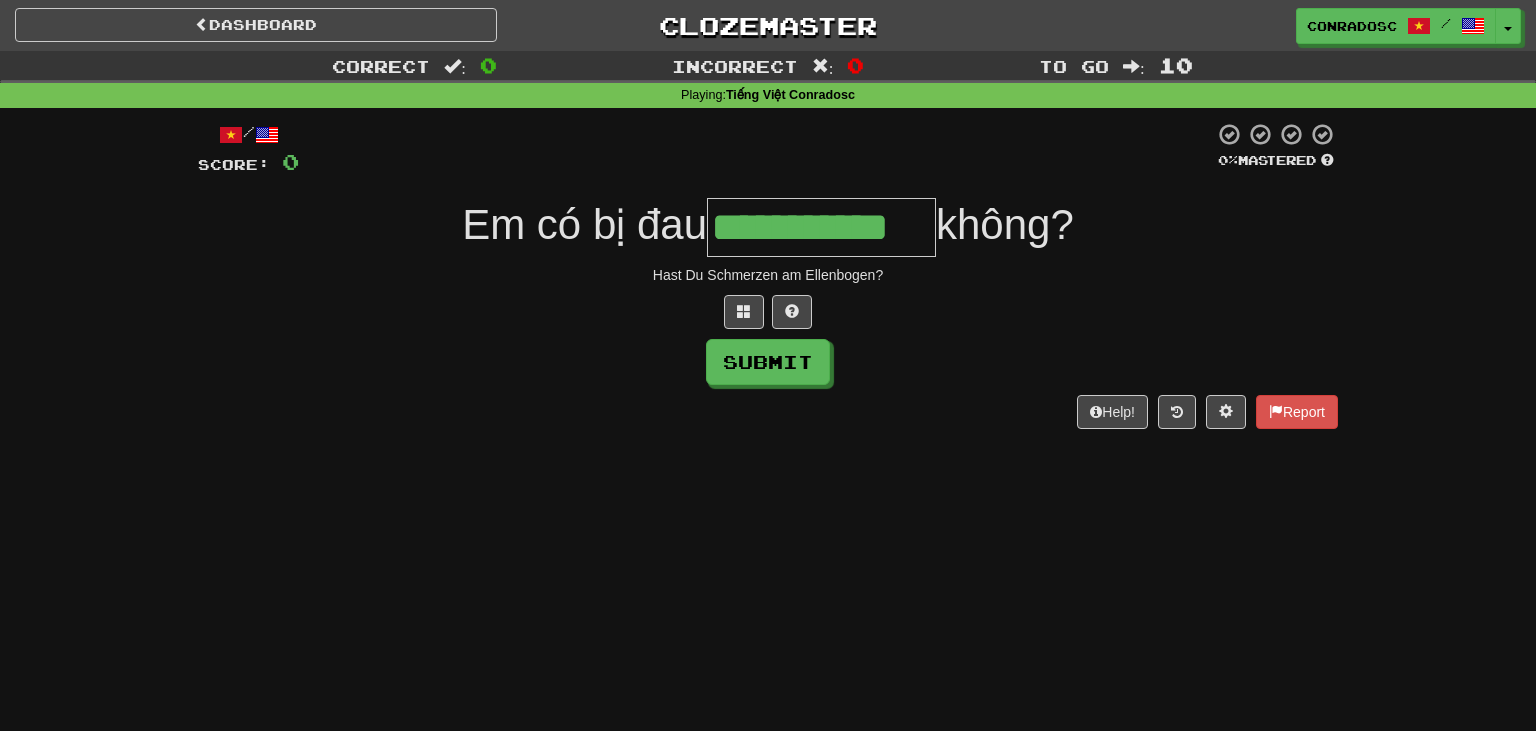 type on "**********" 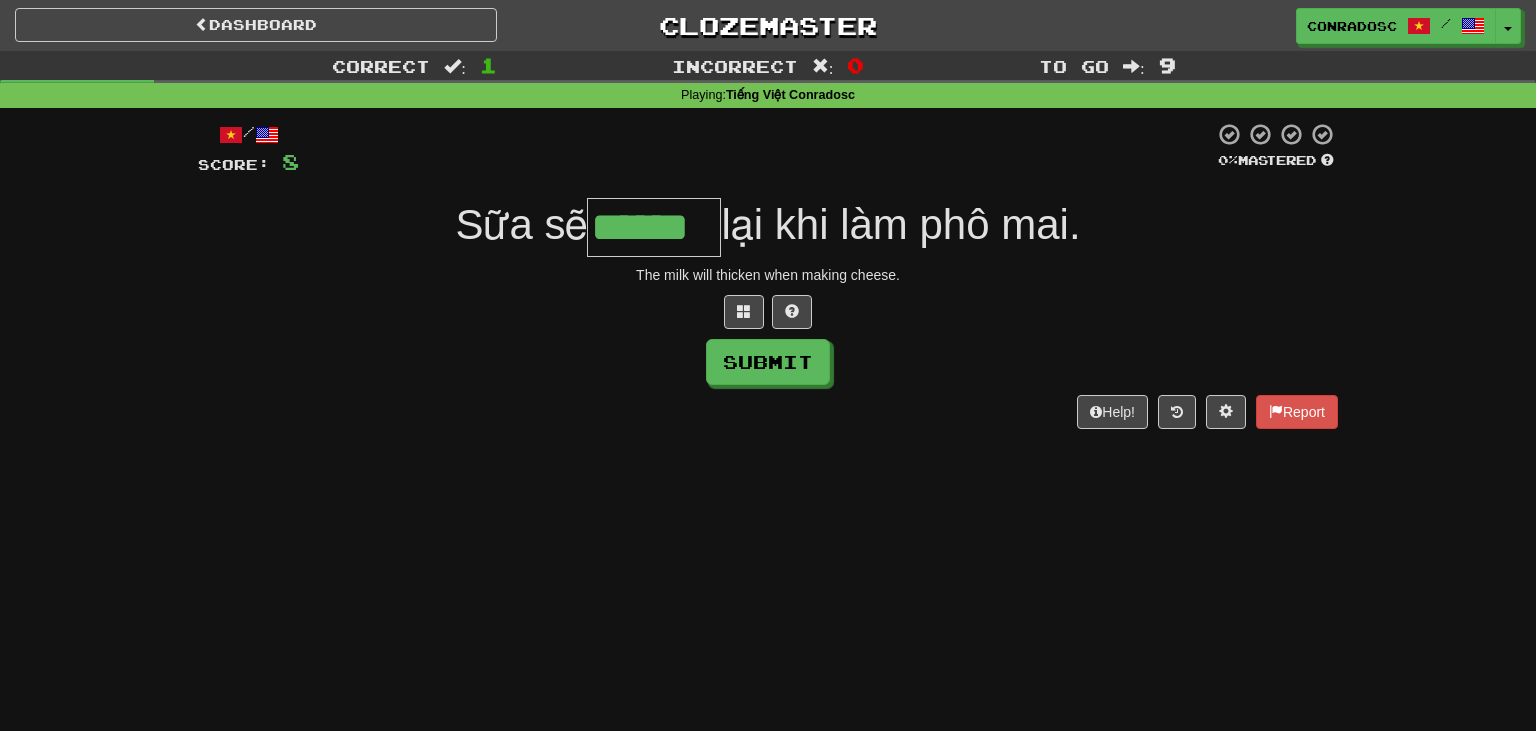 type on "******" 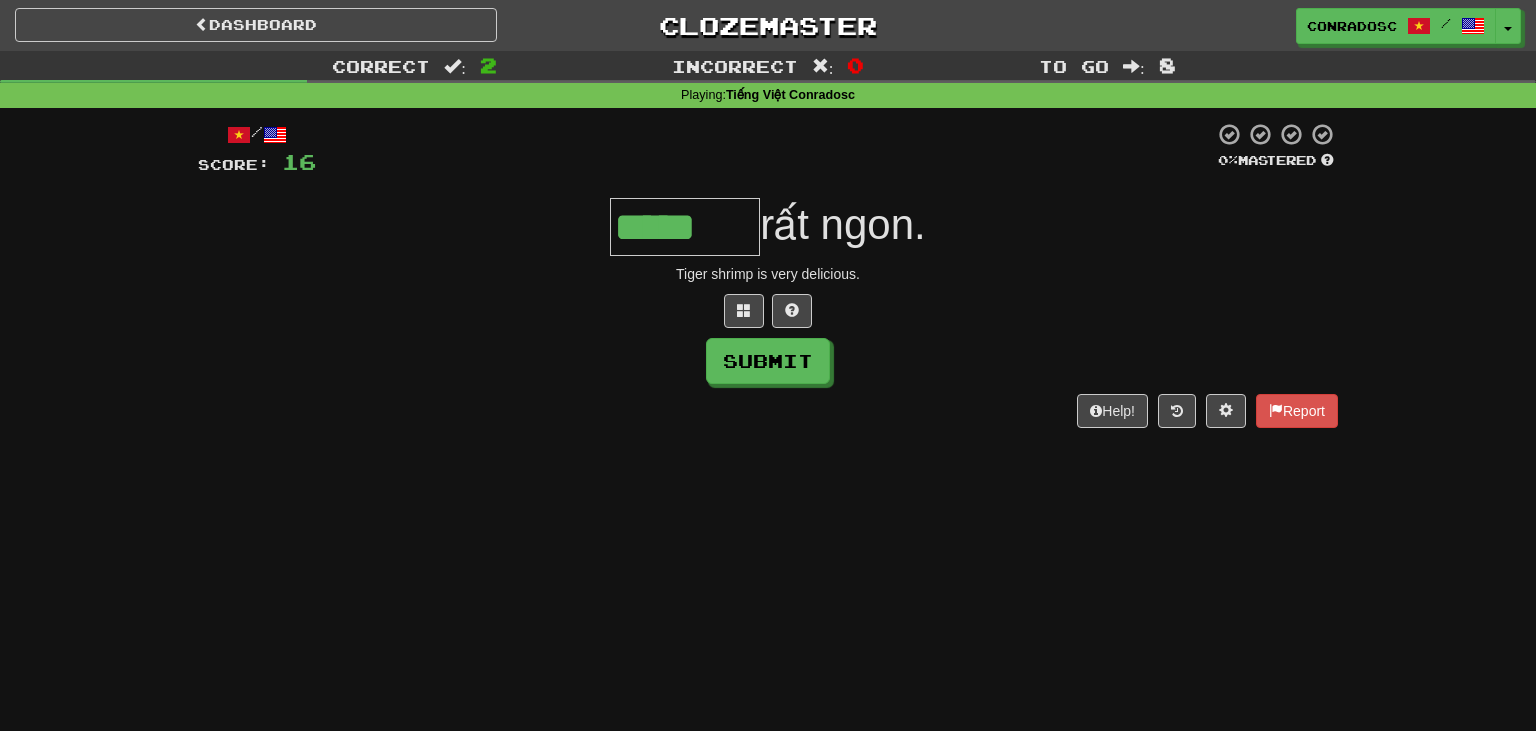 scroll, scrollTop: 0, scrollLeft: 0, axis: both 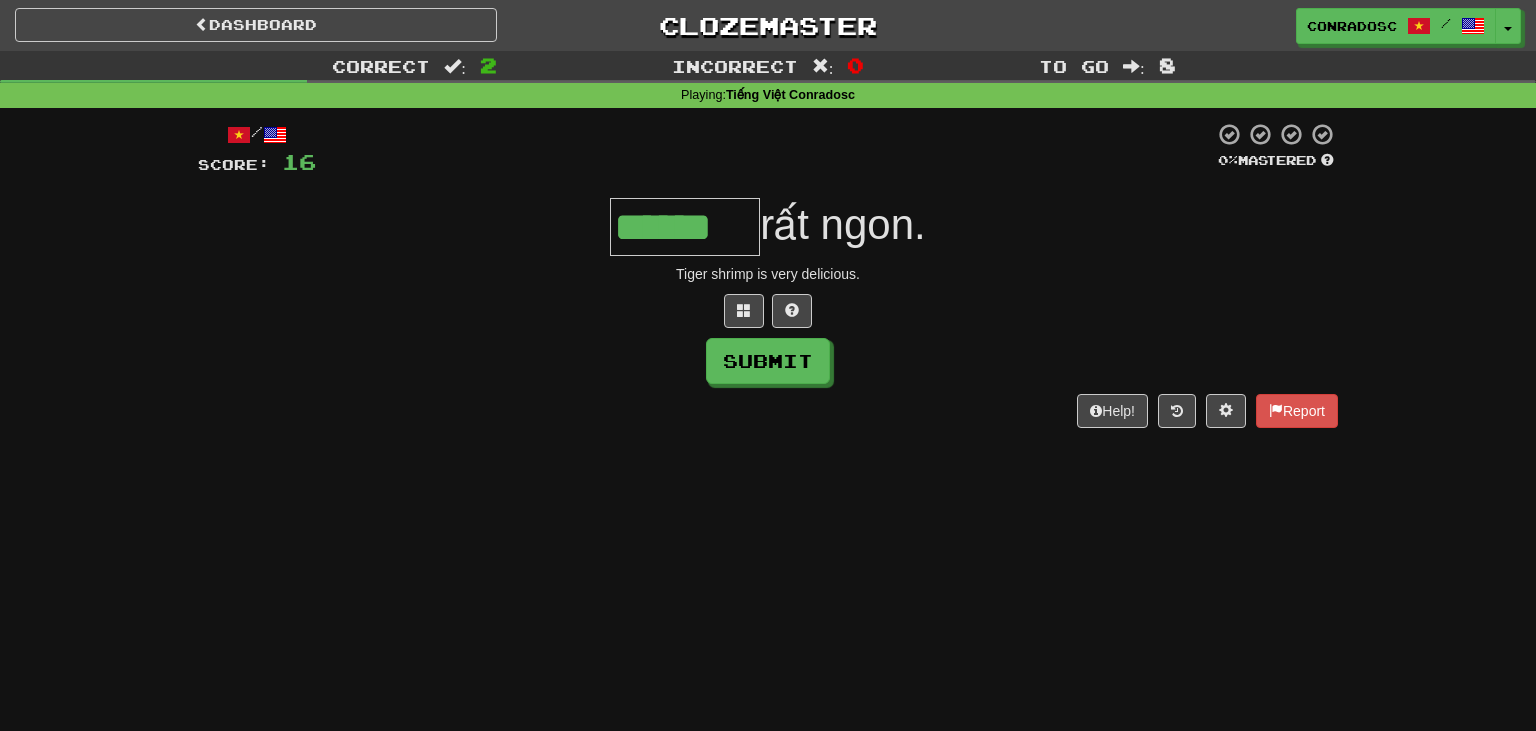 type on "******" 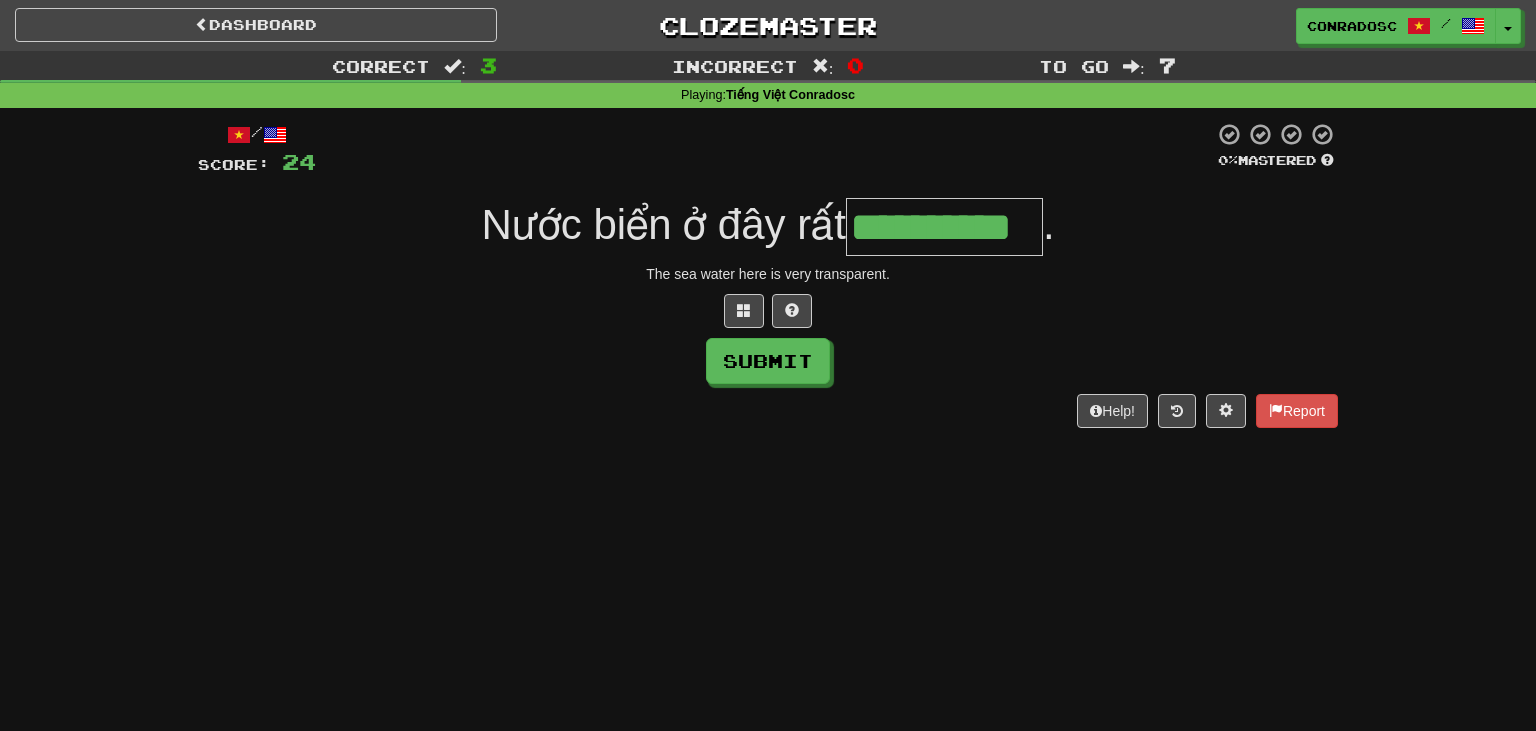 type on "**********" 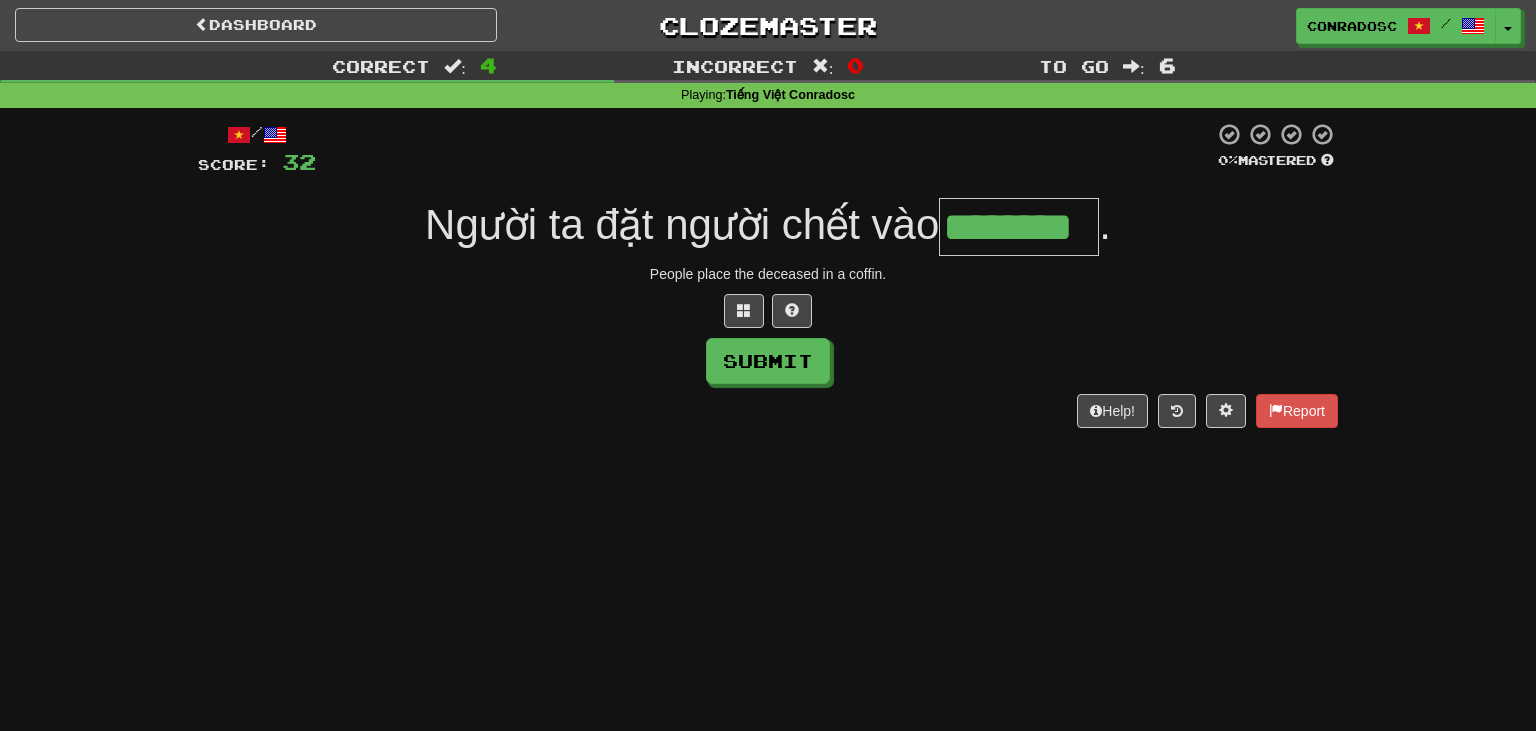 type on "********" 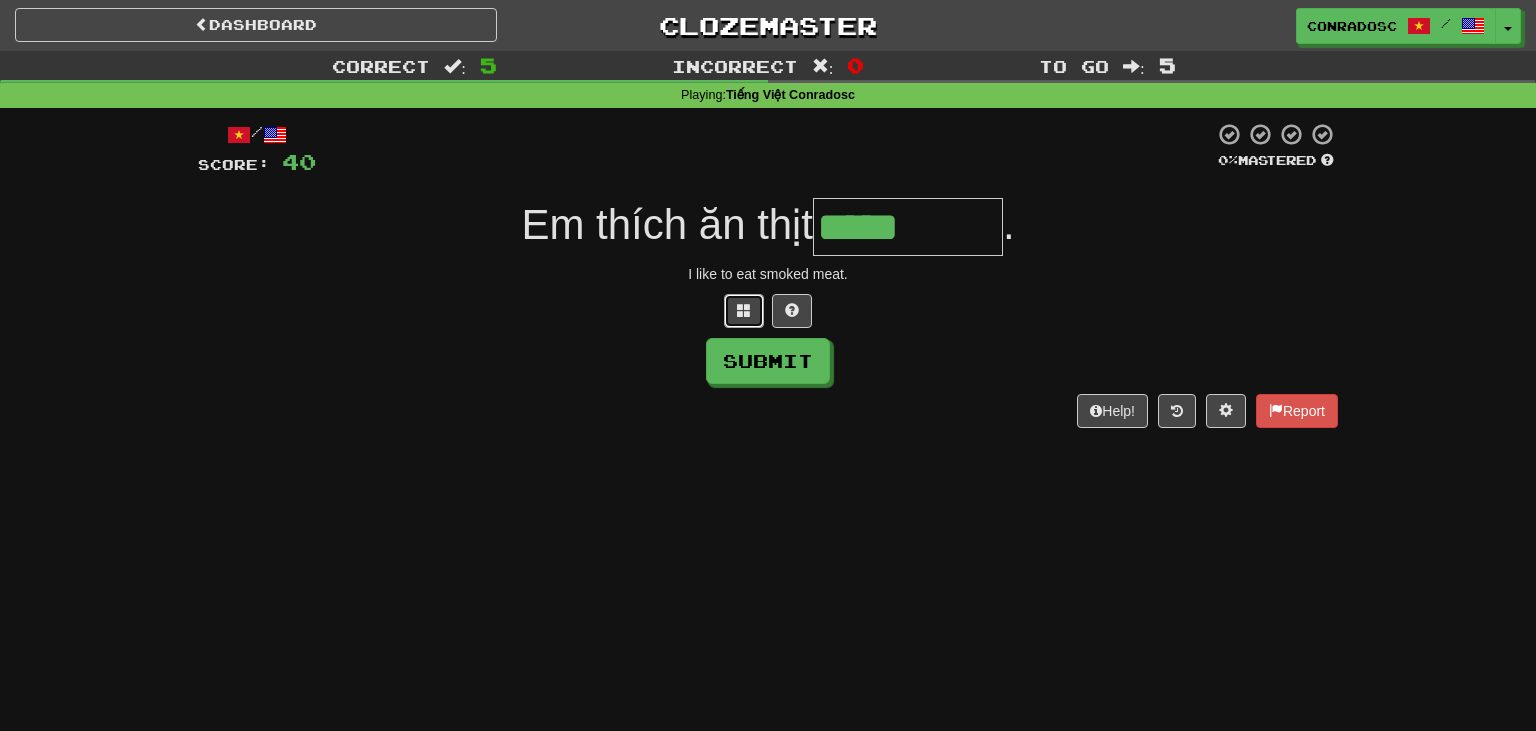 click at bounding box center [744, 310] 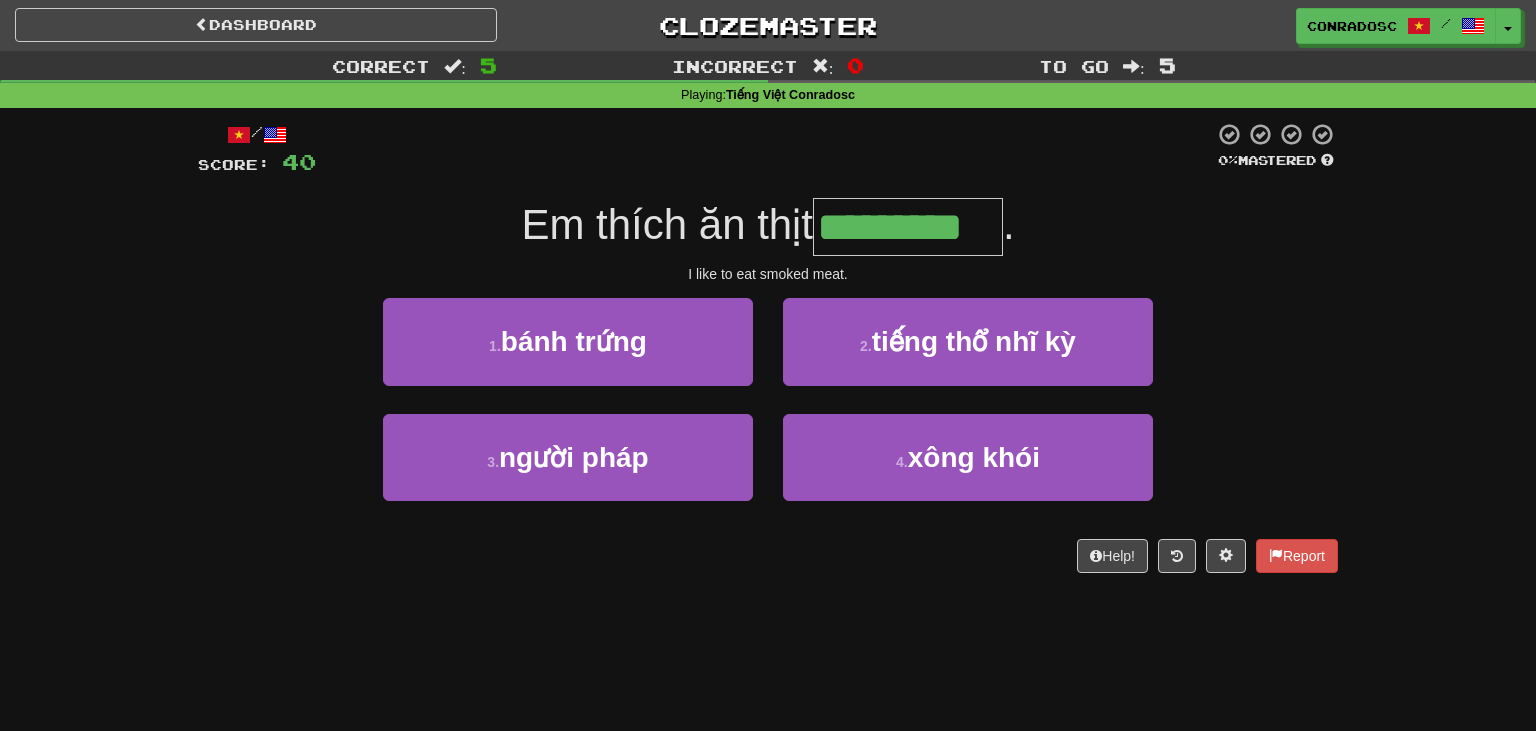 type on "*********" 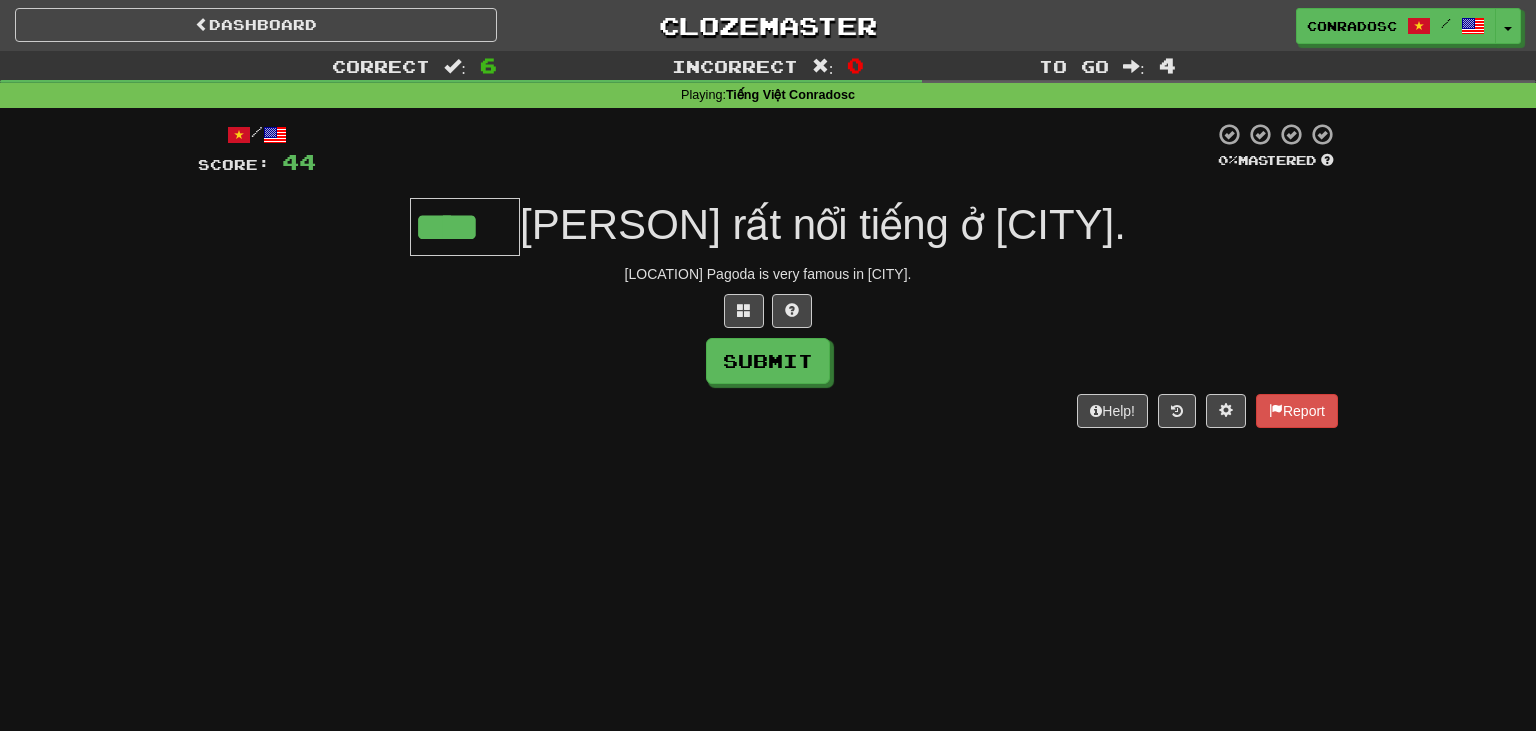 type on "****" 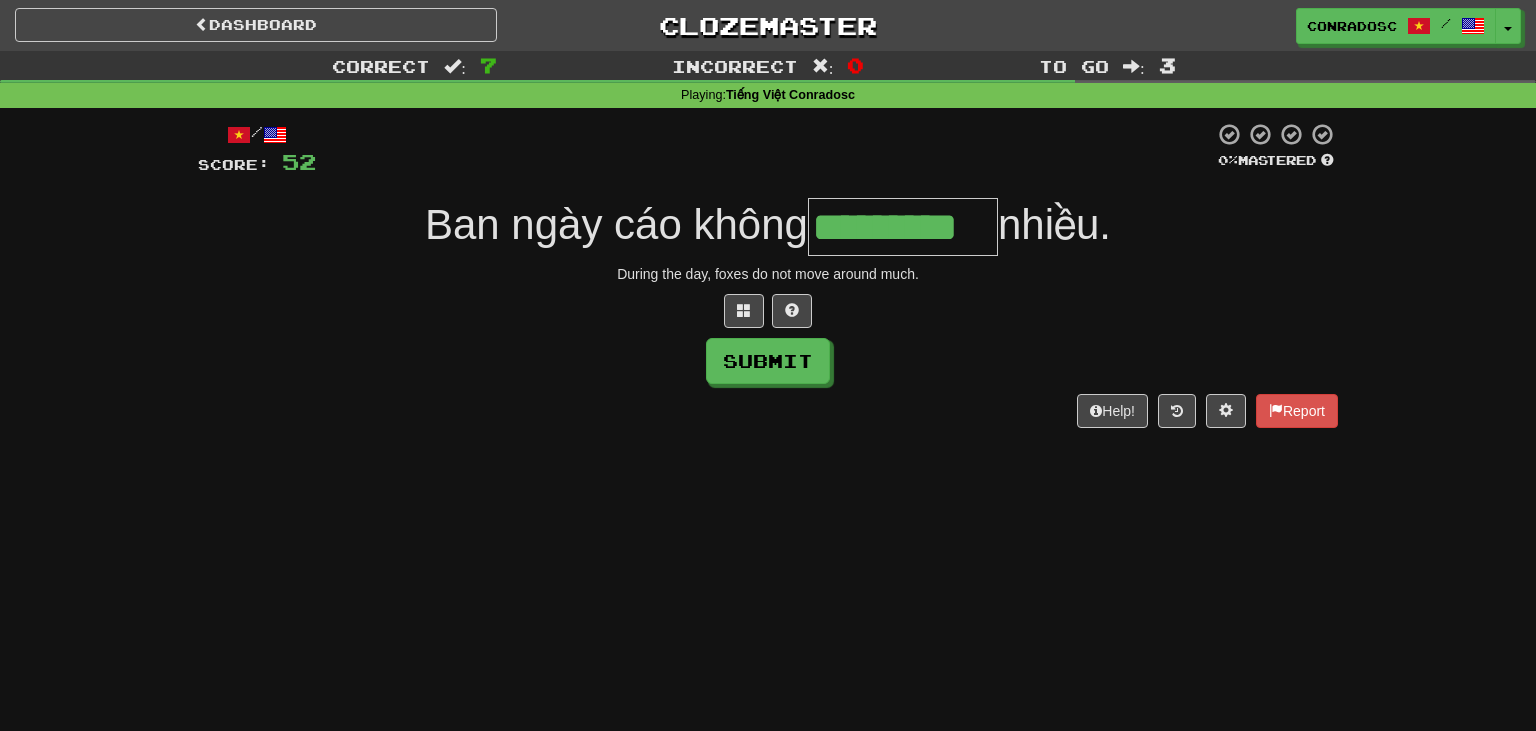 type on "*********" 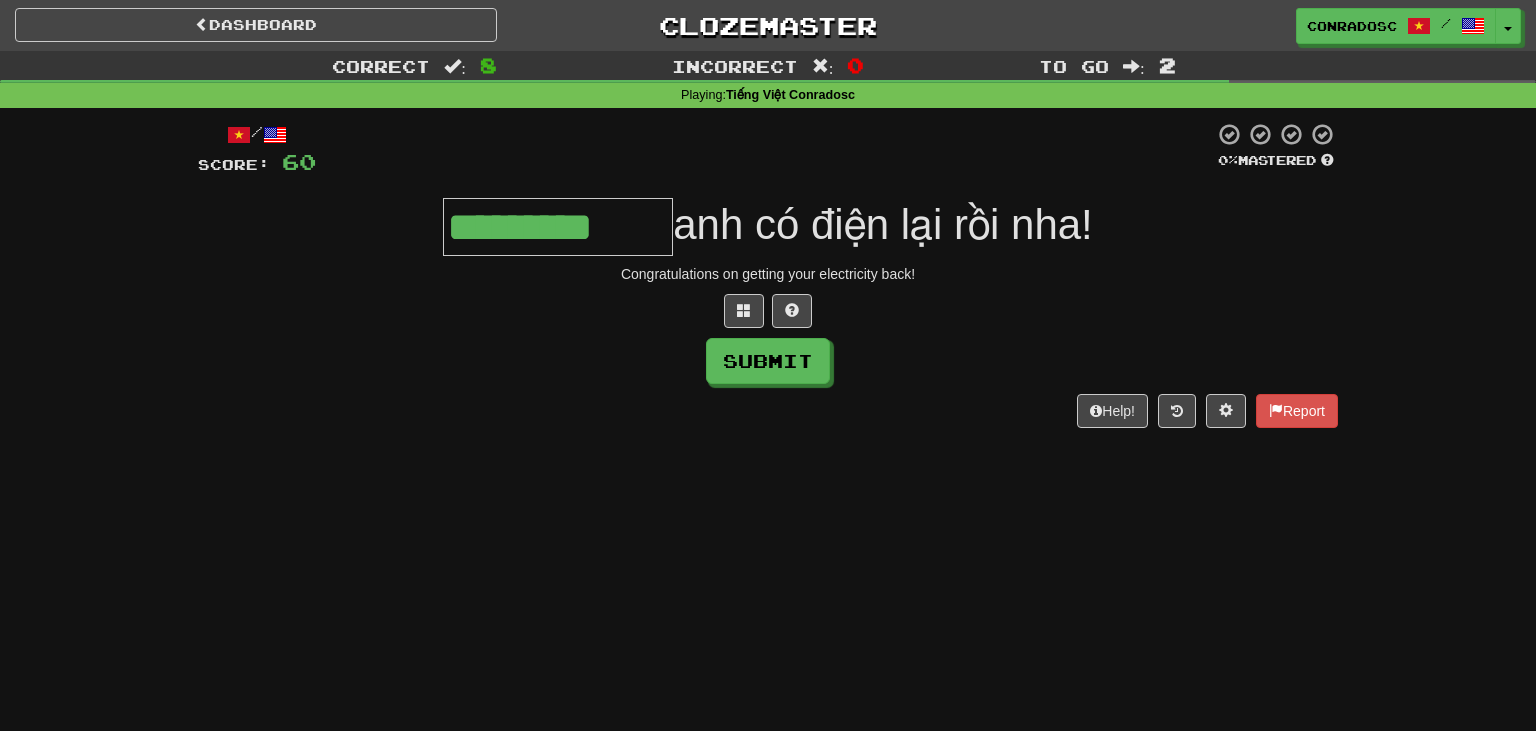 type on "*********" 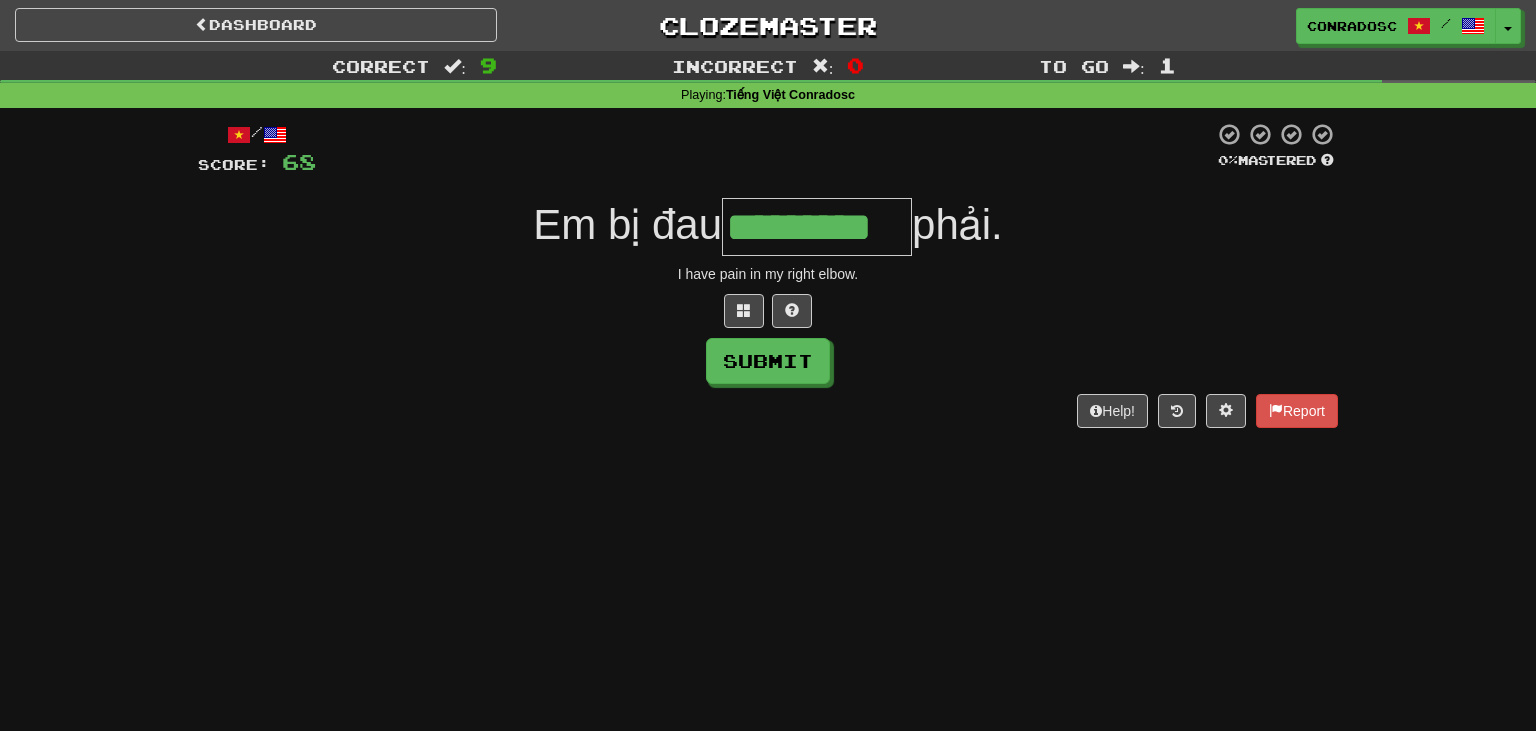 type on "*********" 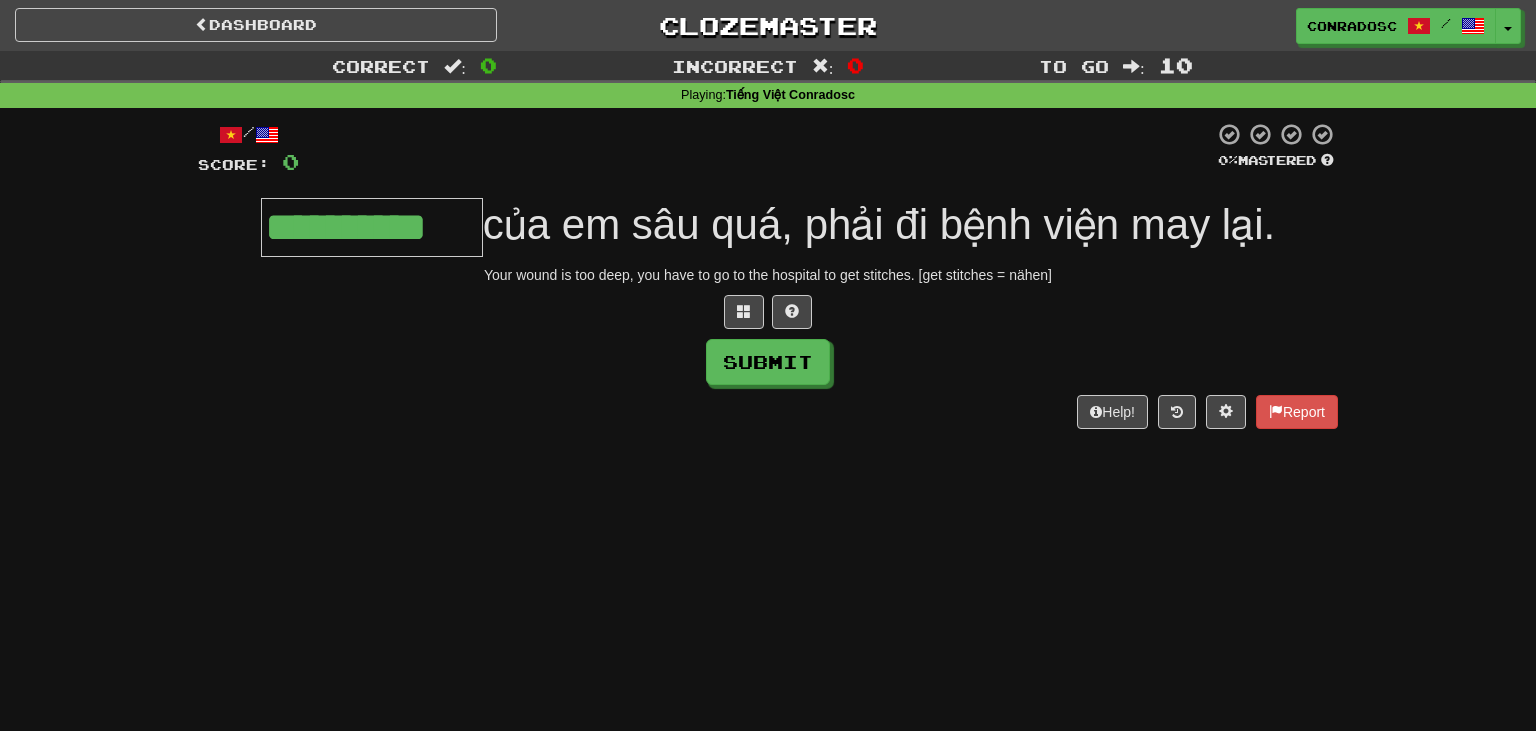 type on "**********" 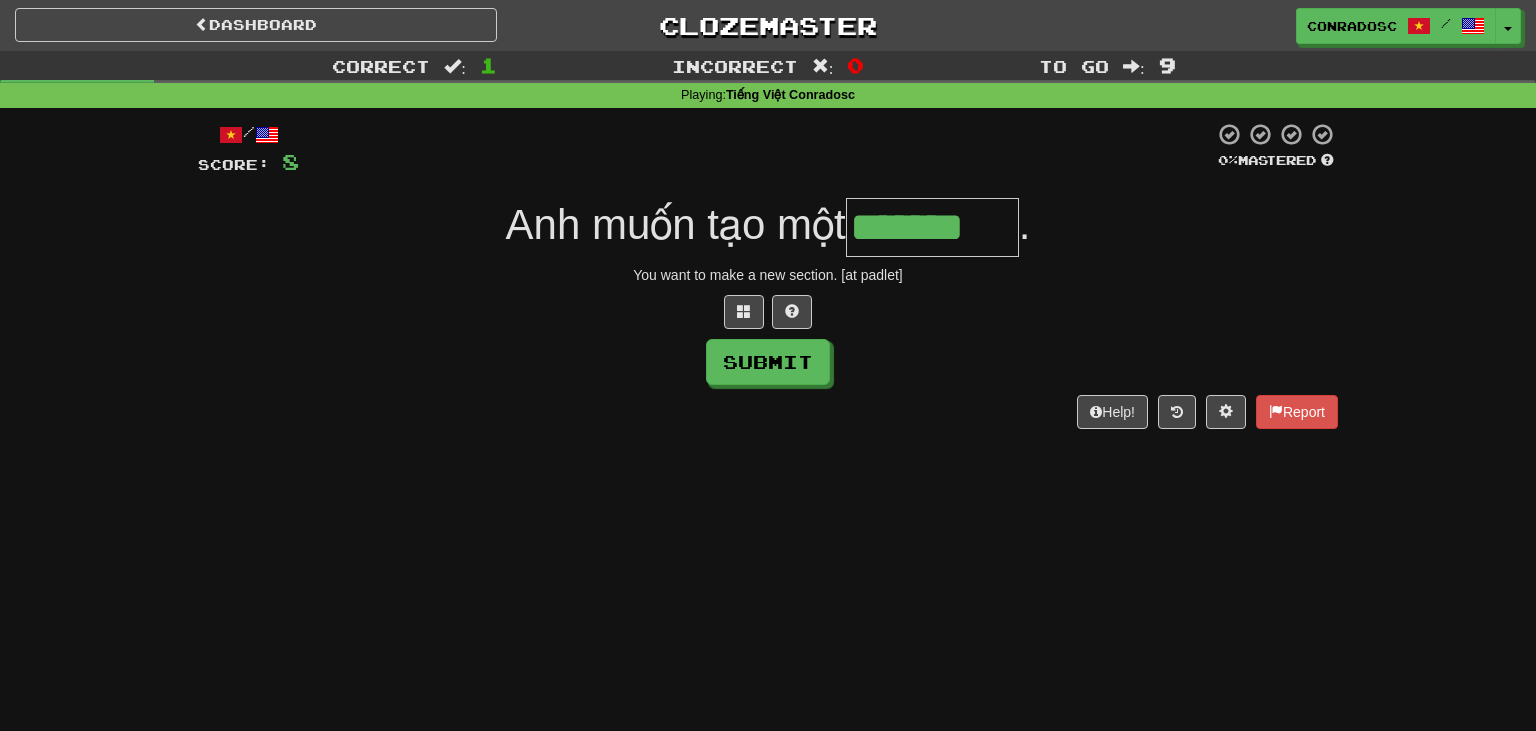 type on "*******" 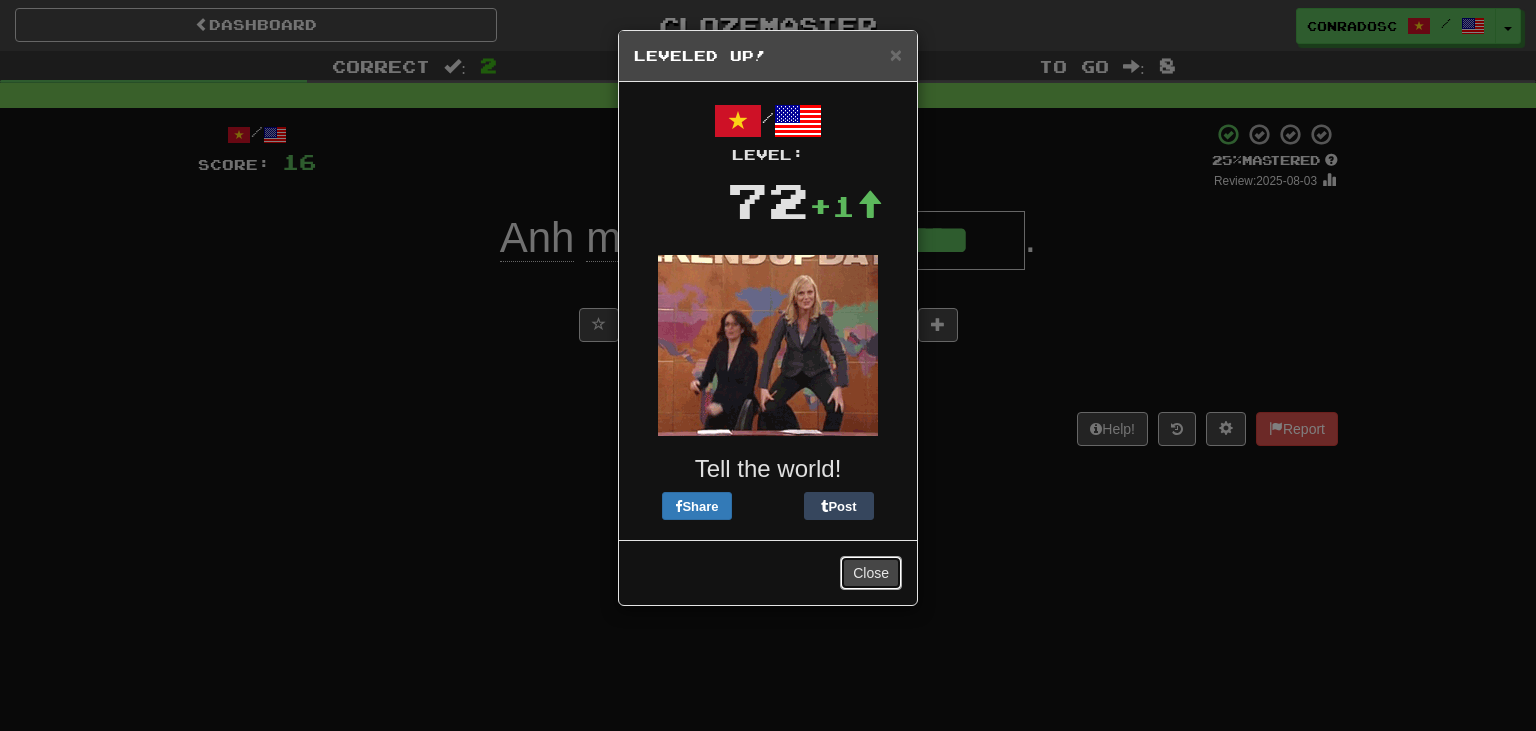 click on "Close" at bounding box center [871, 573] 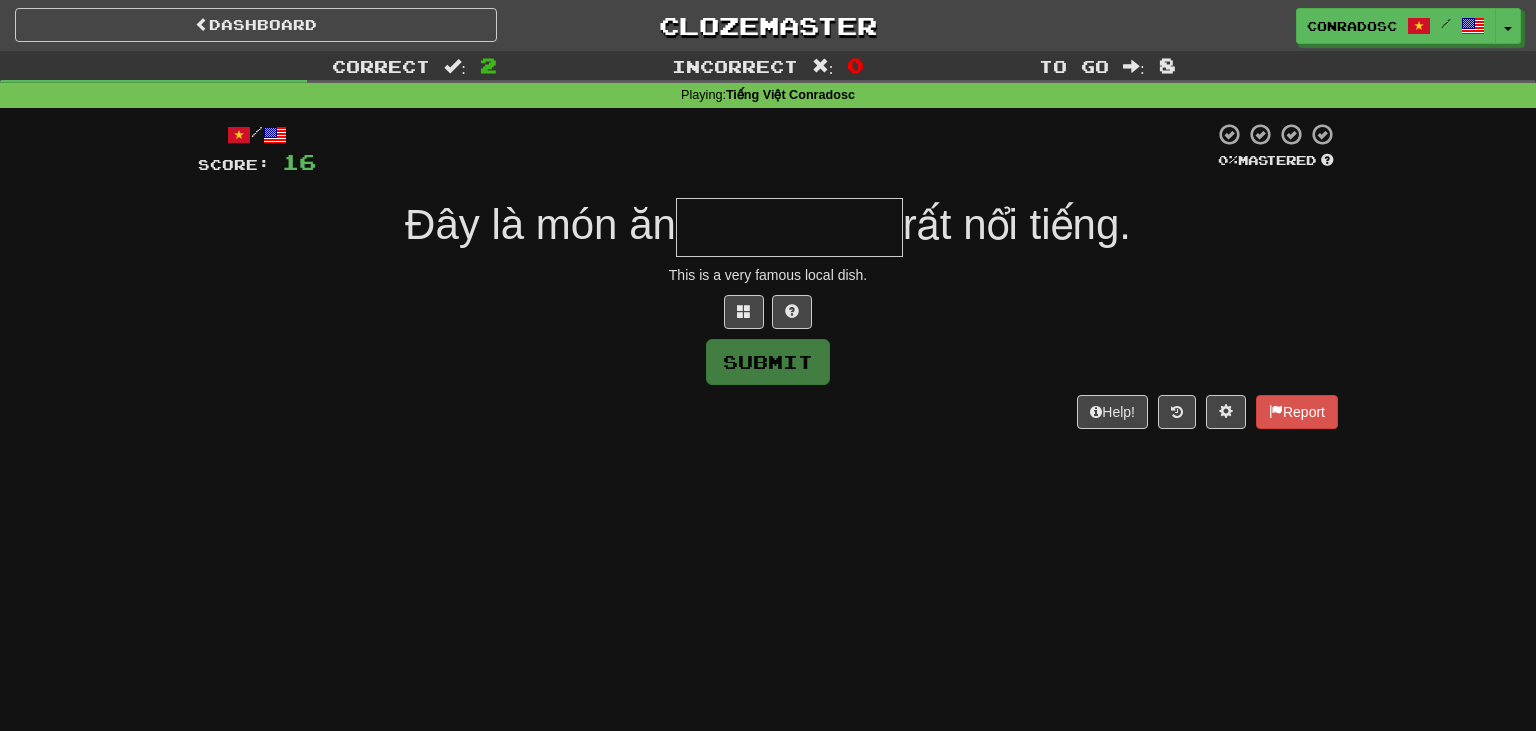 type on "*" 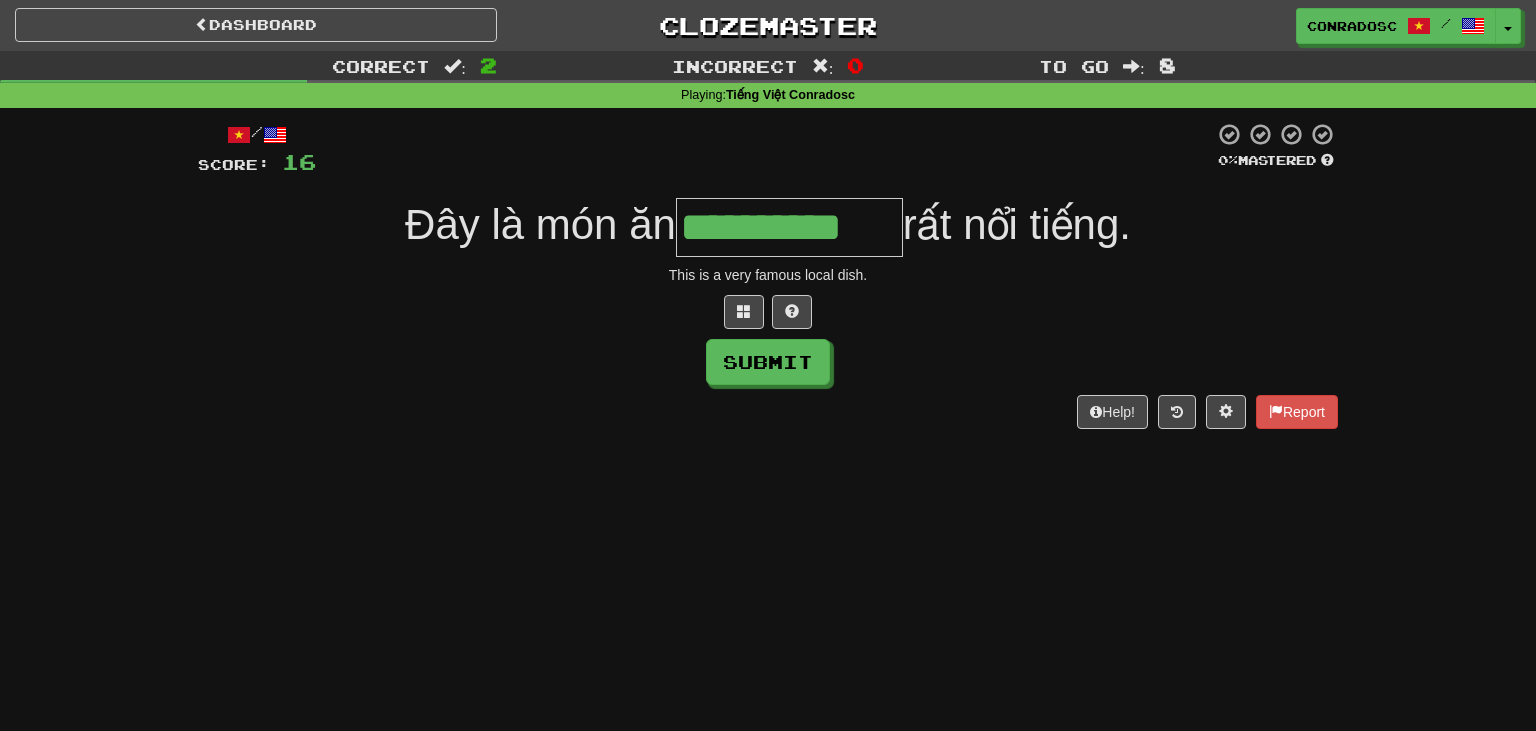 type on "**********" 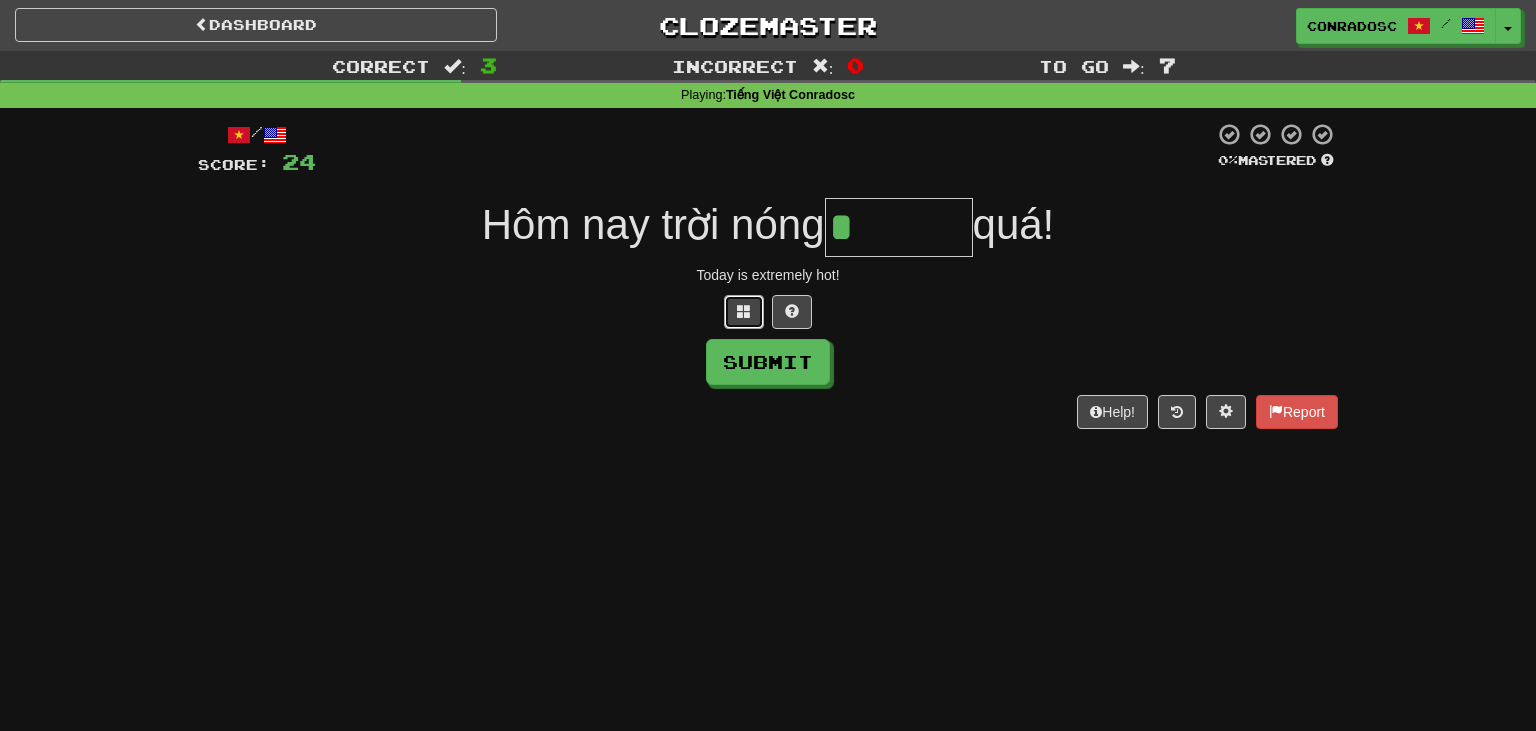 click at bounding box center (744, 312) 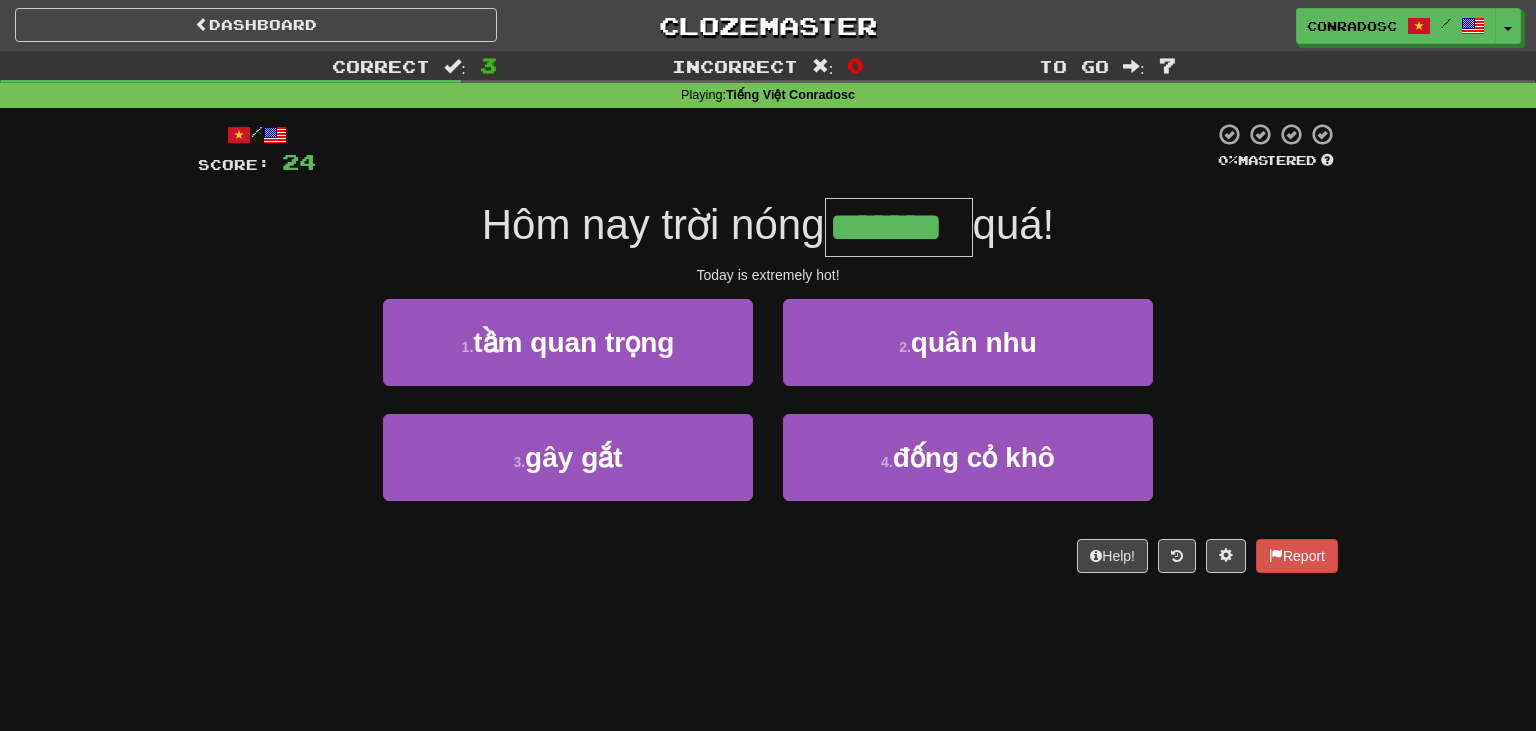 type on "*******" 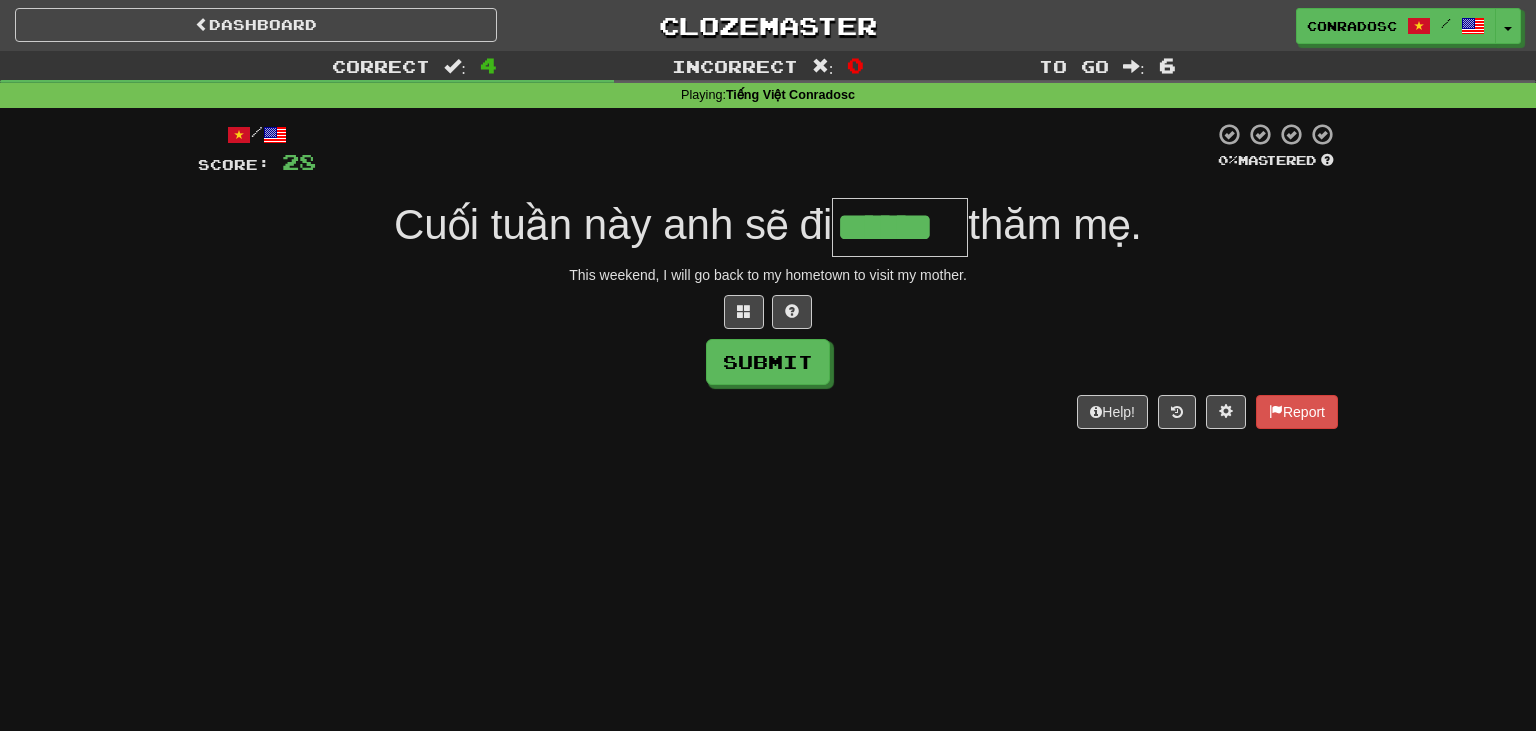 type on "******" 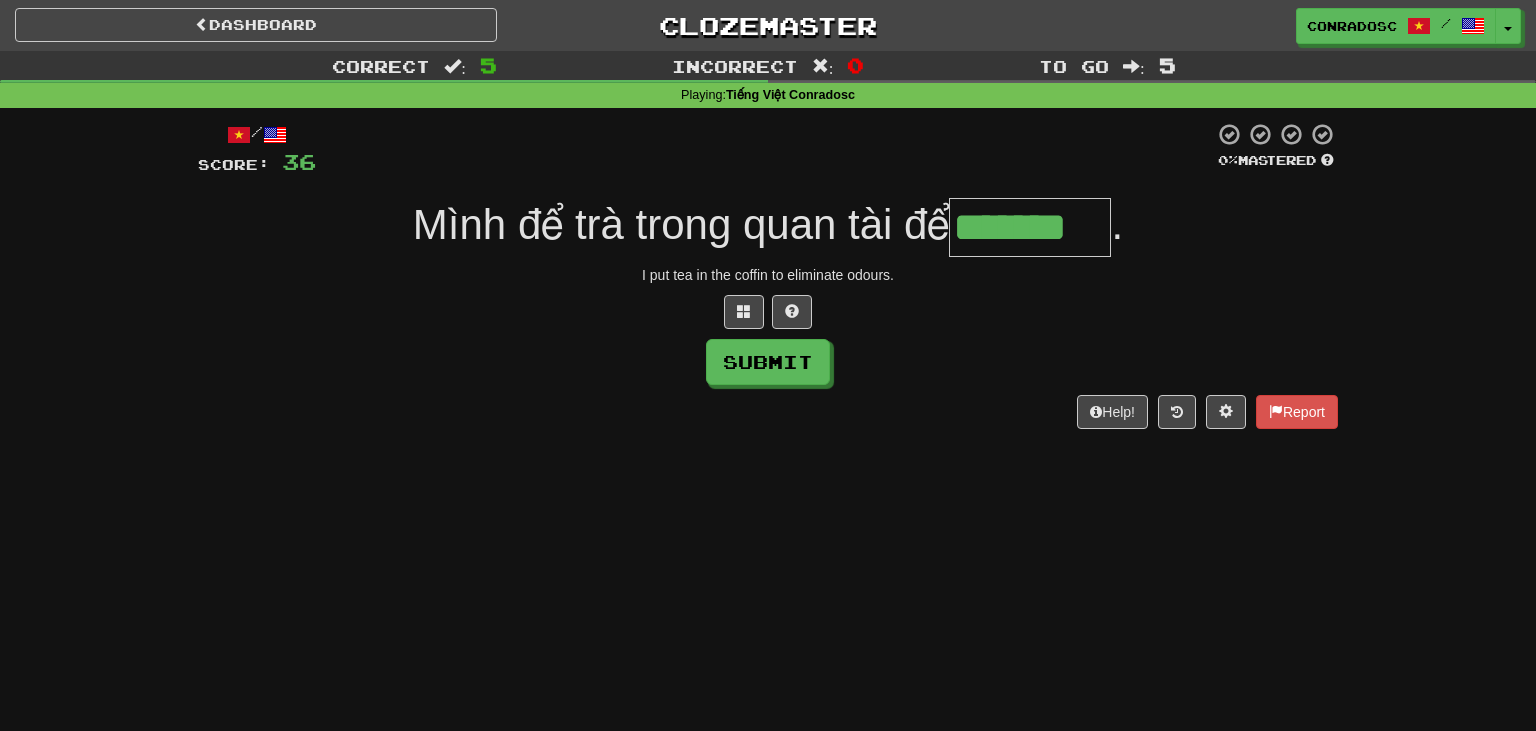 type on "*******" 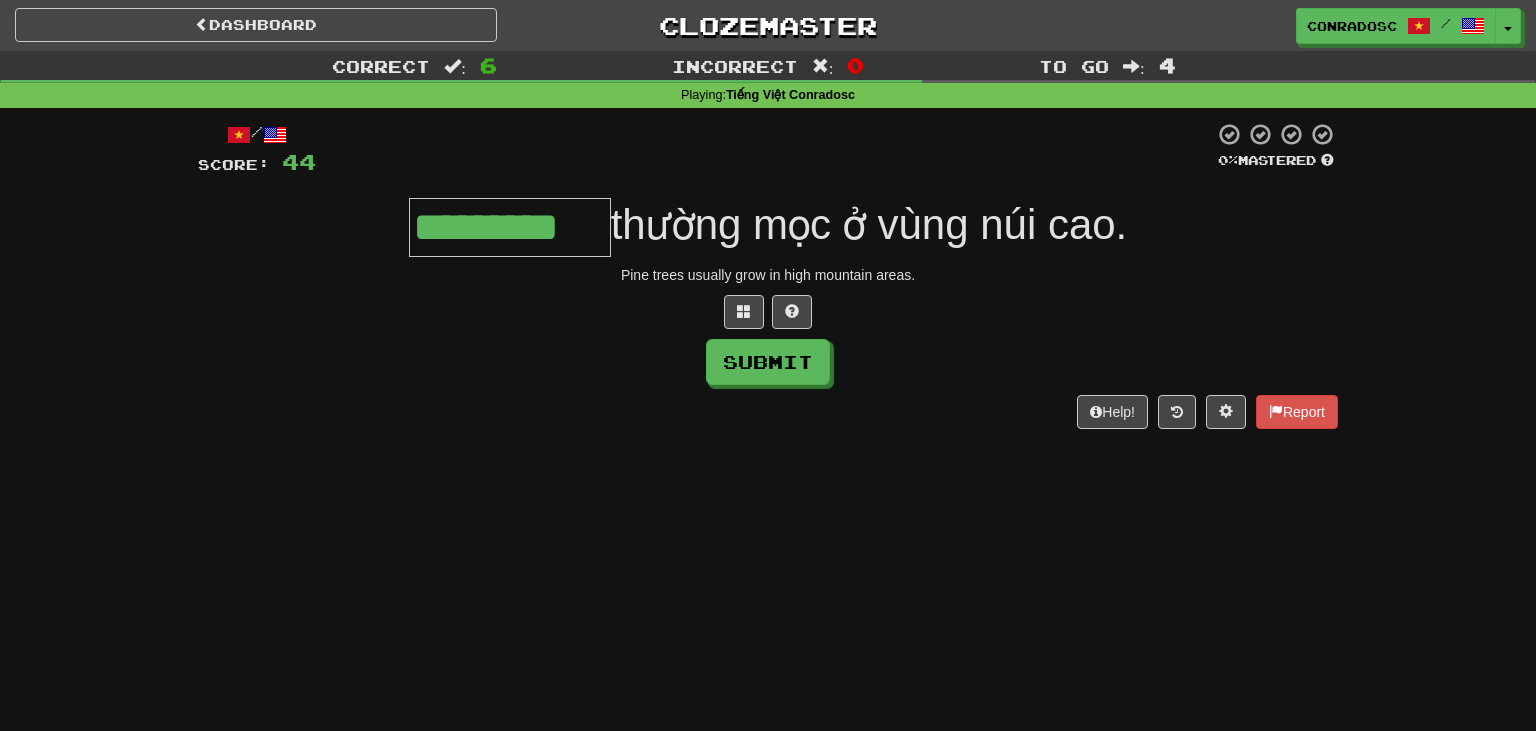type on "*********" 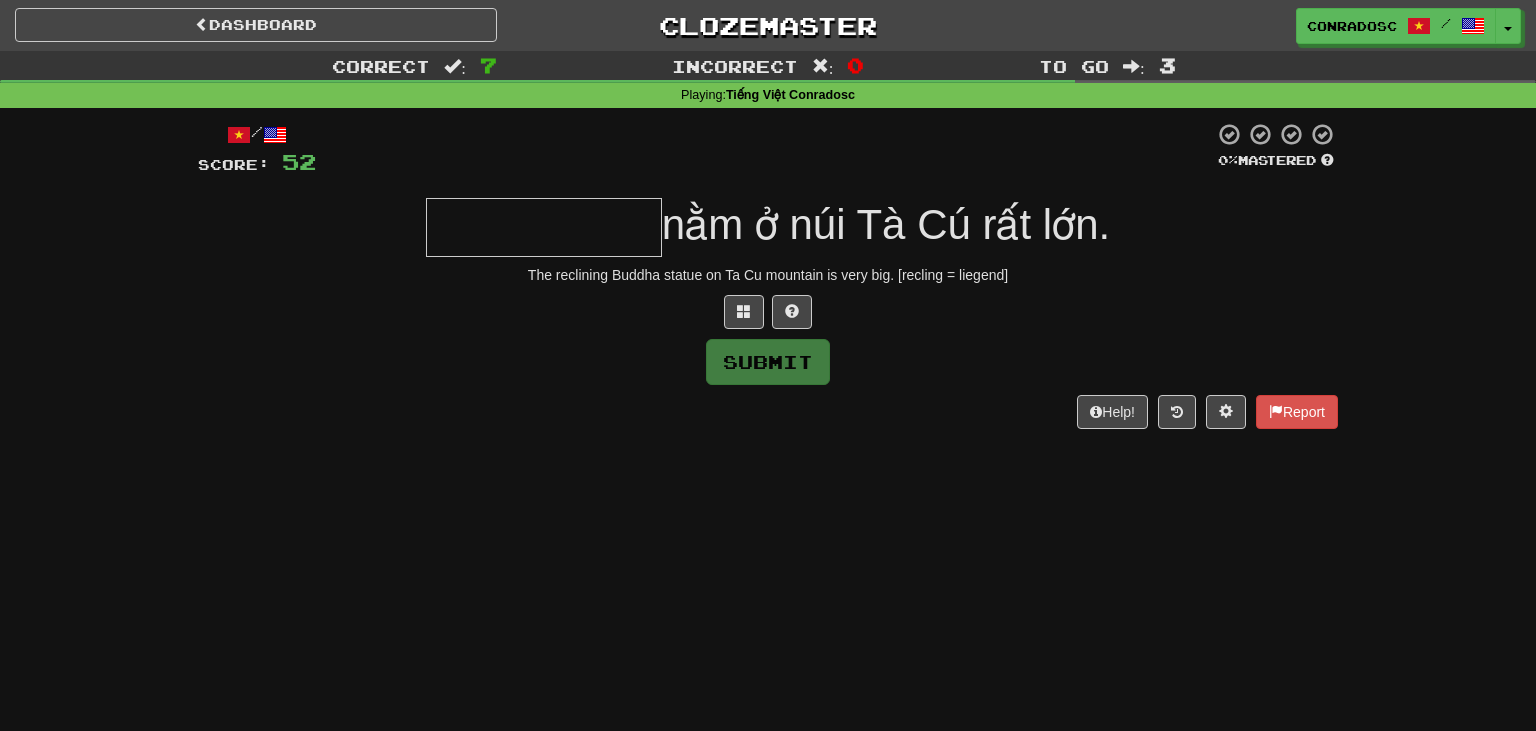 type on "*" 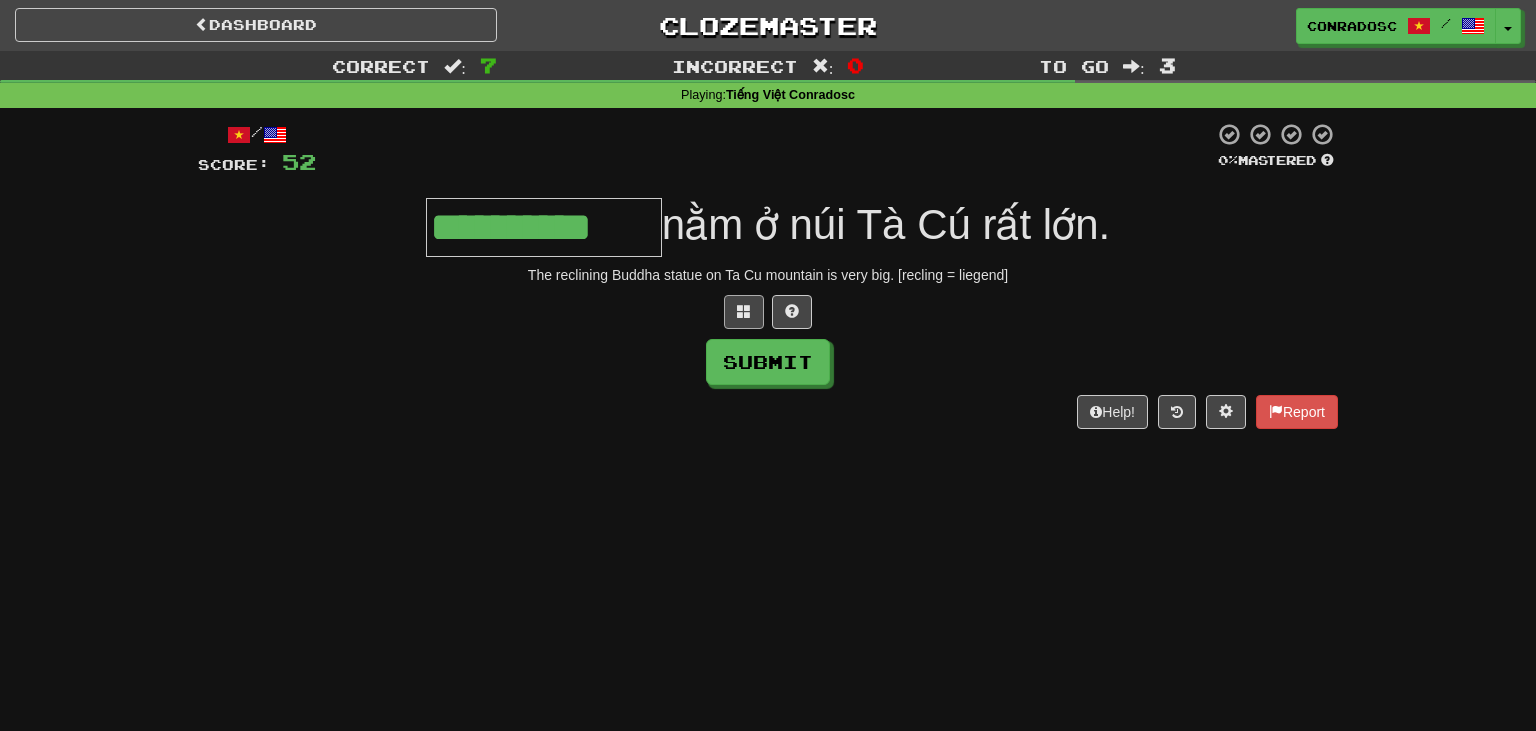 type on "**********" 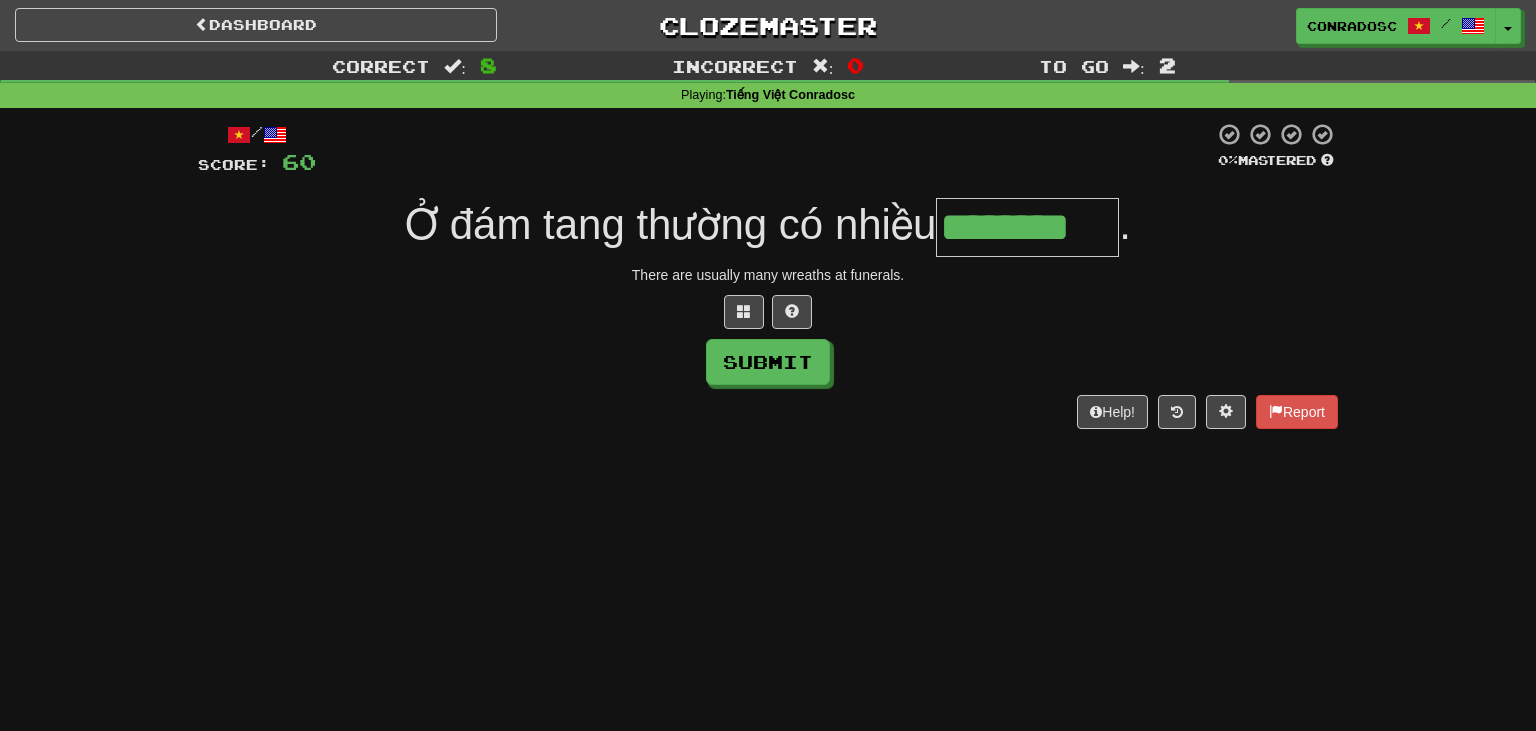 type on "********" 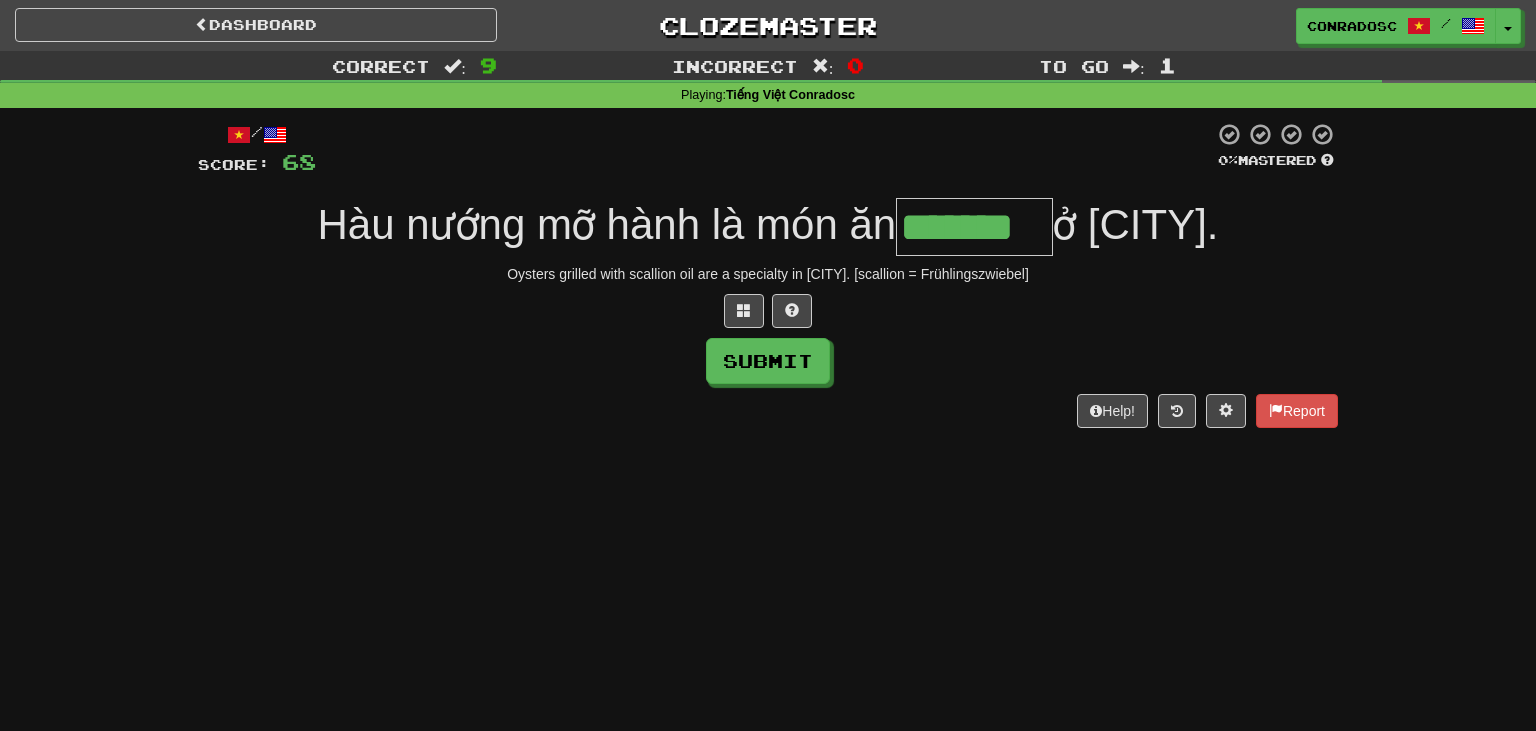 scroll, scrollTop: 0, scrollLeft: 0, axis: both 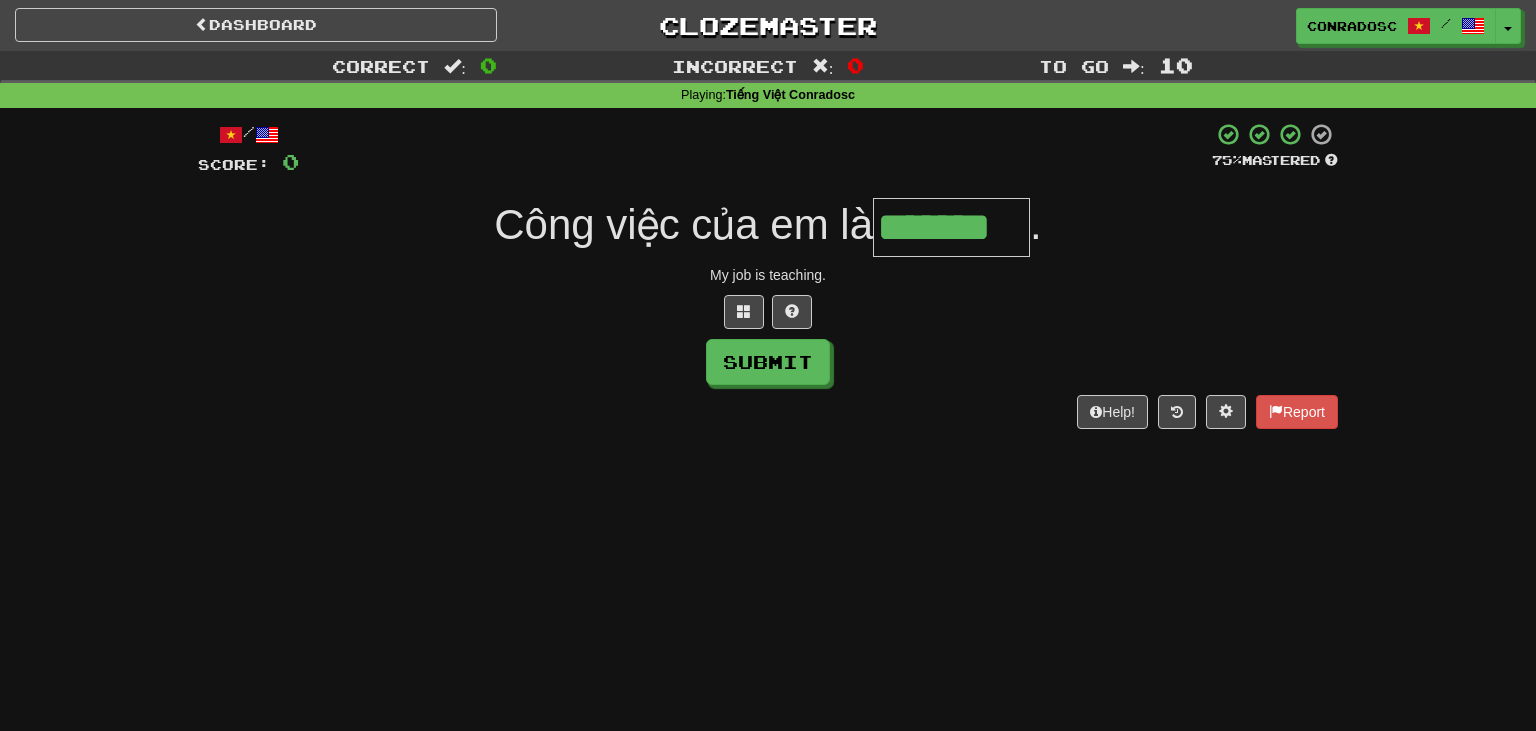 type on "*******" 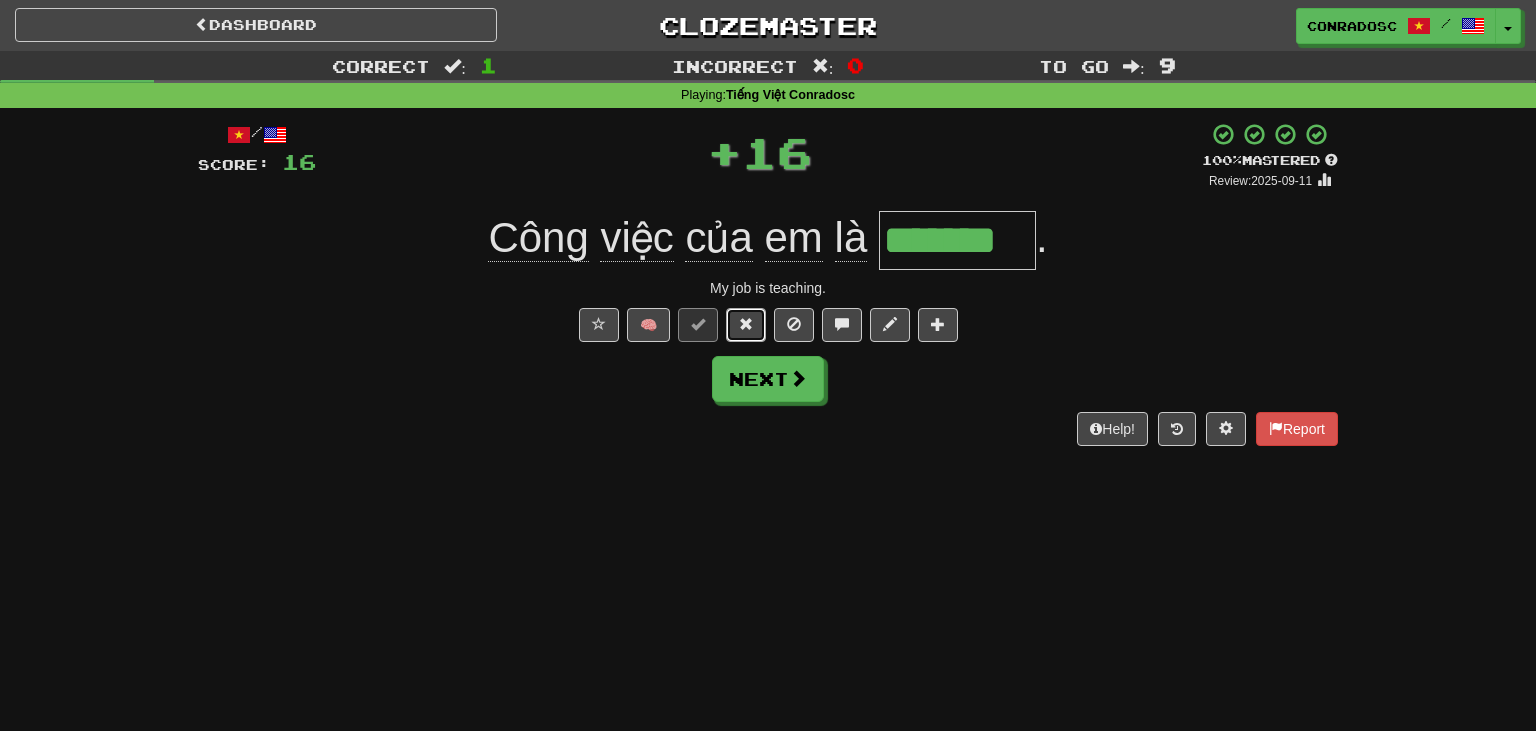 click at bounding box center [746, 324] 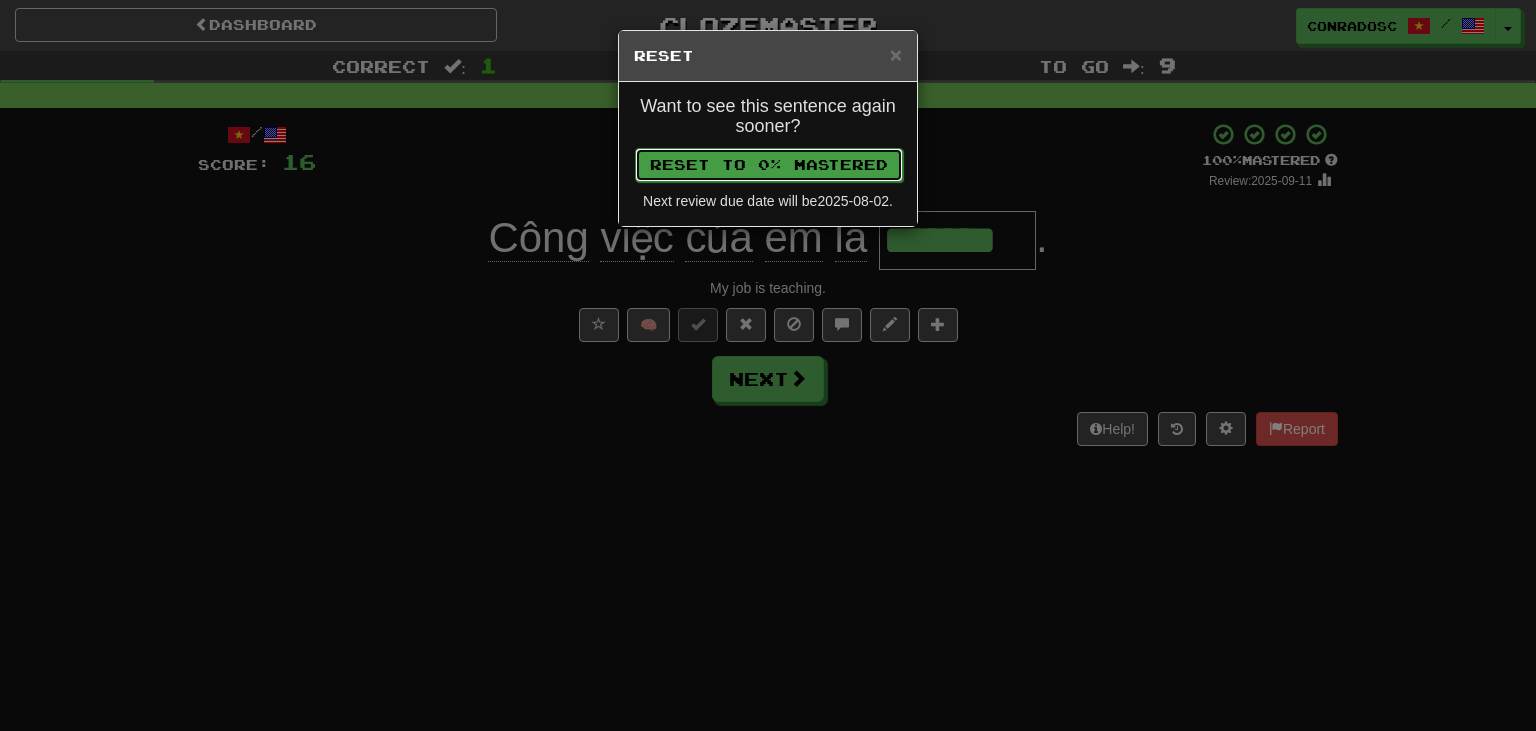 click on "Reset to 0% Mastered" at bounding box center (769, 165) 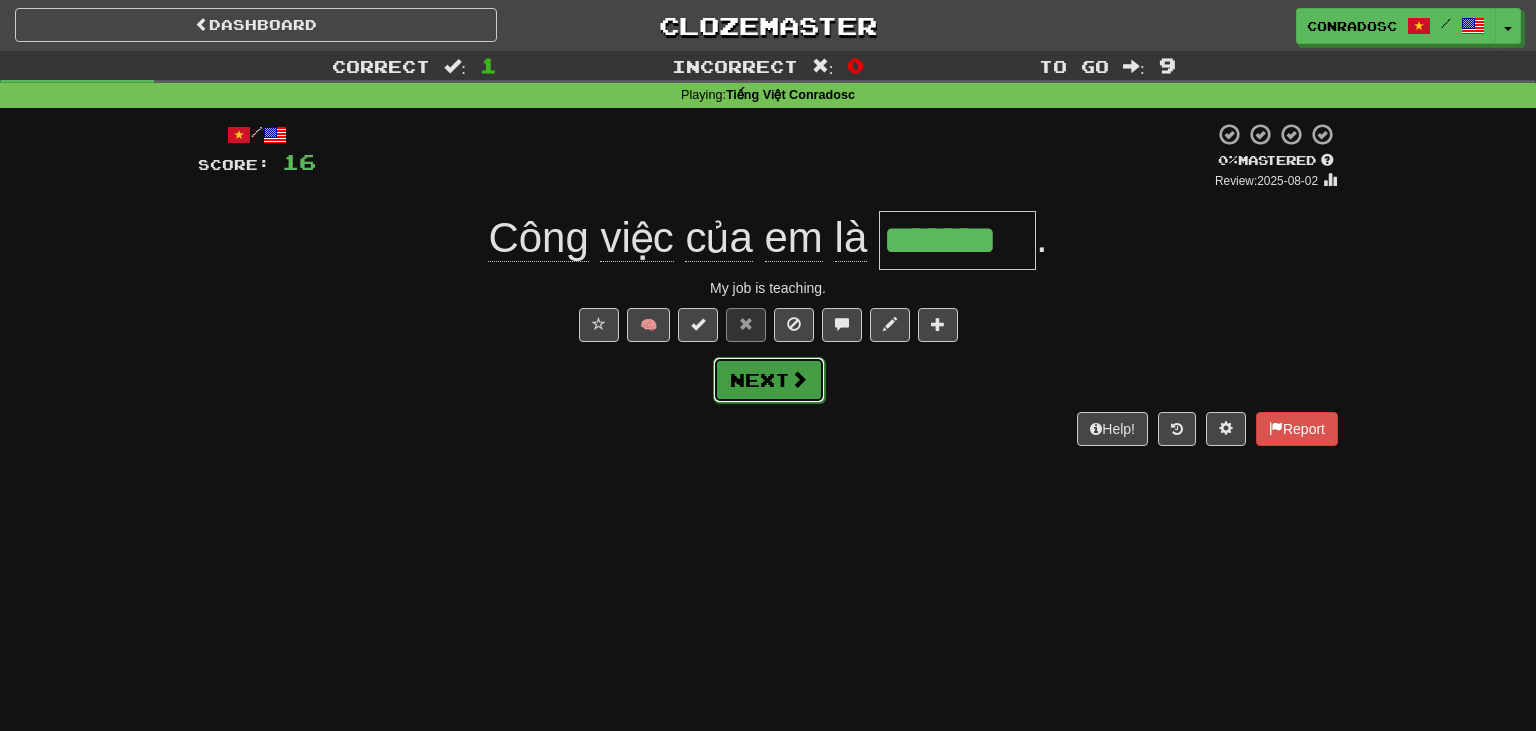 click on "Next" at bounding box center (769, 380) 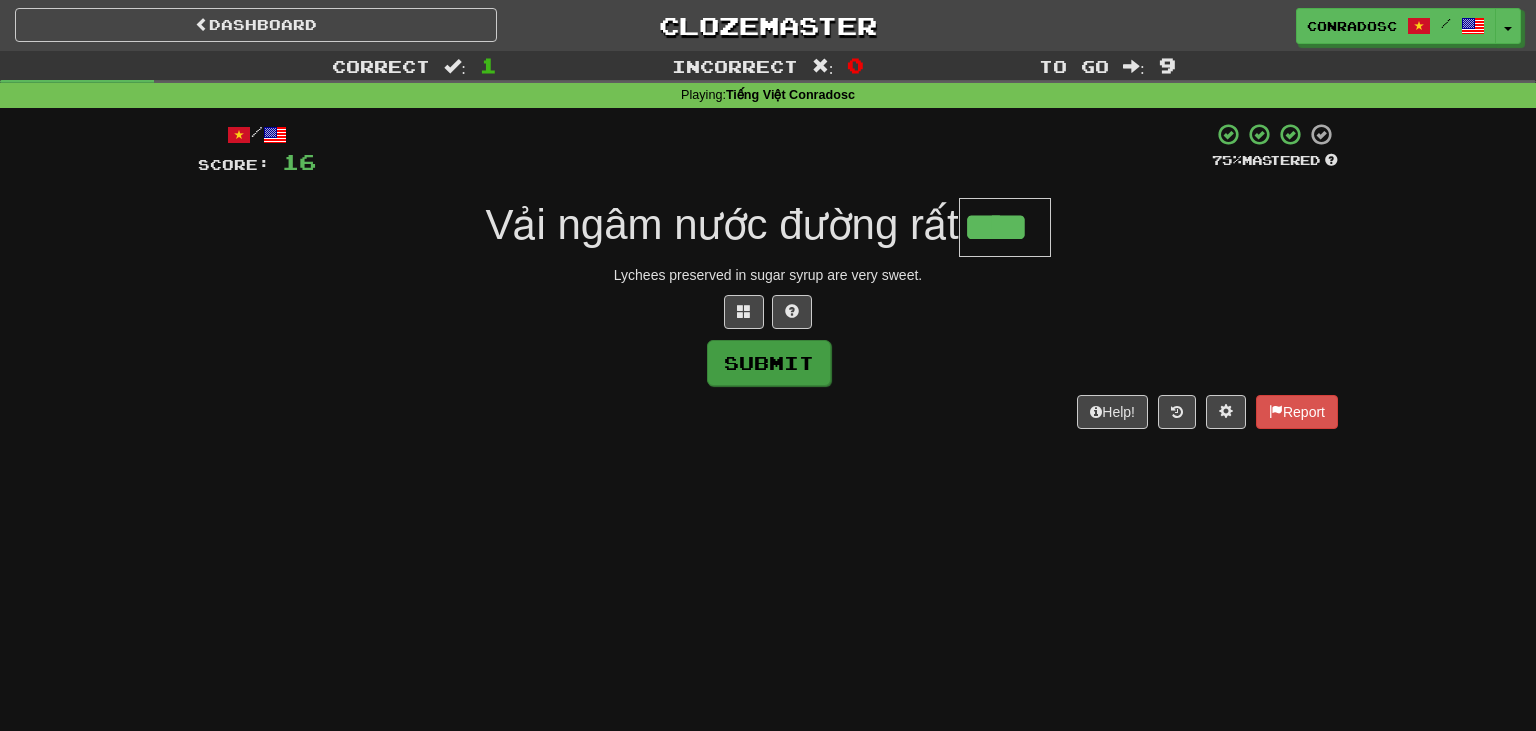 type on "****" 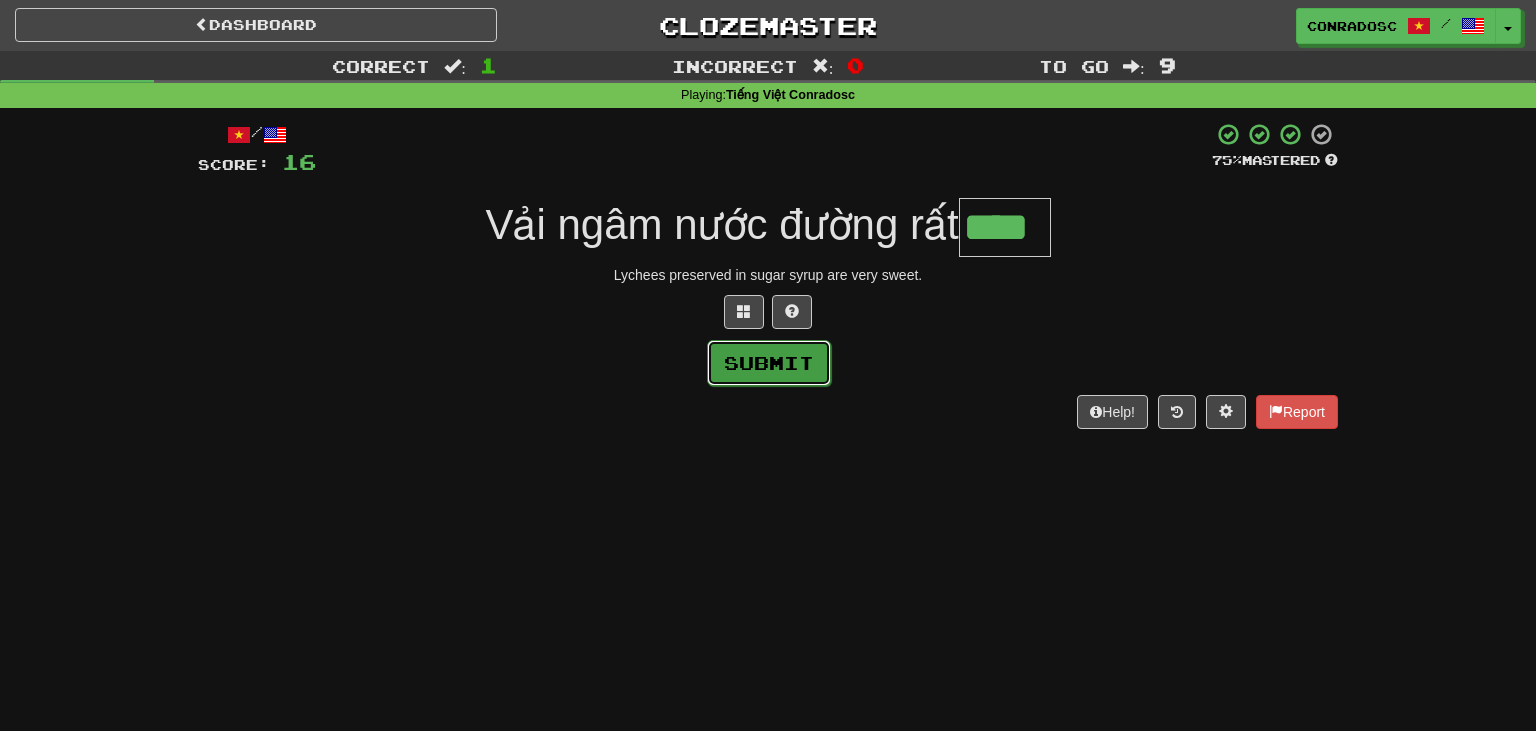 click on "Submit" at bounding box center [769, 363] 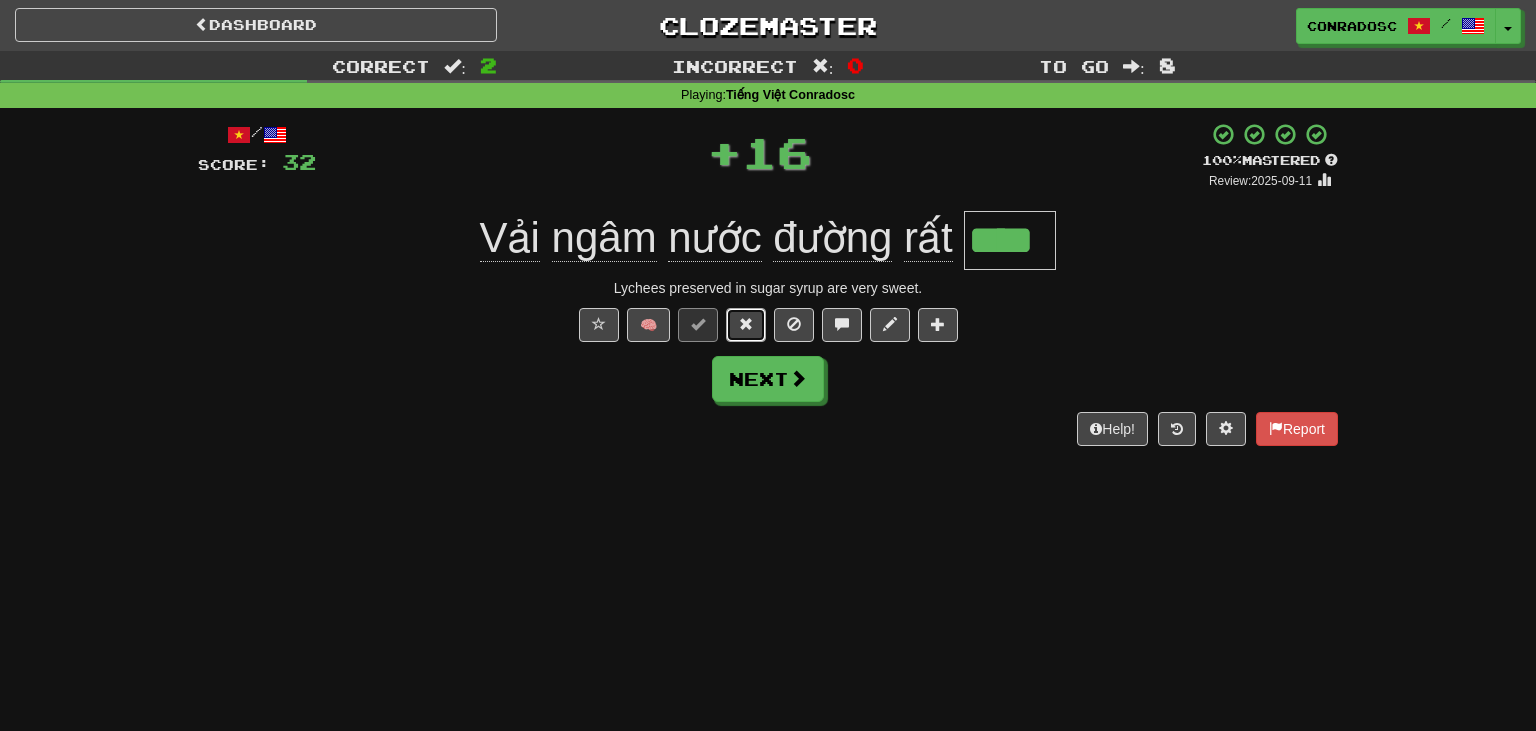 click at bounding box center (746, 325) 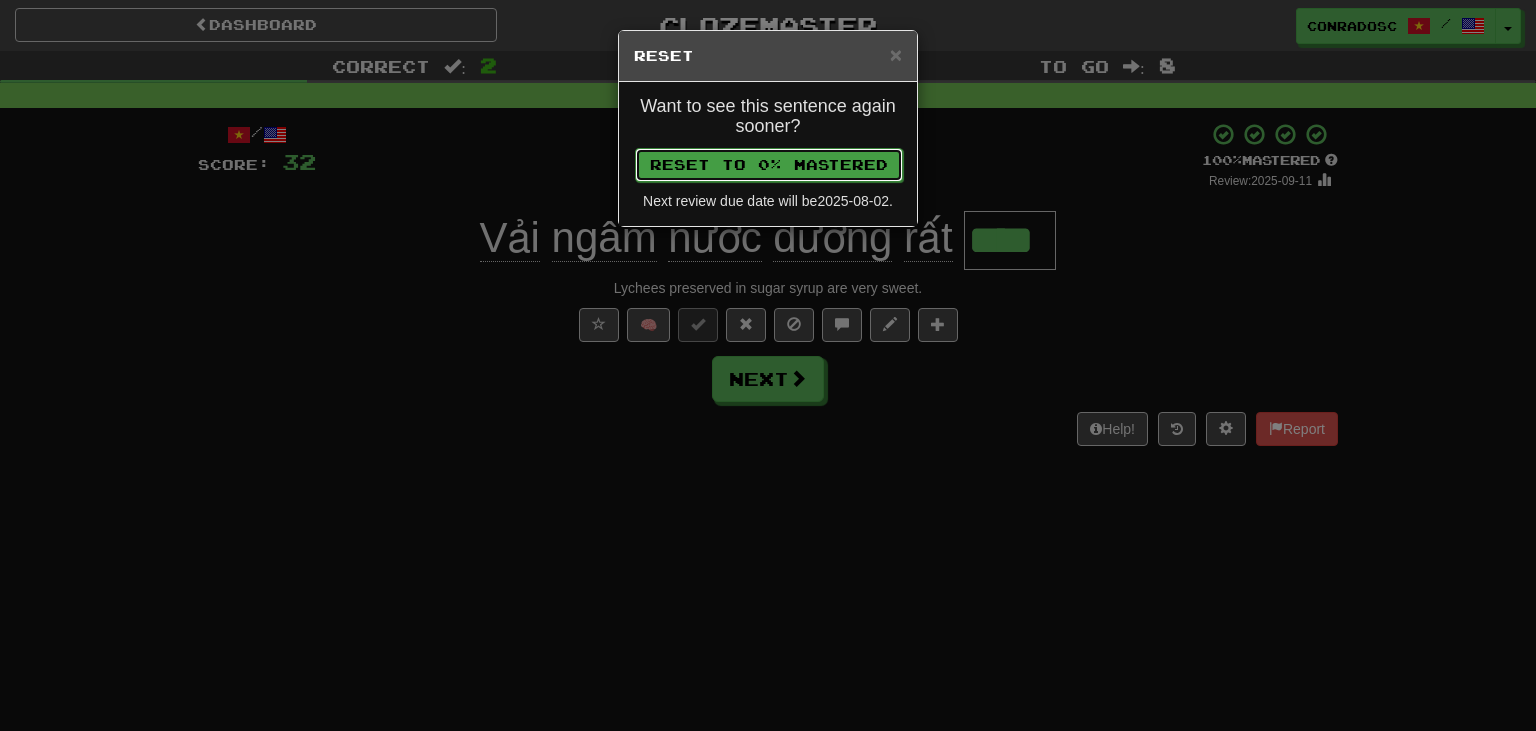 click on "Reset to 0% Mastered" at bounding box center [769, 165] 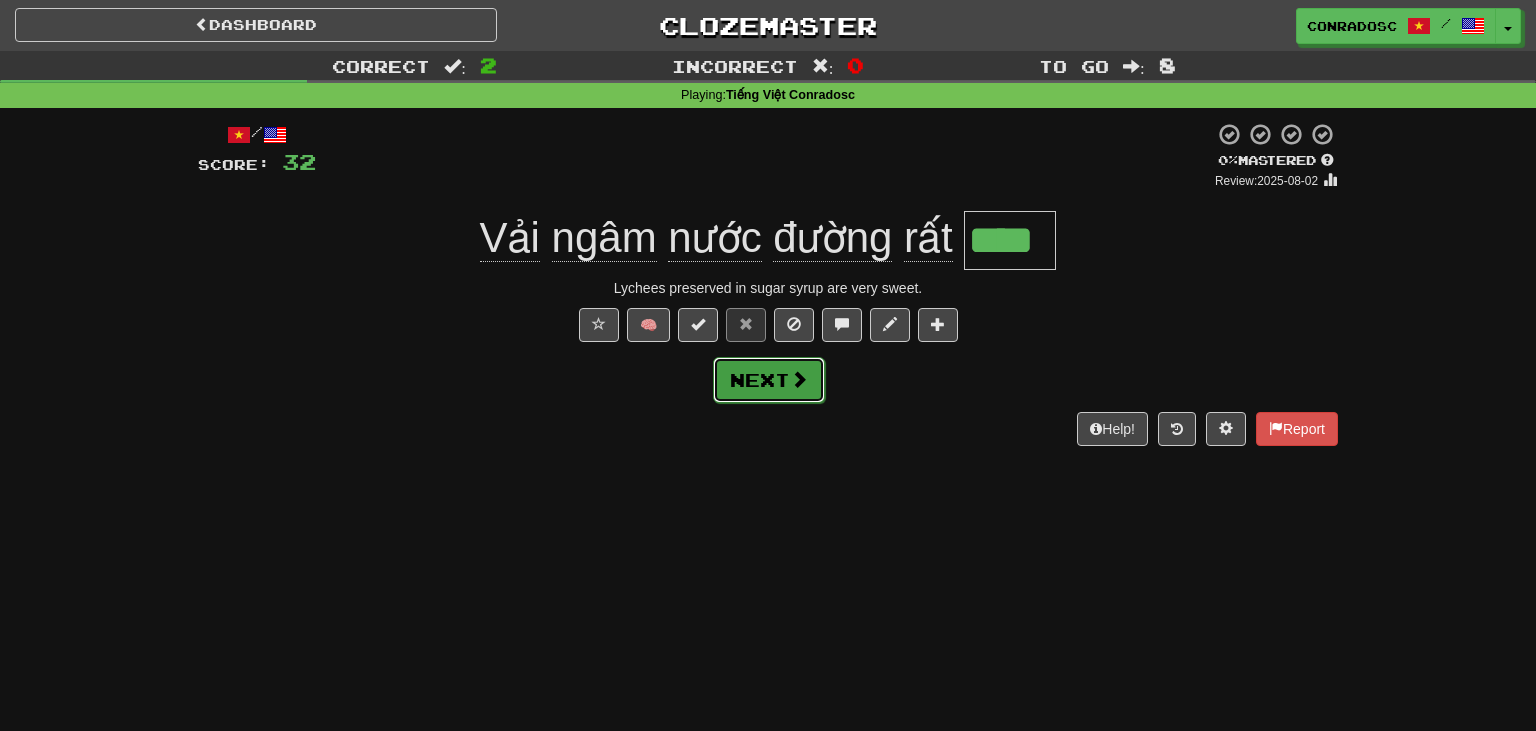 click on "Next" at bounding box center (769, 380) 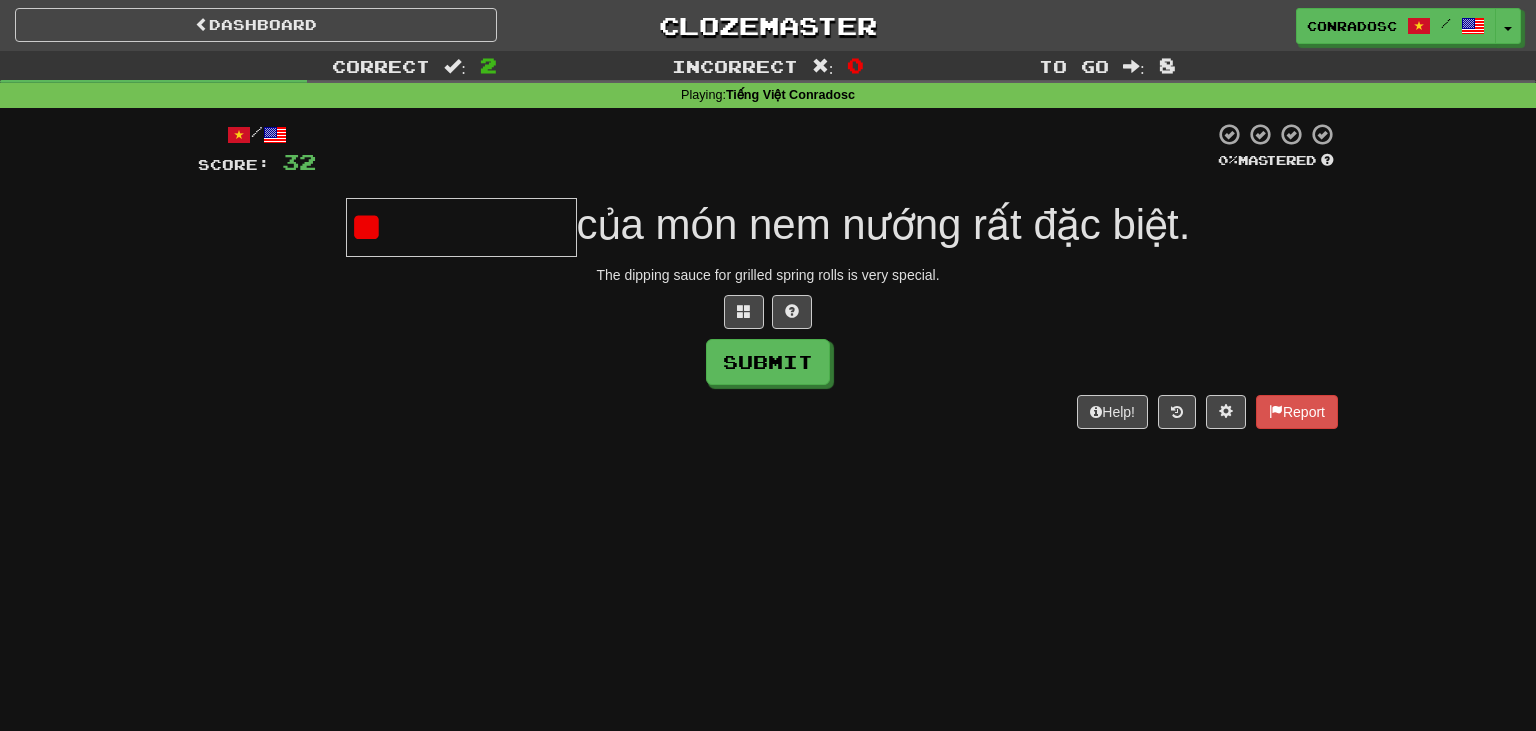 type on "*" 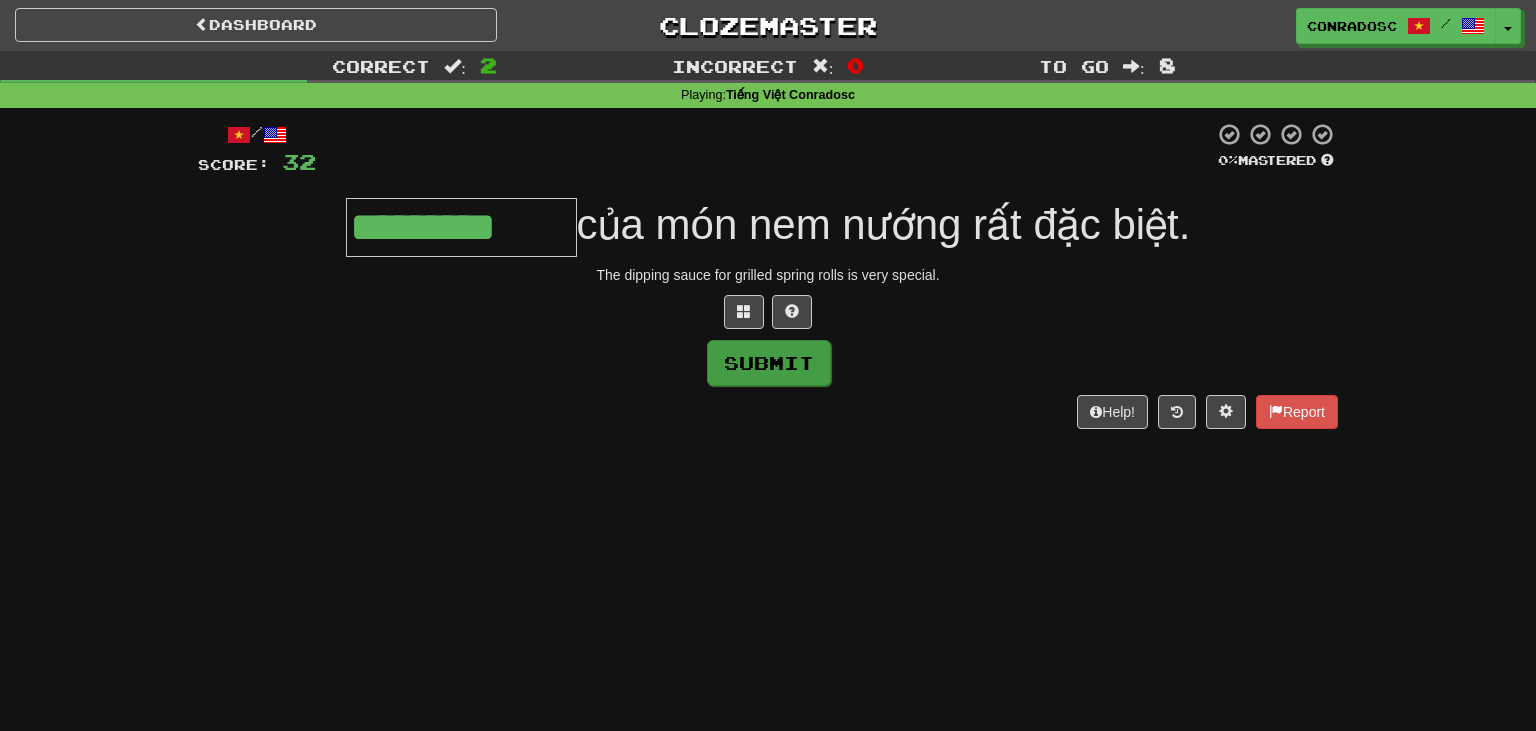 type on "*********" 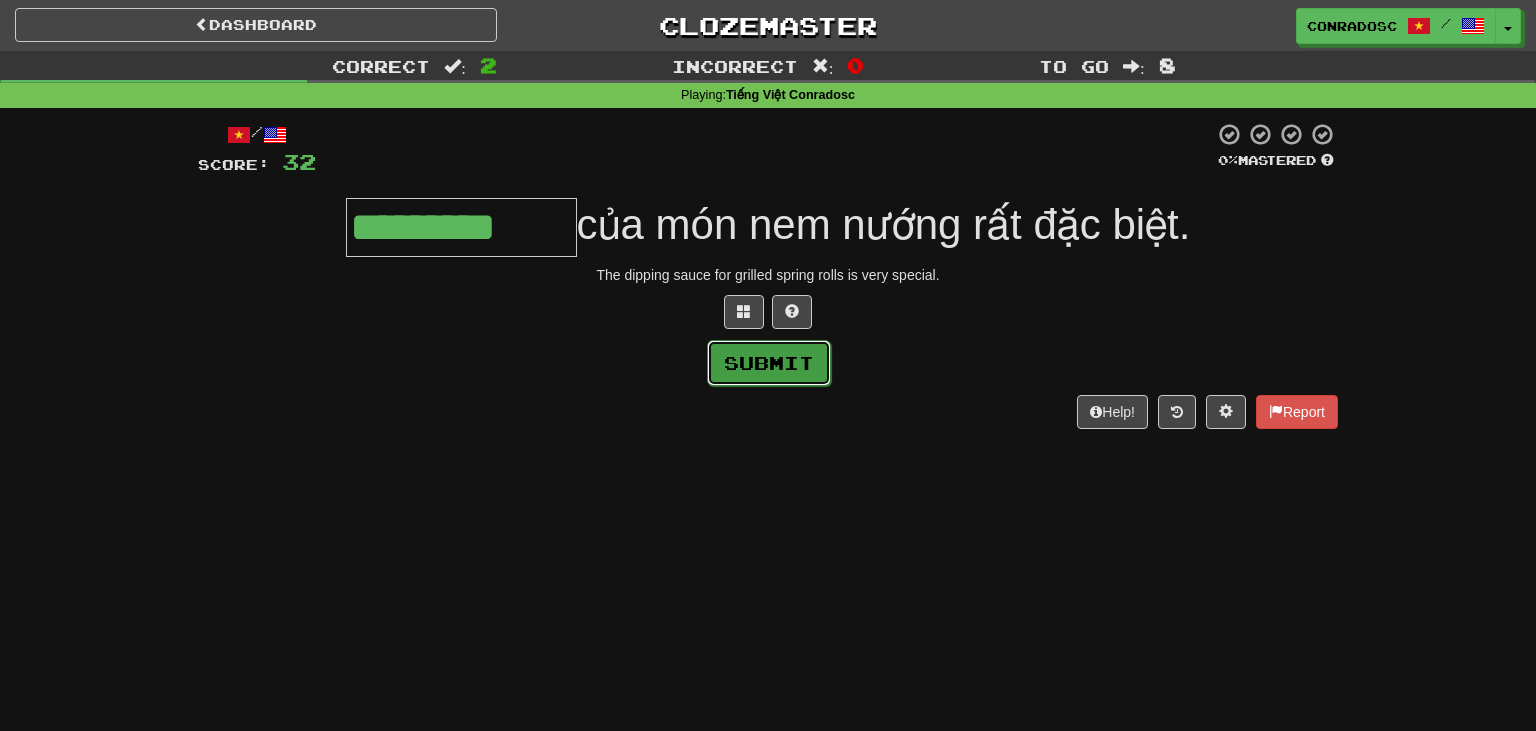 click on "Submit" at bounding box center [769, 363] 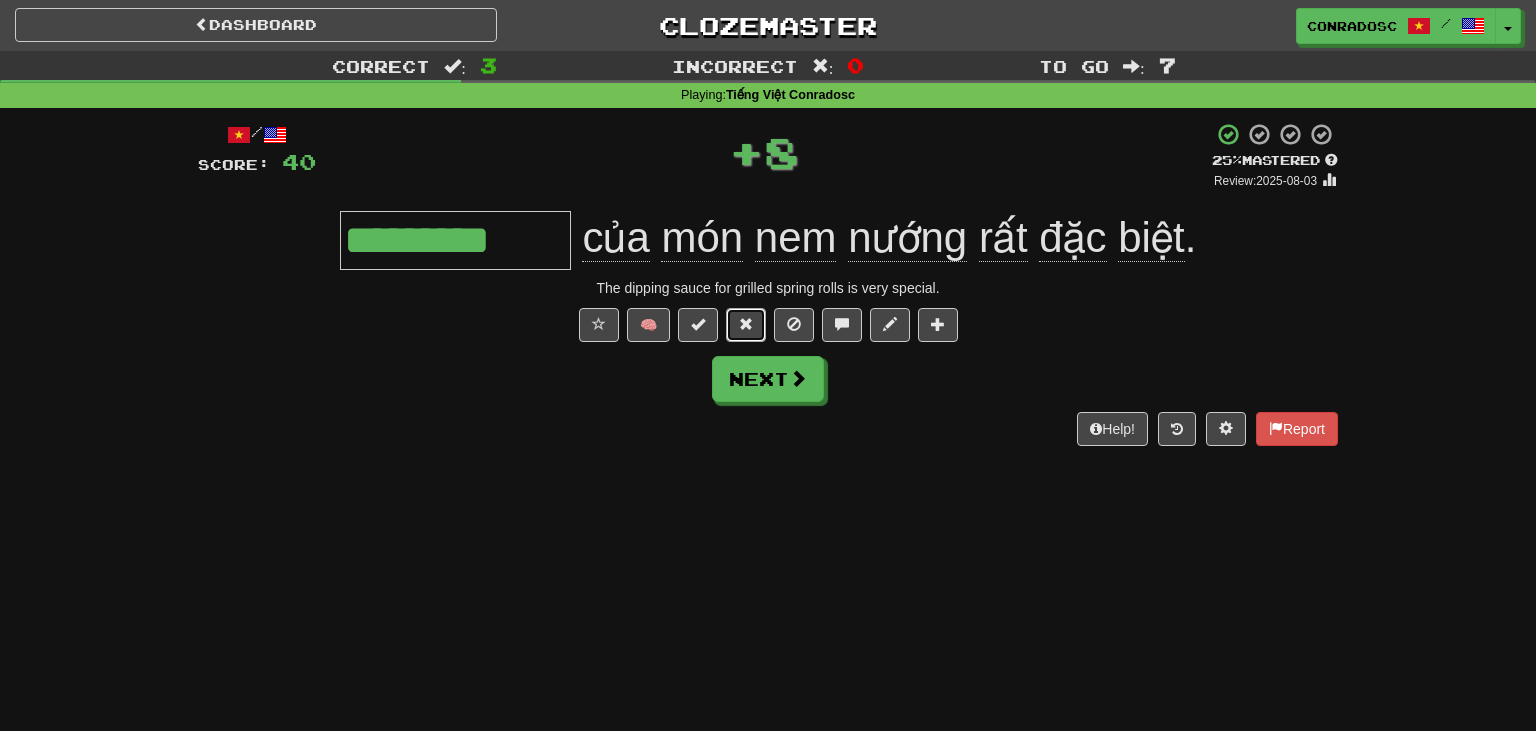click at bounding box center [746, 325] 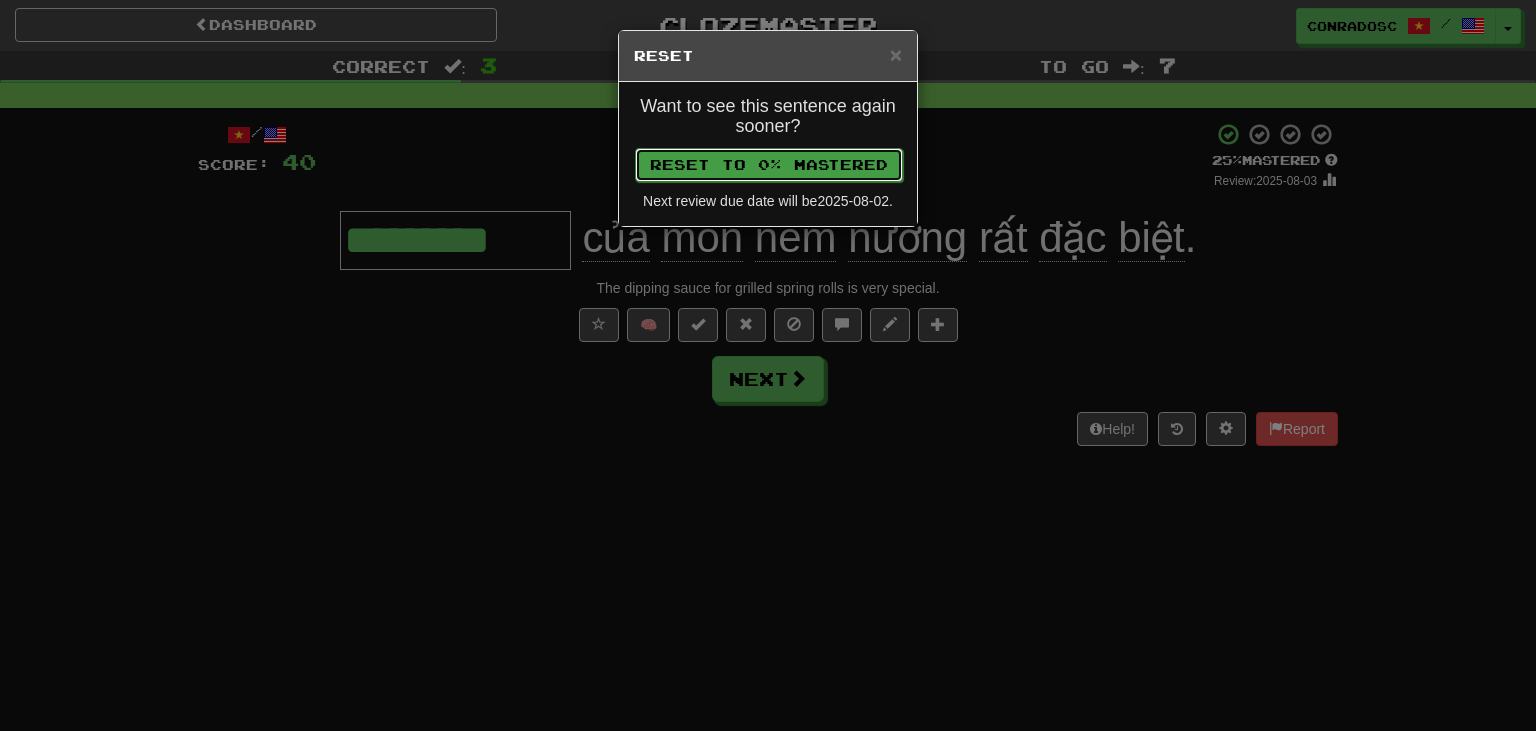 click on "Reset to 0% Mastered" at bounding box center [769, 165] 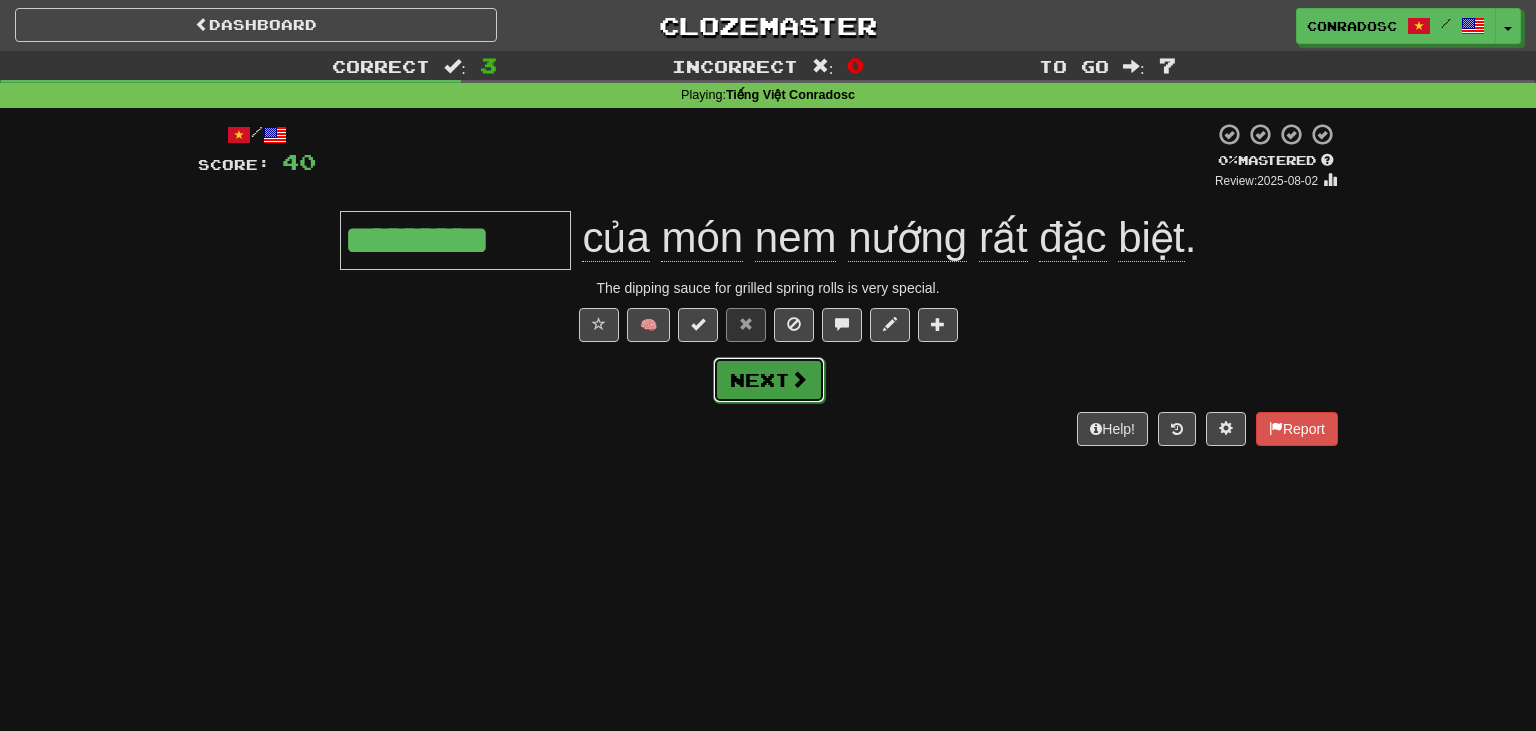 click on "Next" at bounding box center [769, 380] 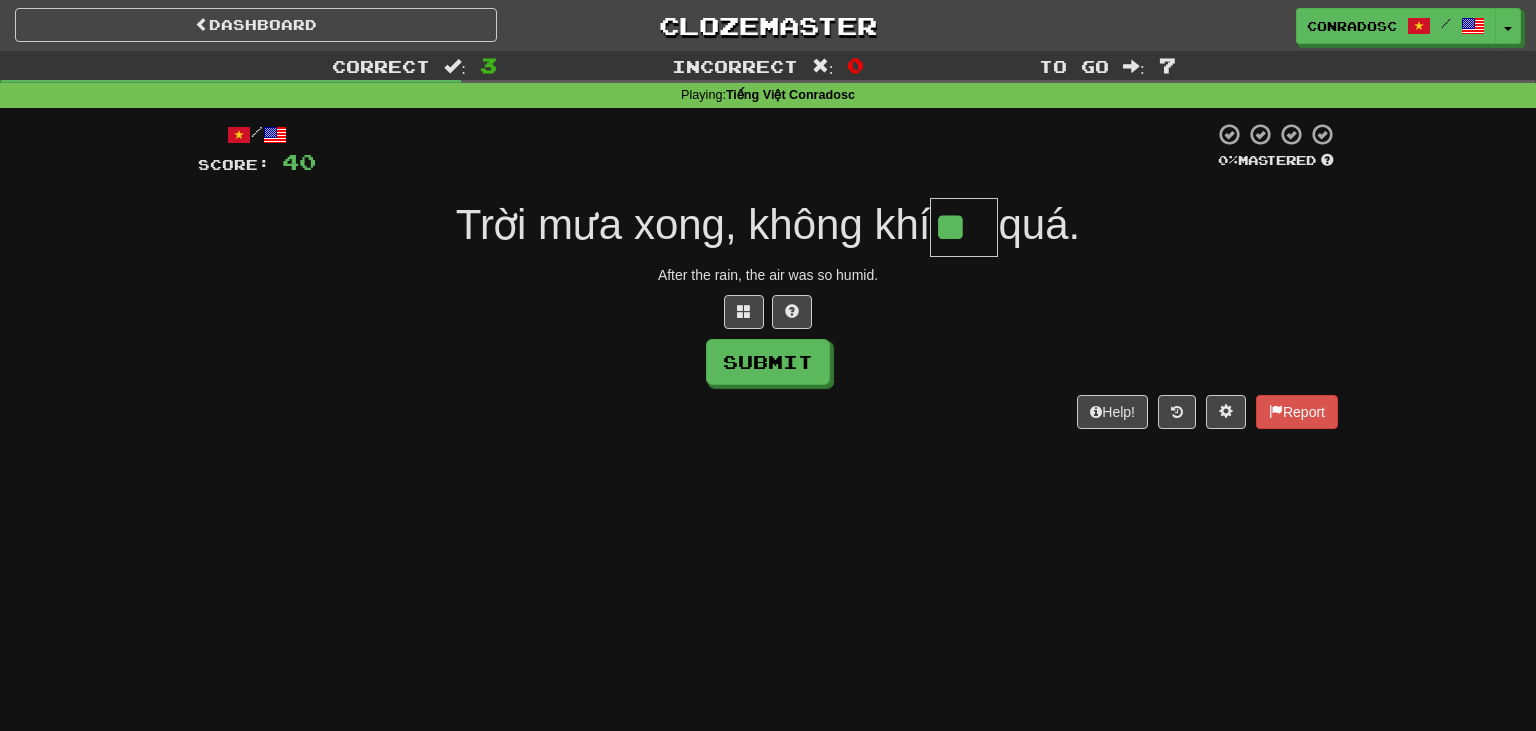 type on "**" 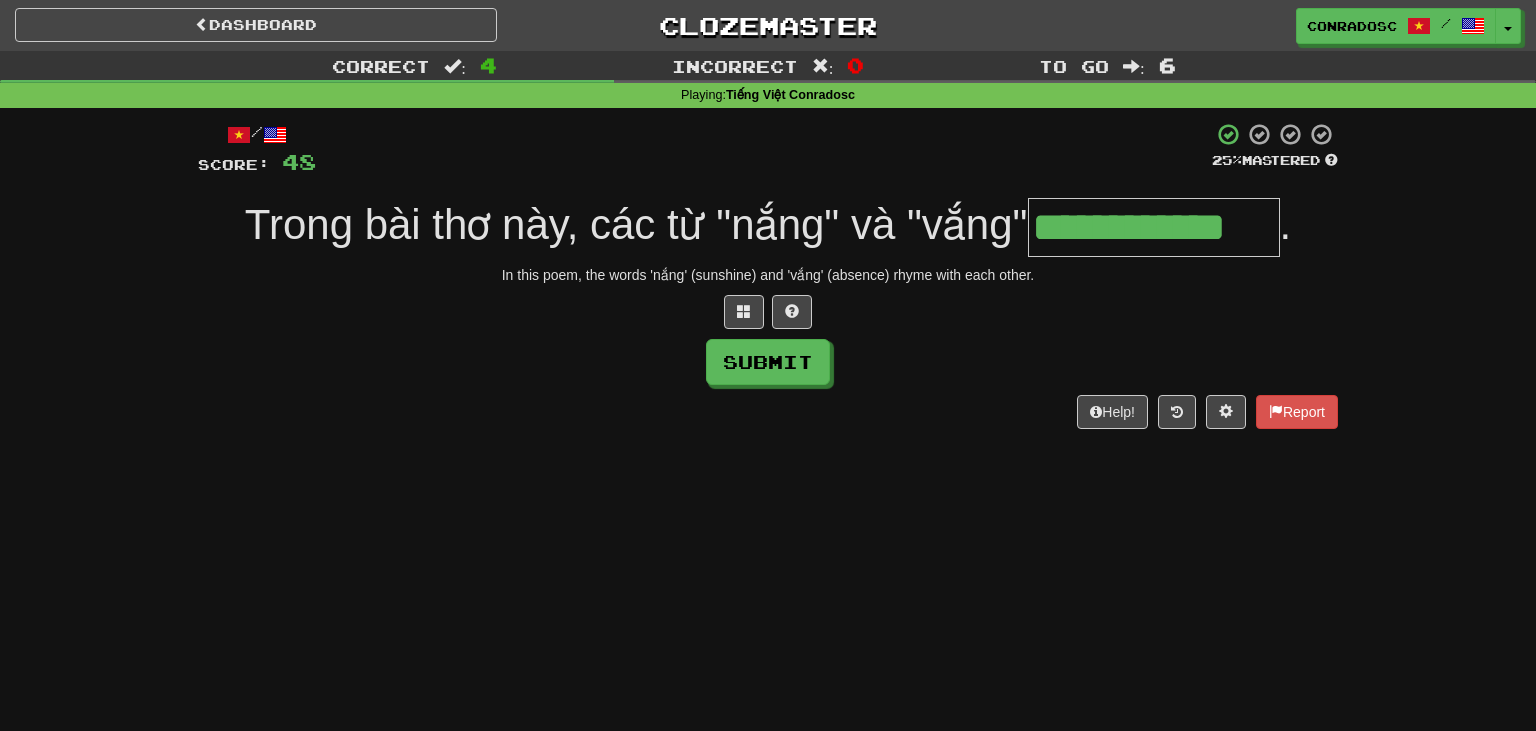 type on "**********" 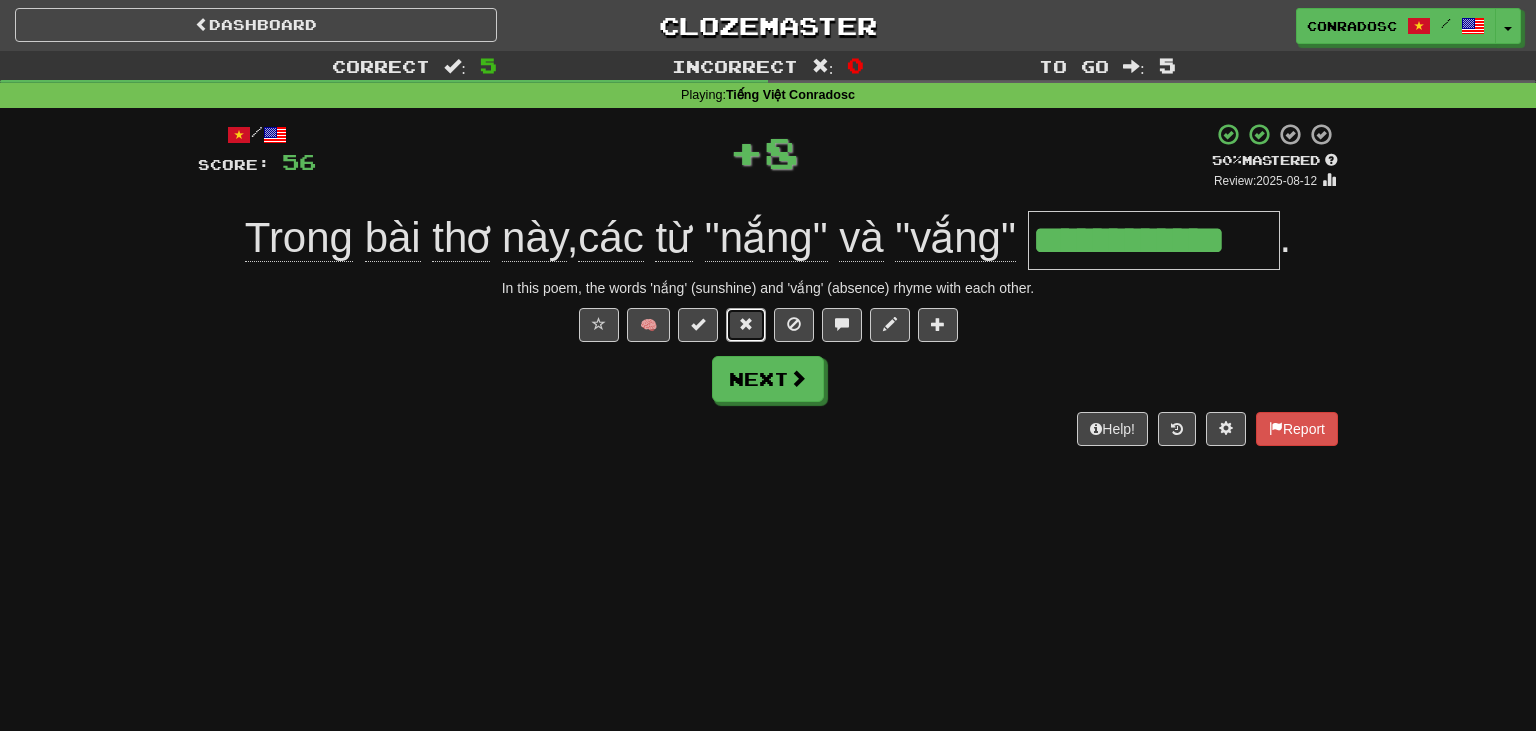 click at bounding box center [746, 325] 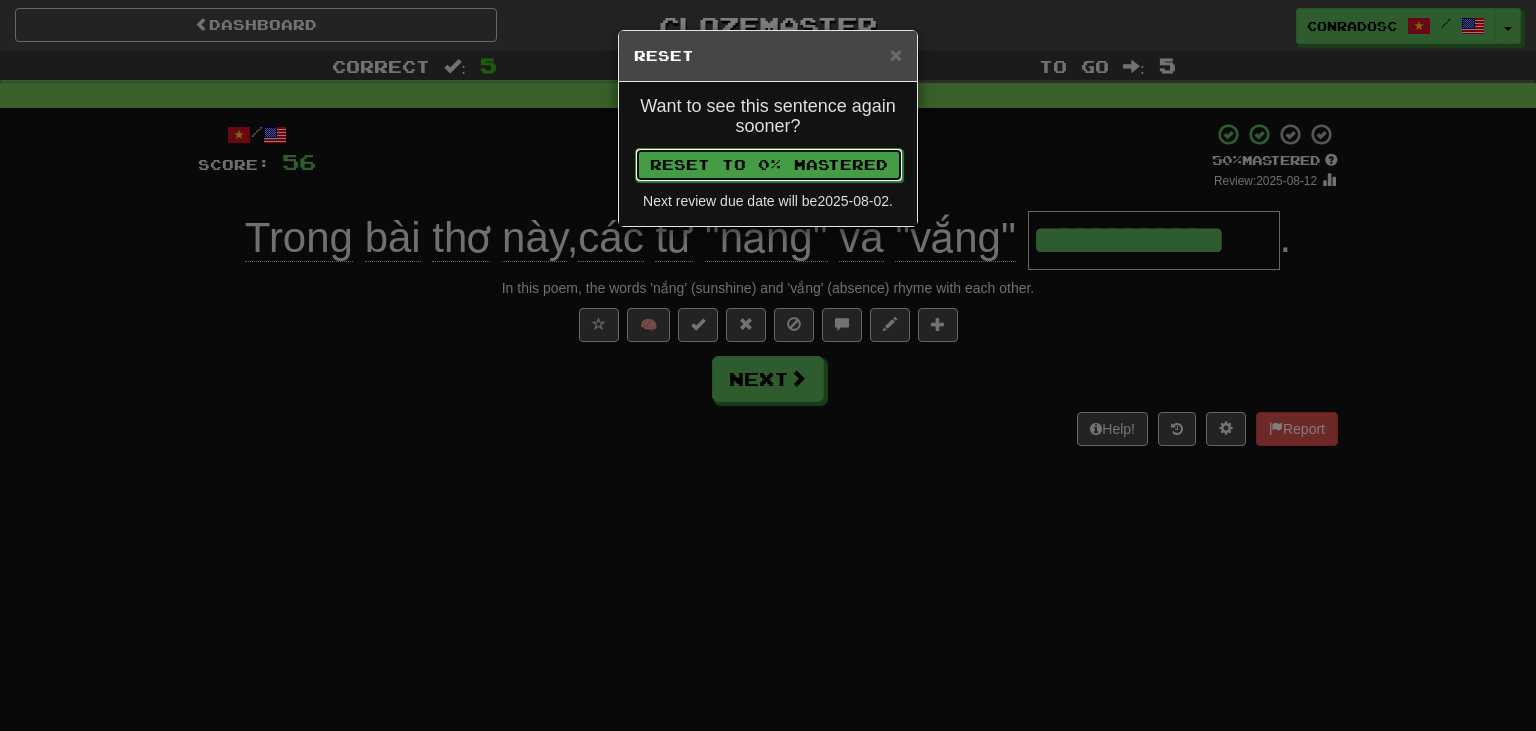 click on "Reset to 0% Mastered" at bounding box center [769, 165] 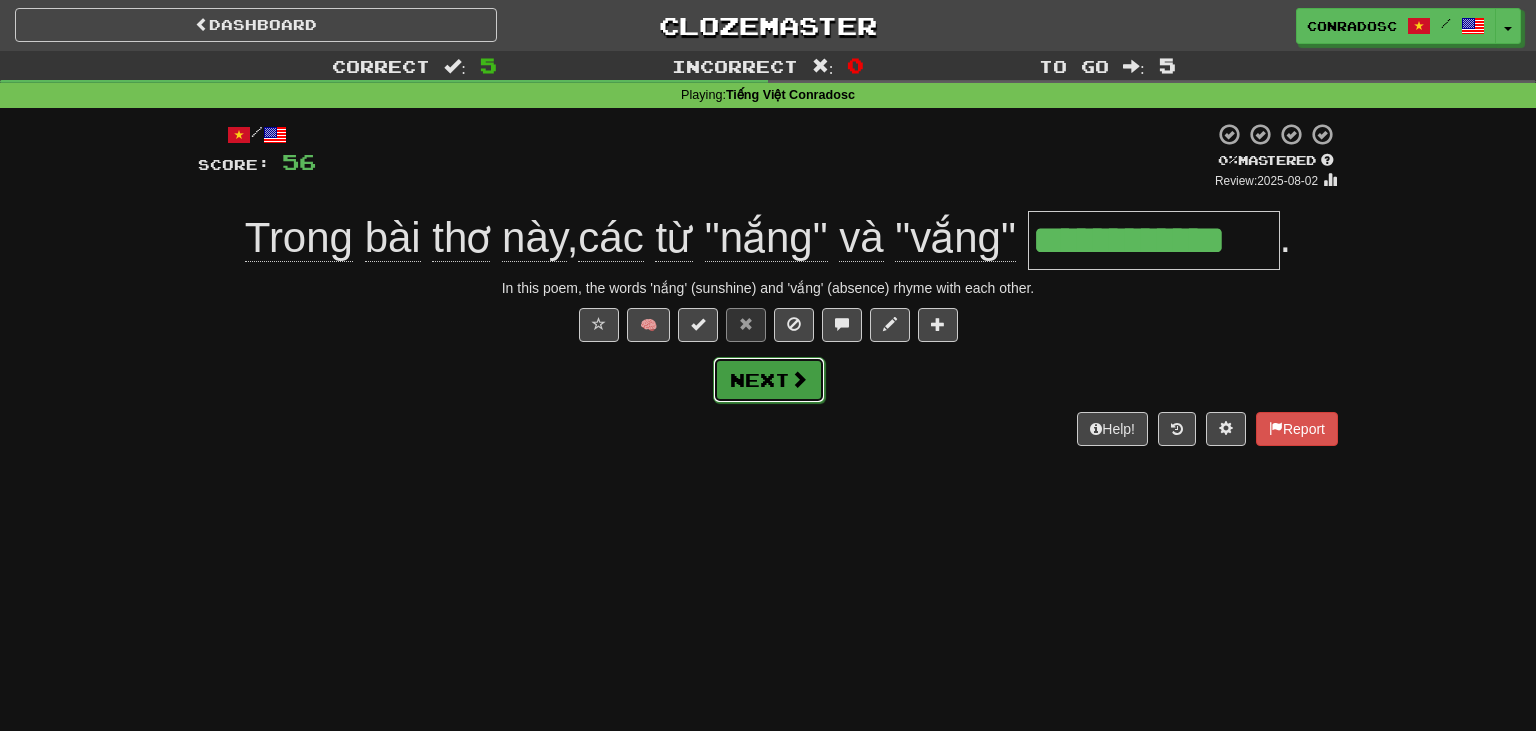 click on "Next" at bounding box center [769, 380] 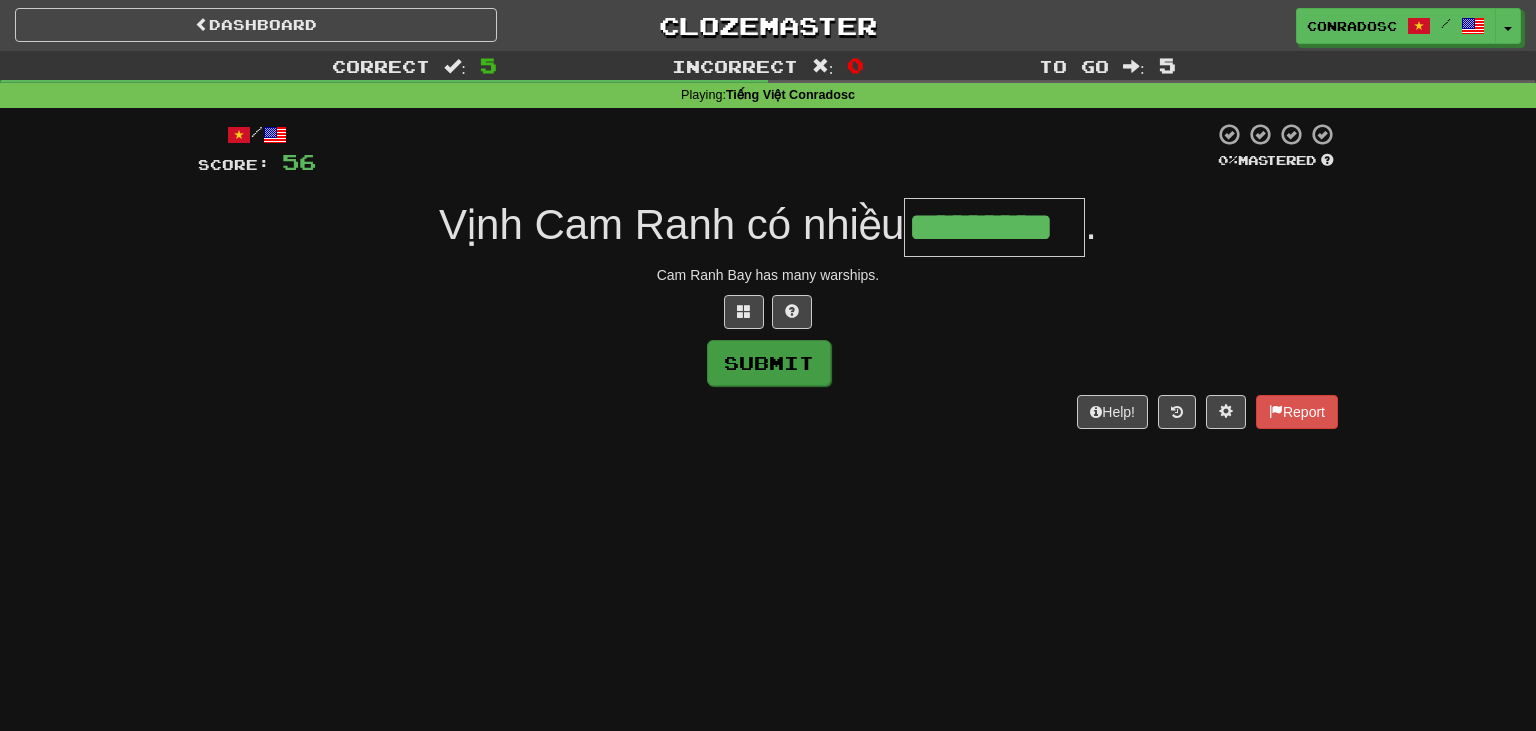 type on "*********" 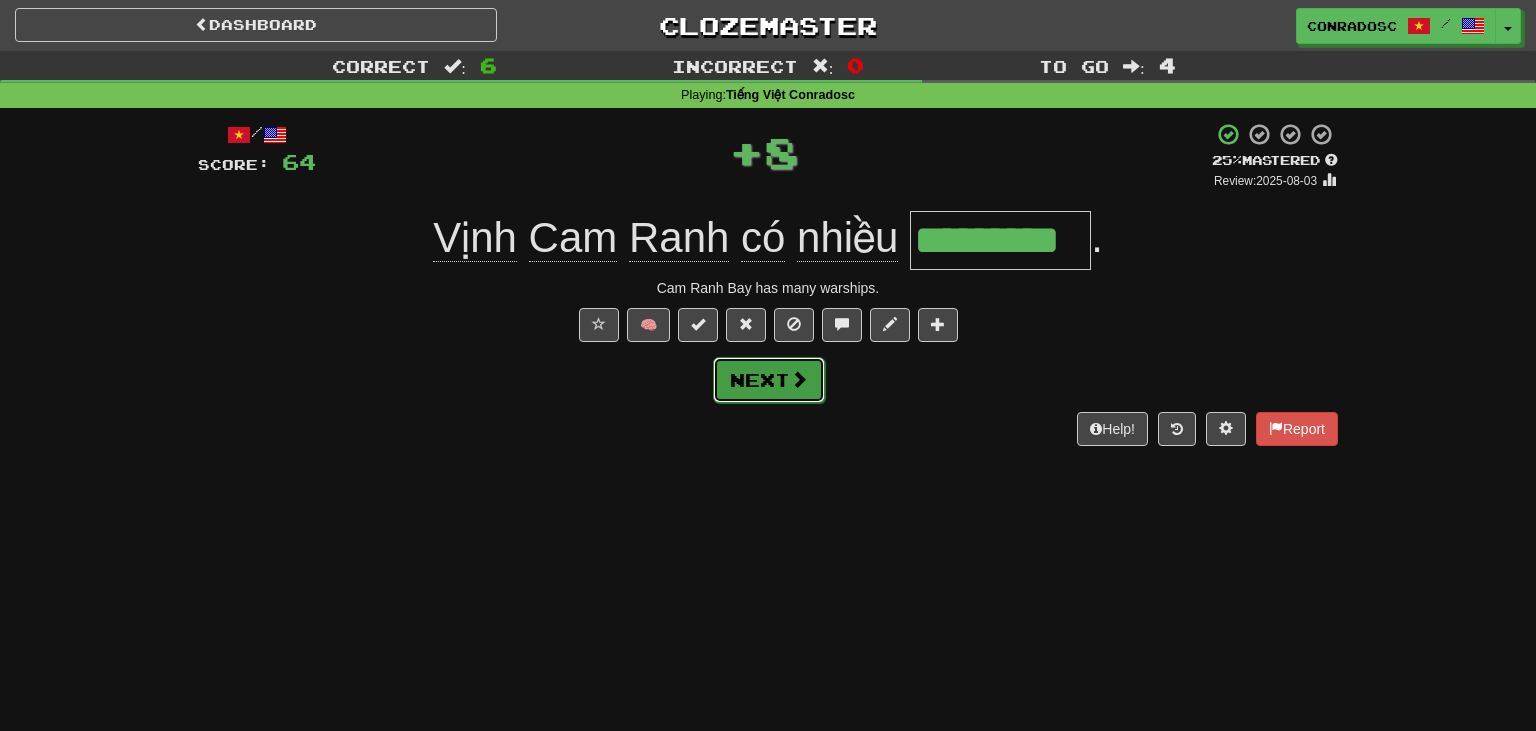 click on "Next" at bounding box center [769, 380] 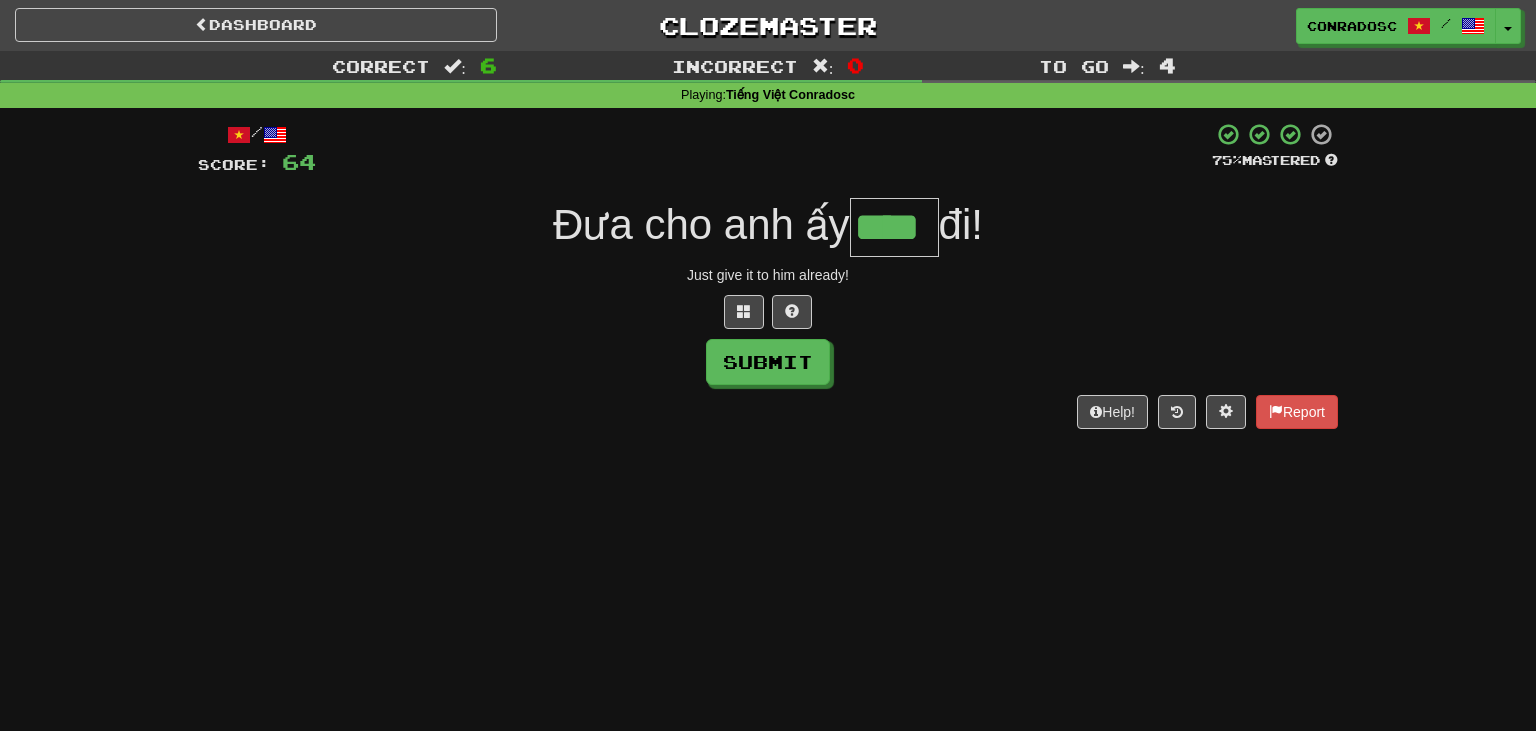 type on "****" 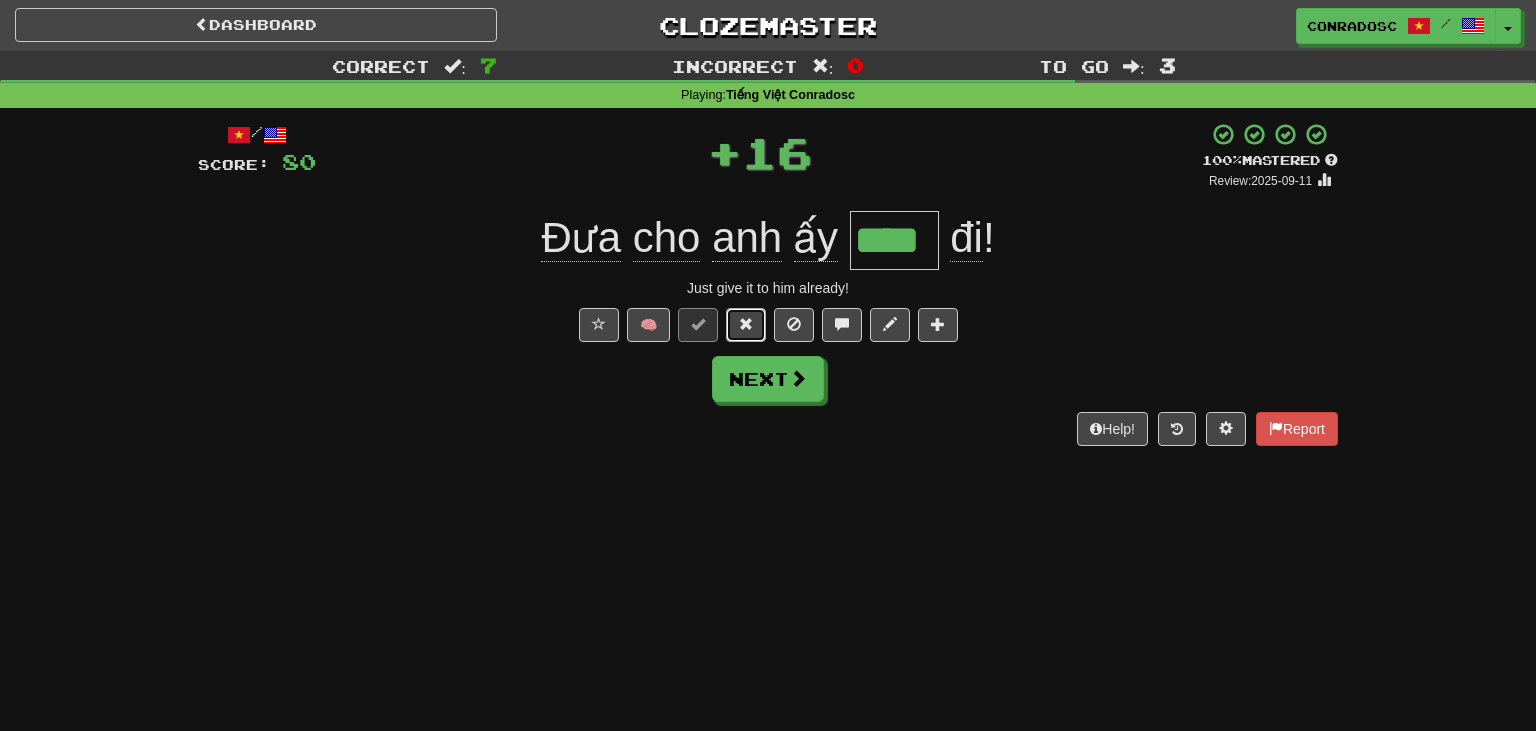 click at bounding box center (746, 325) 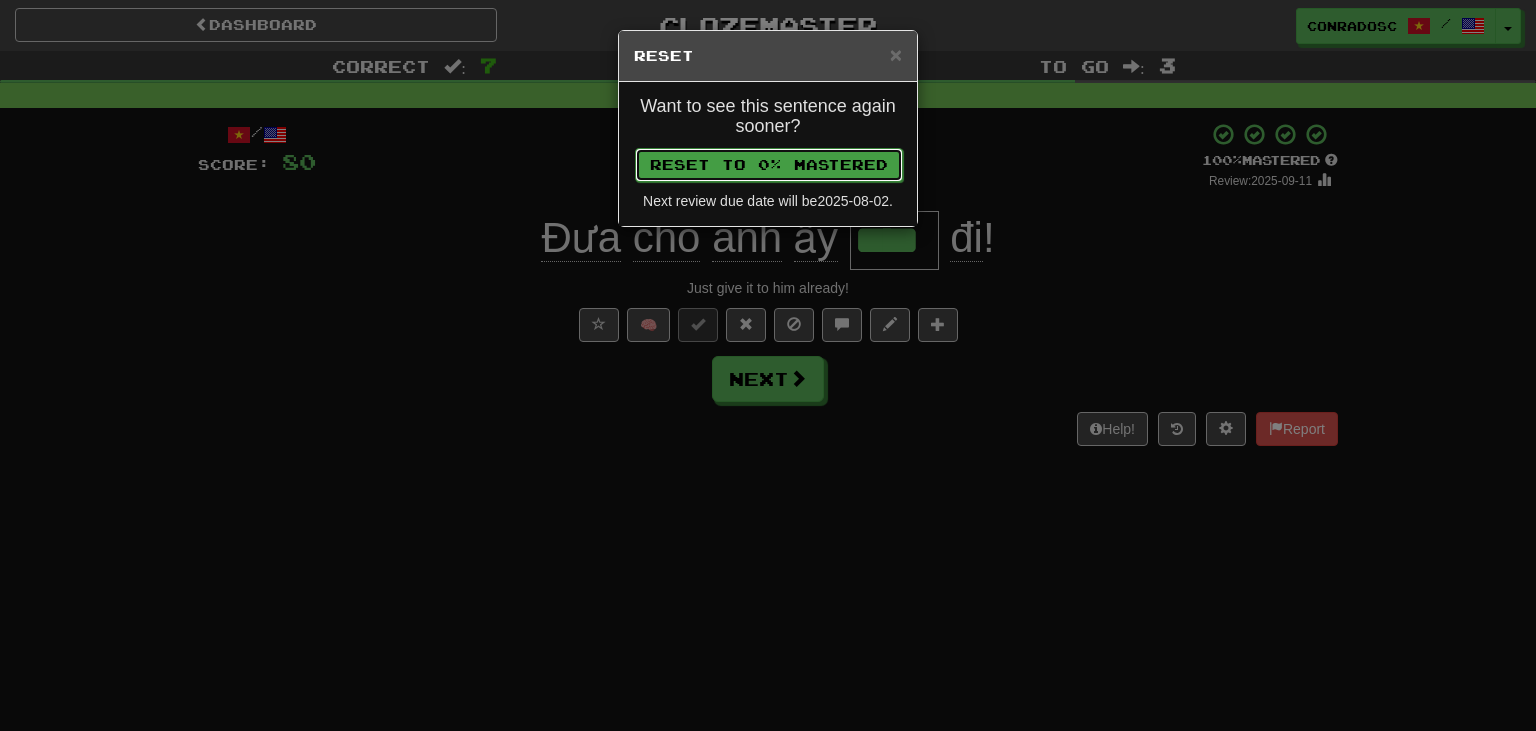 click on "Reset to 0% Mastered" at bounding box center [769, 165] 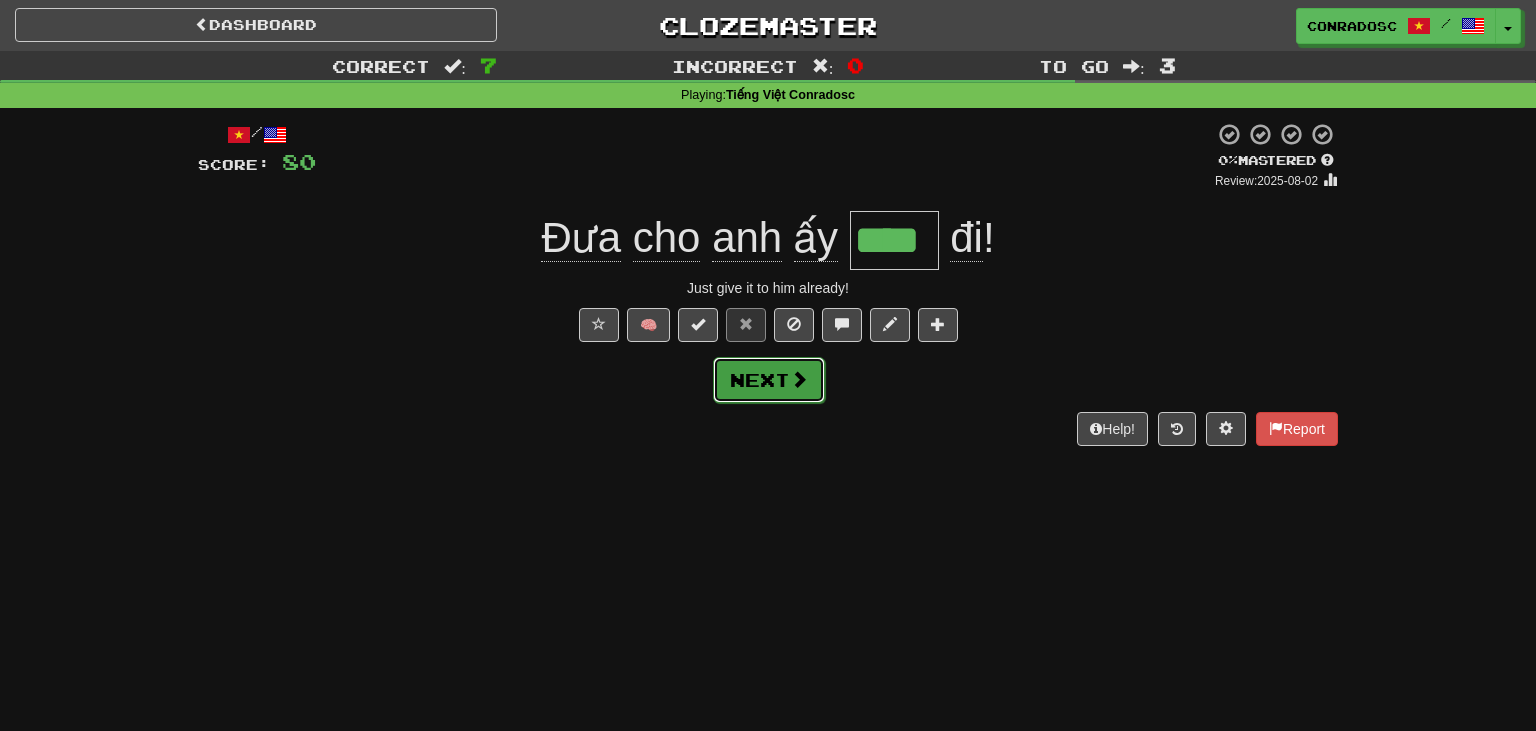 click on "Next" at bounding box center [769, 380] 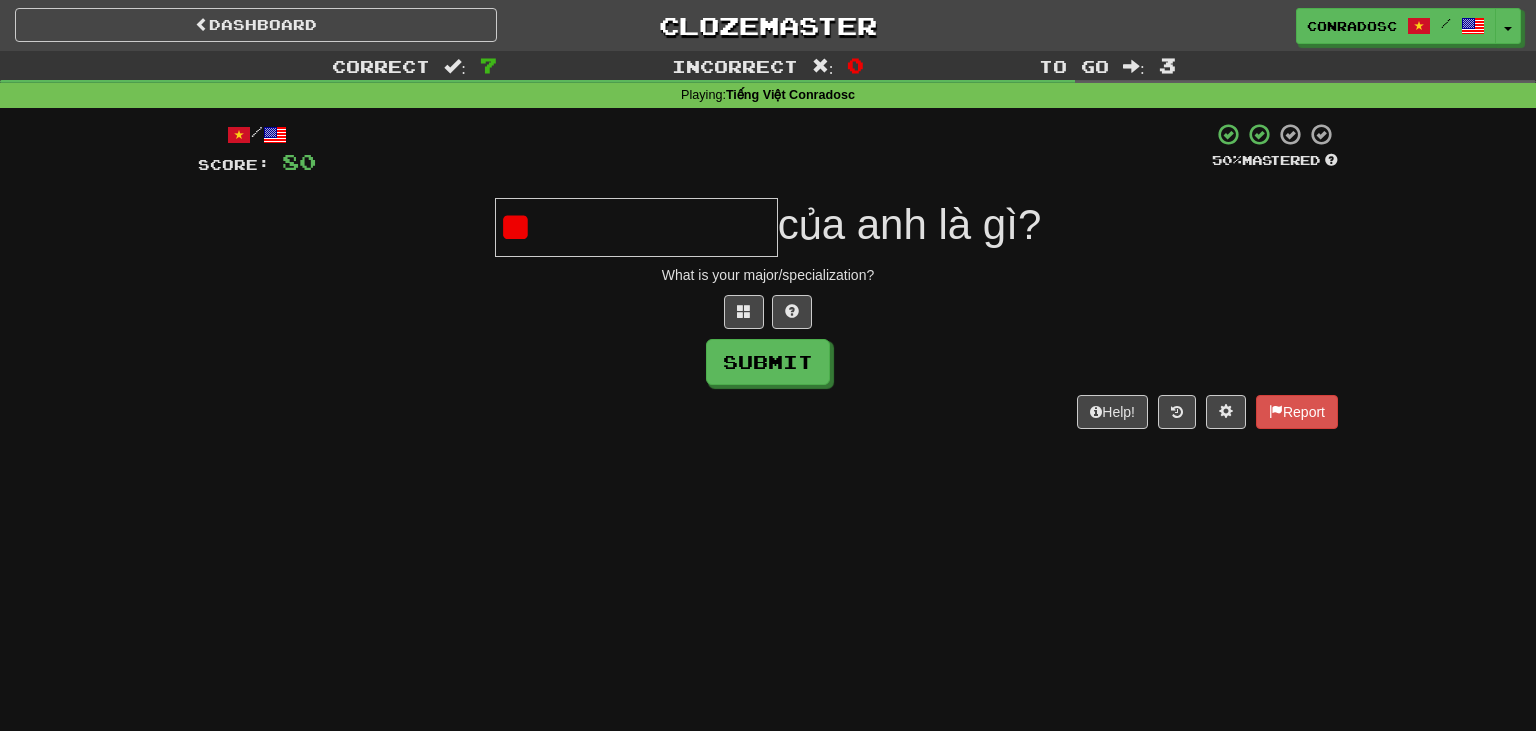 type on "*" 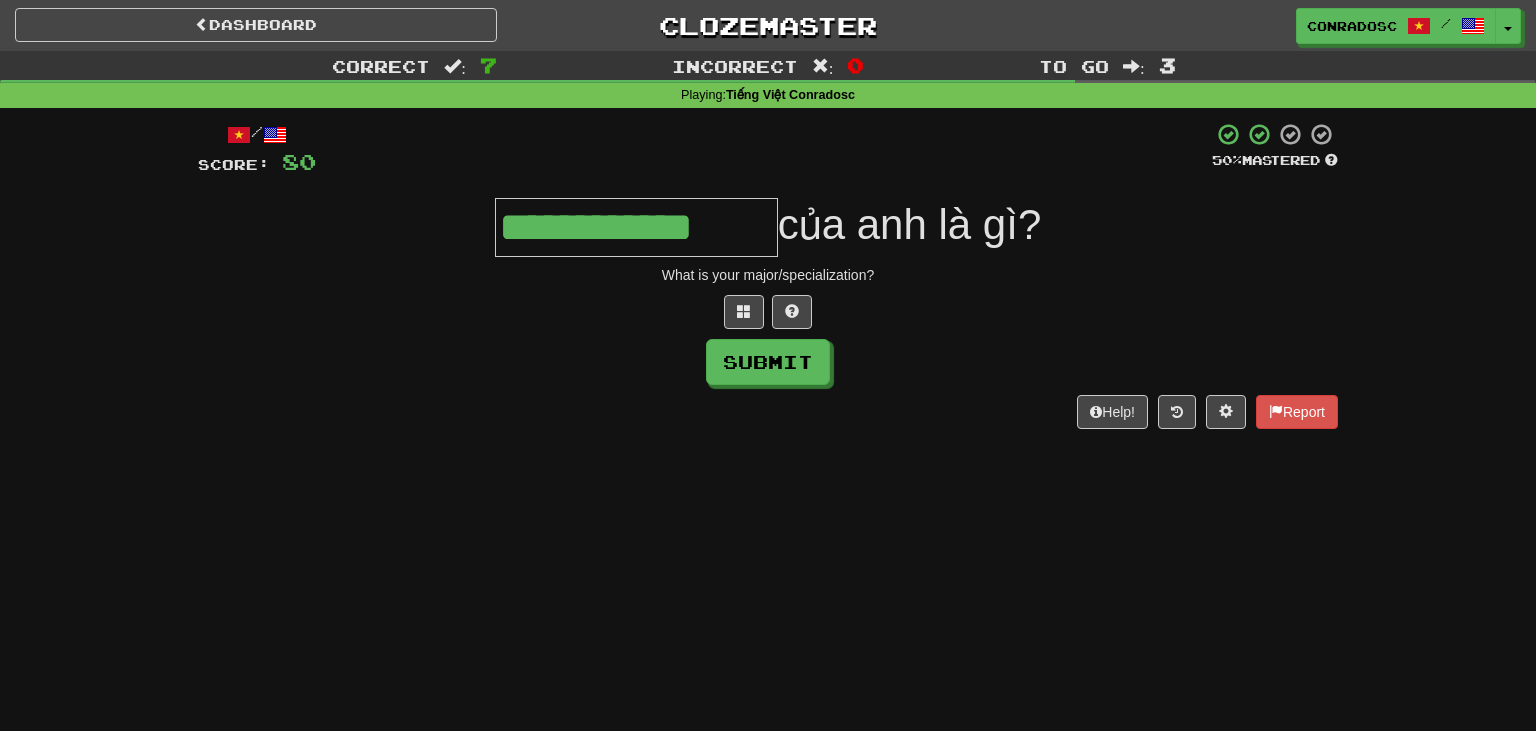 type on "**********" 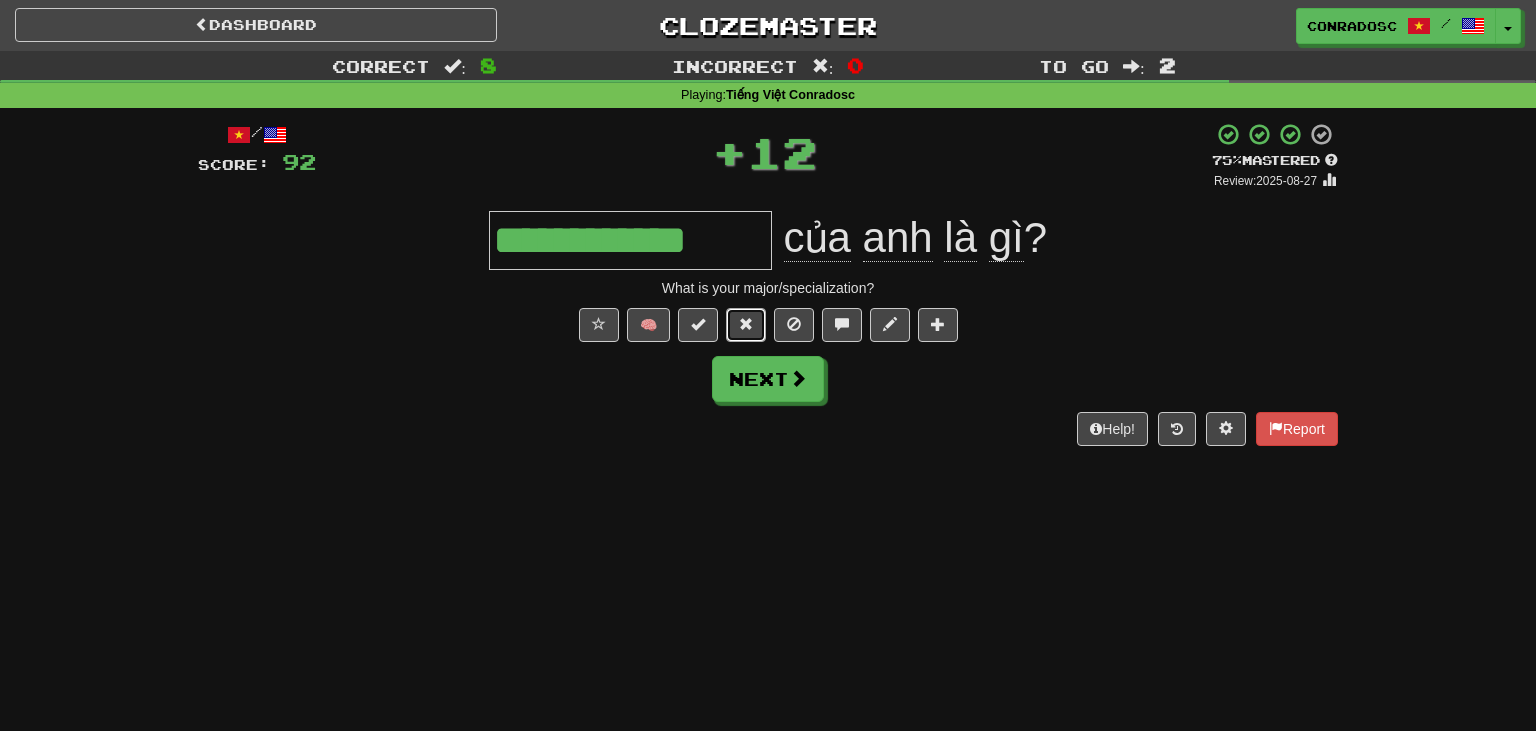 click at bounding box center (746, 325) 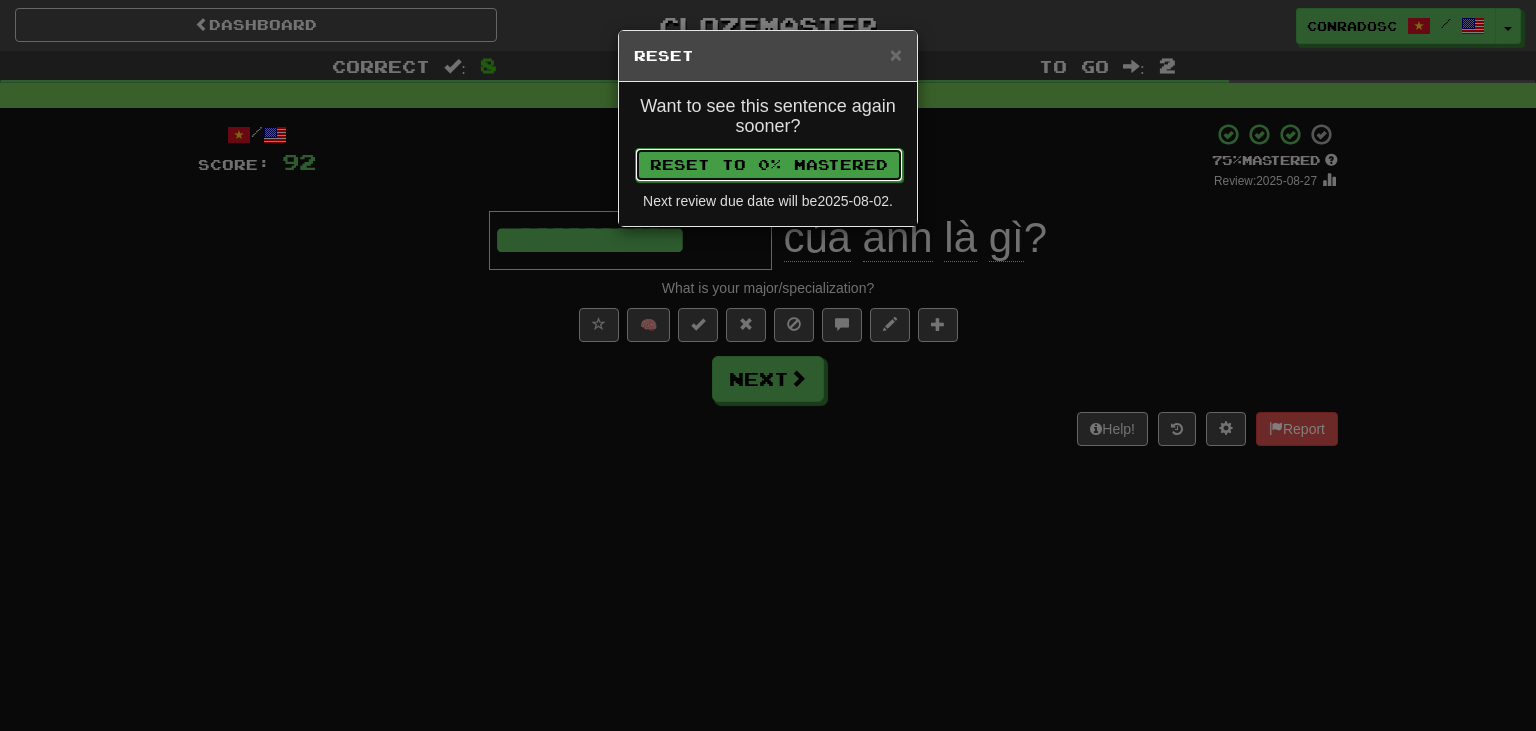 click on "Reset to 0% Mastered" at bounding box center (769, 165) 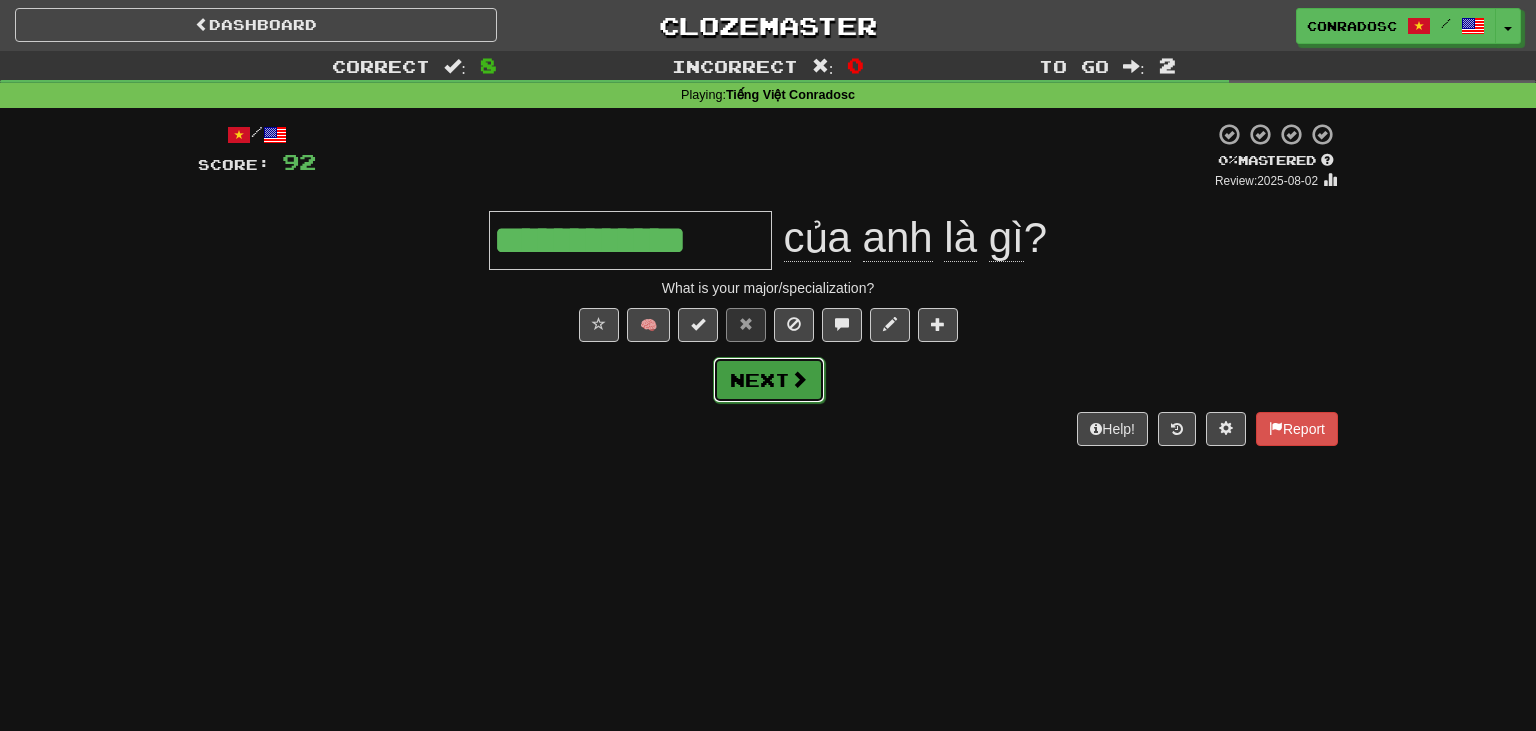 click on "Next" at bounding box center [769, 380] 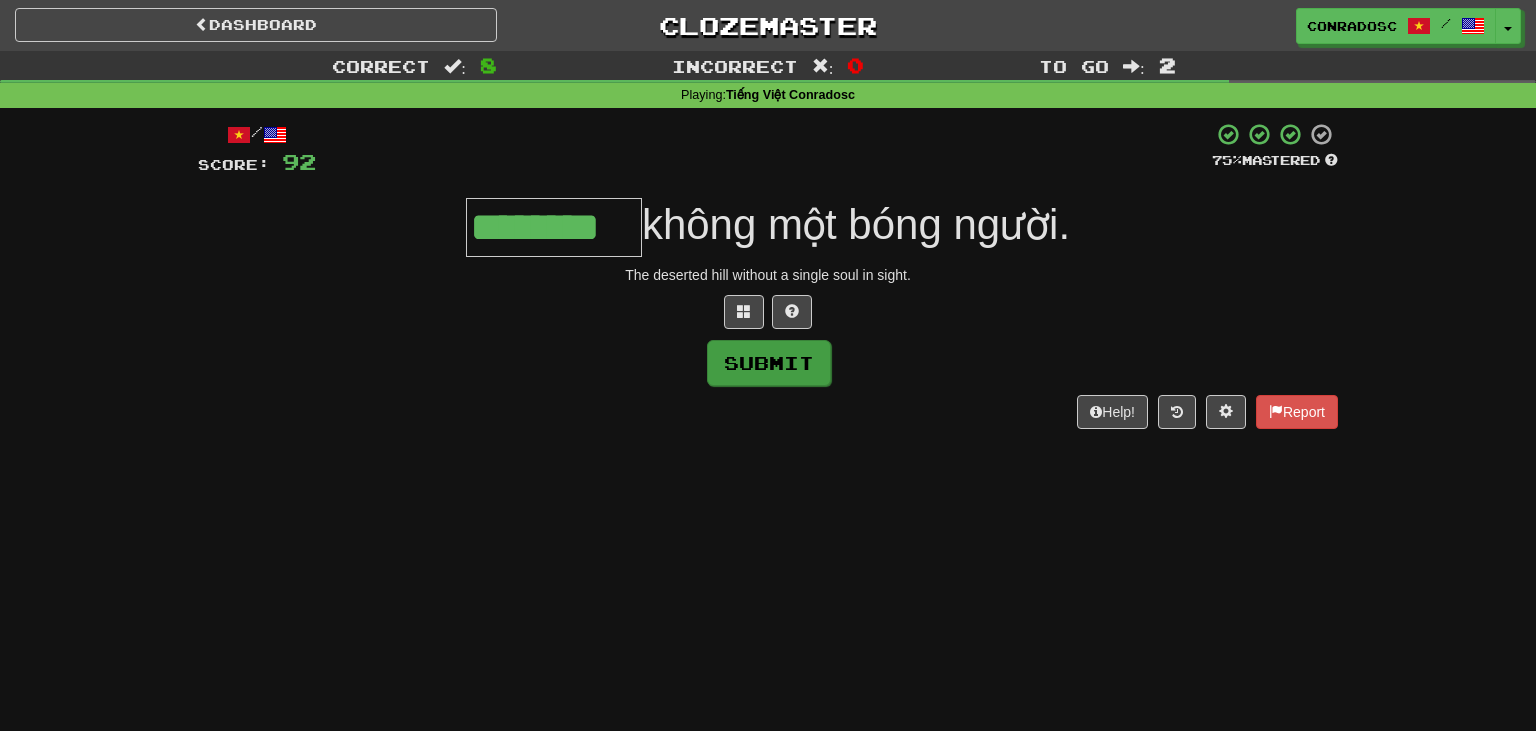 type on "********" 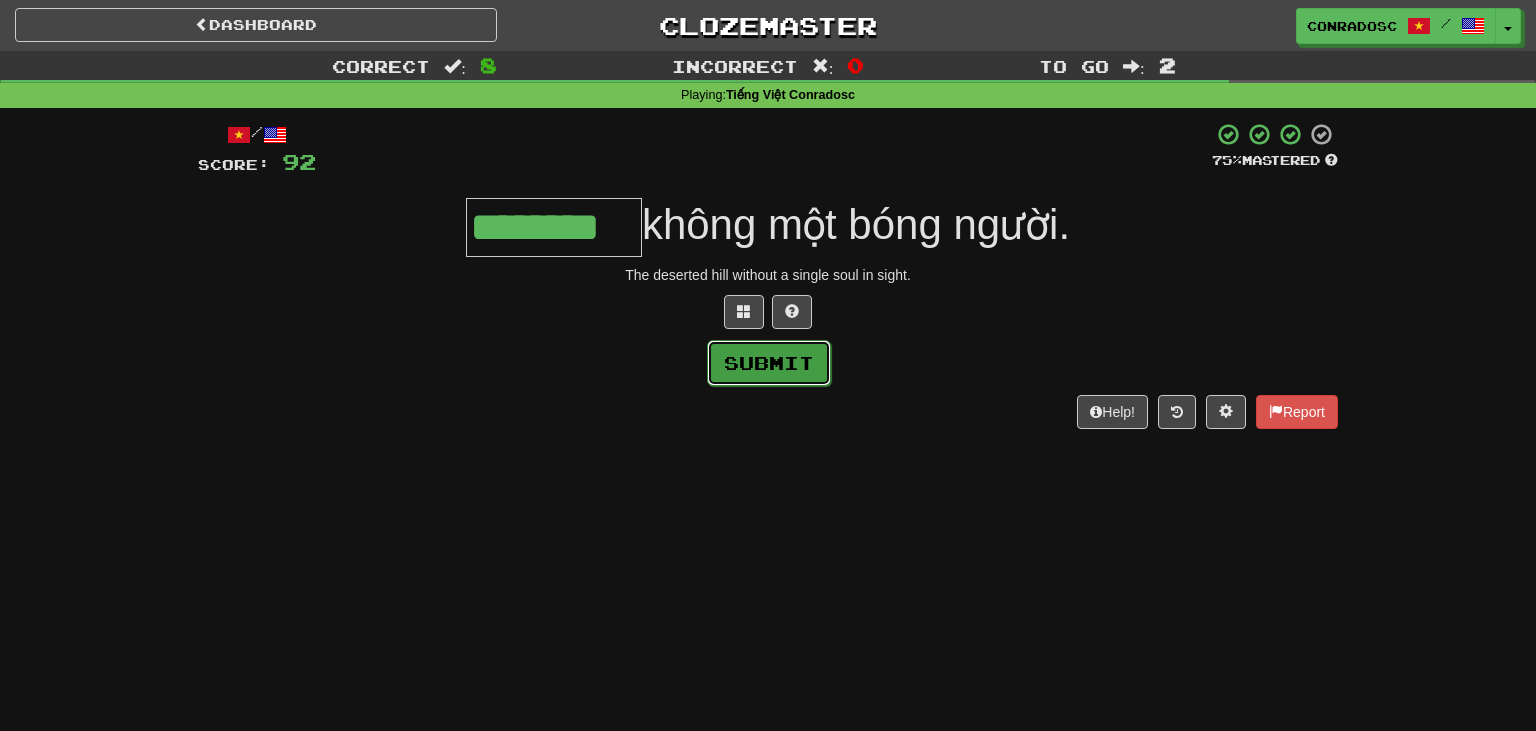 click on "Submit" at bounding box center [769, 363] 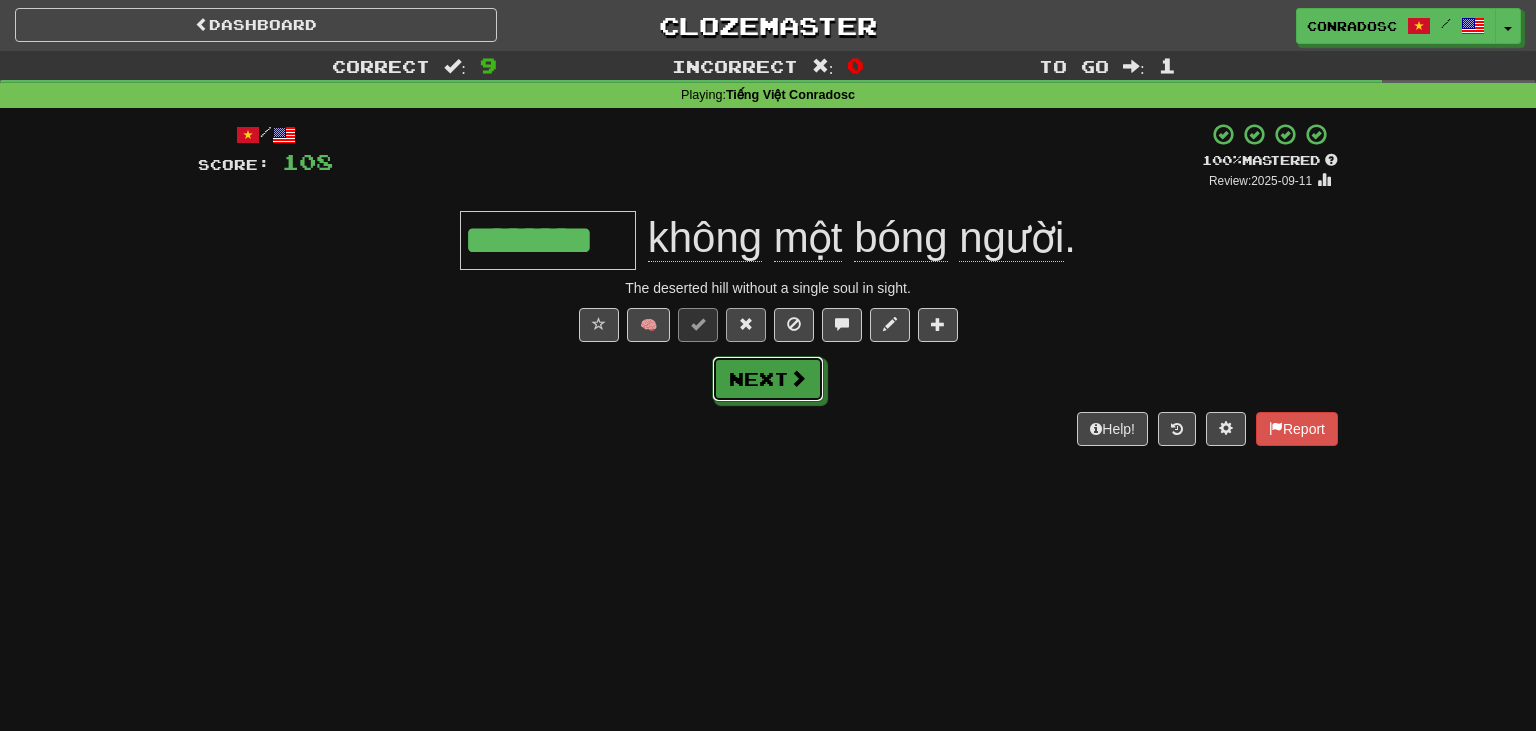 drag, startPoint x: 799, startPoint y: 374, endPoint x: 756, endPoint y: 326, distance: 64.44377 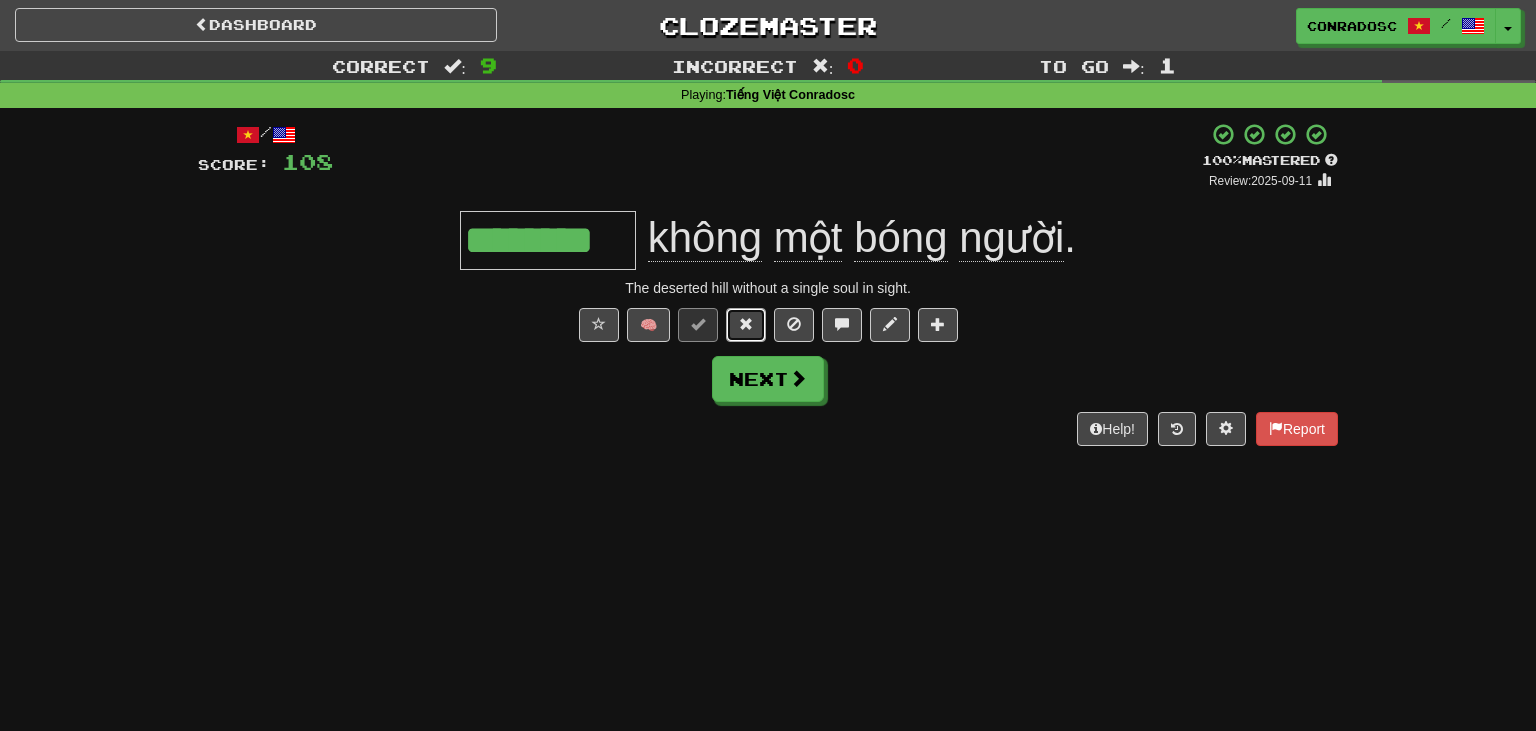 click at bounding box center [746, 325] 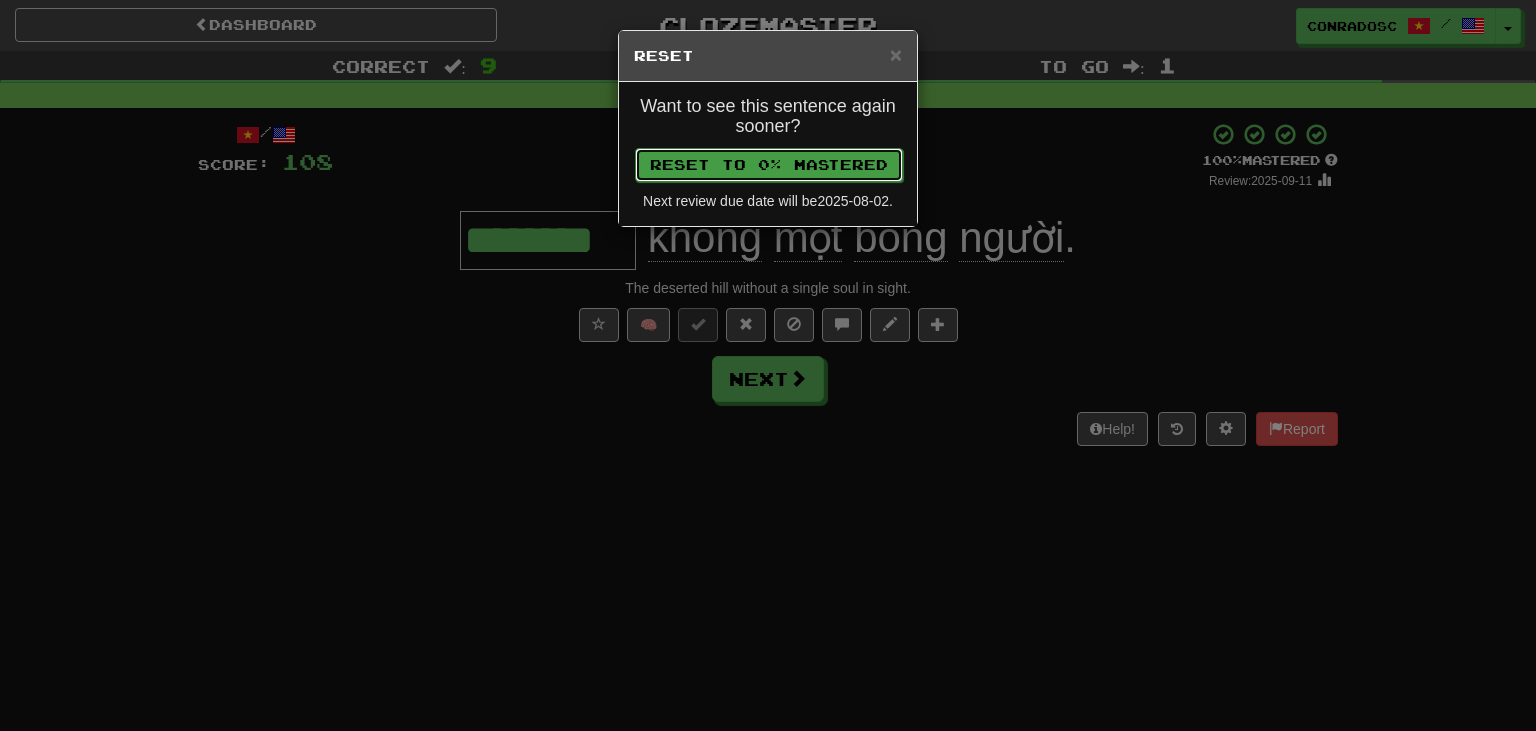 click on "Reset to 0% Mastered" at bounding box center (769, 165) 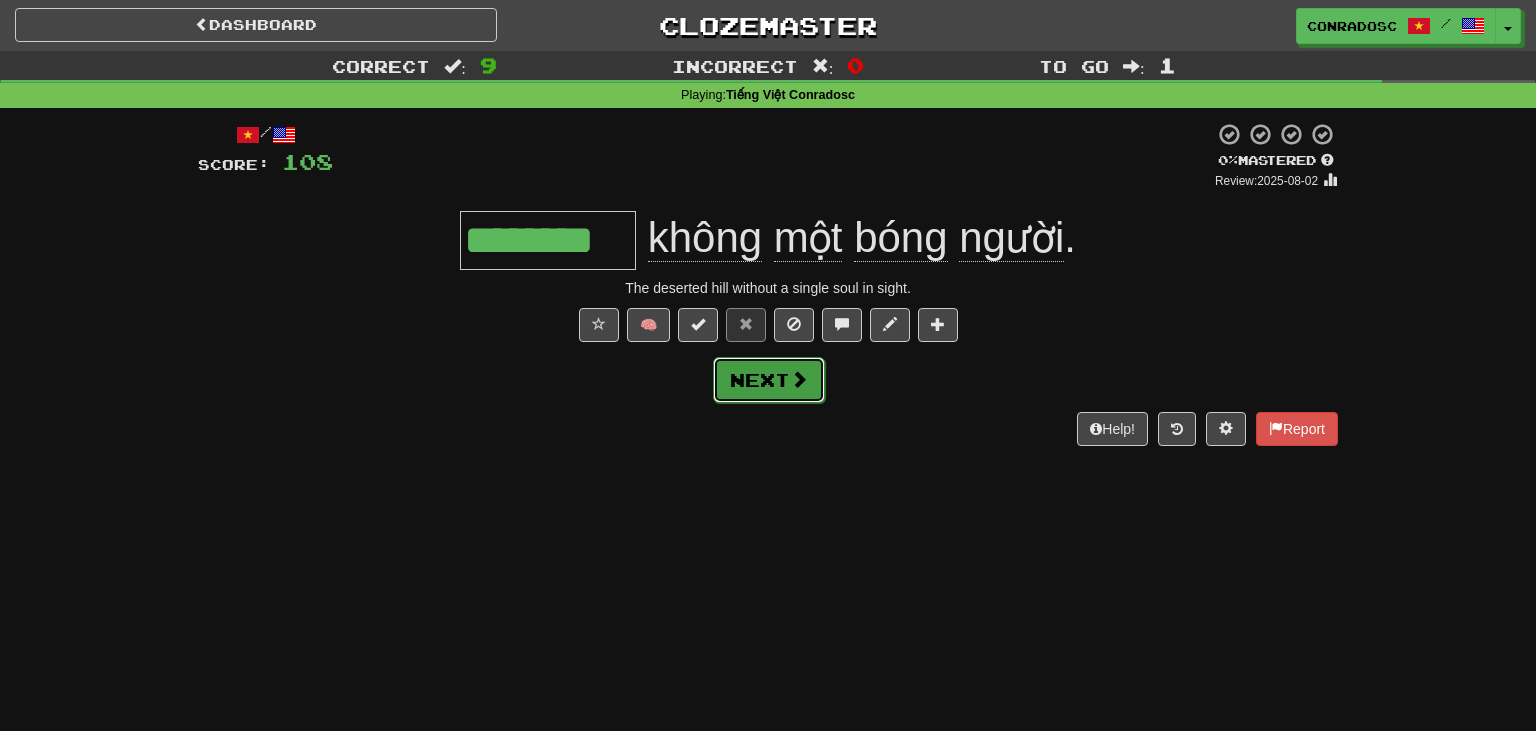 click on "Next" at bounding box center [769, 380] 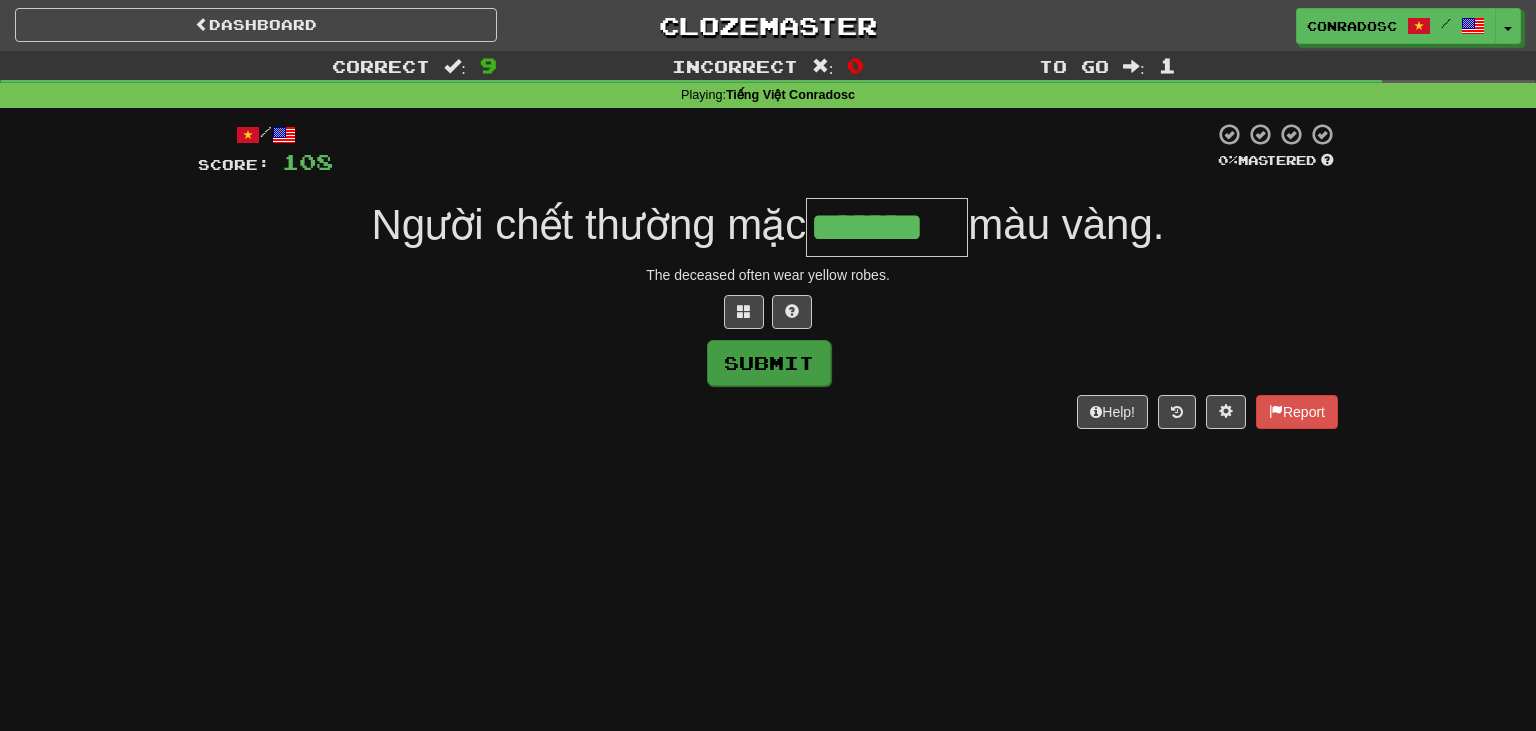 type on "*******" 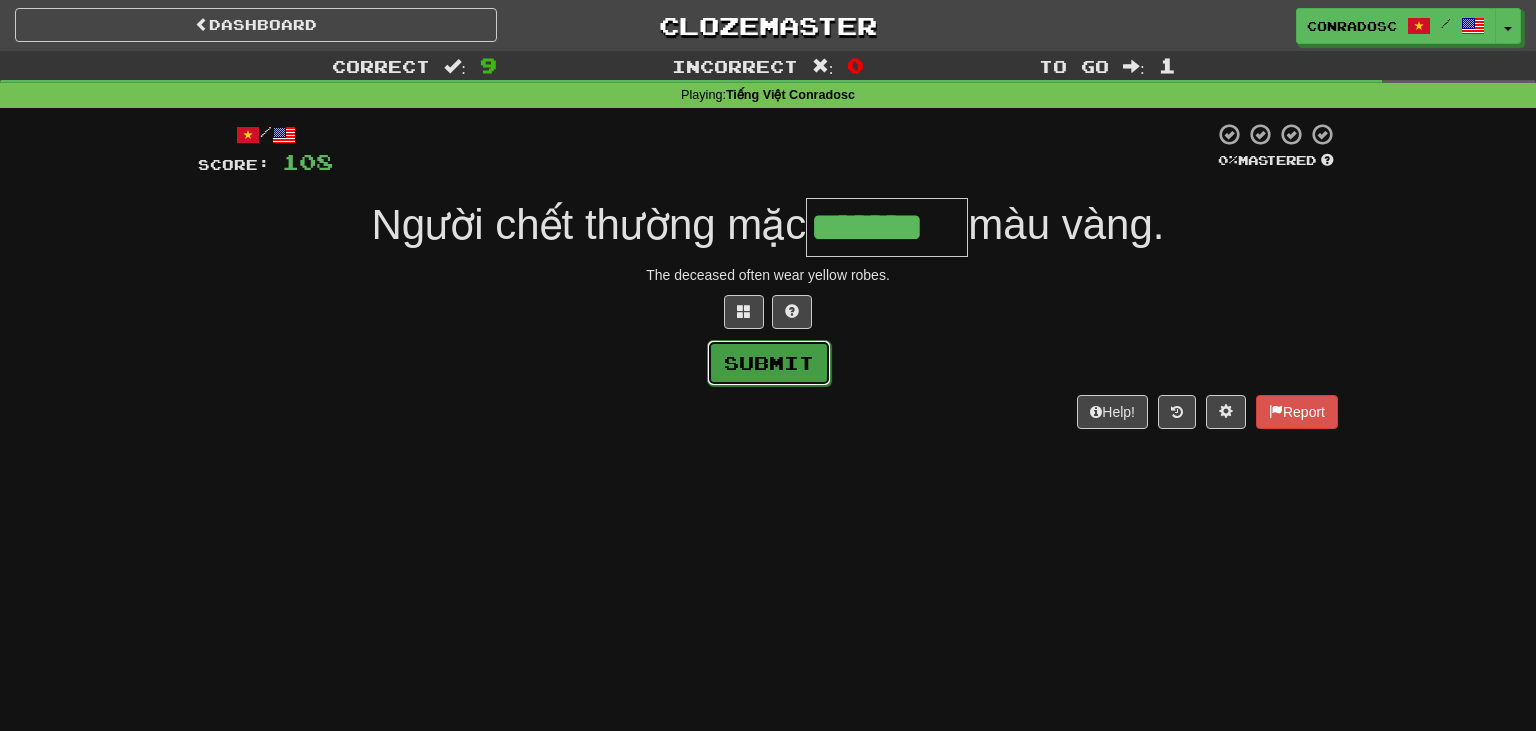 click on "Submit" at bounding box center [769, 363] 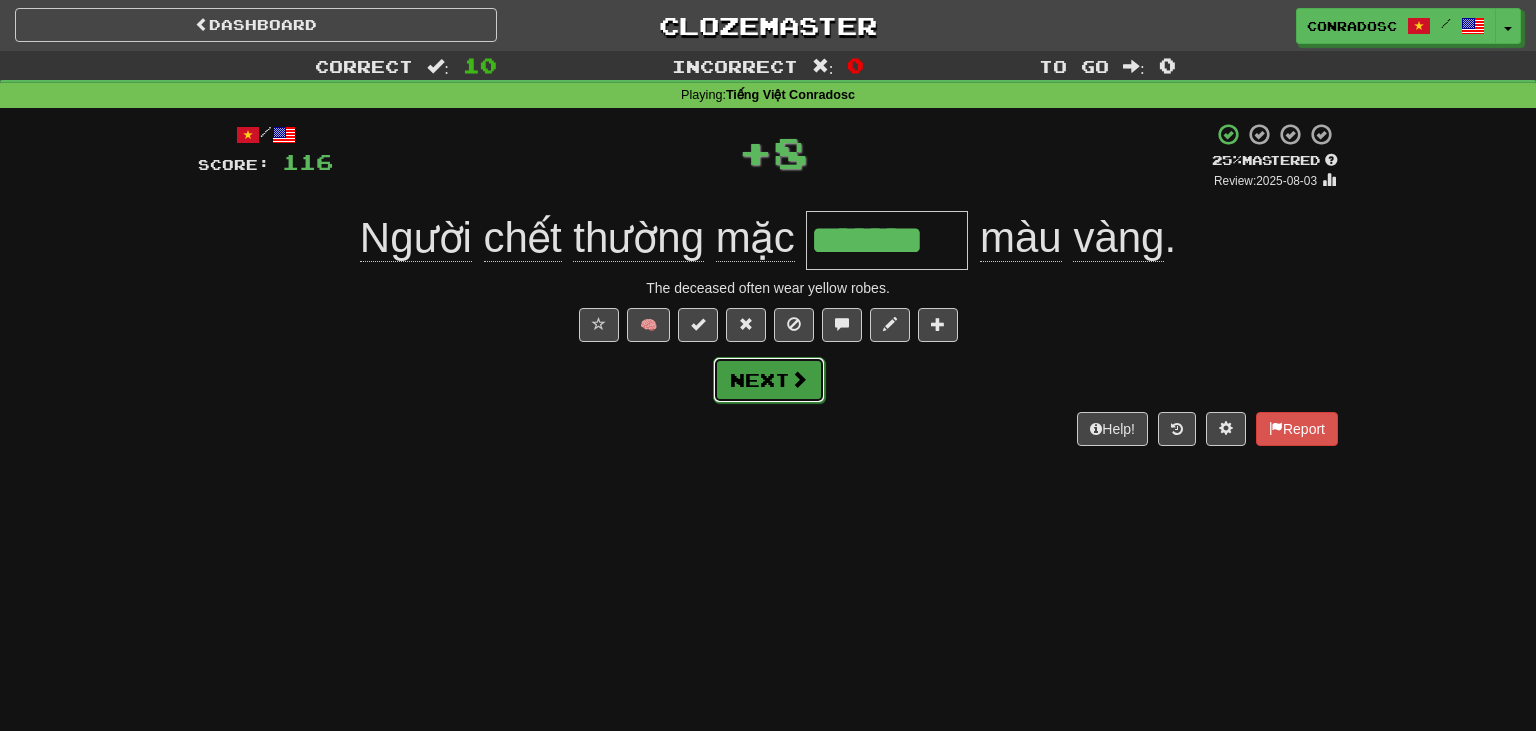 click on "Next" at bounding box center [769, 380] 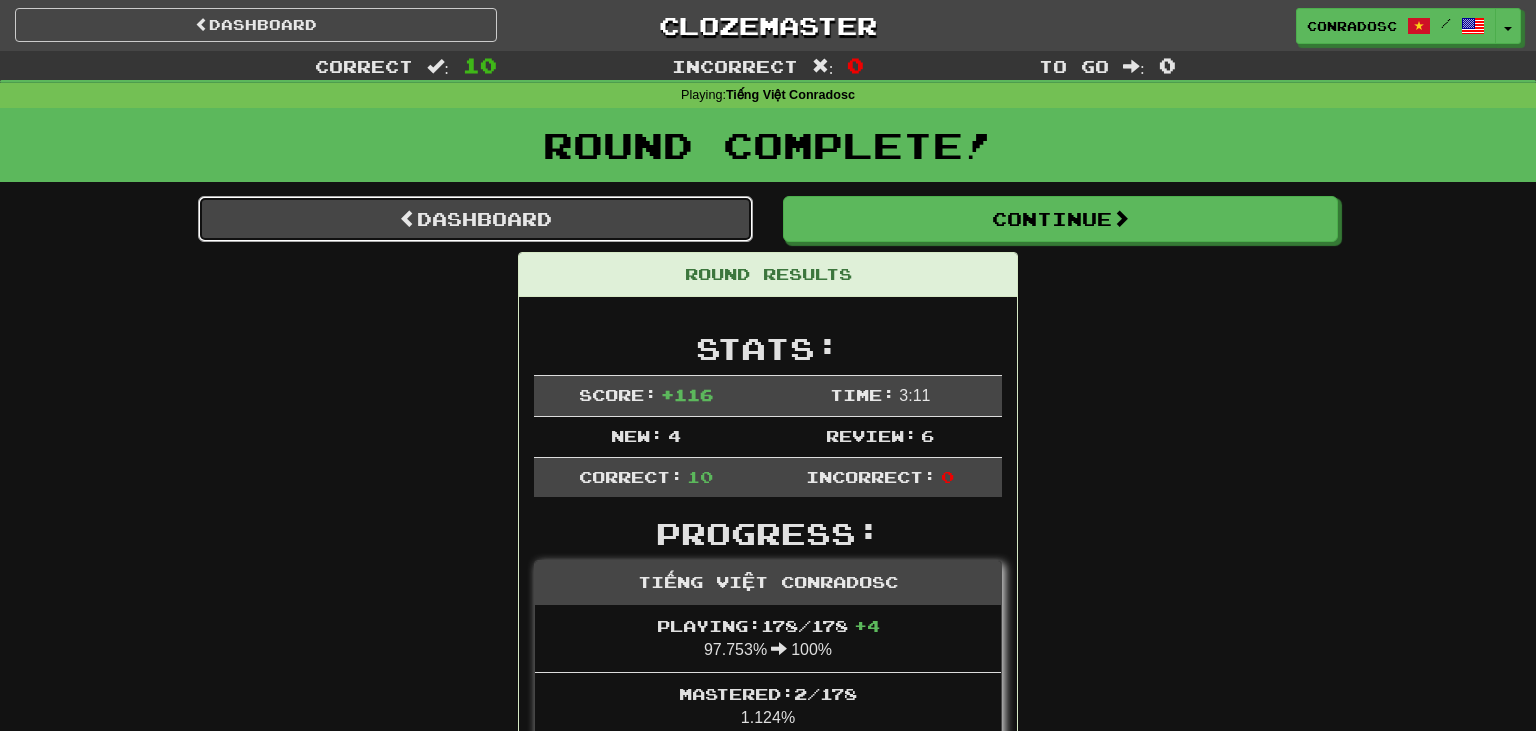 click on "Dashboard" at bounding box center (475, 219) 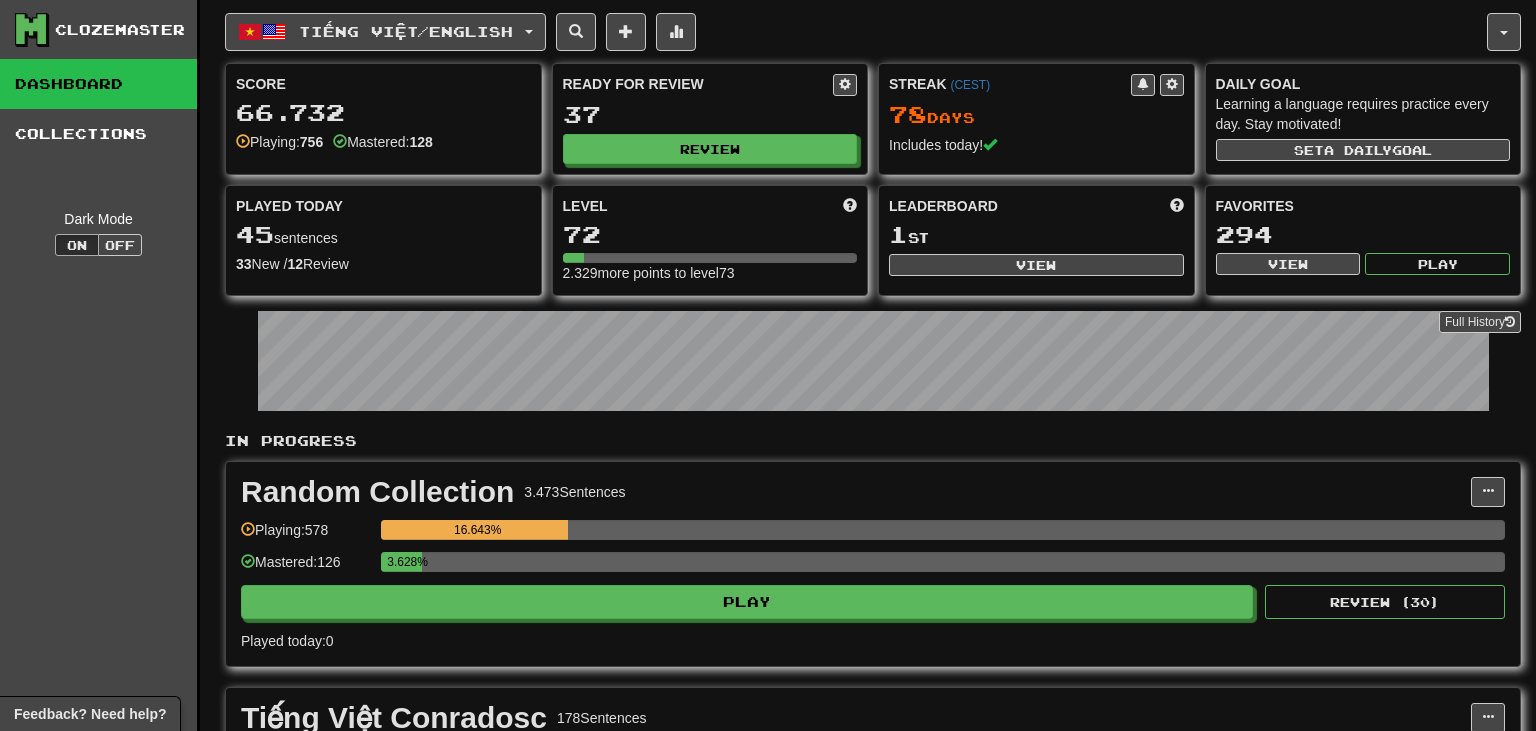 scroll, scrollTop: 0, scrollLeft: 0, axis: both 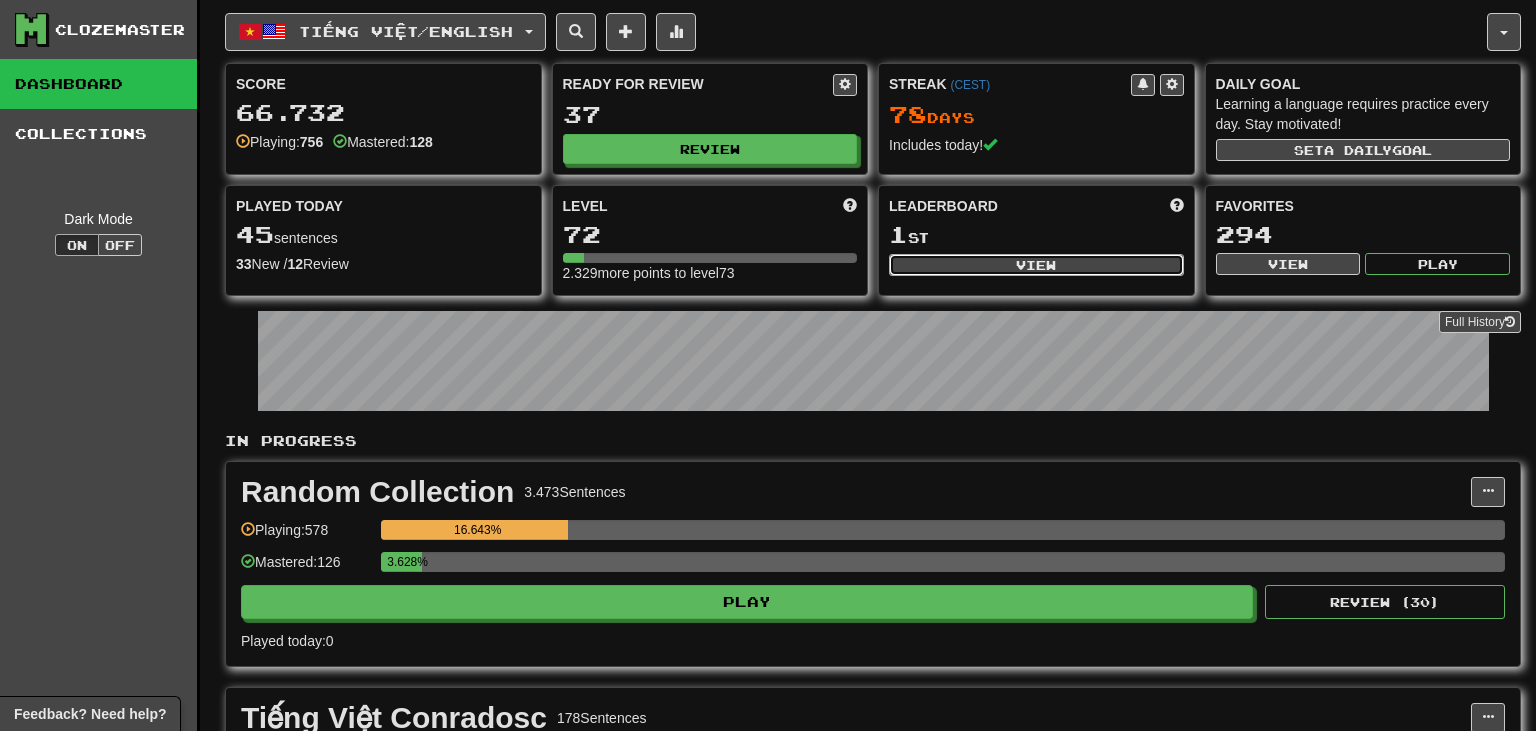 click on "View" at bounding box center [1036, 265] 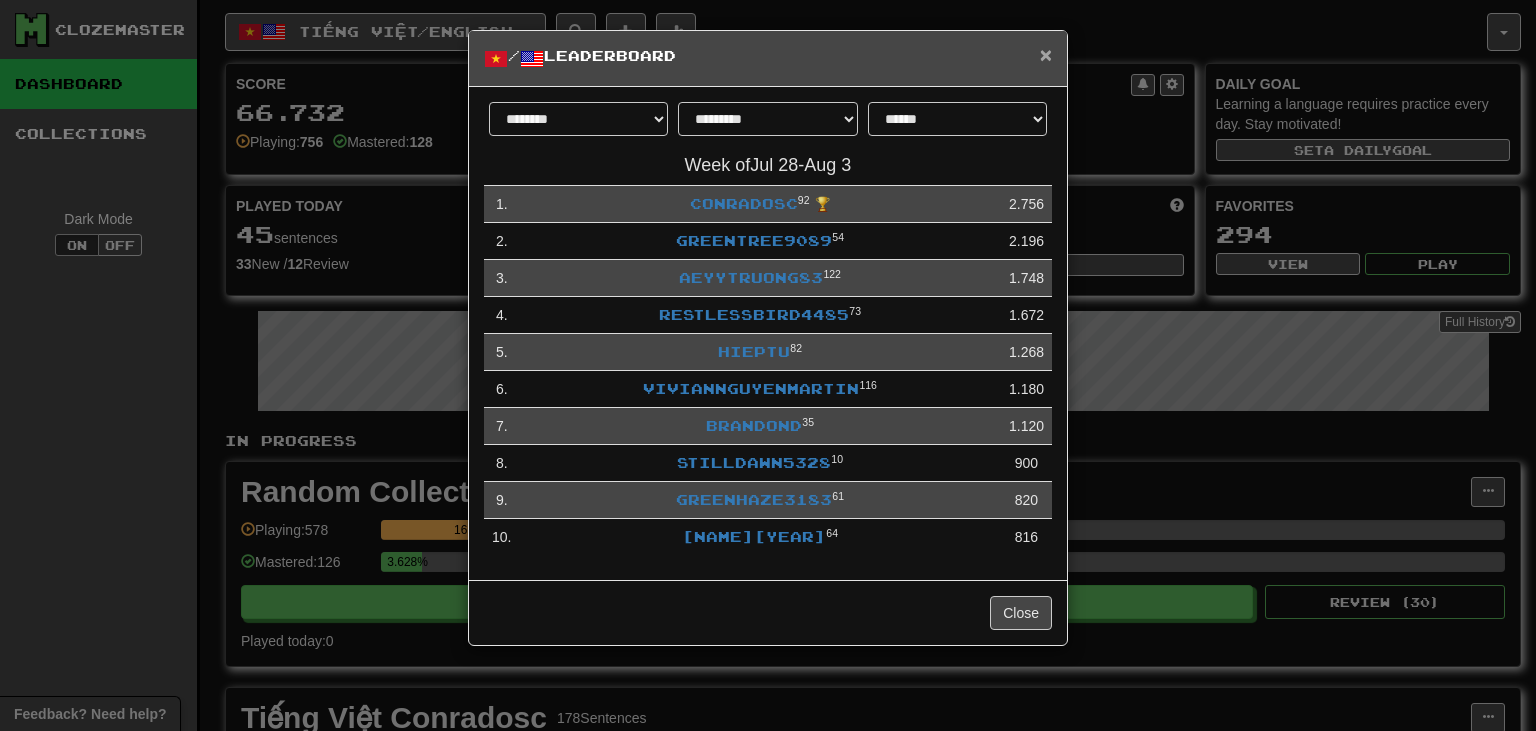 click on "×" at bounding box center (1046, 54) 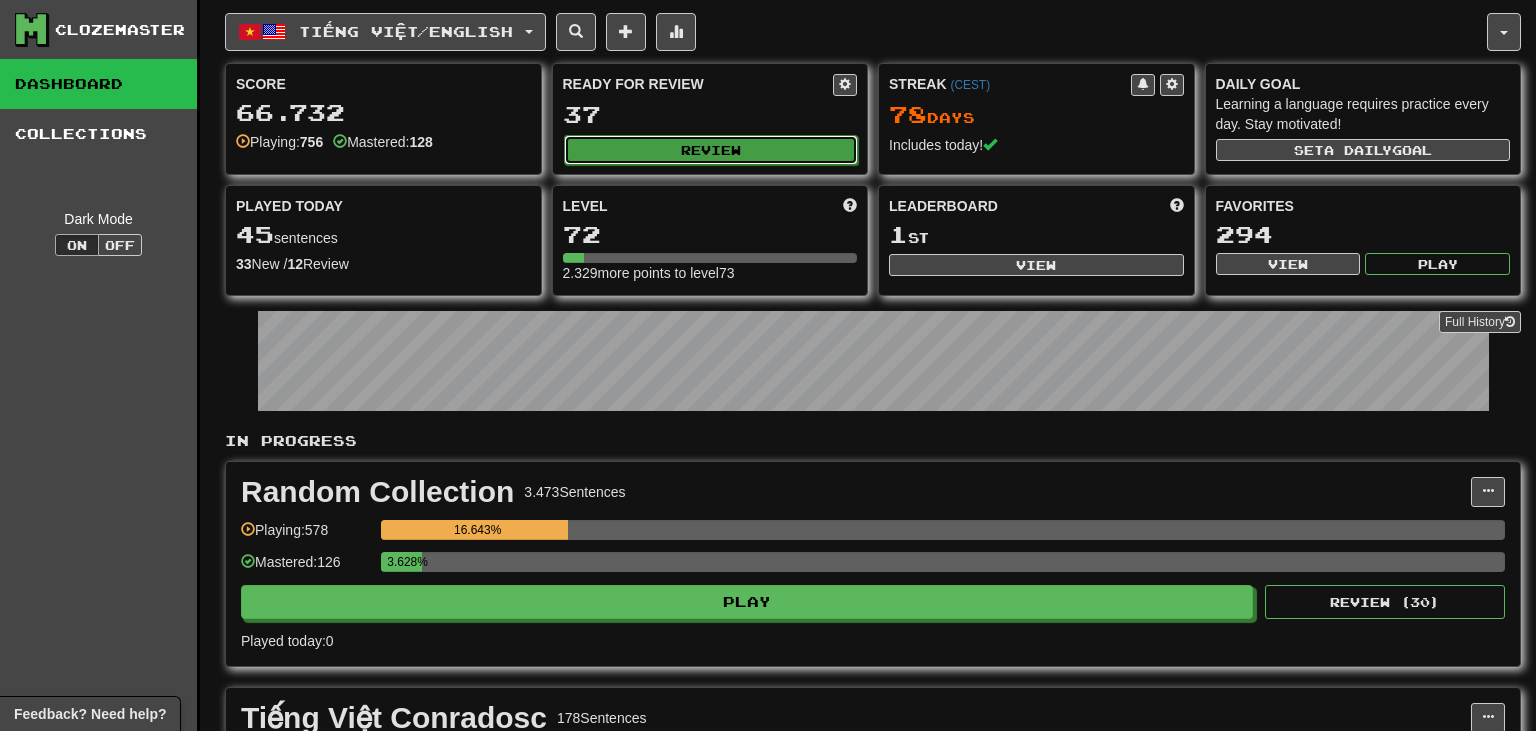 click on "Review" at bounding box center (711, 150) 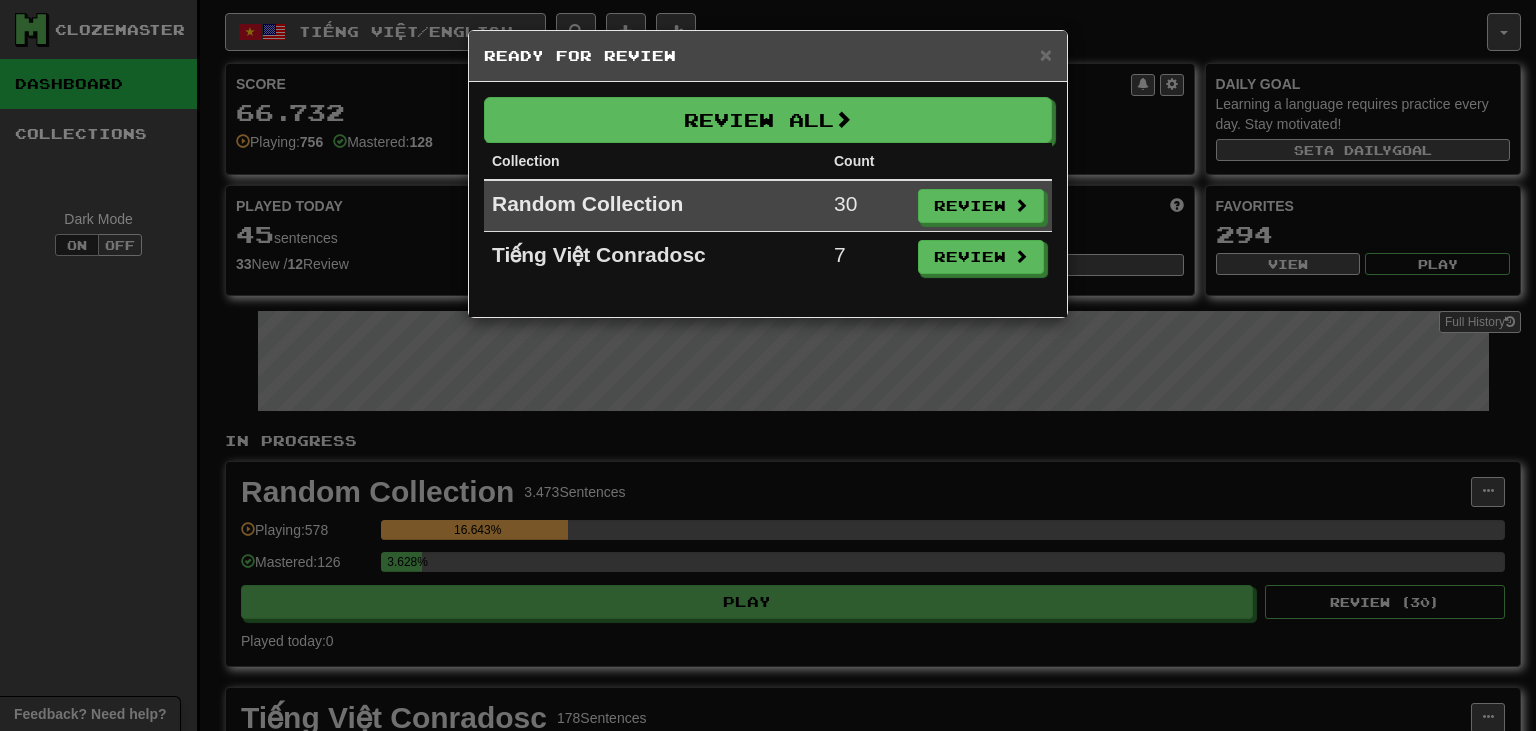 click on "× Ready for Review Review All  Collection Count Random Collection 30 Review Tiếng Việt Conradosc 7 Review" at bounding box center (768, 365) 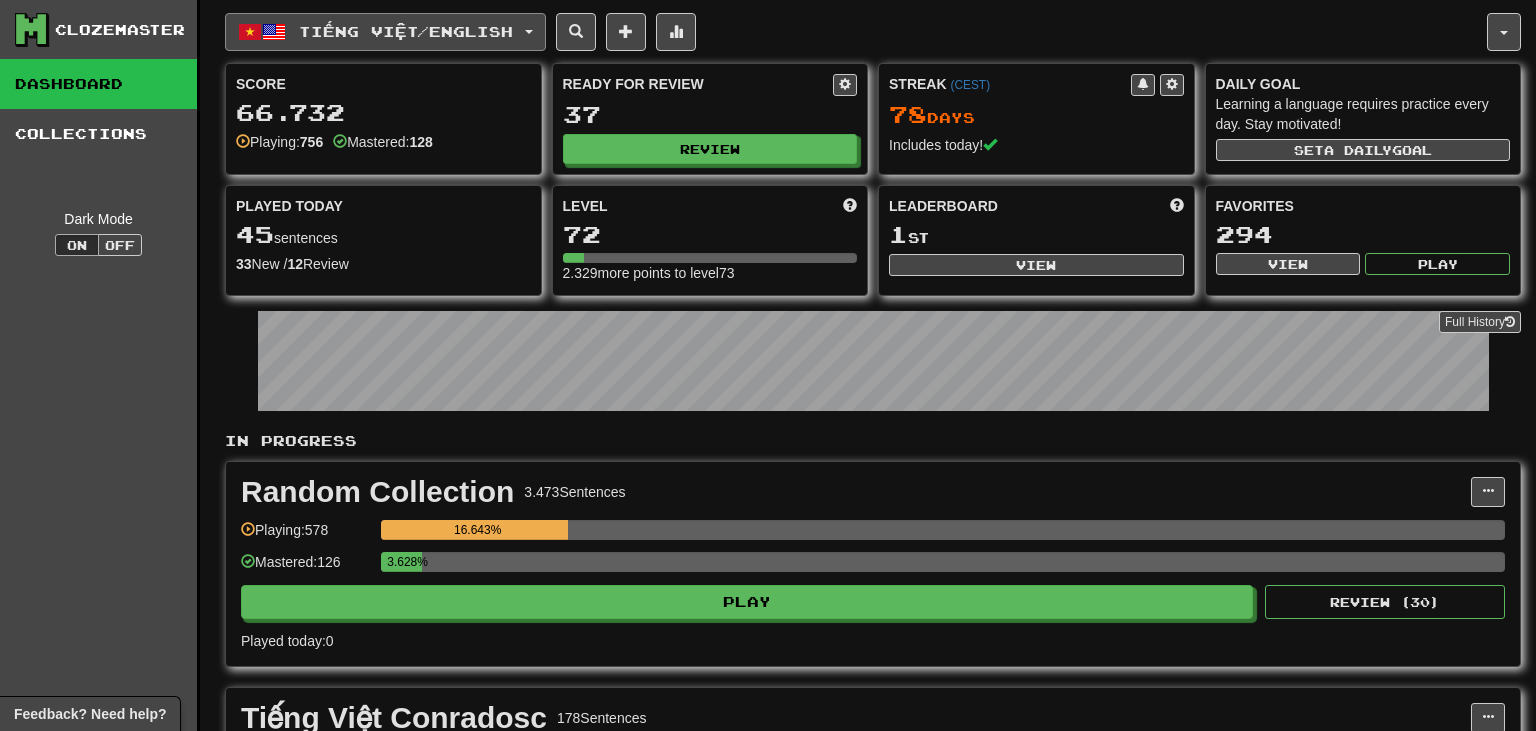 click on "Tiếng Việt  /  English" at bounding box center (406, 31) 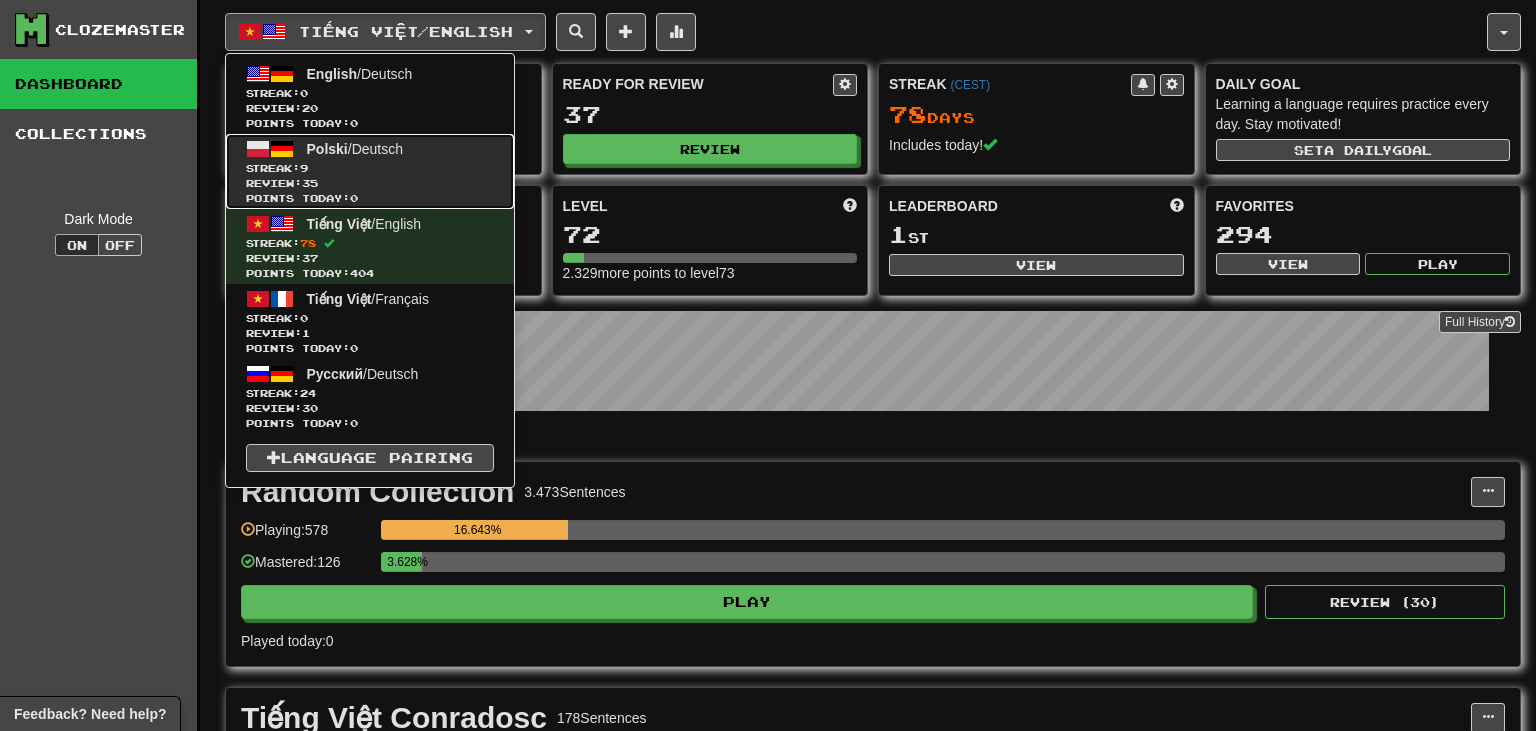 click on "Polski" at bounding box center (327, 149) 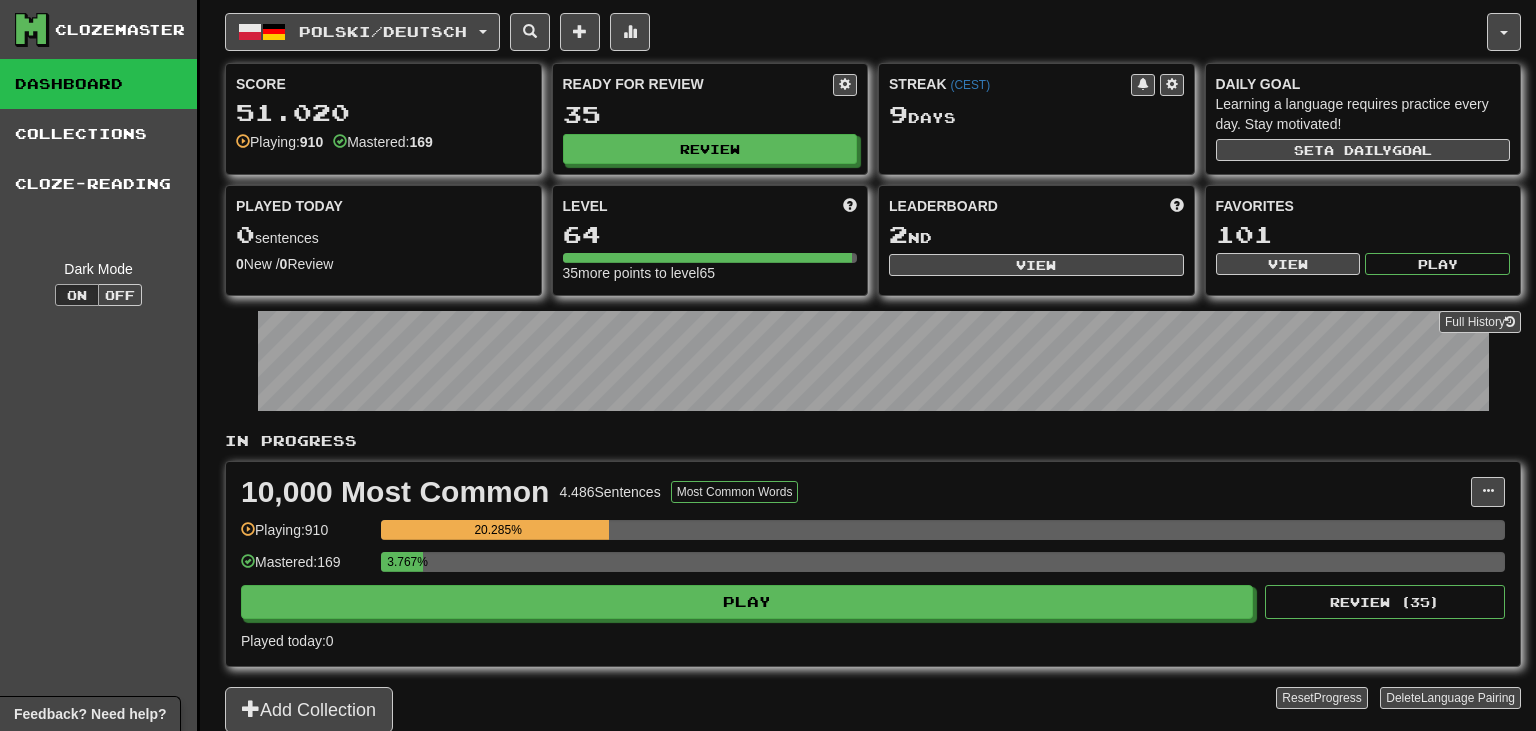 scroll, scrollTop: 0, scrollLeft: 0, axis: both 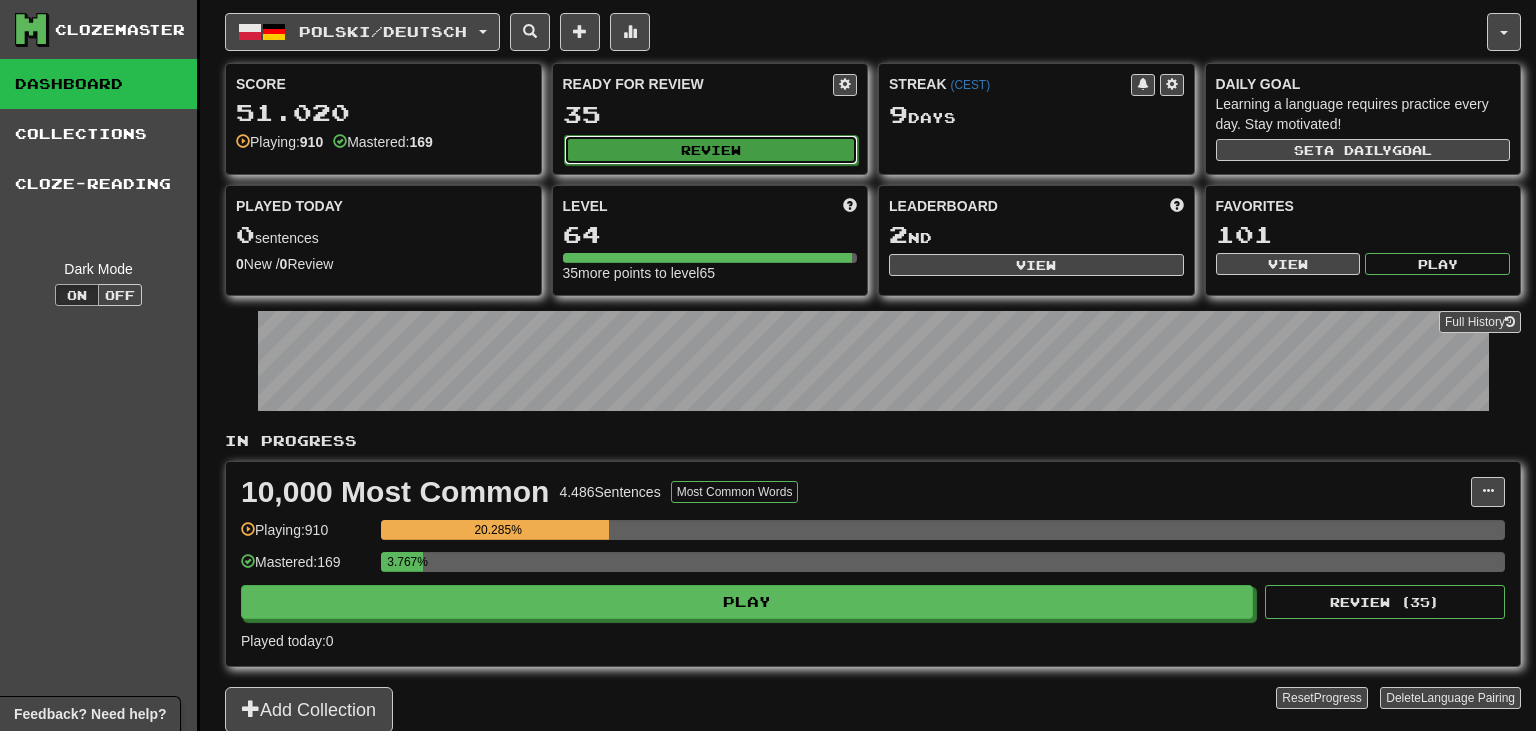 click on "Review" at bounding box center (711, 150) 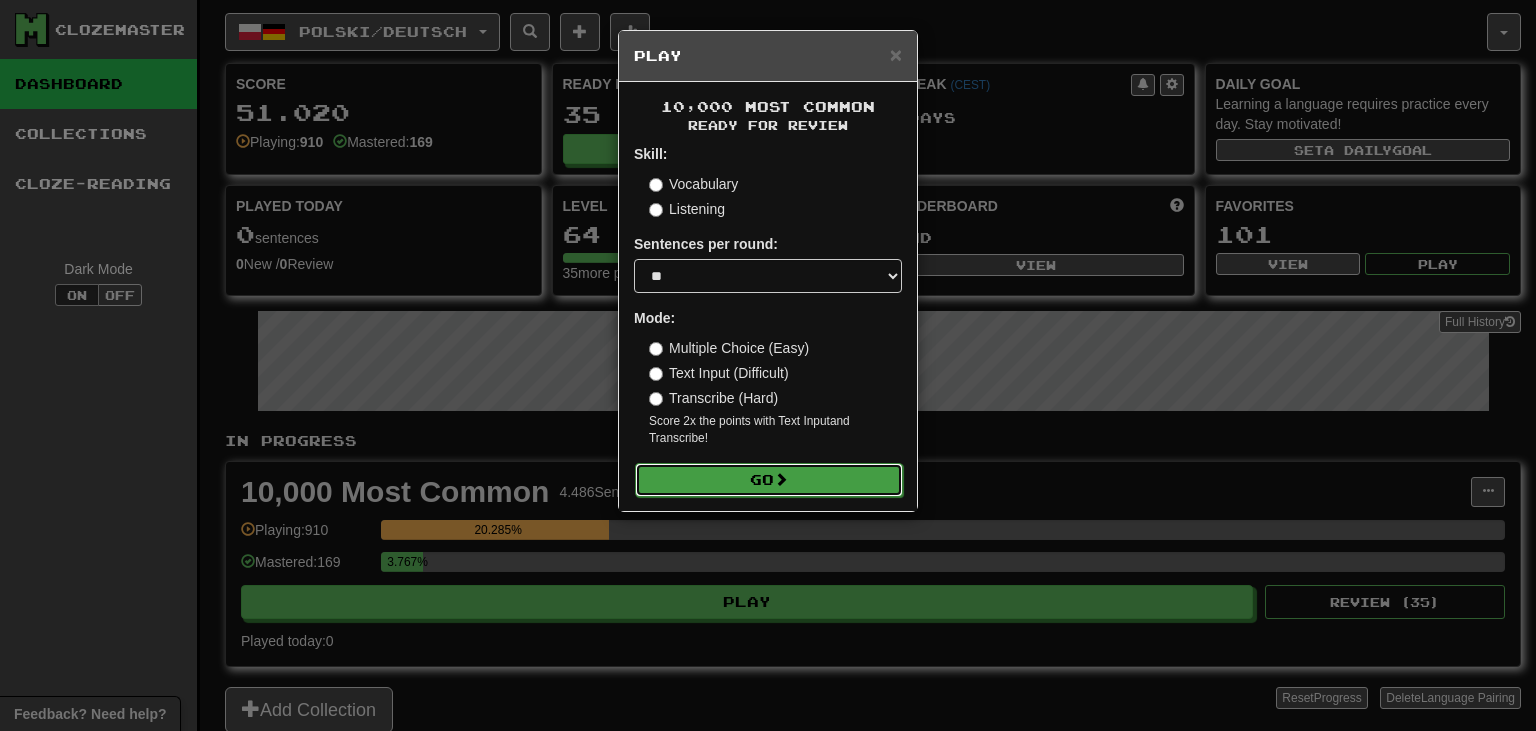 click on "Go" at bounding box center [769, 480] 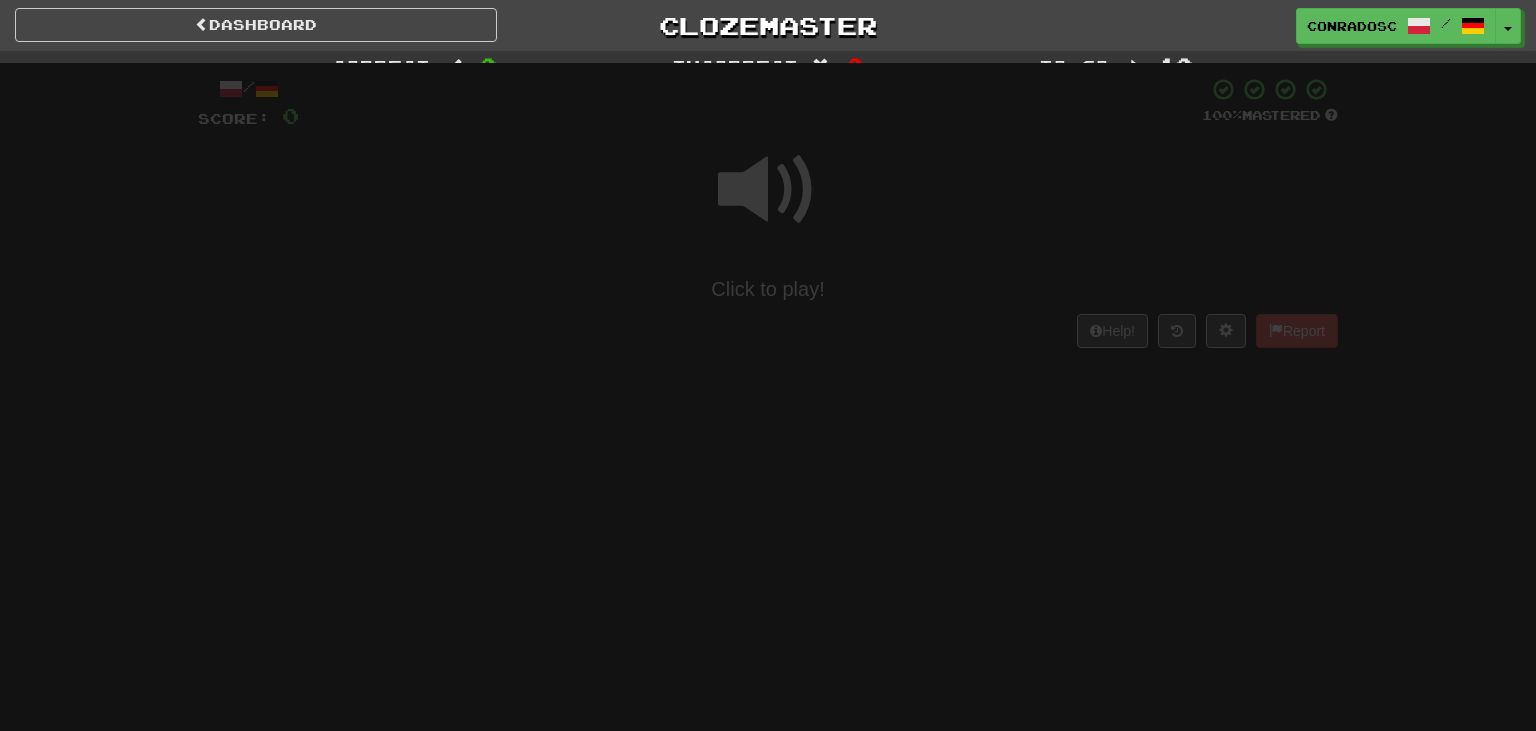 scroll, scrollTop: 0, scrollLeft: 0, axis: both 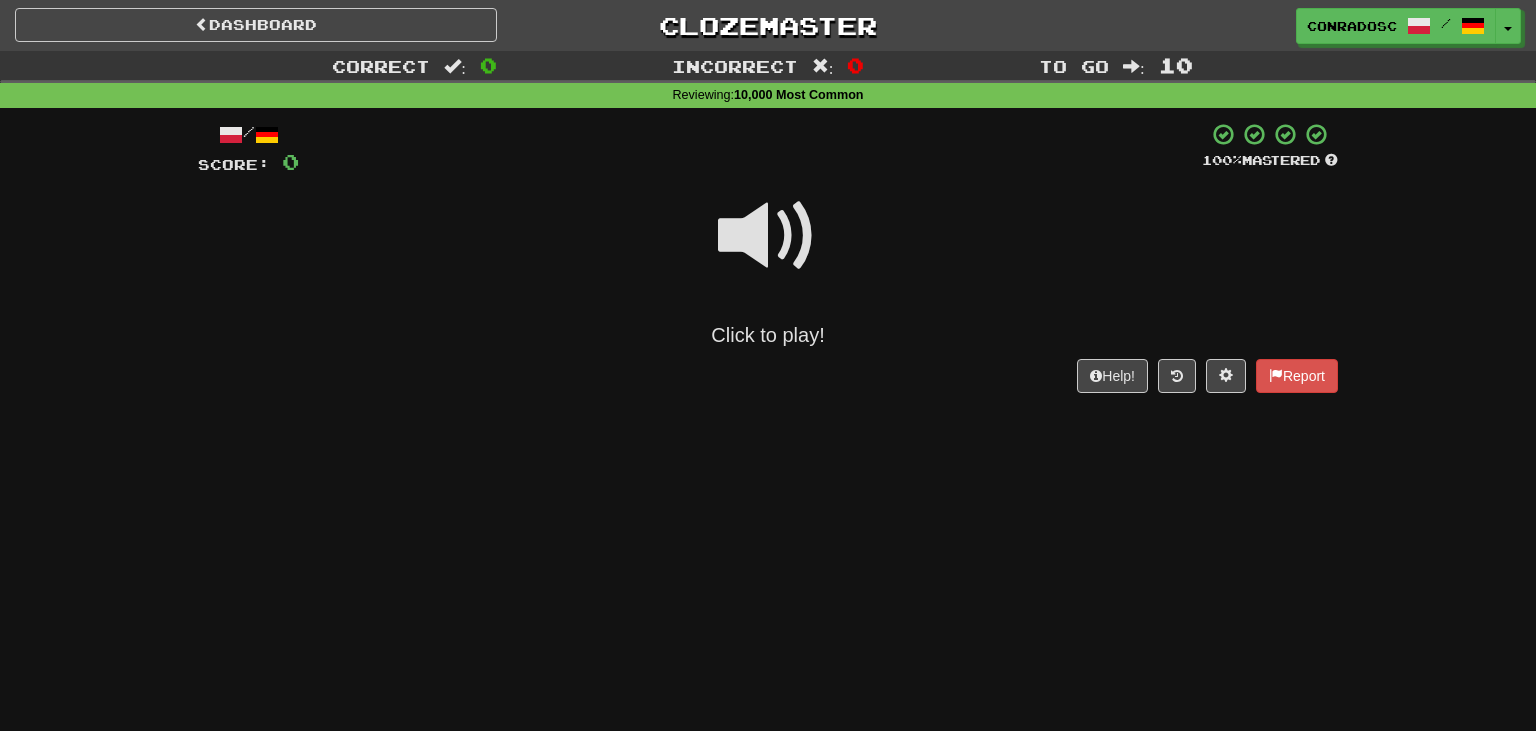 click at bounding box center (768, 236) 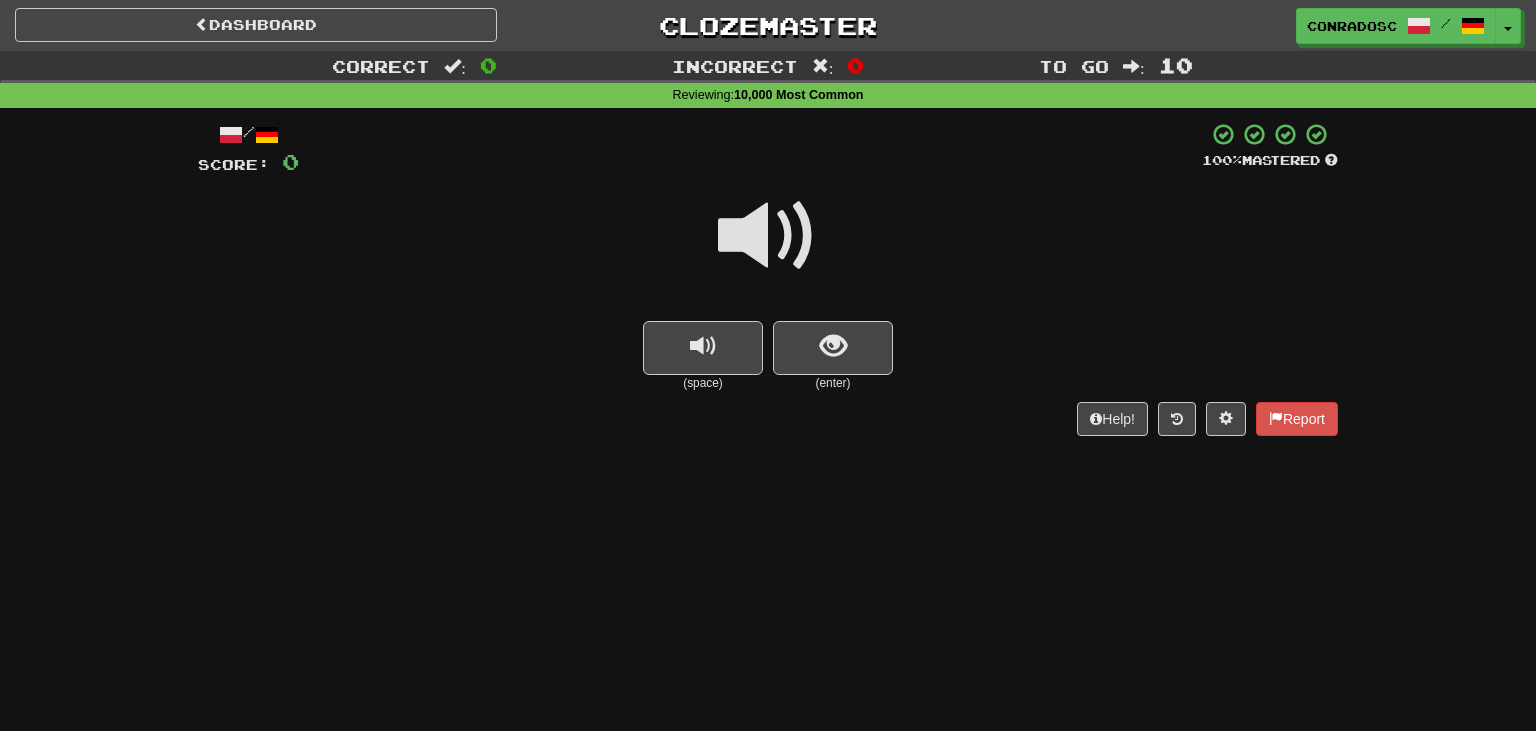 click at bounding box center [768, 236] 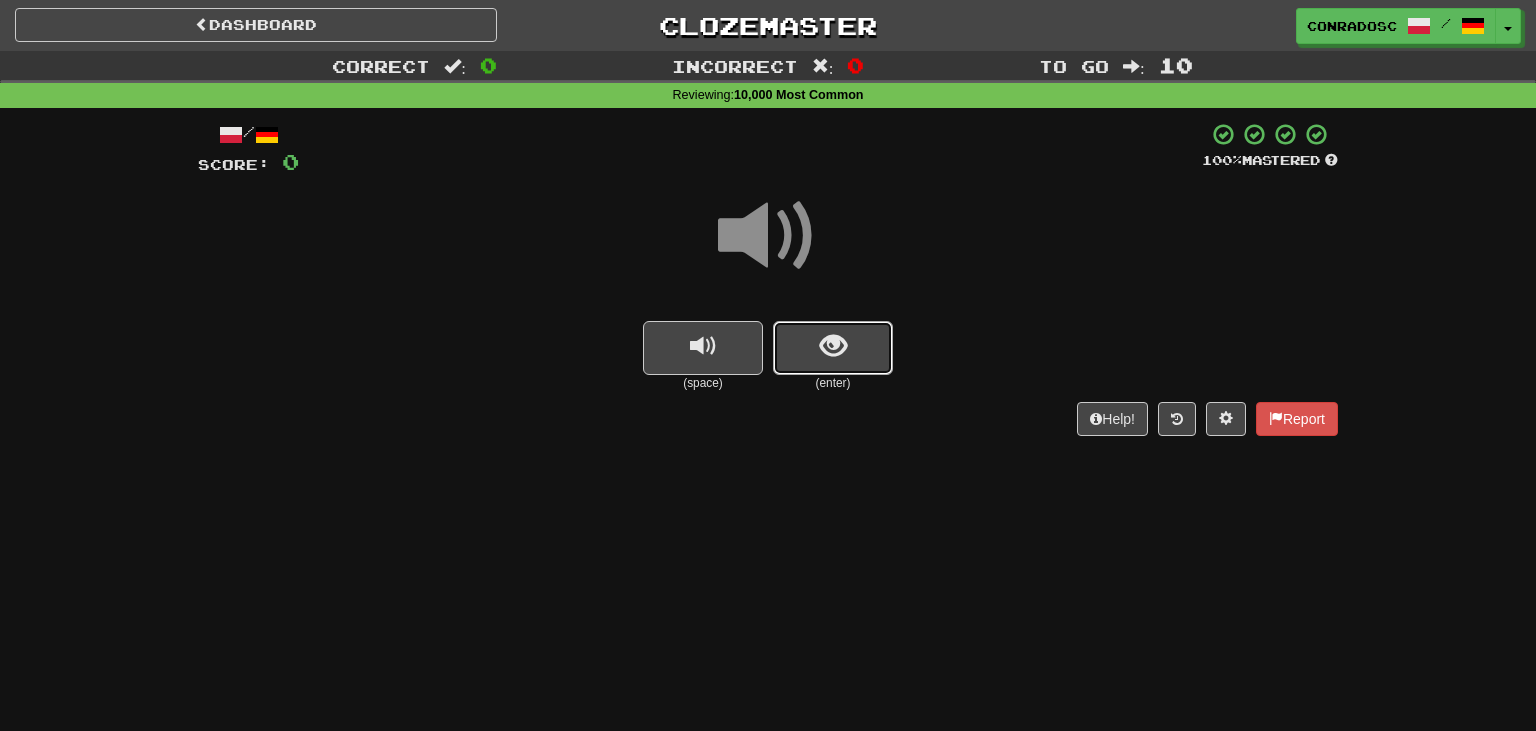 click at bounding box center [833, 348] 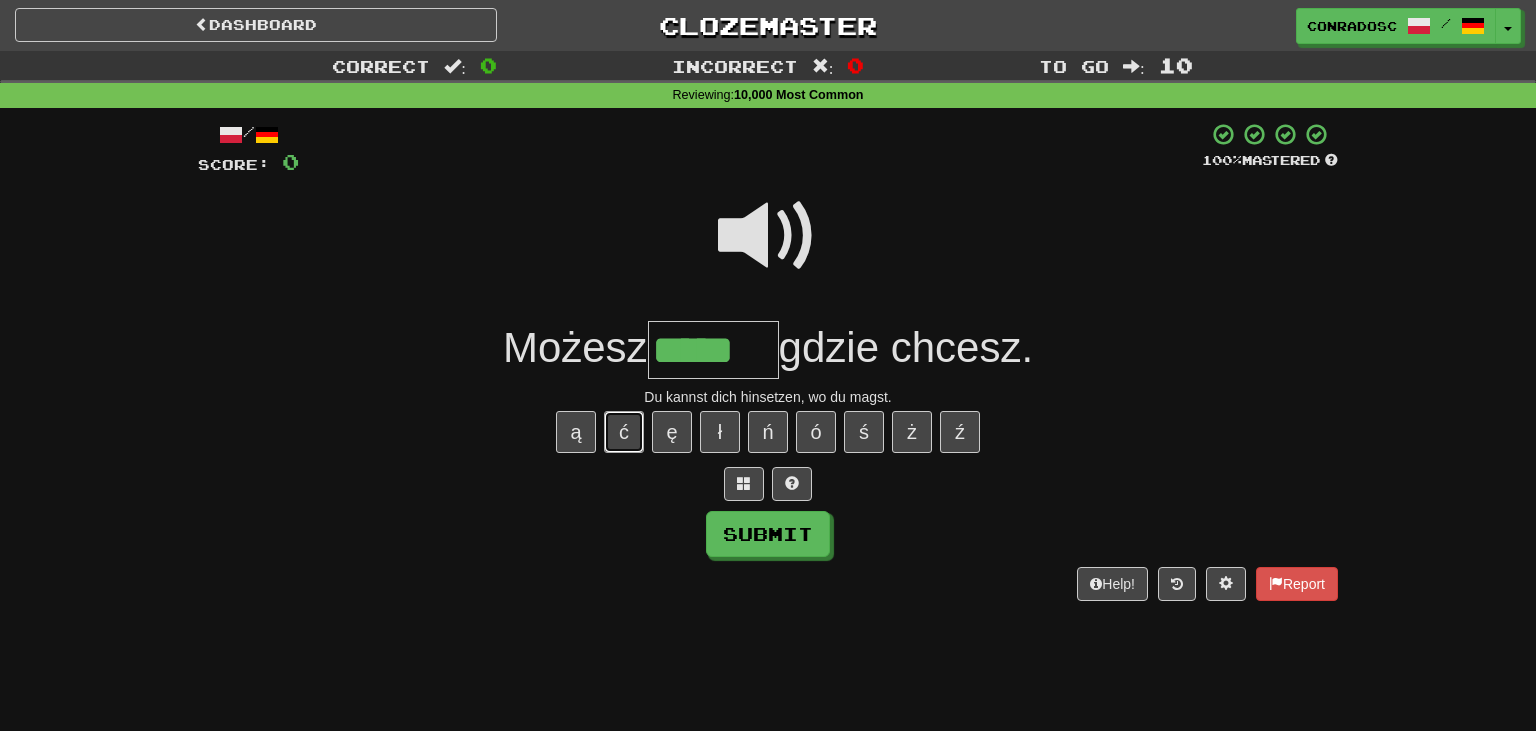 click on "ć" at bounding box center (624, 432) 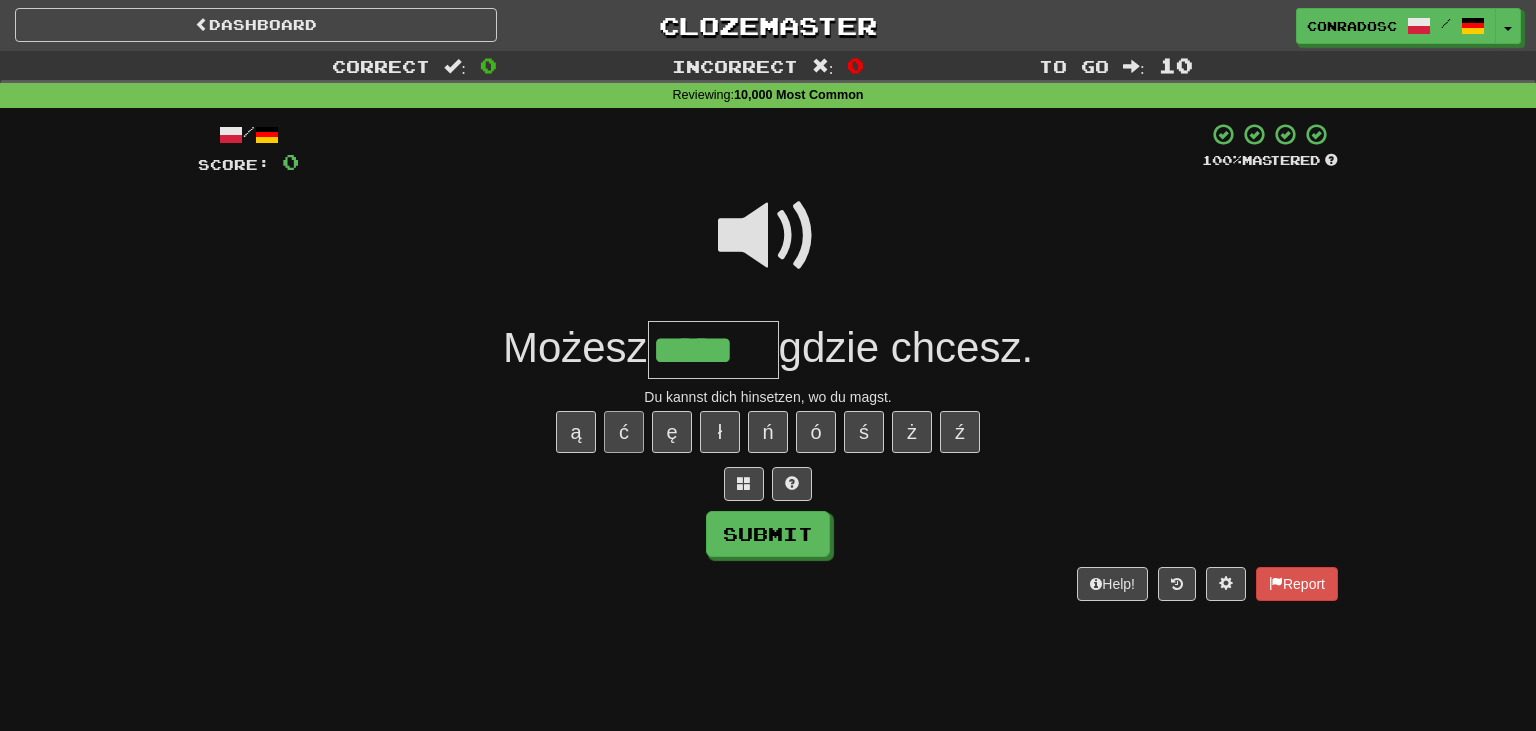 type on "******" 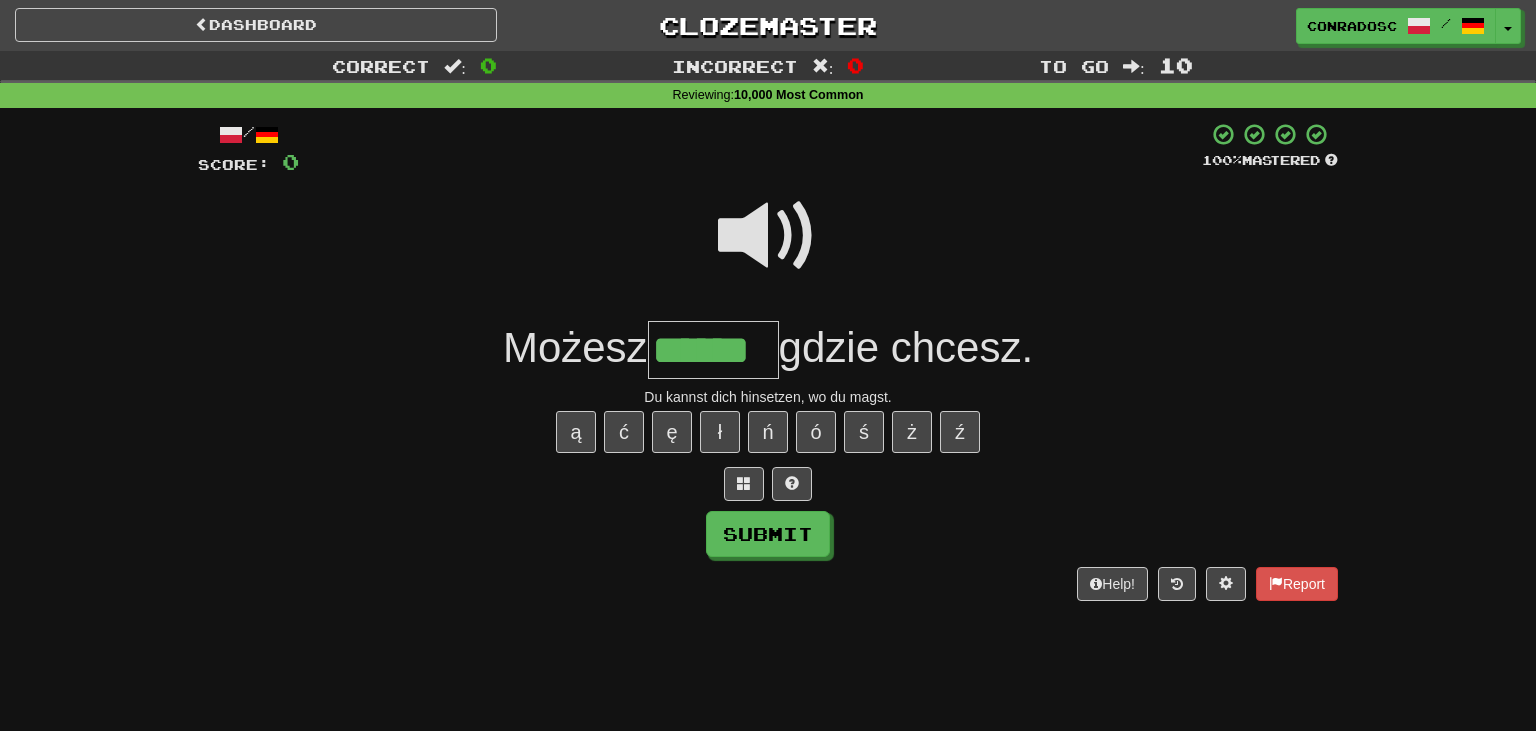 click on "Help!  Report" at bounding box center (768, 584) 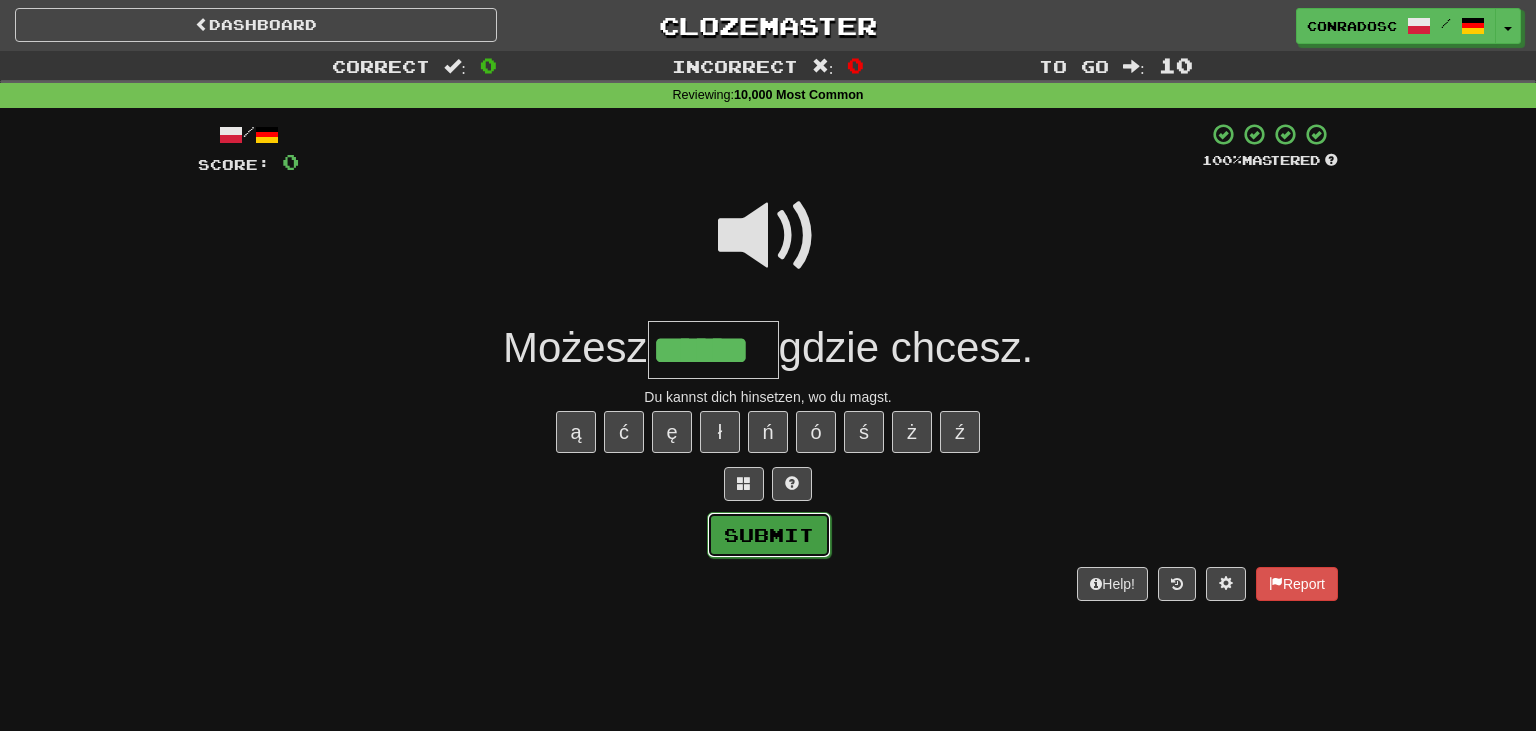 click on "Submit" at bounding box center (769, 535) 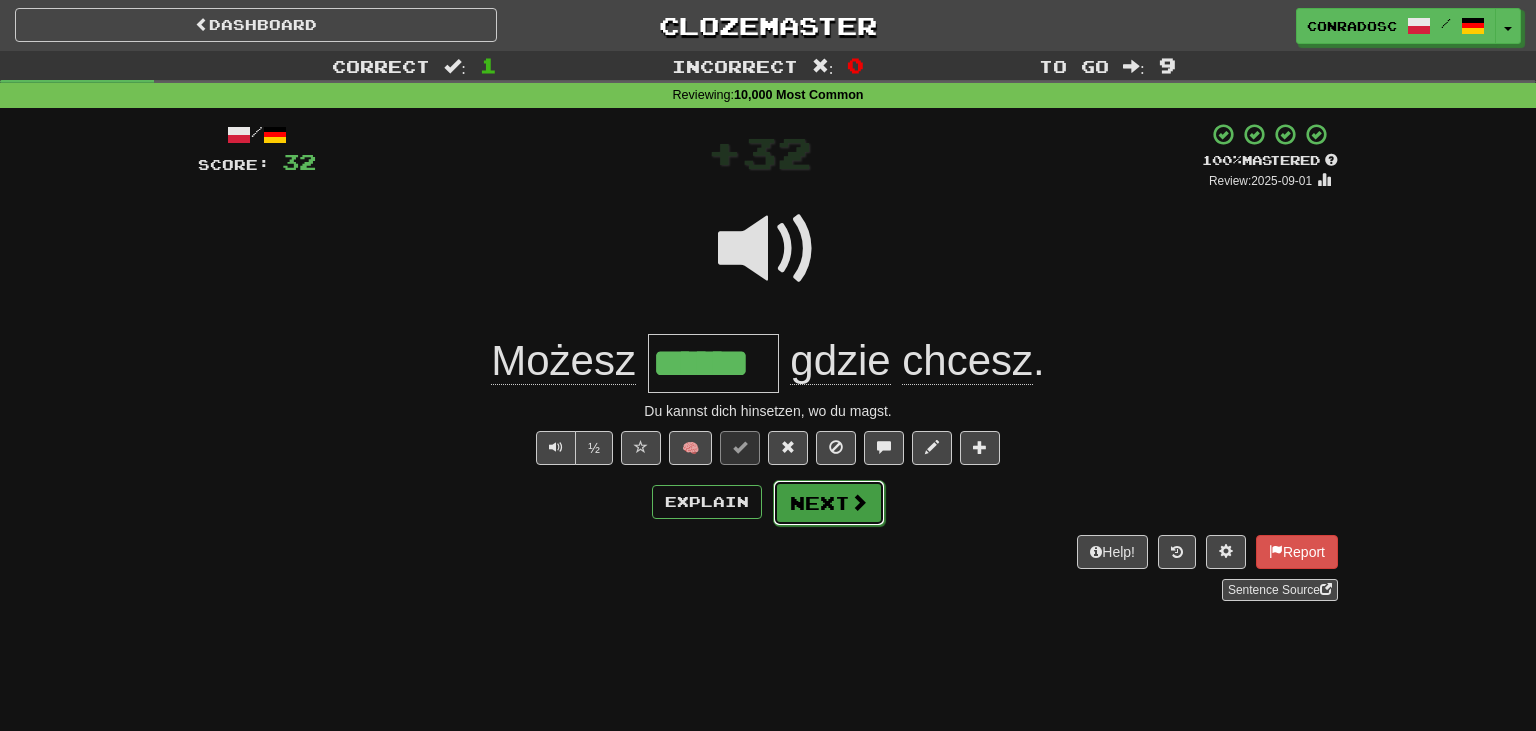 click on "Next" at bounding box center (829, 503) 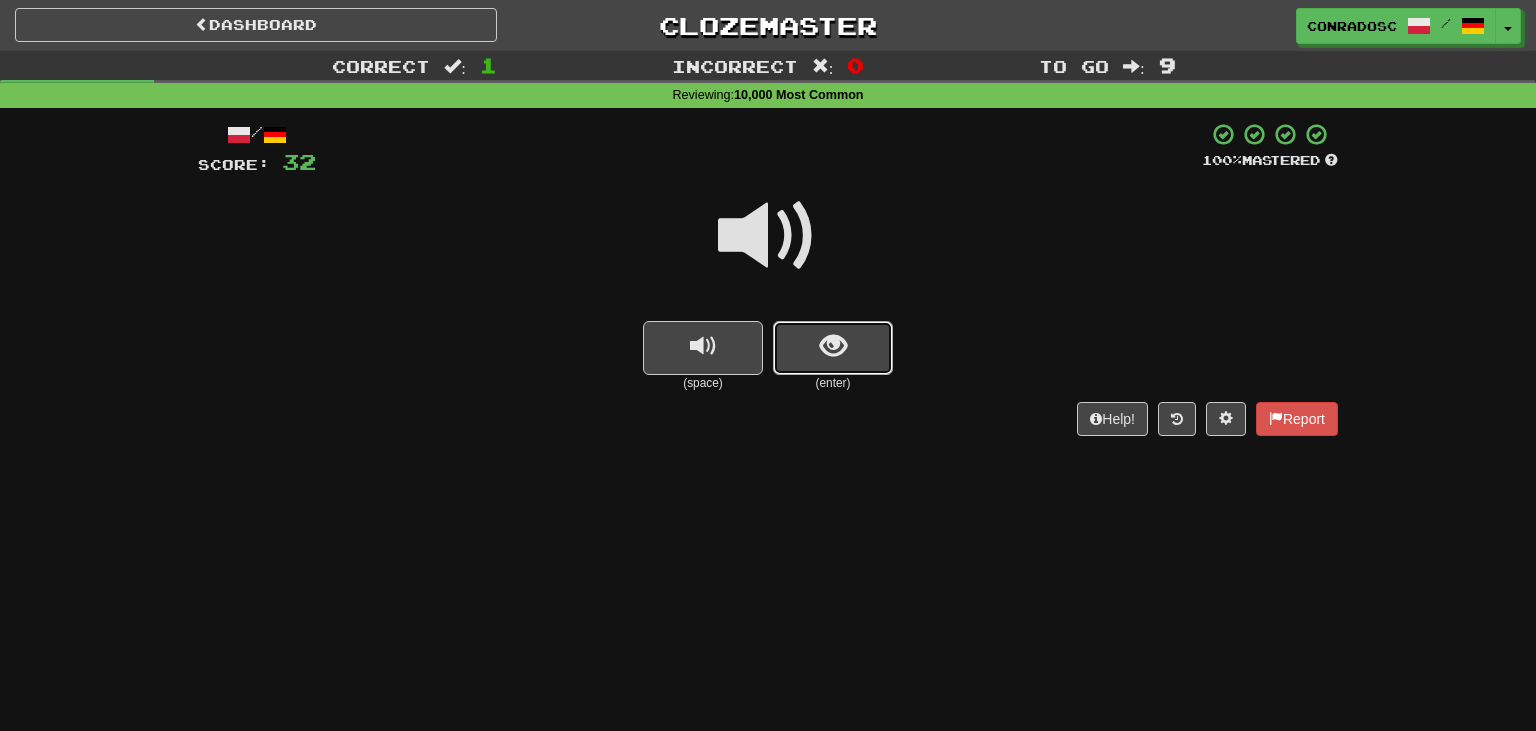click at bounding box center [833, 346] 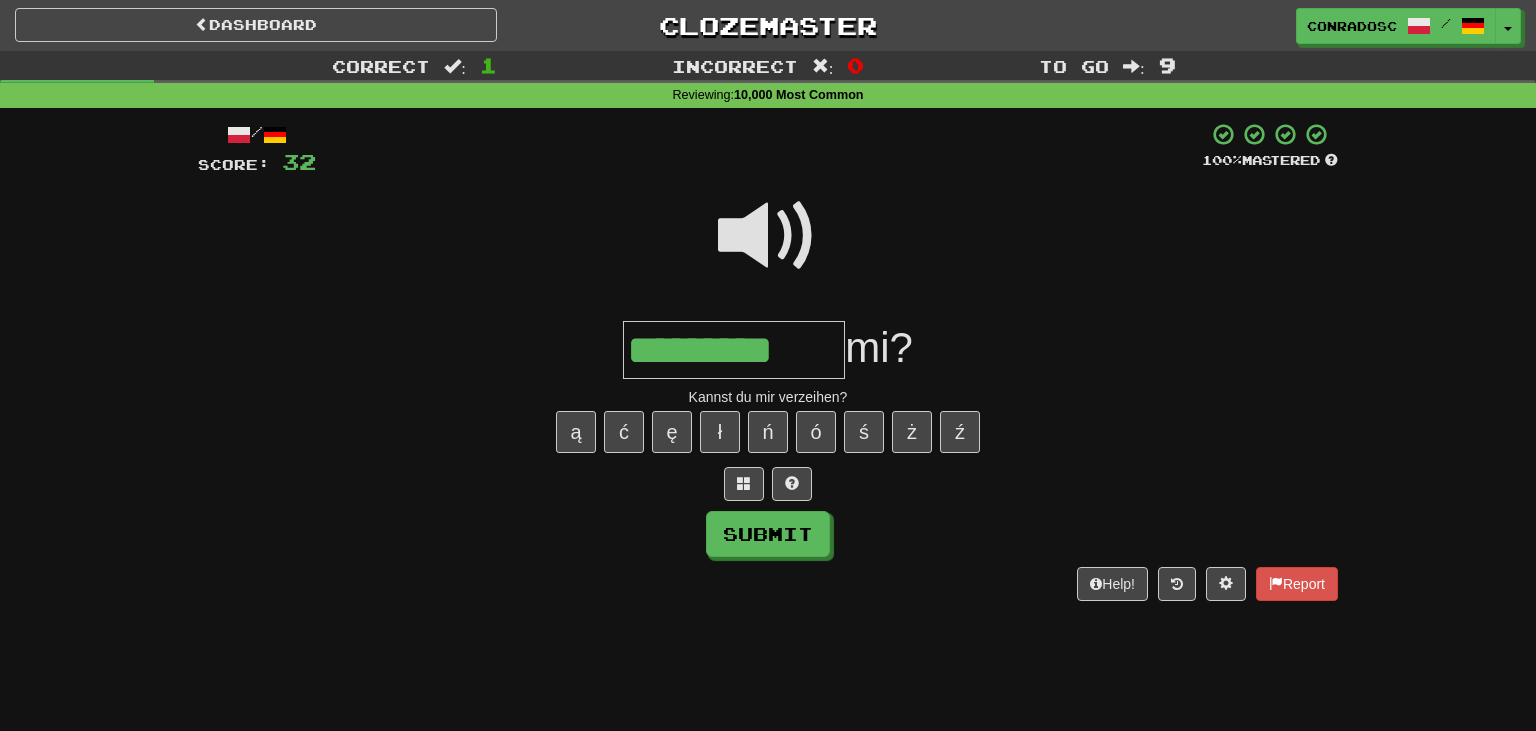 type on "*********" 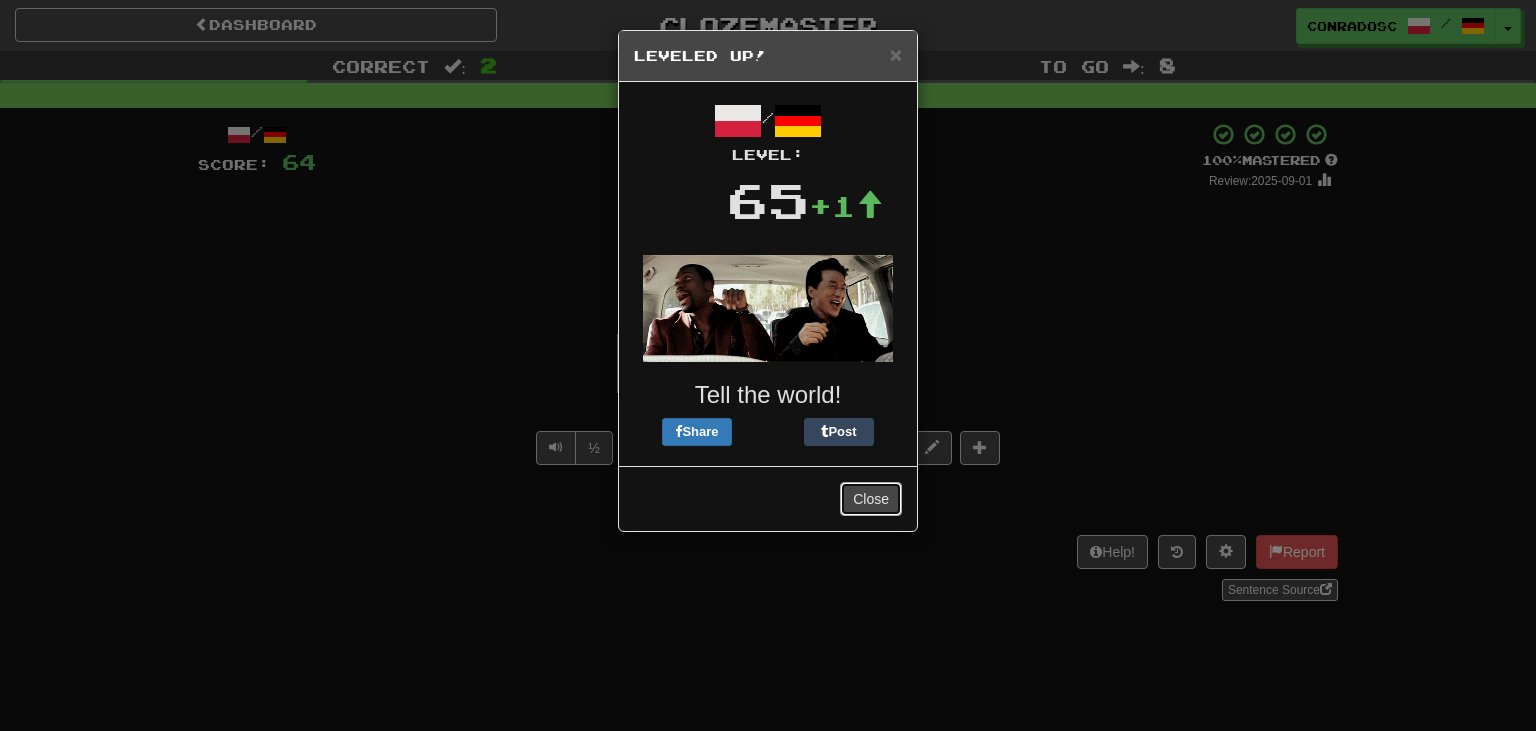 click on "Close" at bounding box center (871, 499) 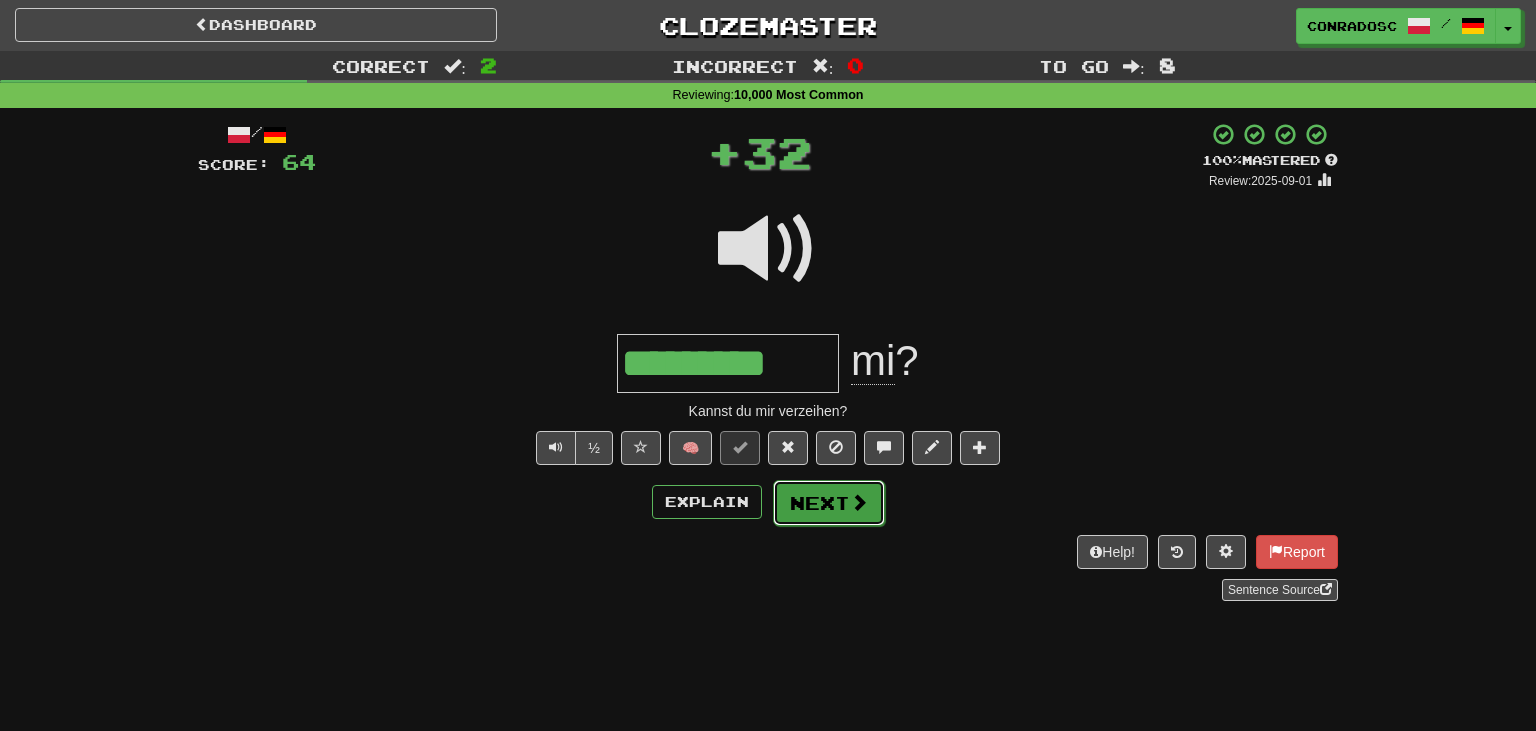 click on "Next" at bounding box center [829, 503] 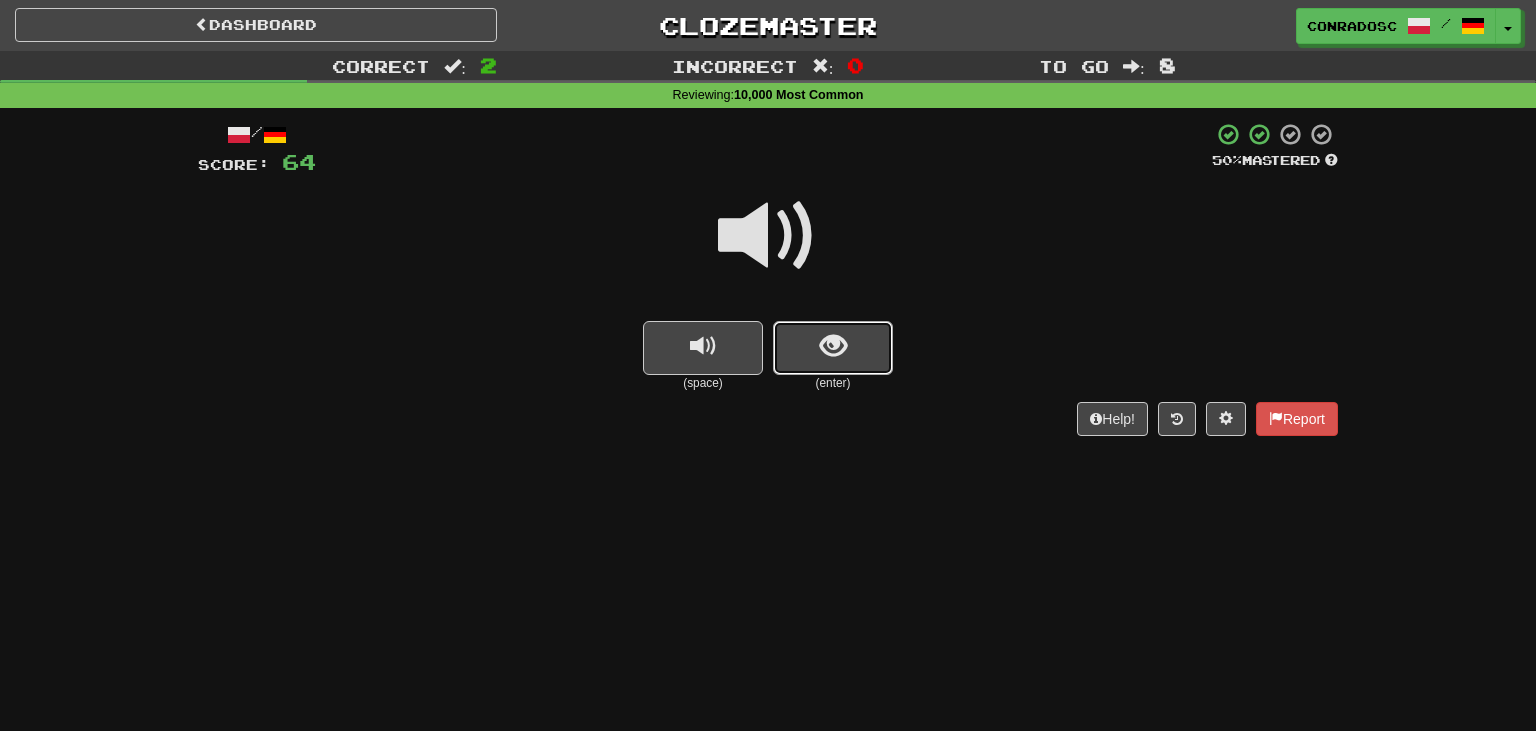 click at bounding box center [833, 348] 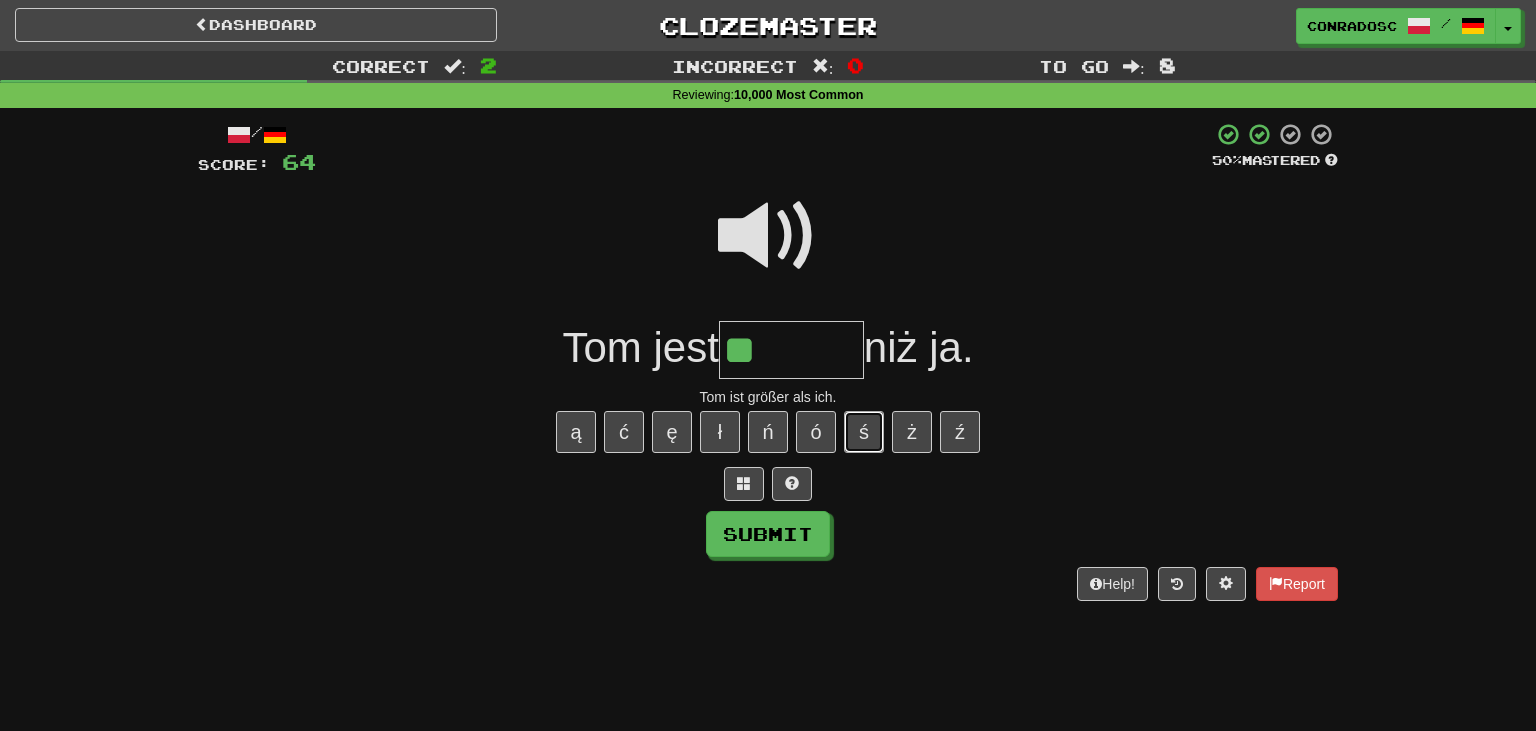 click on "ś" at bounding box center (864, 432) 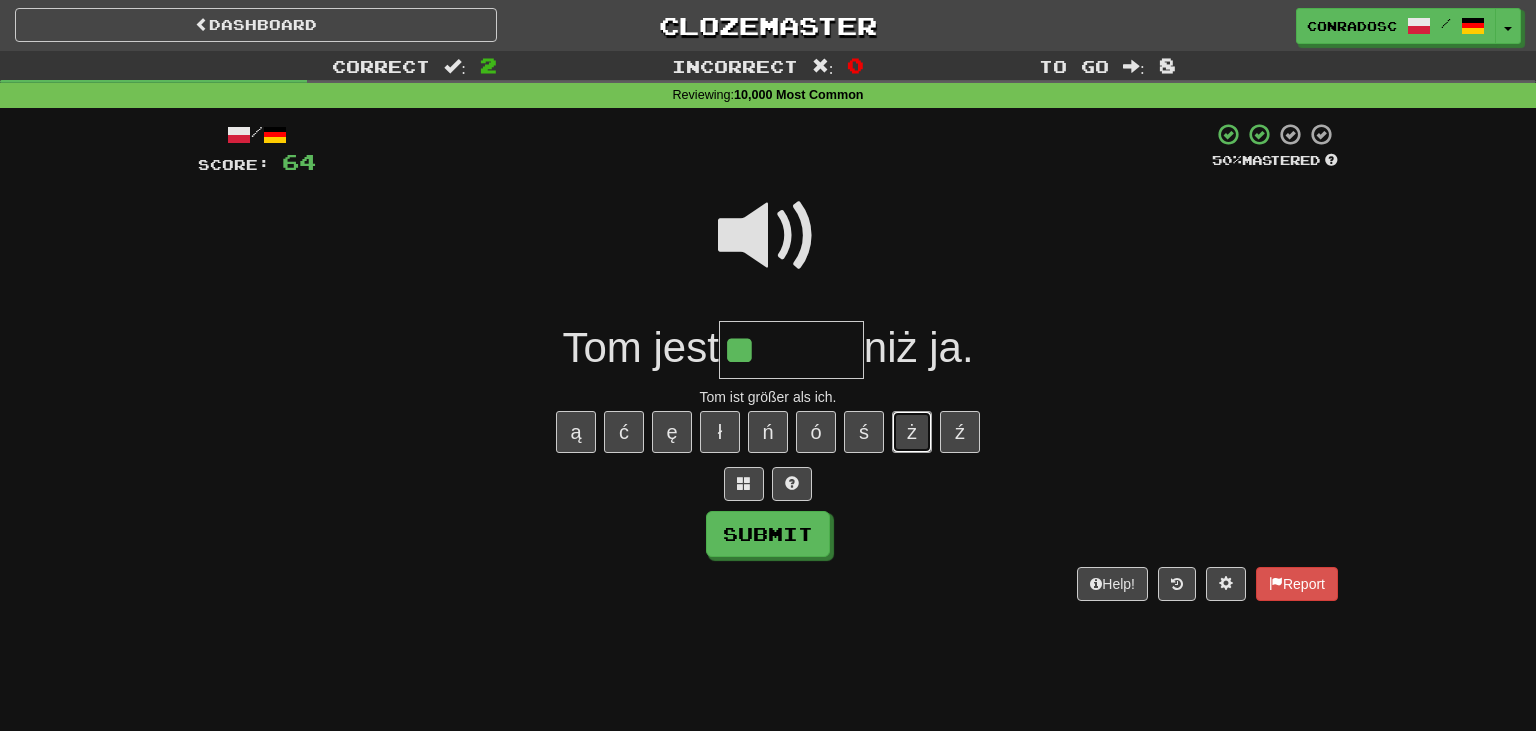 click on "ż" at bounding box center [912, 432] 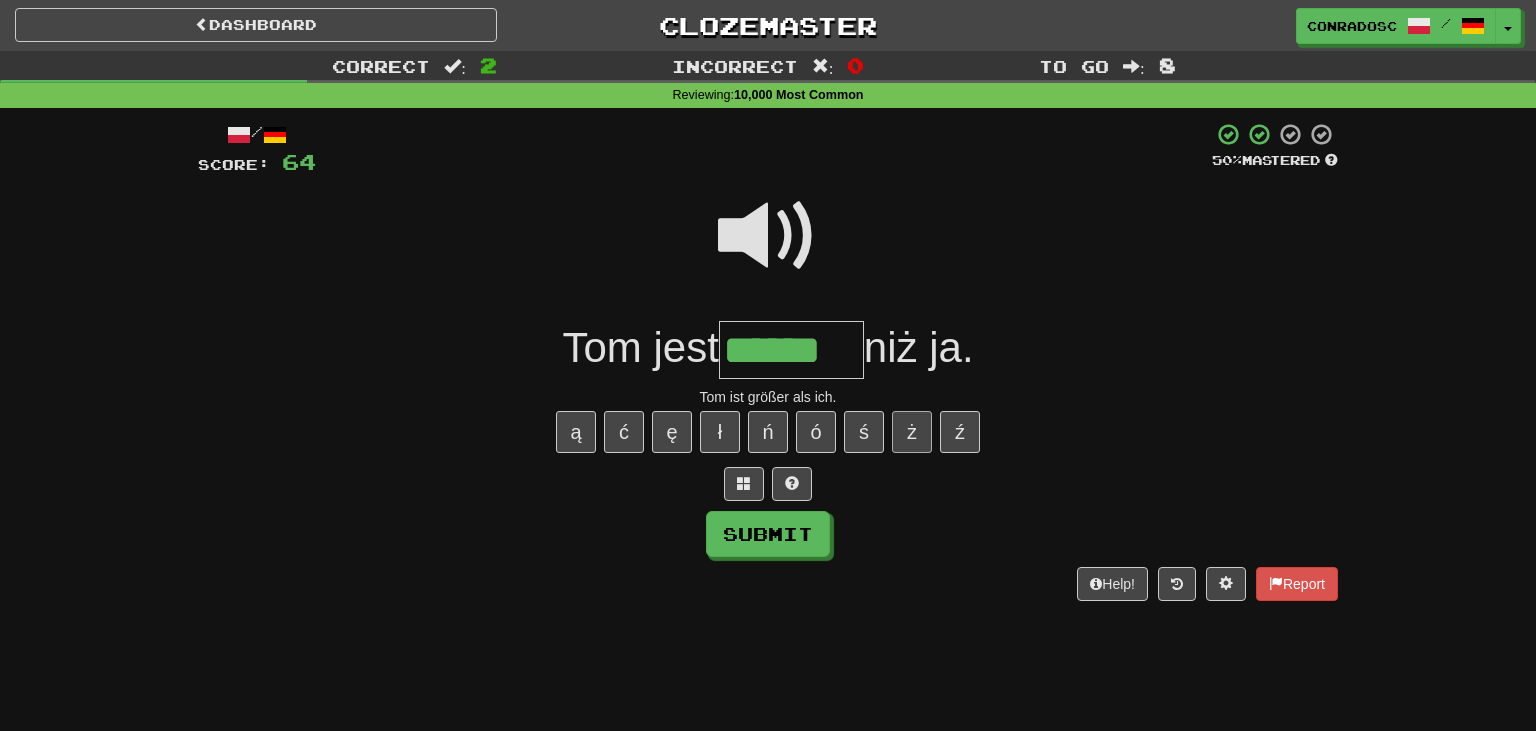 type on "******" 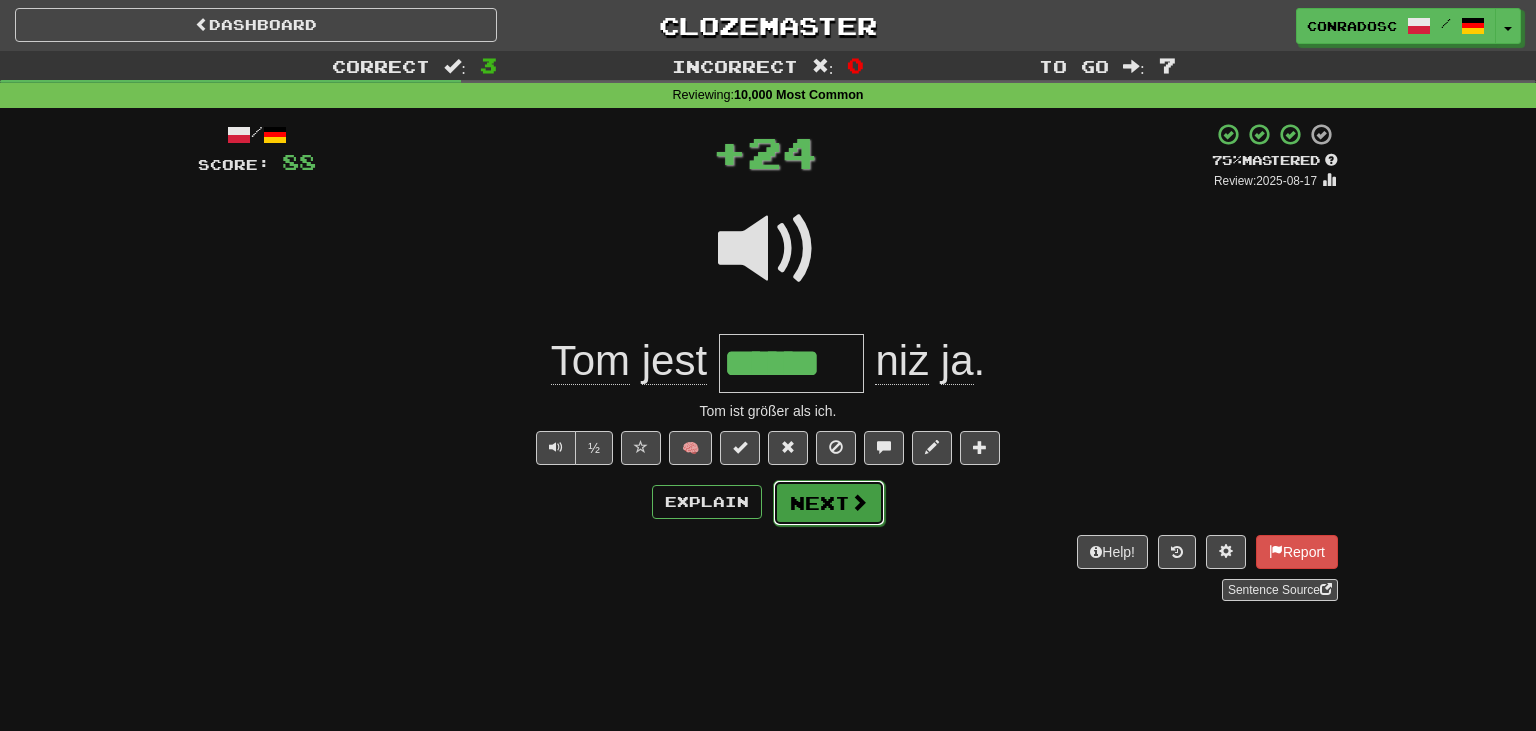 click on "Next" at bounding box center (829, 503) 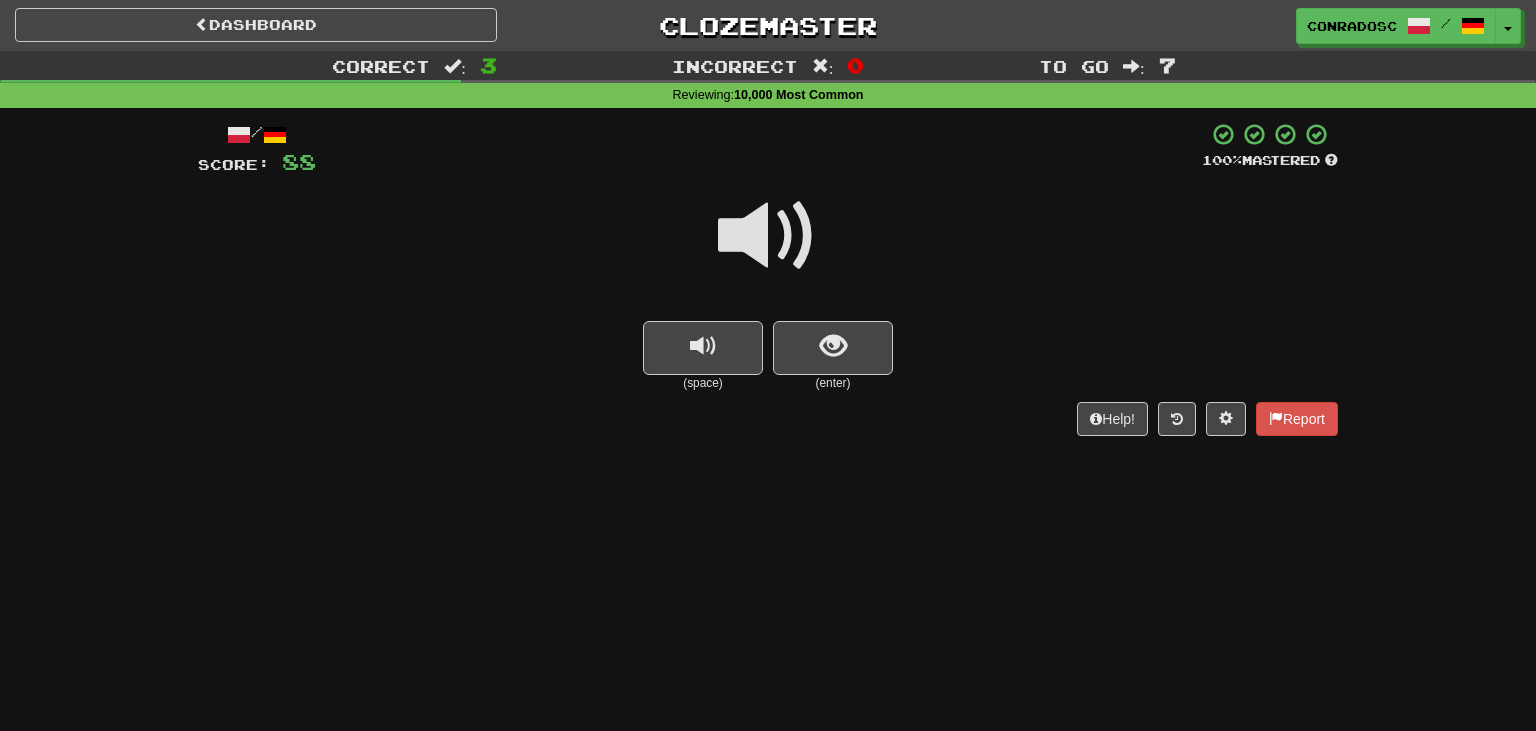 click at bounding box center (768, 236) 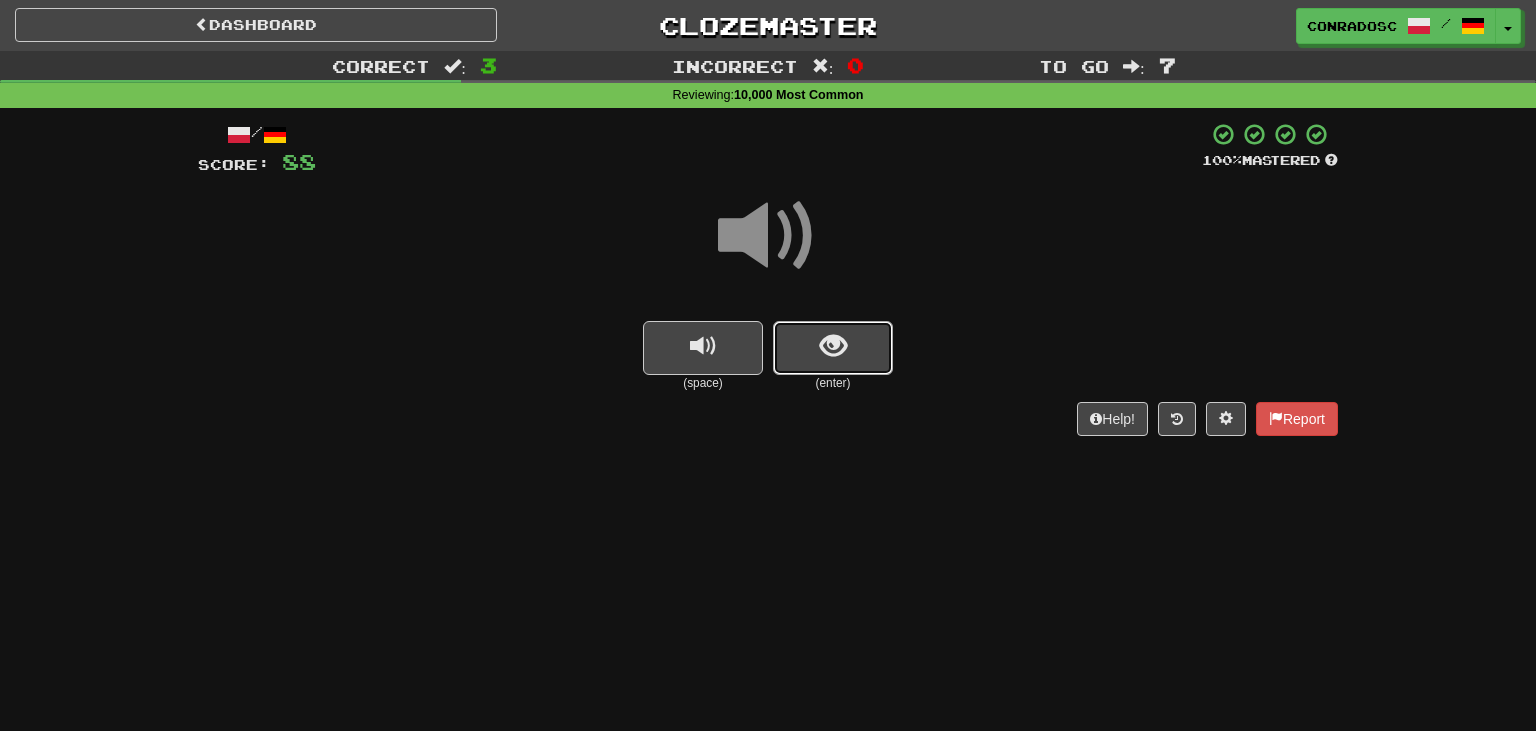 click at bounding box center (833, 348) 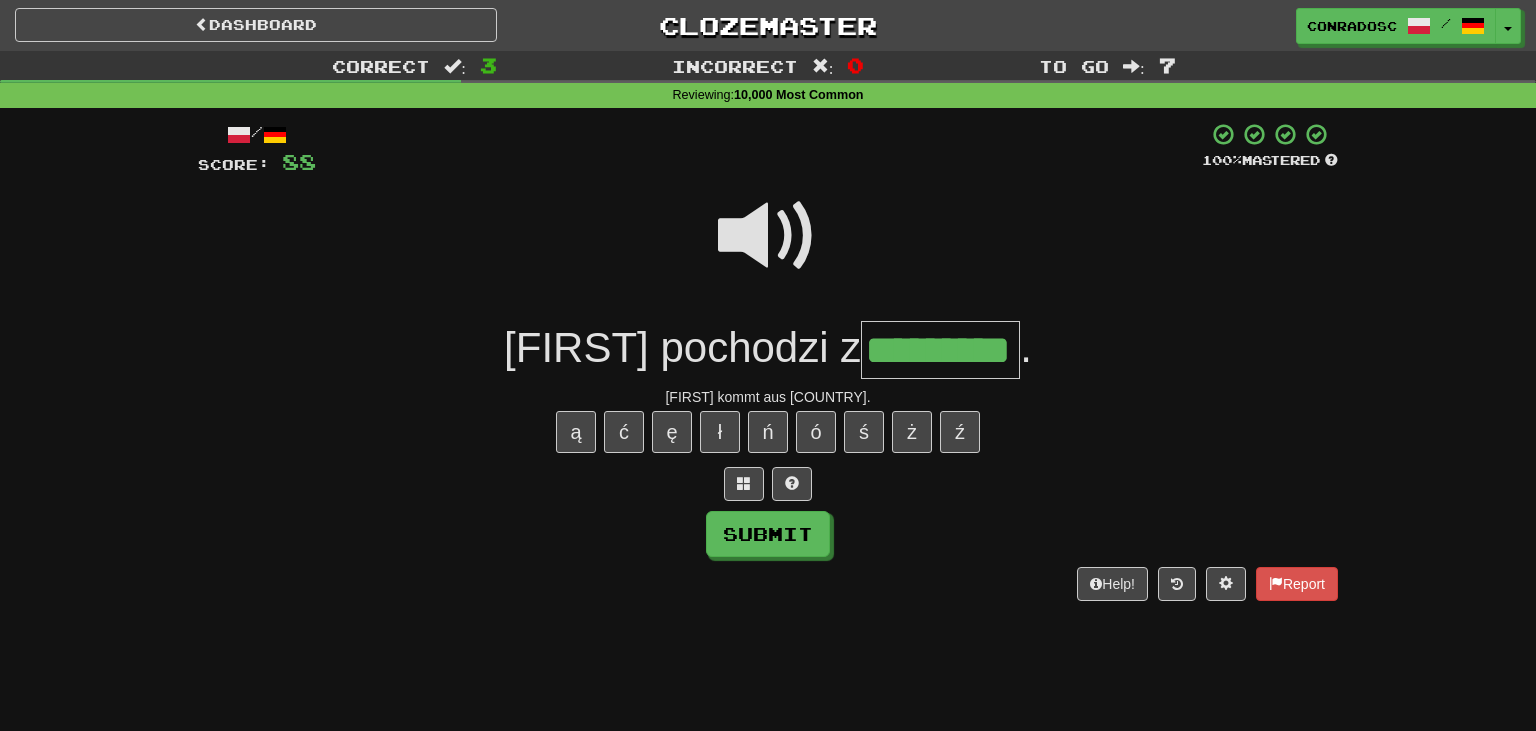 type on "*********" 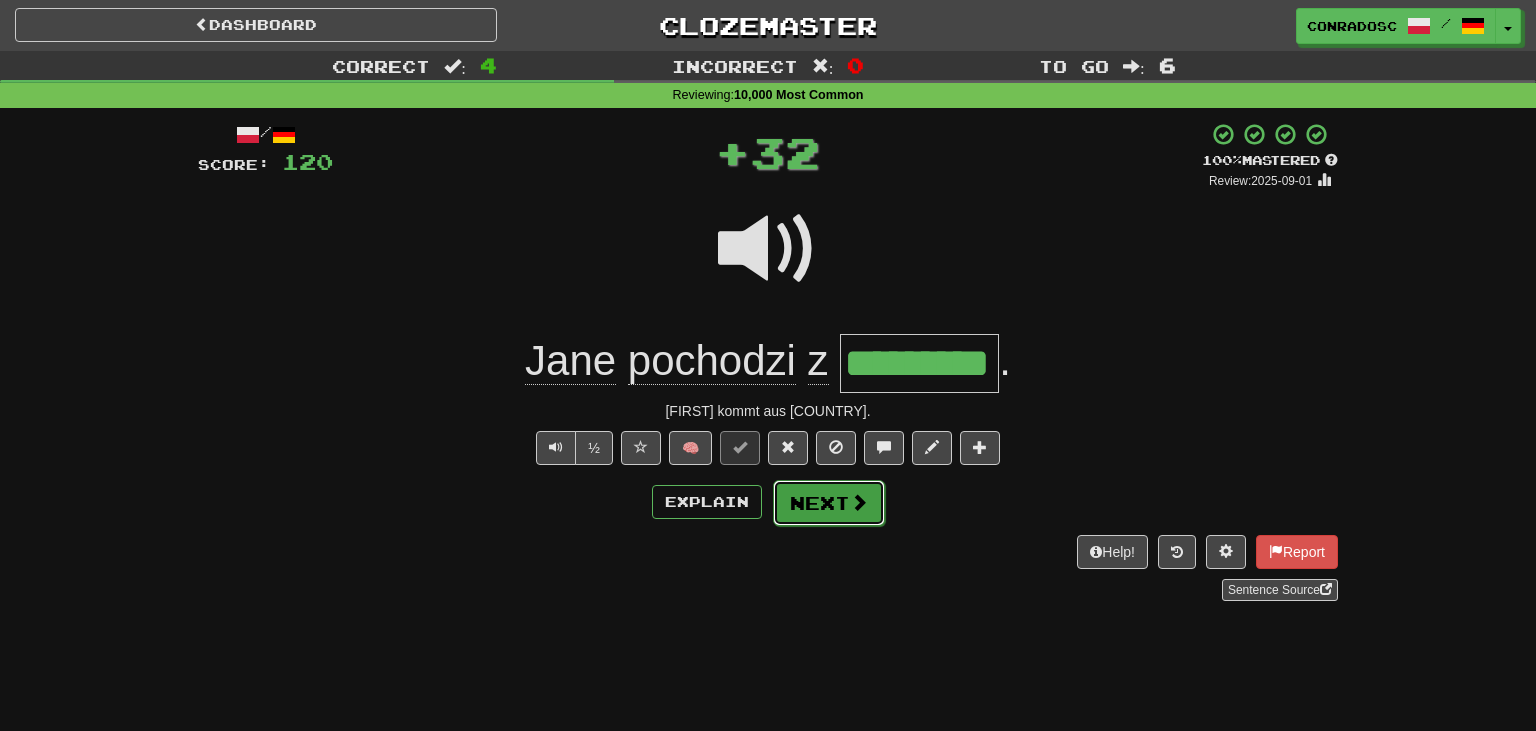 click on "Next" at bounding box center (829, 503) 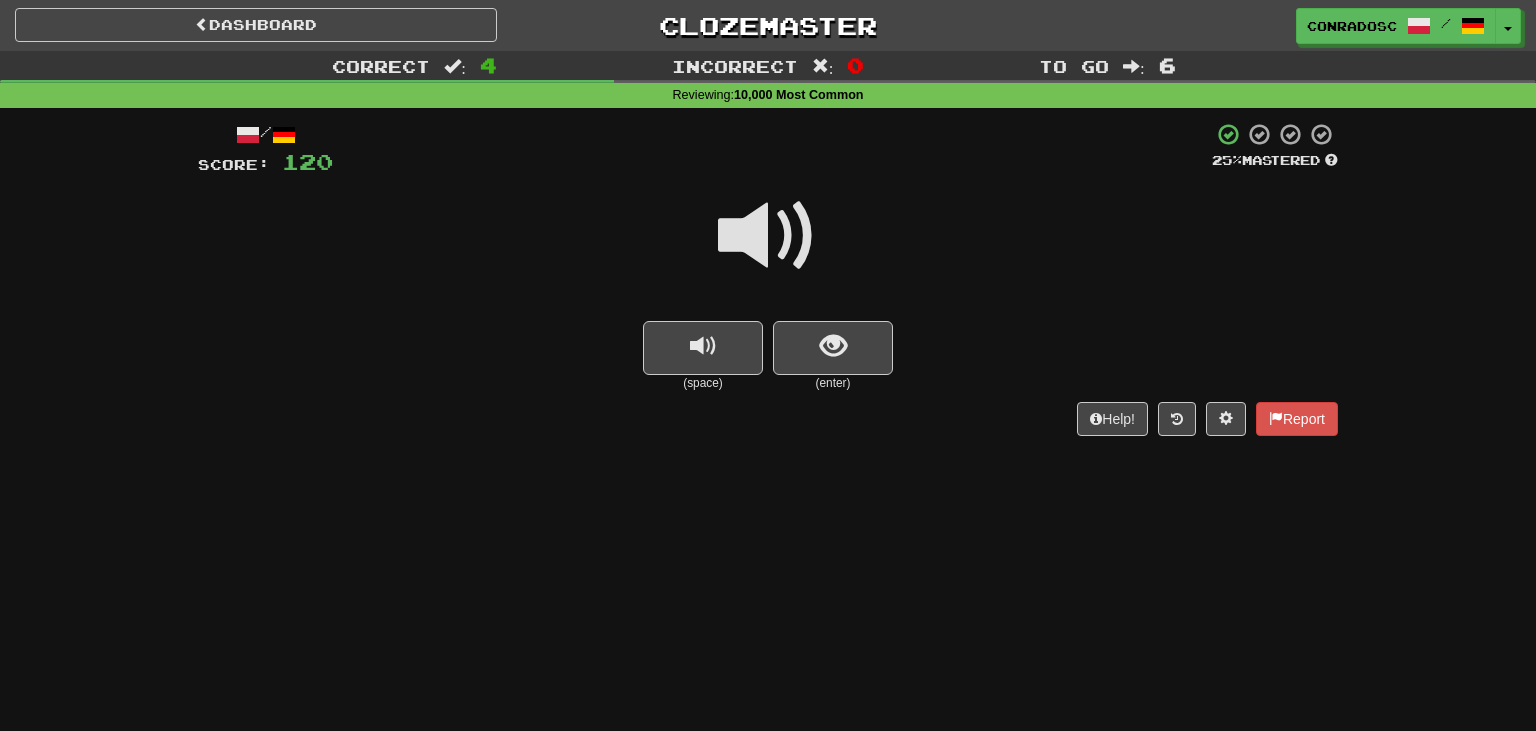 click at bounding box center (768, 236) 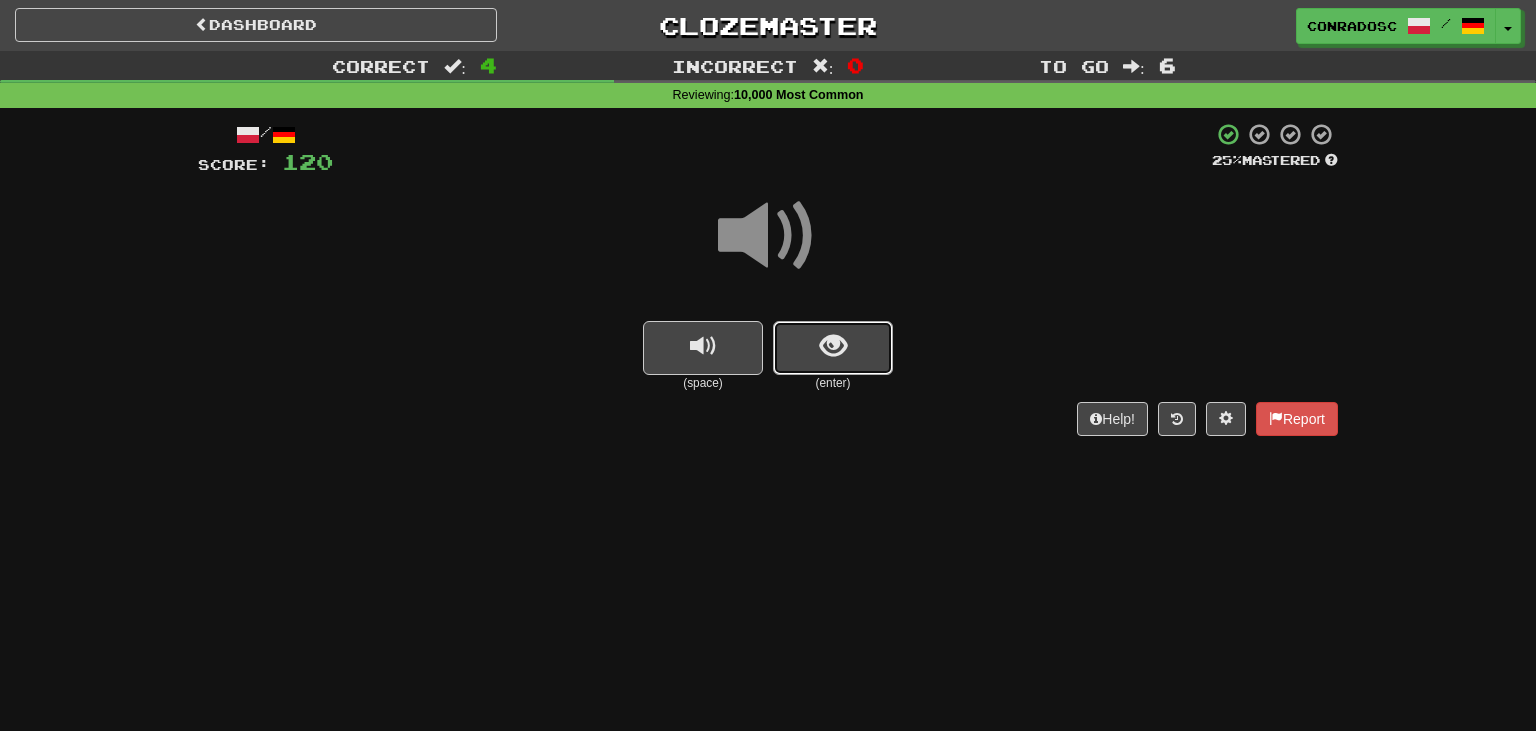 click at bounding box center [833, 348] 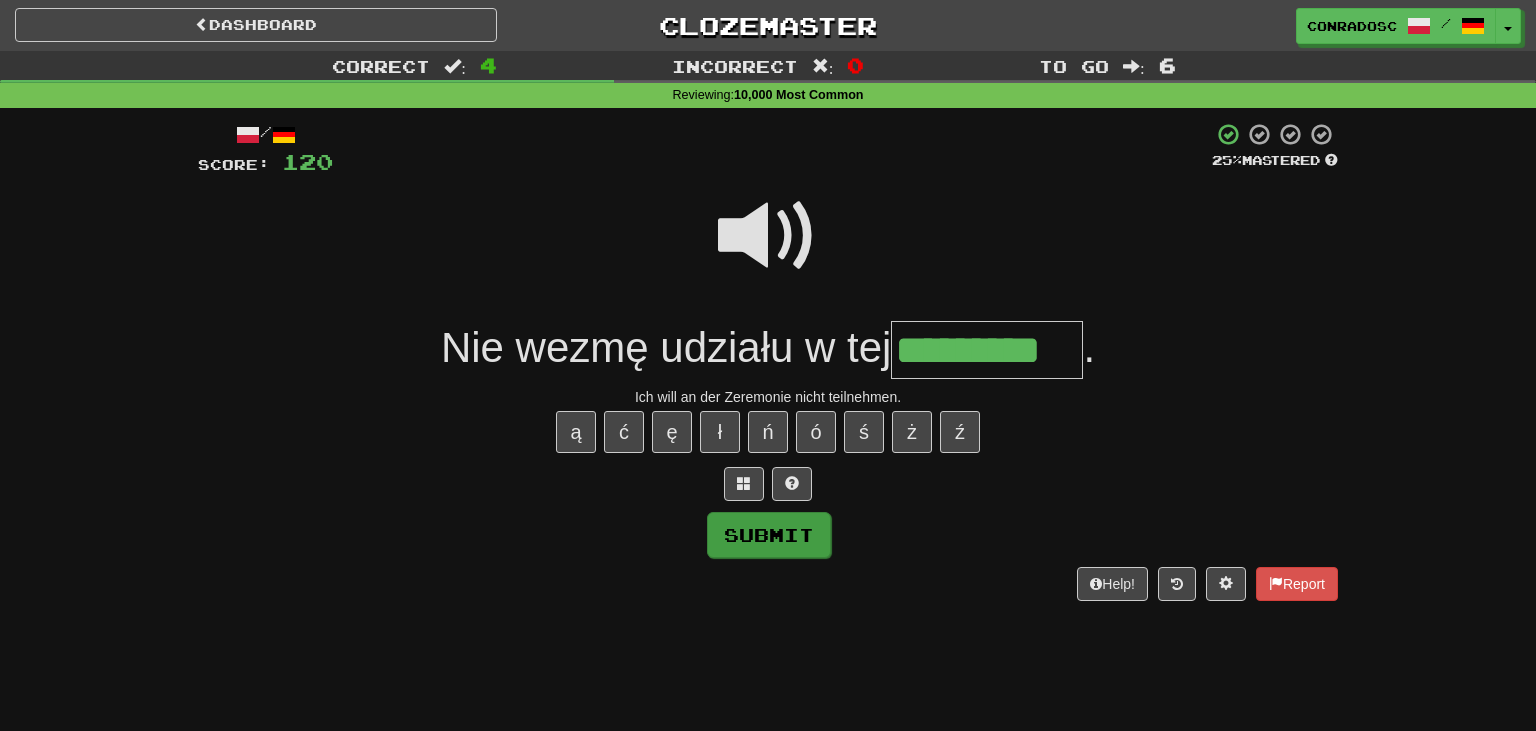 type on "*********" 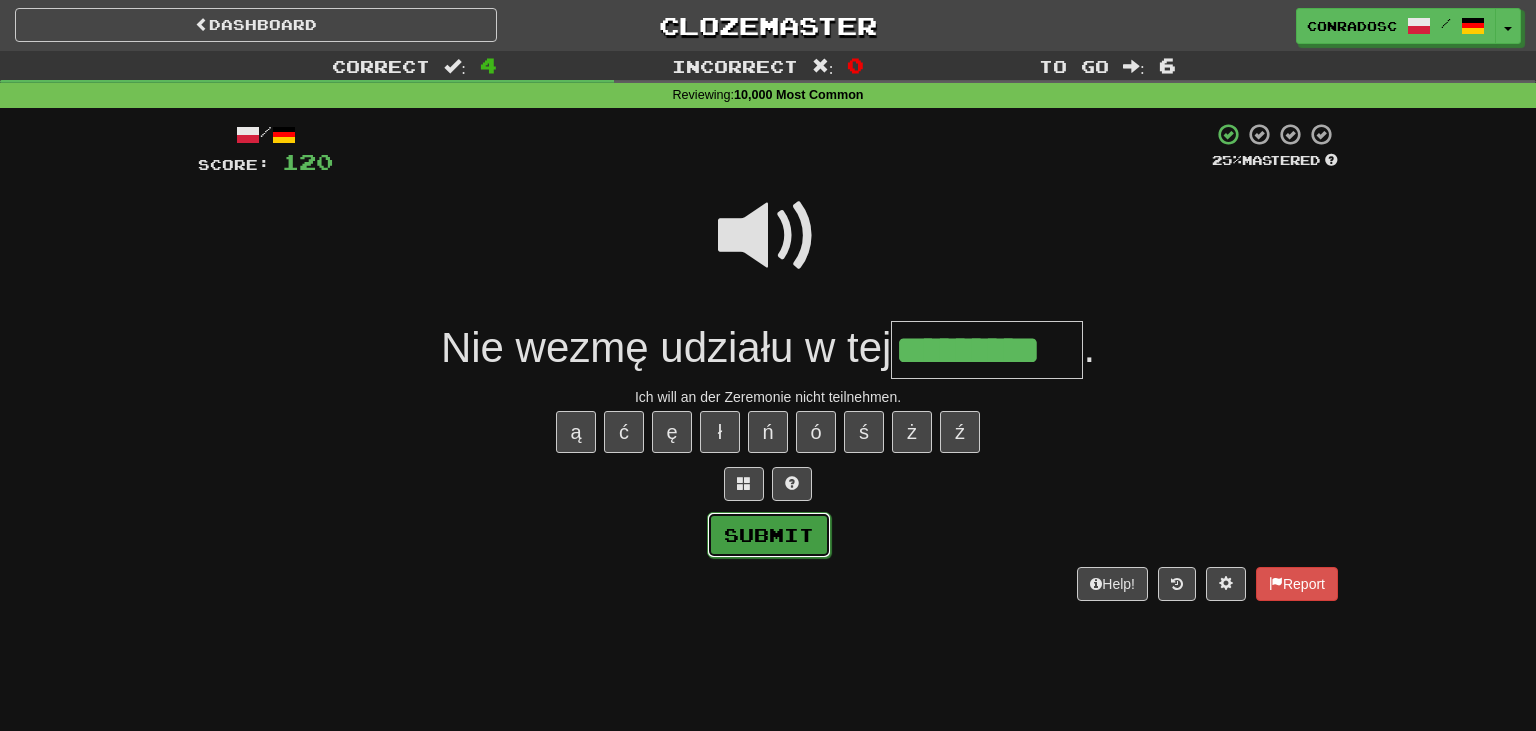 click on "Submit" at bounding box center (769, 535) 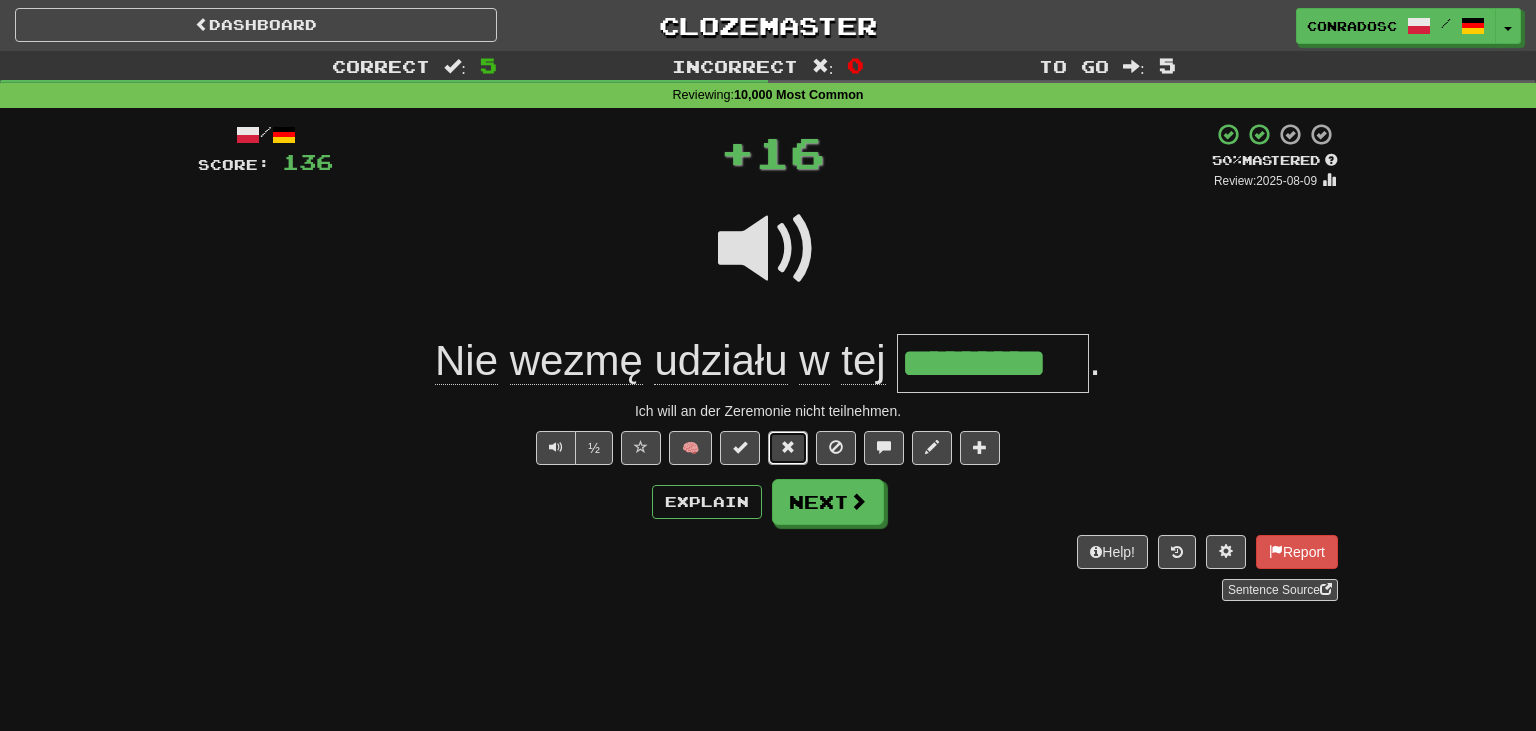 click at bounding box center [788, 447] 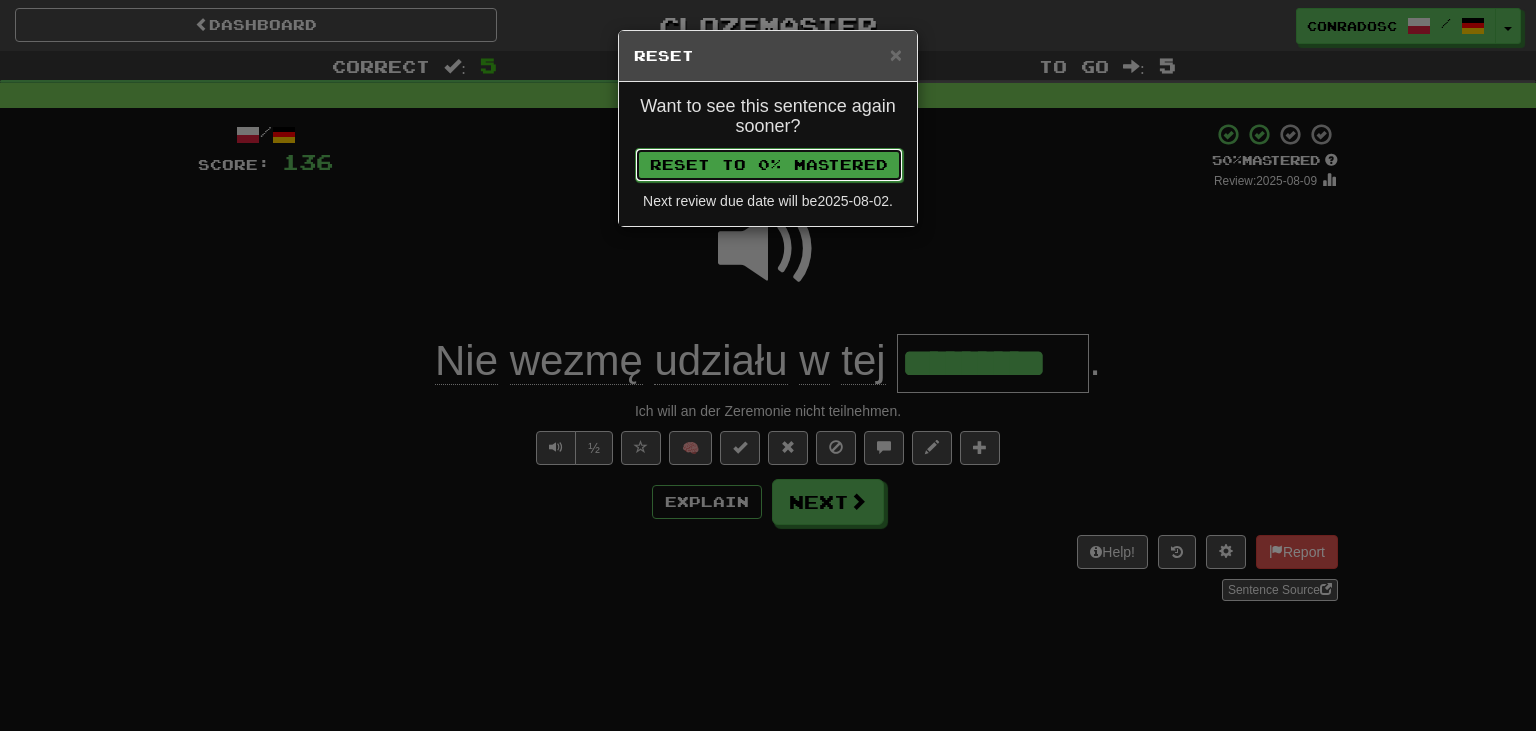 click on "Reset to 0% Mastered" at bounding box center [769, 165] 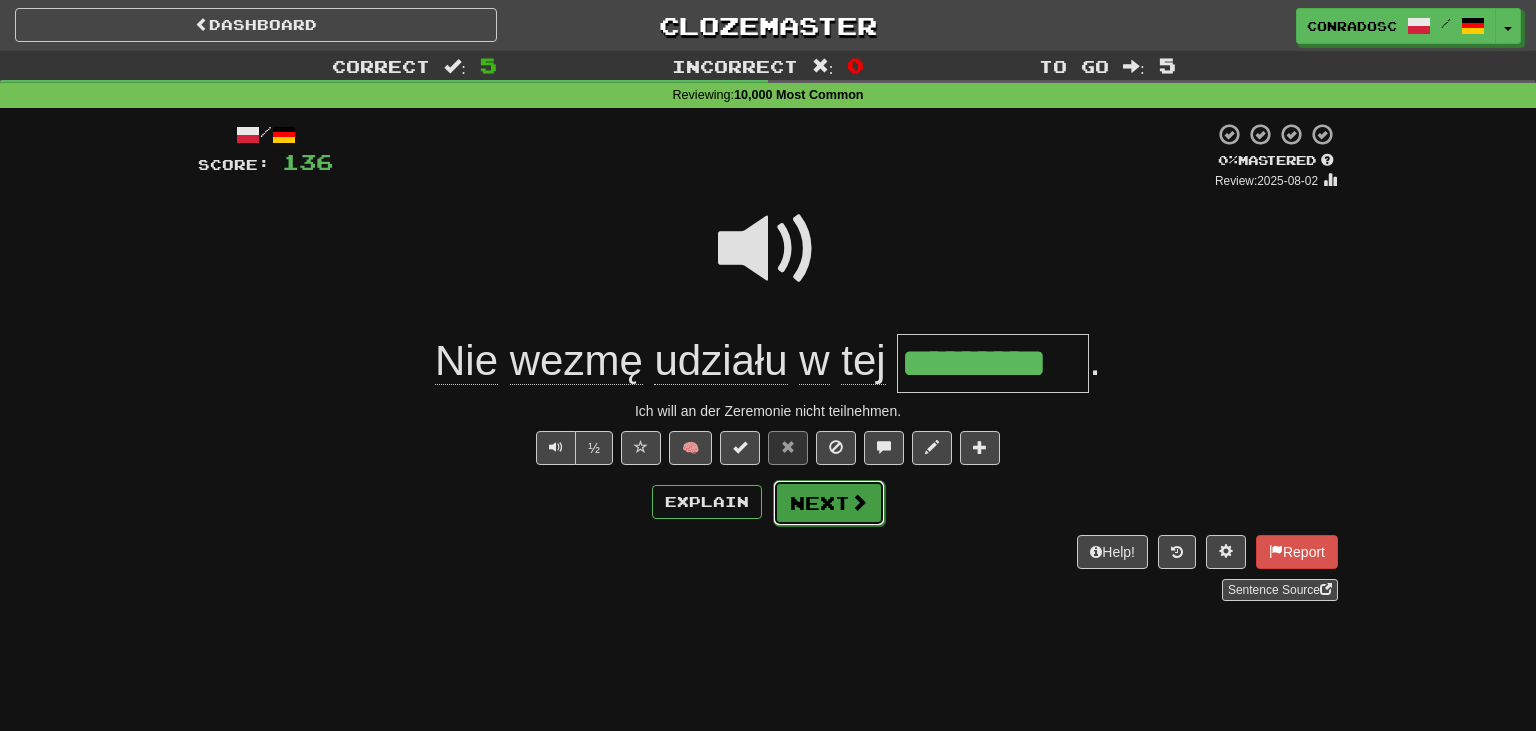 click on "Next" at bounding box center [829, 503] 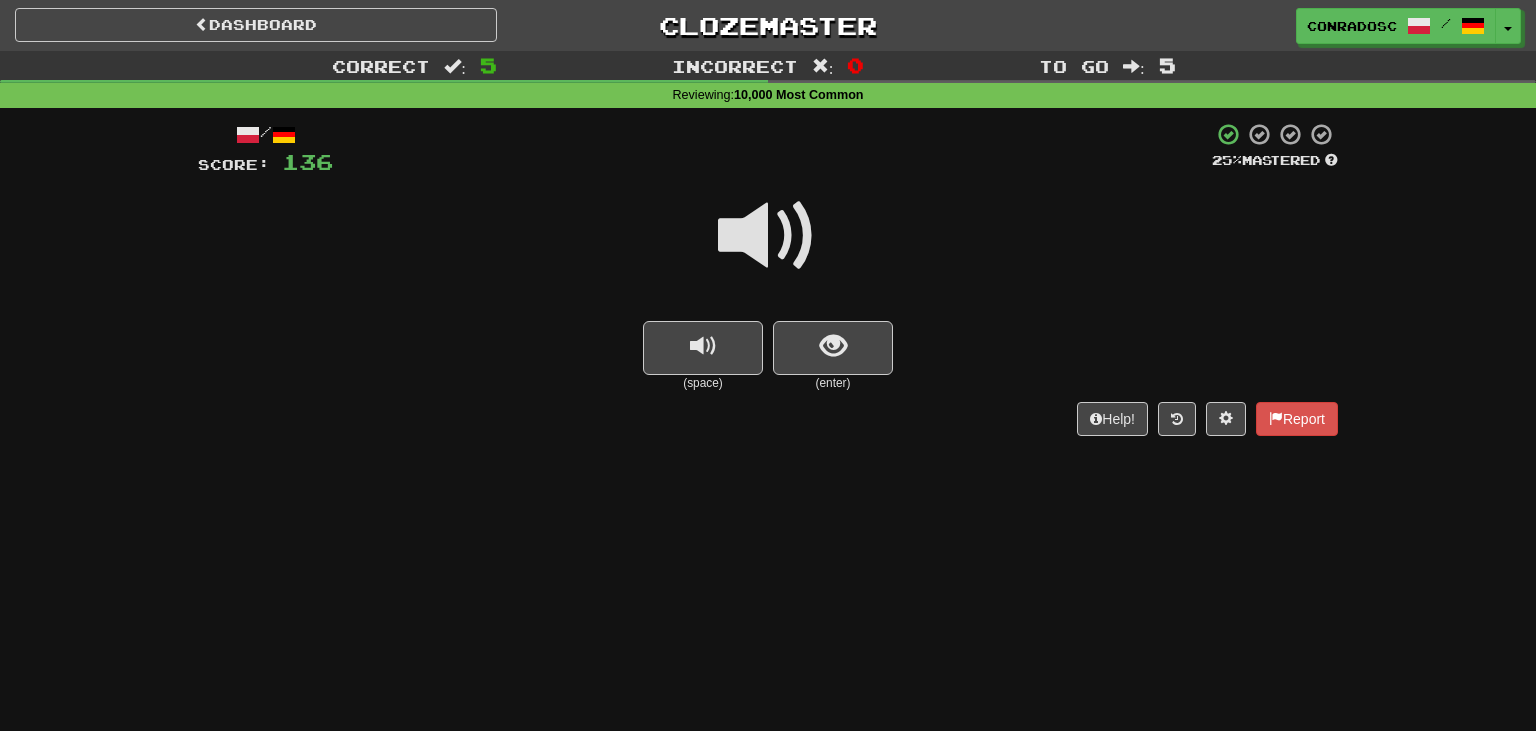 click at bounding box center [768, 236] 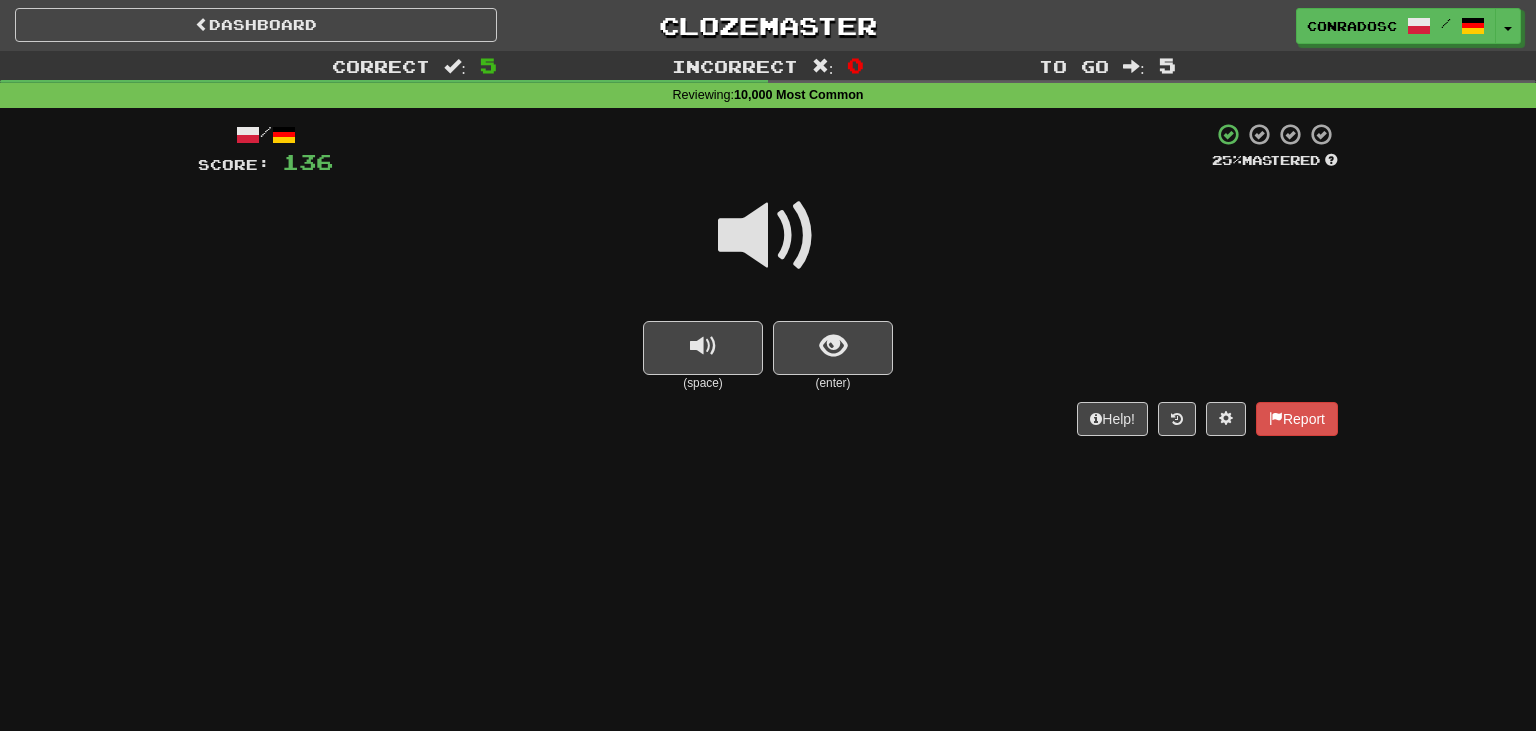 click at bounding box center [768, 236] 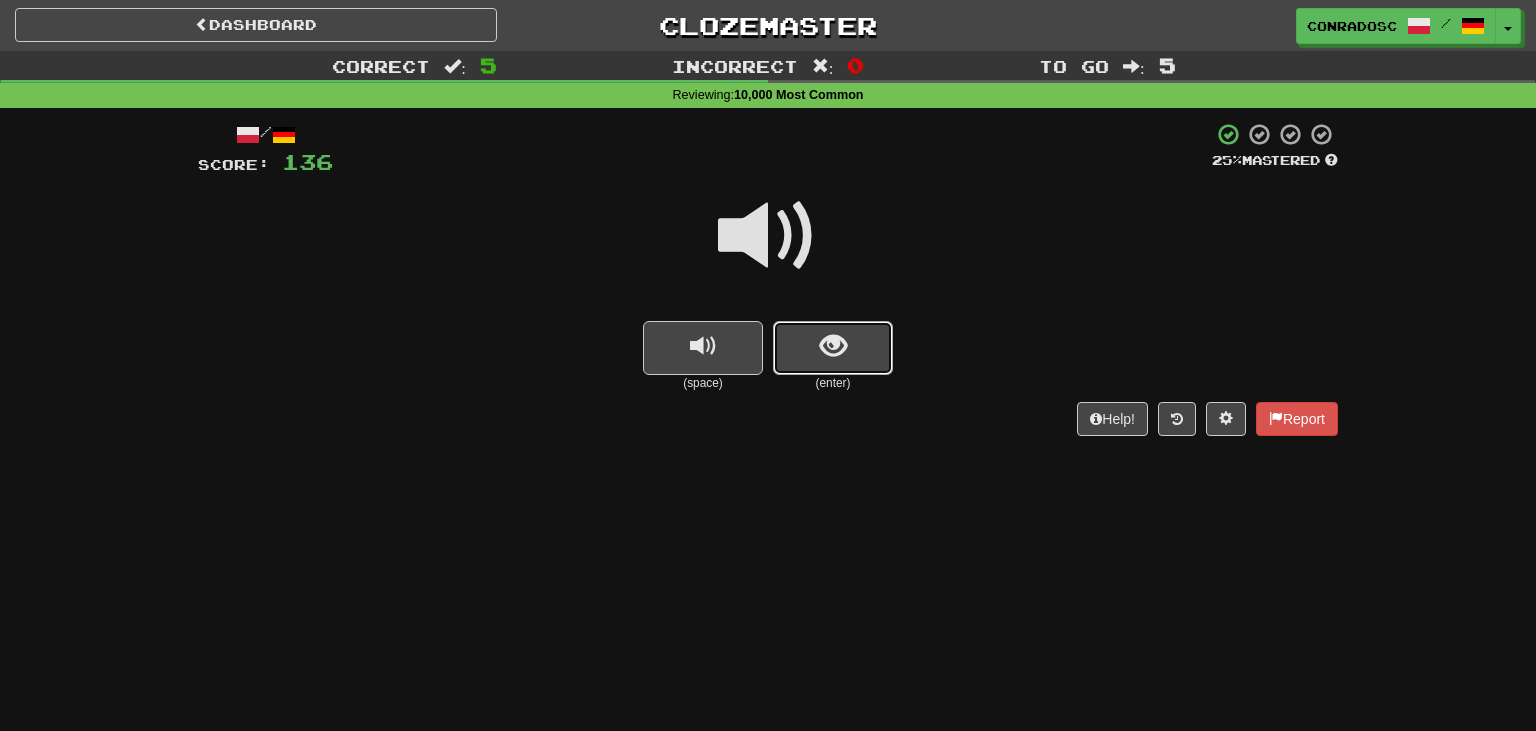 click at bounding box center [833, 348] 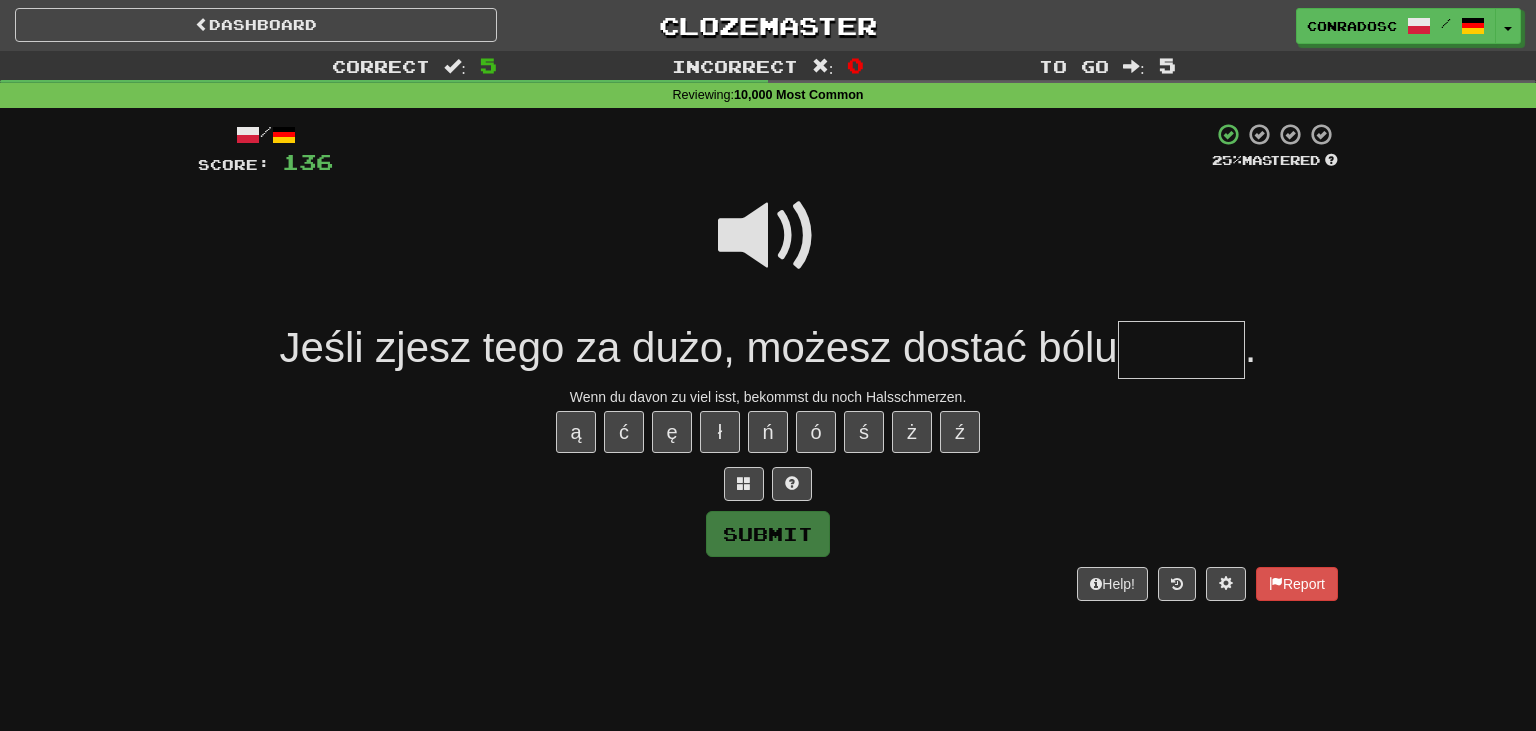 click at bounding box center [1181, 350] 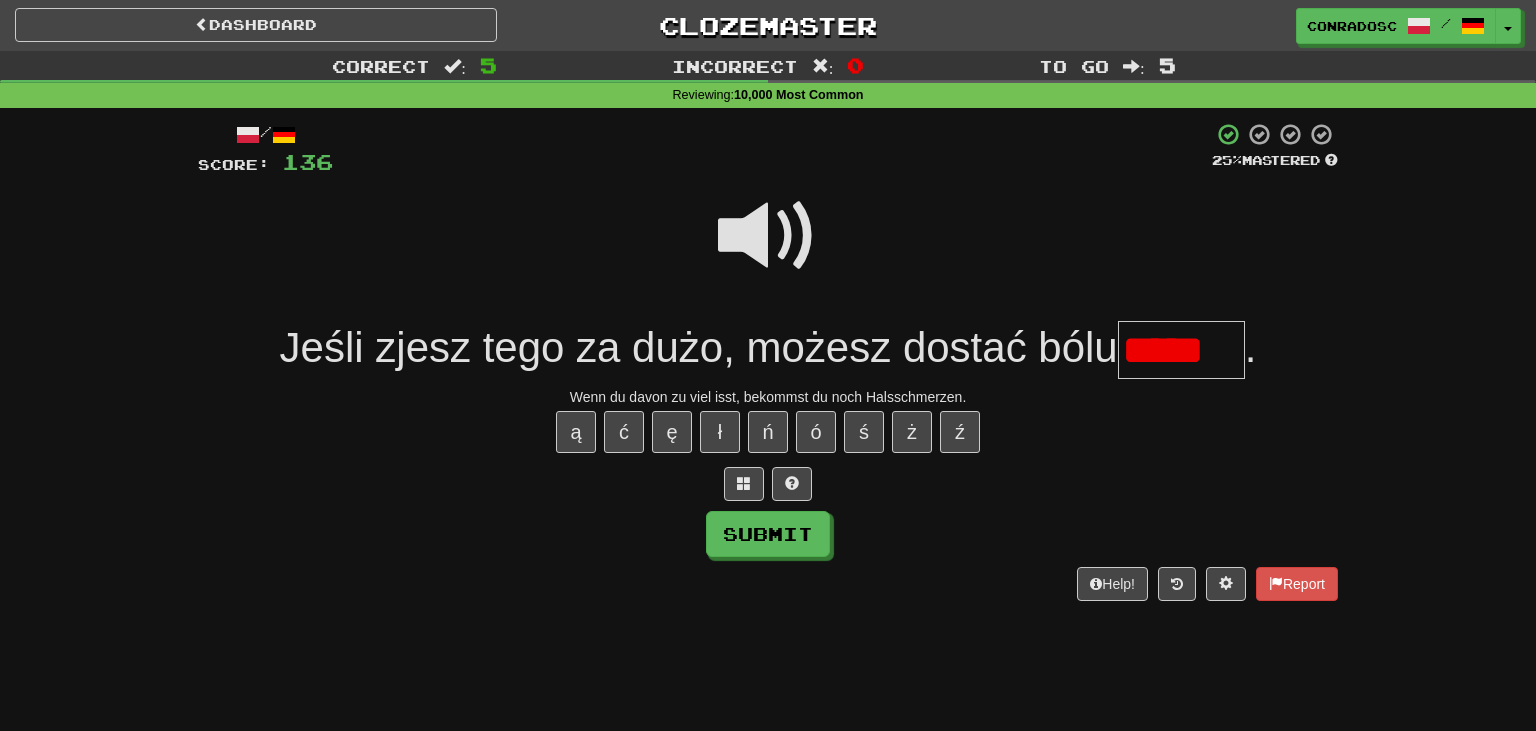 scroll, scrollTop: 0, scrollLeft: 0, axis: both 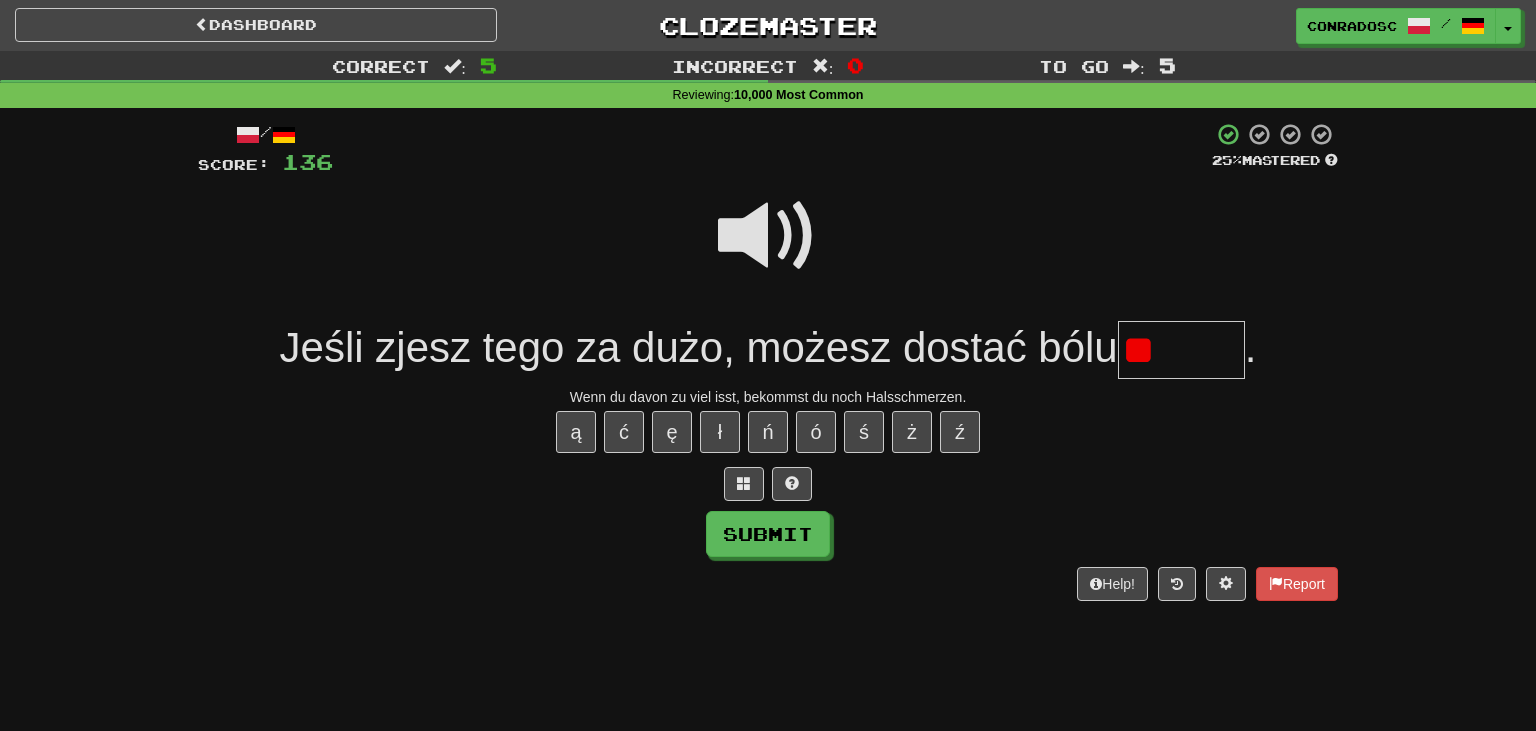 type on "*" 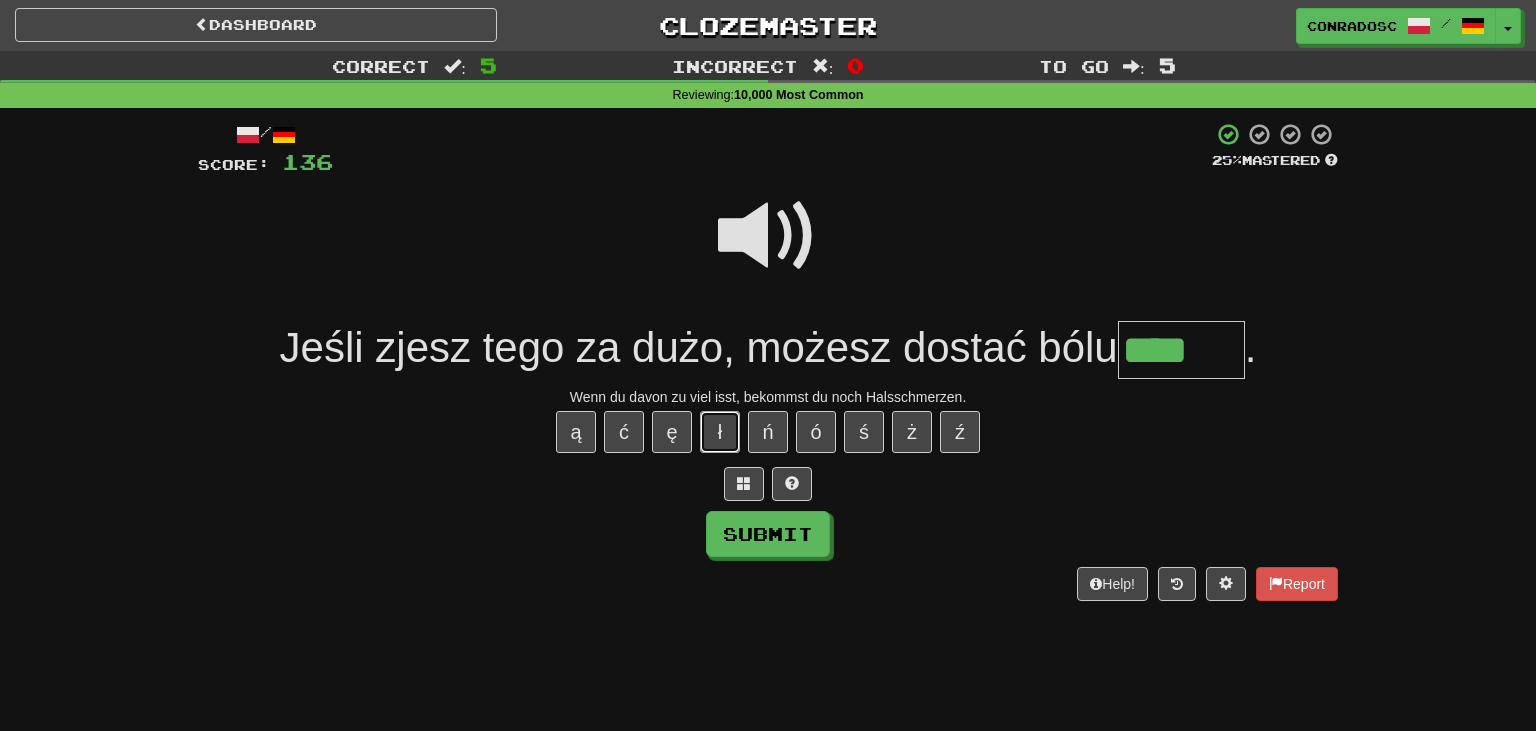 click on "ł" at bounding box center [720, 432] 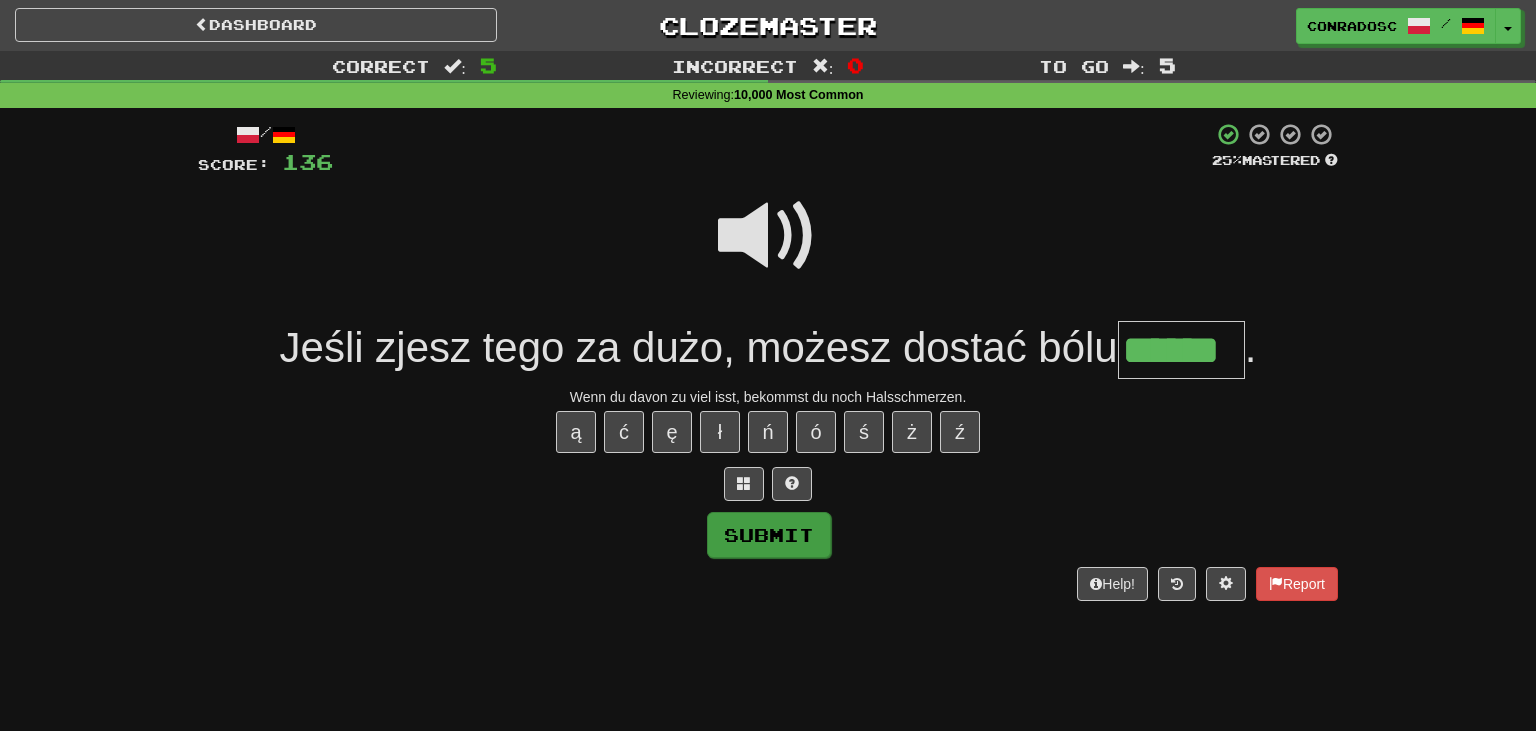 type on "******" 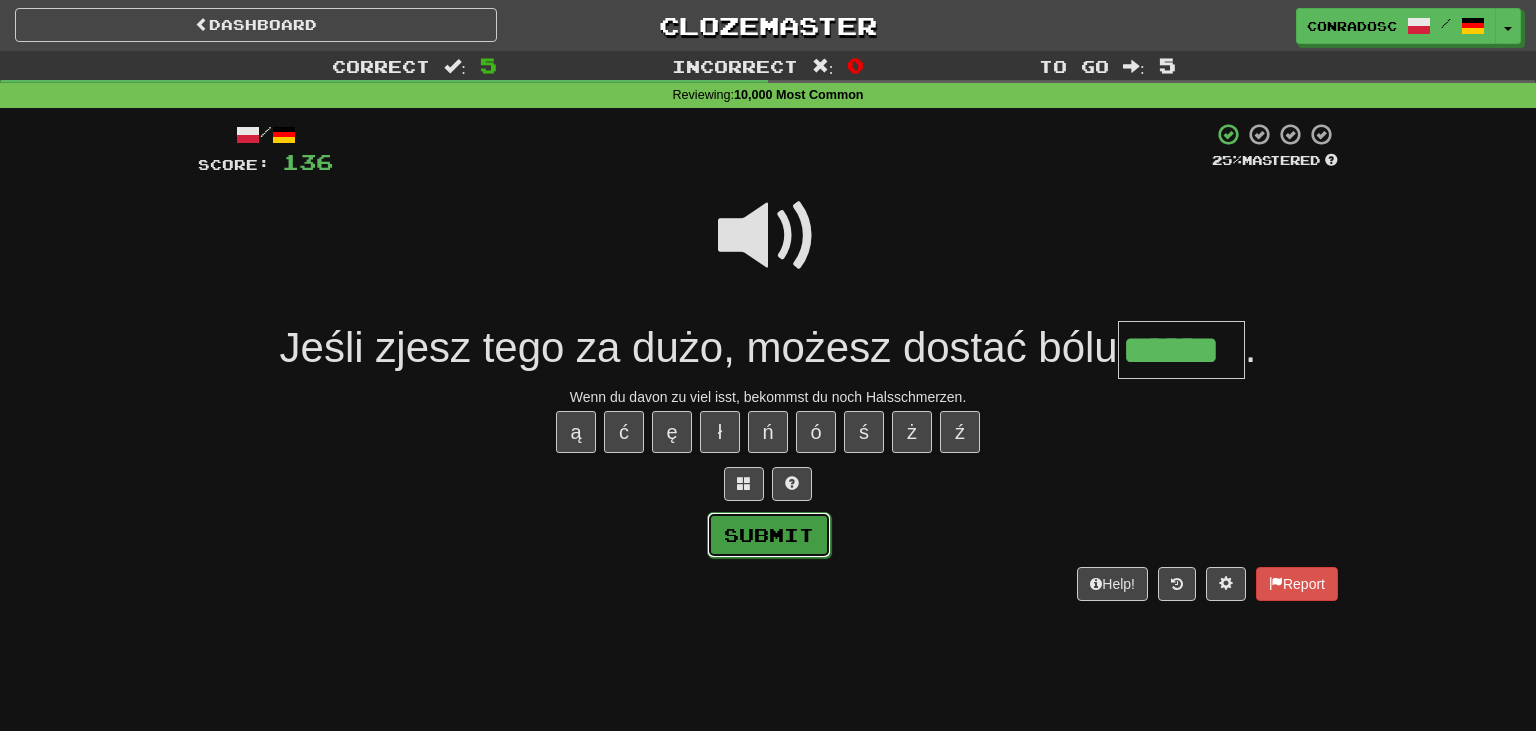 click on "Submit" at bounding box center (769, 535) 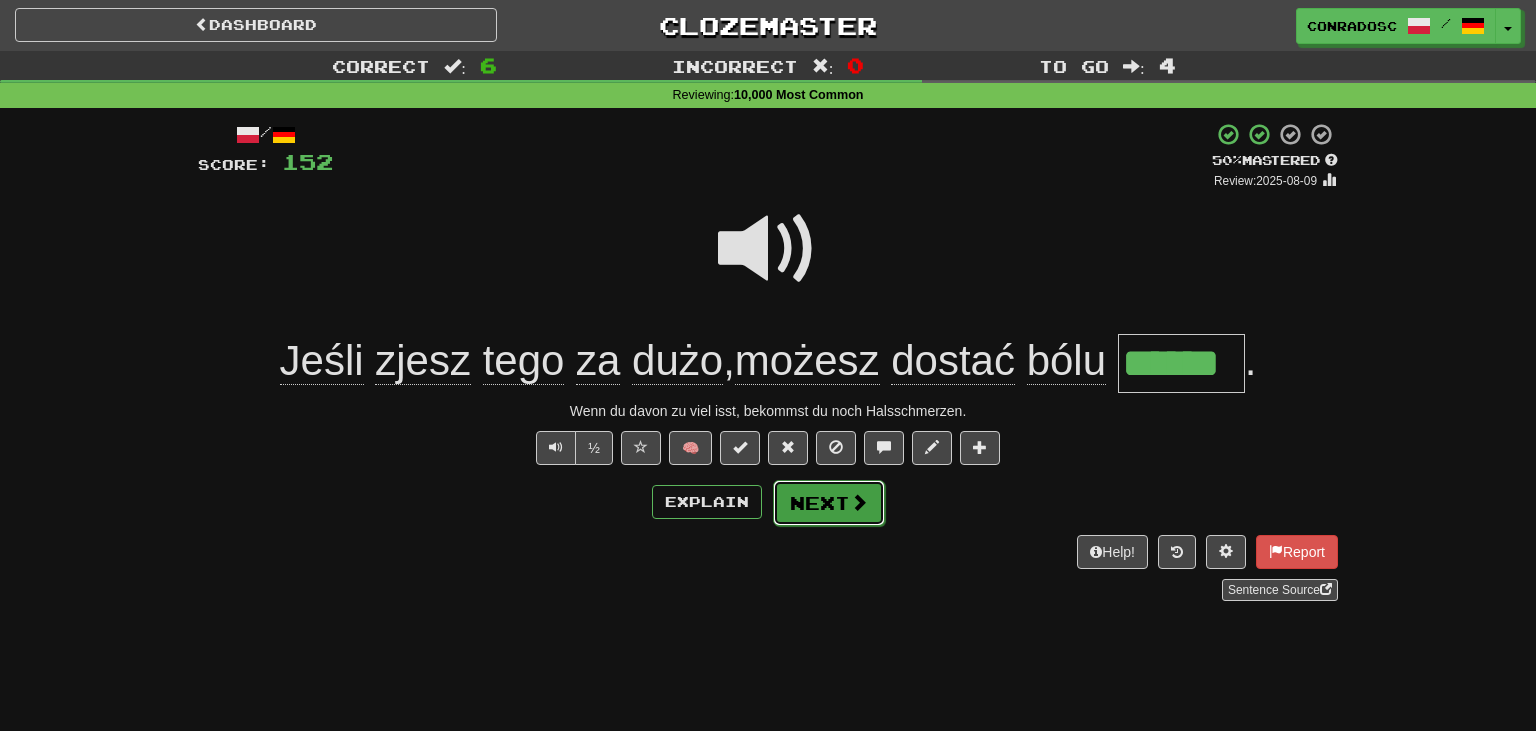 click on "Next" at bounding box center (829, 503) 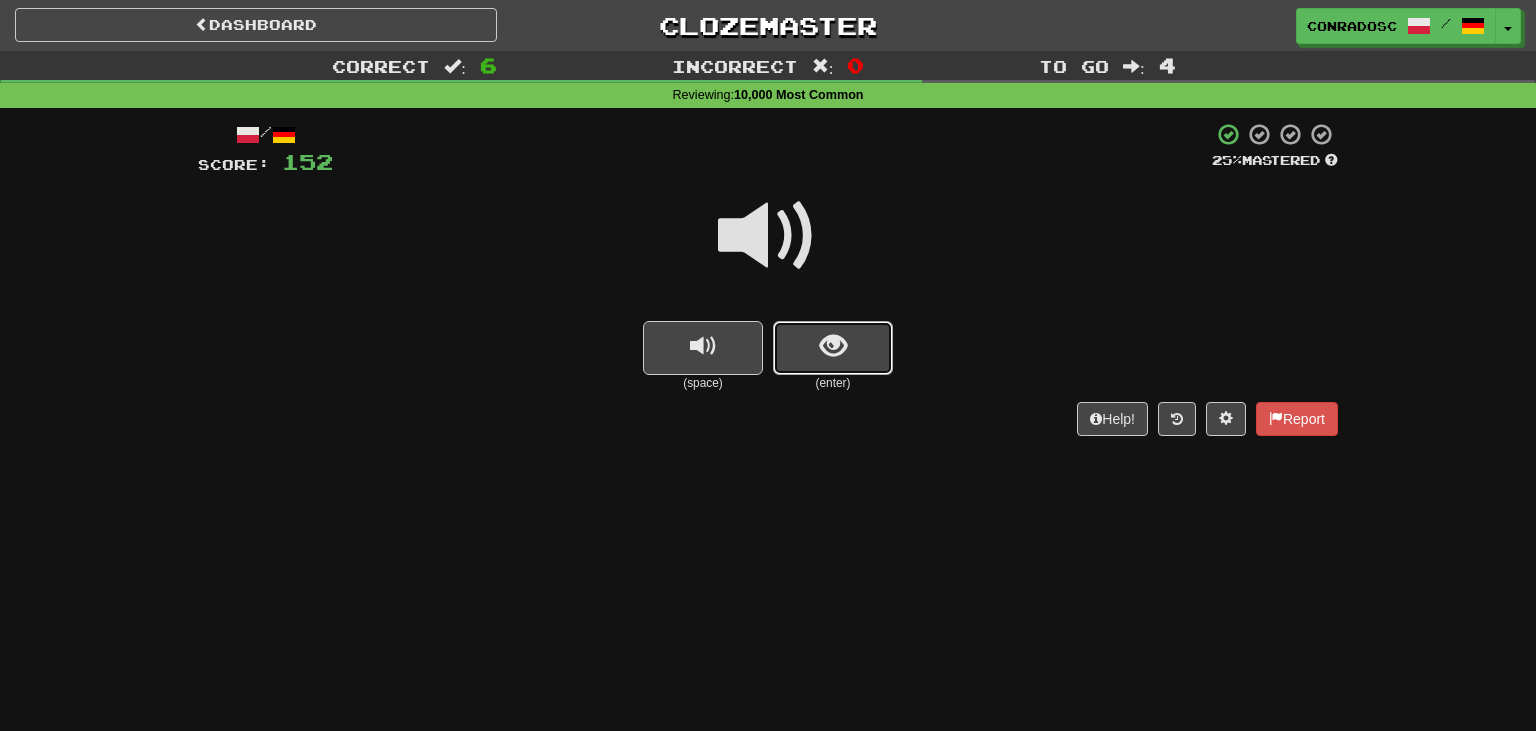 click at bounding box center [833, 348] 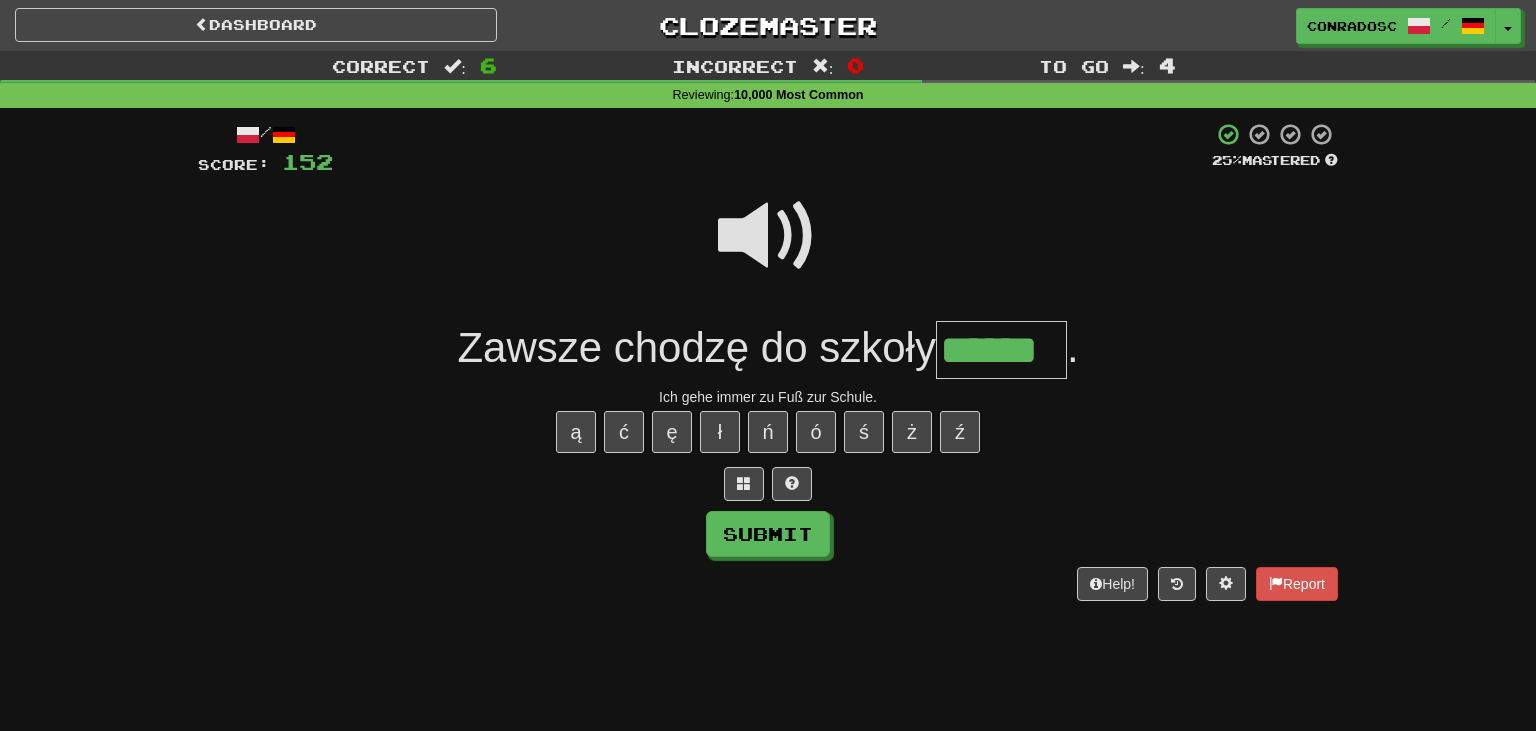 type on "******" 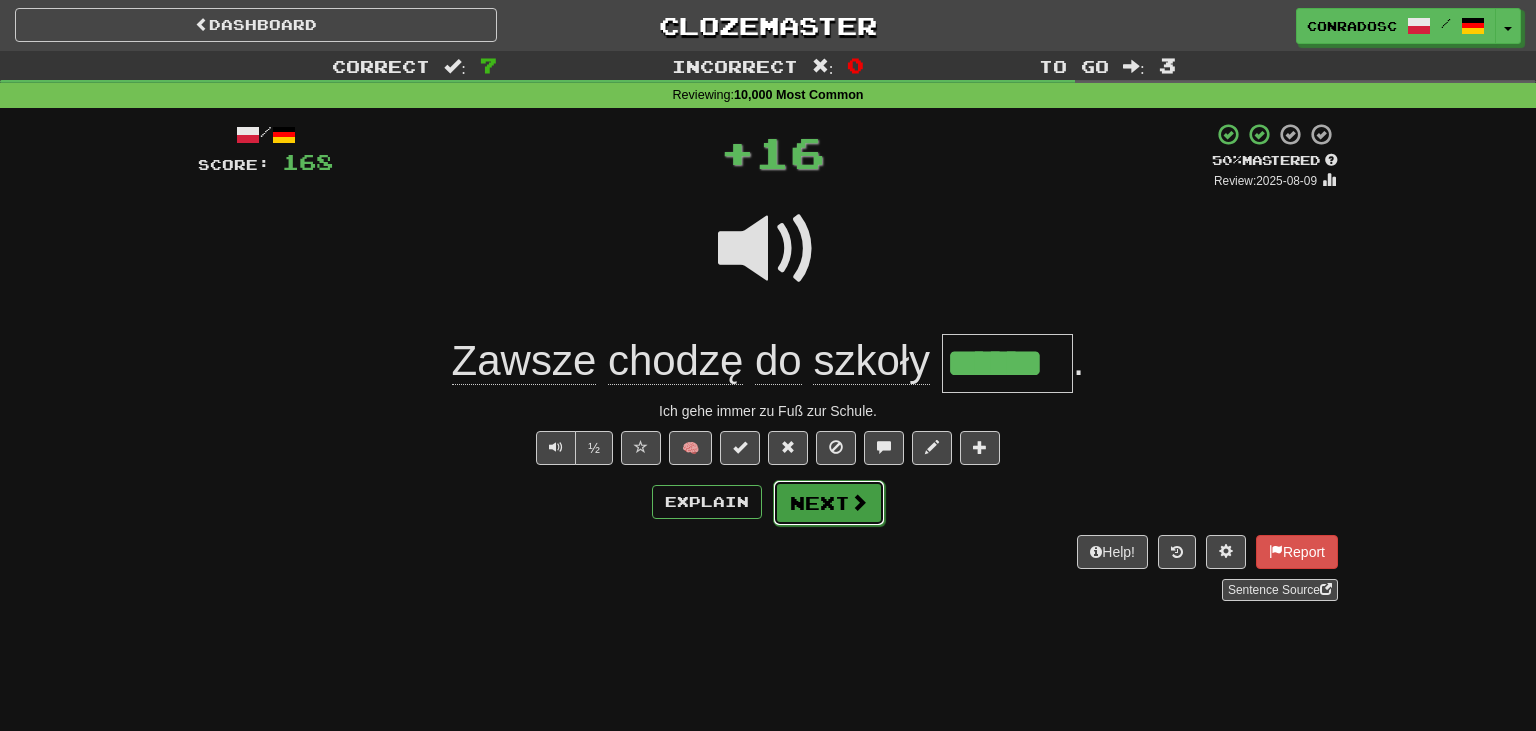 click on "Next" at bounding box center (829, 503) 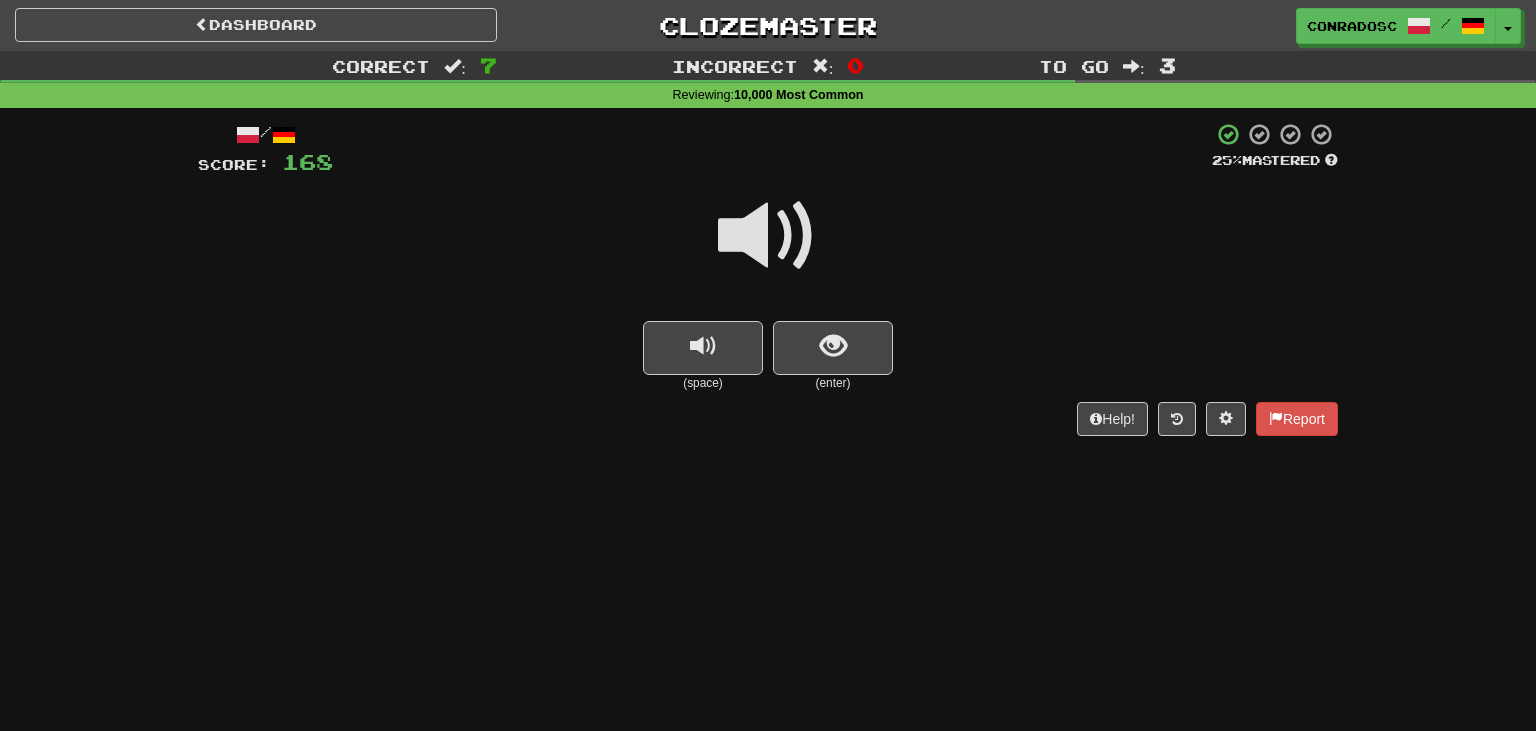 click at bounding box center [768, 236] 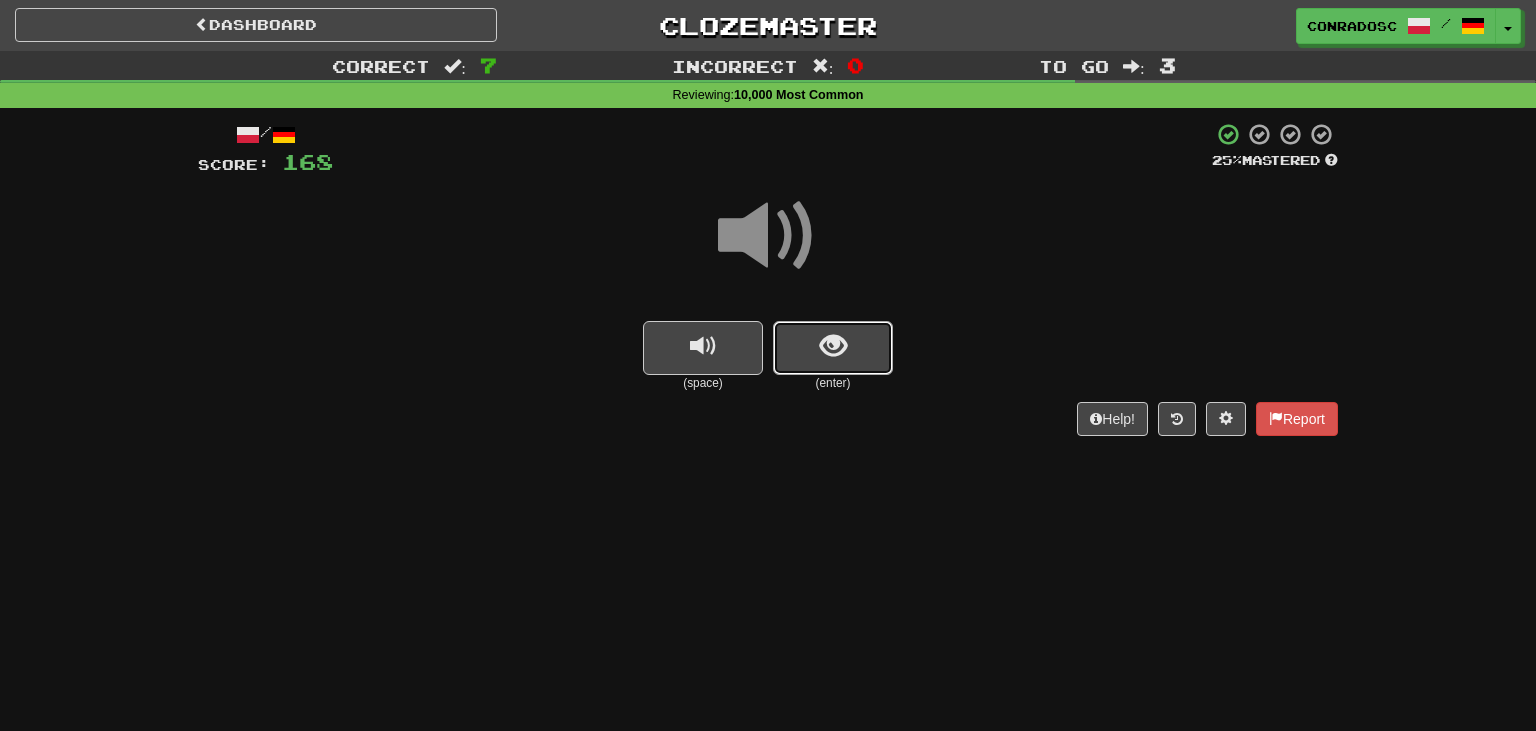 click at bounding box center (833, 348) 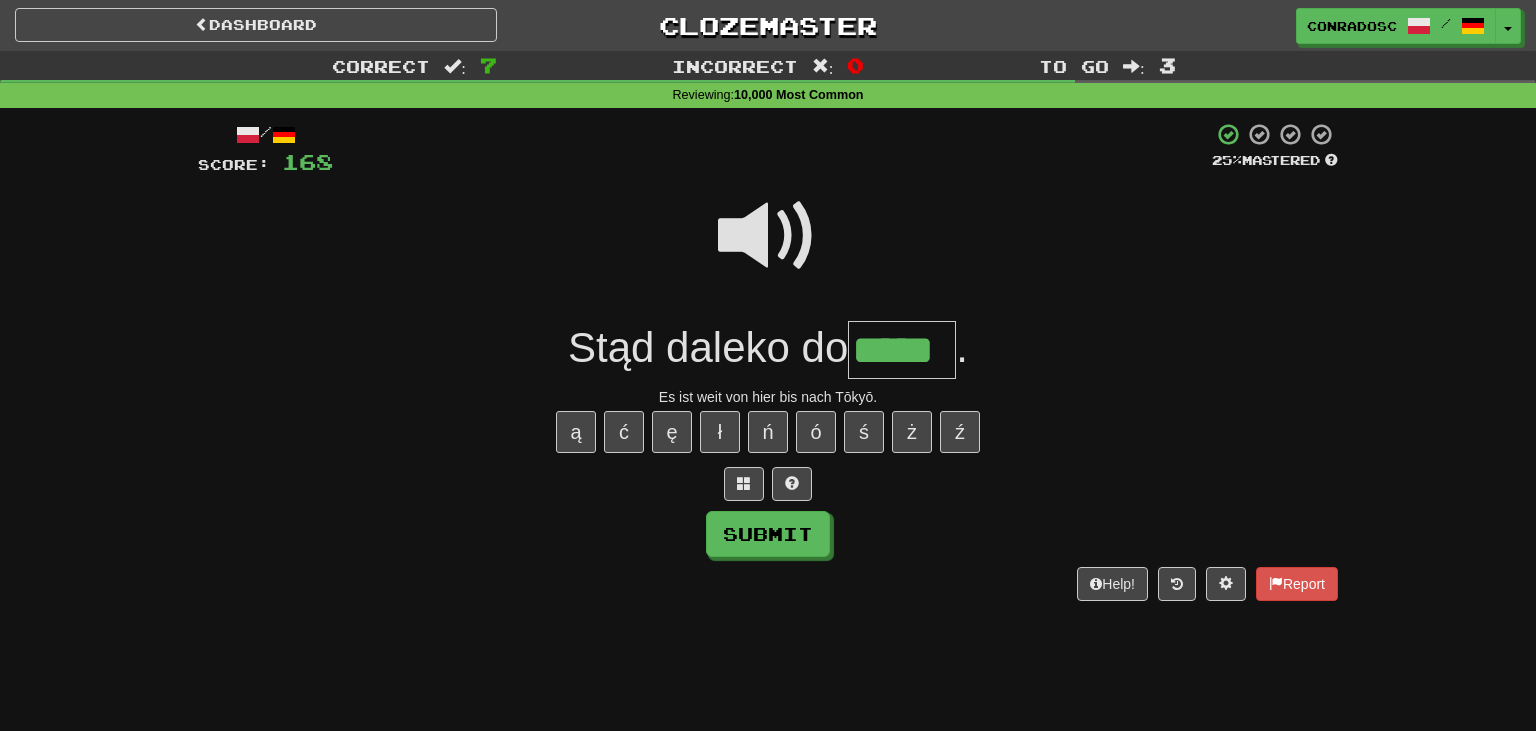 type on "*****" 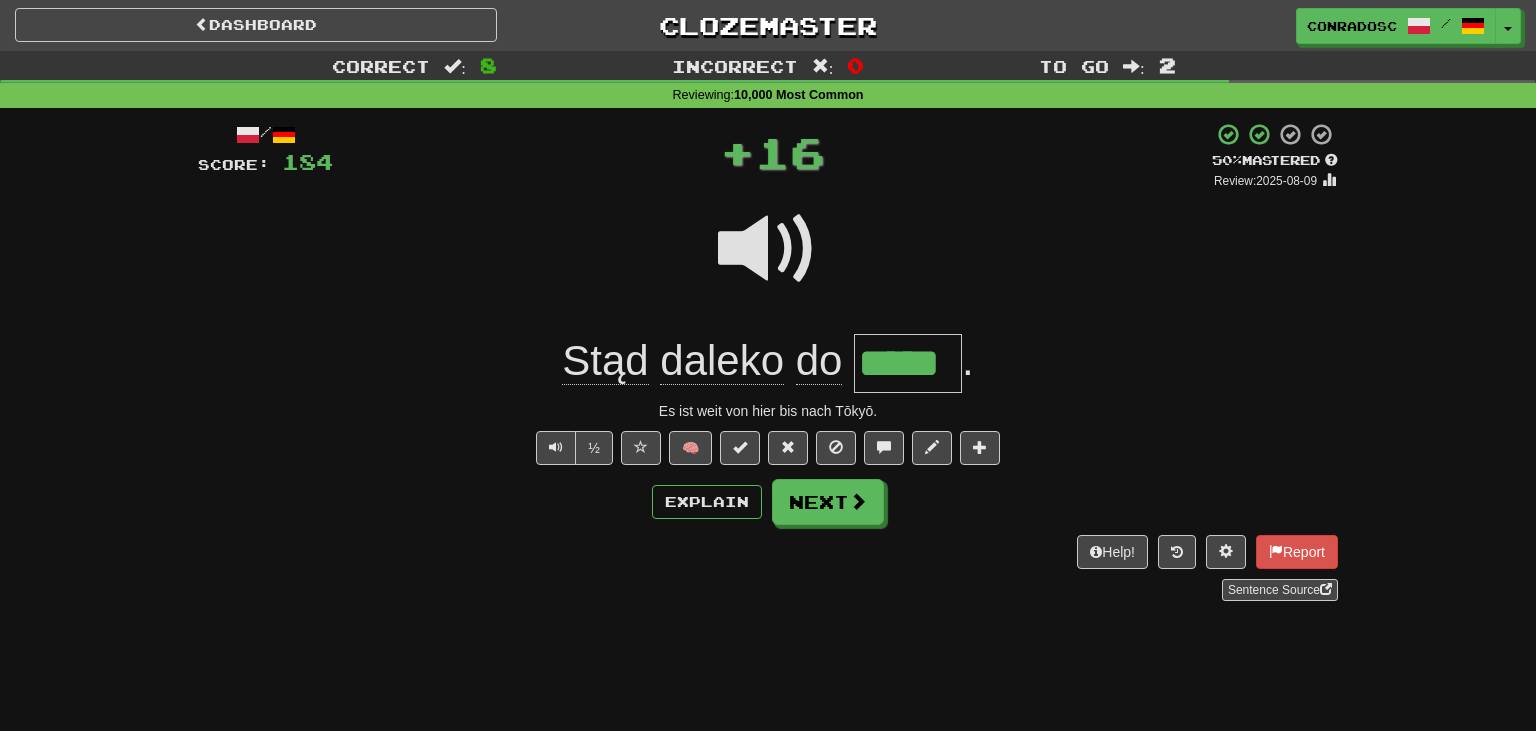 click on "*****" at bounding box center [908, 363] 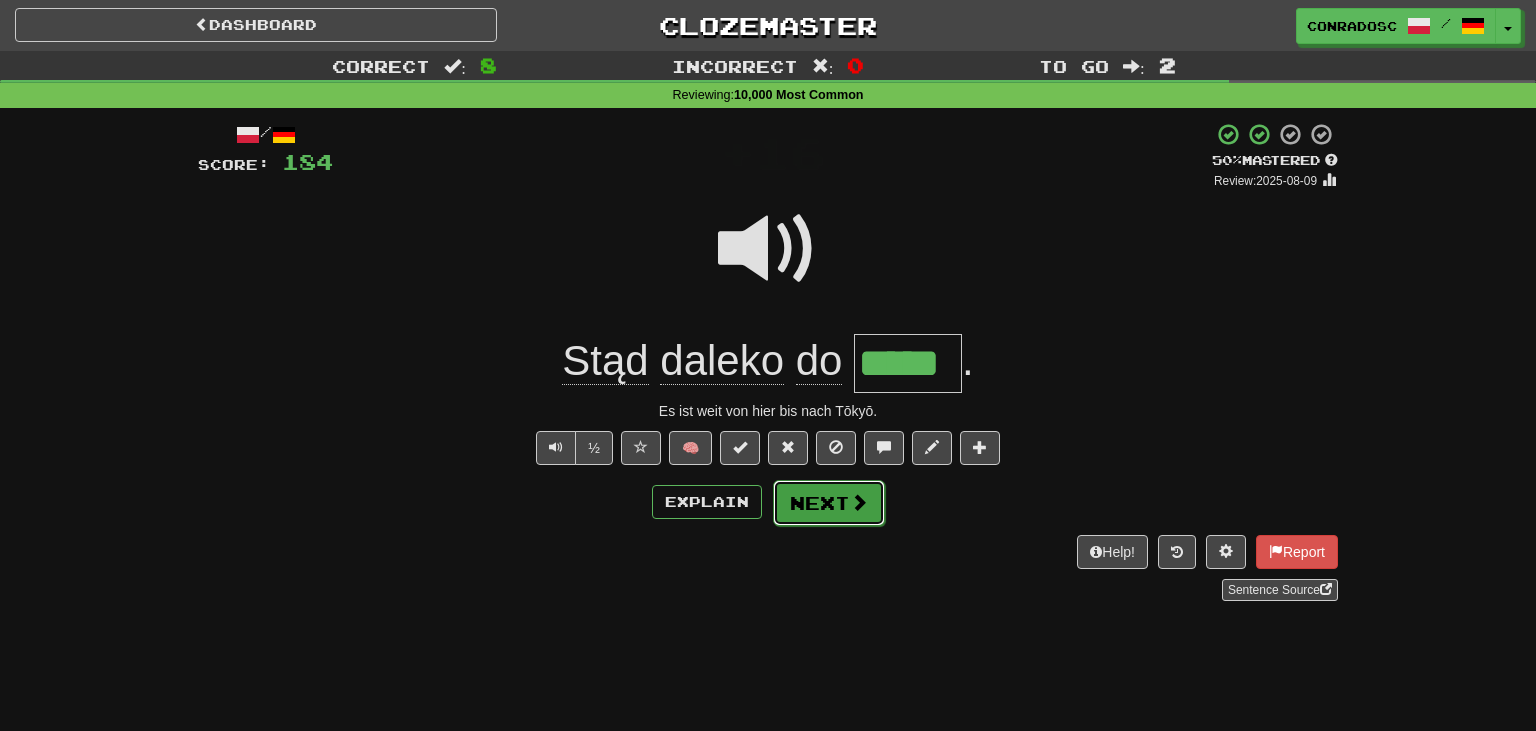 click on "Next" at bounding box center [829, 503] 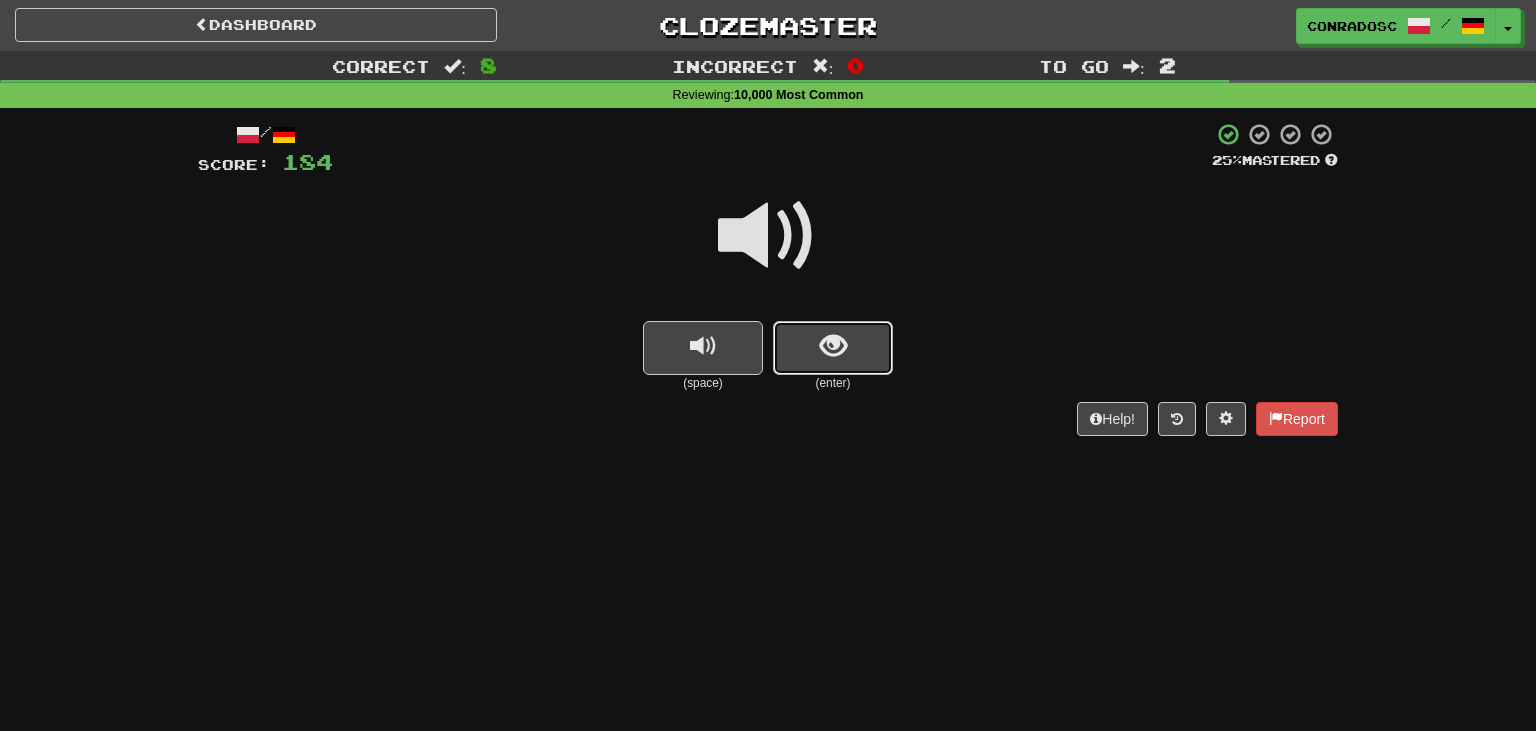 click at bounding box center (833, 348) 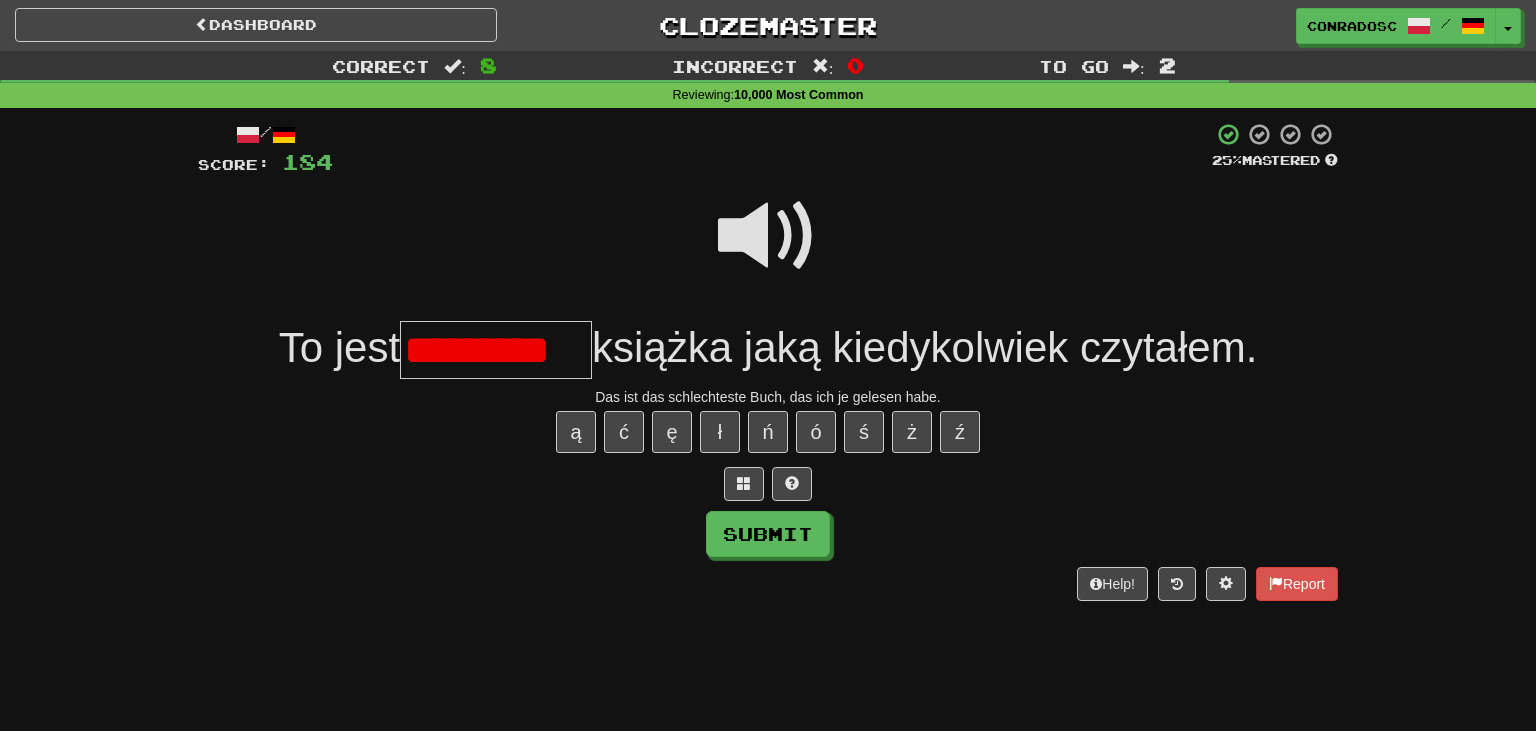 scroll, scrollTop: 0, scrollLeft: 0, axis: both 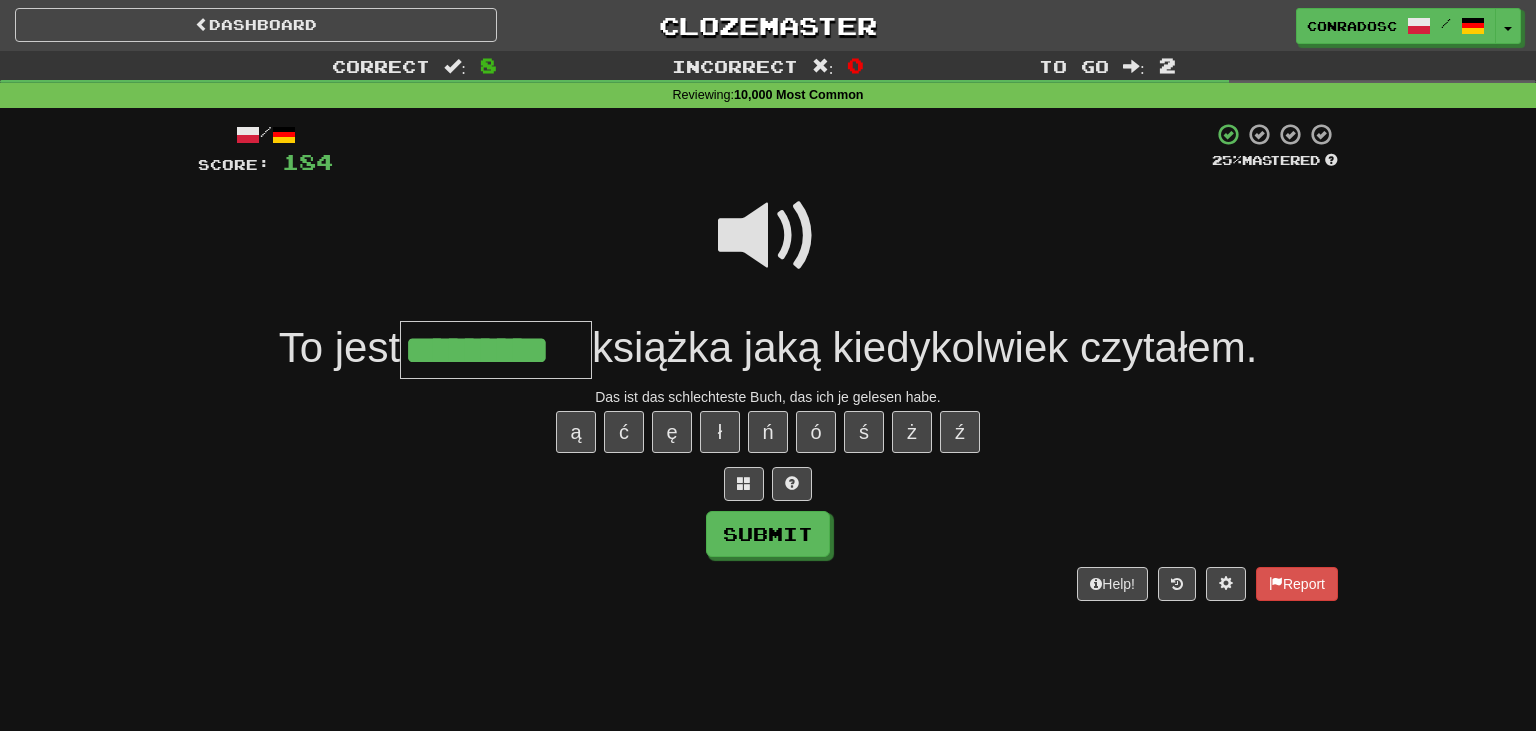 type on "*********" 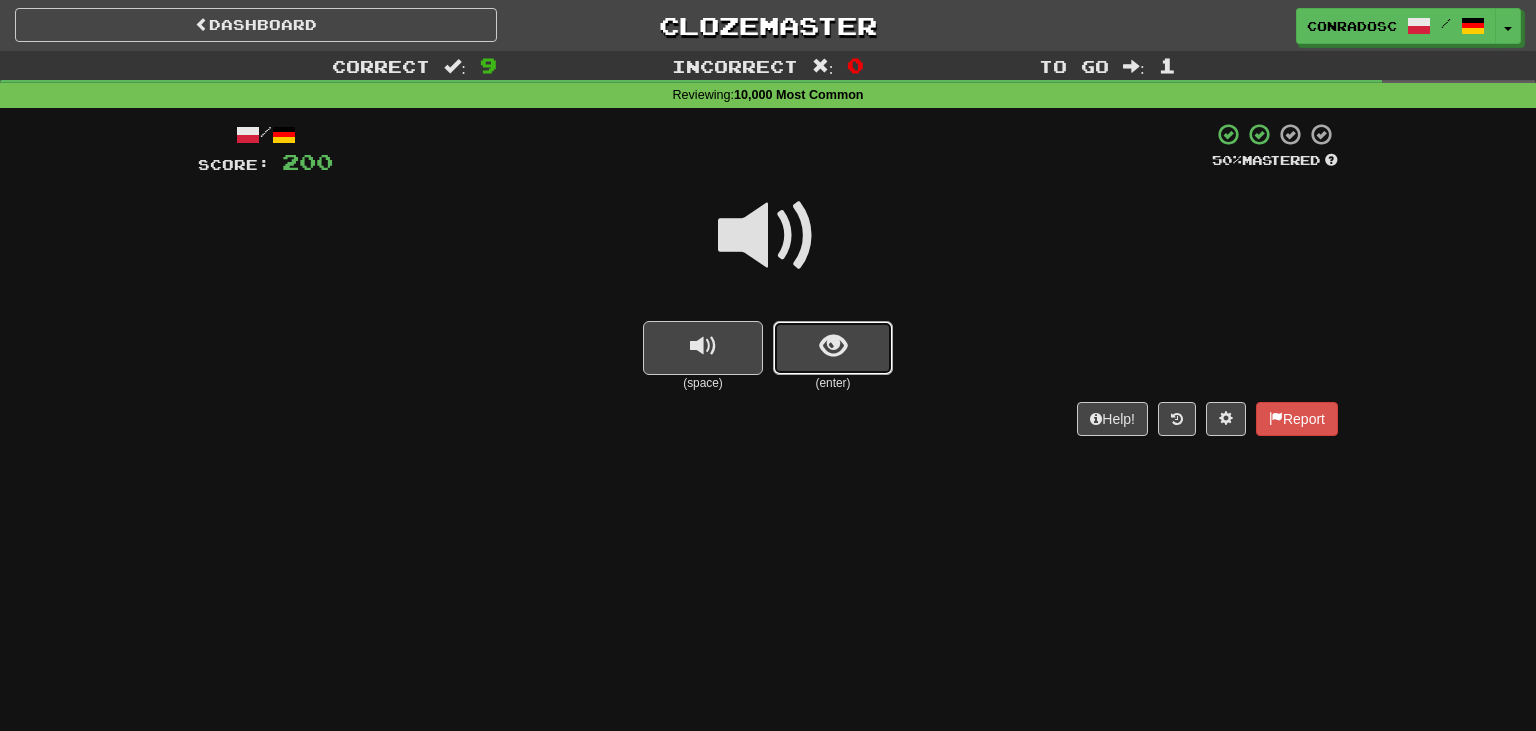click at bounding box center (833, 348) 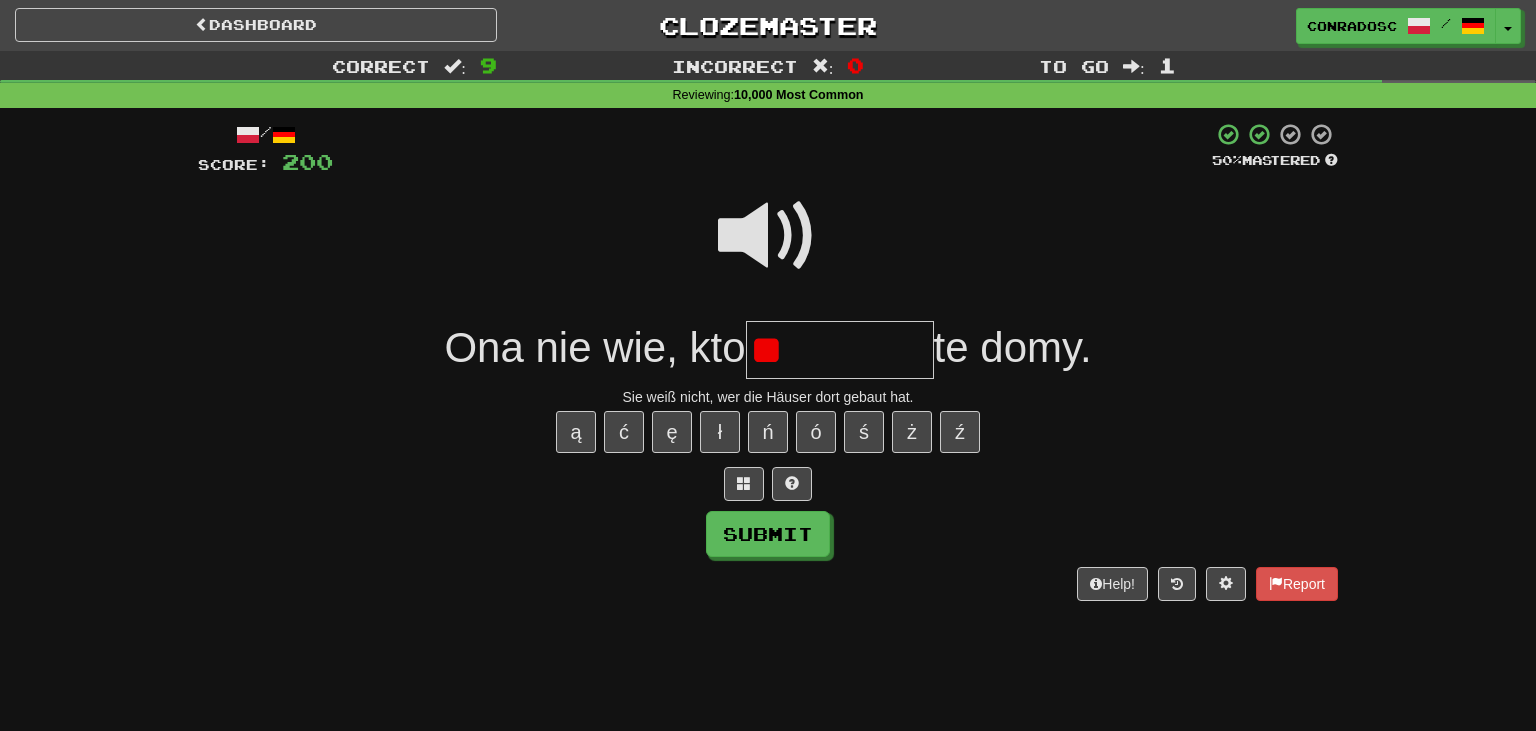 type on "*" 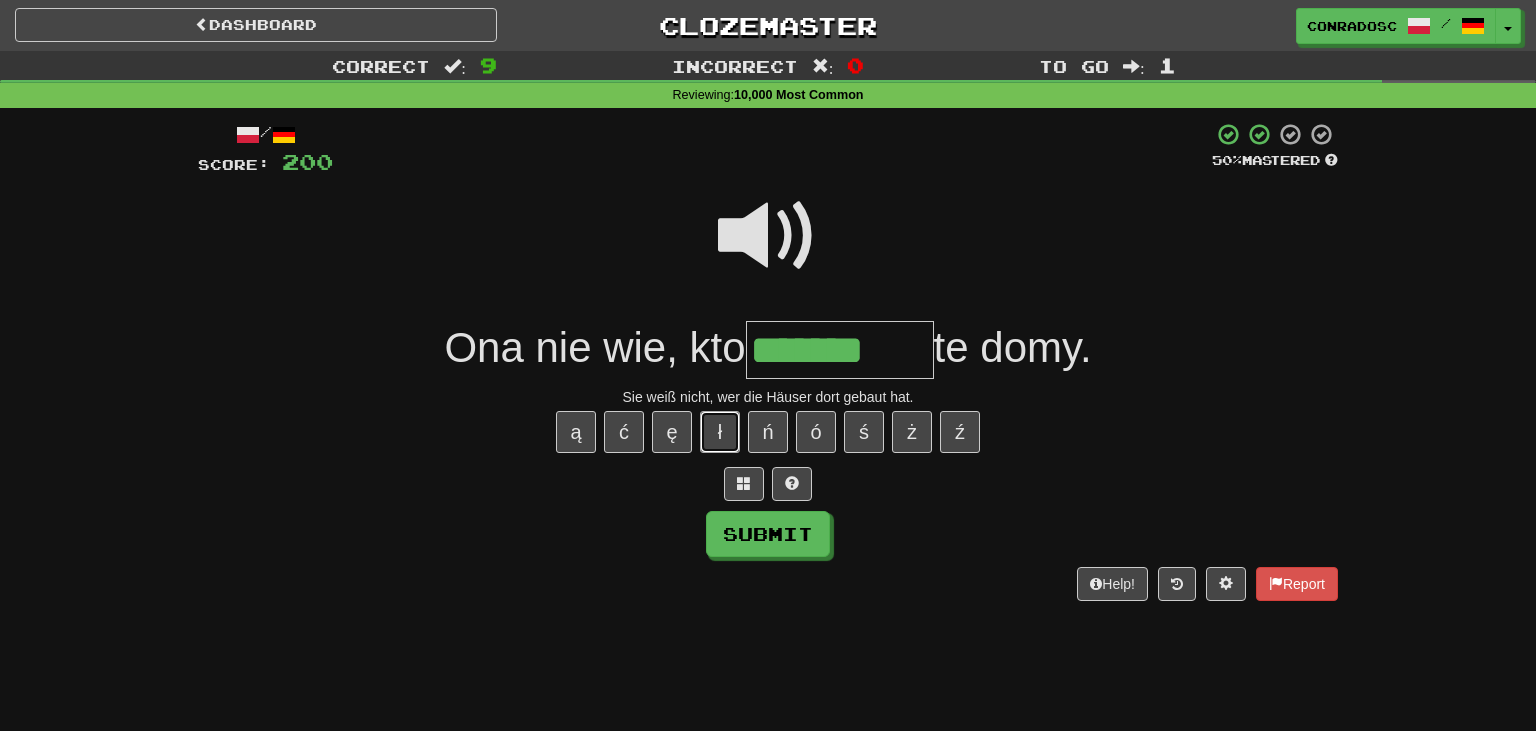 click on "ł" at bounding box center [720, 432] 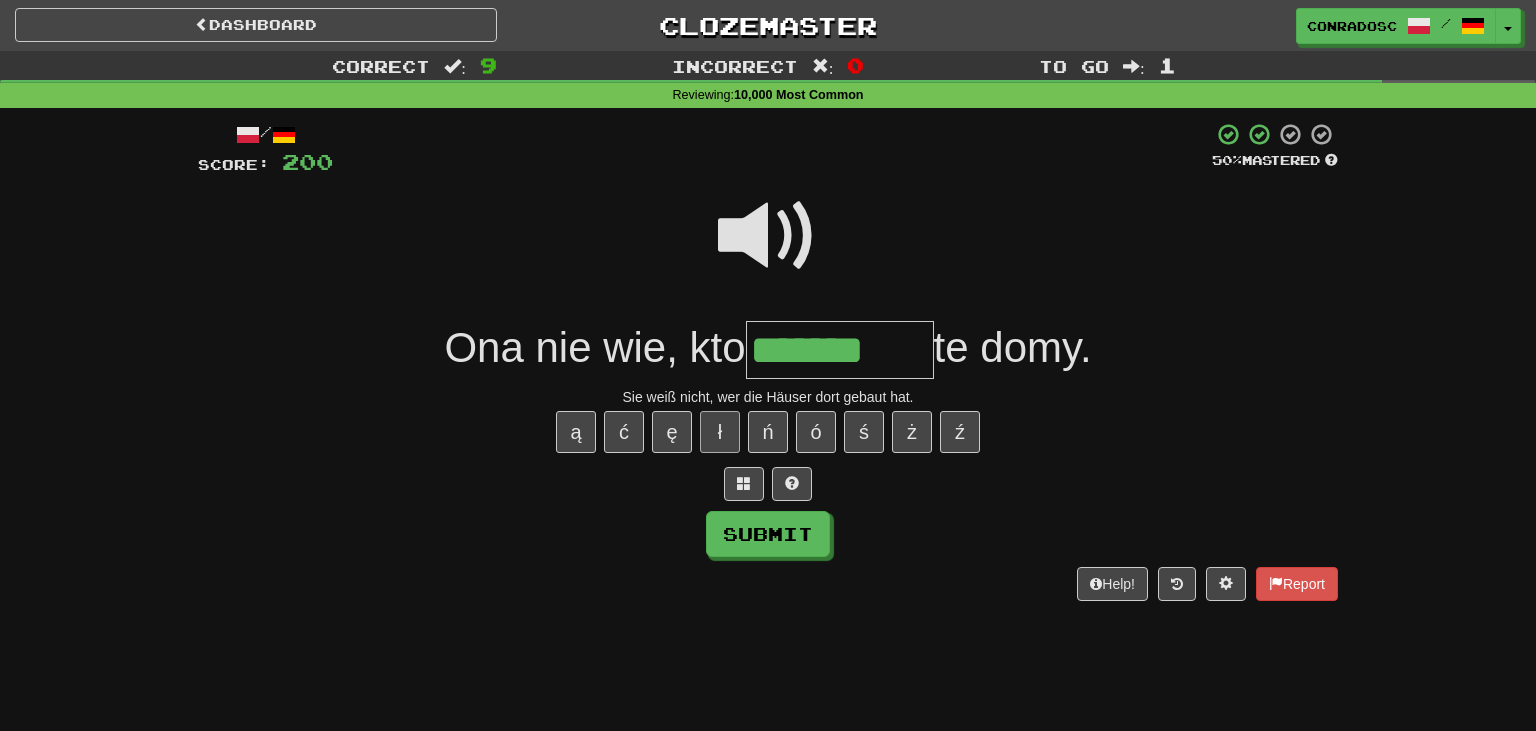 type on "********" 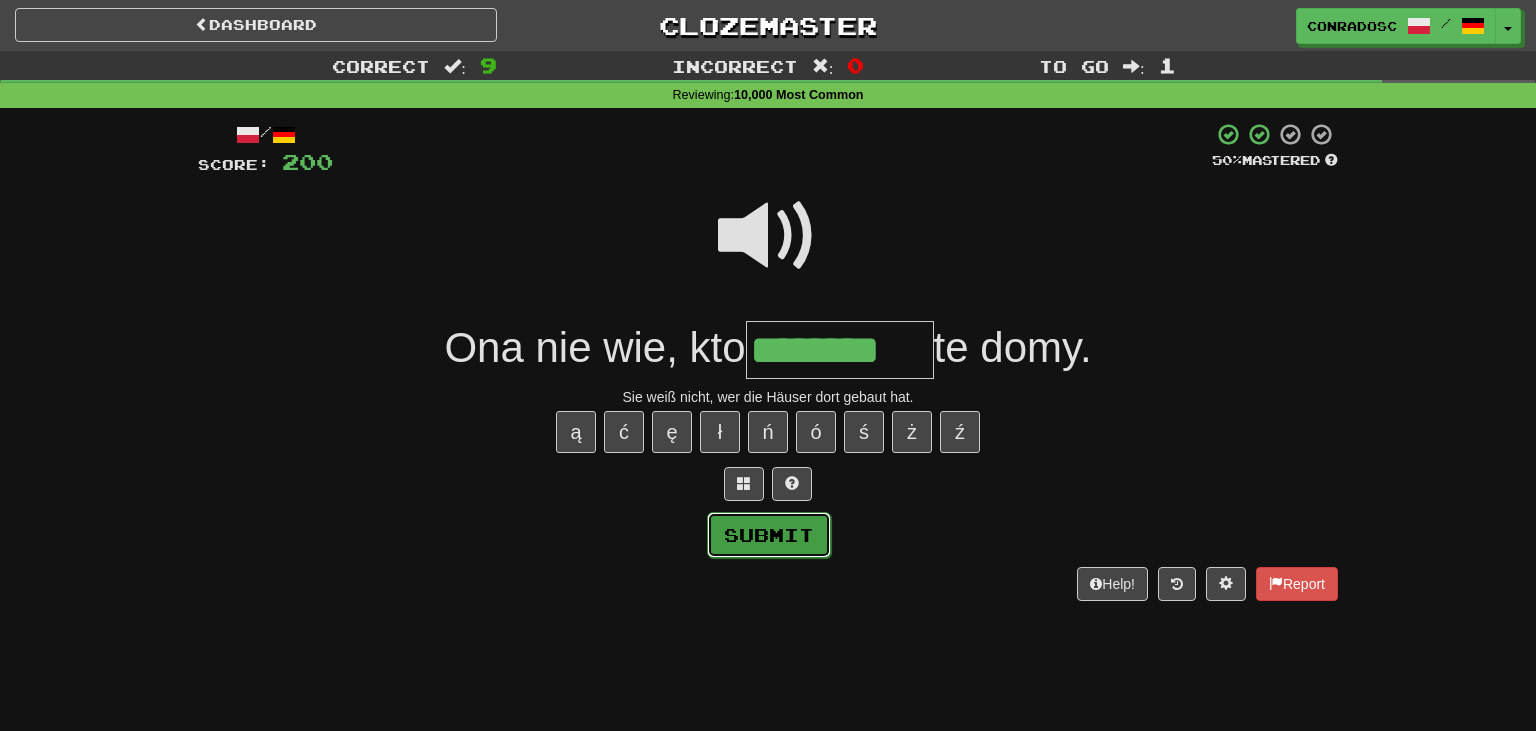 click on "Submit" at bounding box center (769, 535) 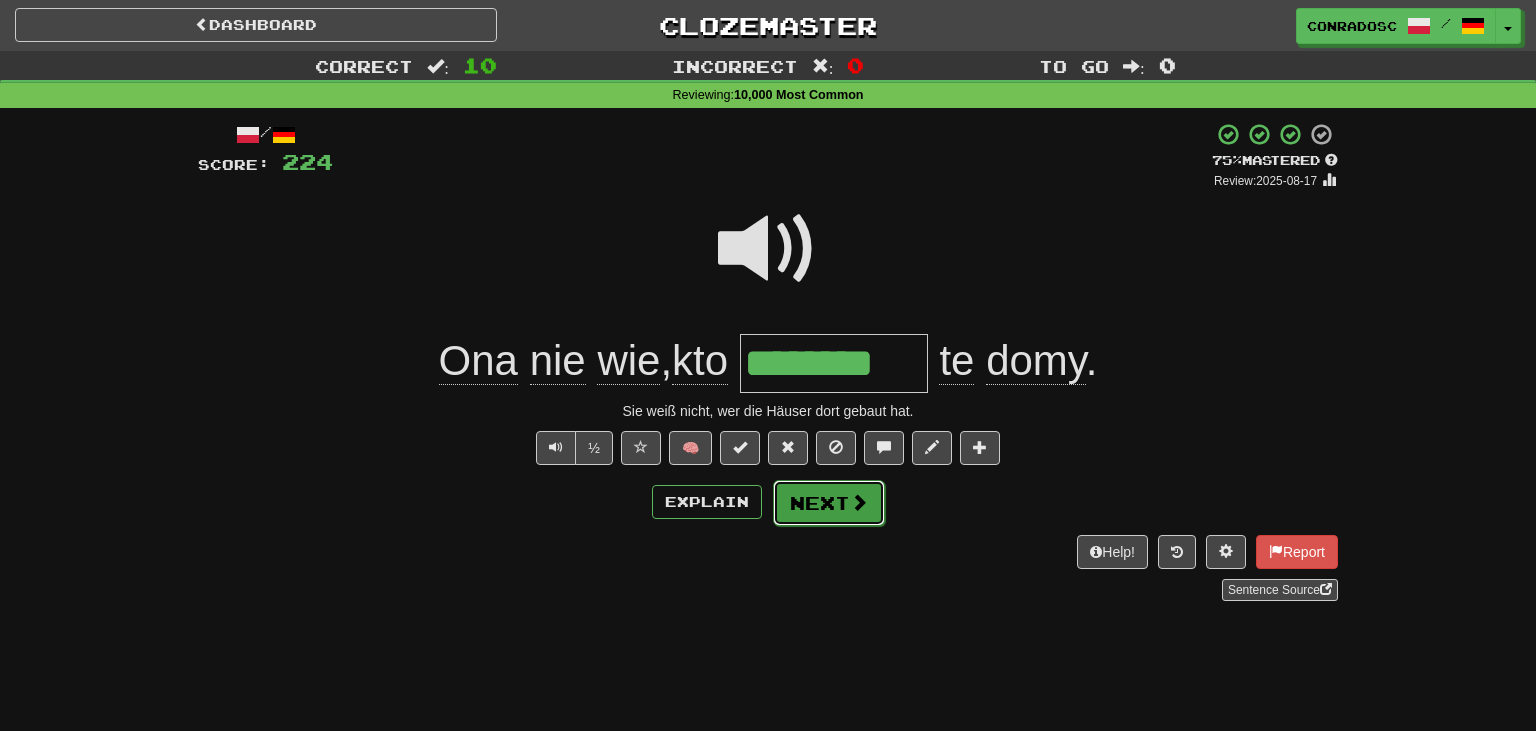 click on "Next" at bounding box center (829, 503) 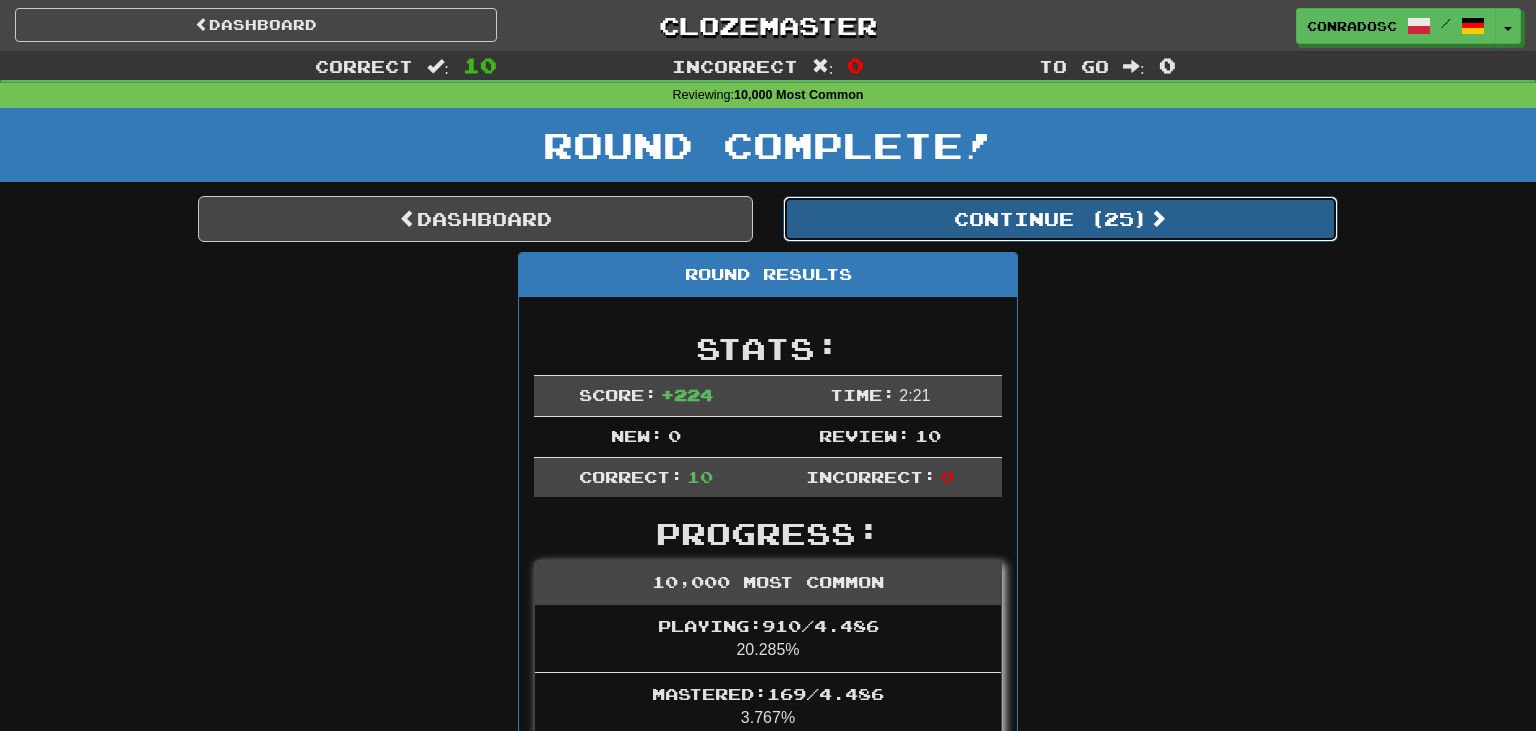 click on "Continue ( 25 )" at bounding box center [1060, 219] 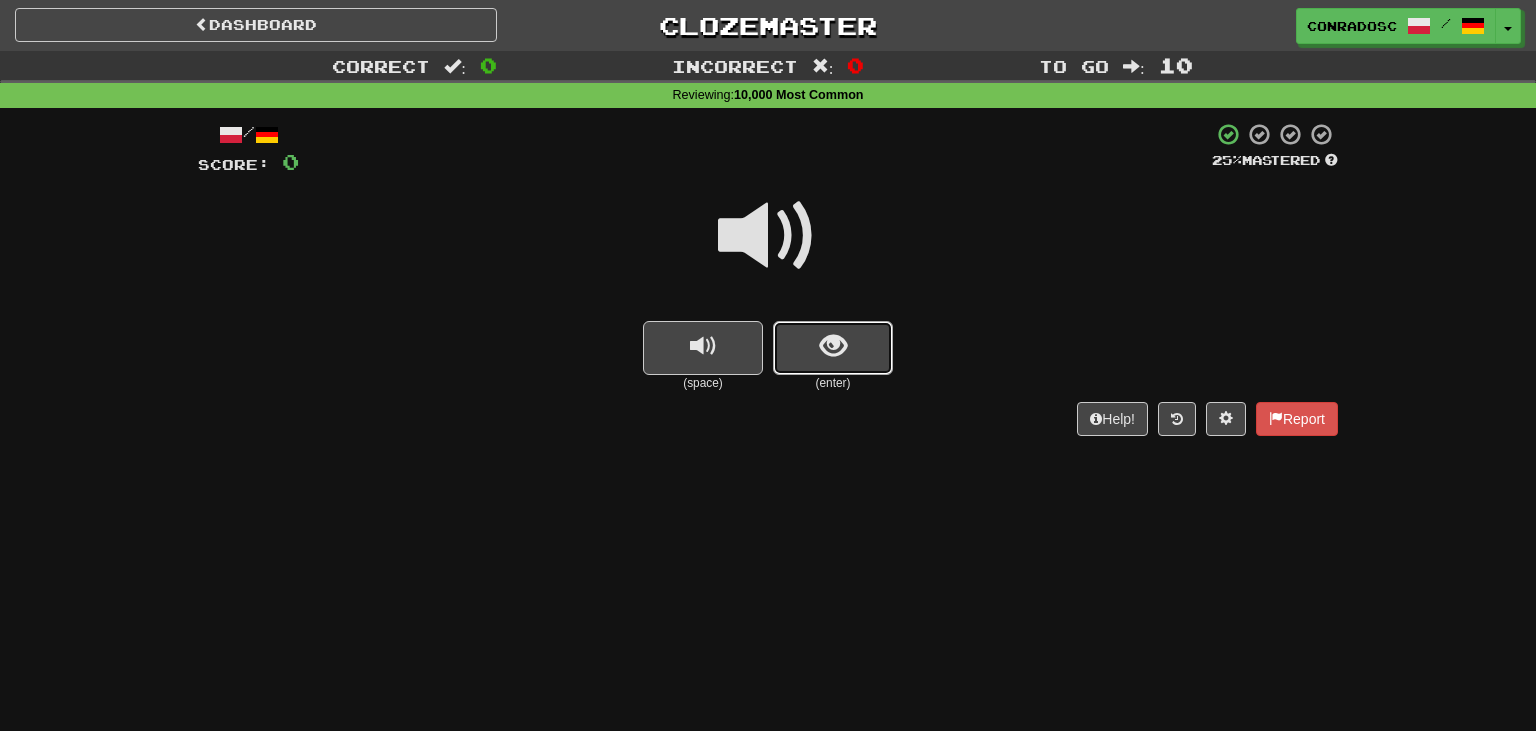 click at bounding box center (833, 348) 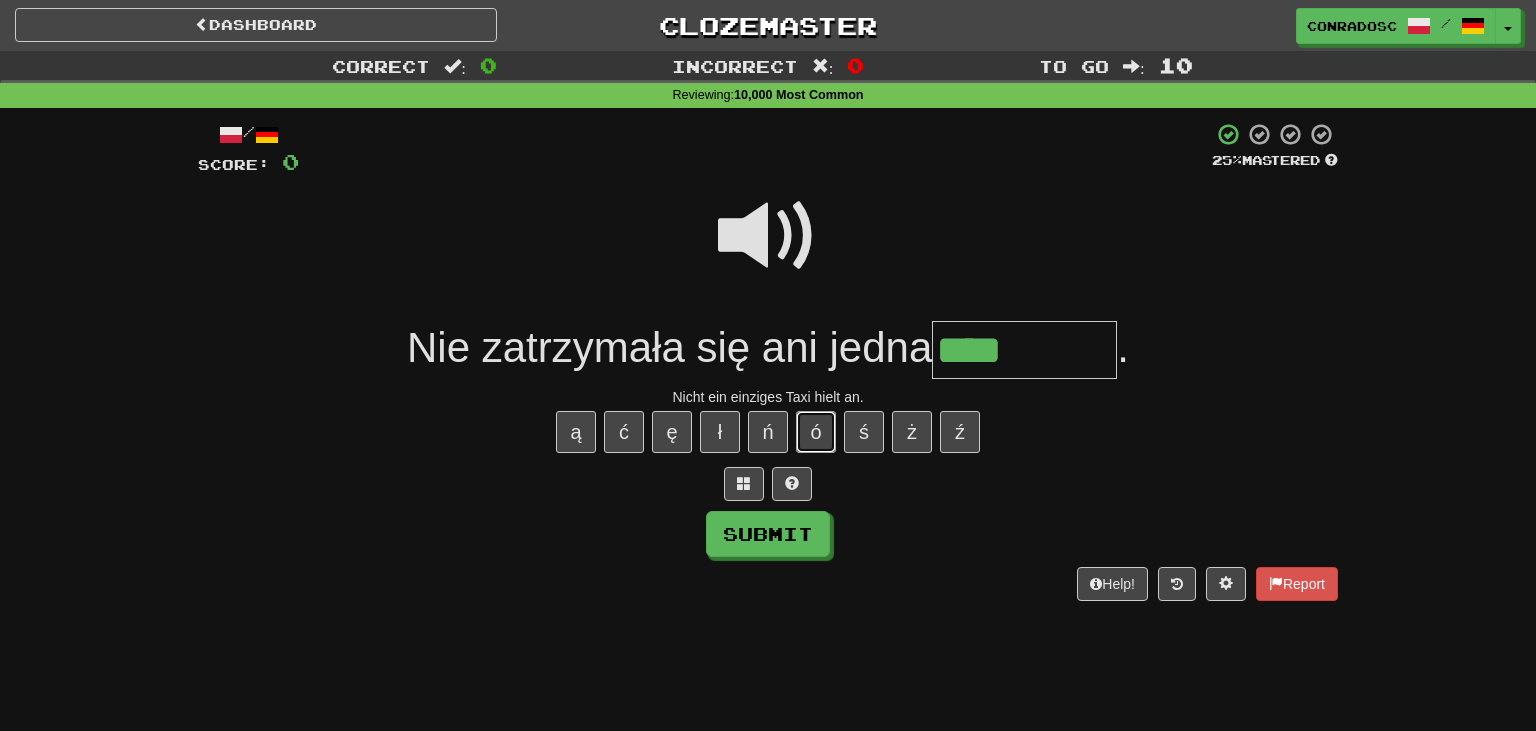 click on "ó" at bounding box center [816, 432] 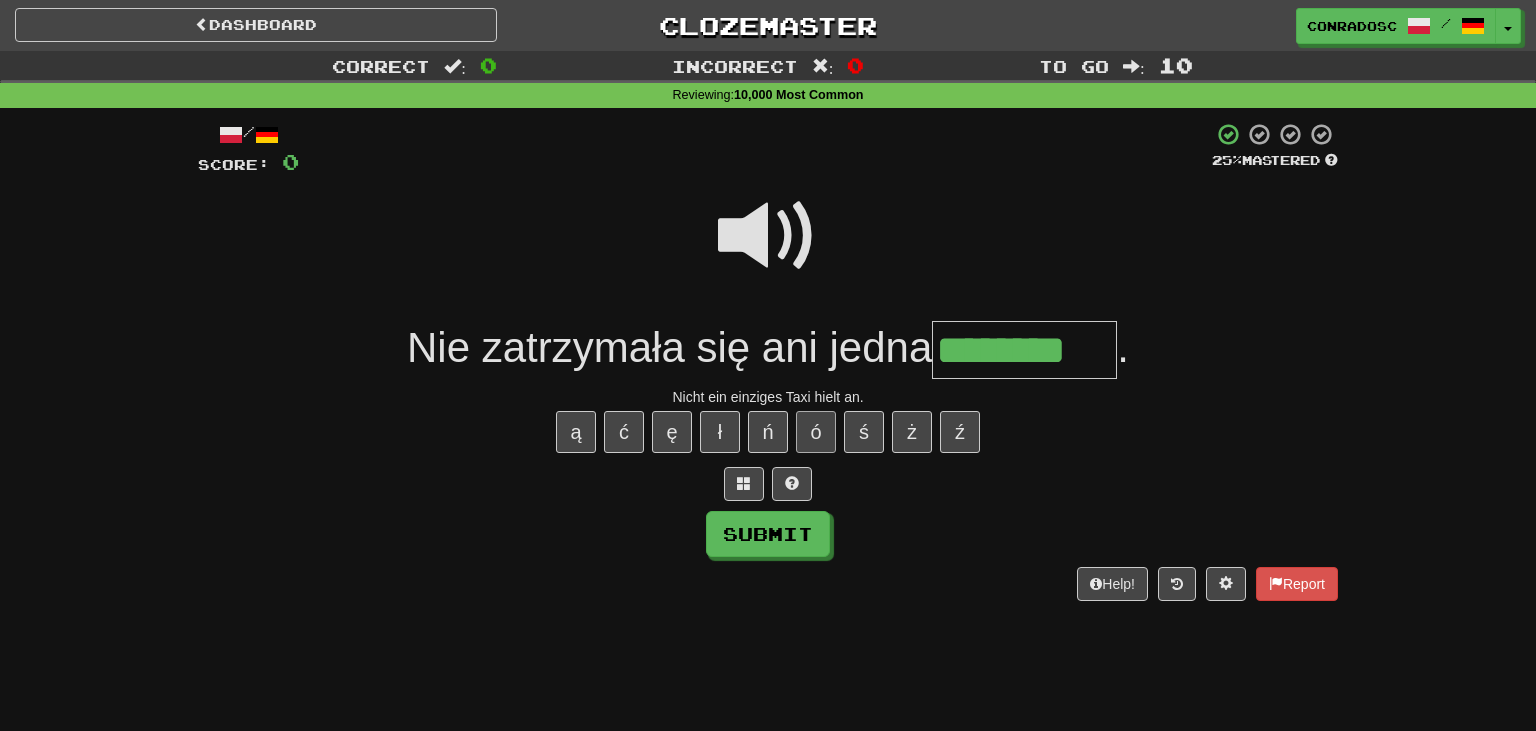 type on "********" 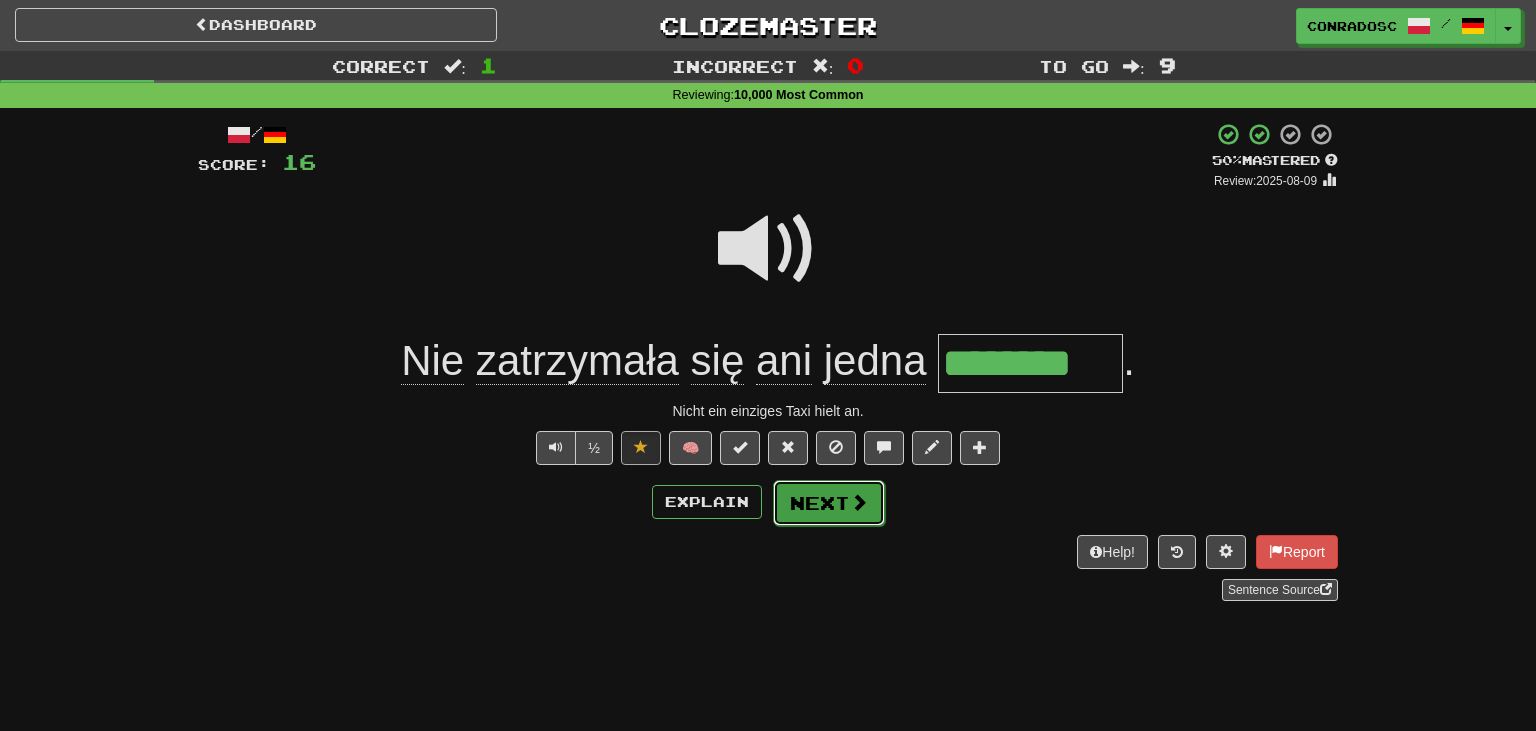 click on "Next" at bounding box center (829, 503) 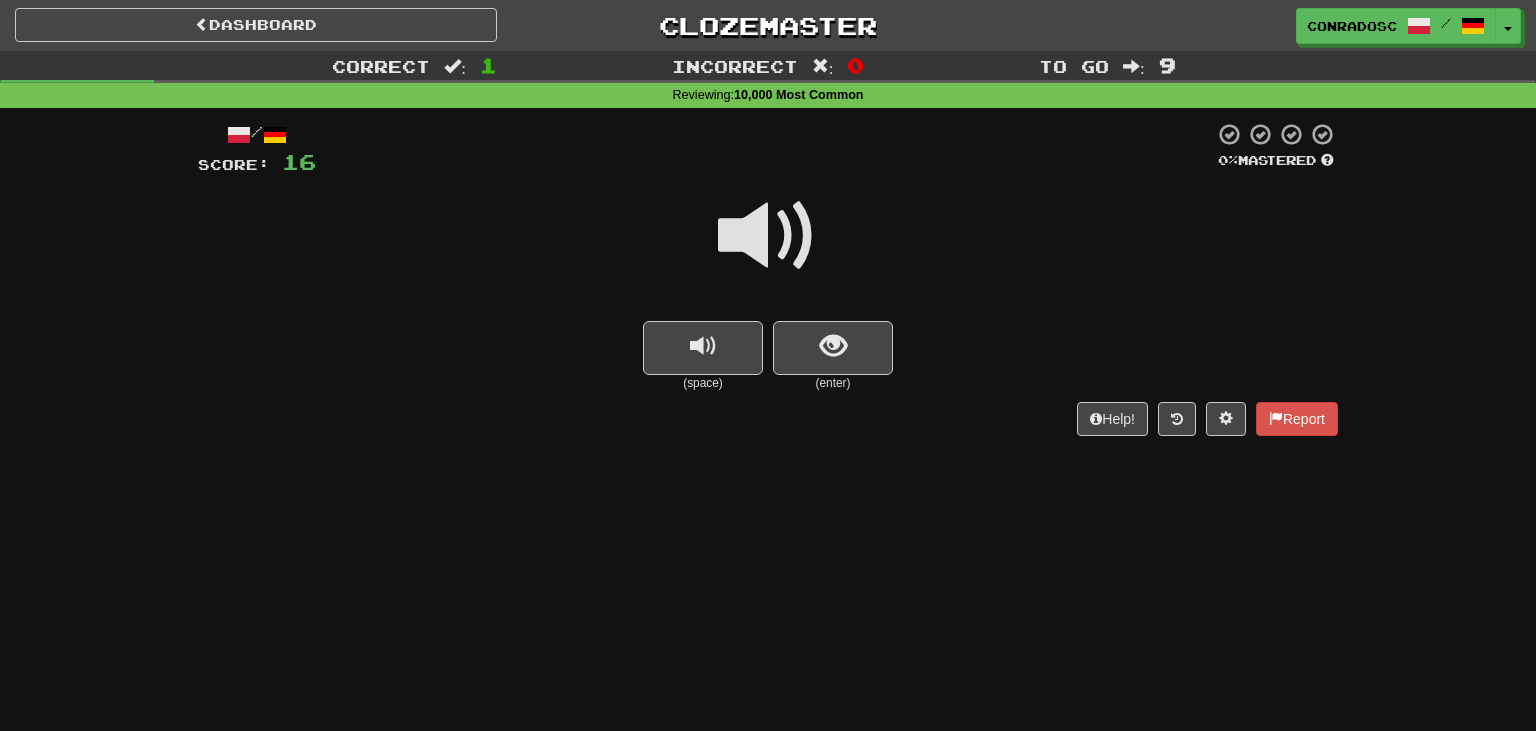 click at bounding box center (768, 236) 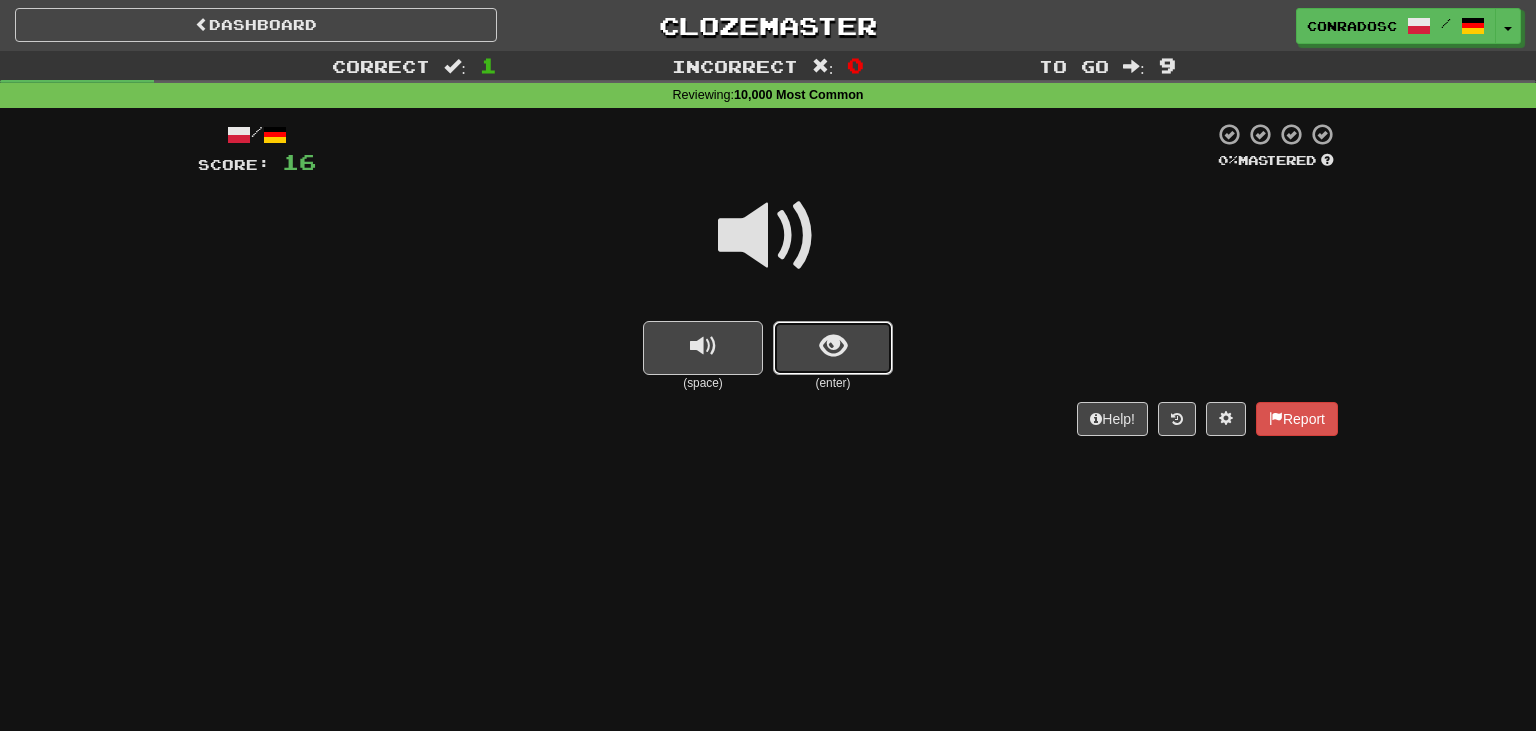 click at bounding box center (833, 348) 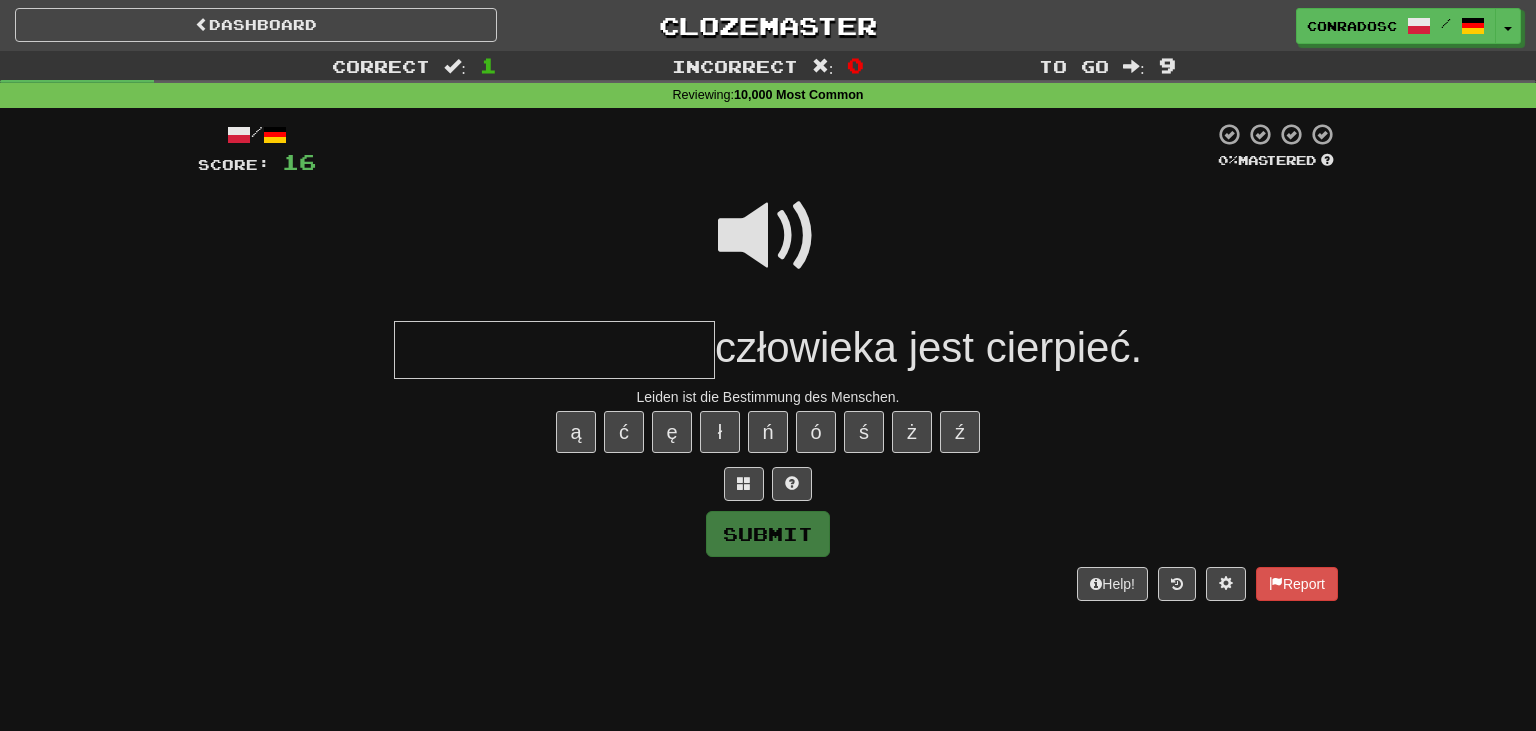click at bounding box center (768, 236) 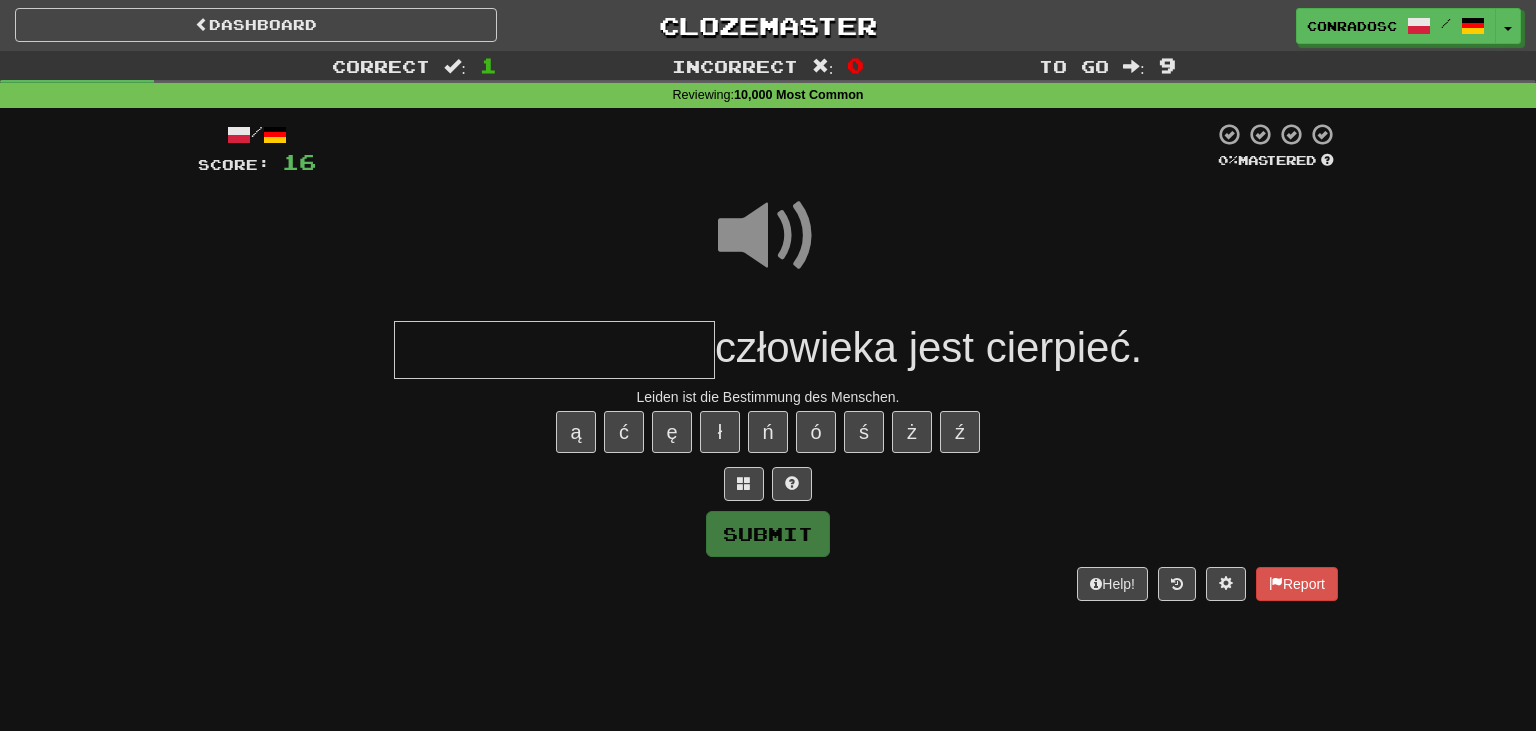click at bounding box center [554, 350] 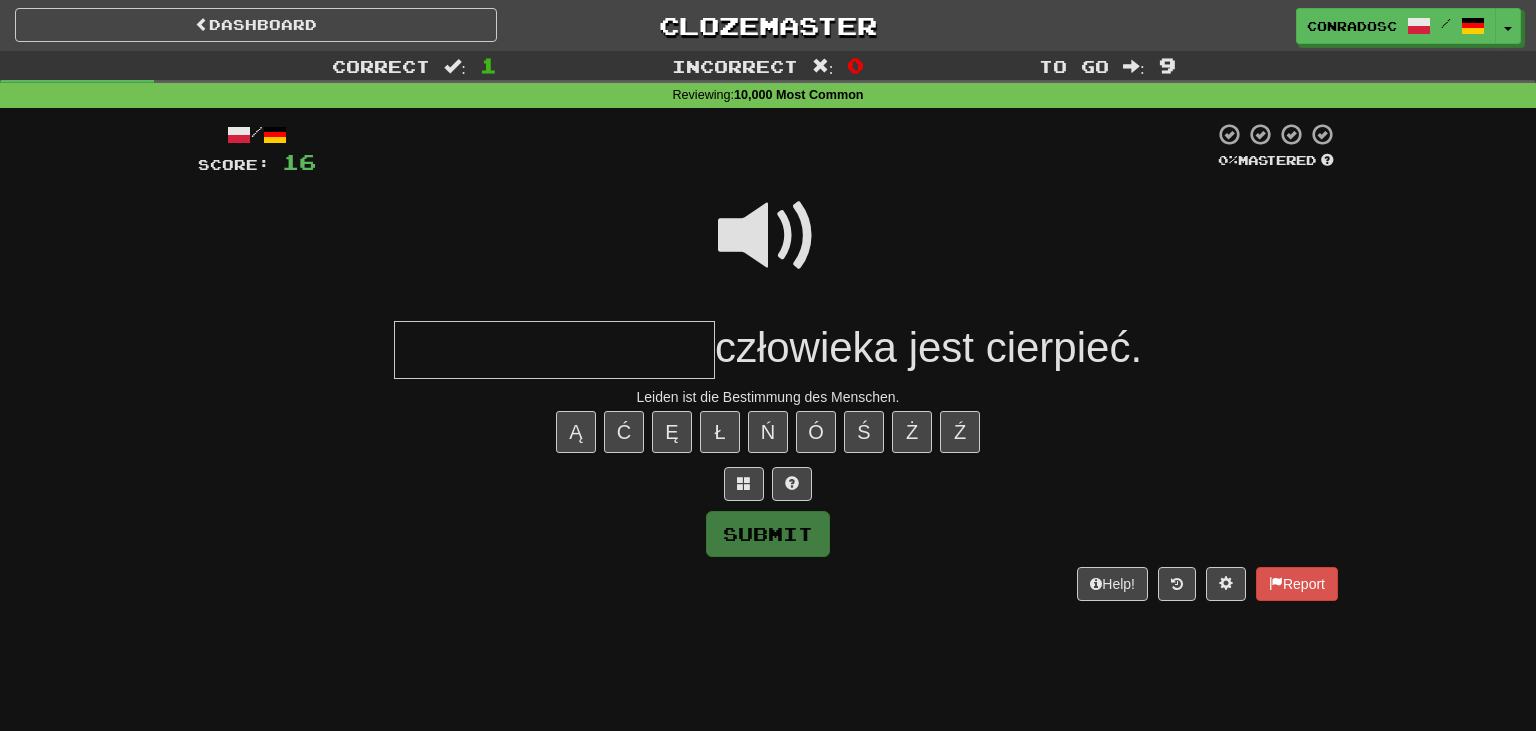 type on "*" 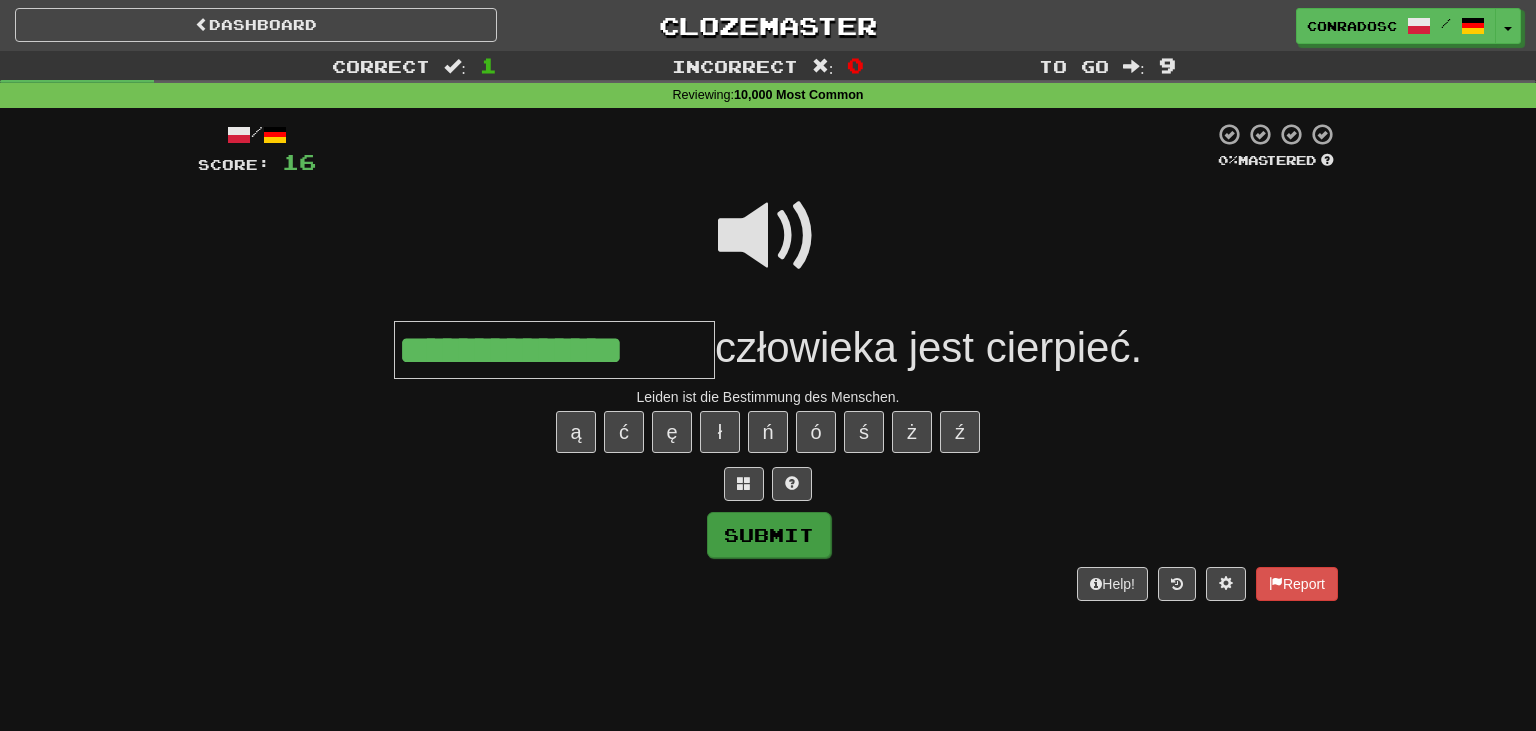 type on "**********" 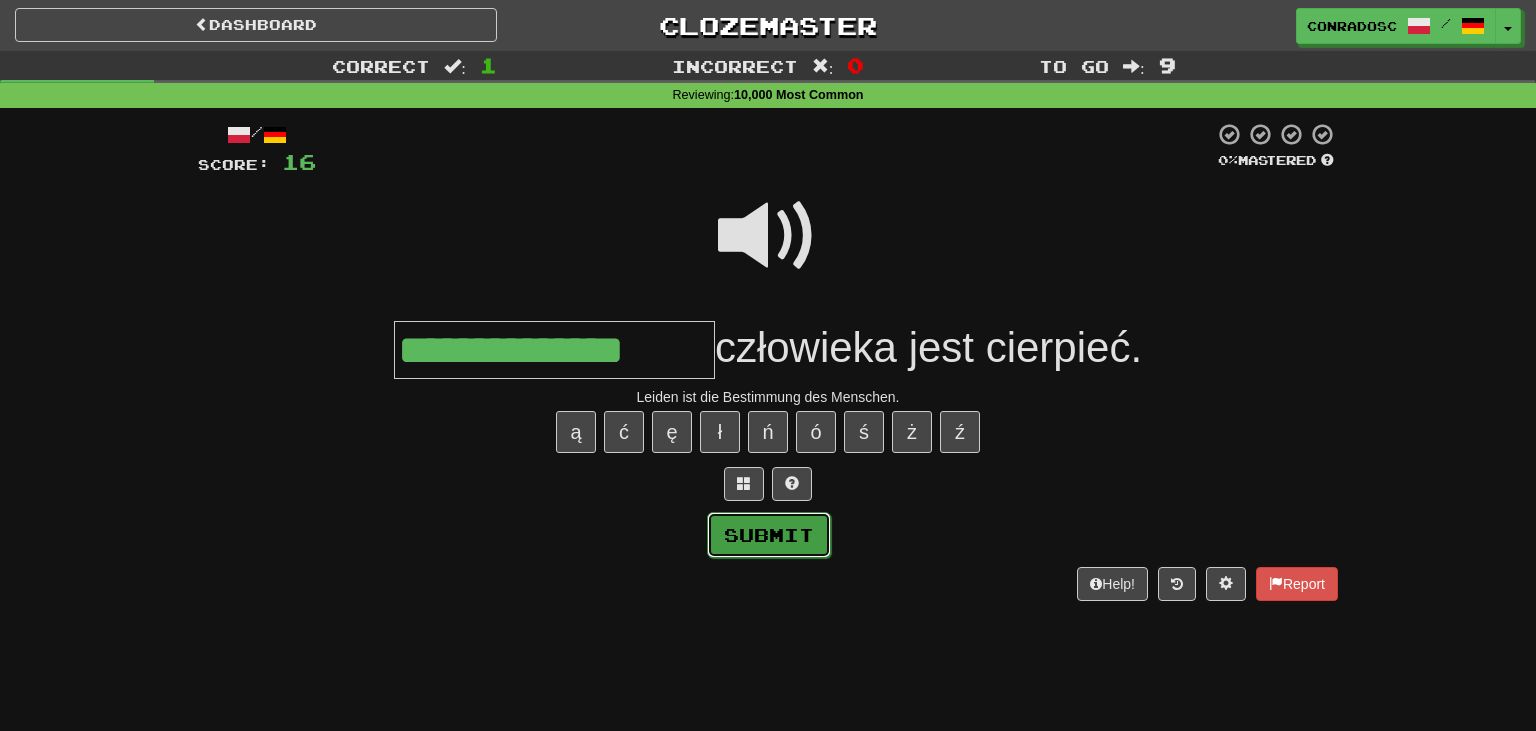 click on "Submit" at bounding box center (769, 535) 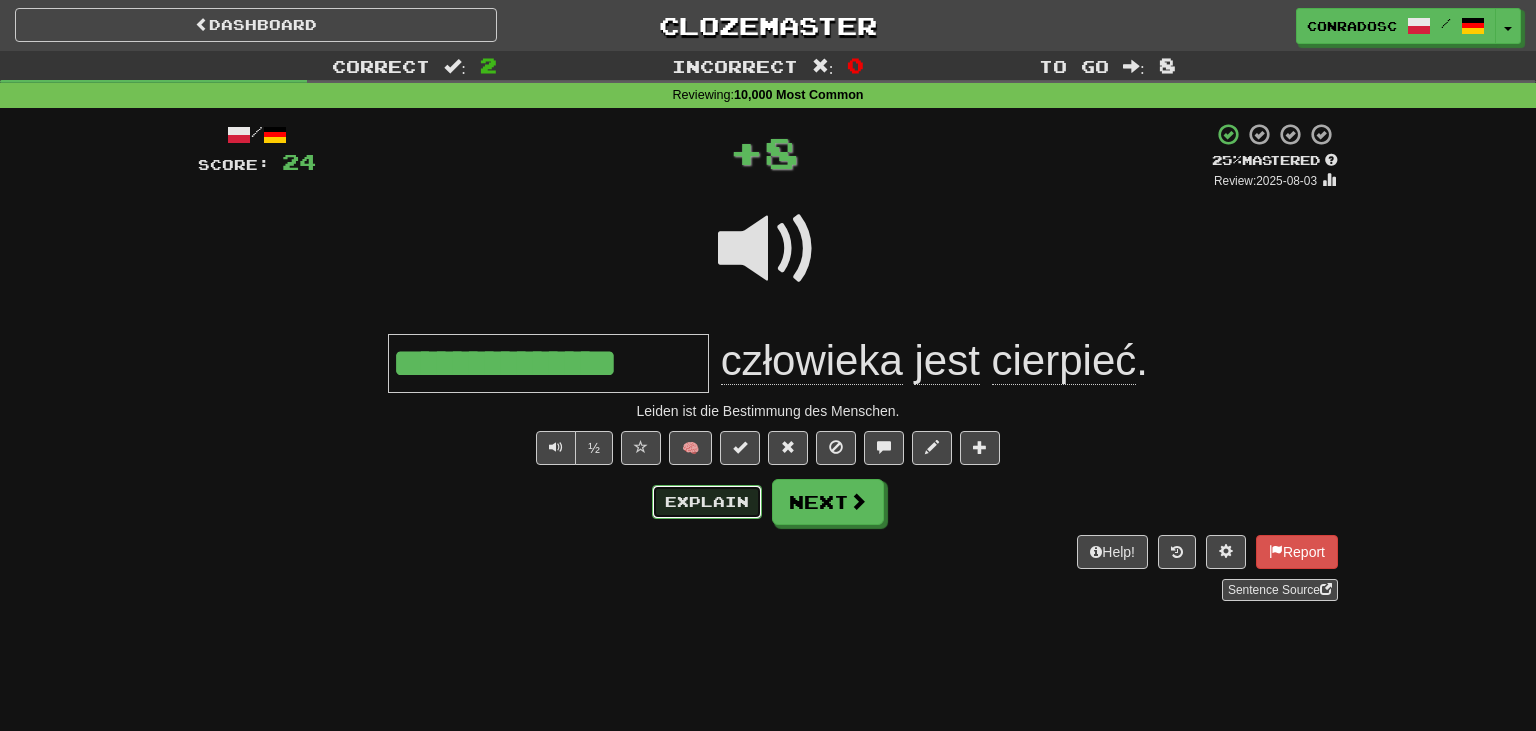 click on "Explain" at bounding box center (707, 502) 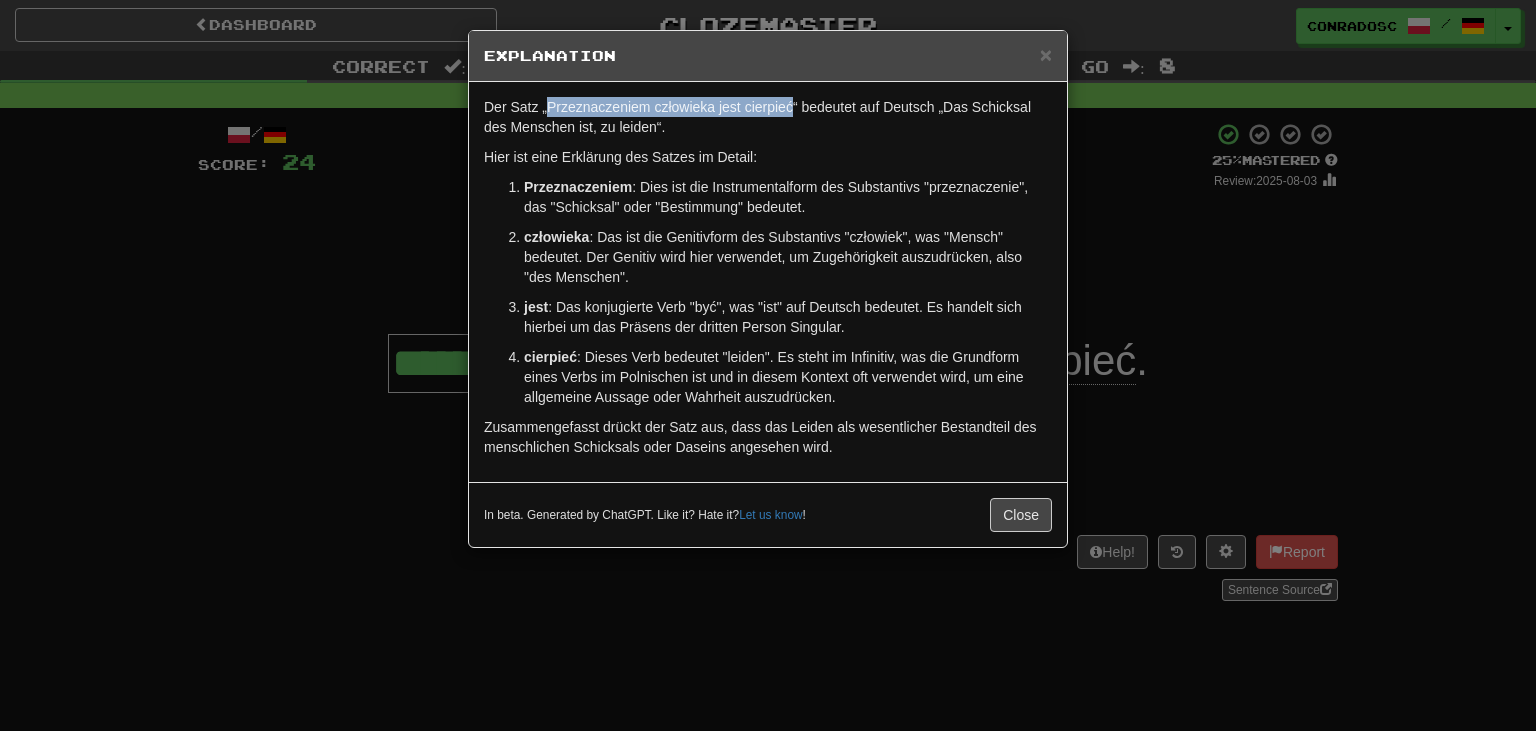 drag, startPoint x: 794, startPoint y: 108, endPoint x: 547, endPoint y: 106, distance: 247.0081 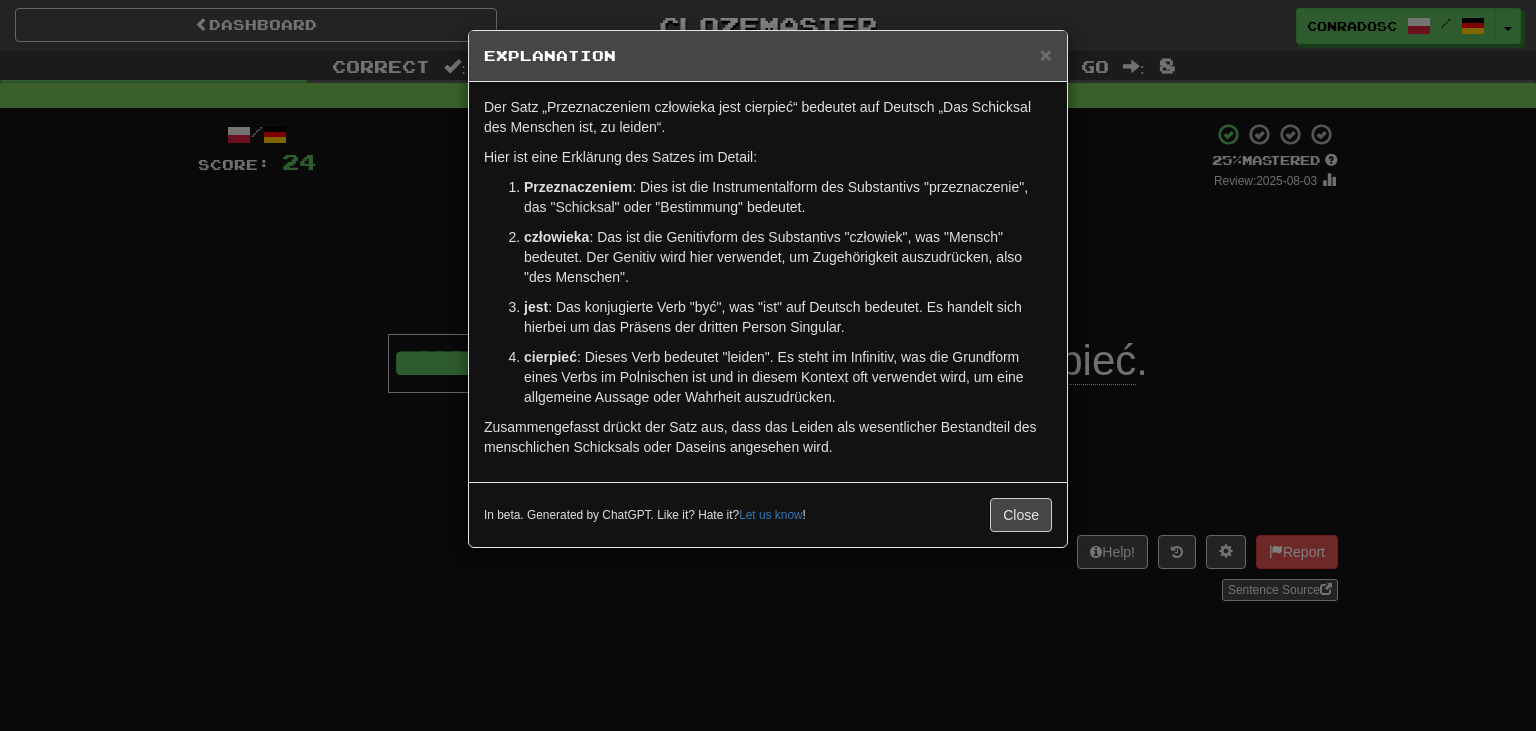 click on "× Explanation Der Satz „Przeznaczeniem człowieka jest cierpieć“ bedeutet auf Deutsch „Das Schicksal des Menschen ist, zu leiden“.
Hier ist eine Erklärung des Satzes im Detail:
Przeznaczeniem : Dies ist die Instrumentalform des Substantivs "przeznaczenie", das "Schicksal" oder "Bestimmung" bedeutet.
człowieka : Das ist die Genitivform des Substantivs "człowiek", was "Mensch" bedeutet. Der Genitiv wird hier verwendet, um Zugehörigkeit auszudrücken, also "des Menschen".
jest : Das konjugierte Verb "być", was "ist" auf Deutsch bedeutet. Es handelt sich hierbei um das Präsens der dritten Person Singular.
cierpieć : Dieses Verb bedeutet "leiden". Es steht im Infinitiv, was die Grundform eines Verbs im Polnischen ist und in diesem Kontext oft verwendet wird, um eine allgemeine Aussage oder Wahrheit auszudrücken.
Zusammengefasst drückt der Satz aus, dass das Leiden als wesentlicher Bestandteil des menschlichen Schicksals oder Daseins angesehen wird. Let us know !" at bounding box center [768, 365] 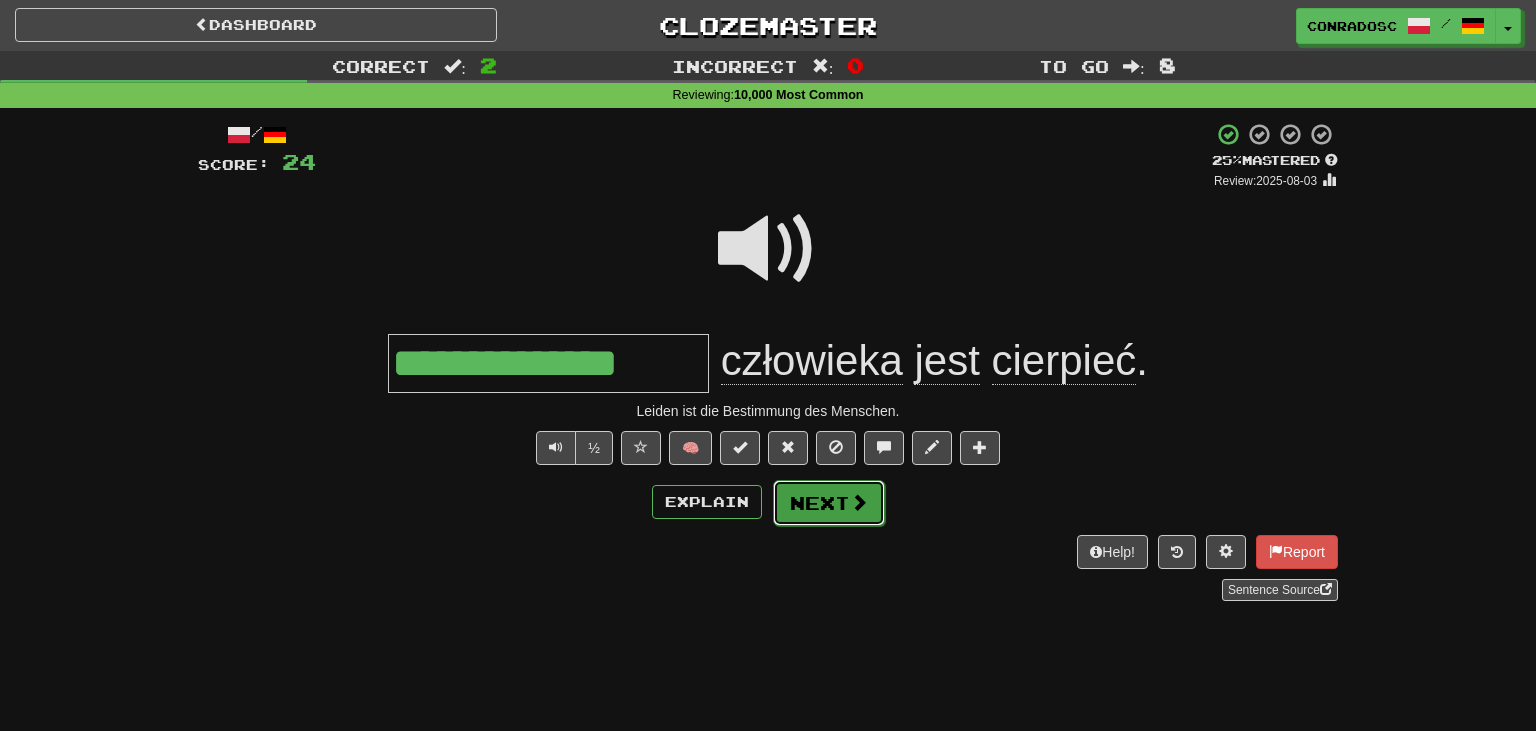click on "Next" at bounding box center (829, 503) 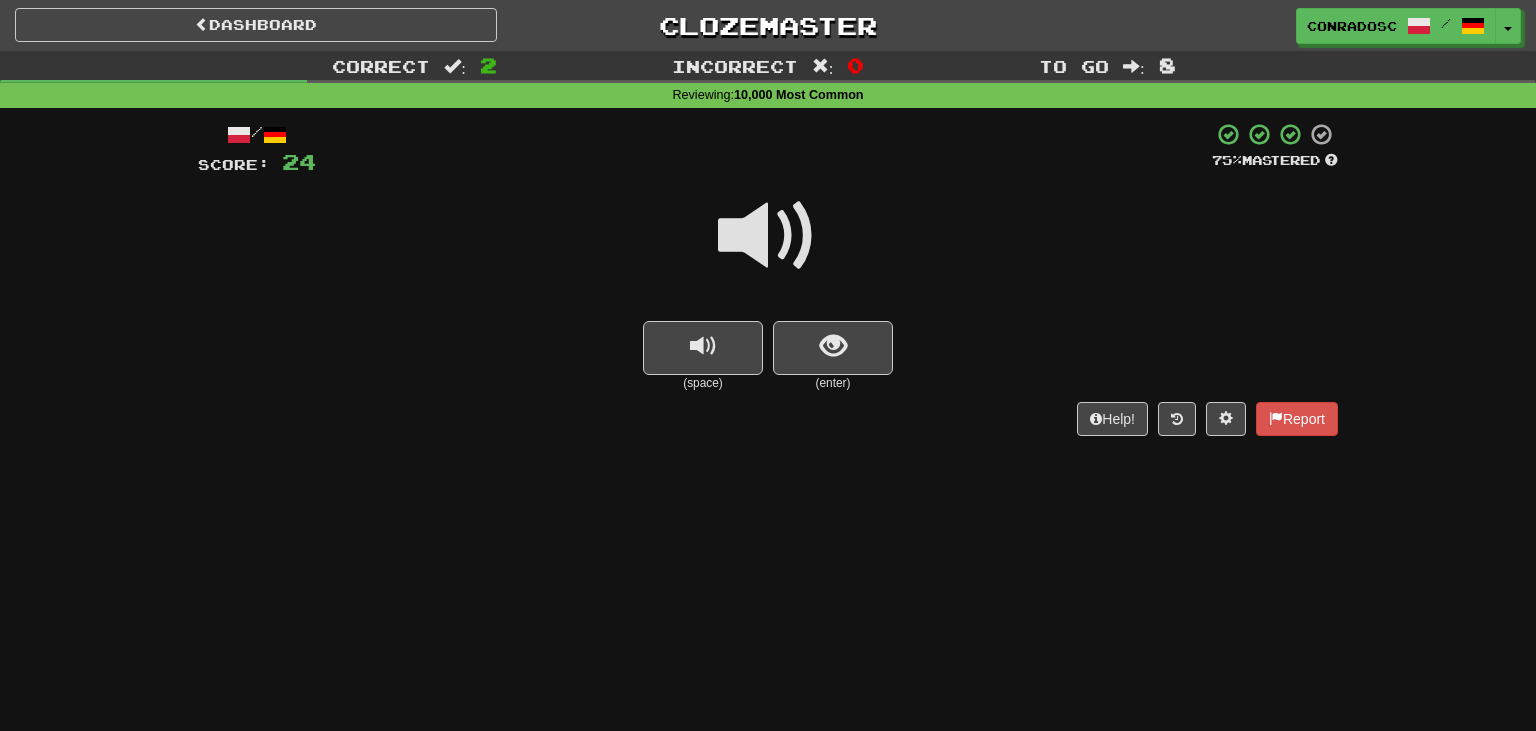 click at bounding box center [768, 236] 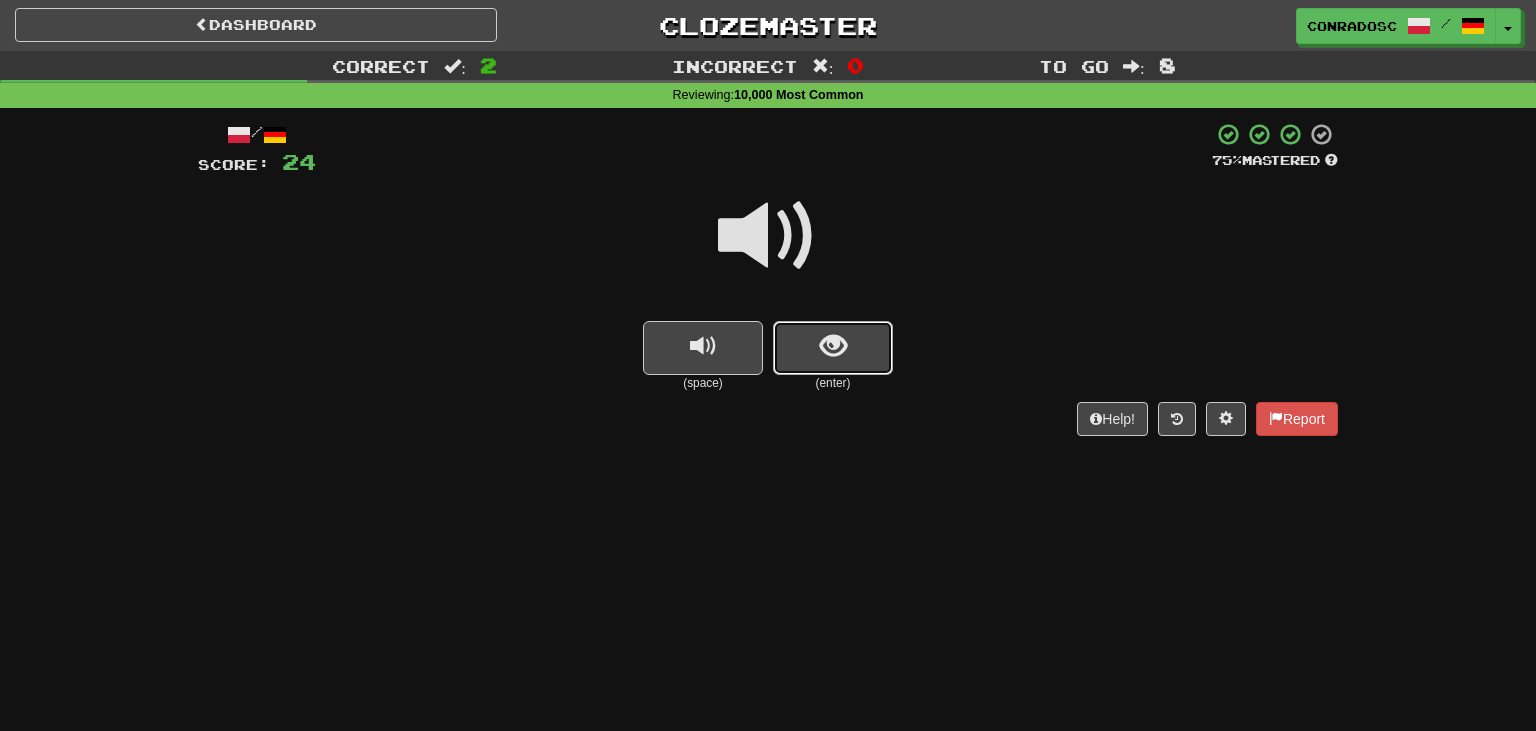 click at bounding box center [833, 348] 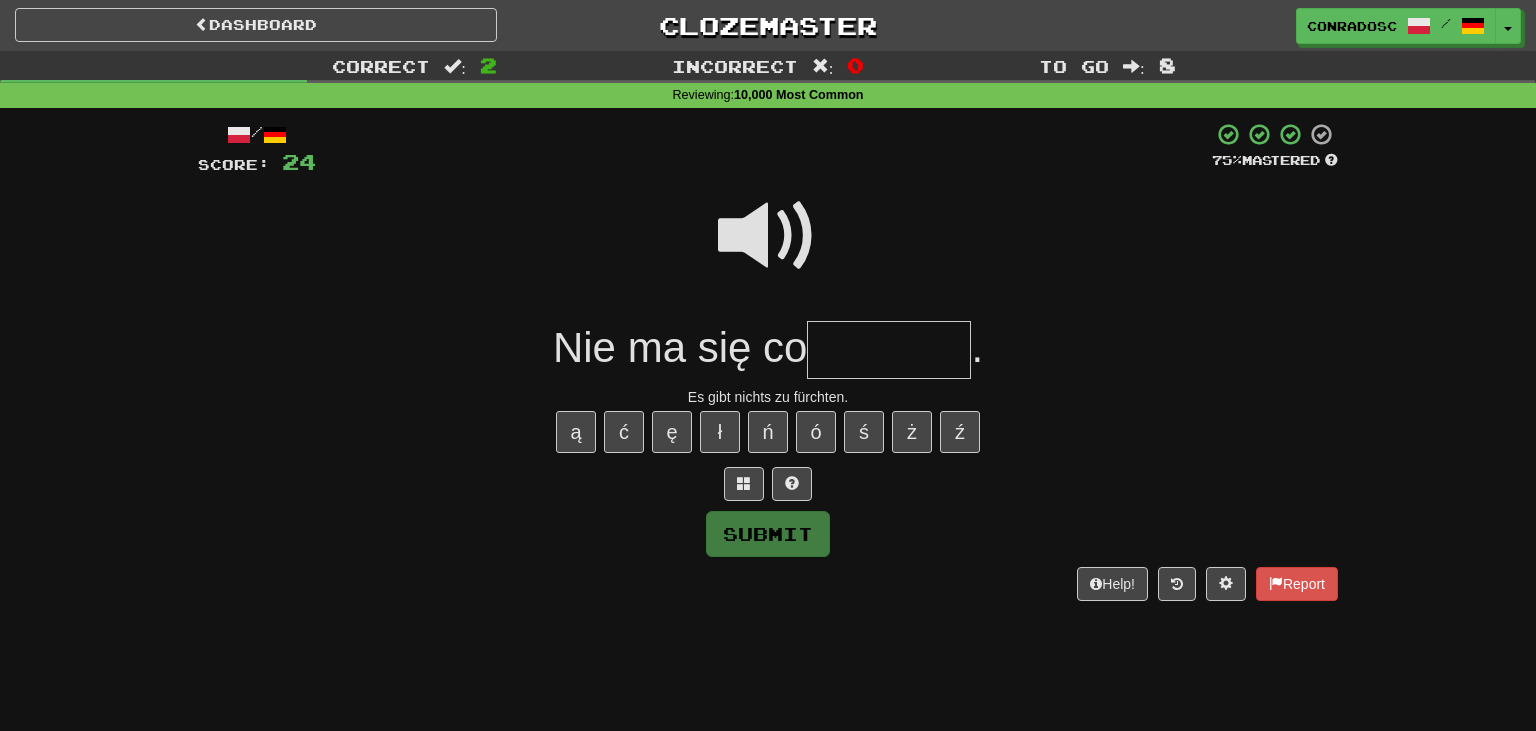 click at bounding box center (889, 350) 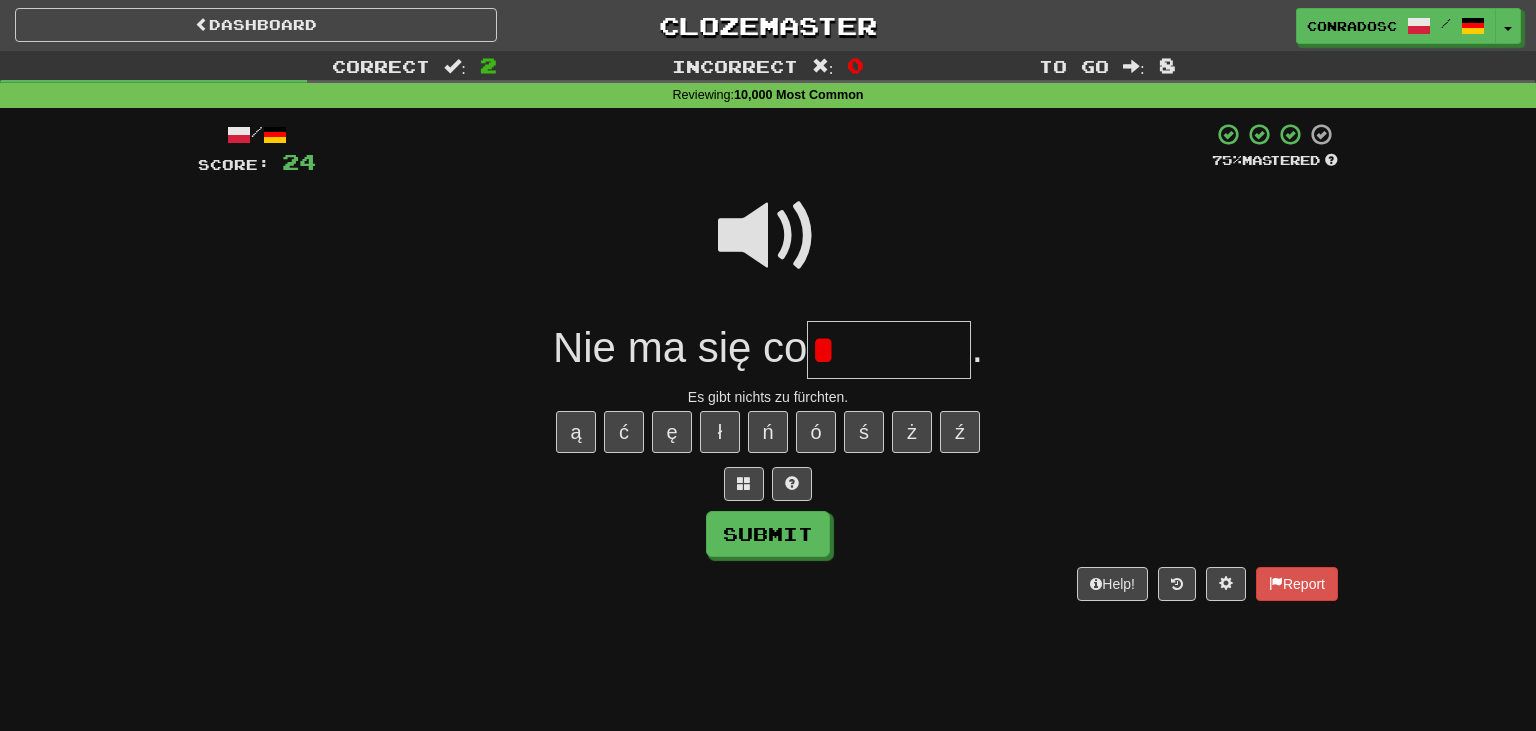 type on "*" 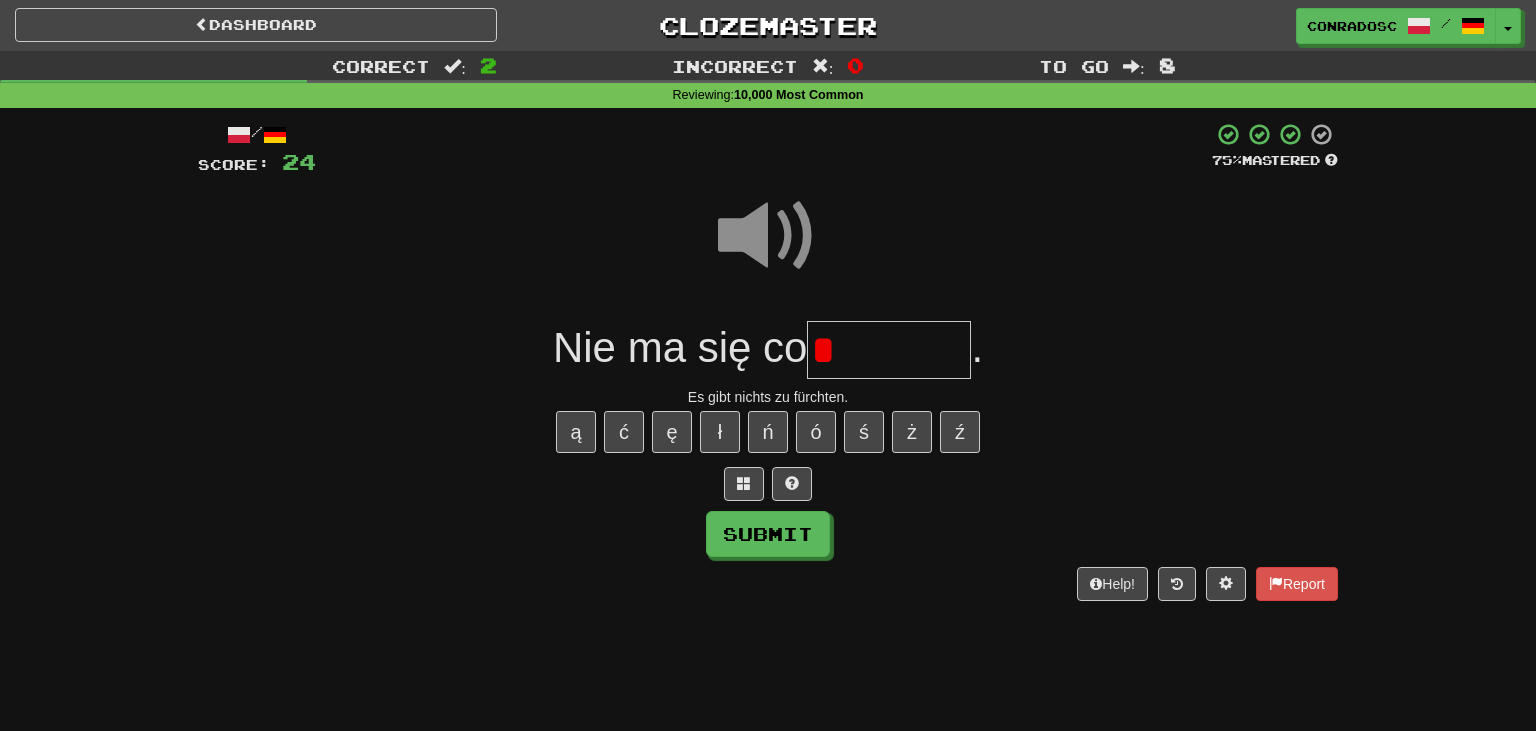 click on "*" at bounding box center [889, 350] 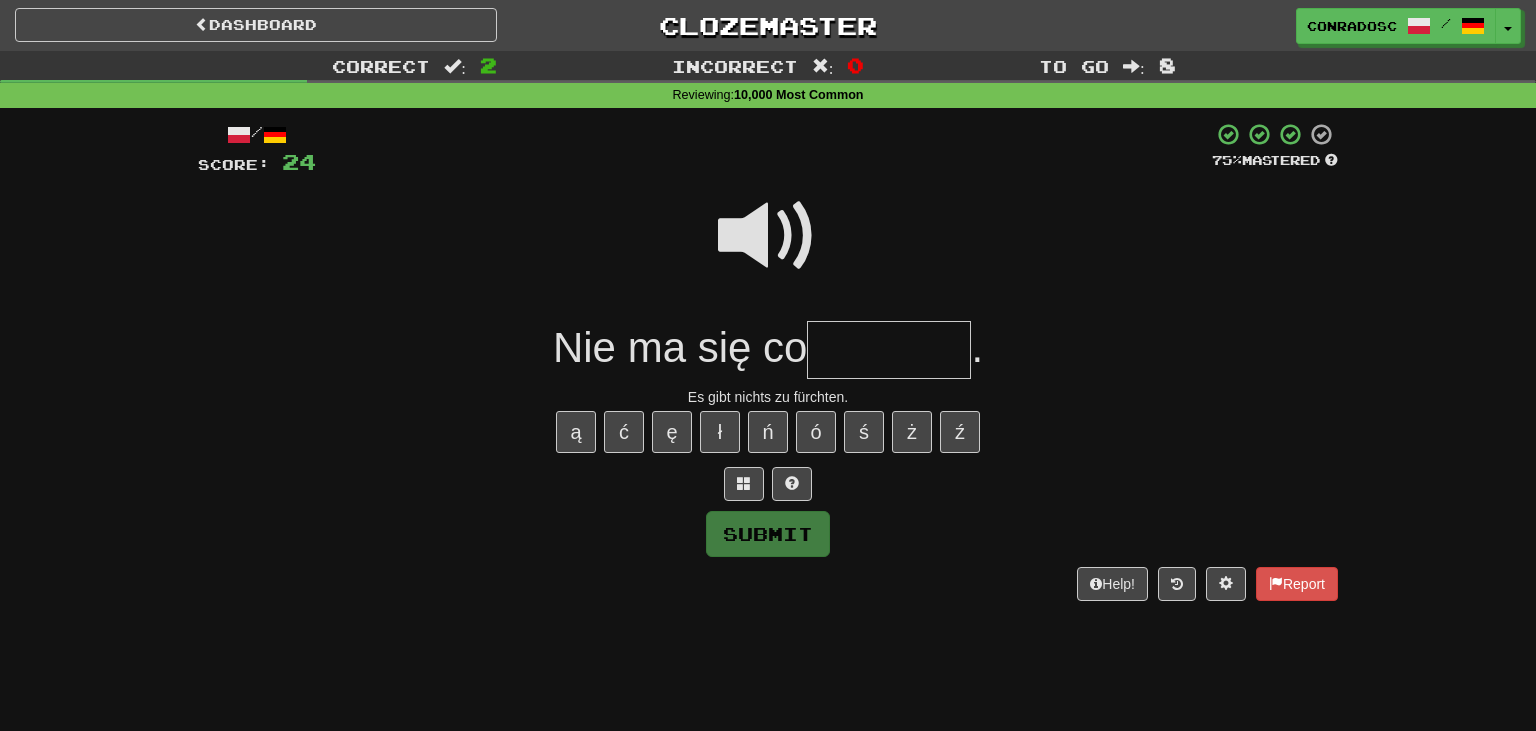 type on "*" 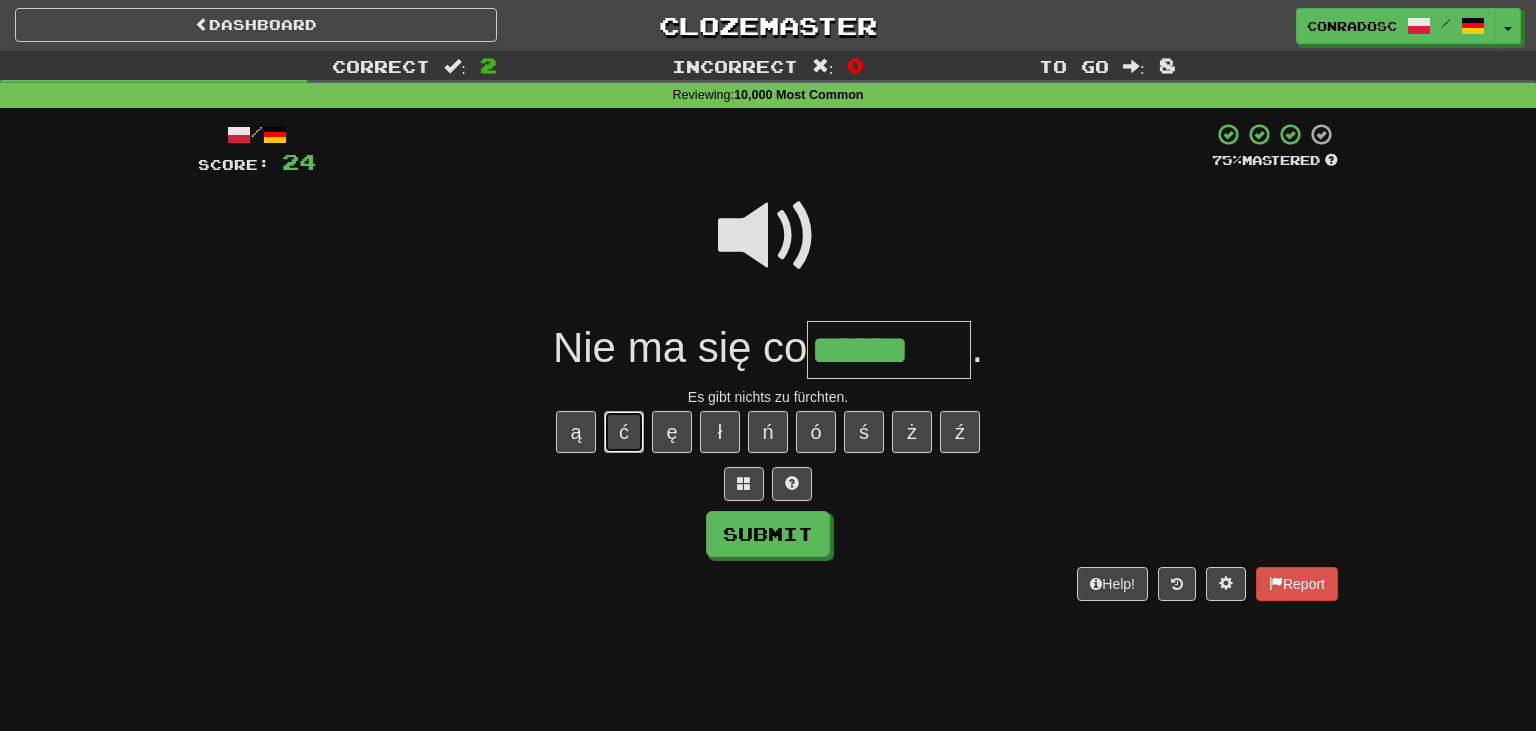 click on "ć" at bounding box center [624, 432] 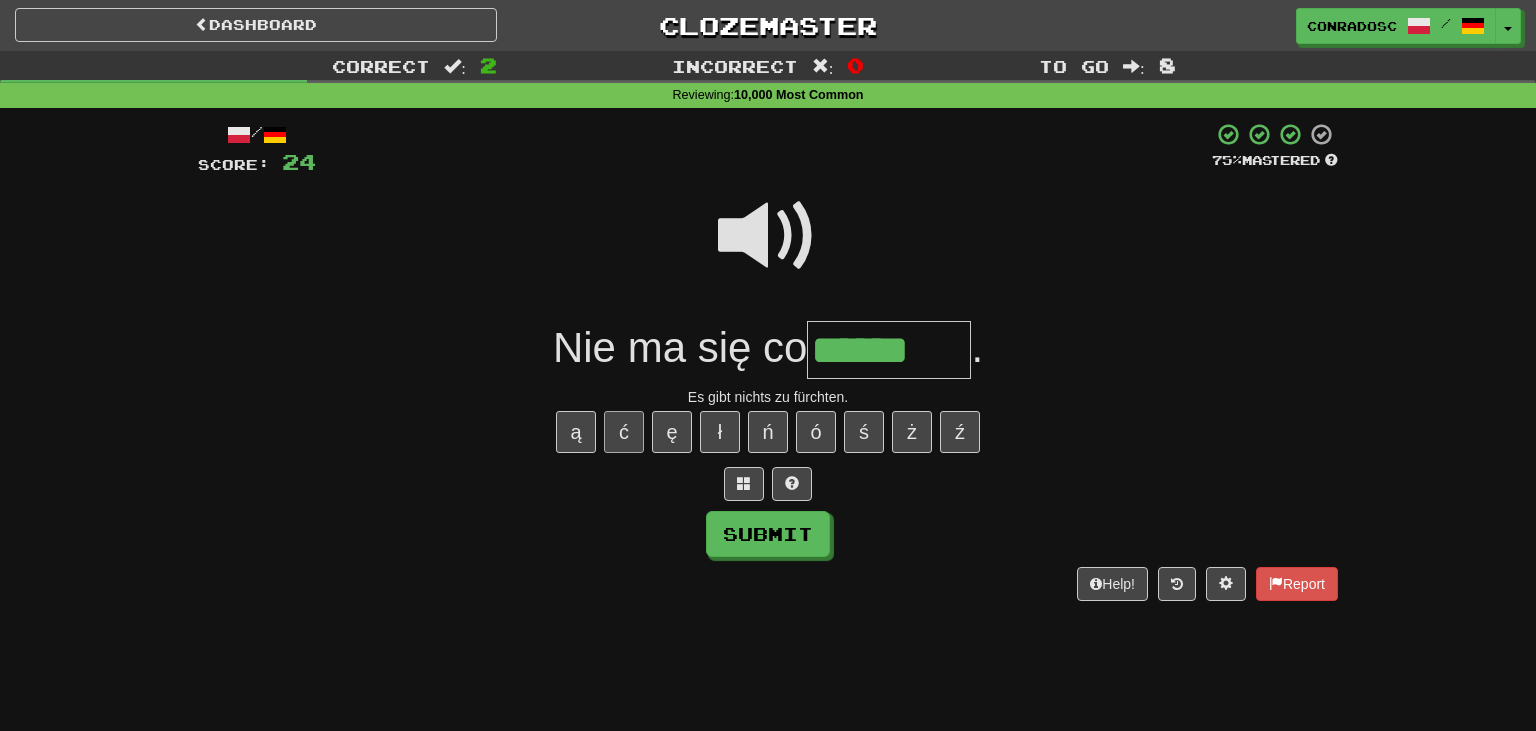 type on "*******" 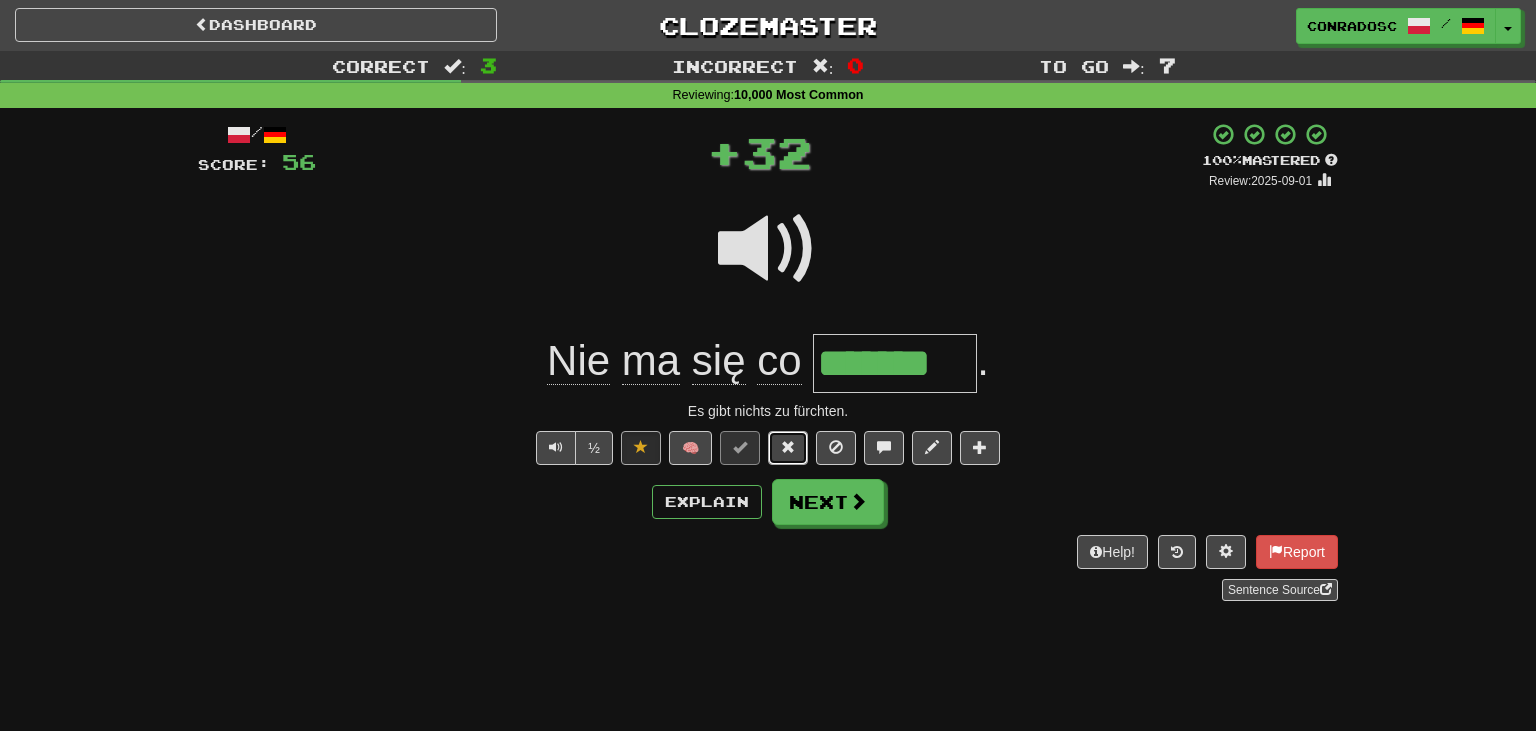 click at bounding box center [788, 447] 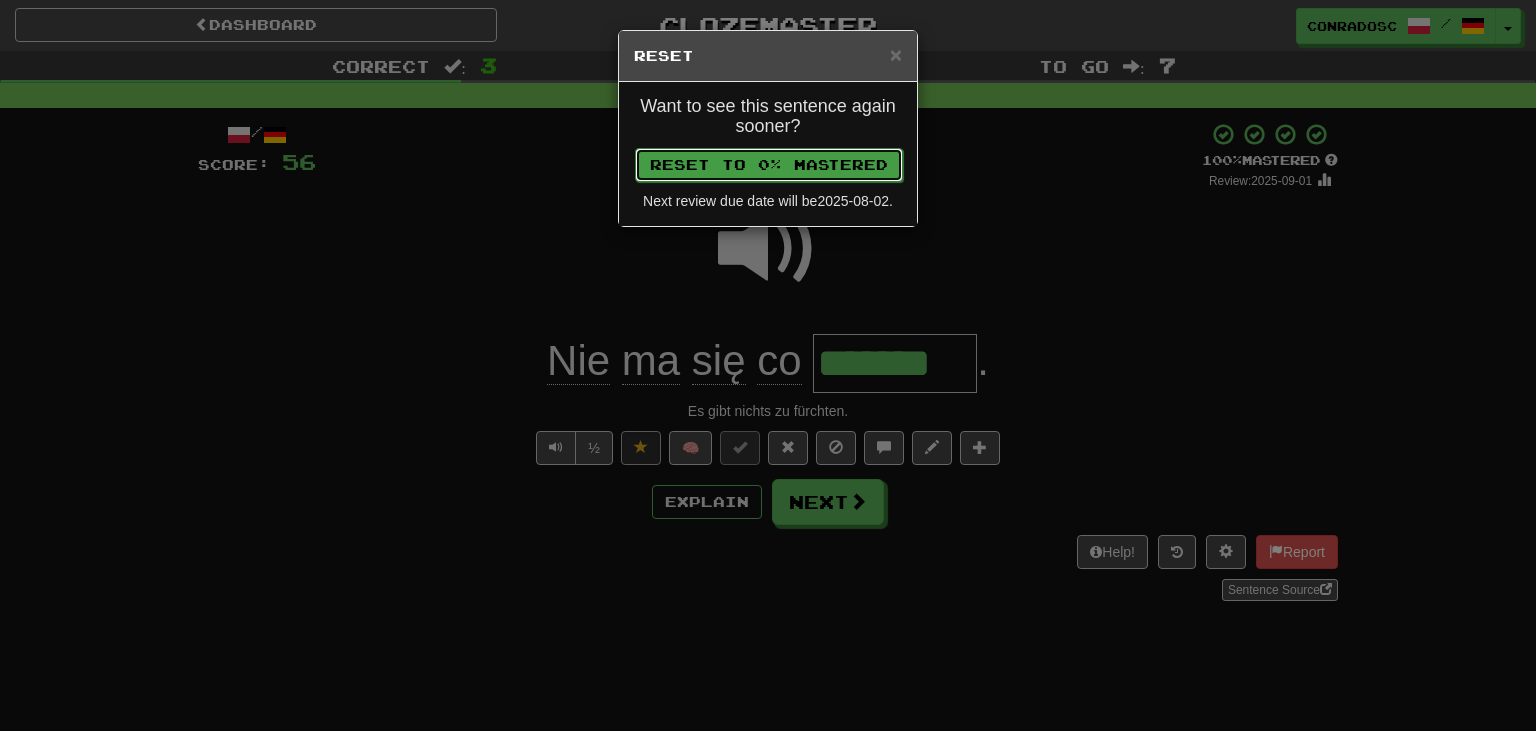 click on "Reset to 0% Mastered" at bounding box center [769, 165] 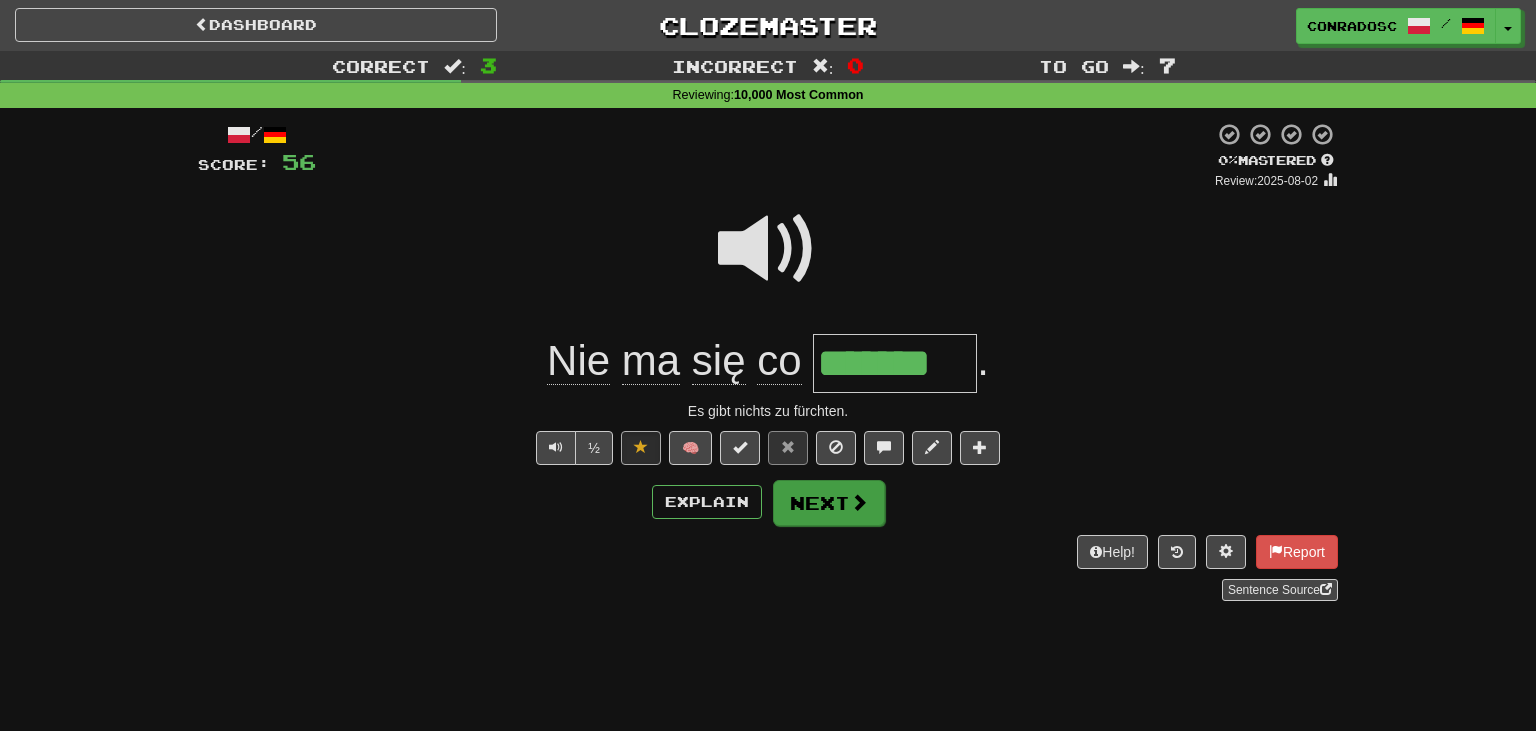 click on "Explain Next" at bounding box center [768, 502] 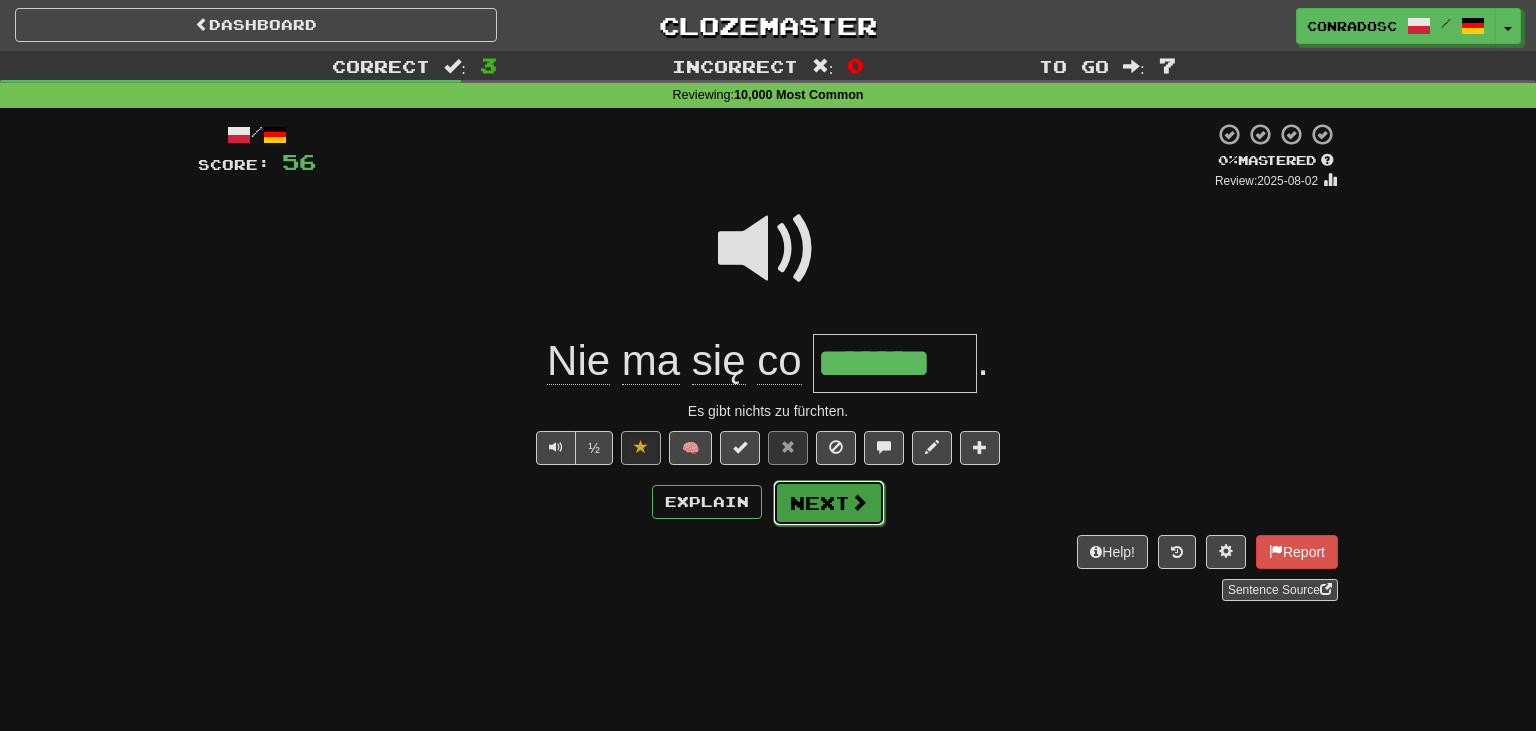 click on "Next" at bounding box center (829, 503) 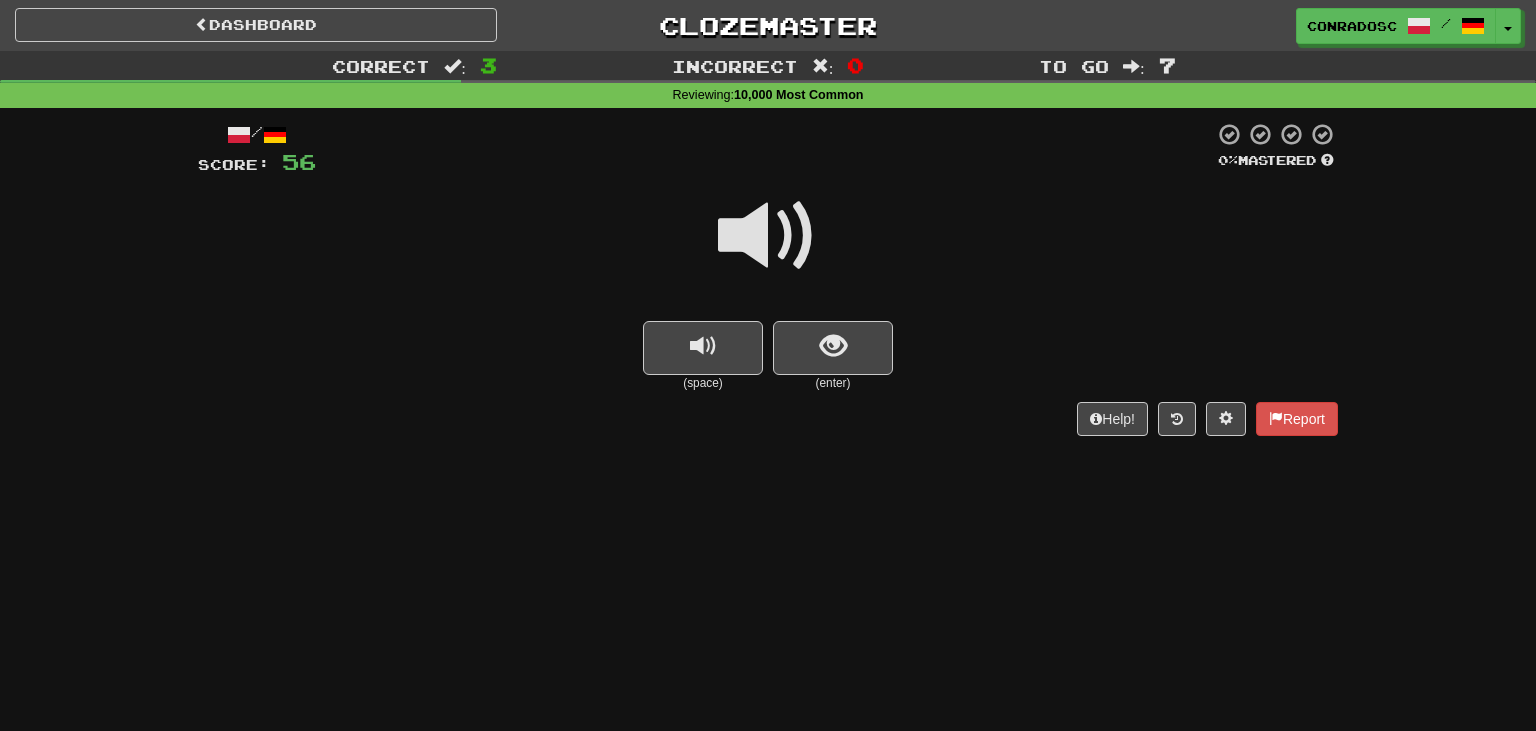 click at bounding box center [768, 236] 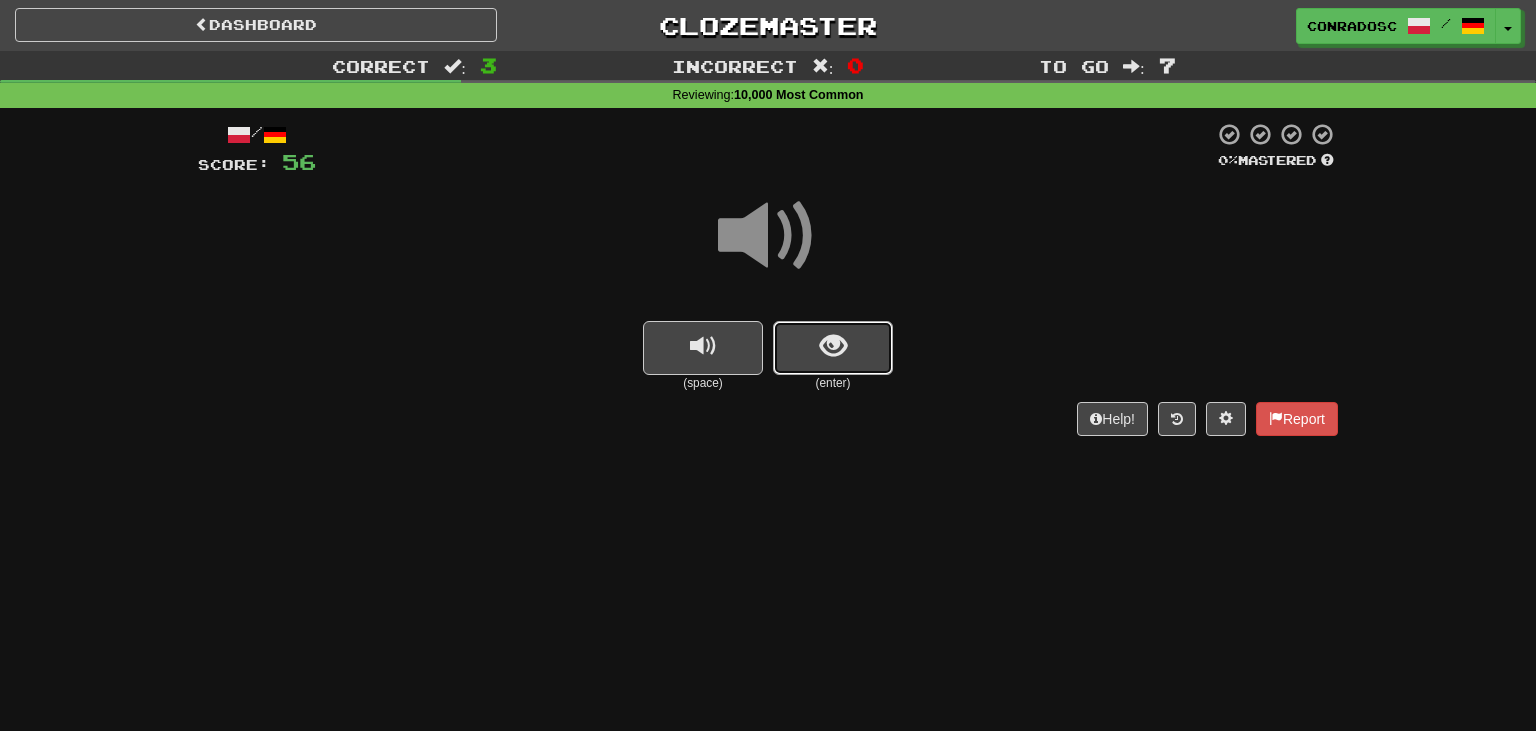 click at bounding box center (833, 346) 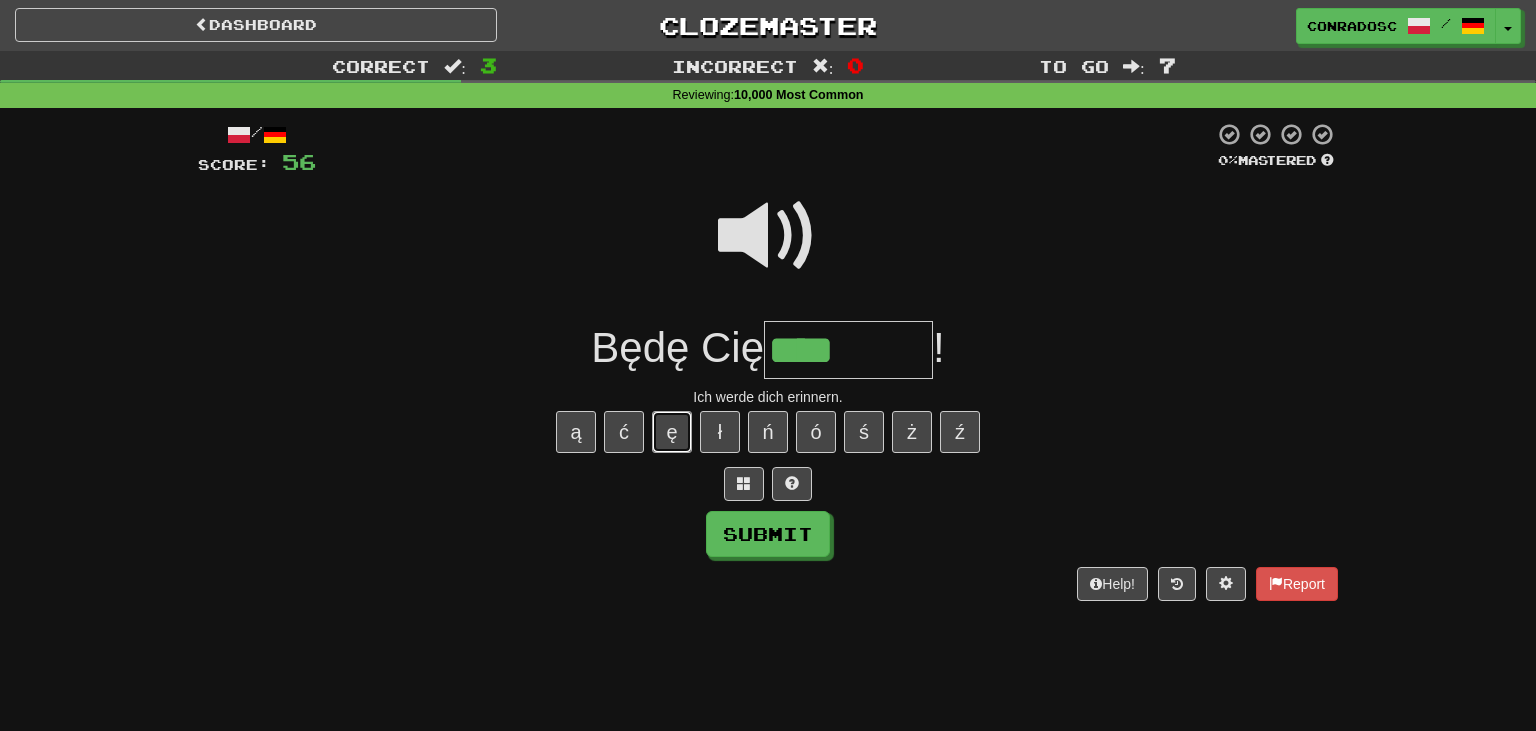 click on "ę" at bounding box center [672, 432] 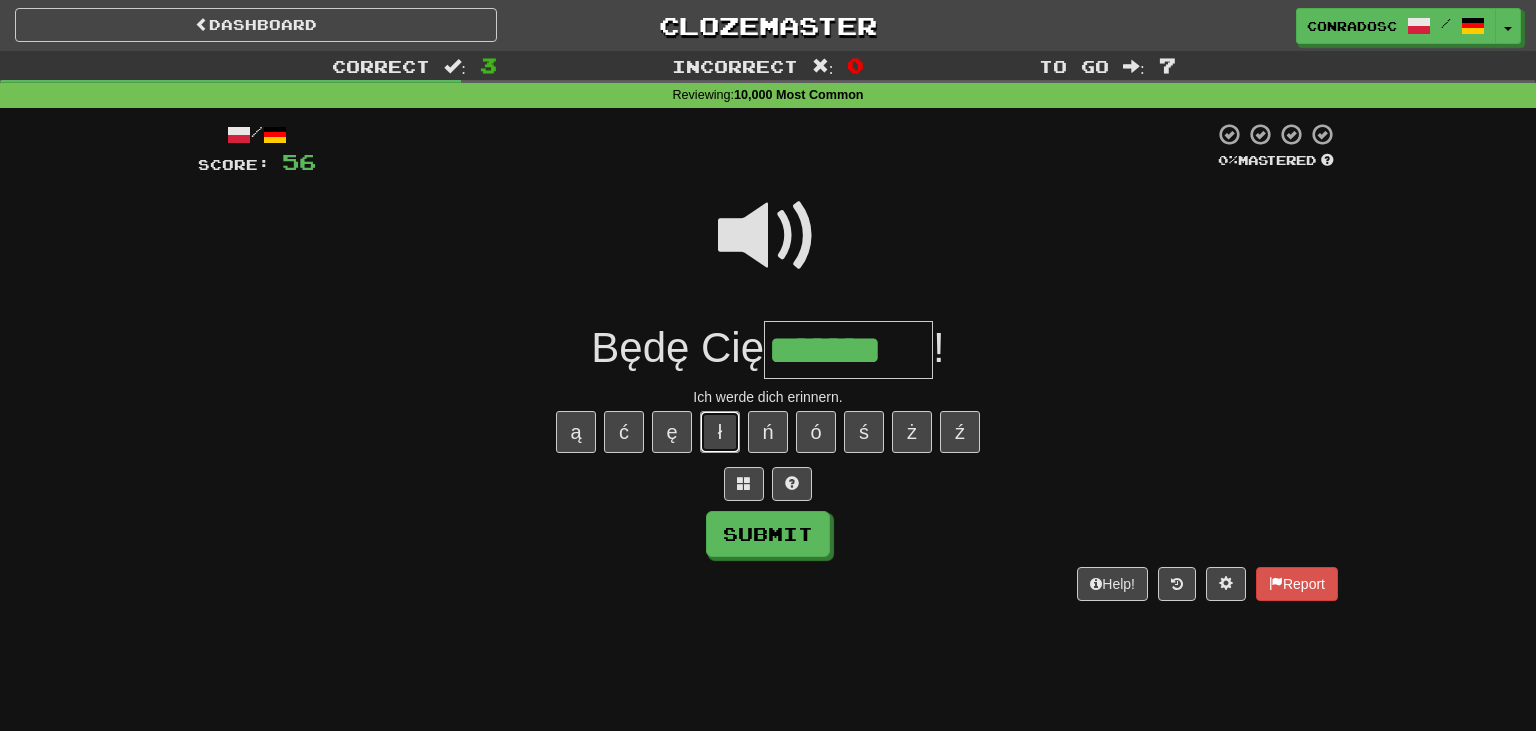 click on "ł" at bounding box center [720, 432] 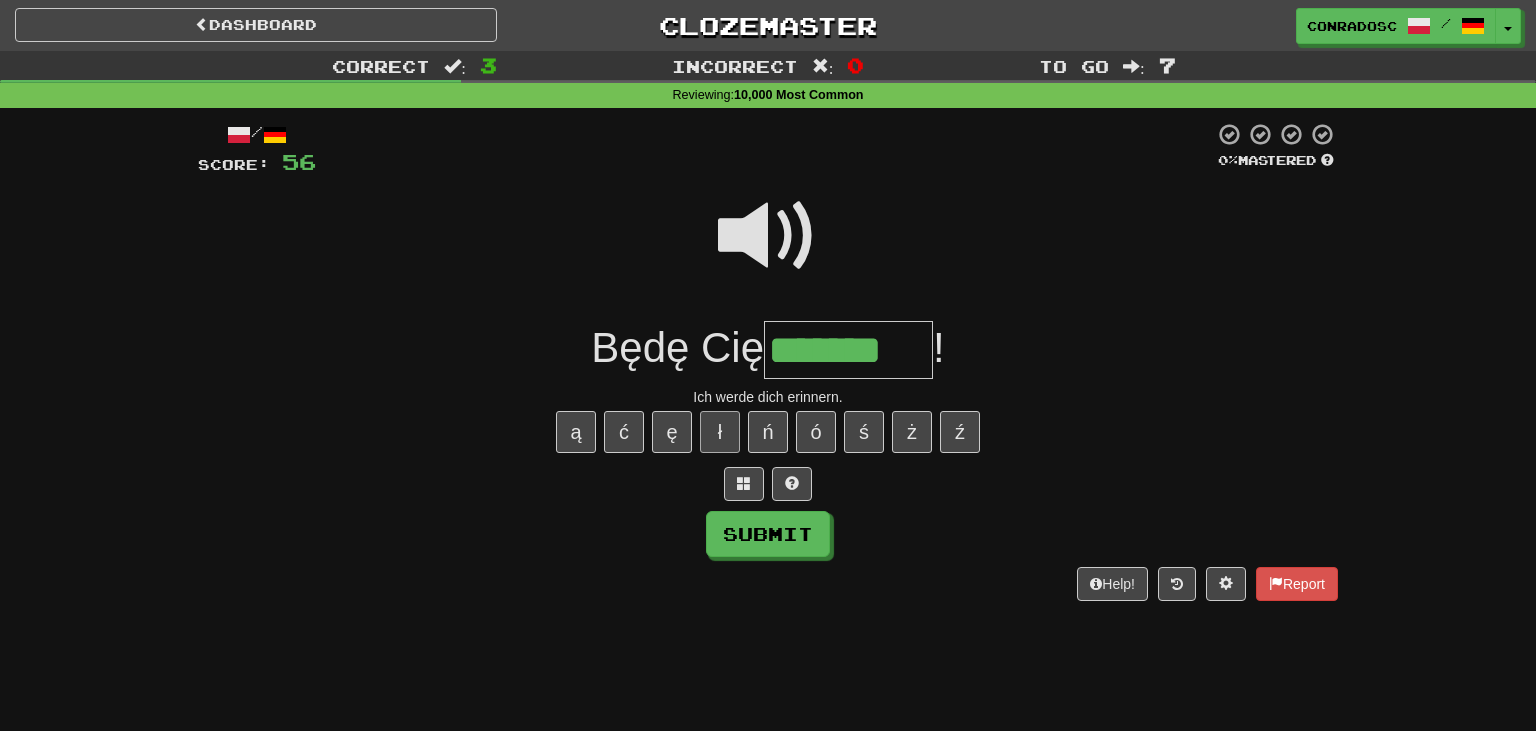 type on "********" 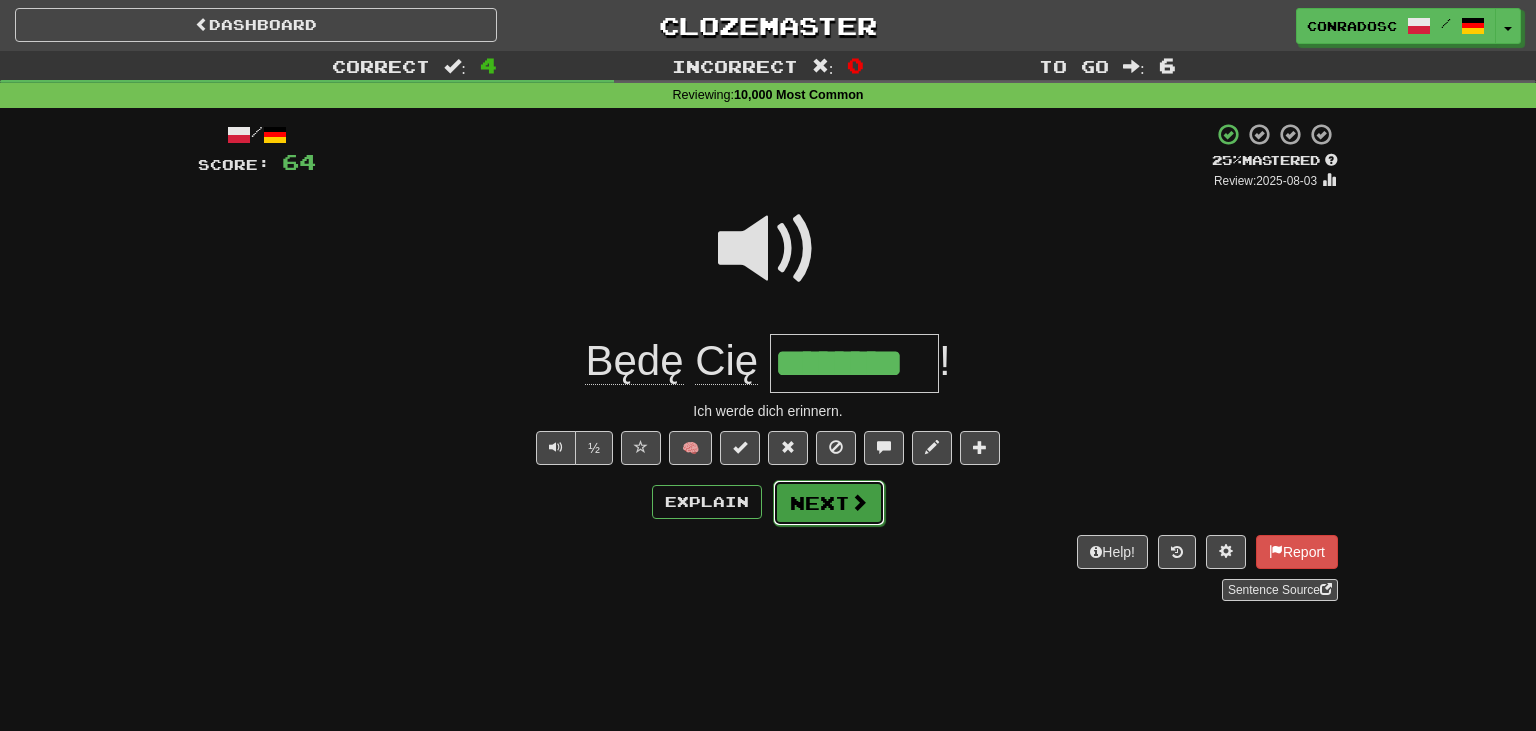 click on "Next" at bounding box center [829, 503] 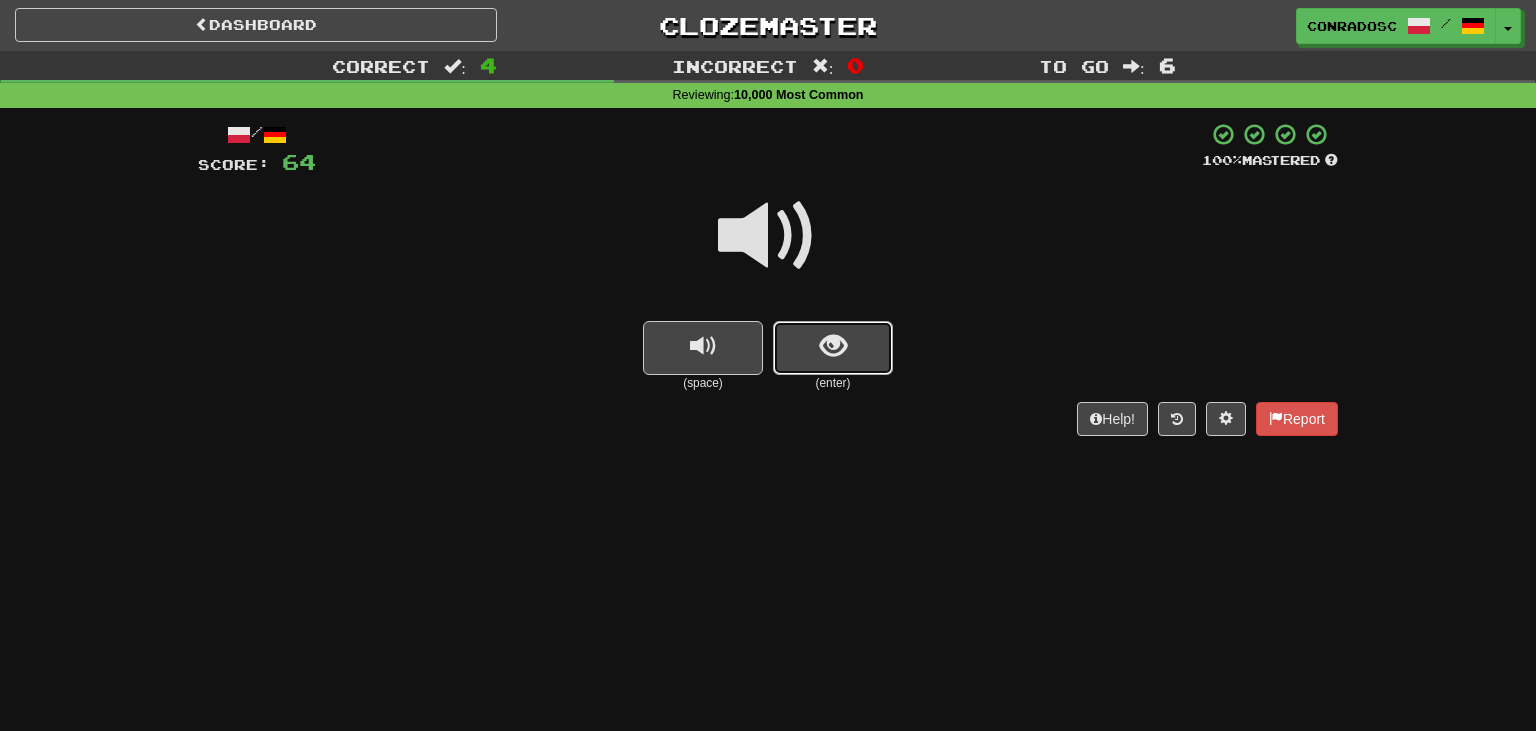 click at bounding box center (833, 348) 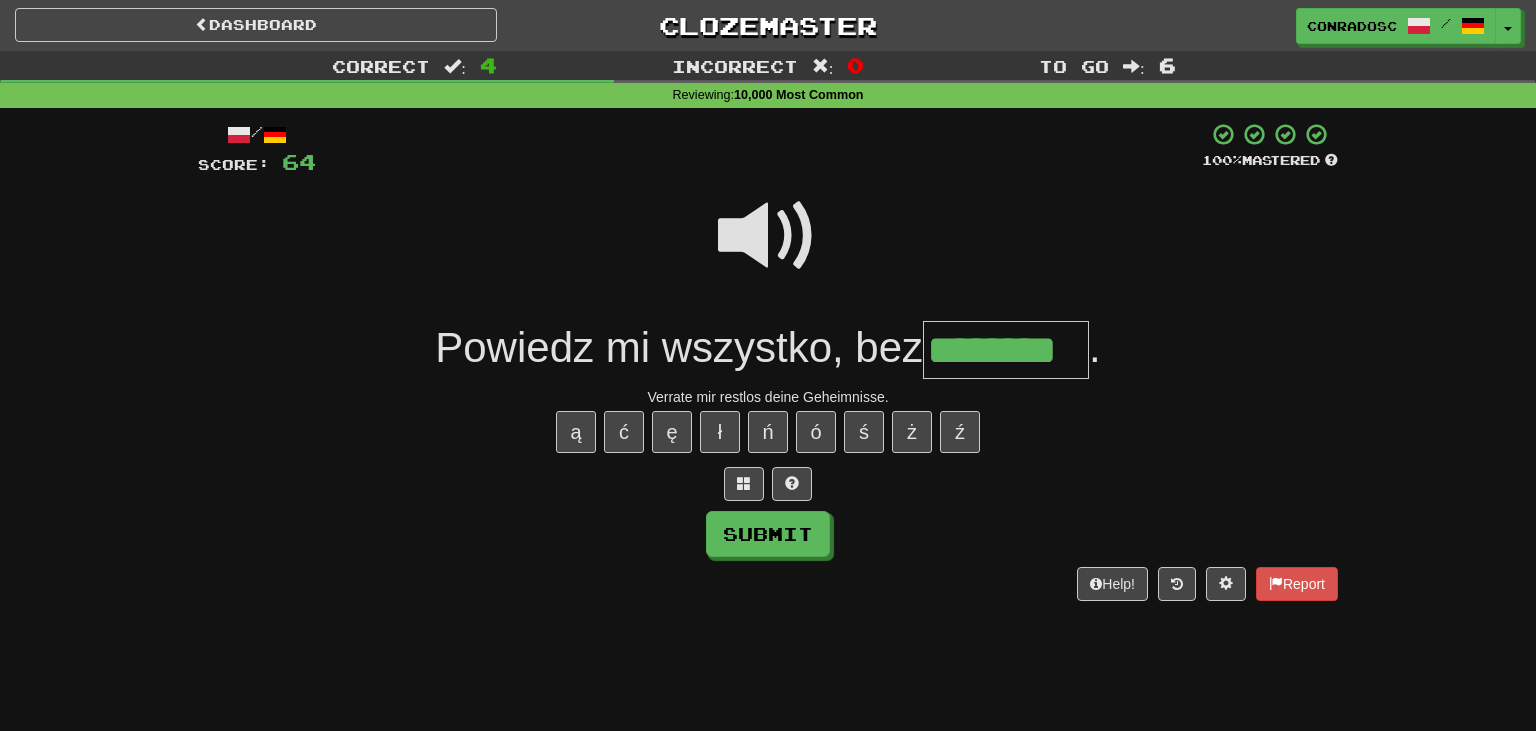 type on "********" 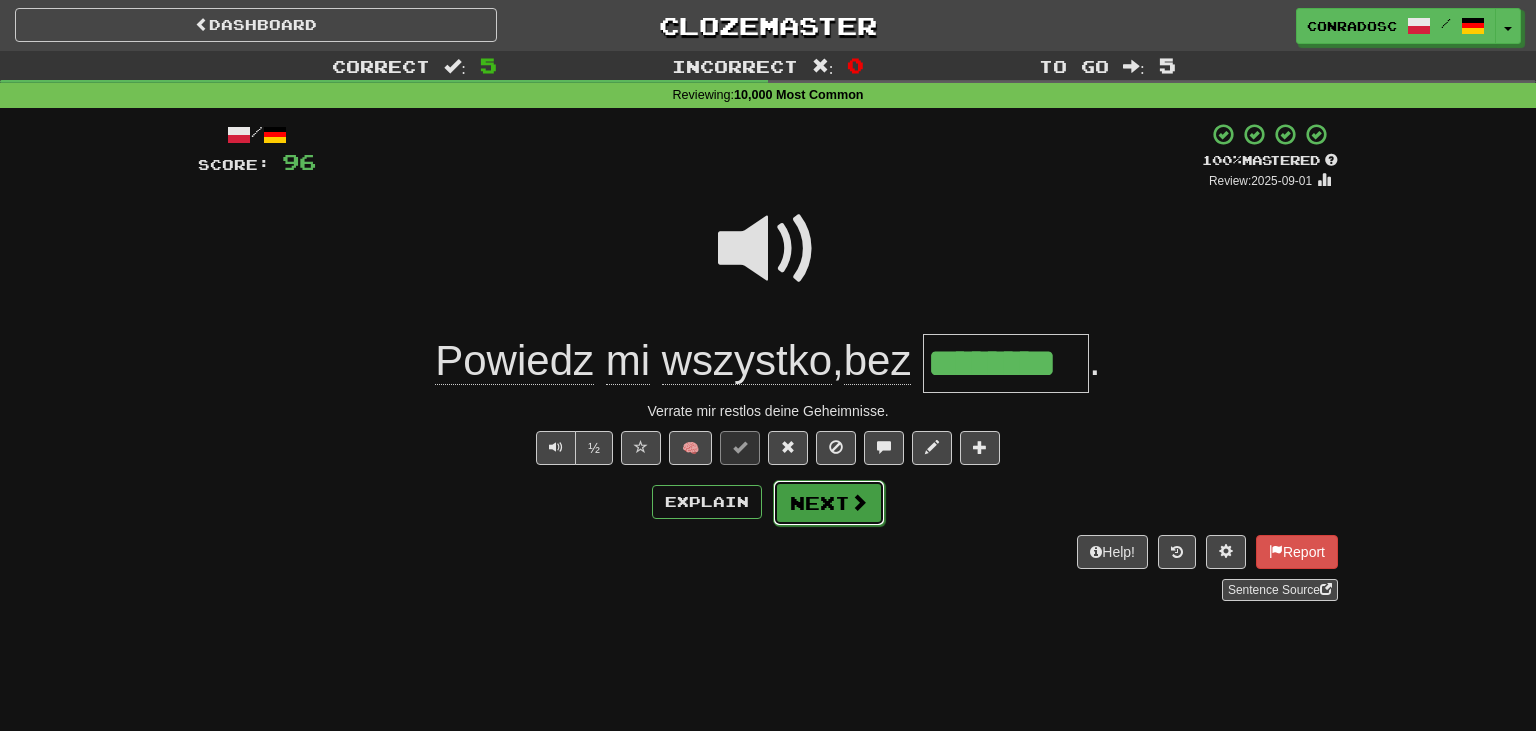 click on "Next" at bounding box center [829, 503] 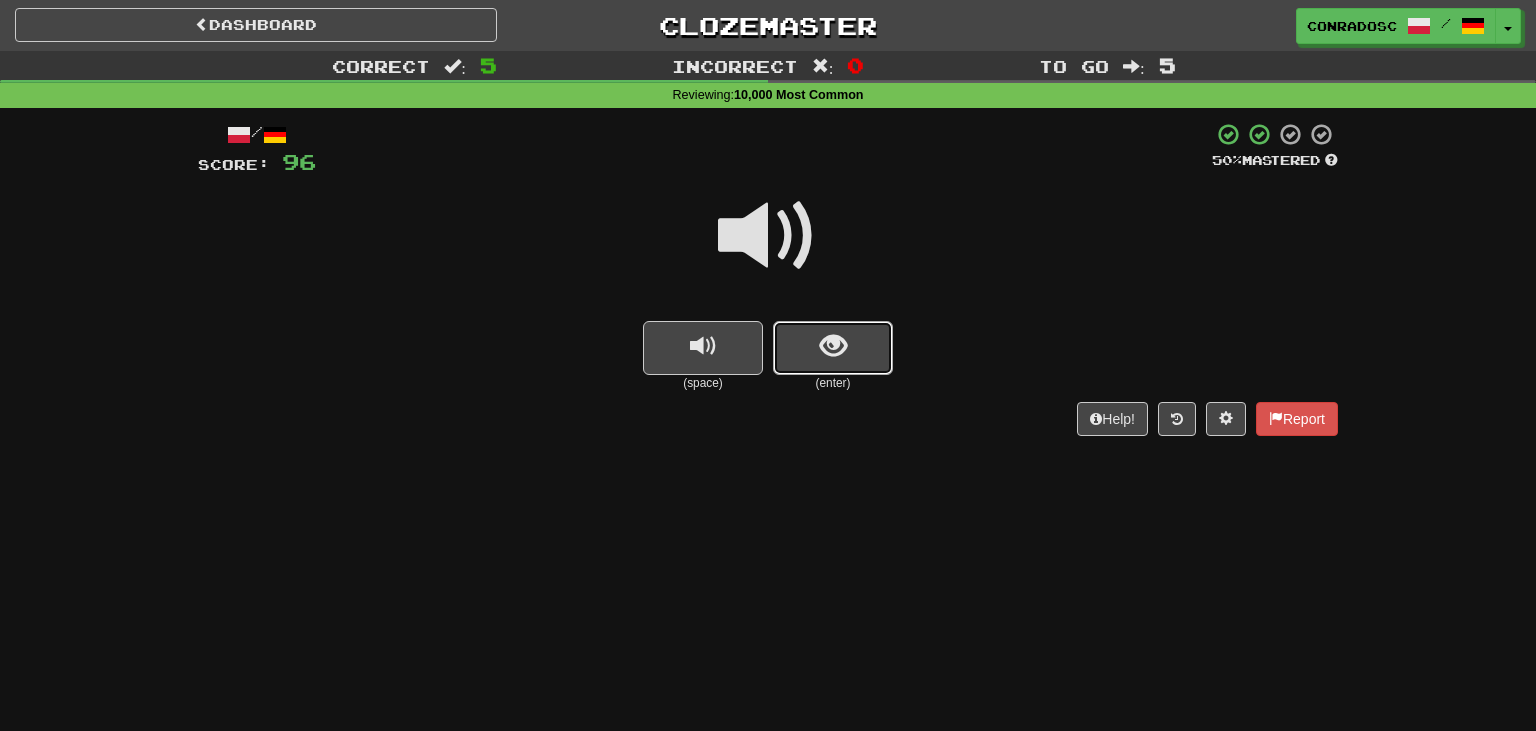 click at bounding box center (833, 346) 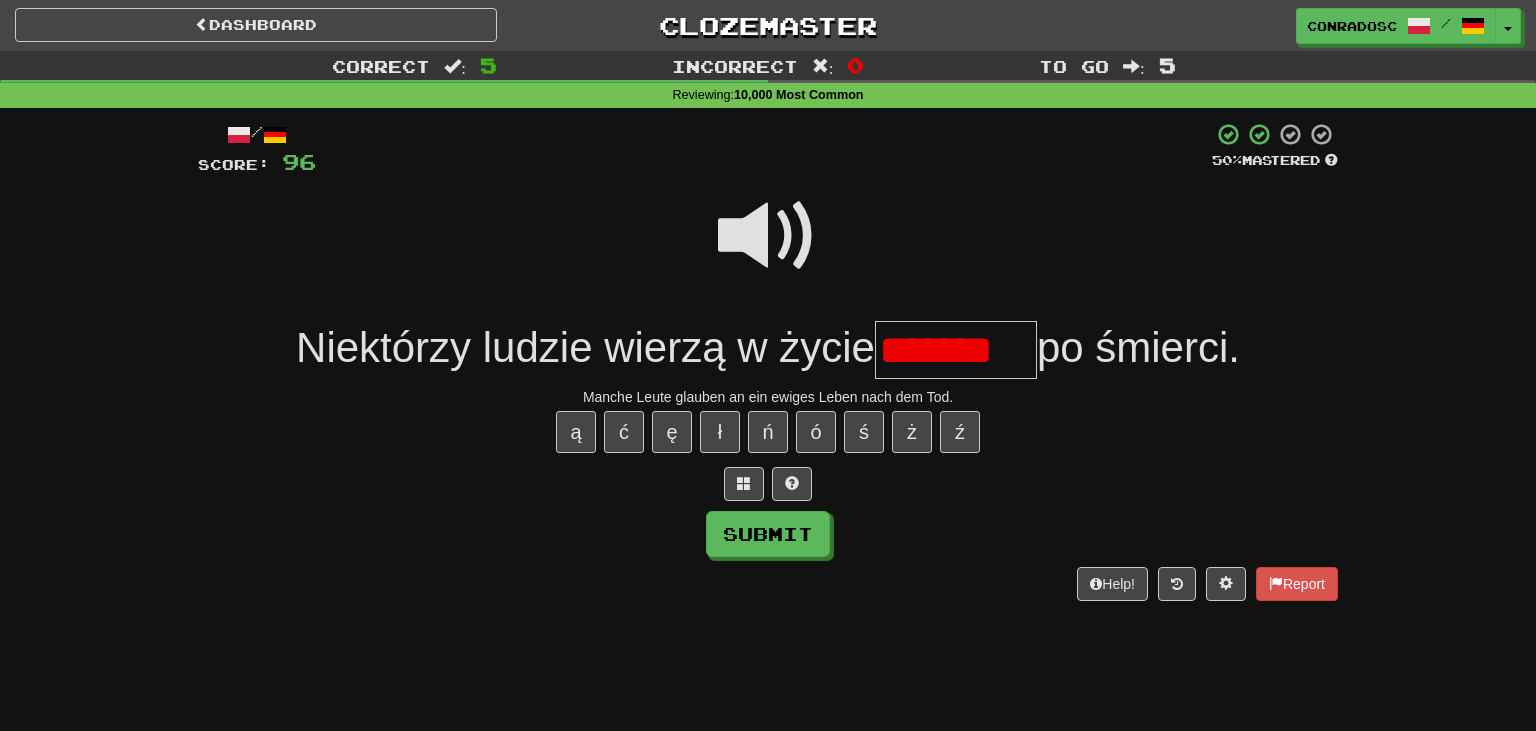 scroll, scrollTop: 0, scrollLeft: 0, axis: both 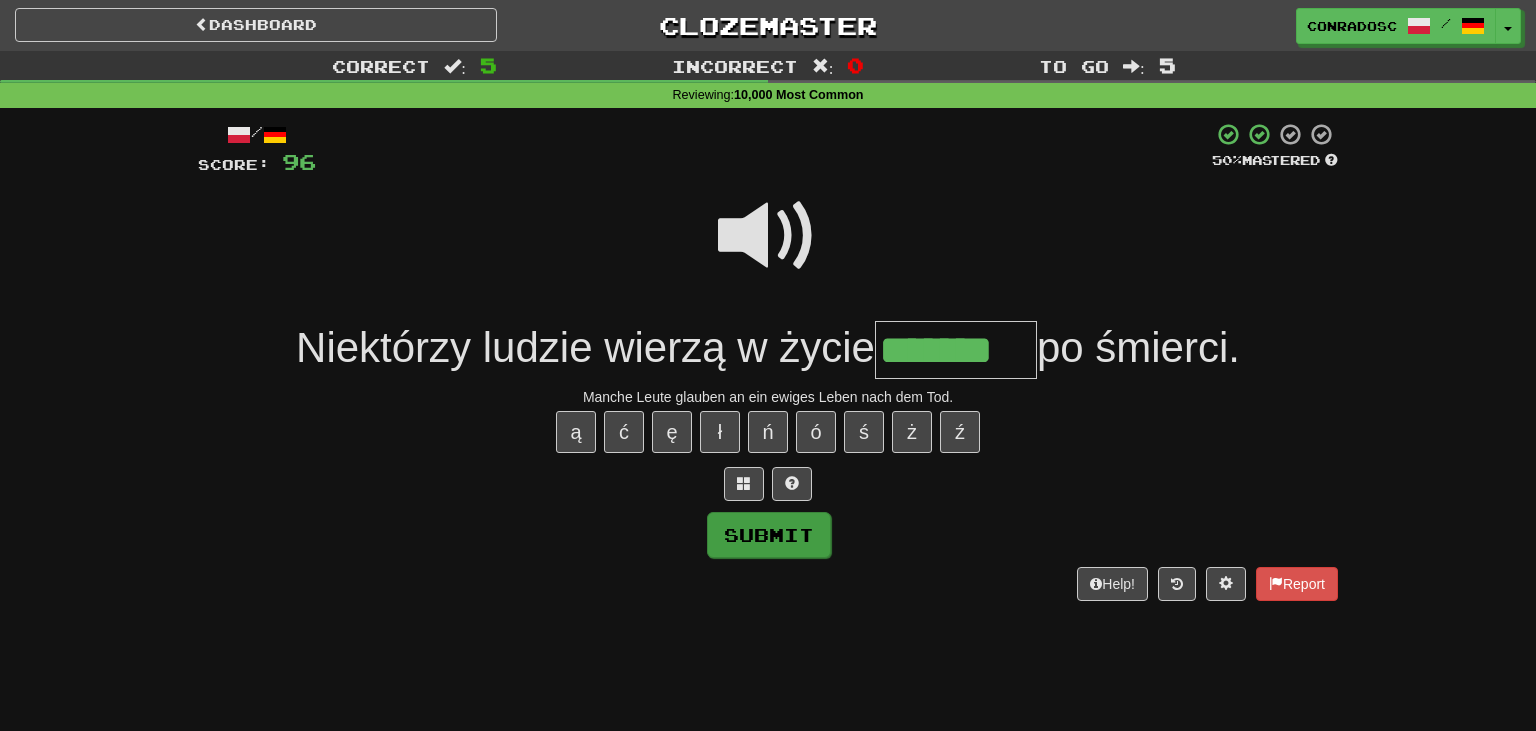 type on "*******" 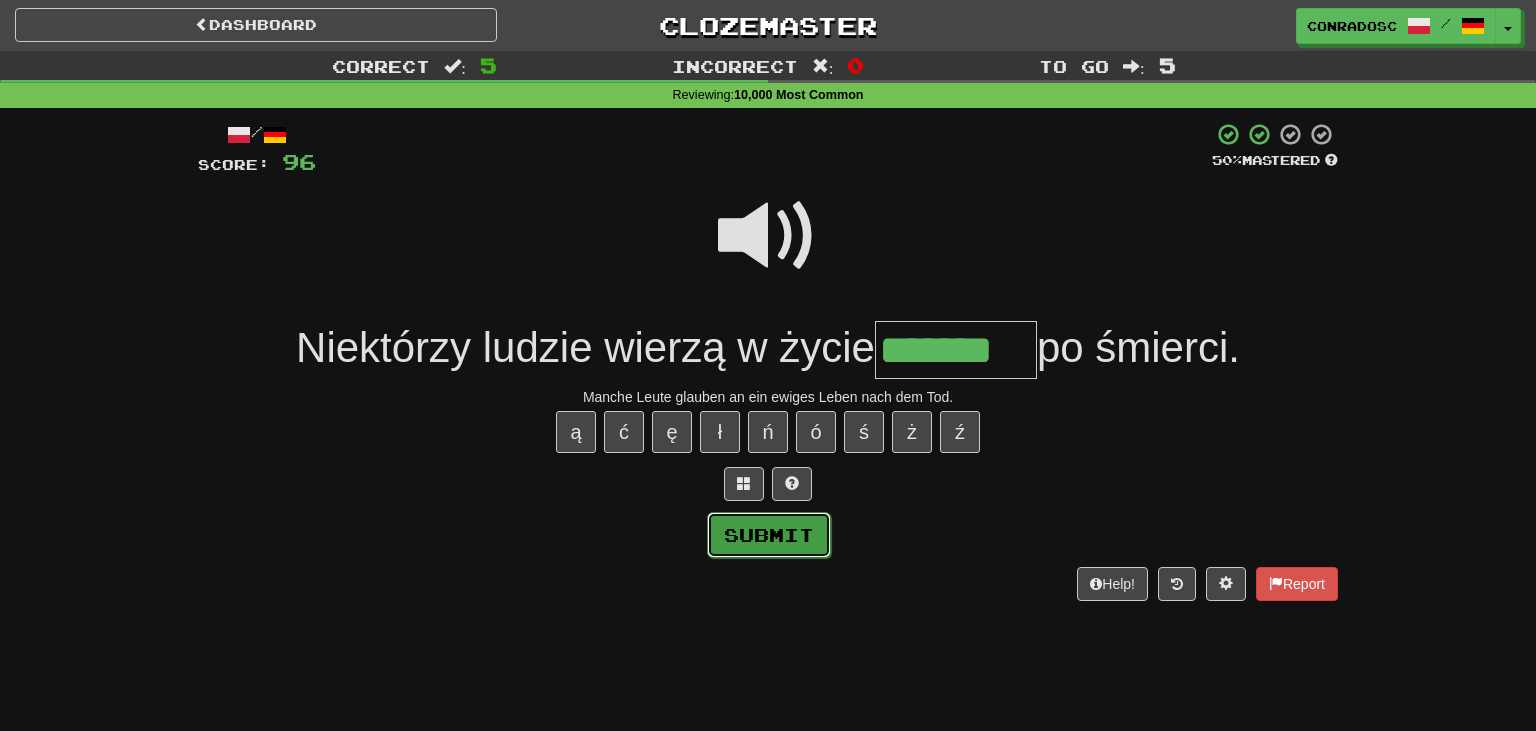 click on "Submit" at bounding box center (769, 535) 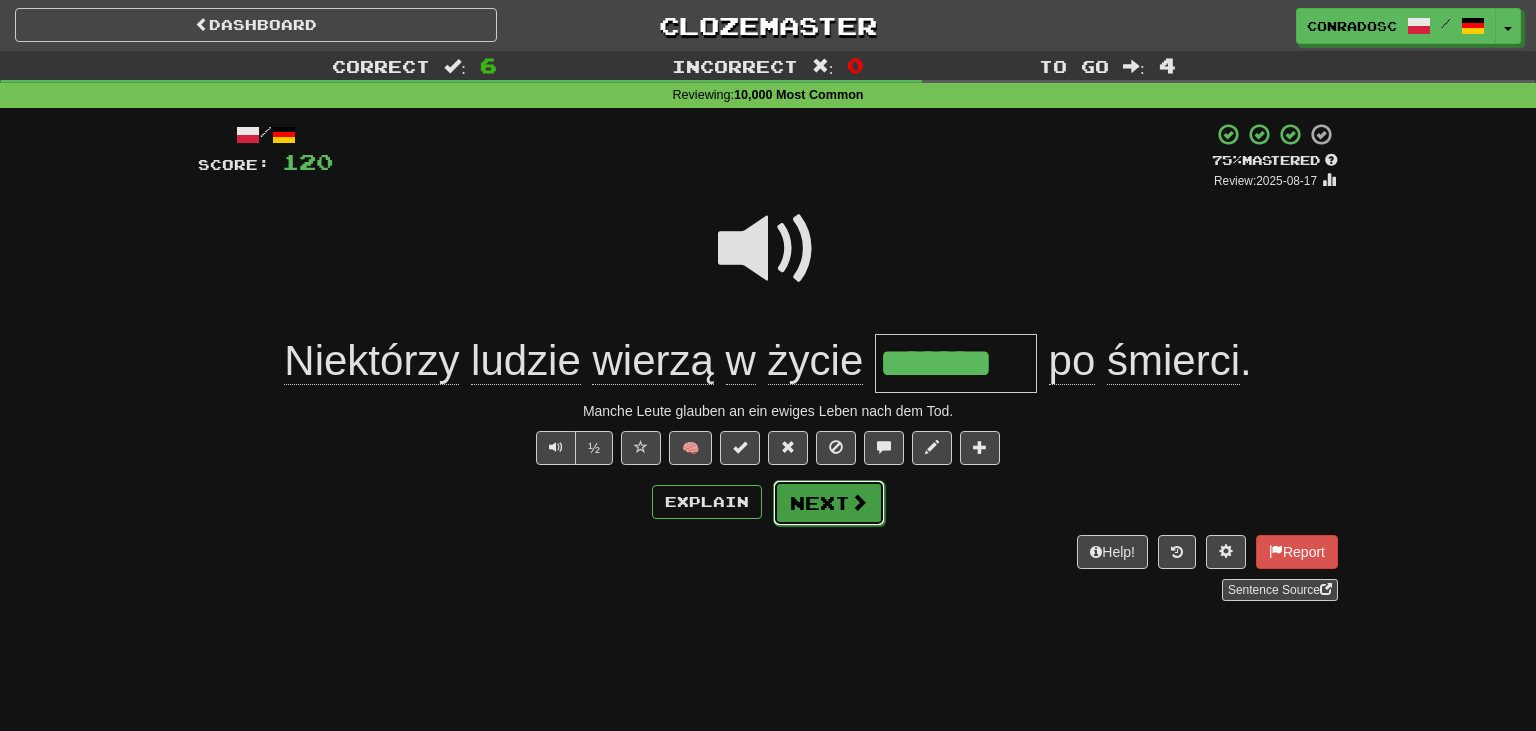 click on "Next" at bounding box center [829, 503] 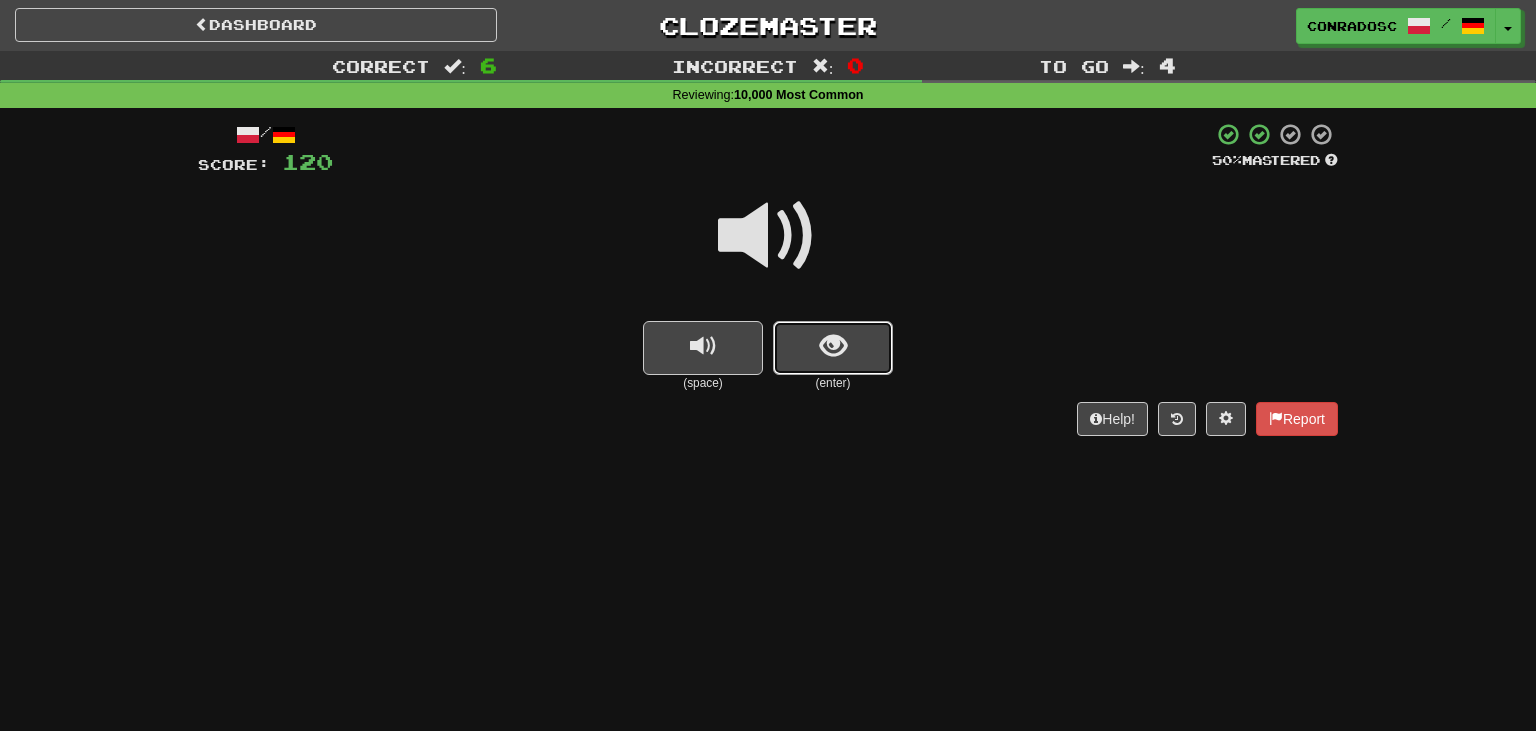 click at bounding box center (833, 348) 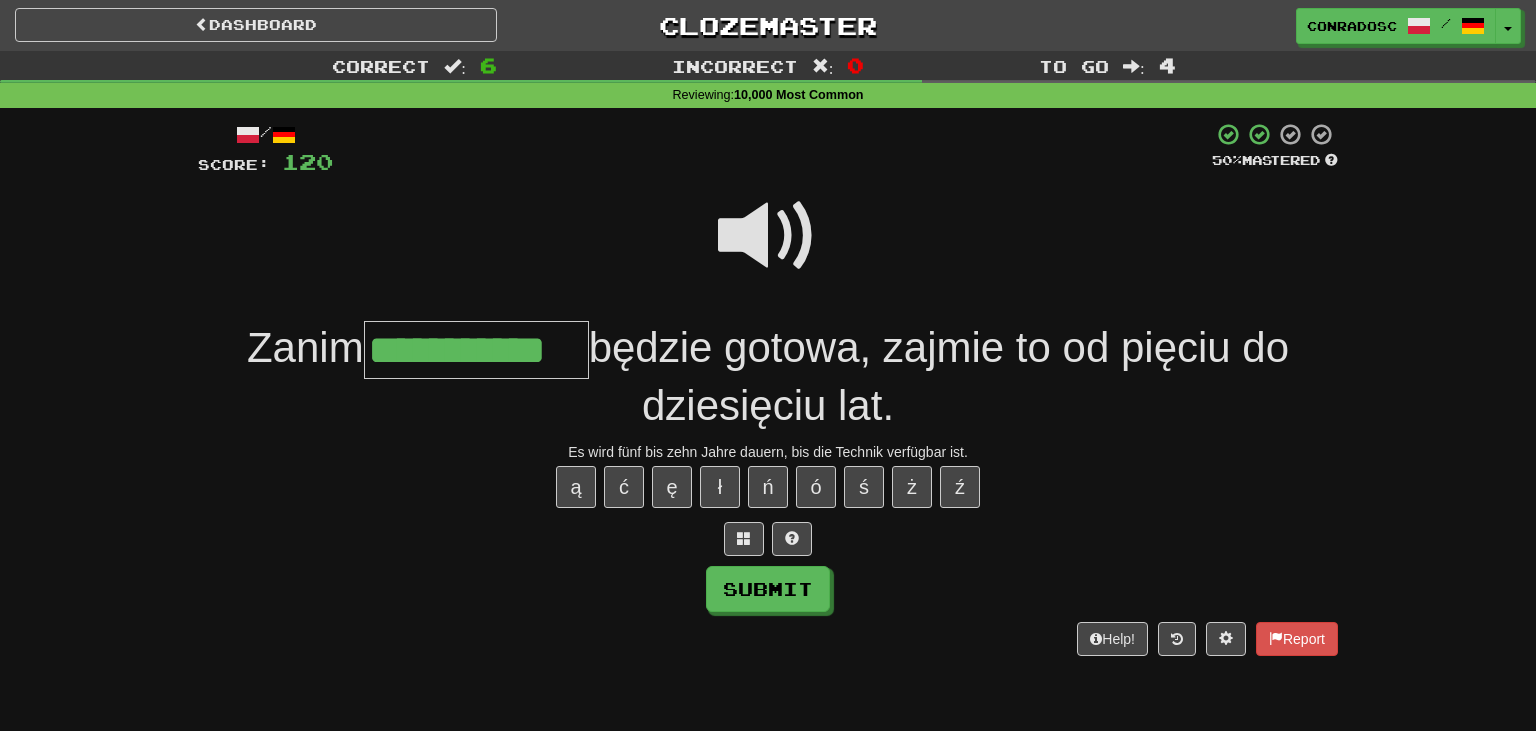 type on "**********" 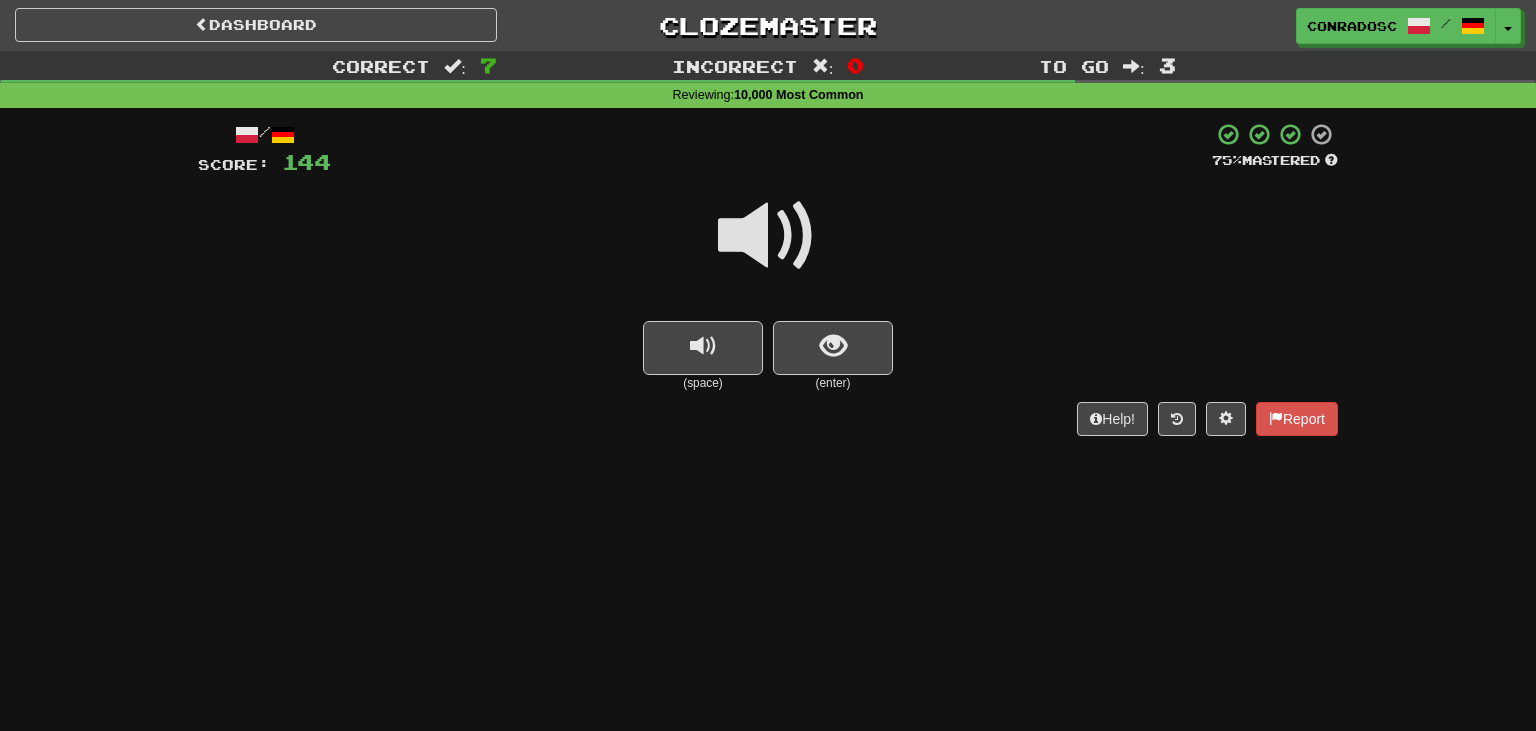 click at bounding box center (768, 236) 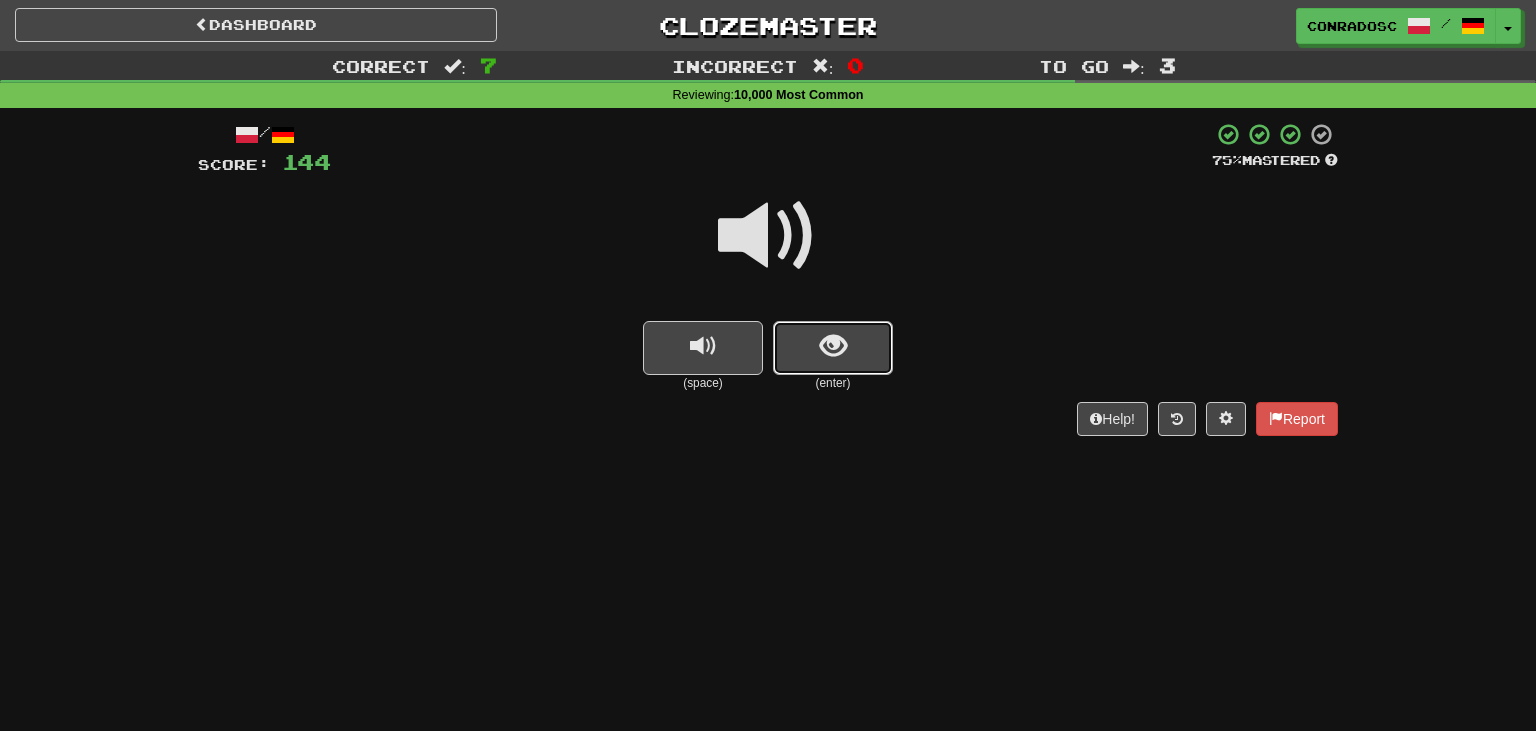 click at bounding box center [833, 348] 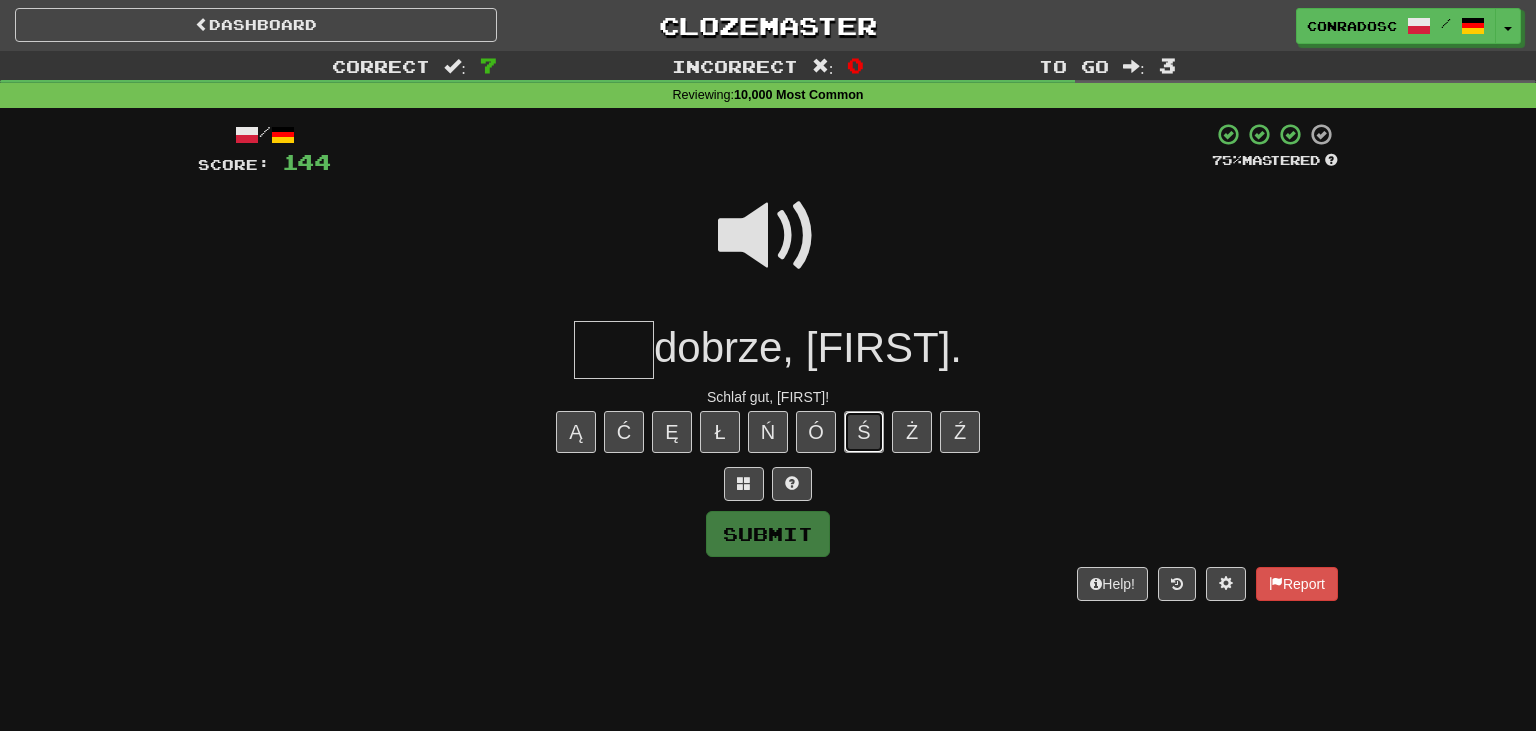click on "Ś" at bounding box center (864, 432) 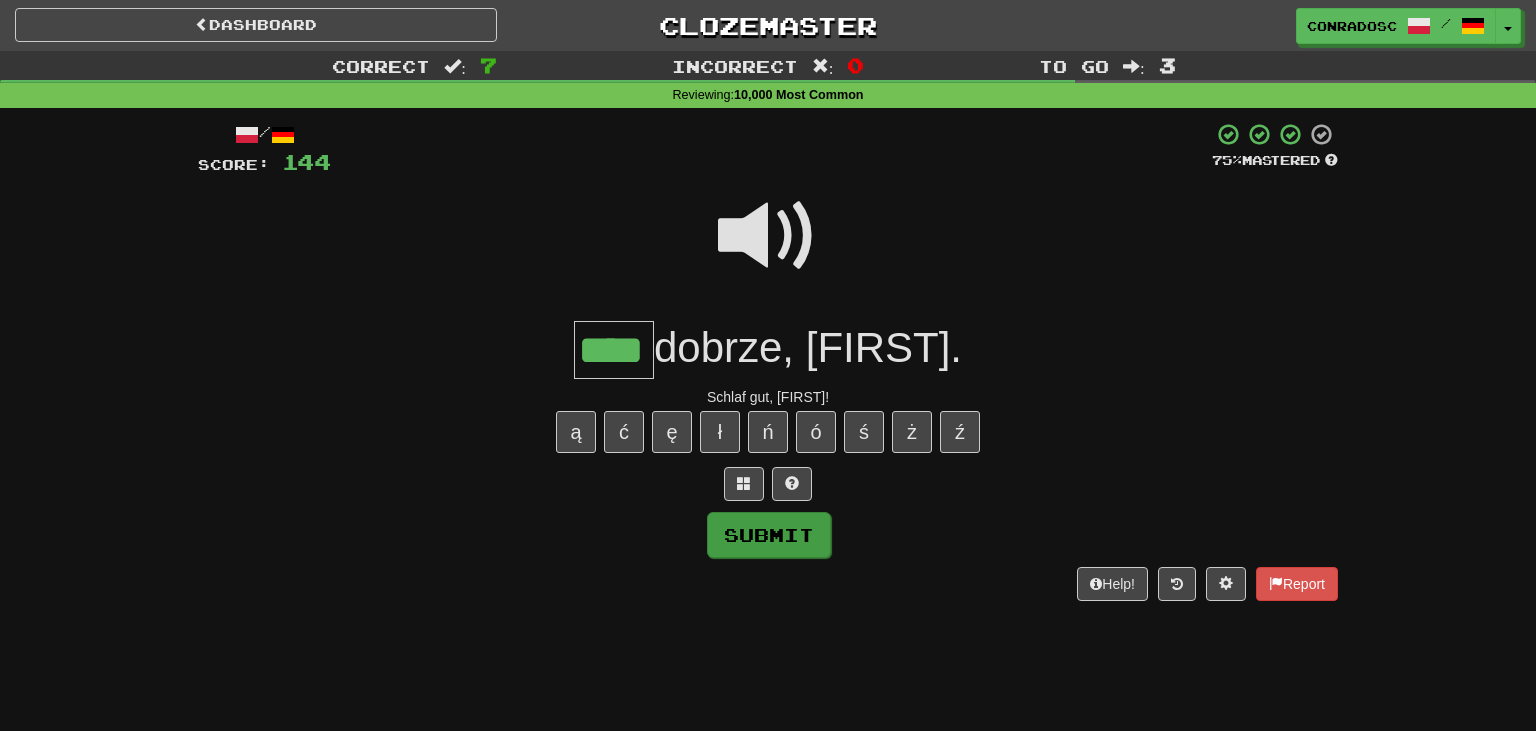 type on "****" 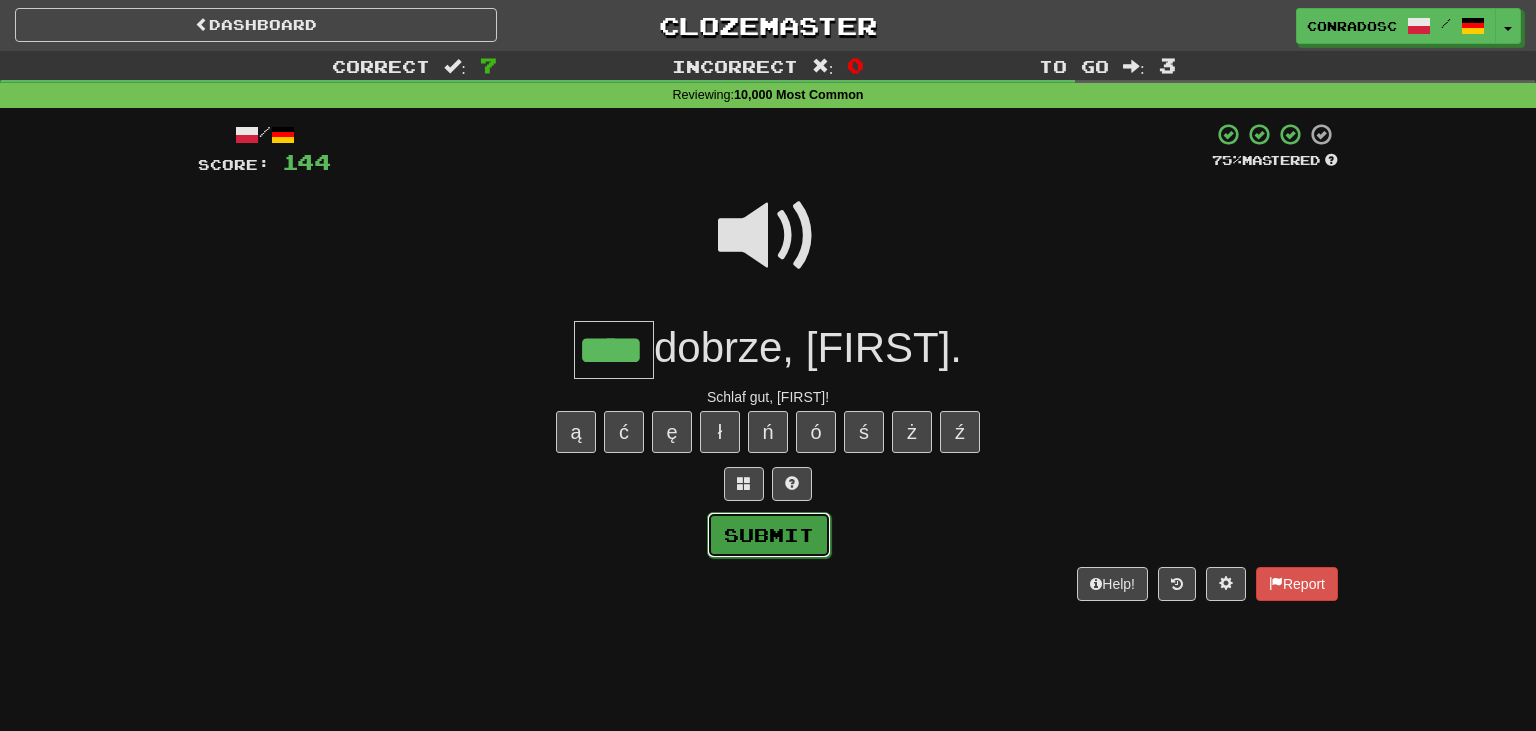 click on "Submit" at bounding box center (769, 535) 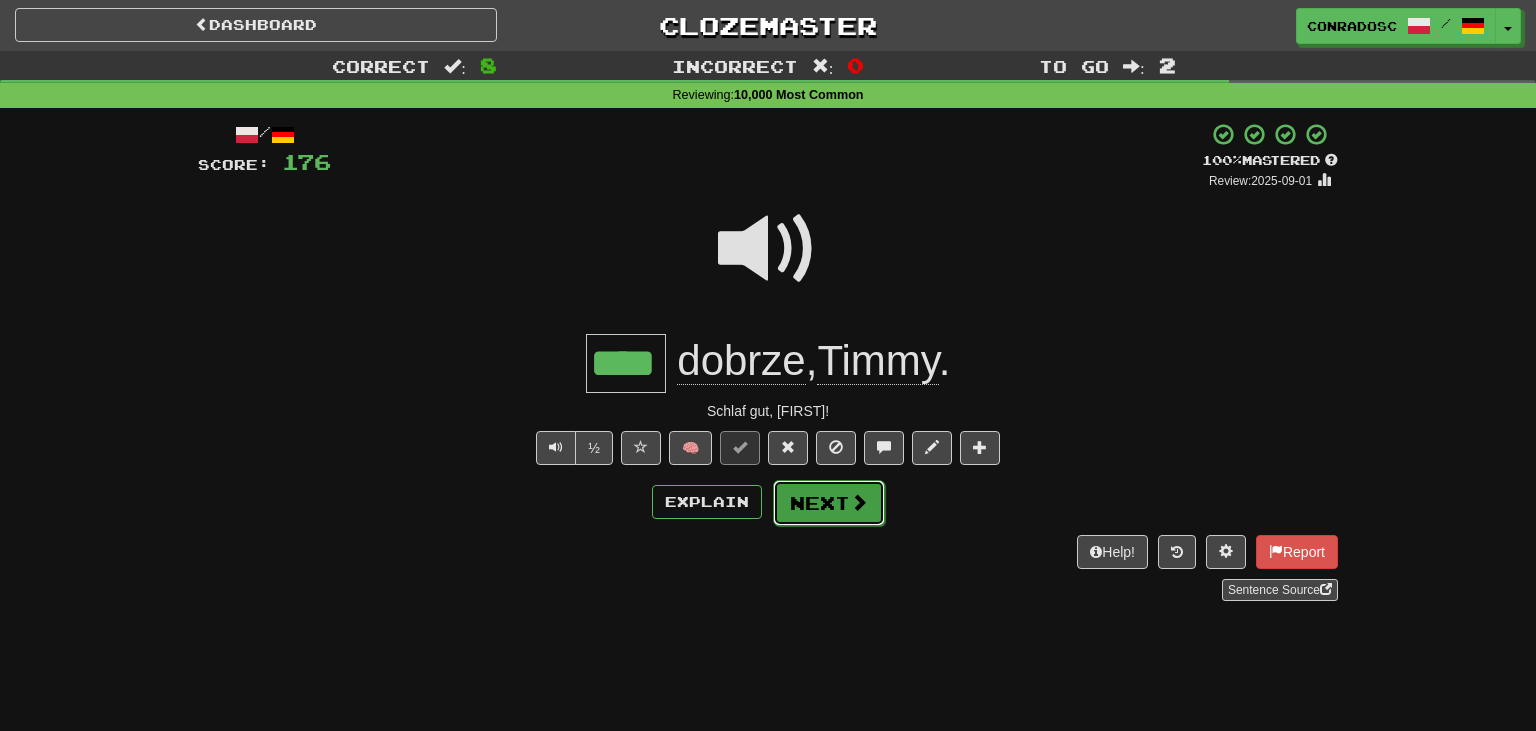 click on "Next" at bounding box center (829, 503) 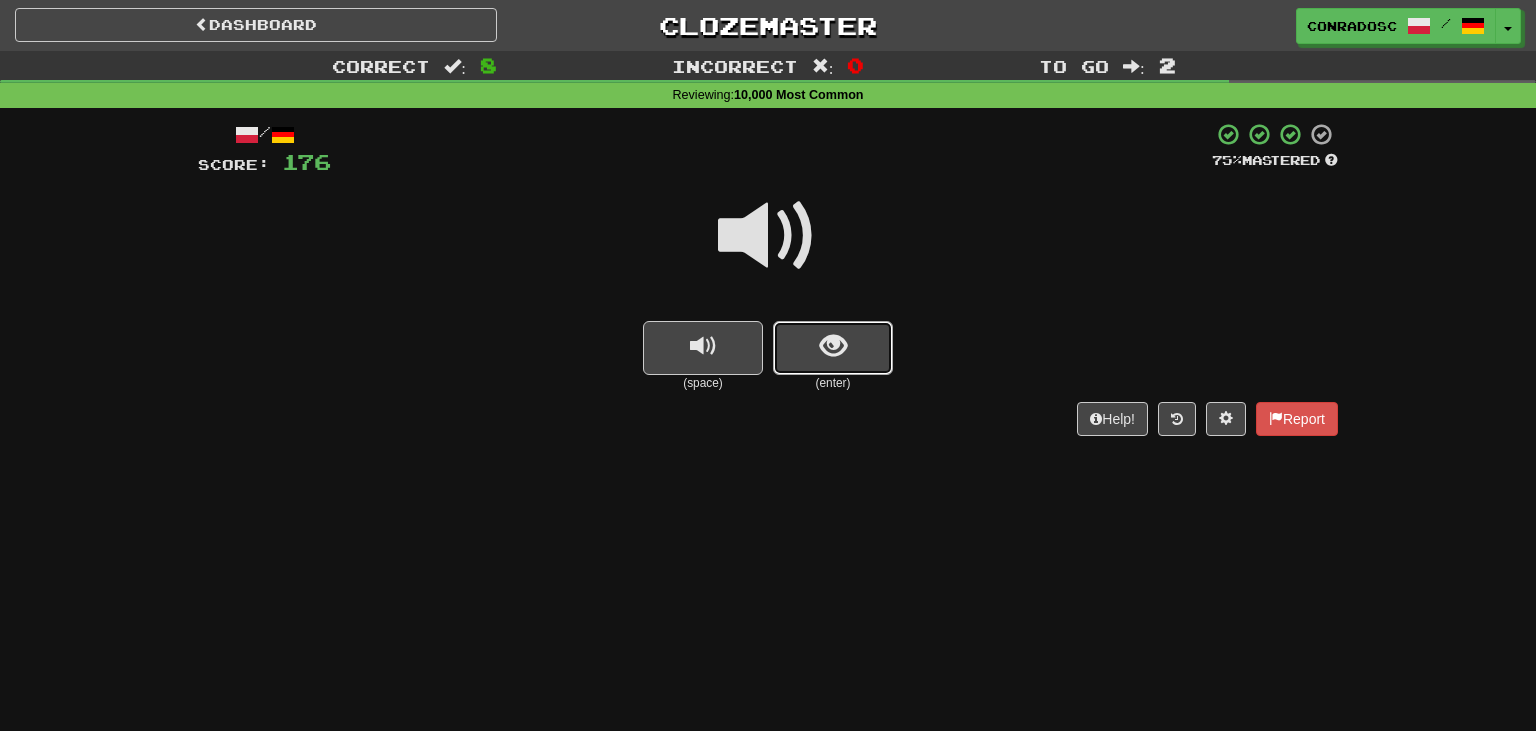 click at bounding box center [833, 346] 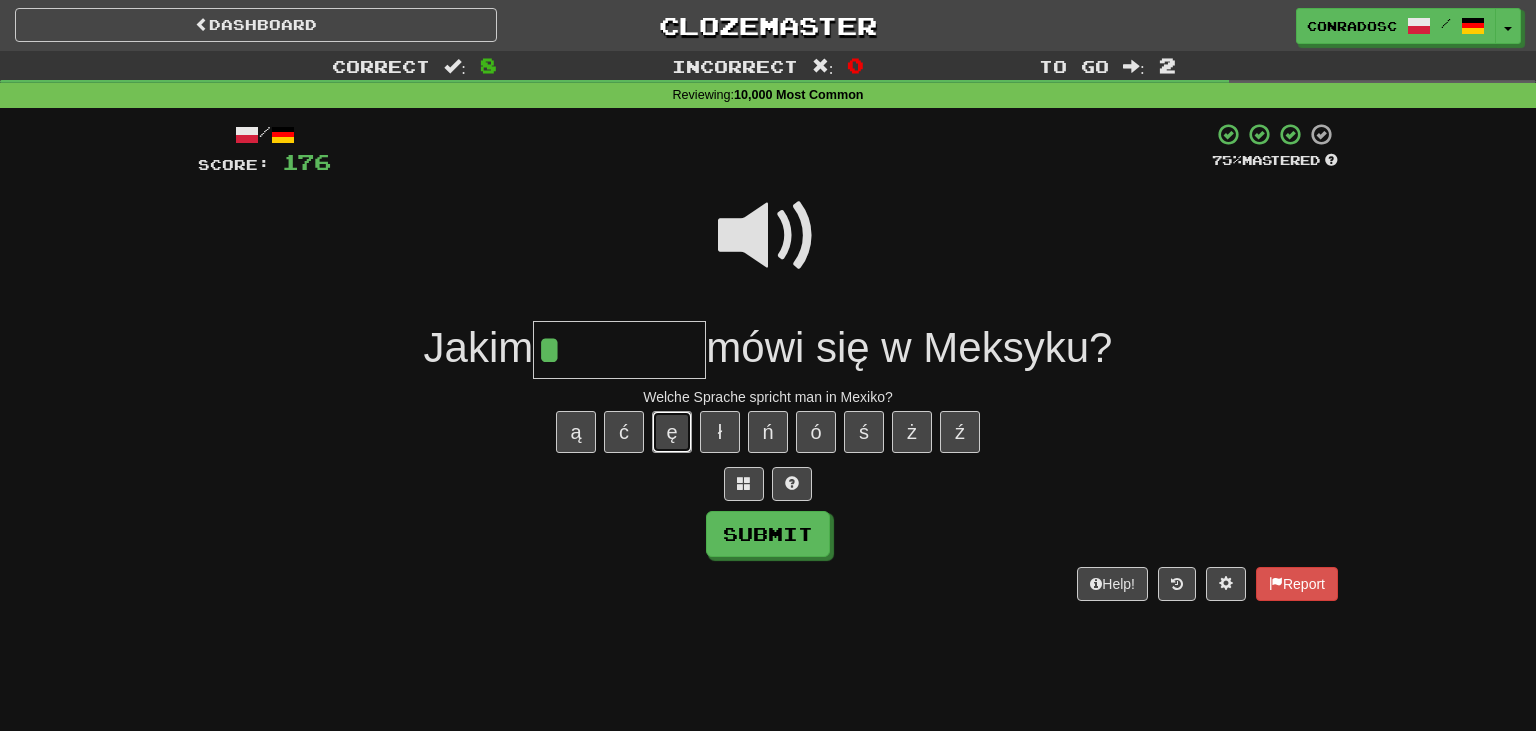 click on "ę" at bounding box center [672, 432] 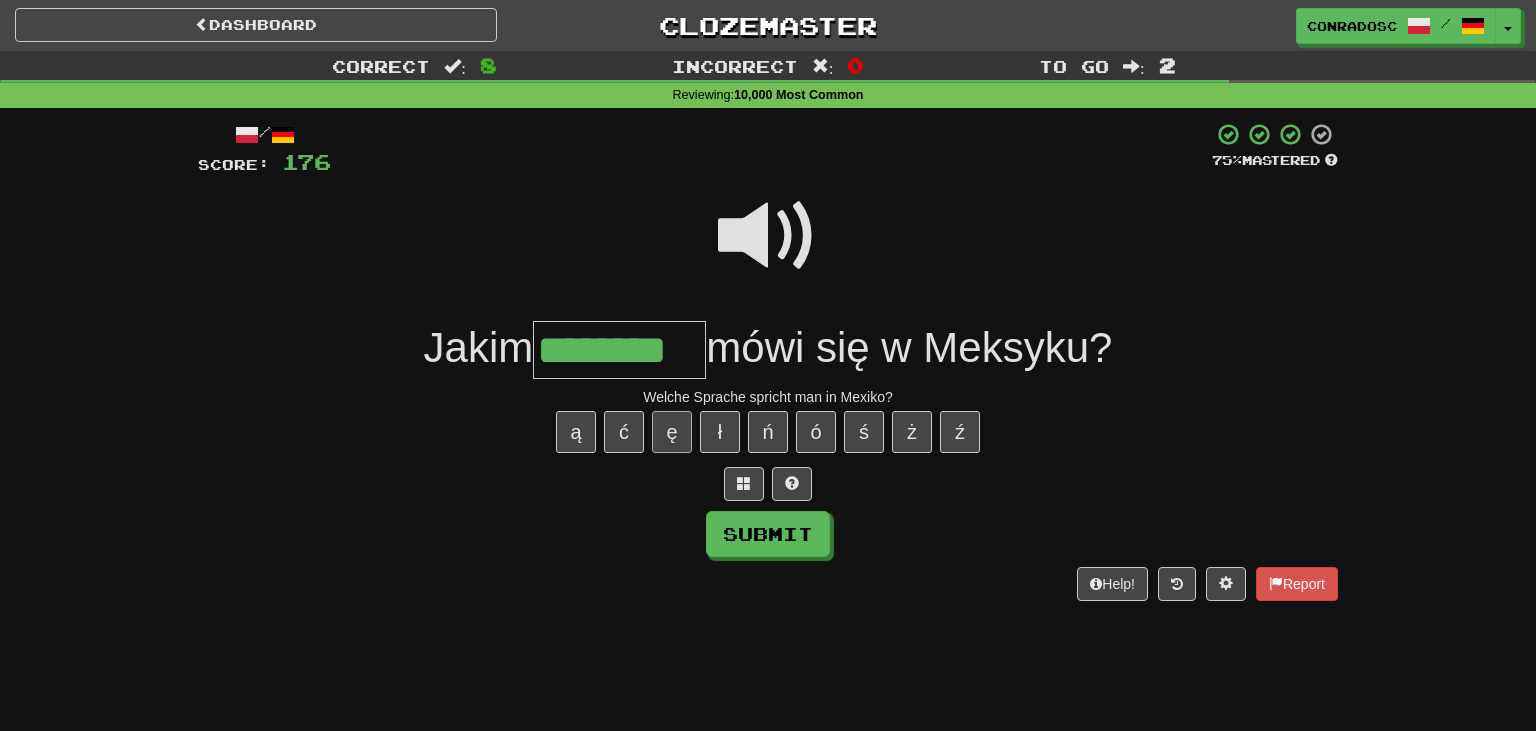 type on "********" 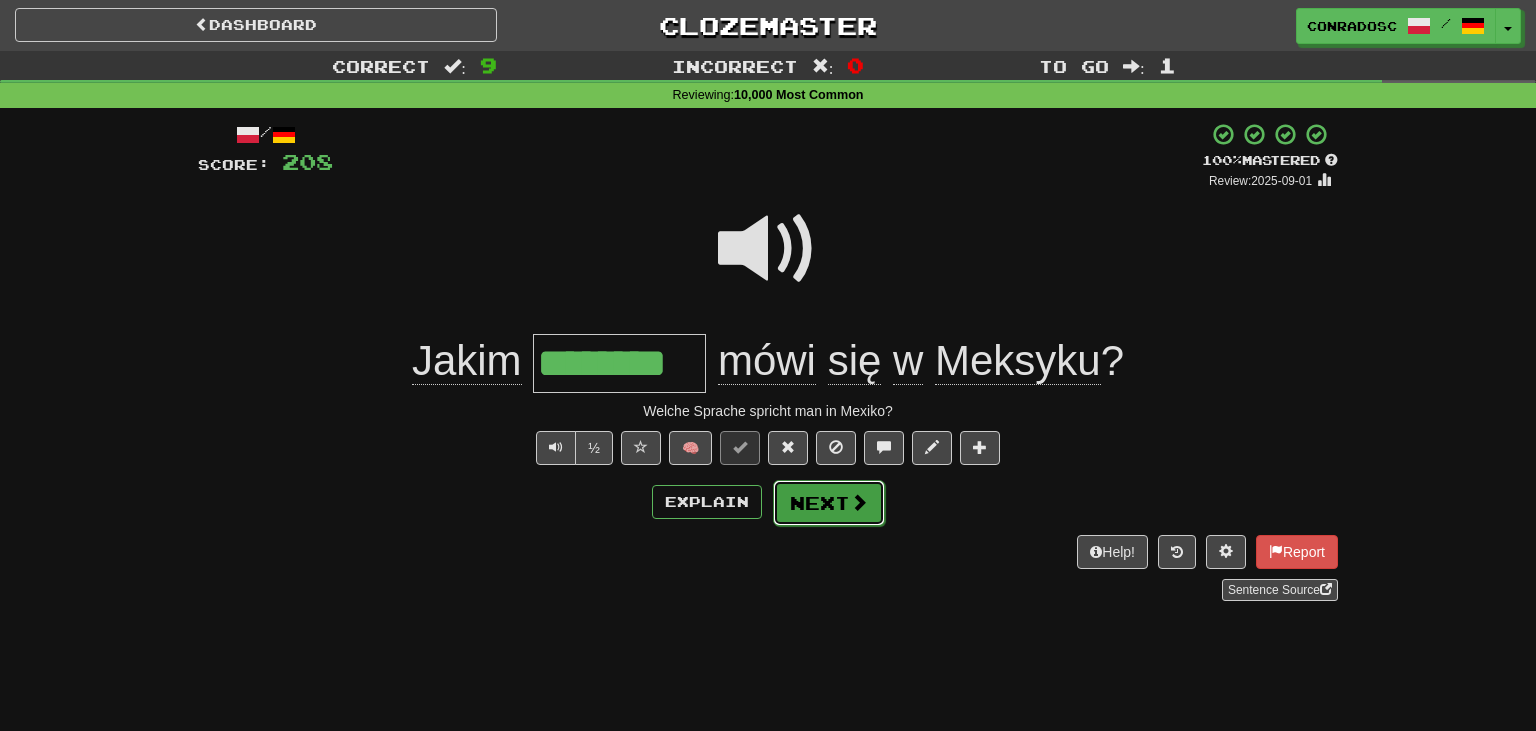 click on "Next" at bounding box center (829, 503) 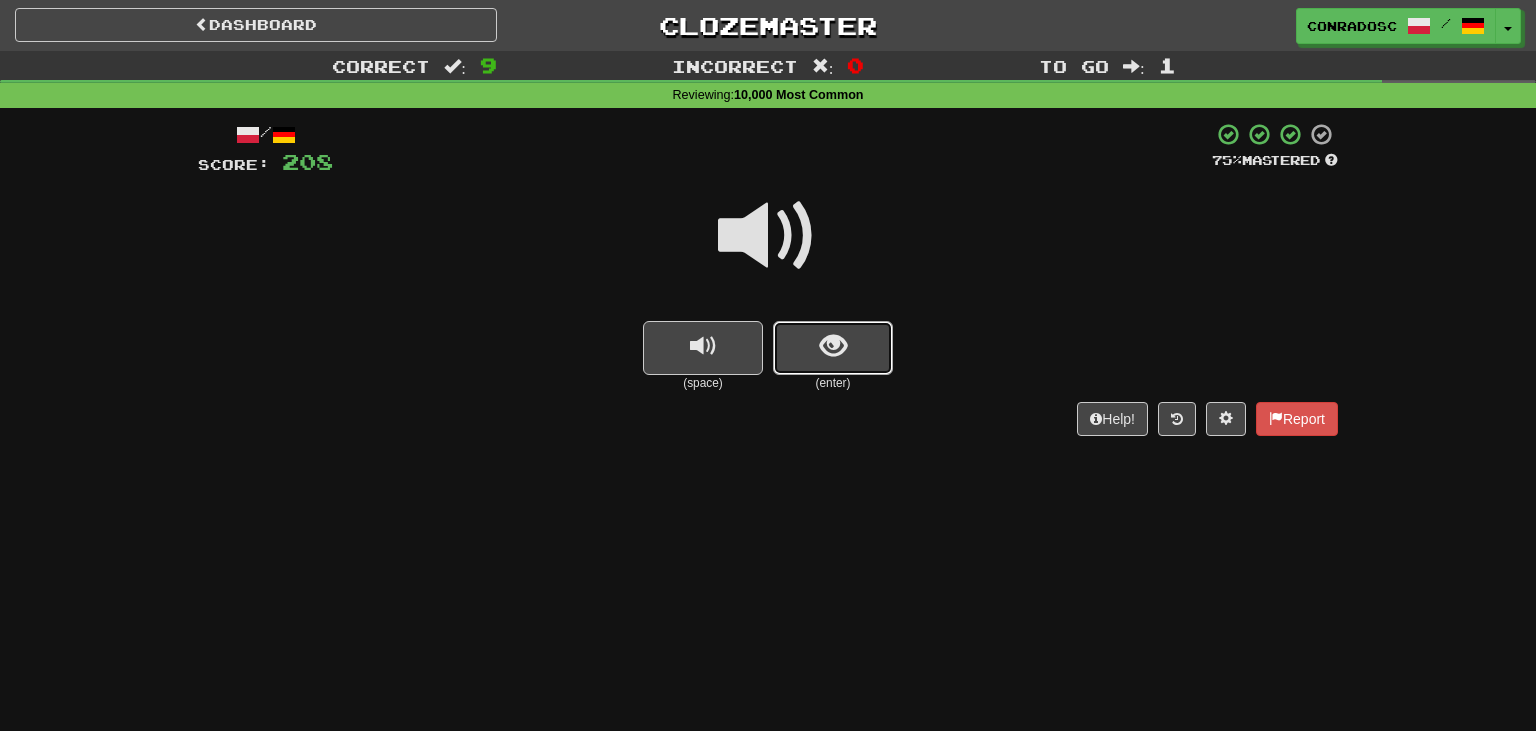 click at bounding box center (833, 346) 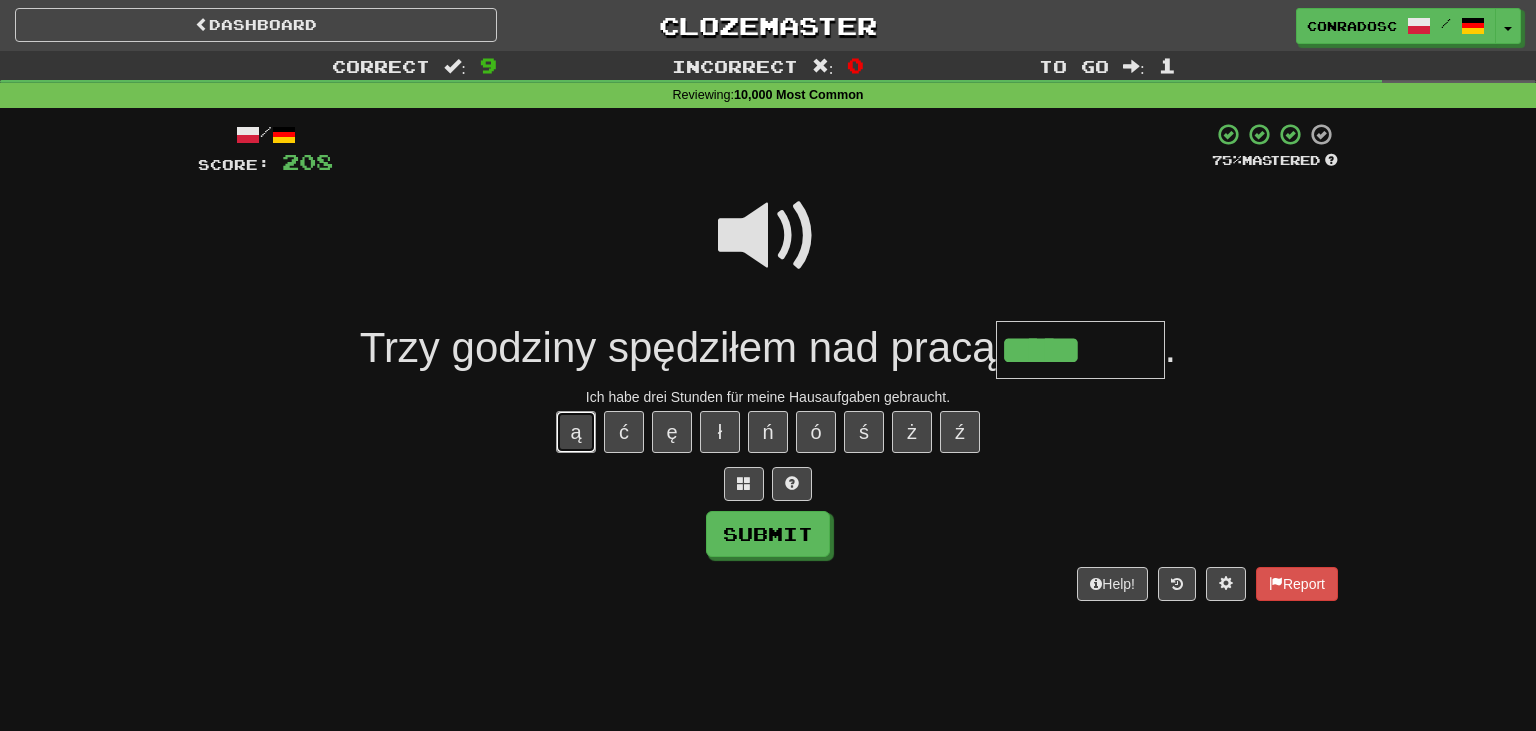 click on "ą" at bounding box center (576, 432) 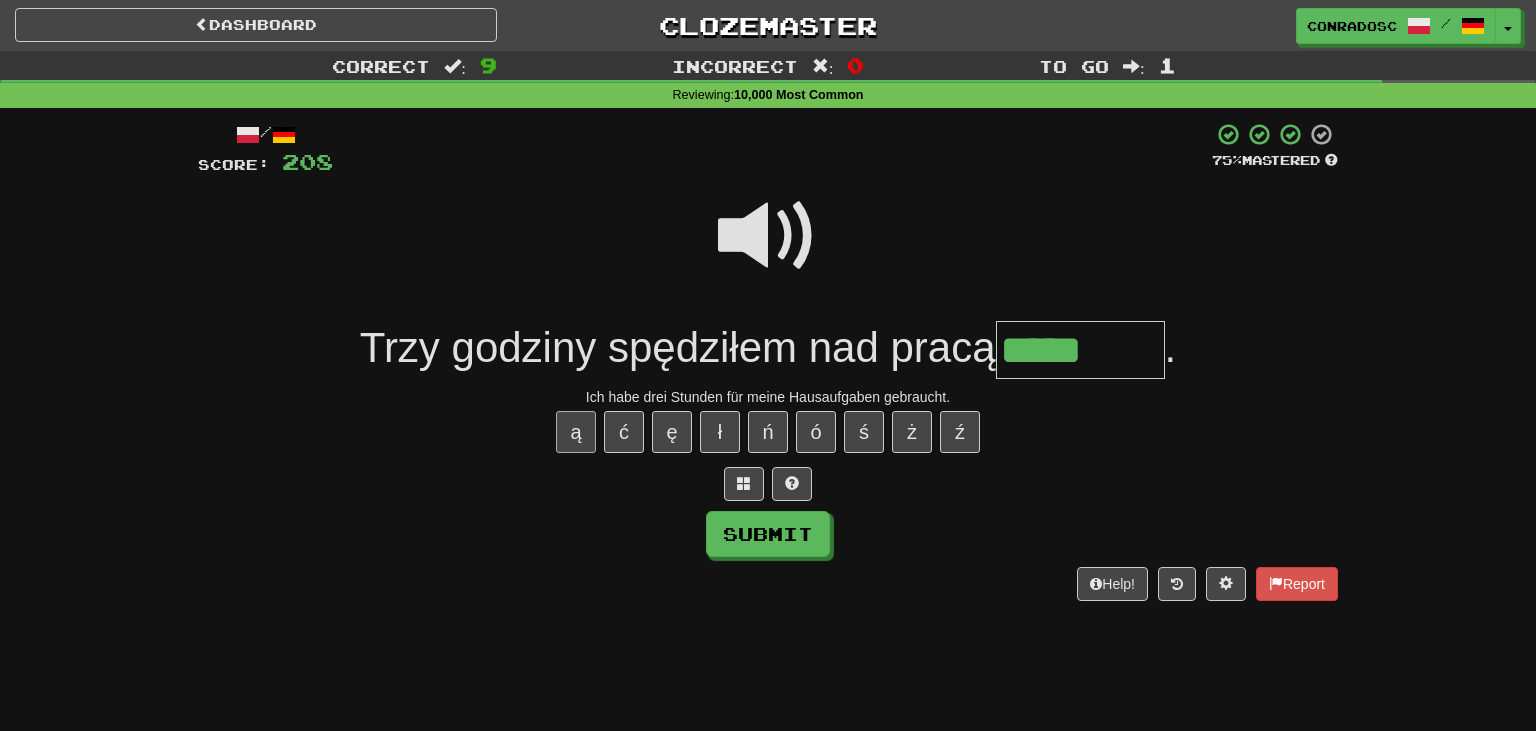type on "******" 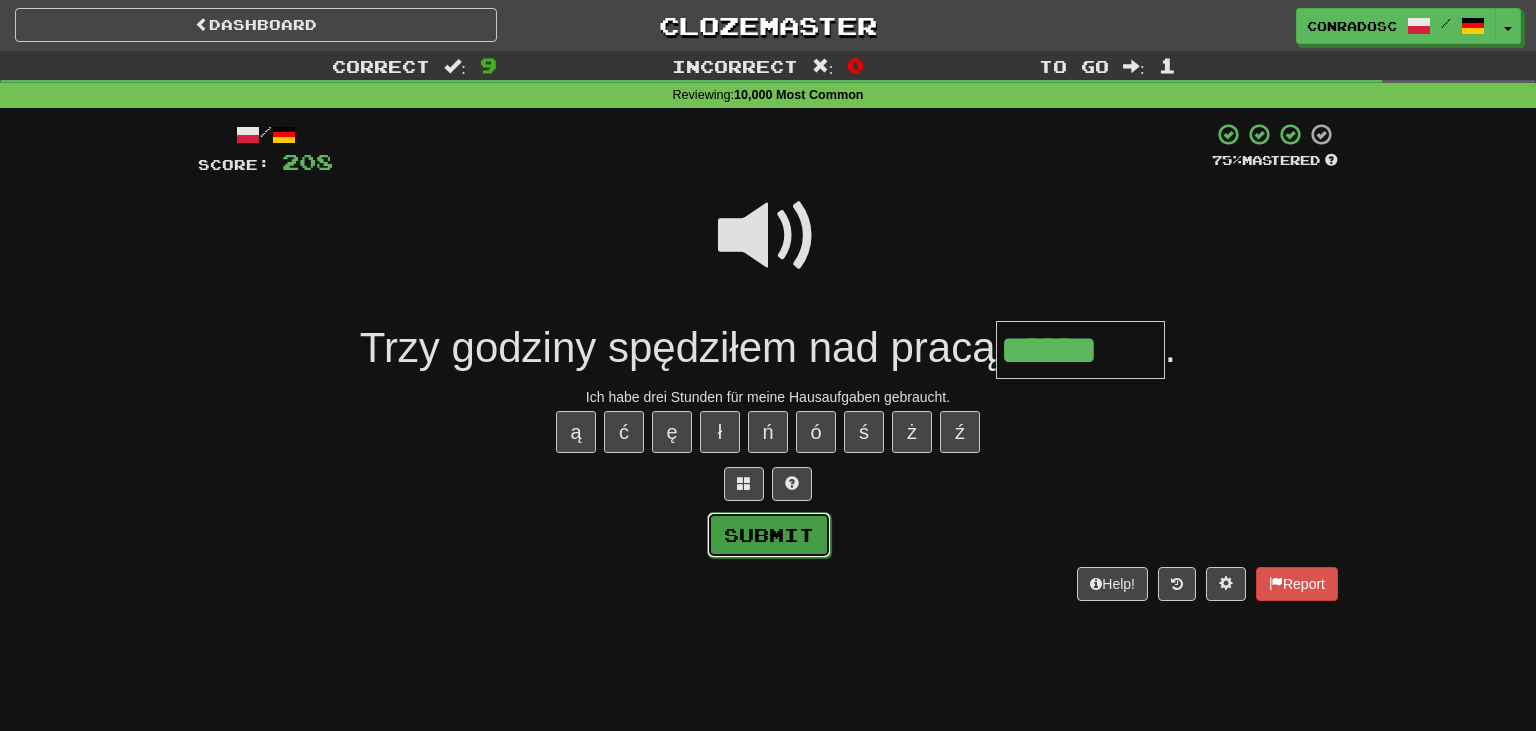 click on "Submit" at bounding box center (769, 535) 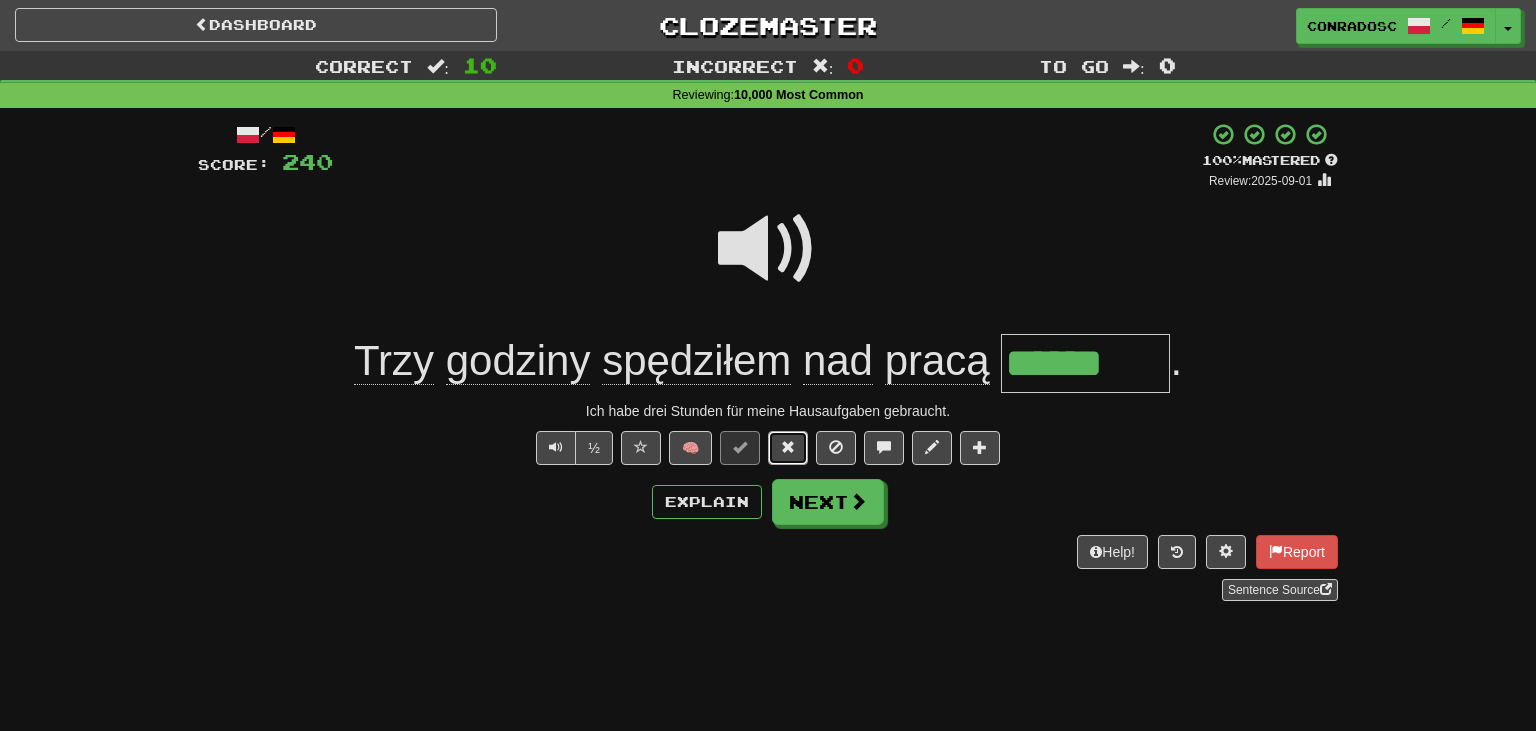drag, startPoint x: 790, startPoint y: 443, endPoint x: 772, endPoint y: 453, distance: 20.59126 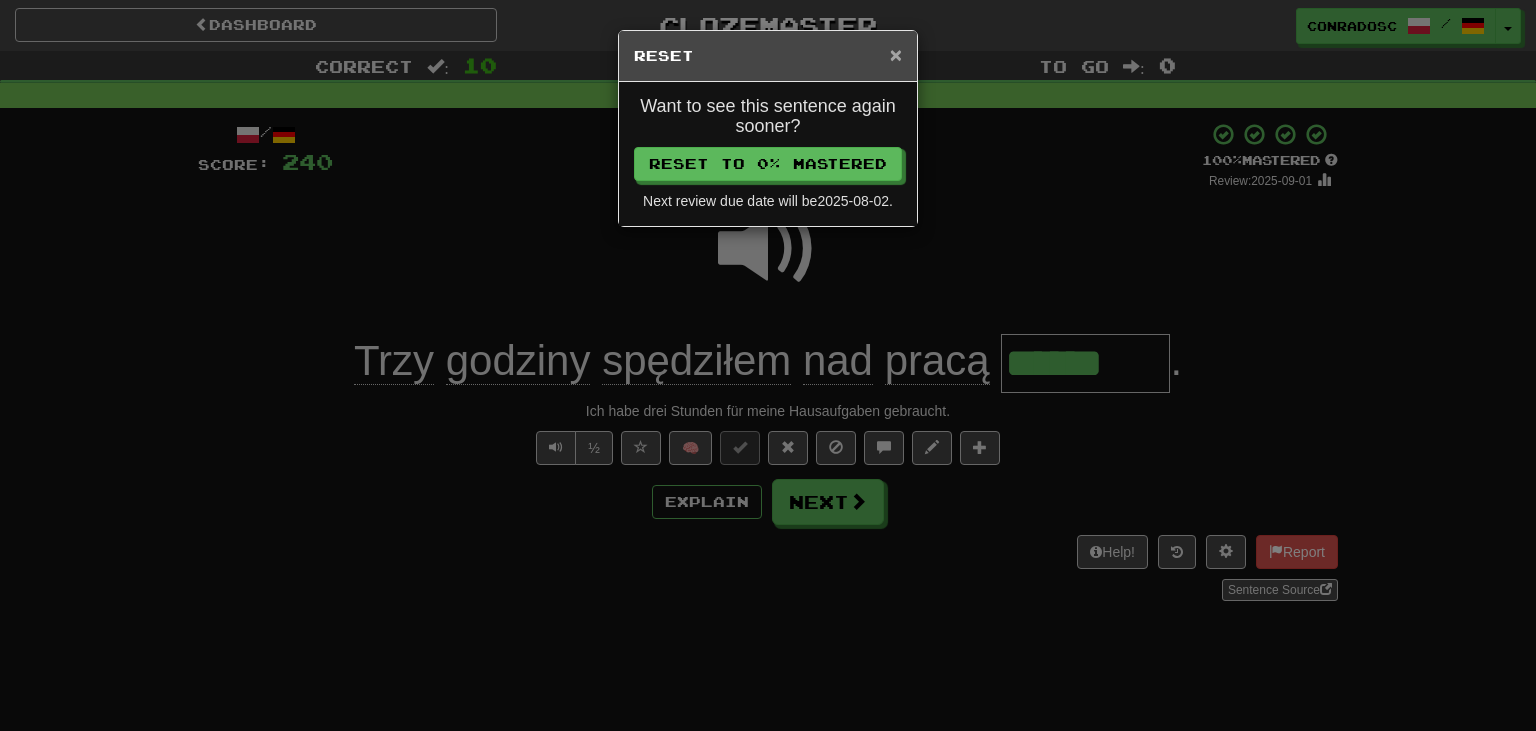 click on "×" at bounding box center [896, 54] 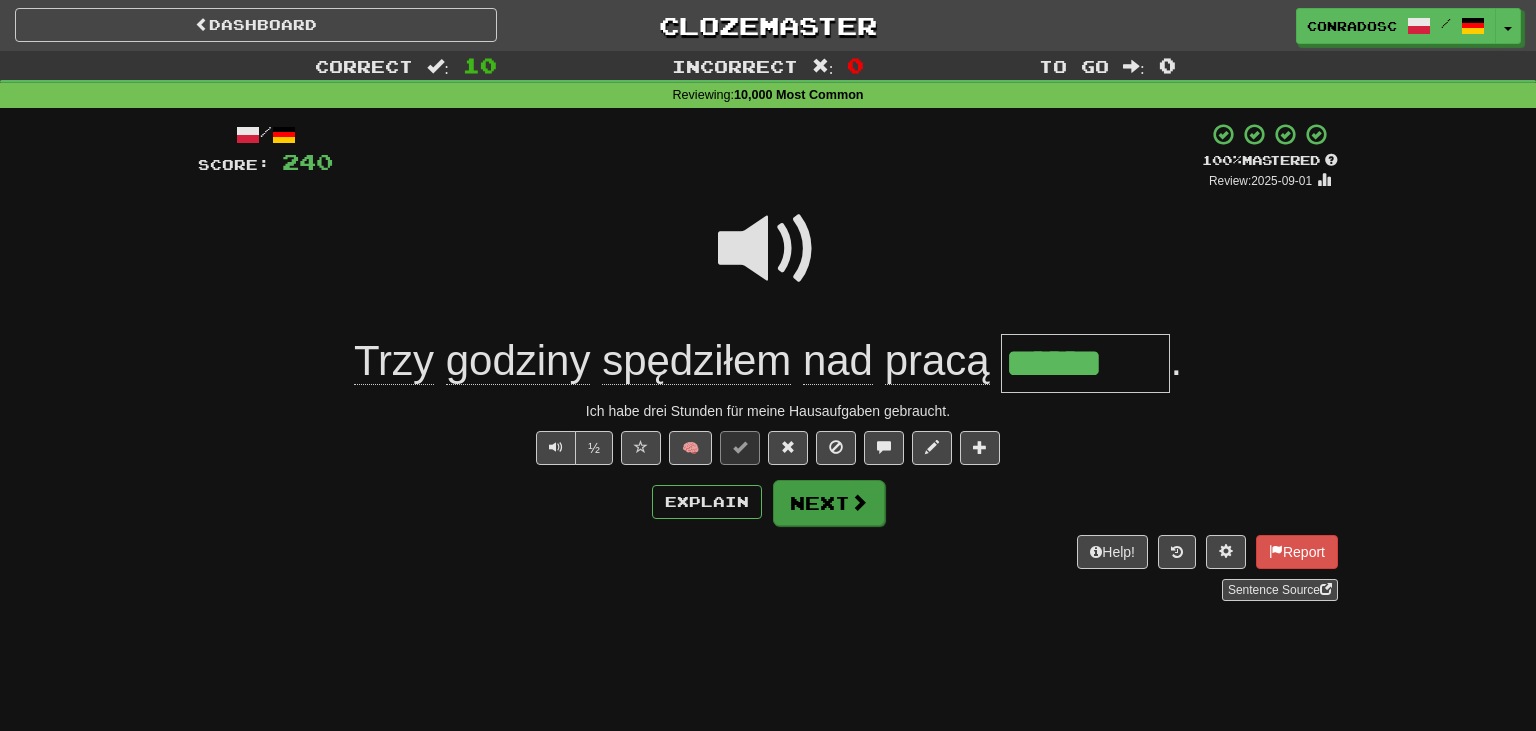 click on "Explain Next" at bounding box center [768, 502] 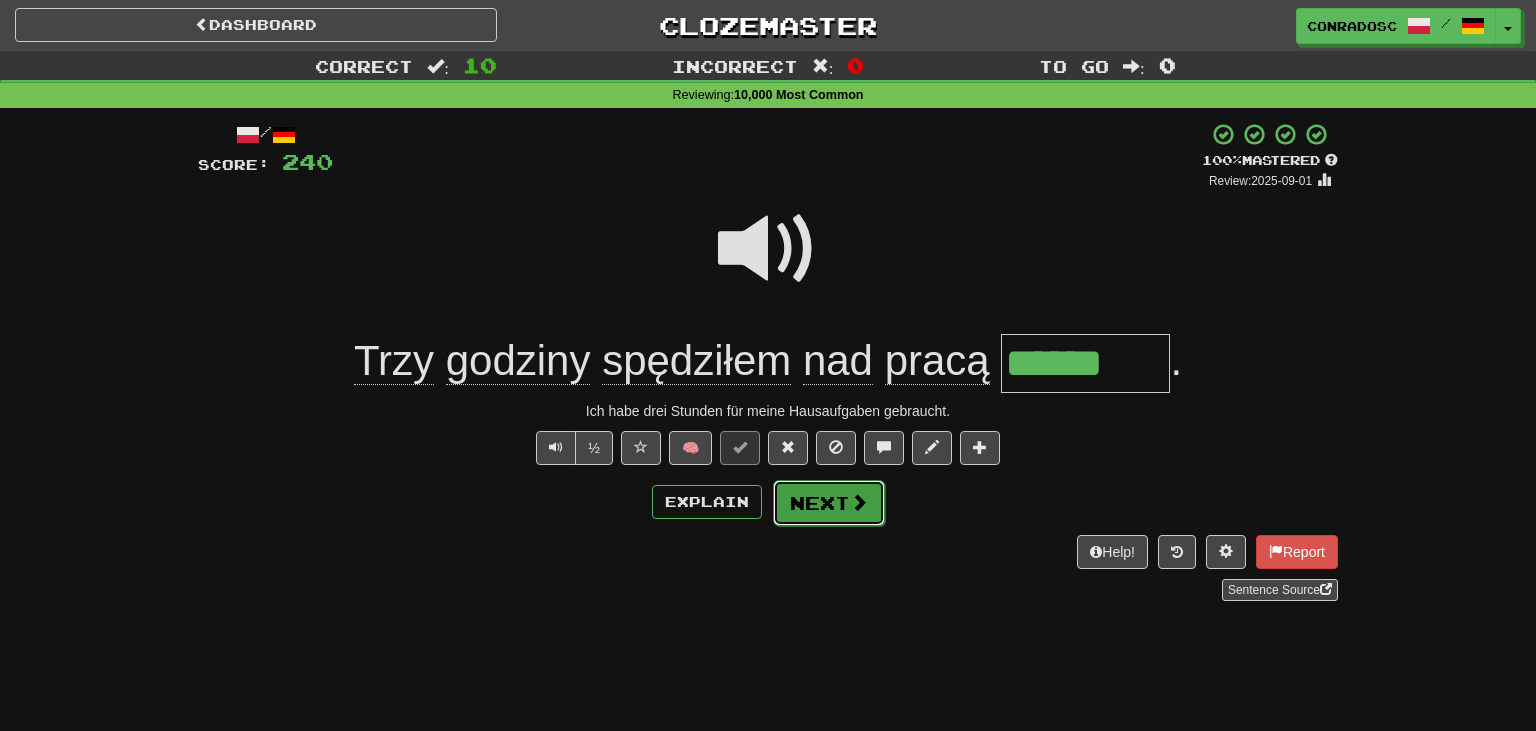 click on "Next" at bounding box center [829, 503] 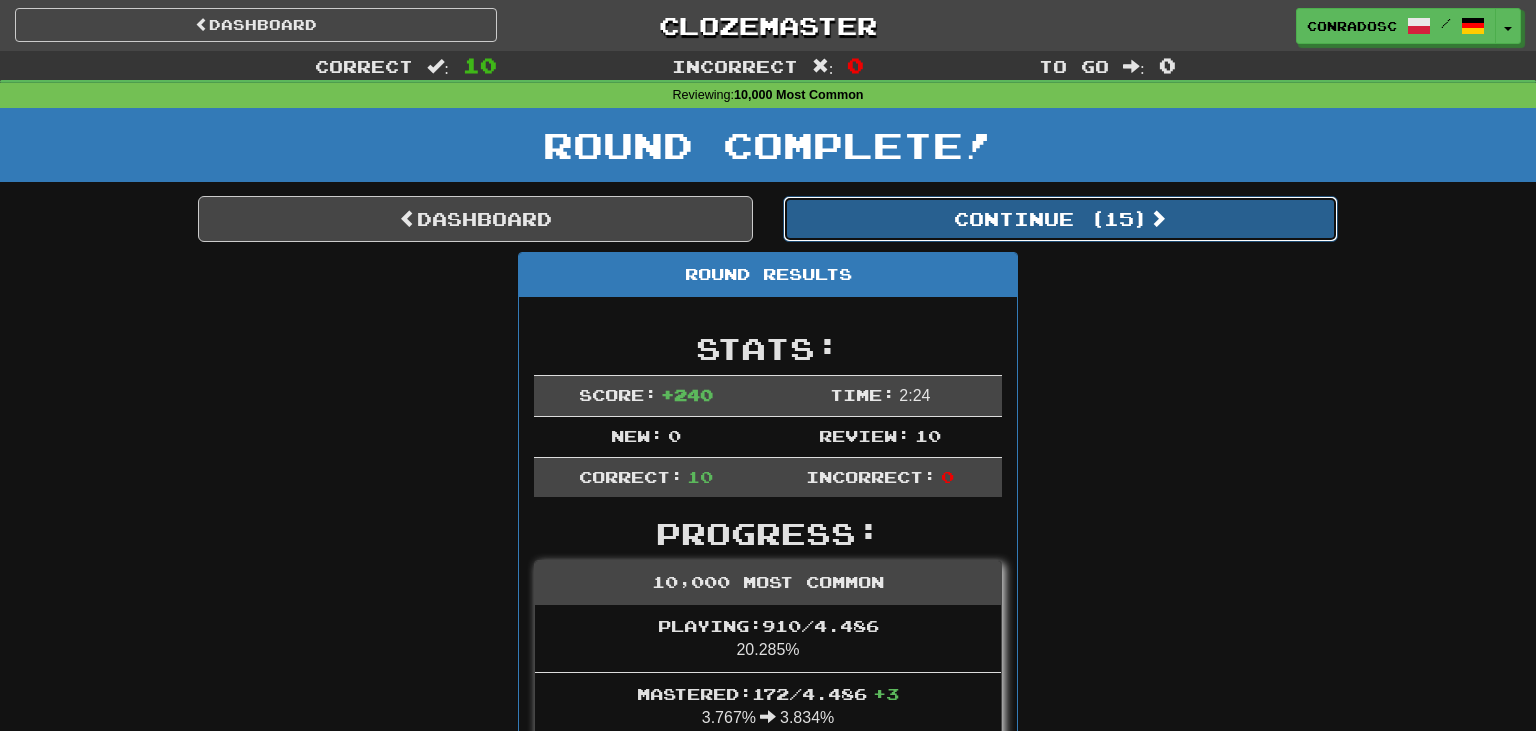 click on "Continue ( 15 )" at bounding box center [1060, 219] 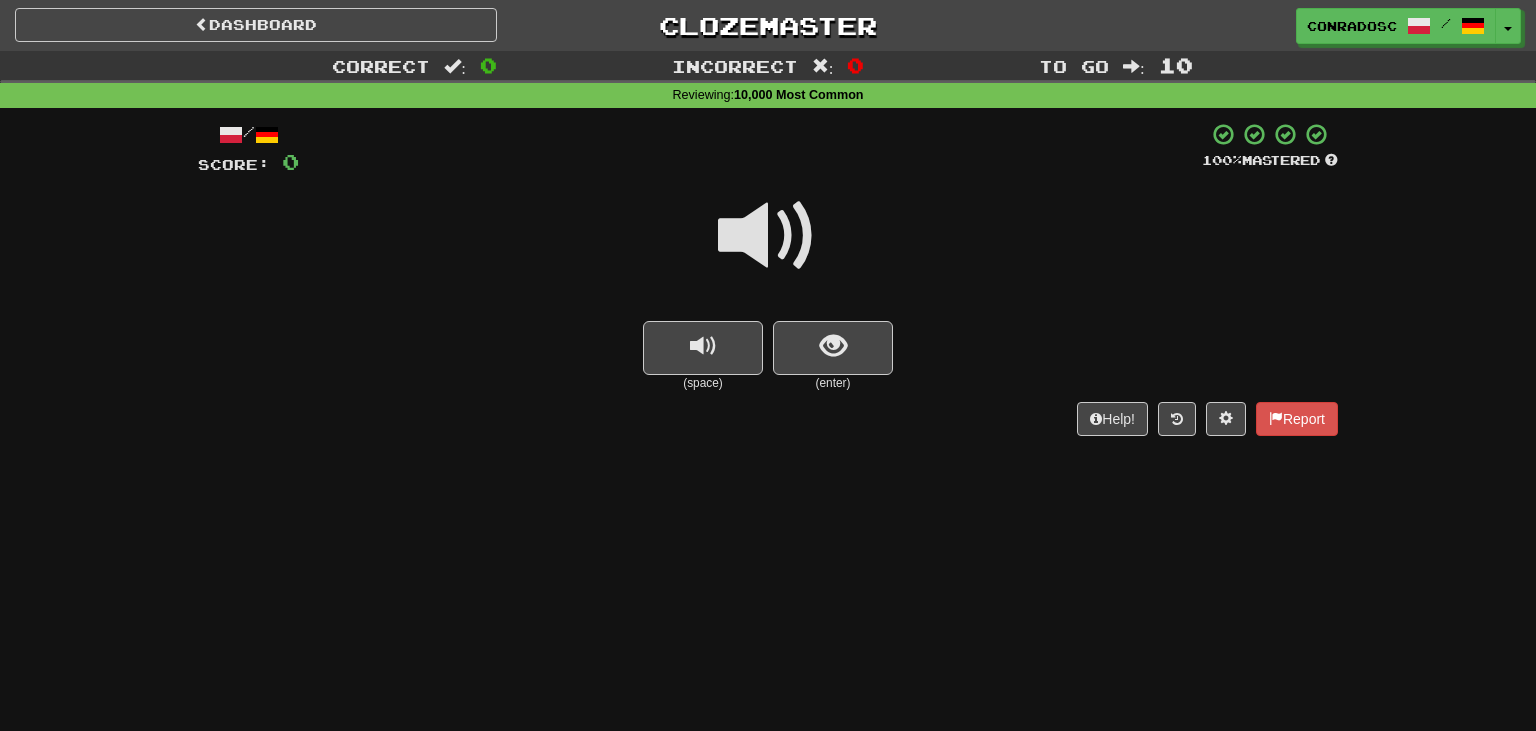 click at bounding box center (768, 236) 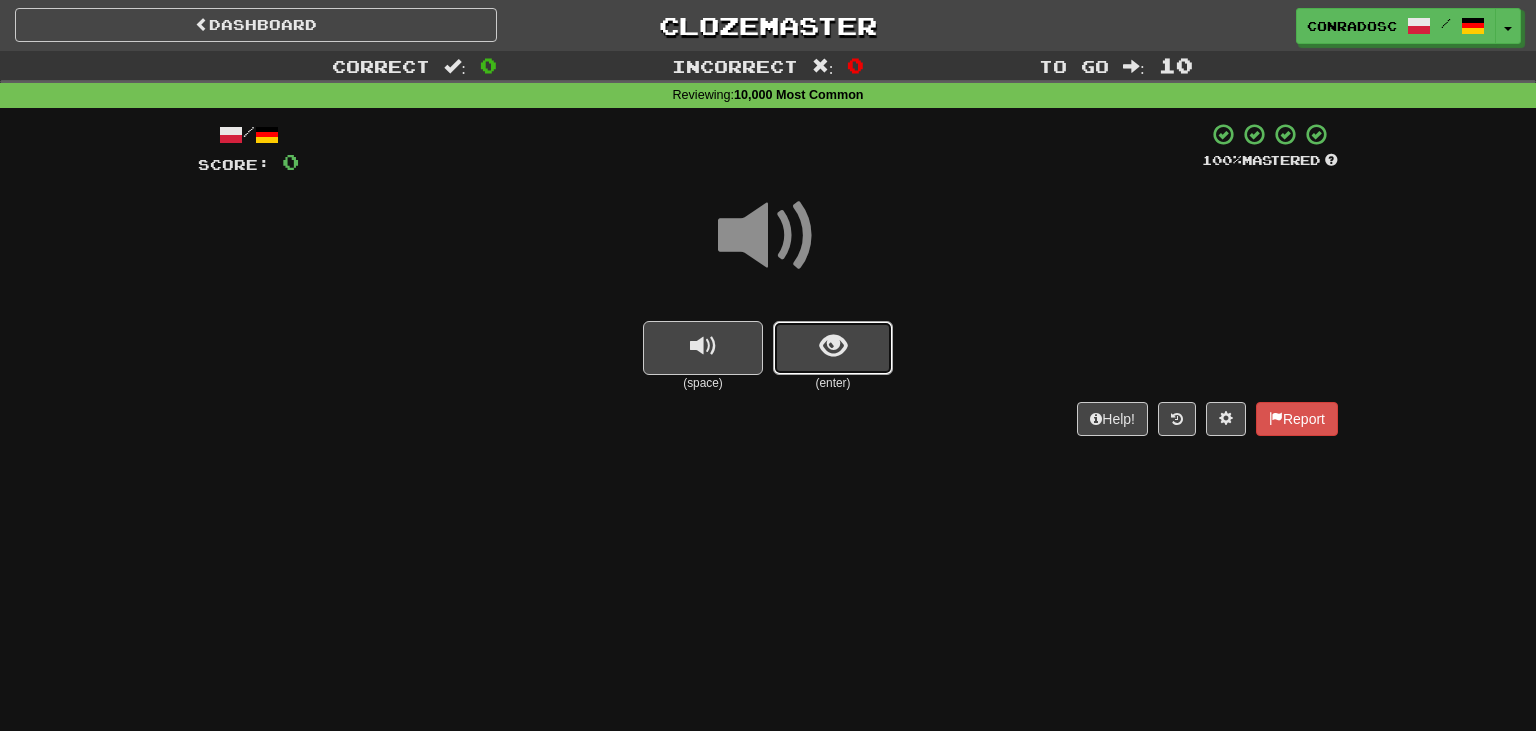 click at bounding box center [833, 348] 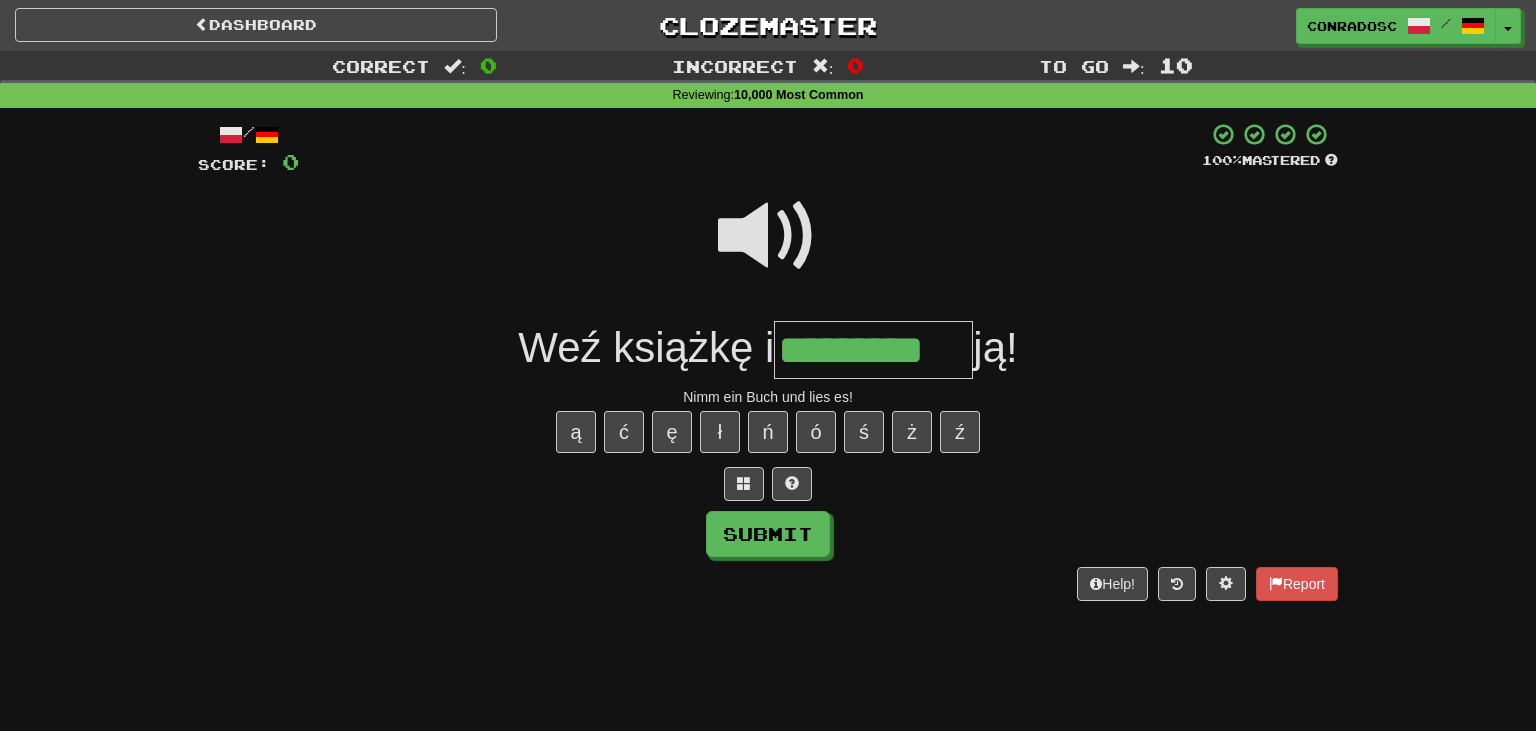 scroll, scrollTop: 0, scrollLeft: 0, axis: both 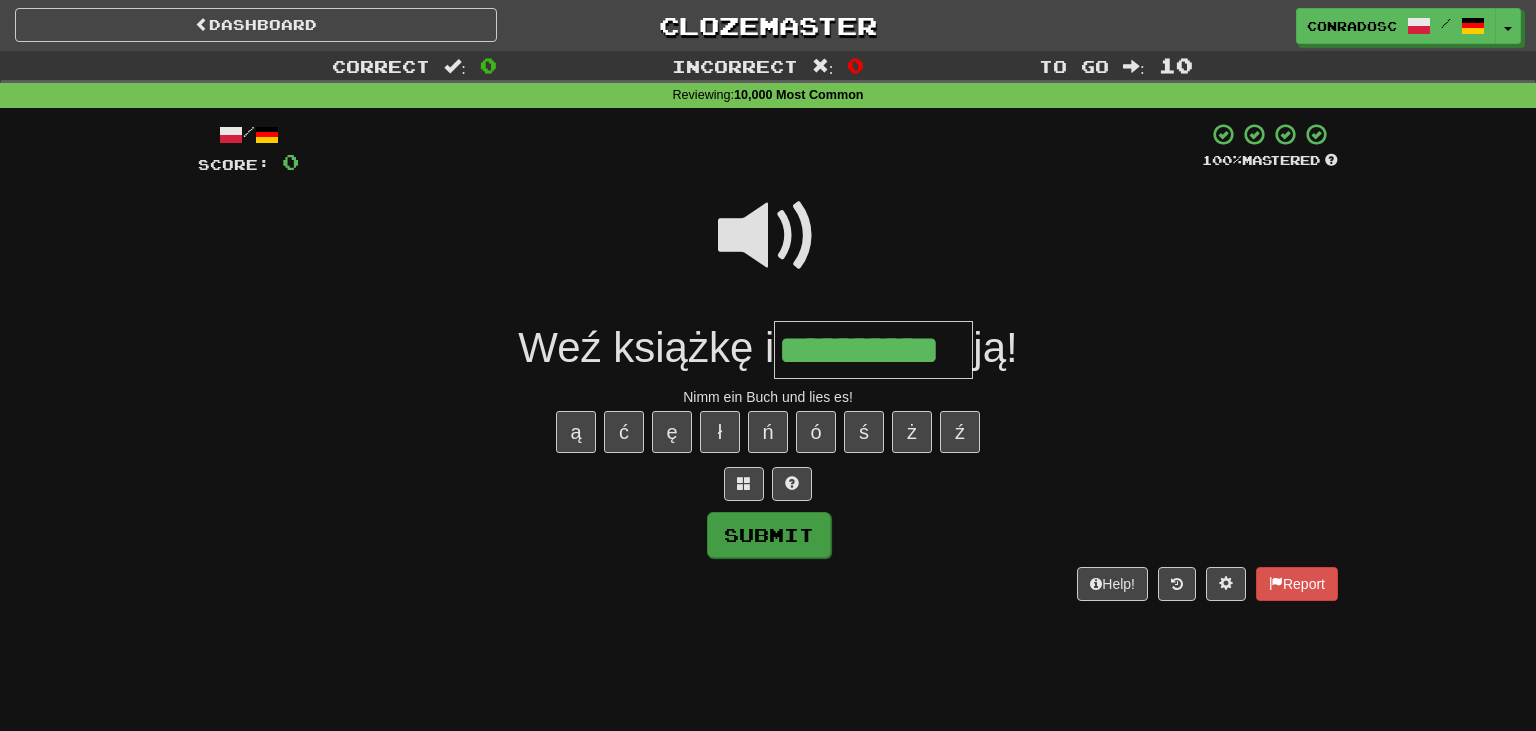 type on "**********" 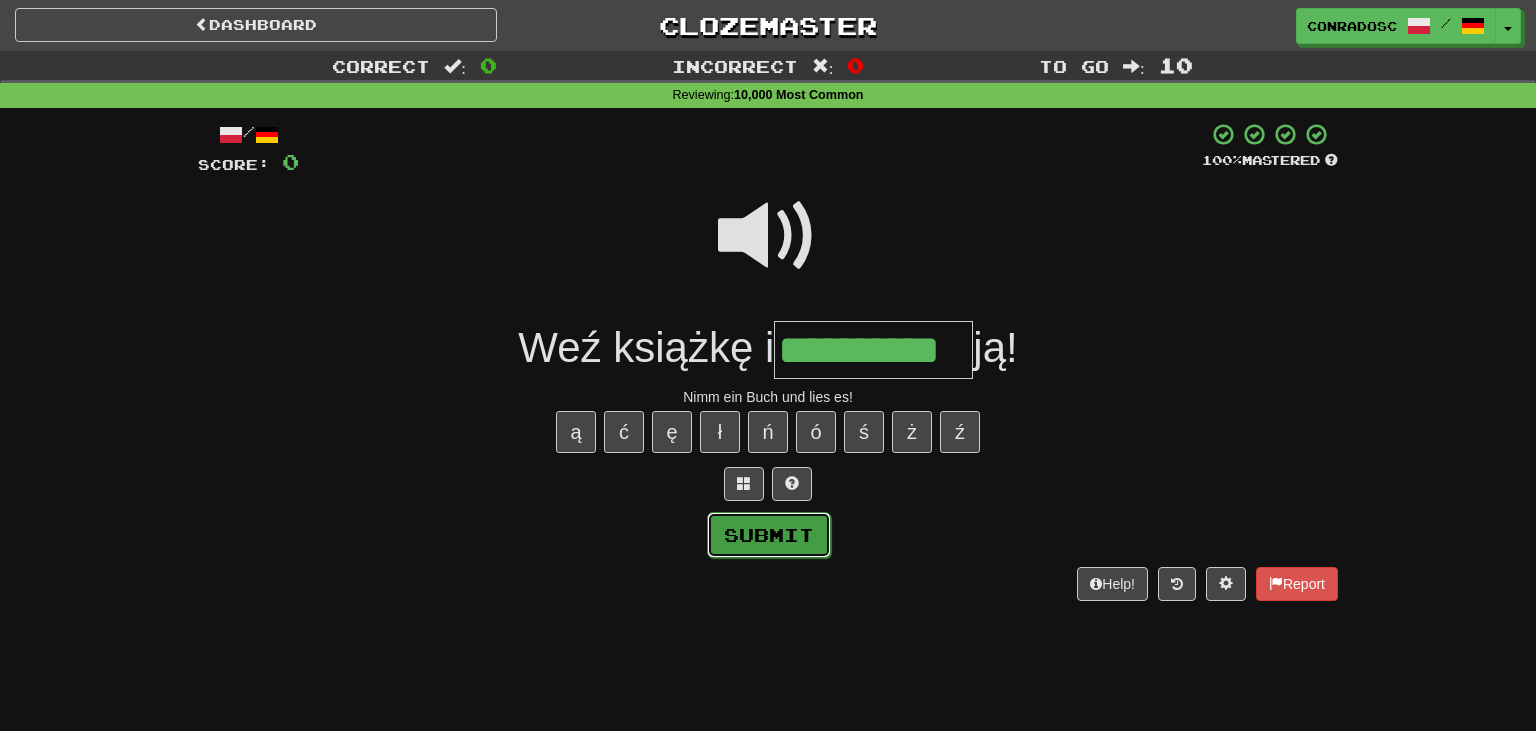 click on "Submit" at bounding box center (769, 535) 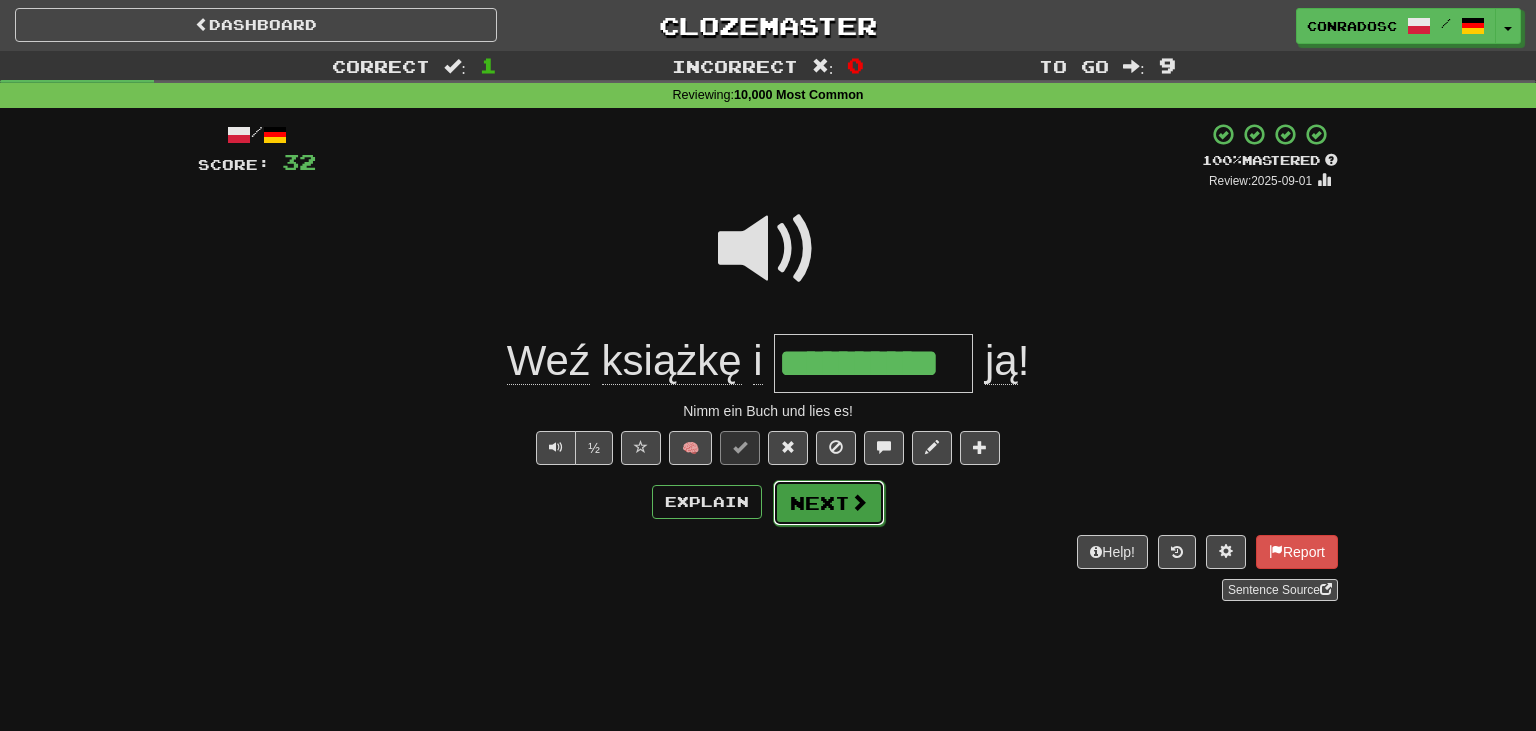 click on "Next" at bounding box center (829, 503) 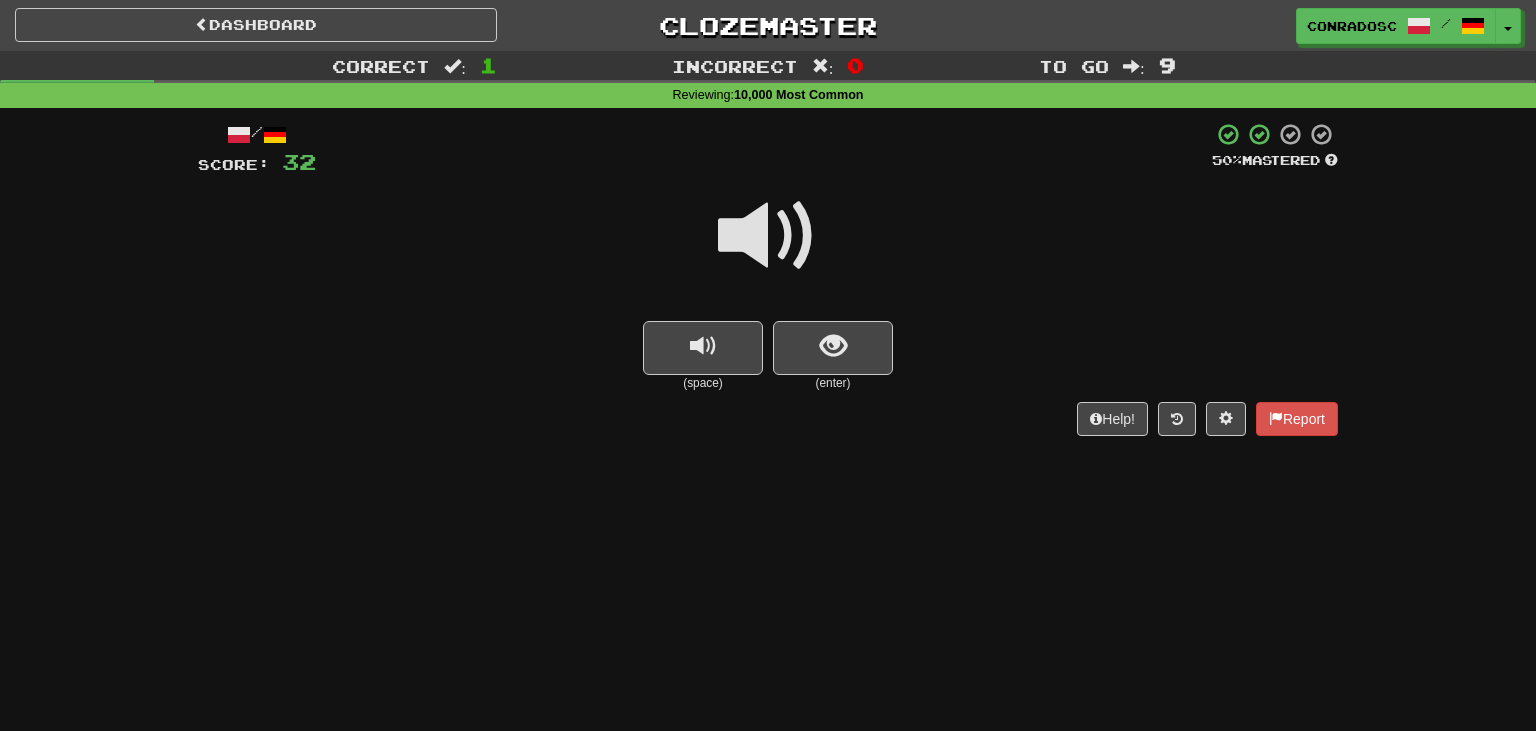 click at bounding box center (768, 236) 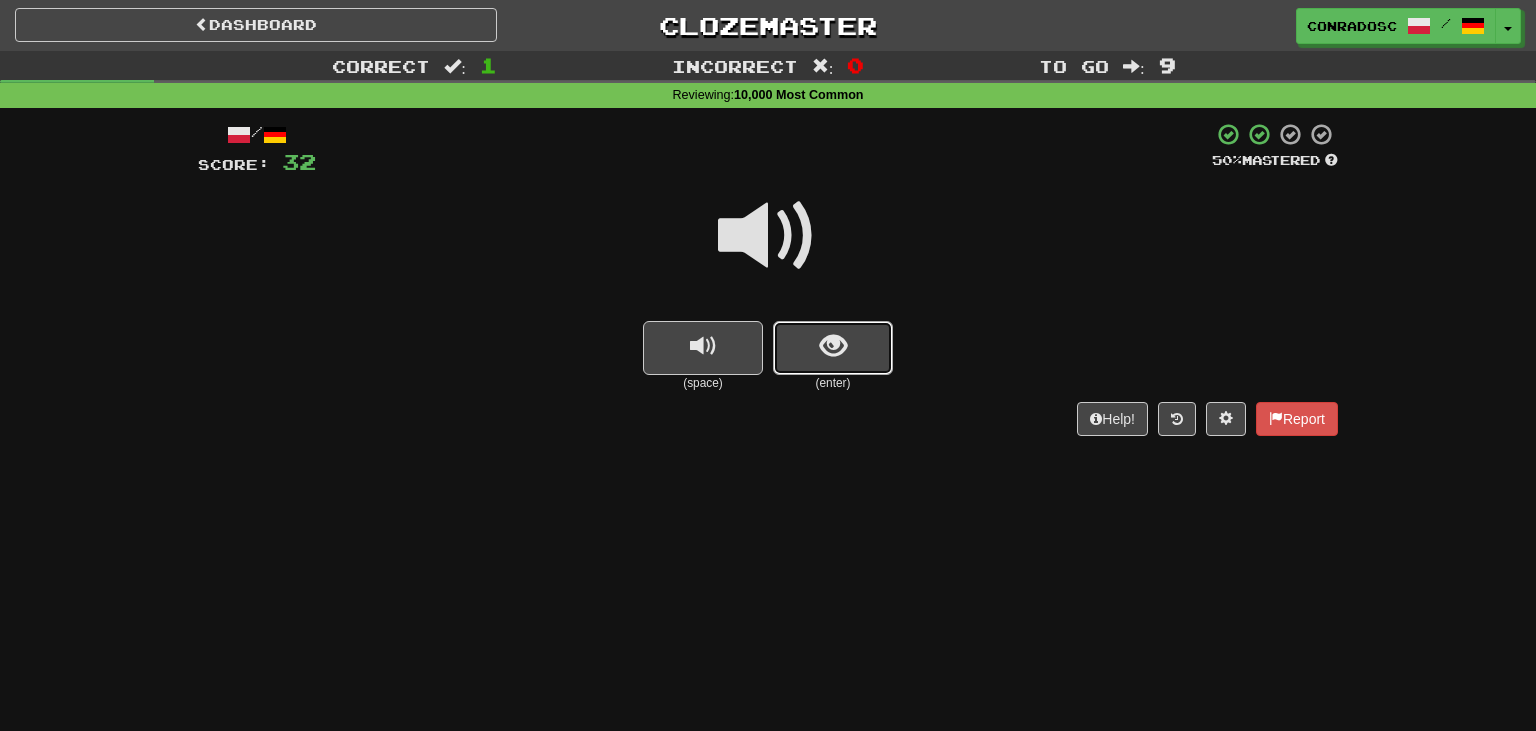 click at bounding box center [833, 348] 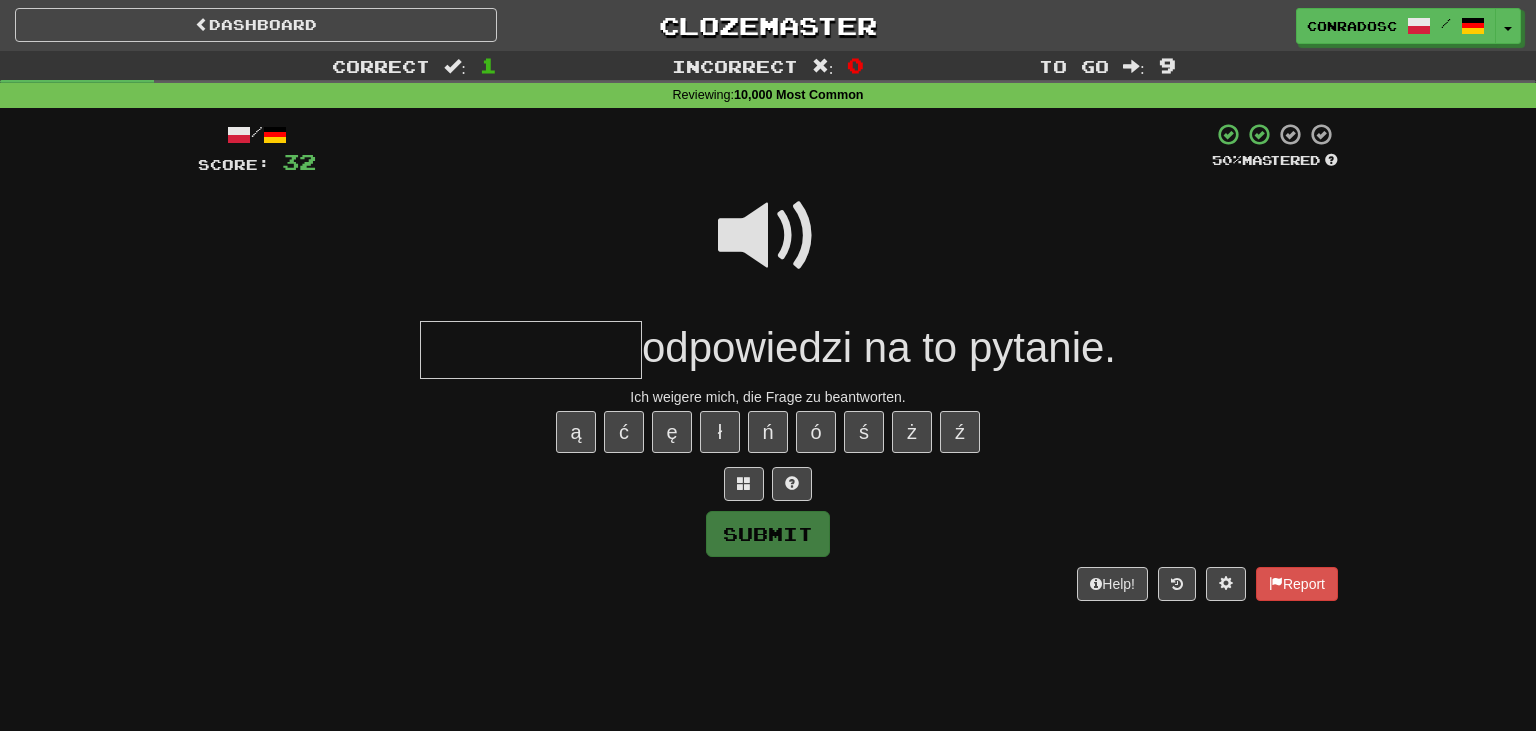 click at bounding box center (531, 350) 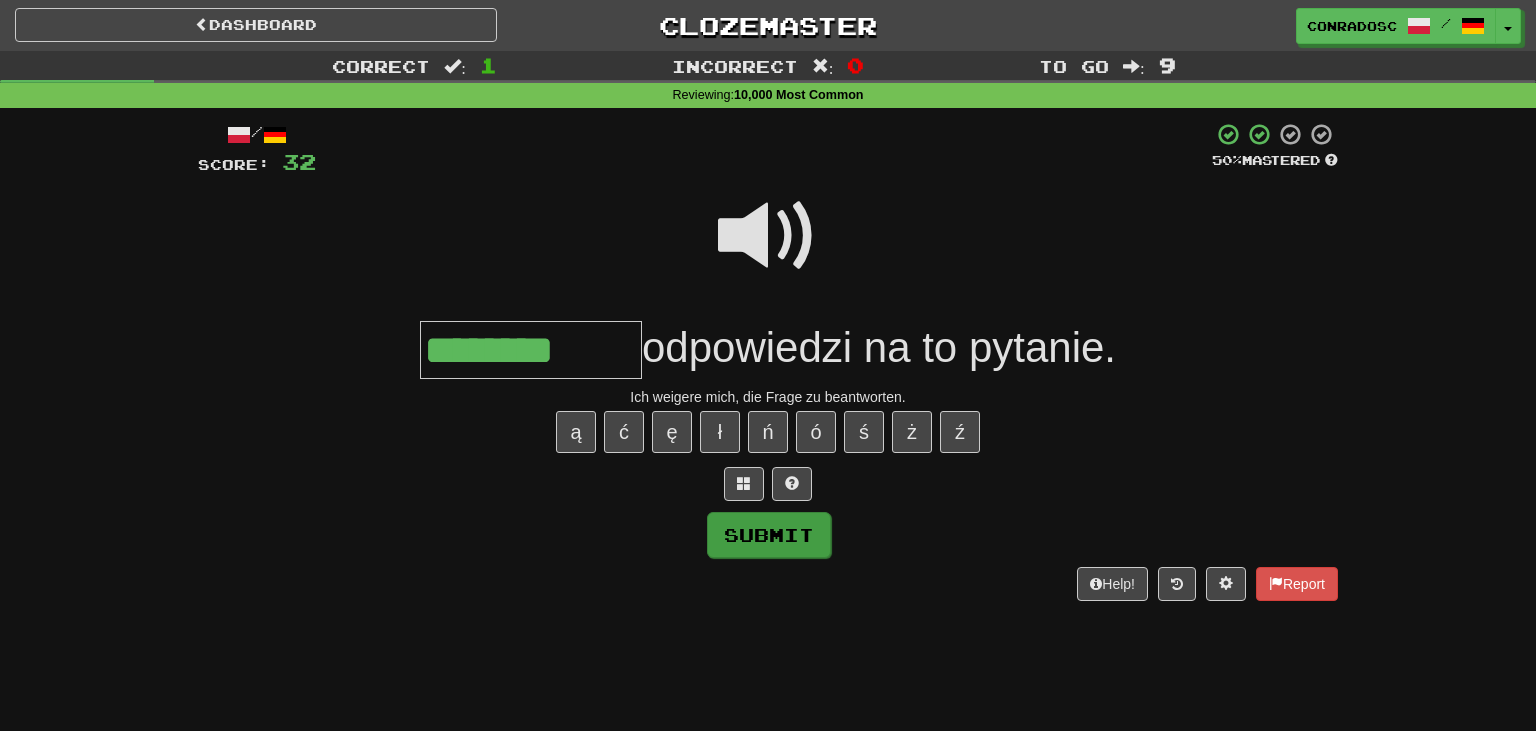 type on "********" 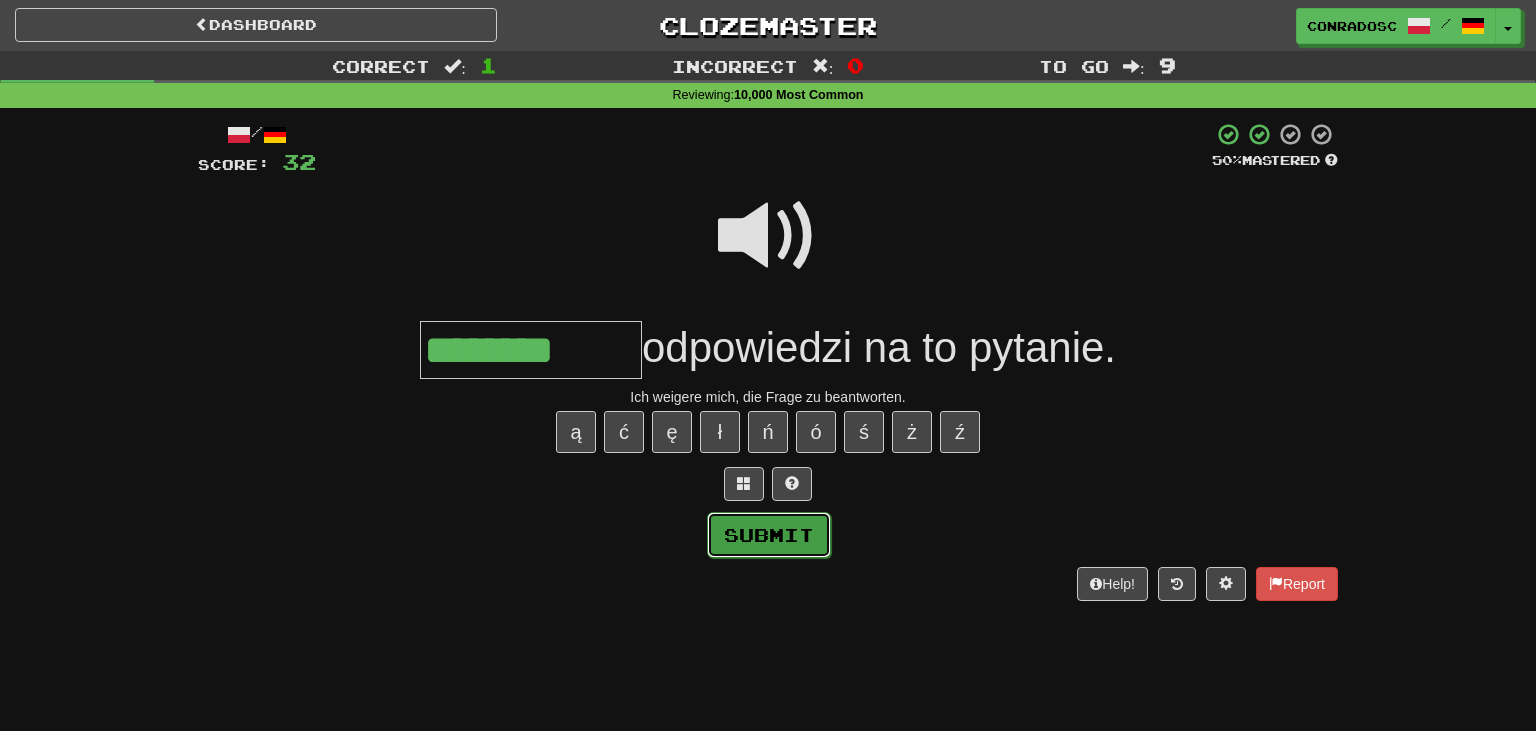 click on "Submit" at bounding box center (769, 535) 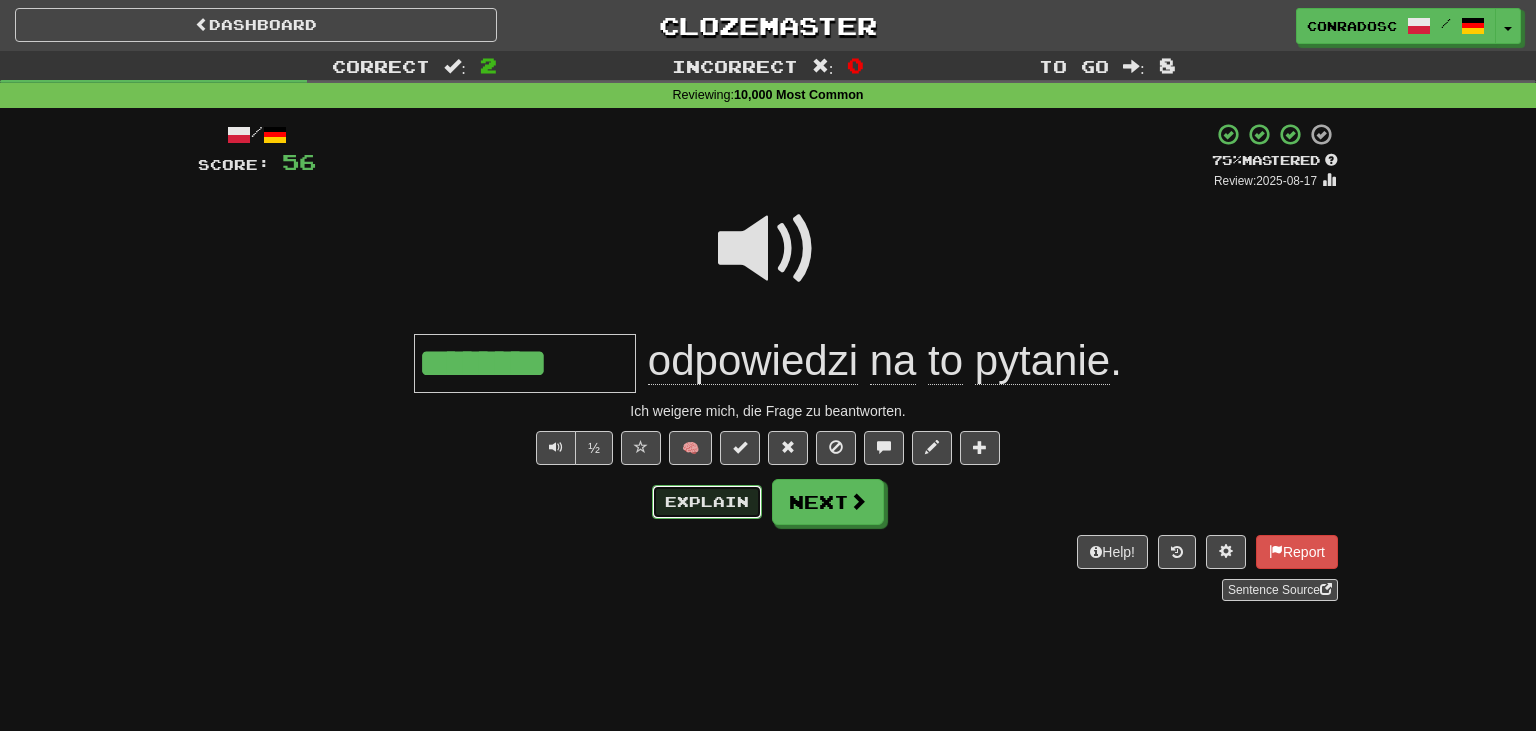 click on "Explain" at bounding box center (707, 502) 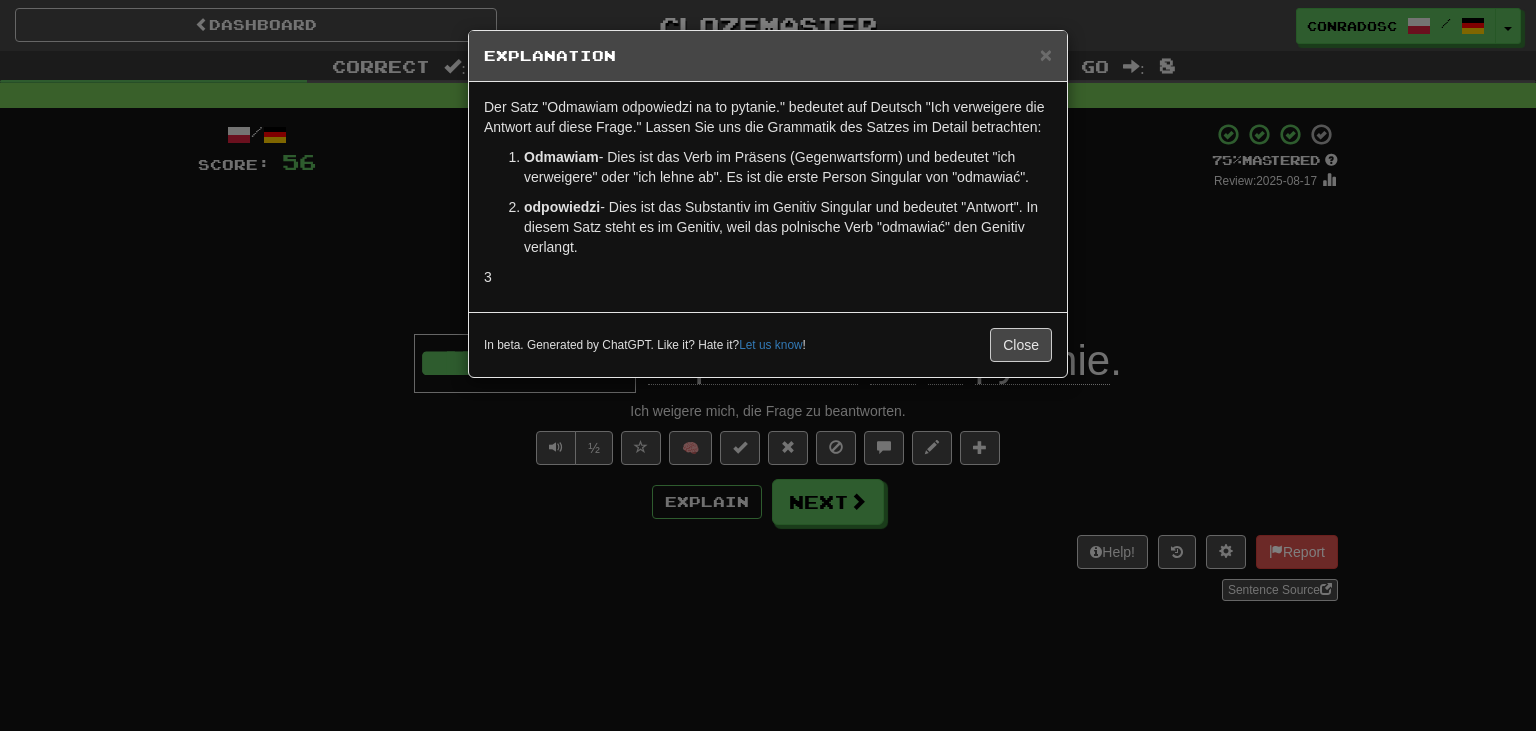 click on "× Explanation Der Satz "Odmawiam odpowiedzi na to pytanie." bedeutet auf Deutsch "Ich verweigere die Antwort auf diese Frage." Lassen Sie uns die Grammatik des Satzes im Detail betrachten:
Odmawiam  - Dies ist das Verb im Präsens (Gegenwartsform) und bedeutet "ich verweigere" oder "ich lehne ab". Es ist die erste Person Singular von "odmawiać".
odpowiedzi  - Dies ist das Substantiv im Genitiv Singular und bedeutet "Antwort". In diesem Satz steht es im Genitiv, weil das polnische Verb "odmawiać" den Genitiv verlangt.
3 In beta. Generated by ChatGPT. Like it? Hate it?  Let us know ! Close" at bounding box center [768, 365] 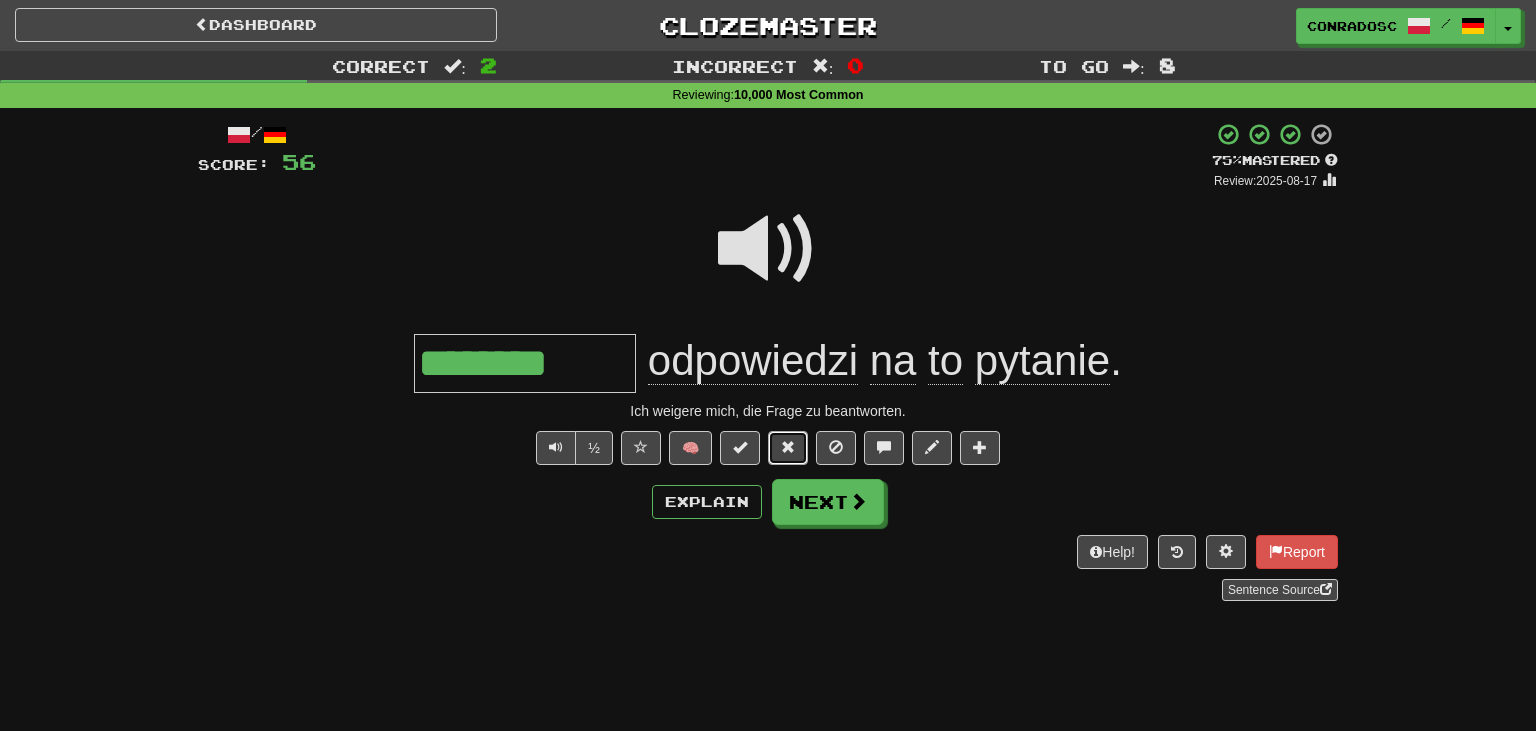 click at bounding box center (788, 448) 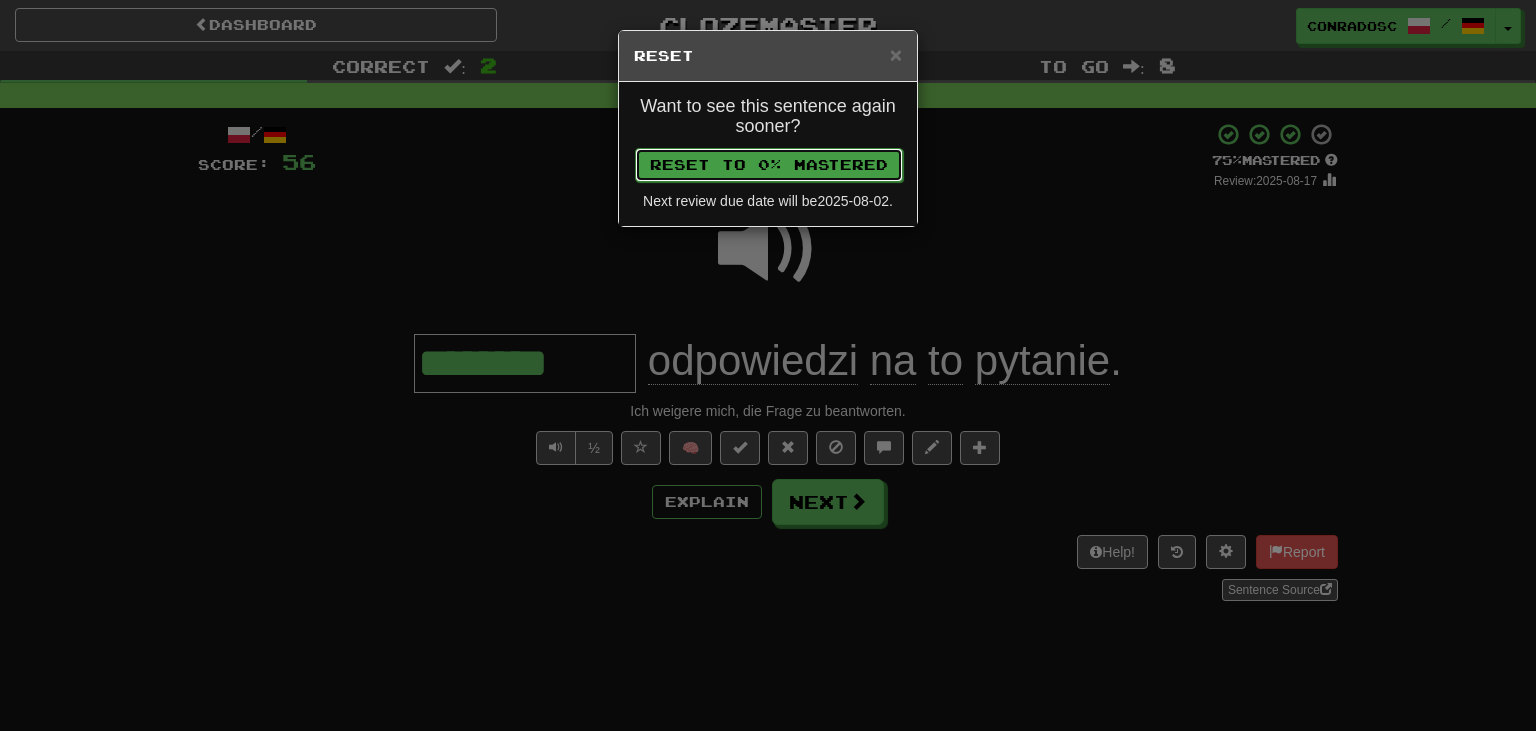 click on "Reset to 0% Mastered" at bounding box center (769, 165) 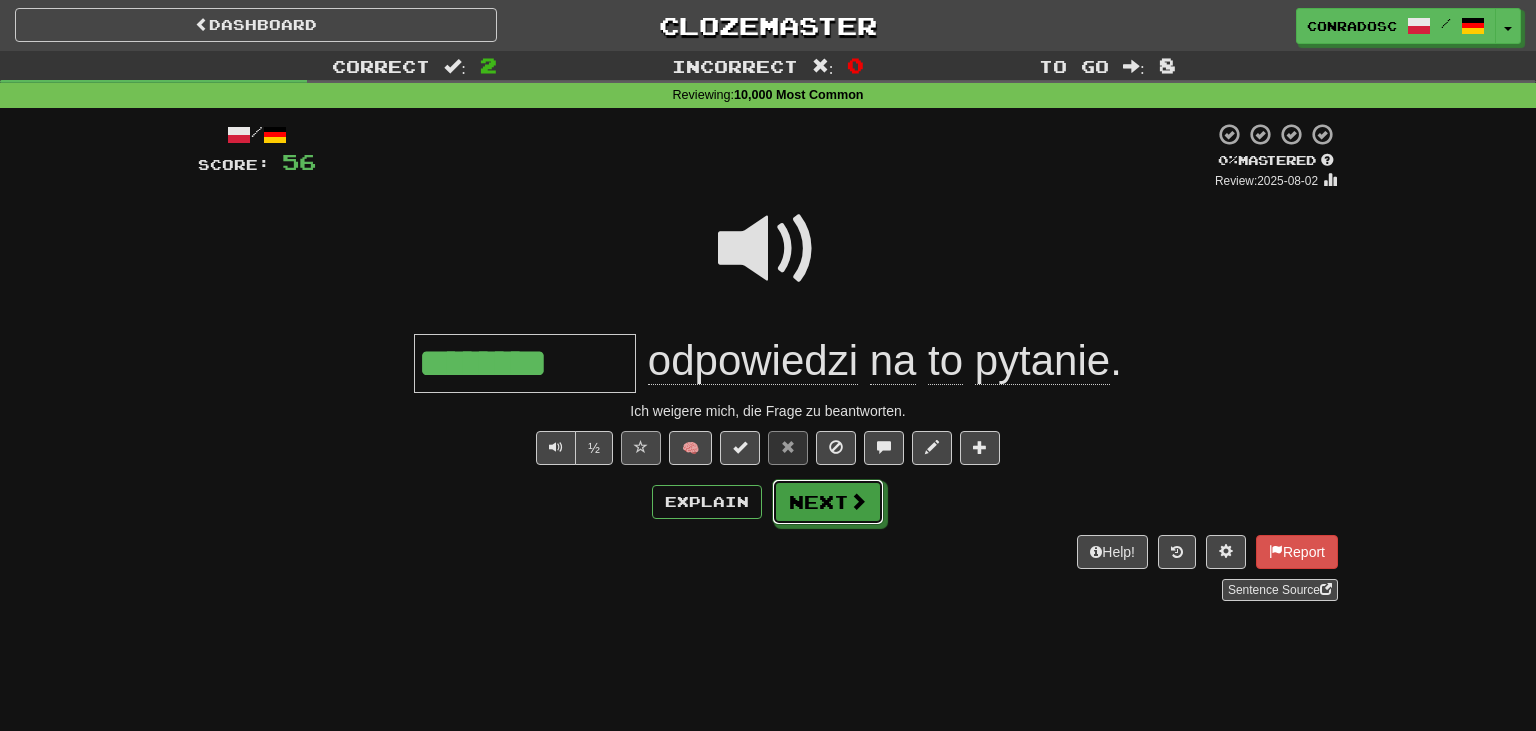drag, startPoint x: 794, startPoint y: 508, endPoint x: 626, endPoint y: 456, distance: 175.86359 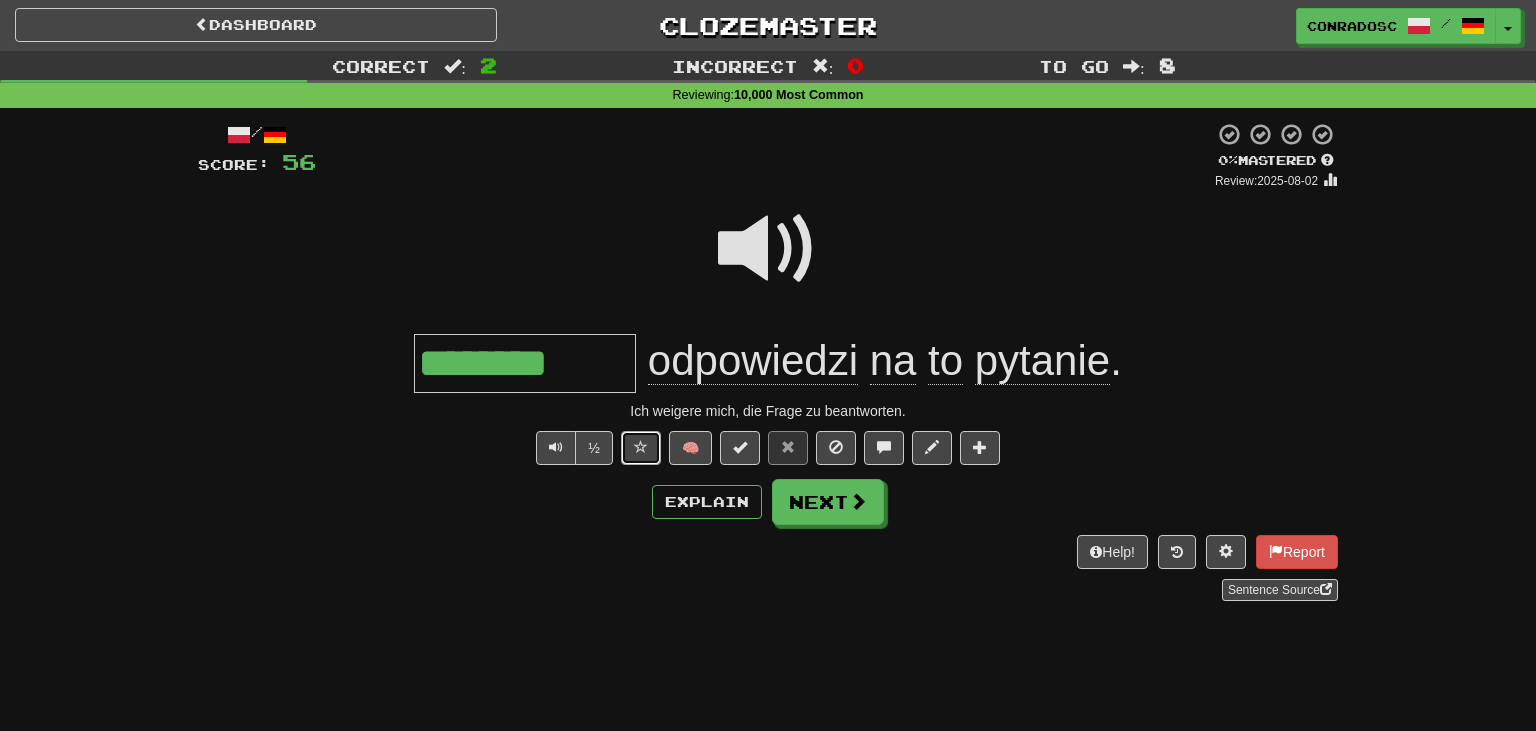 click at bounding box center [641, 448] 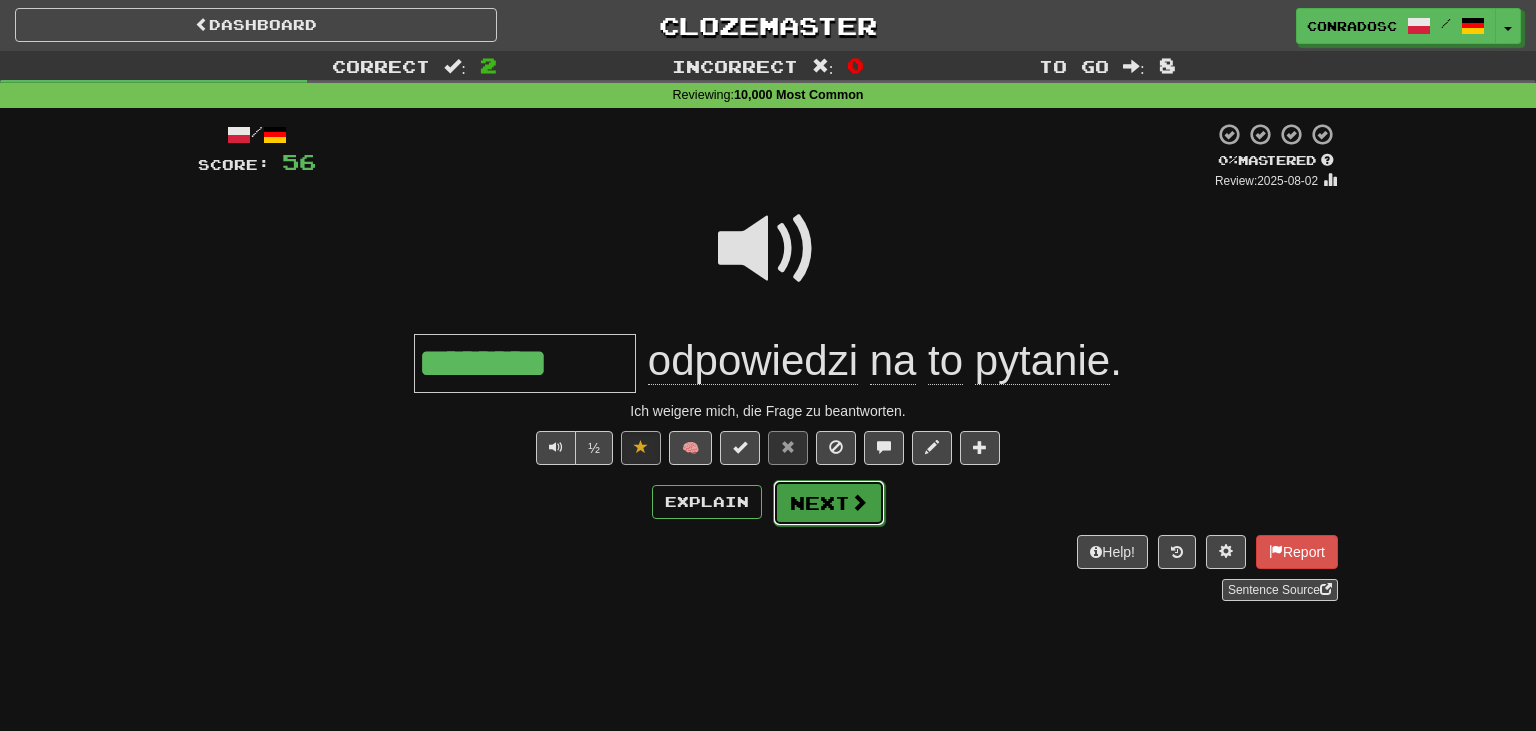 click on "Next" at bounding box center [829, 503] 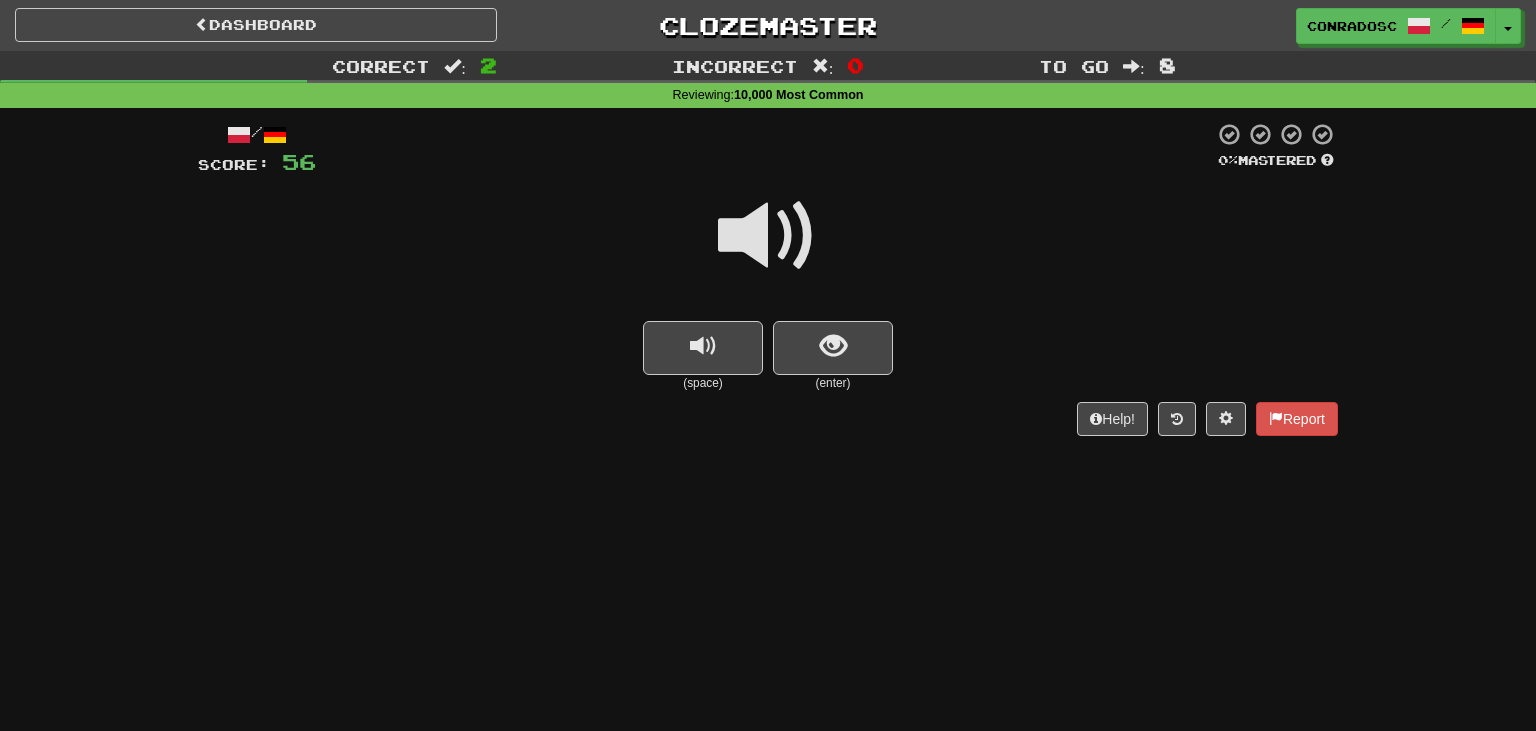 click at bounding box center (768, 236) 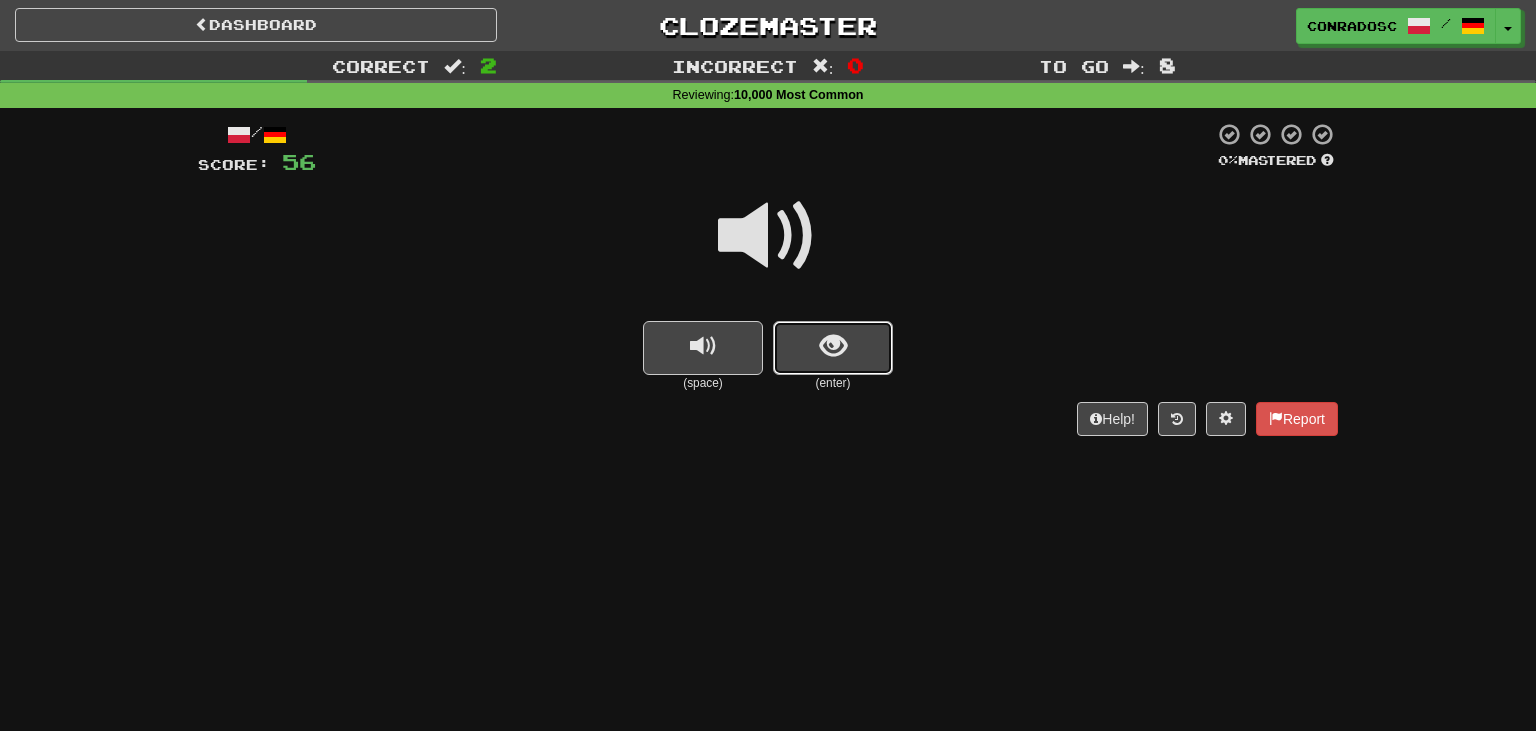 click at bounding box center (833, 346) 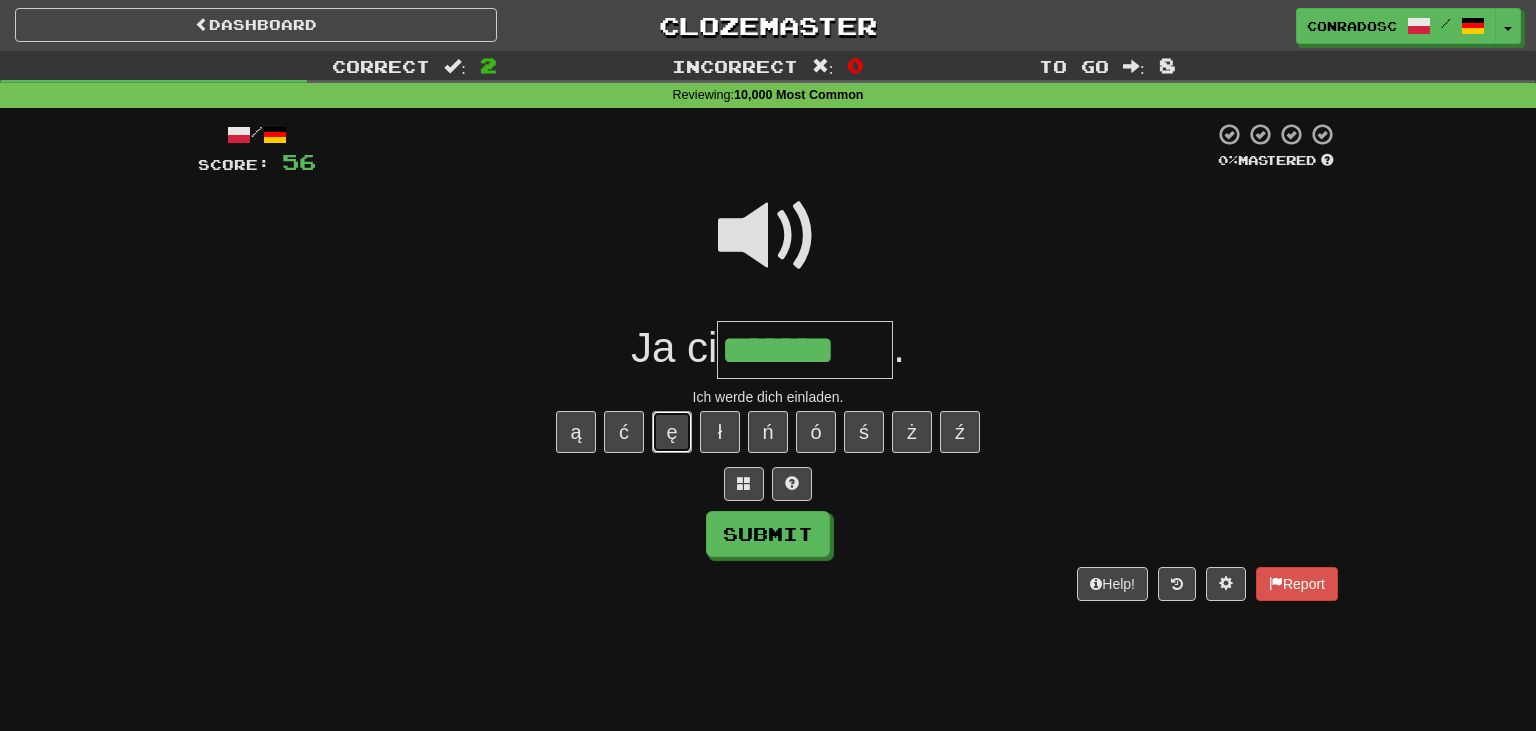click on "ę" at bounding box center (672, 432) 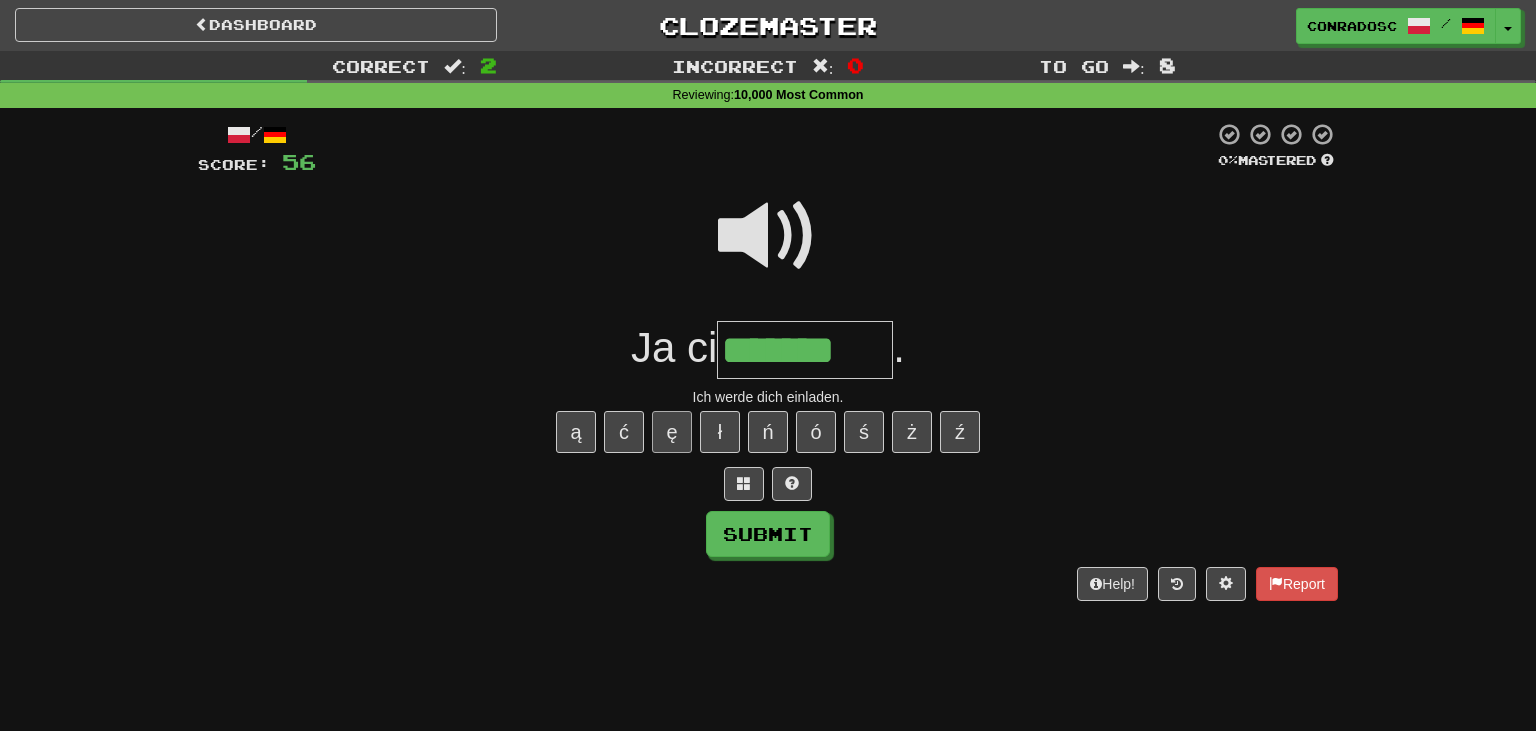 type on "********" 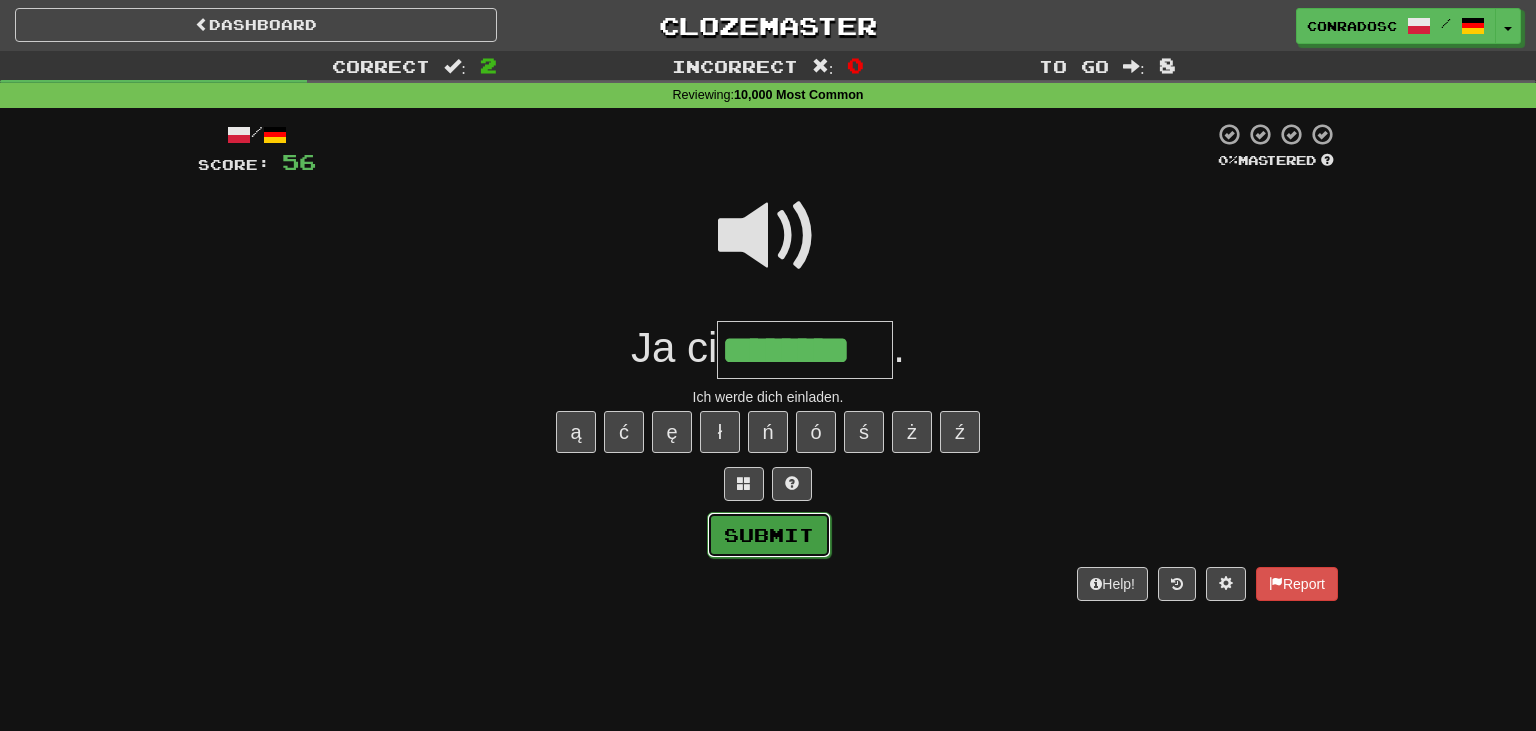 click on "Submit" at bounding box center [769, 535] 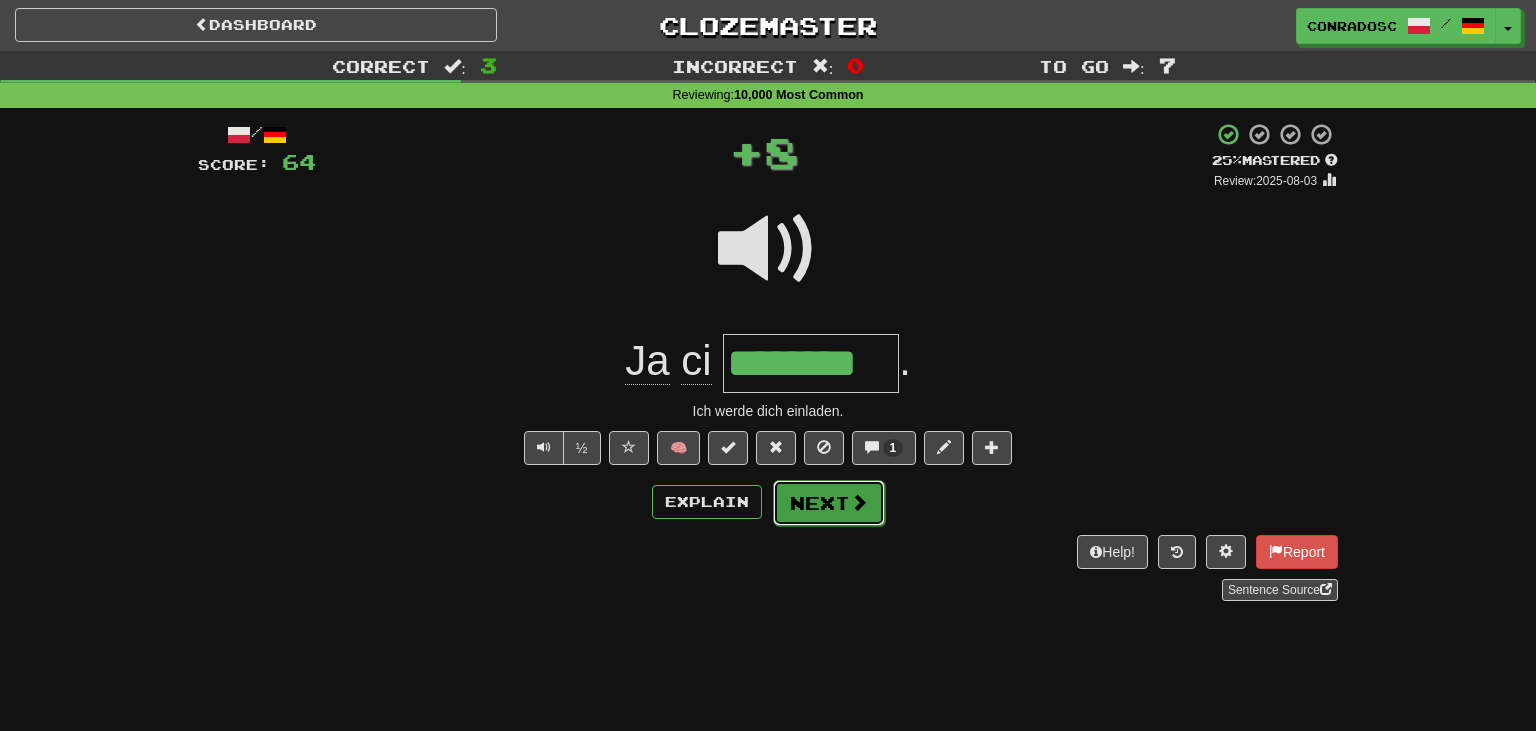 click on "Next" at bounding box center [829, 503] 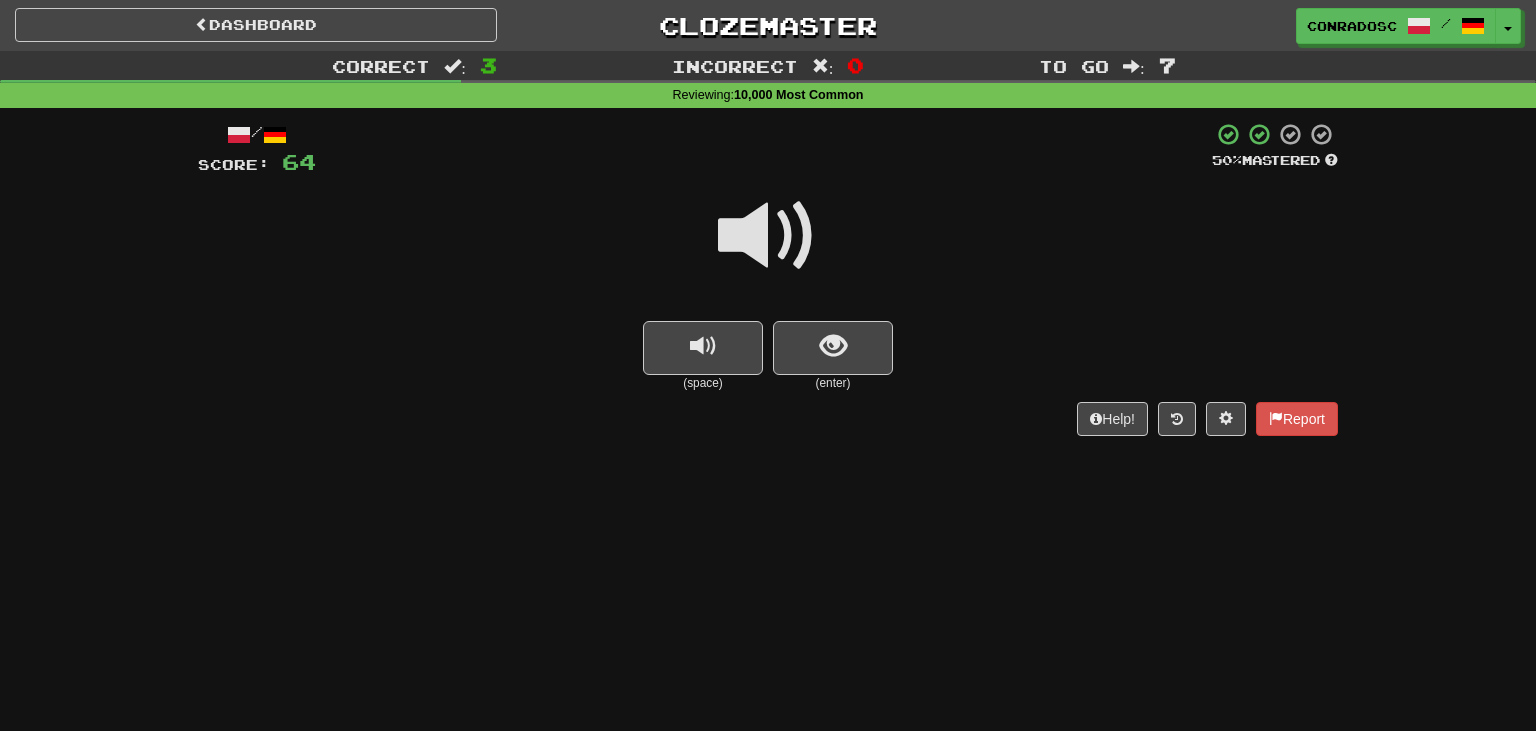click at bounding box center (768, 236) 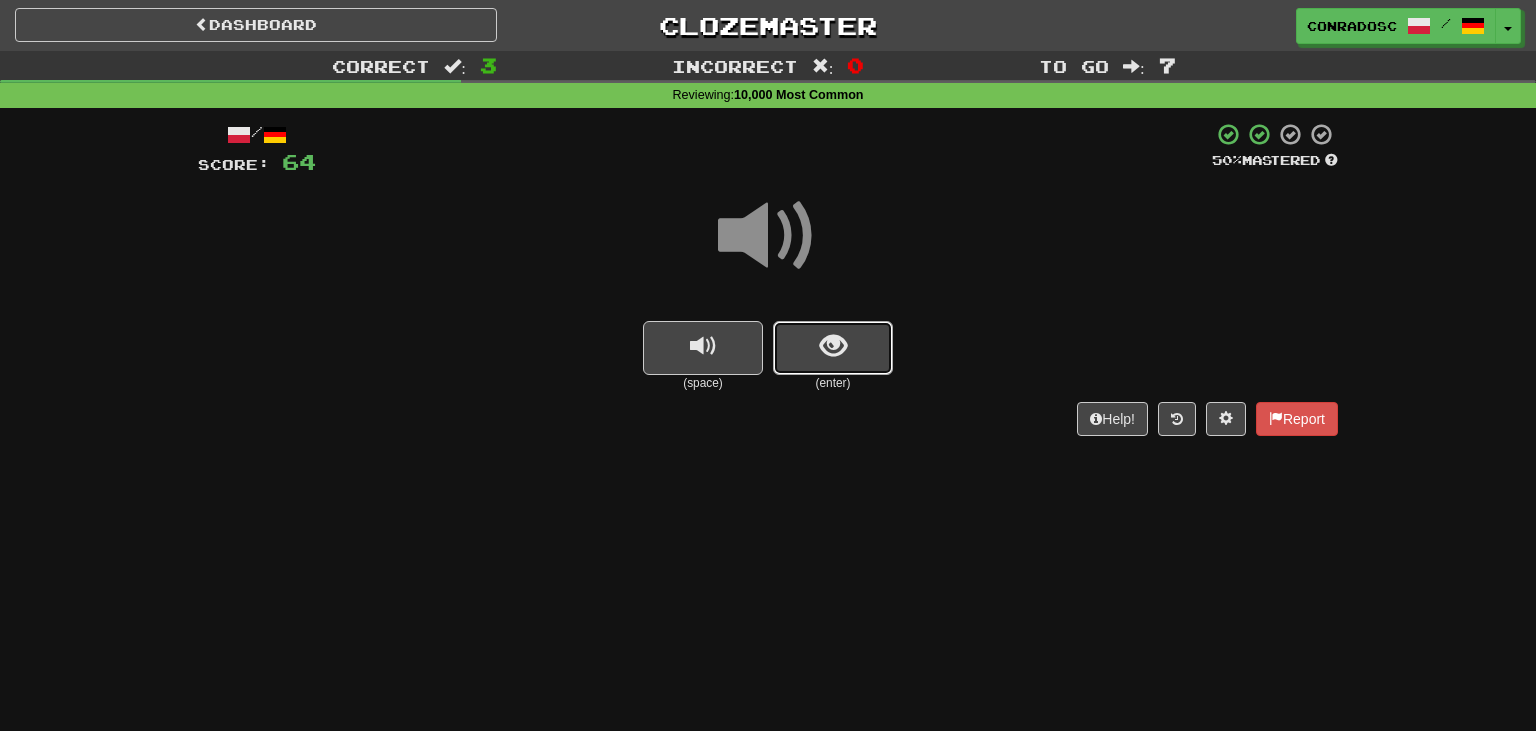 click at bounding box center (833, 346) 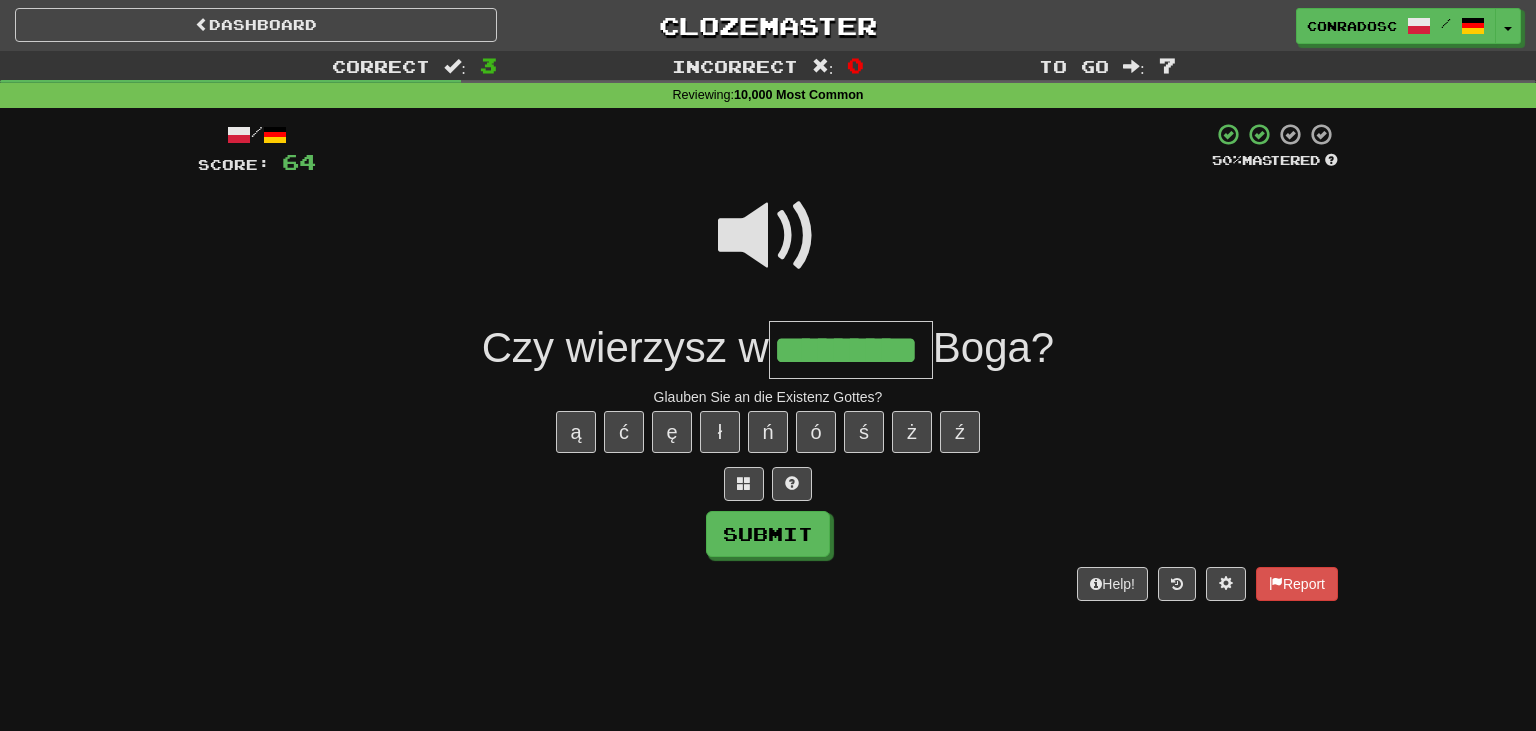 type on "*********" 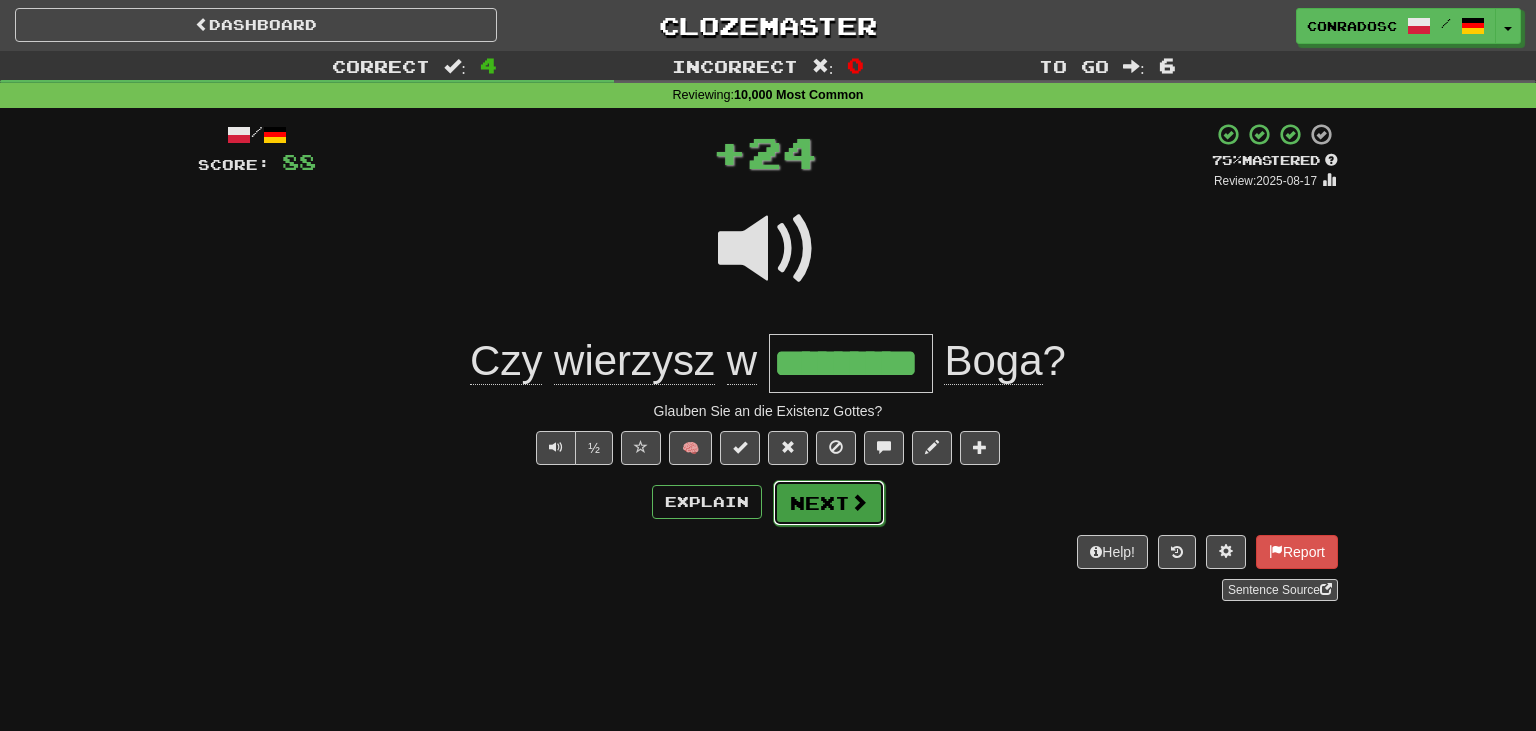click on "Next" at bounding box center (829, 503) 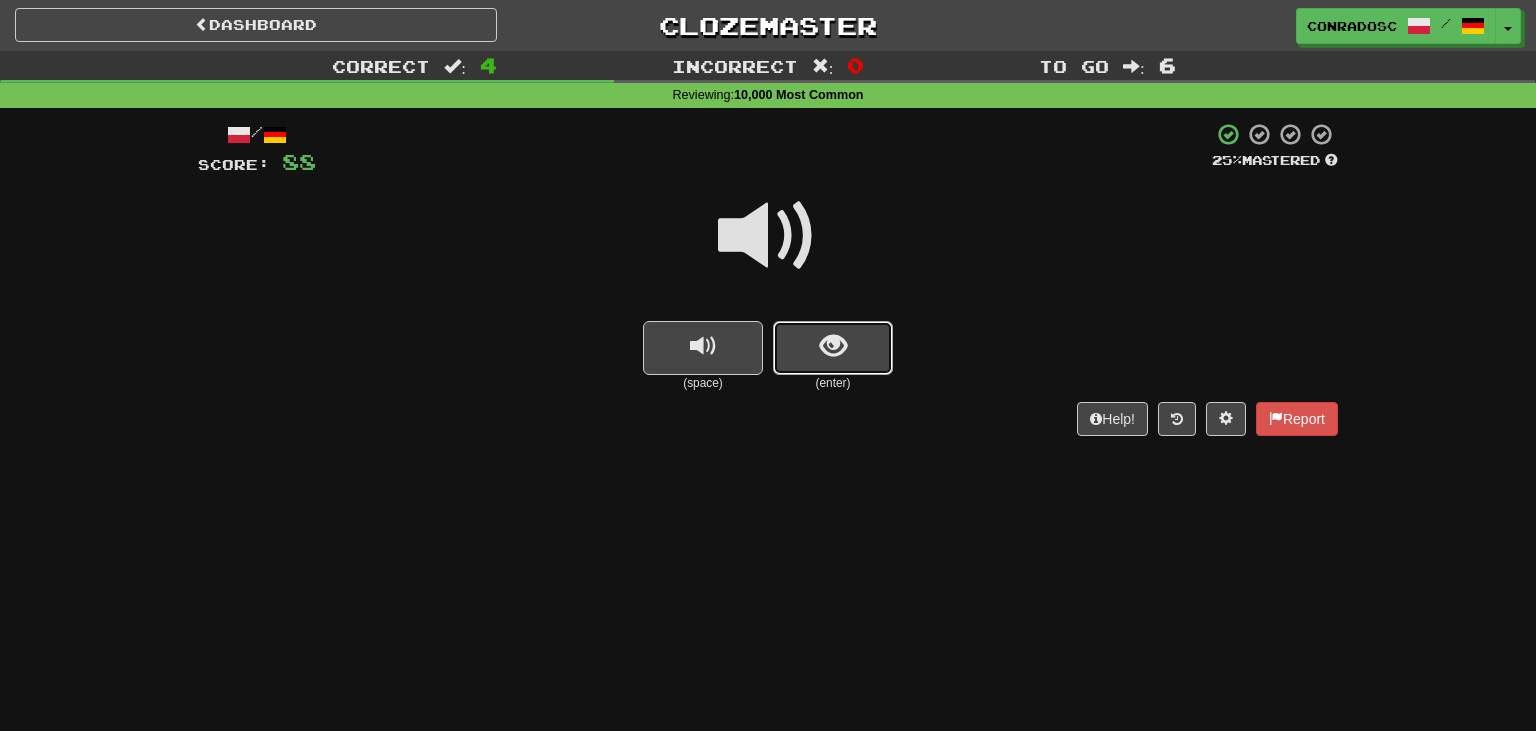 click at bounding box center (833, 346) 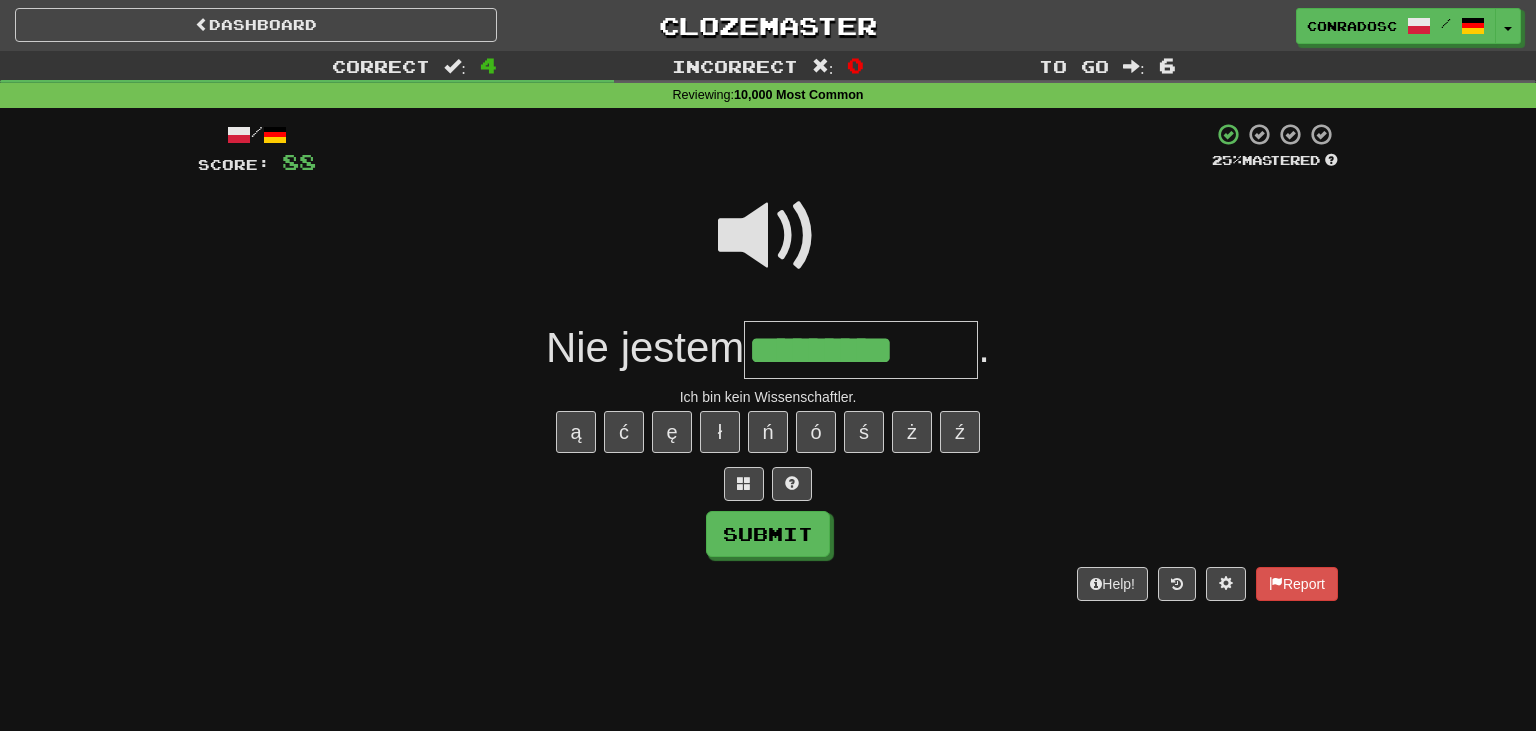 type on "*********" 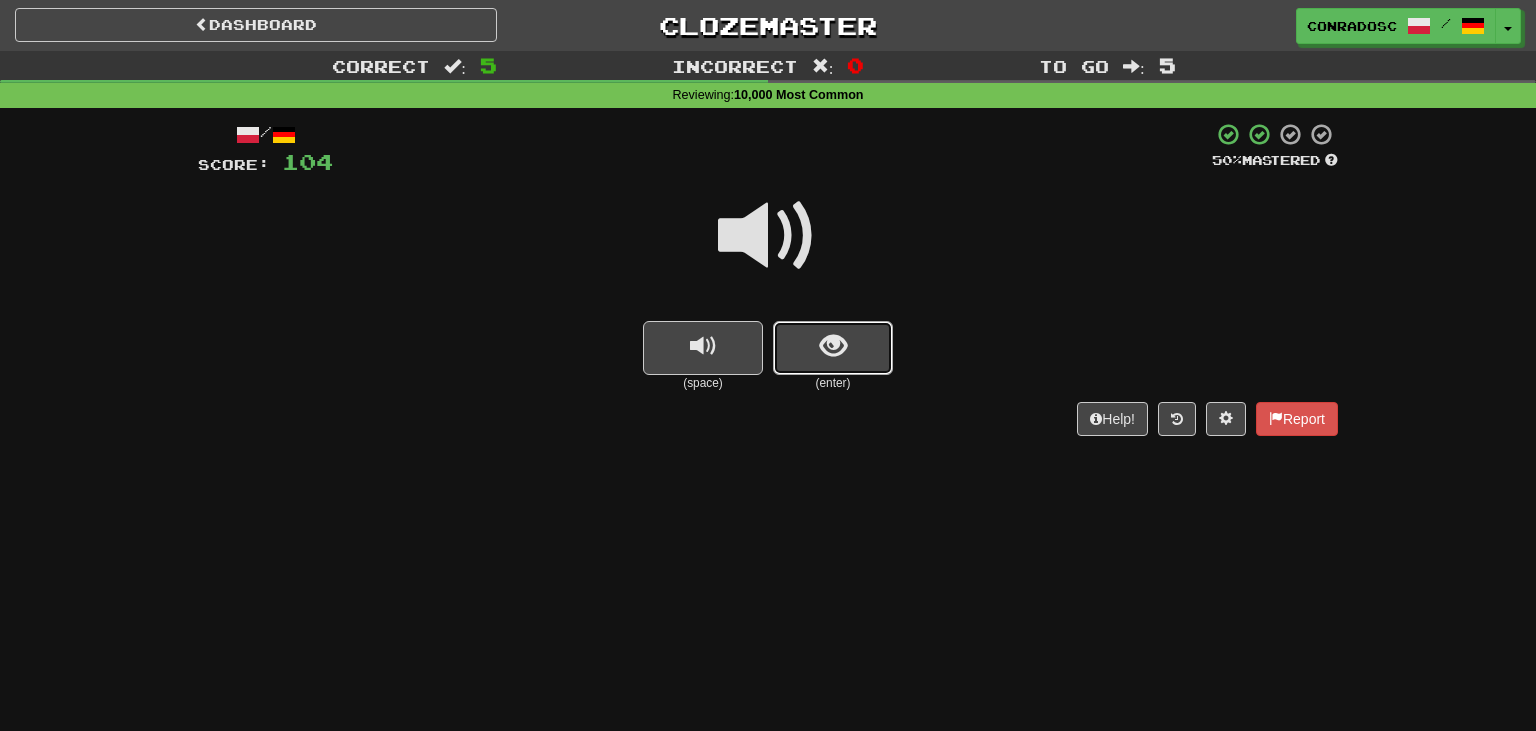 click at bounding box center [833, 348] 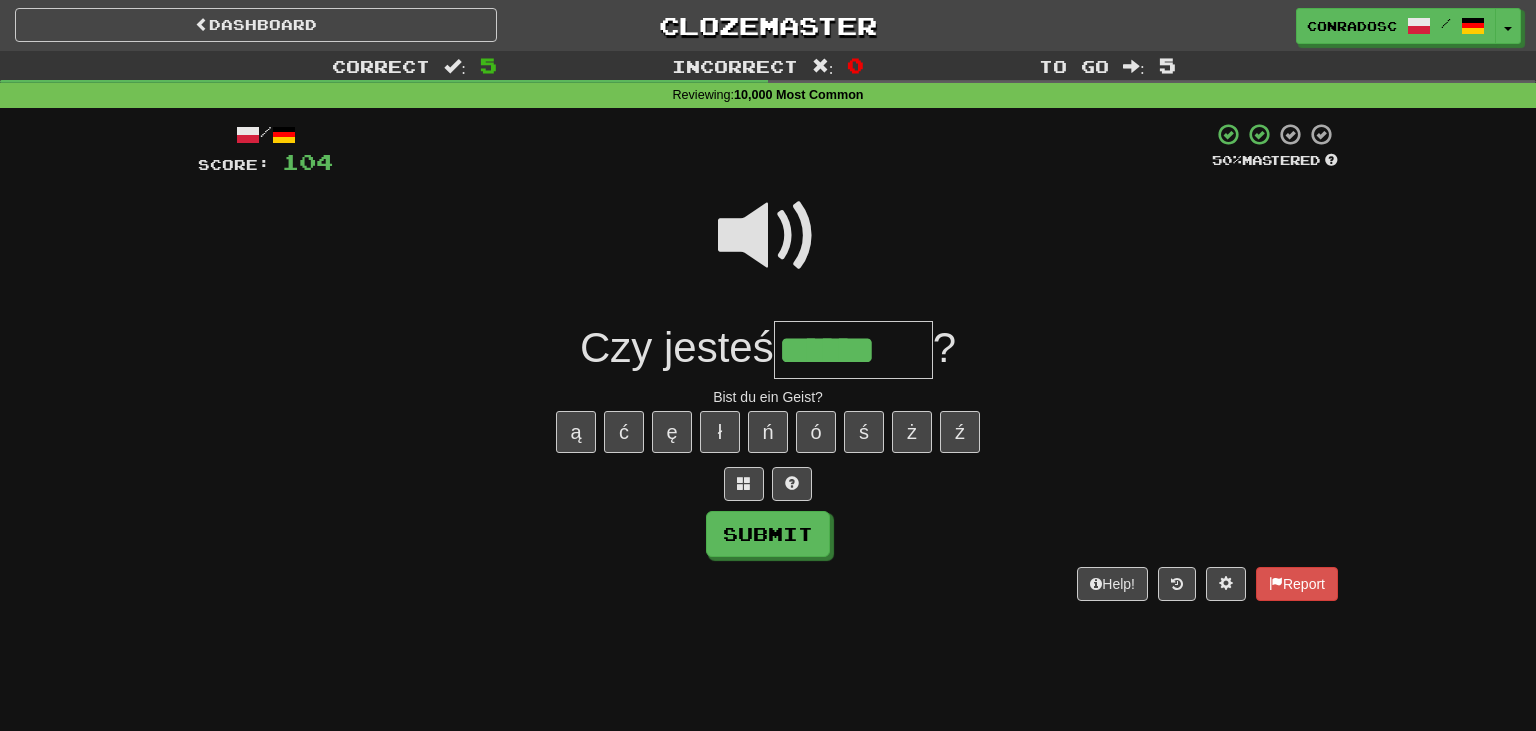 type on "******" 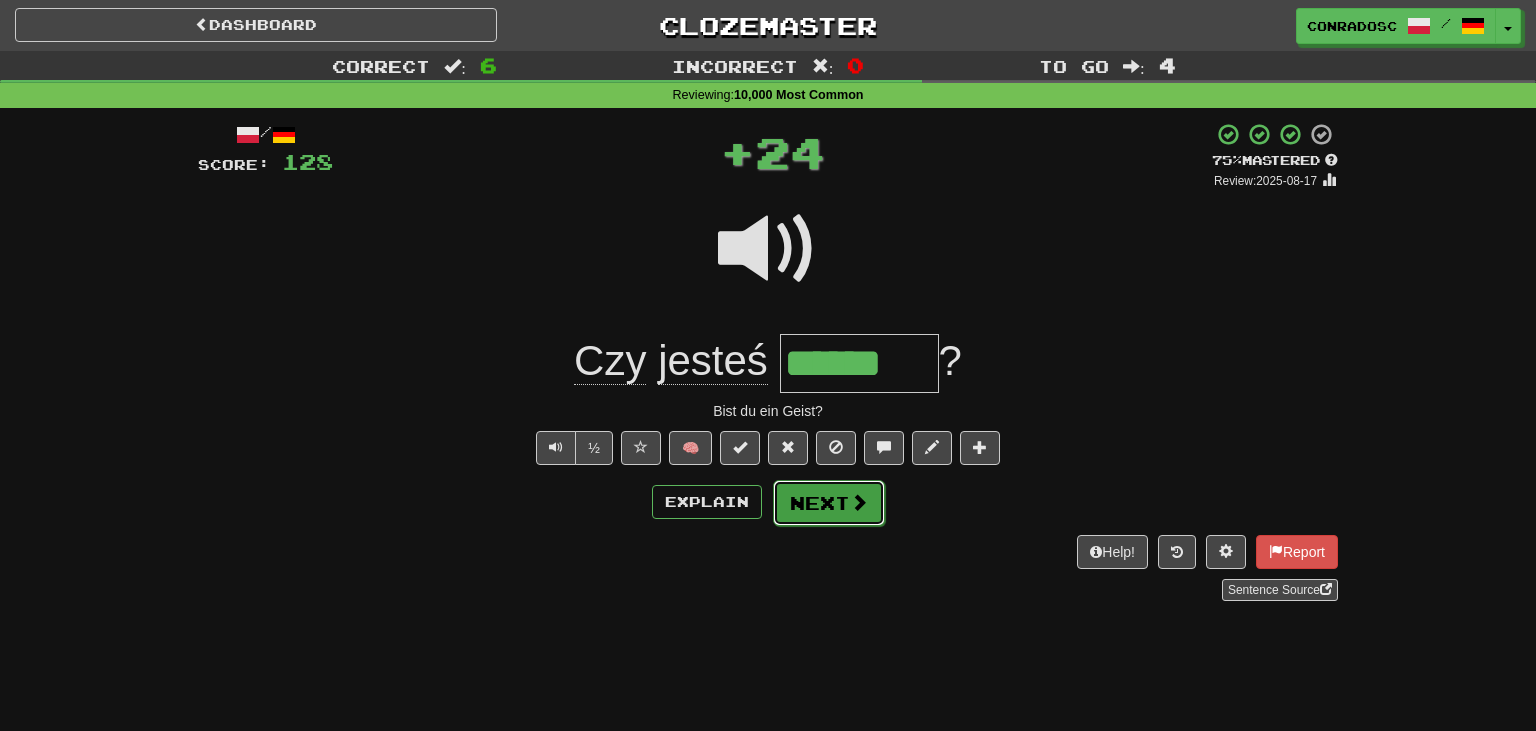 click on "Next" at bounding box center (829, 503) 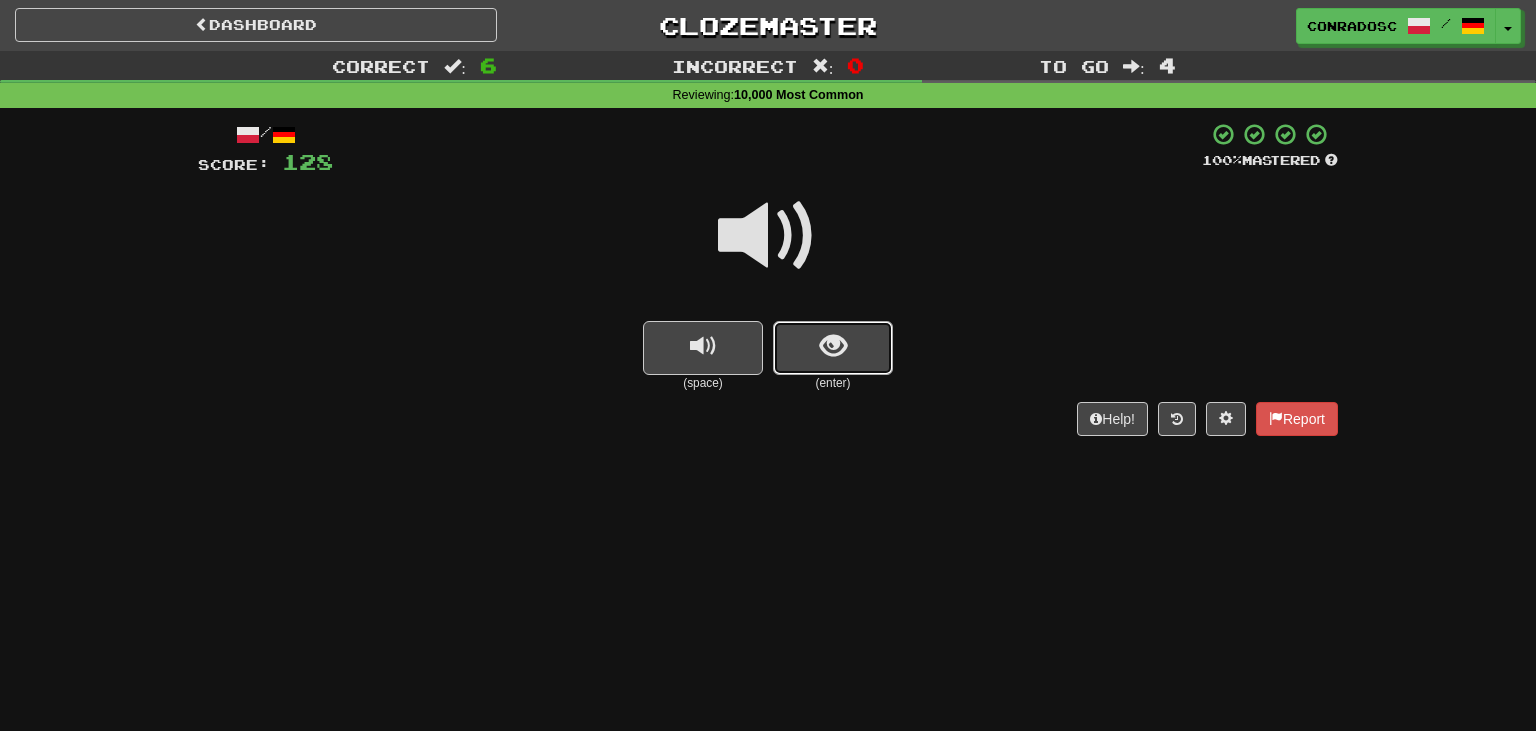 click at bounding box center (833, 346) 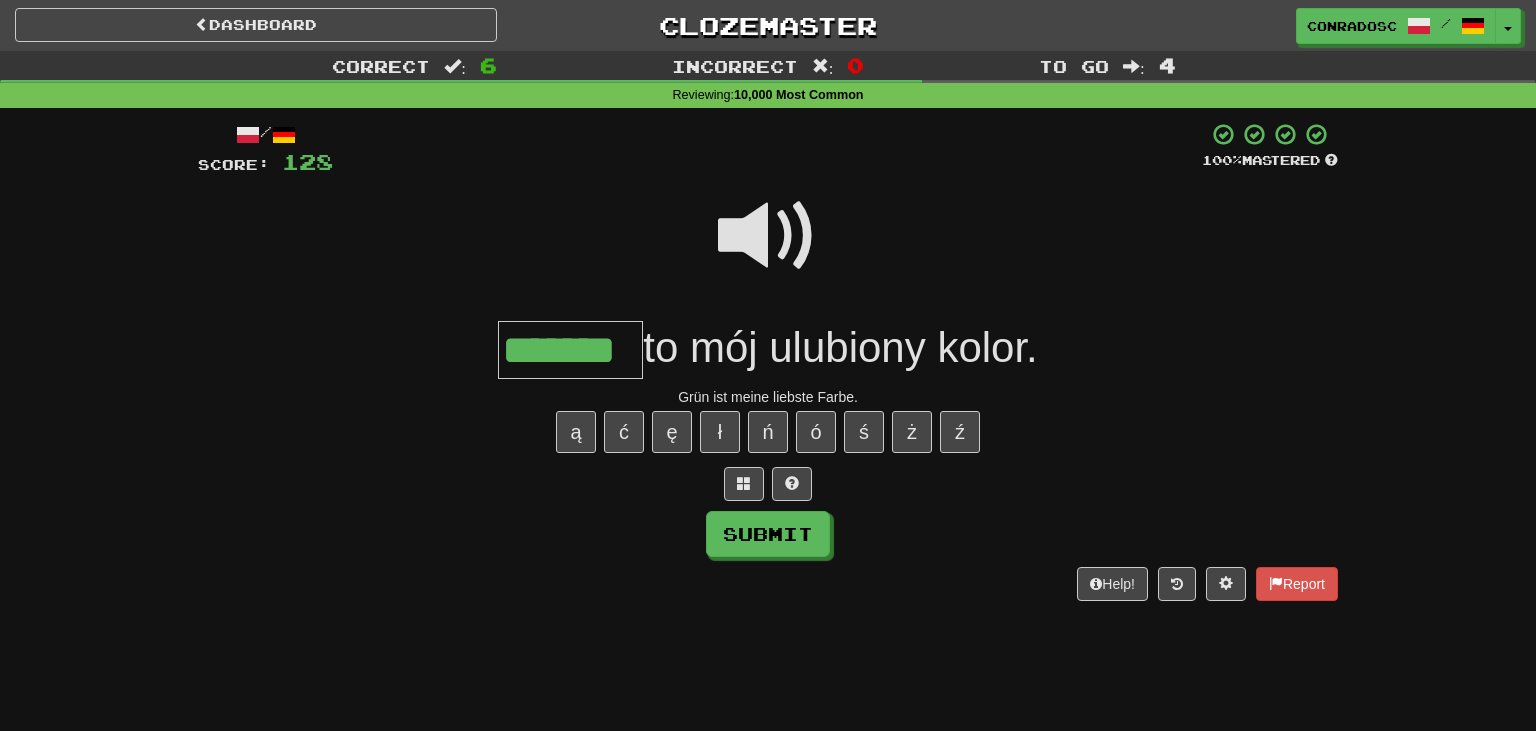 type on "*******" 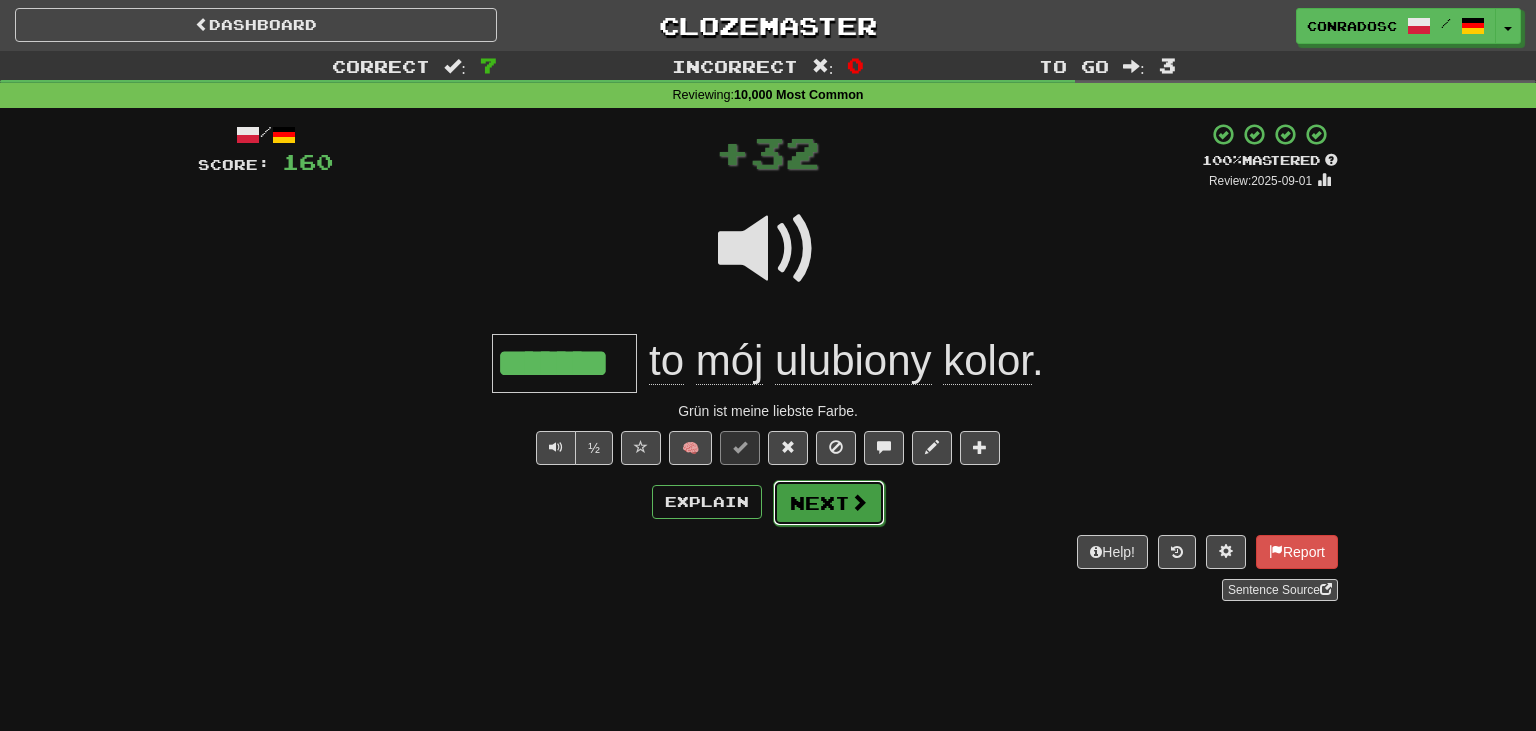 click on "Next" at bounding box center (829, 503) 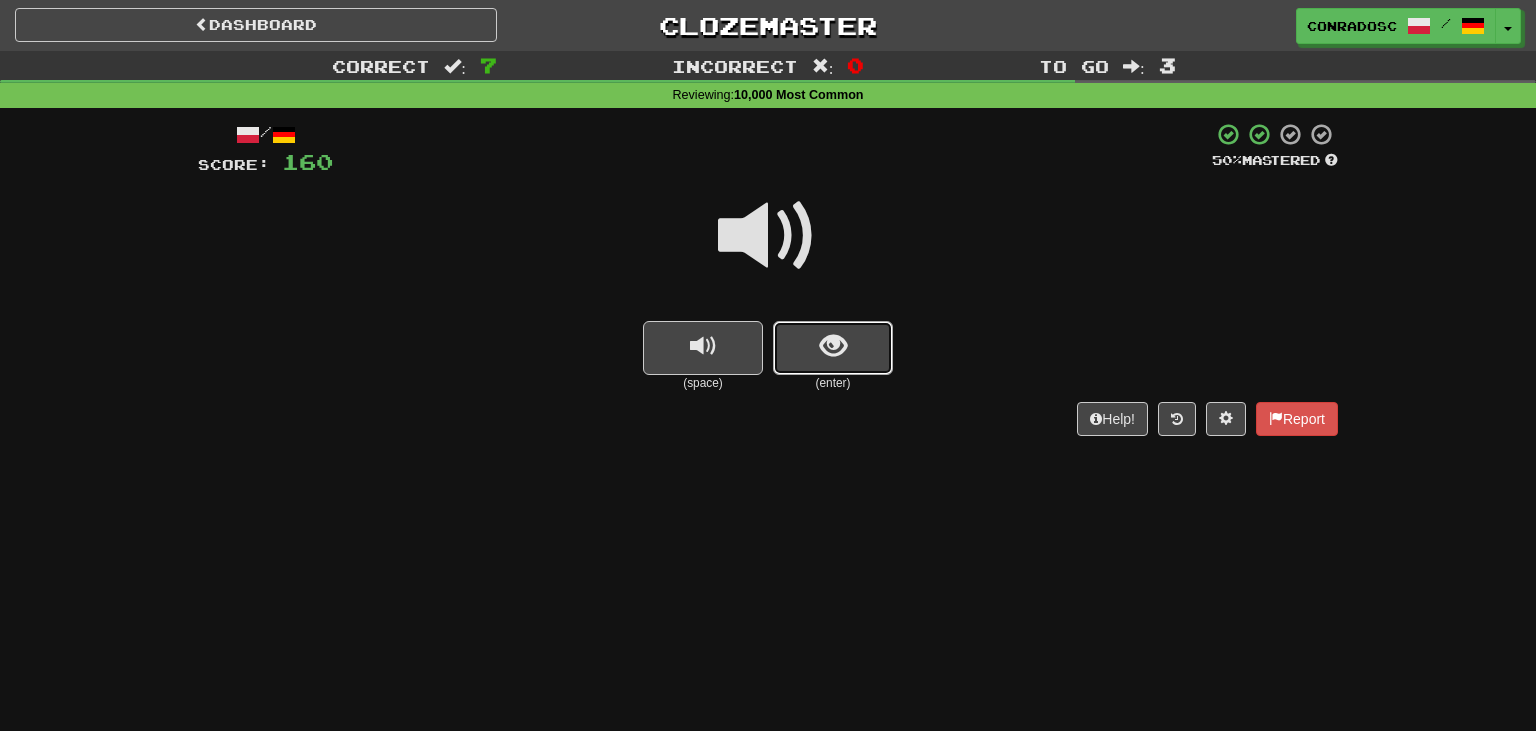 click at bounding box center (833, 348) 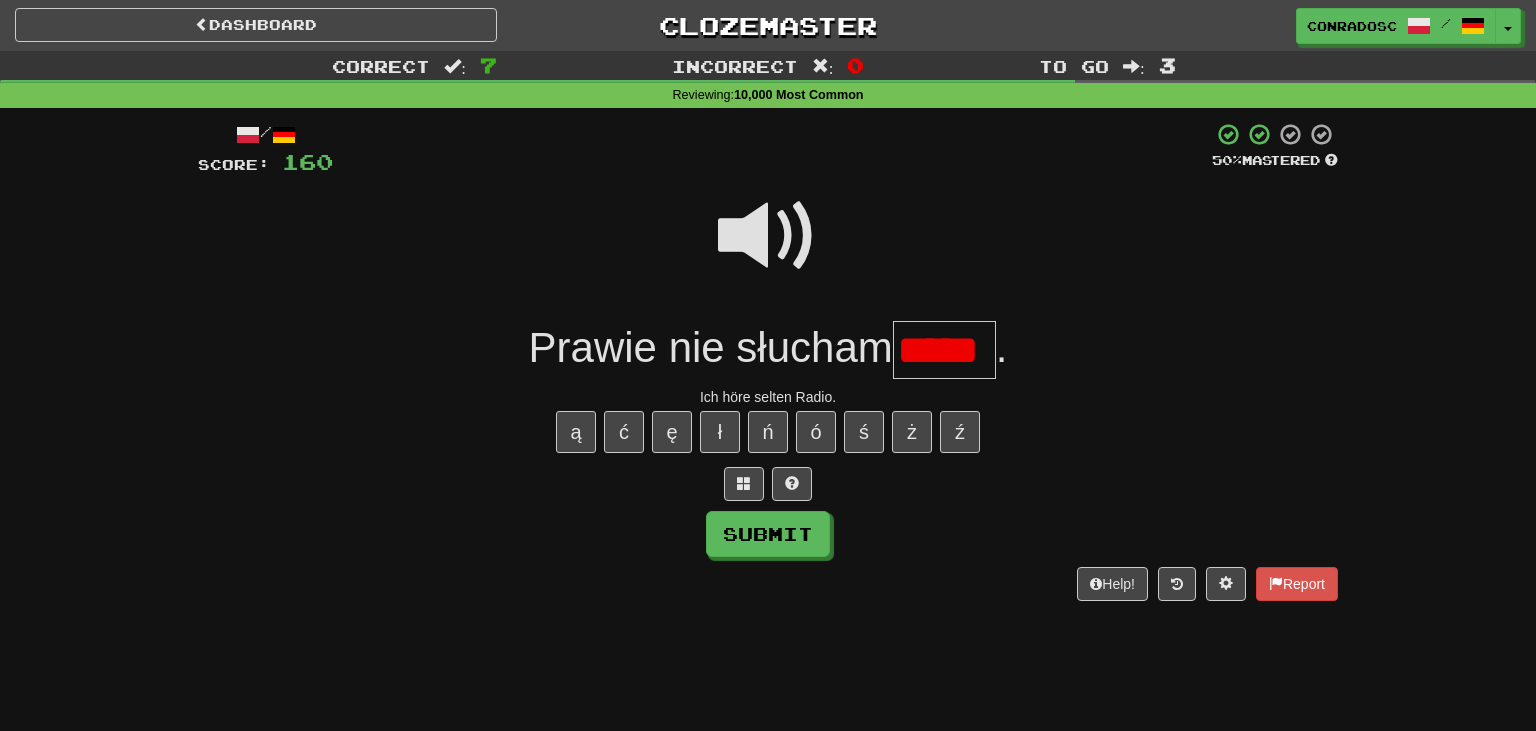 scroll, scrollTop: 0, scrollLeft: 0, axis: both 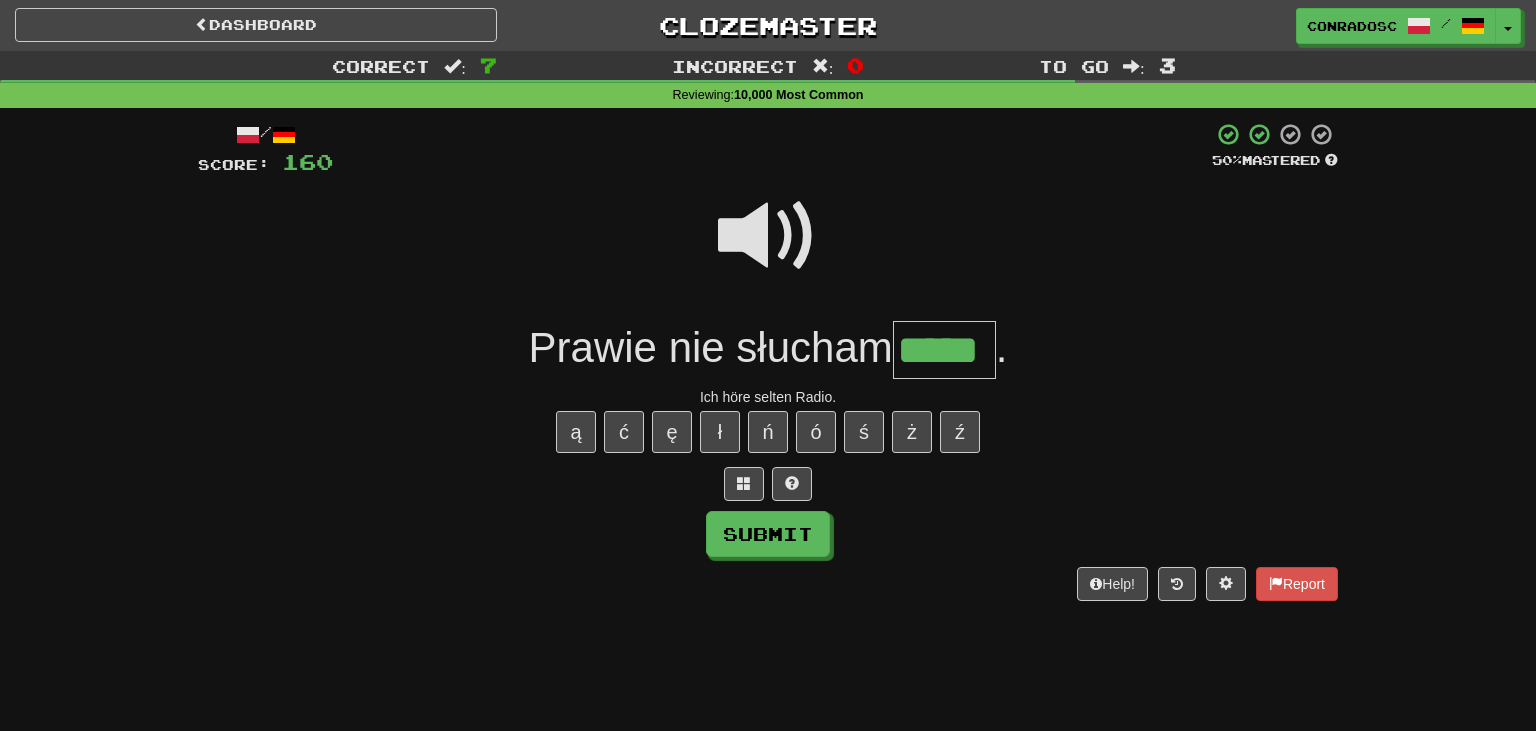 type on "*****" 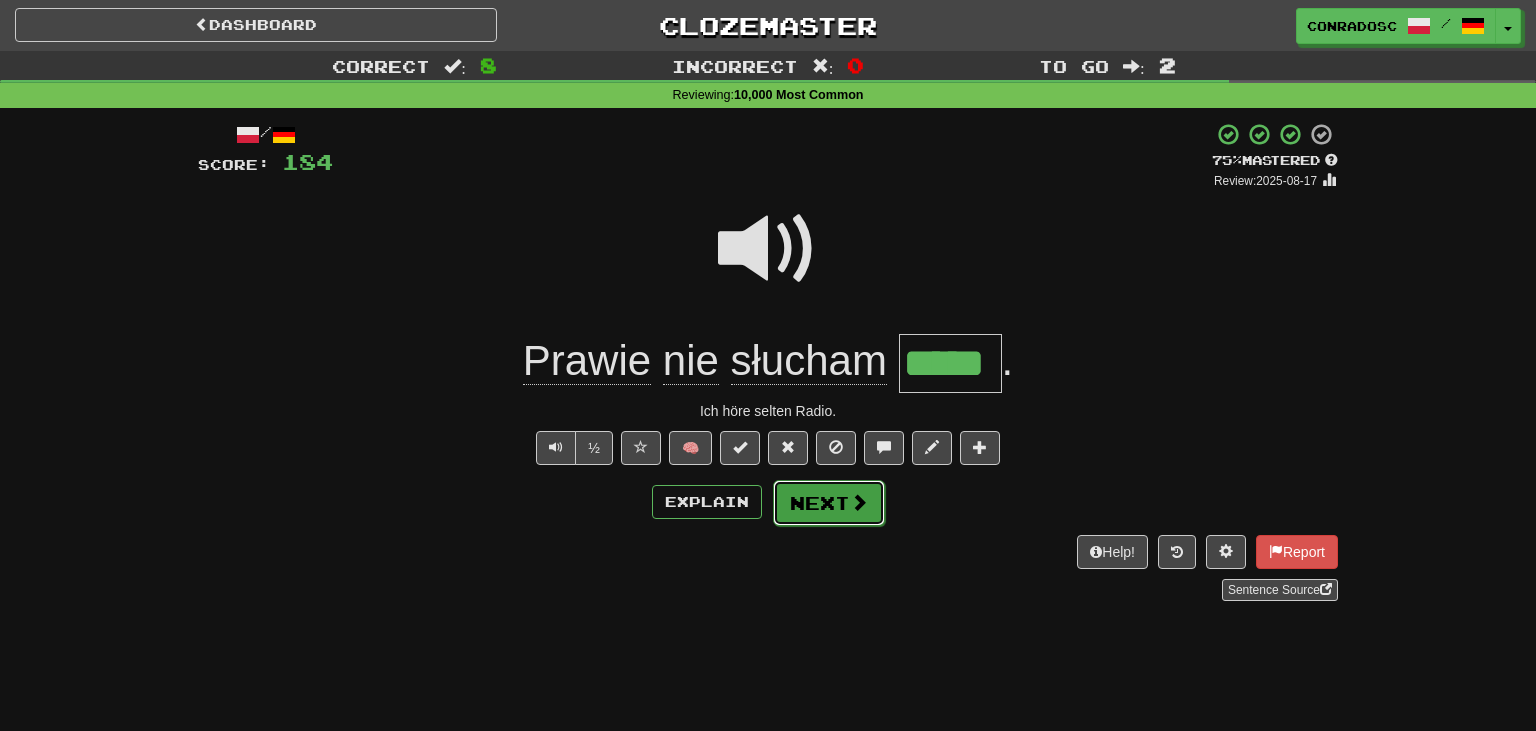click at bounding box center [859, 502] 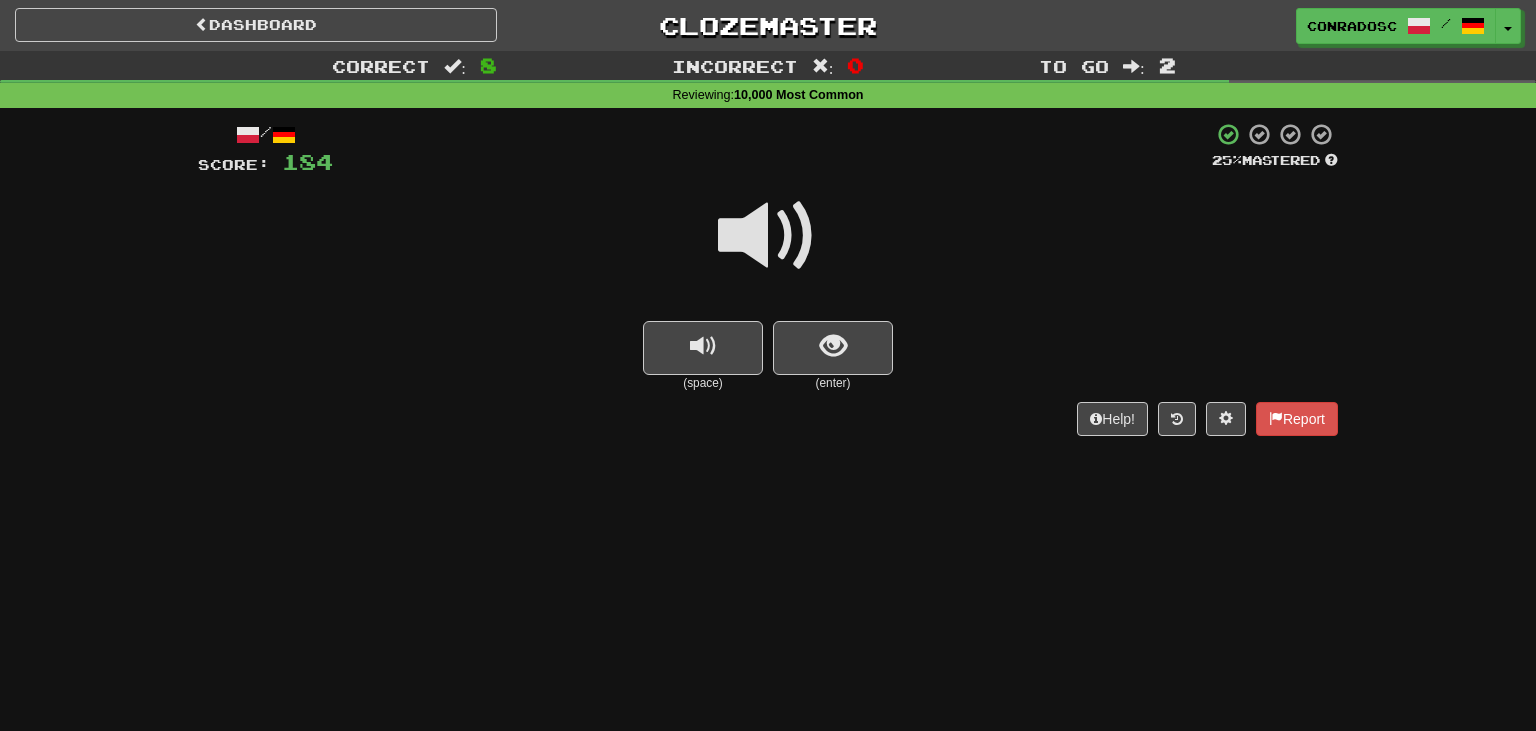 click at bounding box center [768, 236] 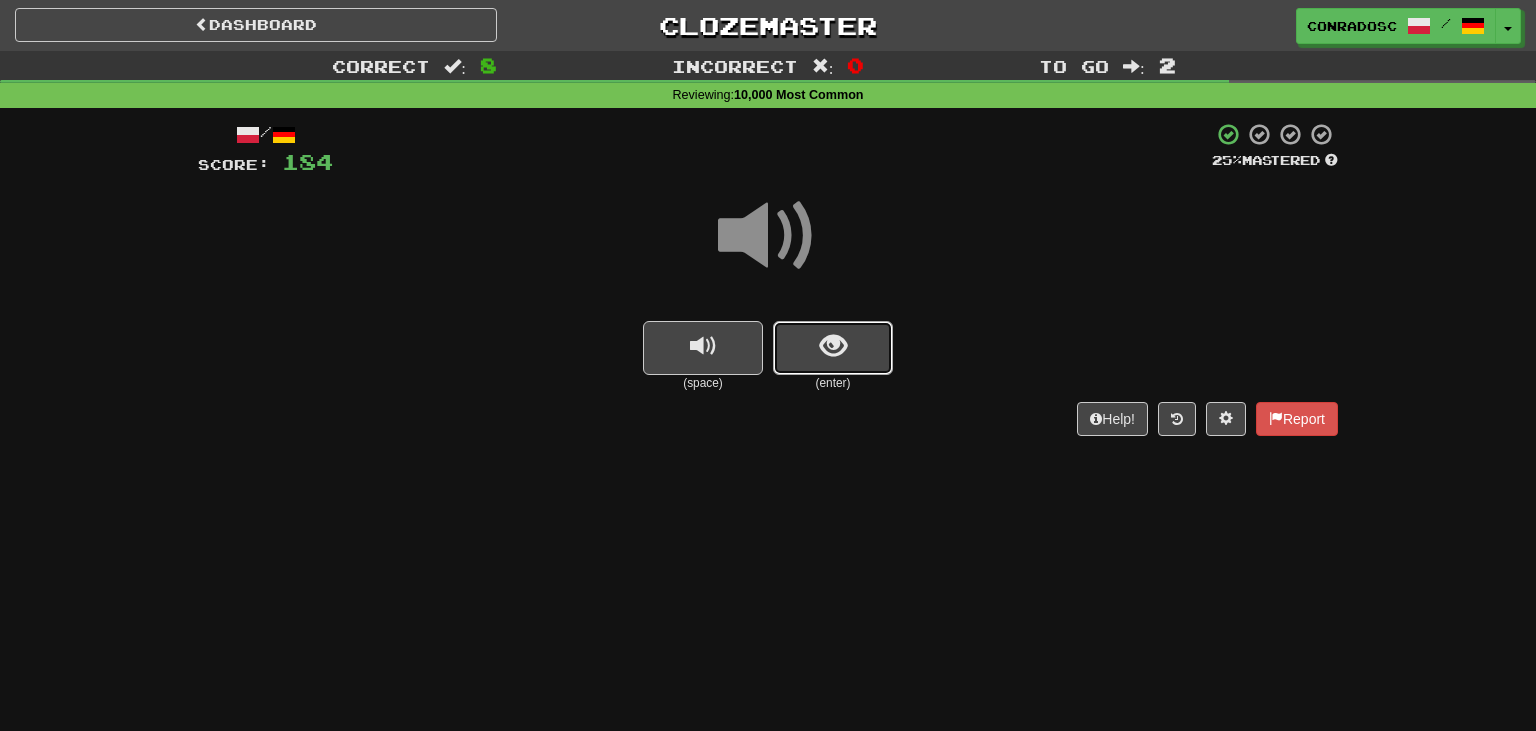 click at bounding box center [833, 348] 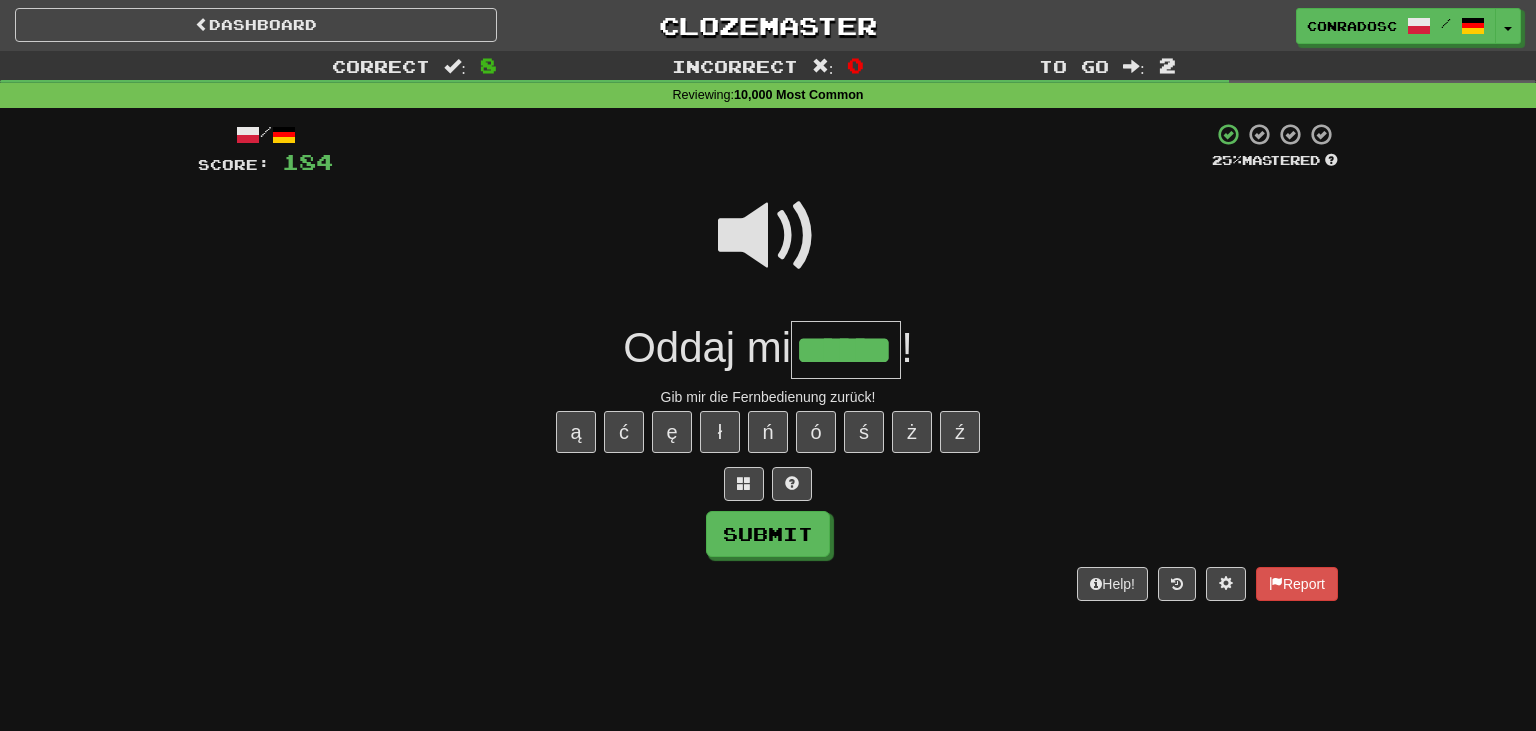type on "******" 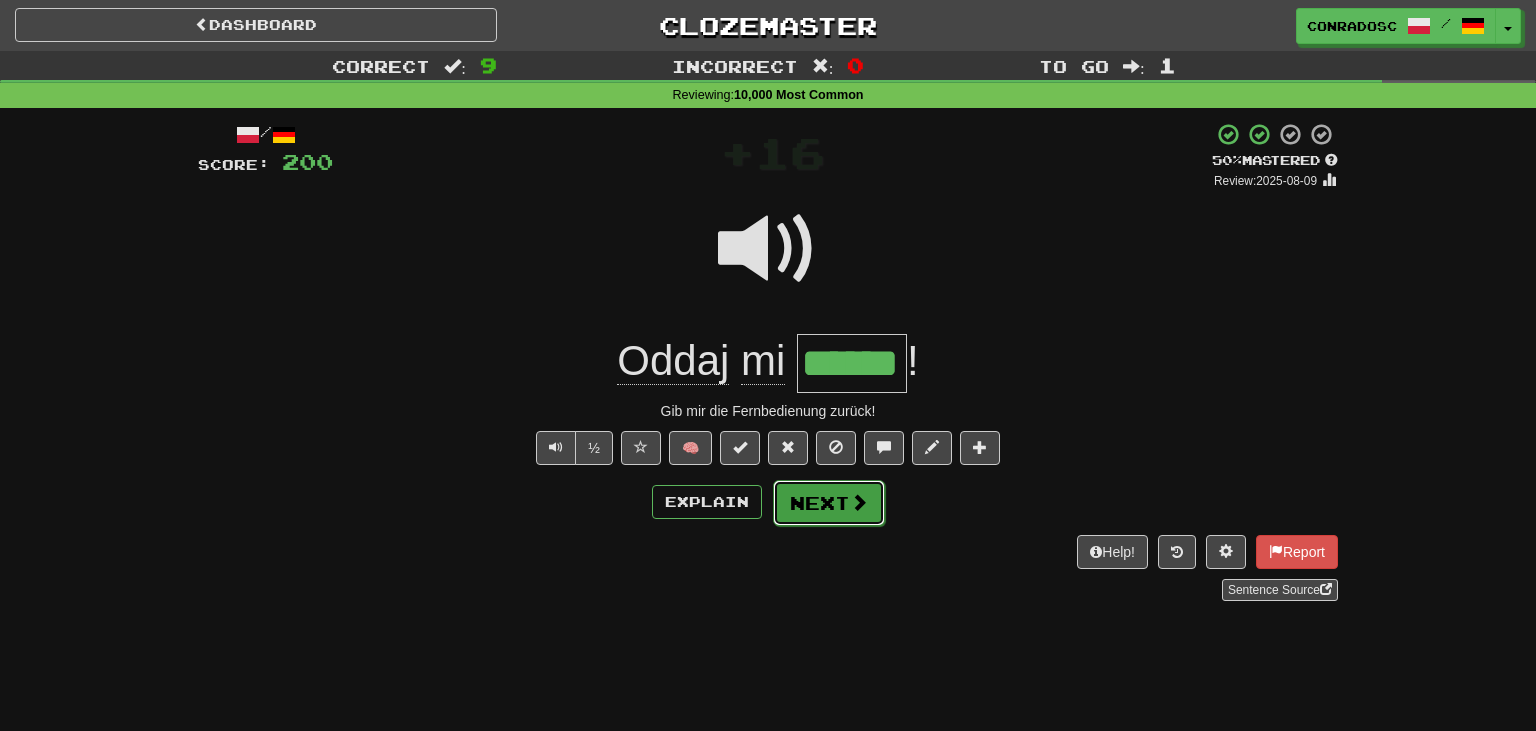click on "Next" at bounding box center (829, 503) 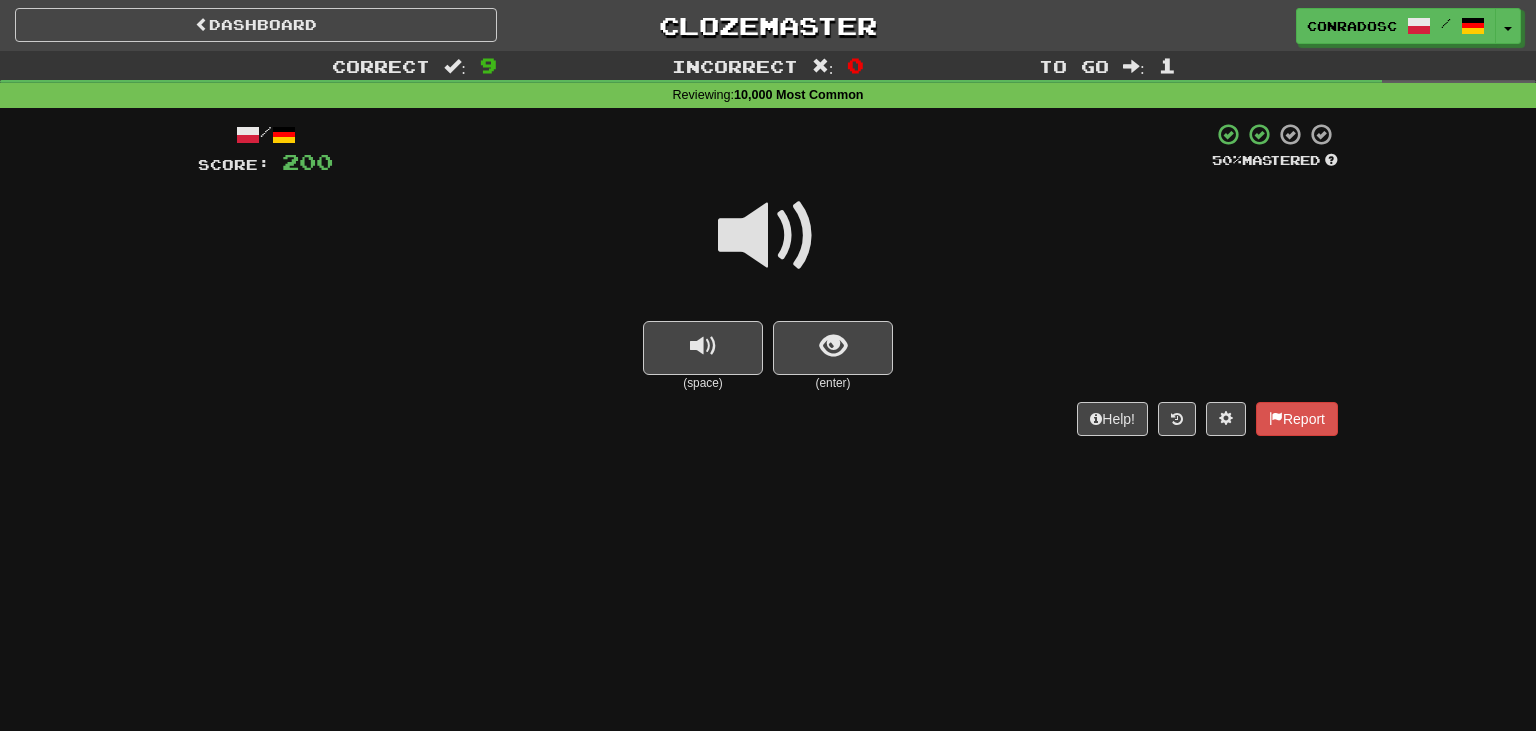 click at bounding box center (768, 236) 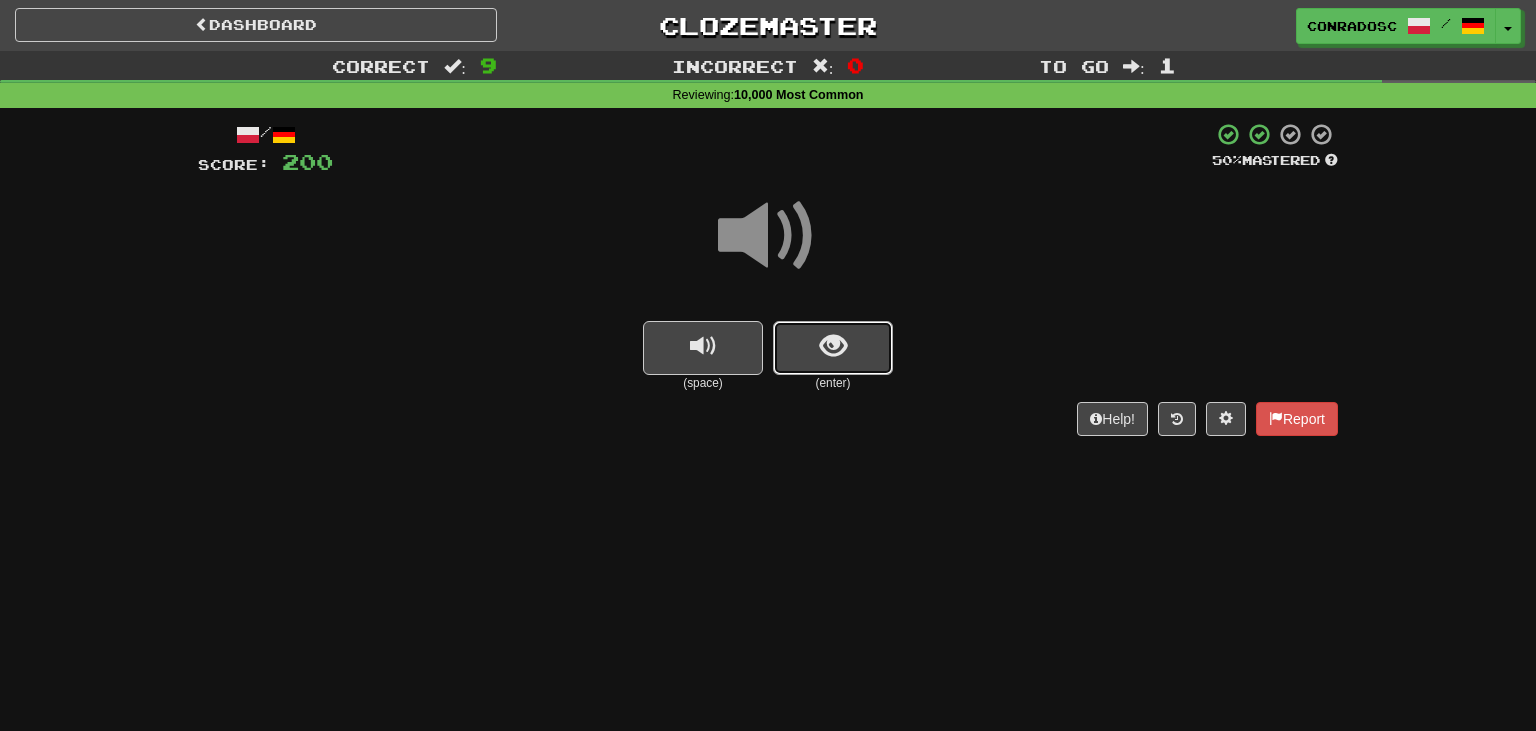 click at bounding box center (833, 348) 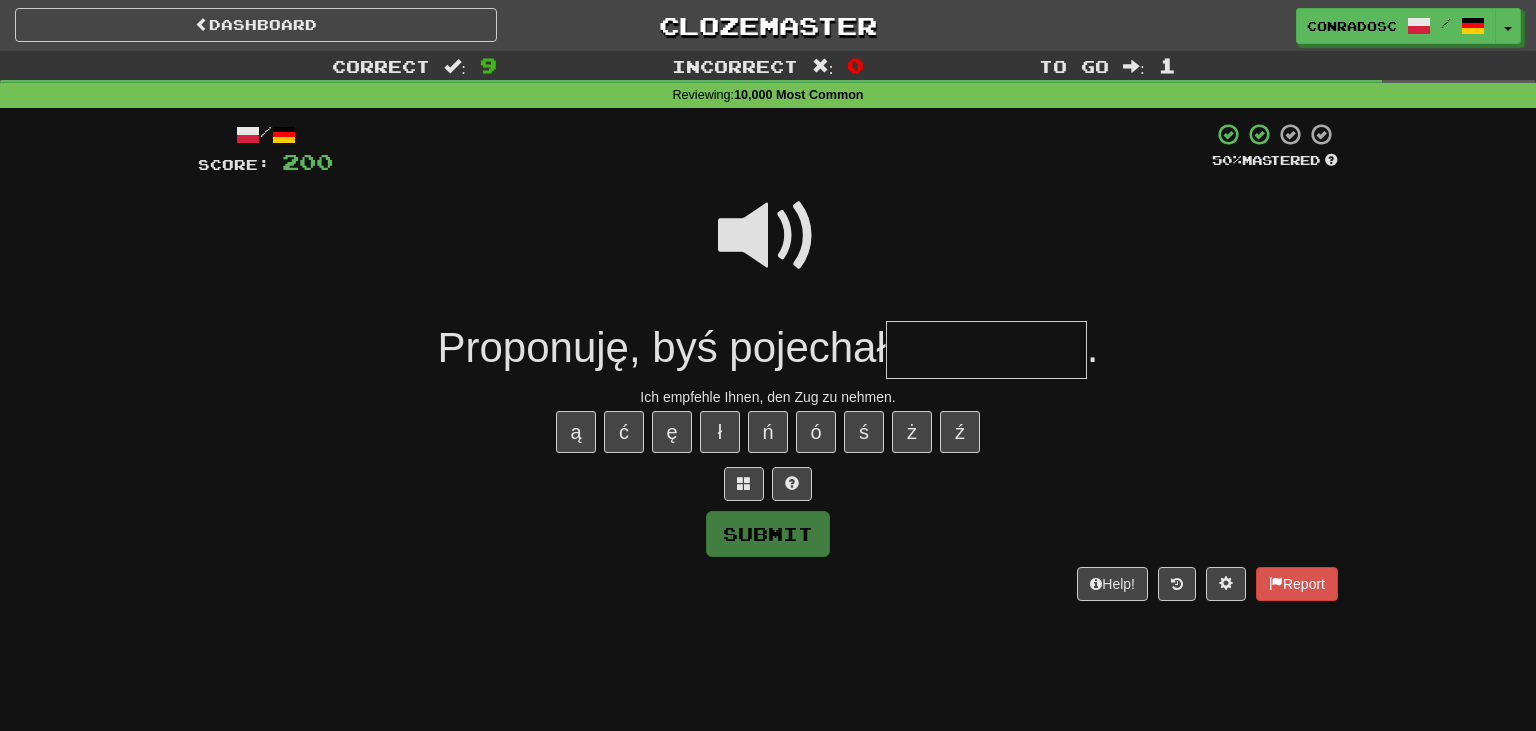 click at bounding box center (768, 236) 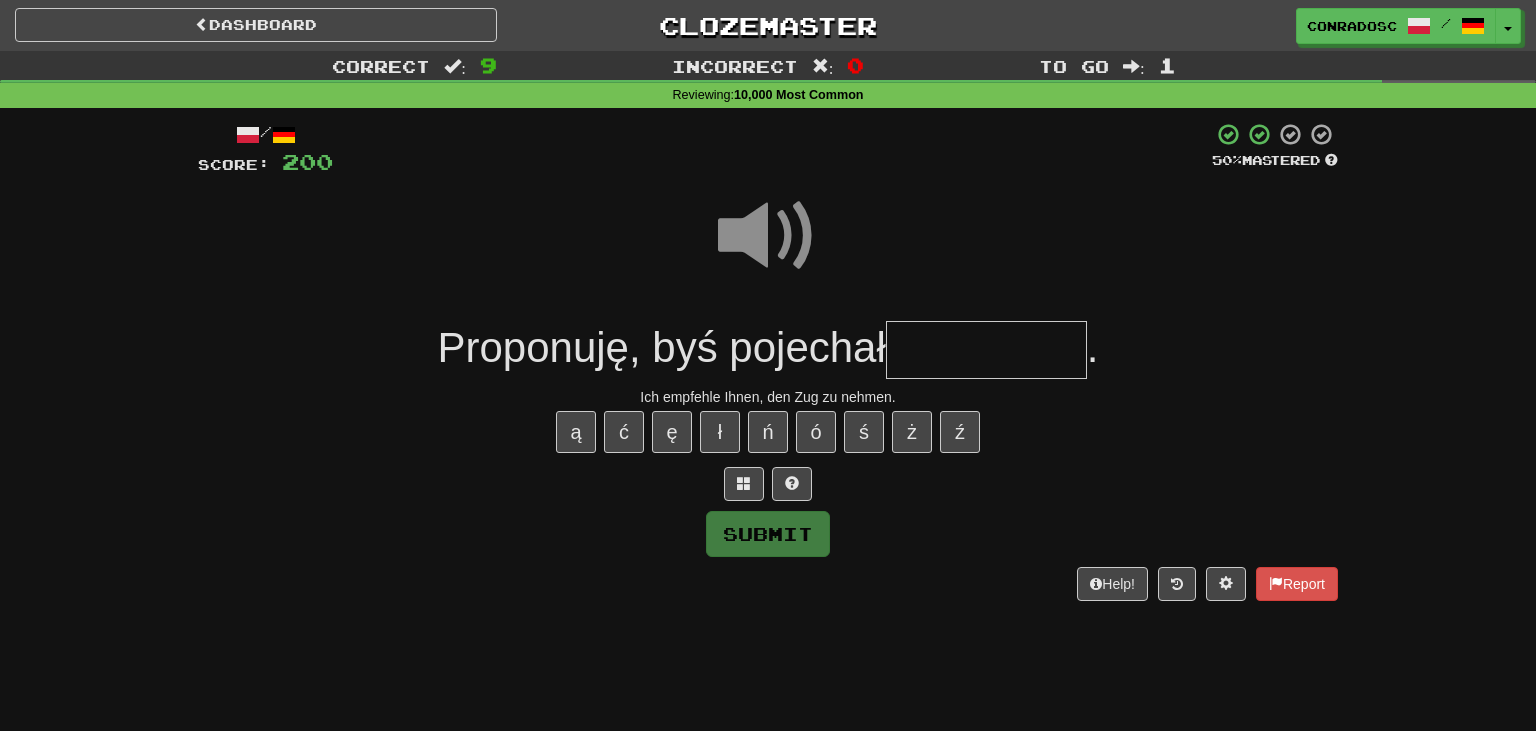 click at bounding box center [986, 350] 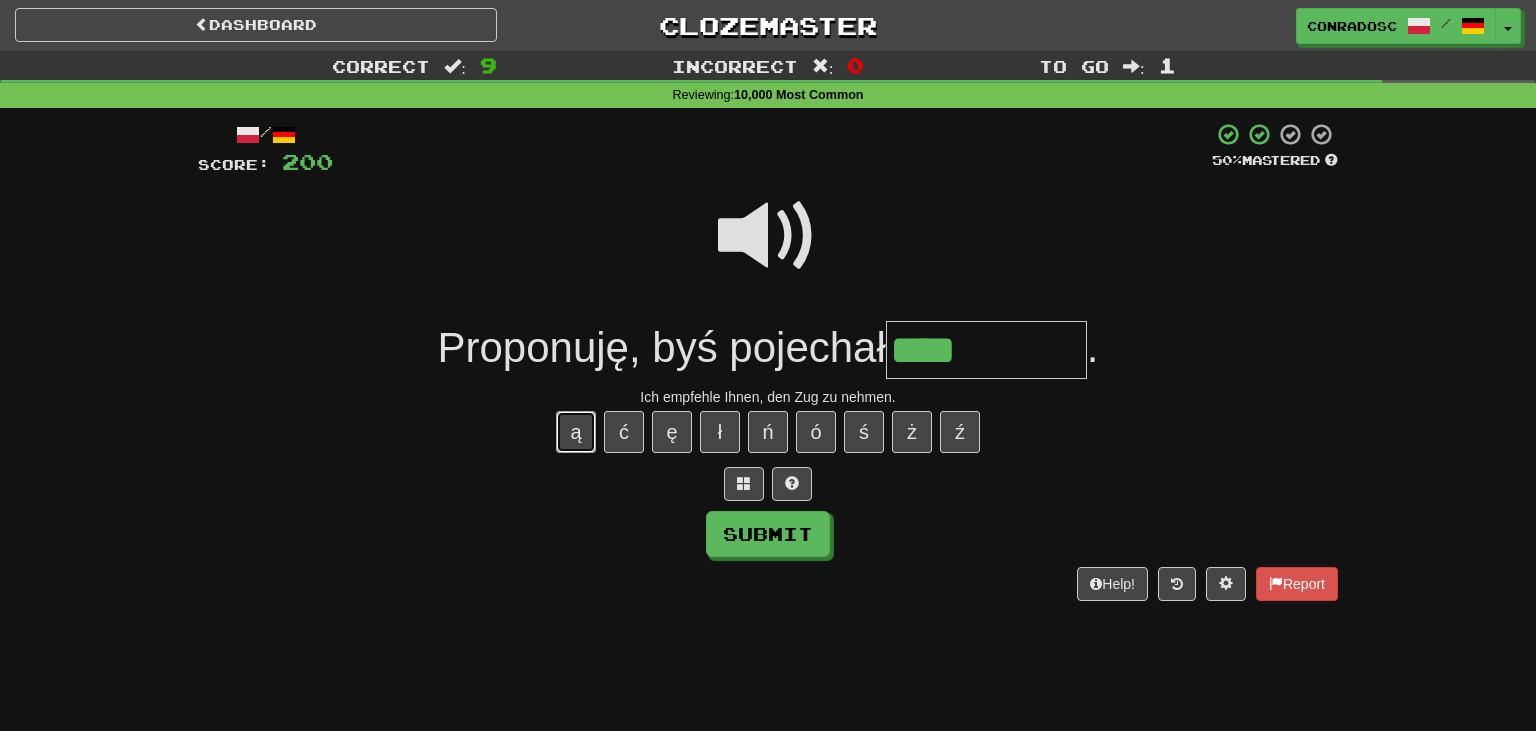 click on "ą" at bounding box center (576, 432) 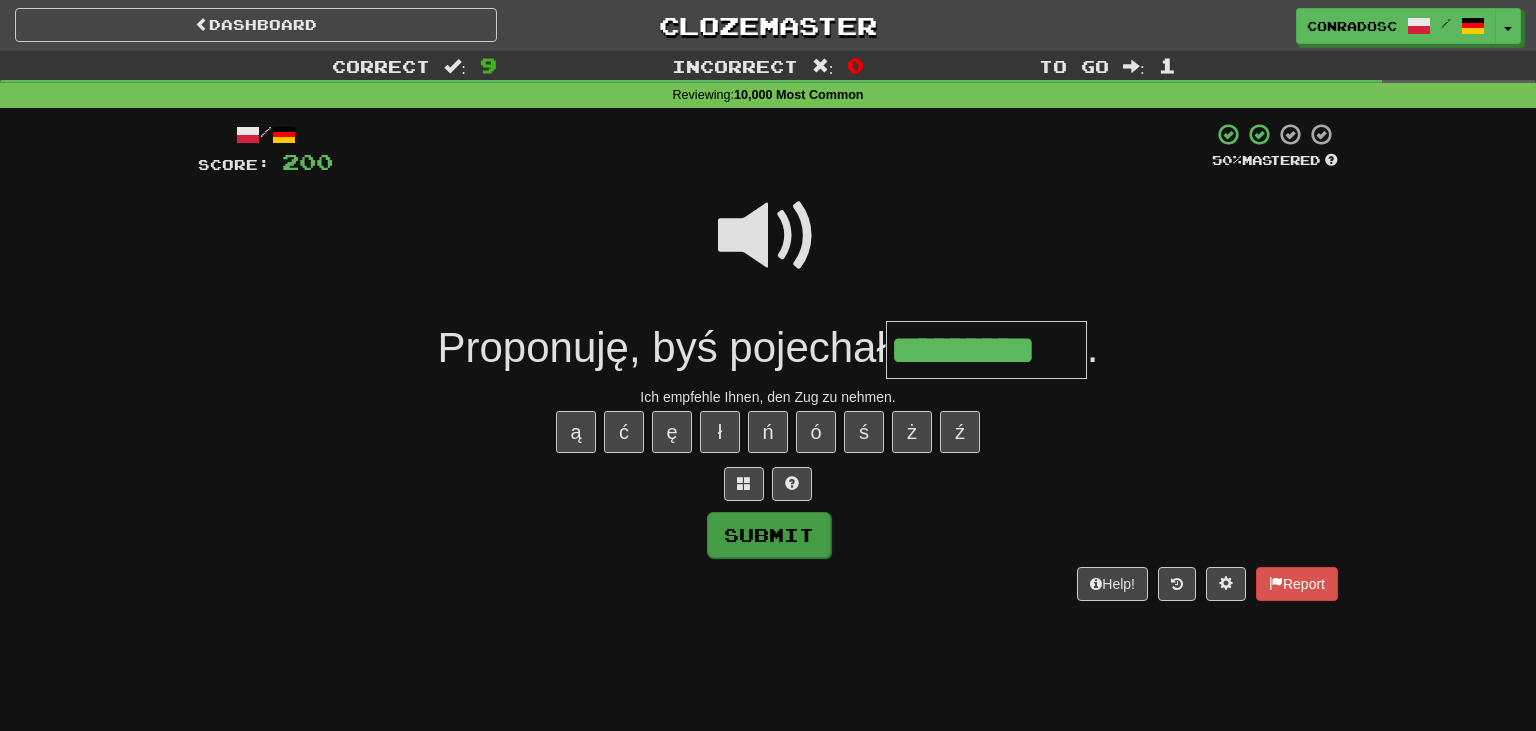 type on "*********" 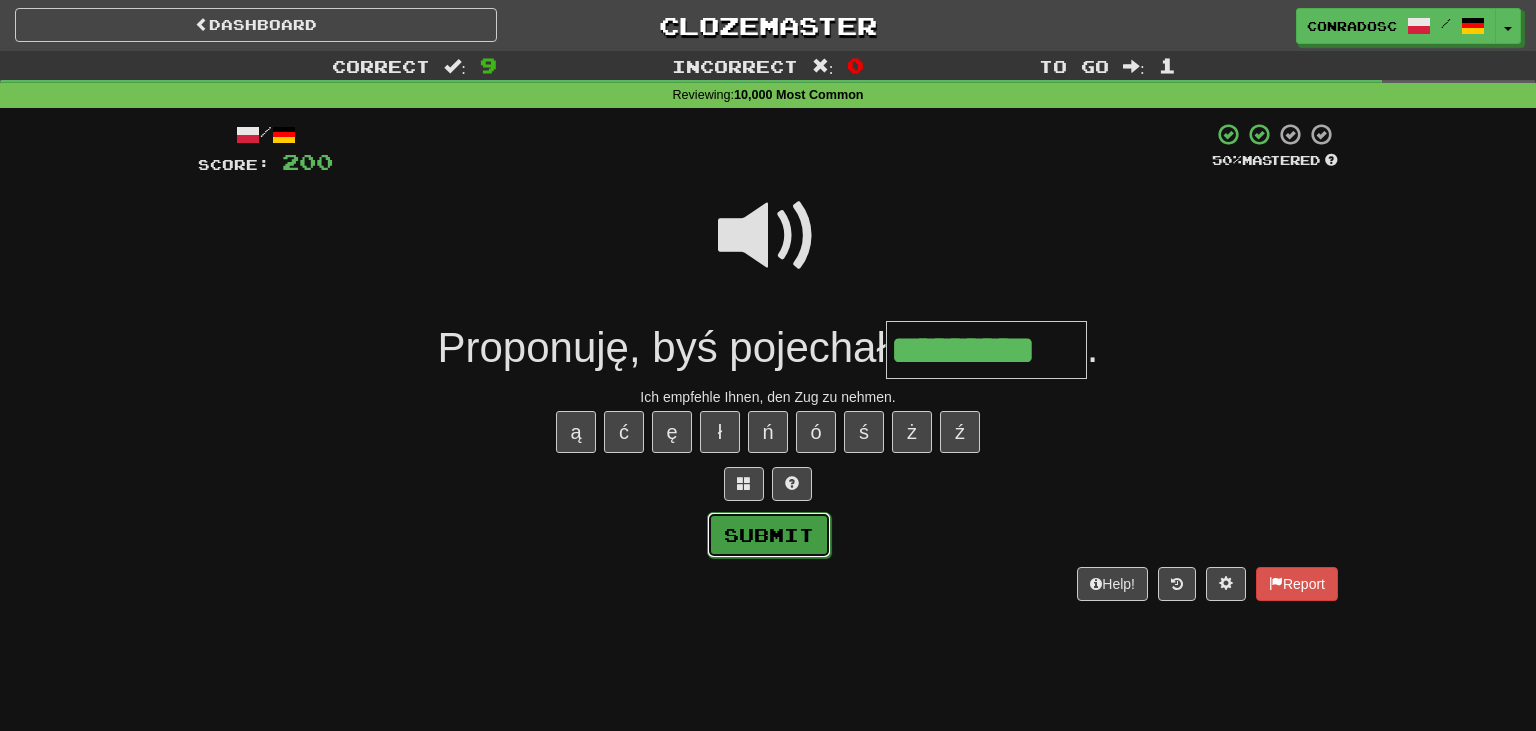 click on "Submit" at bounding box center (769, 535) 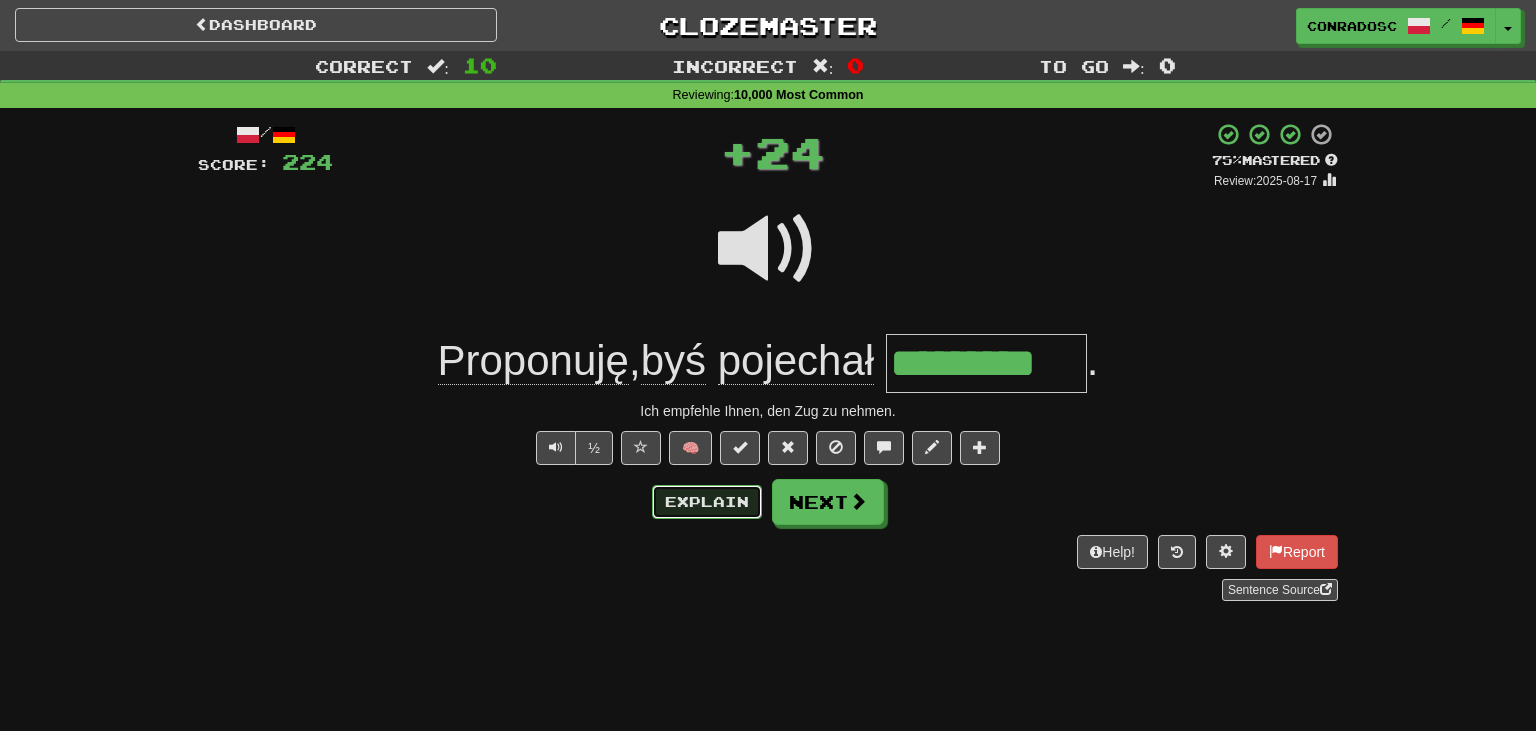 click on "Explain" at bounding box center (707, 502) 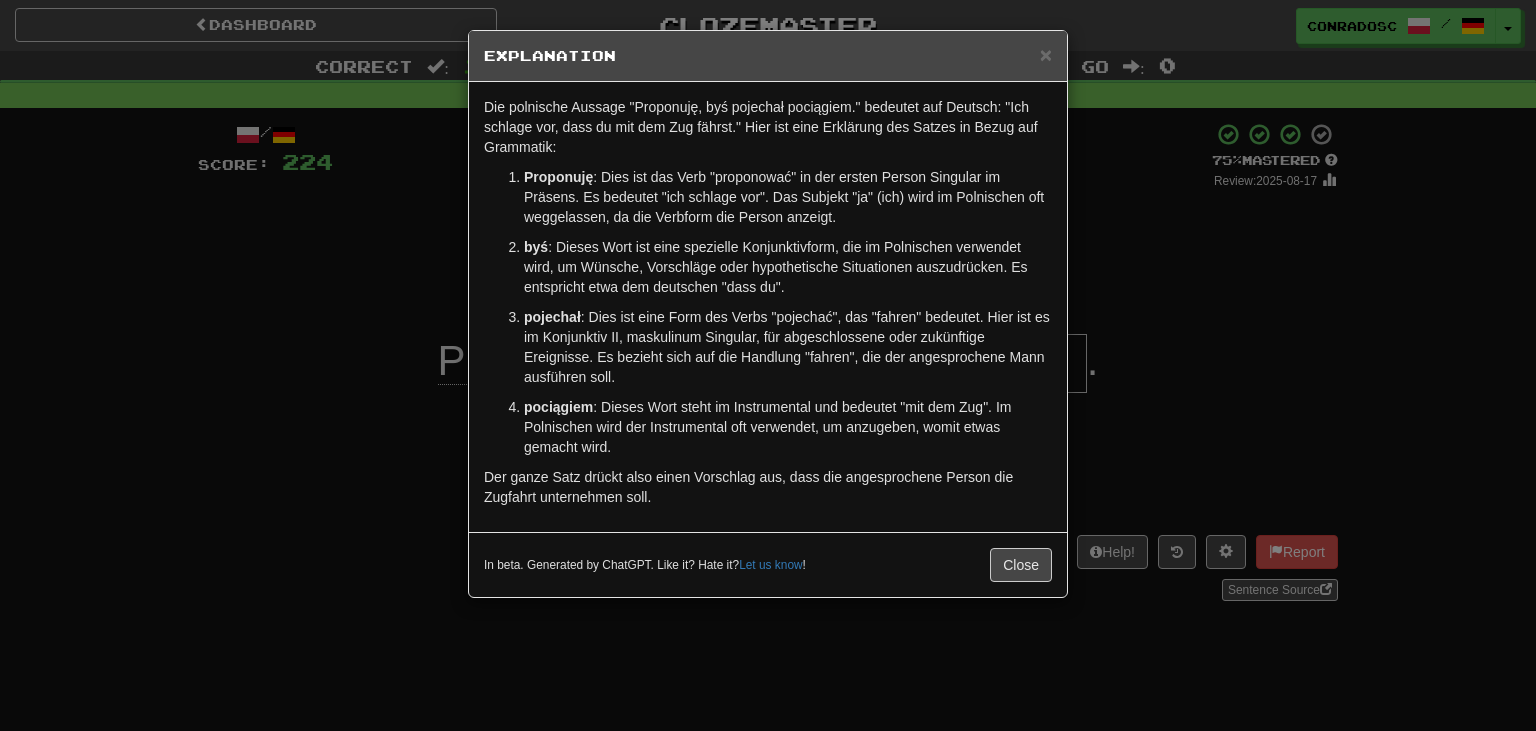 click on "× Explanation Die polnische Aussage "Proponuję, byś pojechał pociągiem." bedeutet auf Deutsch: "Ich schlage vor, dass du mit dem Zug fährst." Hier ist eine Erklärung des Satzes in Bezug auf Grammatik:
Proponuję : Dies ist das Verb "proponować" in der ersten Person Singular im Präsens. Es bedeutet "ich schlage vor". Das Subjekt "ja" (ich) wird im Polnischen oft weggelassen, da die Verbform die Person anzeigt.
byś : Dieses Wort ist eine spezielle Konjunktivform, die im Polnischen verwendet wird, um Wünsche, Vorschläge oder hypothetische Situationen auszudrücken. Es entspricht etwa dem deutschen "dass du".
pojechał : Dies ist eine Form des Verbs "pojechać", das "fahren" bedeutet. Hier ist es im Konjunktiv II, maskulinum Singular, für abgeschlossene oder zukünftige Ereignisse. Es bezieht sich auf die Handlung "fahren", die der angesprochene Mann ausführen soll.
pociągiem
In beta. Generated by ChatGPT. Like it? Hate it?  Let us know ! Close" at bounding box center (768, 365) 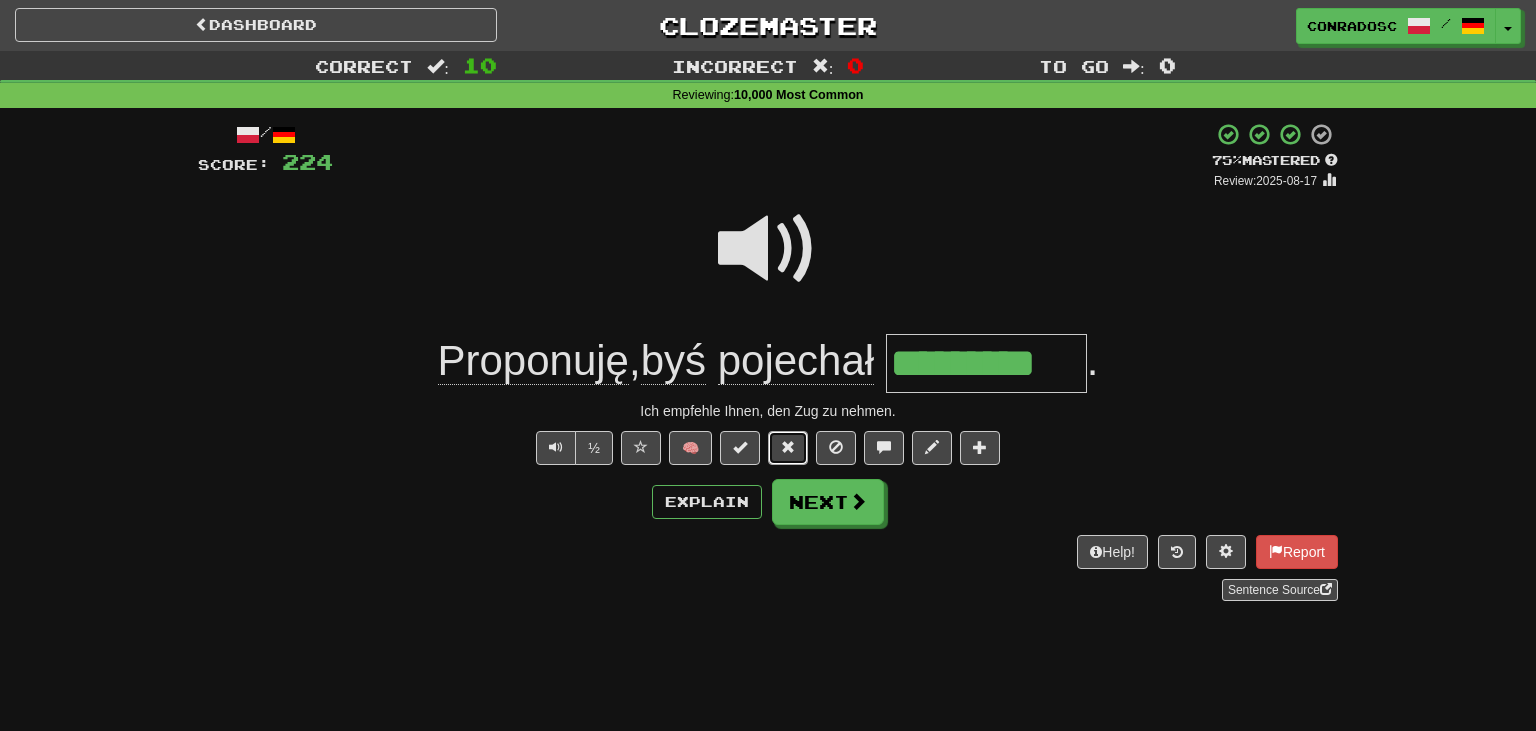 click at bounding box center (788, 447) 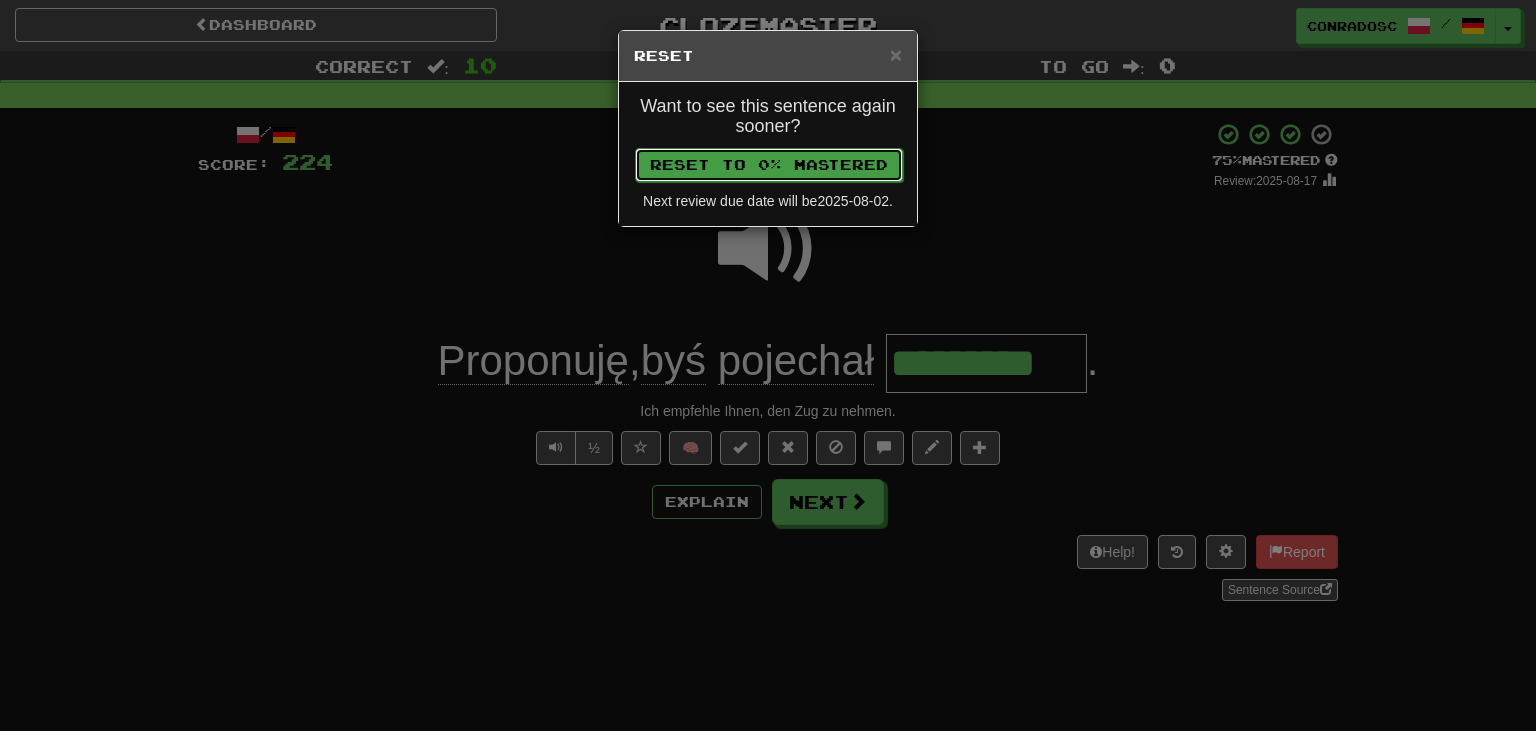 click on "Reset to 0% Mastered" at bounding box center (769, 165) 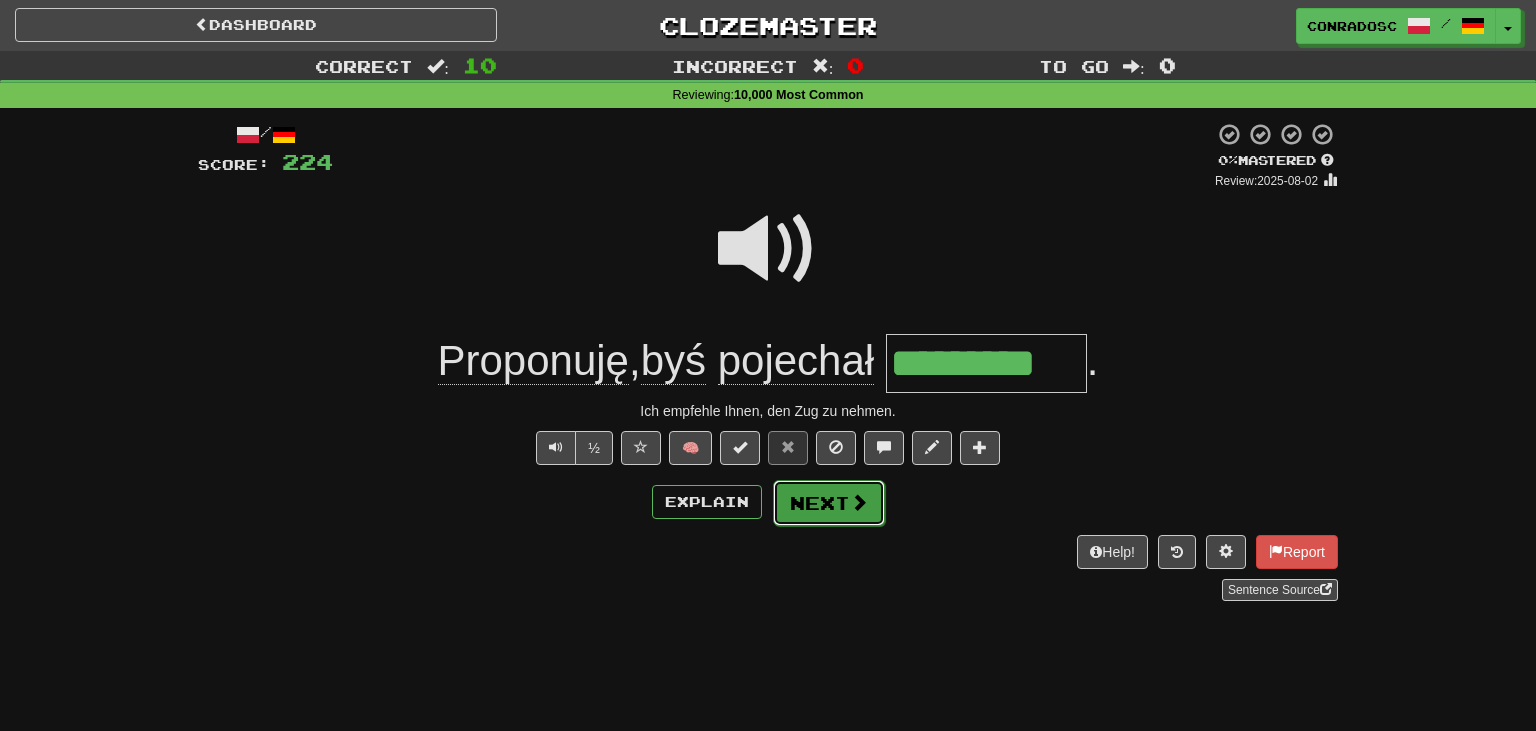 click on "Next" at bounding box center [829, 503] 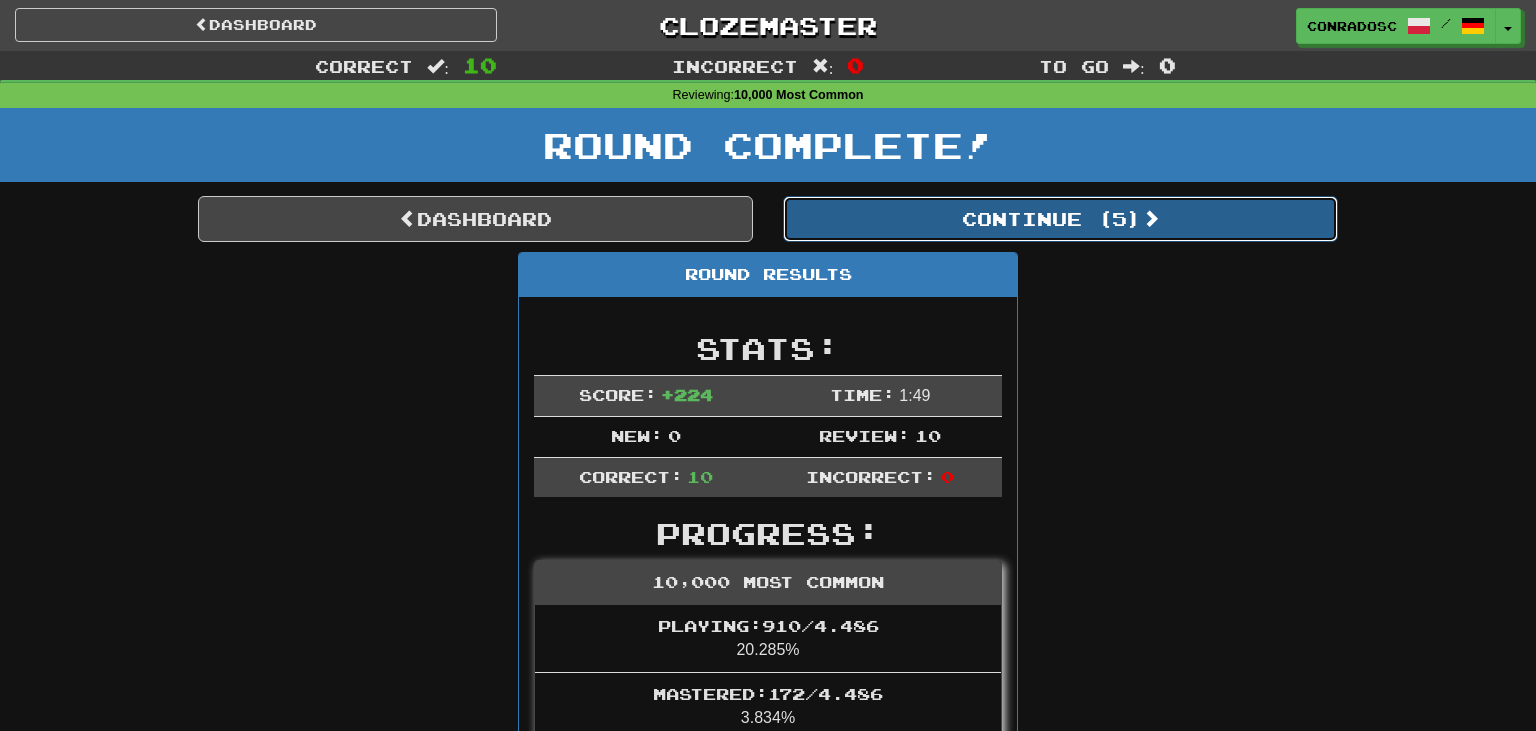 click on "Continue ( 5 )" at bounding box center [1060, 219] 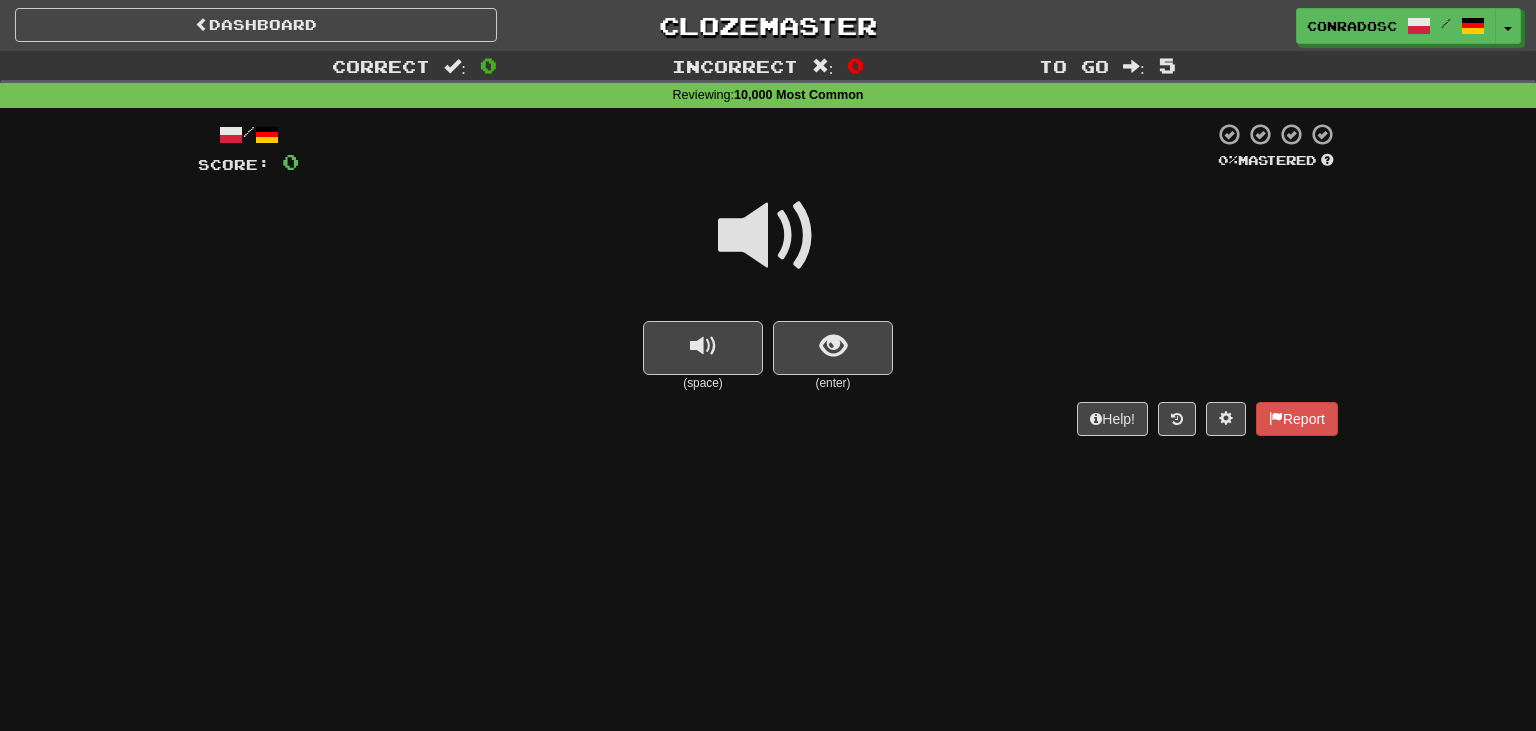 click at bounding box center [768, 236] 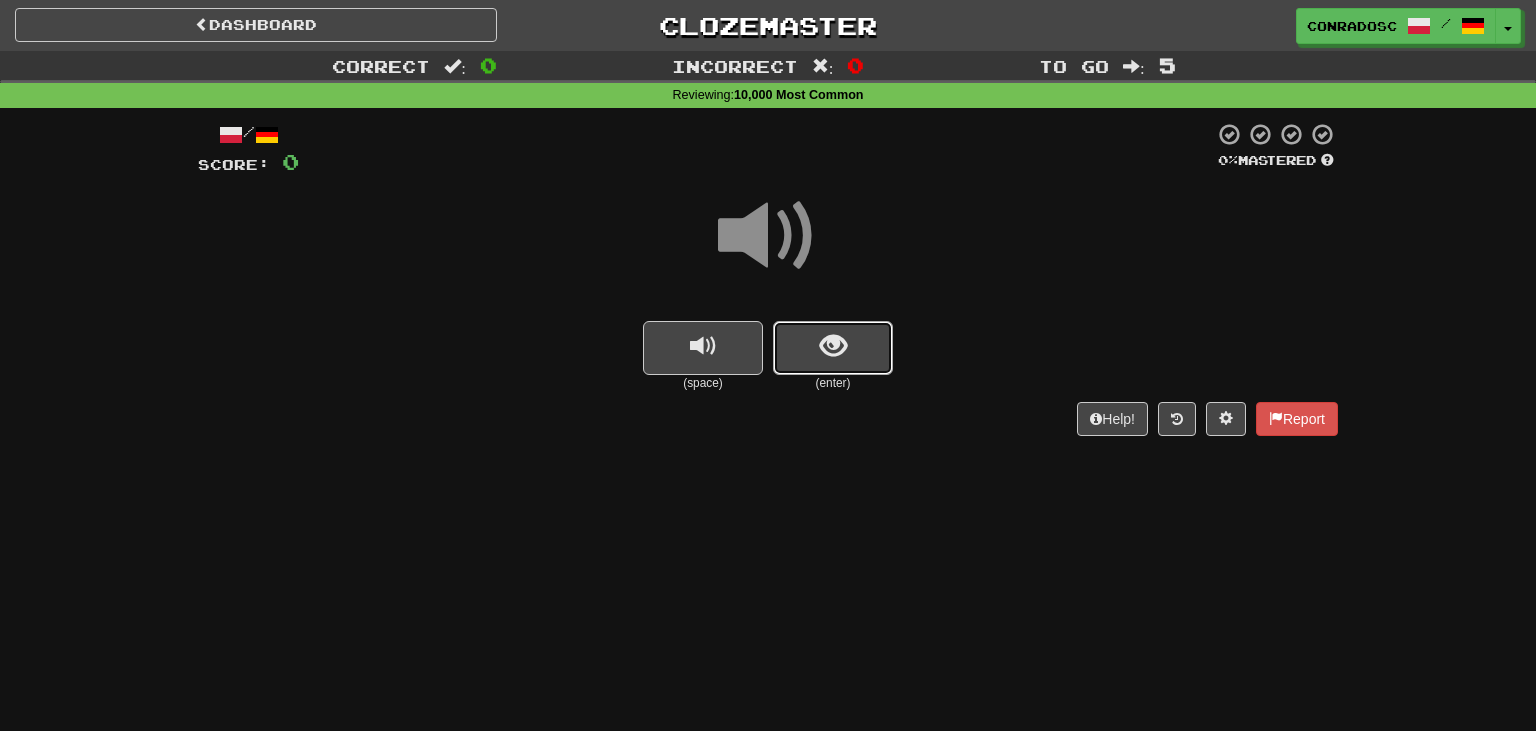 click at bounding box center [833, 346] 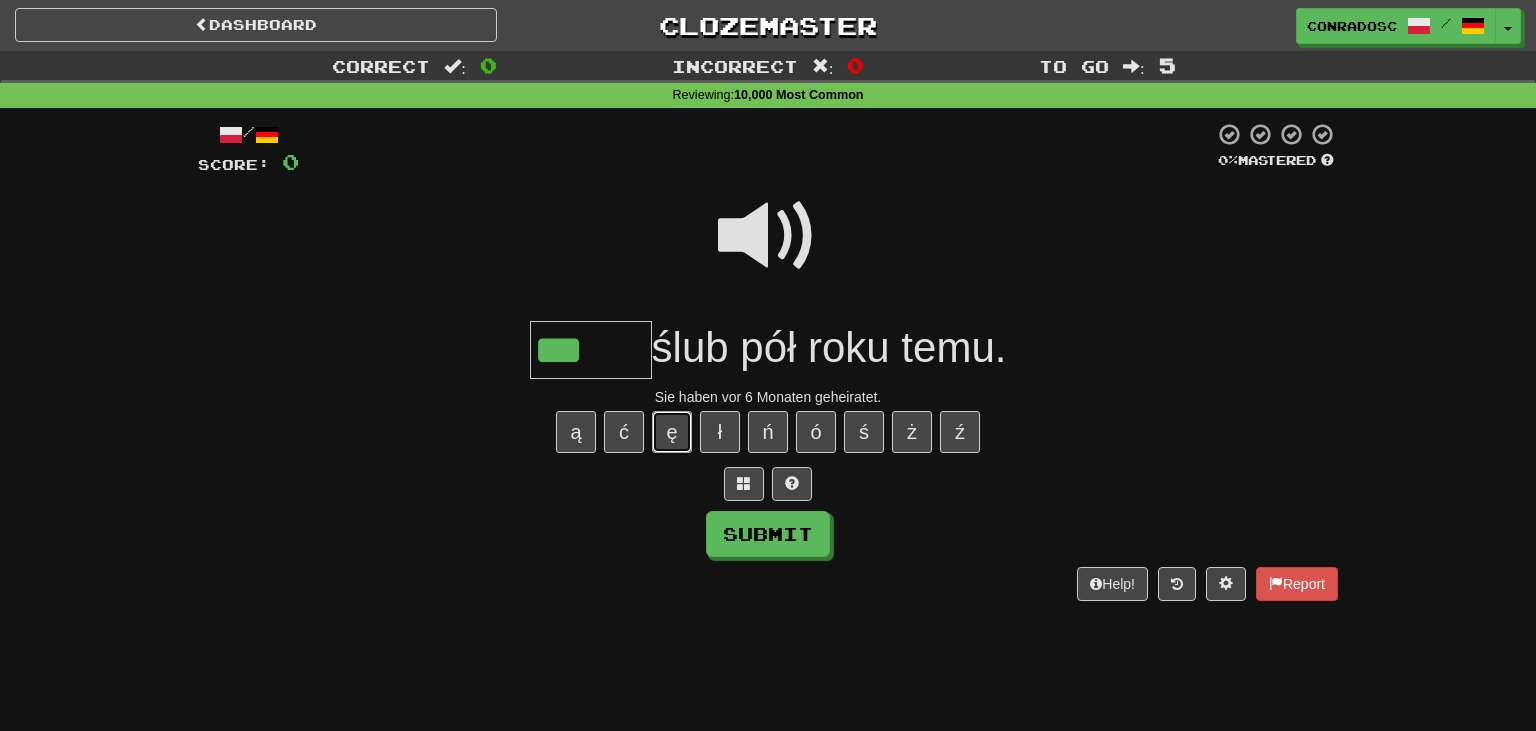 click on "ę" at bounding box center (672, 432) 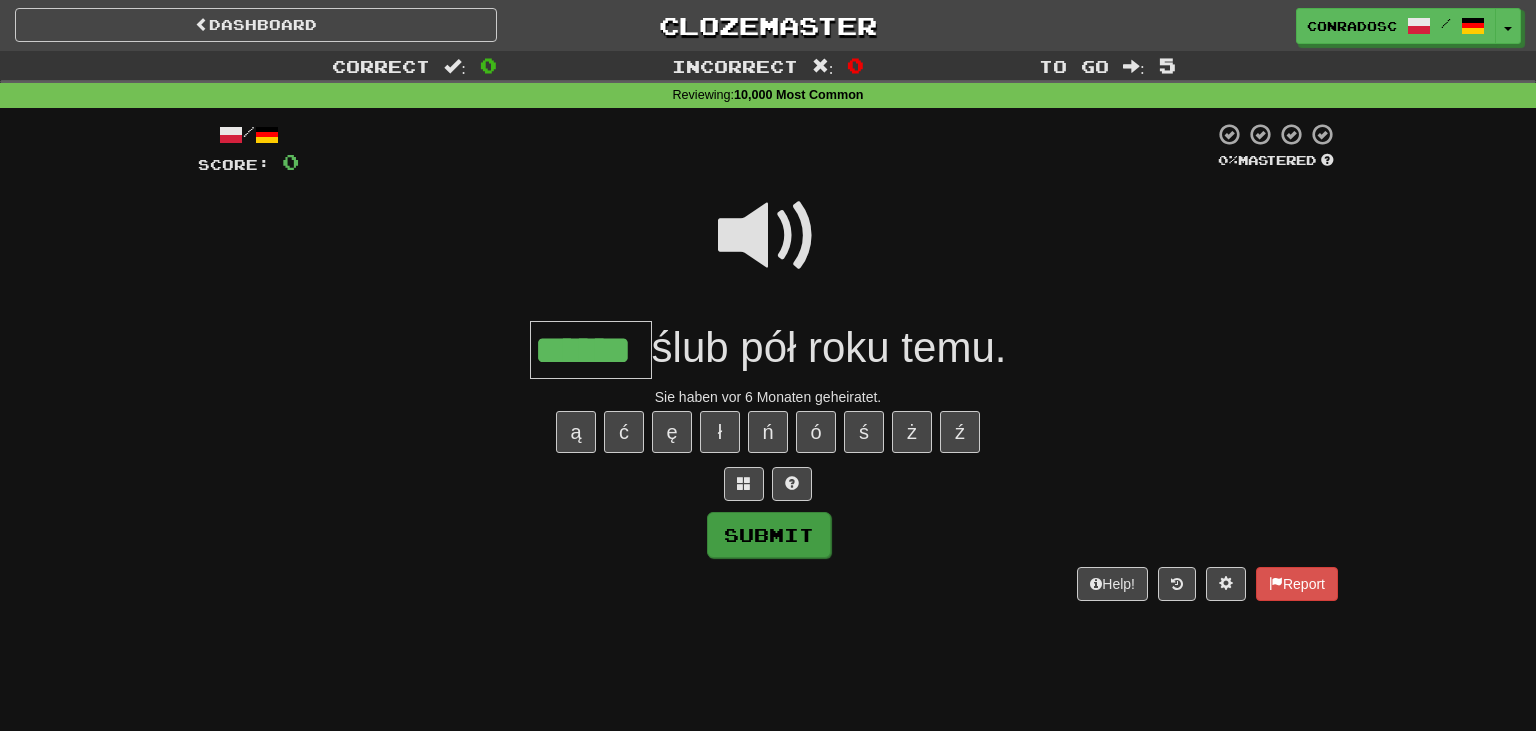 type on "******" 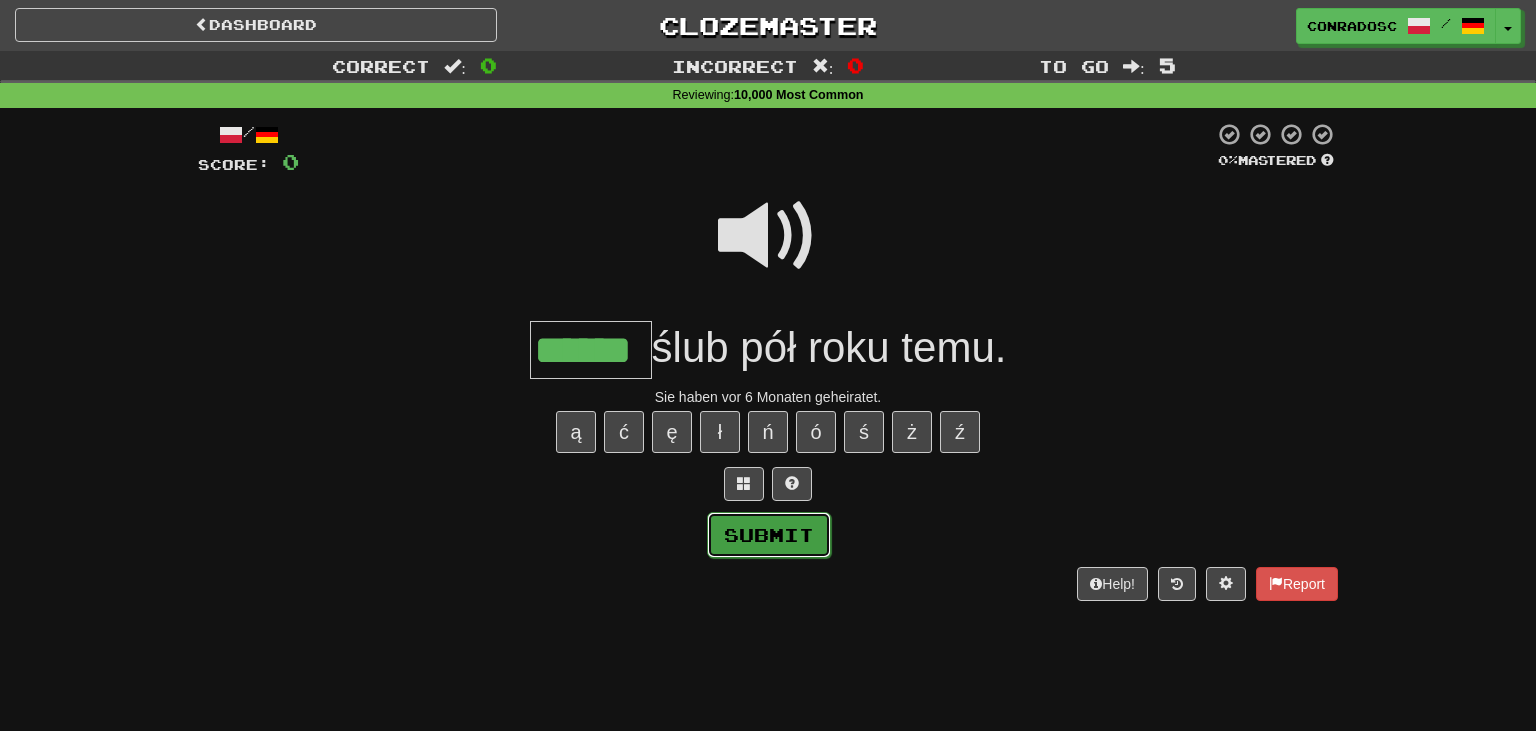 click on "Submit" at bounding box center [769, 535] 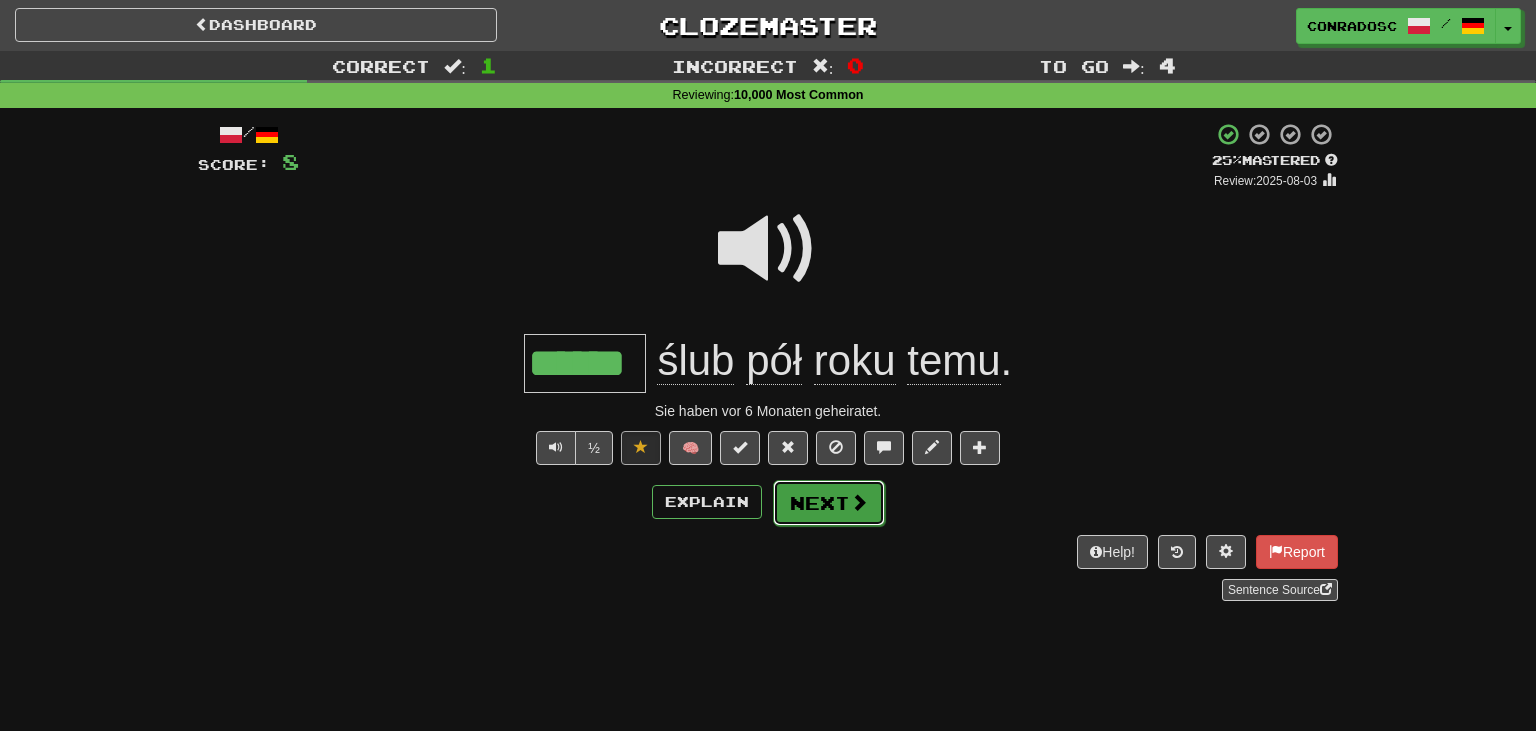 click on "Next" at bounding box center (829, 503) 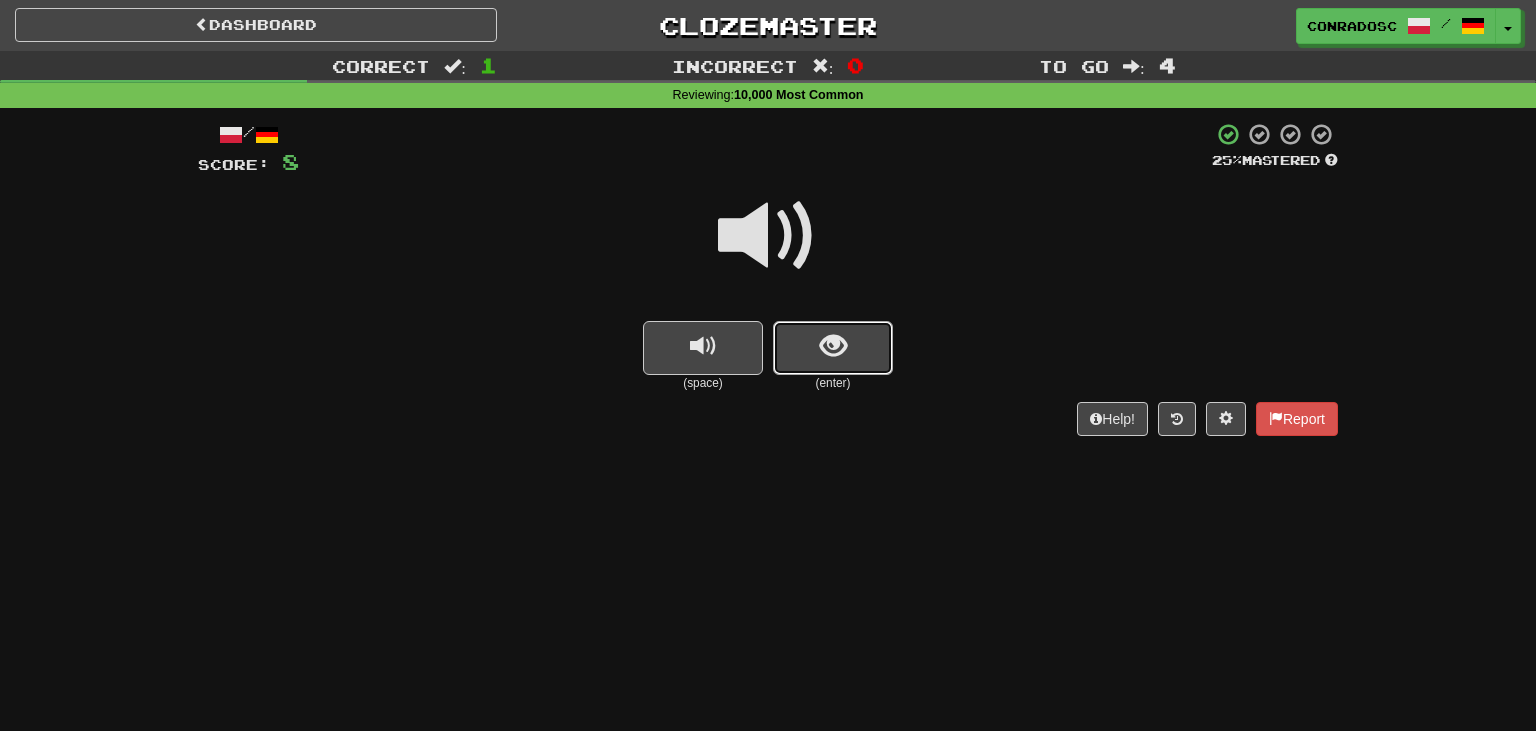 click at bounding box center [833, 348] 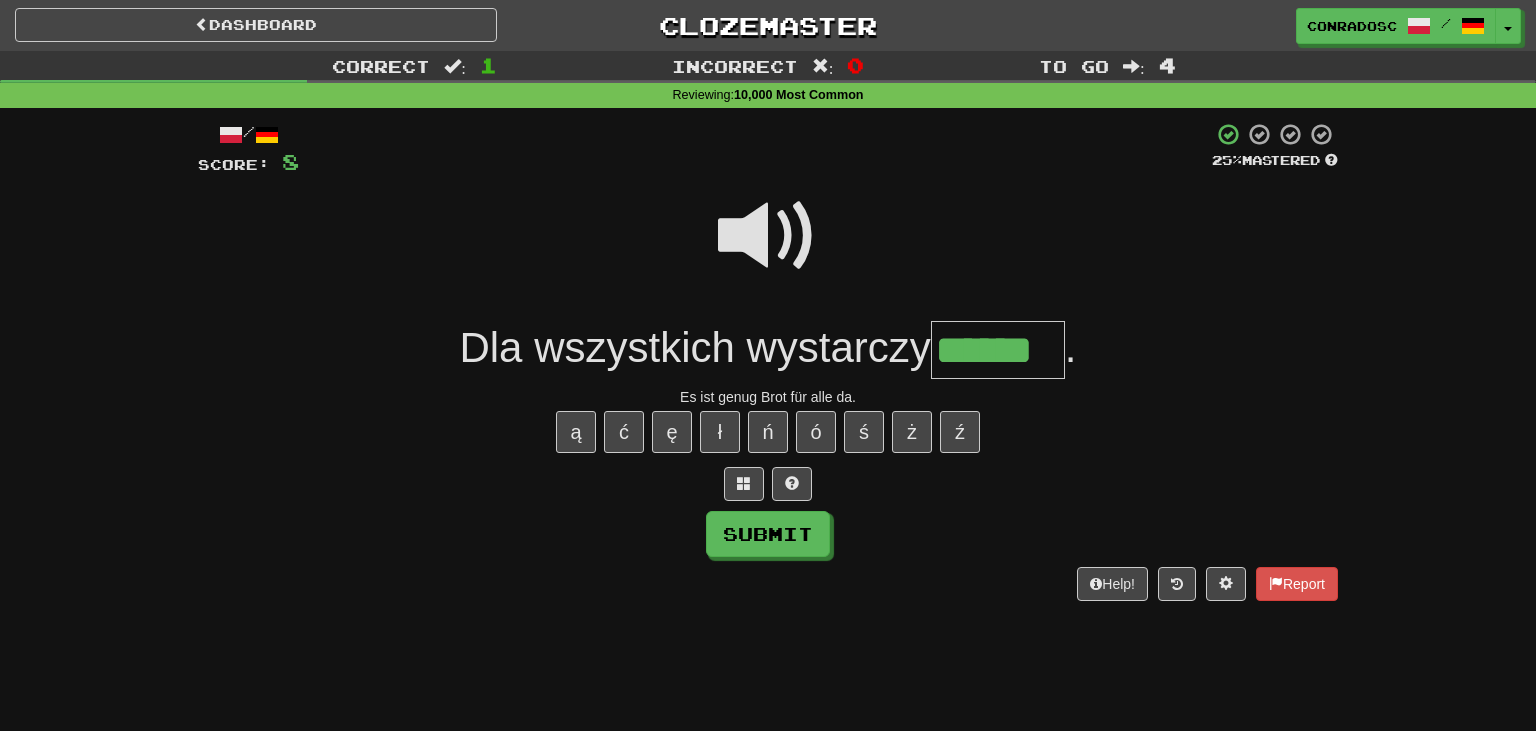 type on "******" 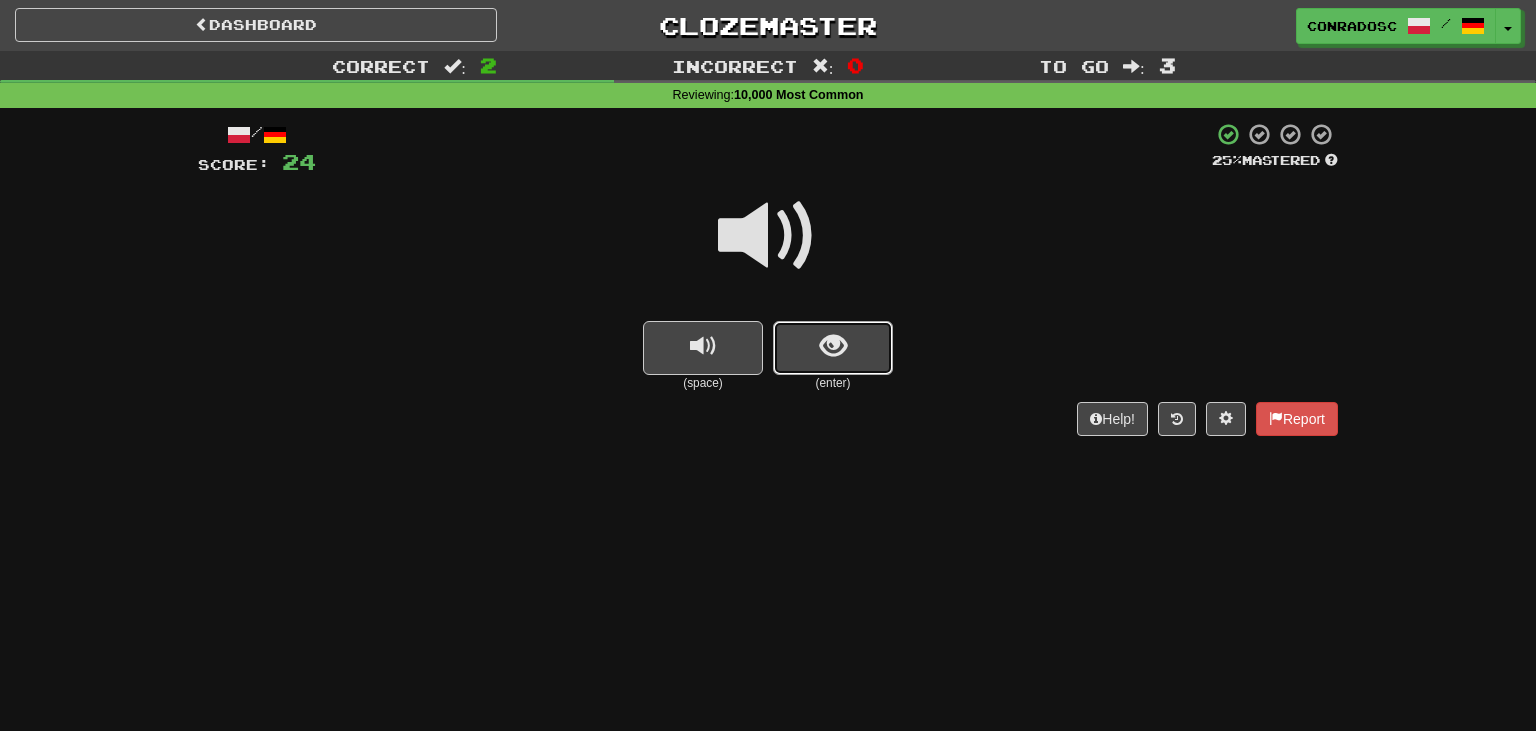 click at bounding box center [833, 348] 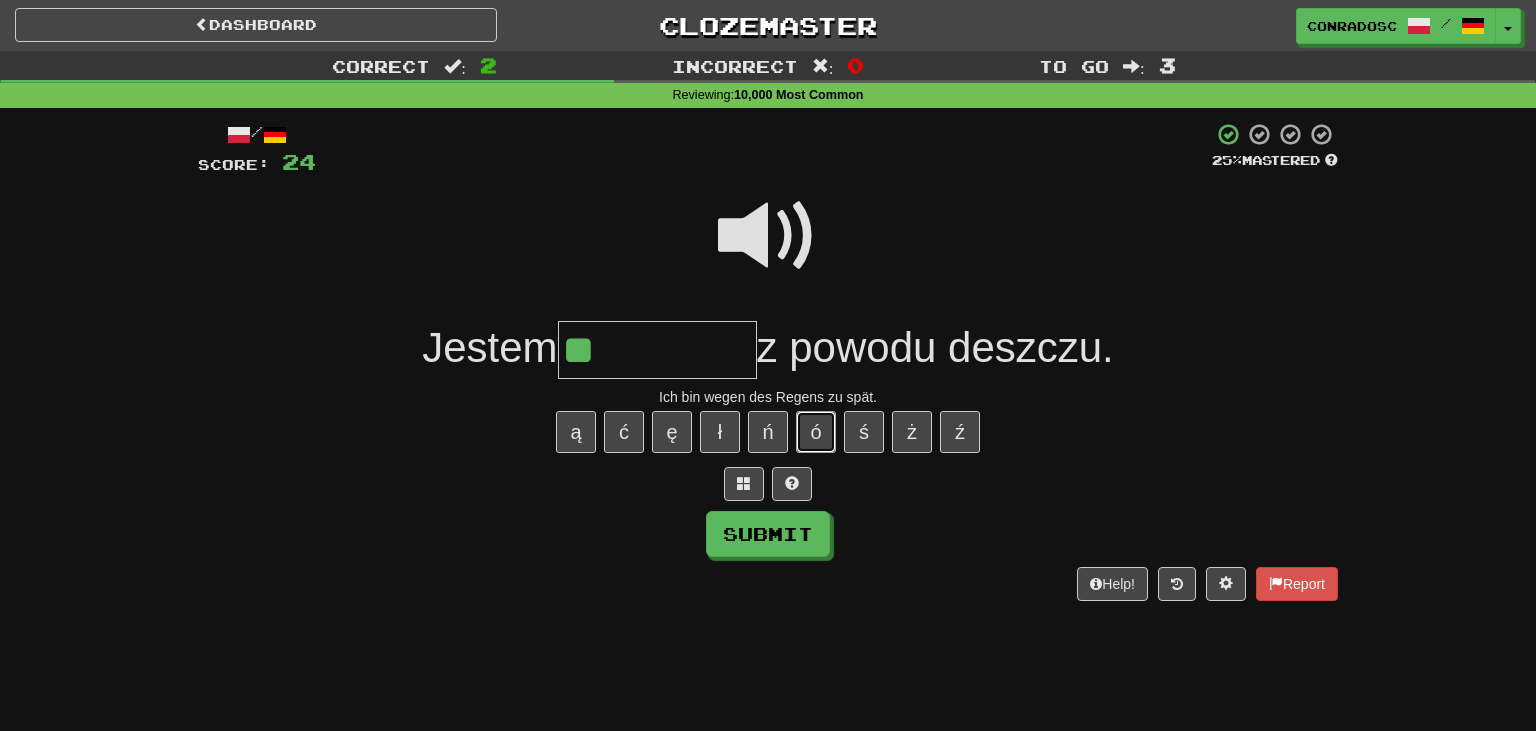 click on "ó" at bounding box center (816, 432) 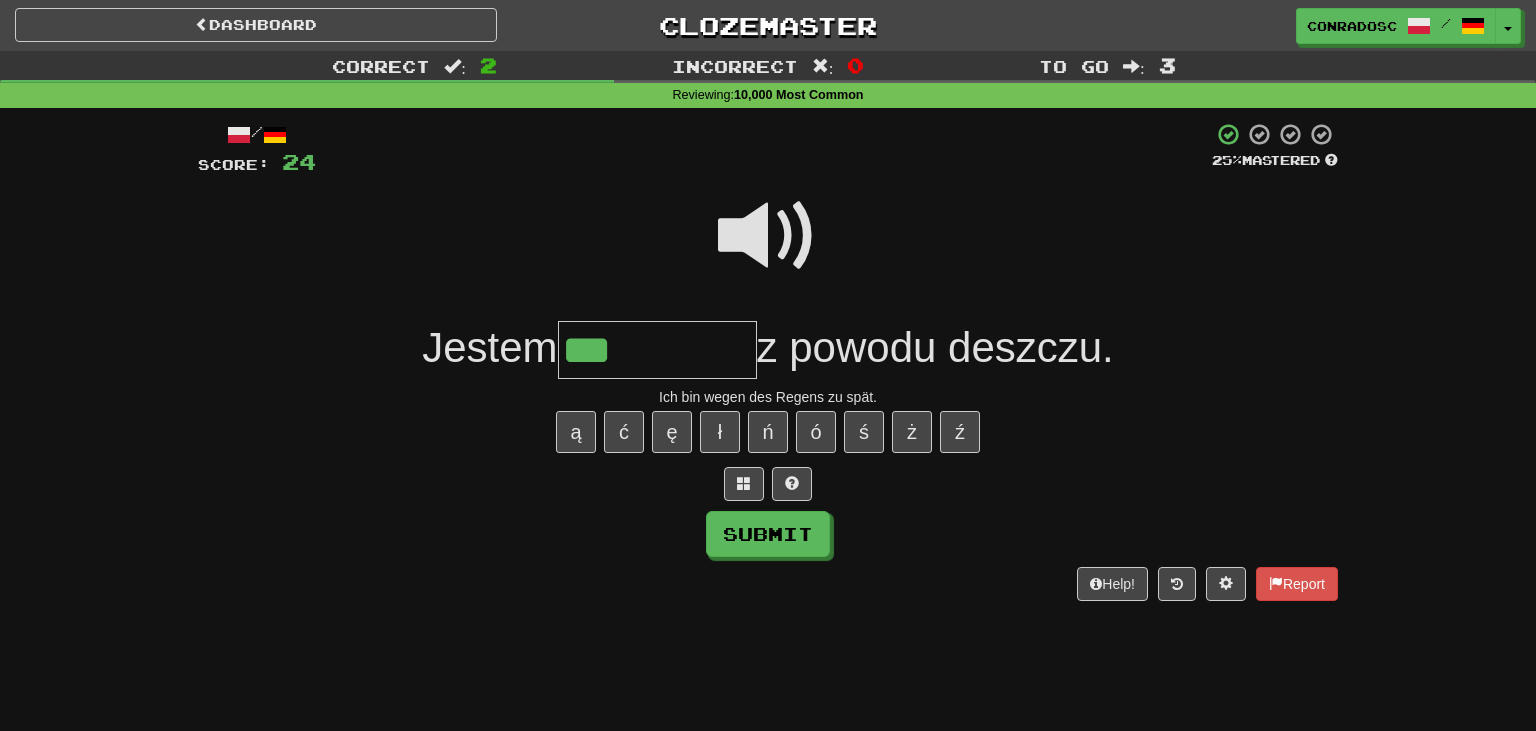 click on "ą ć ę ł ń ó ś ż ź" at bounding box center (768, 432) 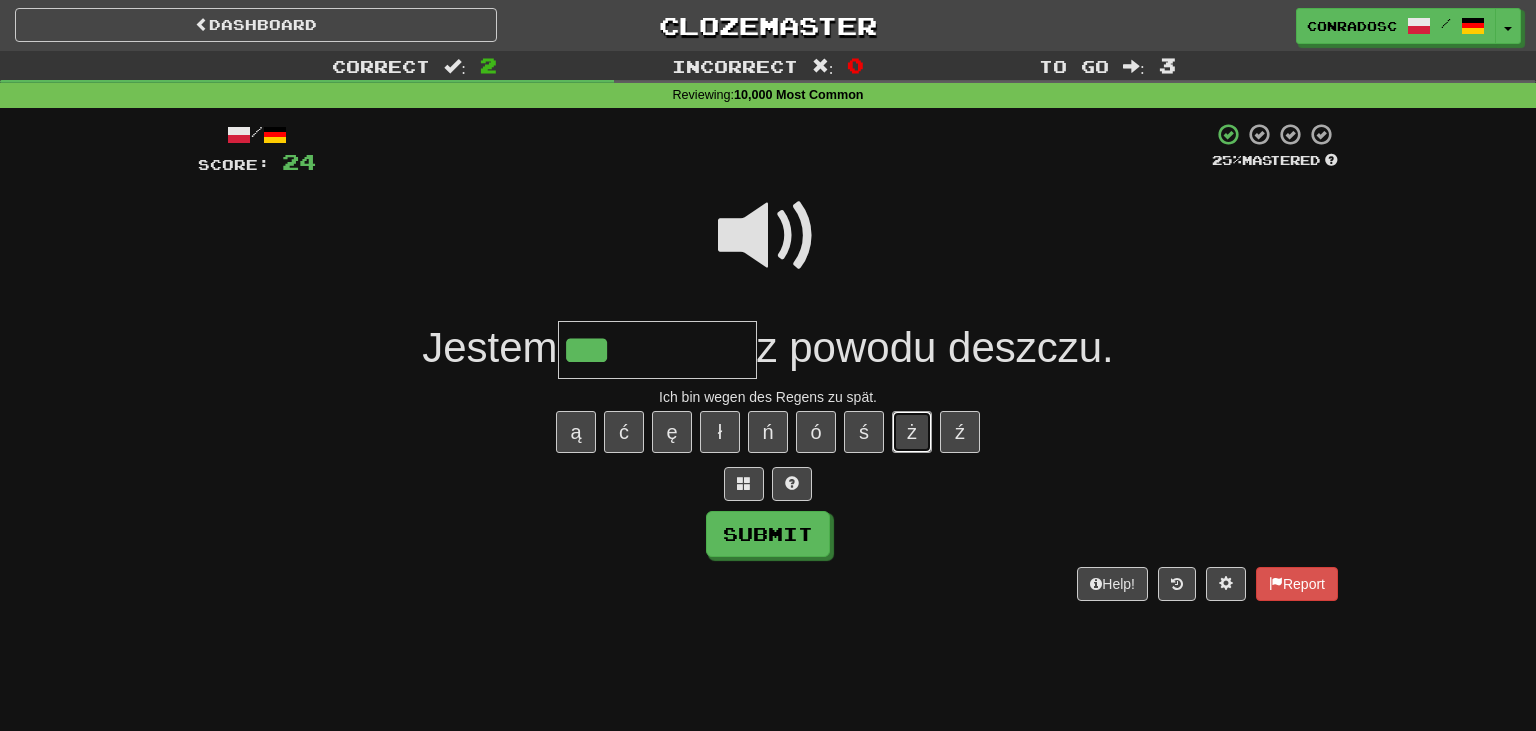click on "ż" at bounding box center [912, 432] 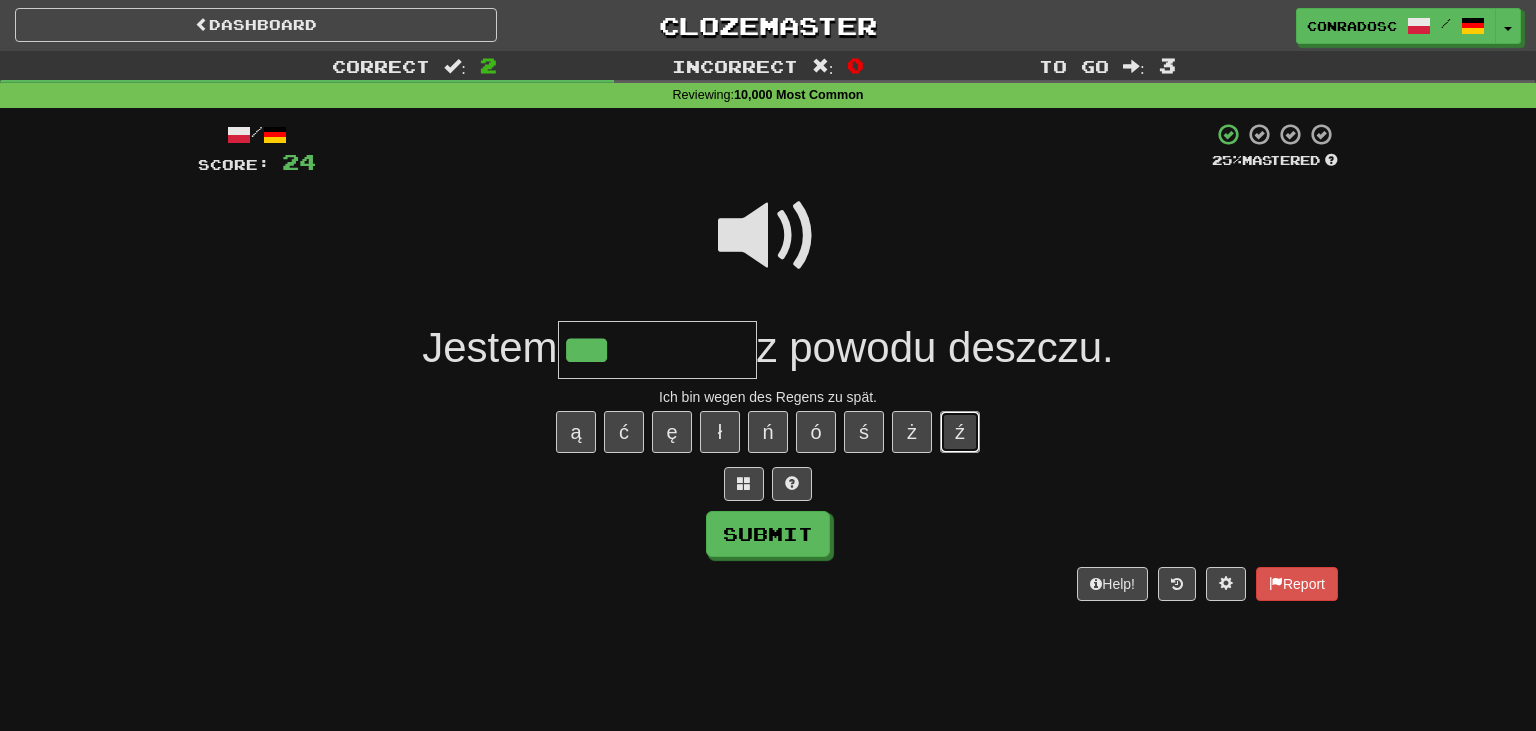 click on "ź" at bounding box center [960, 432] 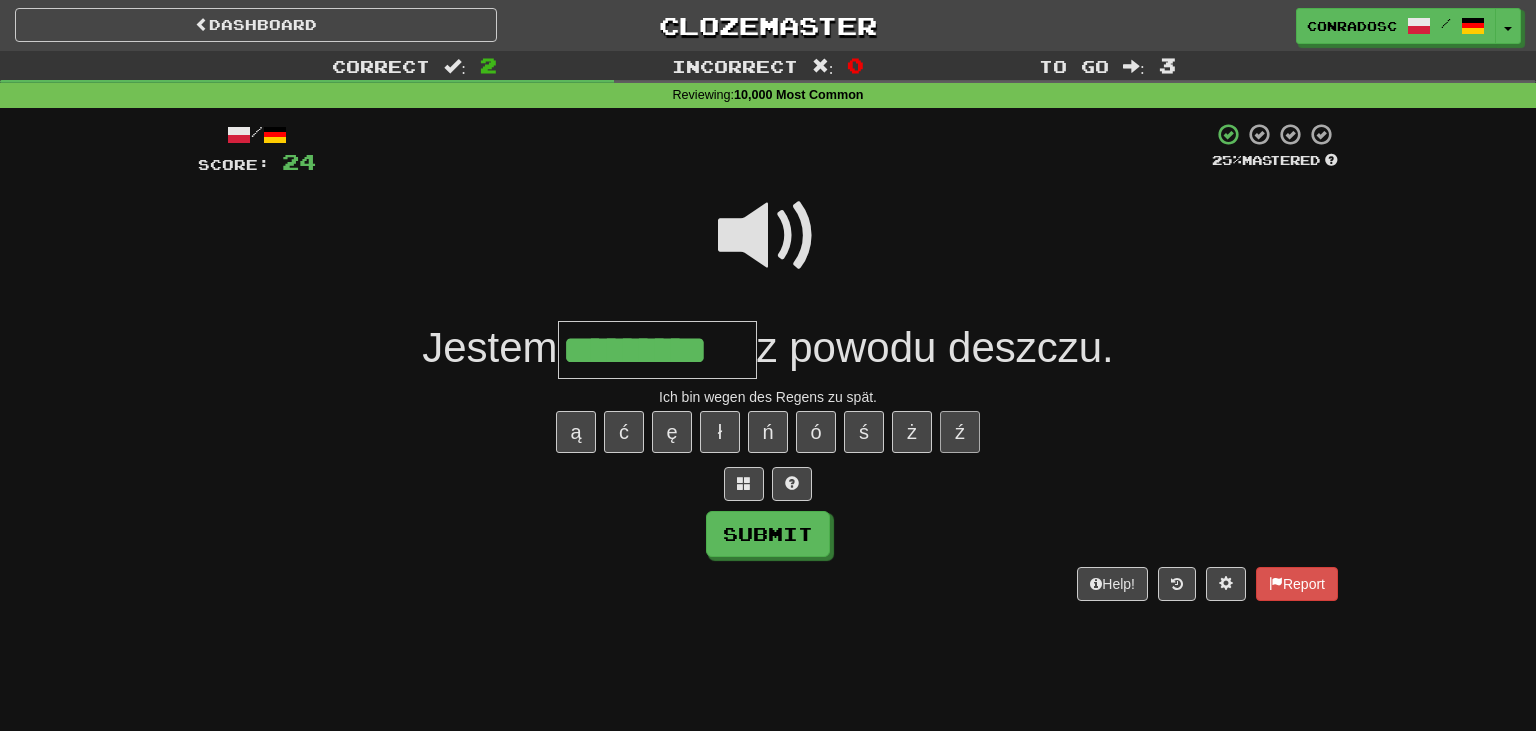 type on "*********" 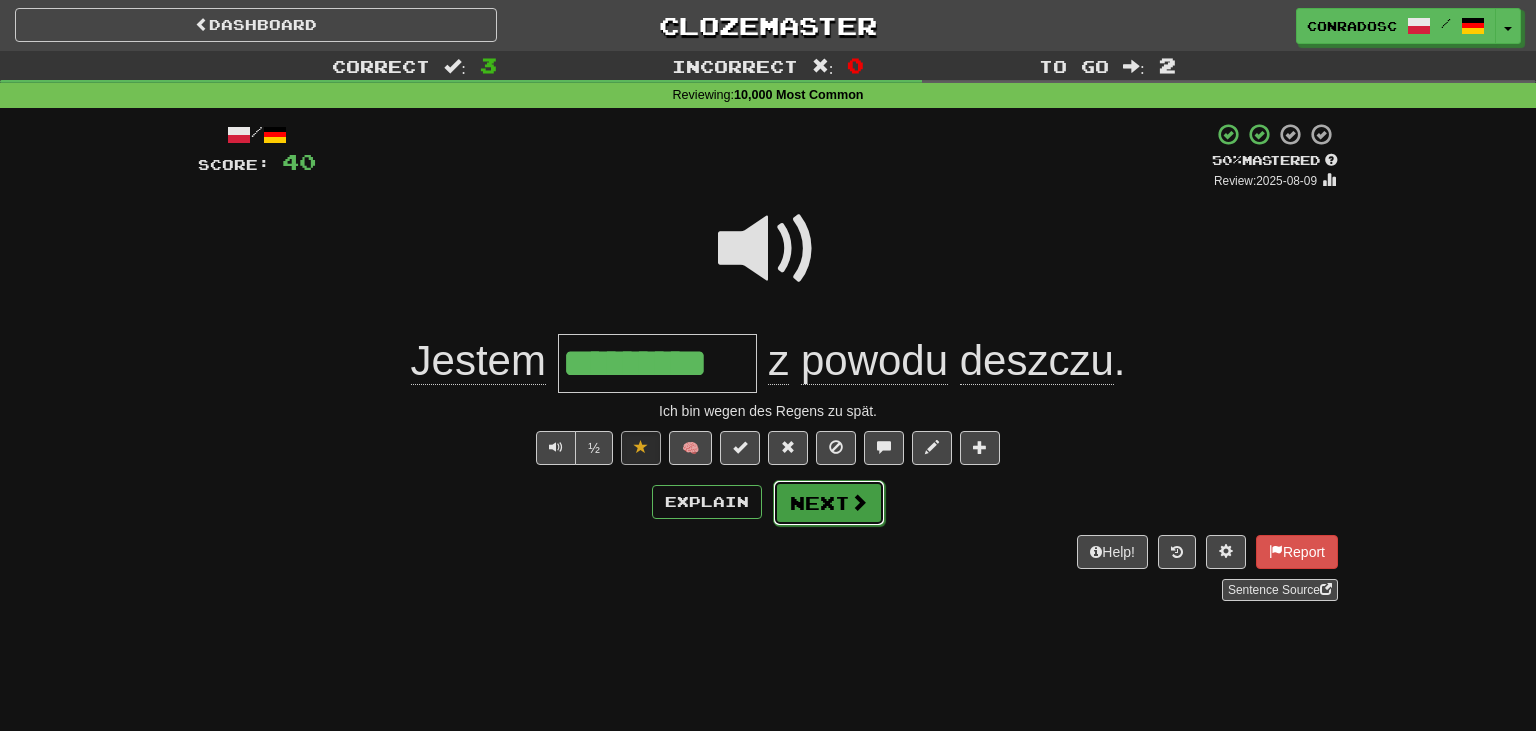 click on "Next" at bounding box center (829, 503) 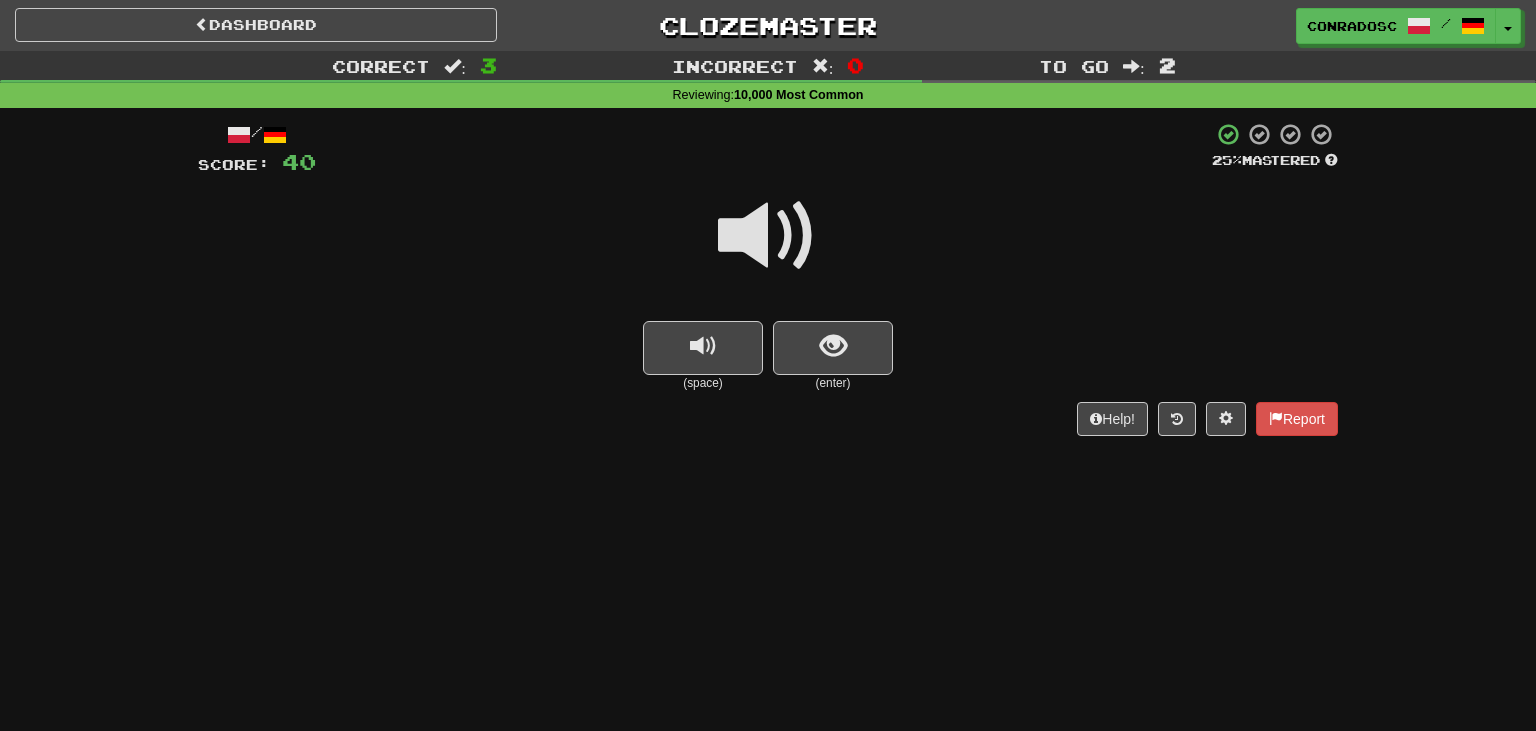 click on "(enter)" at bounding box center [833, 383] 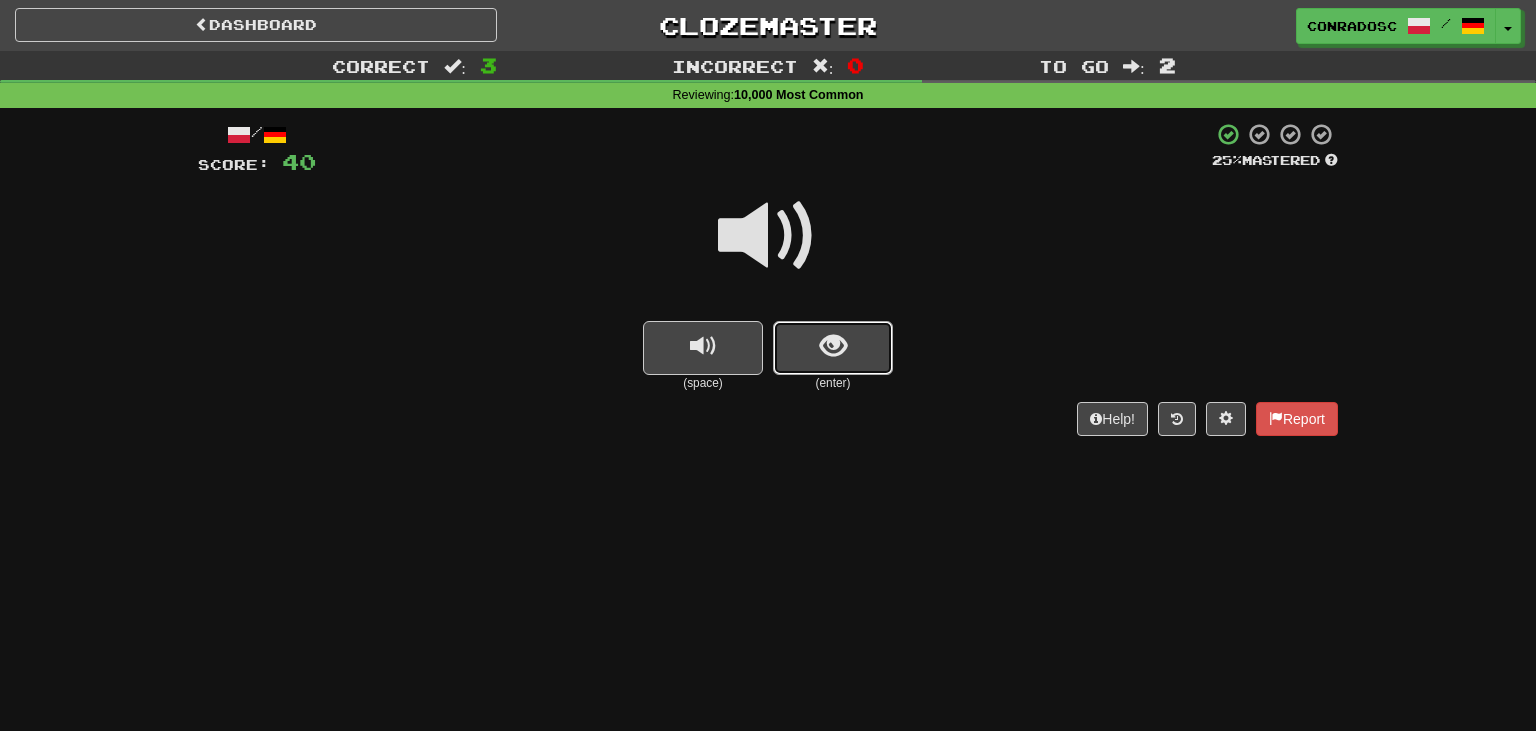 click at bounding box center (833, 348) 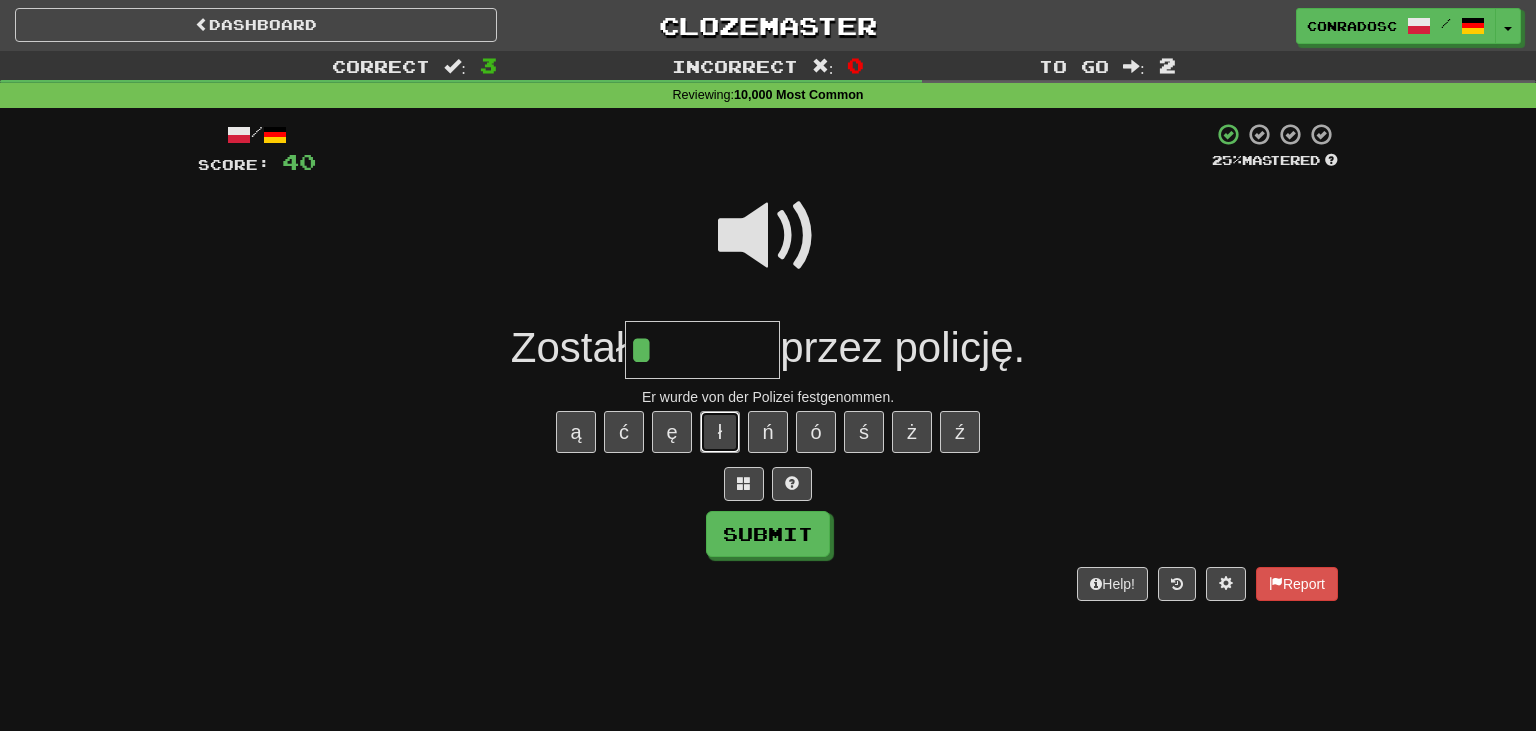 click on "ł" at bounding box center (720, 432) 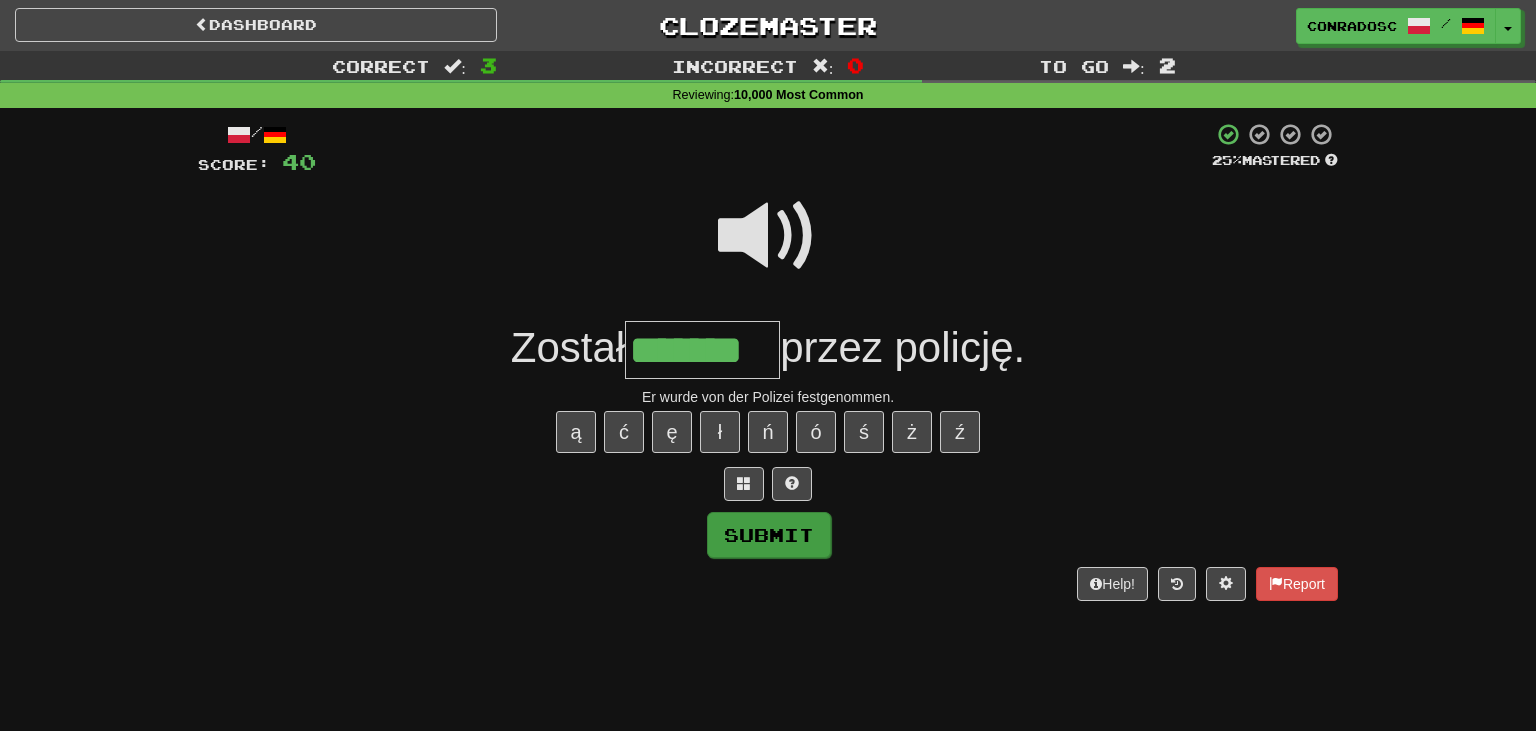 type on "*******" 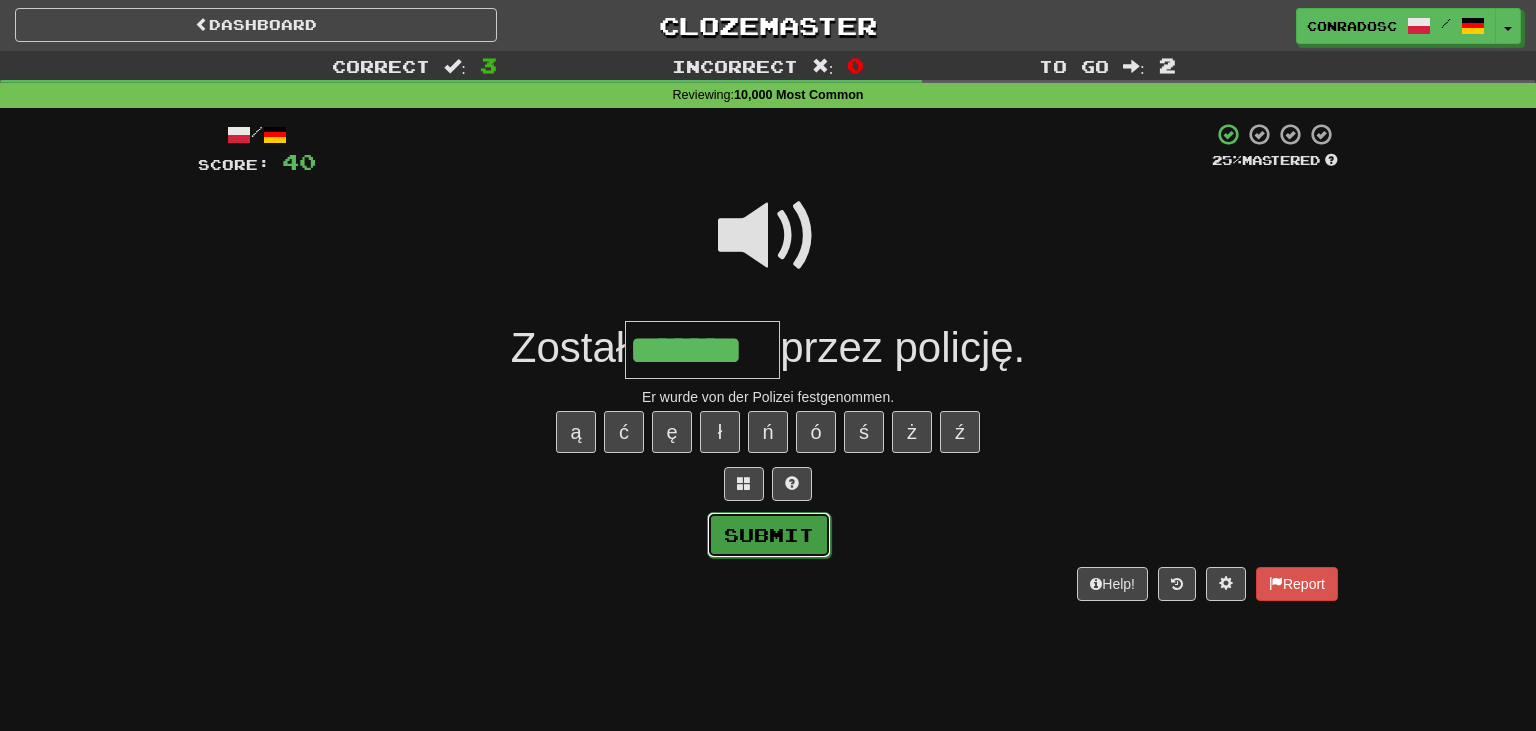 click on "Submit" at bounding box center [769, 535] 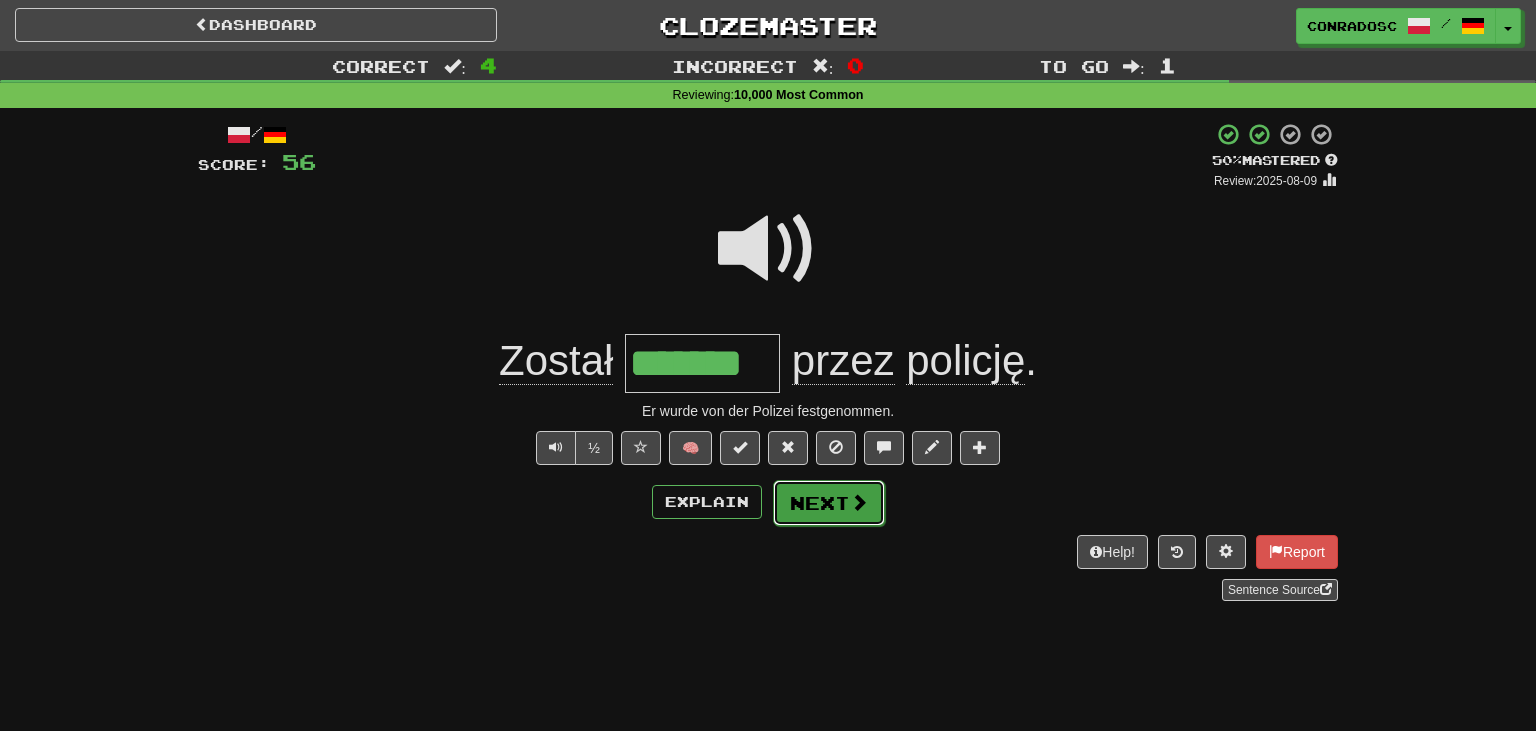click at bounding box center (859, 502) 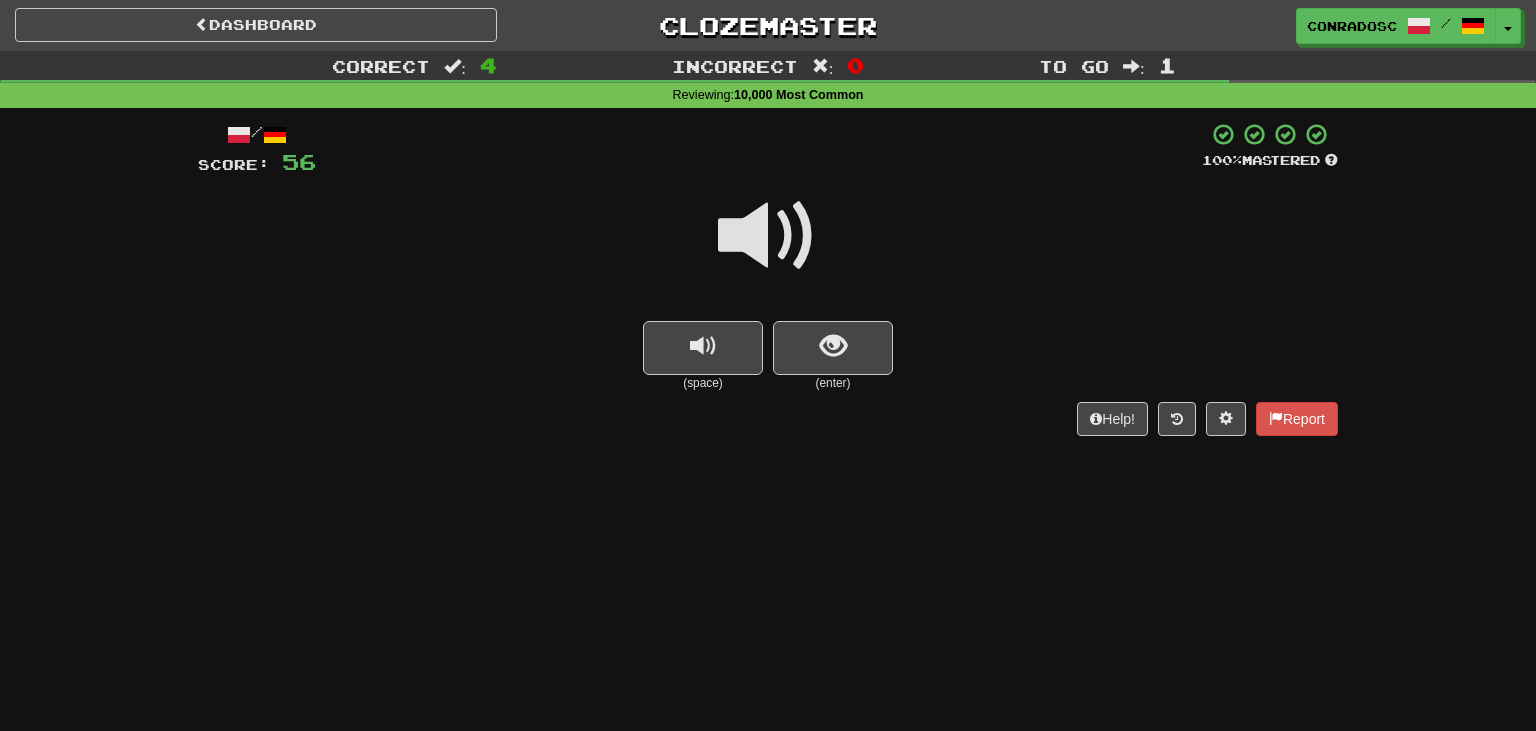 click at bounding box center (768, 249) 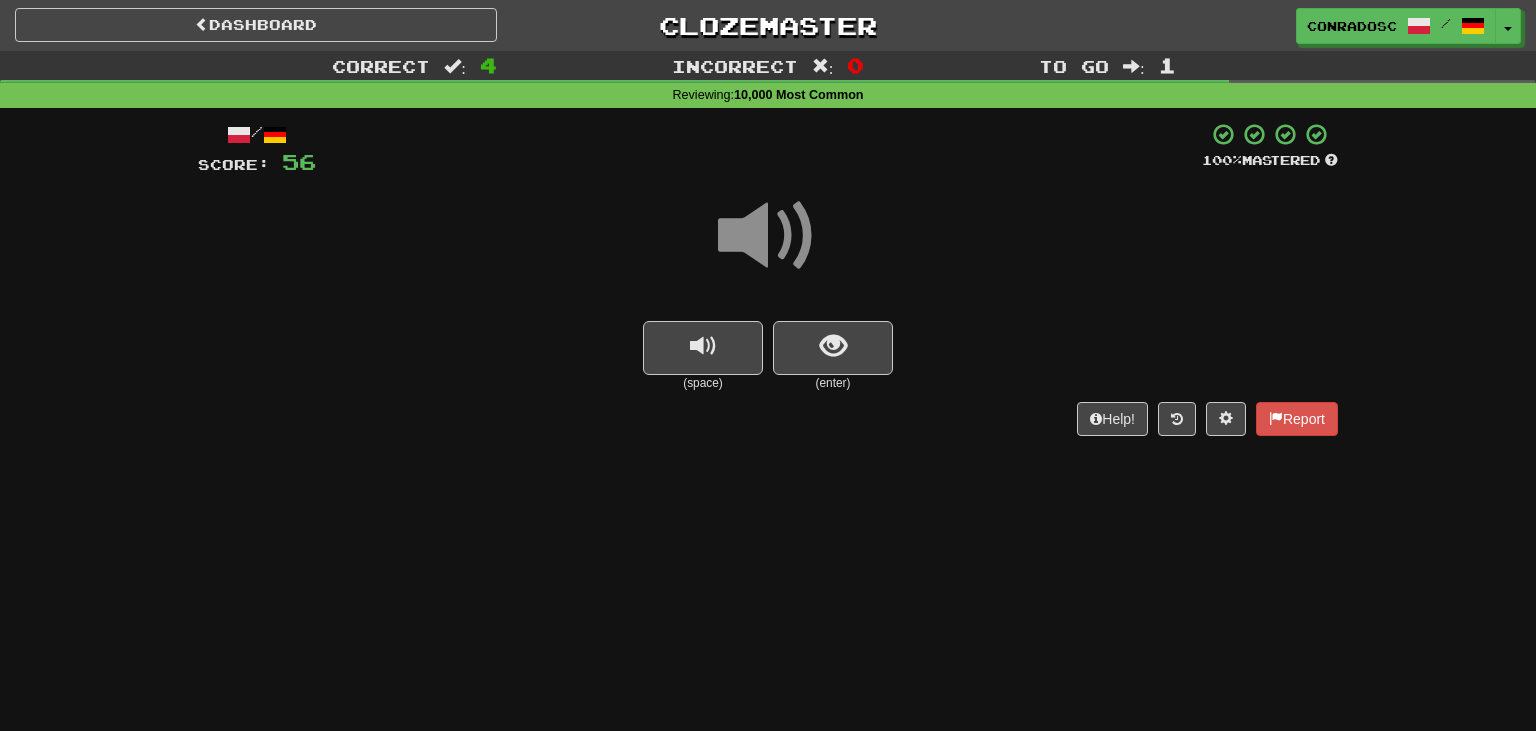 click on "(enter)" at bounding box center [833, 383] 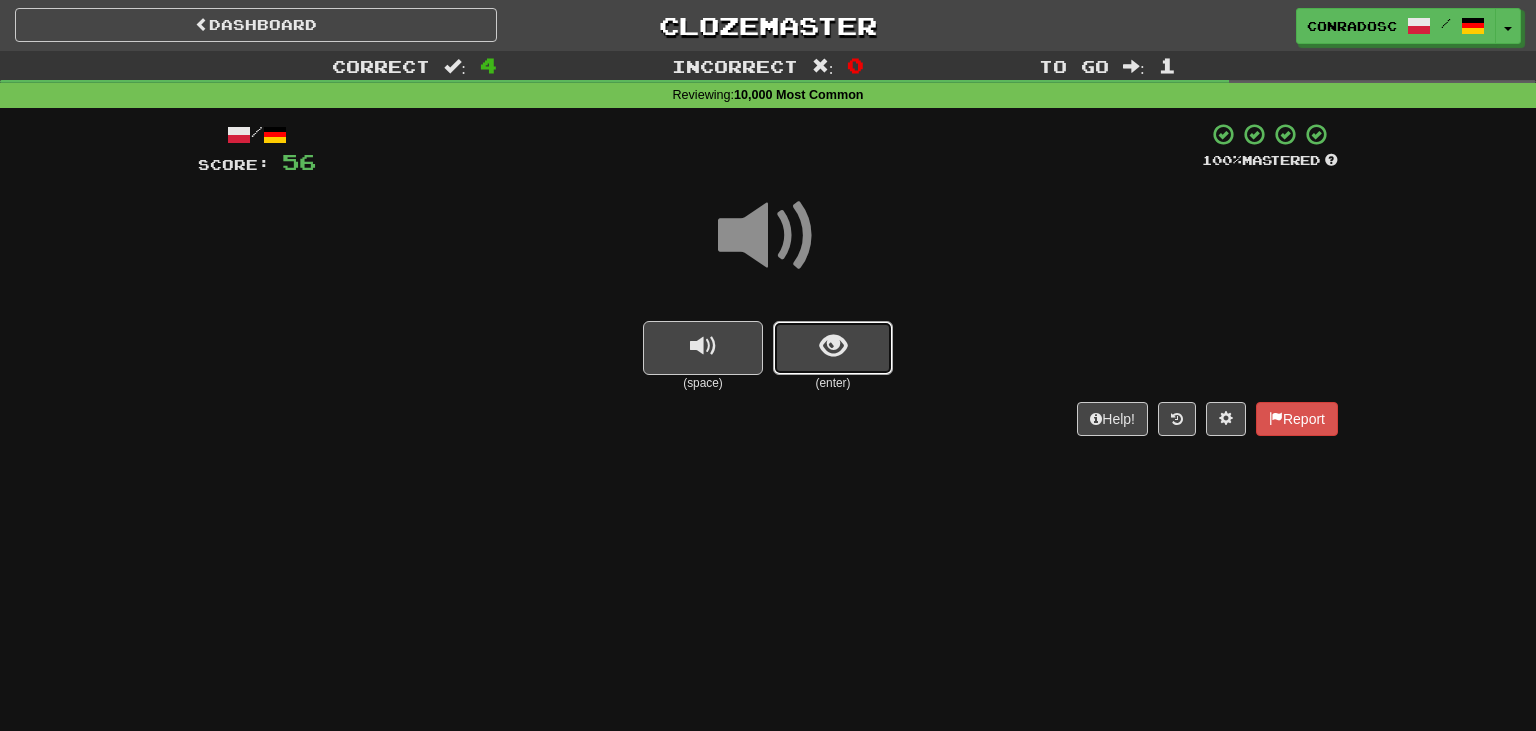 click at bounding box center [833, 348] 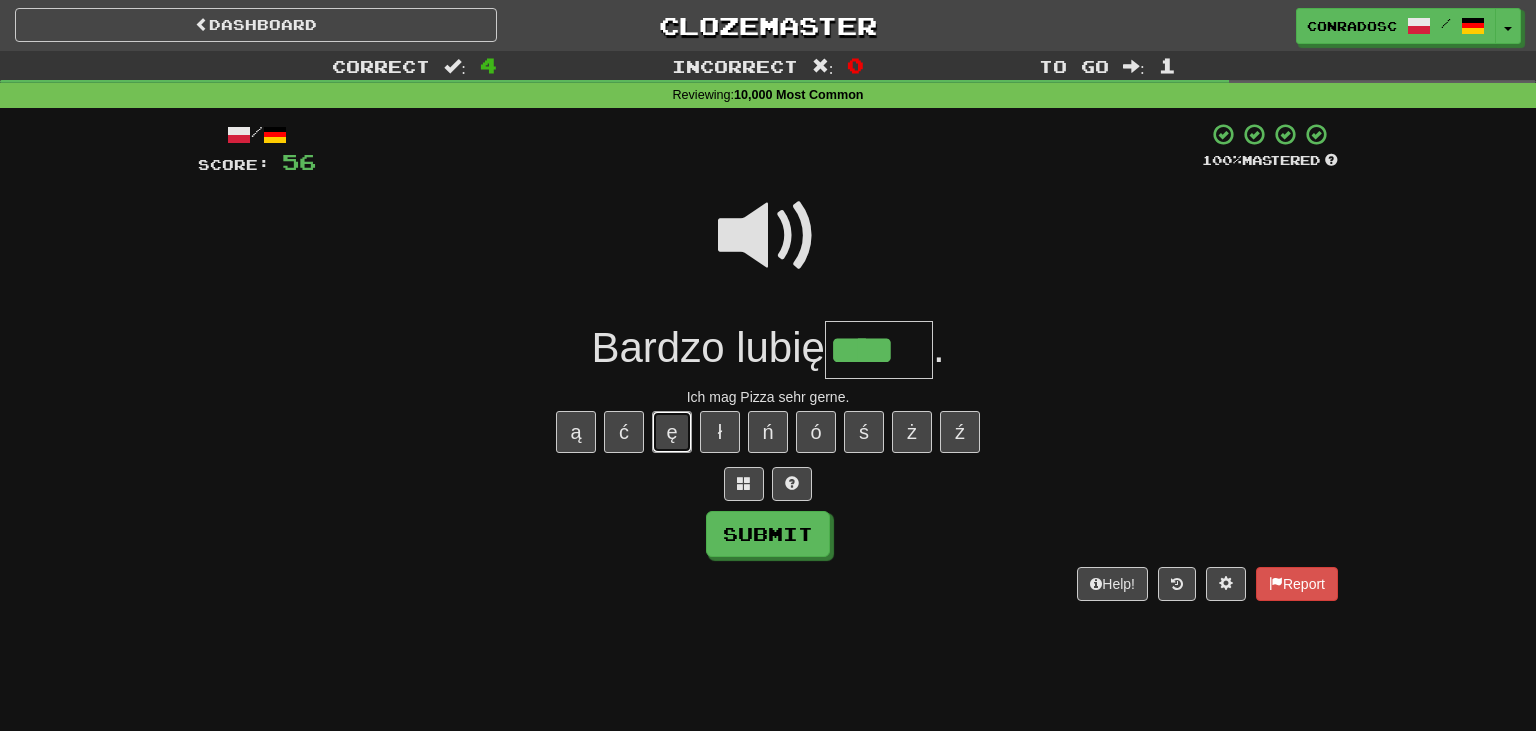 click on "ę" at bounding box center [672, 432] 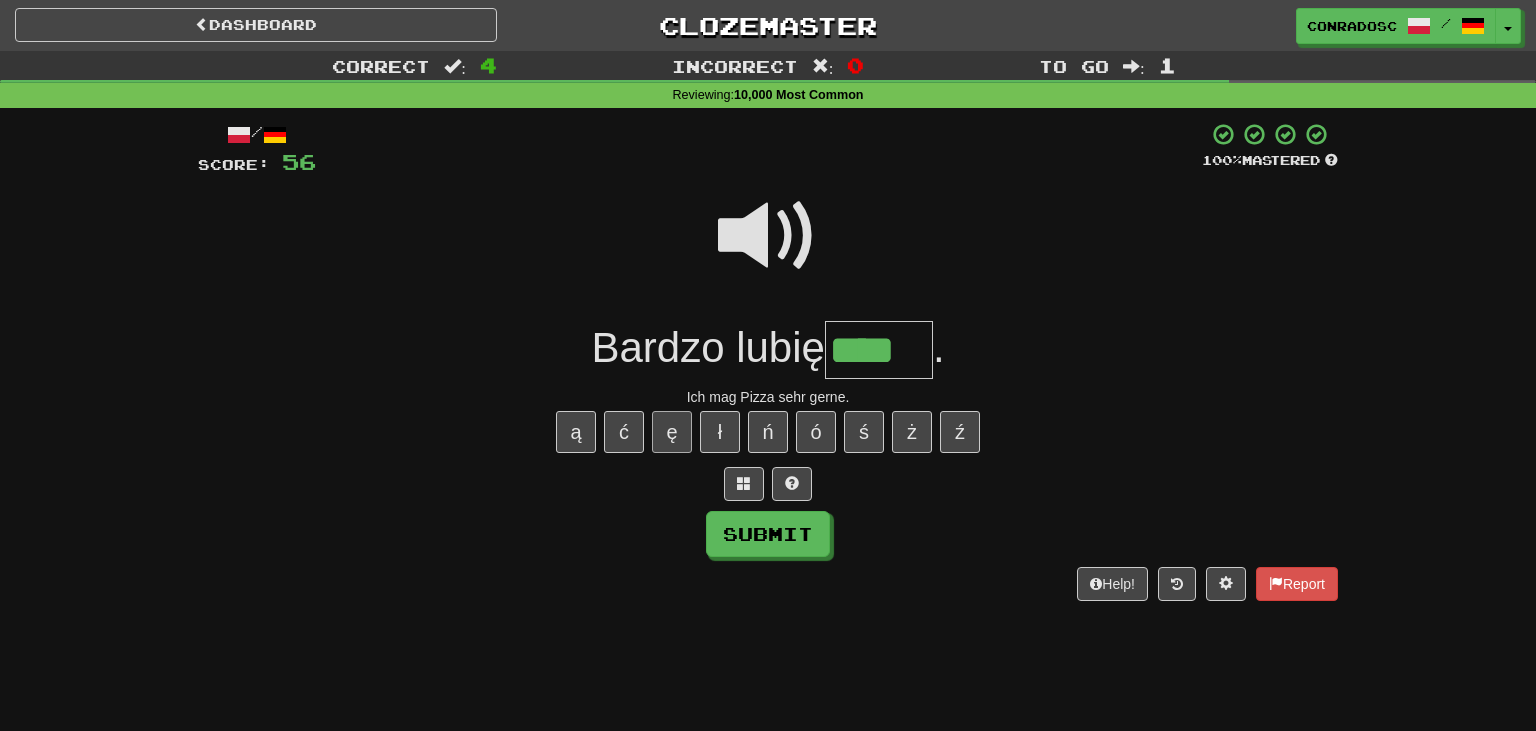 type on "*****" 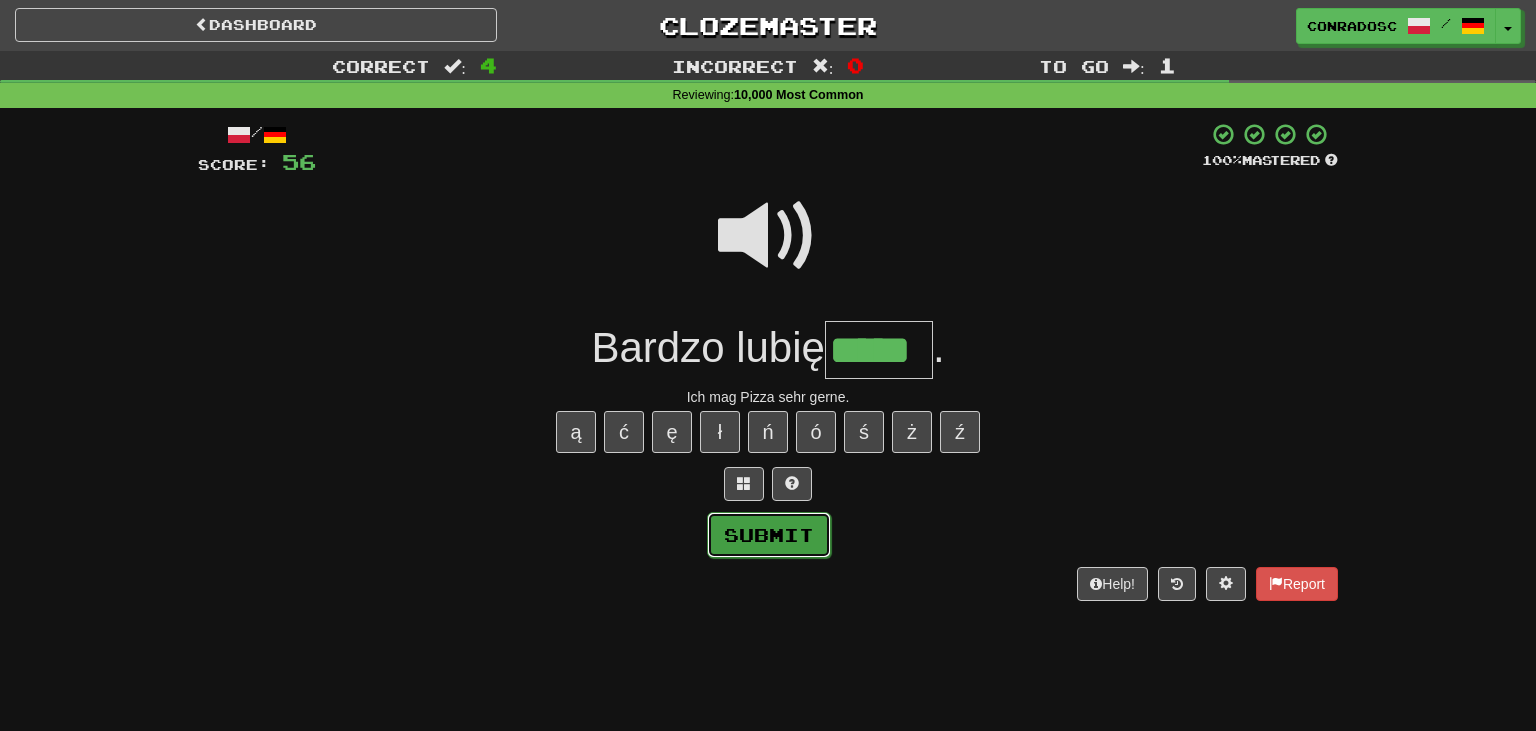 click on "Submit" at bounding box center [769, 535] 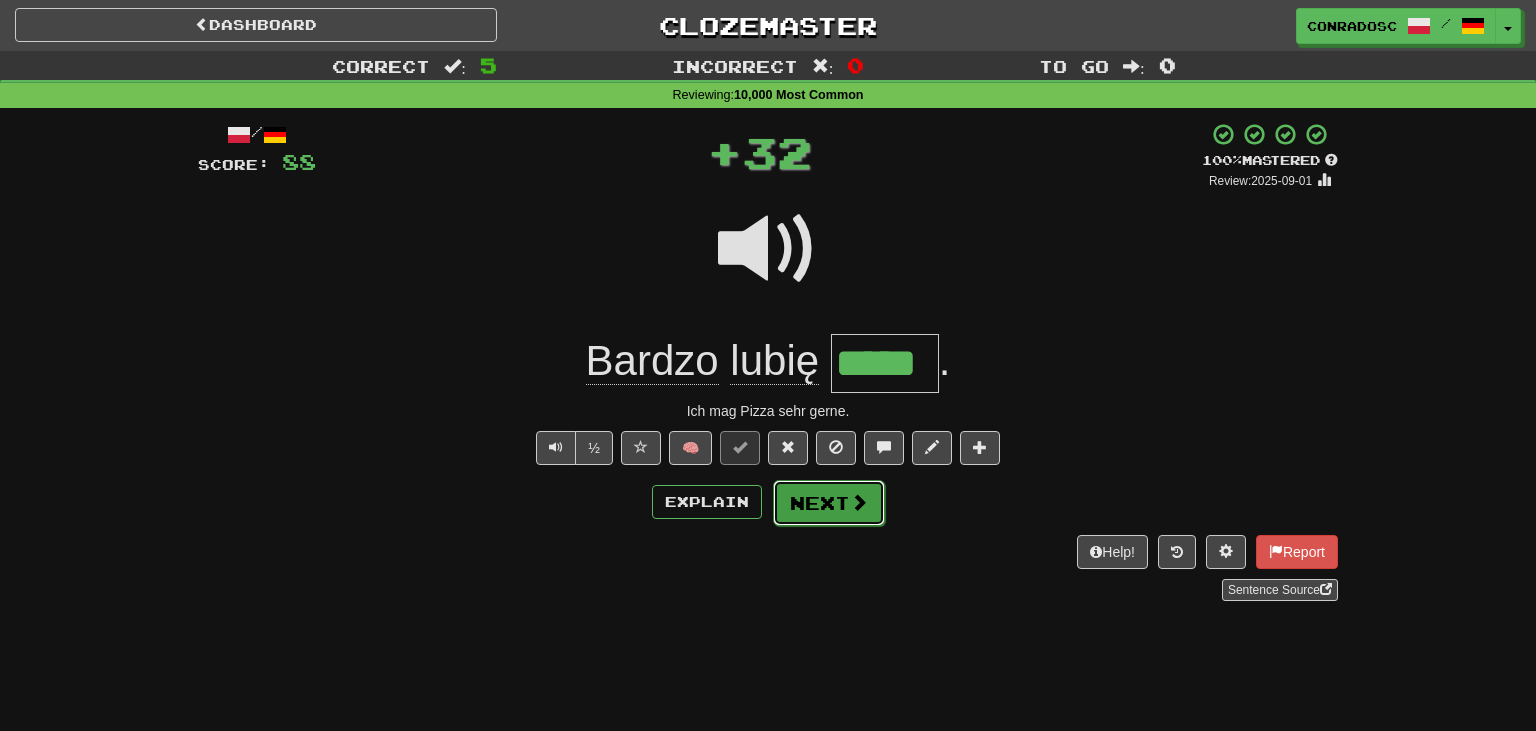 click on "Next" at bounding box center [829, 503] 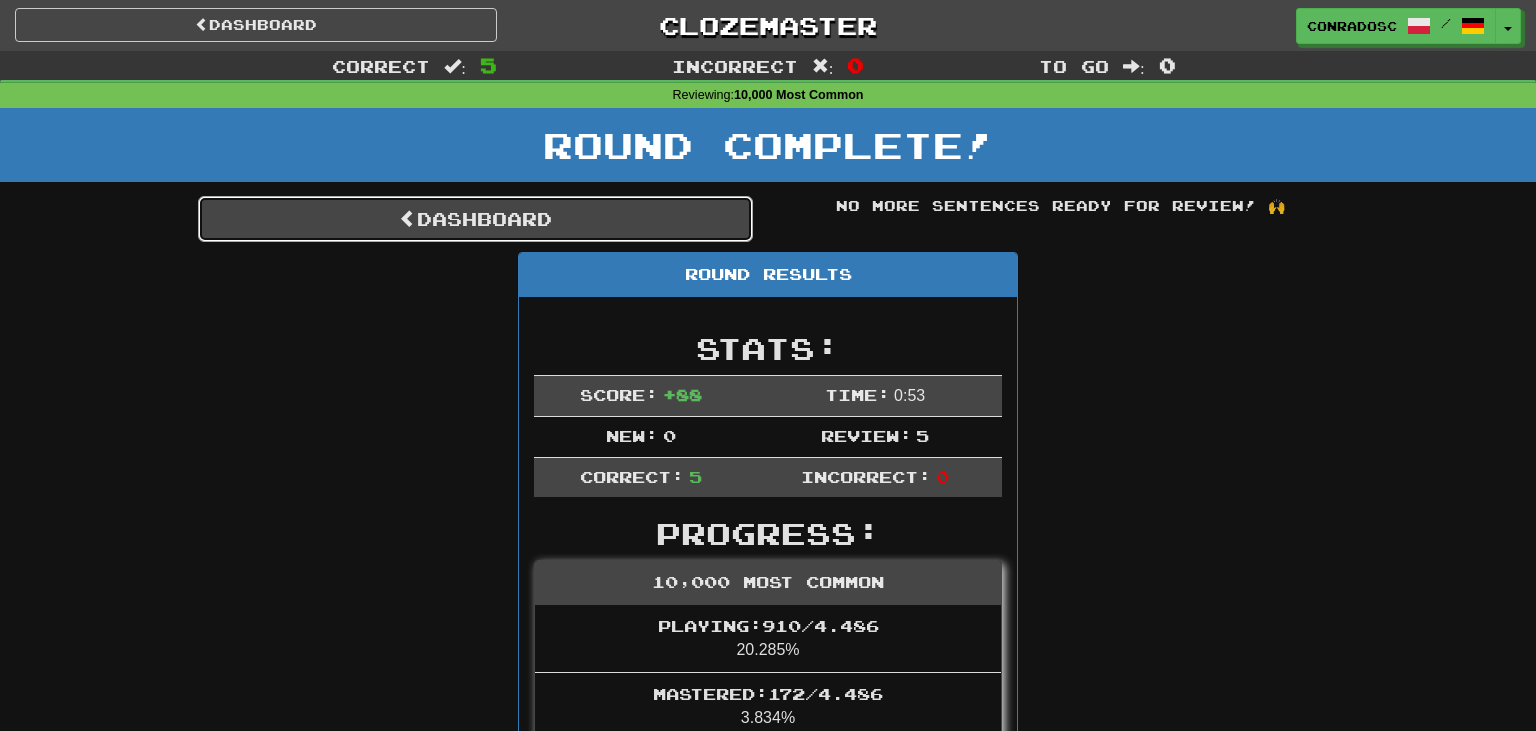 click on "Dashboard" at bounding box center (475, 219) 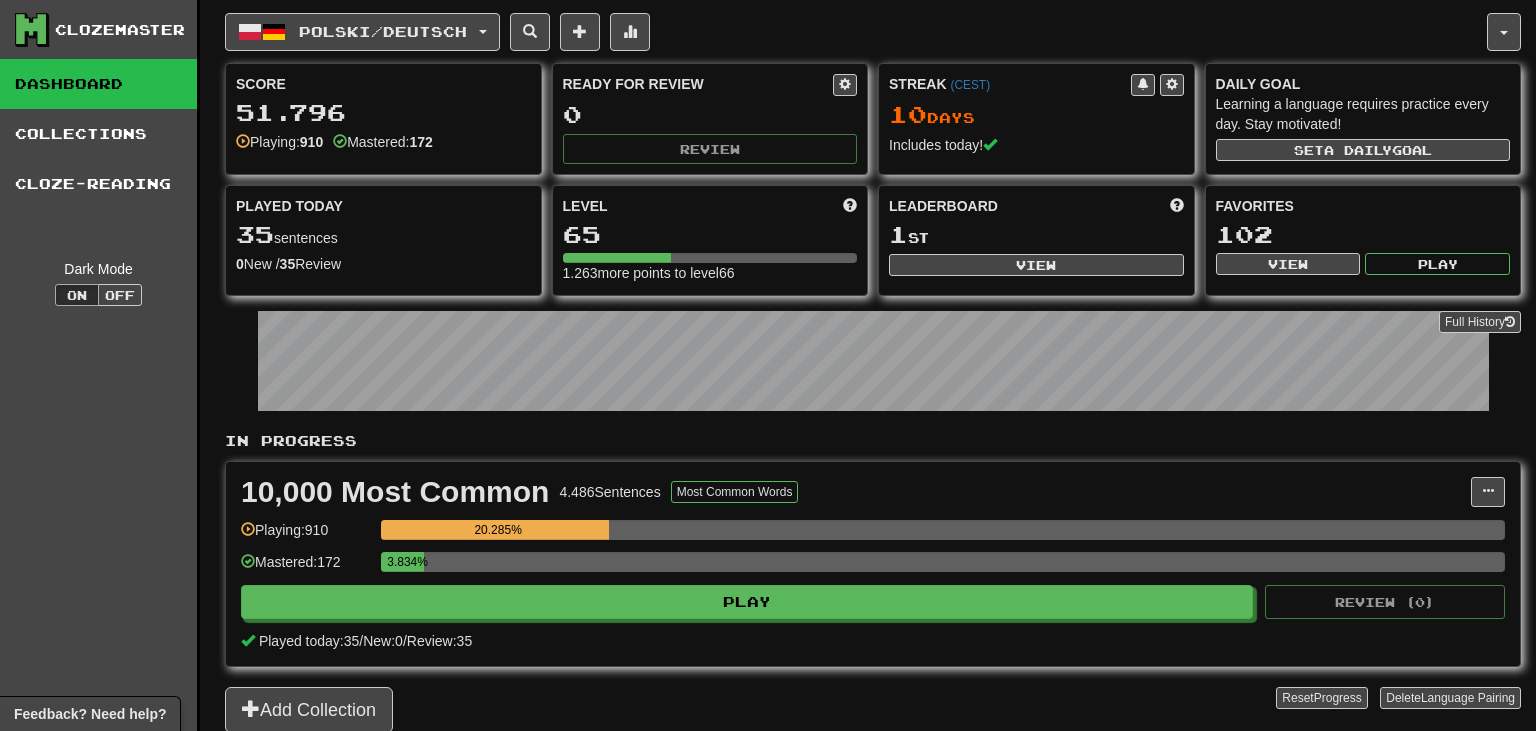 scroll, scrollTop: 0, scrollLeft: 0, axis: both 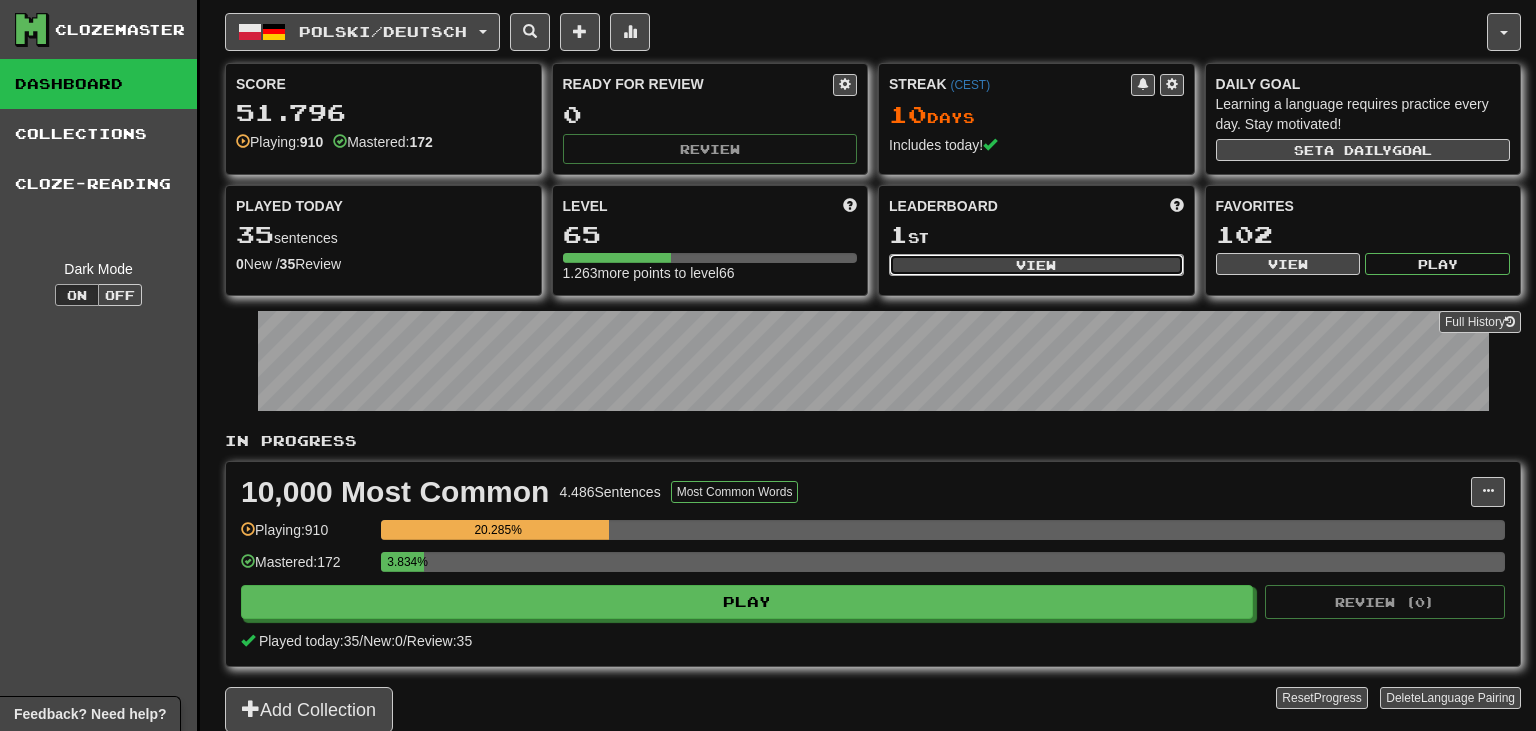 click on "View" at bounding box center [1036, 265] 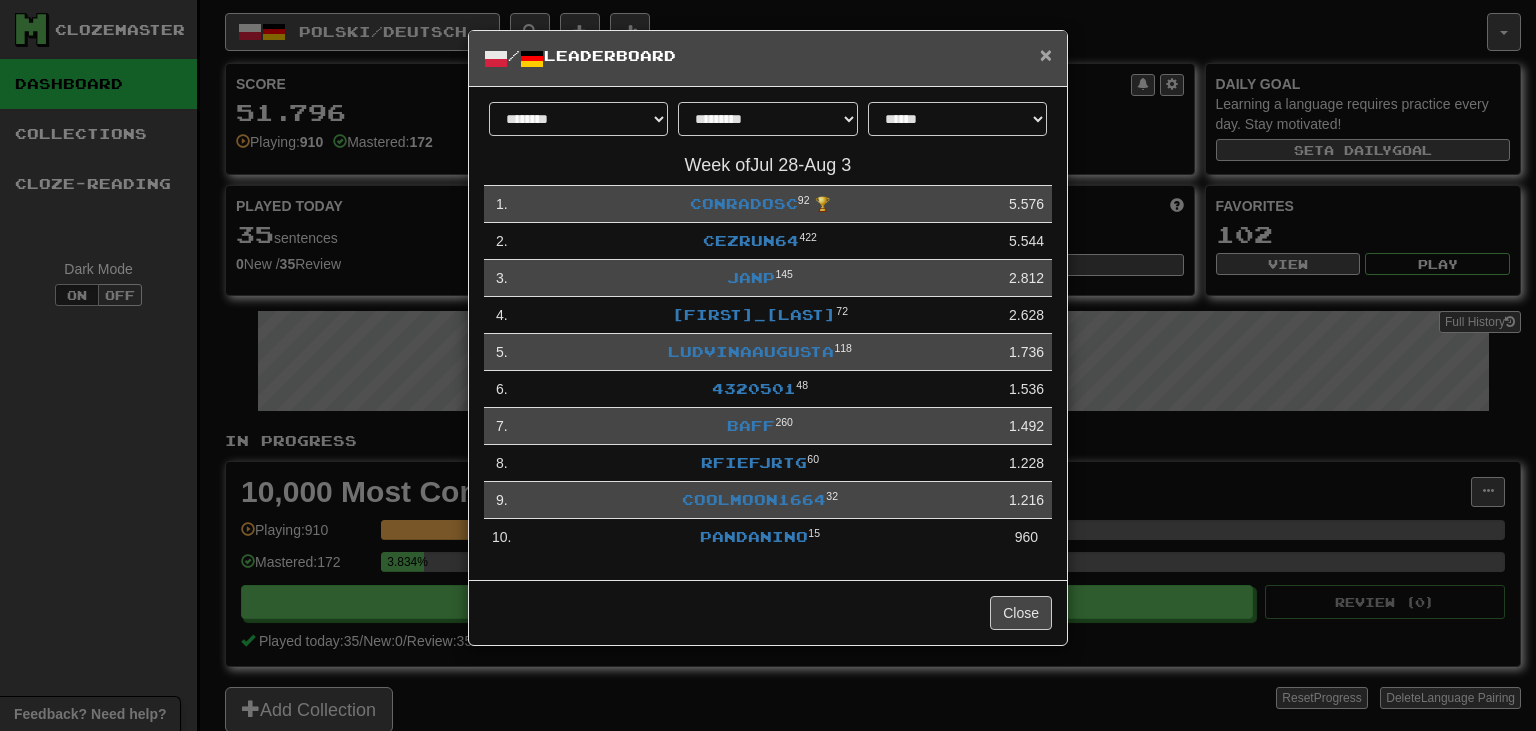 click on "×" at bounding box center [1046, 54] 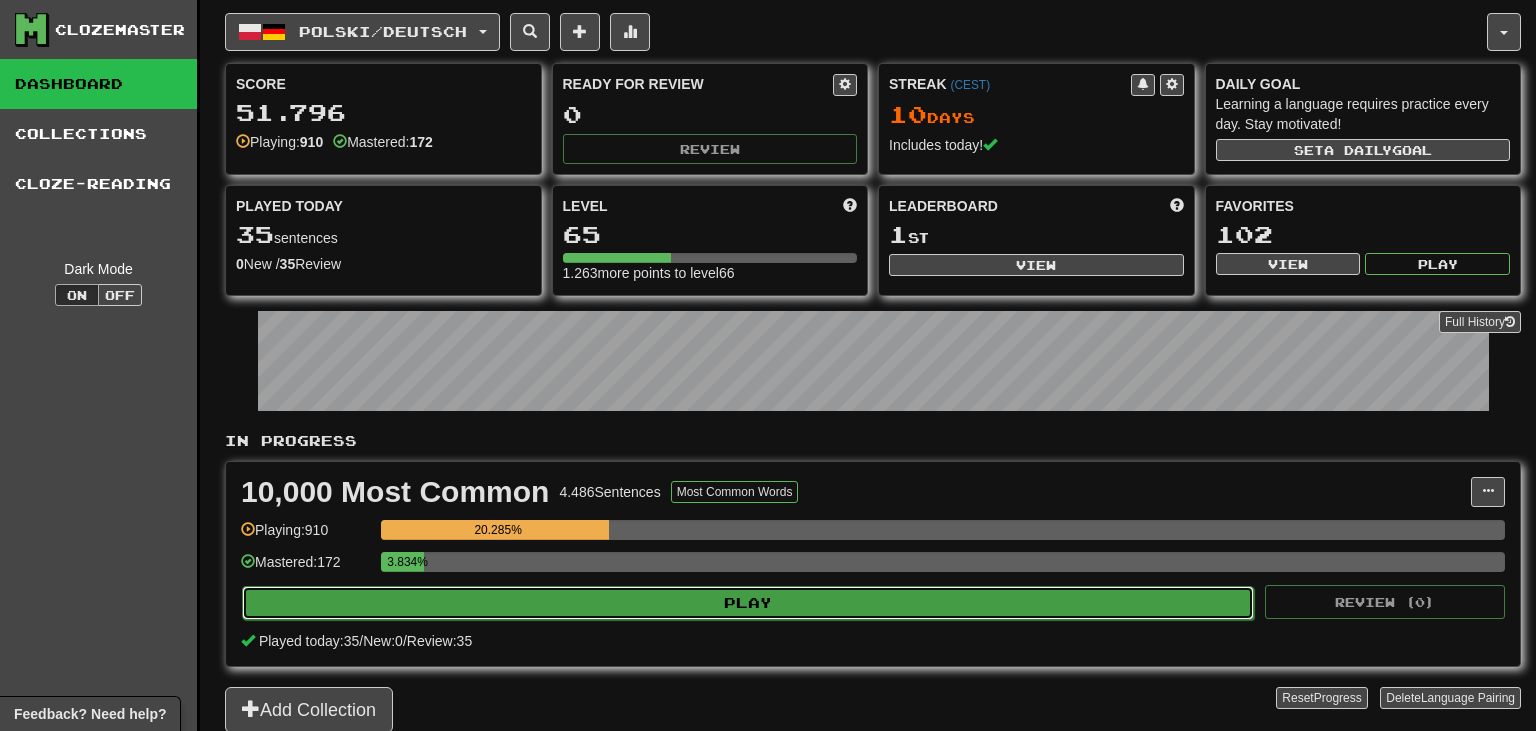 click on "Play" at bounding box center (748, 603) 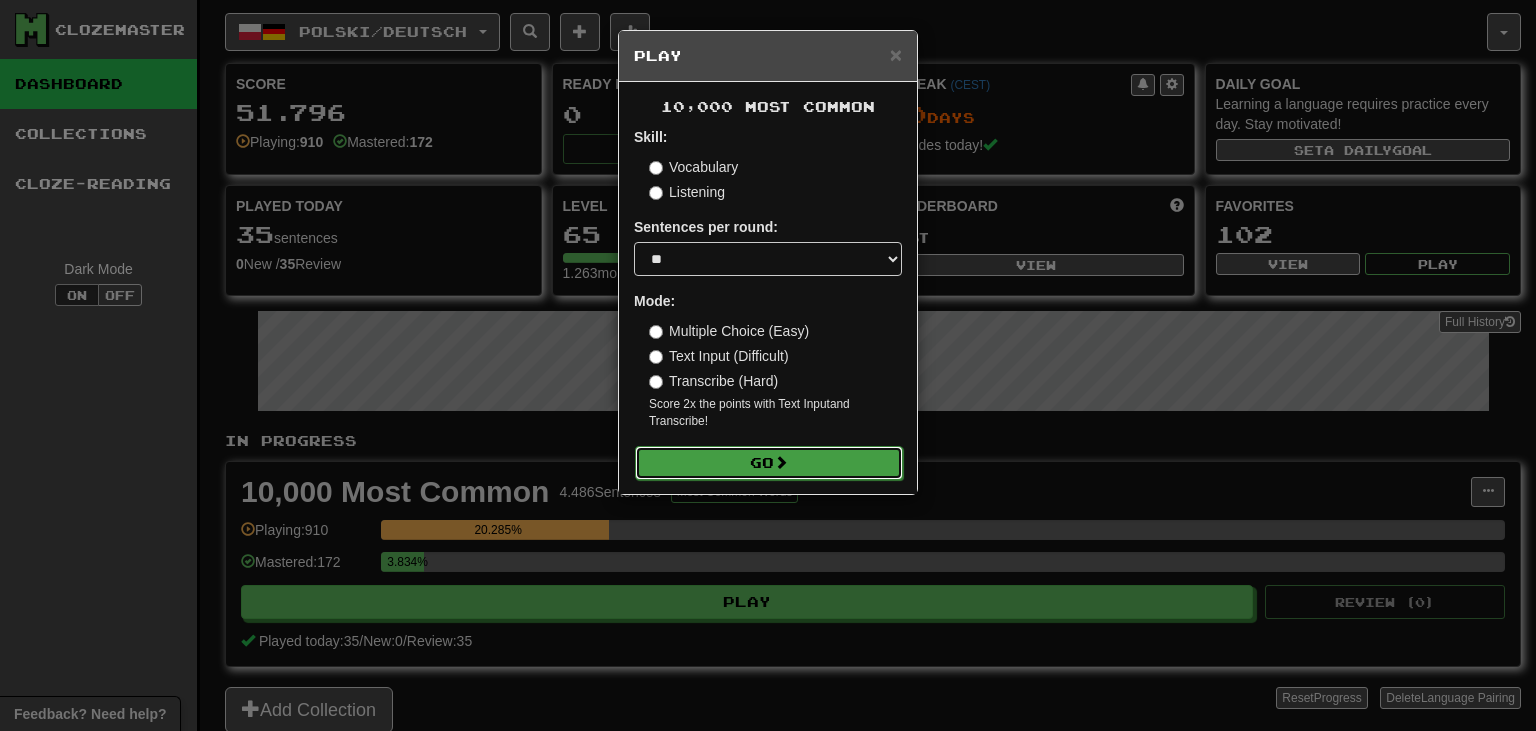 click on "Go" at bounding box center (769, 463) 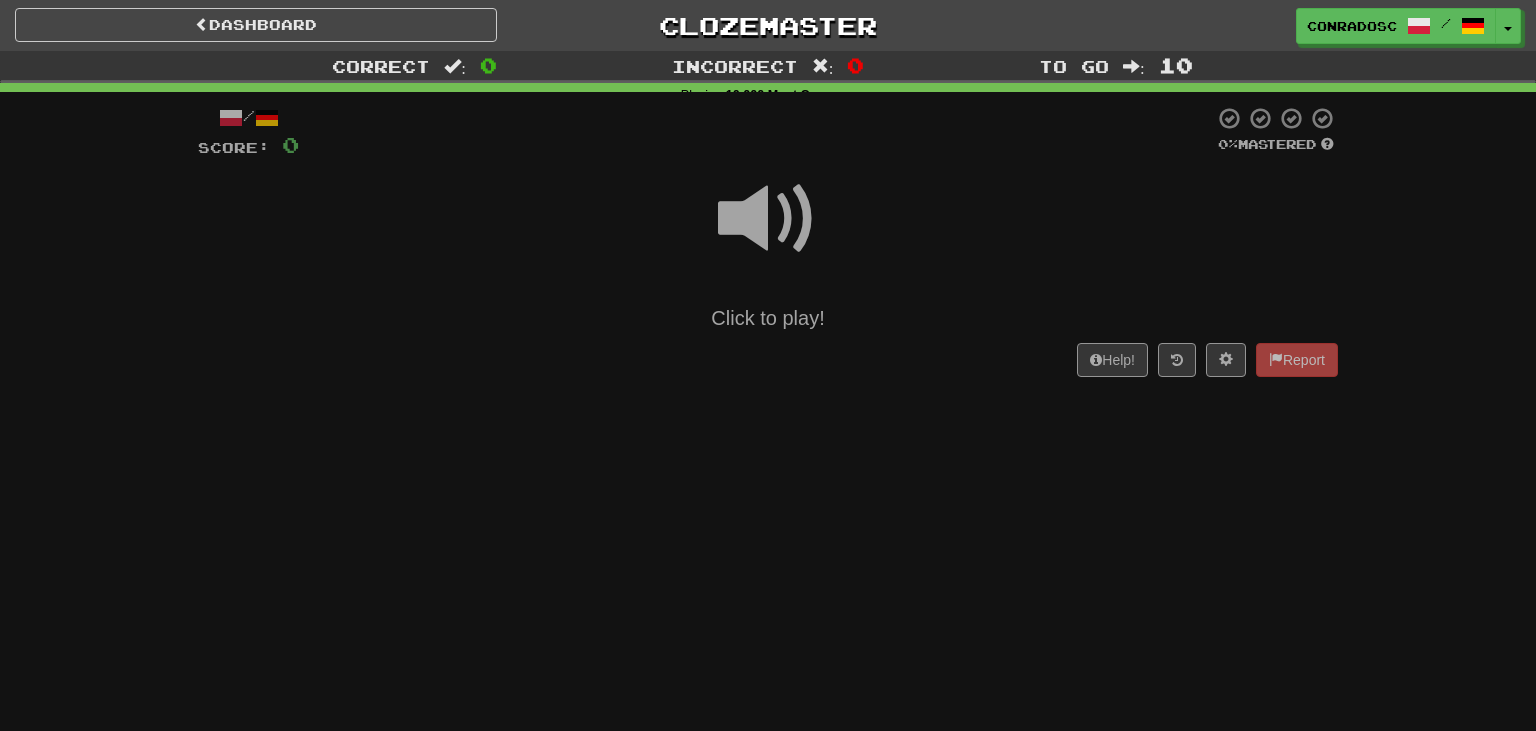 scroll, scrollTop: 0, scrollLeft: 0, axis: both 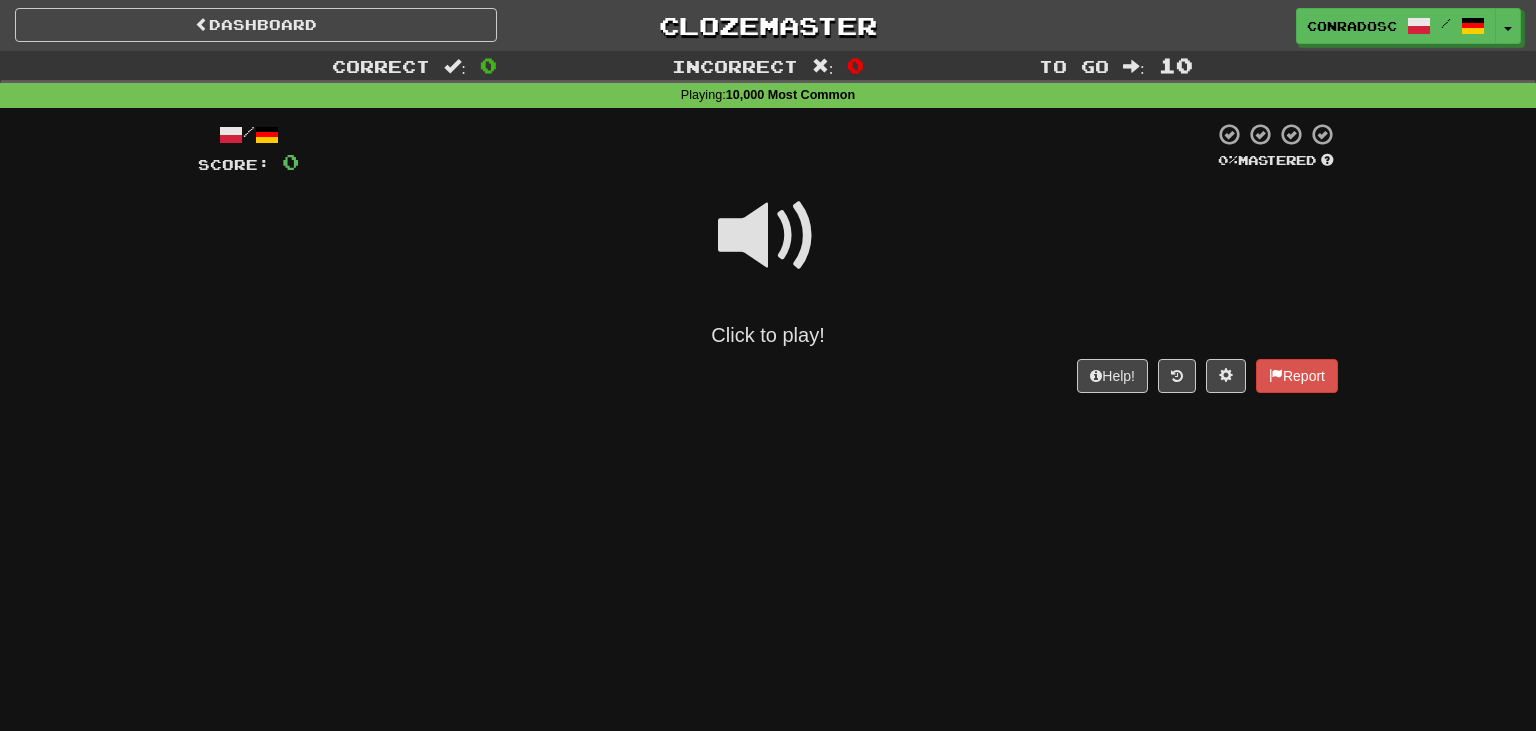 click at bounding box center [768, 236] 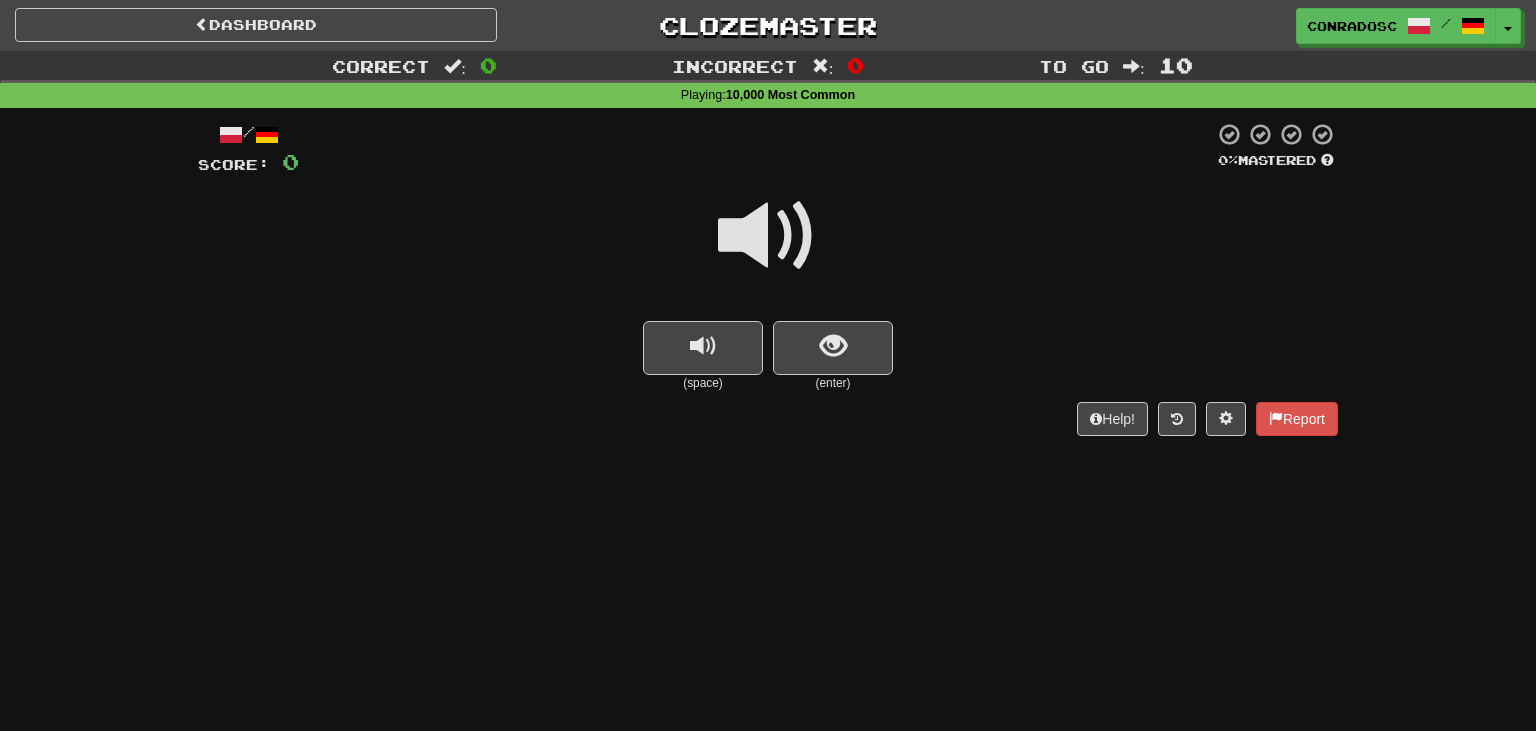 click at bounding box center (768, 236) 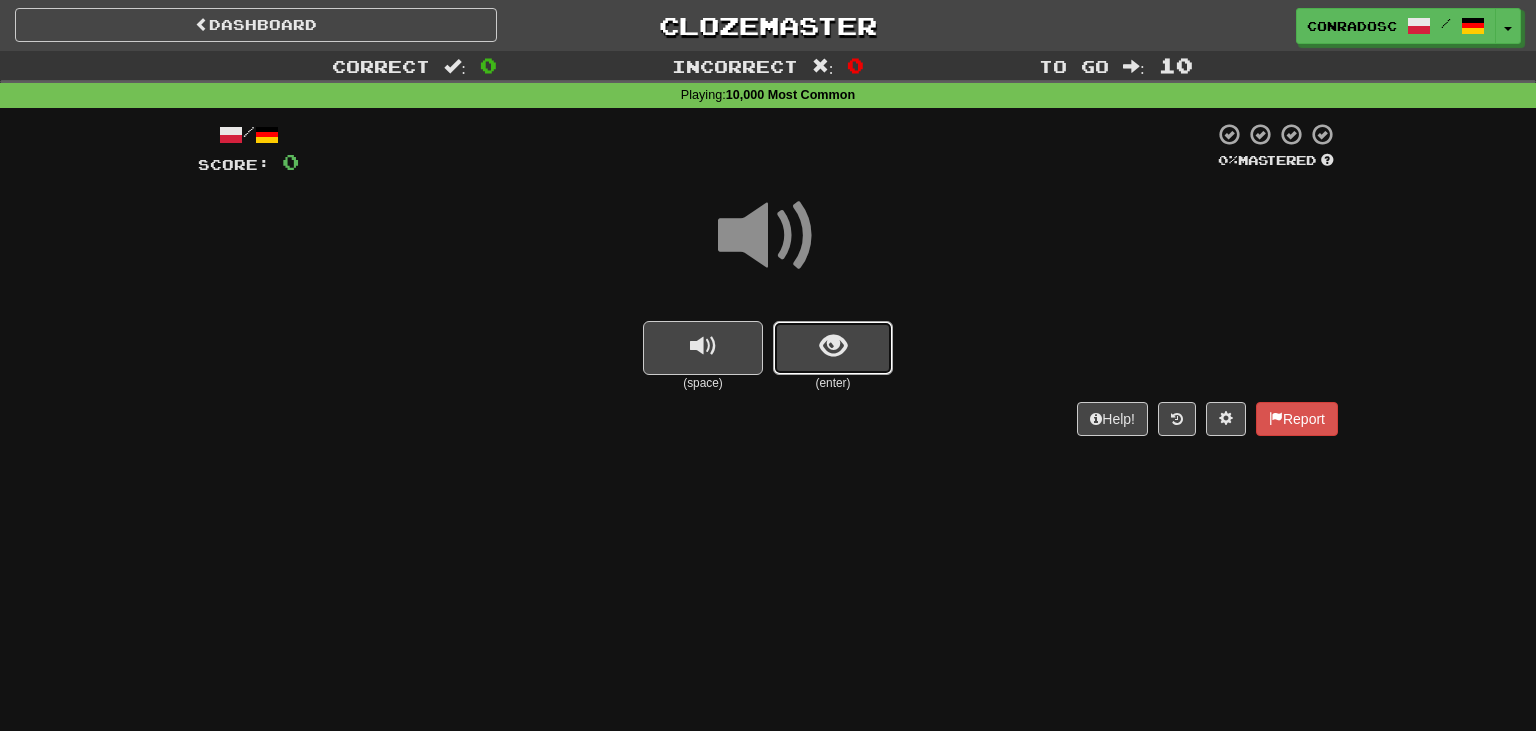 click at bounding box center [833, 348] 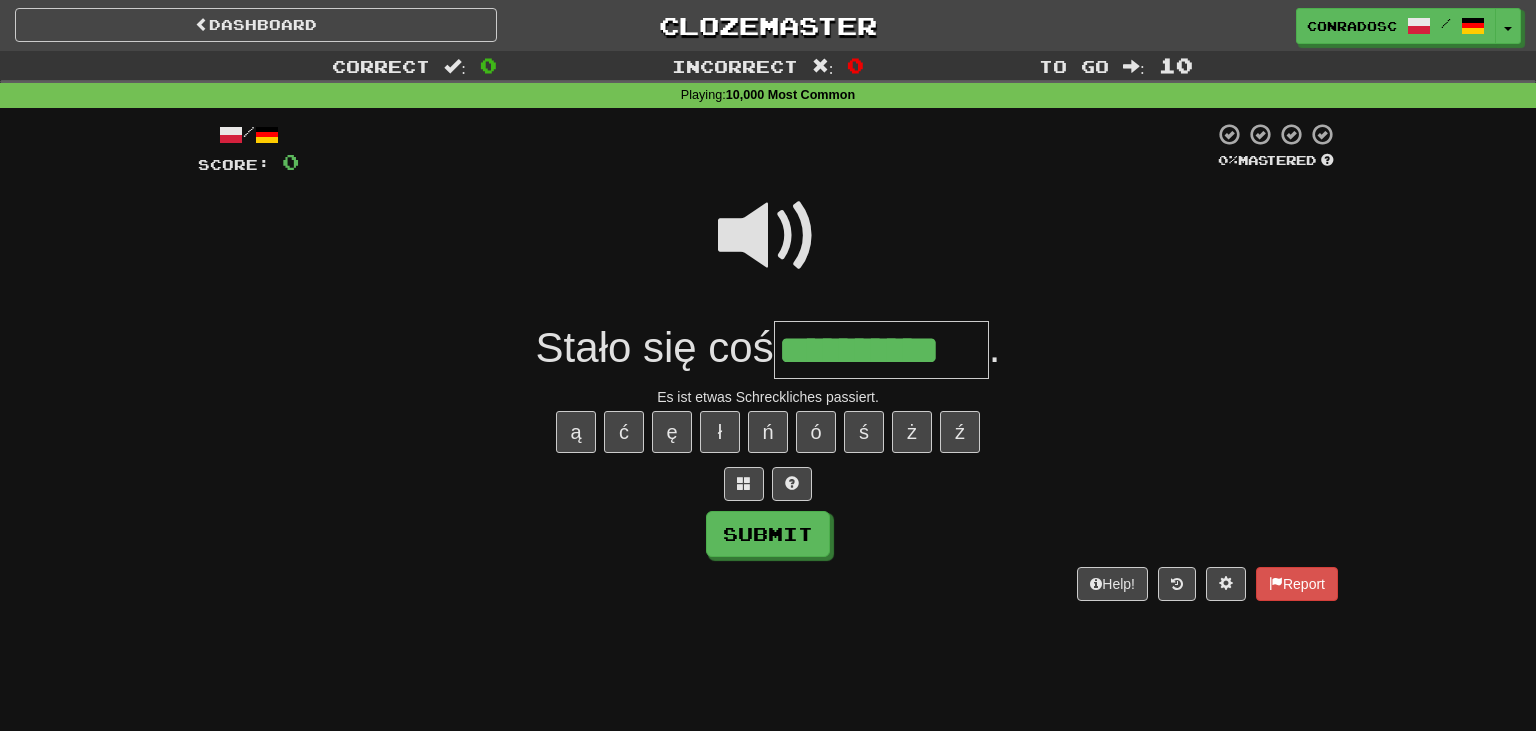 type on "**********" 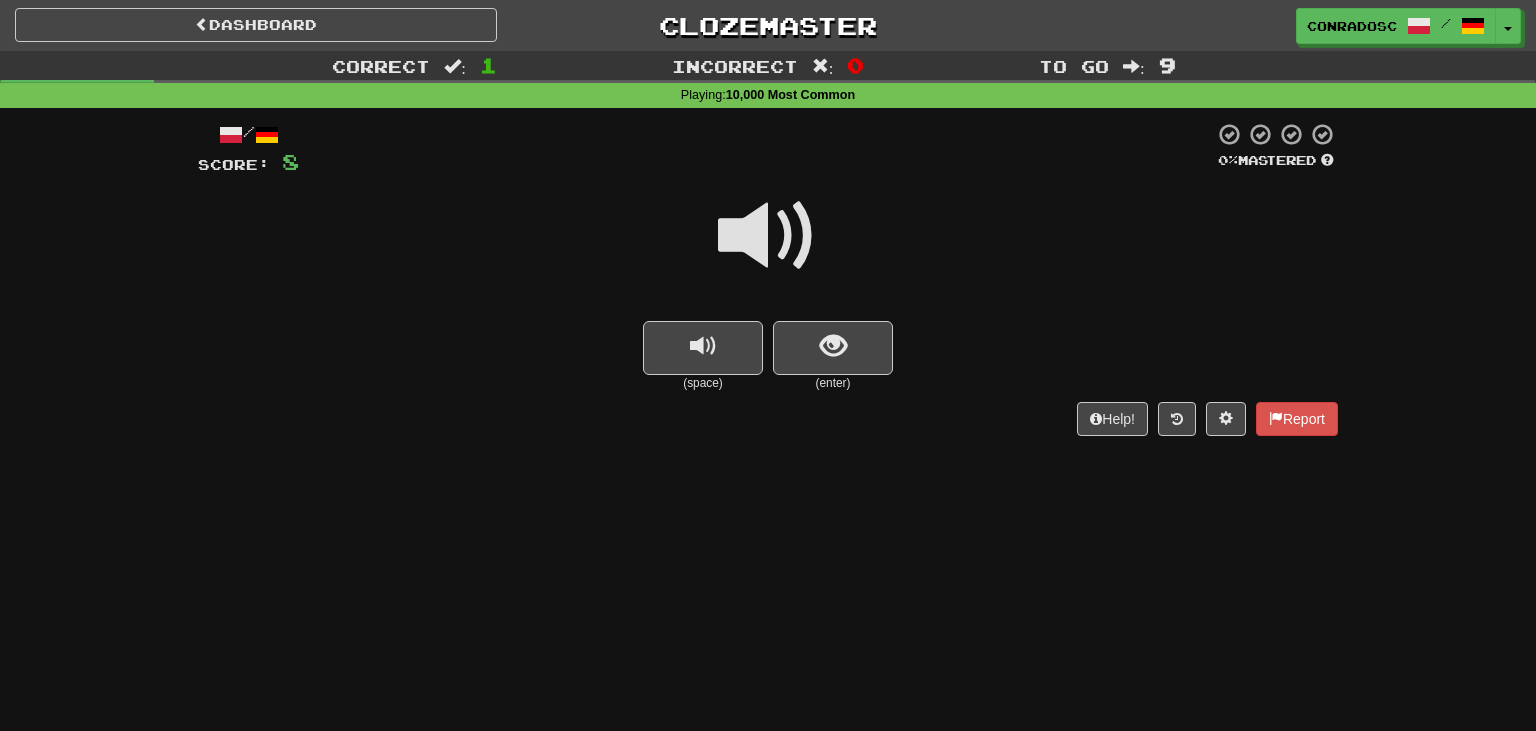 click at bounding box center [768, 236] 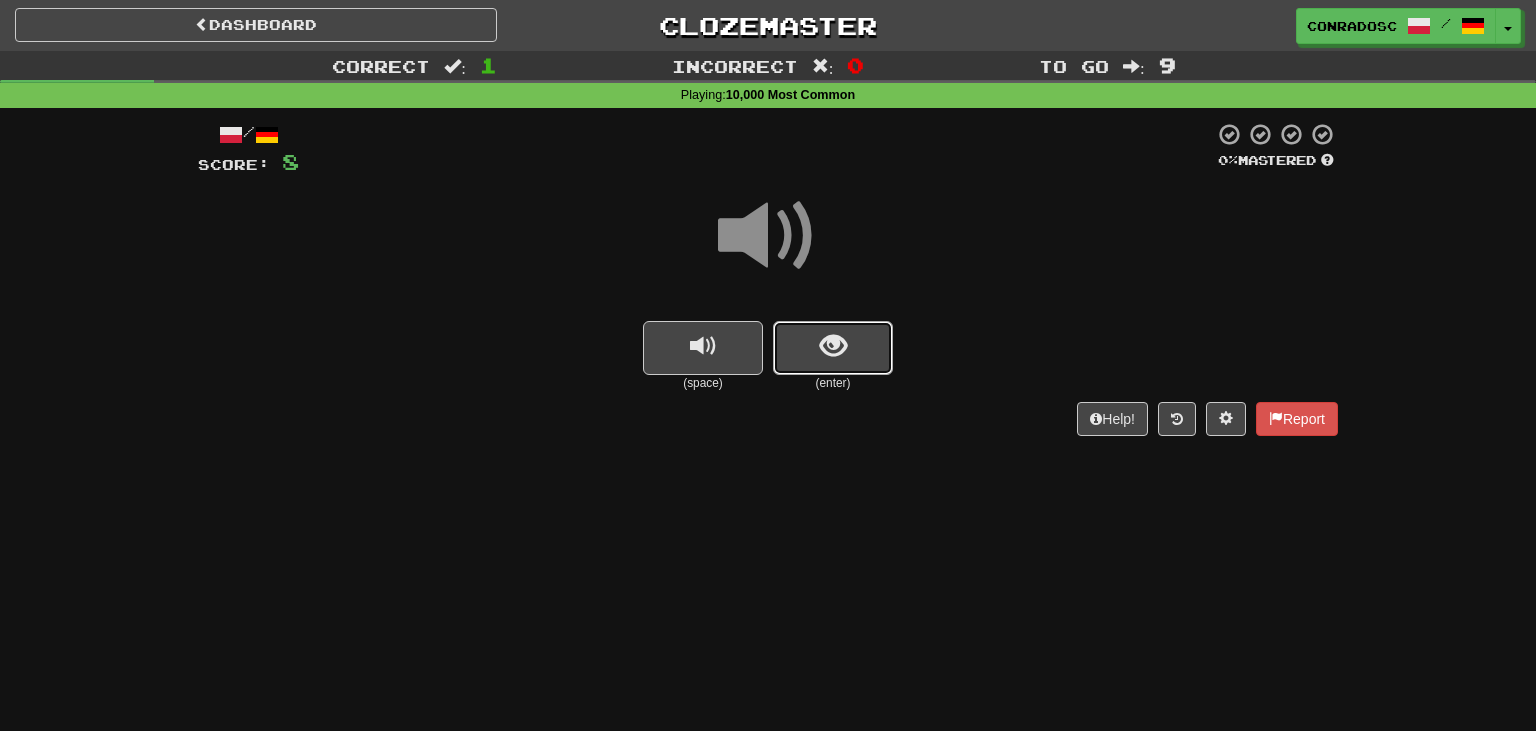 click at bounding box center [833, 348] 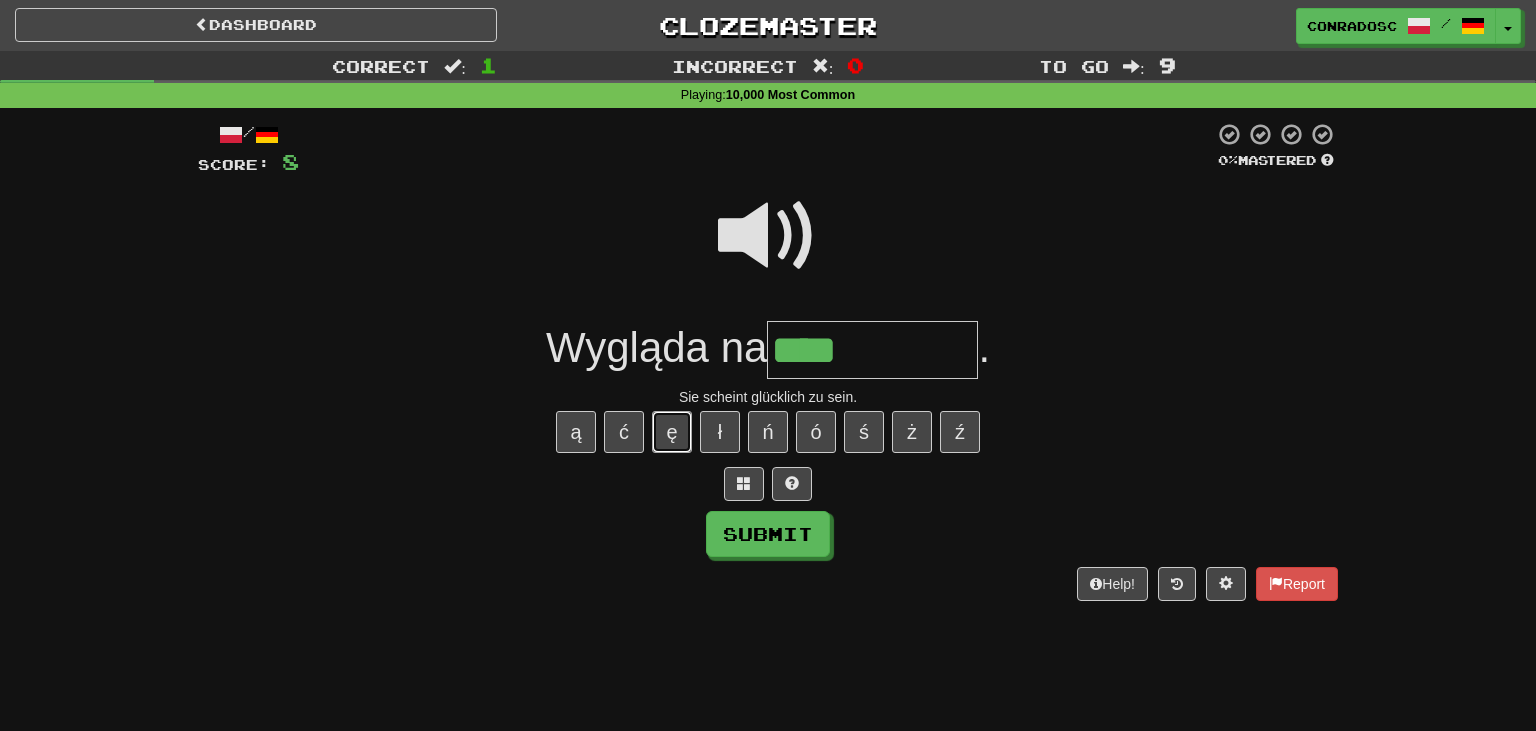 click on "ę" at bounding box center (672, 432) 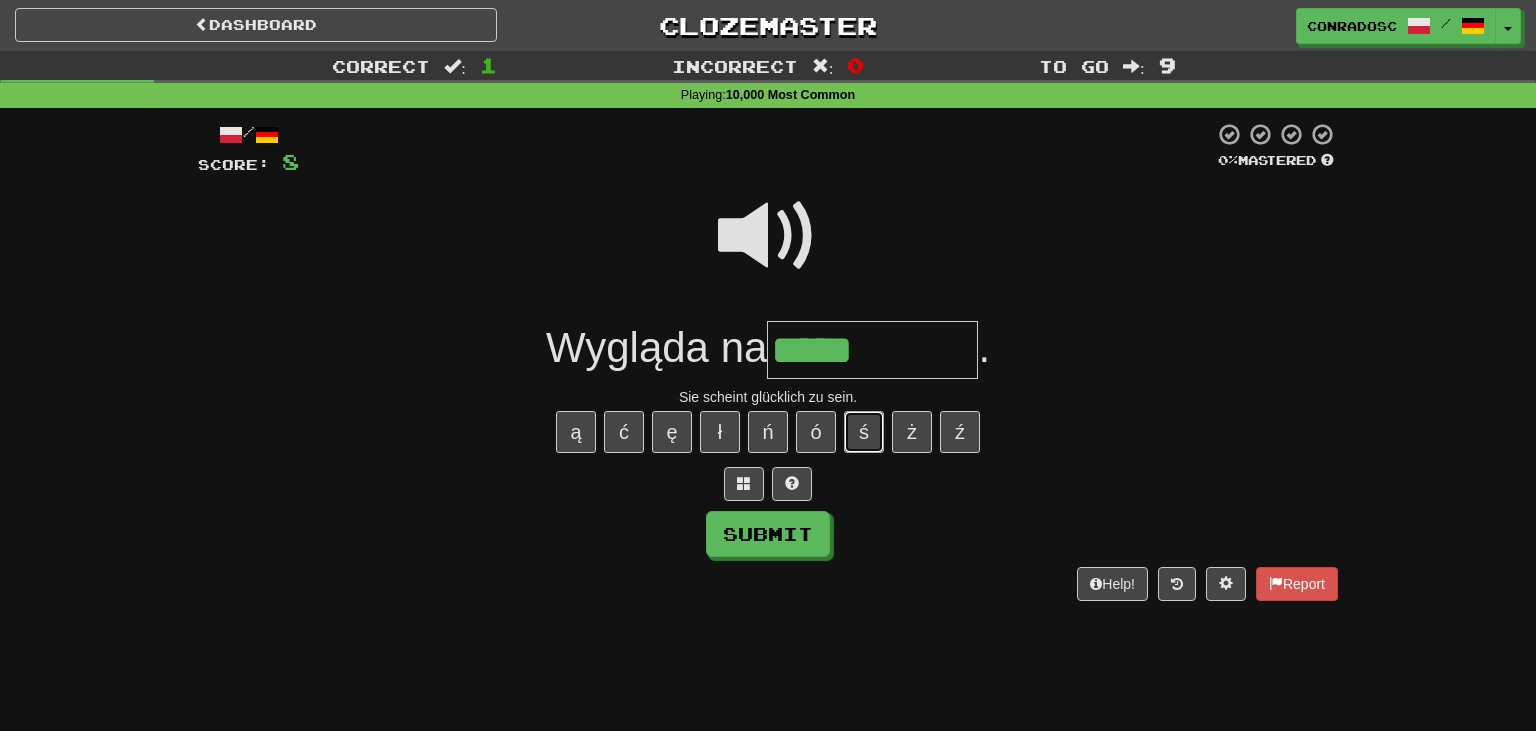 click on "ś" at bounding box center (864, 432) 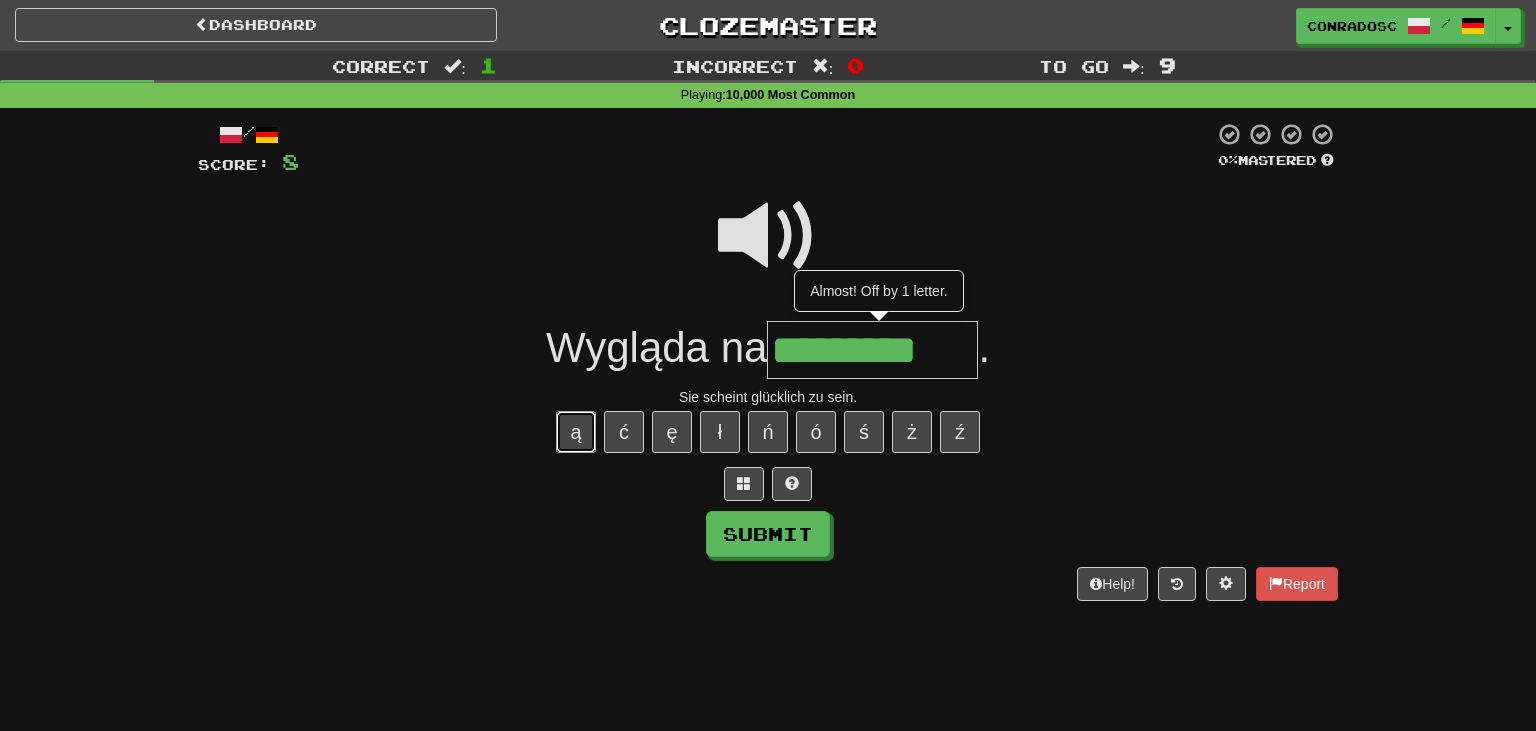 click on "ą" at bounding box center (576, 432) 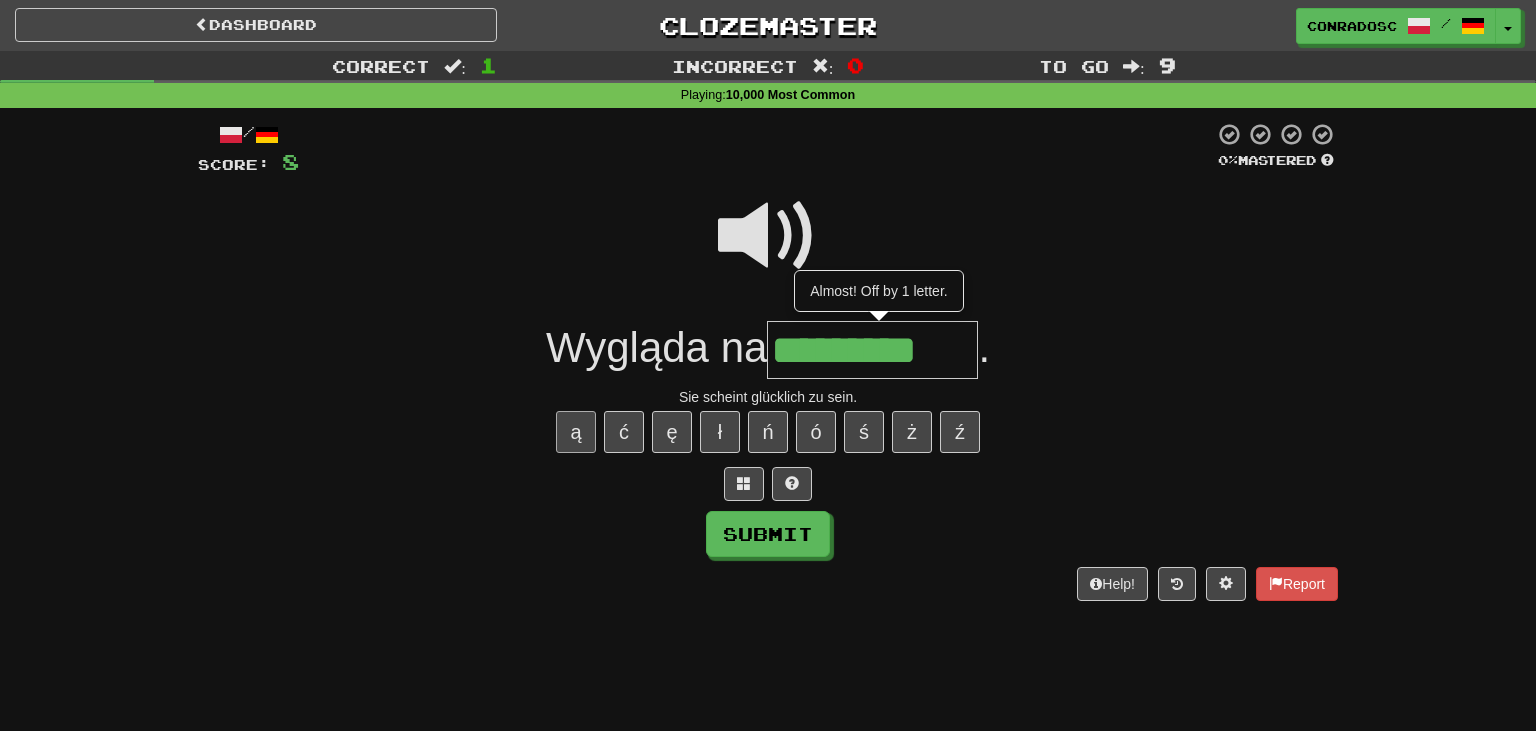 type on "**********" 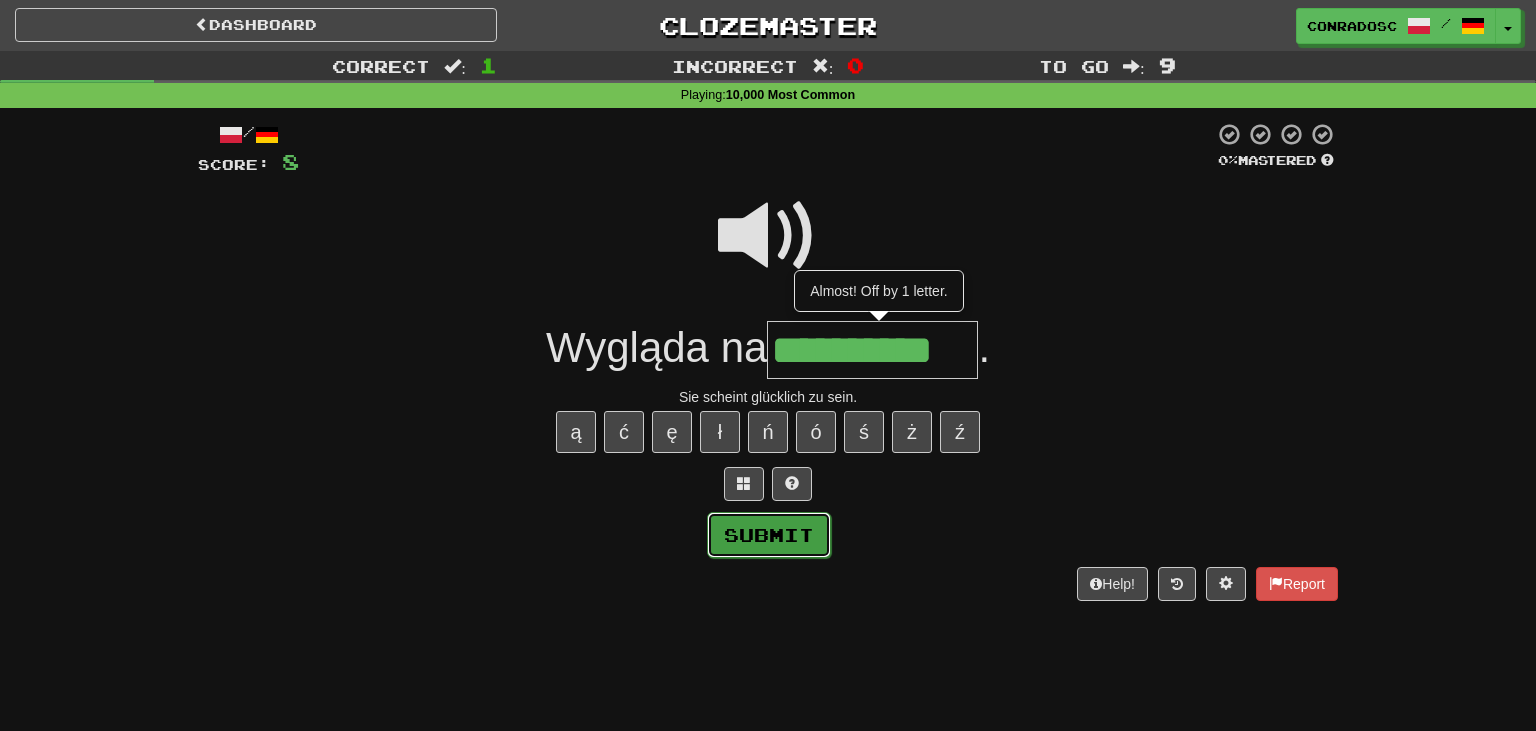 click on "Submit" at bounding box center (769, 535) 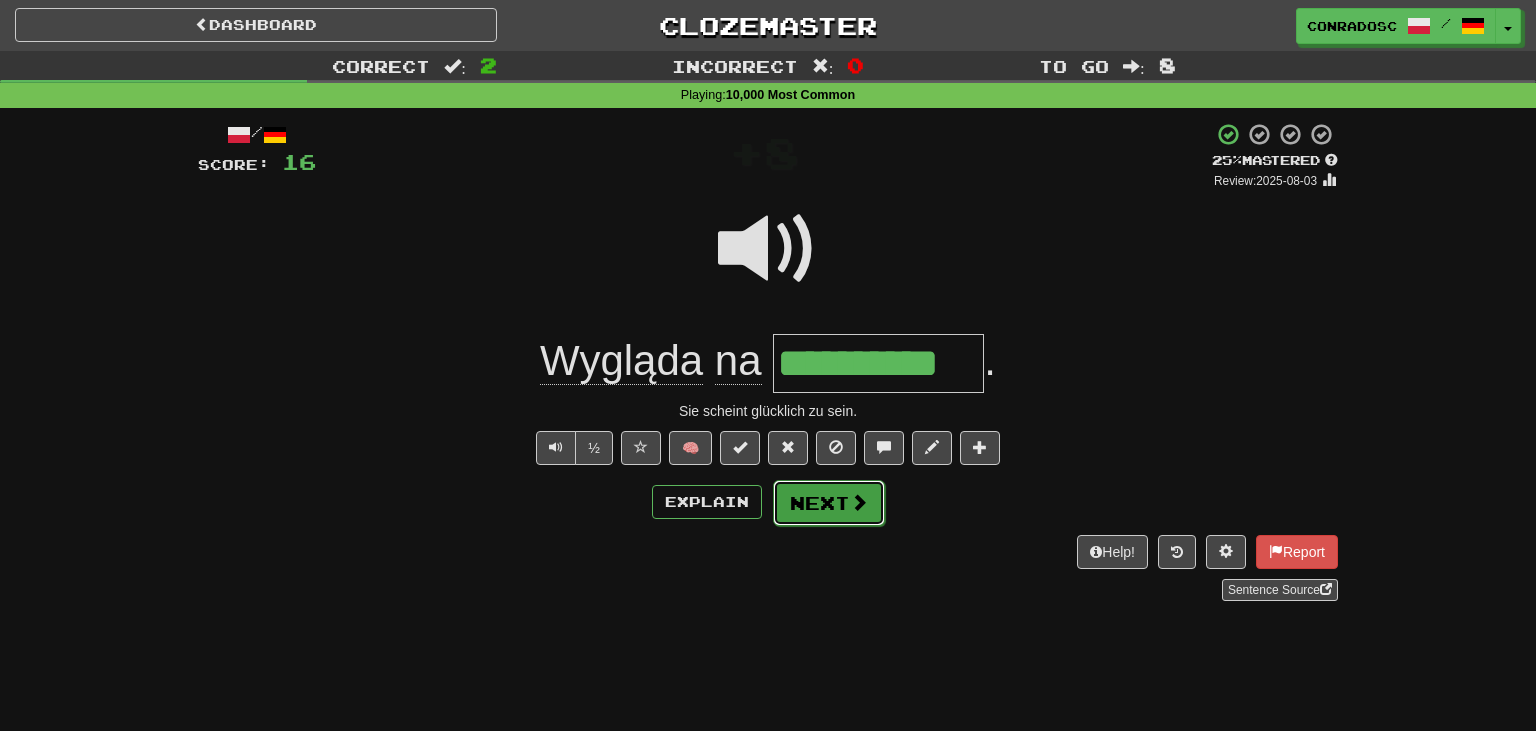 click at bounding box center (859, 502) 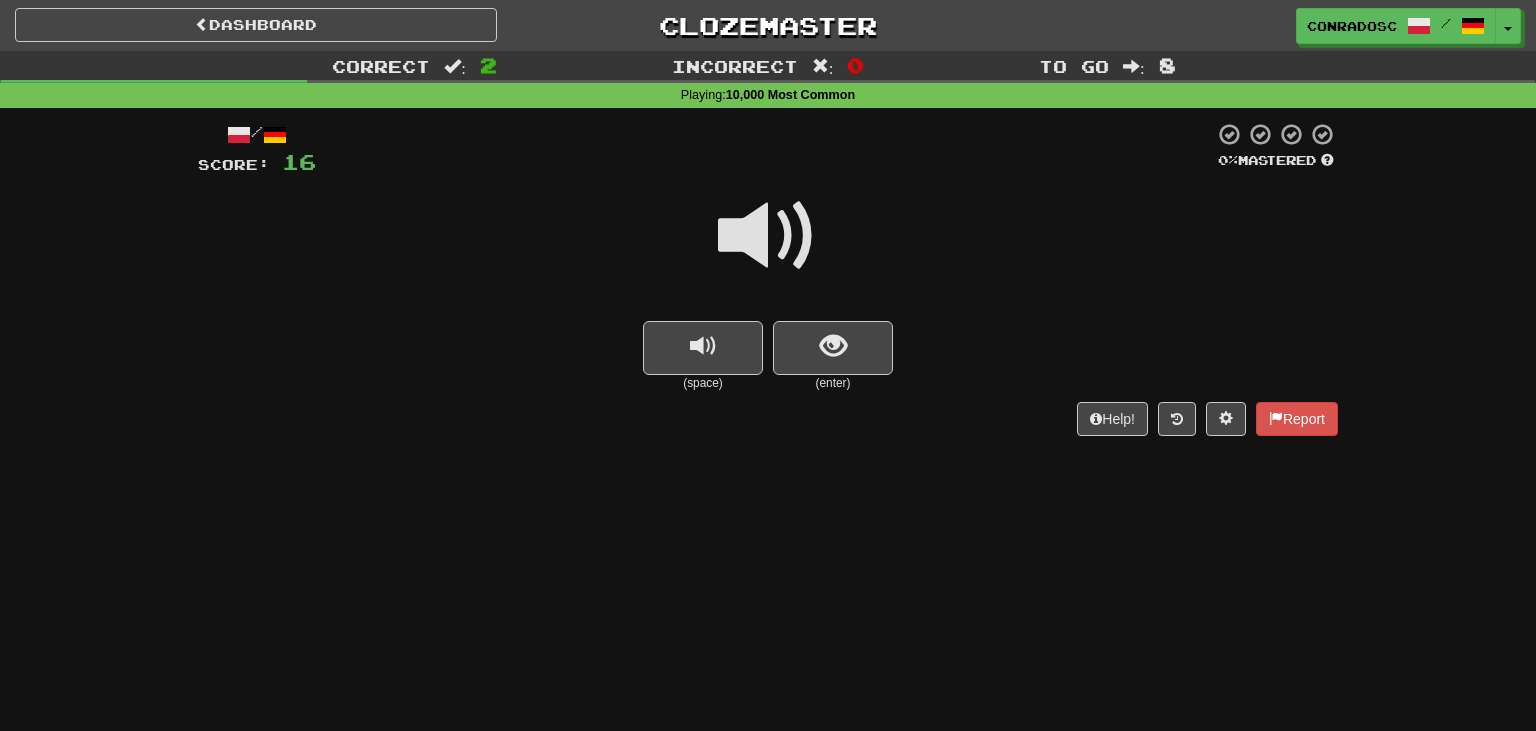 click at bounding box center [768, 236] 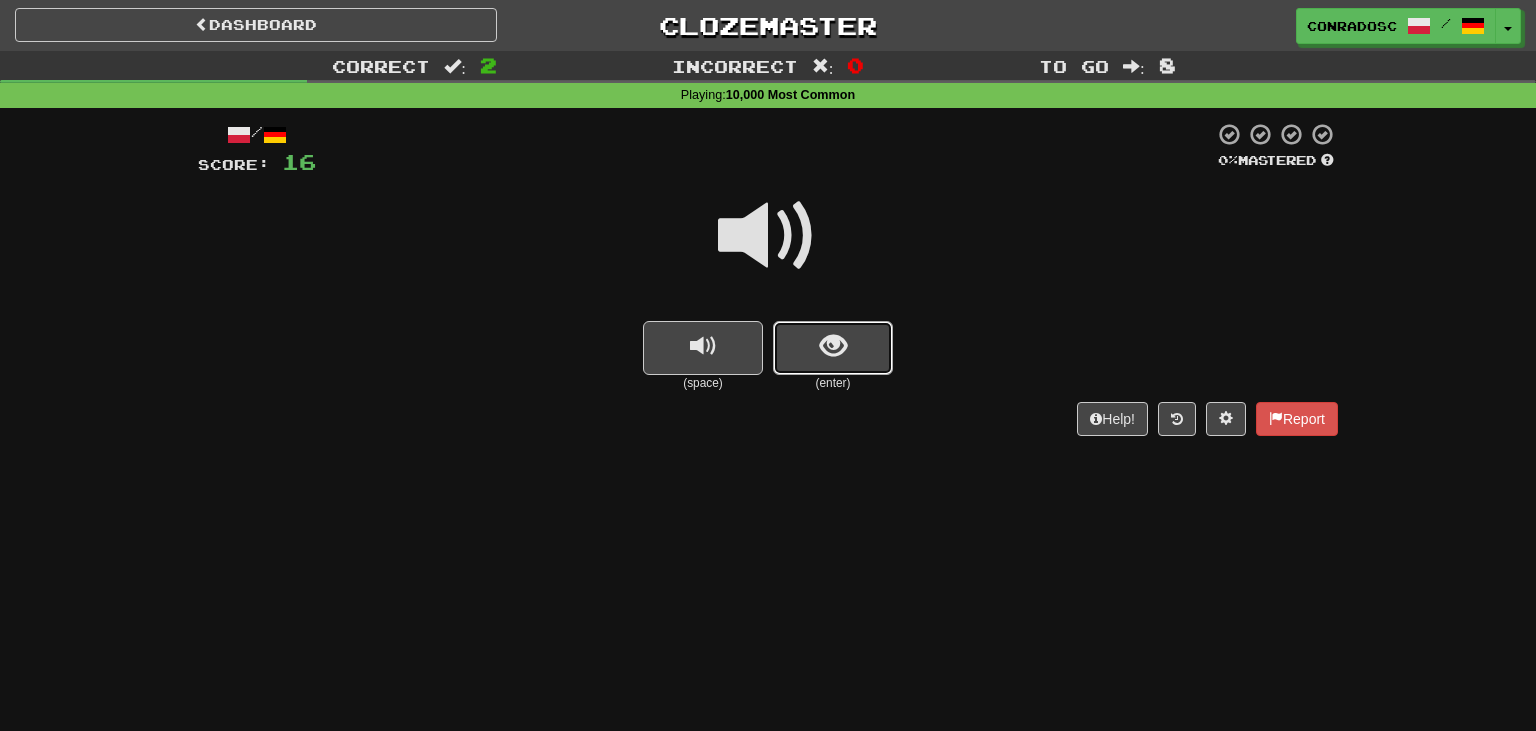 click at bounding box center (833, 346) 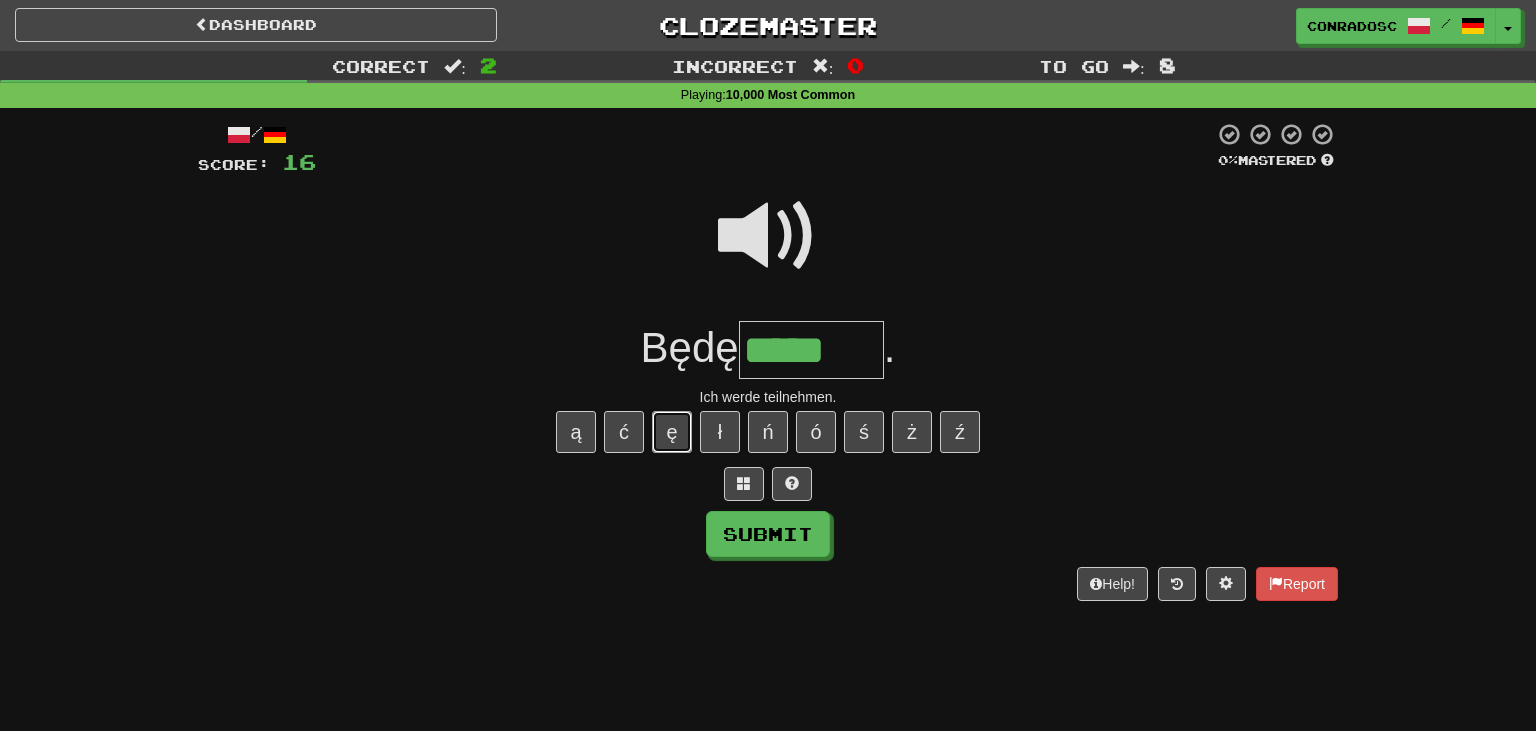 click on "ę" at bounding box center (672, 432) 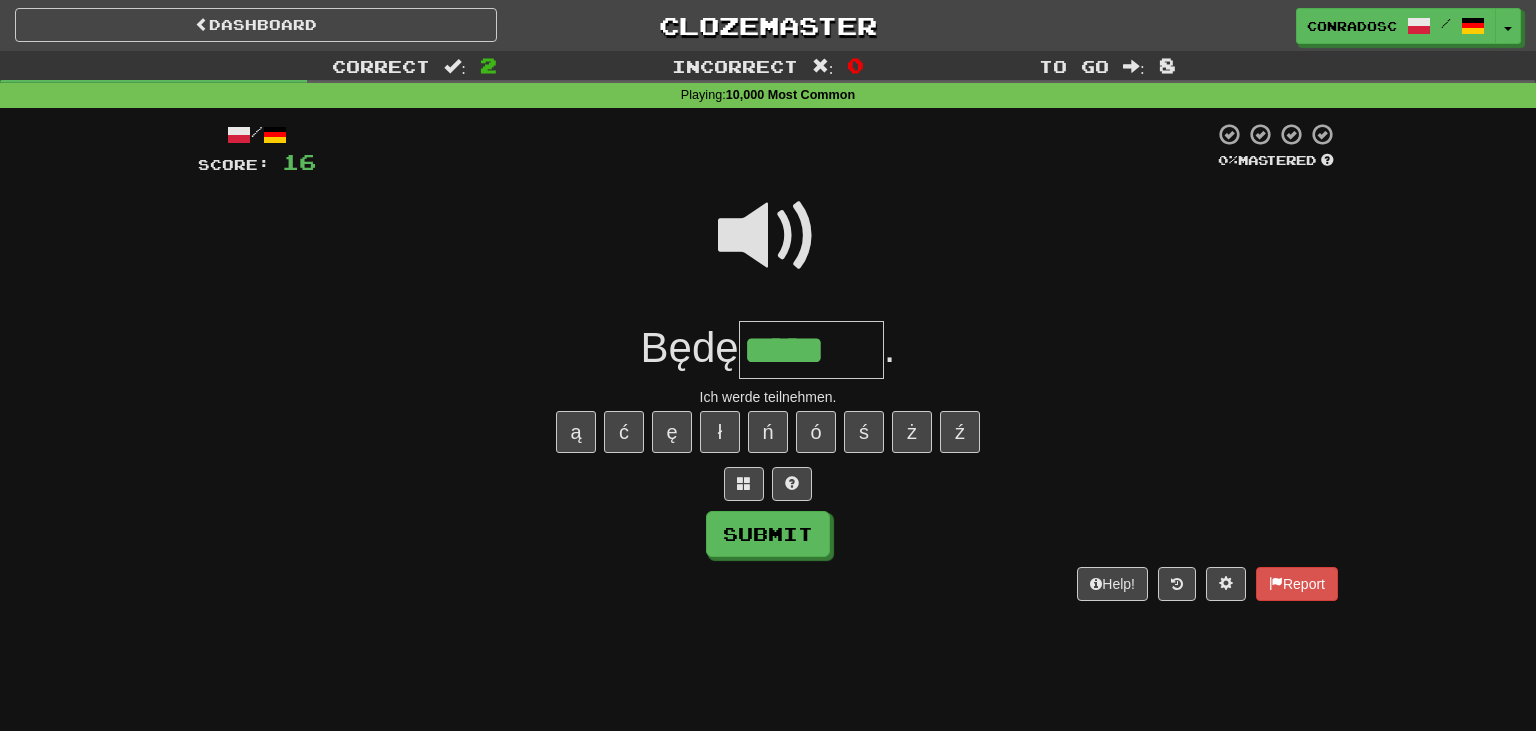 click at bounding box center [768, 236] 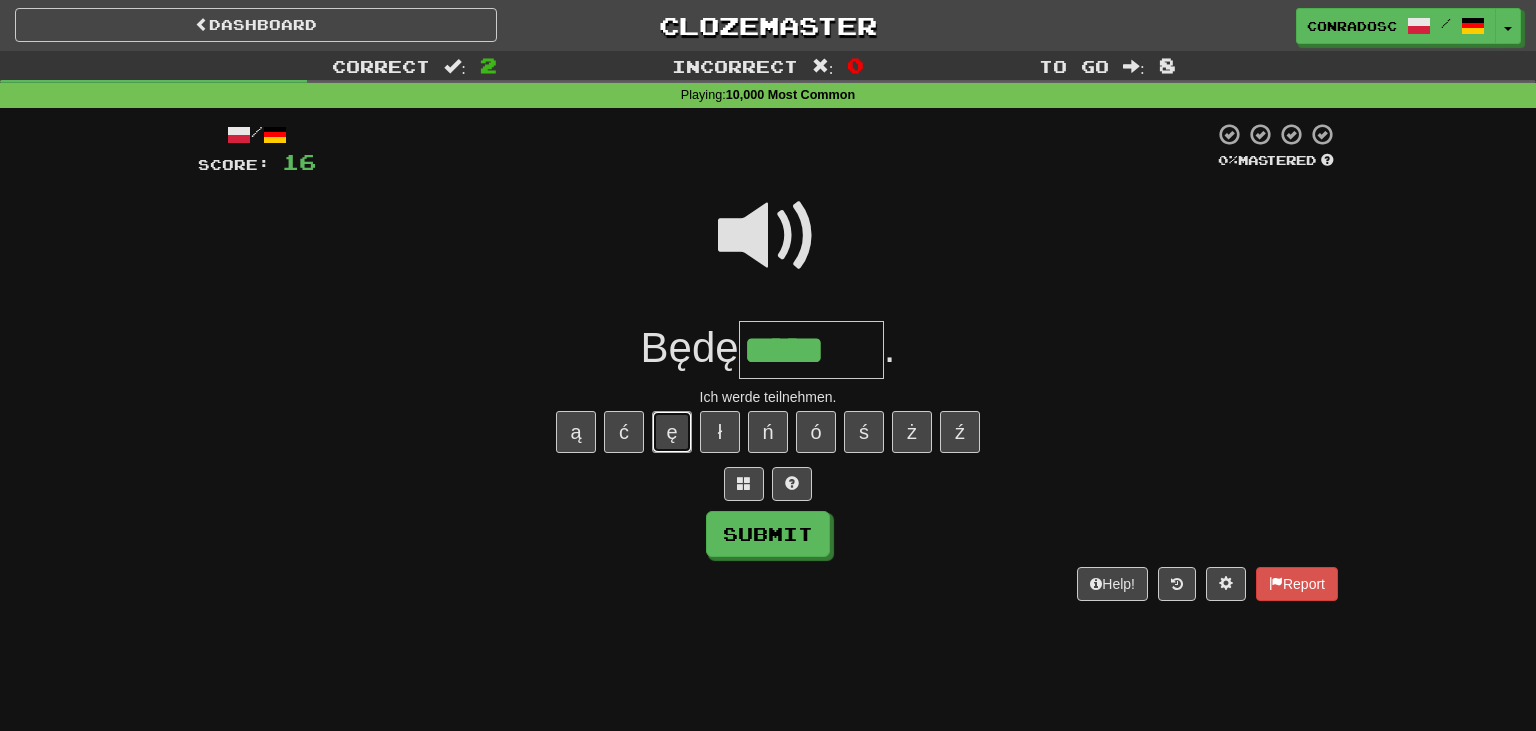 click on "ę" at bounding box center (672, 432) 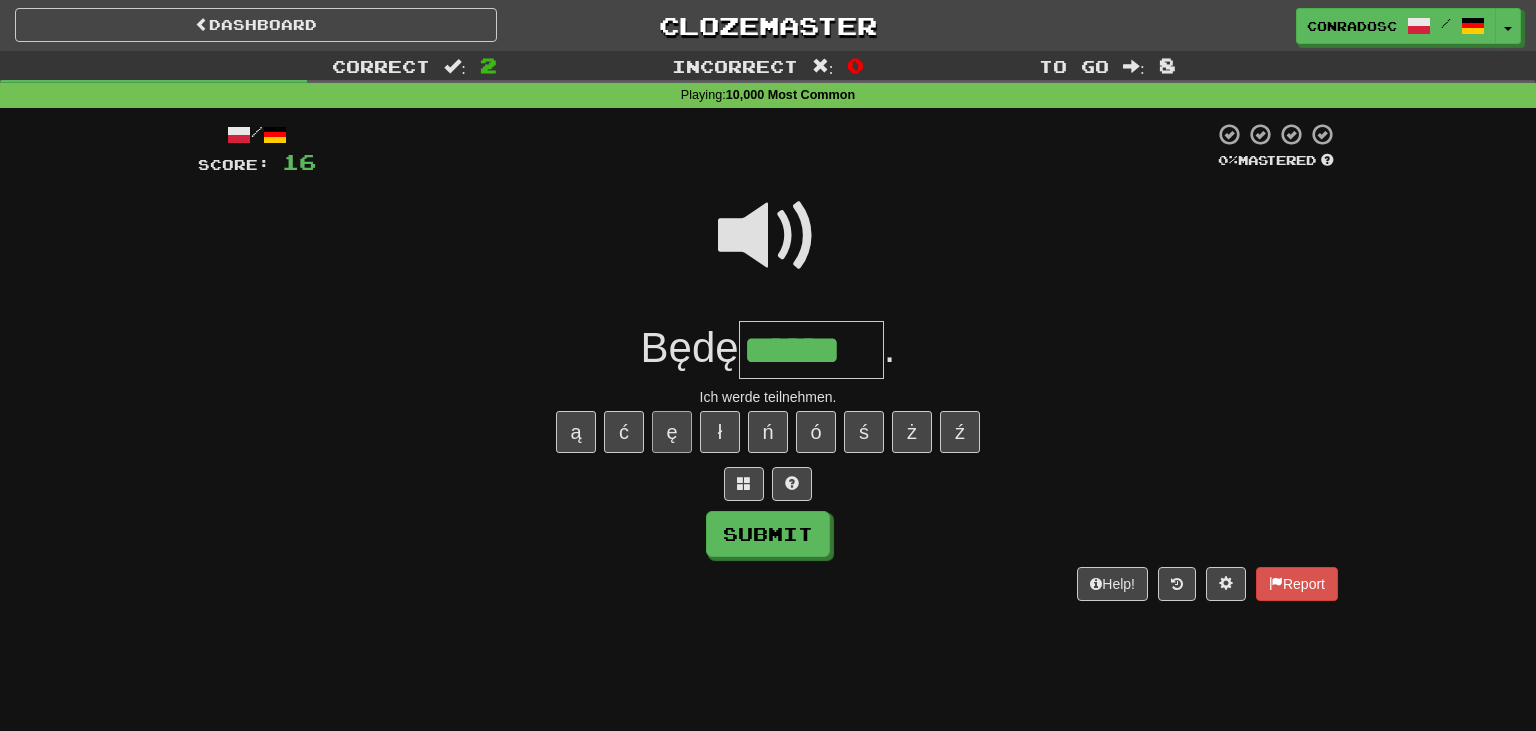 type on "******" 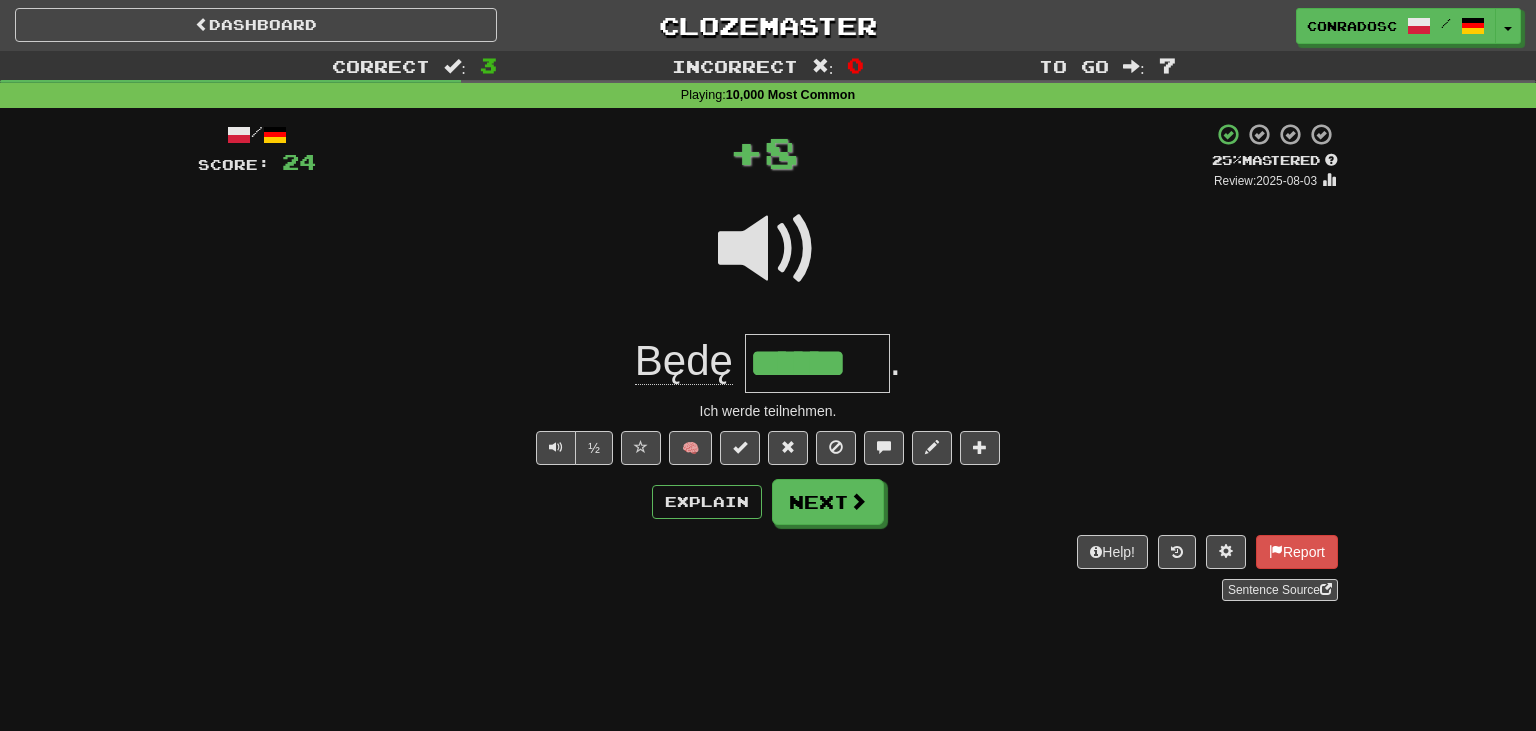 click on "Explain Next" at bounding box center [768, 502] 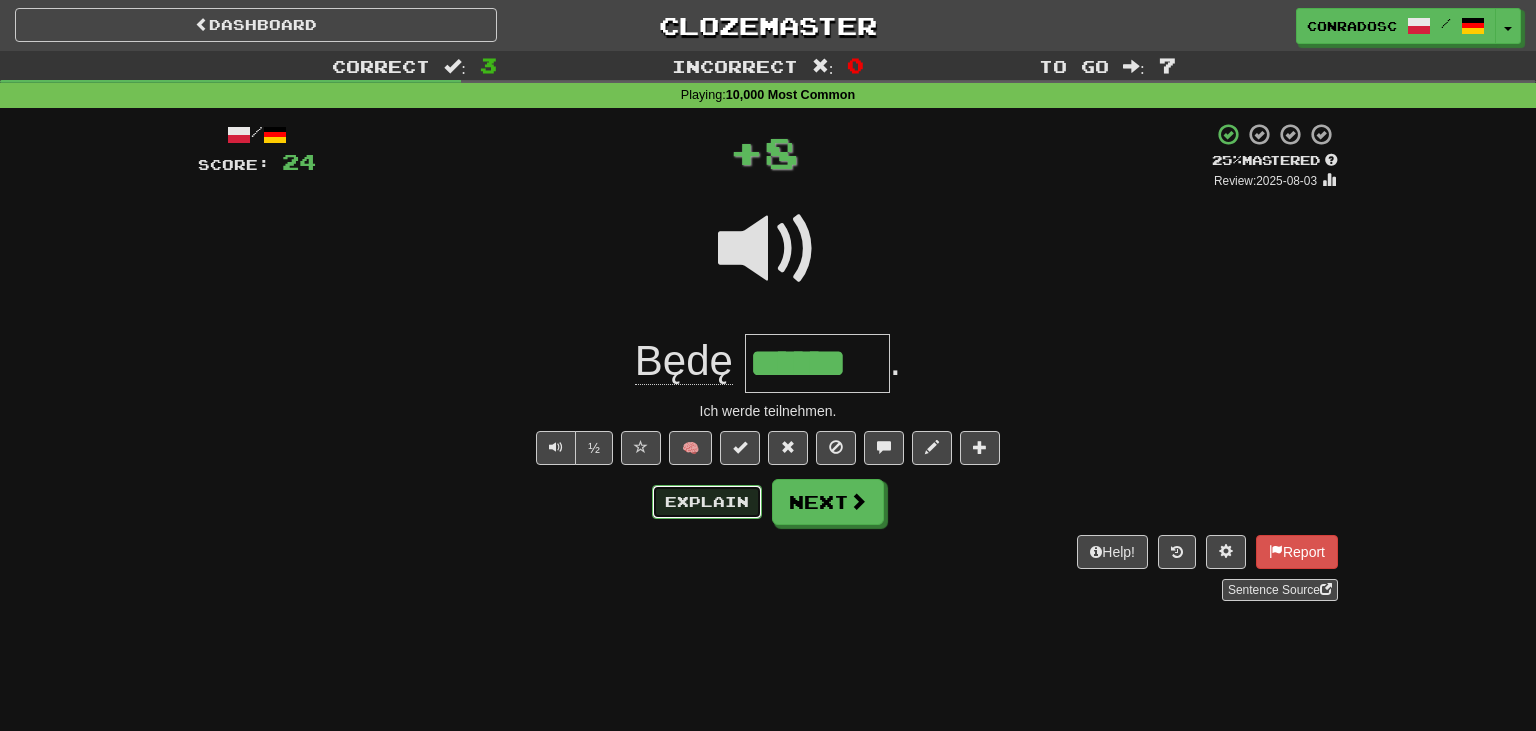 click on "Explain" at bounding box center [707, 502] 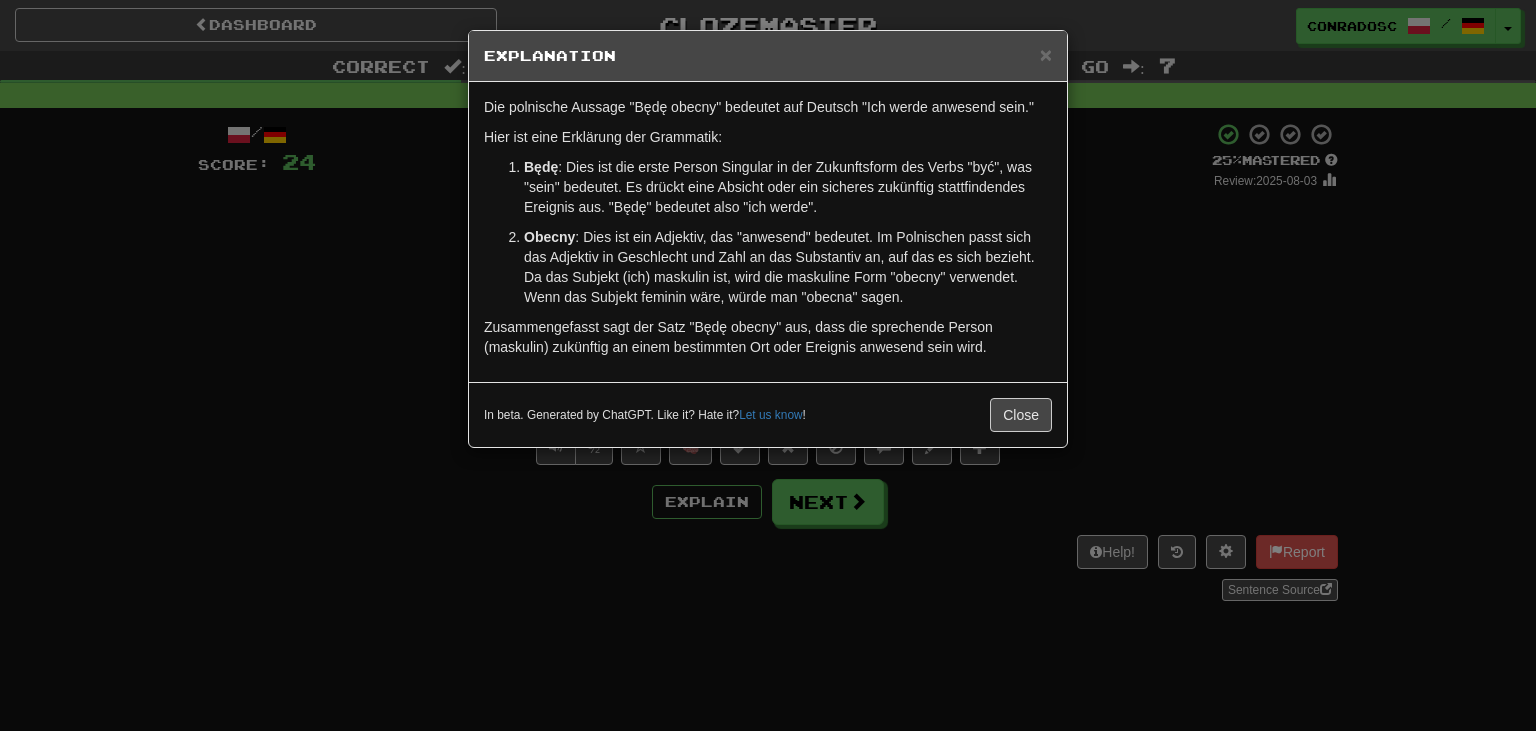click on "× Explanation Die polnische Aussage "Będę obecny" bedeutet auf Deutsch "Ich werde anwesend sein."
Hier ist eine Erklärung der Grammatik:
Będę : Dies ist die erste Person Singular in der Zukunftsform des Verbs "być", was "sein" bedeutet. Es drückt eine Absicht oder ein sicheres zukünftig stattfindendes Ereignis aus. "Będę" bedeutet also "ich werde".
Obecny : Dies ist ein Adjektiv, das "anwesend" bedeutet. Im Polnischen passt sich das Adjektiv in Geschlecht und Zahl an das Substantiv an, auf das es sich bezieht. Da das Subjekt (ich) maskulin ist, wird die maskuline Form "obecny" verwendet. Wenn das Subjekt feminin wäre, würde man "obecna" sagen.
Zusammengefasst sagt der Satz "Będę obecny" aus, dass die sprechende Person (maskulin) zukünftig an einem bestimmten Ort oder Ereignis anwesend sein wird. In beta. Generated by ChatGPT. Like it? Hate it?  Let us know ! Close" at bounding box center (768, 365) 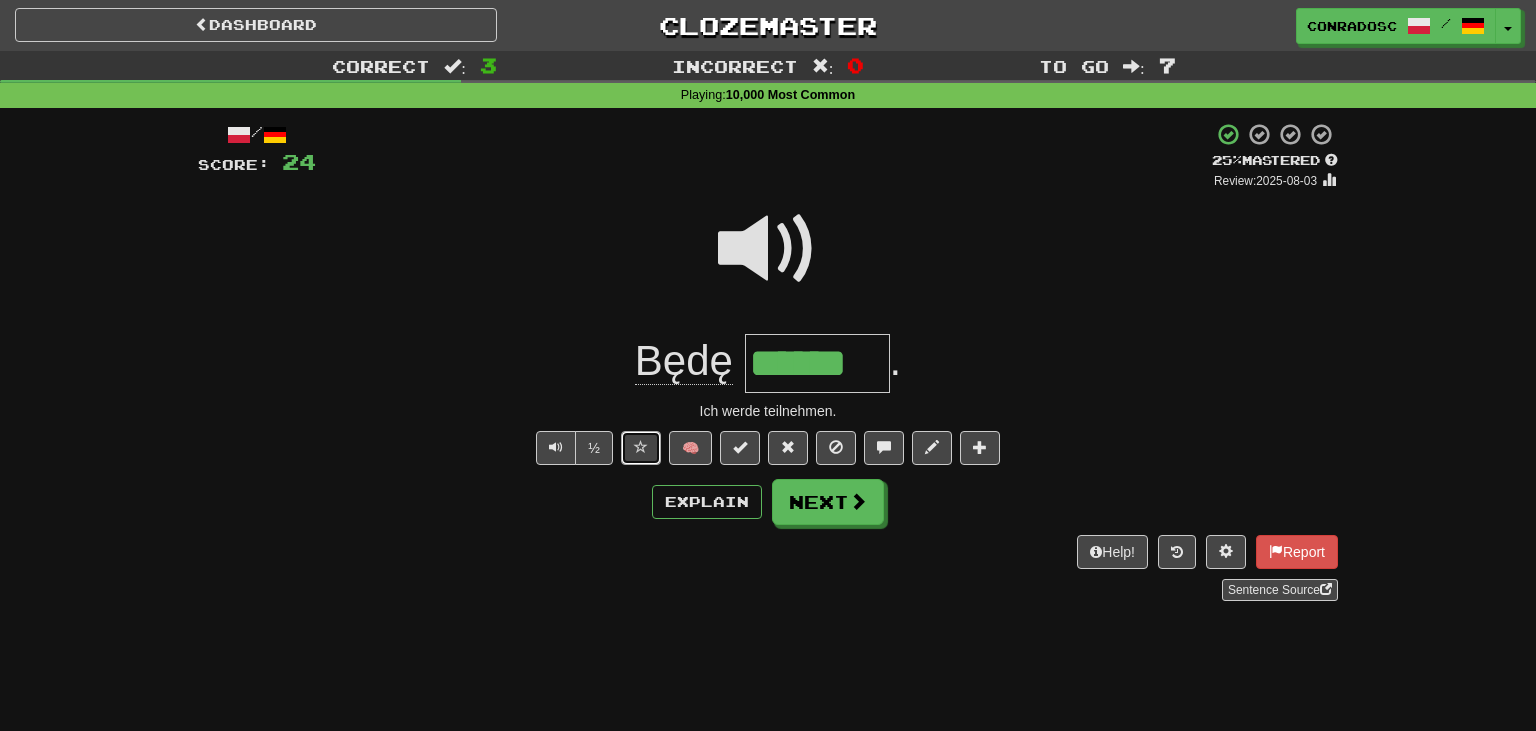 click at bounding box center [641, 447] 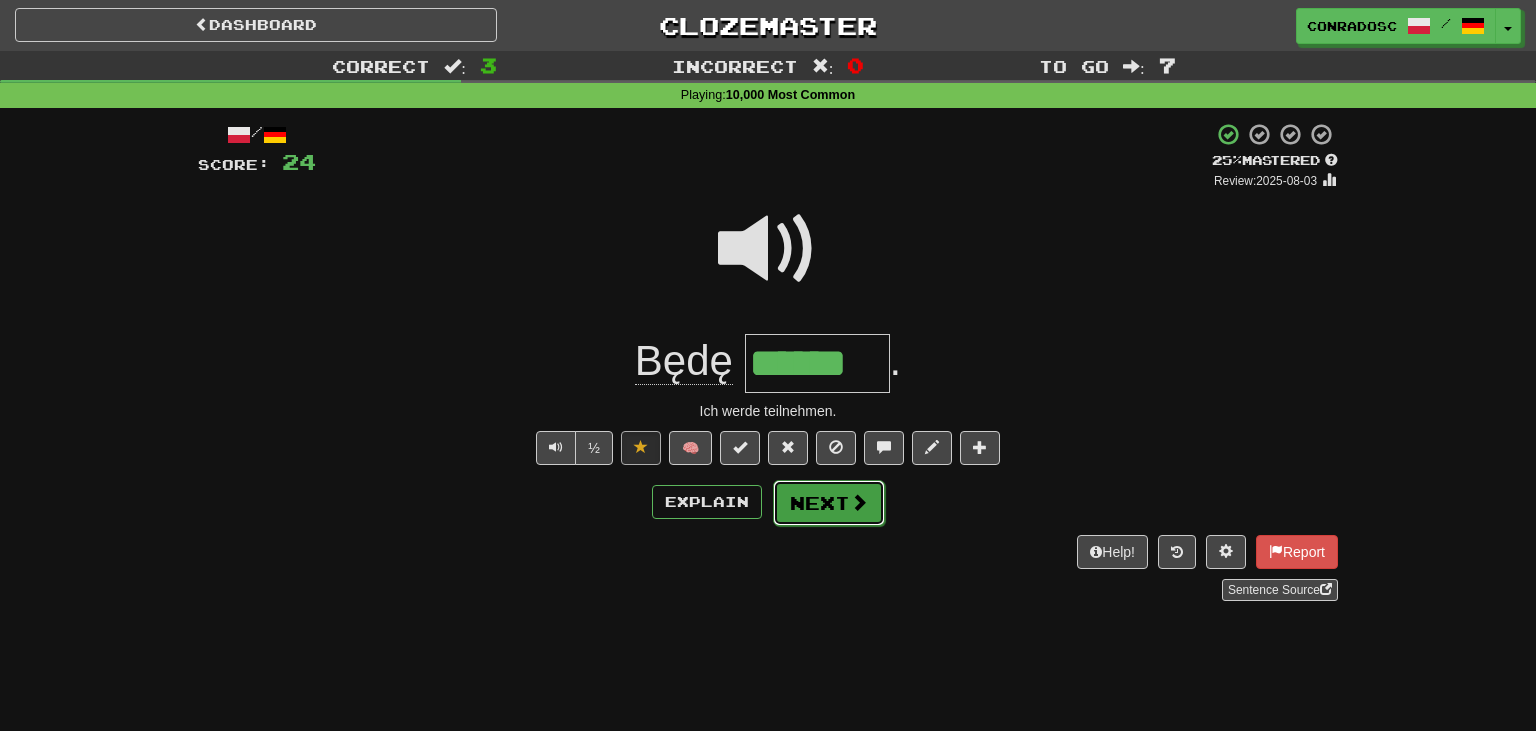click on "Next" at bounding box center [829, 503] 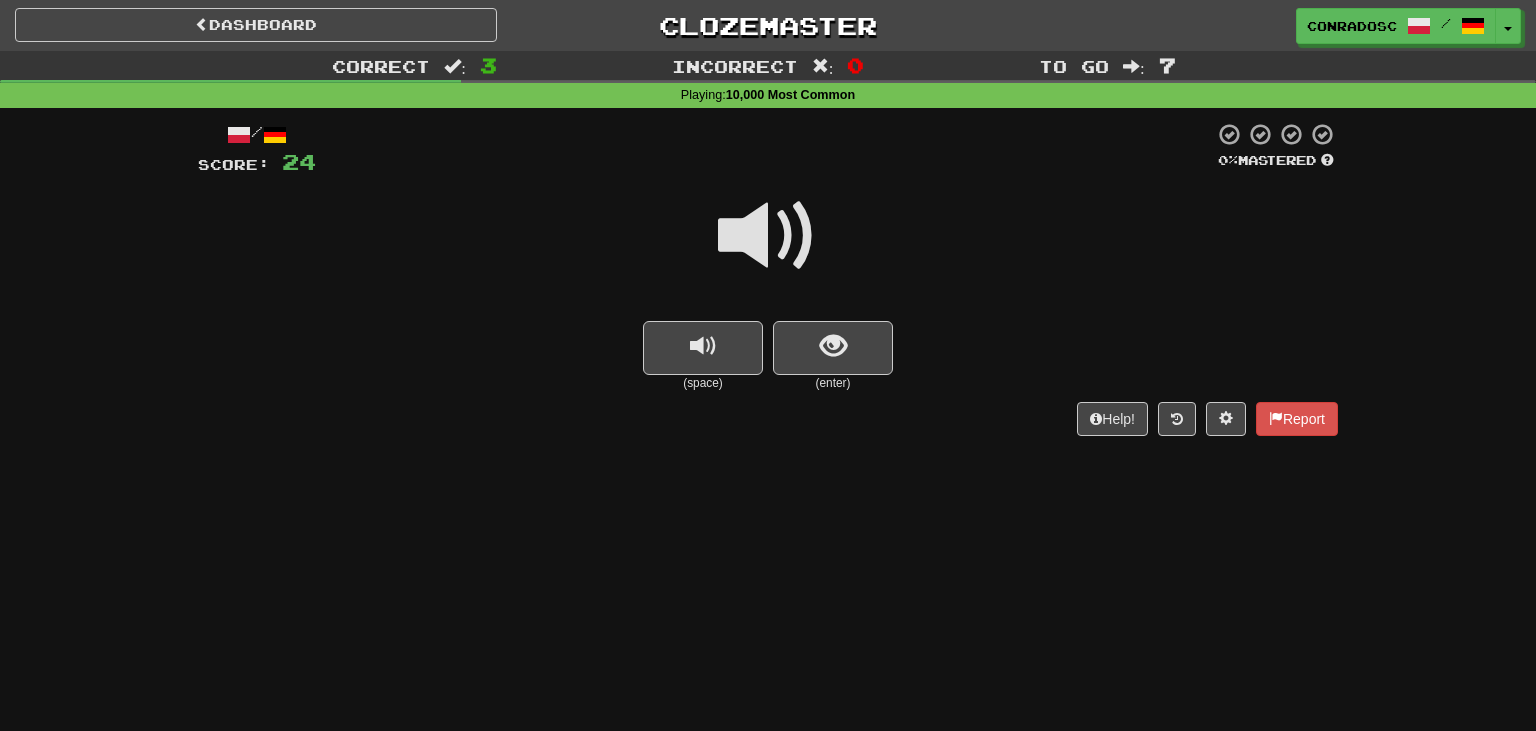 click at bounding box center (768, 236) 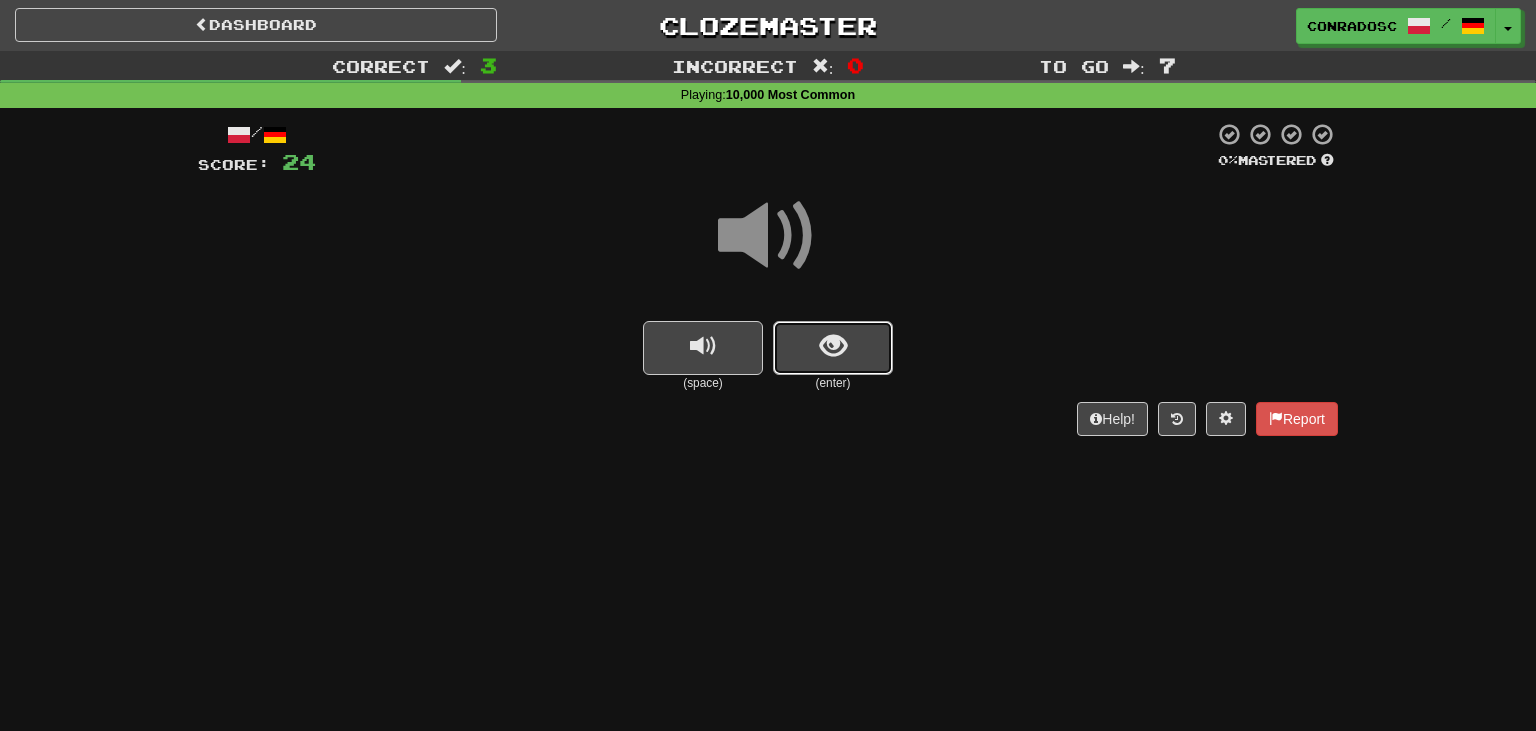 click at bounding box center (833, 346) 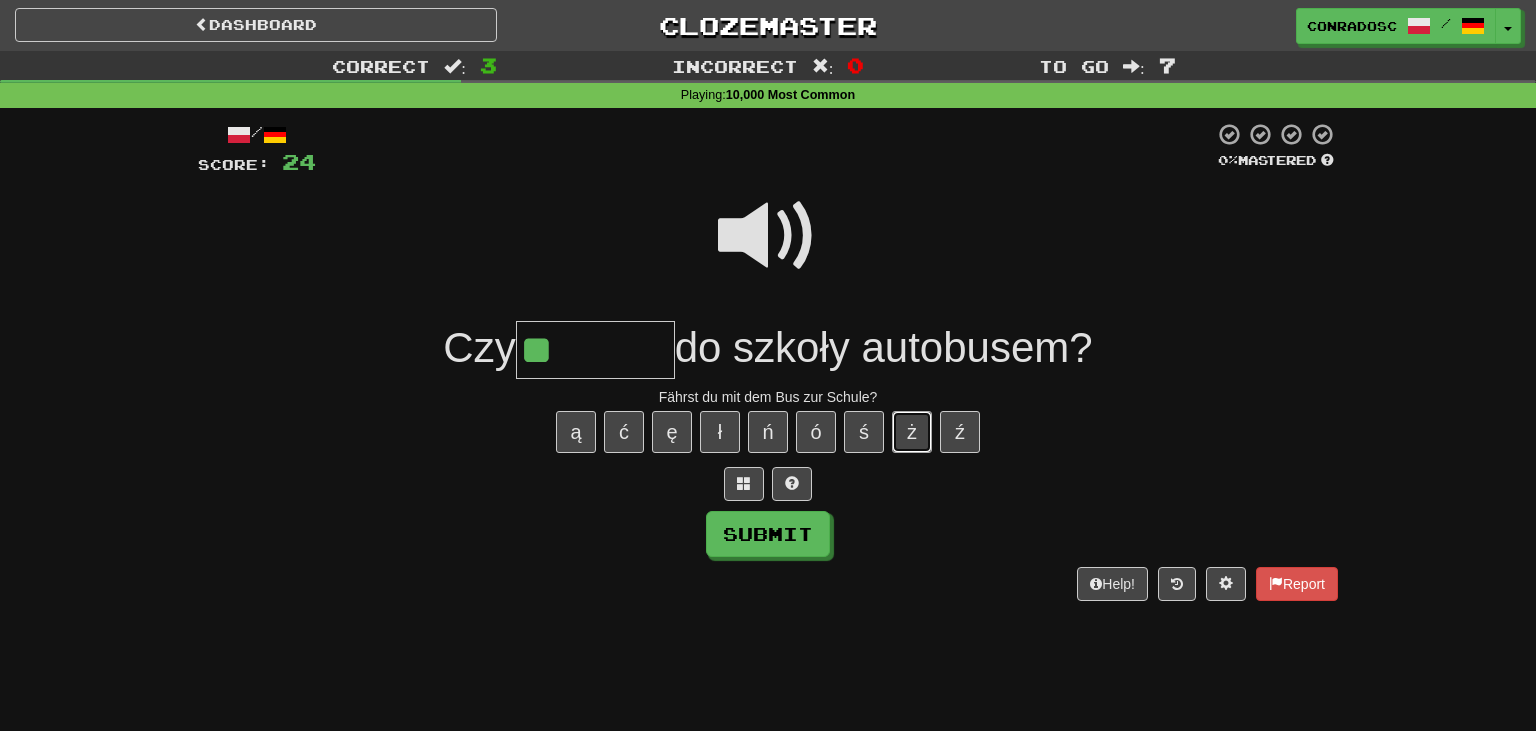 click on "ż" at bounding box center [912, 432] 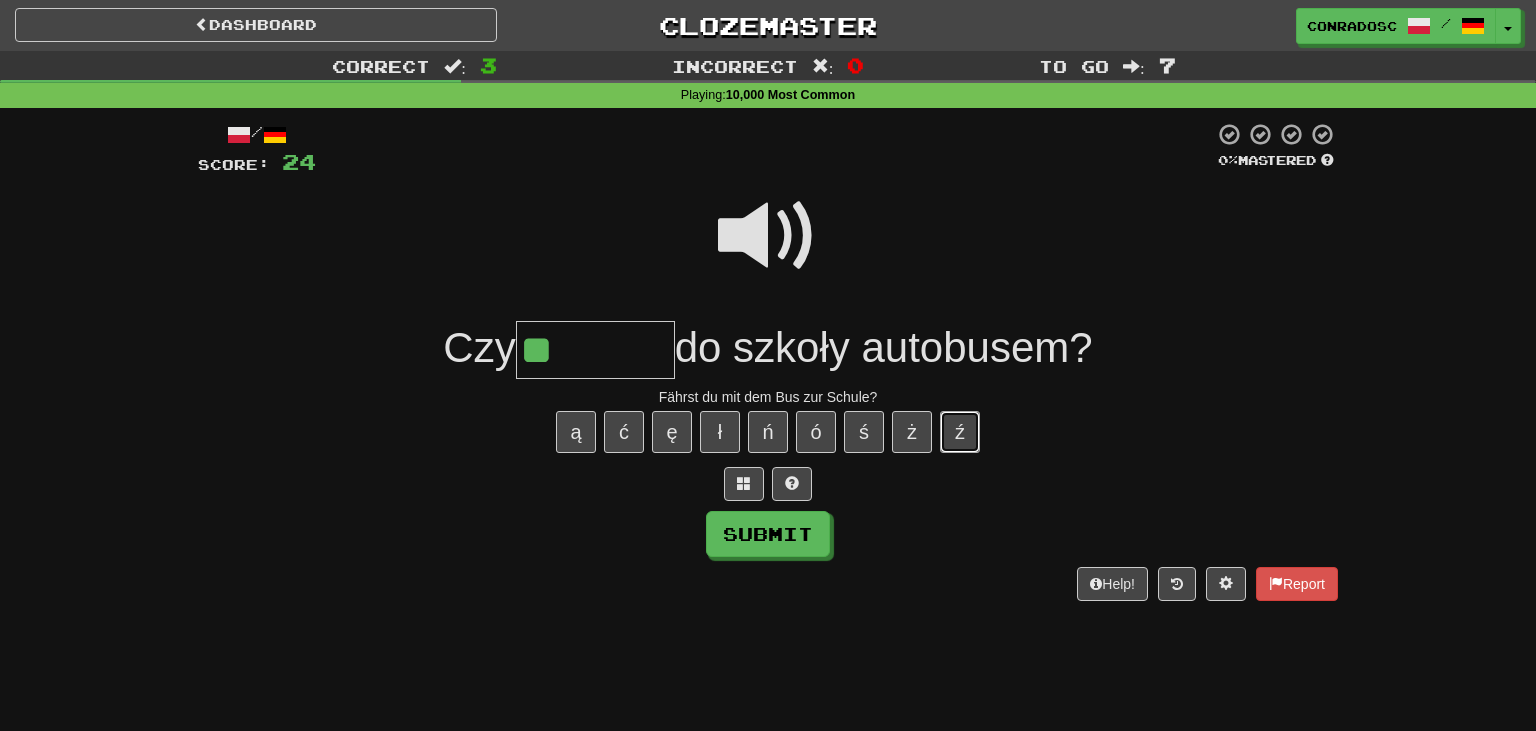 click on "ź" at bounding box center [960, 432] 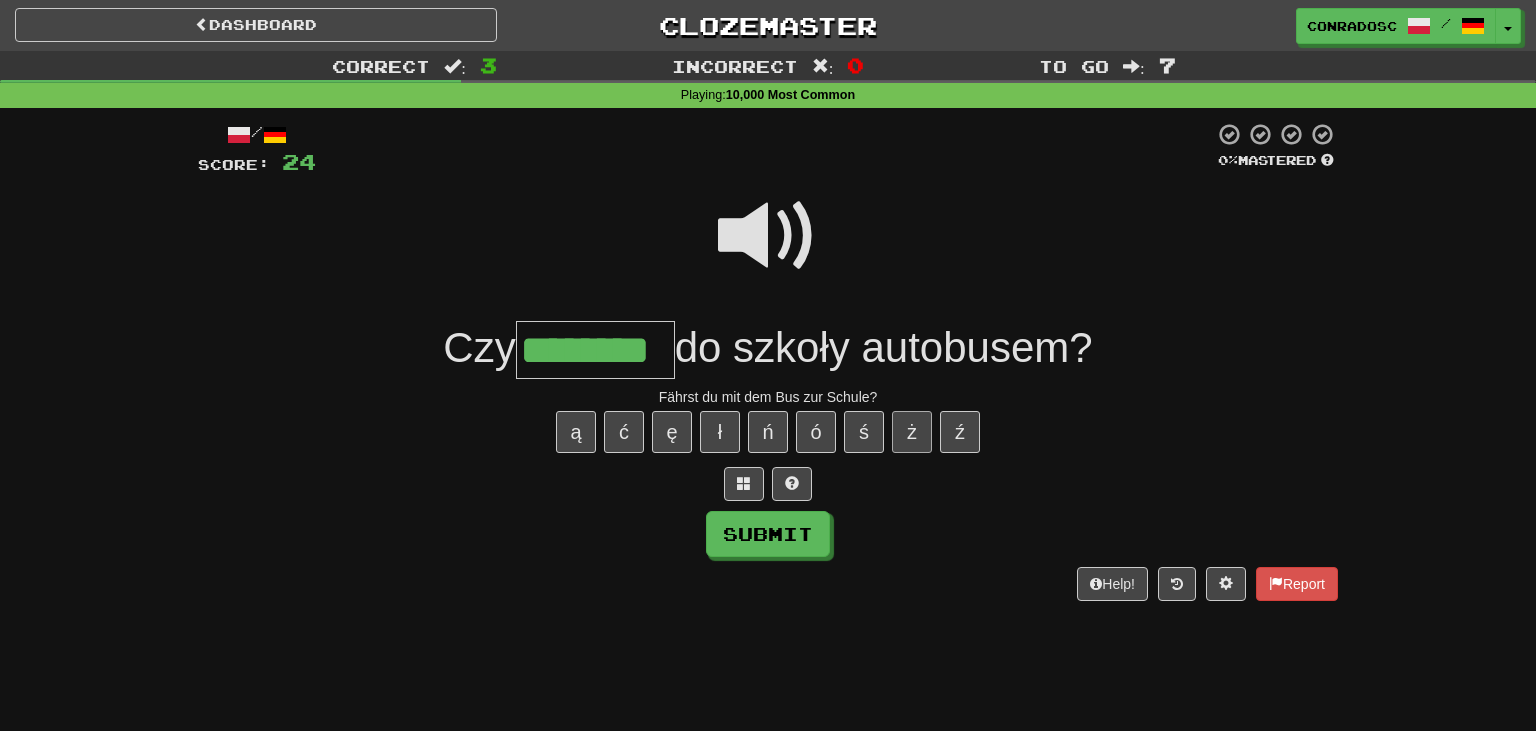 type on "********" 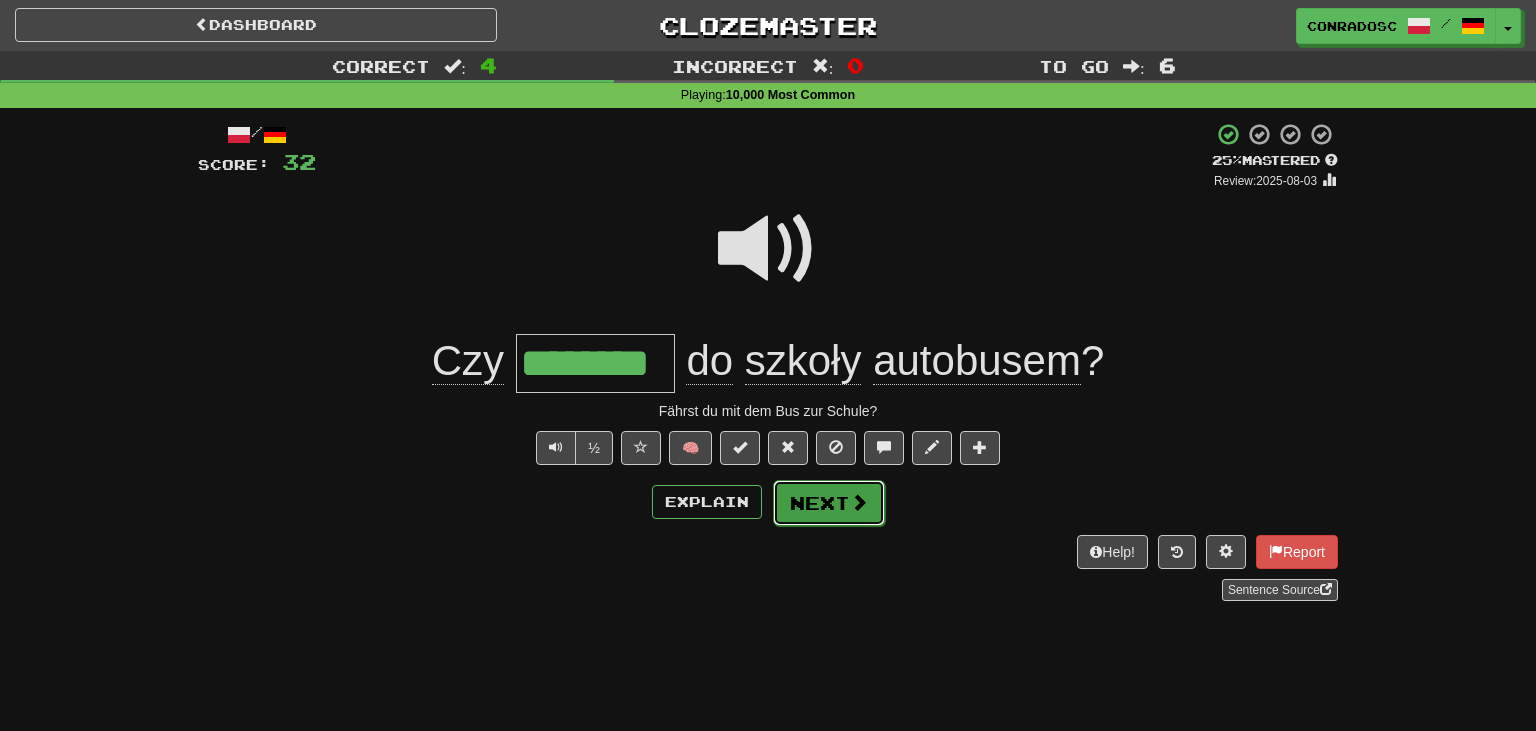 click on "Next" at bounding box center [829, 503] 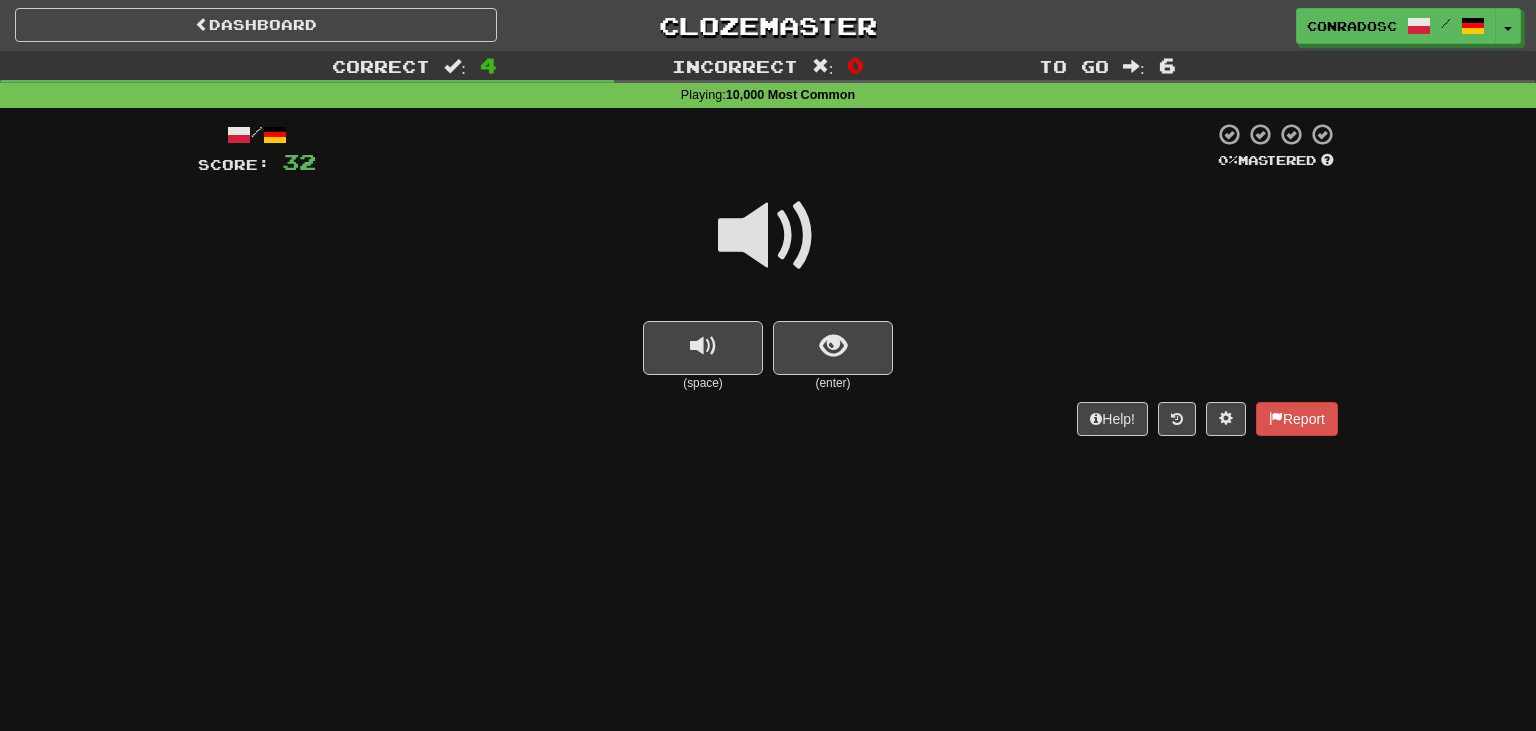 click at bounding box center [768, 236] 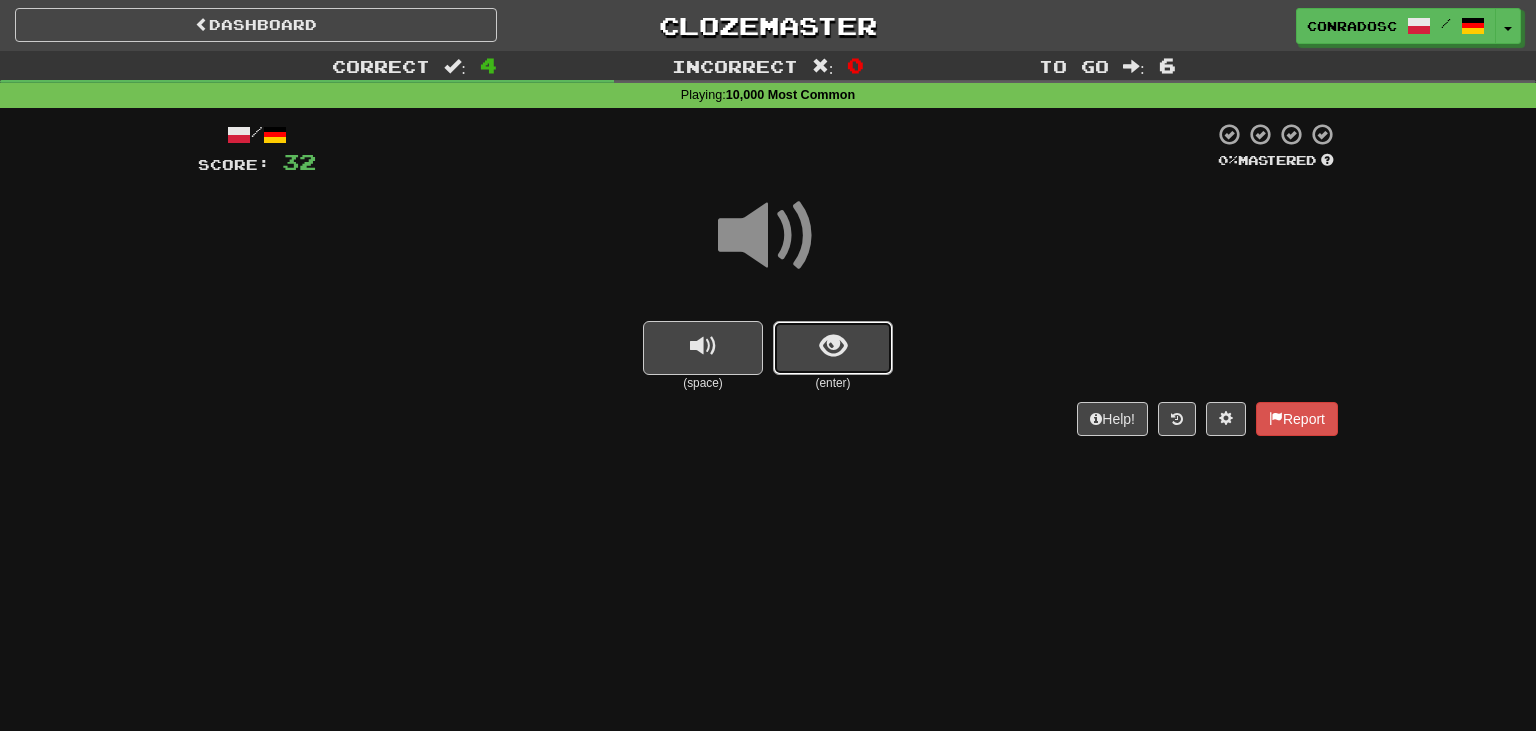 click at bounding box center [833, 348] 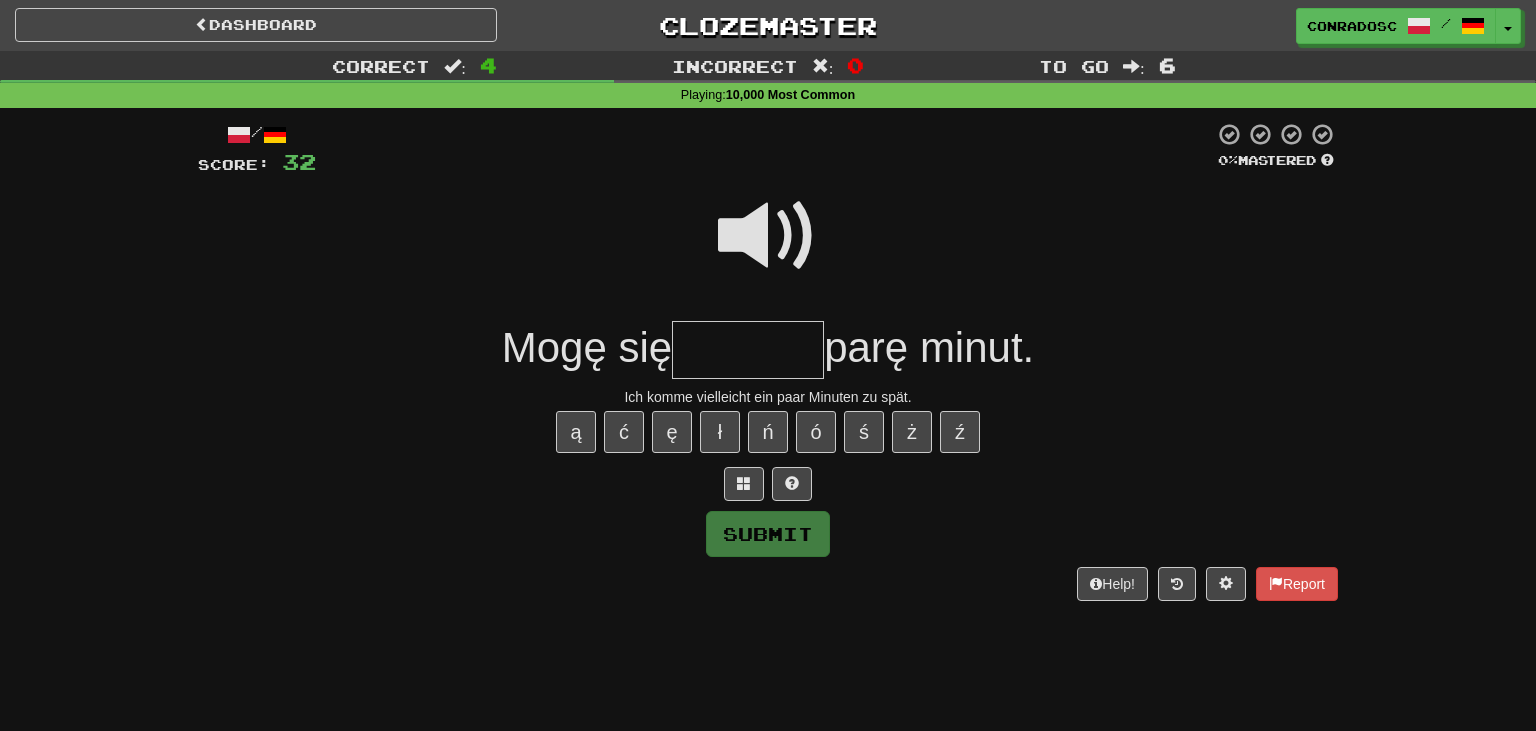 click at bounding box center (748, 350) 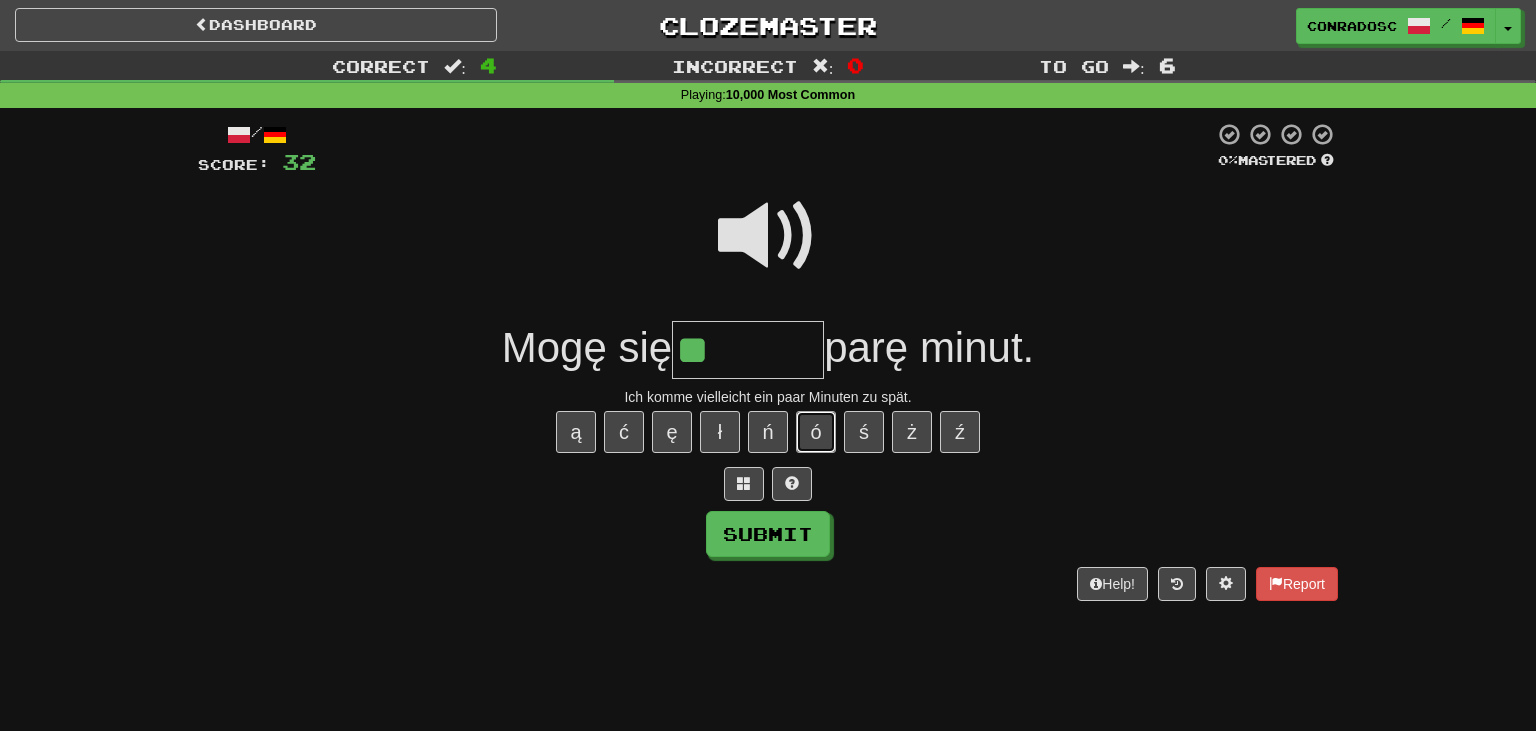 click on "ó" at bounding box center (816, 432) 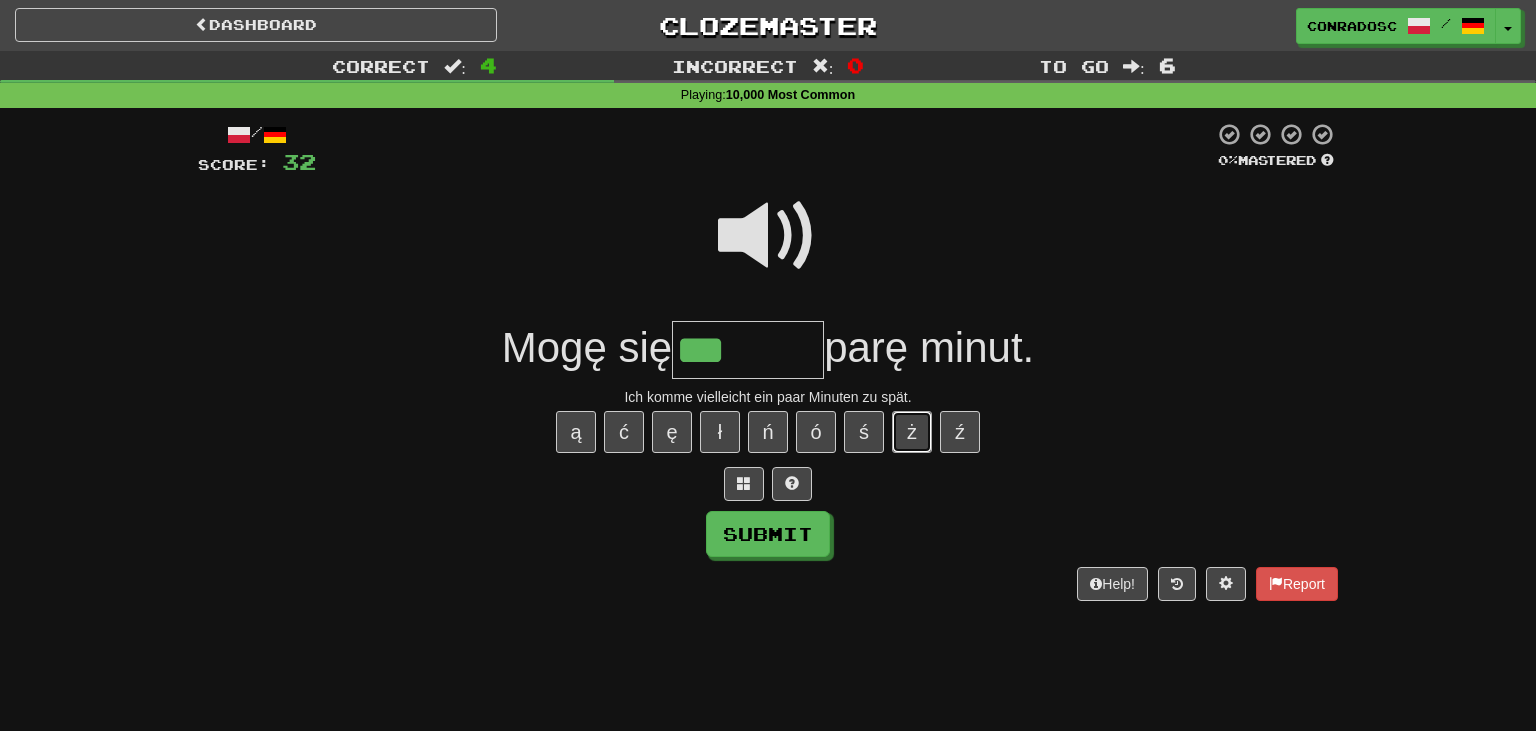 click on "ż" at bounding box center [912, 432] 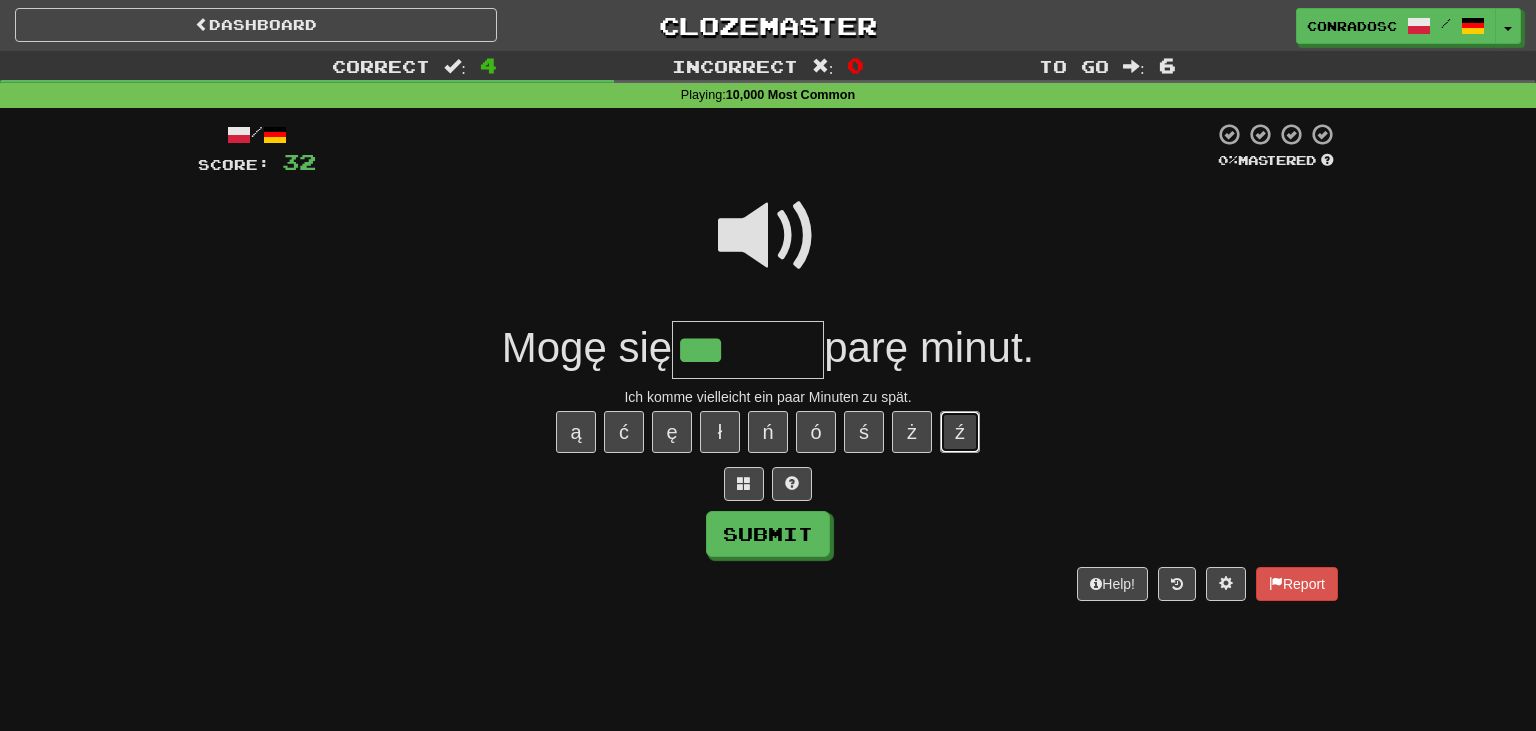 click on "ź" at bounding box center [960, 432] 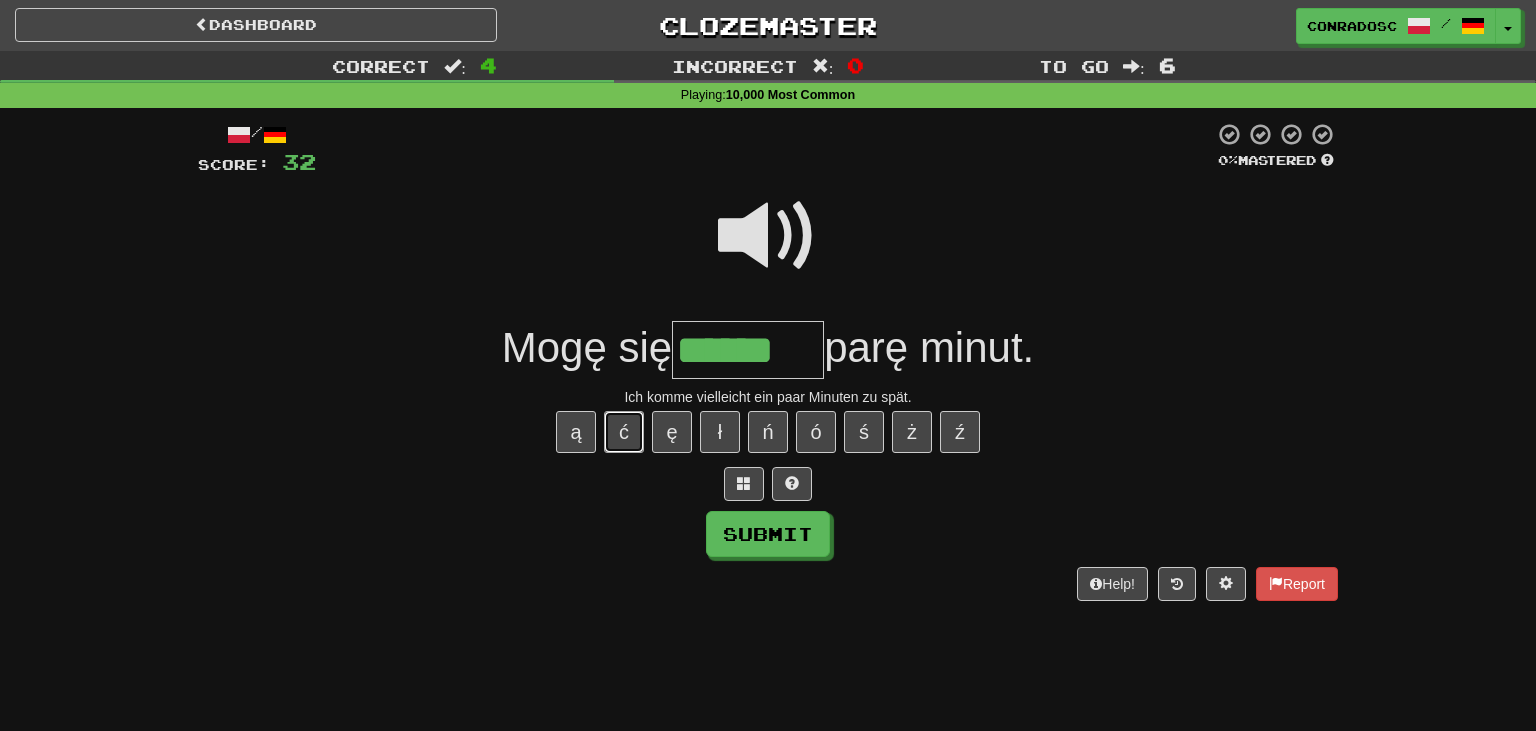 click on "ć" at bounding box center [624, 432] 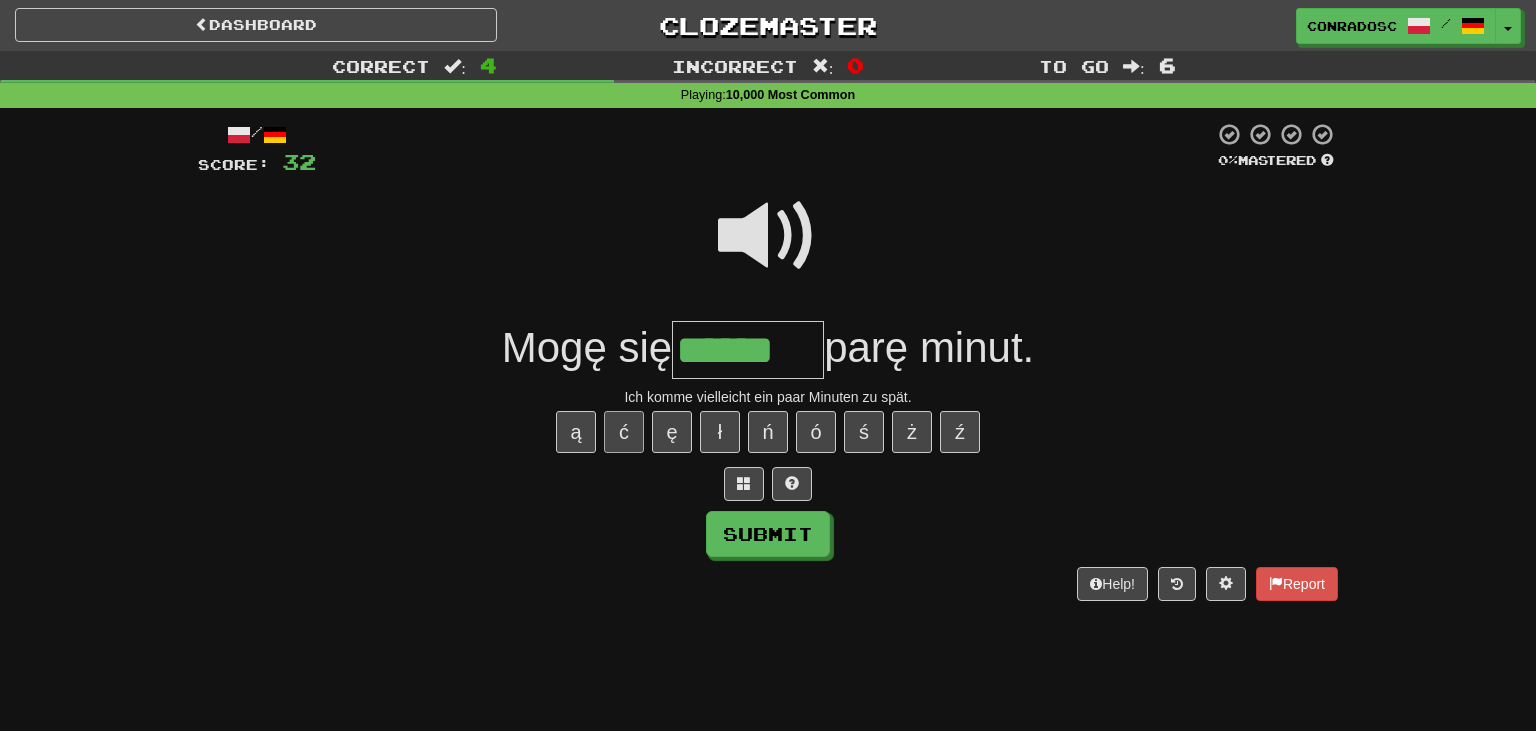type on "*******" 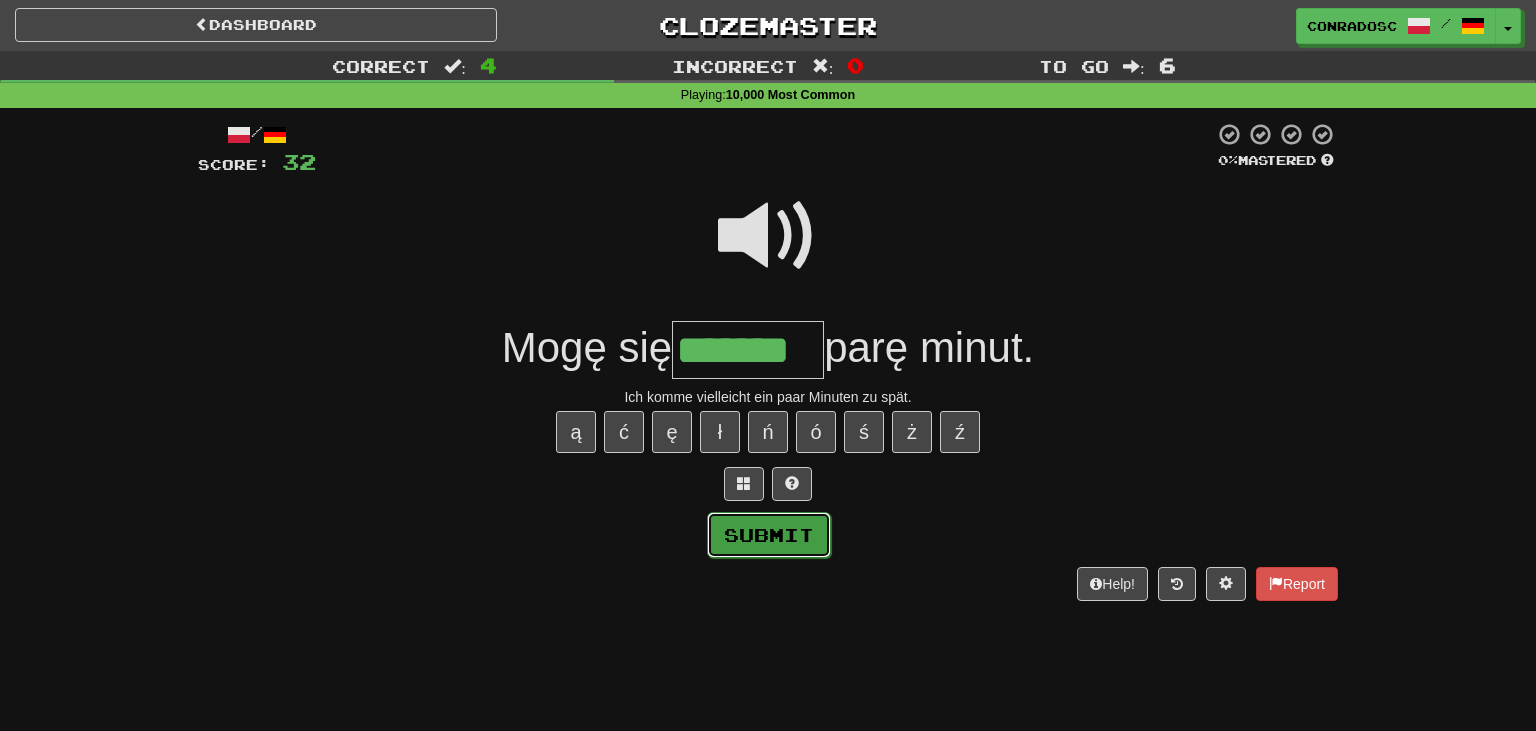 click on "Submit" at bounding box center (769, 535) 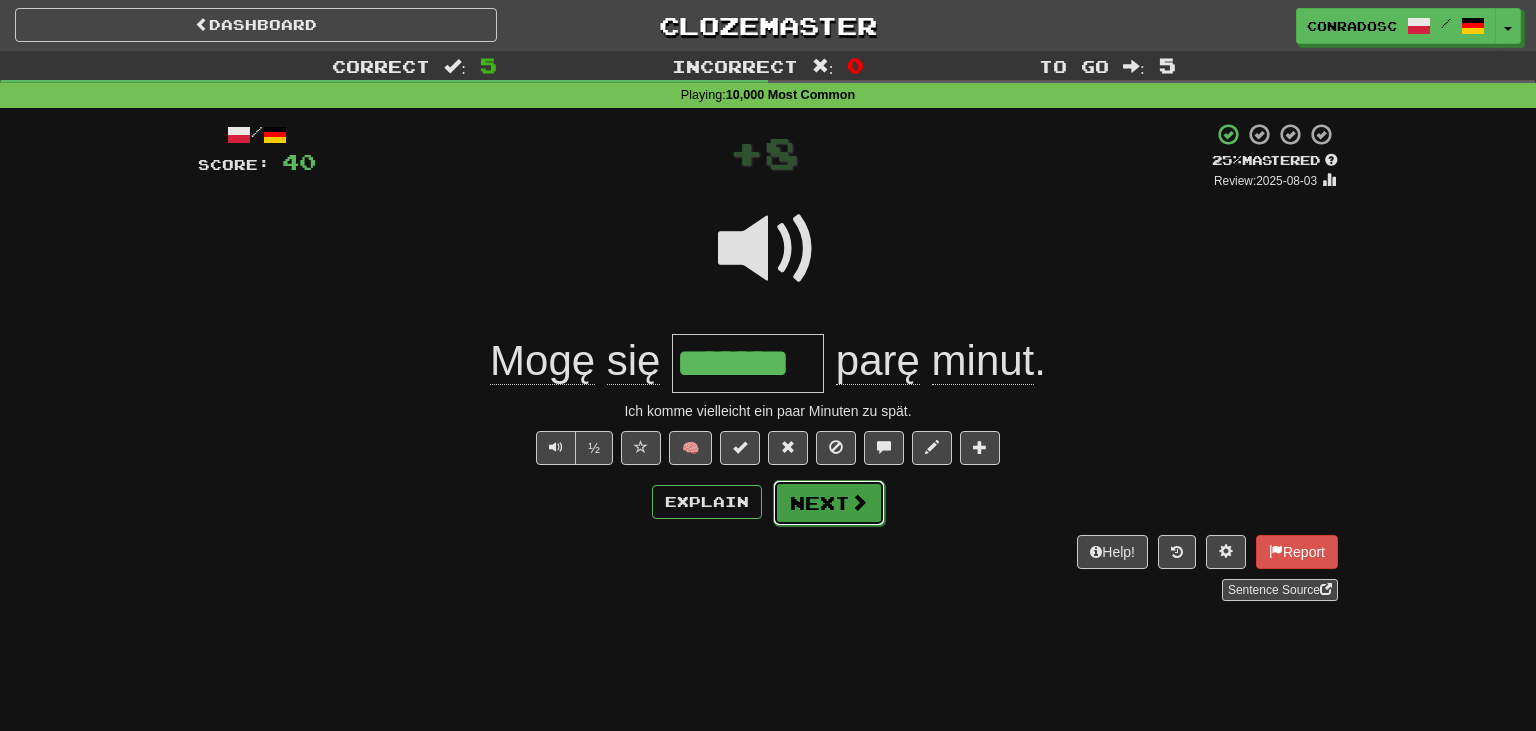 click on "Next" at bounding box center [829, 503] 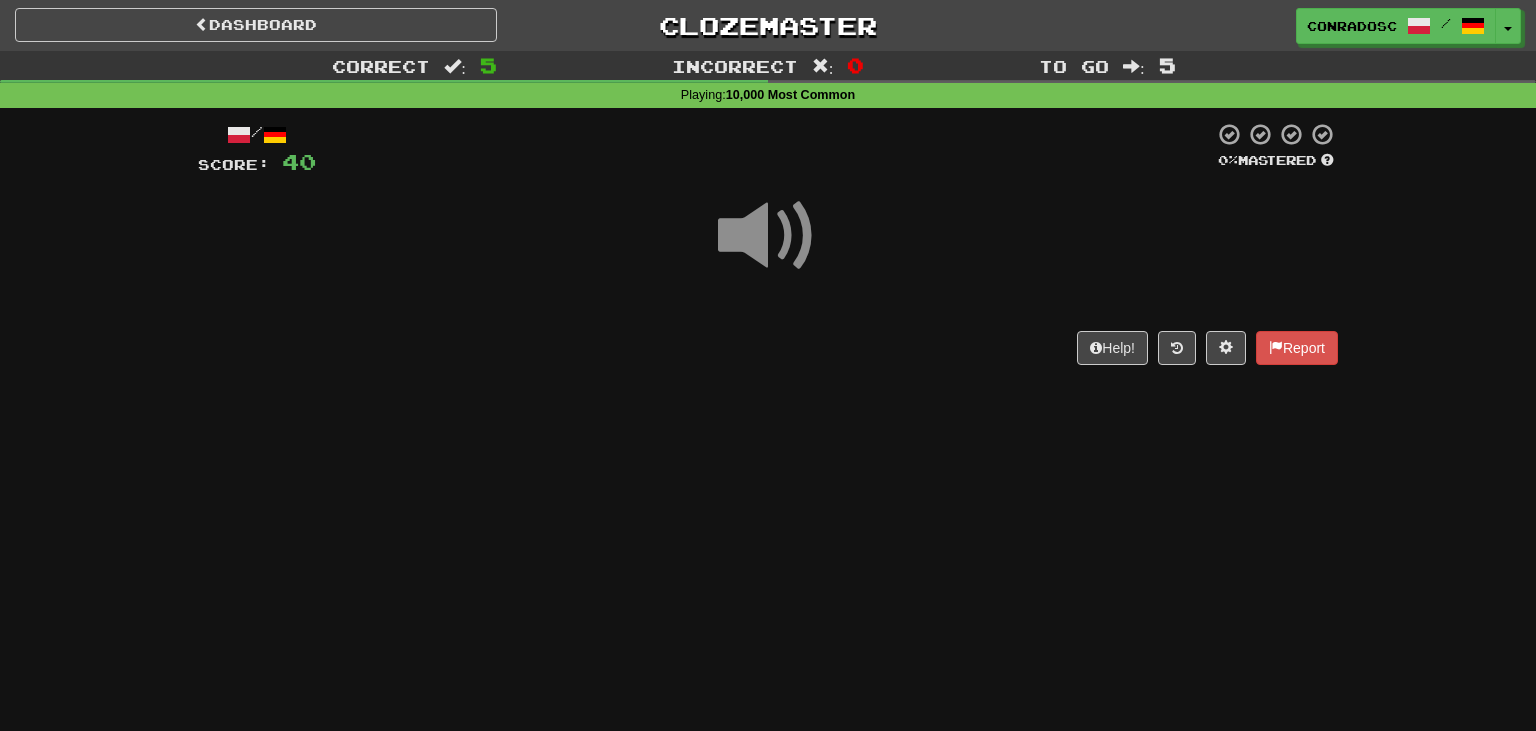 click at bounding box center (768, 236) 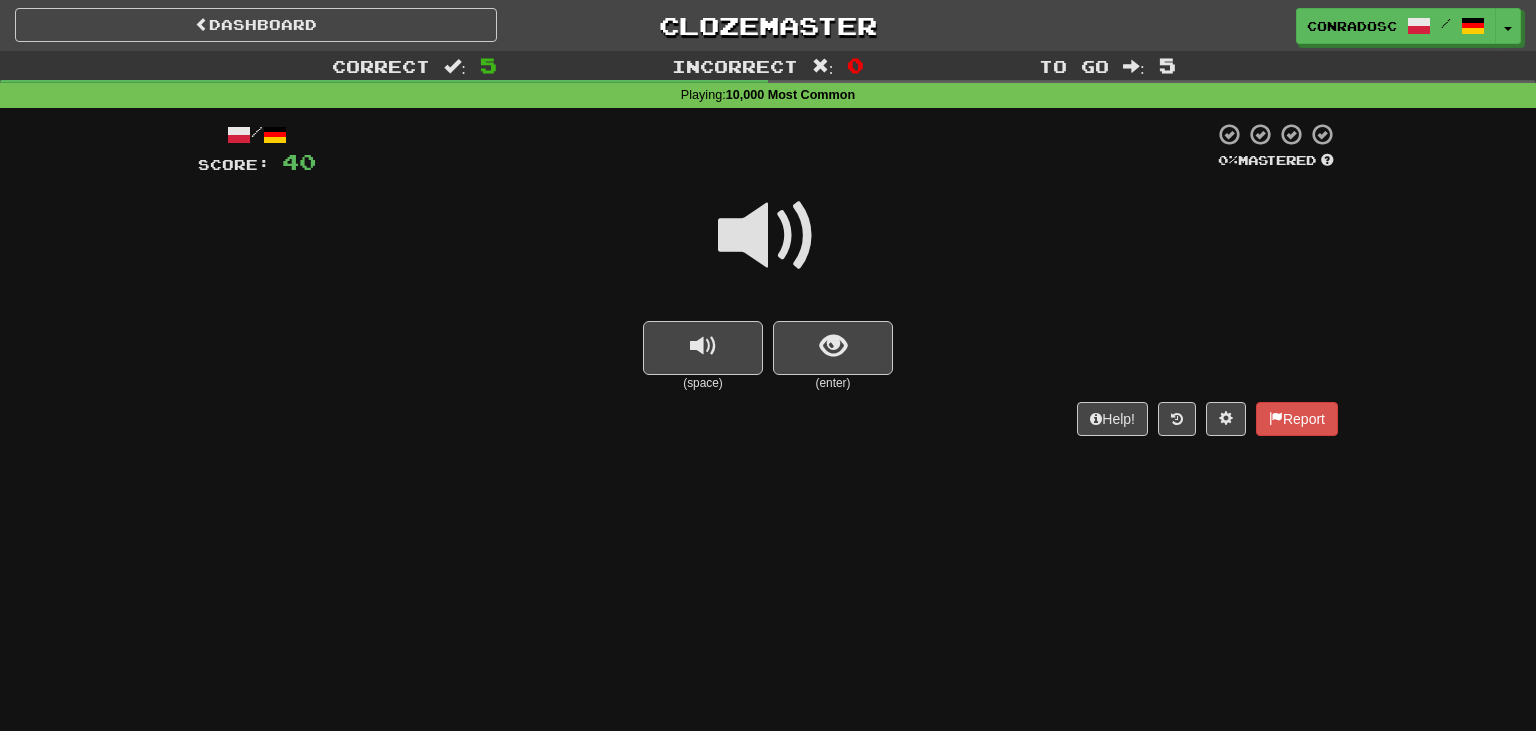 click at bounding box center (768, 236) 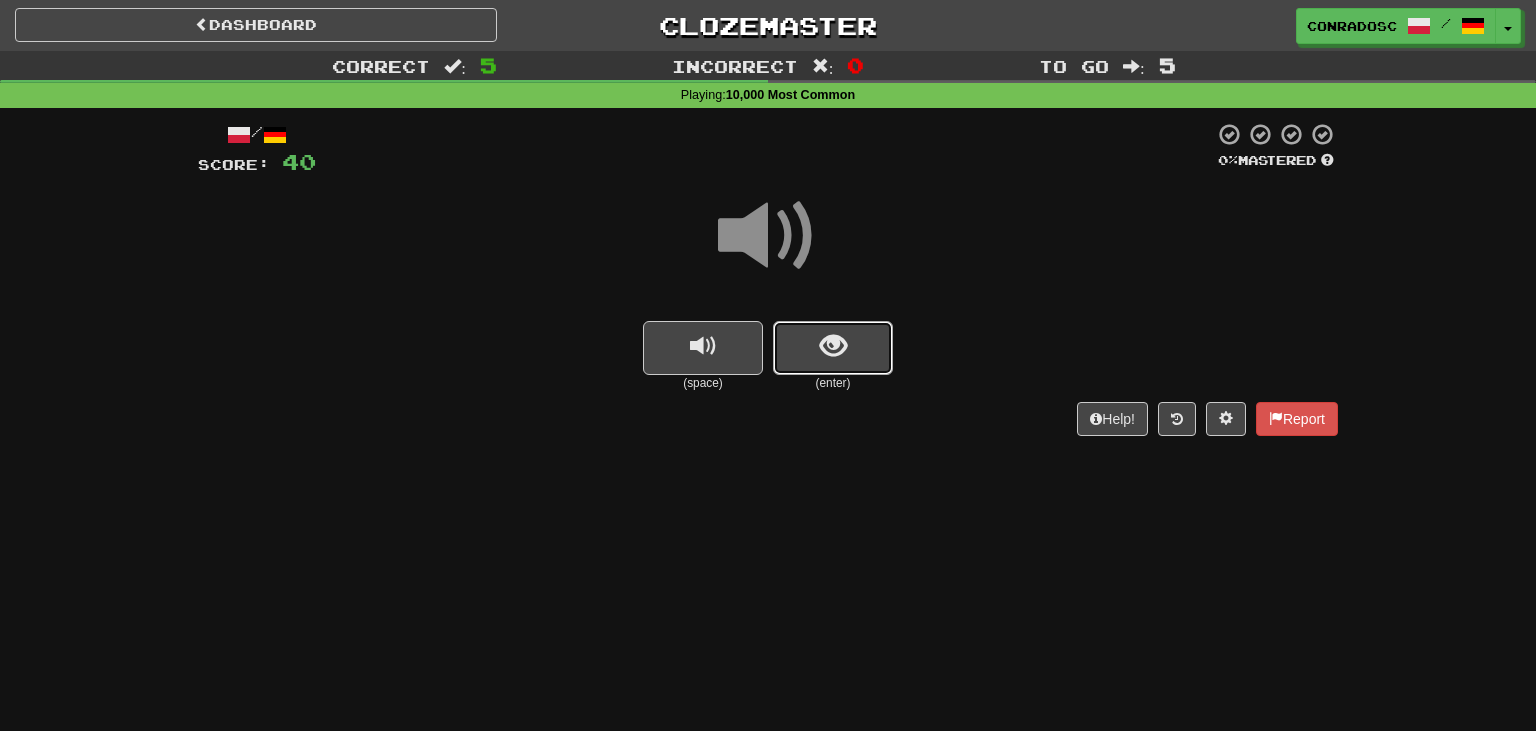 click at bounding box center (833, 346) 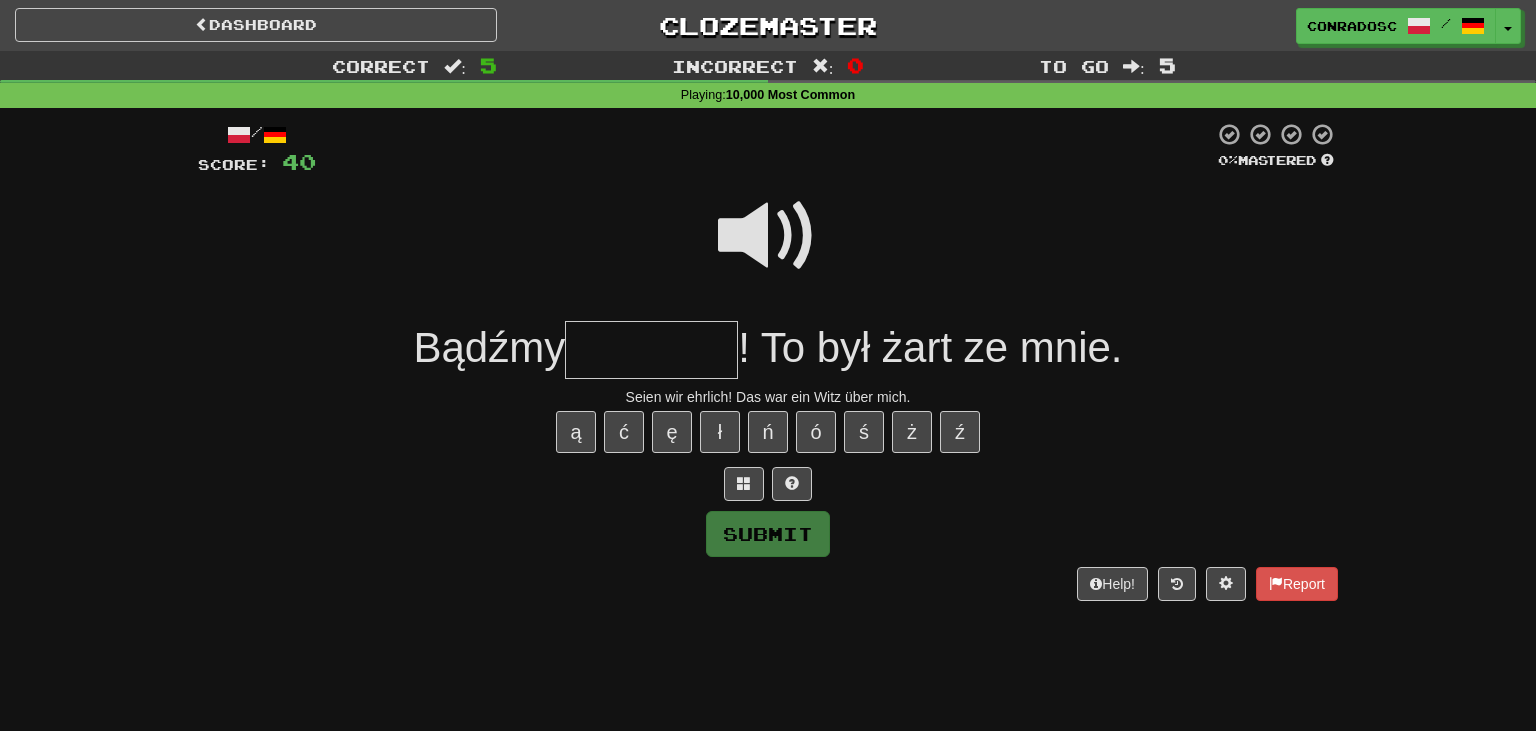click at bounding box center (768, 236) 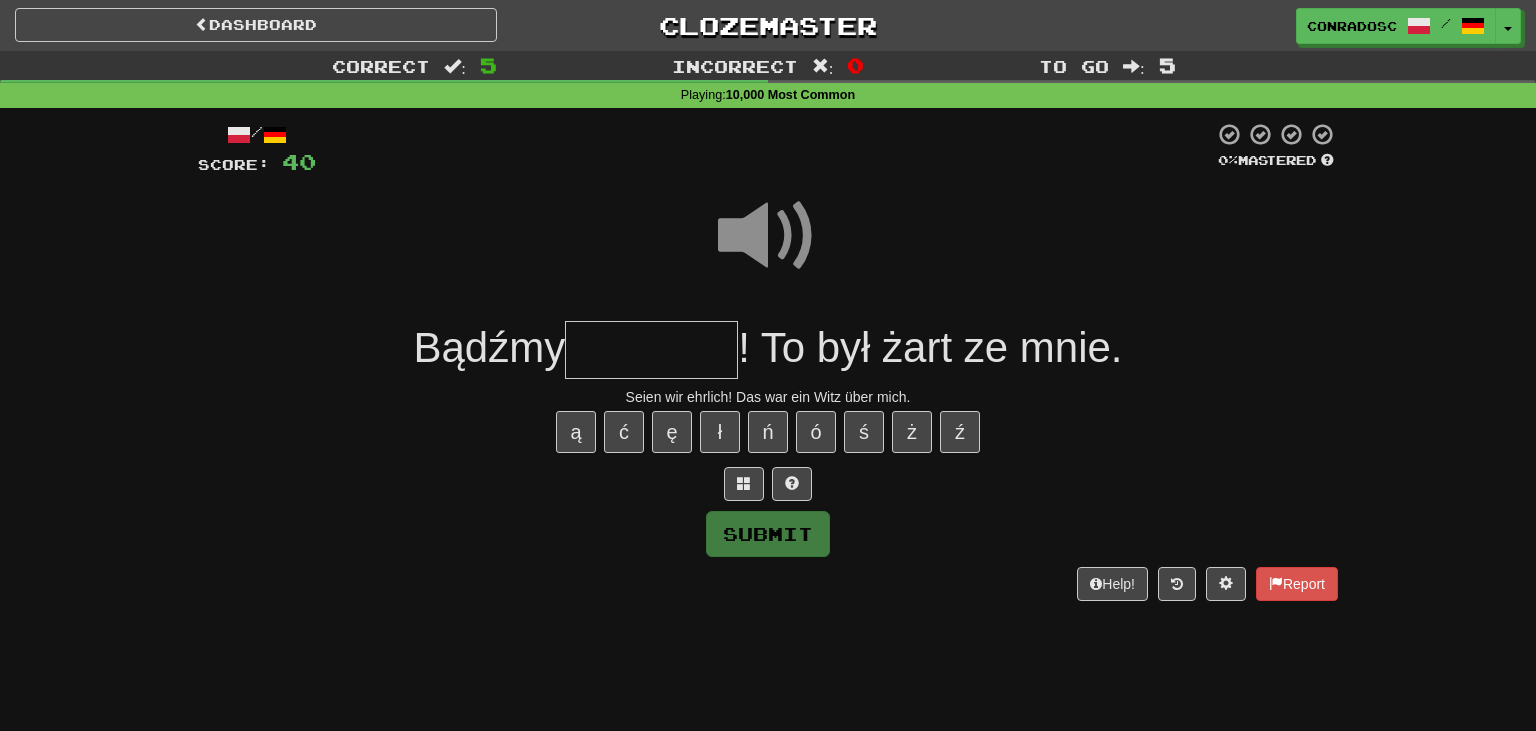 click at bounding box center [651, 350] 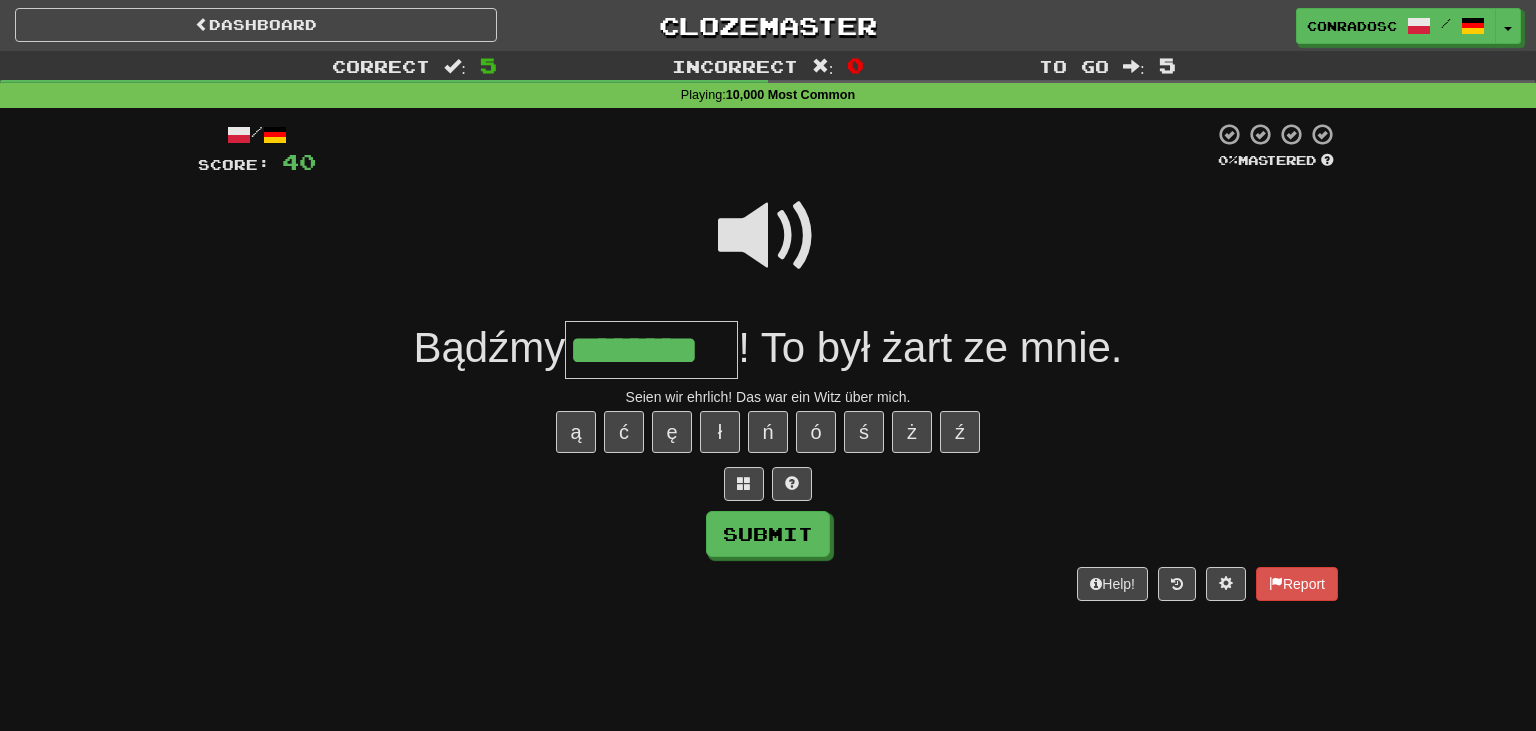 type on "********" 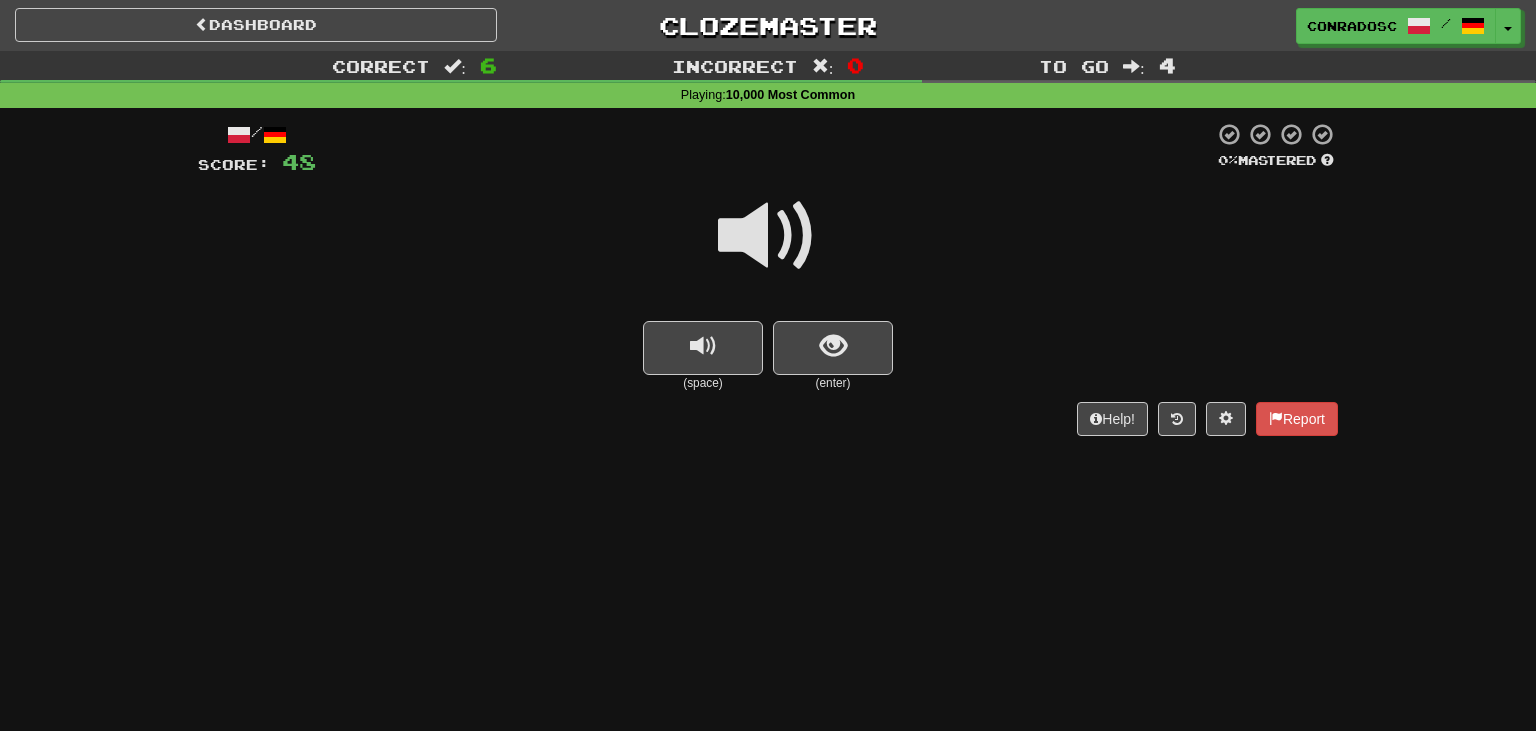 click at bounding box center [768, 236] 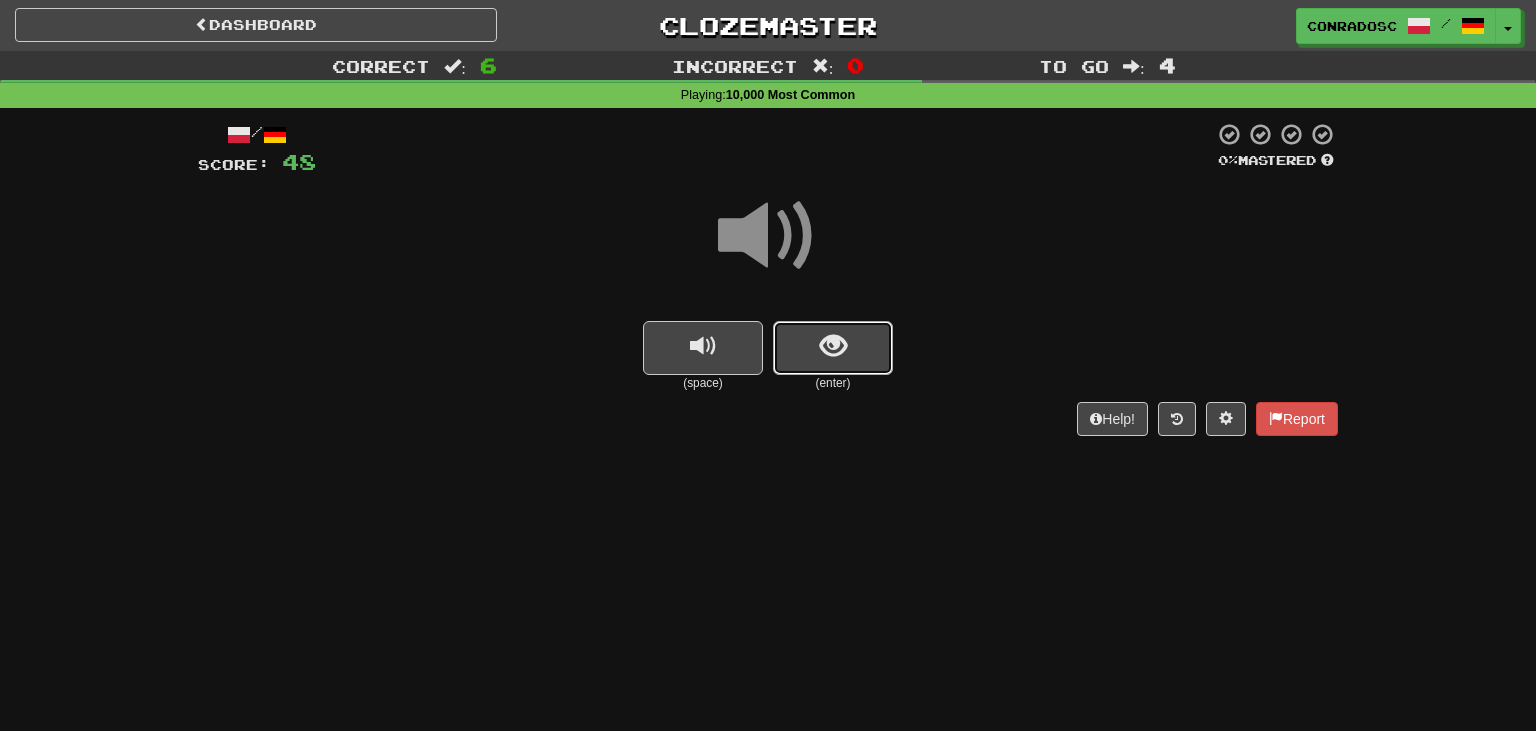 click at bounding box center [833, 346] 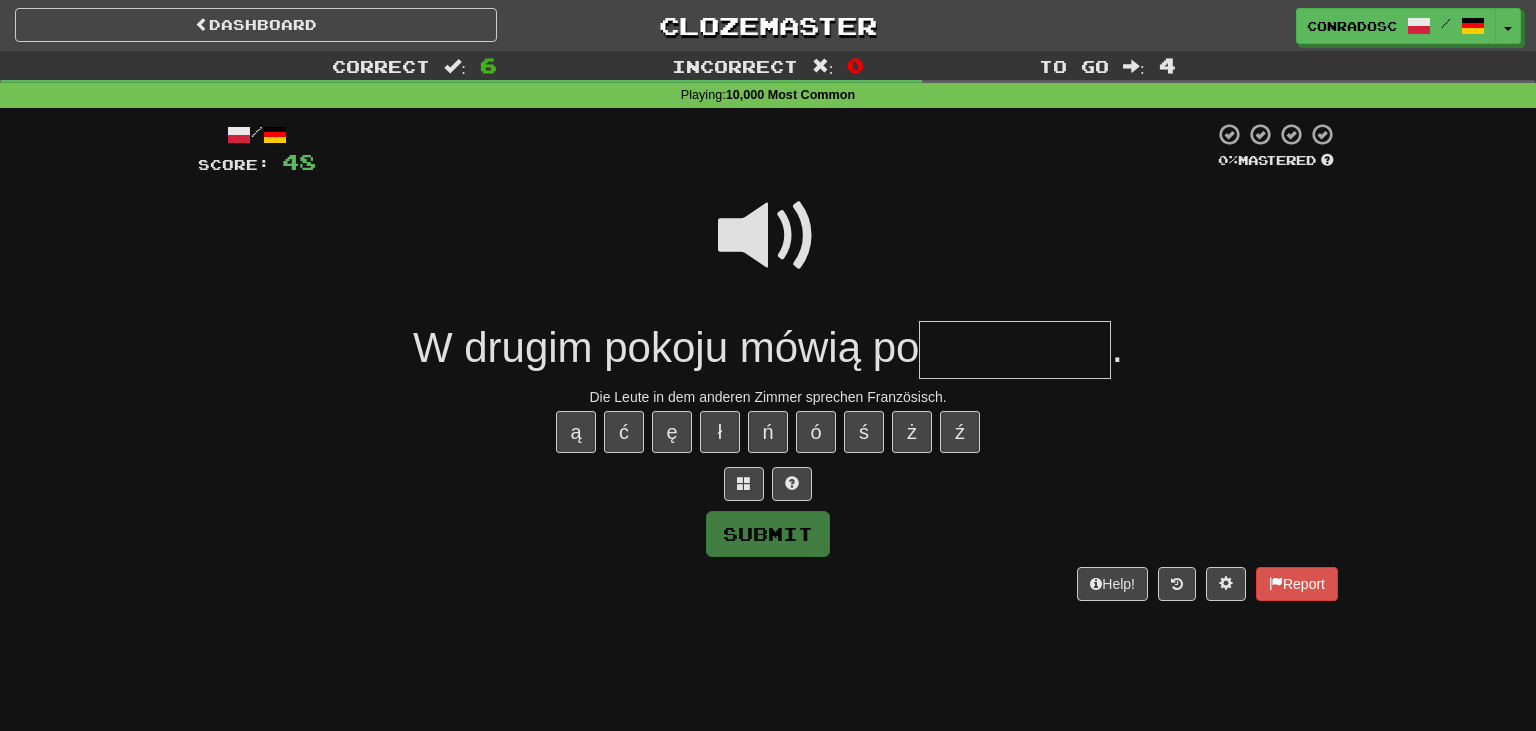 click at bounding box center (1015, 350) 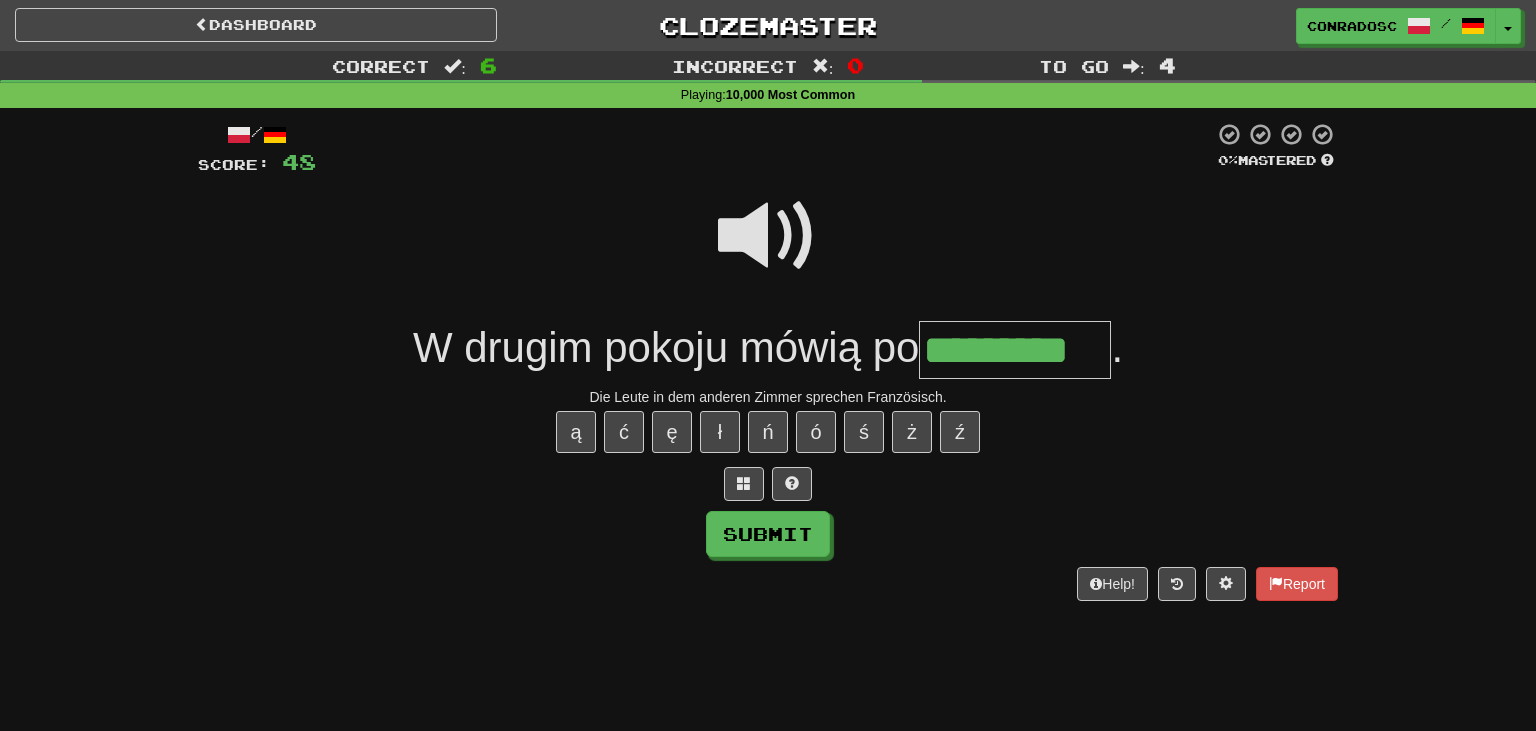 type on "*********" 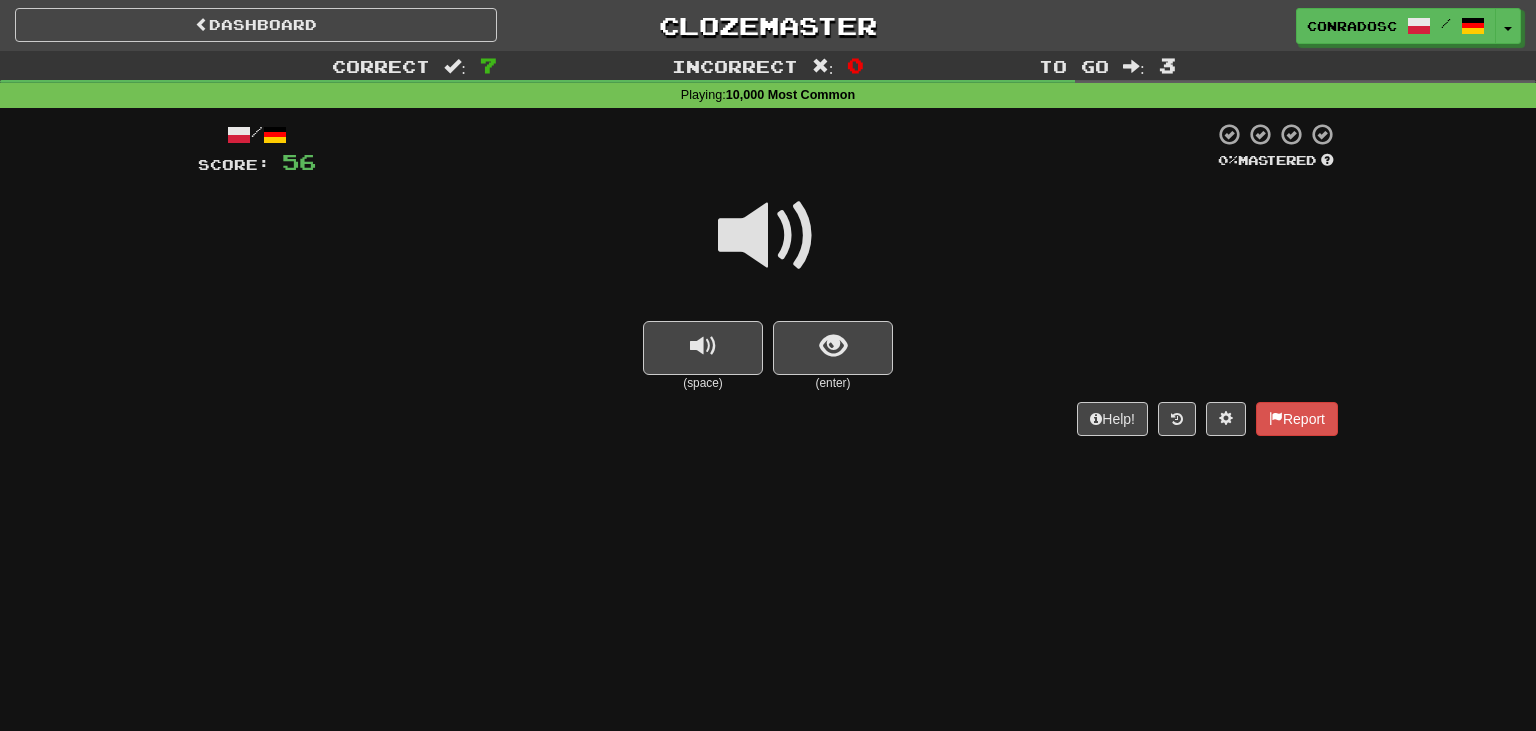 click at bounding box center [768, 236] 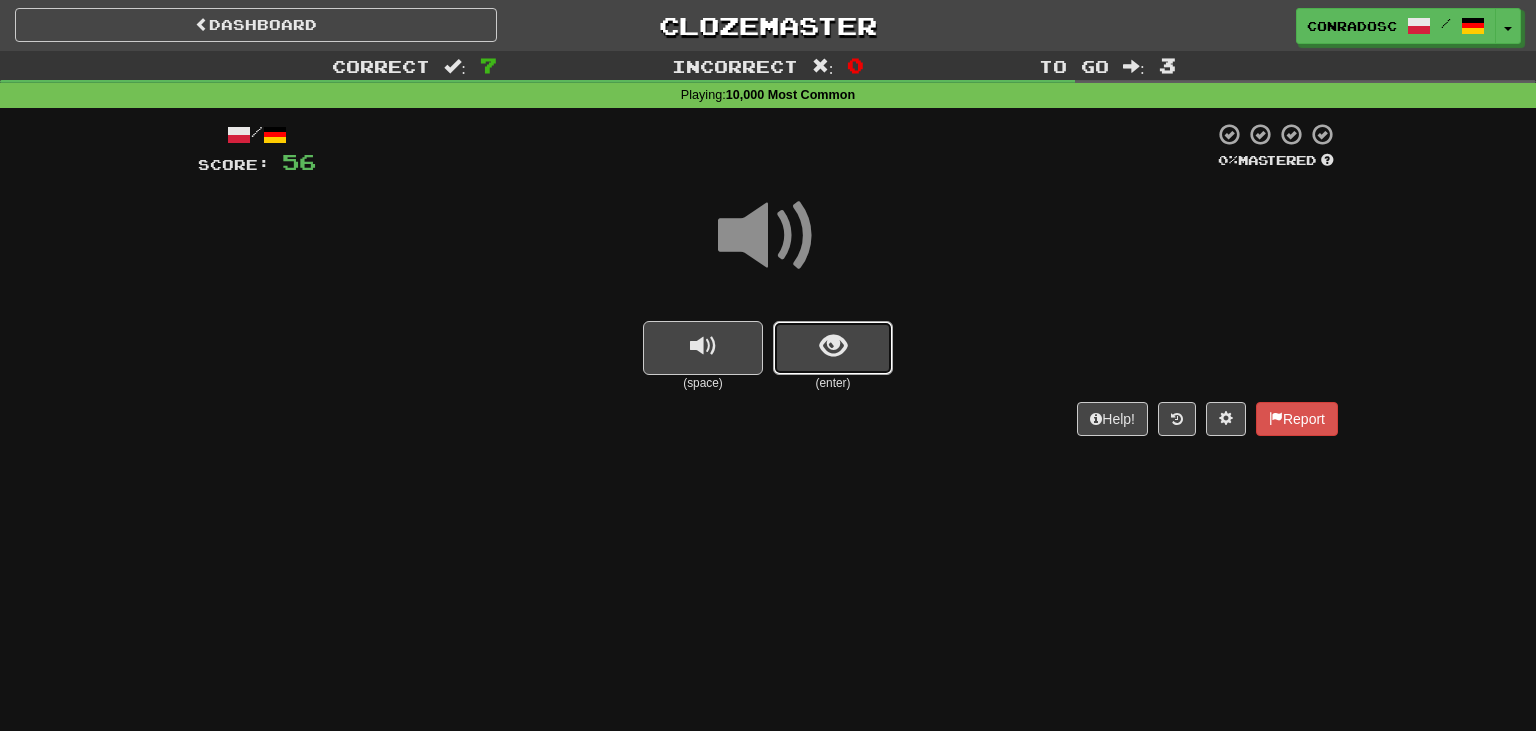 click at bounding box center (833, 348) 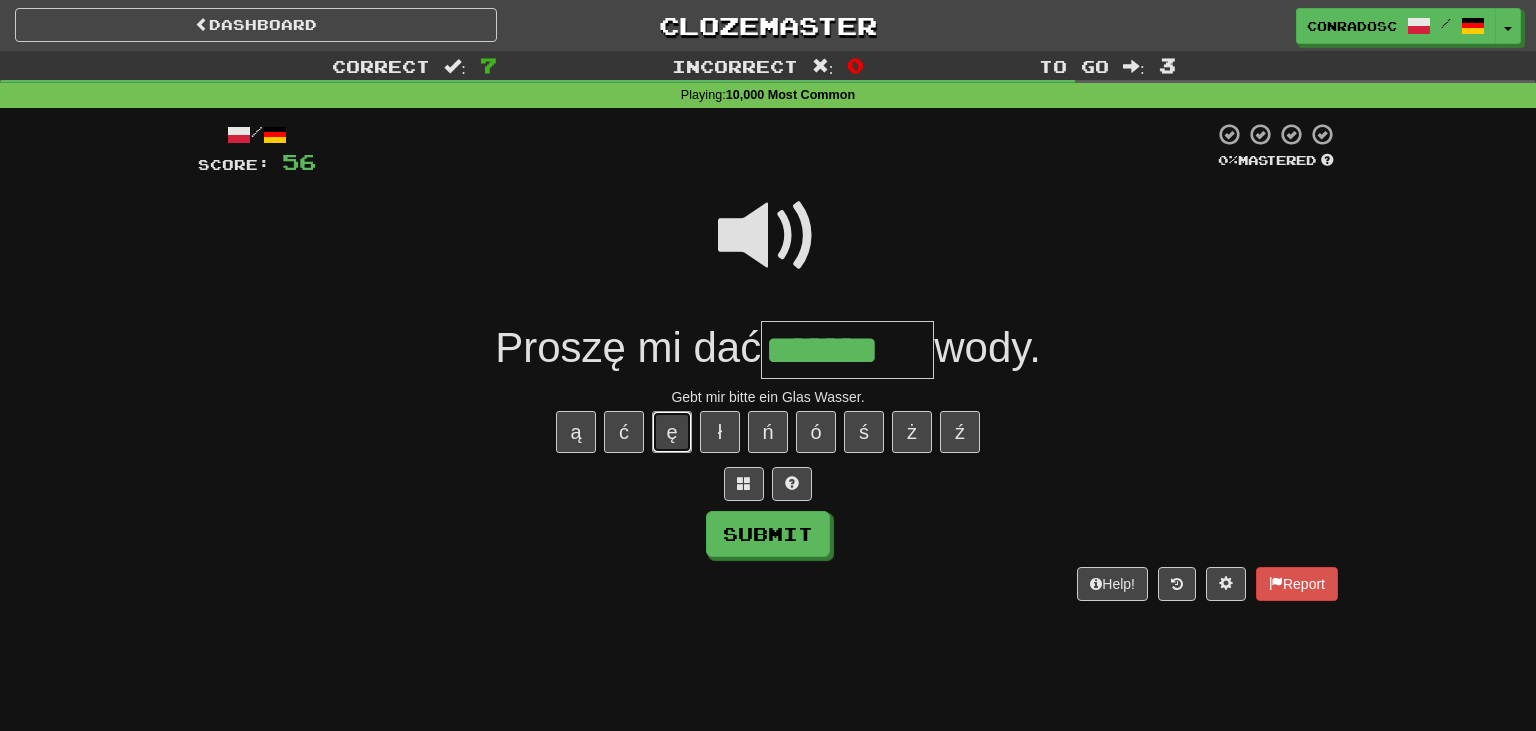 click on "ę" at bounding box center [672, 432] 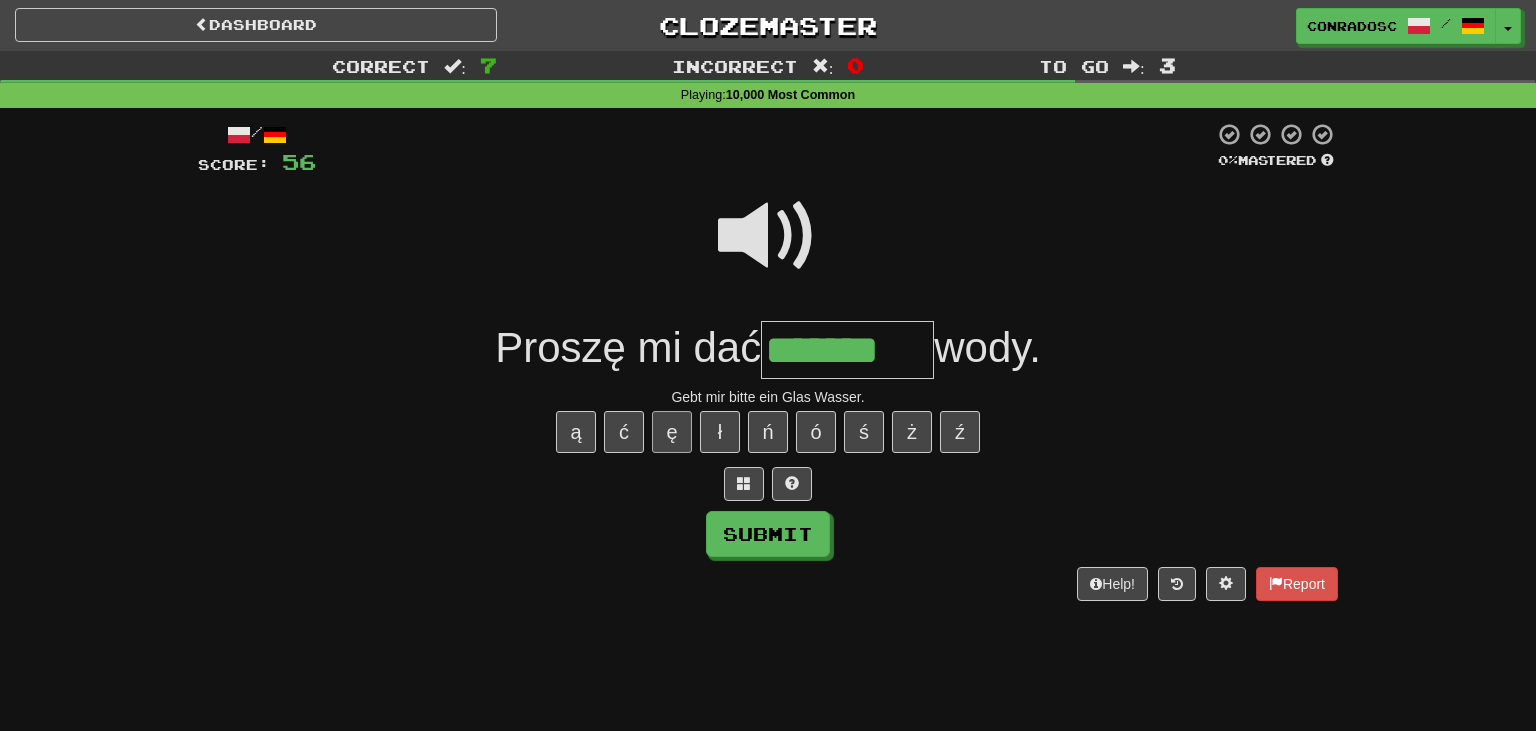 type on "********" 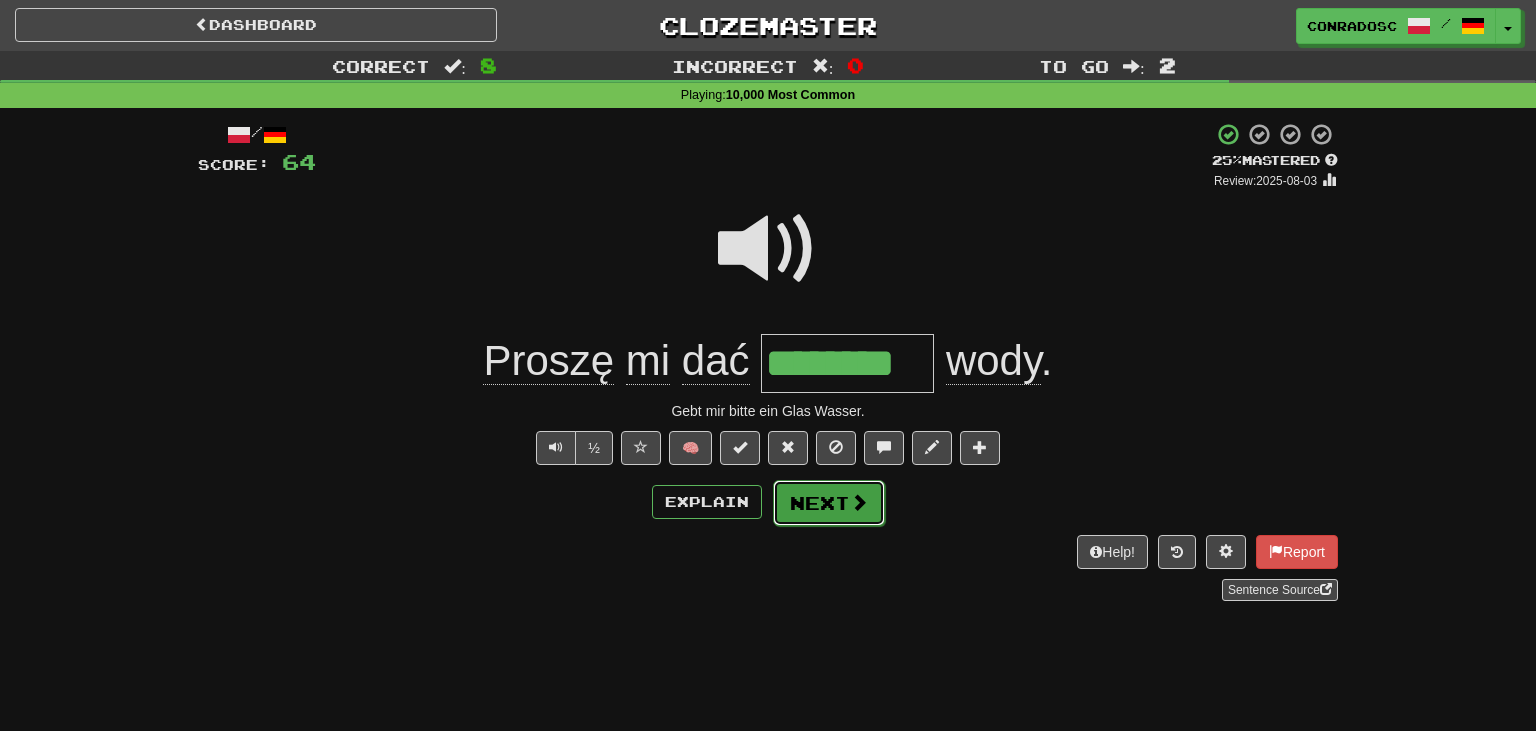click on "Next" at bounding box center (829, 503) 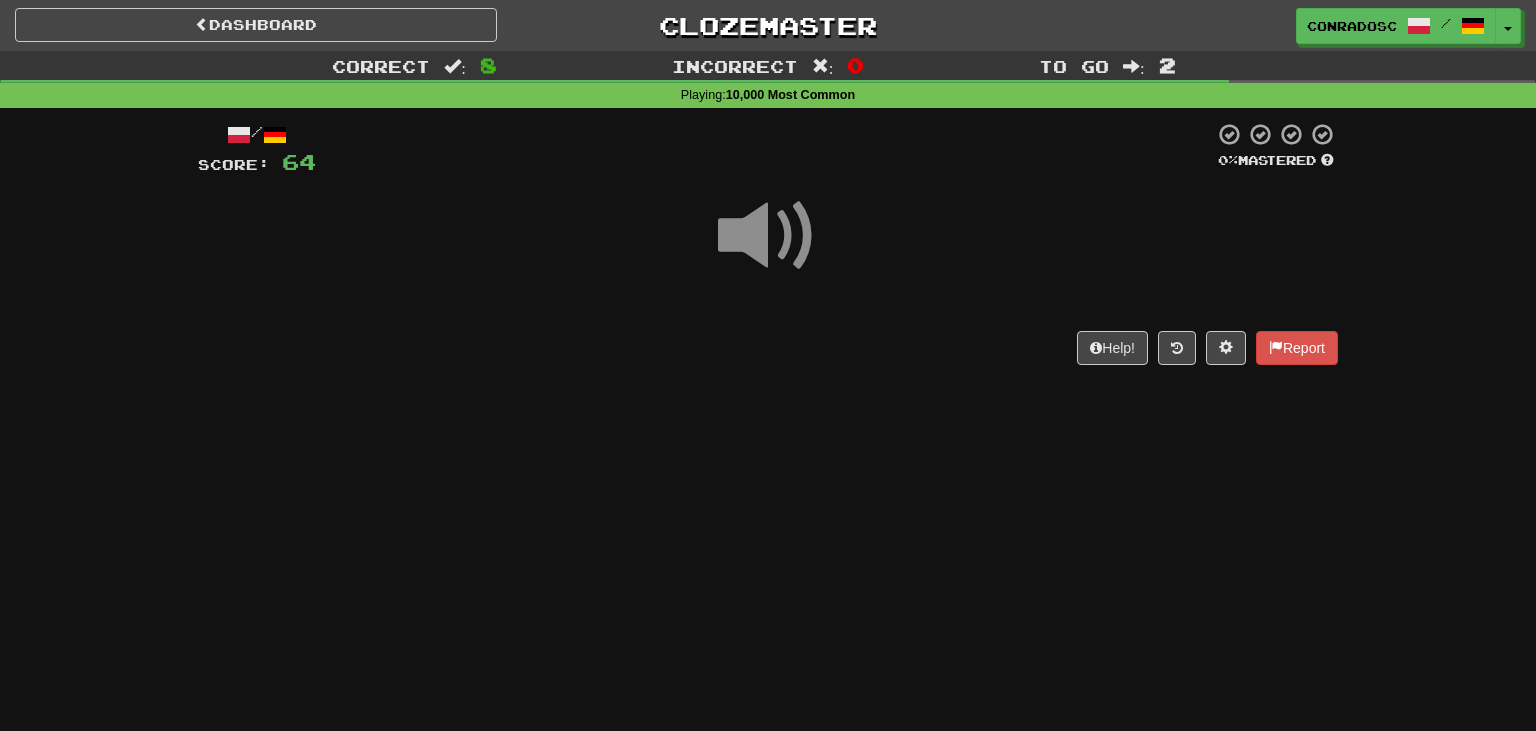 click at bounding box center [768, 236] 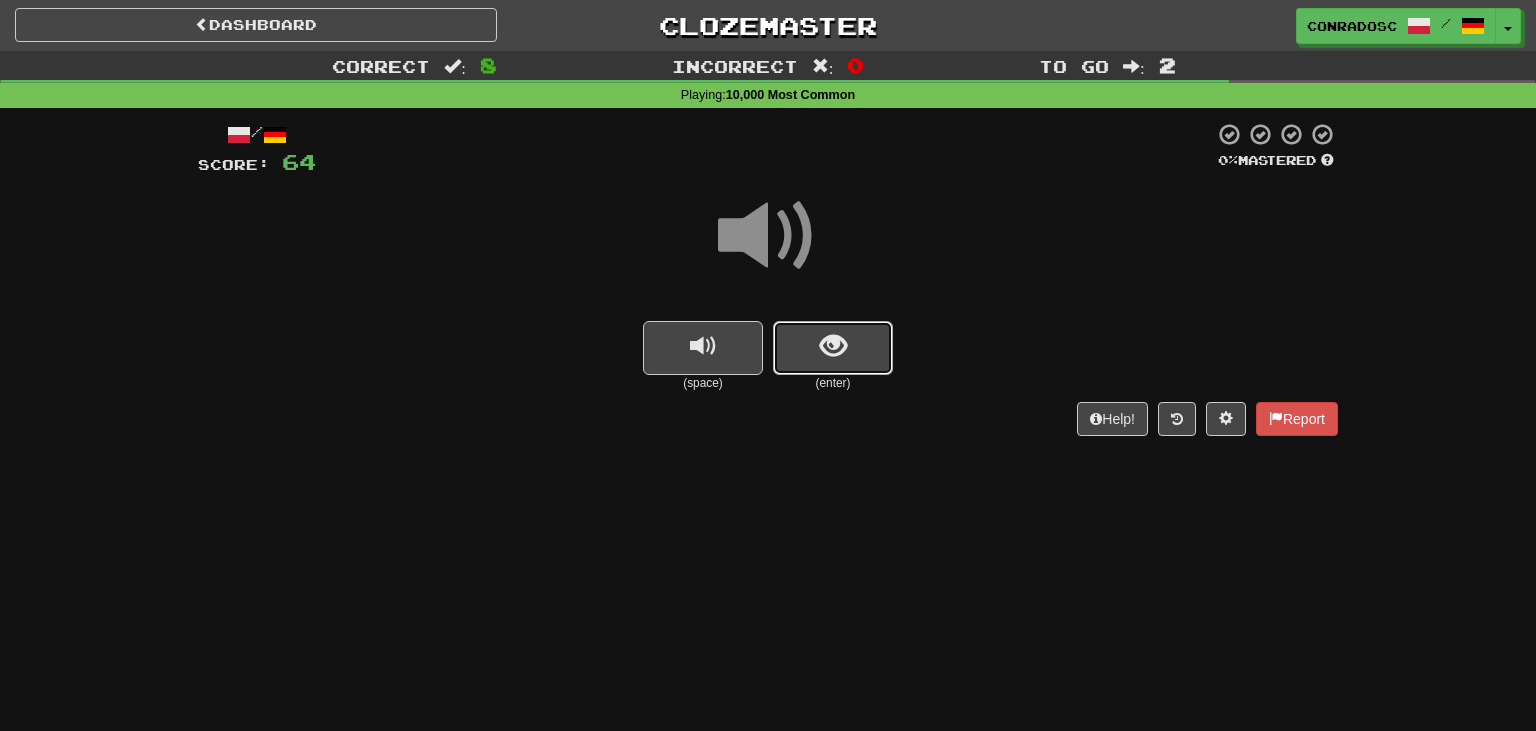 click at bounding box center (833, 346) 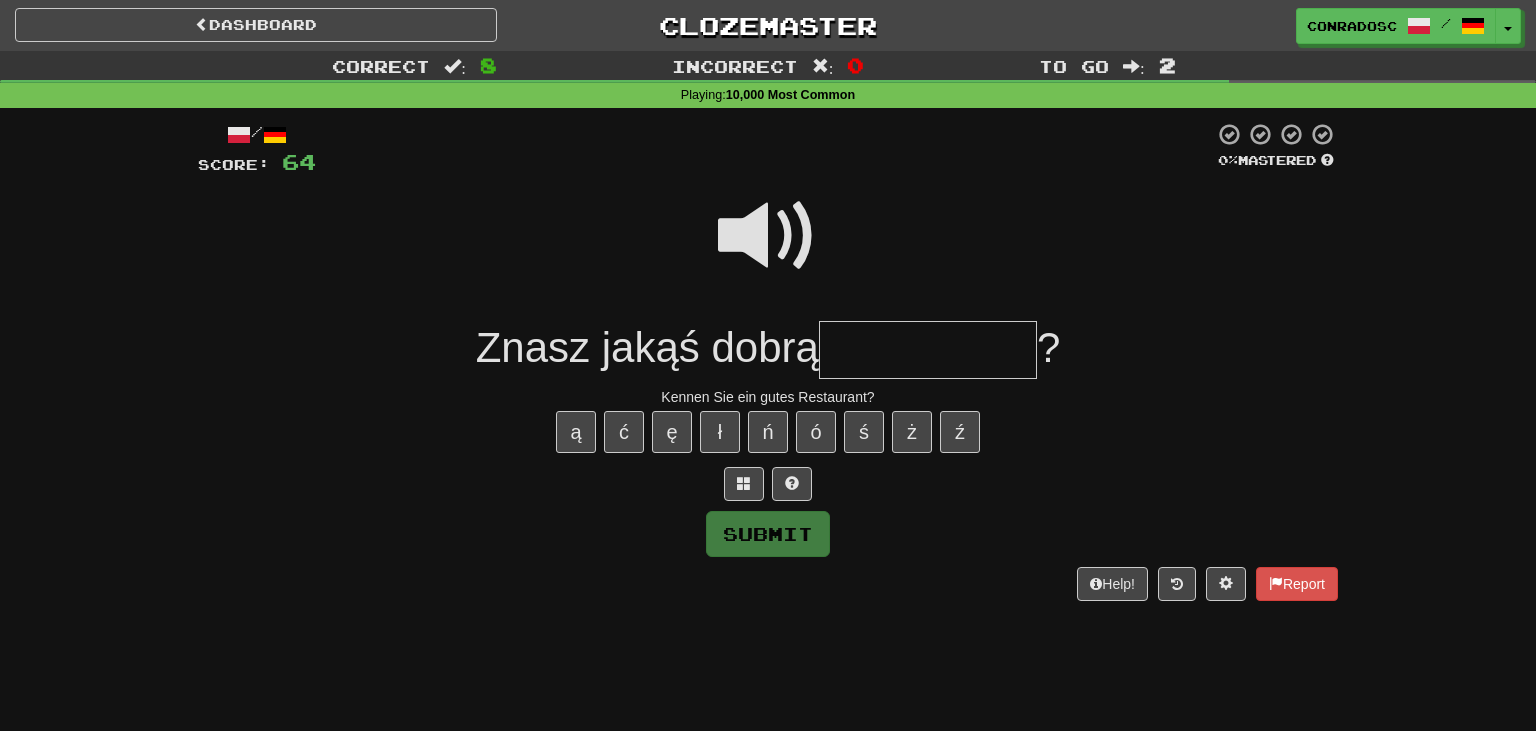 click at bounding box center [928, 350] 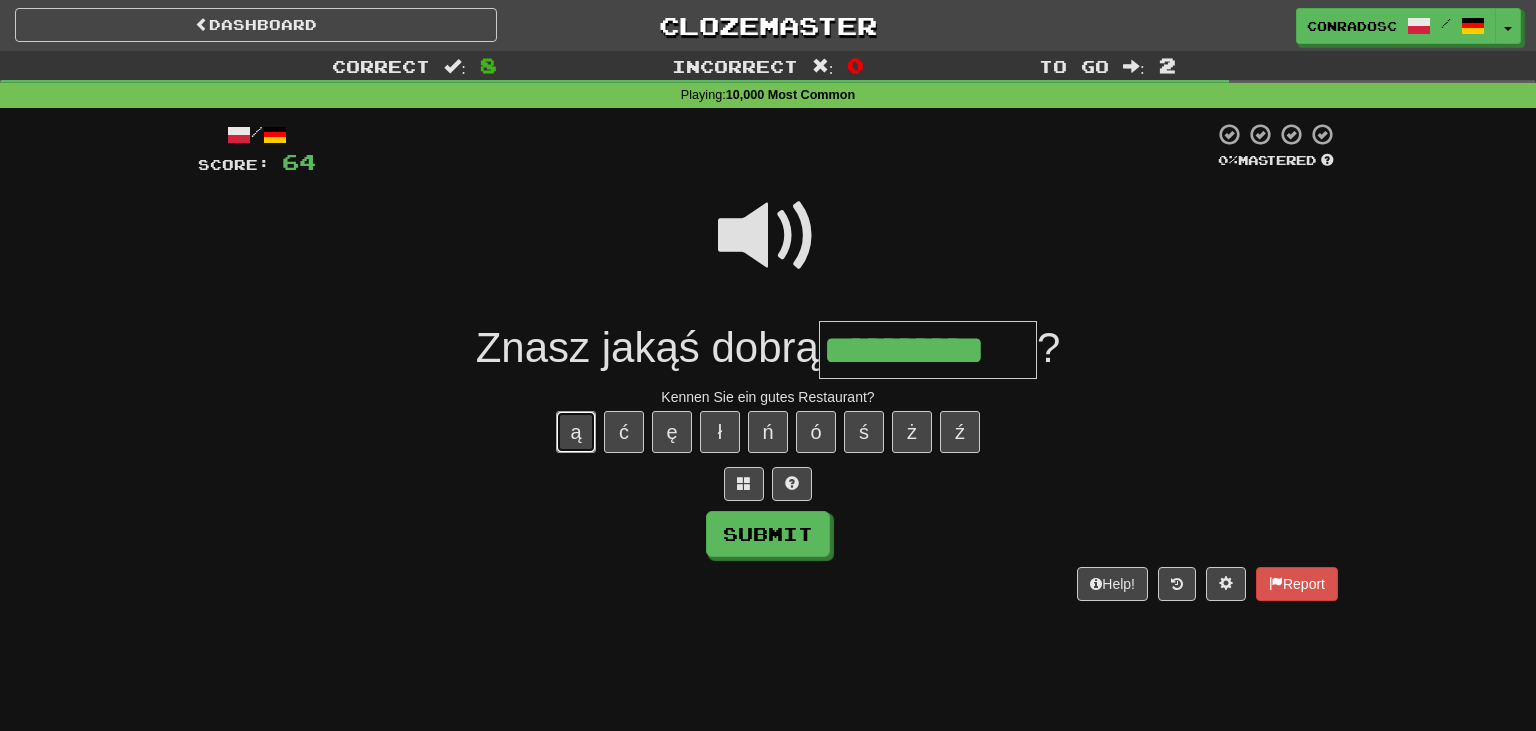 click on "ą" at bounding box center [576, 432] 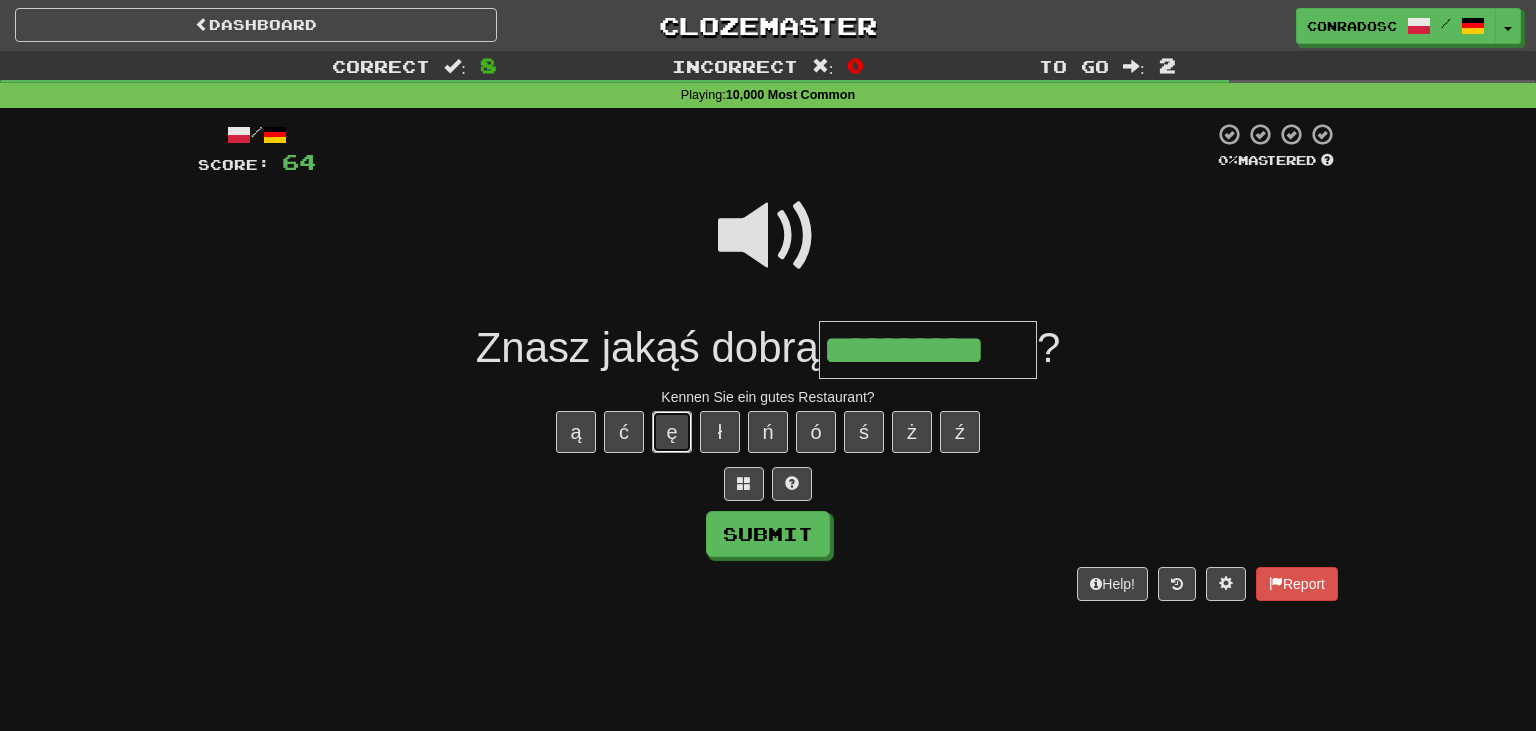 click on "ę" at bounding box center [672, 432] 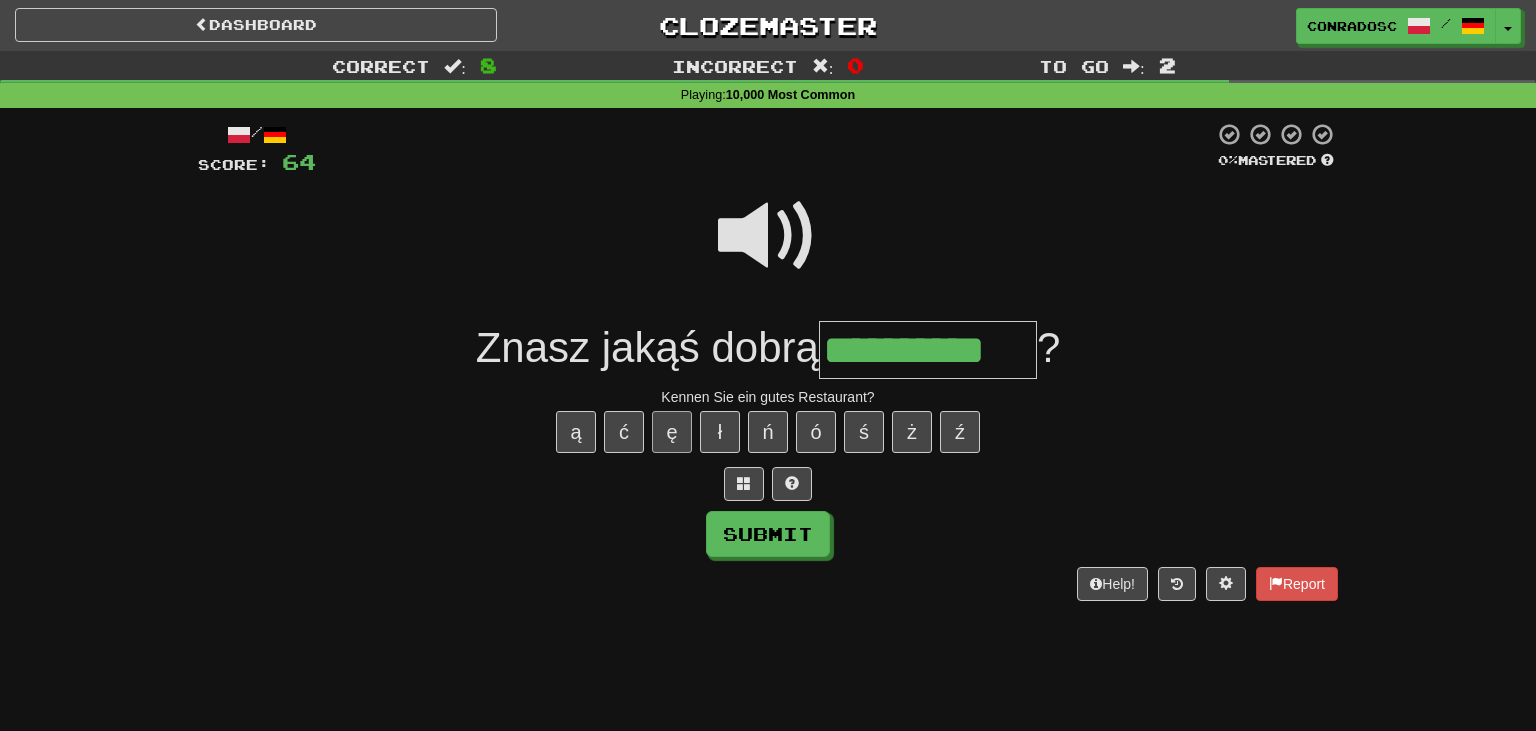 type on "**********" 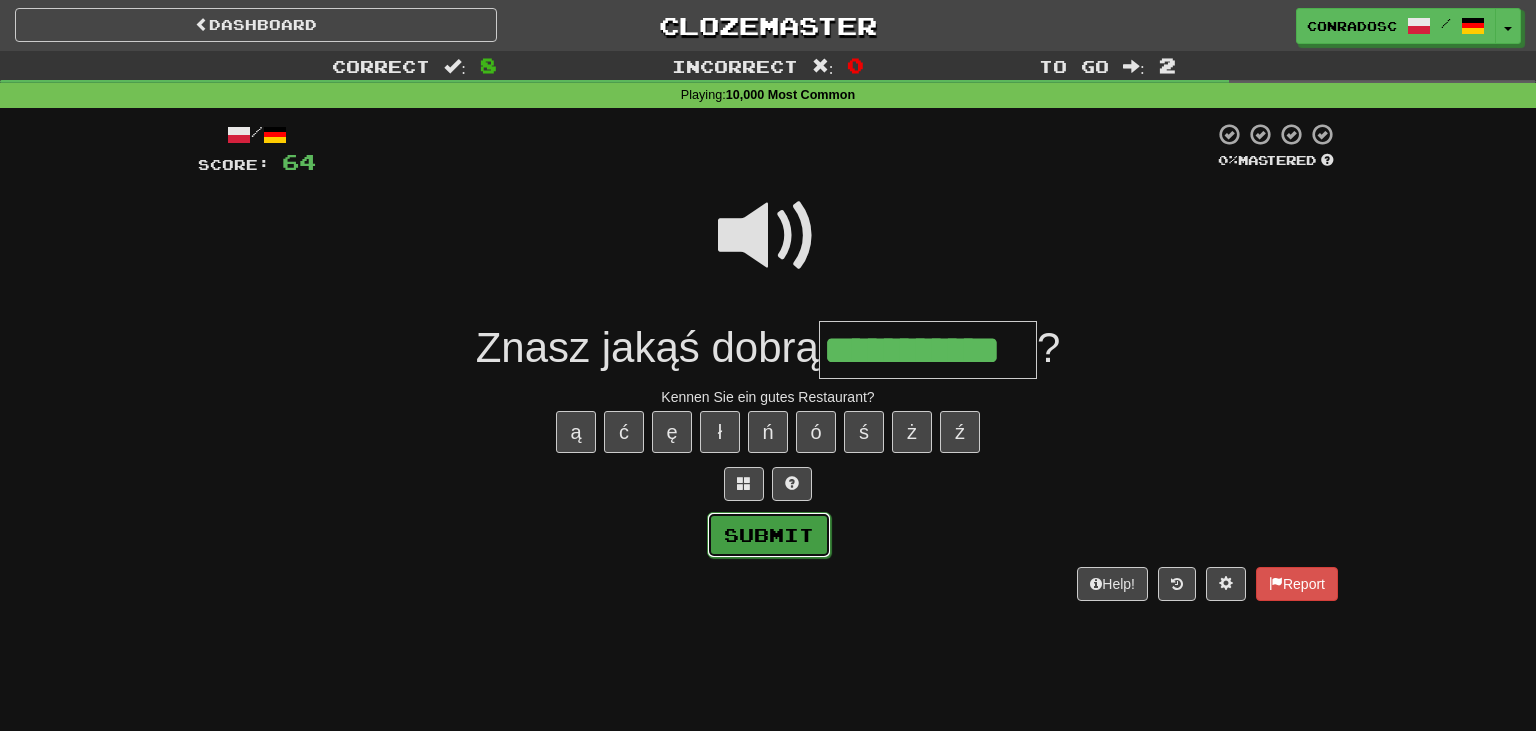 click on "Submit" at bounding box center [769, 535] 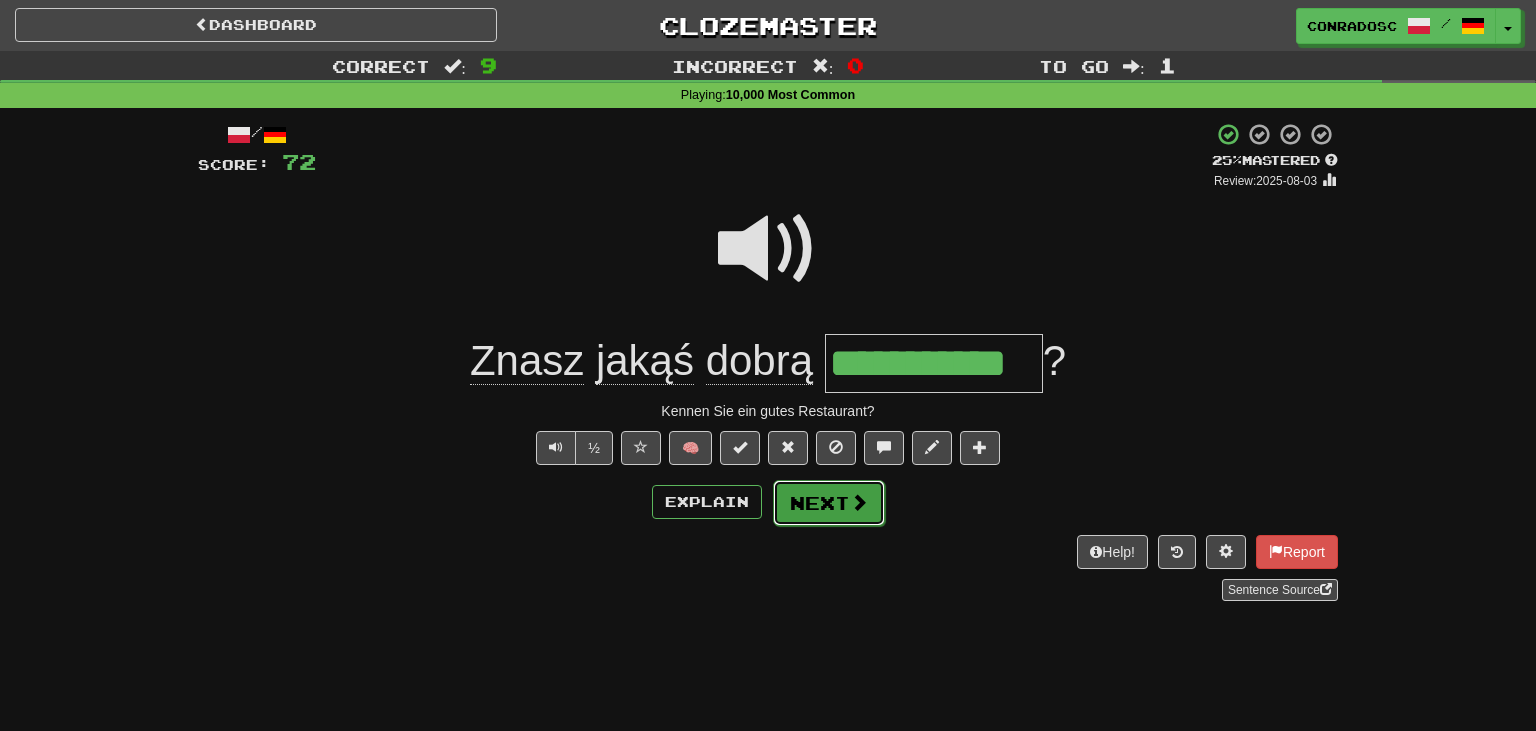 click at bounding box center (859, 502) 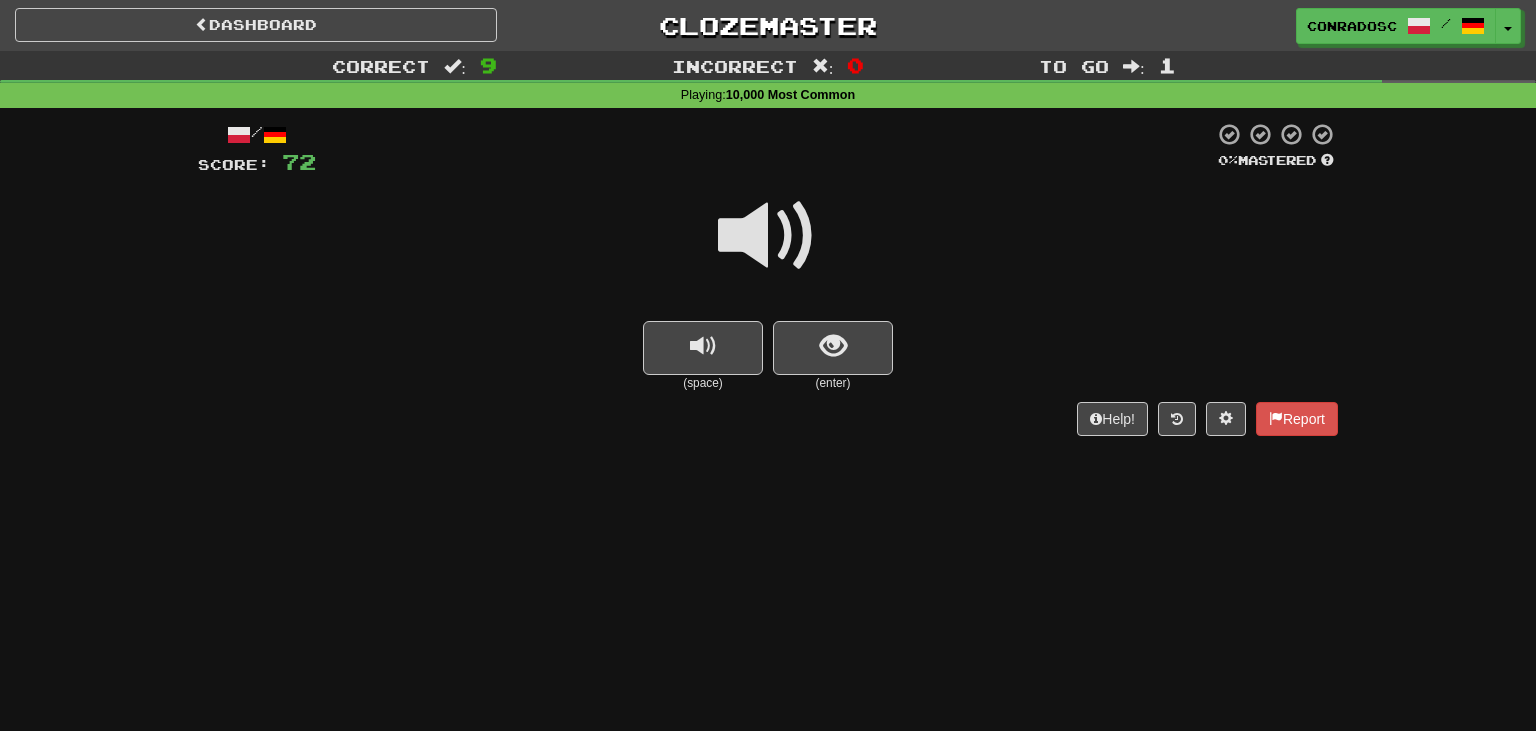 click at bounding box center (768, 236) 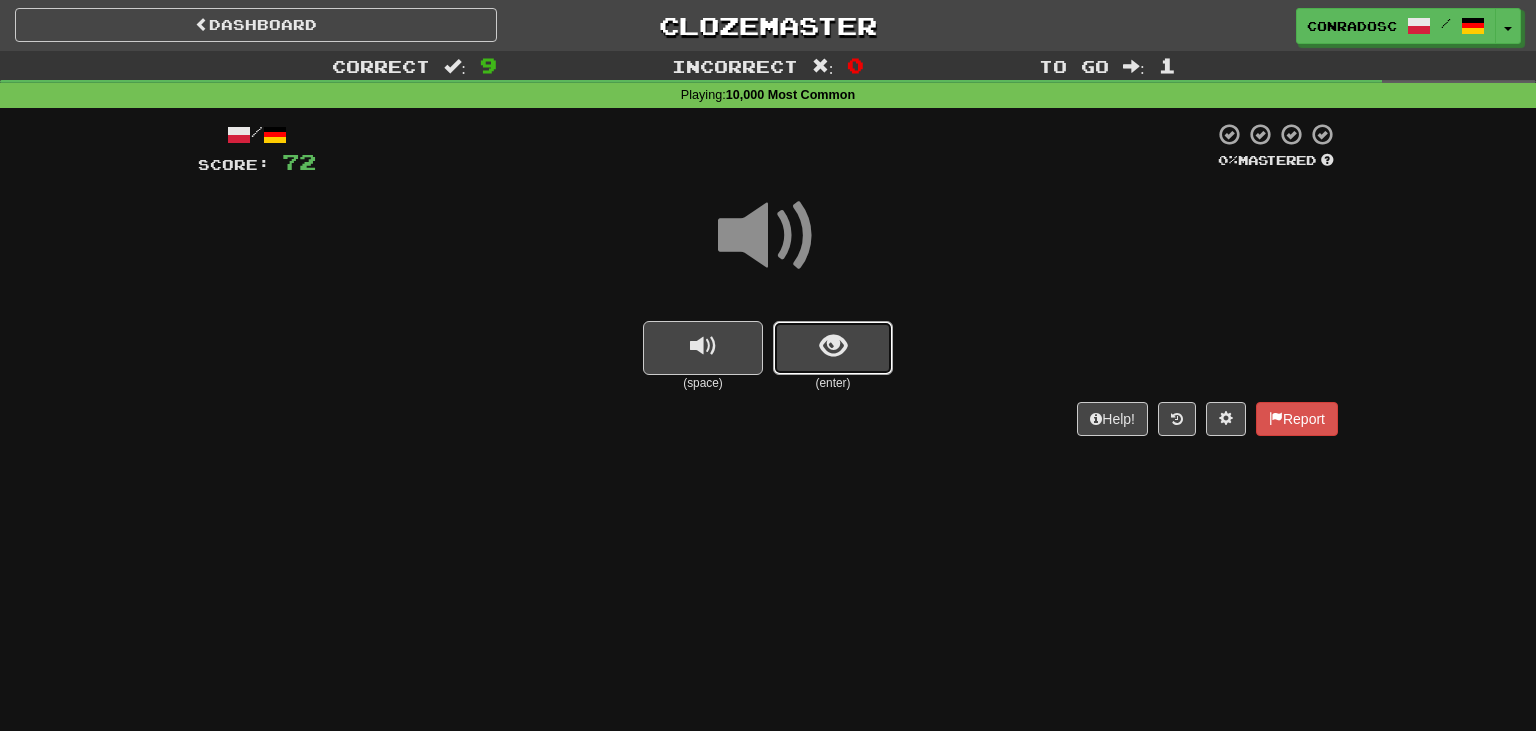 click at bounding box center (833, 346) 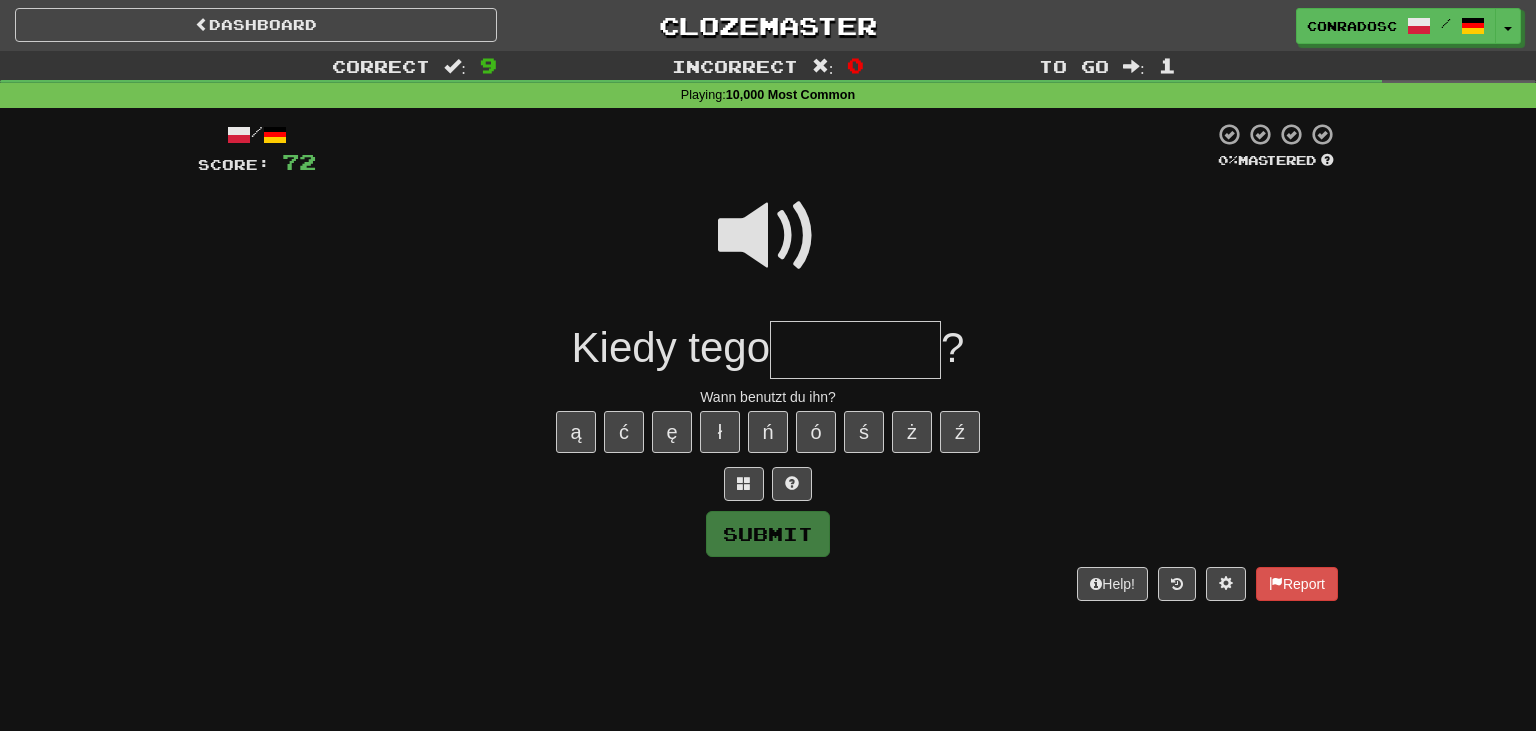 click at bounding box center [855, 350] 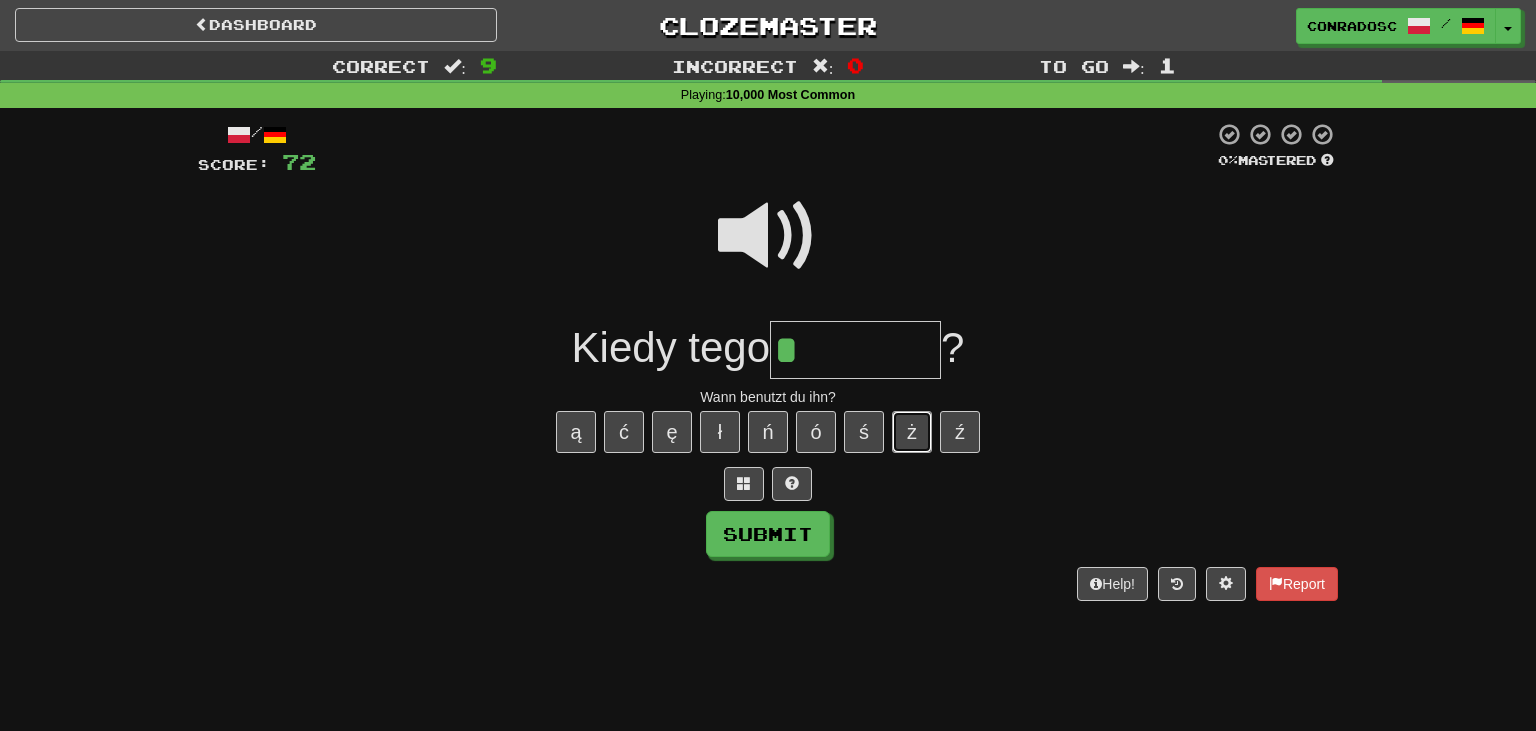 click on "ż" at bounding box center [912, 432] 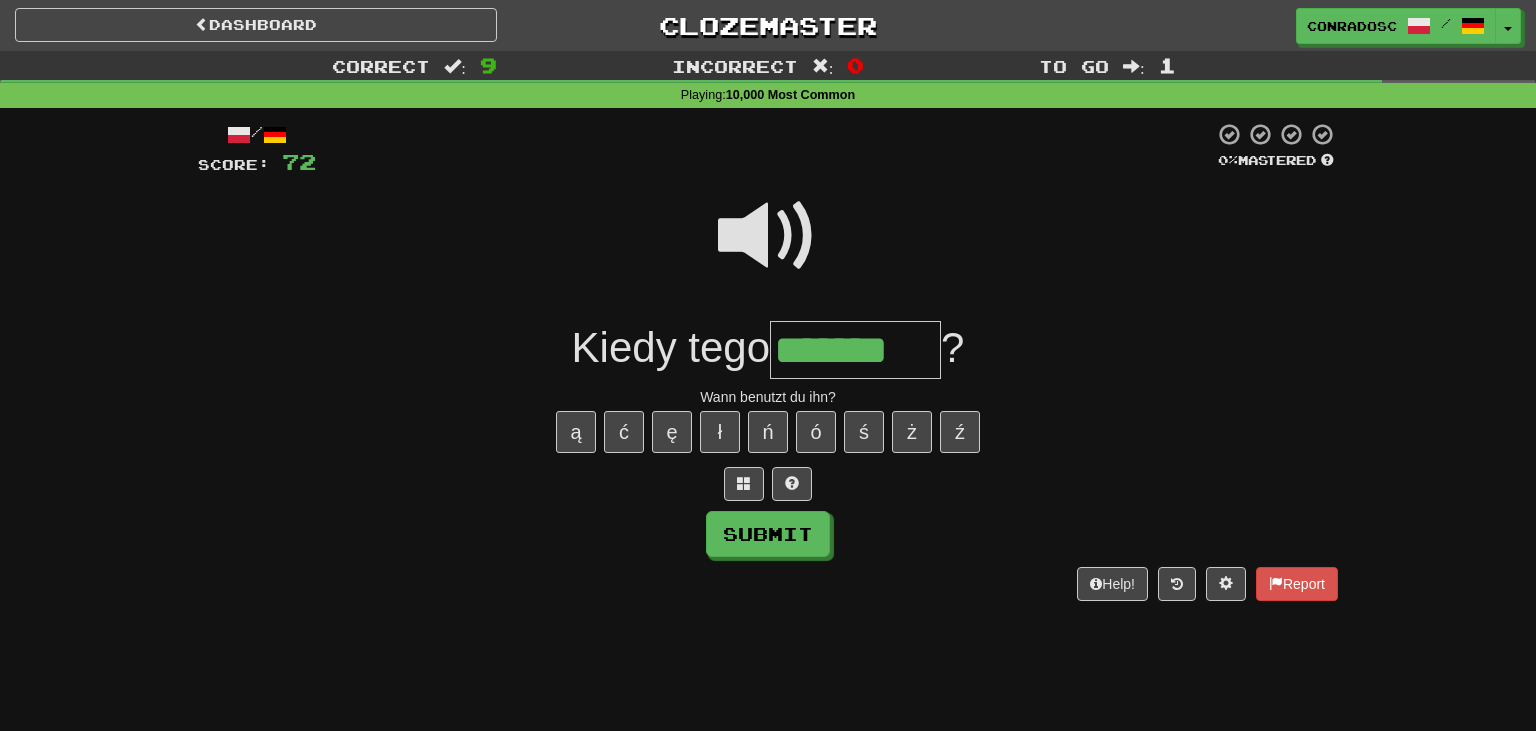 type on "*******" 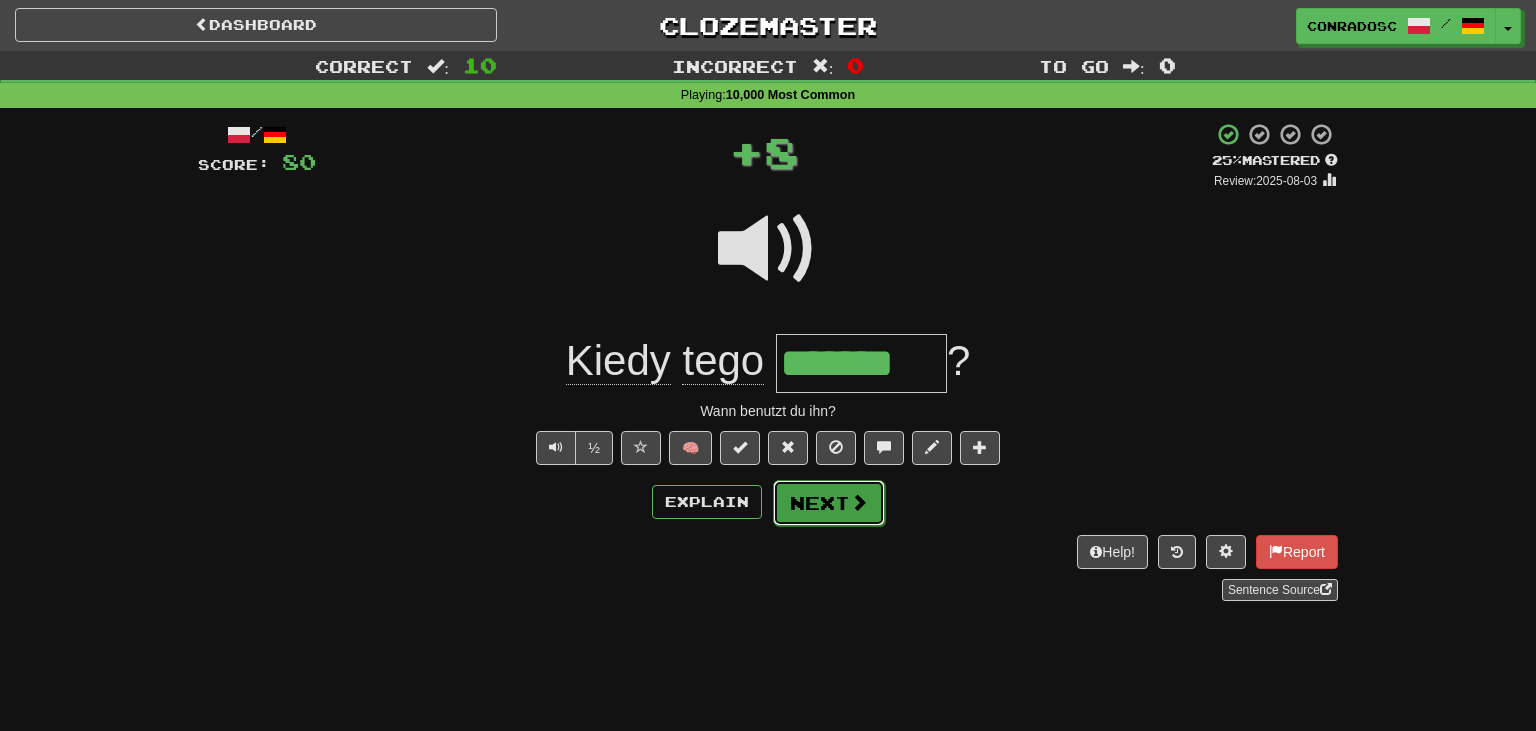 click at bounding box center [859, 502] 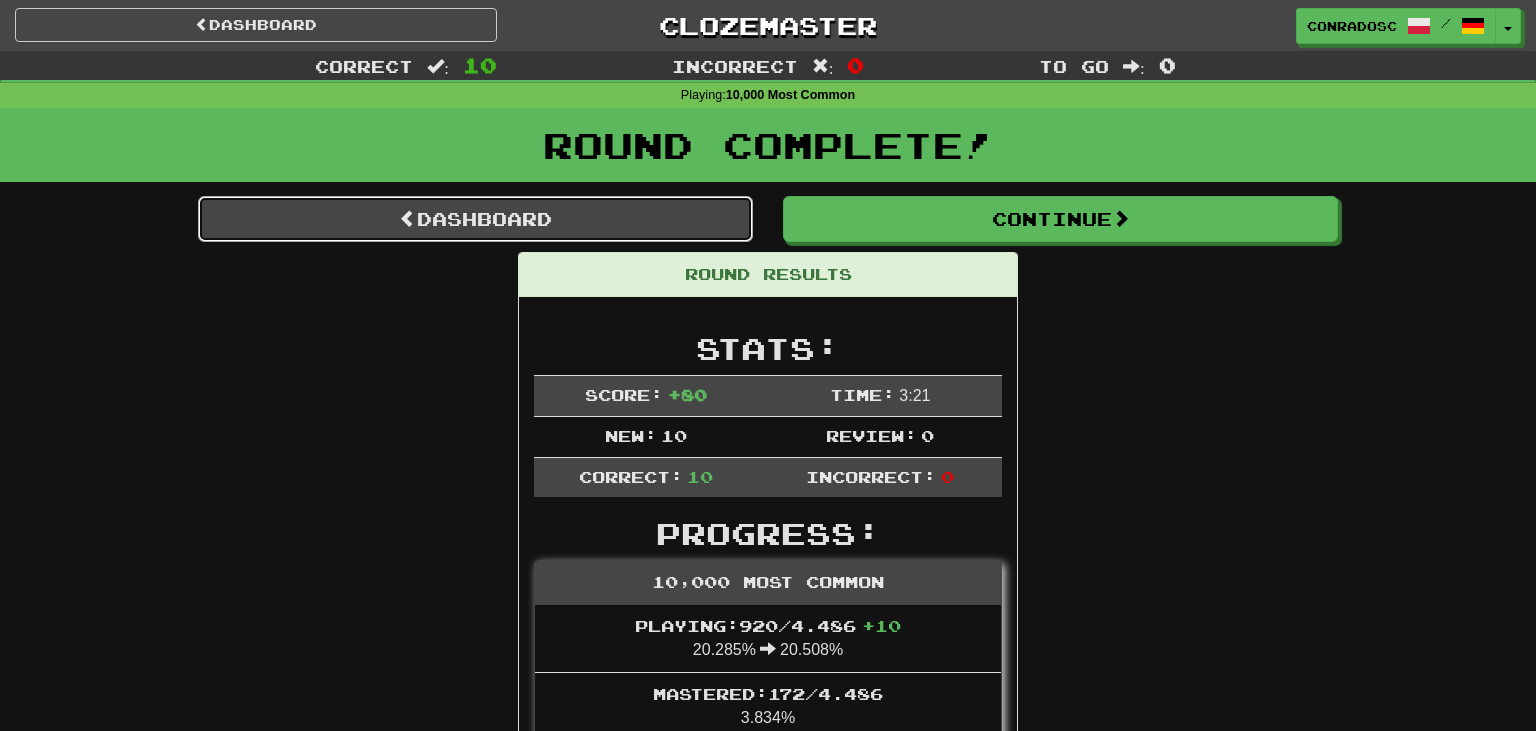 click on "Dashboard" at bounding box center [475, 219] 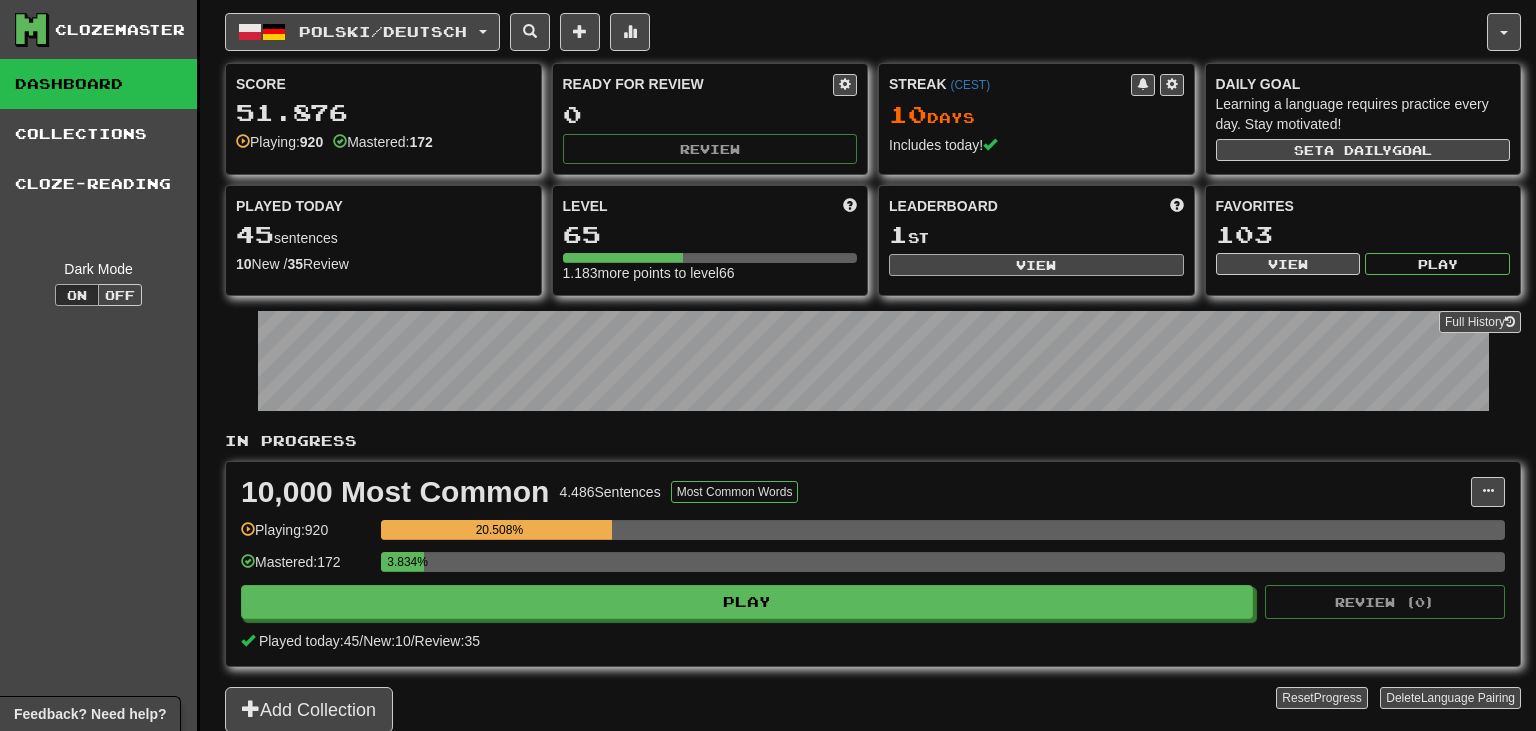 scroll, scrollTop: 0, scrollLeft: 0, axis: both 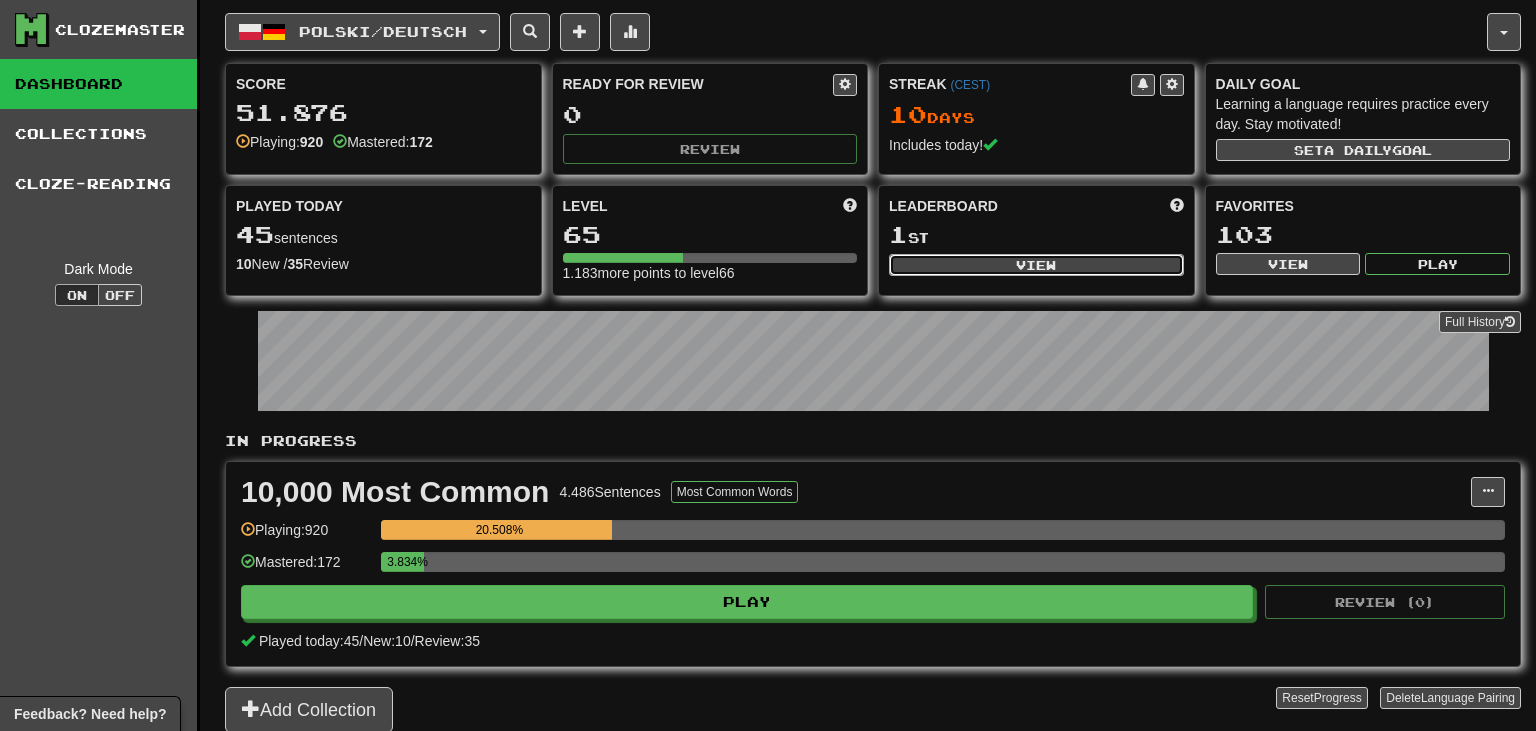 click on "View" at bounding box center [1036, 265] 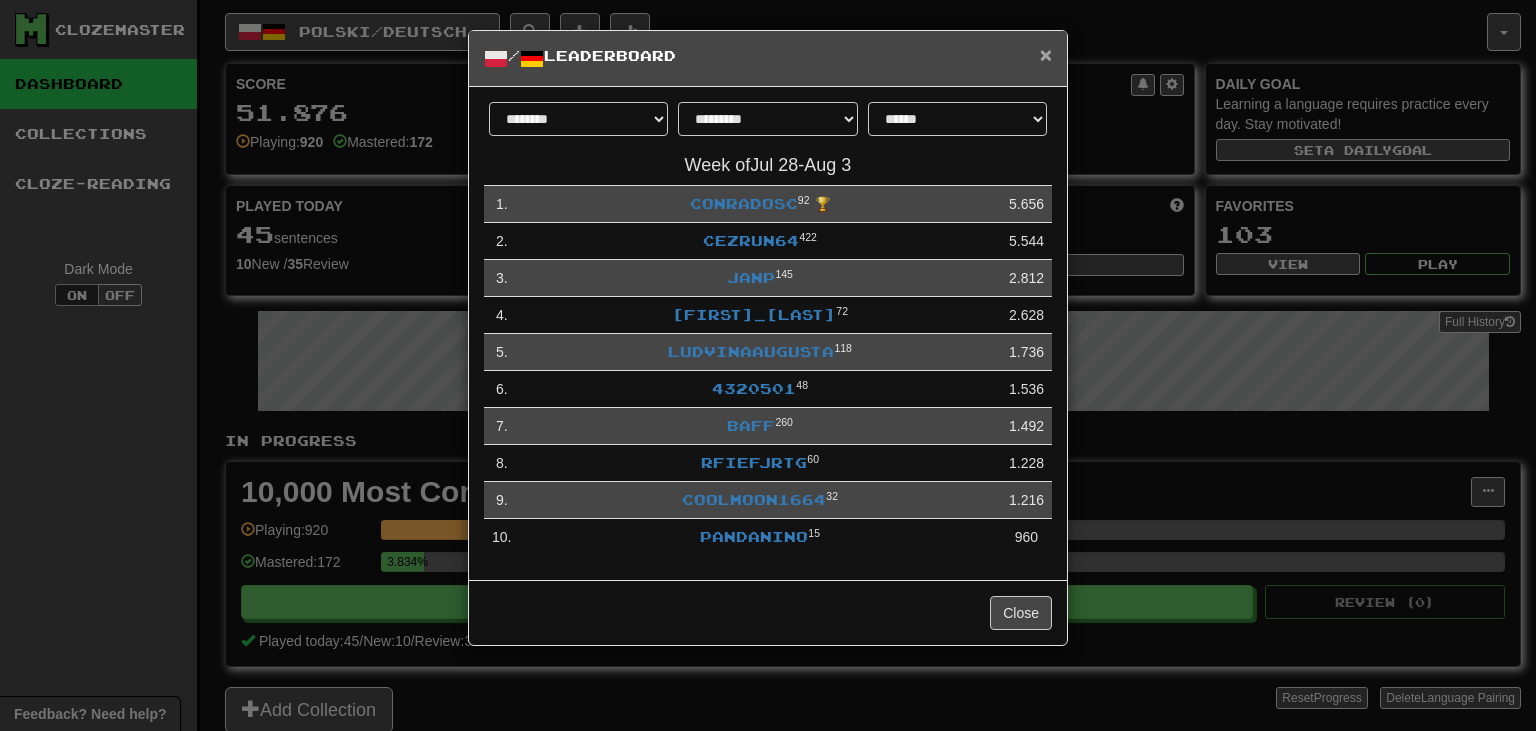 click on "×" at bounding box center [1046, 54] 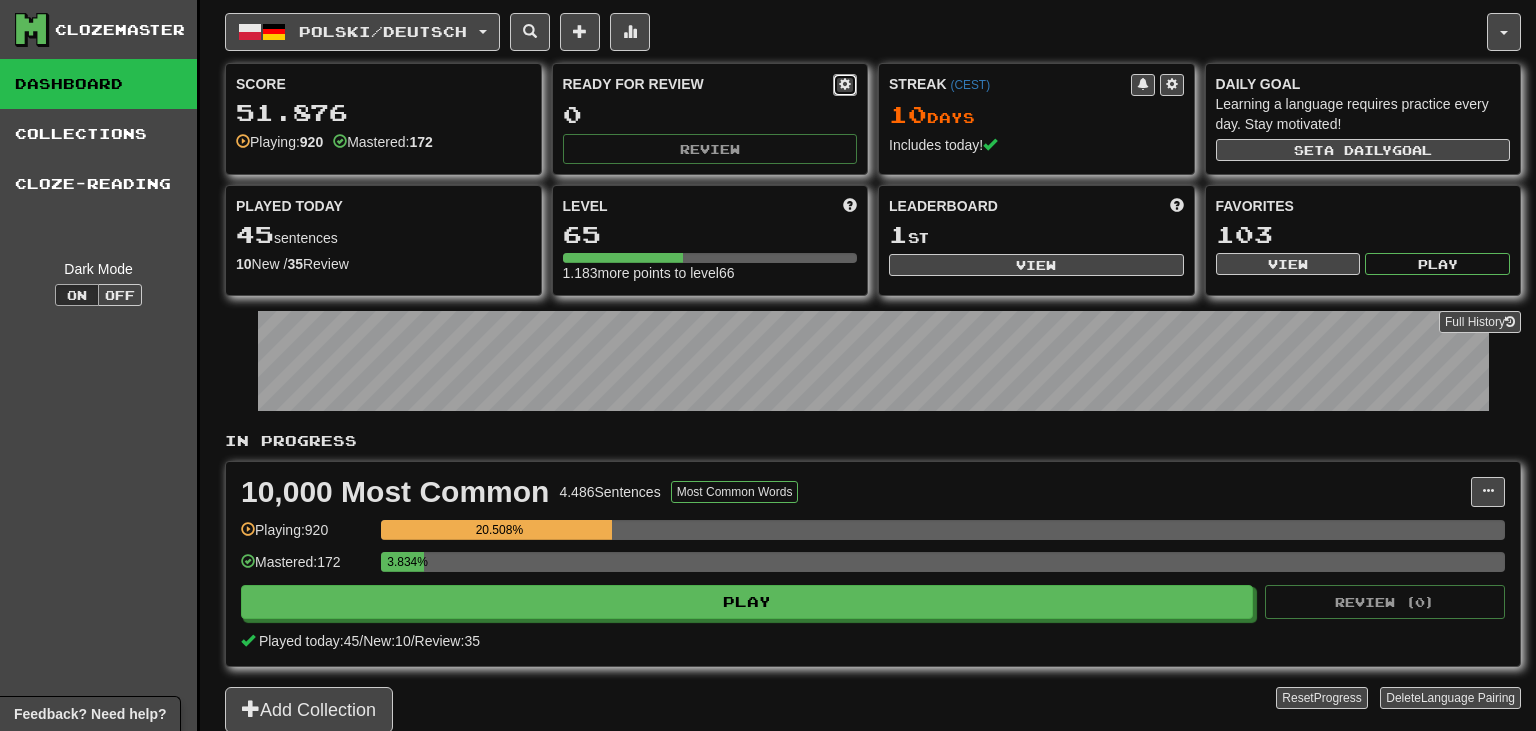 click at bounding box center (845, 84) 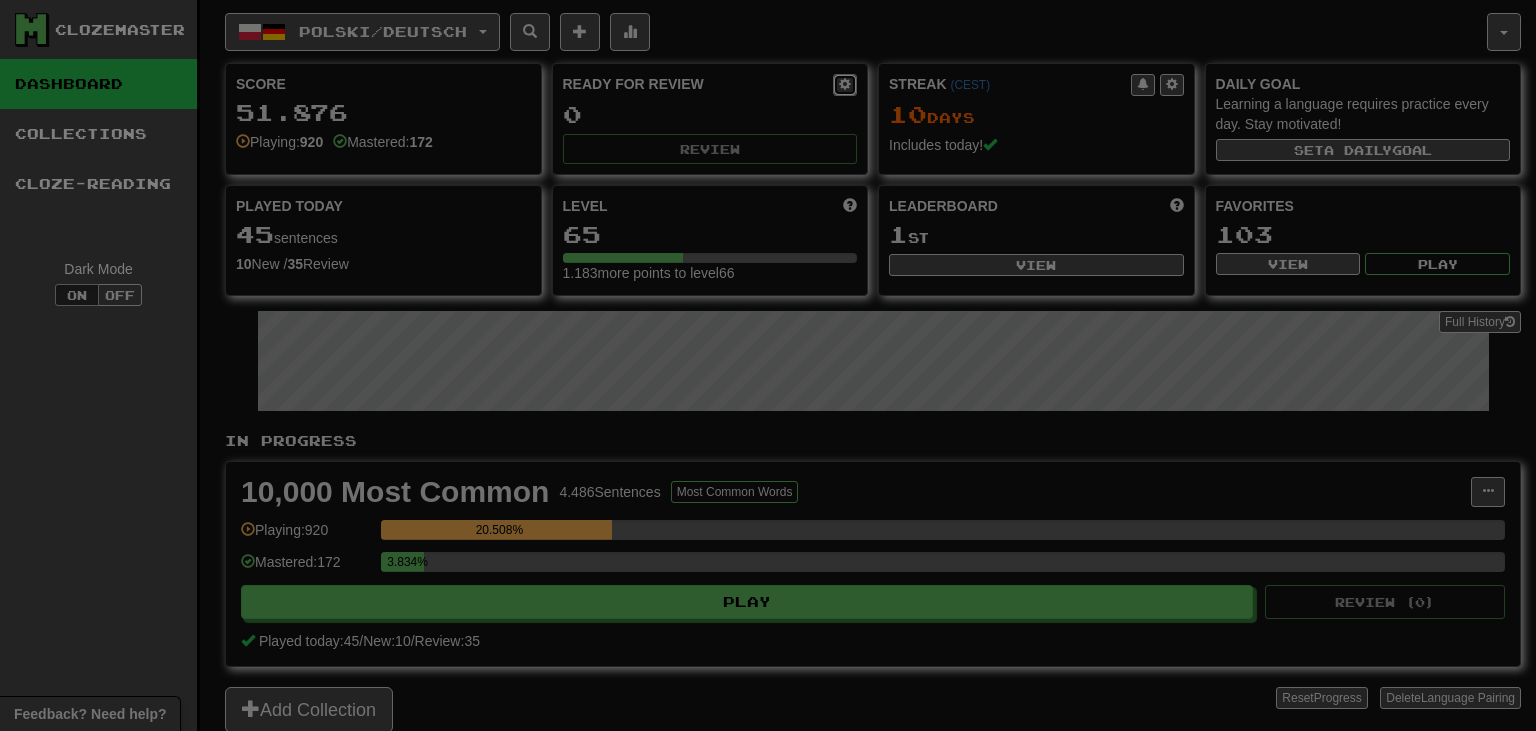 select on "*" 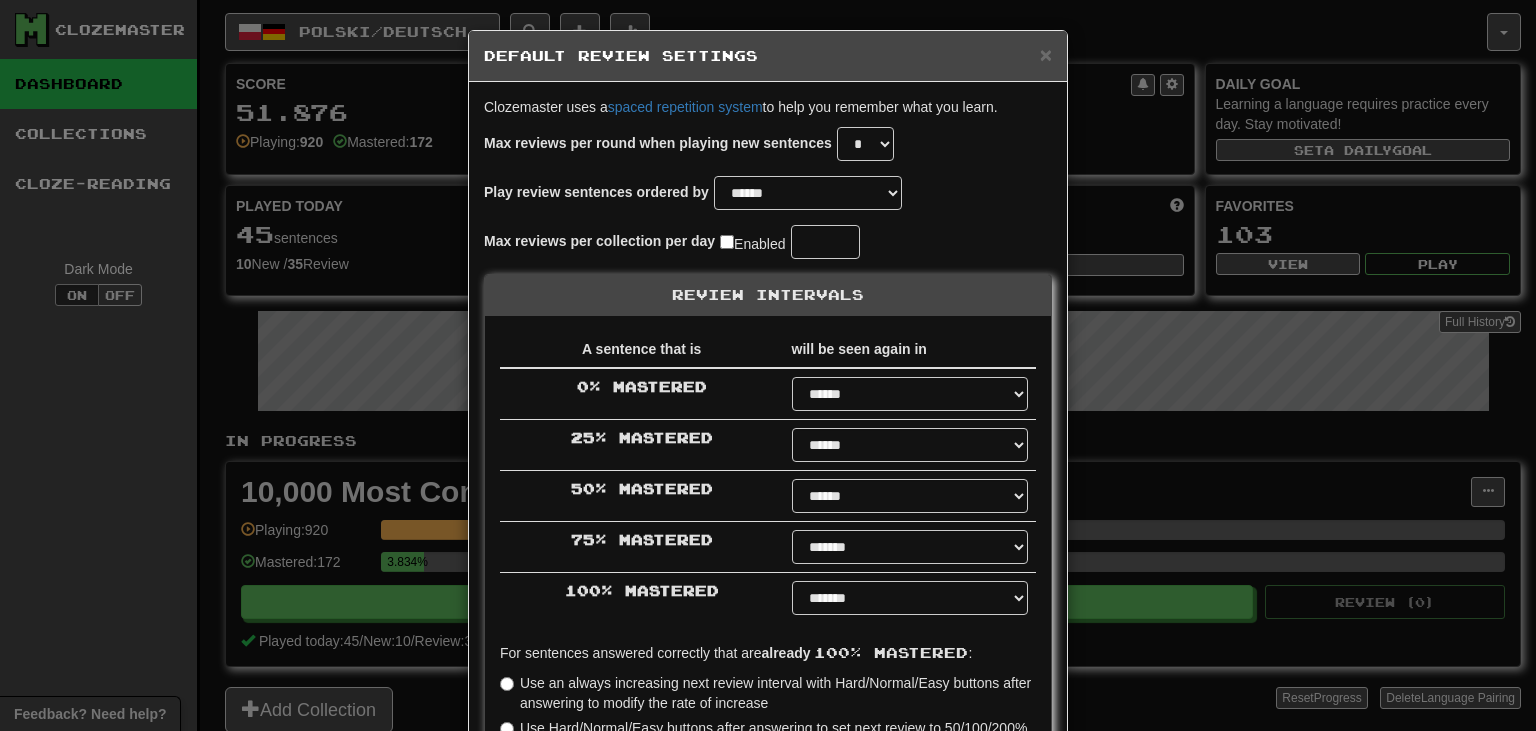 click on "**" at bounding box center [825, 242] 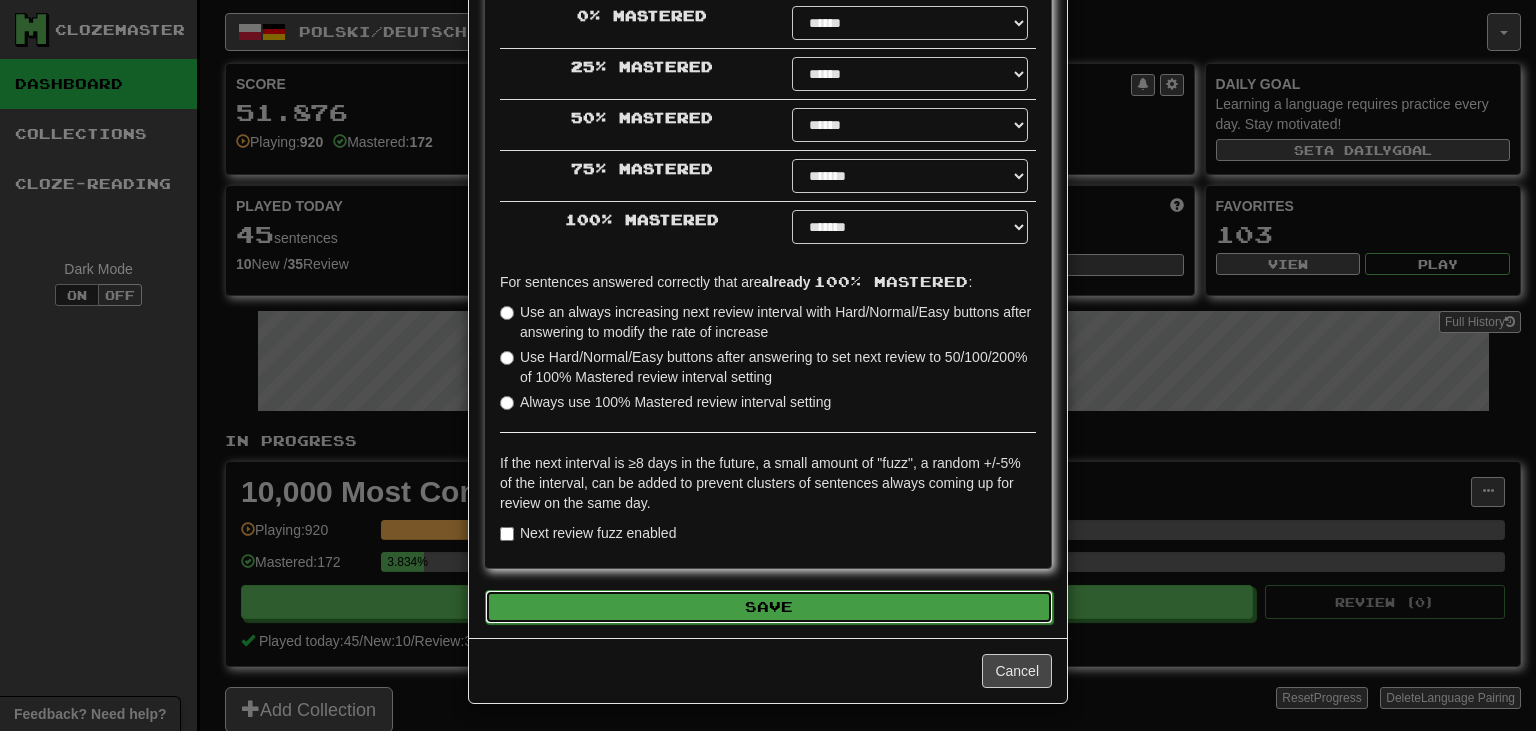 click on "Save" at bounding box center (769, 607) 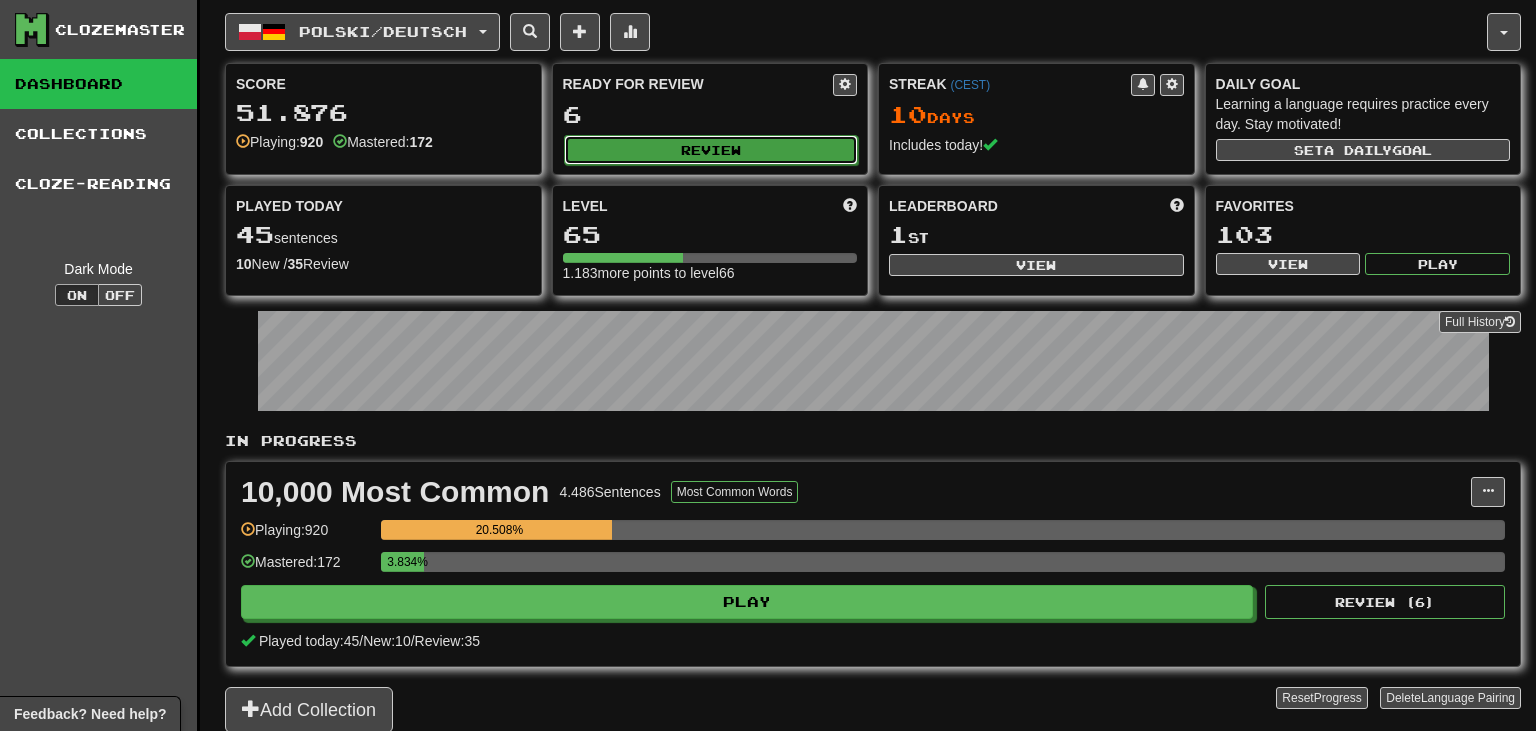 click on "Review" at bounding box center [711, 150] 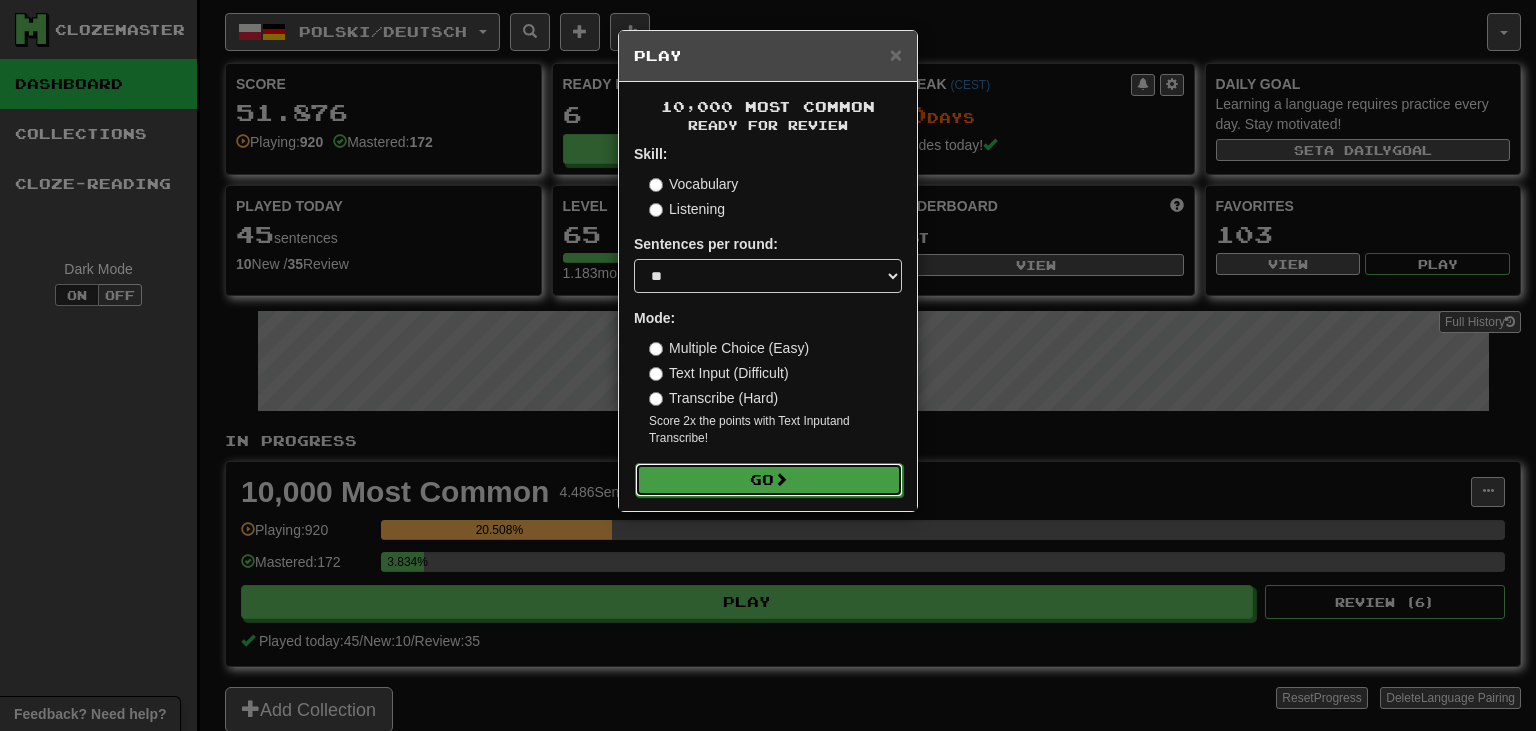 click on "Go" at bounding box center [769, 480] 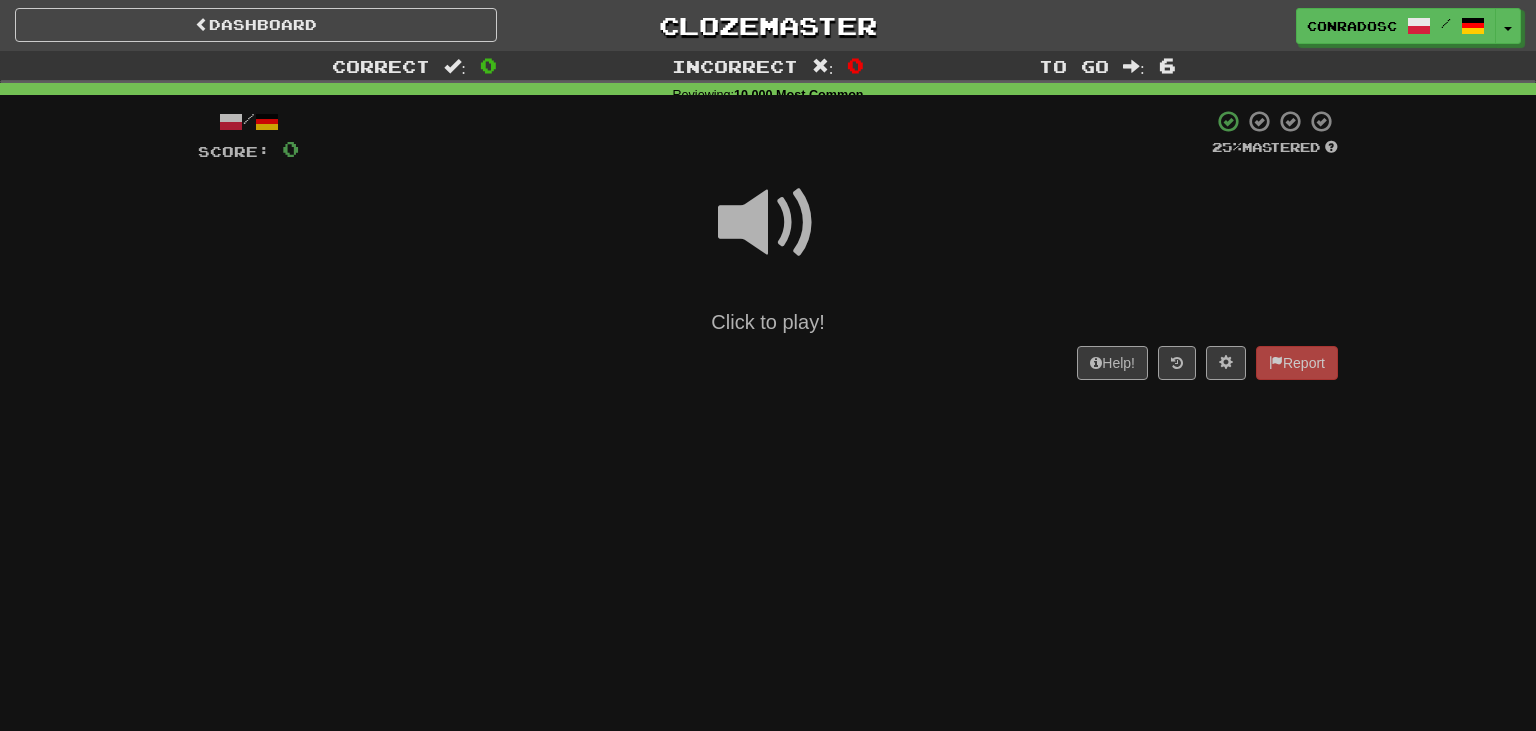 scroll, scrollTop: 0, scrollLeft: 0, axis: both 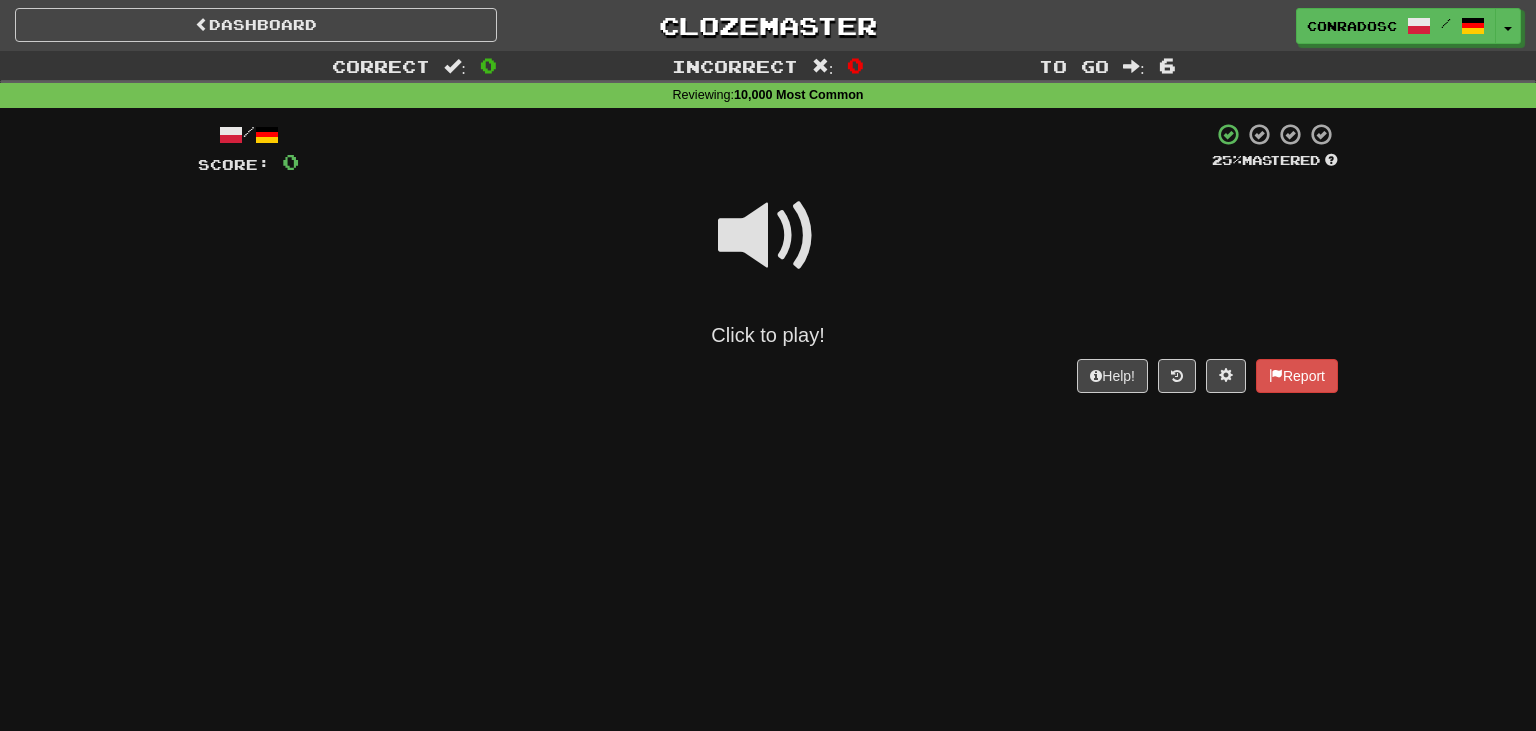 click at bounding box center (768, 236) 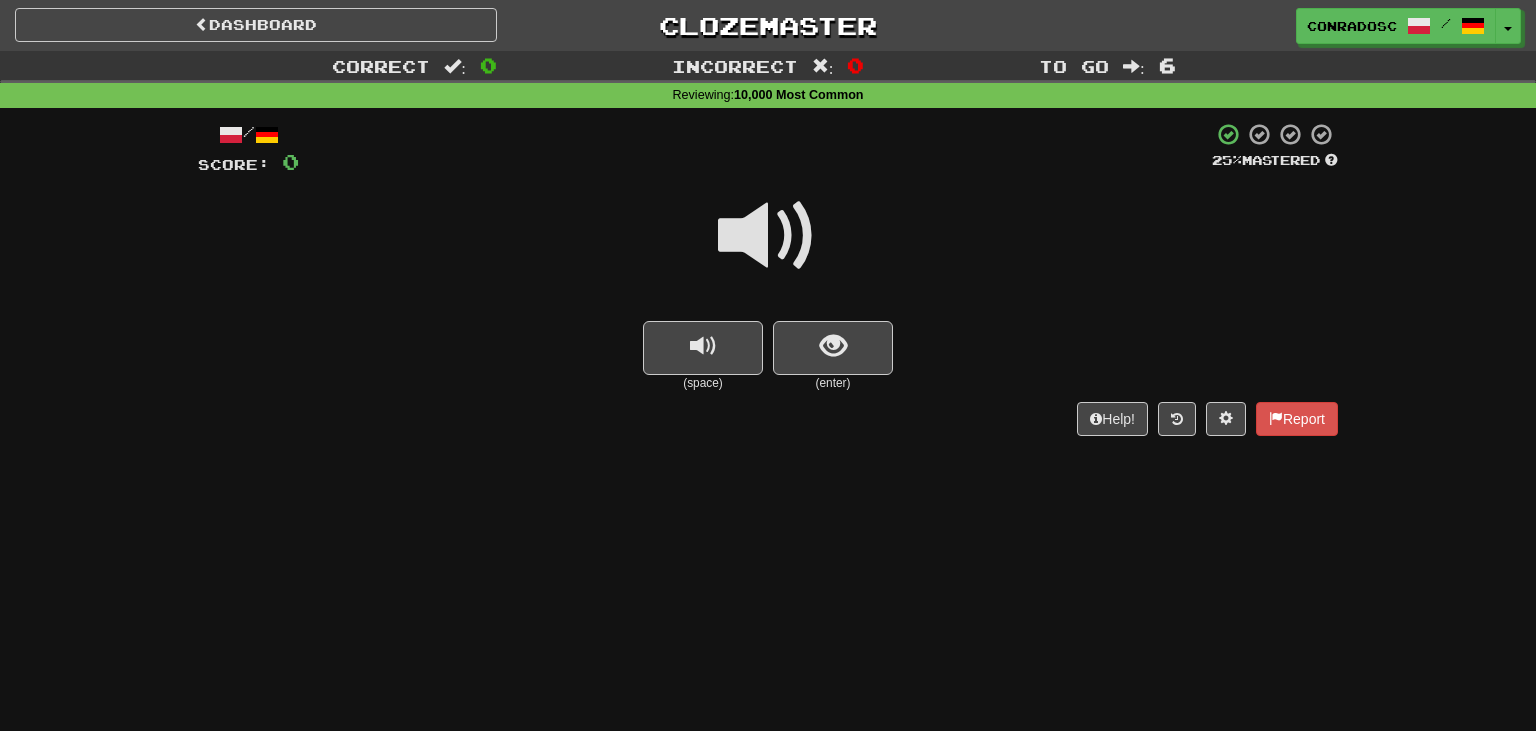 click at bounding box center [768, 236] 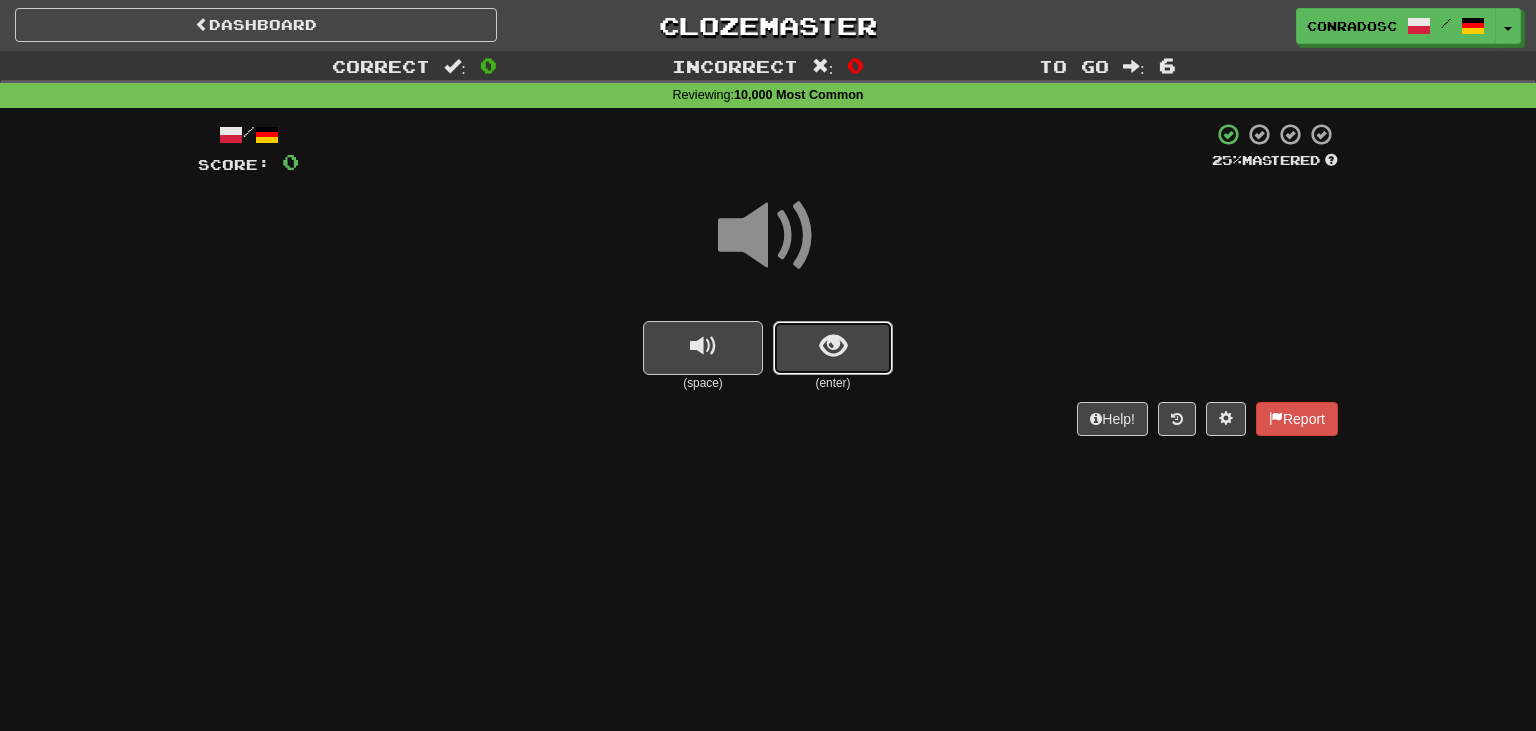 click at bounding box center (833, 348) 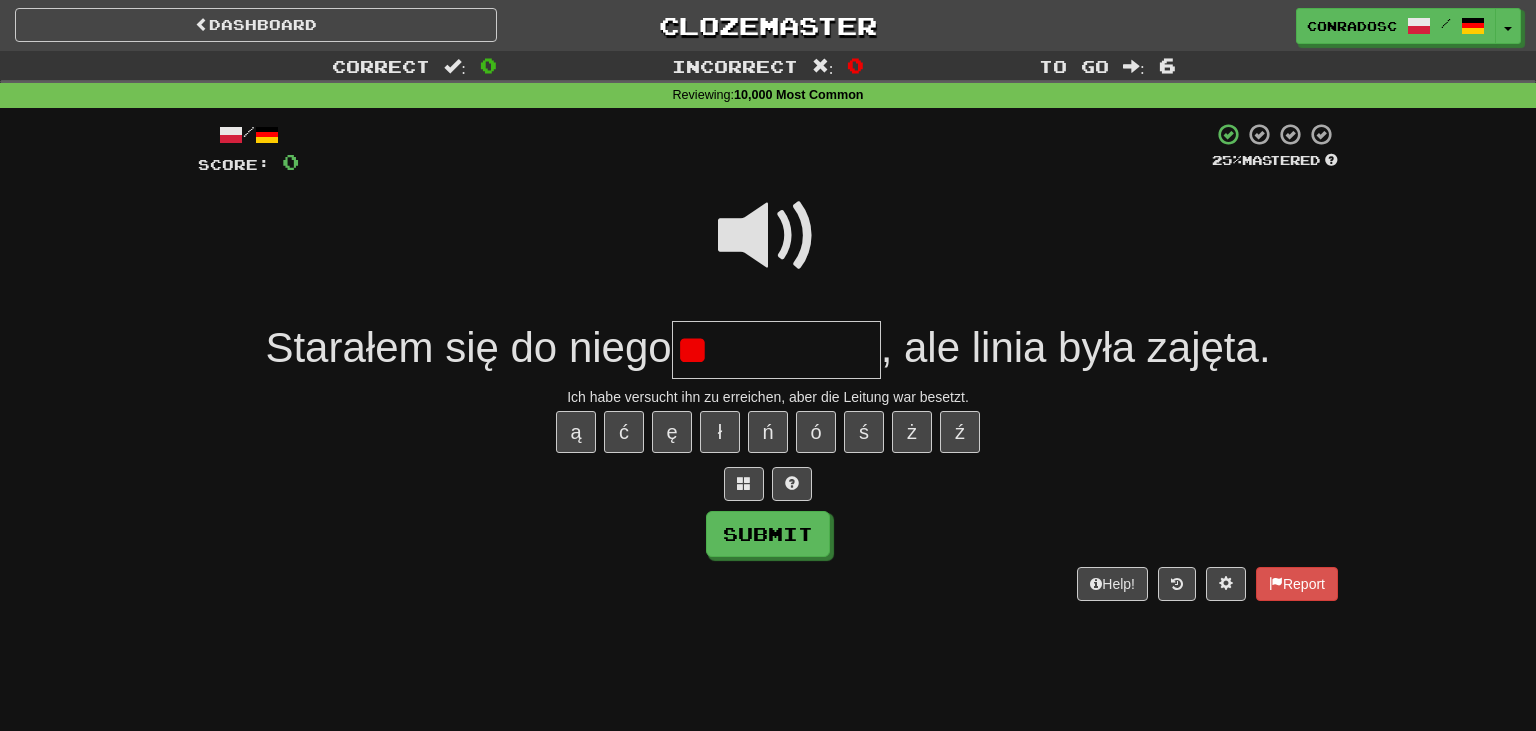 type on "*" 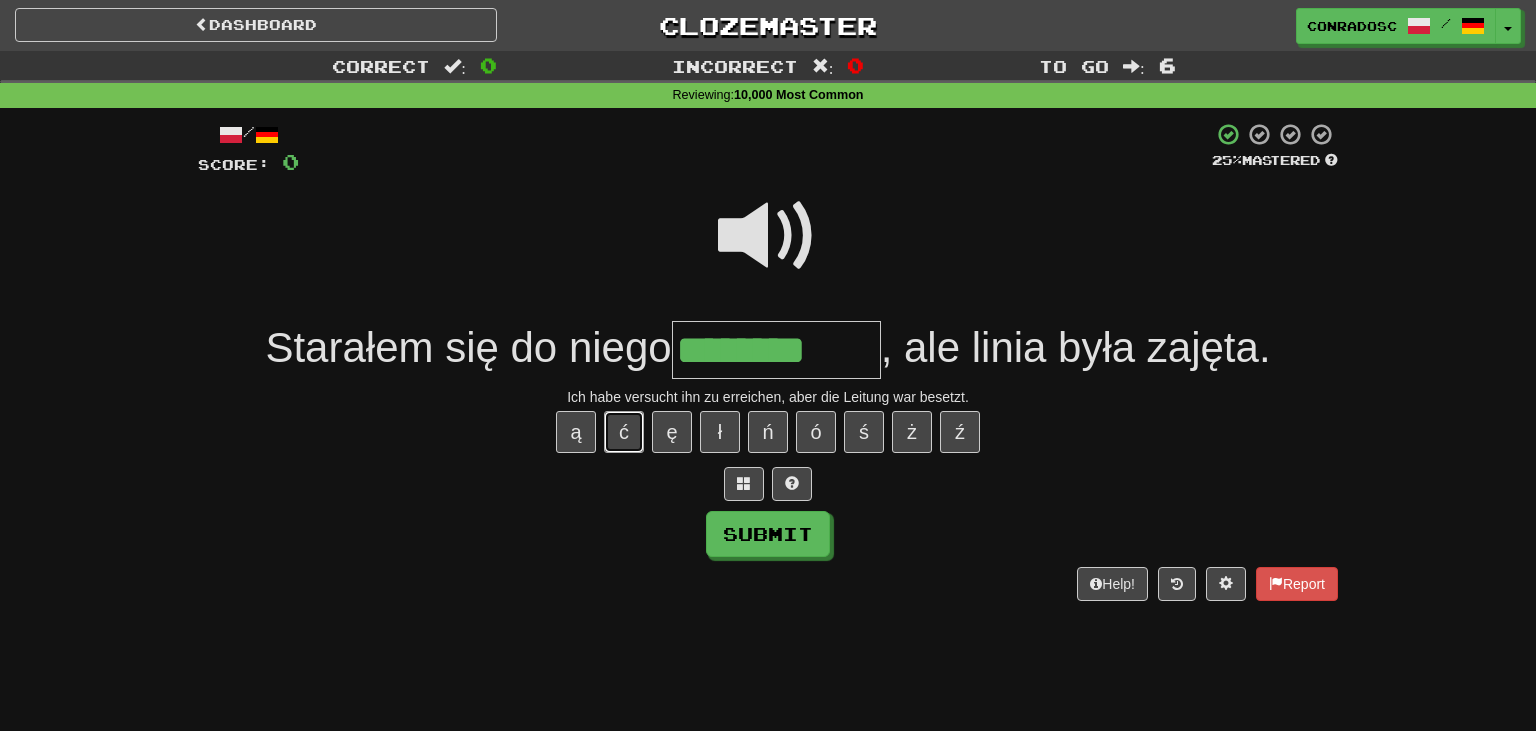 click on "ć" at bounding box center (624, 432) 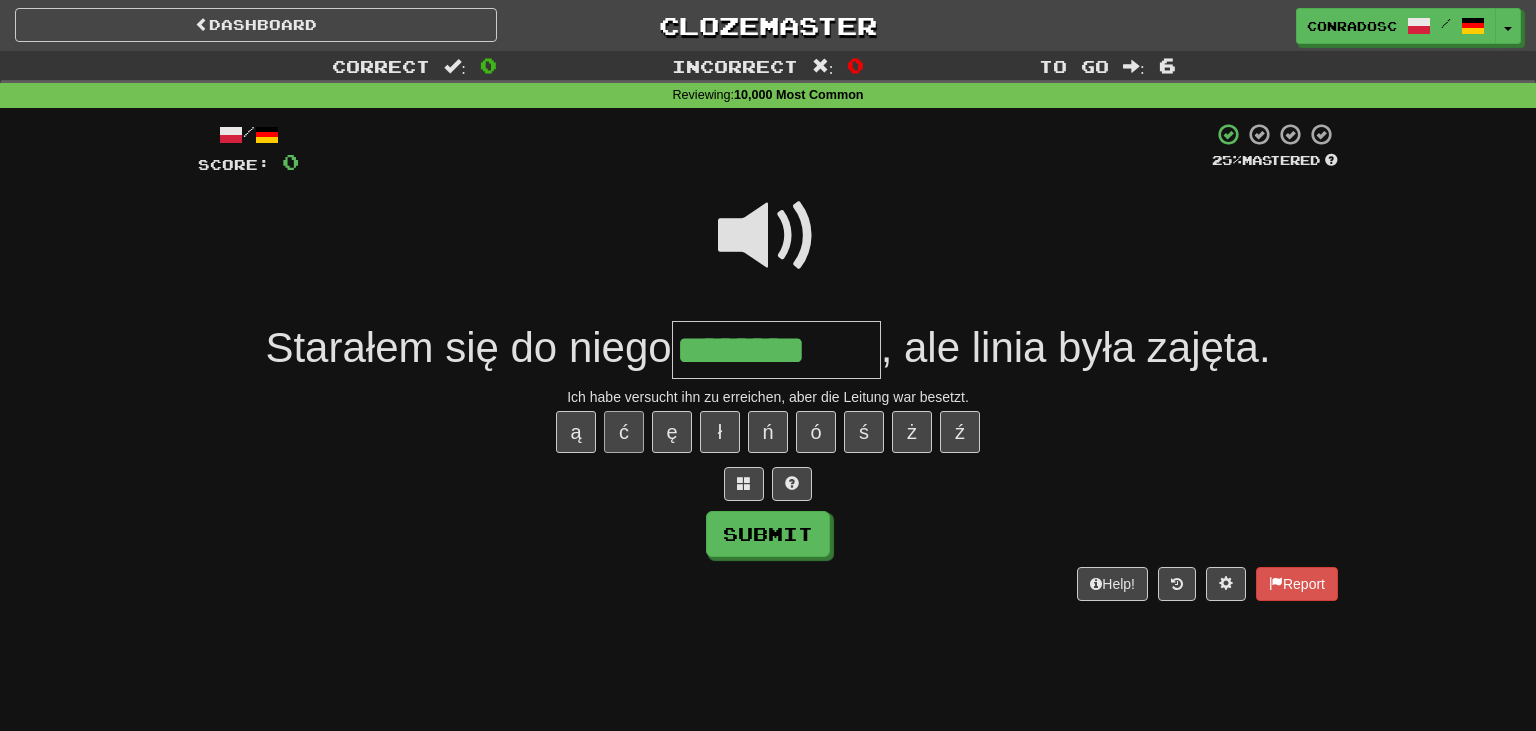 type on "*********" 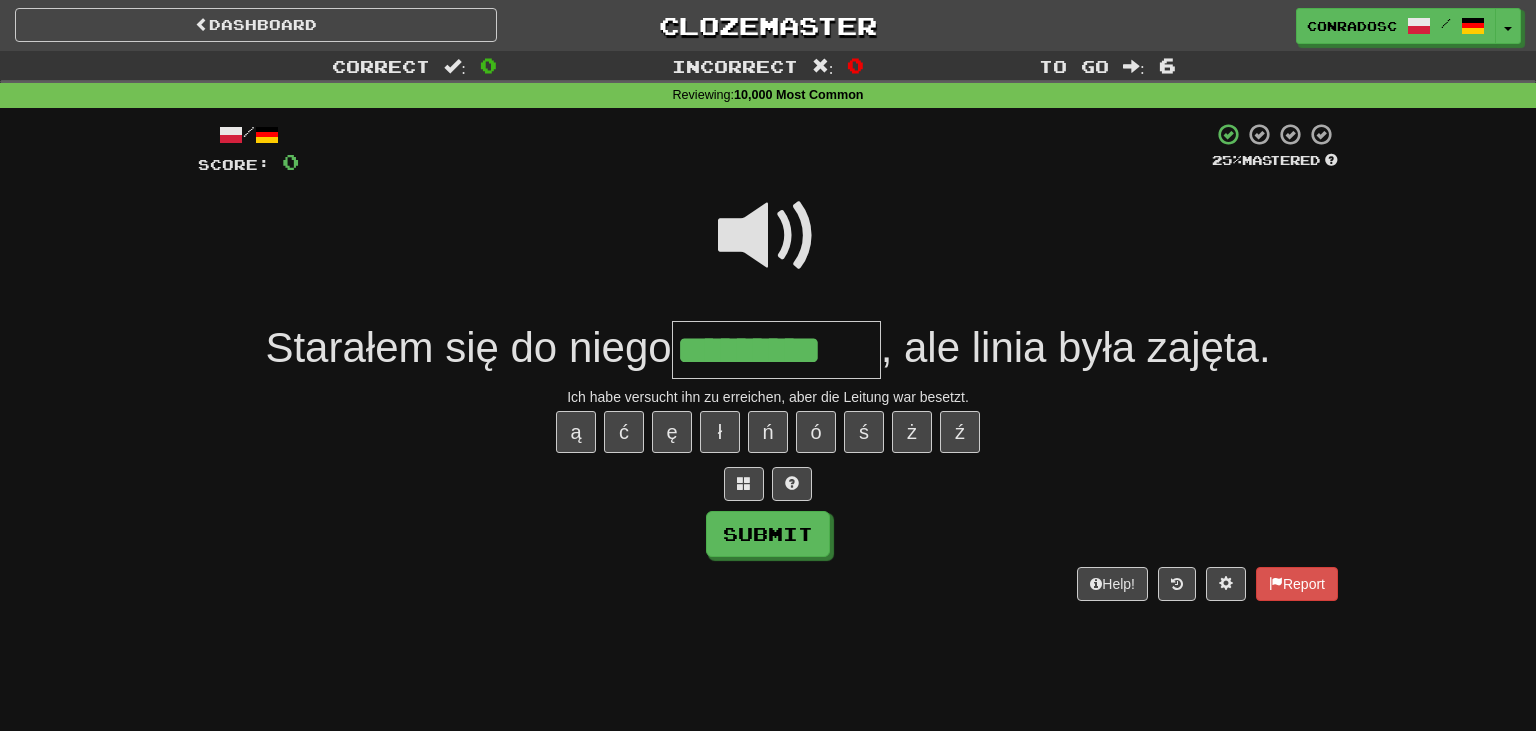 click on "/  Score:   0 25 %  Mastered Starałem się do niego  ********* , ale linia była zajęta. Ich habe versucht ihn zu erreichen, aber die Leitung war besetzt. ą ć ę ł ń ó ś ż ź Submit  Help!  Report" at bounding box center (768, 361) 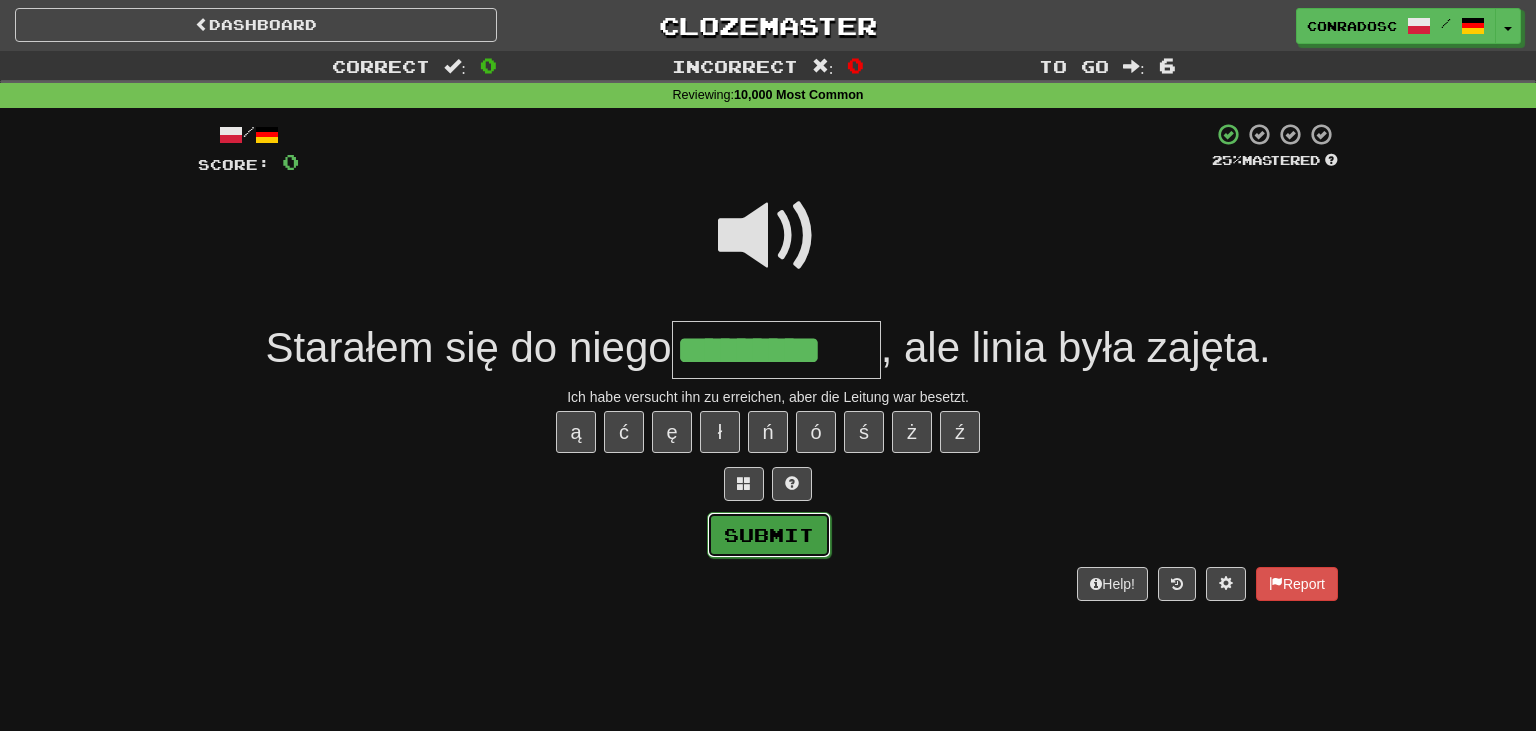 click on "Submit" at bounding box center [769, 535] 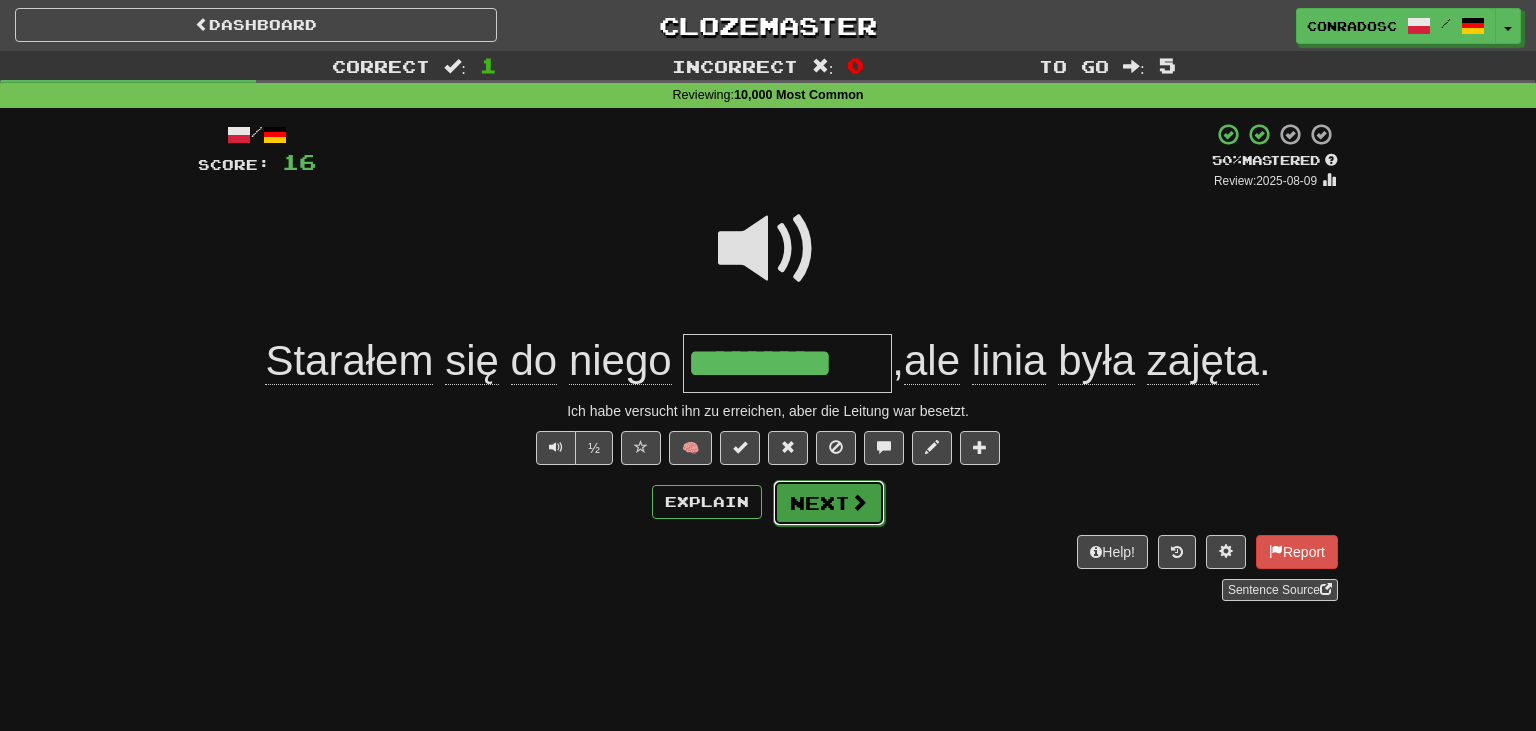 click on "Next" at bounding box center (829, 503) 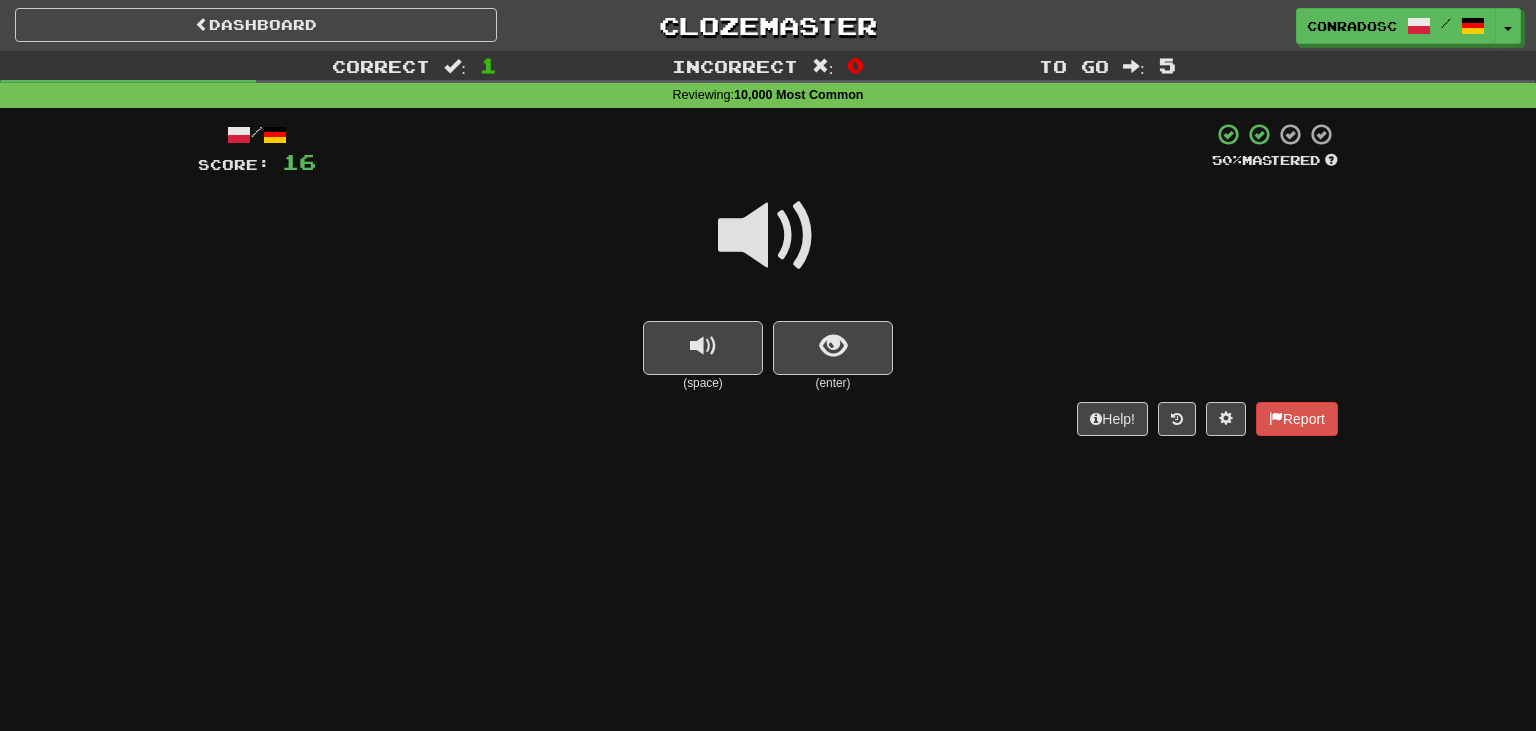 click at bounding box center (768, 236) 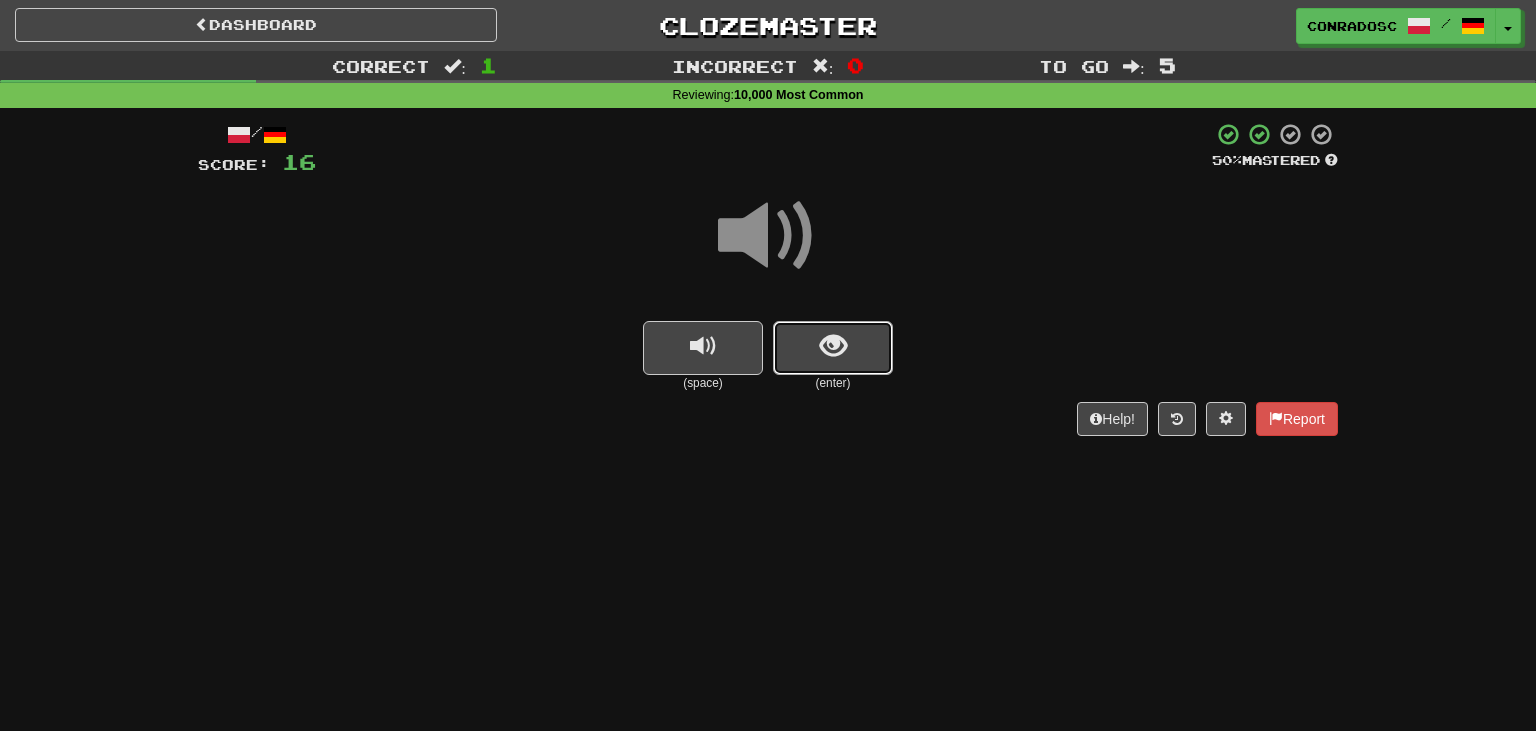 click at bounding box center [833, 348] 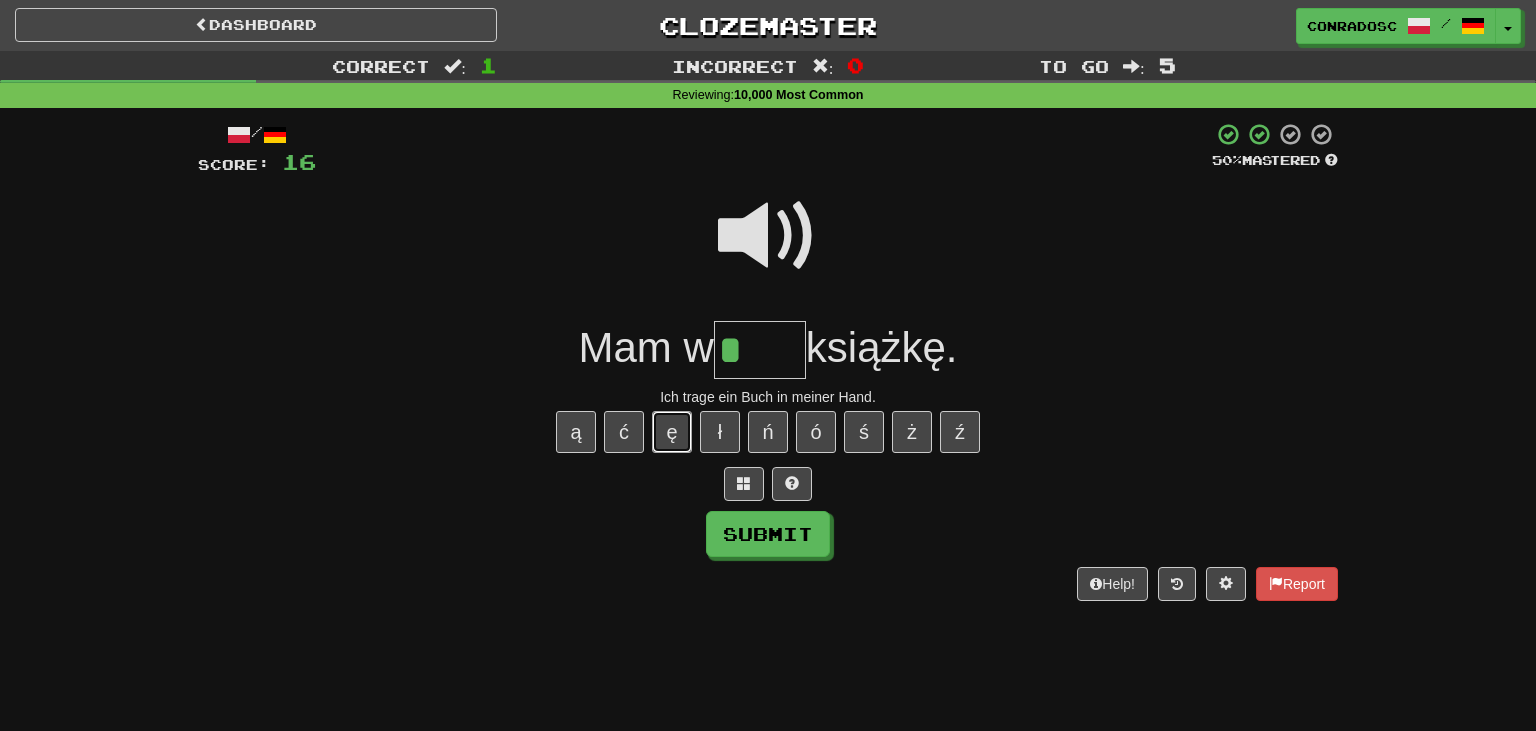 click on "ę" at bounding box center (672, 432) 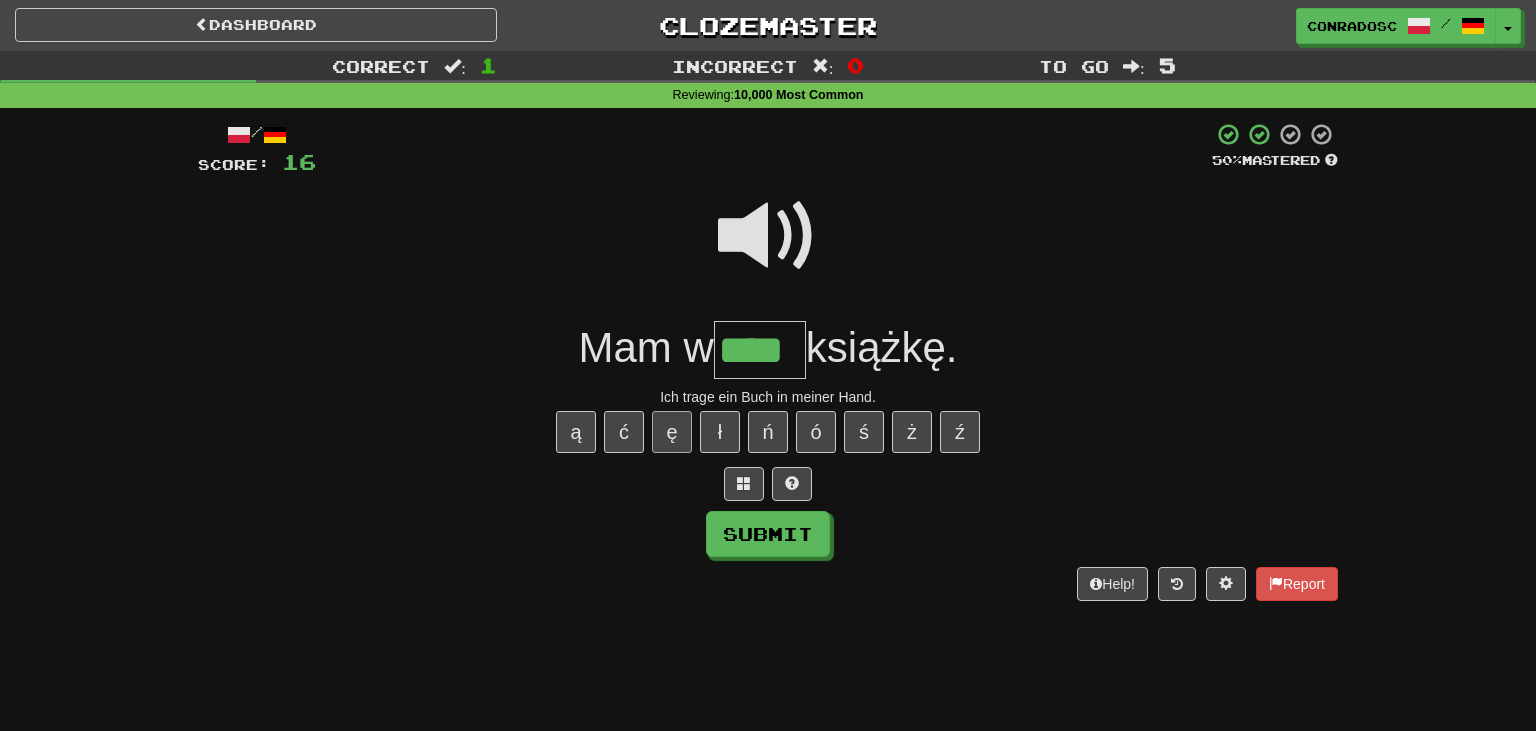 type on "****" 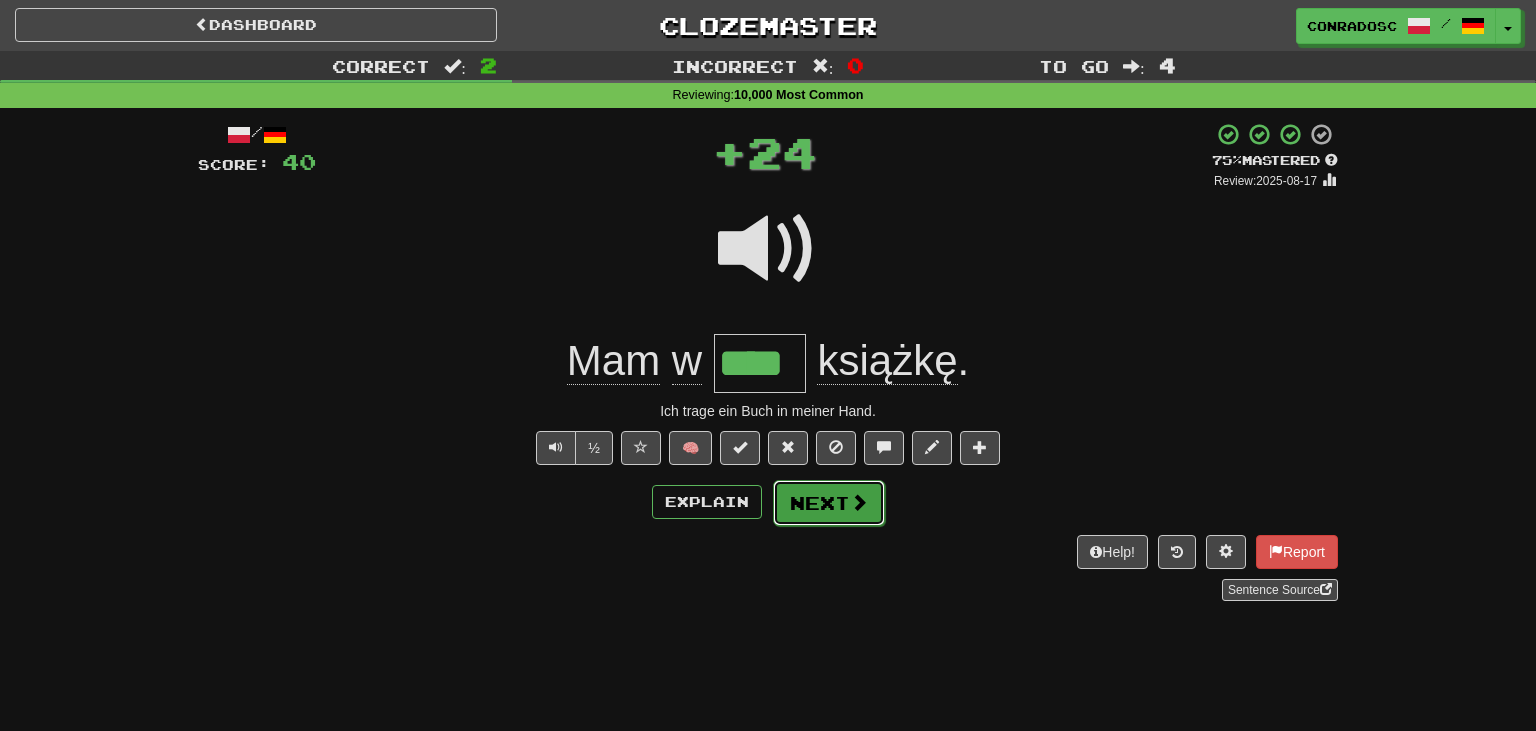 click on "Next" at bounding box center [829, 503] 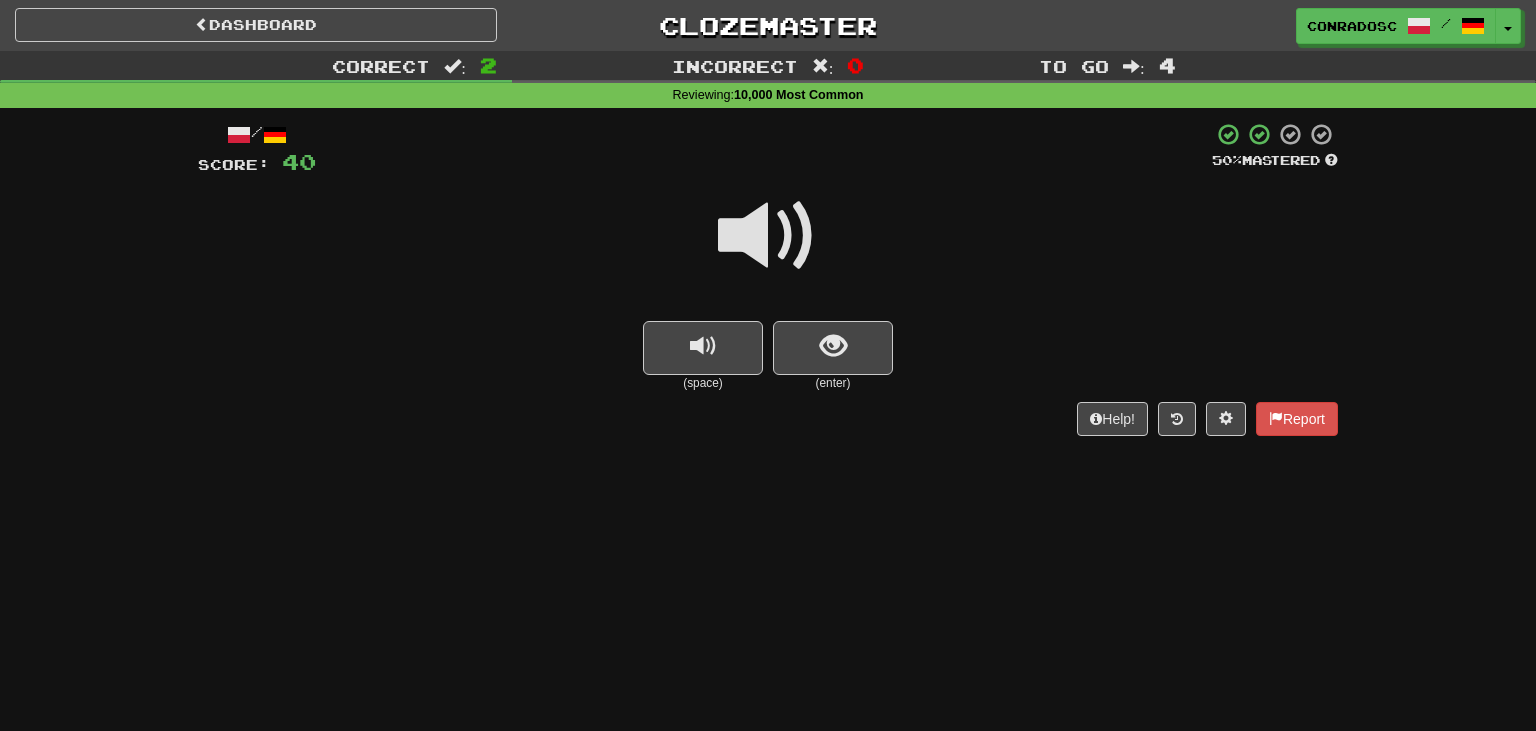 click at bounding box center [768, 236] 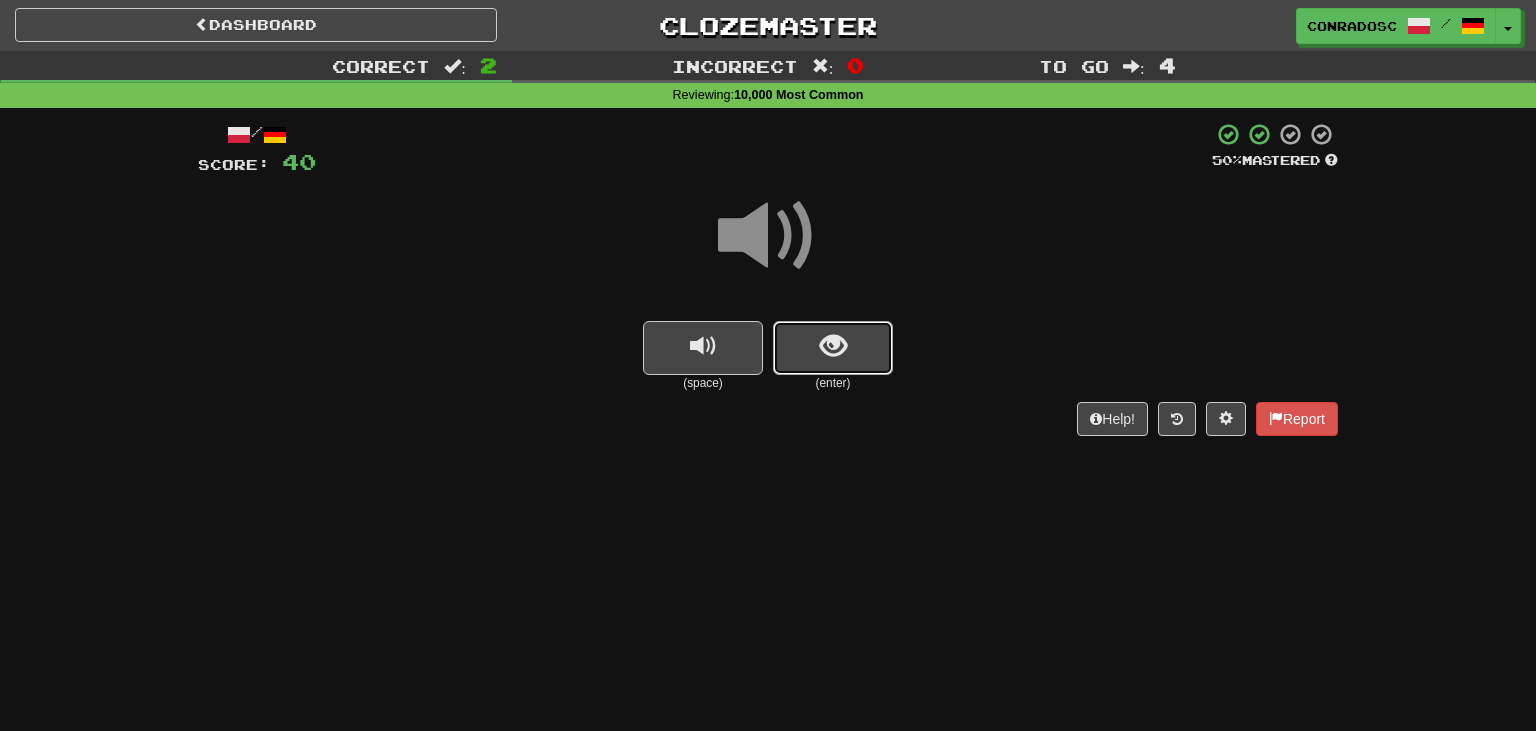 click at bounding box center (833, 348) 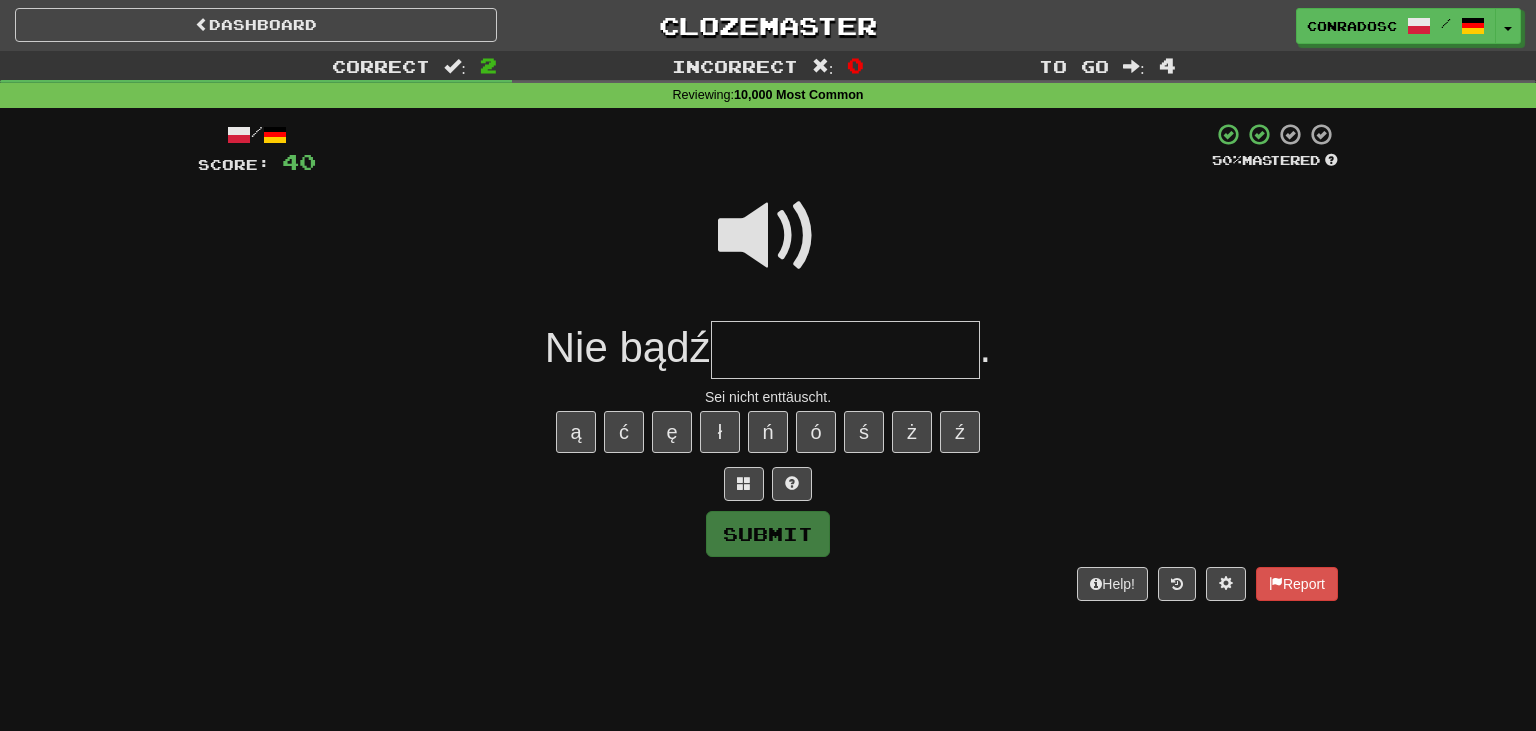 click at bounding box center (845, 350) 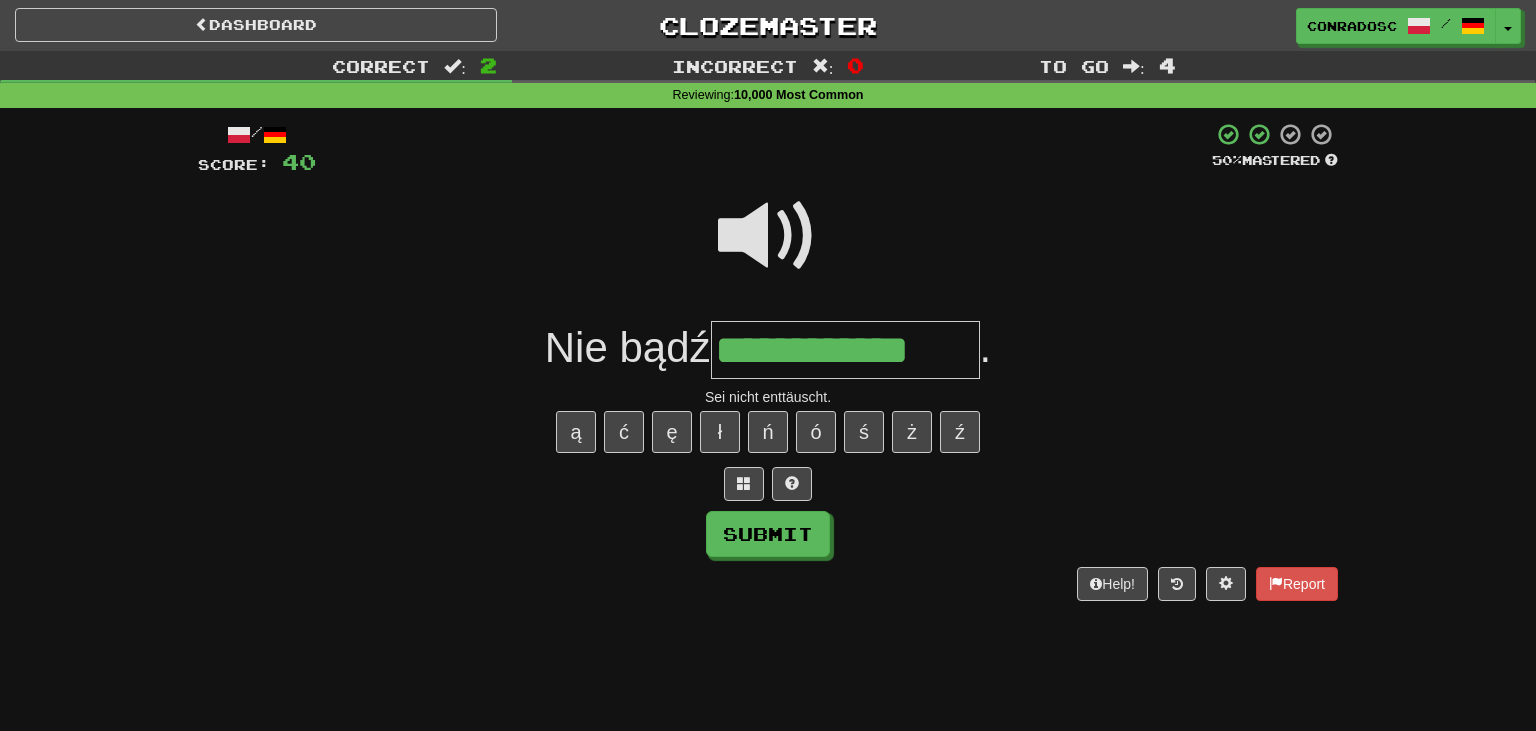 type on "**********" 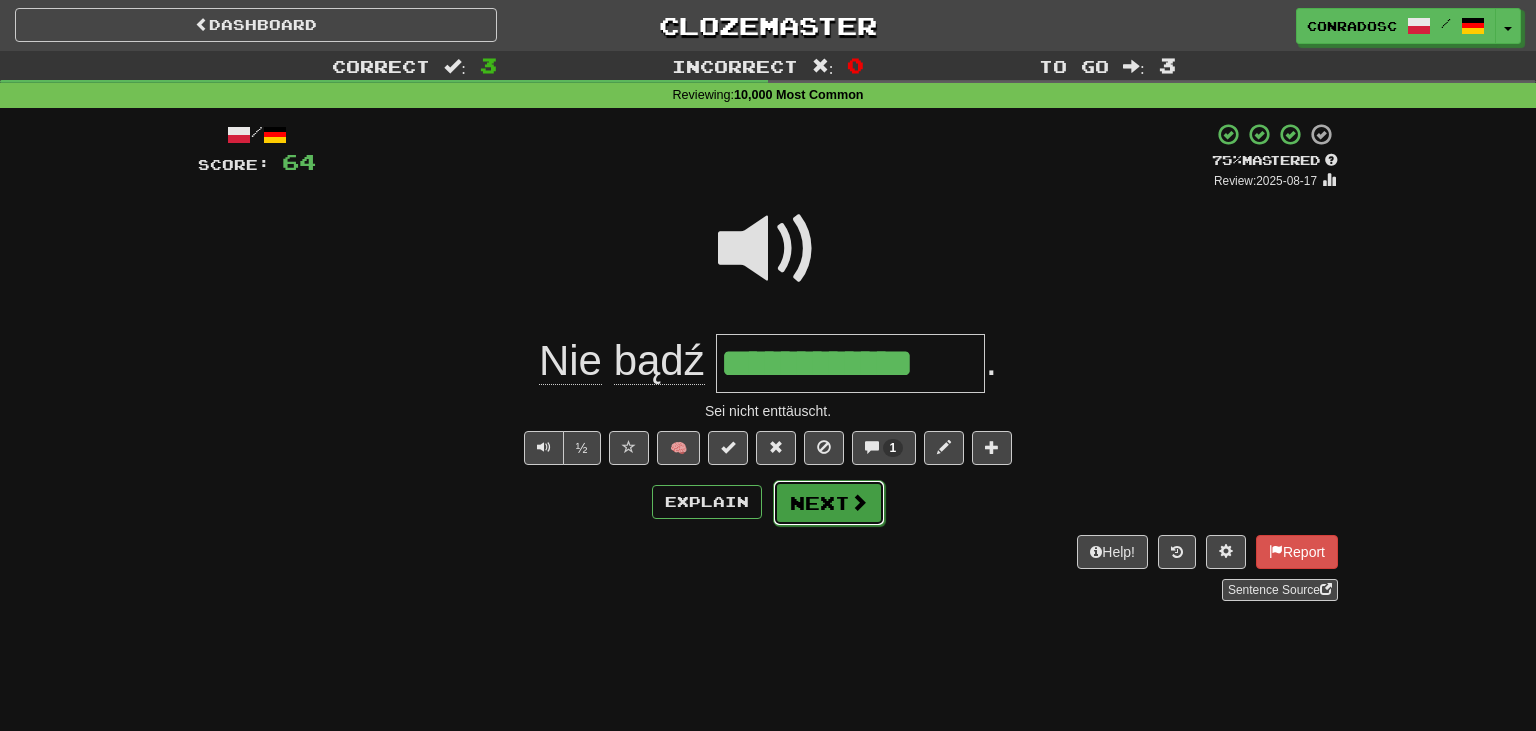 click on "Next" at bounding box center (829, 503) 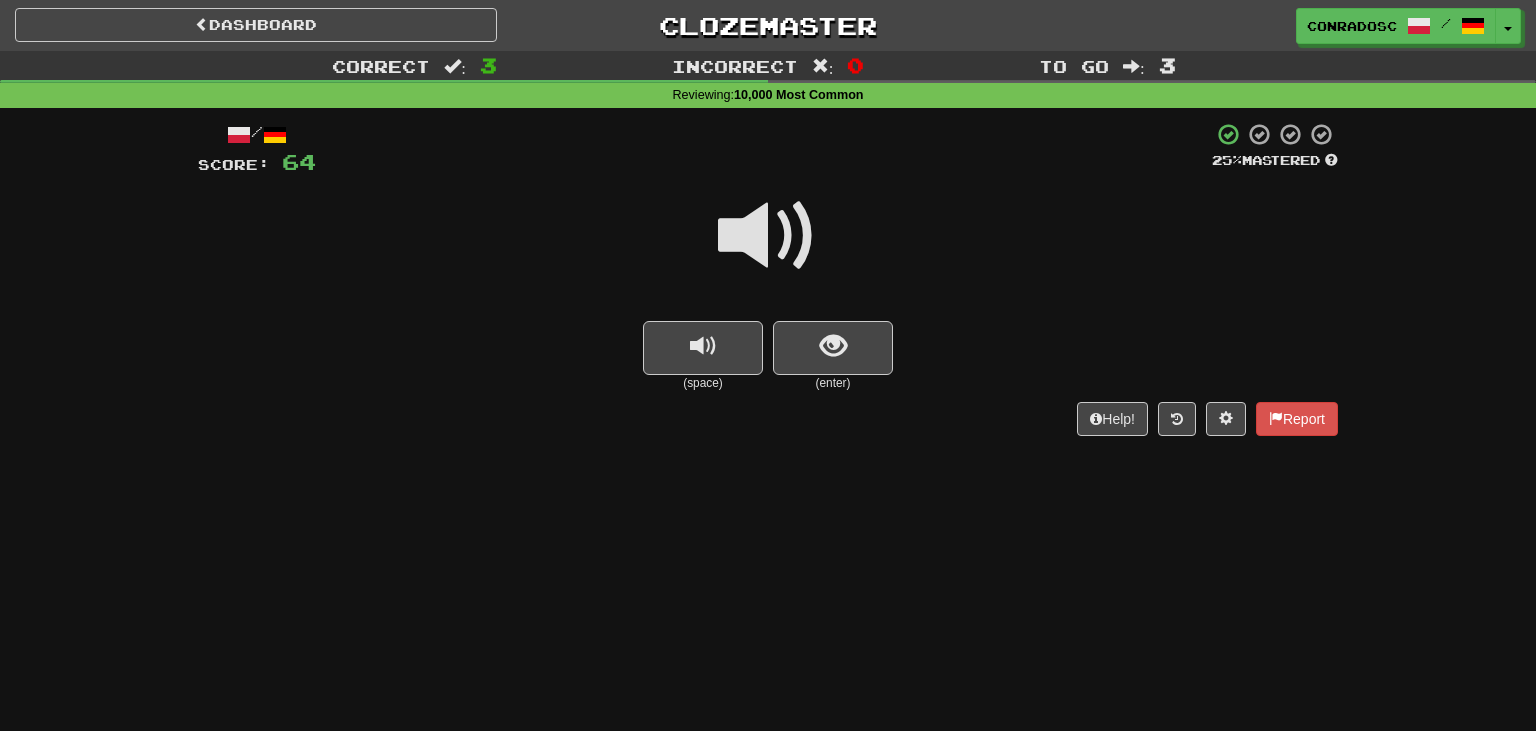 click at bounding box center (768, 236) 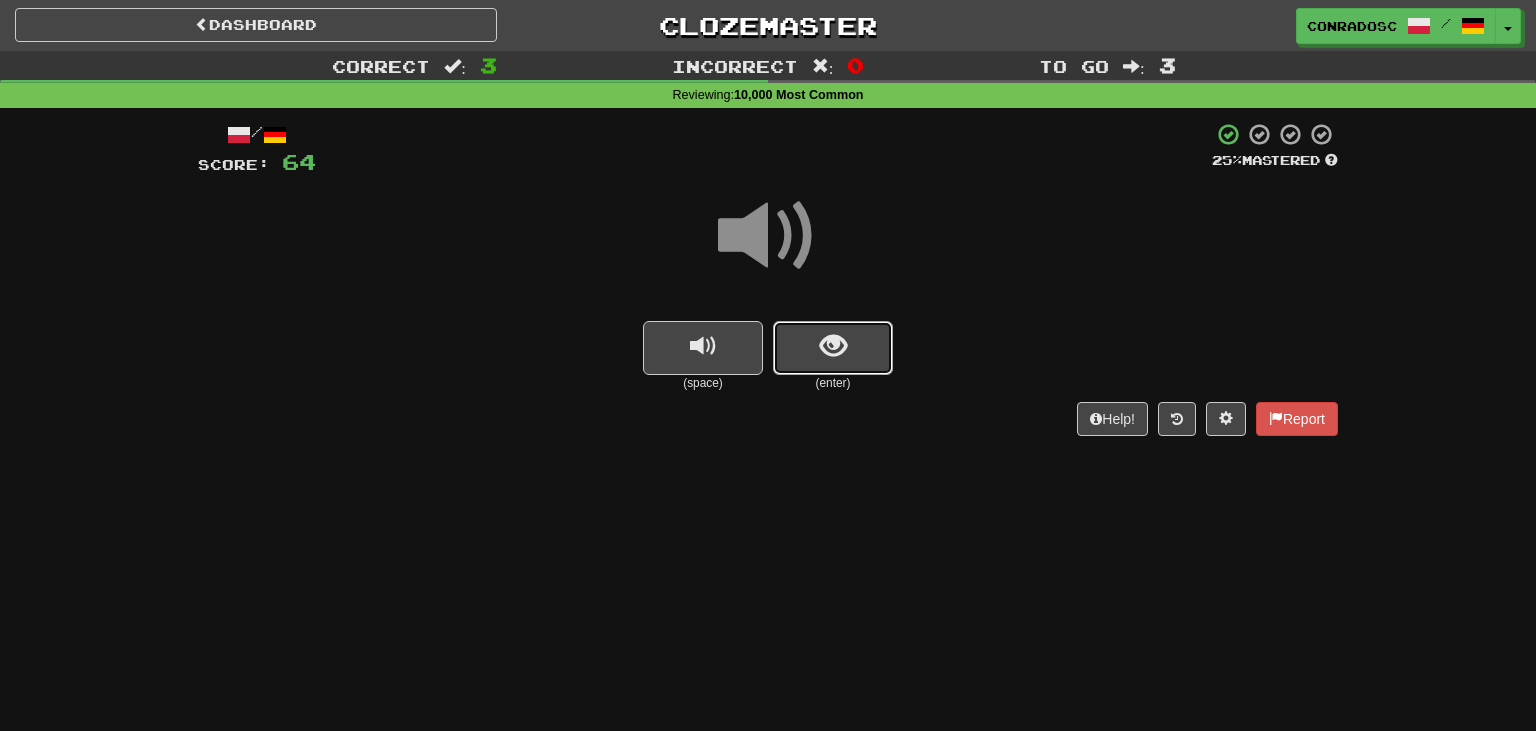 click at bounding box center [833, 348] 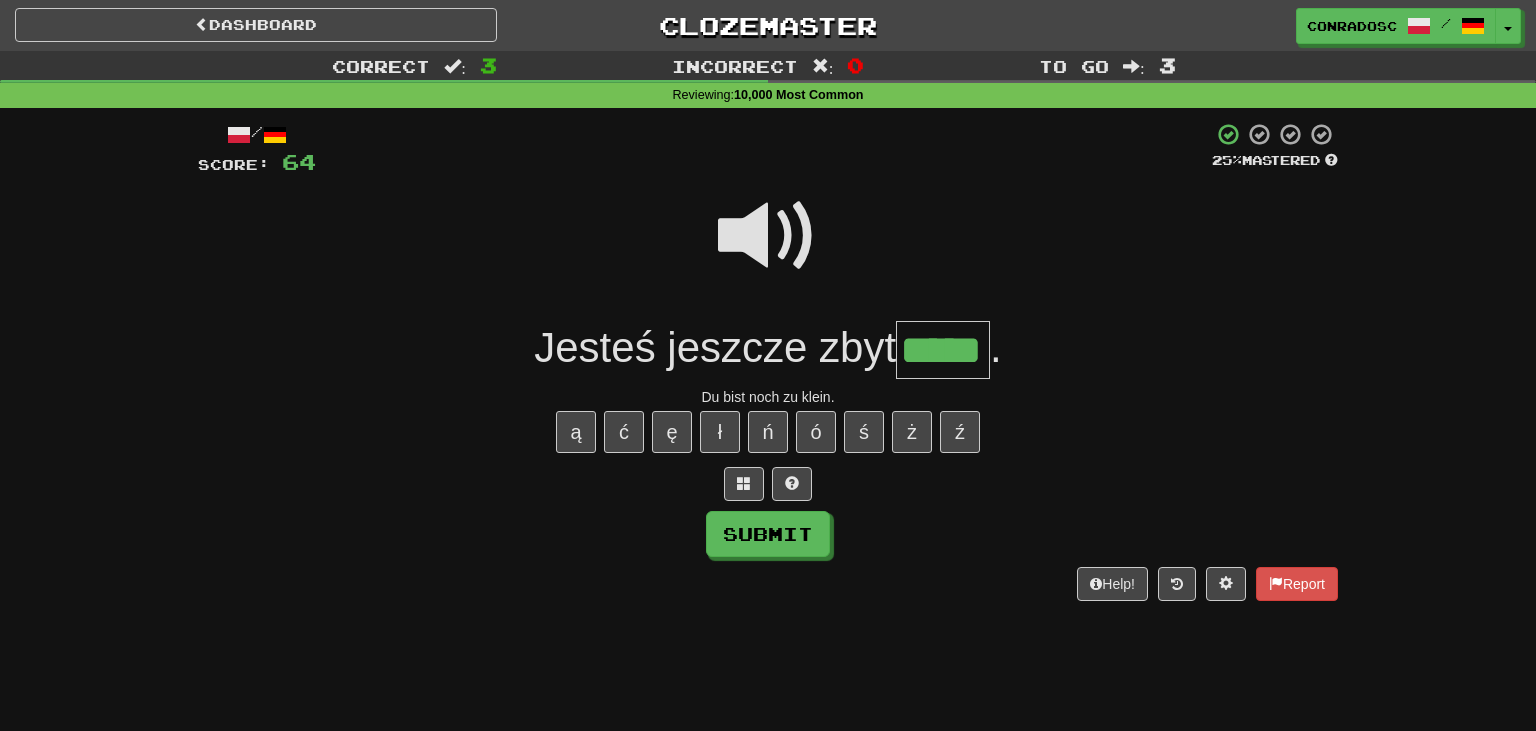 type on "*****" 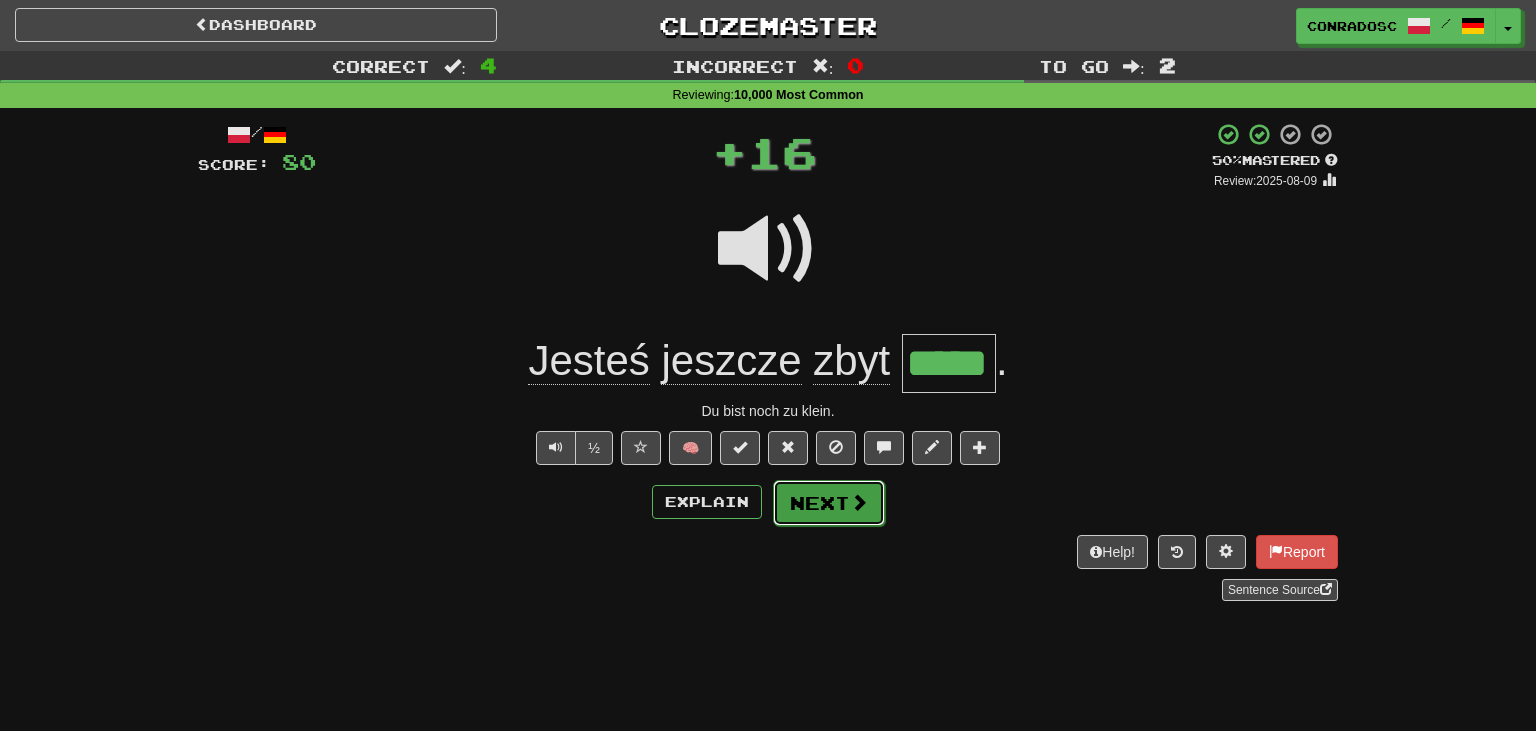 click on "Next" at bounding box center [829, 503] 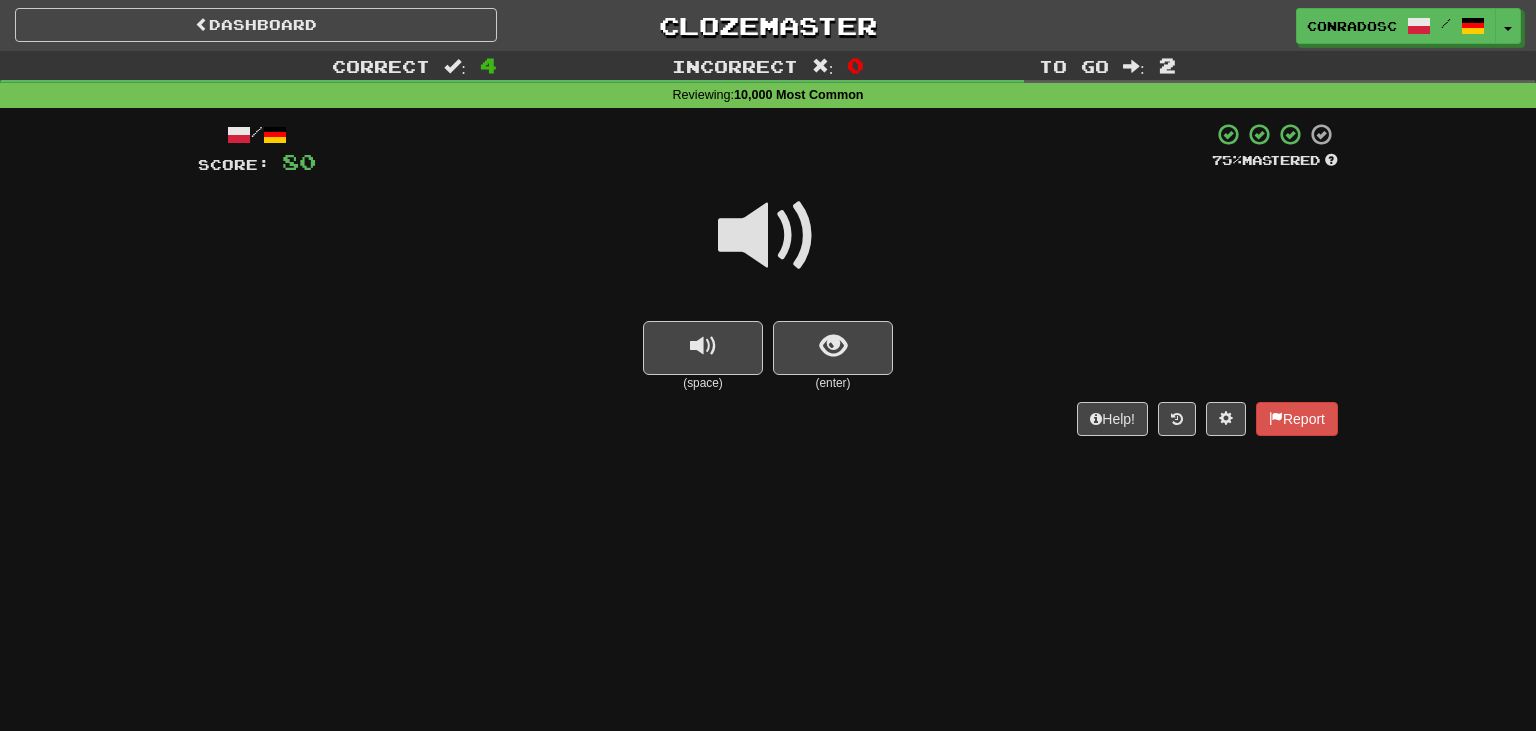 click at bounding box center [768, 236] 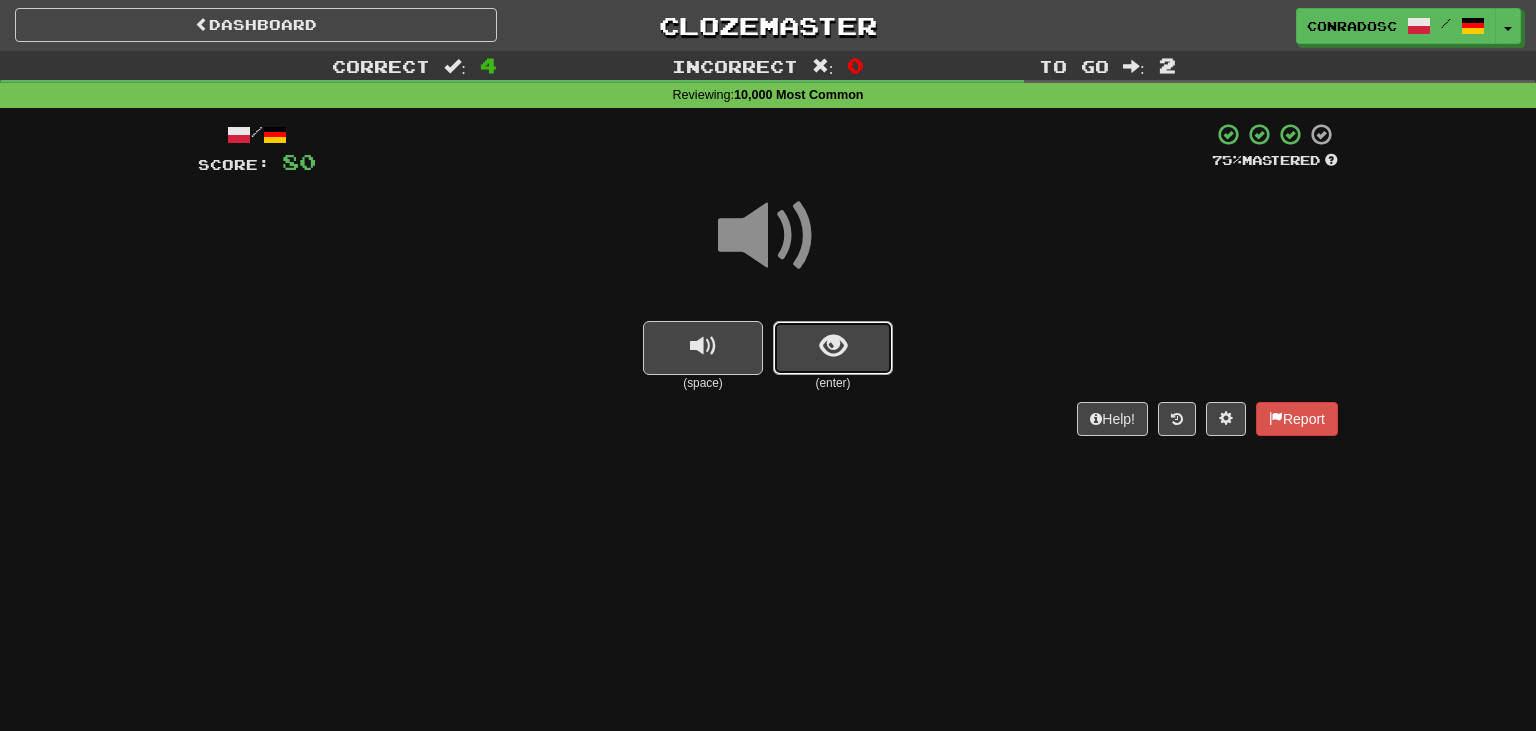 click at bounding box center [833, 348] 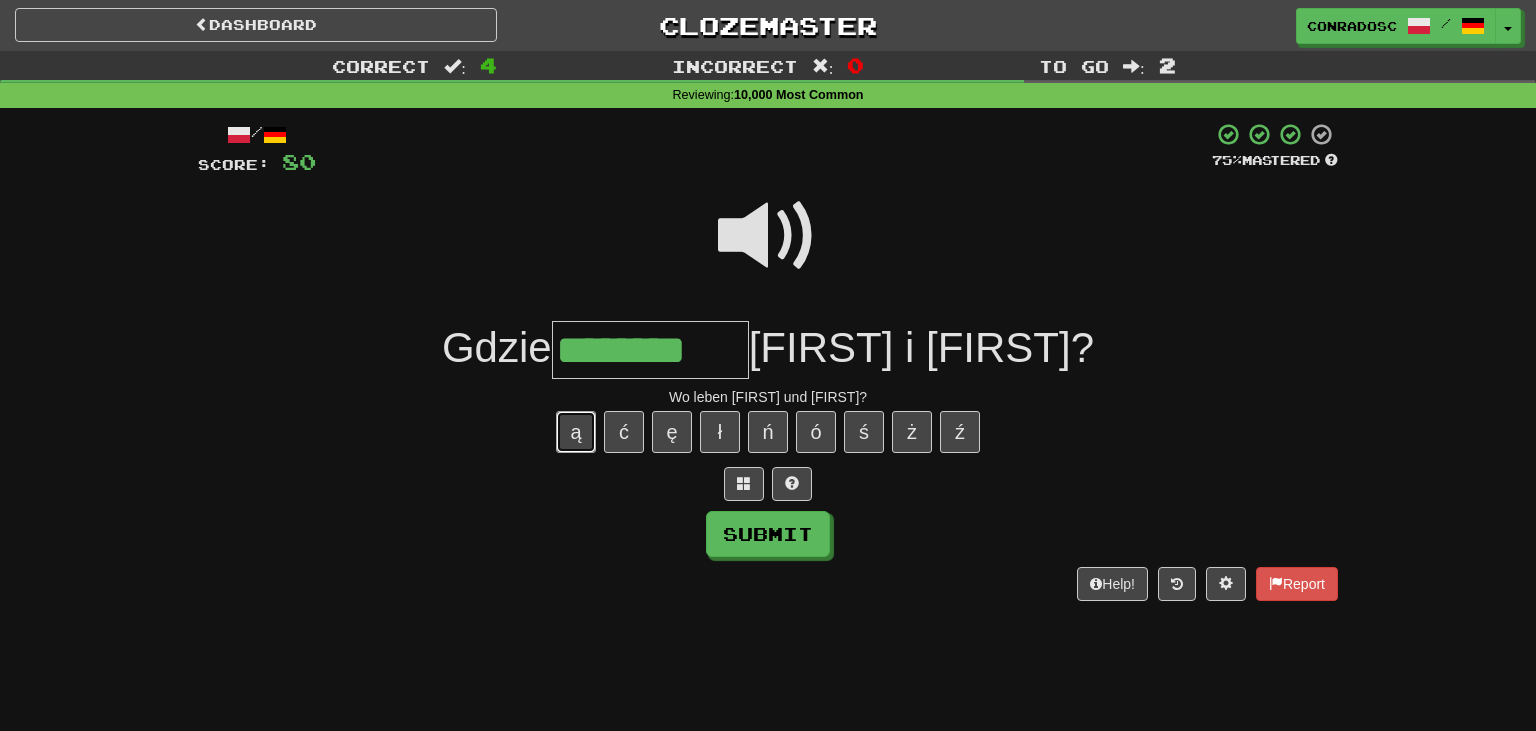 click on "ą" at bounding box center (576, 432) 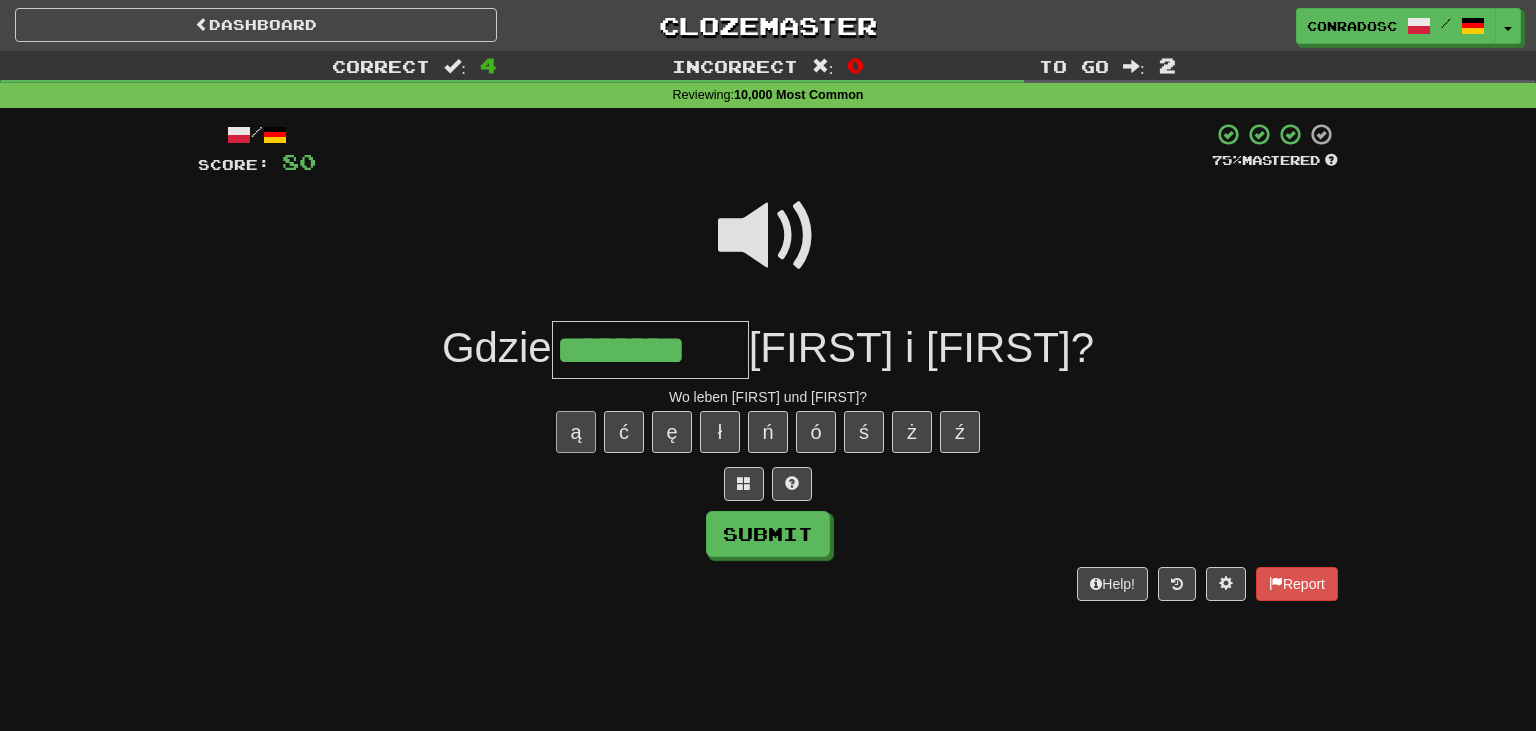 type on "*********" 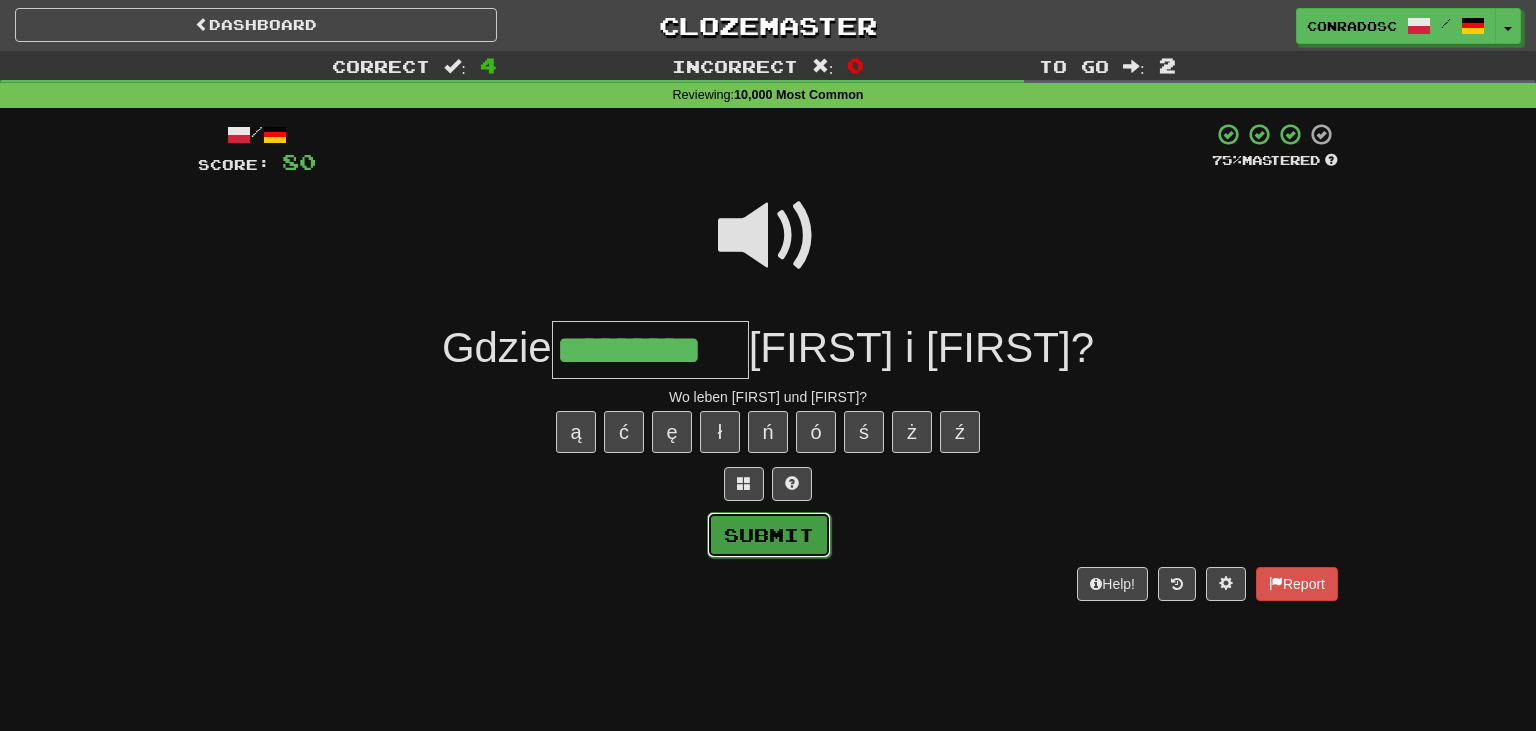 click on "Submit" at bounding box center [769, 535] 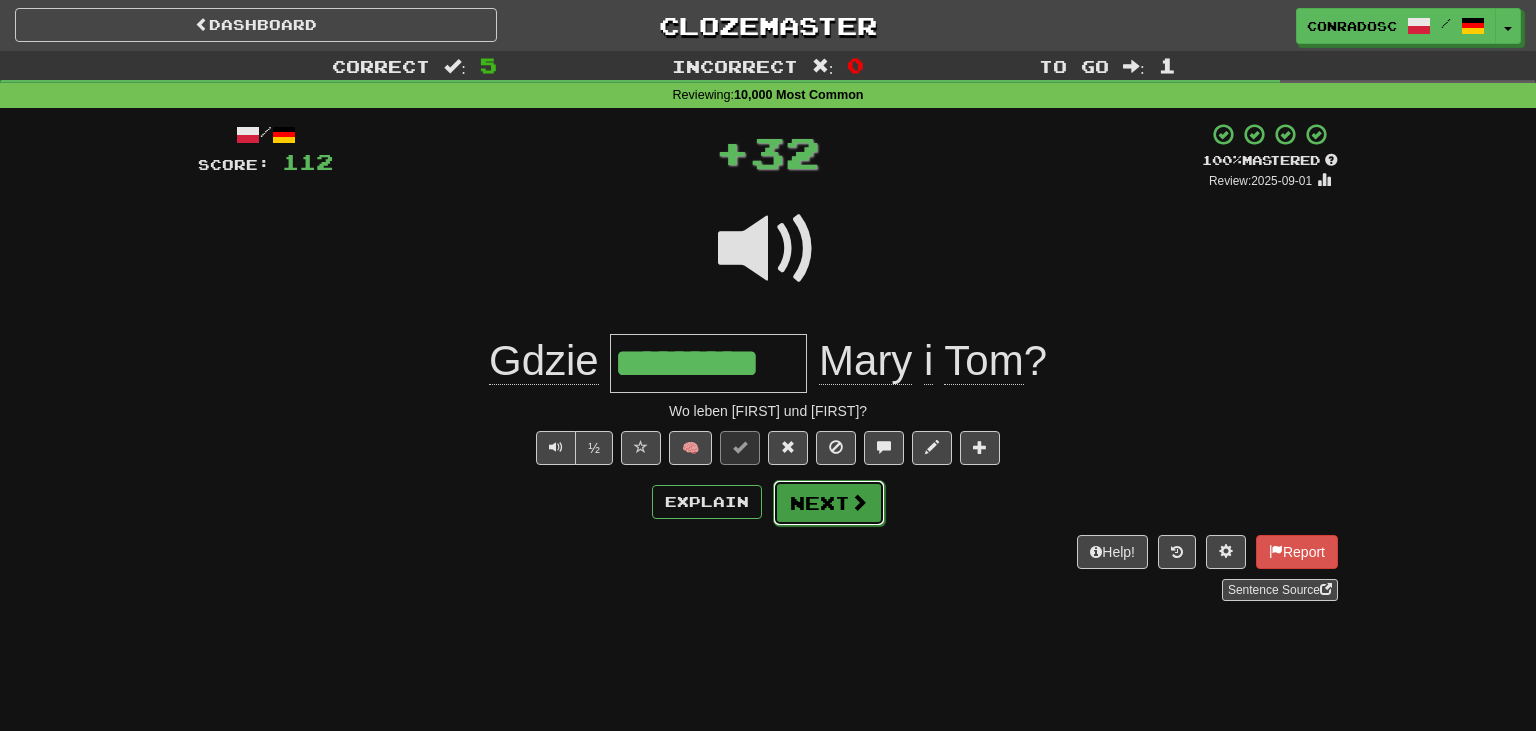 click on "Next" at bounding box center [829, 503] 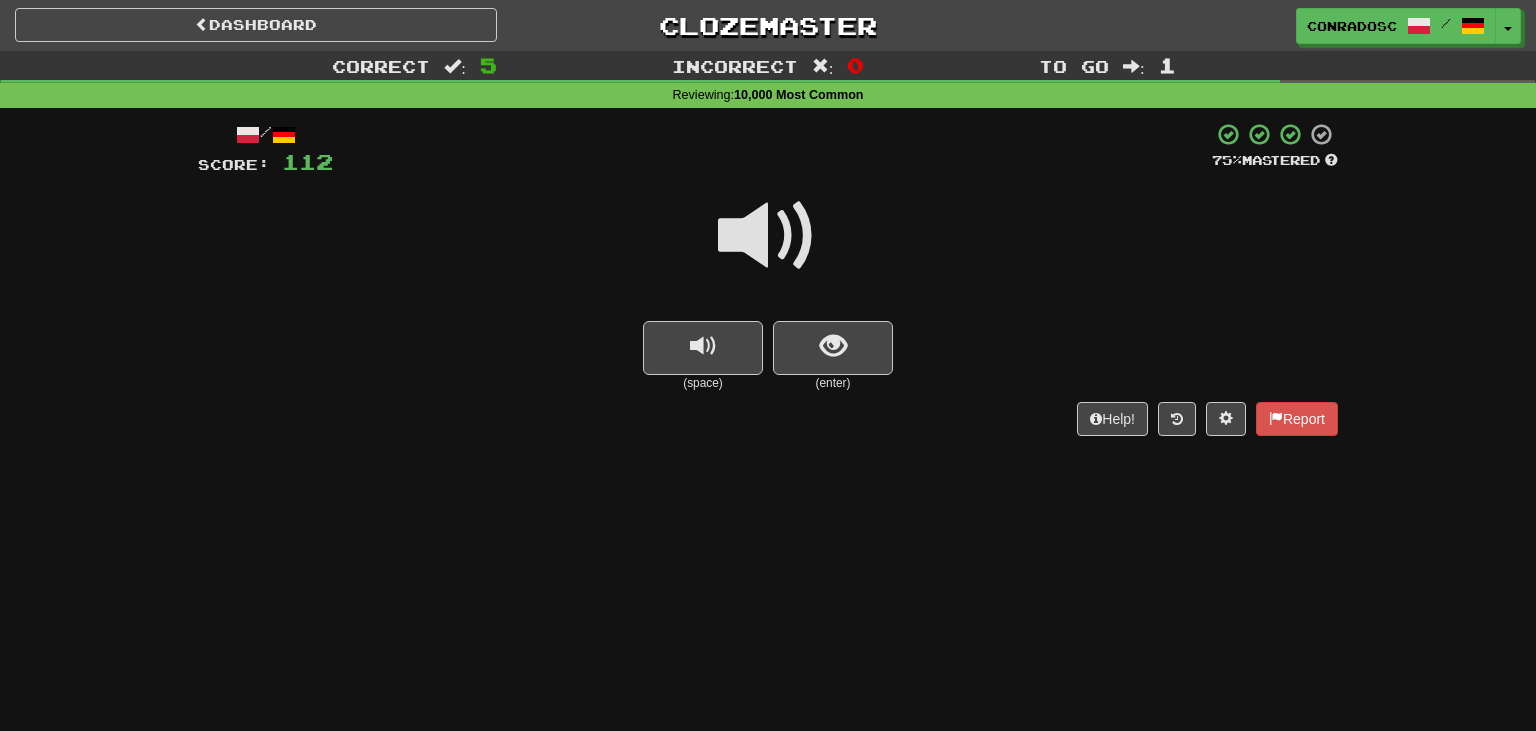 click at bounding box center [768, 236] 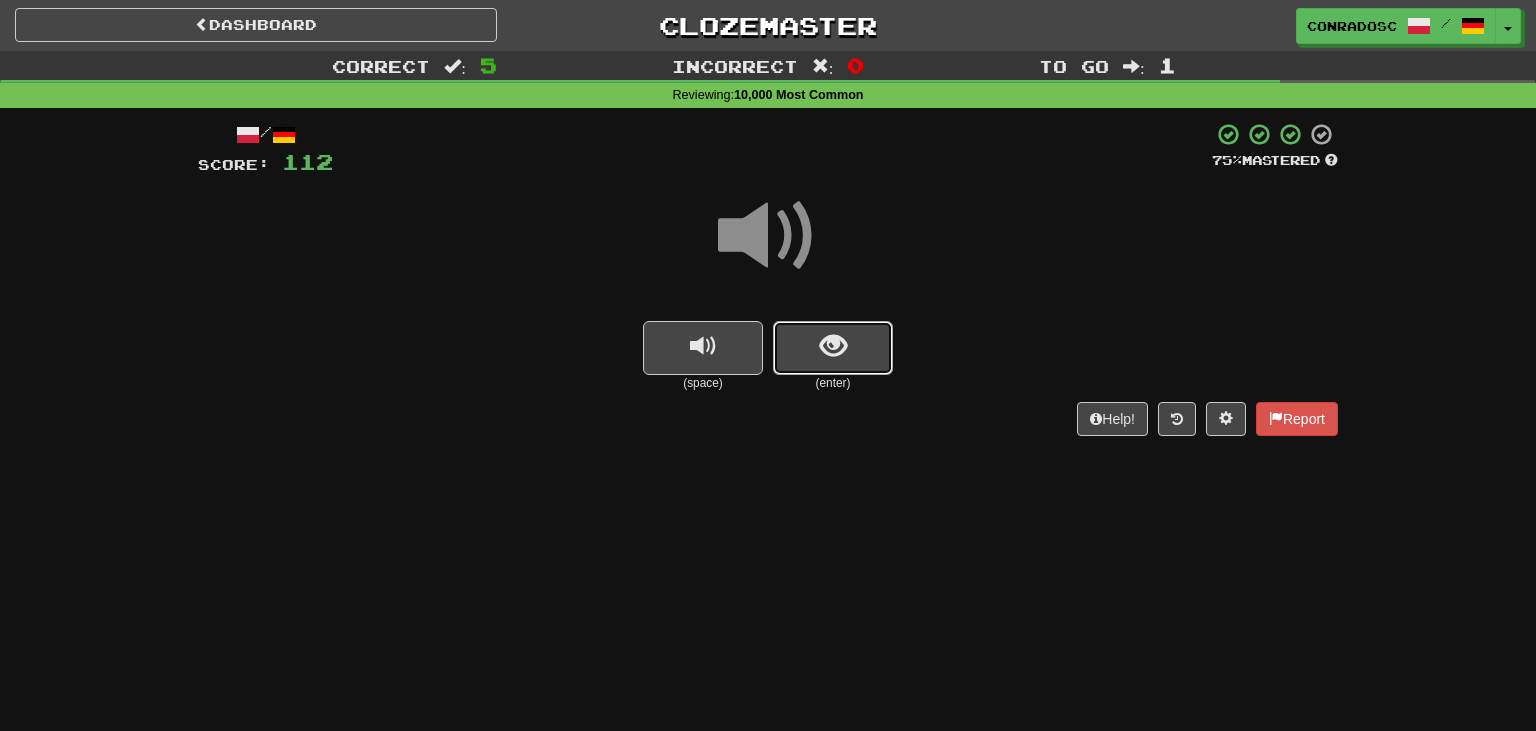 click at bounding box center [833, 348] 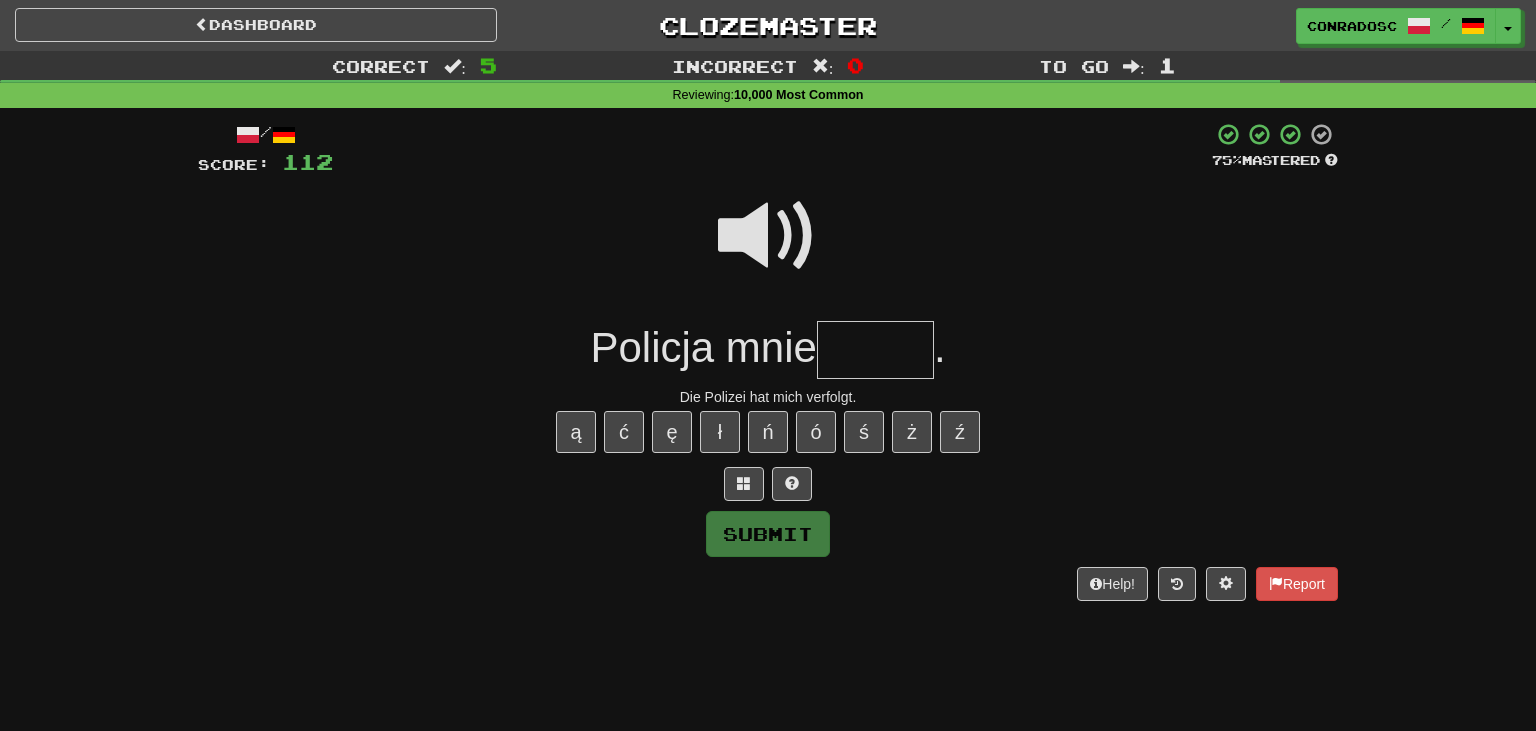 click at bounding box center [875, 350] 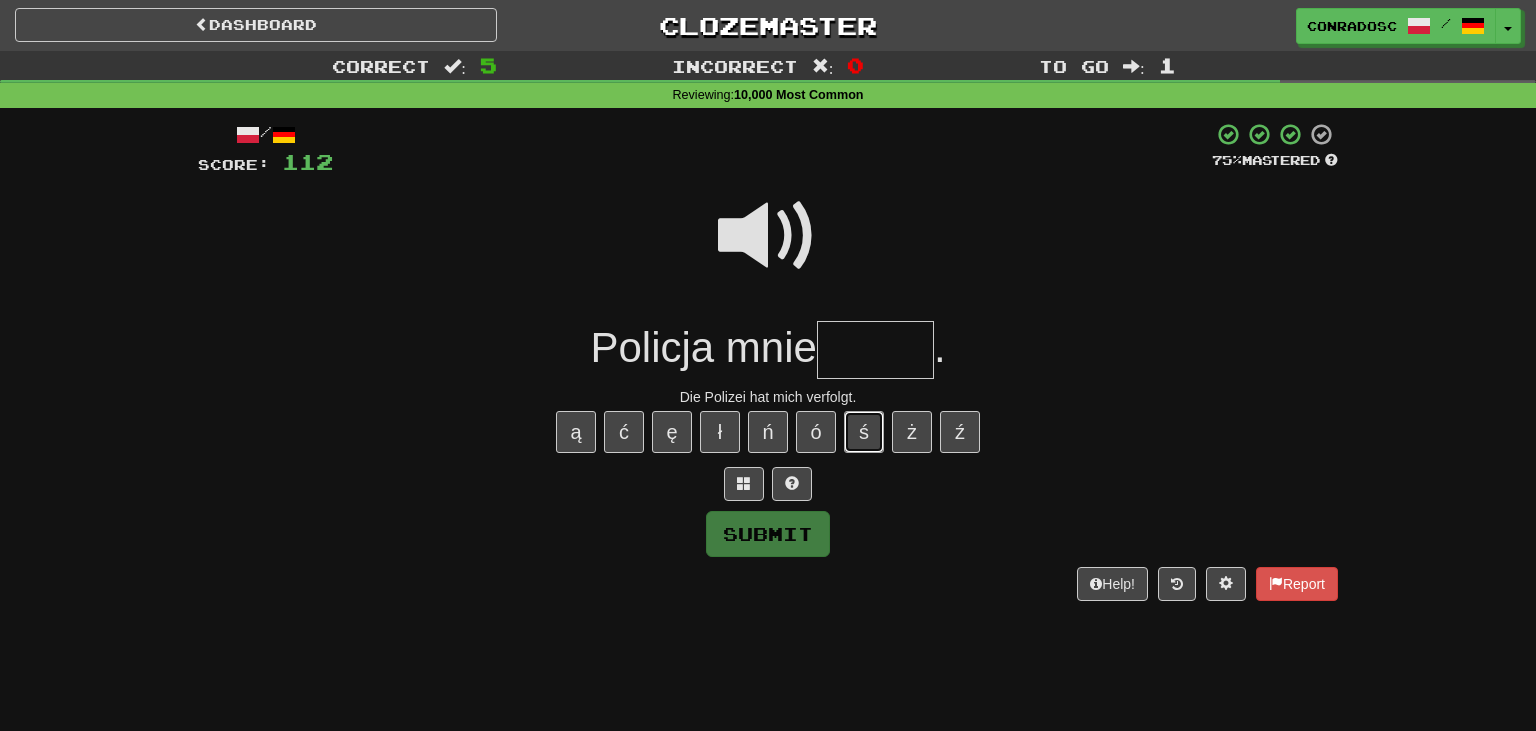 click on "ś" at bounding box center [864, 432] 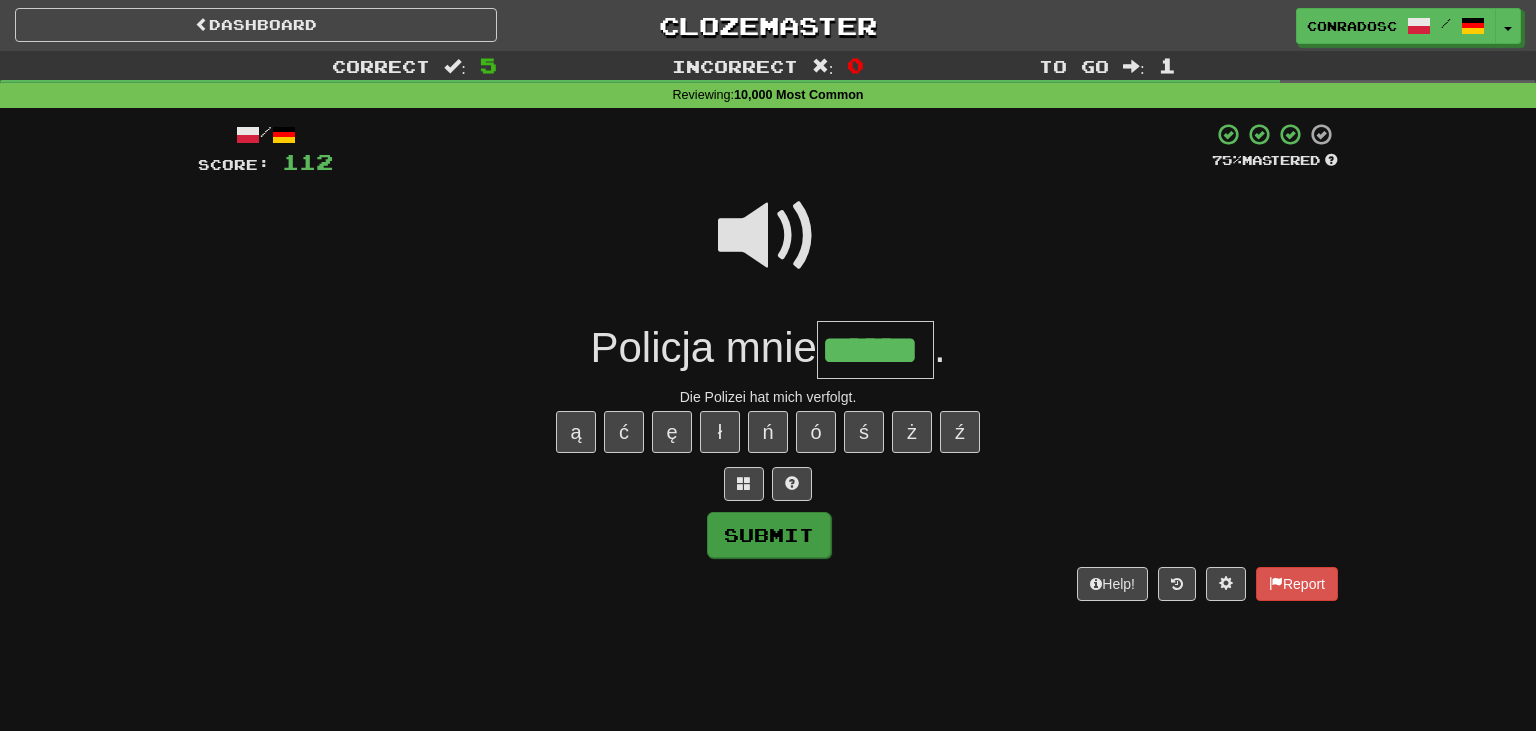 type on "******" 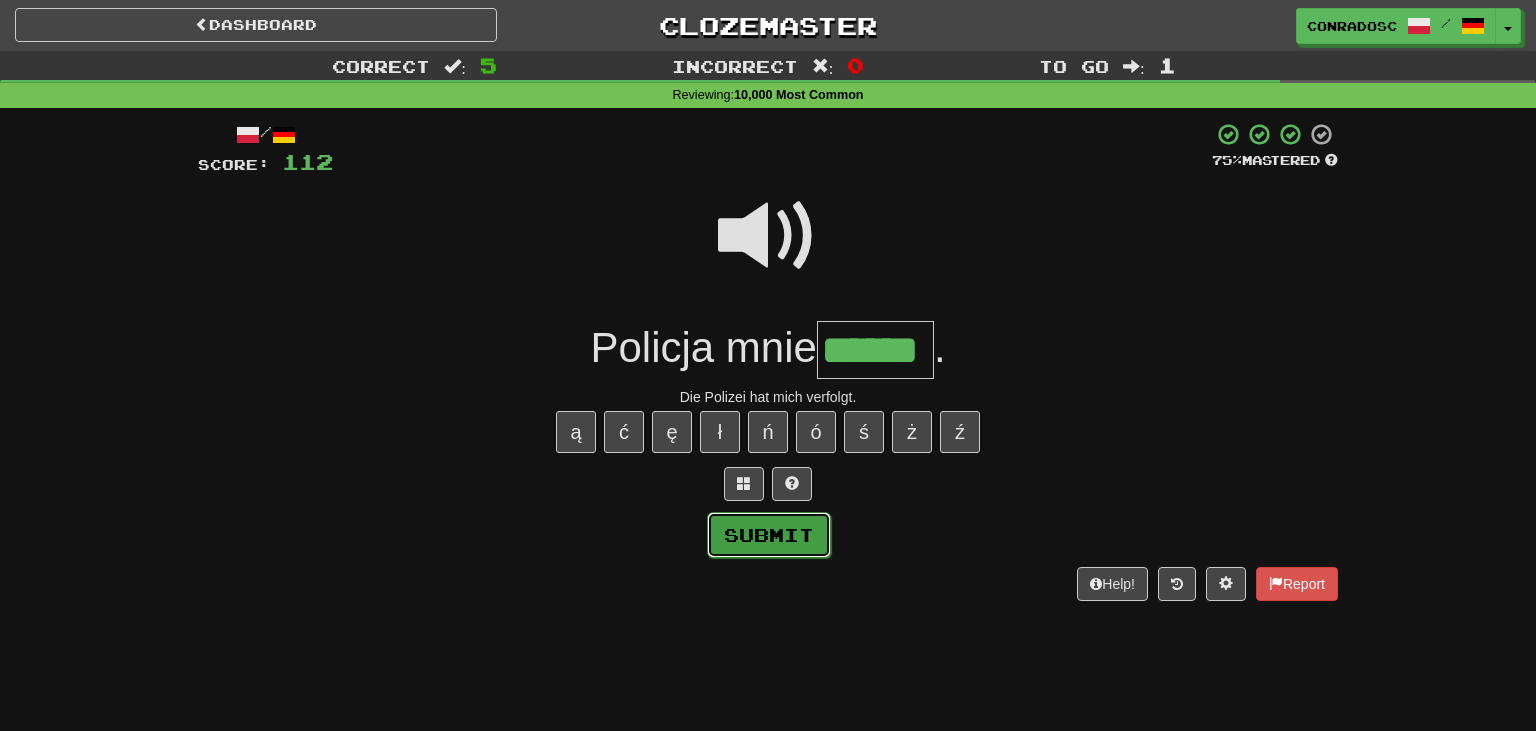 click on "Submit" at bounding box center [769, 535] 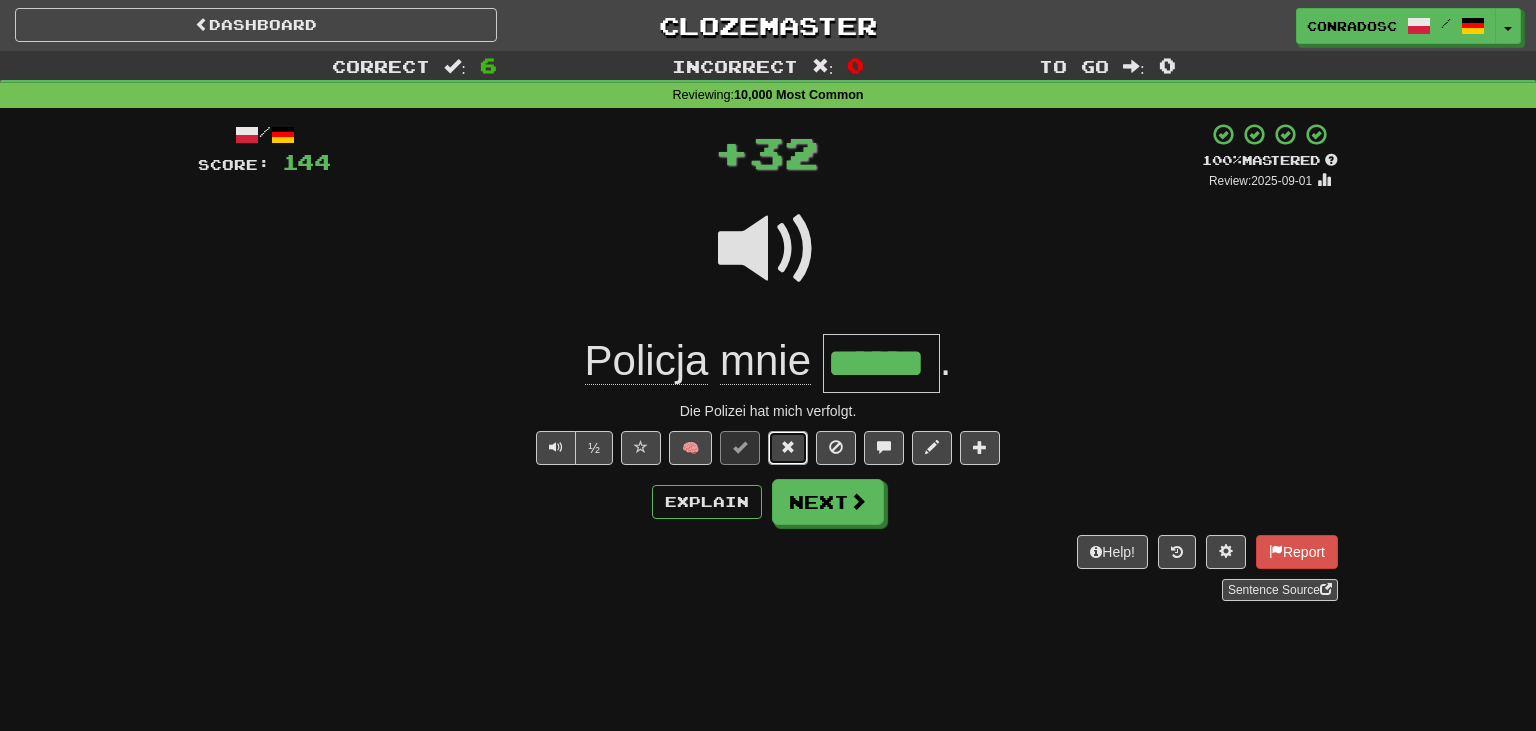 click at bounding box center (788, 447) 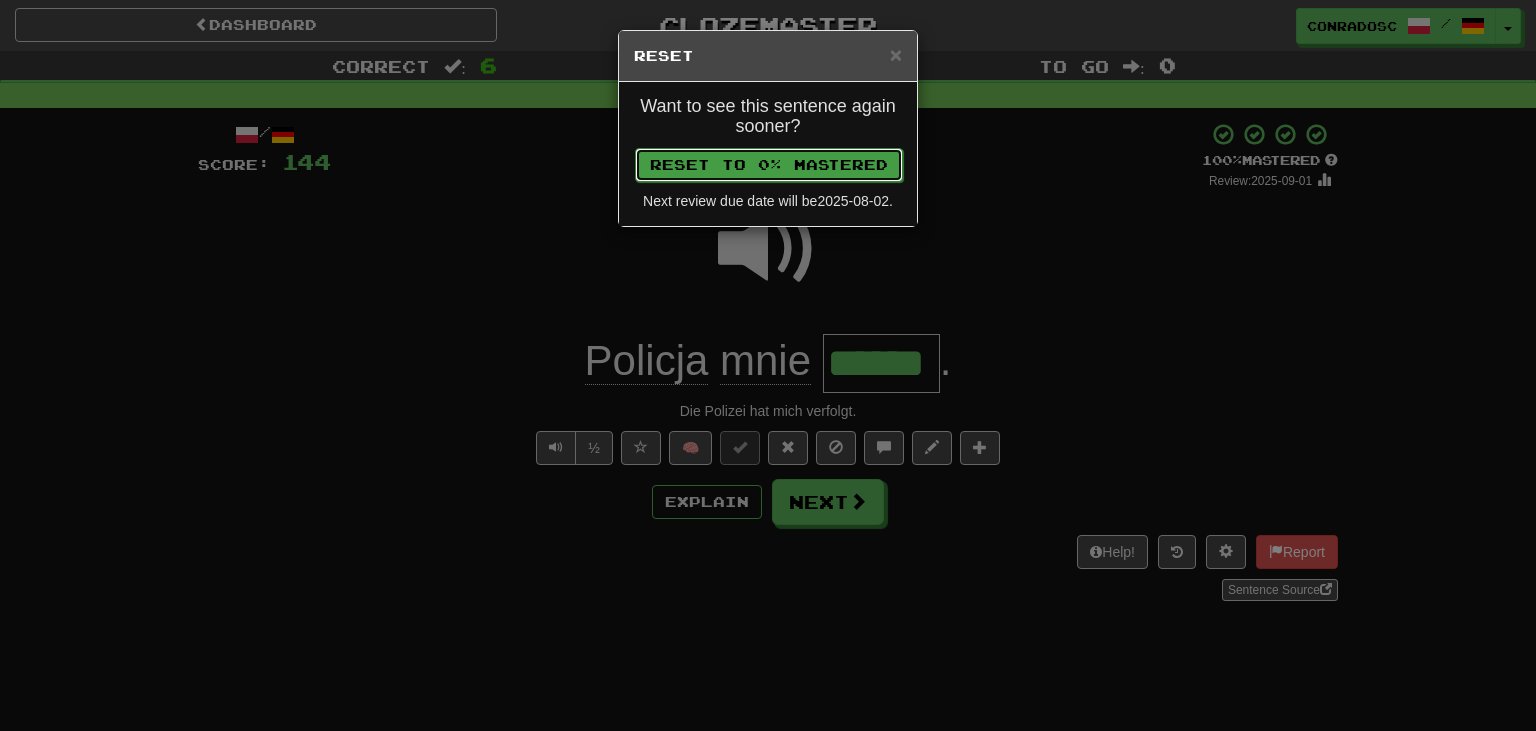 click on "Reset to 0% Mastered" at bounding box center (769, 165) 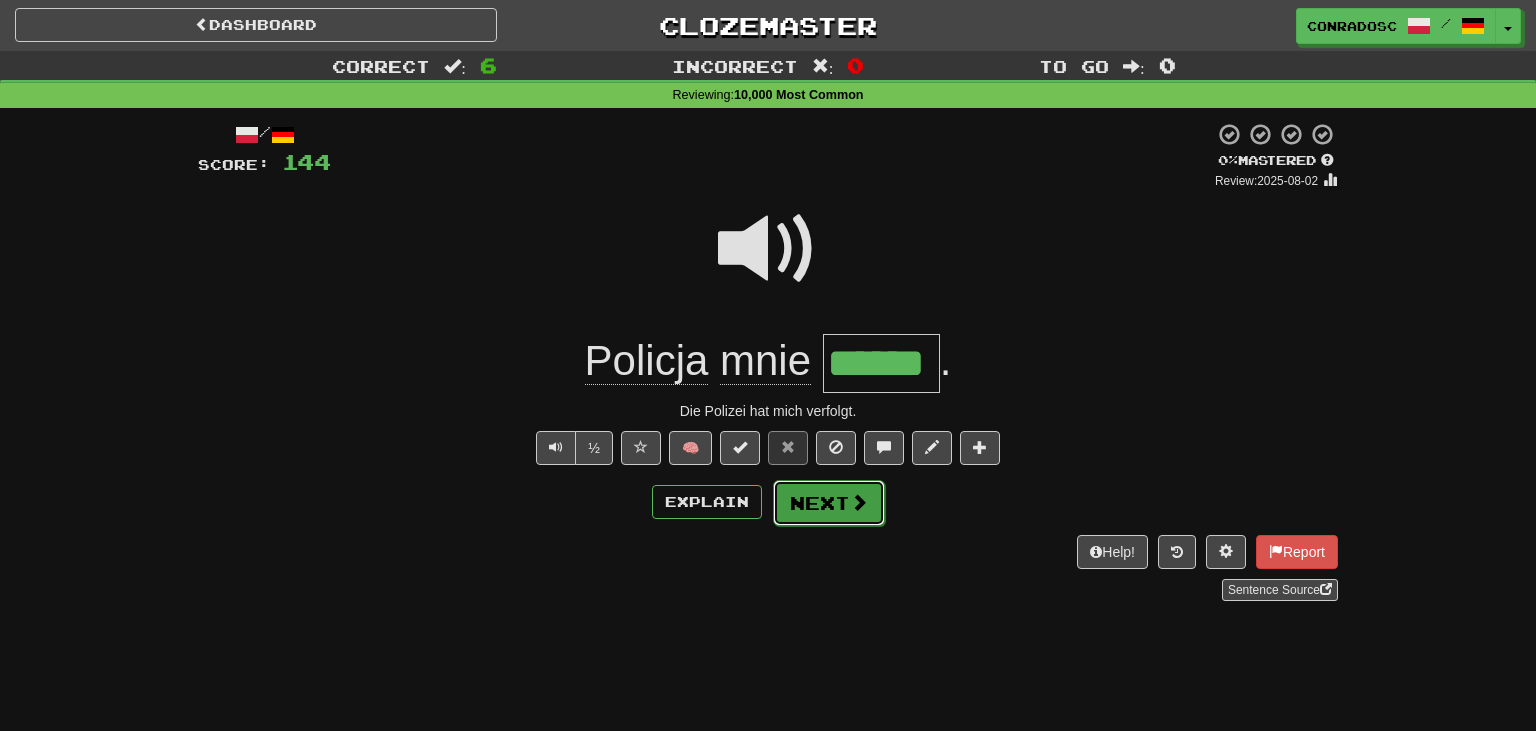 click on "Next" at bounding box center [829, 503] 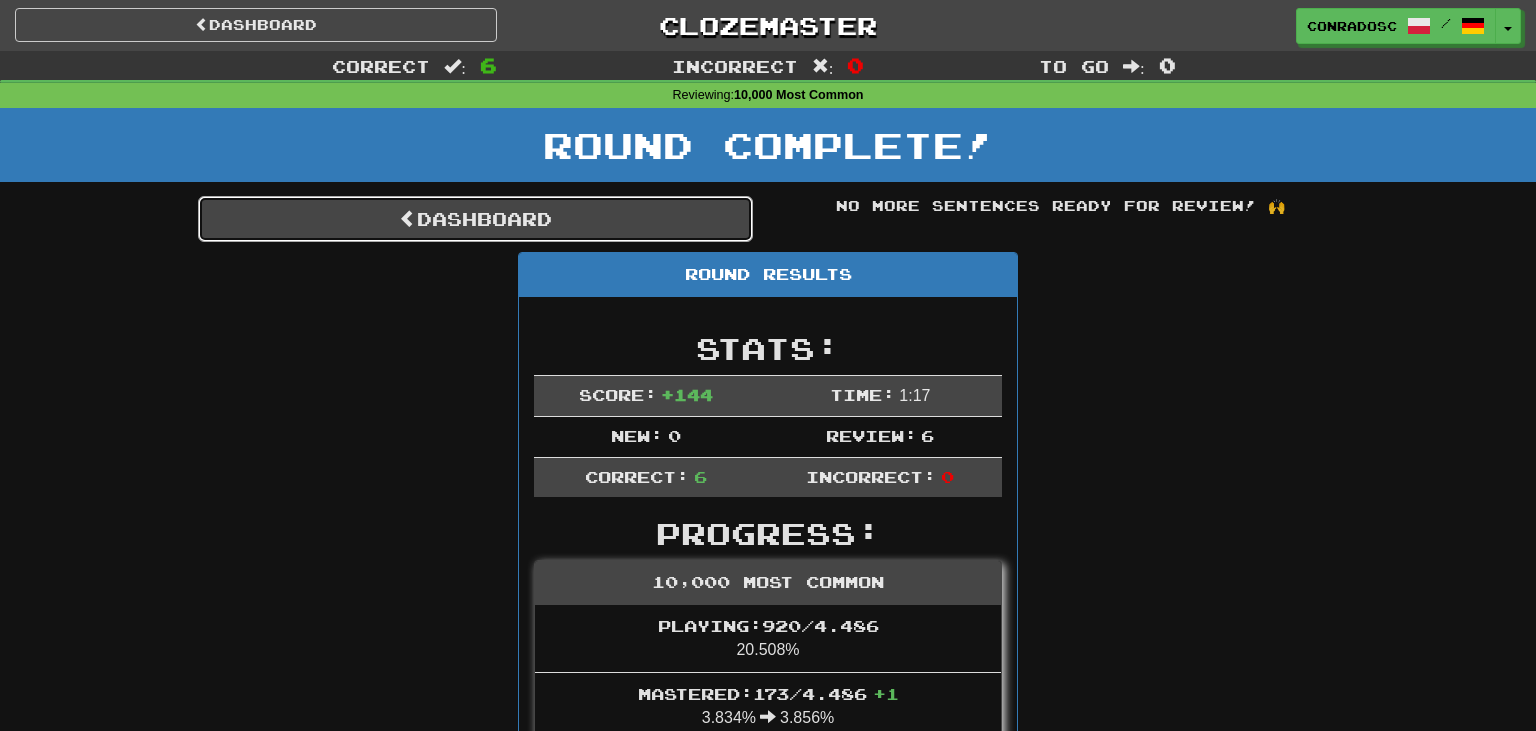 click on "Dashboard" at bounding box center (475, 219) 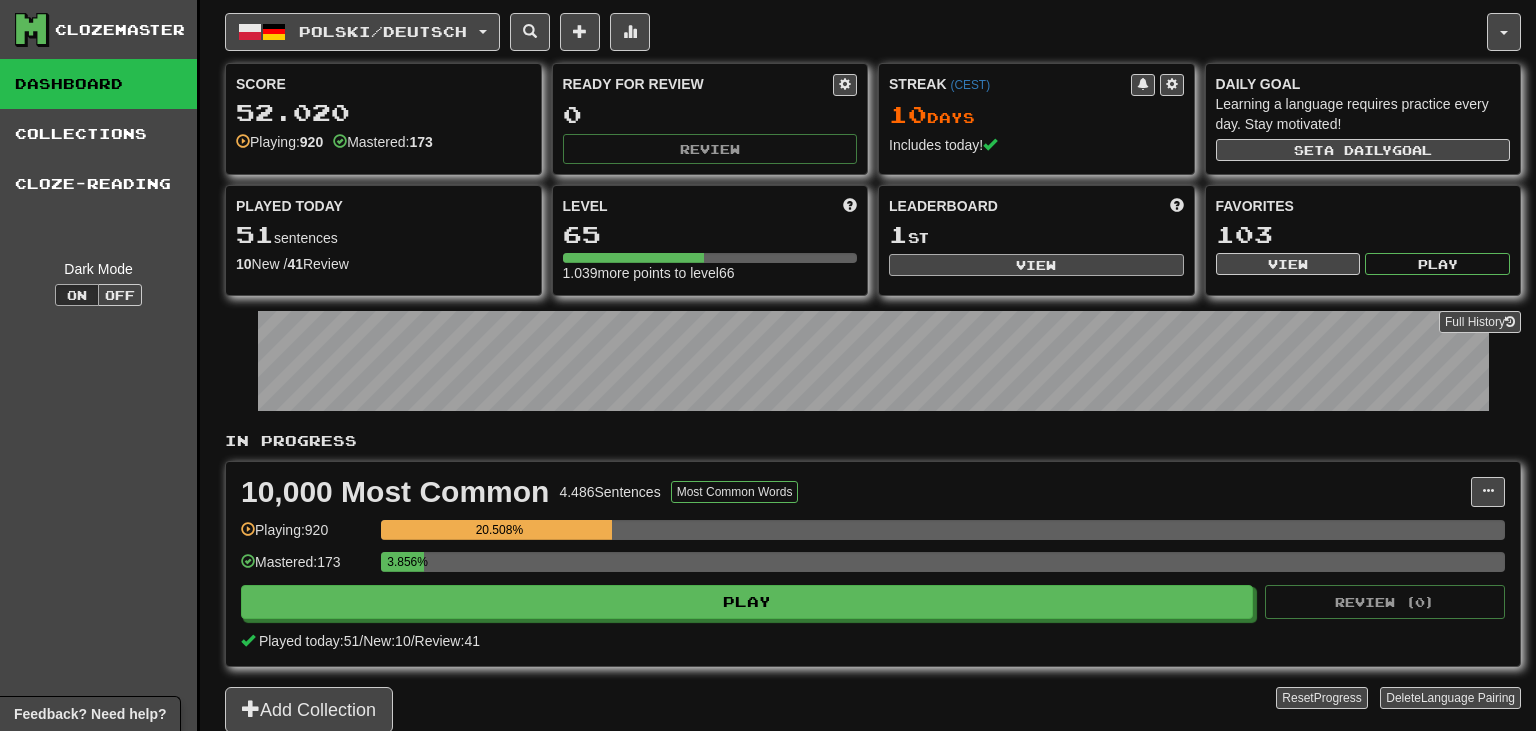 scroll, scrollTop: 0, scrollLeft: 0, axis: both 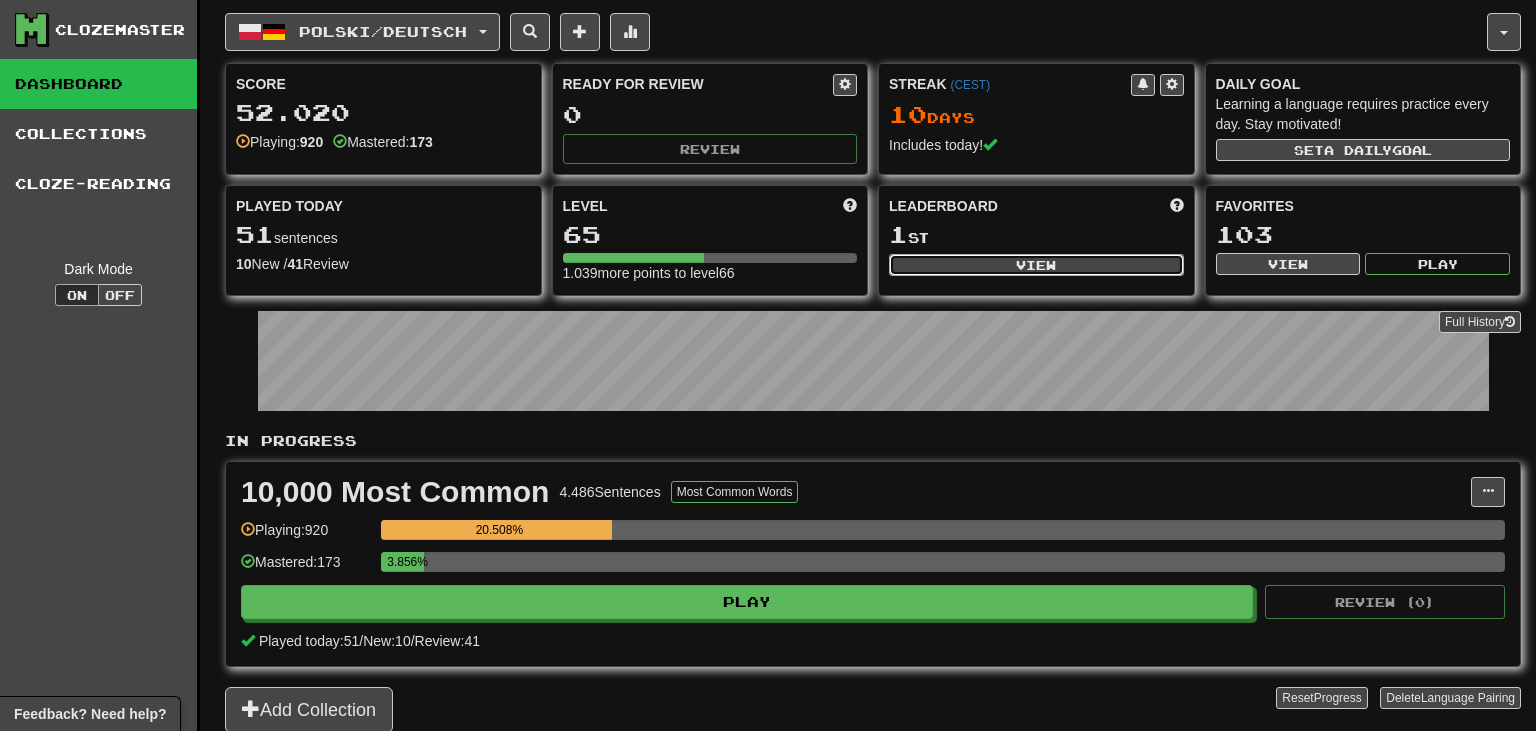 click on "View" at bounding box center (1036, 265) 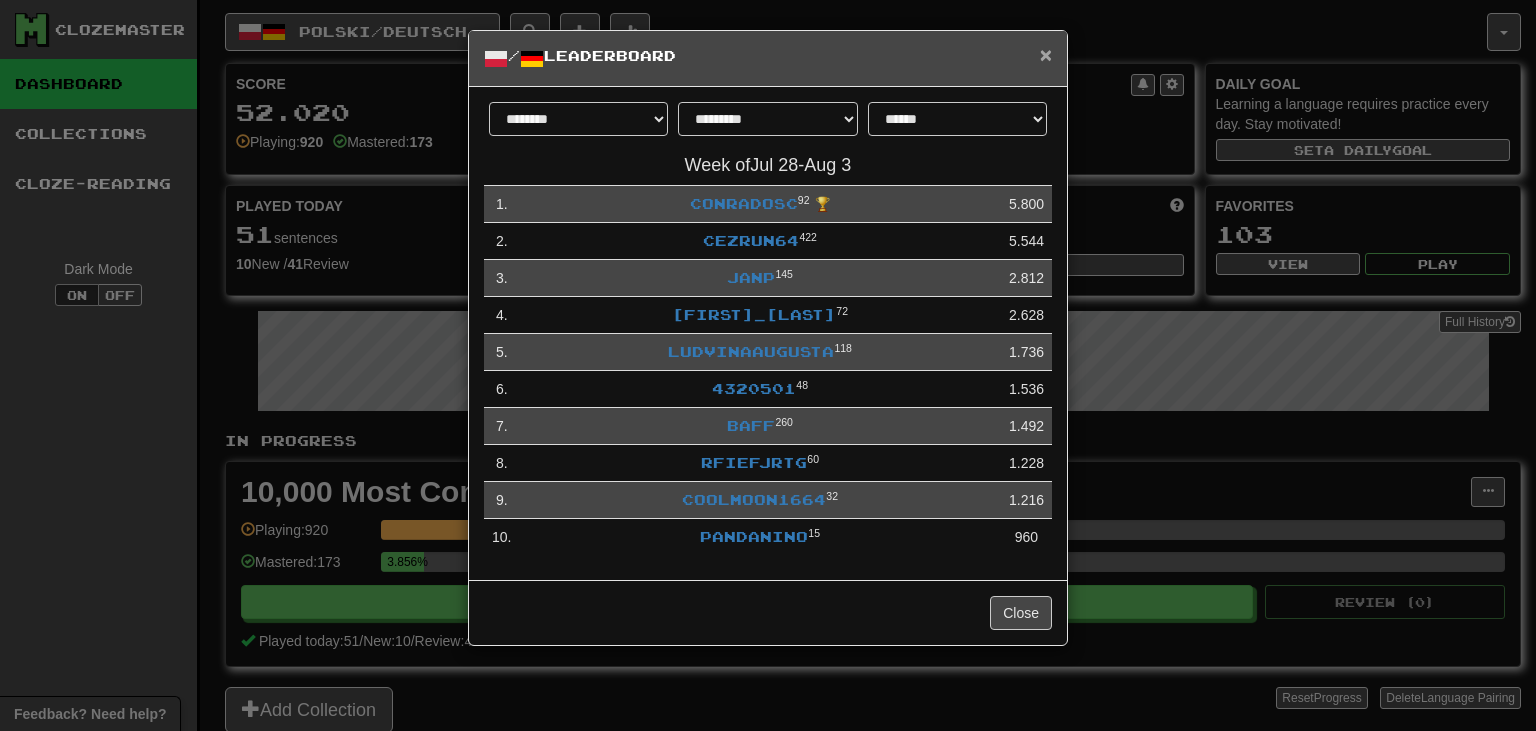 click on "×" at bounding box center (1046, 54) 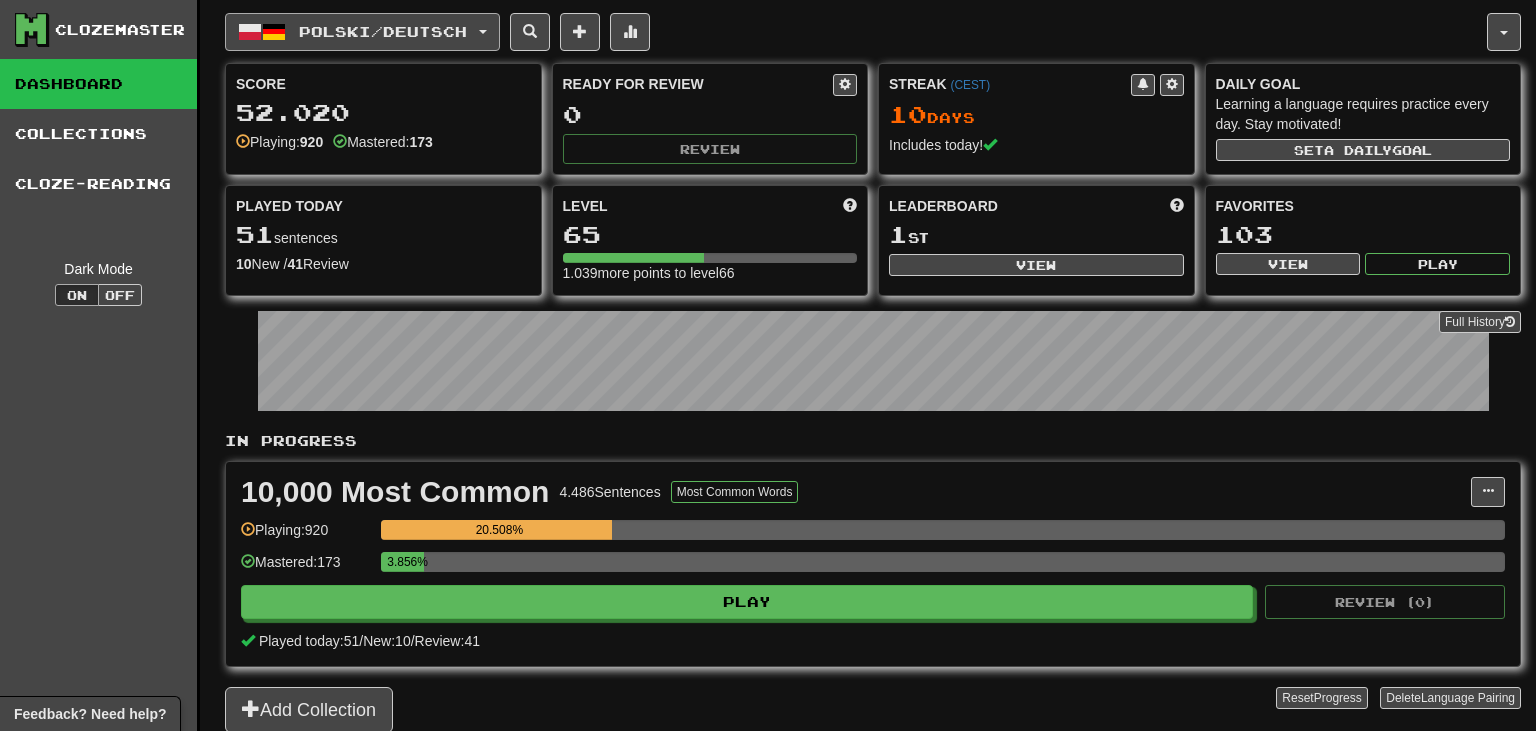 click on "Polski  /  Deutsch" at bounding box center (383, 31) 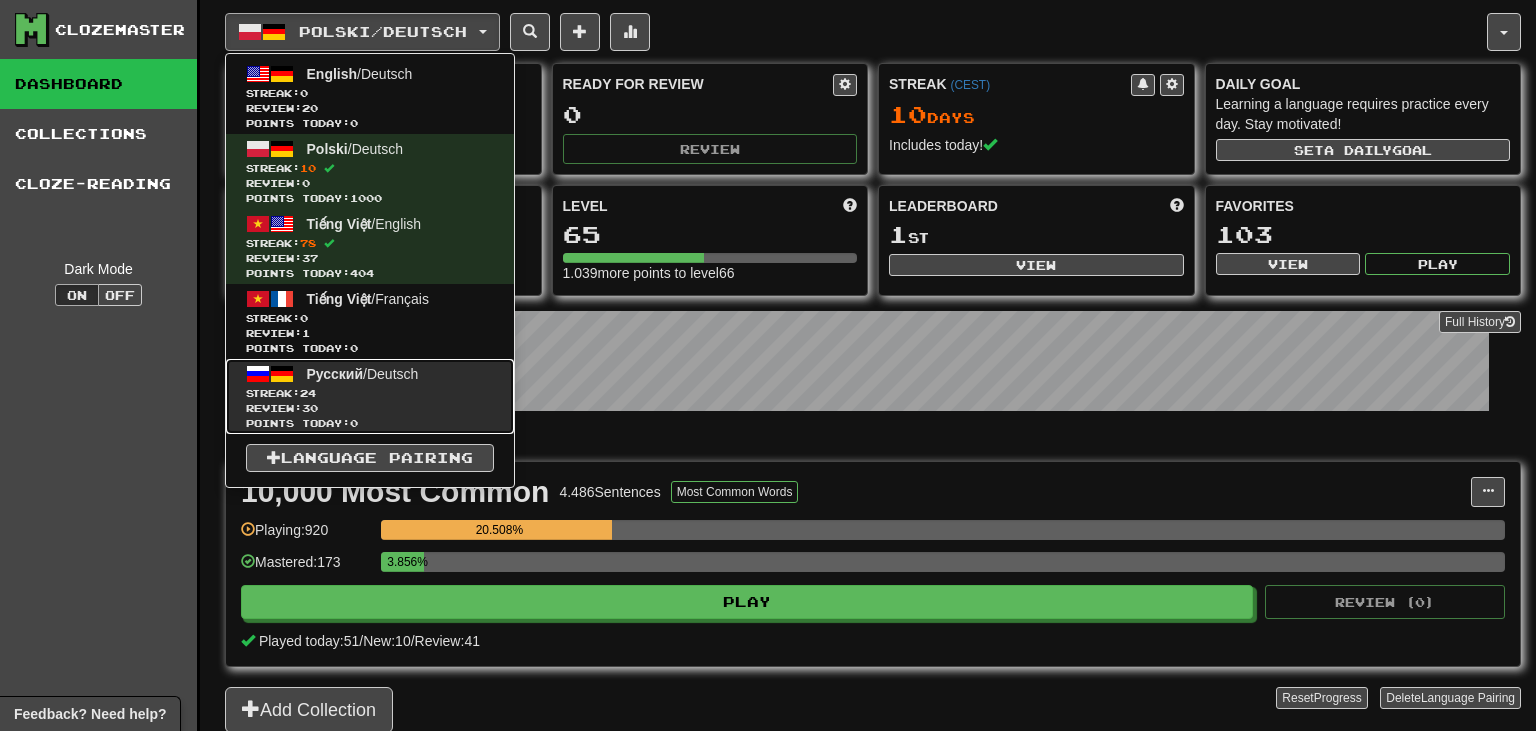 click on "Streak:  24" at bounding box center (370, 393) 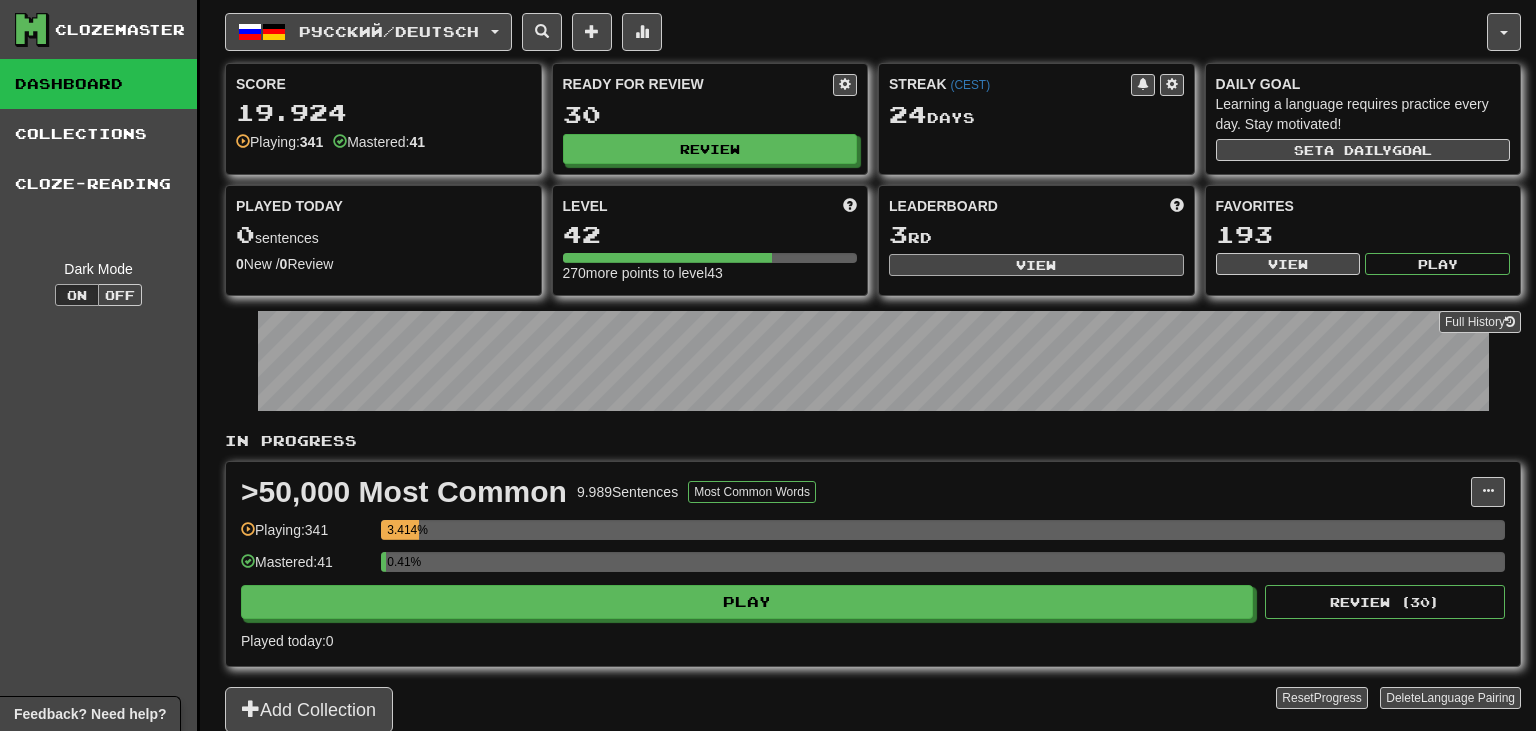 scroll, scrollTop: 0, scrollLeft: 0, axis: both 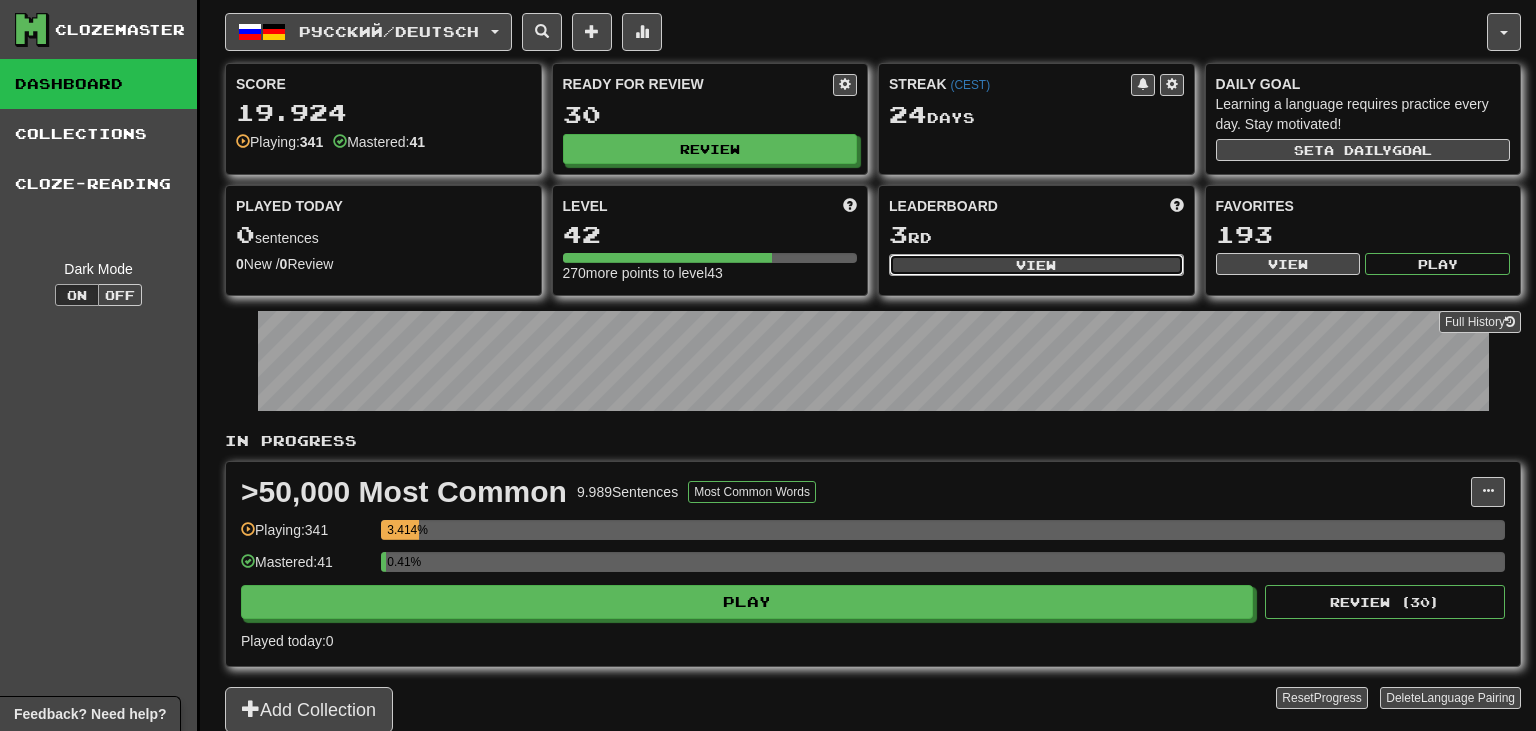 click on "View" at bounding box center [1036, 265] 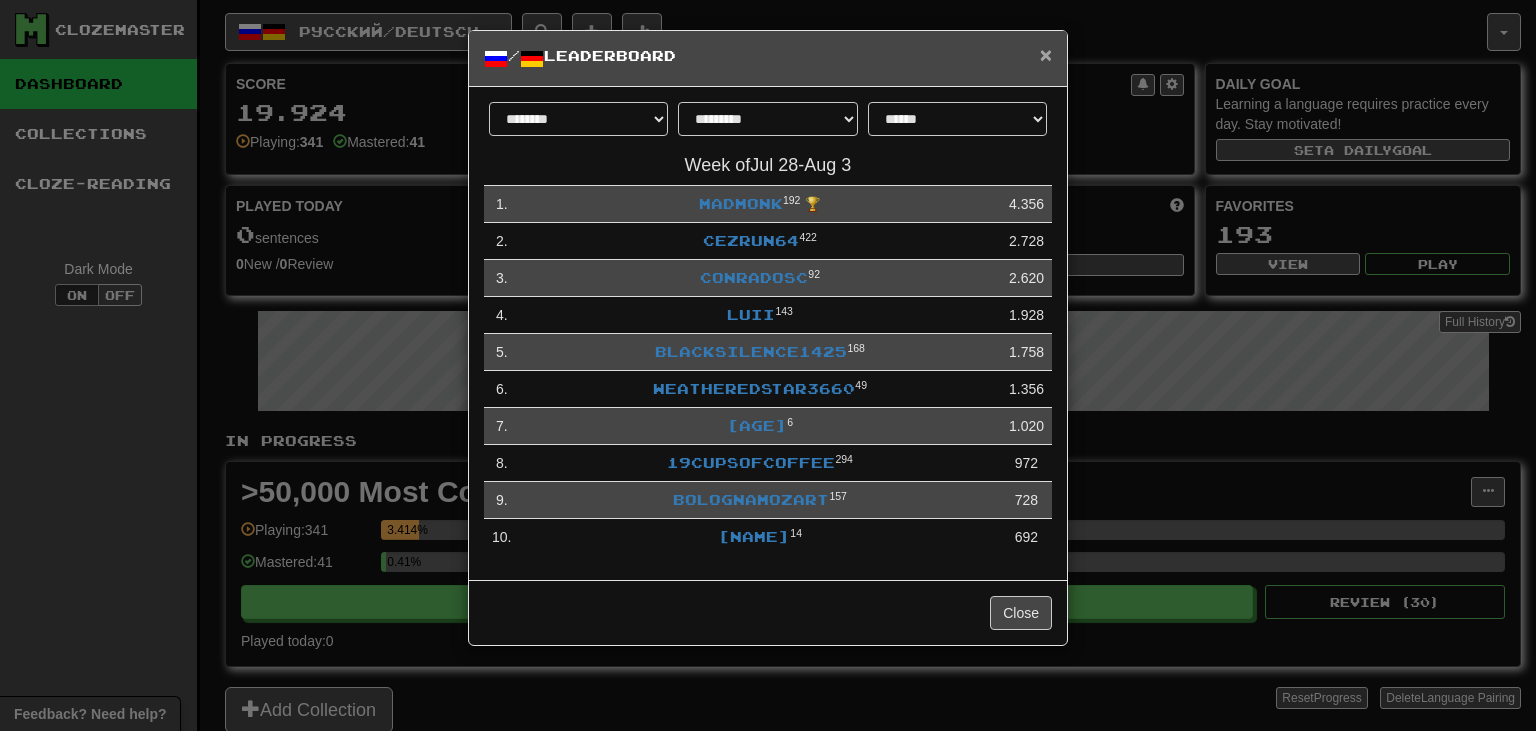 click on "×" at bounding box center (1046, 54) 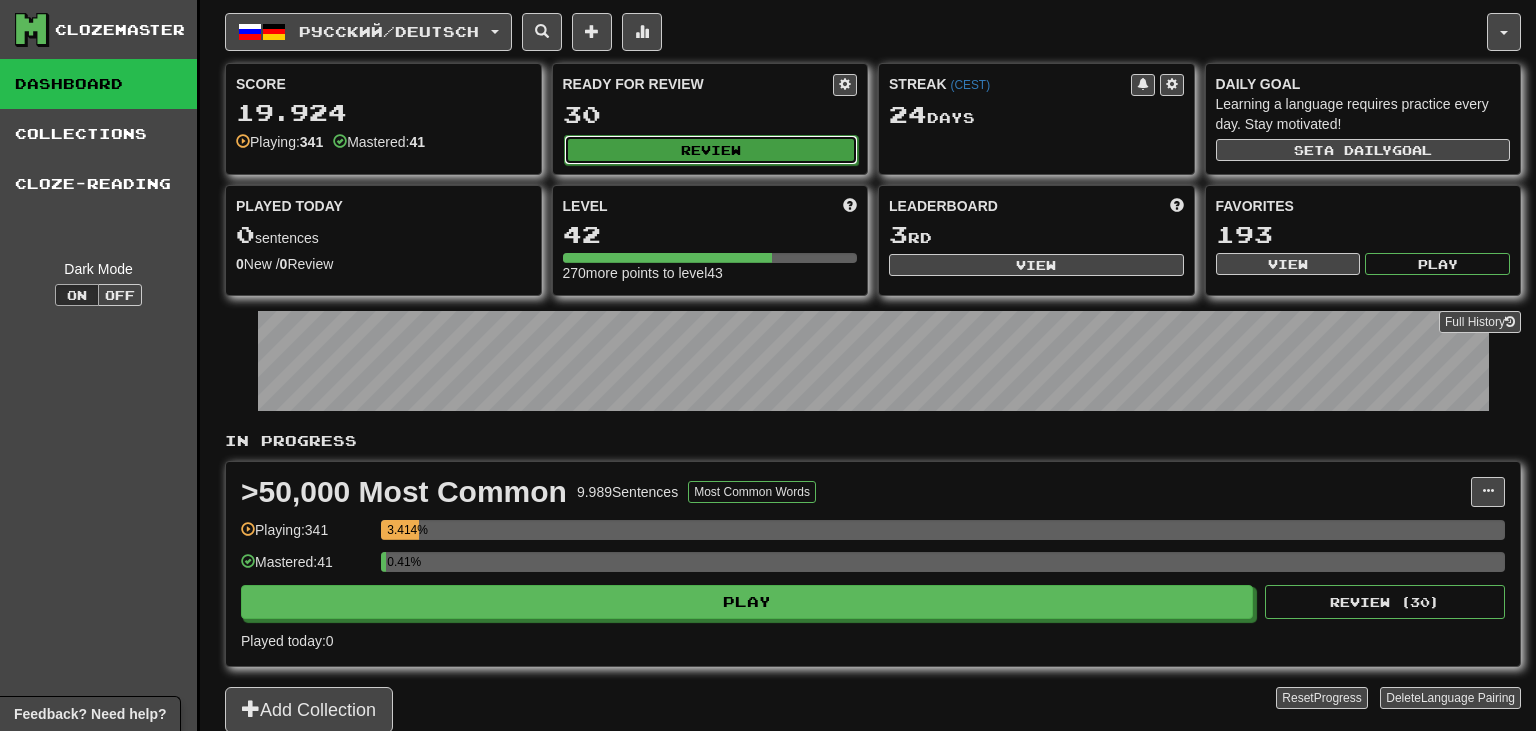click on "Review" at bounding box center (711, 150) 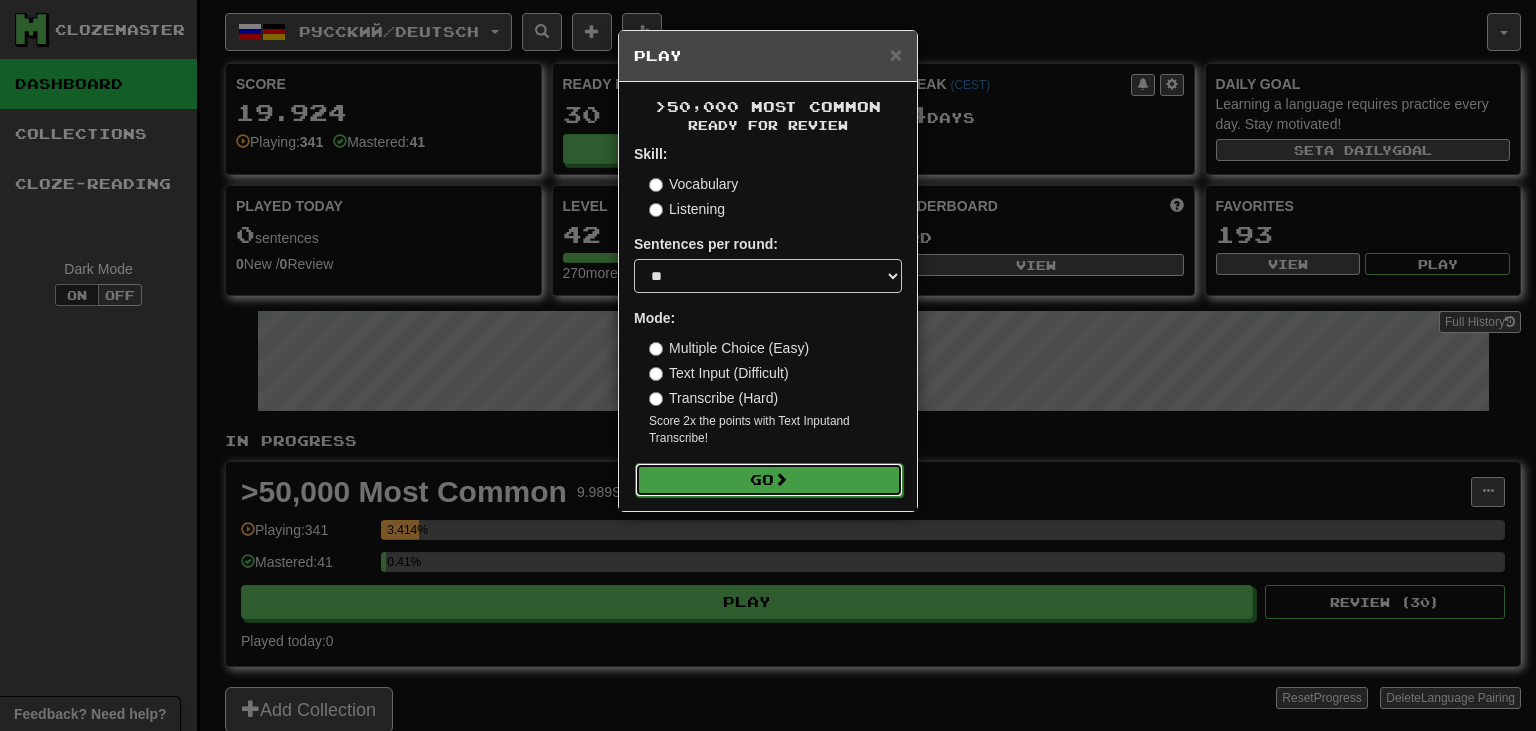 click on "Go" at bounding box center (769, 480) 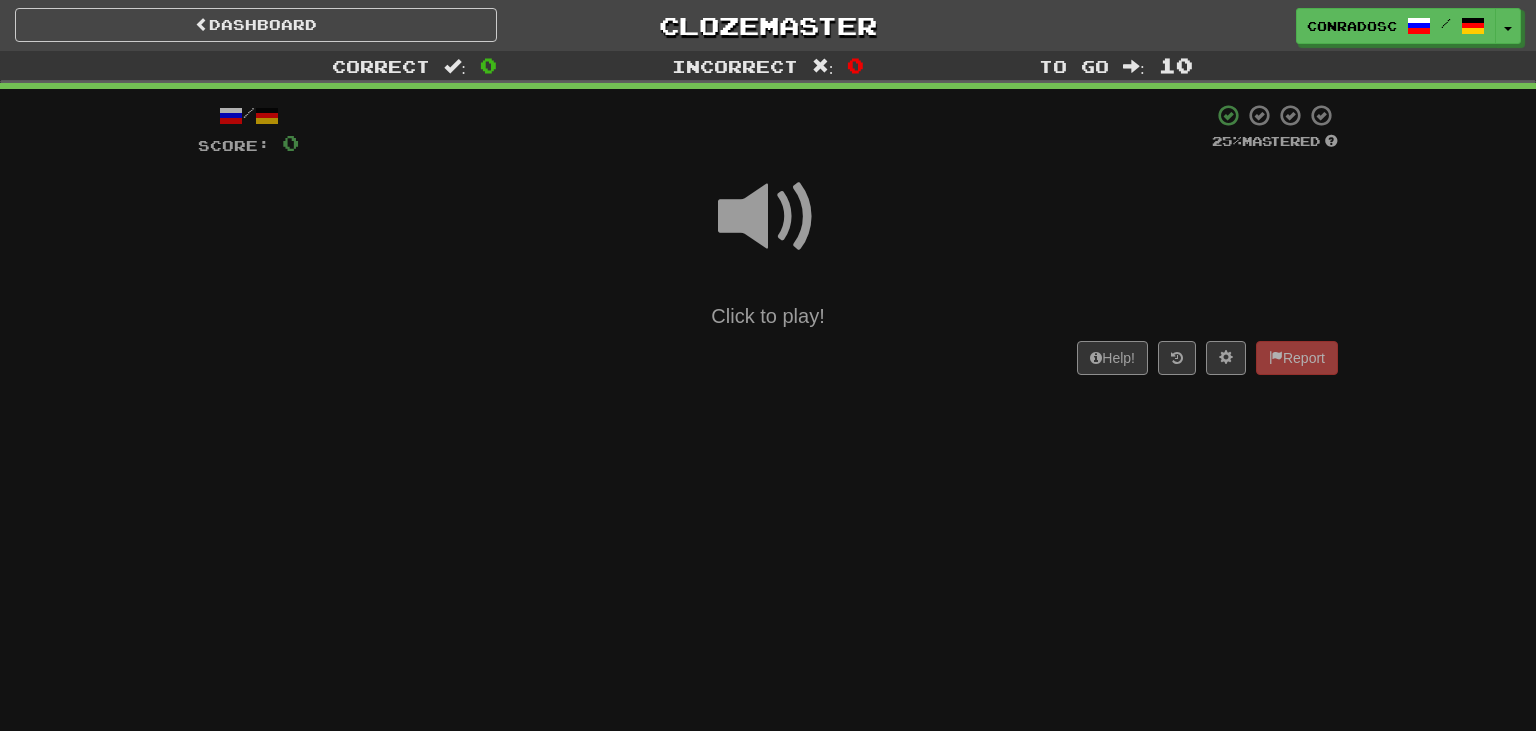 scroll, scrollTop: 0, scrollLeft: 0, axis: both 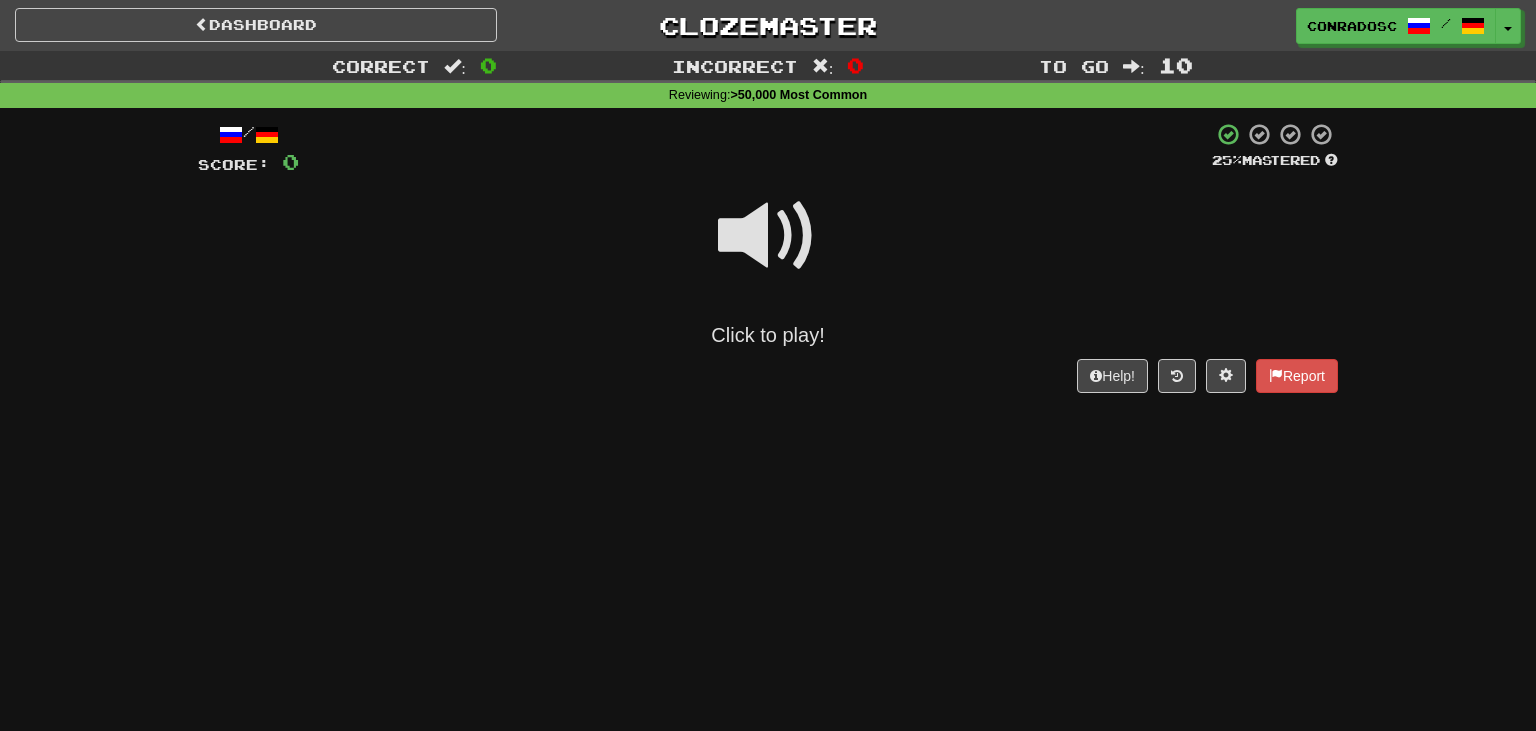 click at bounding box center (768, 236) 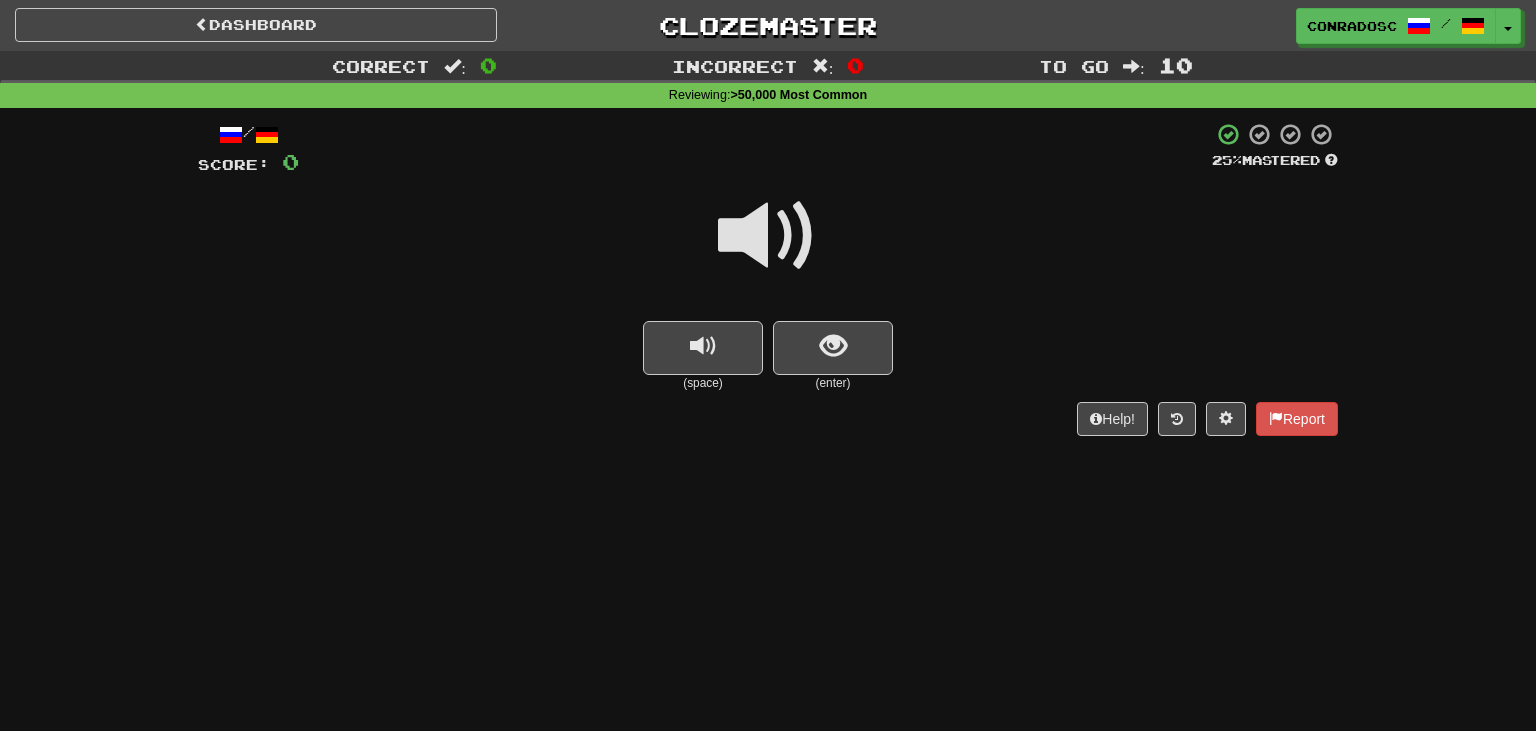 click at bounding box center [768, 236] 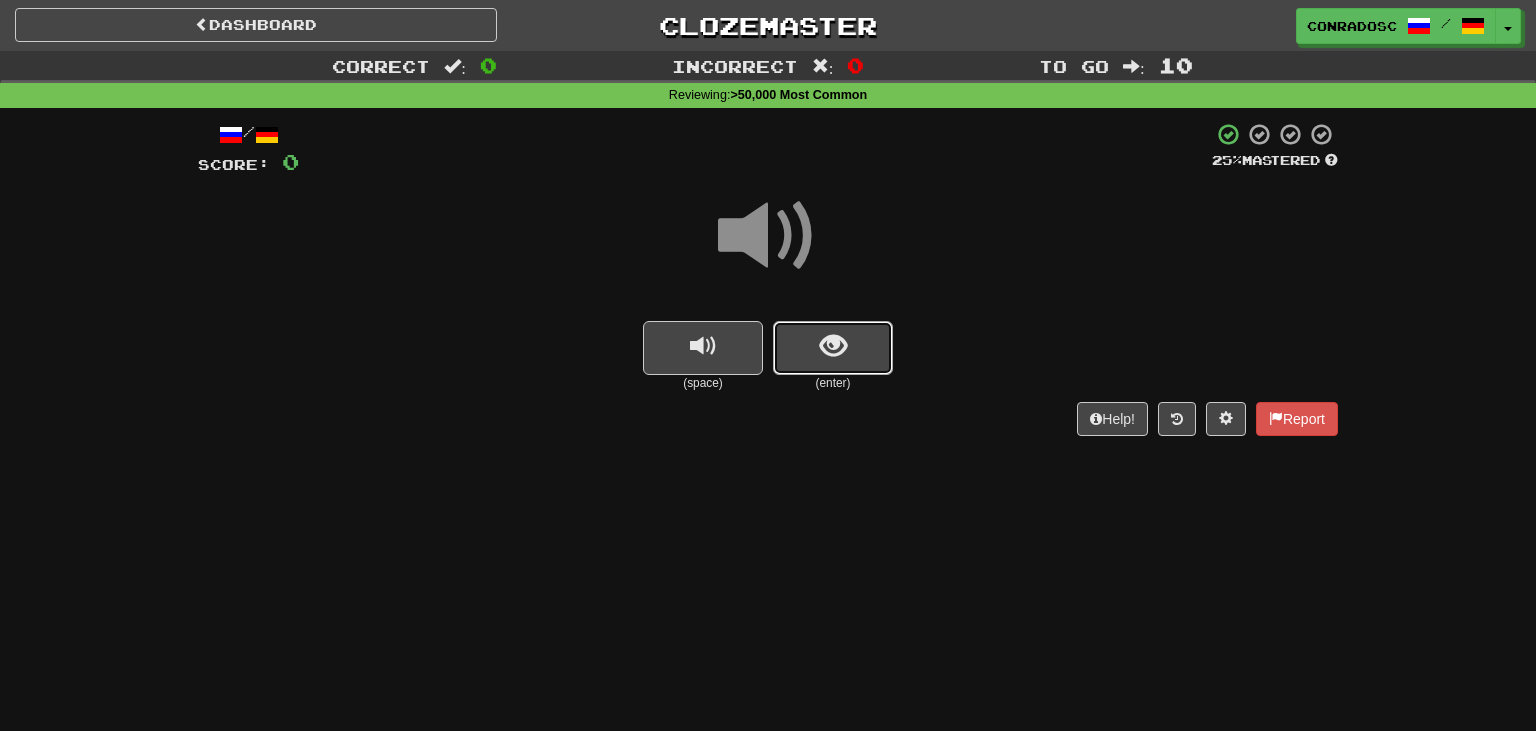 click at bounding box center [833, 348] 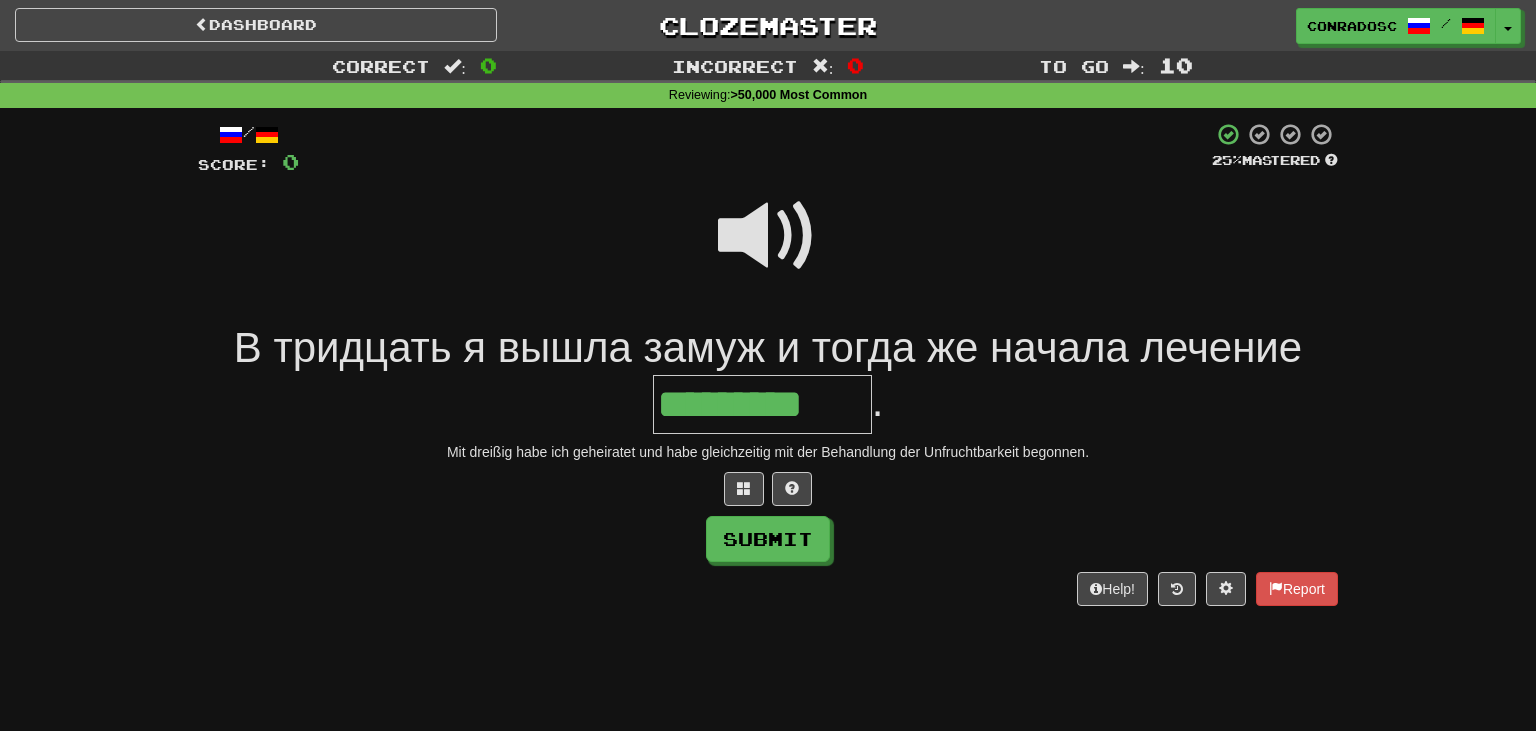 type on "*********" 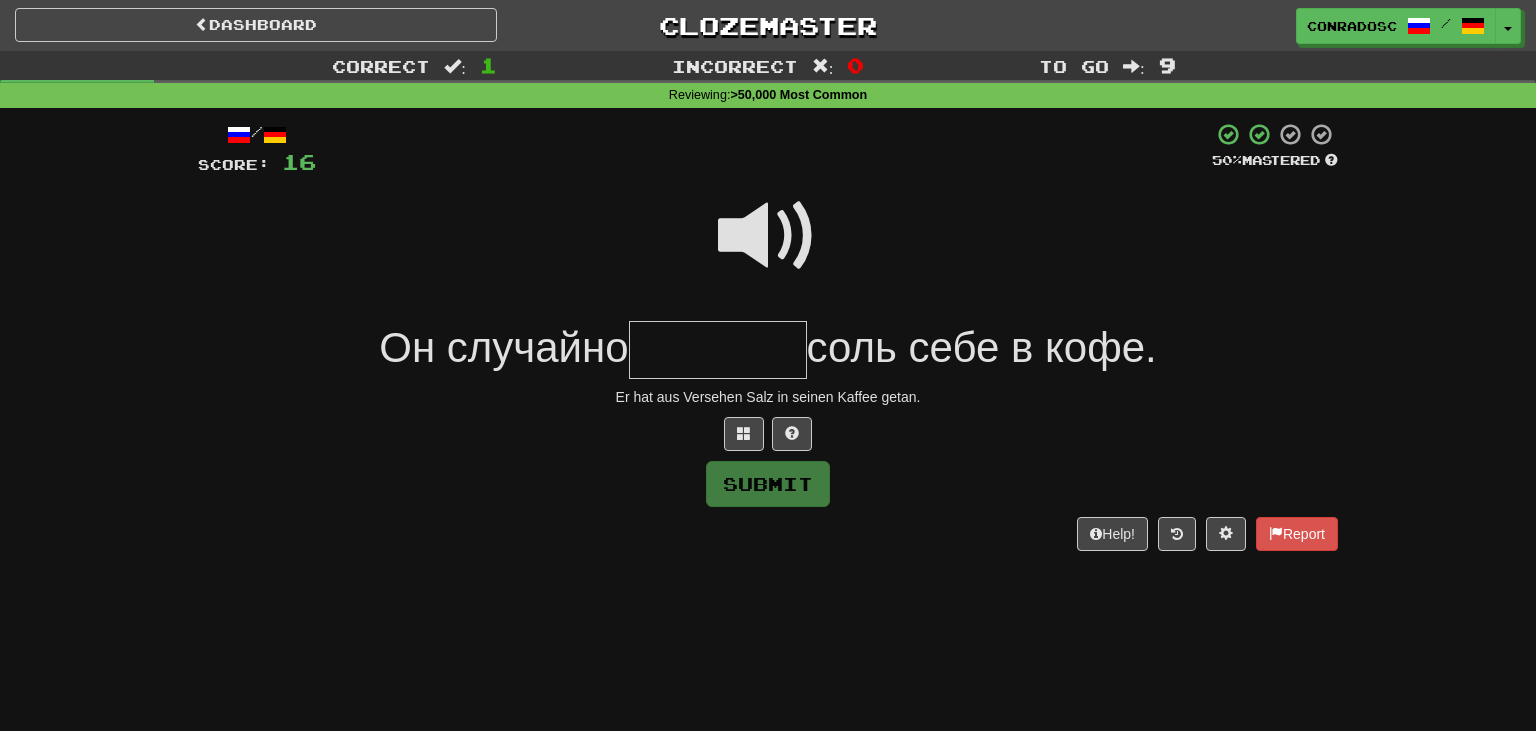 click at bounding box center [768, 236] 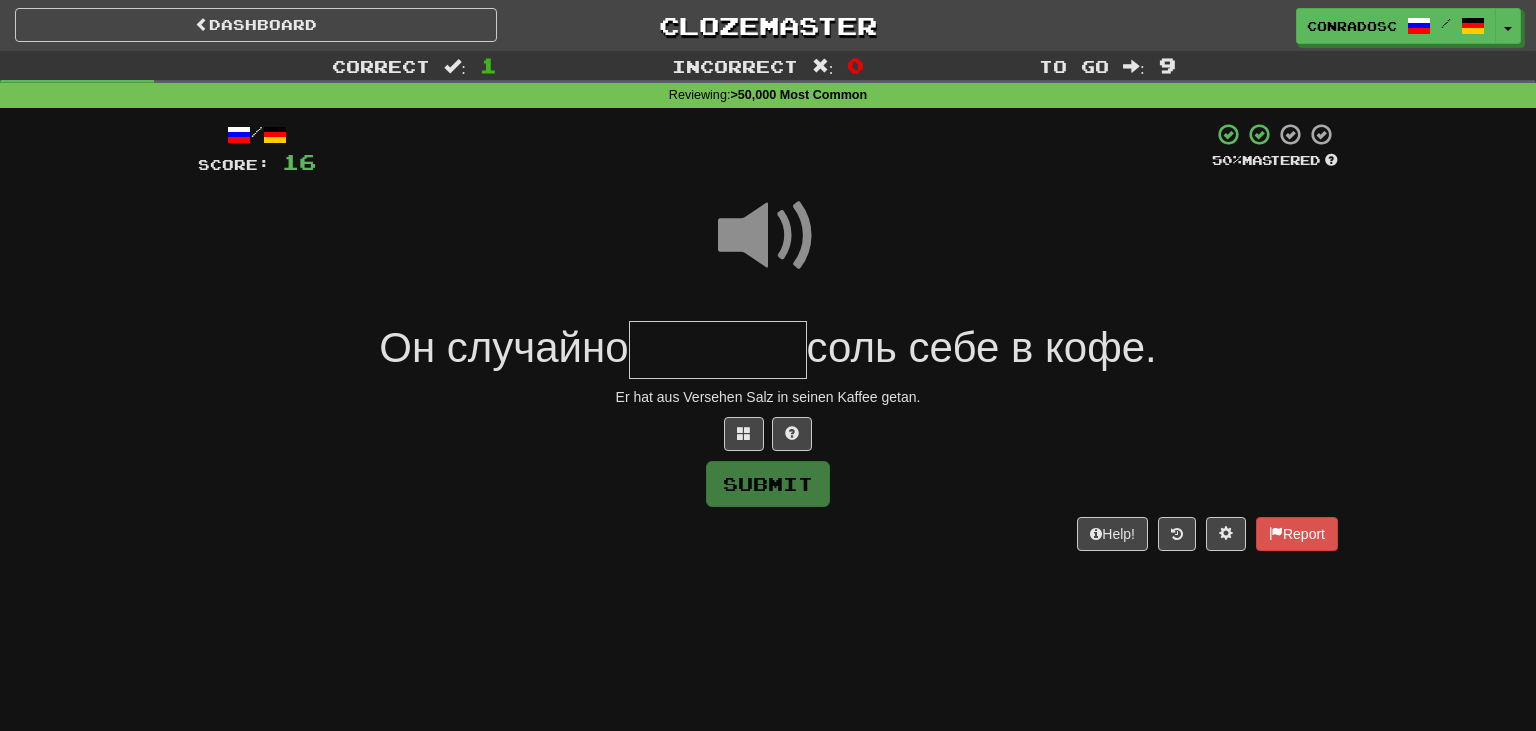 click at bounding box center (718, 350) 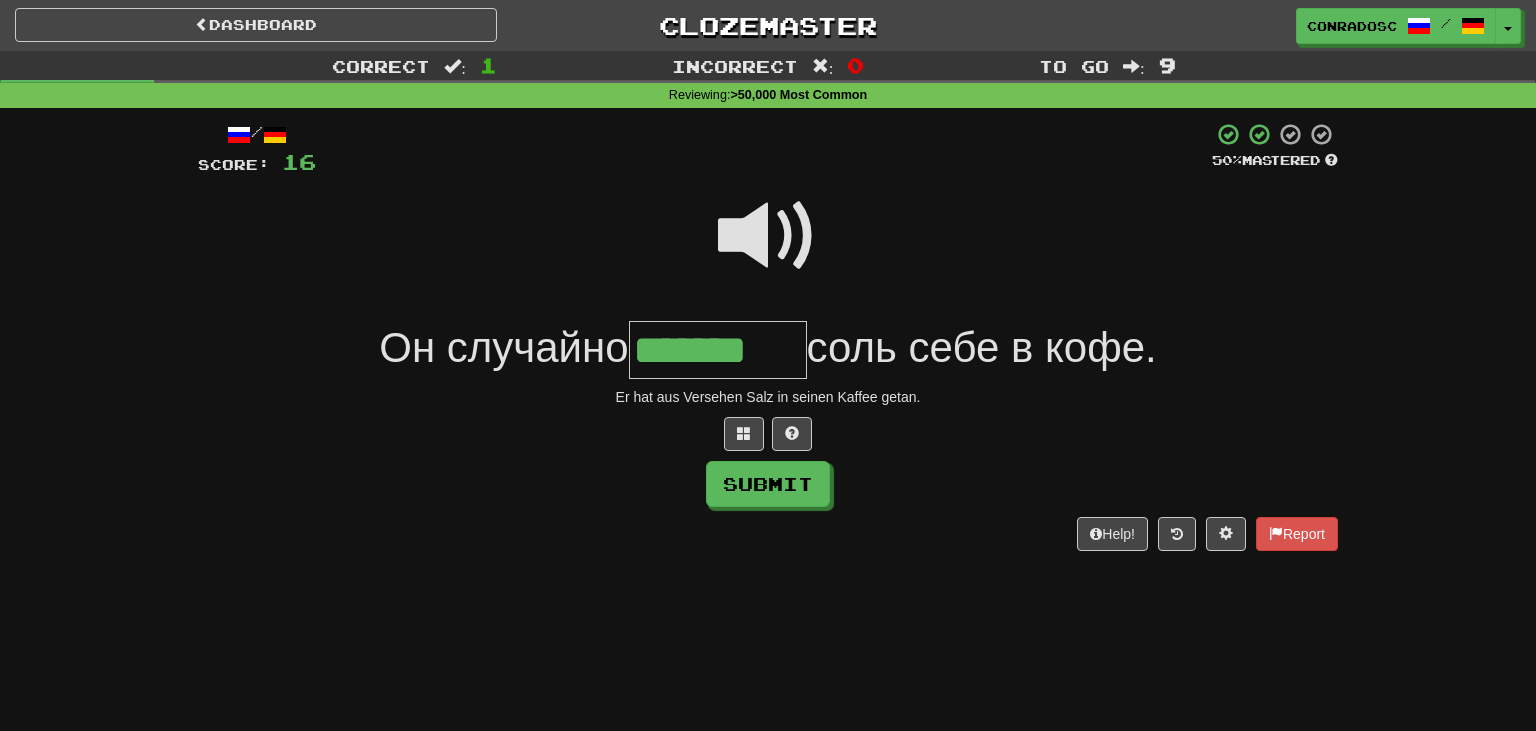 type on "*******" 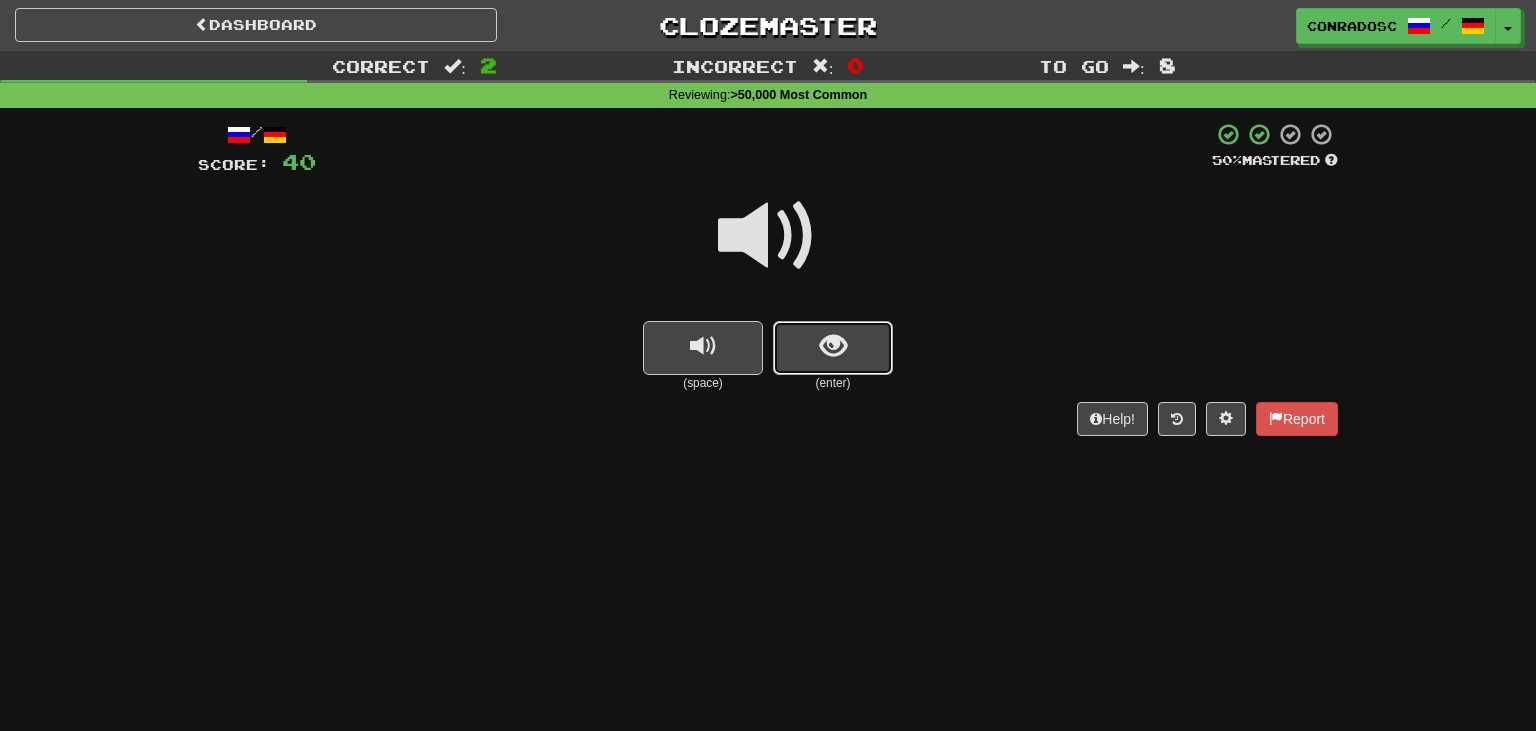 click at bounding box center (833, 346) 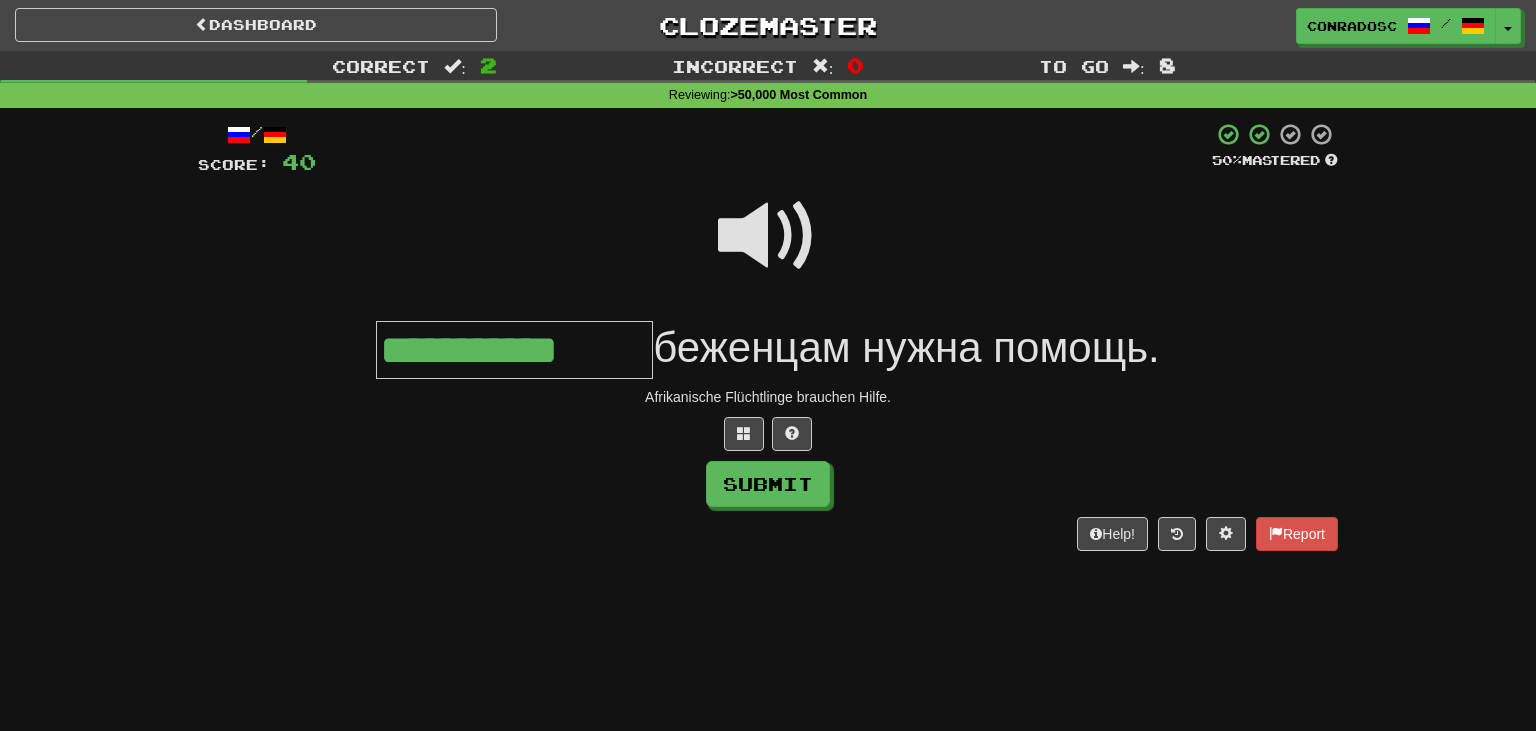 type on "**********" 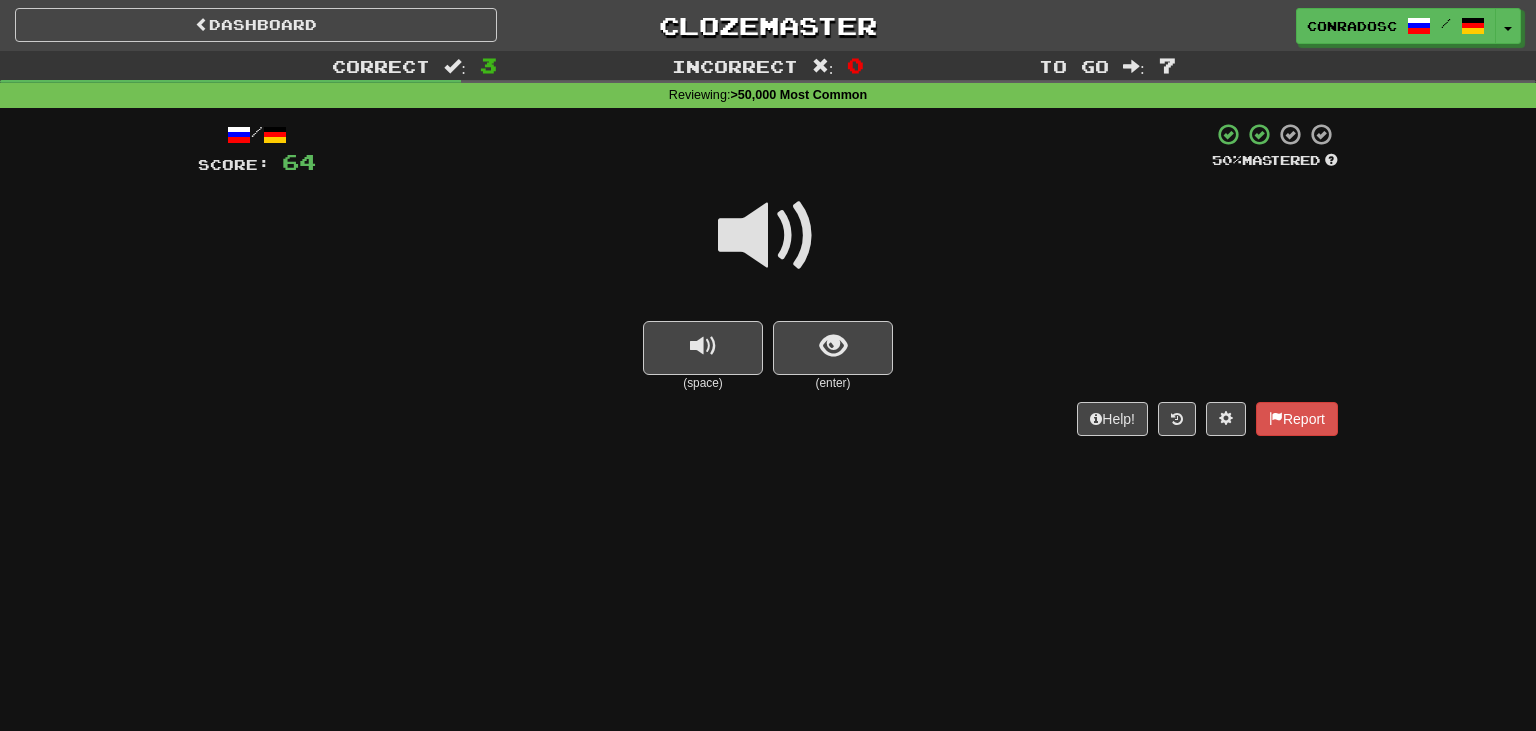 click at bounding box center [768, 236] 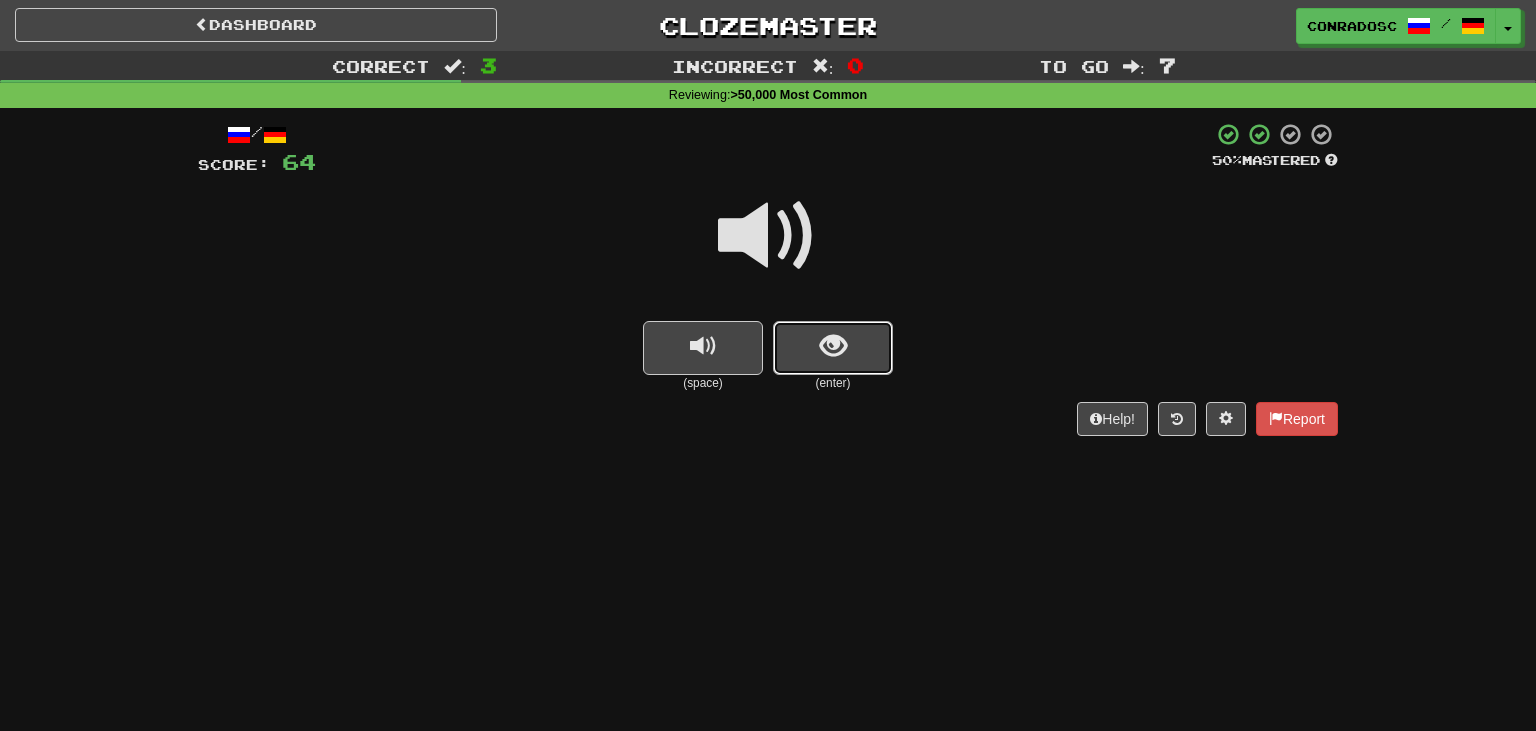 click at bounding box center [833, 348] 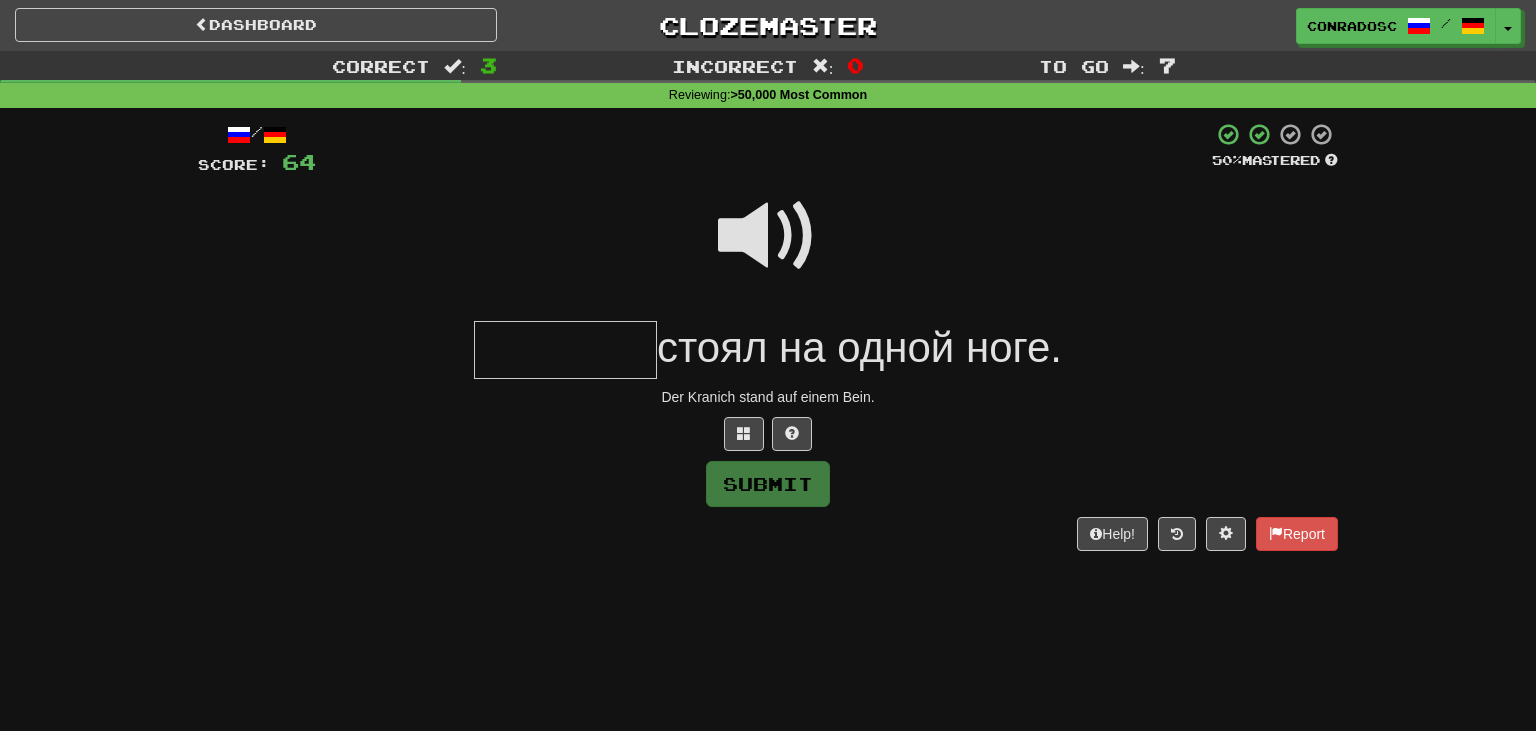 click at bounding box center [768, 236] 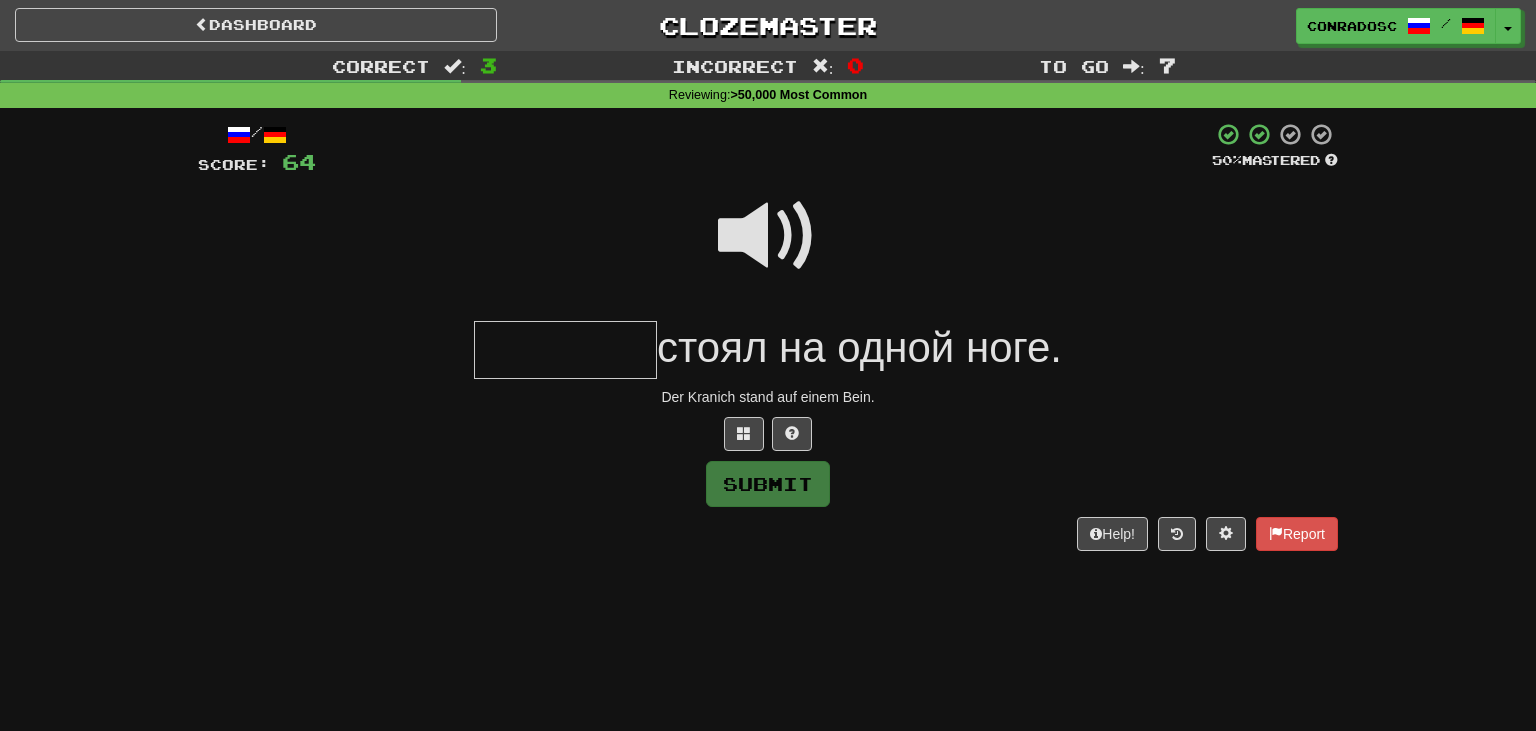 click at bounding box center [565, 350] 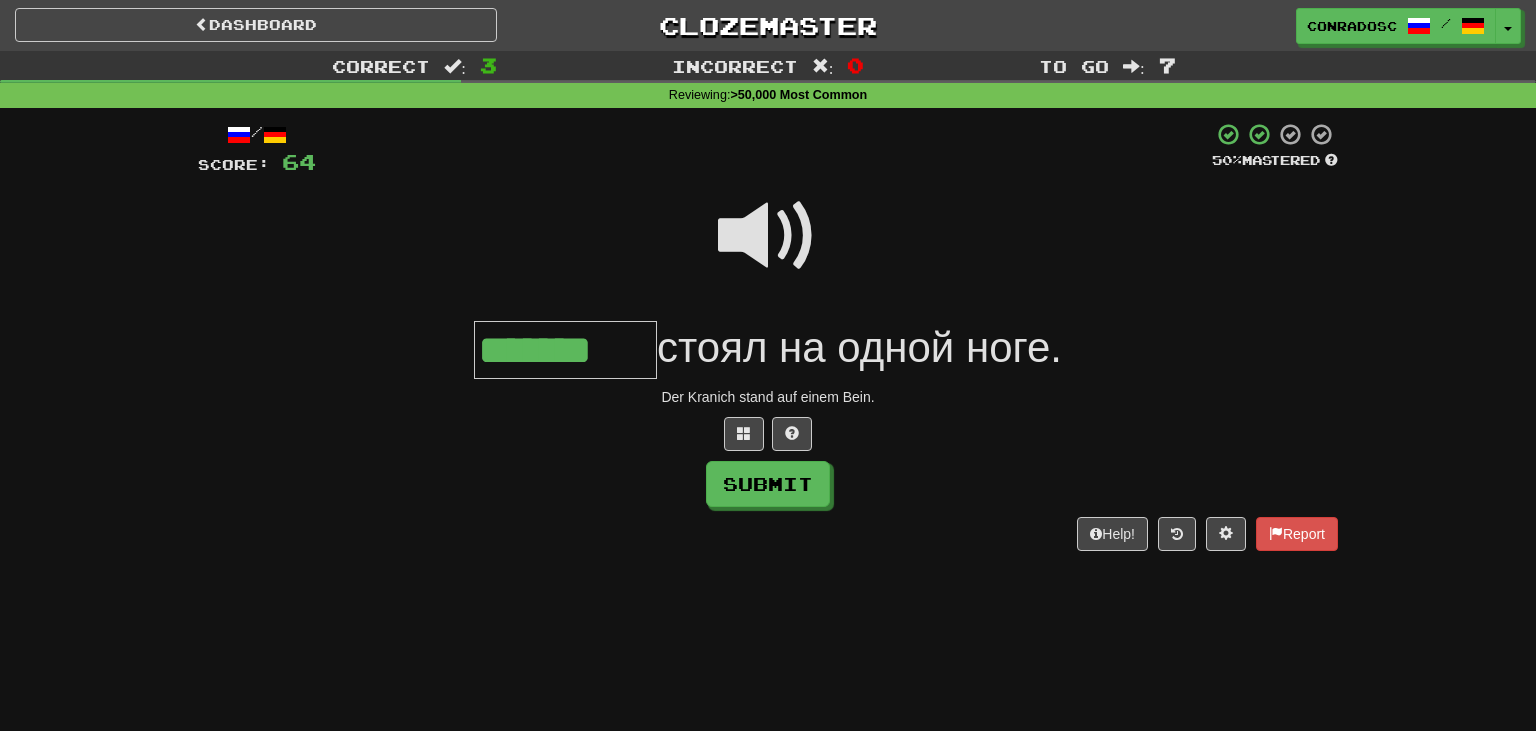 type on "*******" 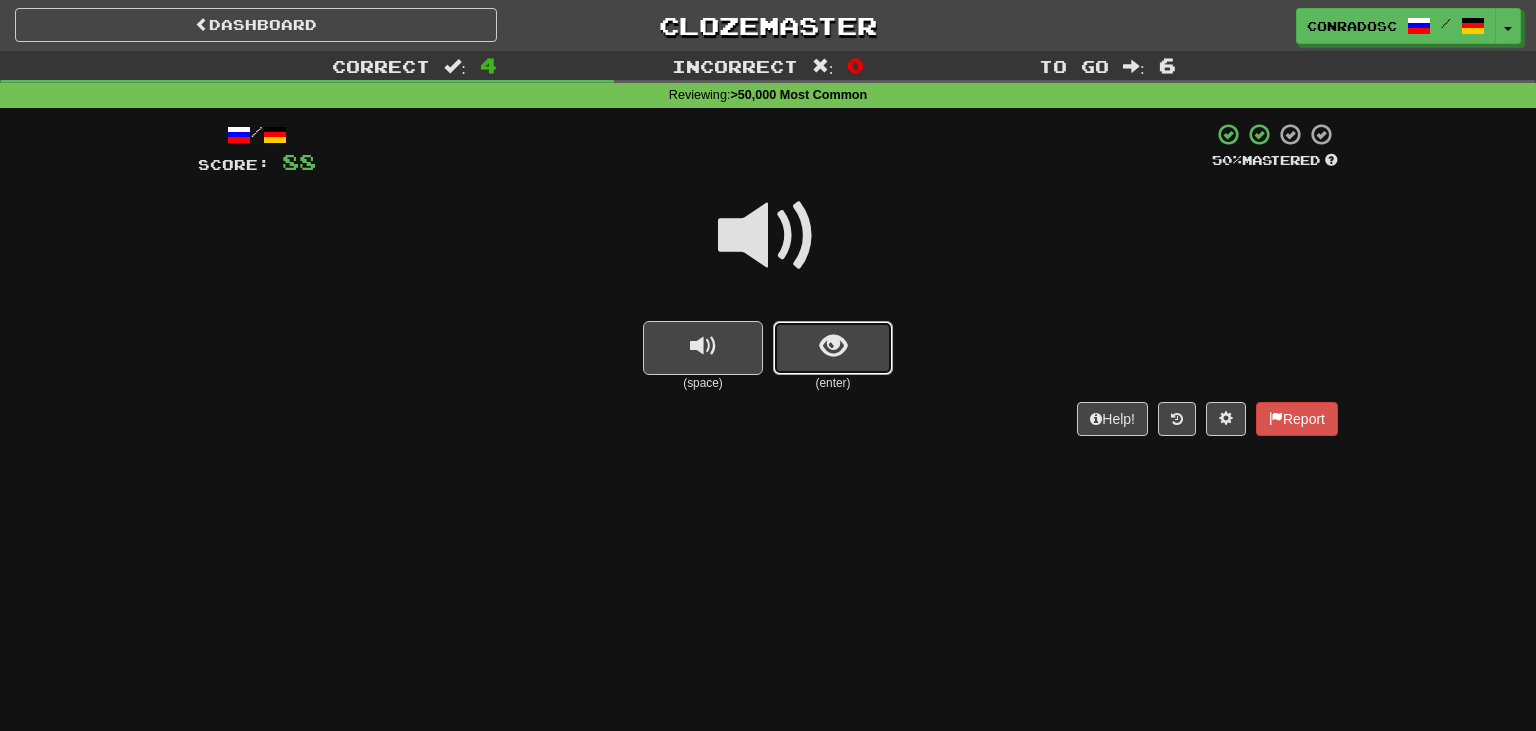 click at bounding box center [833, 348] 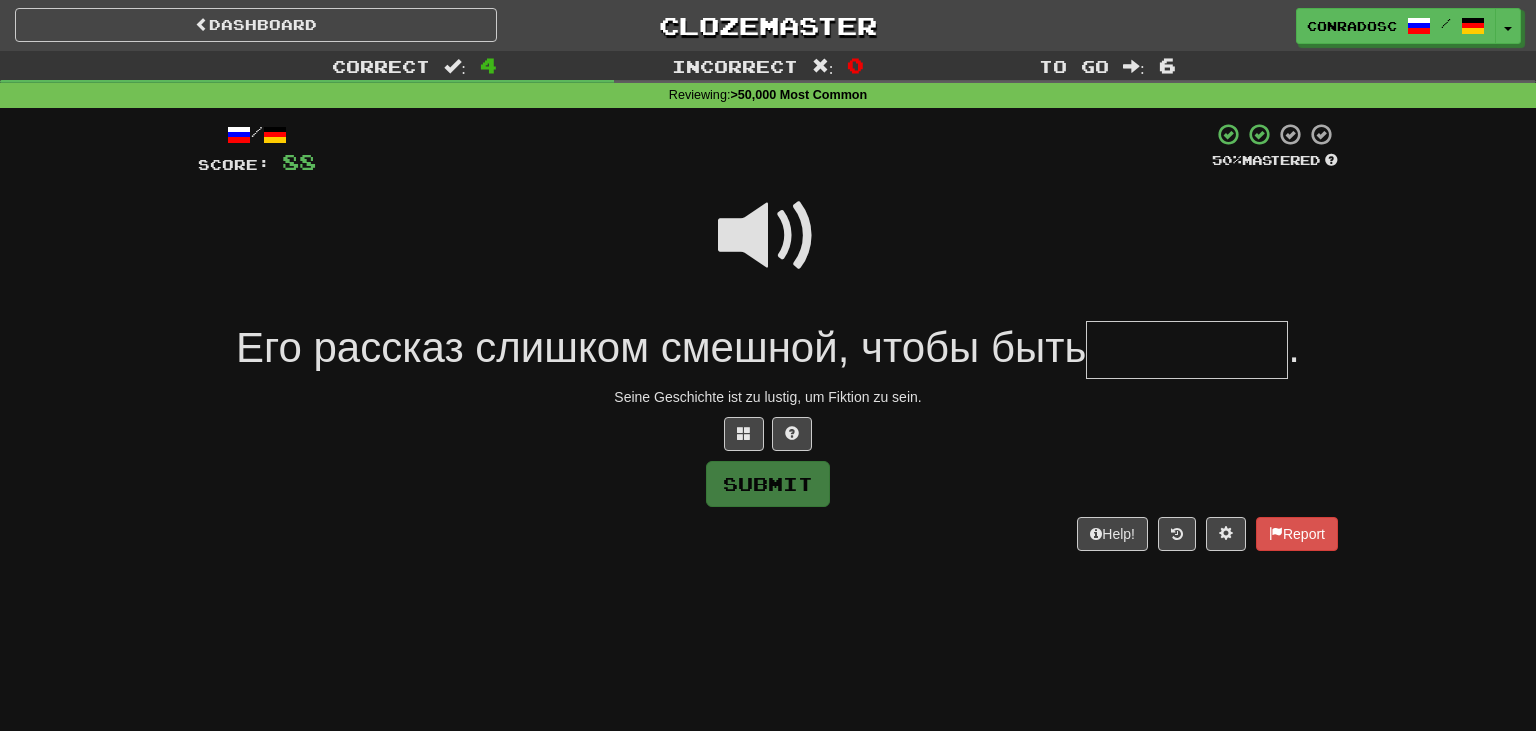 click at bounding box center [768, 236] 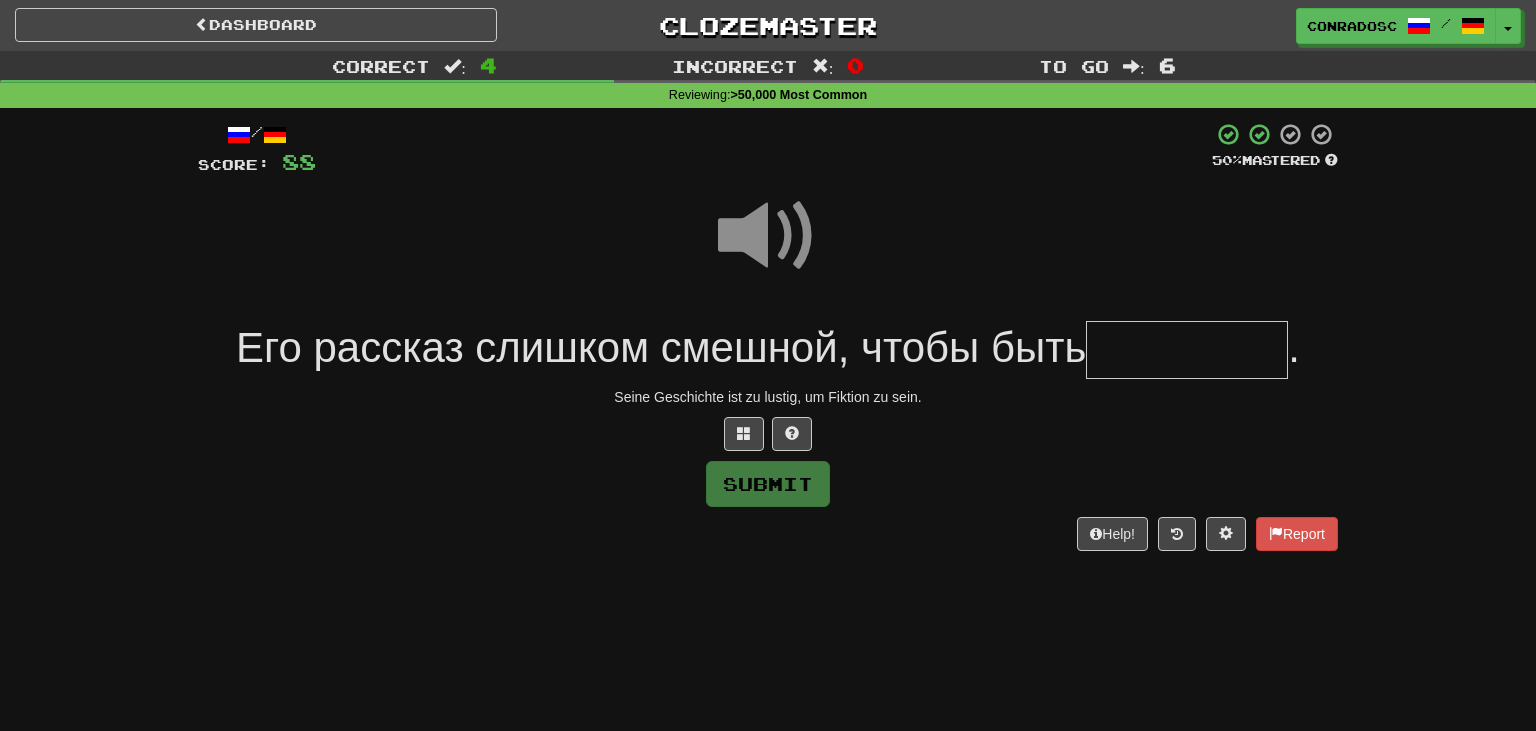 click at bounding box center (1187, 350) 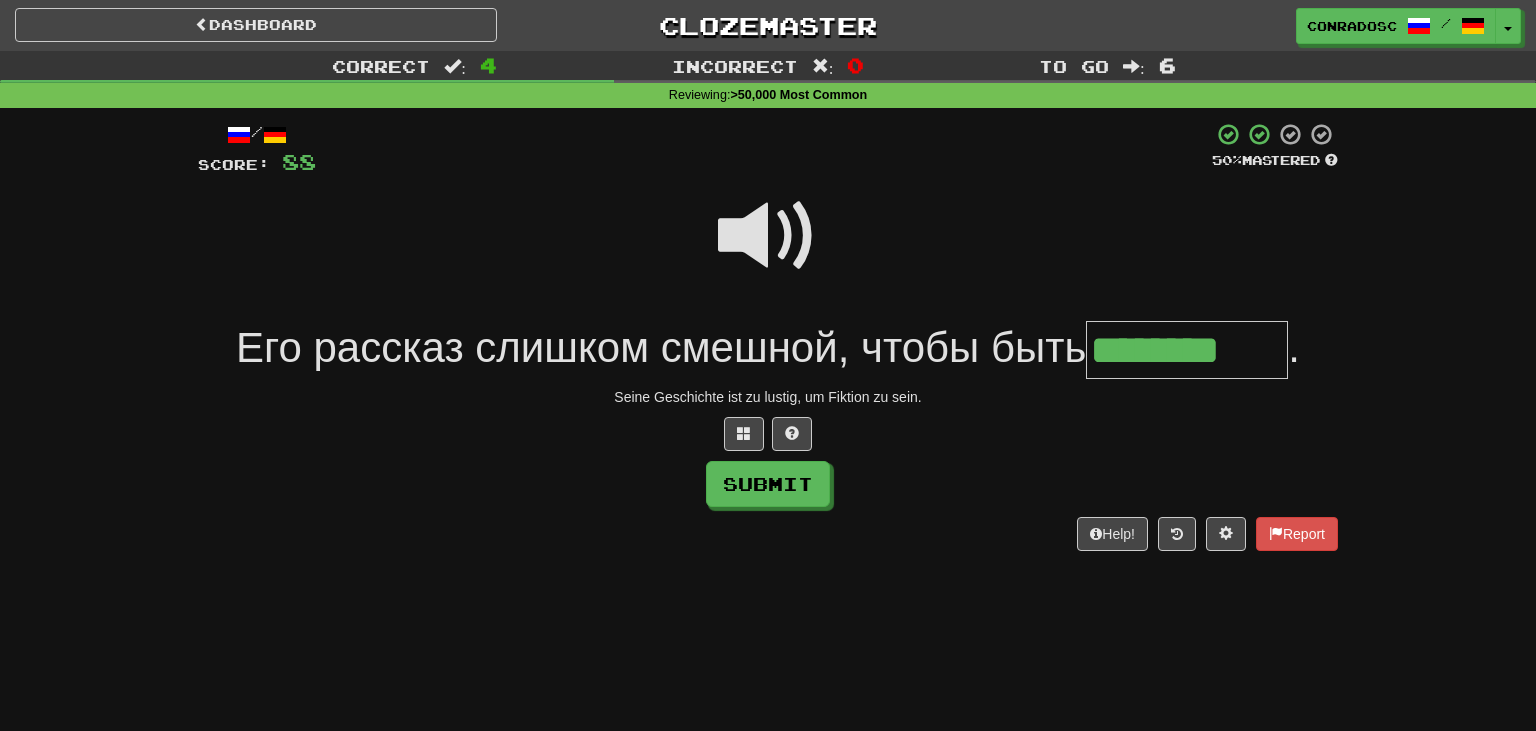 type on "********" 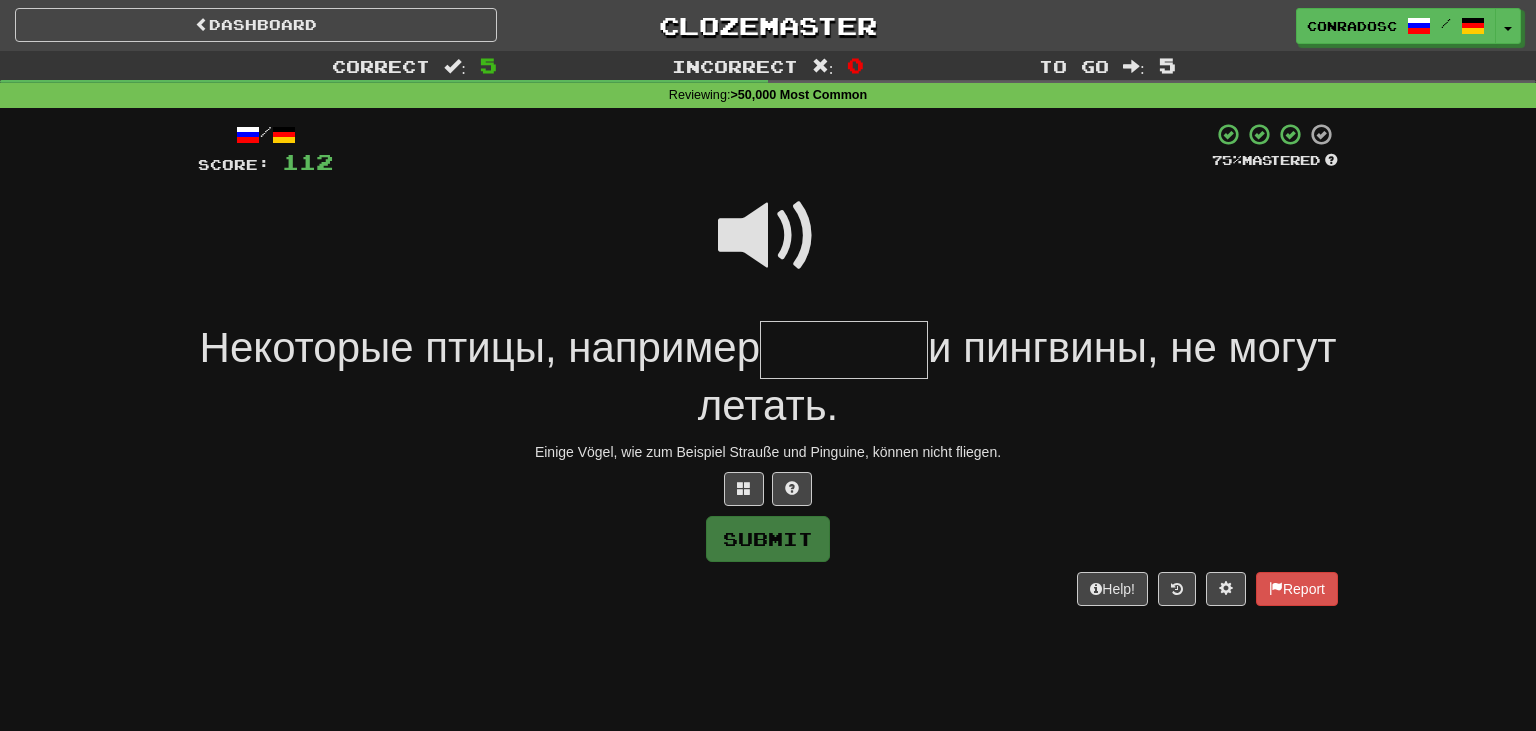 click at bounding box center [768, 249] 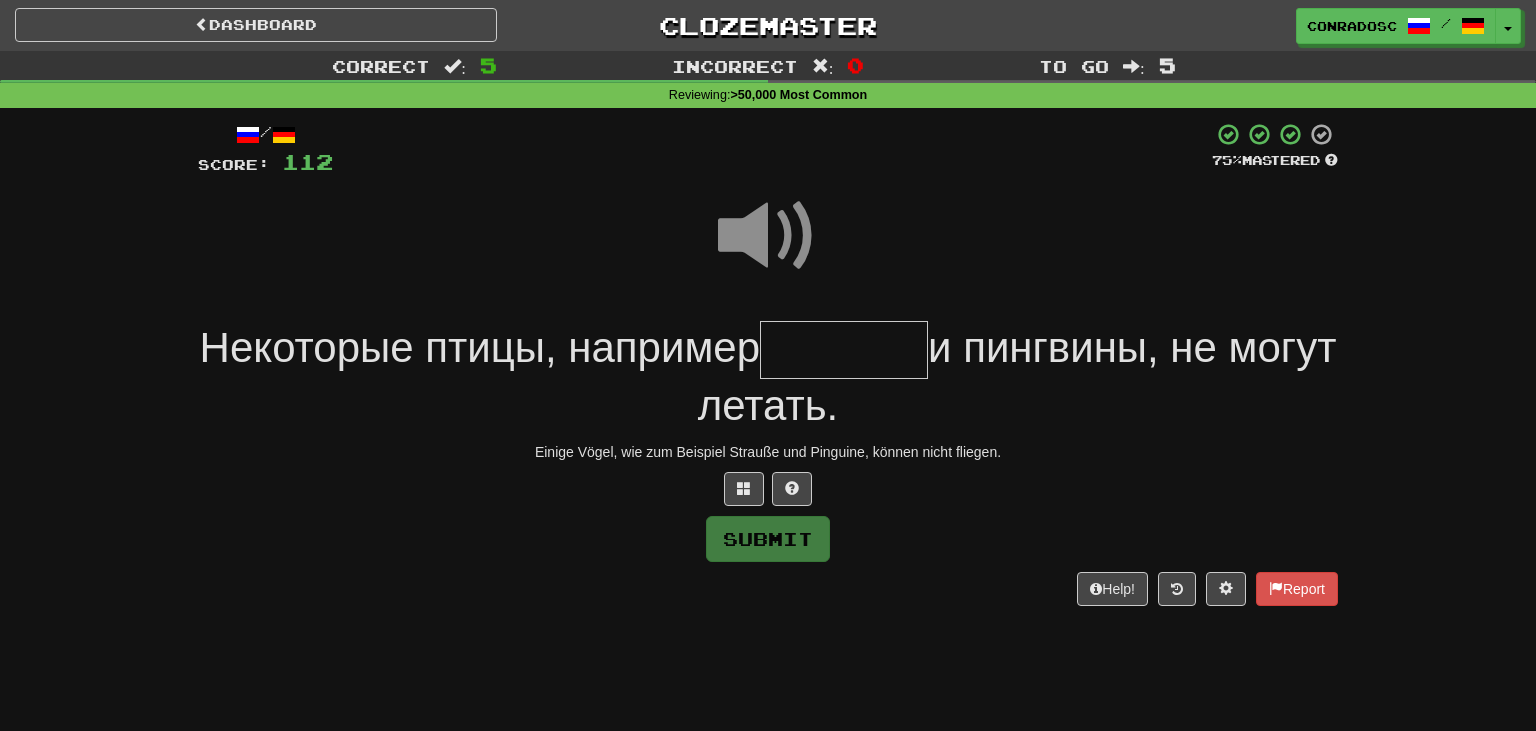 click at bounding box center (844, 350) 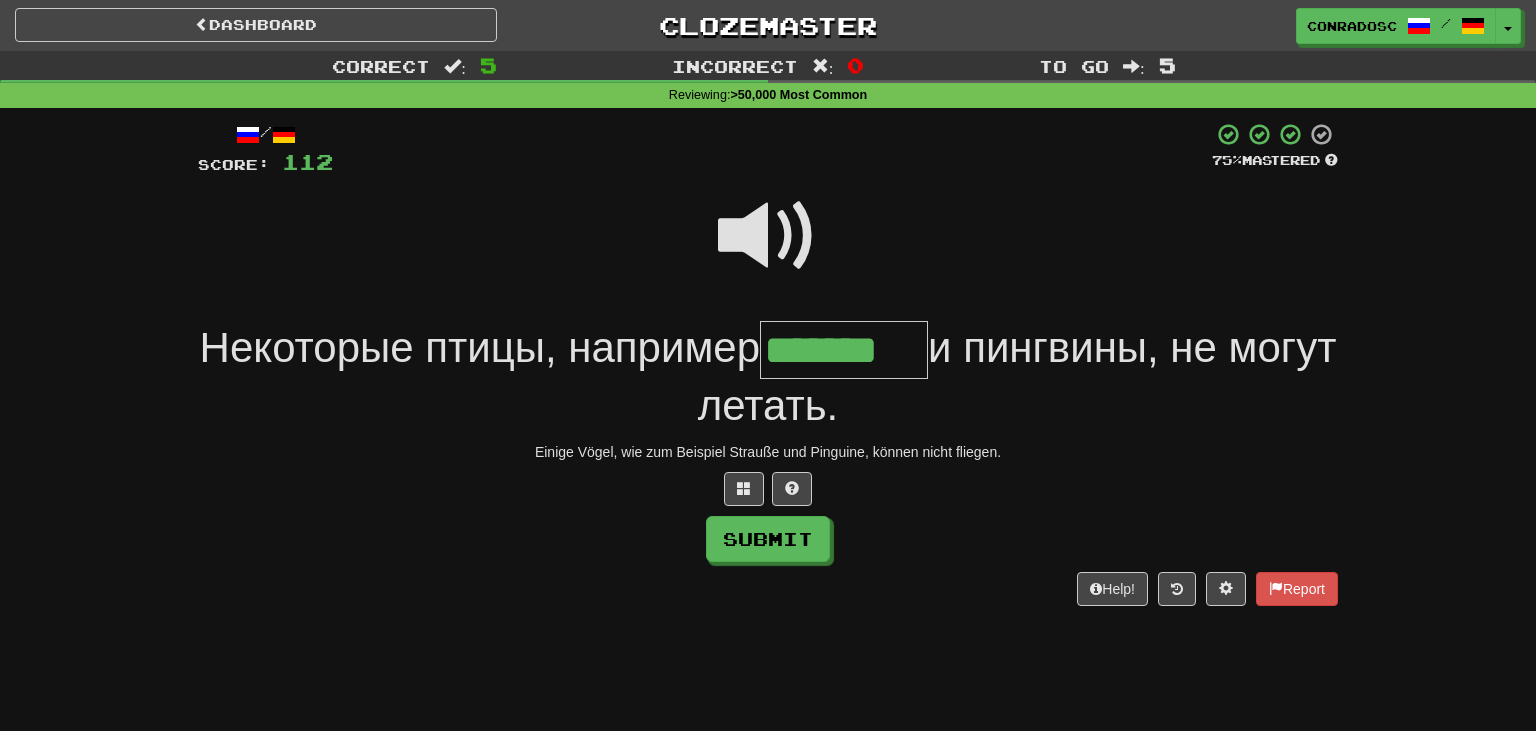 type on "*******" 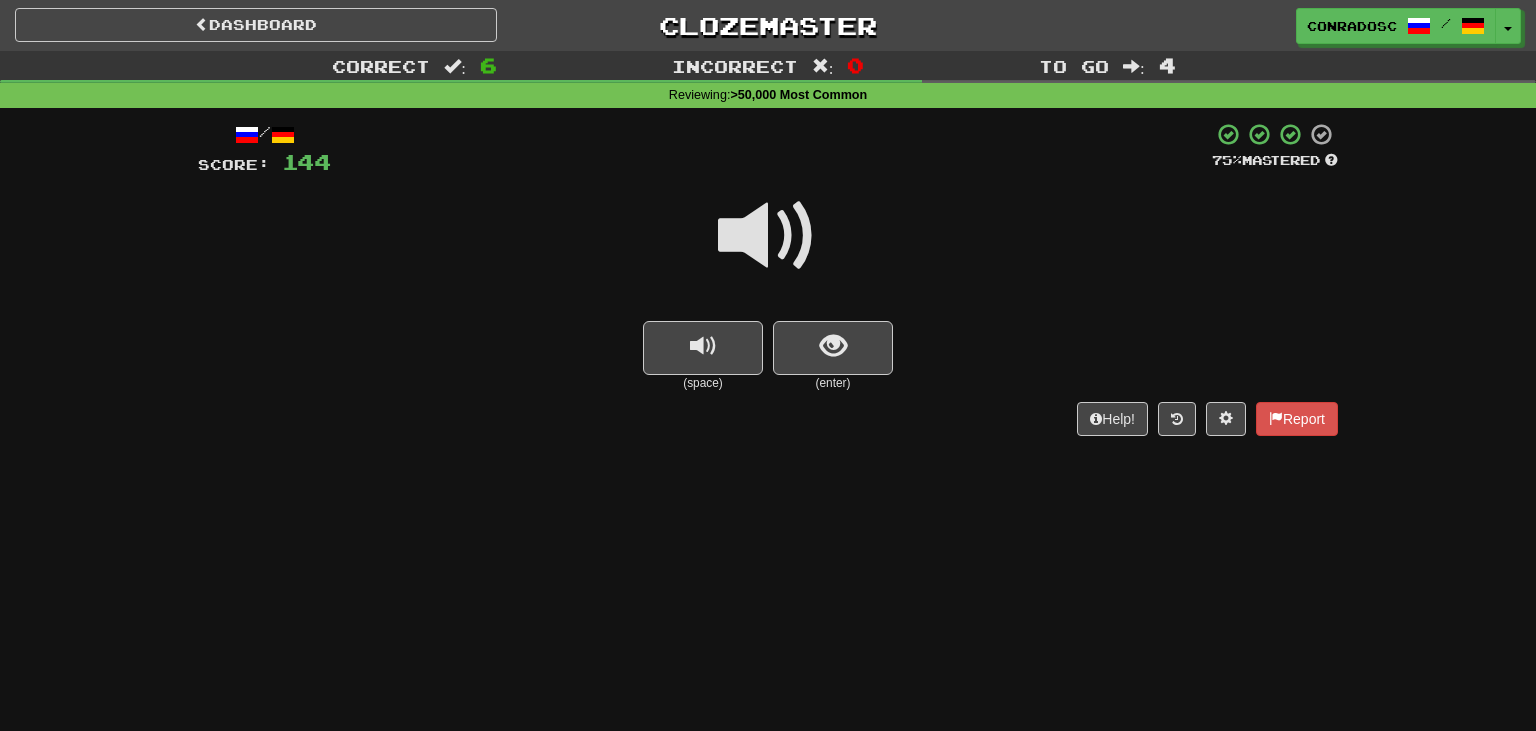 click at bounding box center (768, 236) 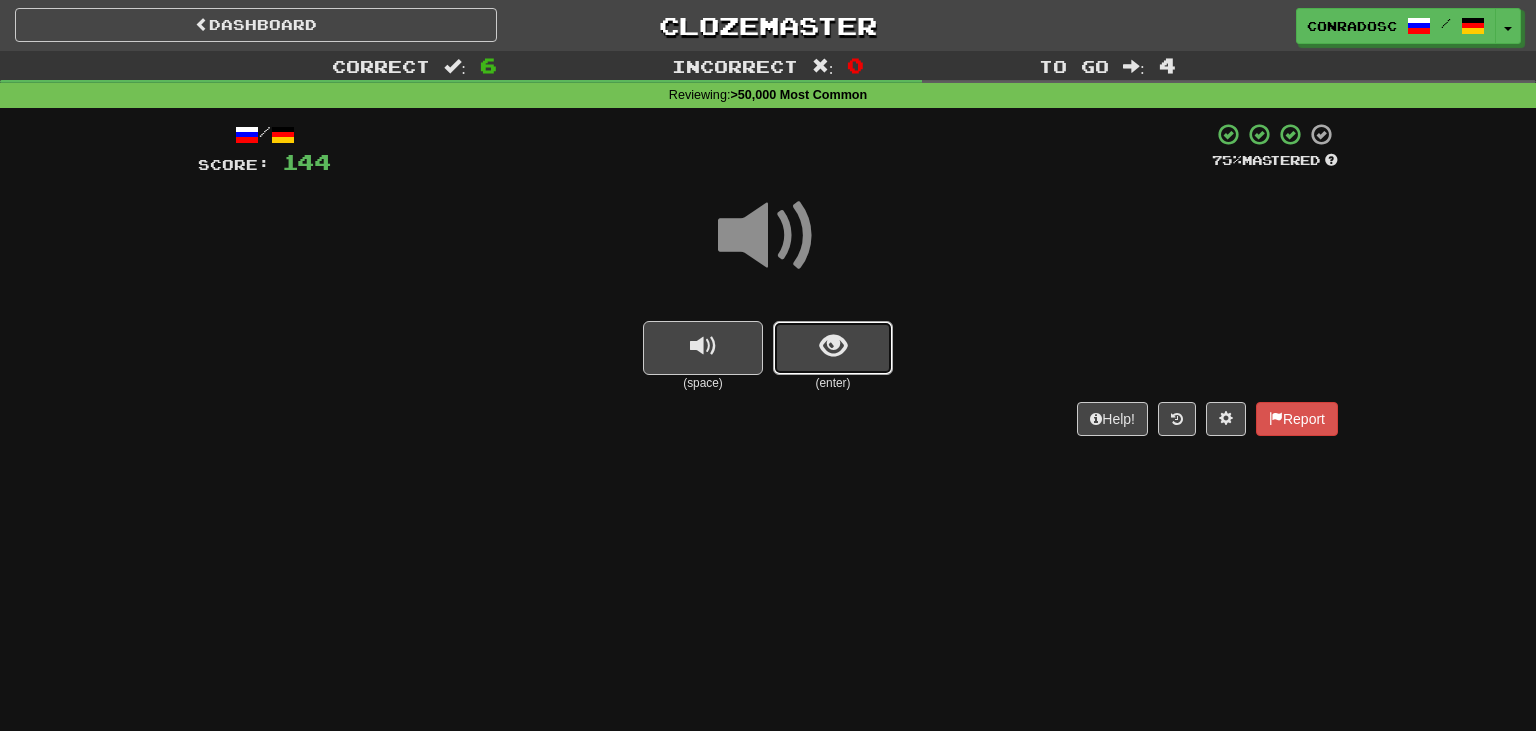 click at bounding box center (833, 348) 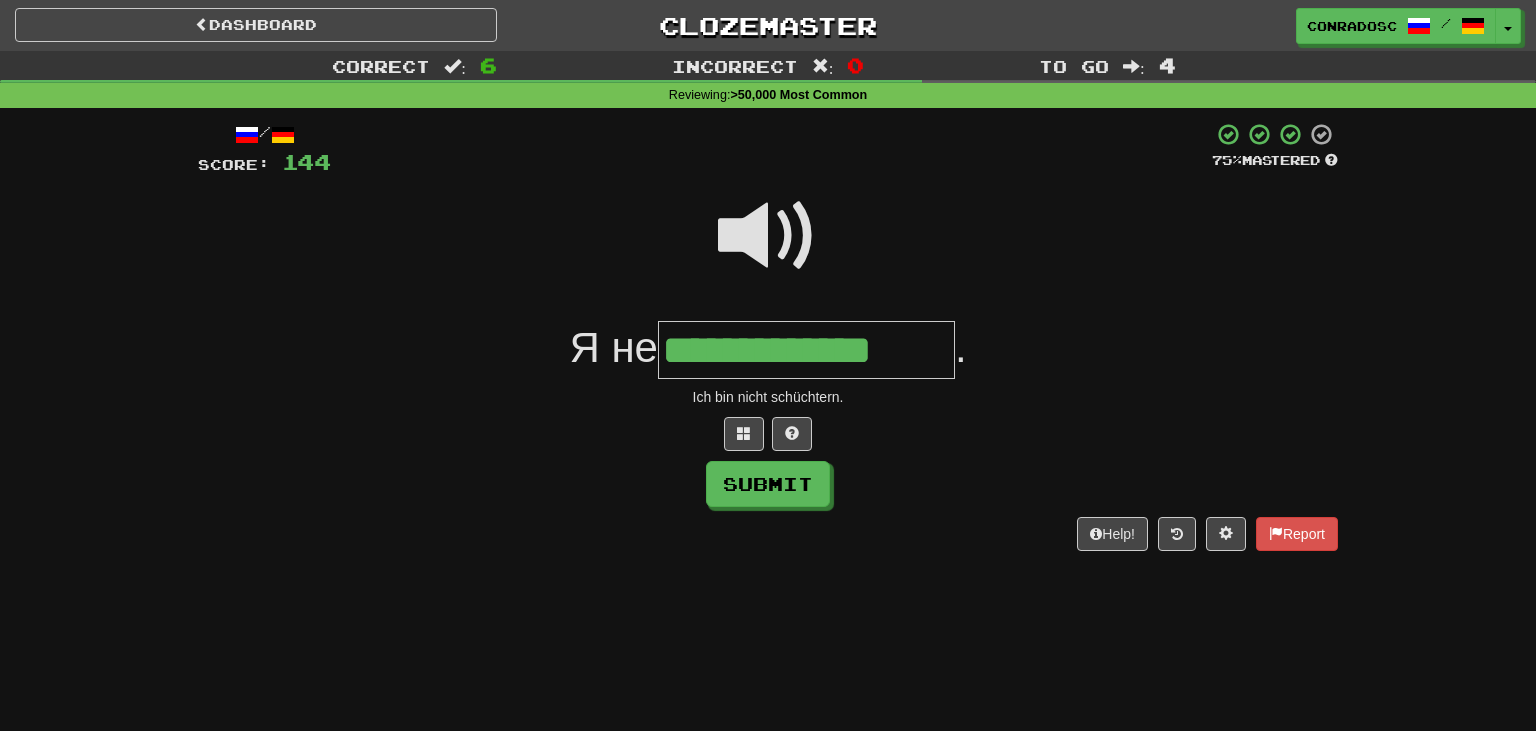 type on "**********" 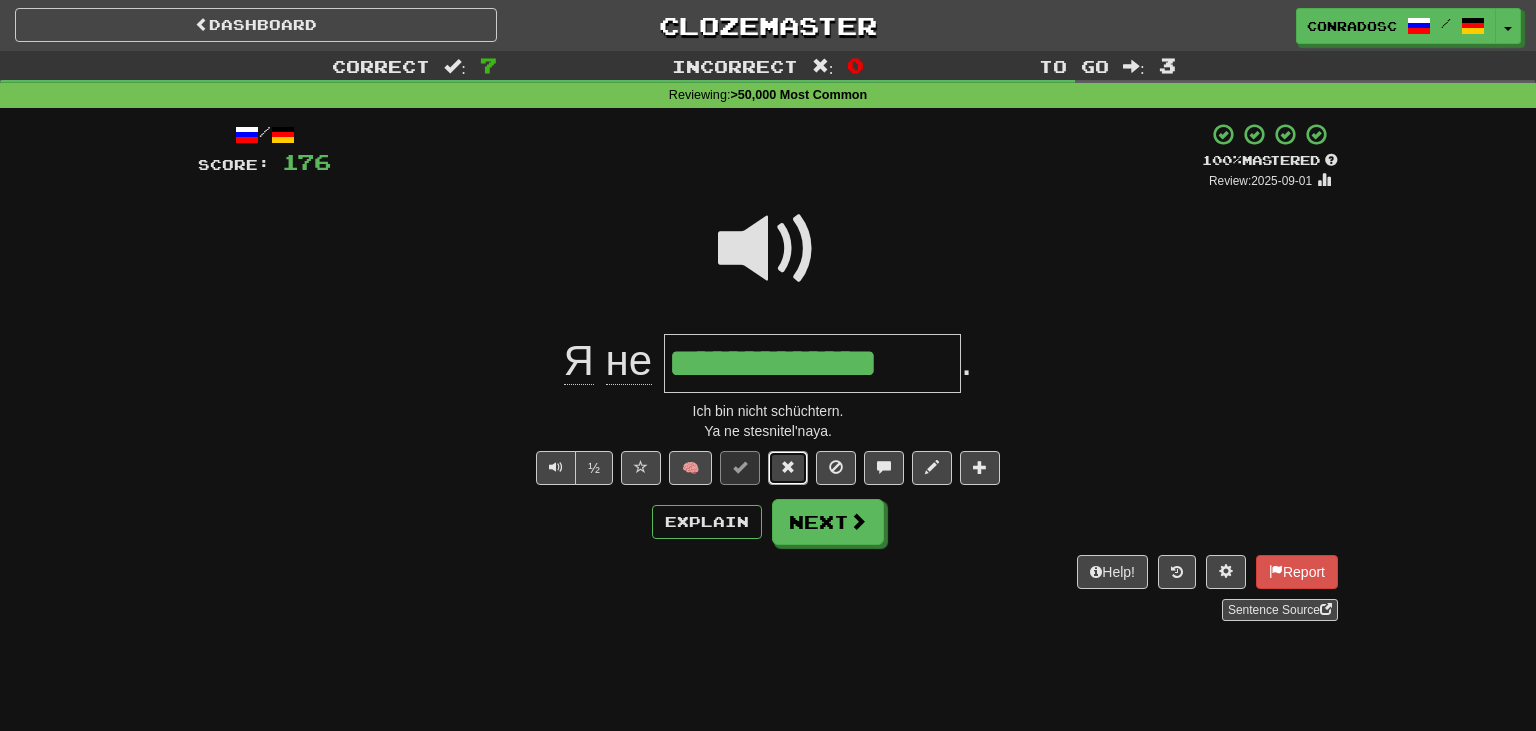 click at bounding box center (788, 467) 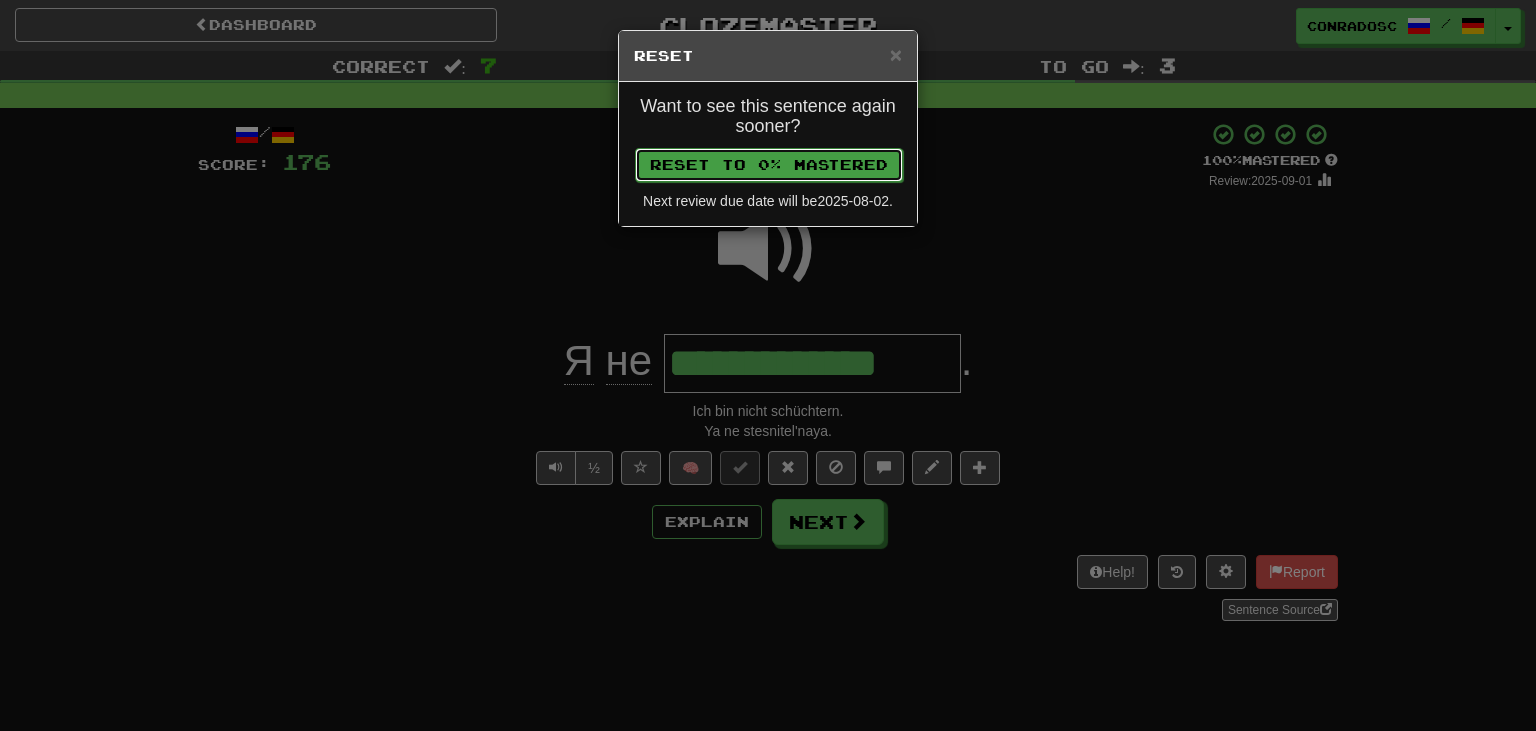 click on "Reset to 0% Mastered" at bounding box center [769, 165] 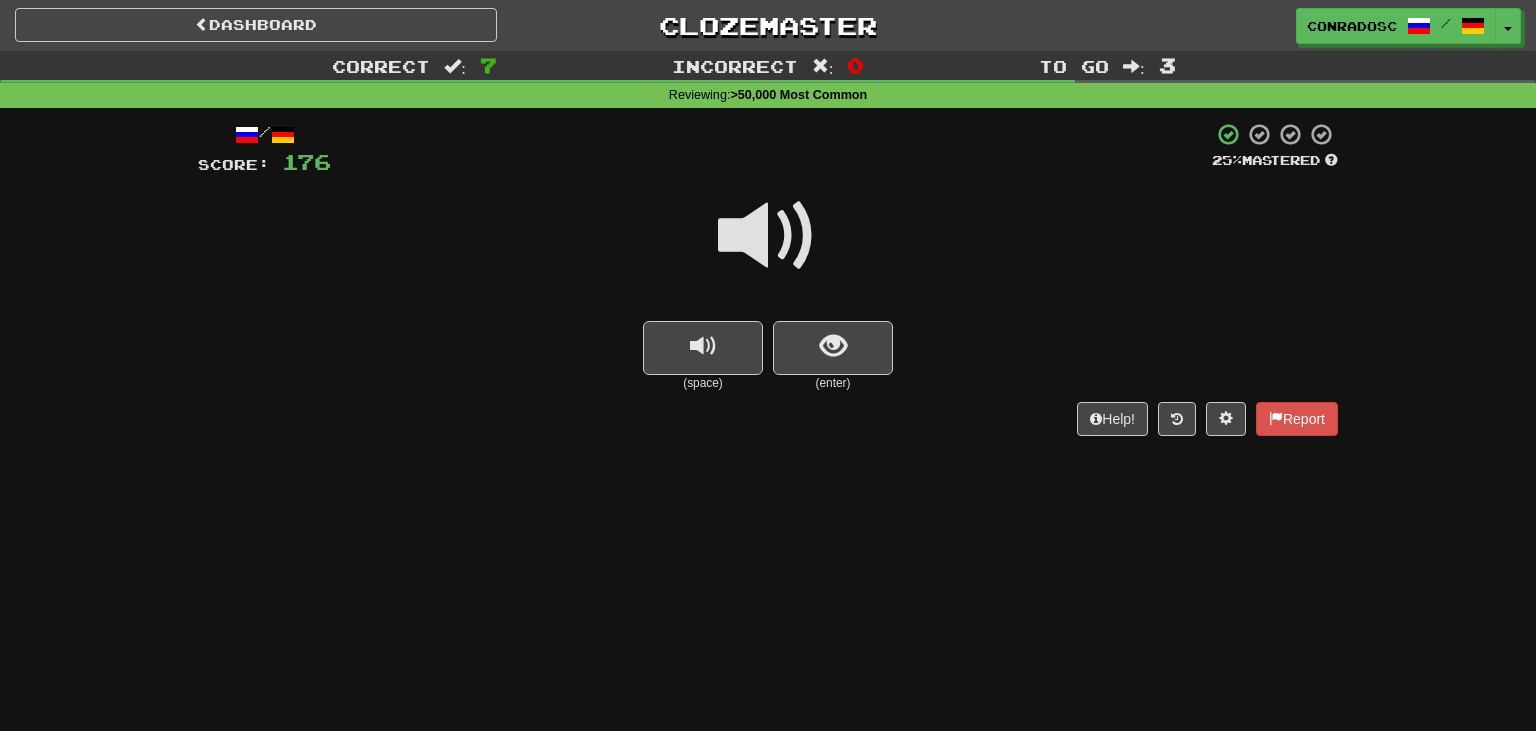 click at bounding box center [768, 236] 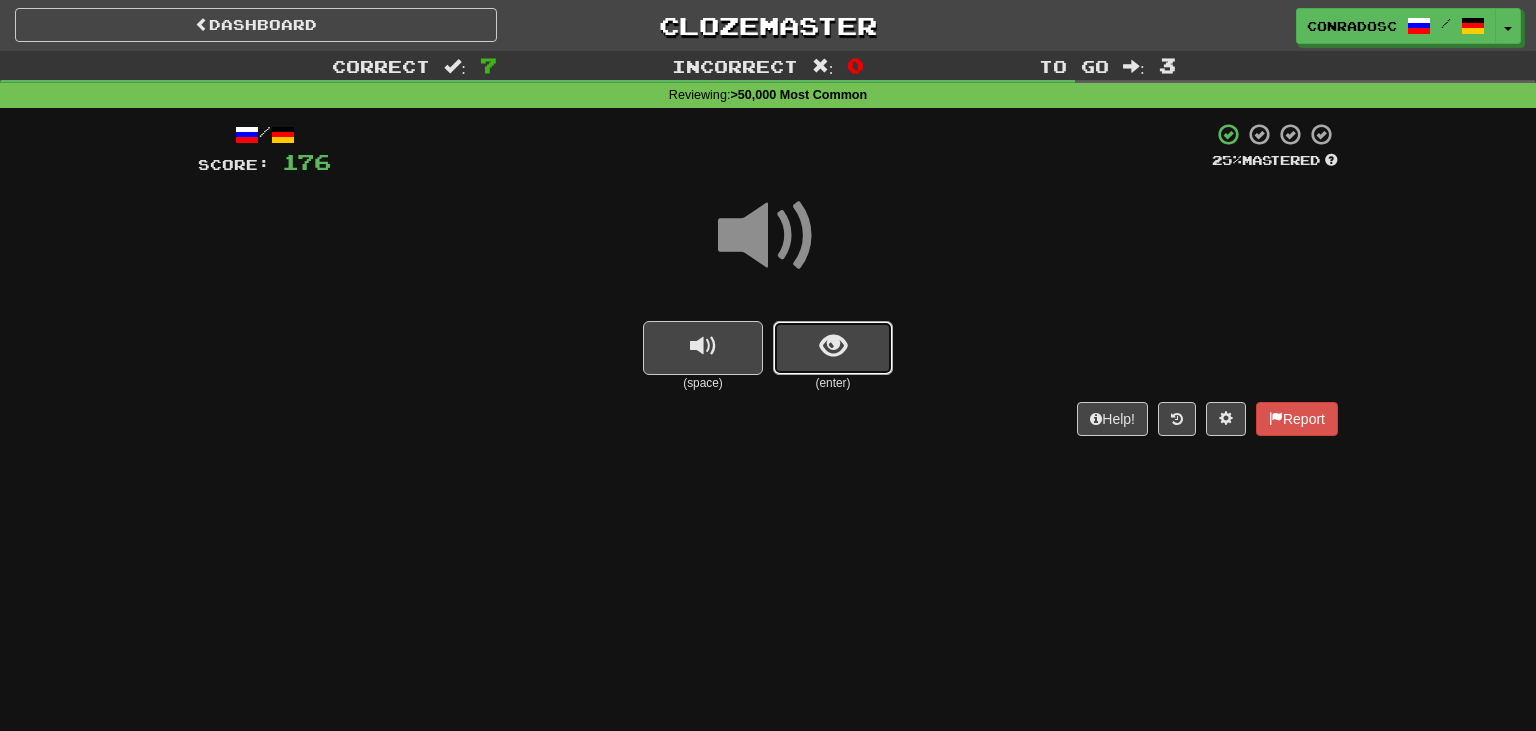 click at bounding box center [833, 348] 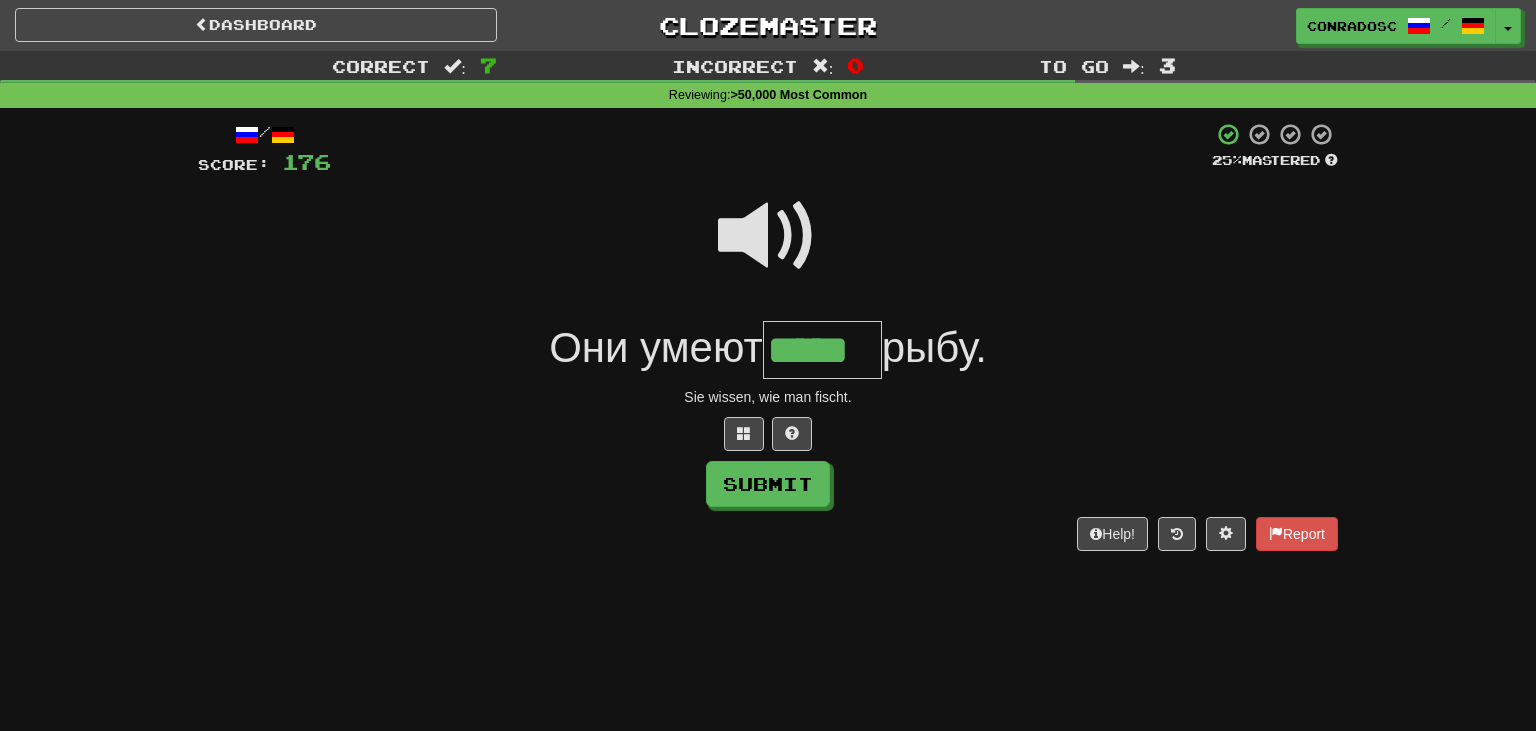 type on "*****" 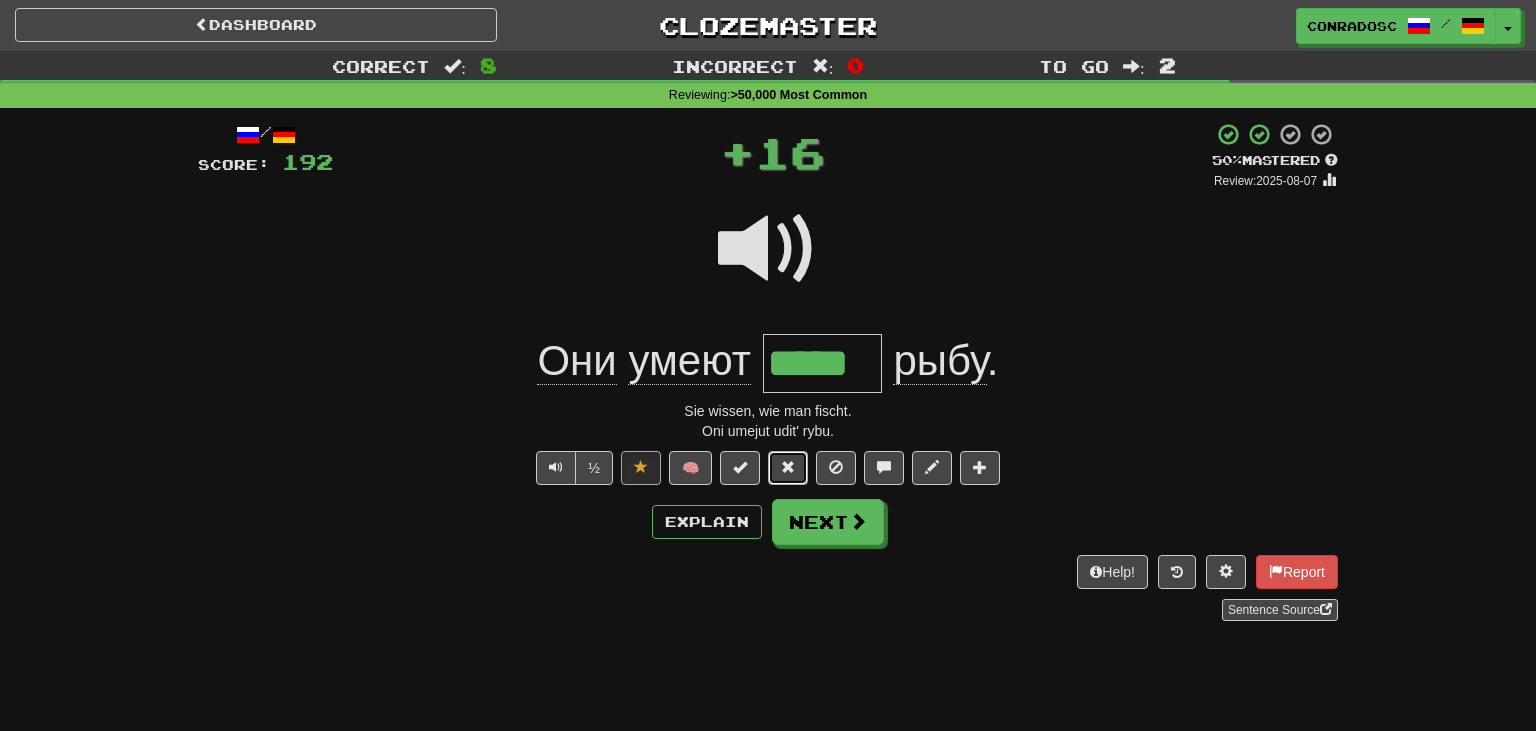 click at bounding box center (788, 468) 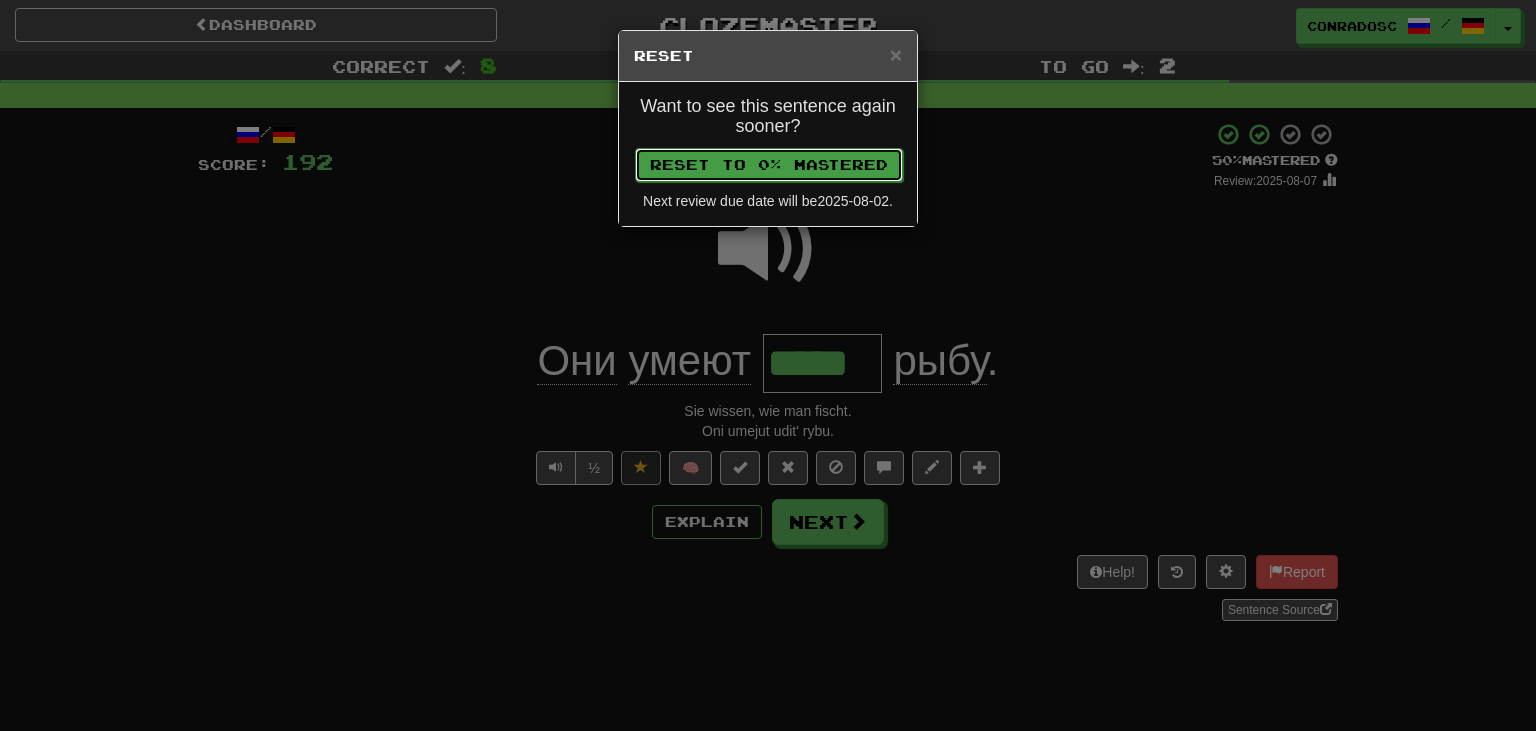 click on "Reset to 0% Mastered" at bounding box center [769, 165] 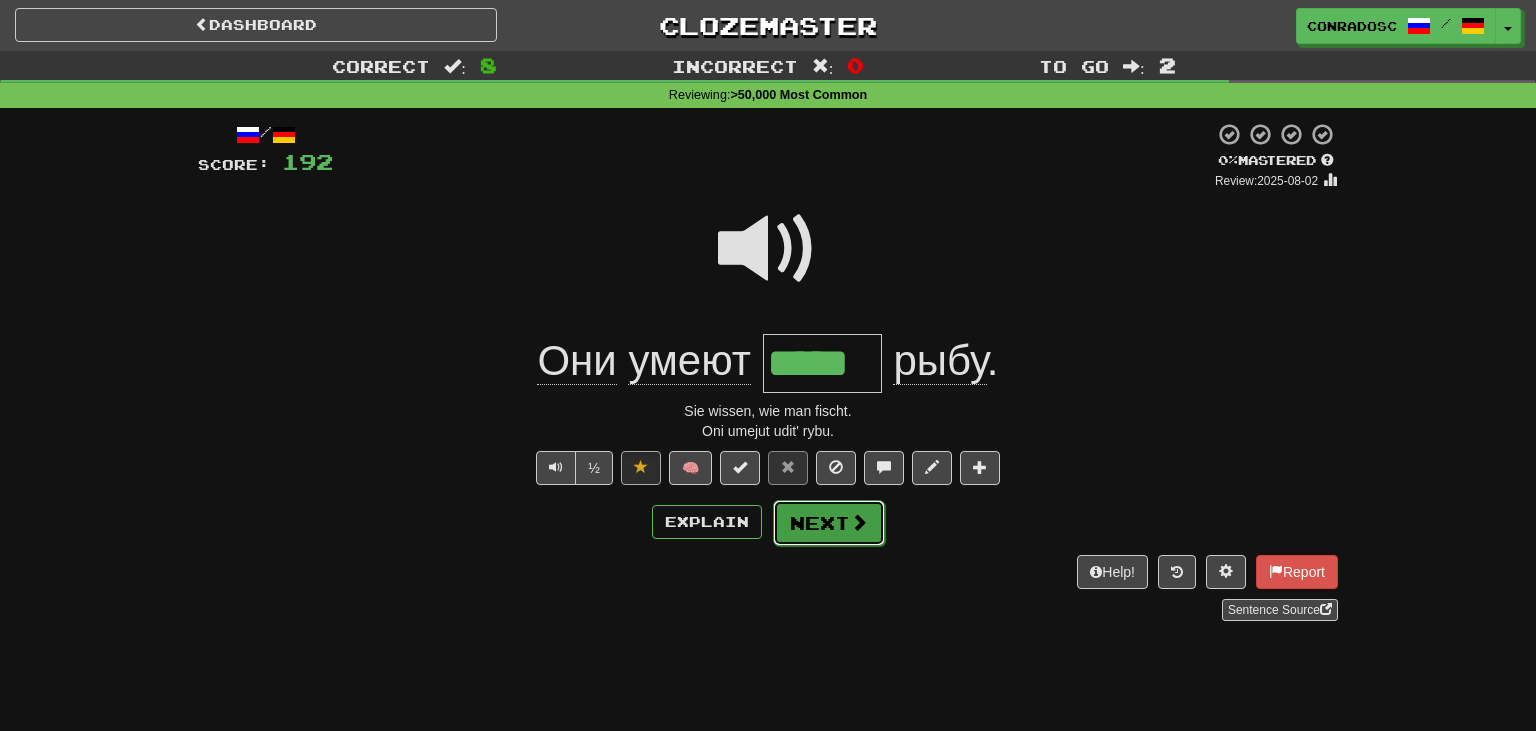 click on "Next" at bounding box center (829, 523) 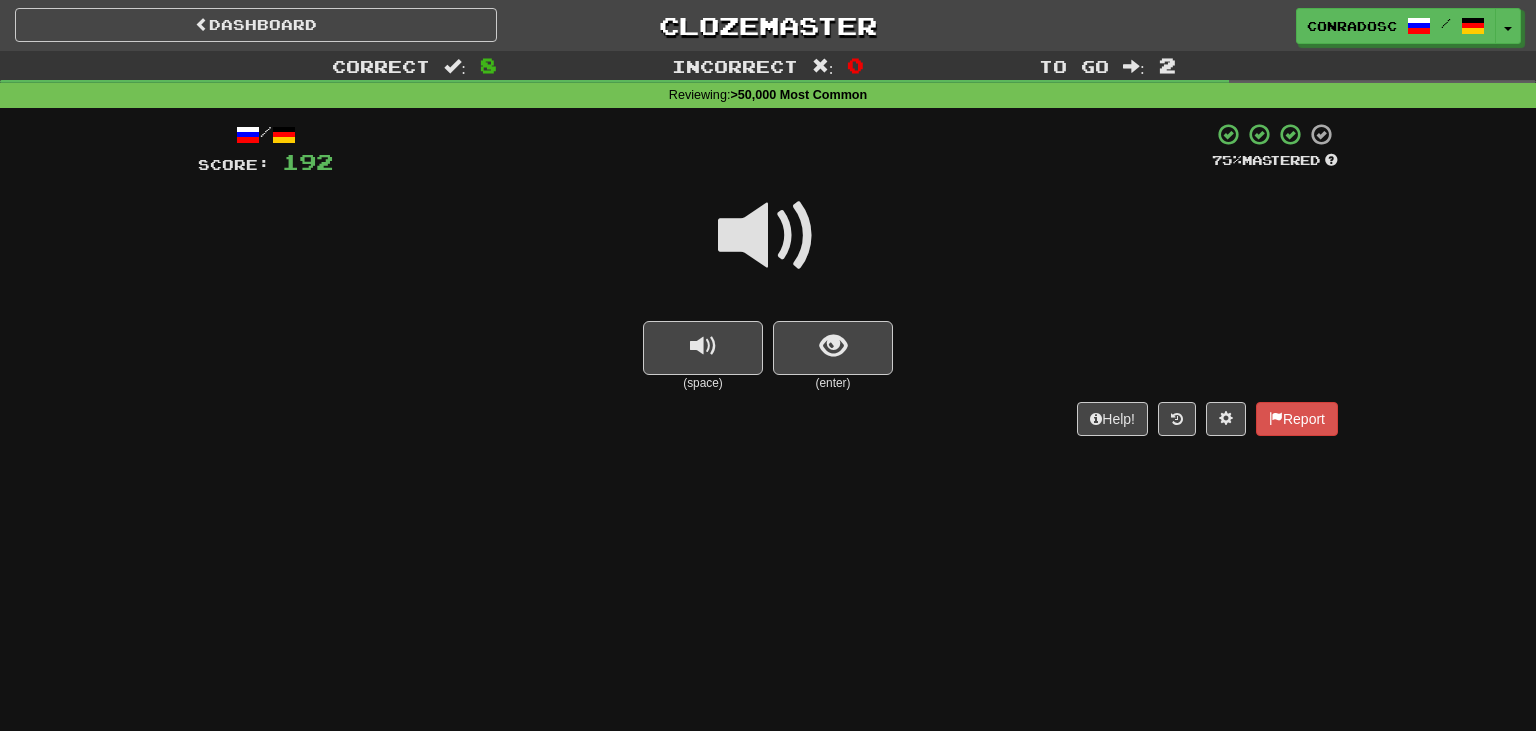 click at bounding box center [768, 236] 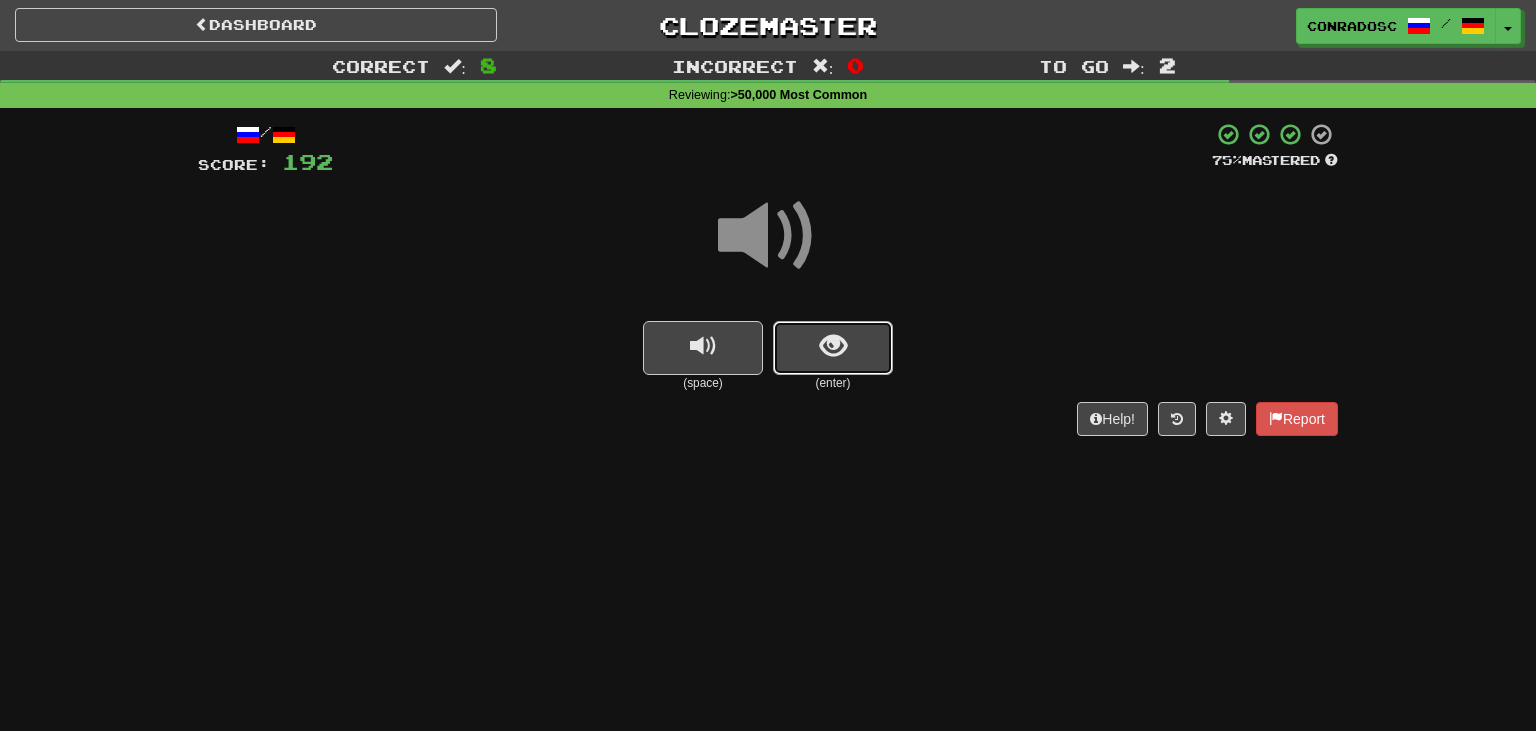 click at bounding box center [833, 348] 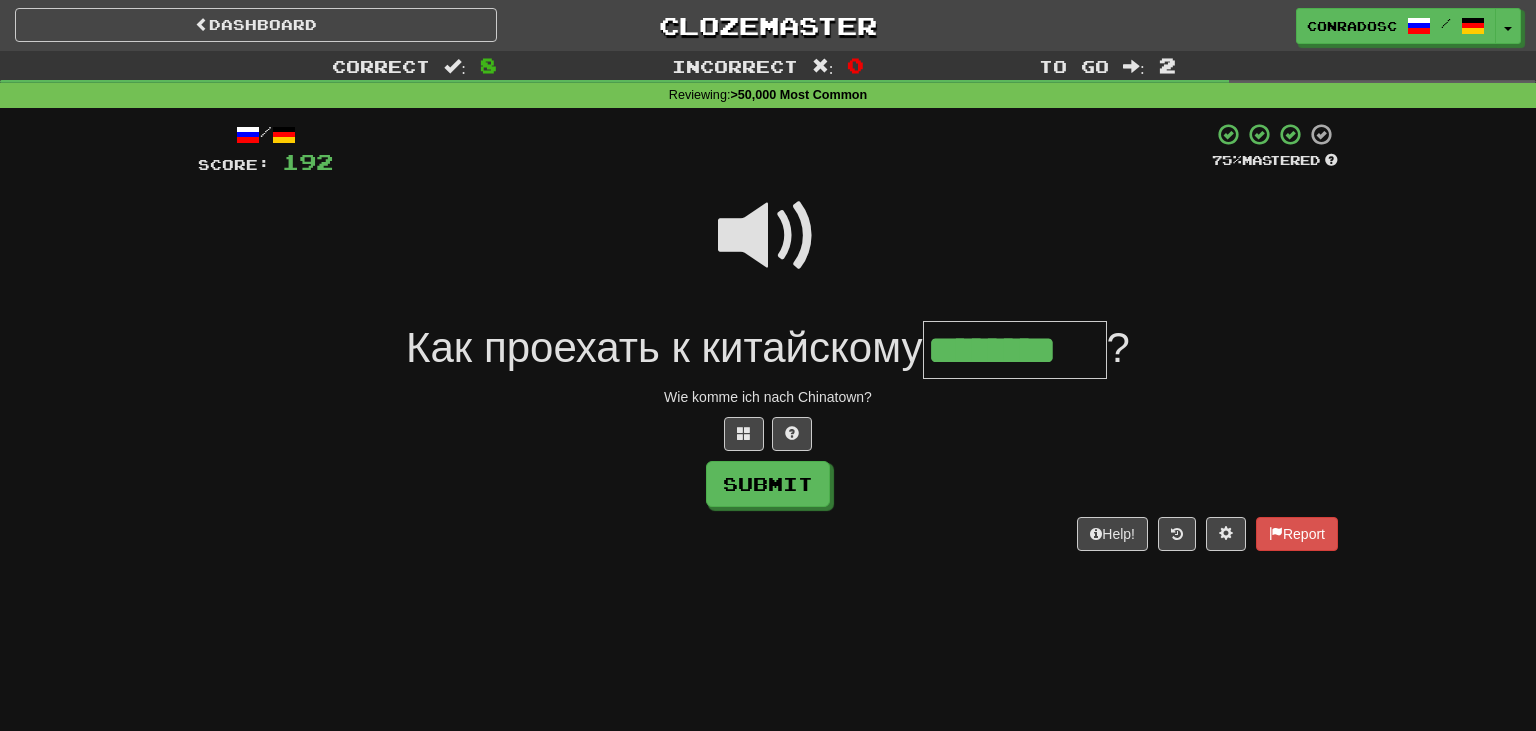type on "********" 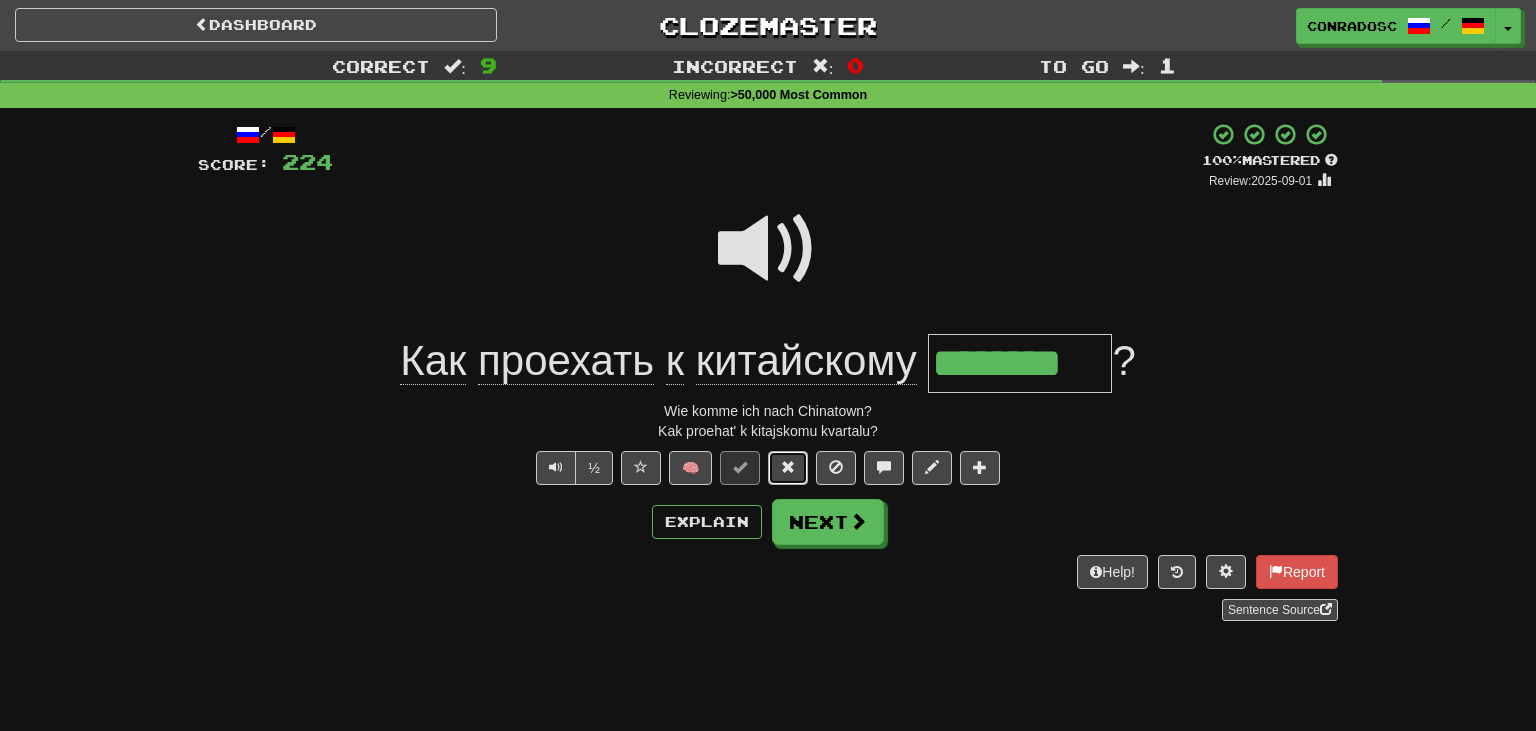 click at bounding box center (788, 468) 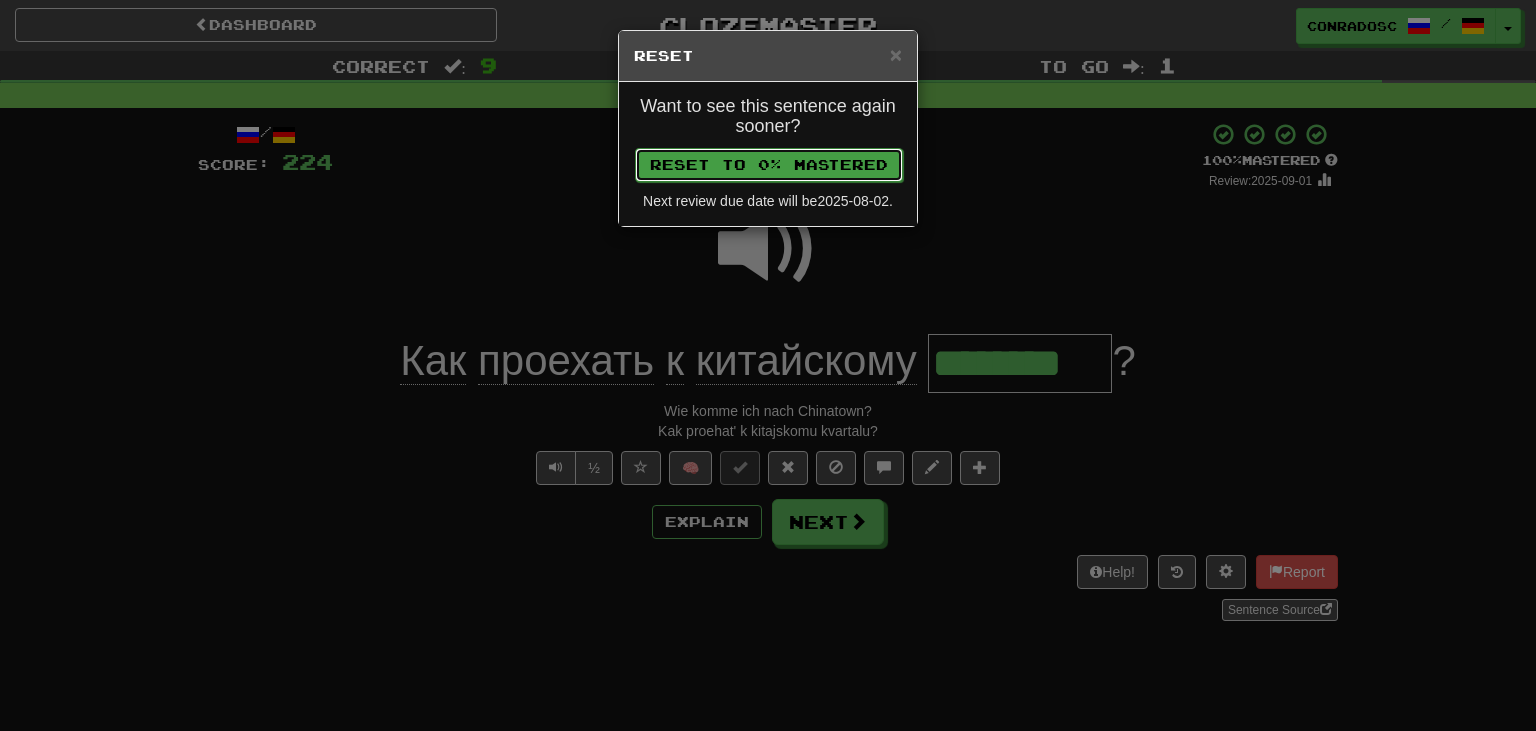 click on "Reset to 0% Mastered" at bounding box center [769, 165] 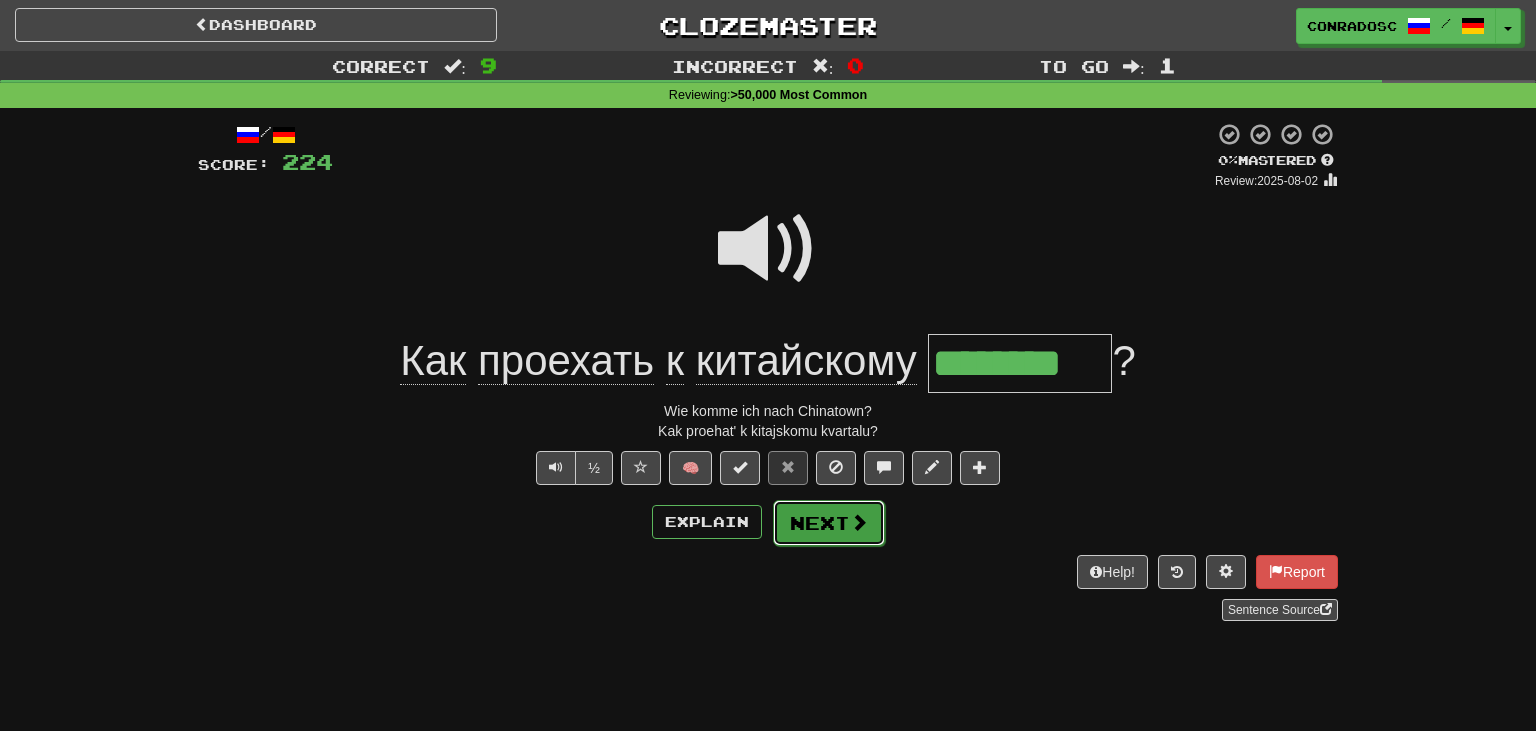 click on "Next" at bounding box center [829, 523] 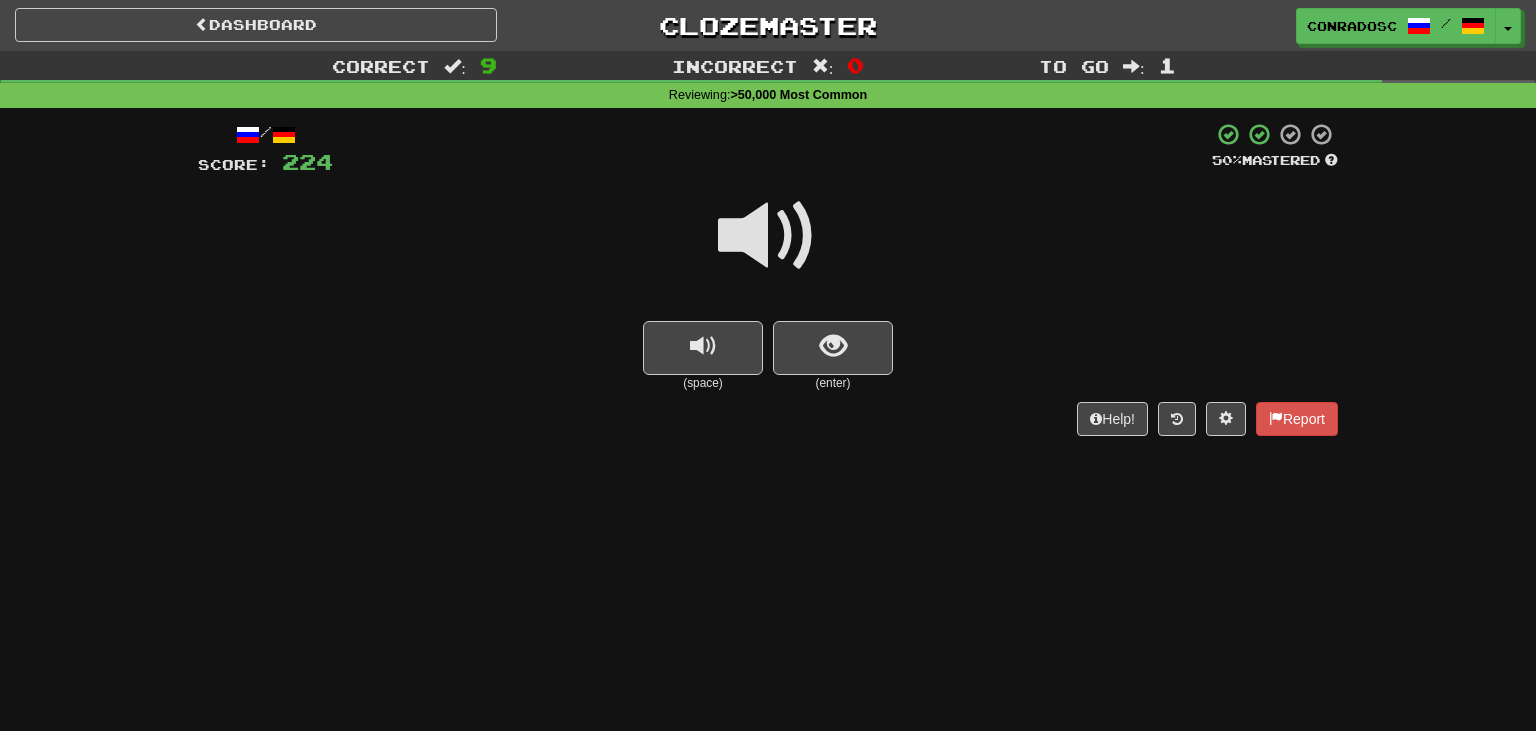click at bounding box center [768, 236] 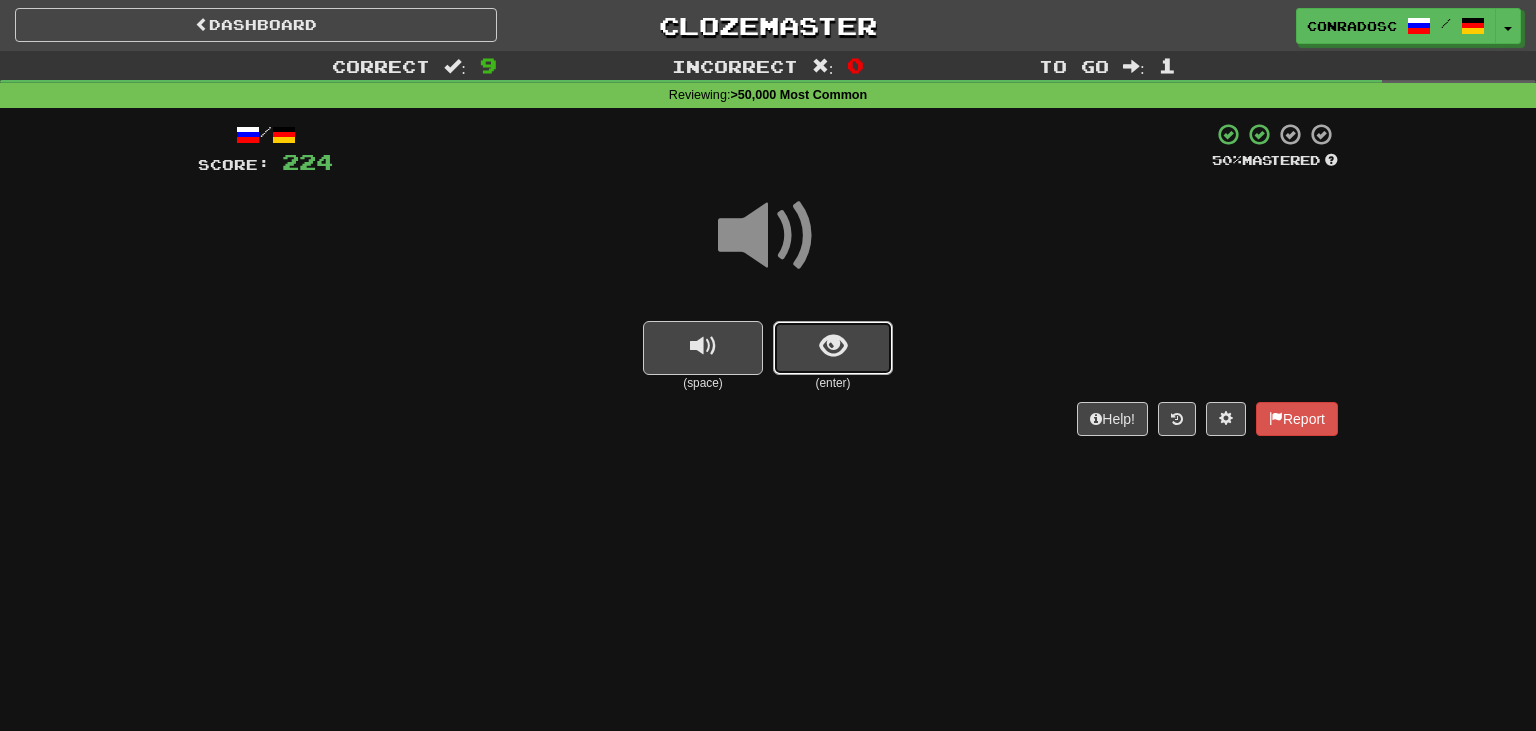 click at bounding box center (833, 348) 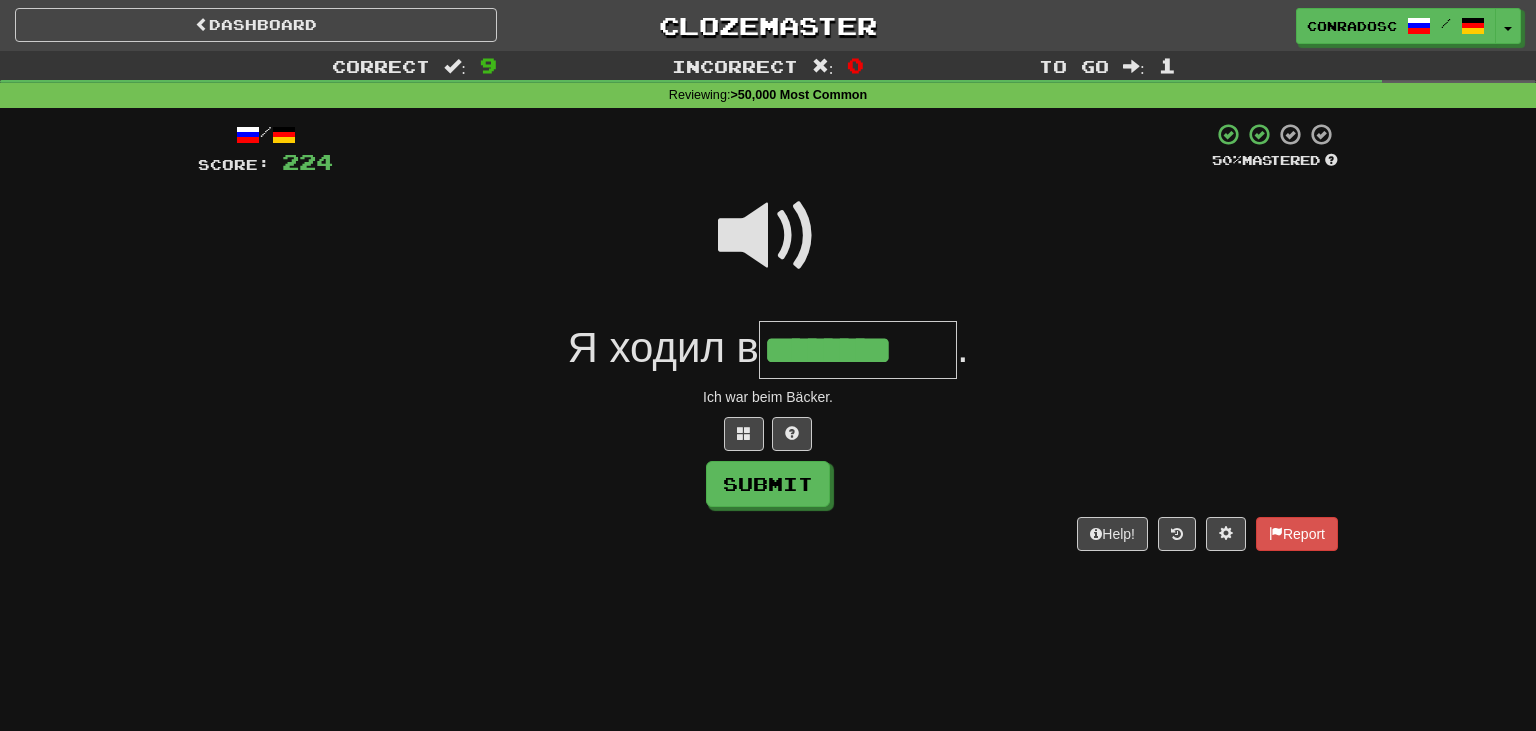 type on "********" 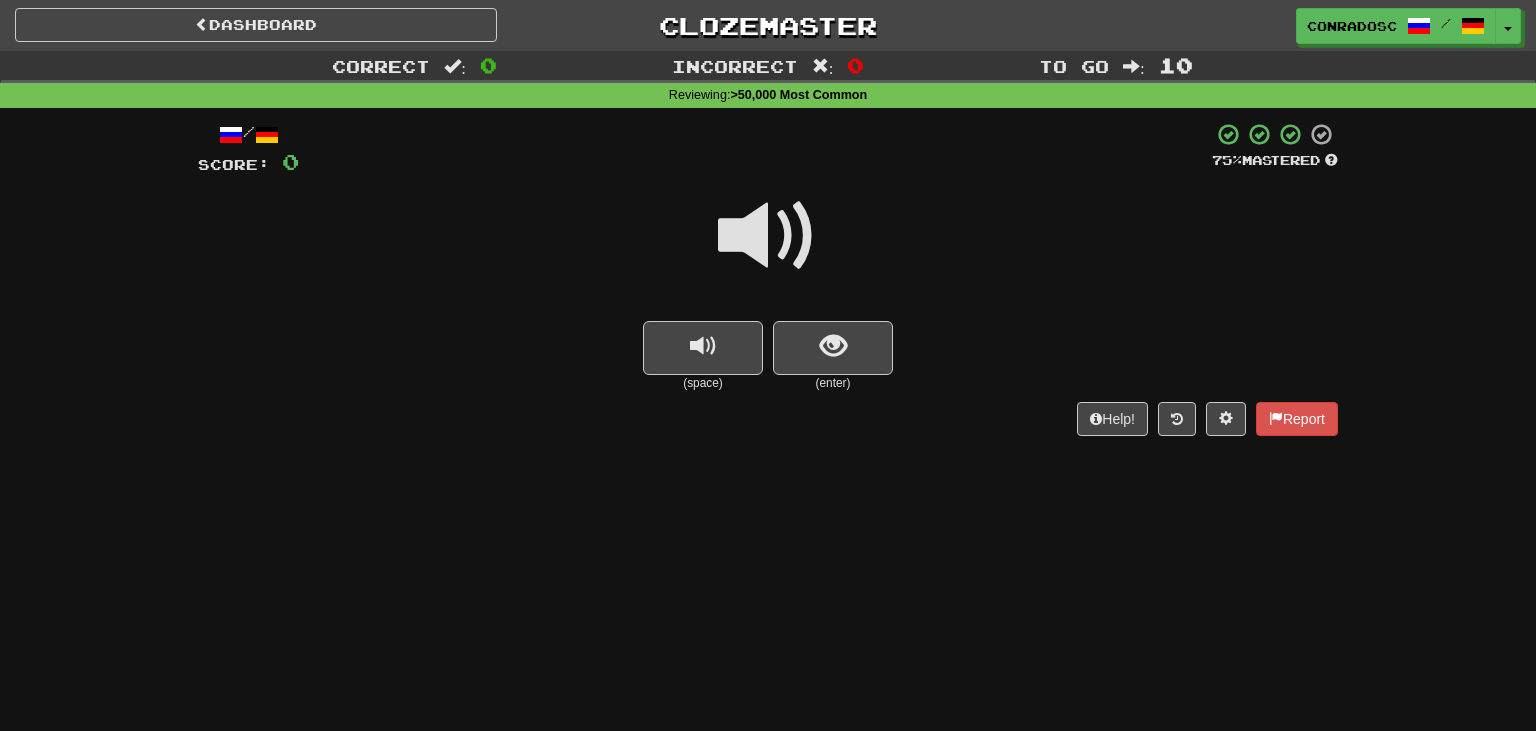 click at bounding box center [768, 236] 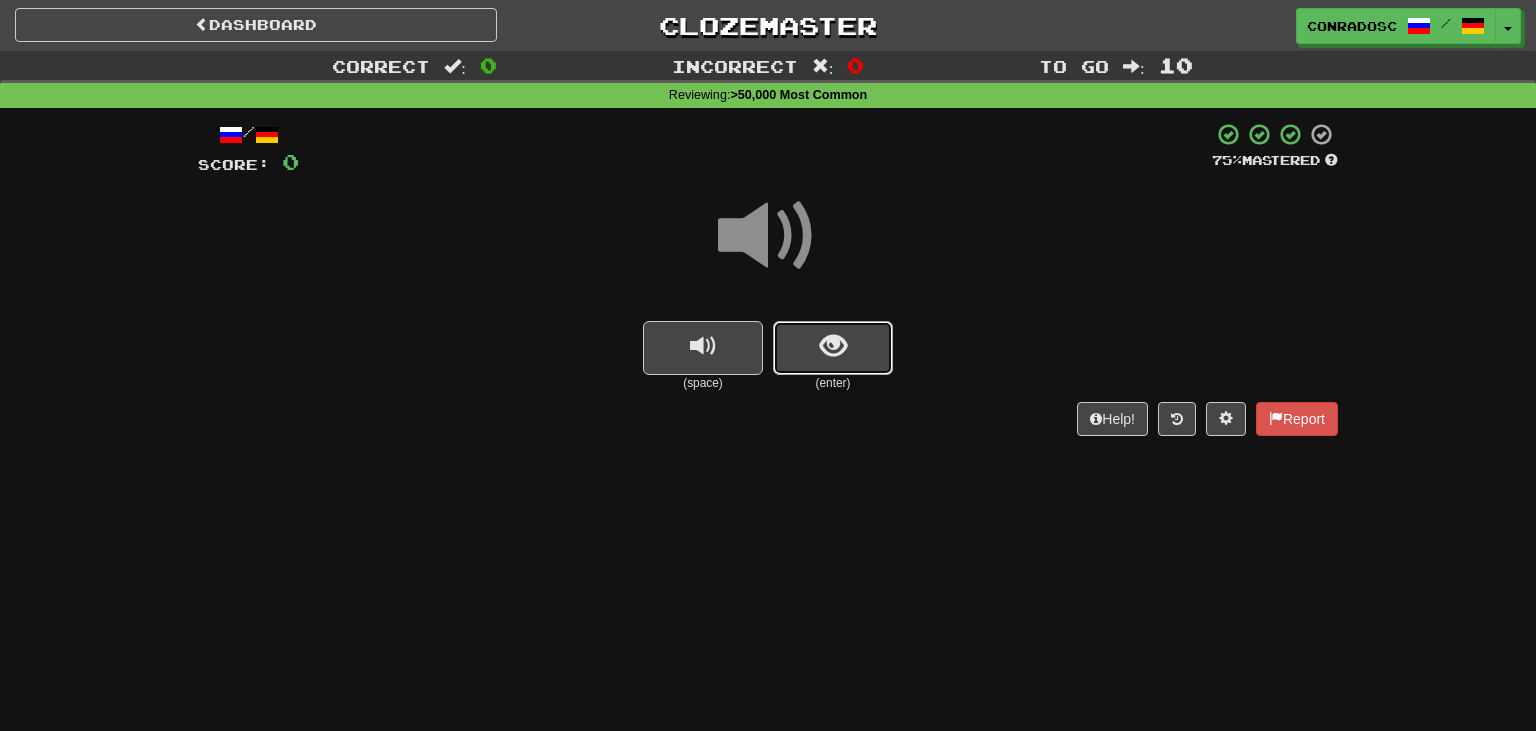 click at bounding box center (833, 348) 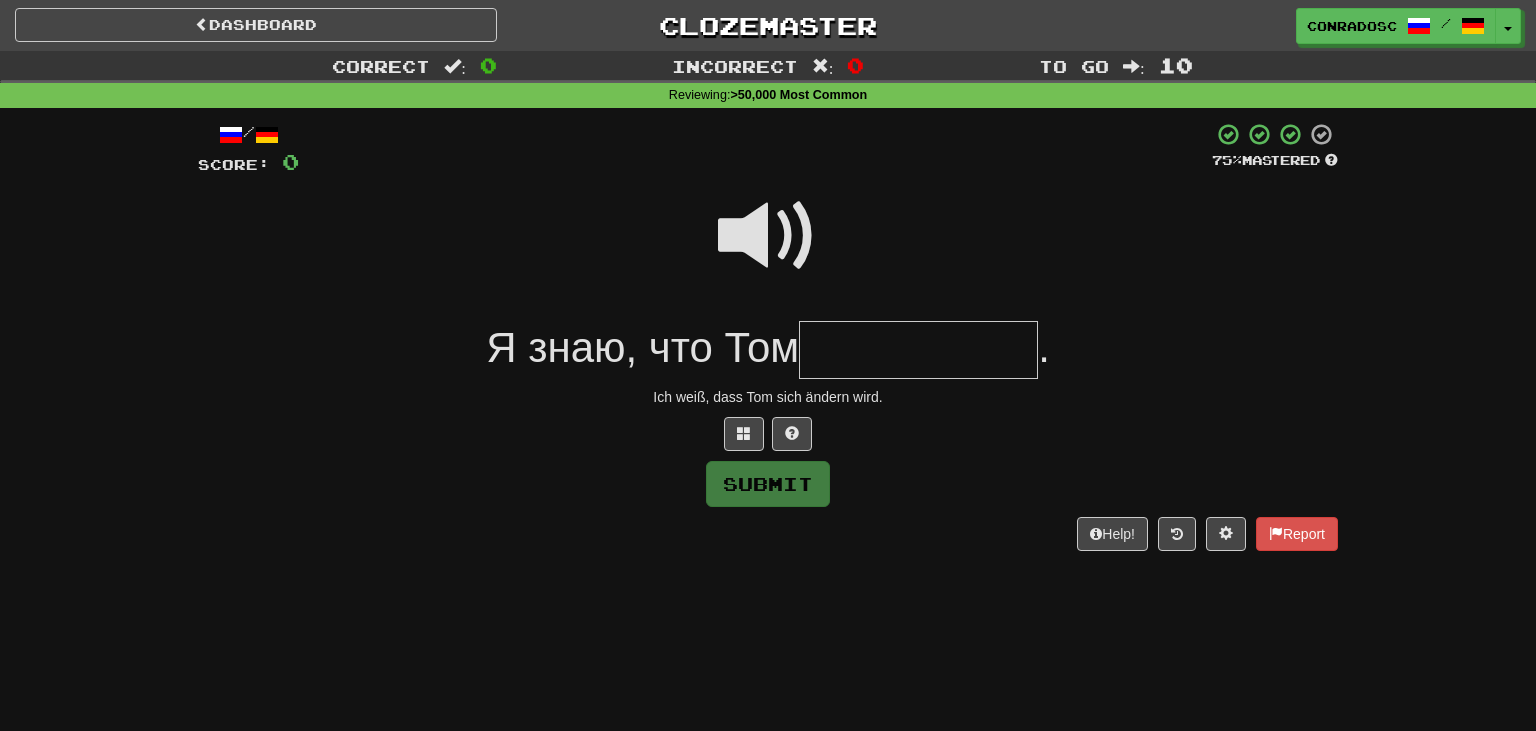 click at bounding box center (918, 350) 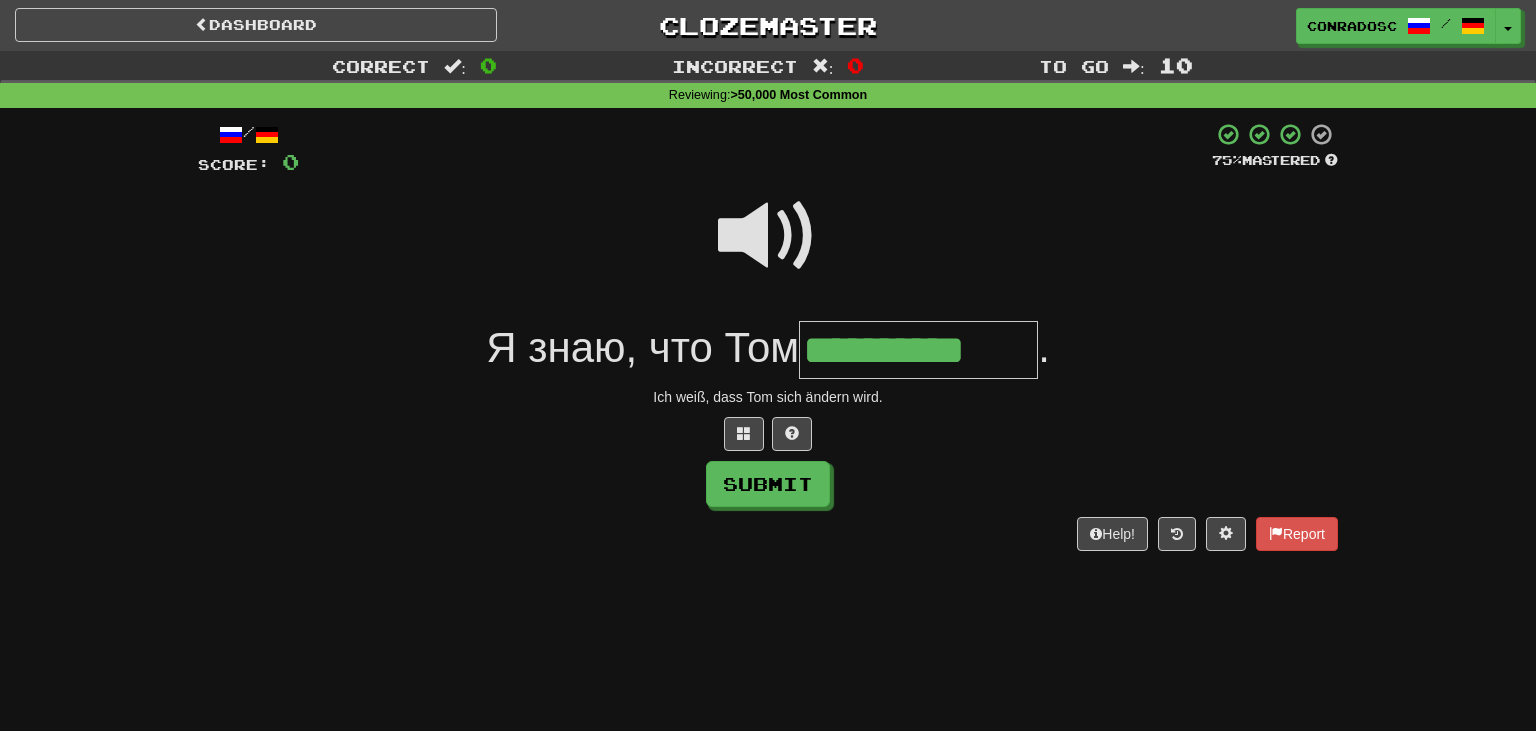 type on "**********" 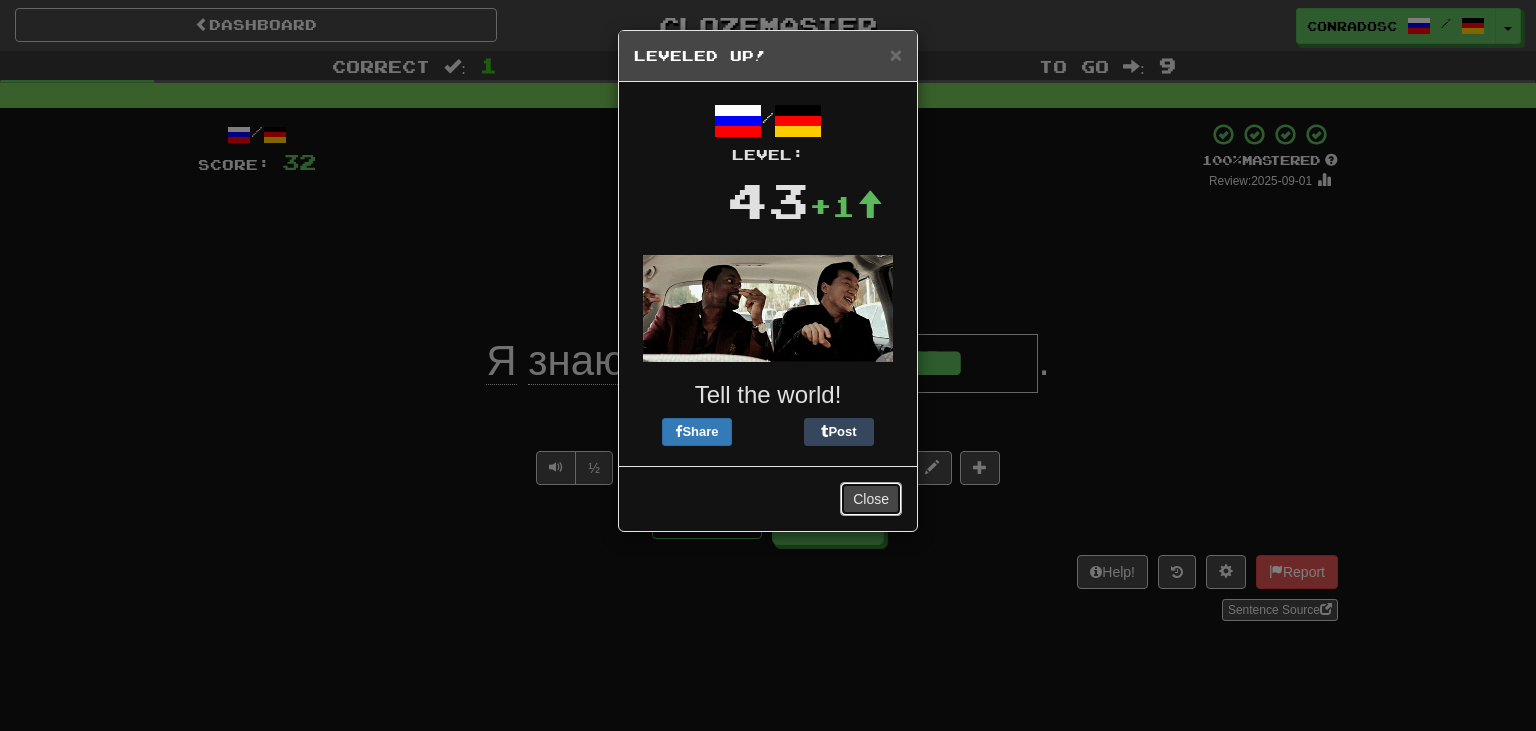 click on "Close" at bounding box center (871, 499) 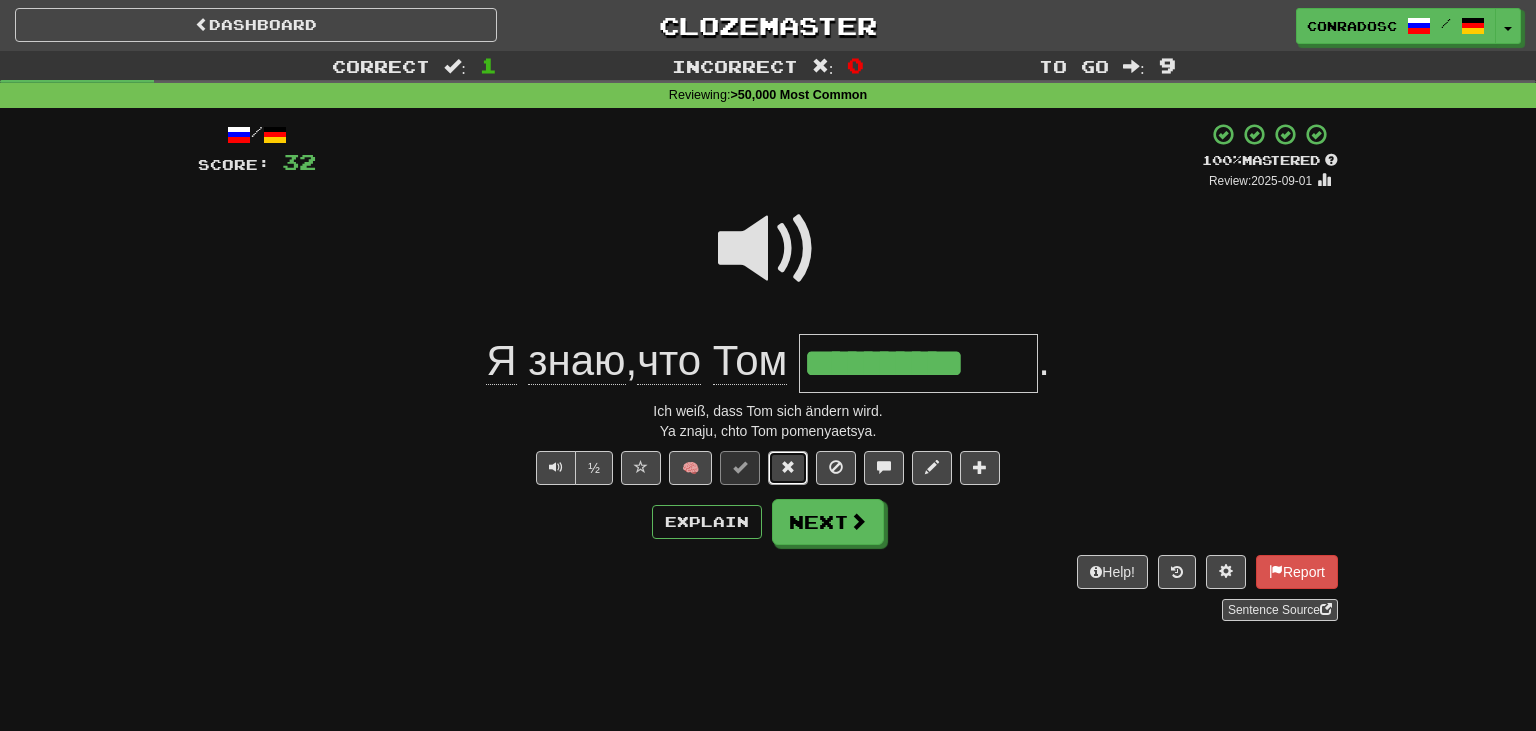 click at bounding box center (788, 468) 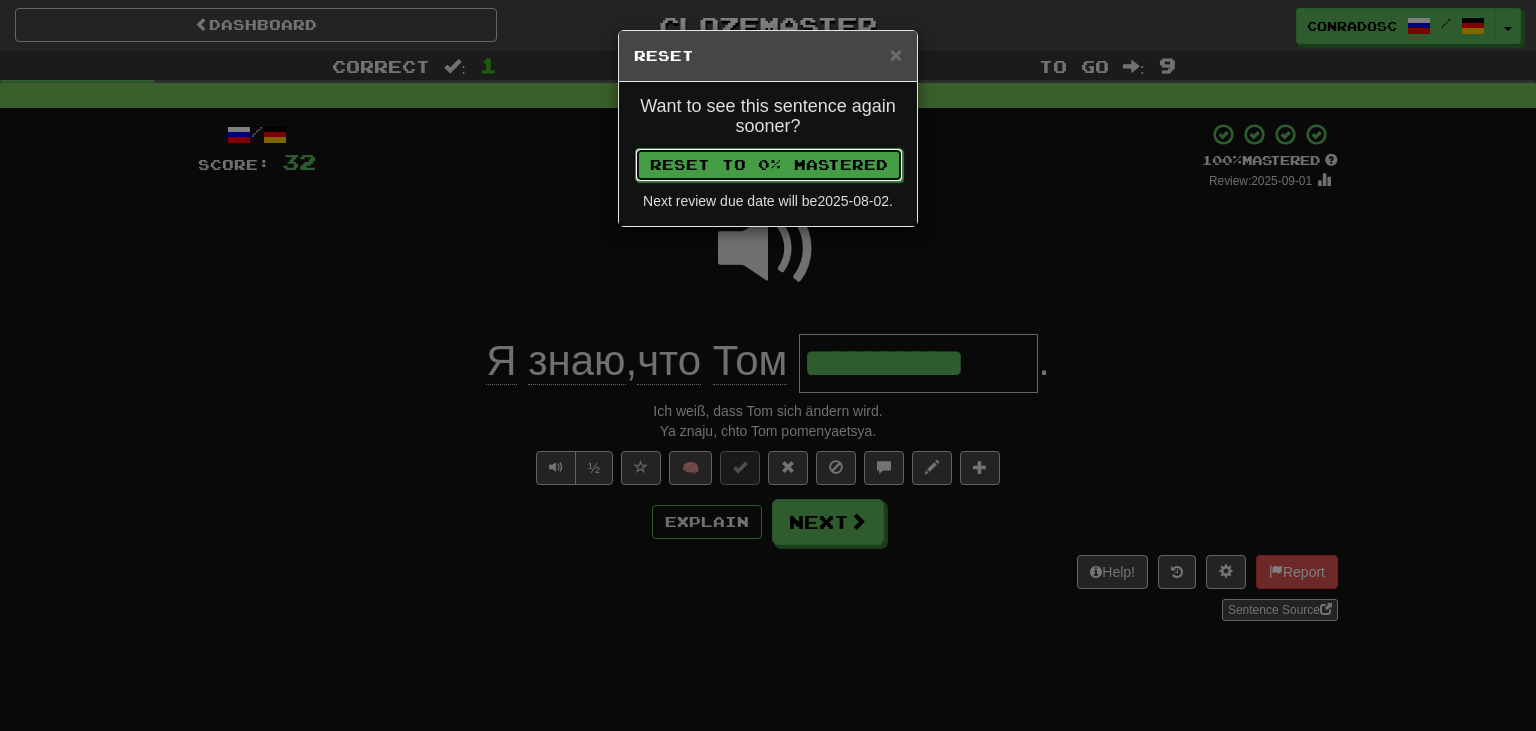 click on "Reset to 0% Mastered" at bounding box center (769, 165) 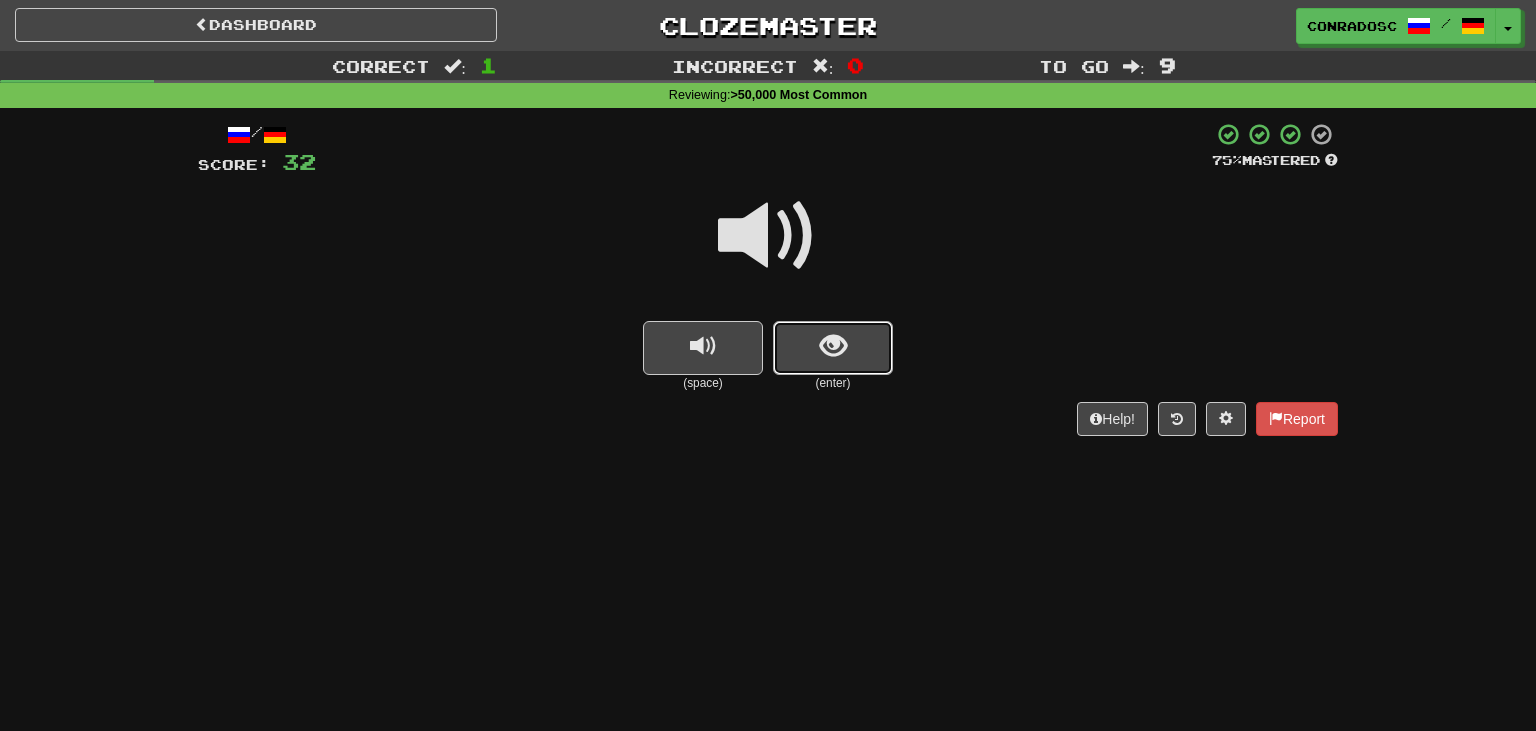 click at bounding box center [833, 348] 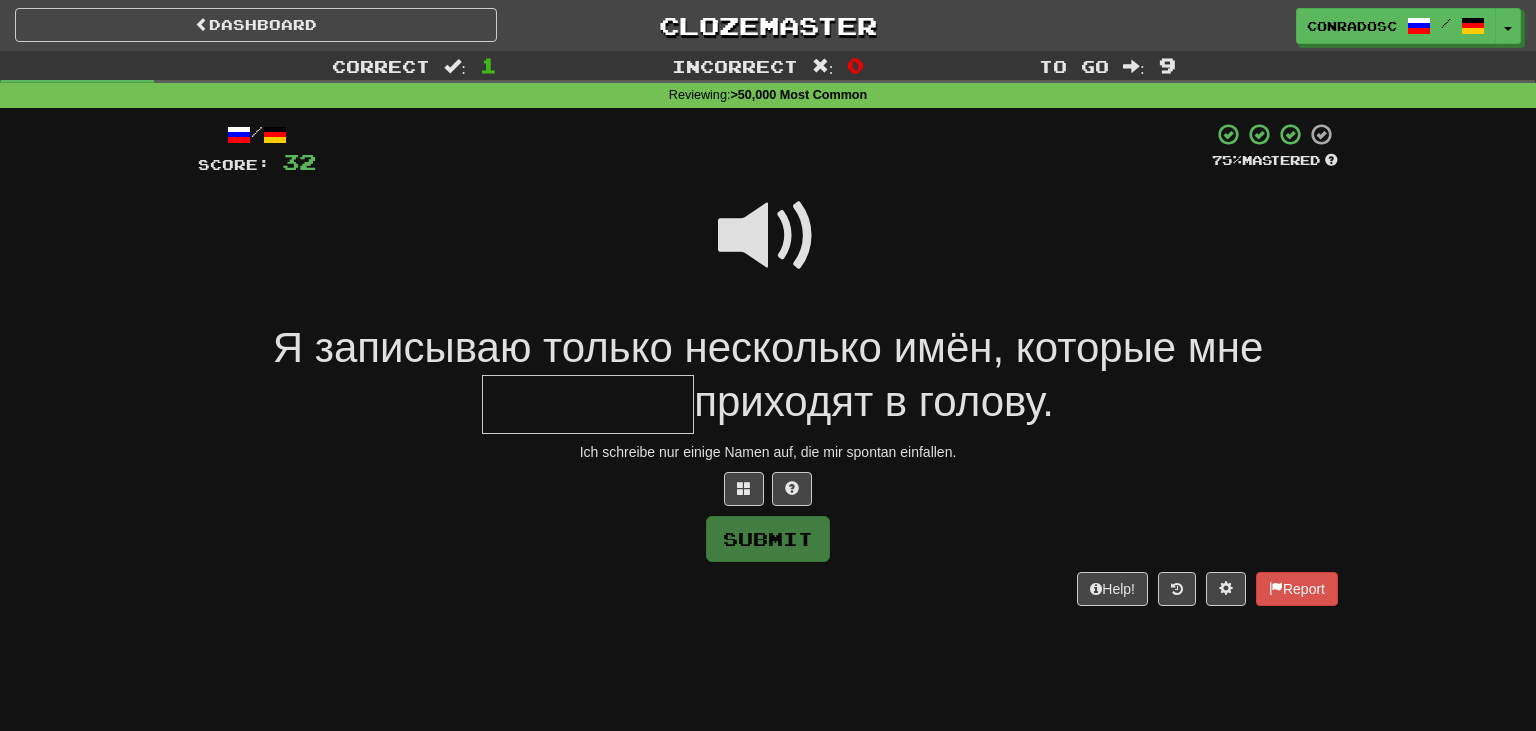 click at bounding box center [768, 236] 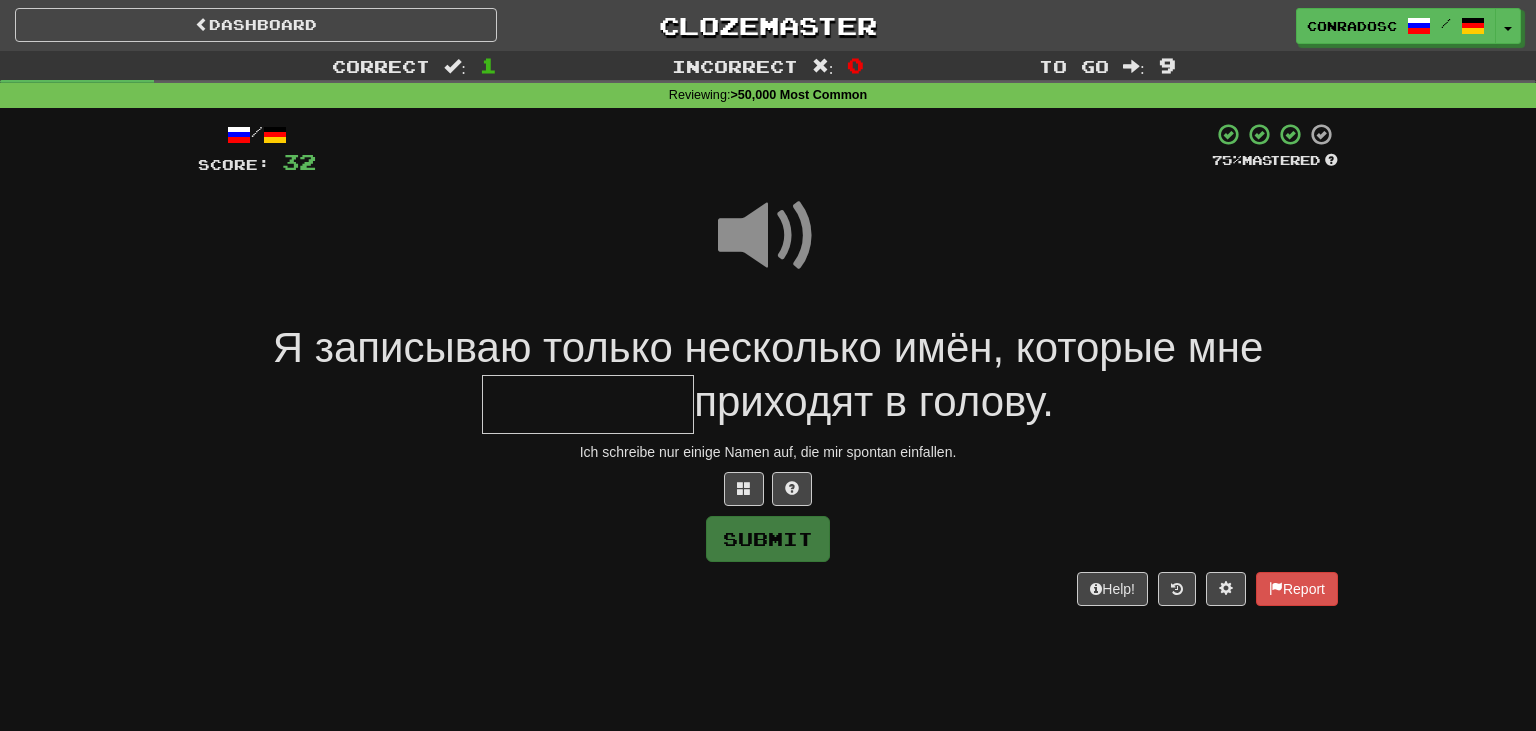 click at bounding box center [588, 404] 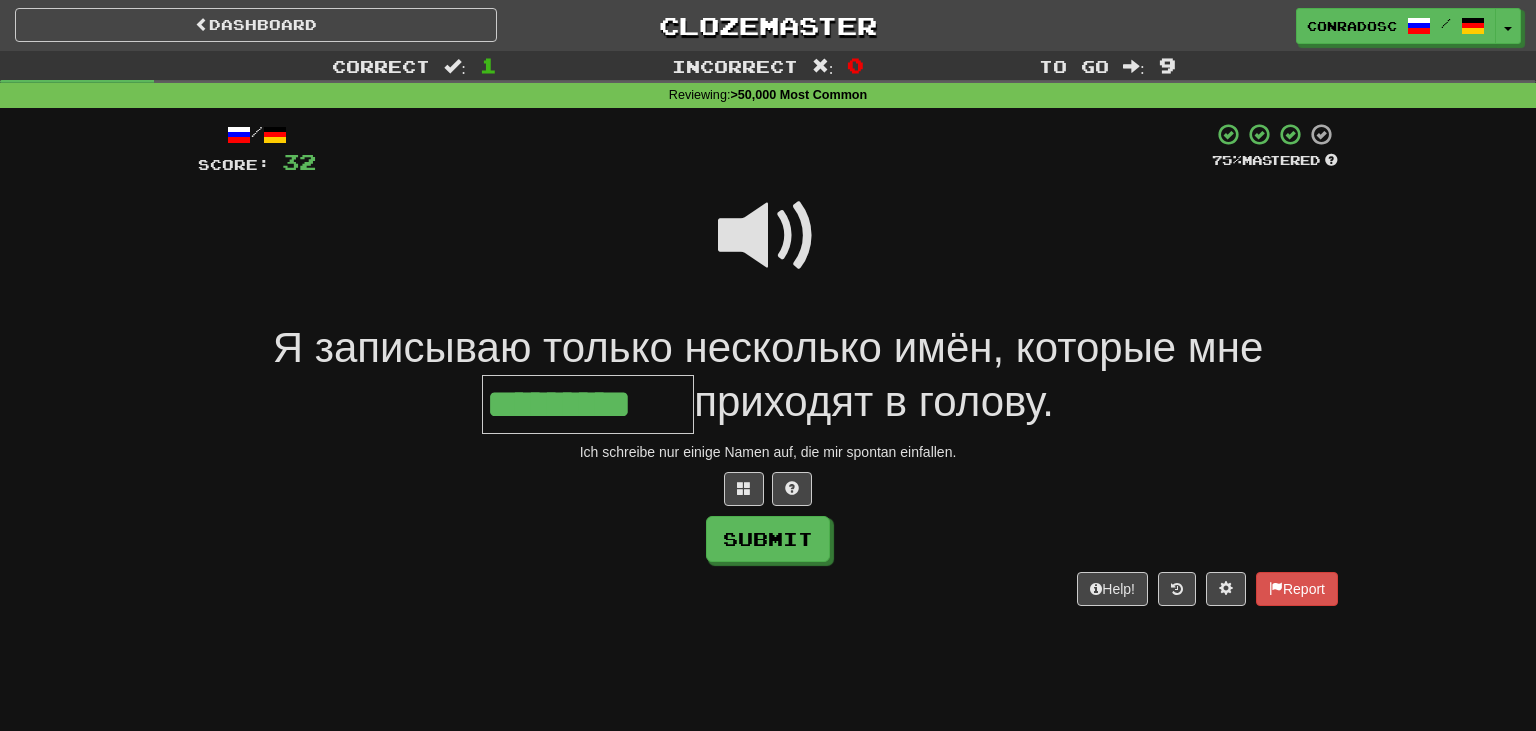 type on "*********" 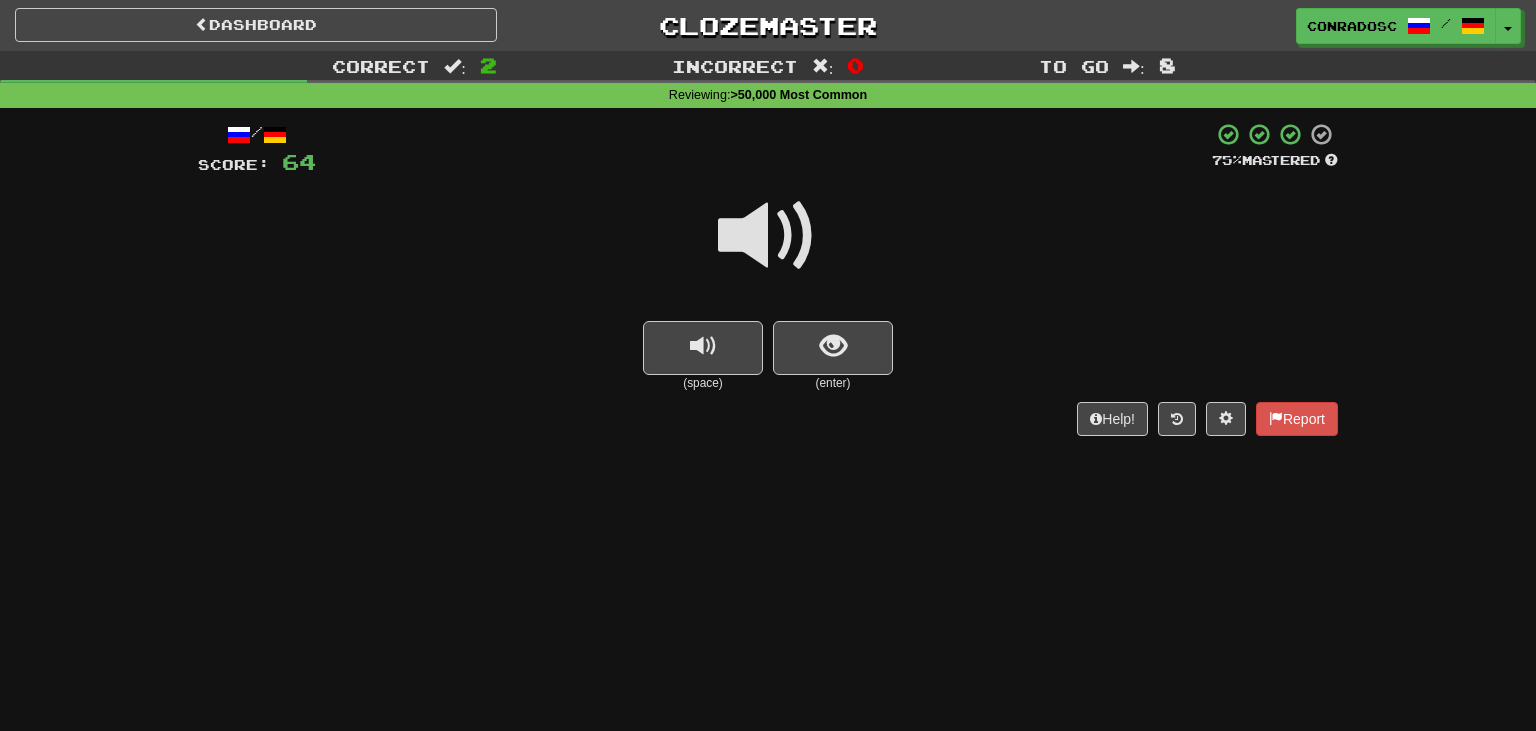 click at bounding box center [768, 236] 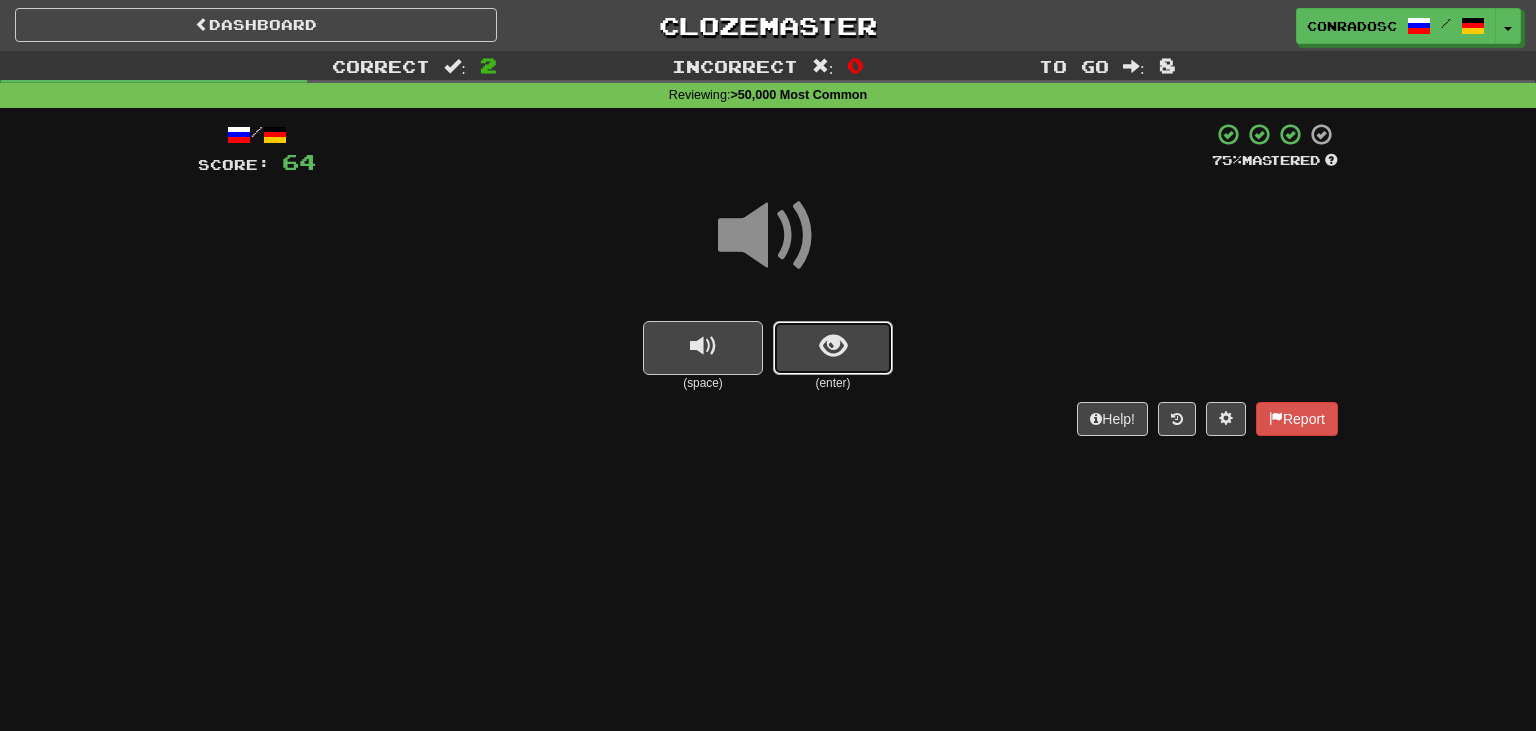 click at bounding box center [833, 346] 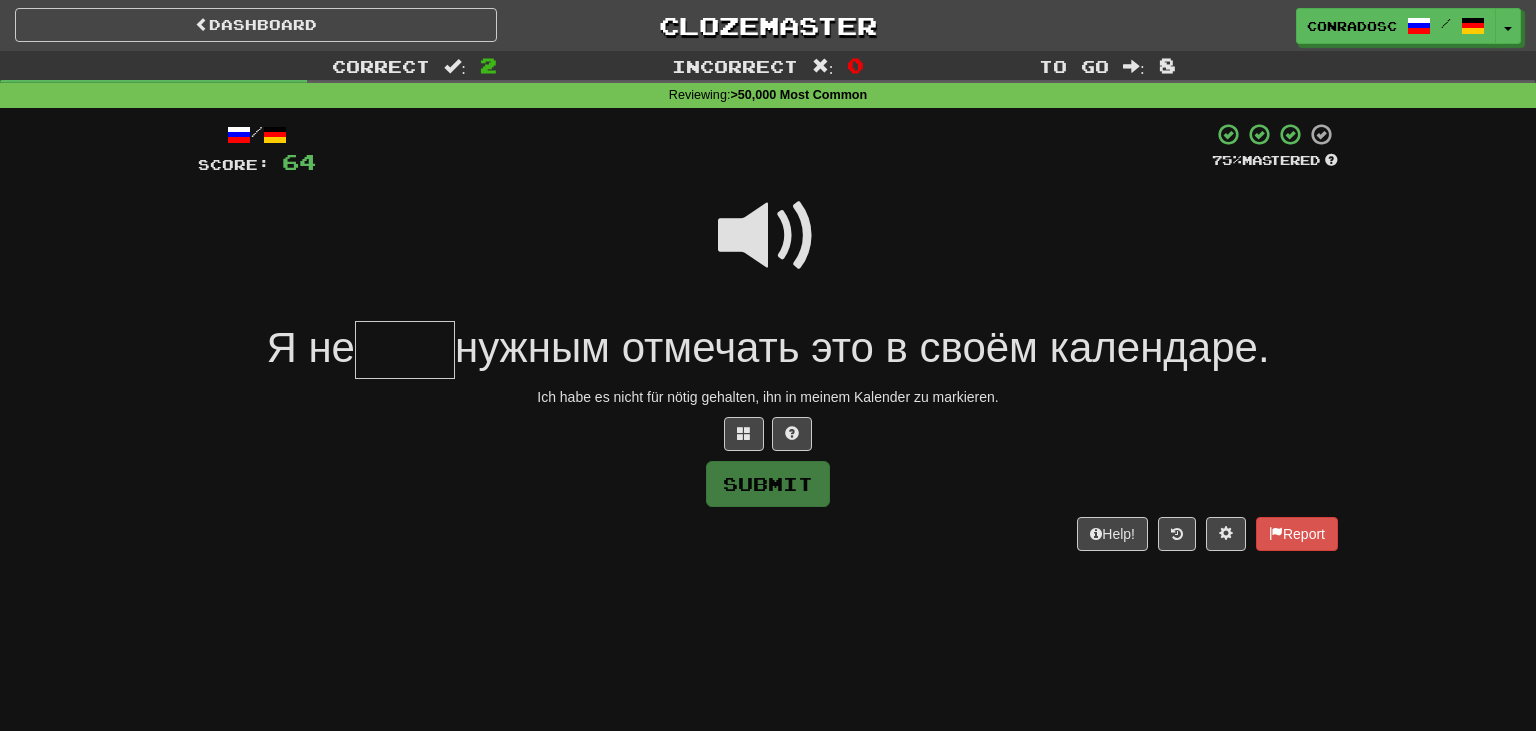 click at bounding box center (768, 236) 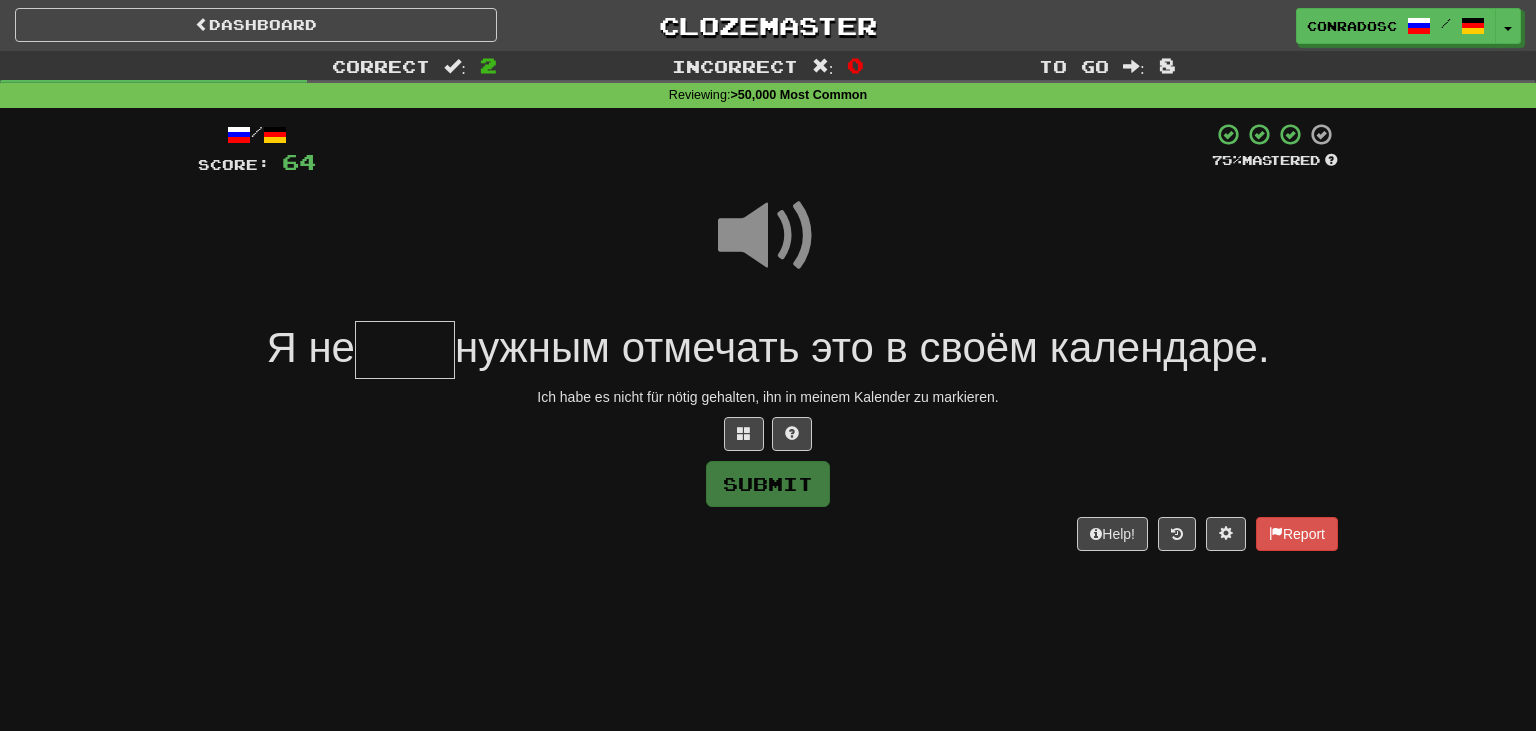 click at bounding box center [405, 350] 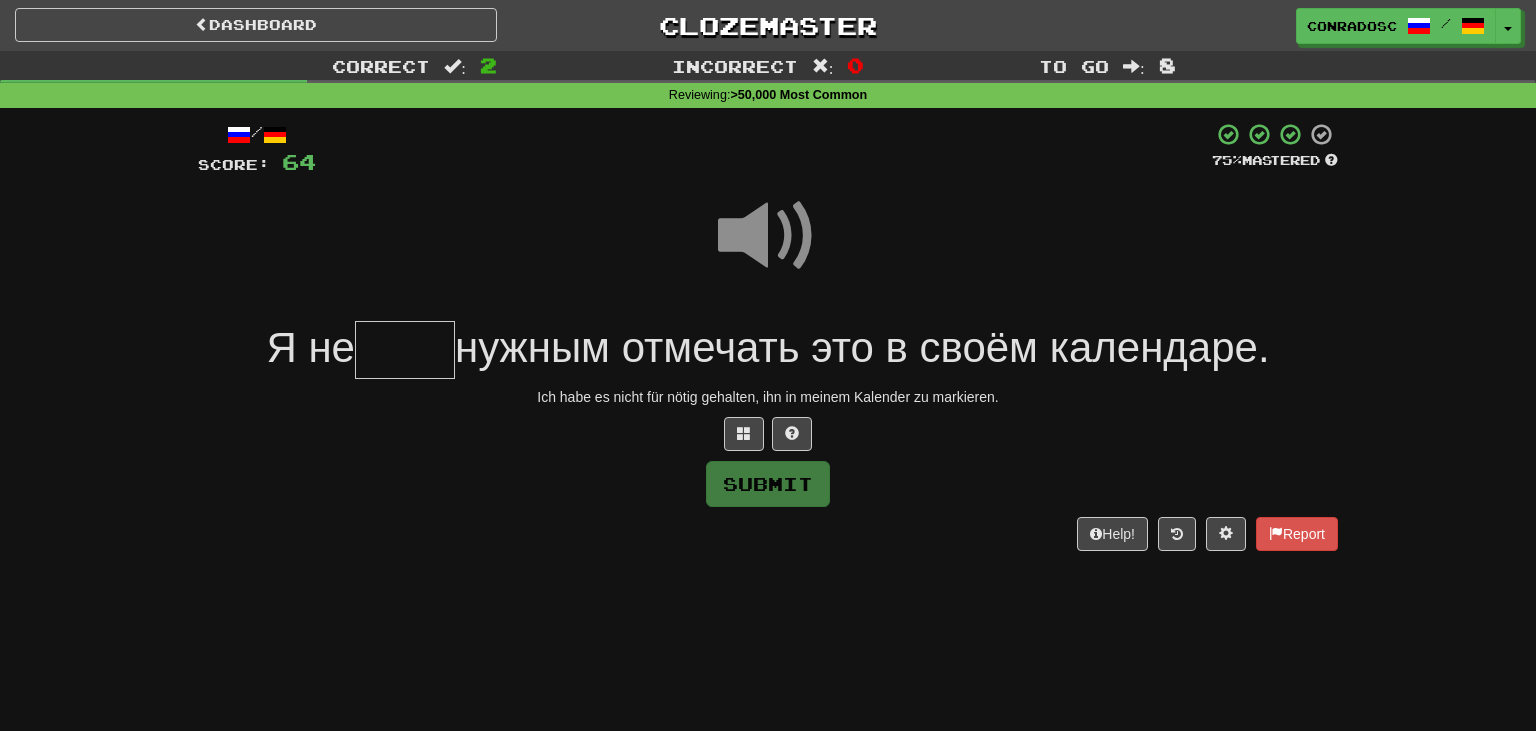 type on "*" 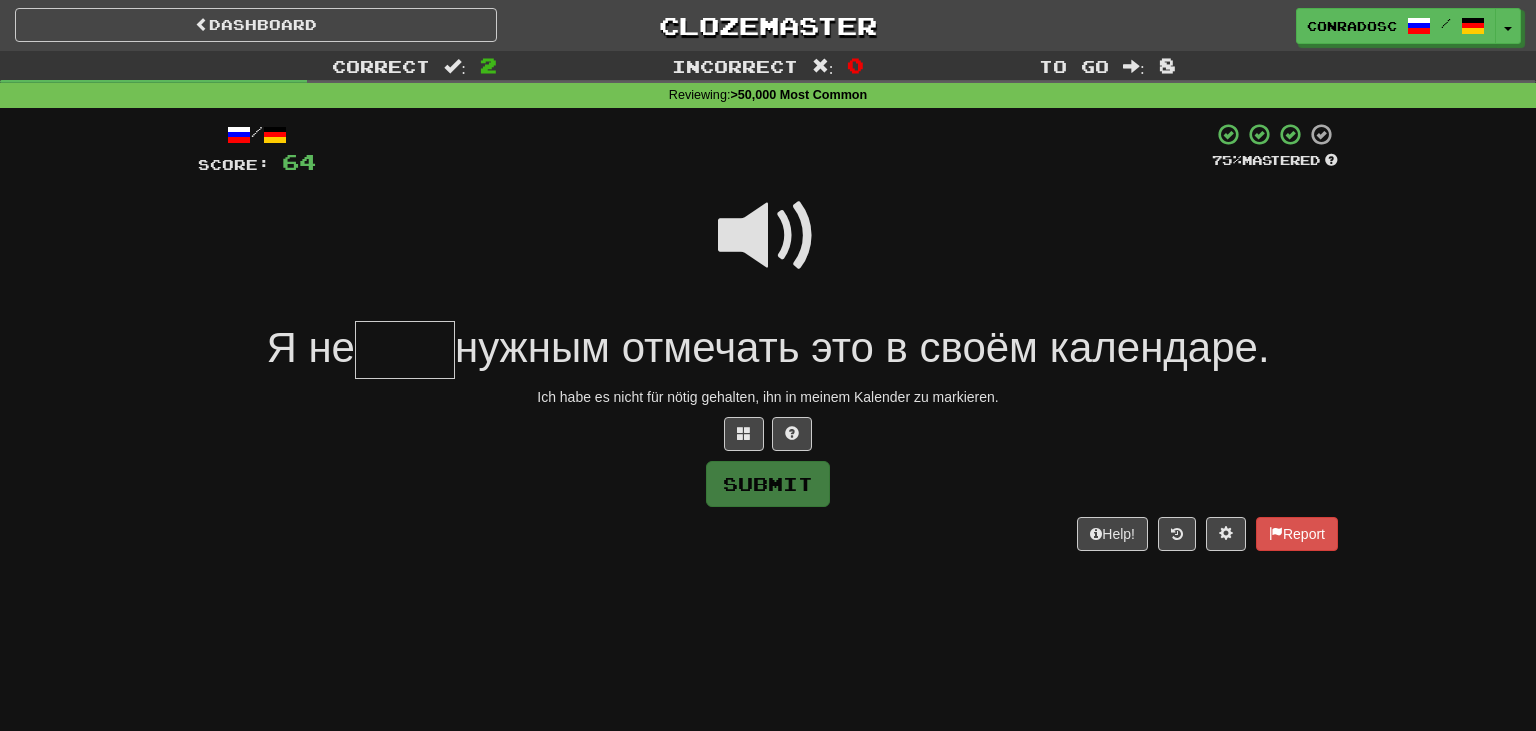 click at bounding box center (768, 236) 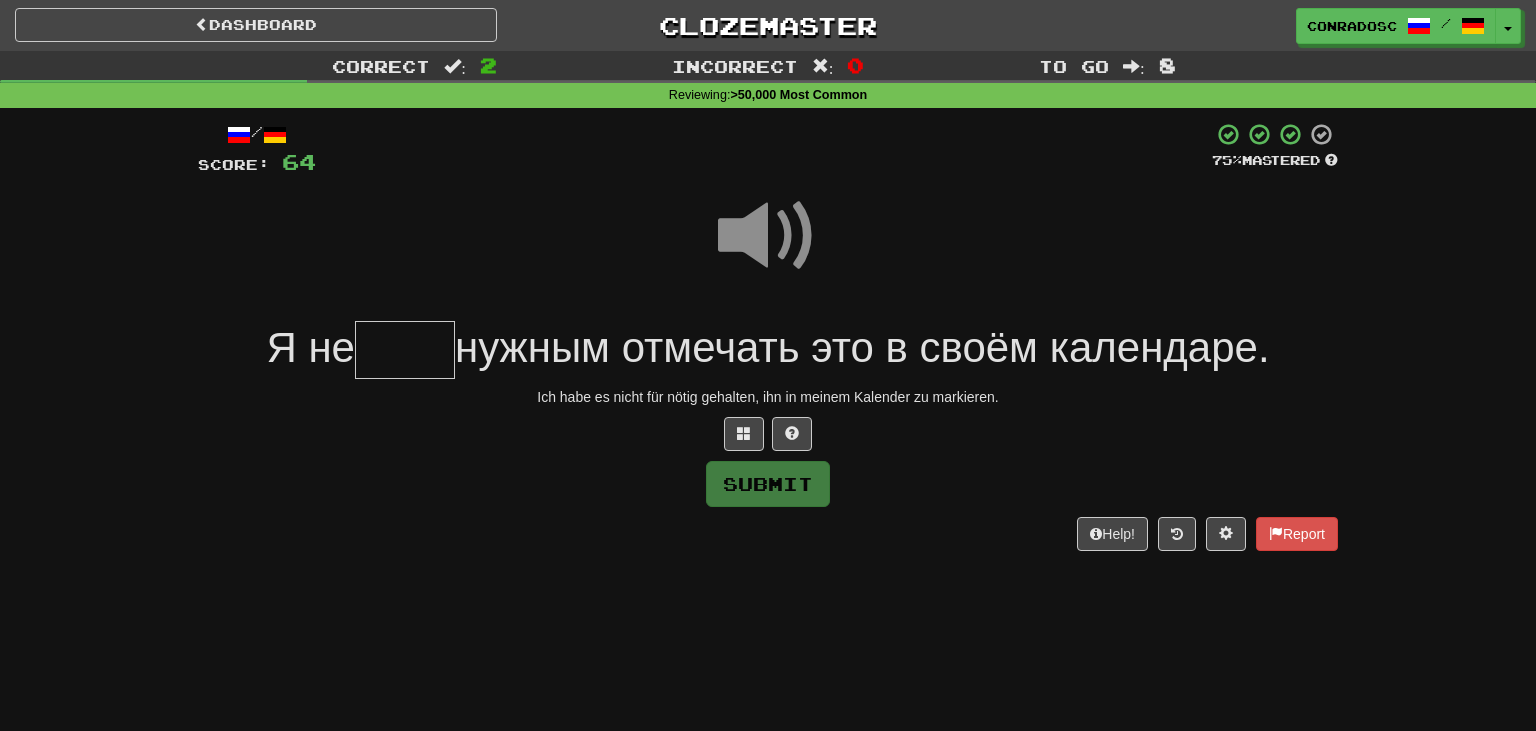 click at bounding box center [768, 236] 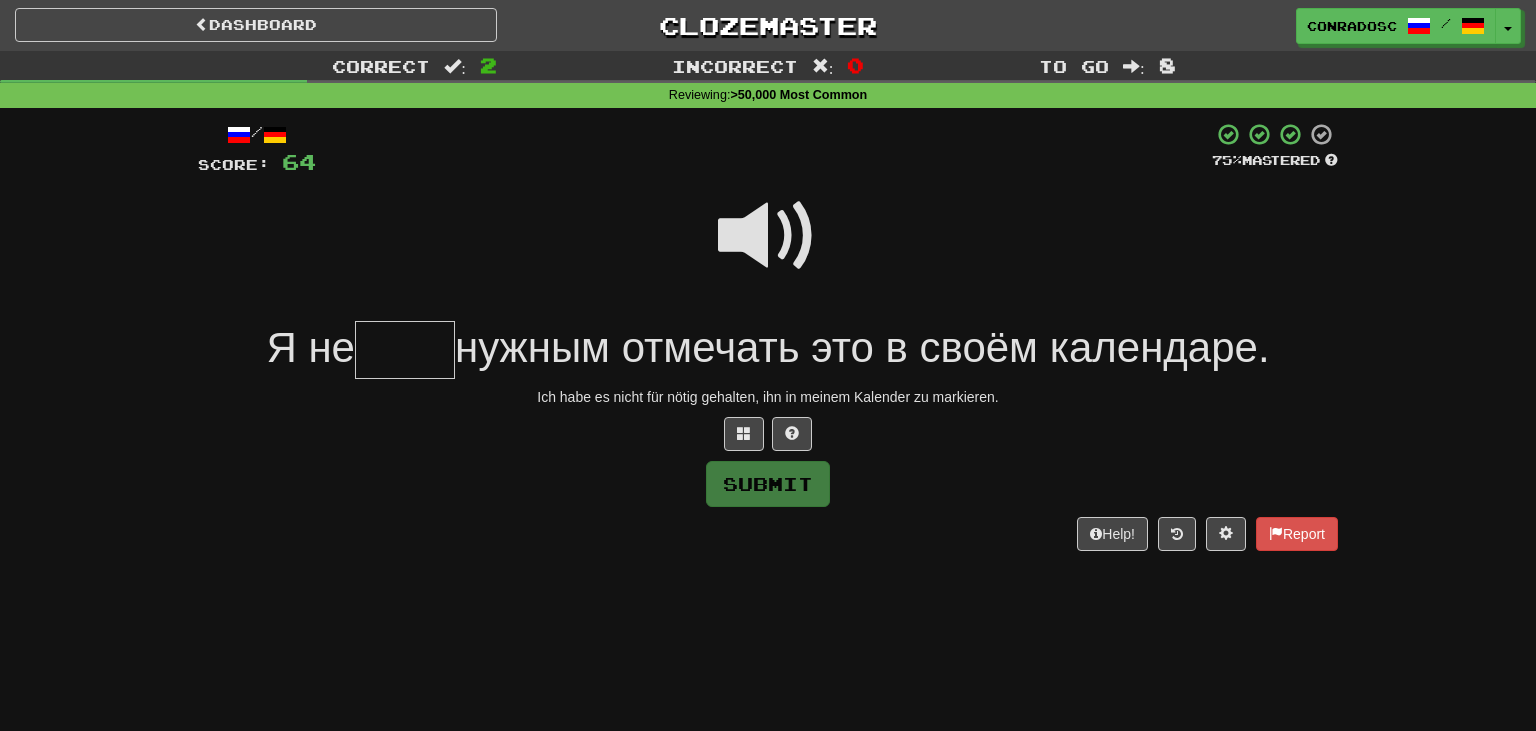 type on "*" 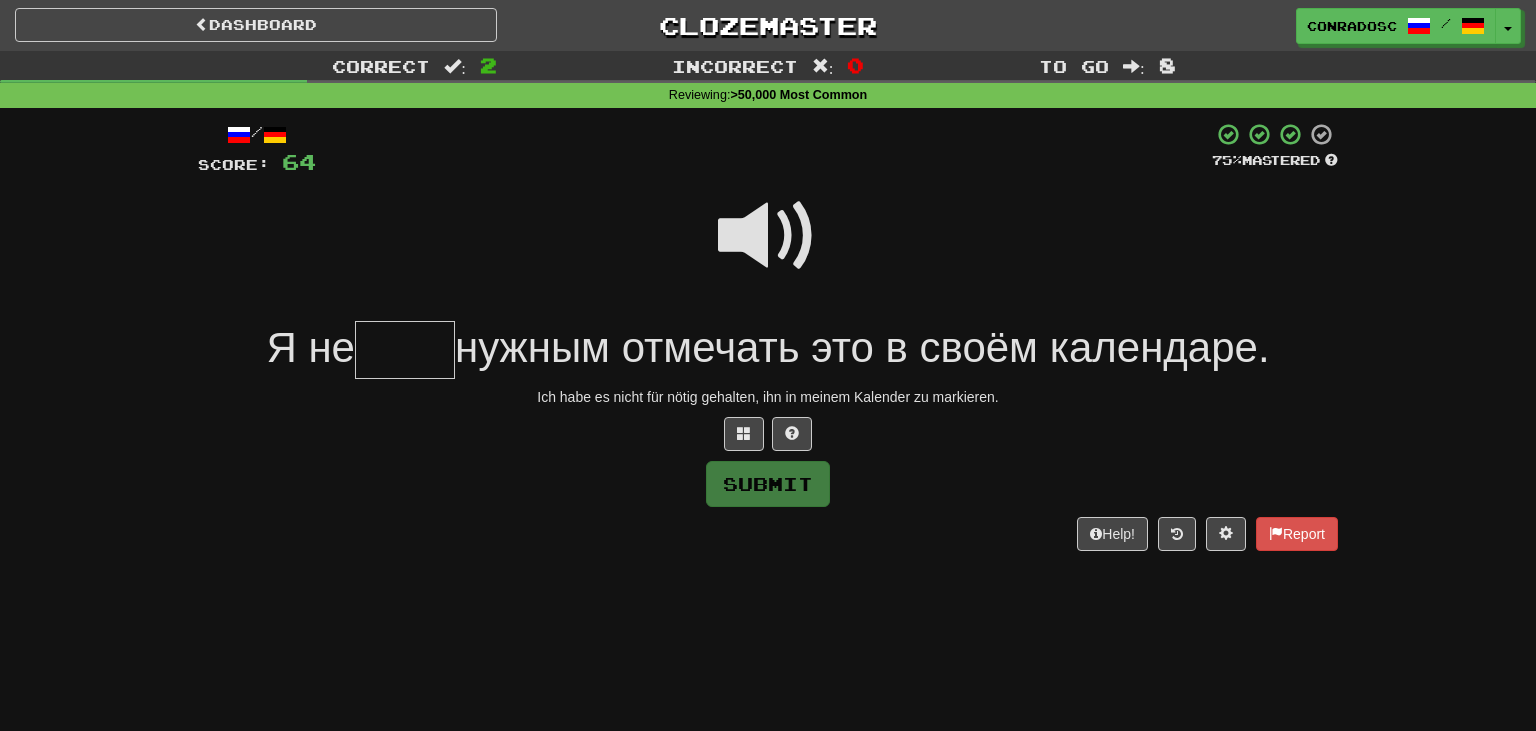 type on "*" 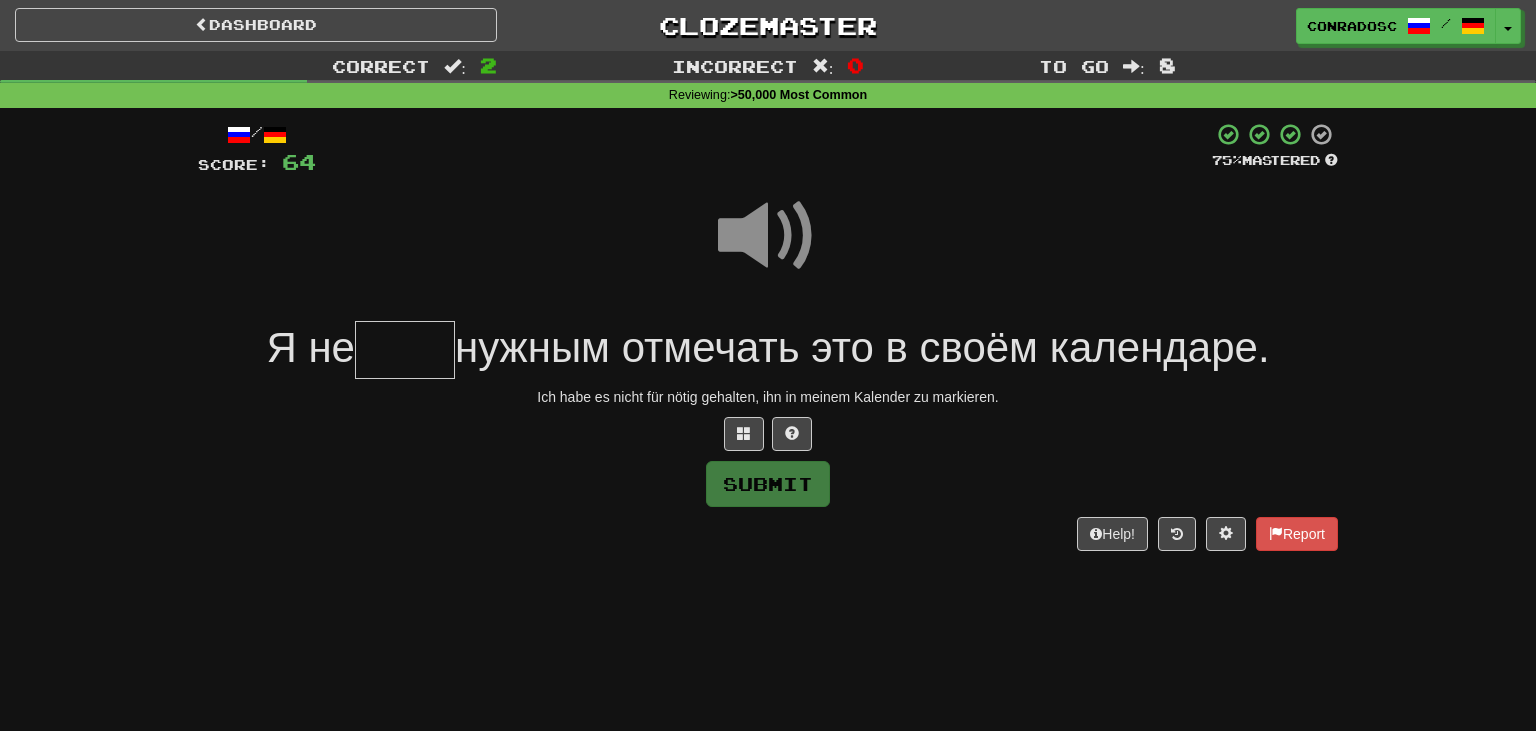 click at bounding box center [405, 350] 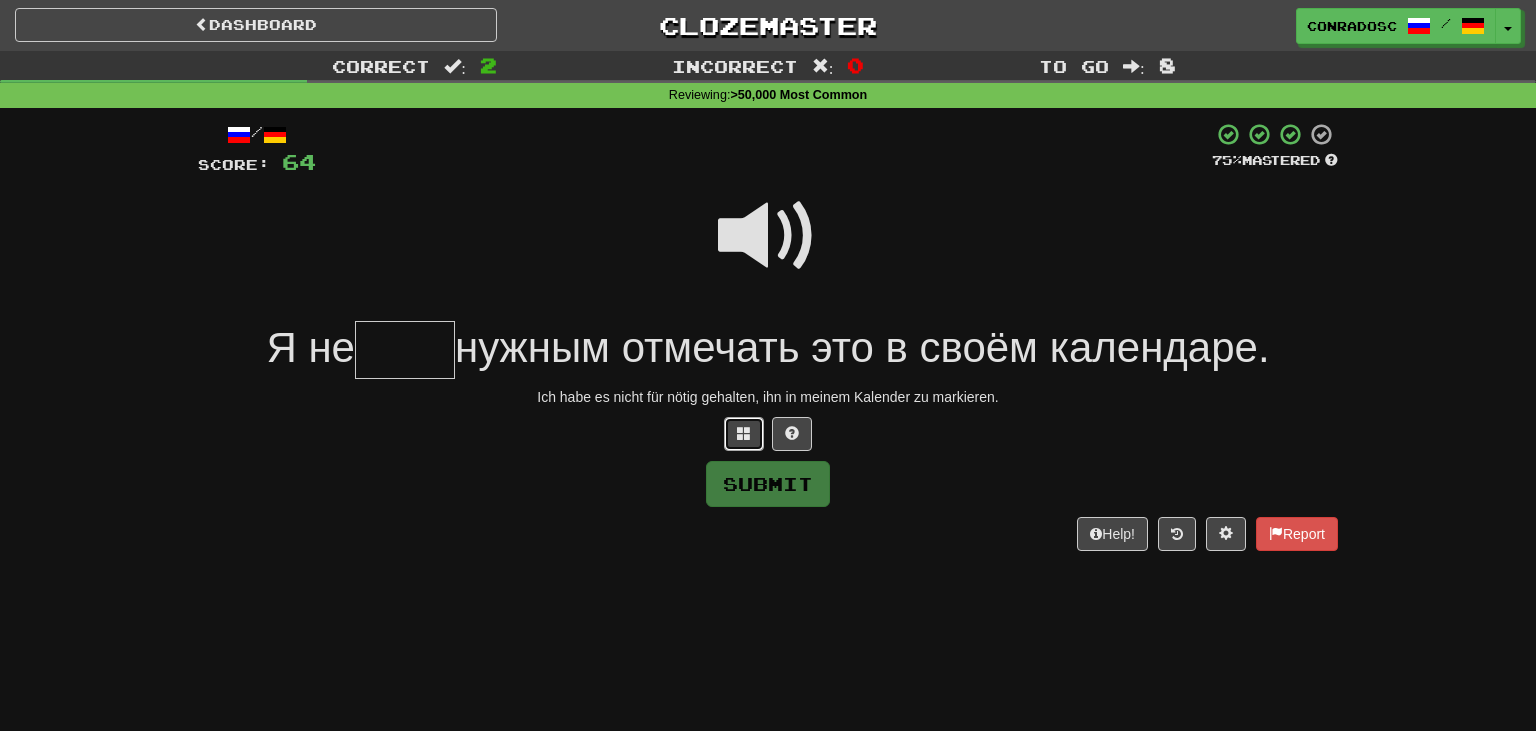 click at bounding box center (744, 434) 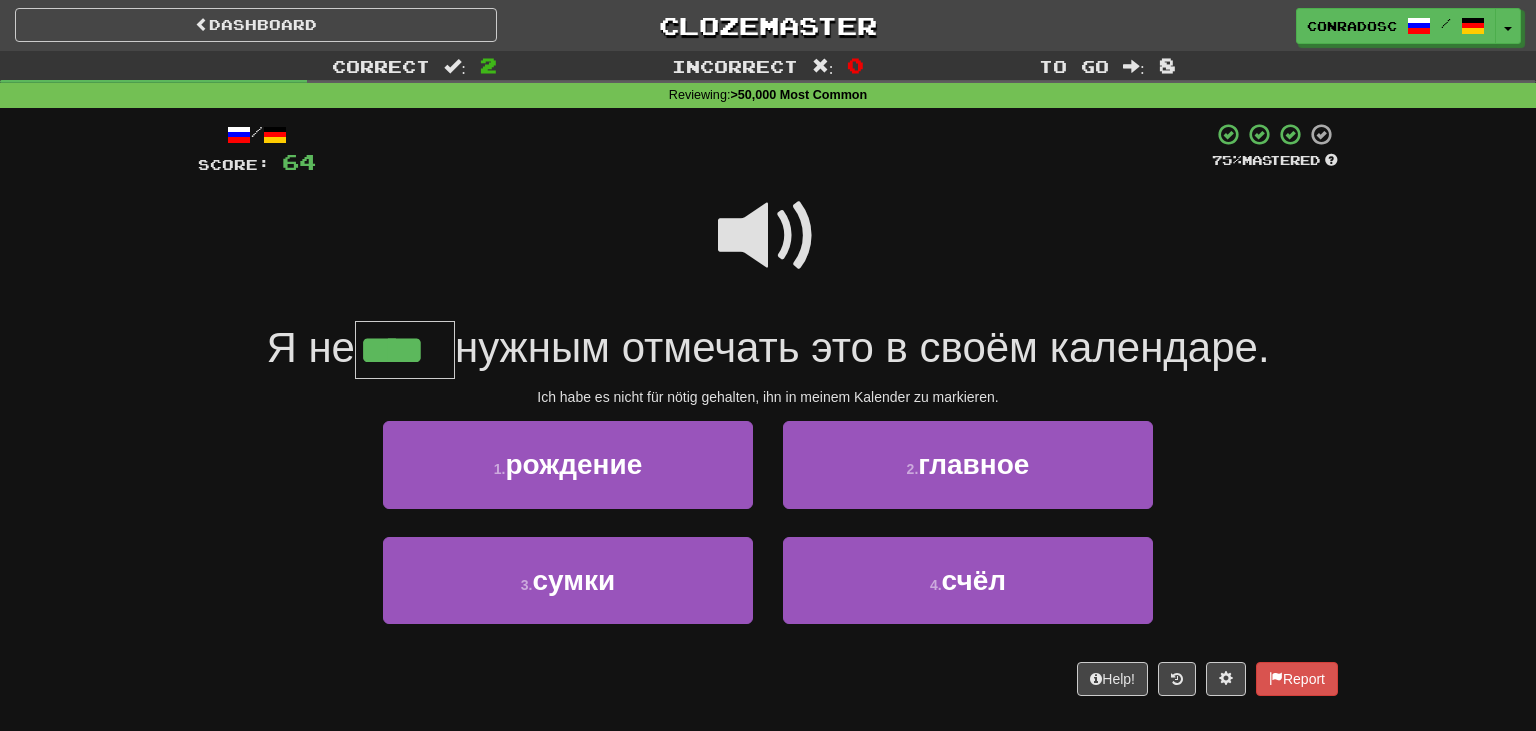 type on "****" 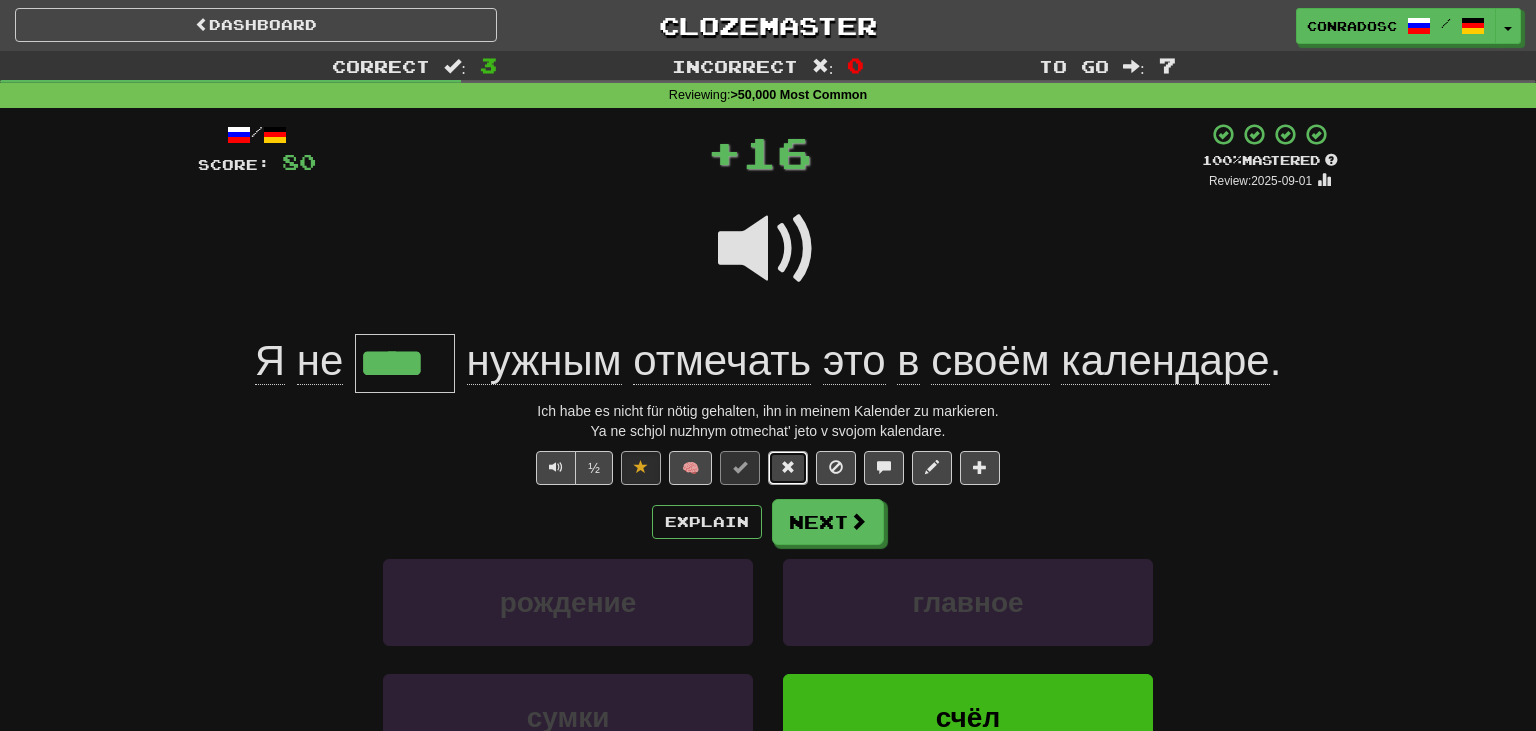 click at bounding box center [788, 467] 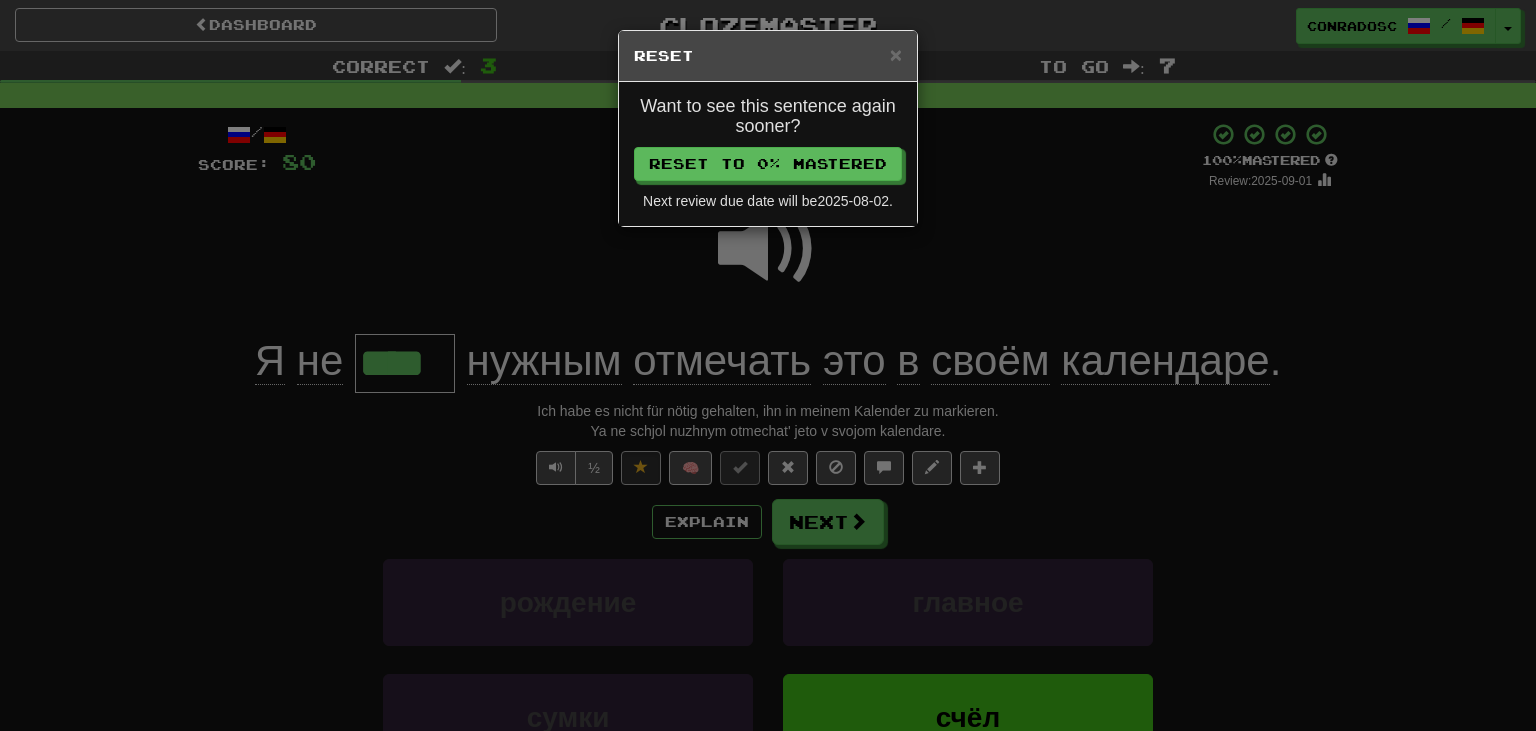 click on "Want to see this sentence again sooner? Reset to 0% Mastered Next review due date will be  2025-08-02 ." at bounding box center (768, 154) 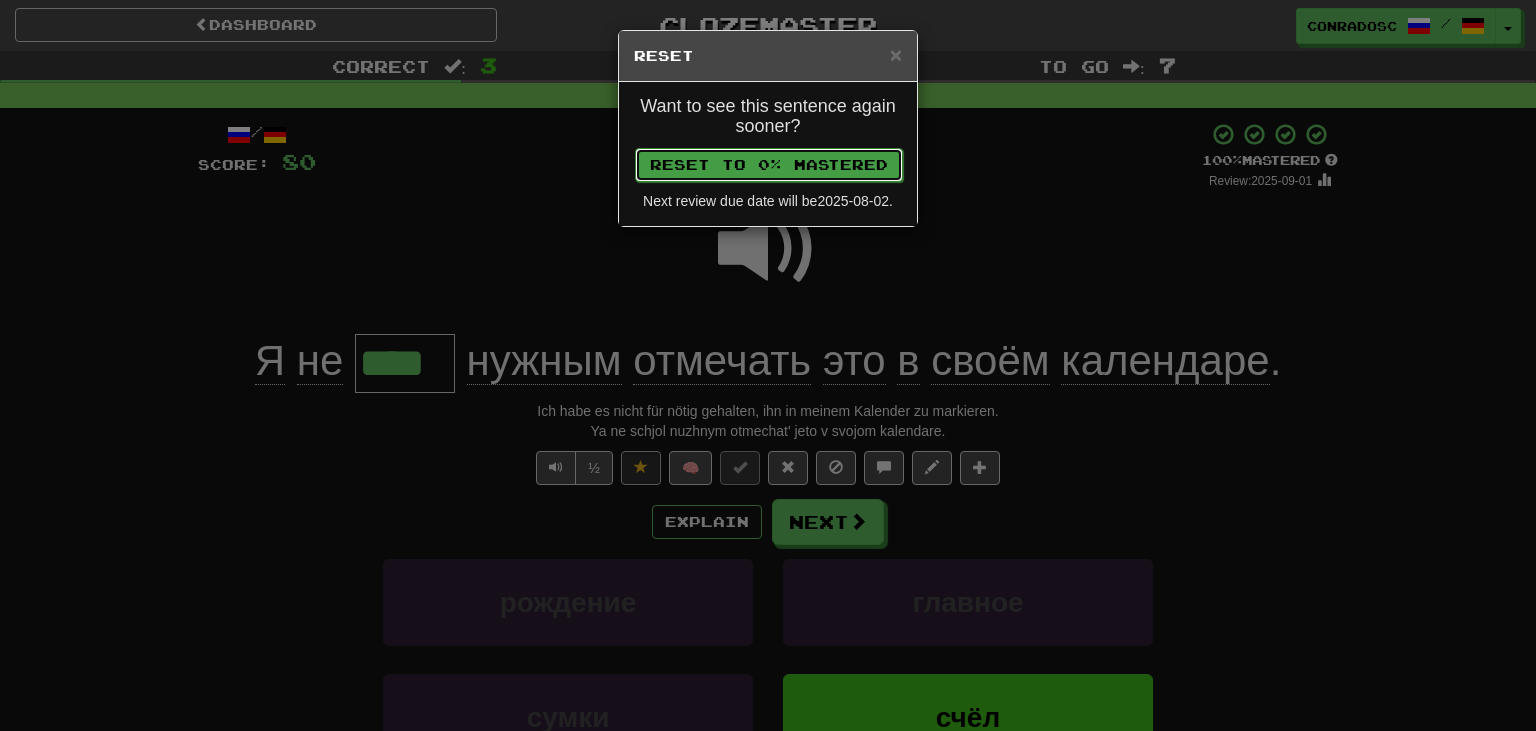 click on "Reset to 0% Mastered" at bounding box center [769, 165] 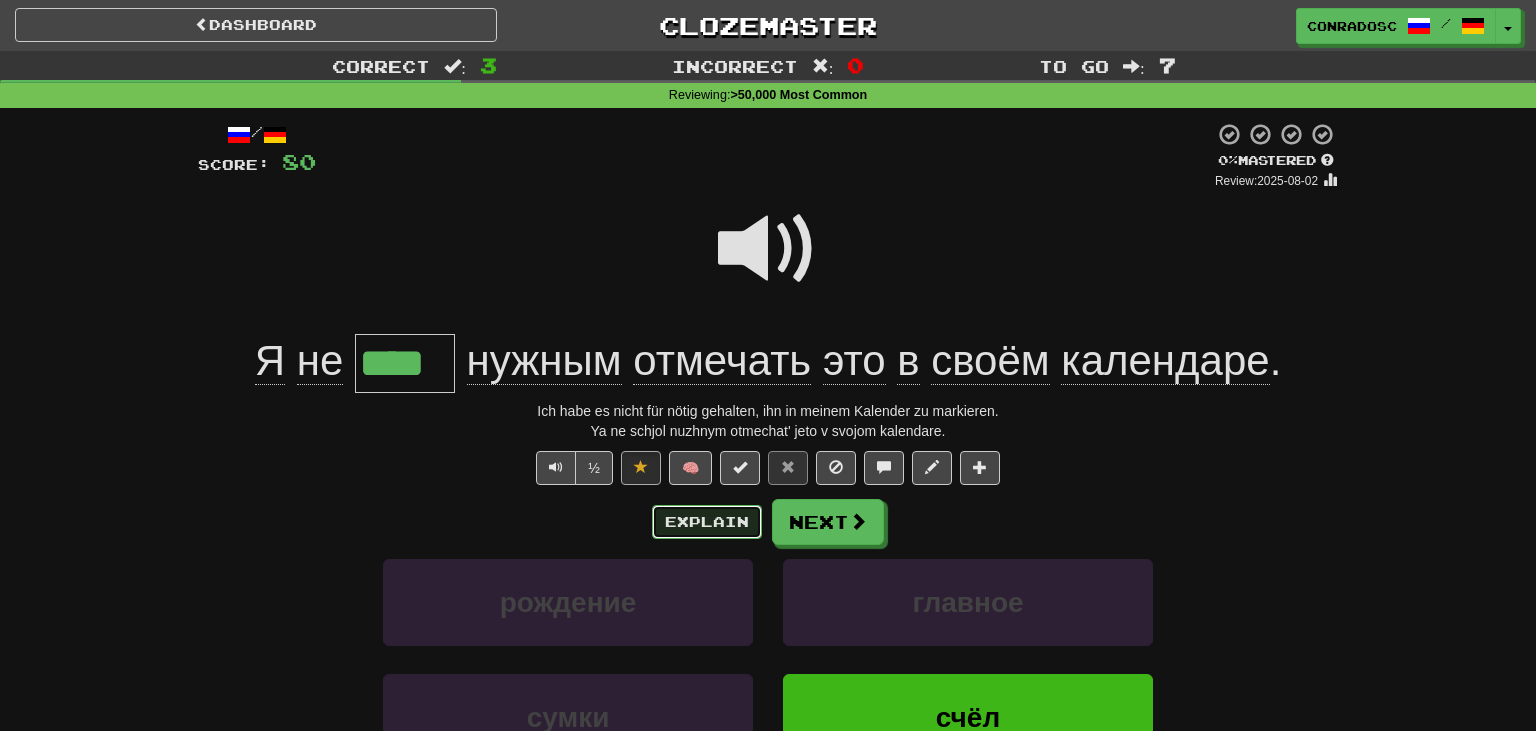 click on "Explain" at bounding box center (707, 522) 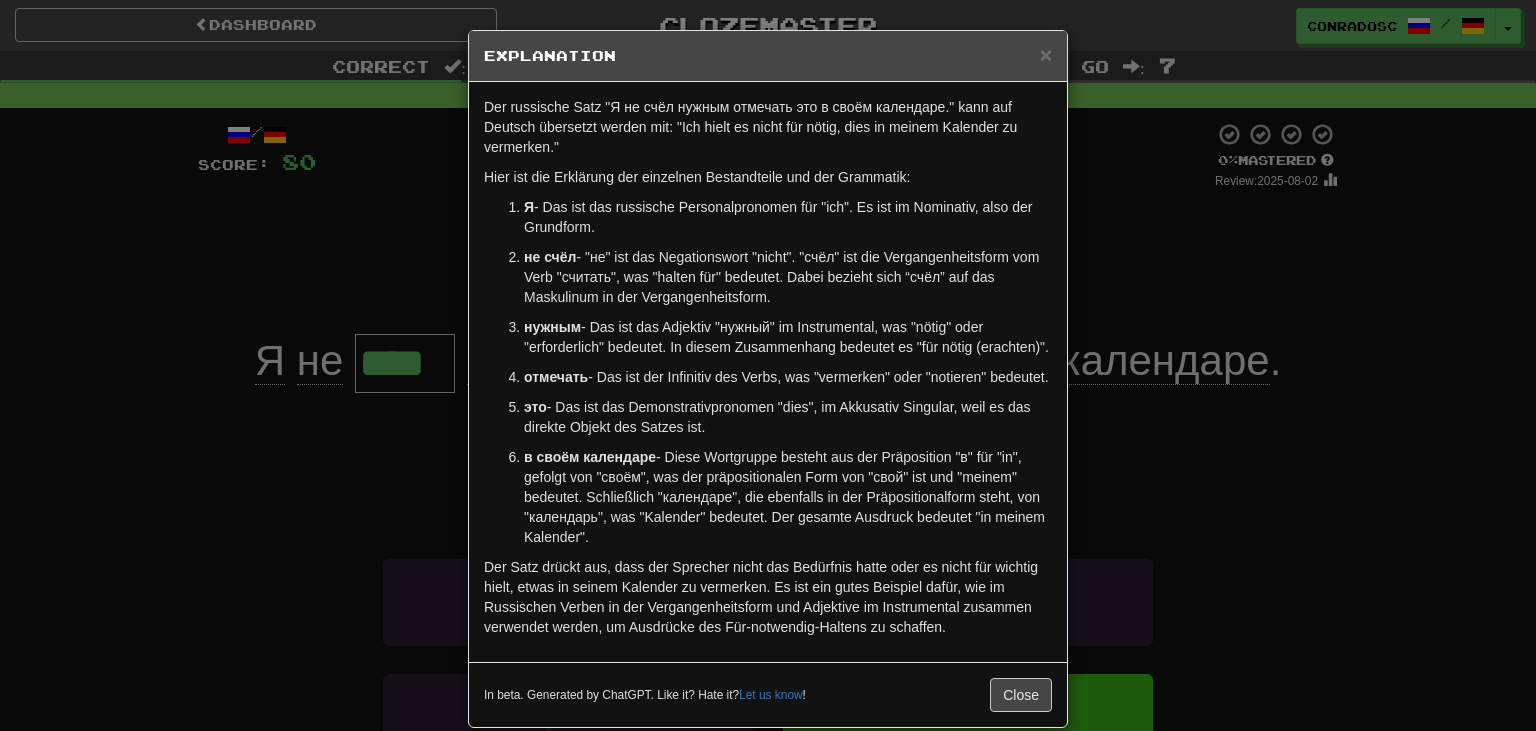 click on "× Explanation Der russische Satz "Я не счёл нужным отмечать это в своём календаре." kann auf Deutsch übersetzt werden mit: "Ich hielt es nicht für nötig, dies in meinem Kalender zu vermerken."
Hier ist die Erklärung der einzelnen Bestandteile und der Grammatik:
Я  - Das ist das russische Personalpronomen für "ich". Es ist im Nominativ, also der Grundform.
не счёл  - "не" ist das Negationswort "nicht". "счёл" ist die Vergangenheitsform vom Verb "считать", was "halten für" bedeutet. Dabei bezieht sich “счёл” auf das Maskulinum in der Vergangenheitsform.
нужным  - Das ist das Adjektiv "нужный" im Instrumental, was "nötig" oder "erforderlich" bedeutet. In diesem Zusammenhang bedeutet es "für nötig (erachten)".
отмечать  - Das ist der Infinitiv des Verbs, was "vermerken" oder "notieren" bedeutet.
это
в своём календаре
Let us know ! Close" at bounding box center [768, 365] 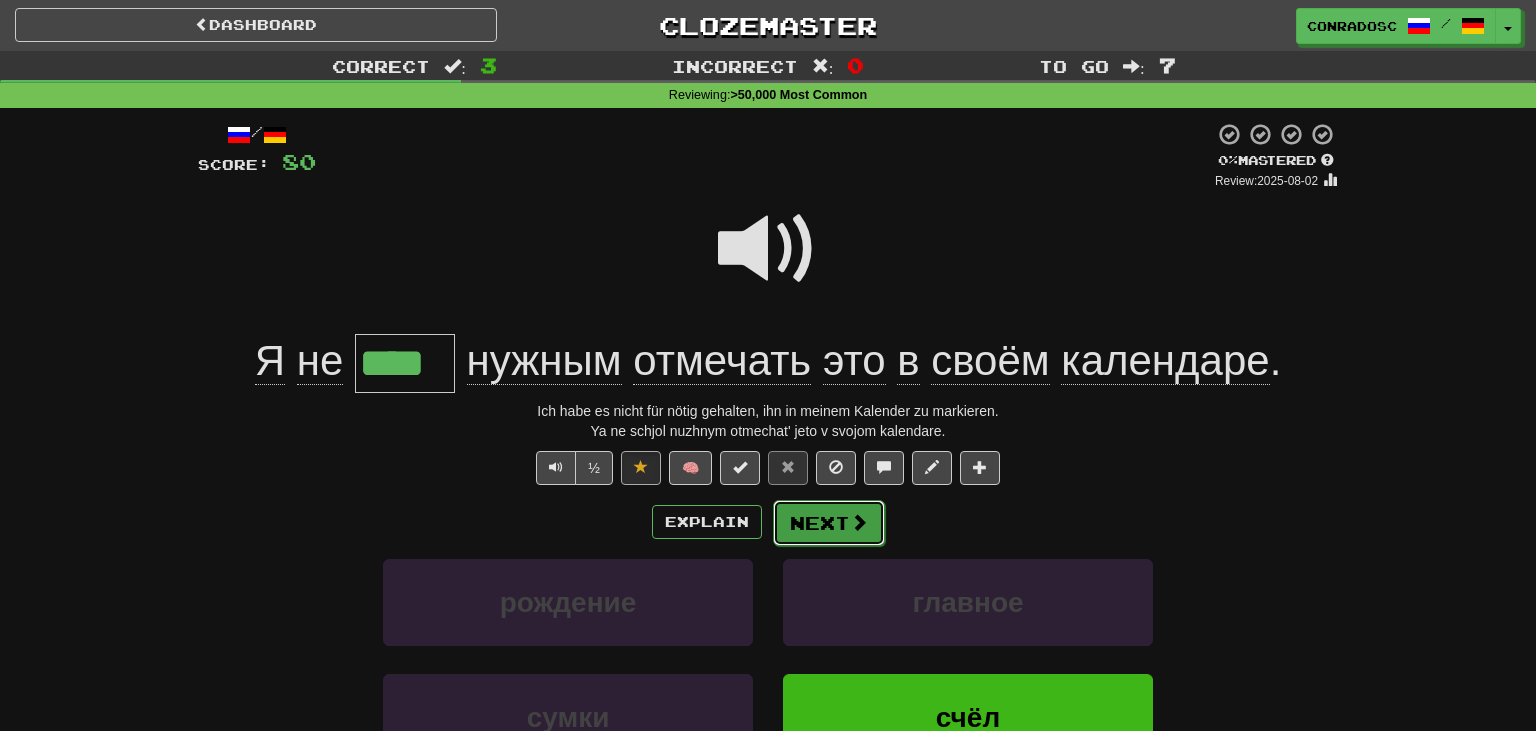 click on "Next" at bounding box center (829, 523) 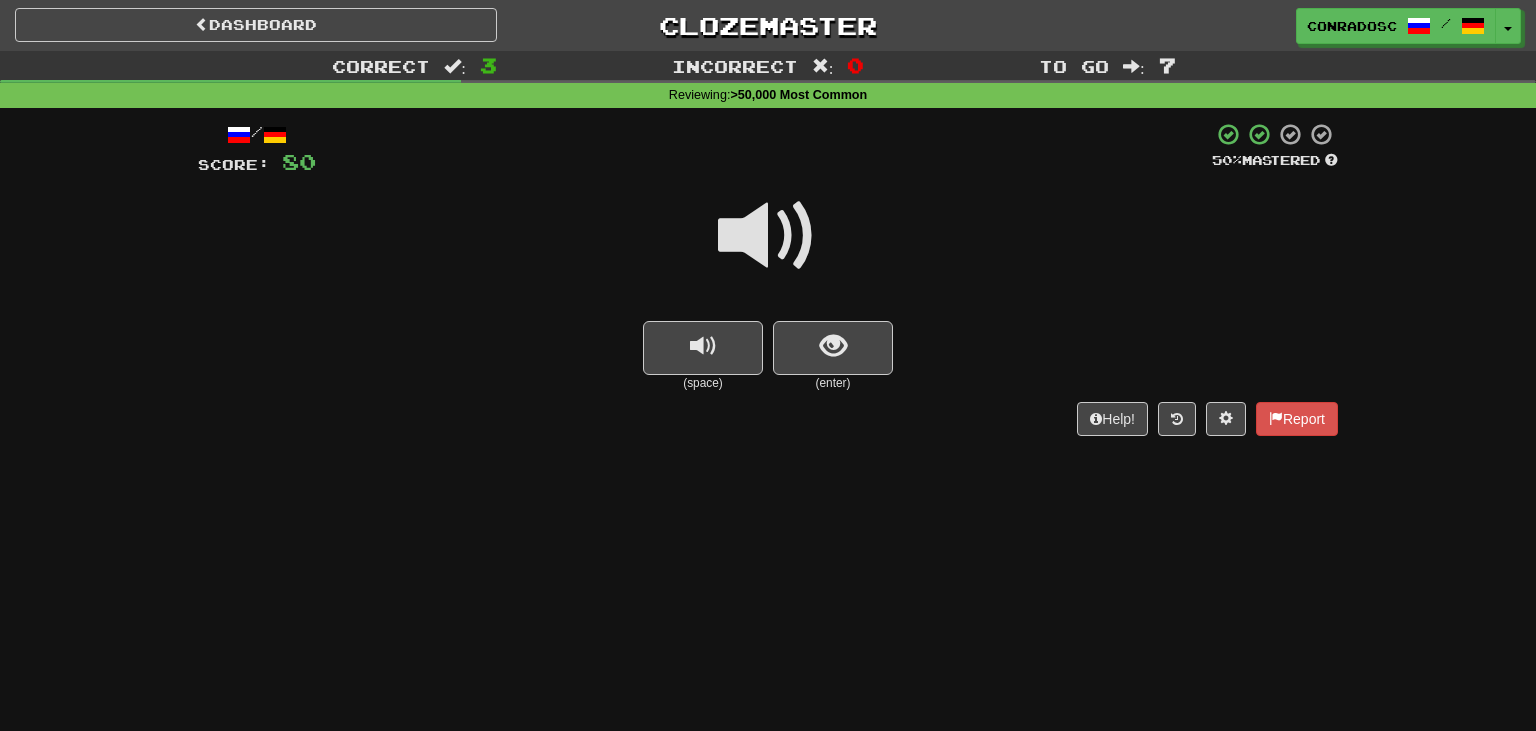 click at bounding box center [768, 236] 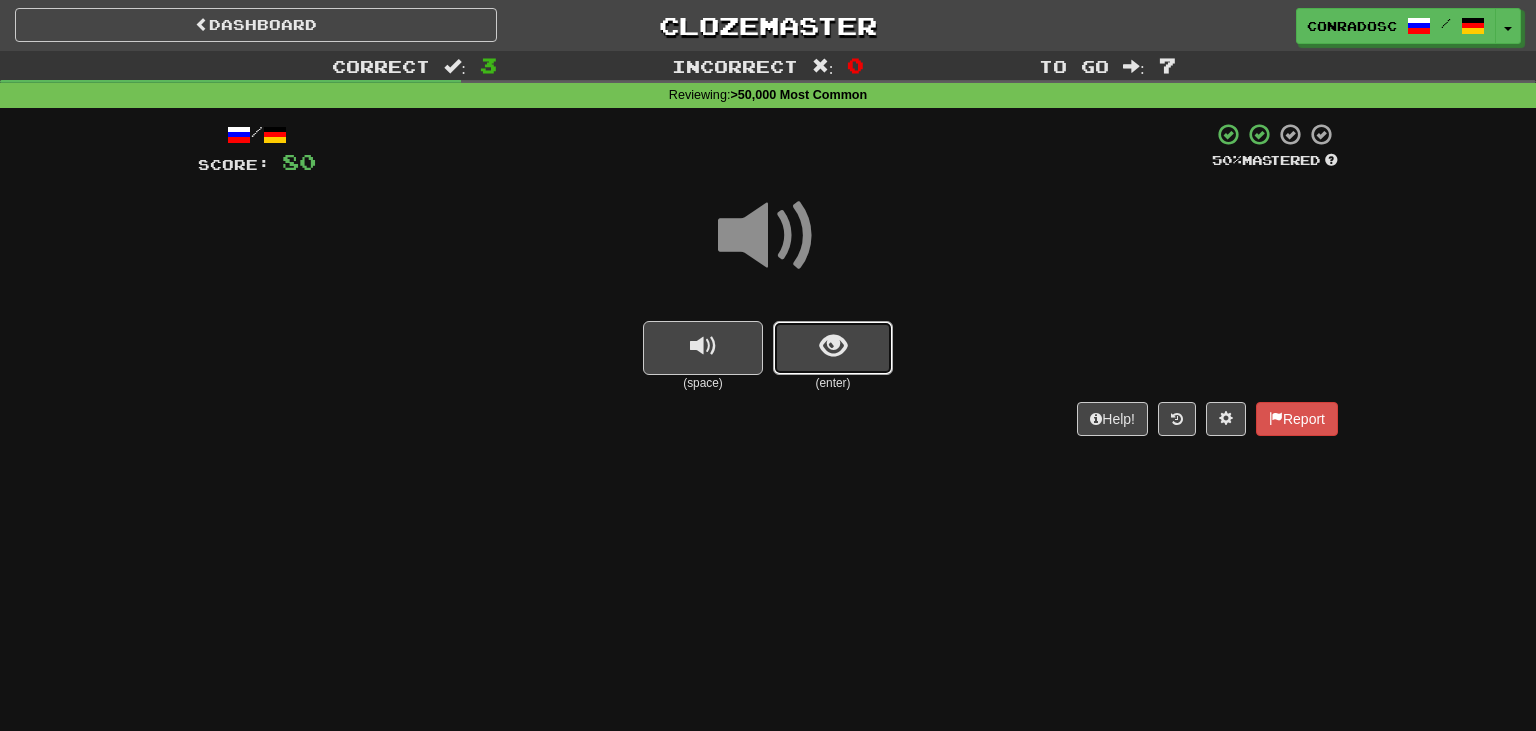 click at bounding box center (833, 346) 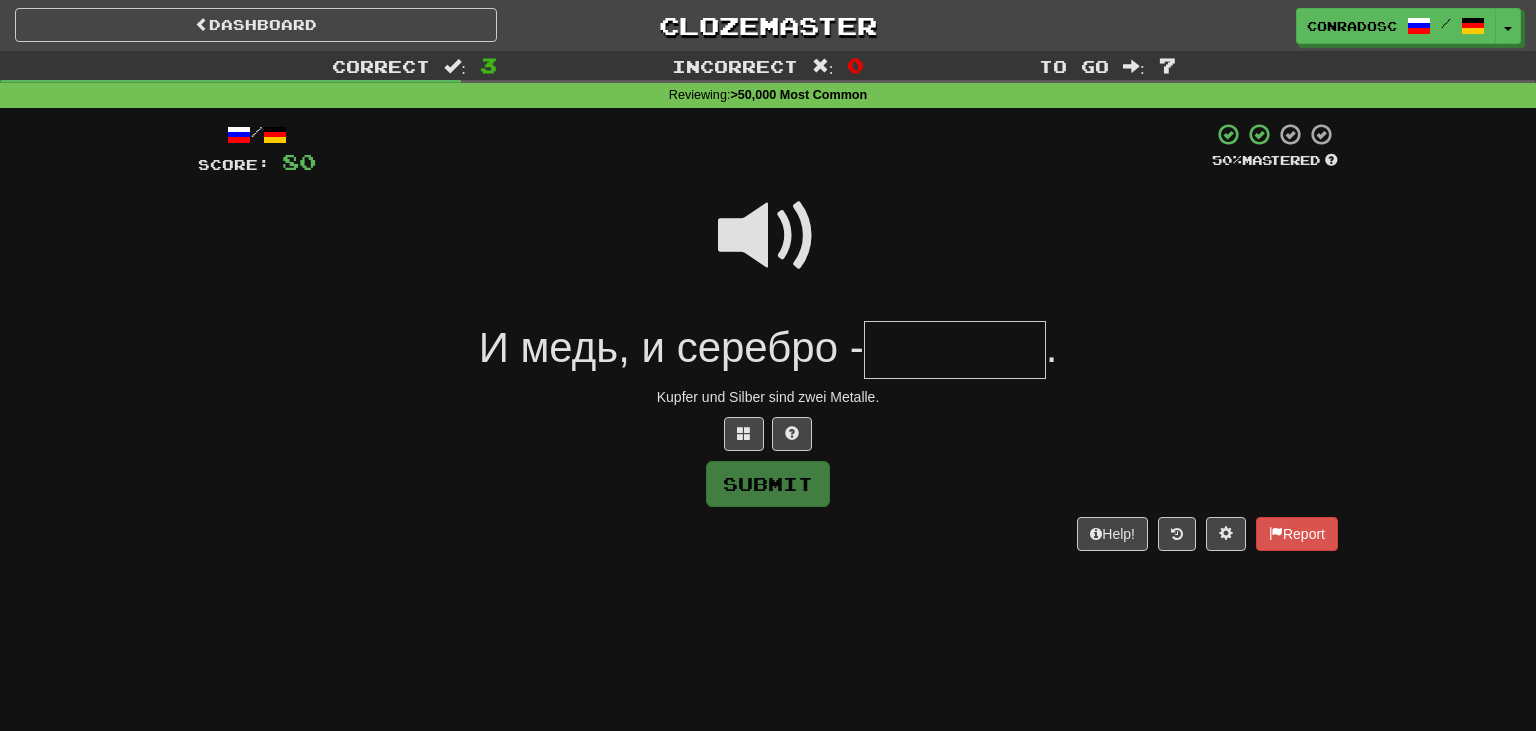 click at bounding box center [955, 350] 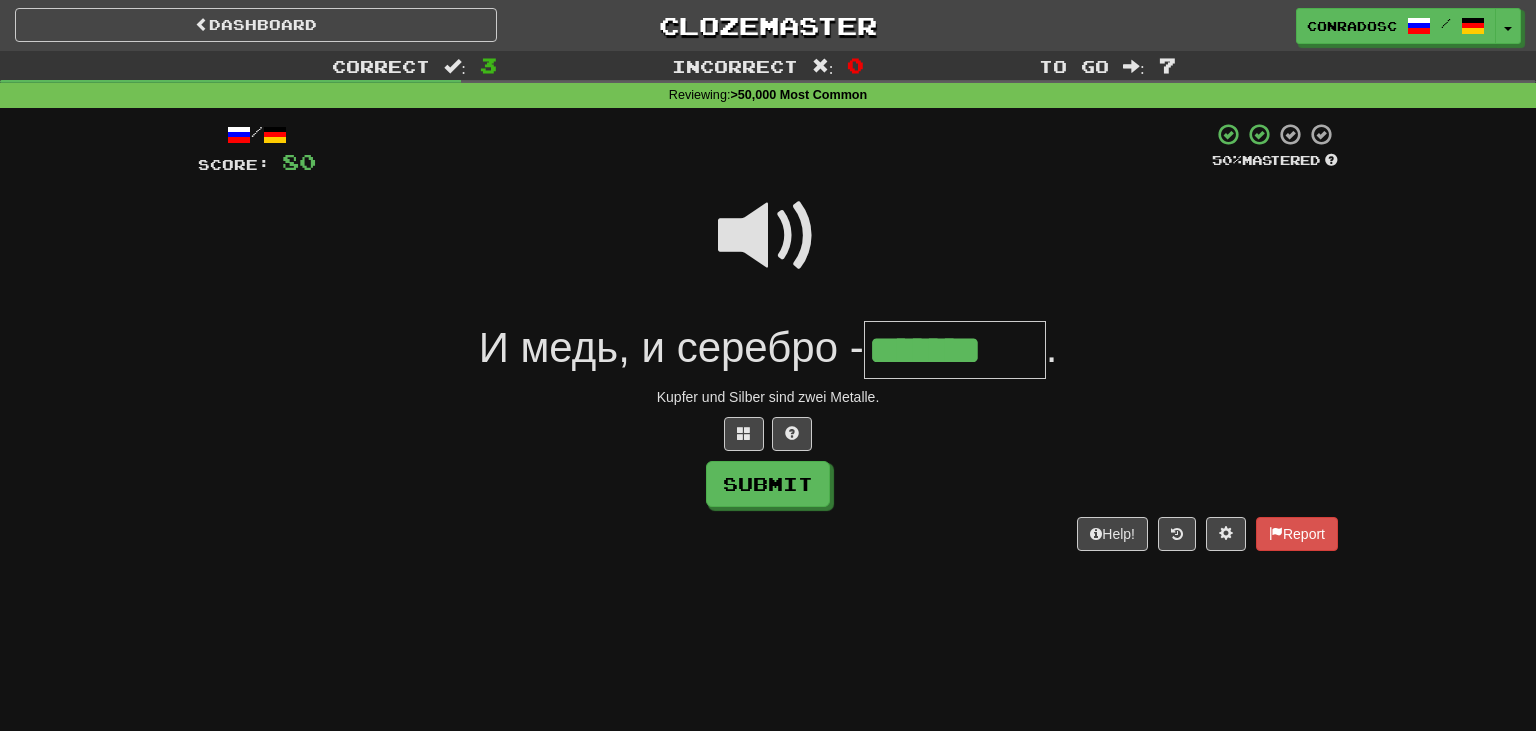 type on "*******" 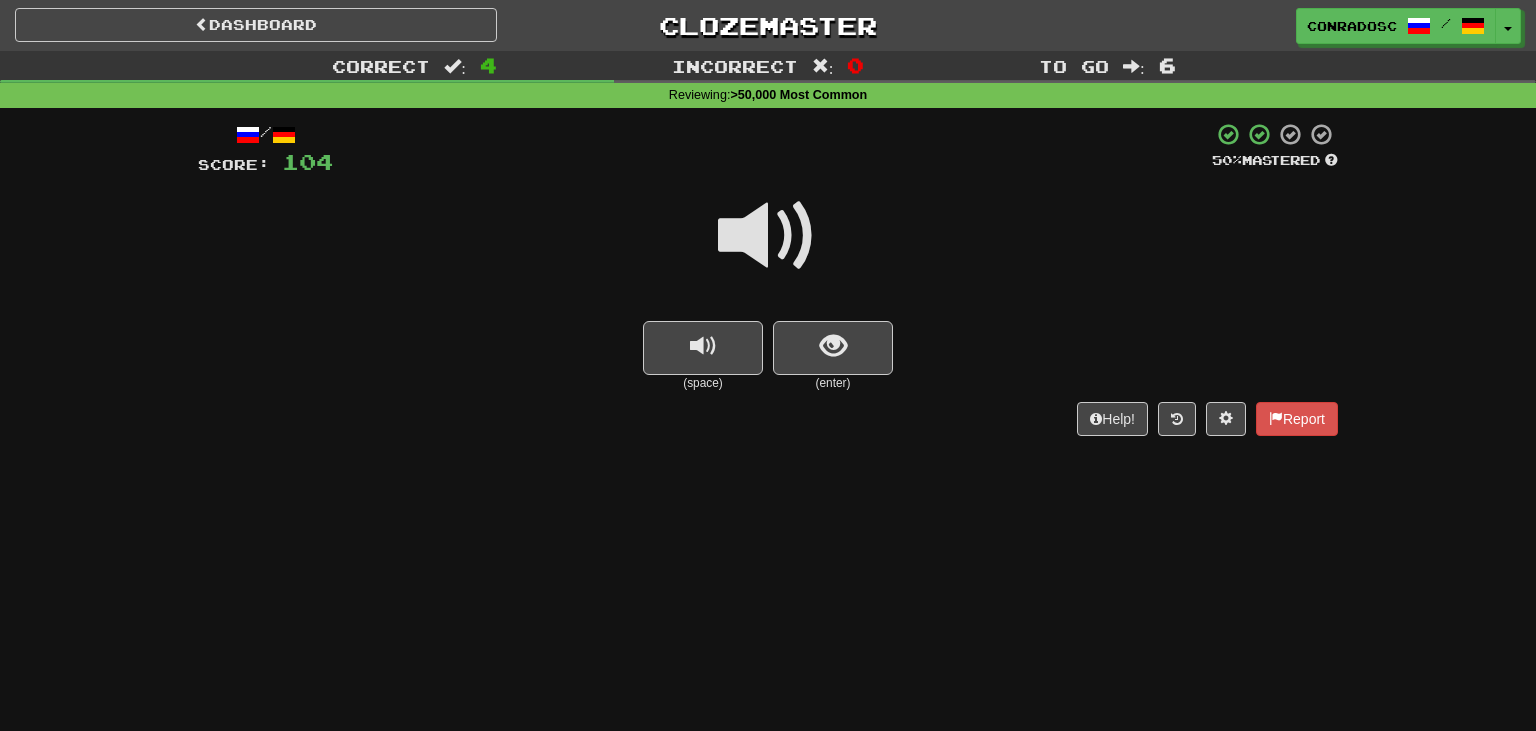 click at bounding box center [768, 236] 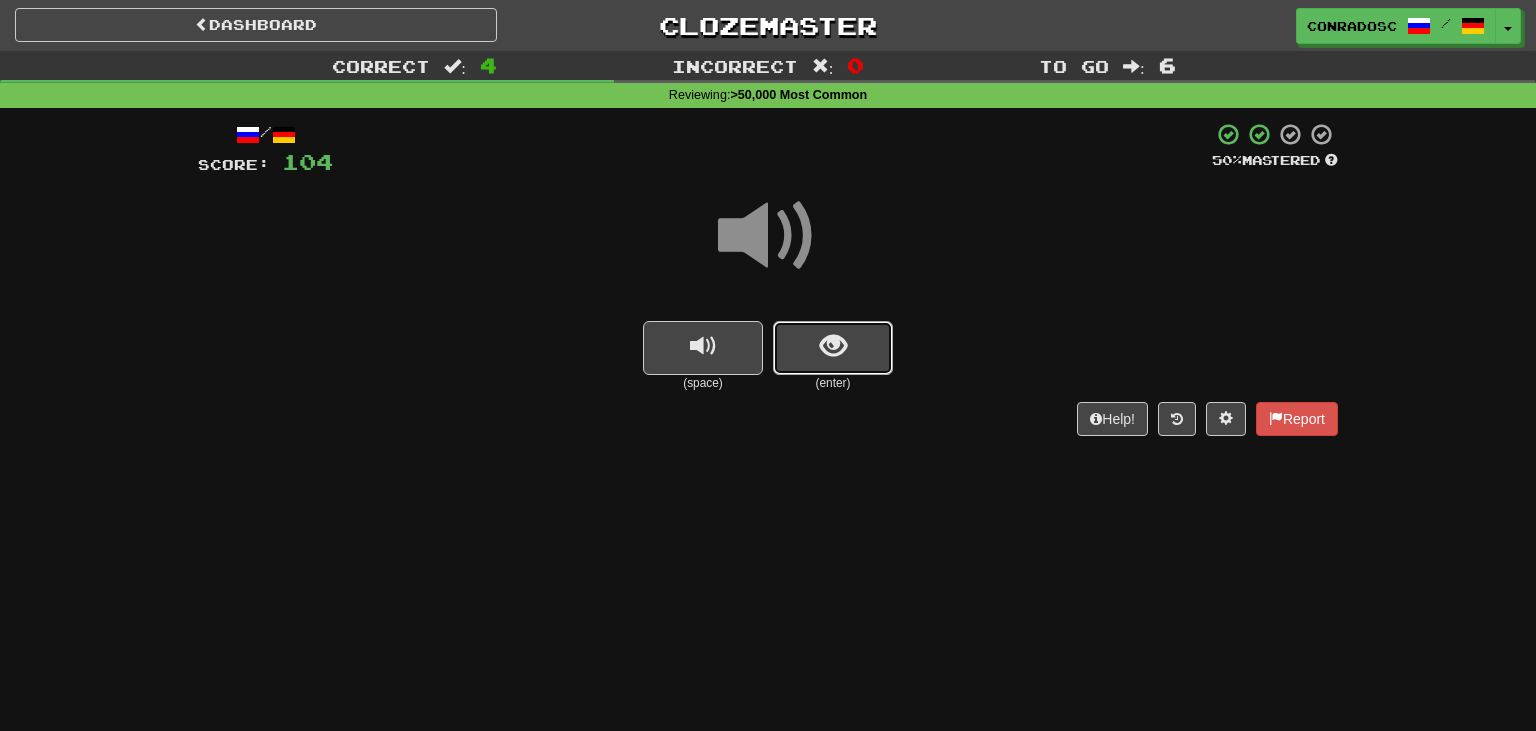 click at bounding box center (833, 348) 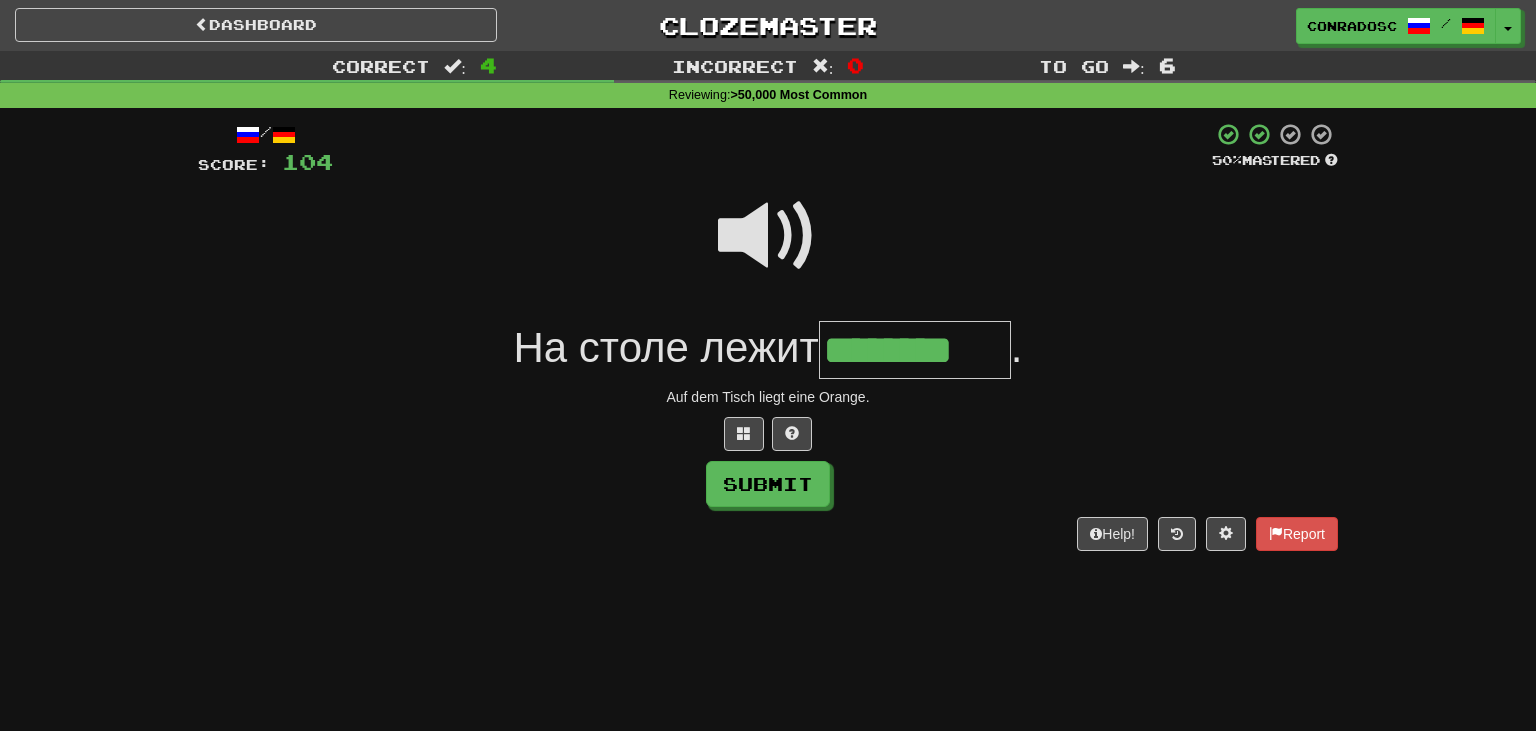 type on "********" 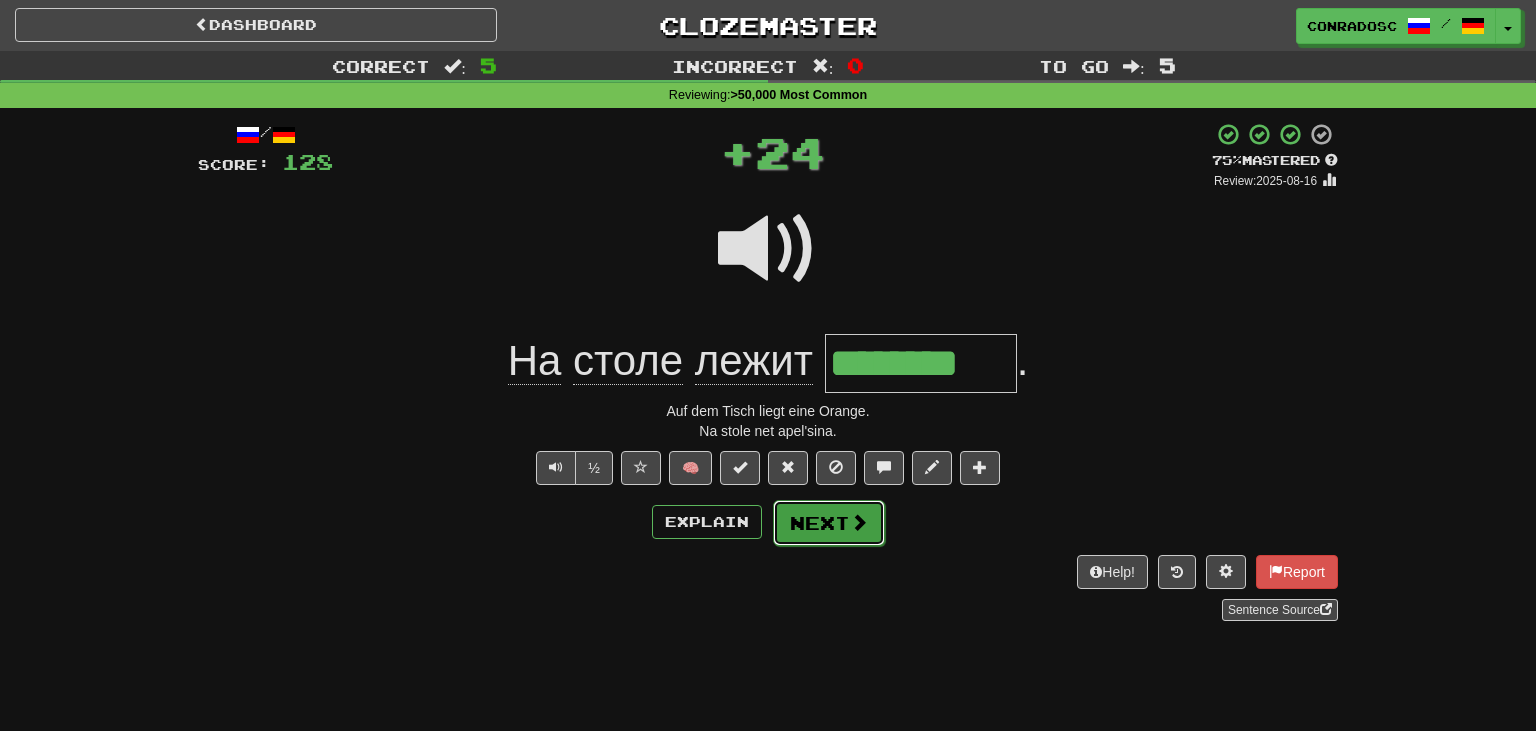 click on "Next" at bounding box center (829, 523) 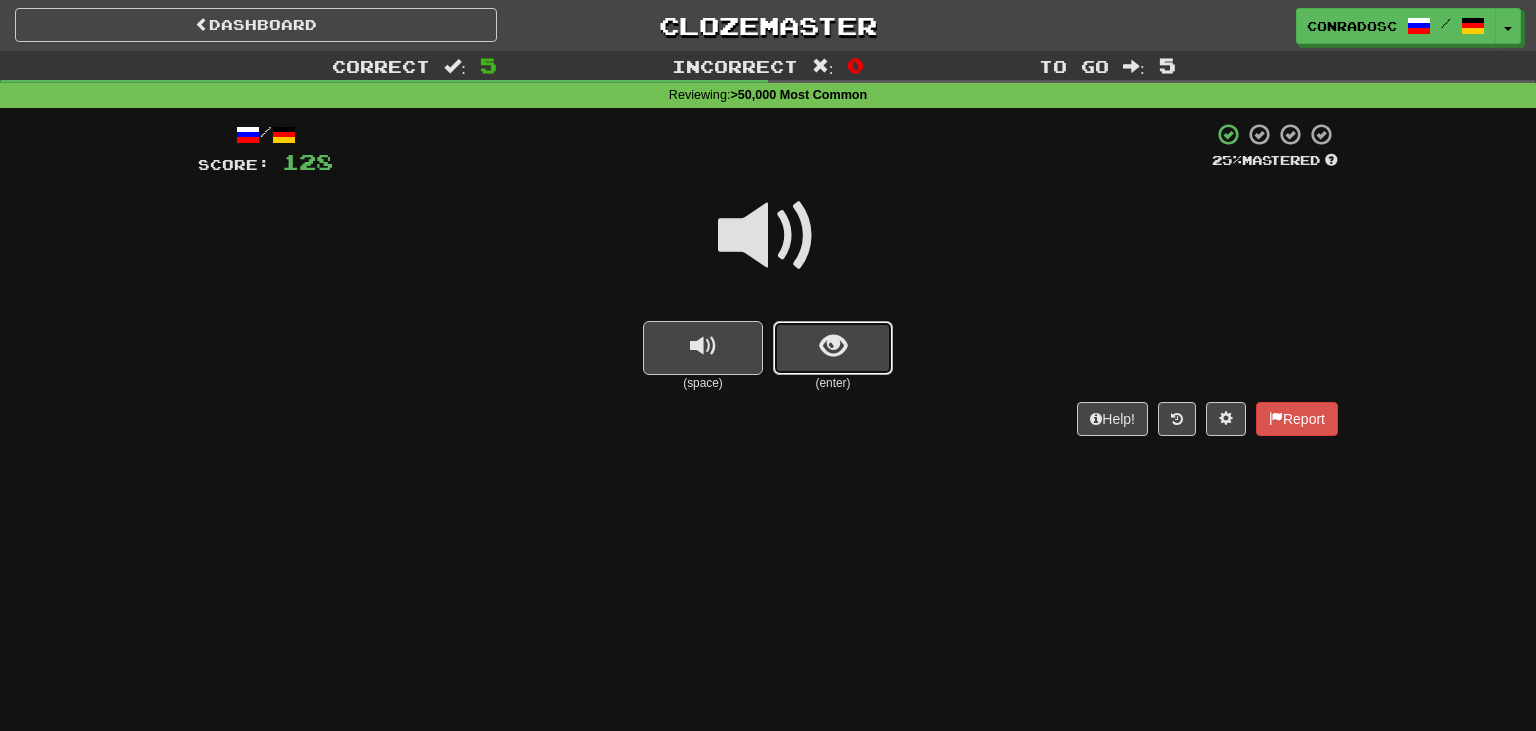 click at bounding box center [833, 346] 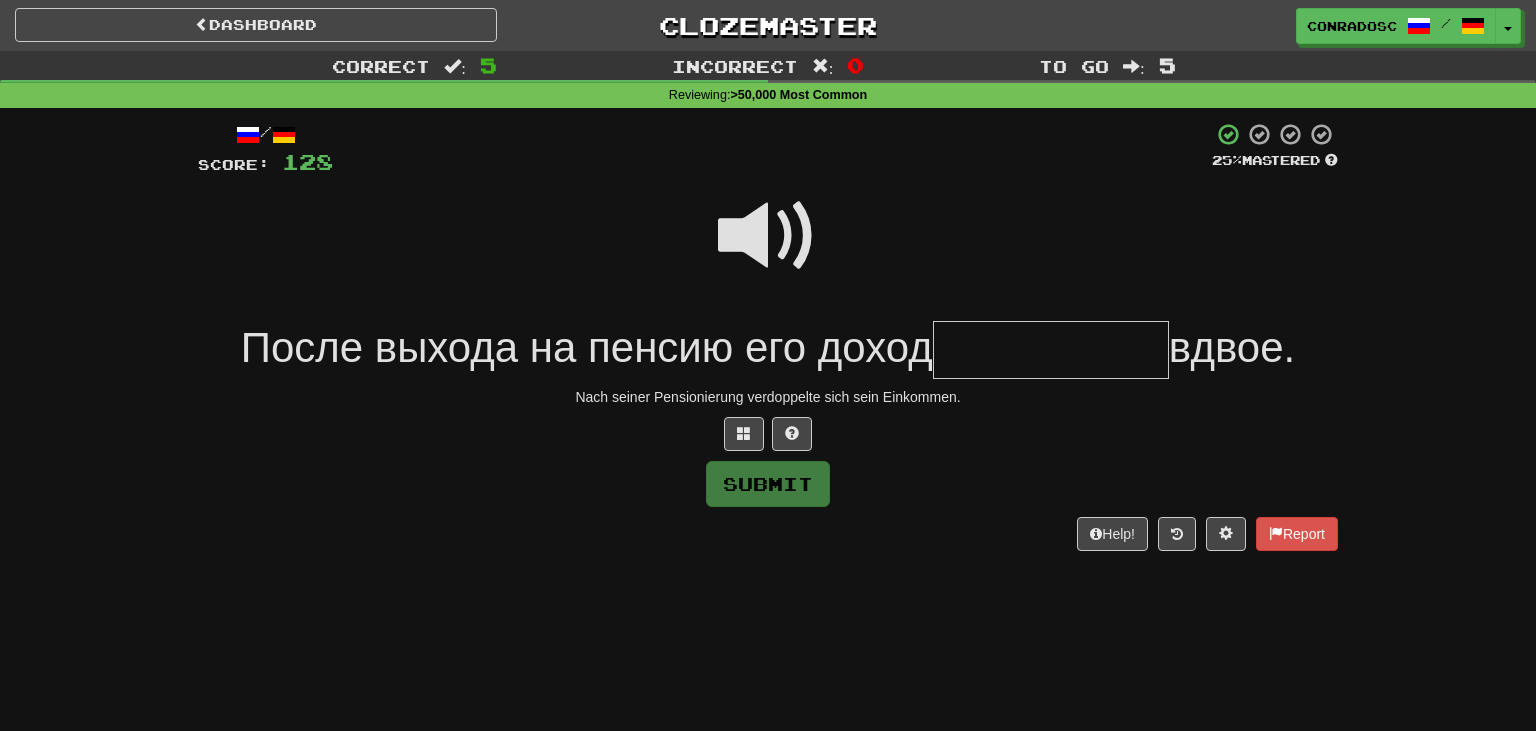 click at bounding box center (768, 236) 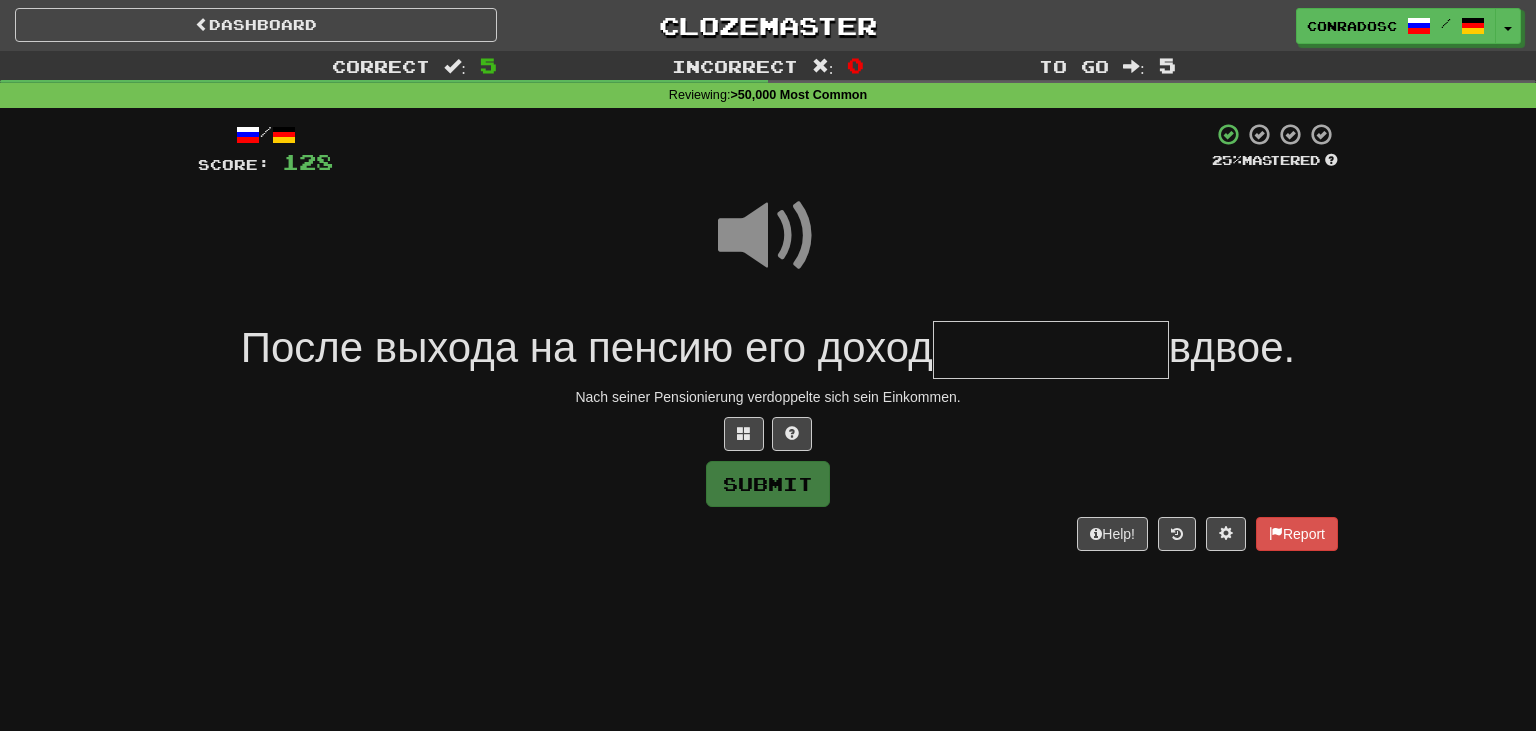 click at bounding box center (1051, 350) 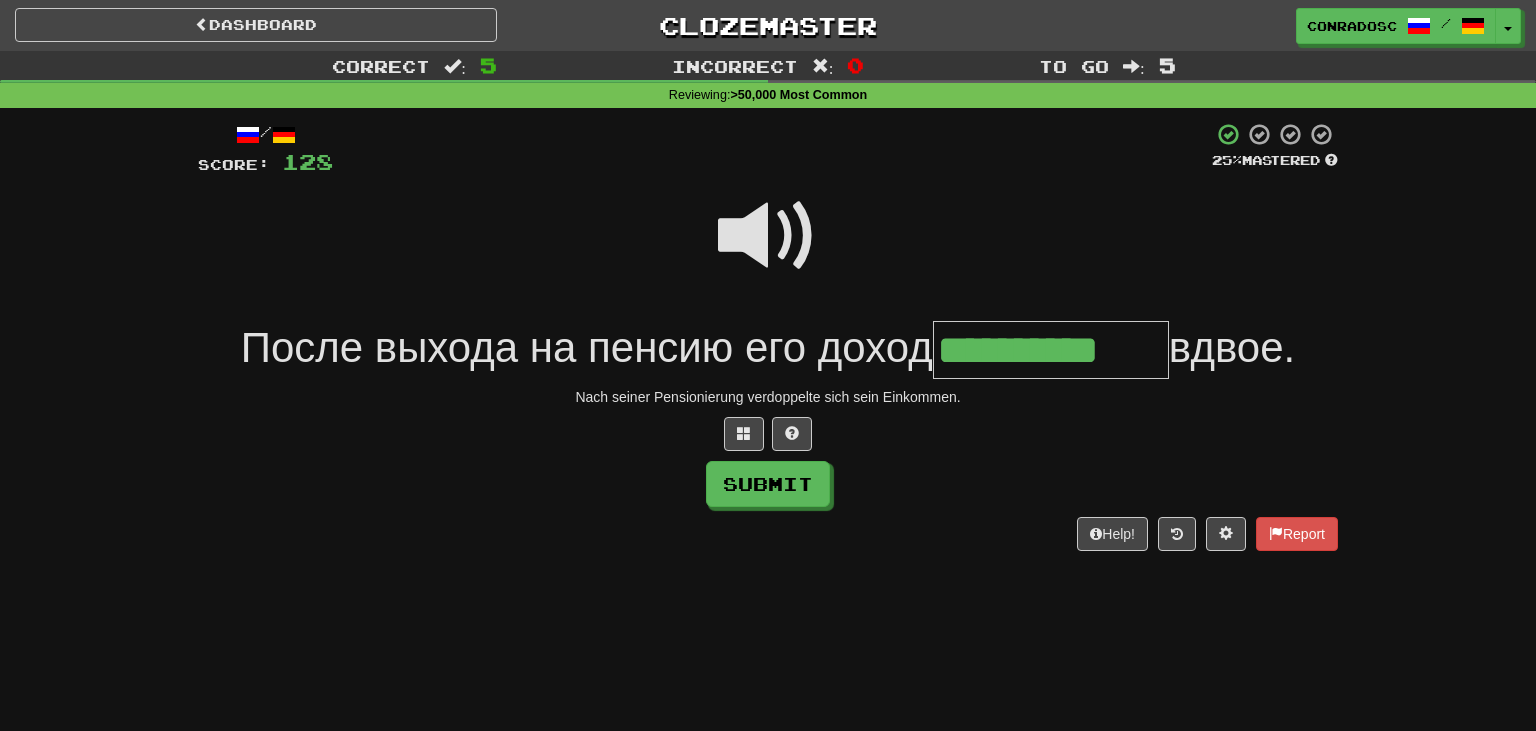 type on "**********" 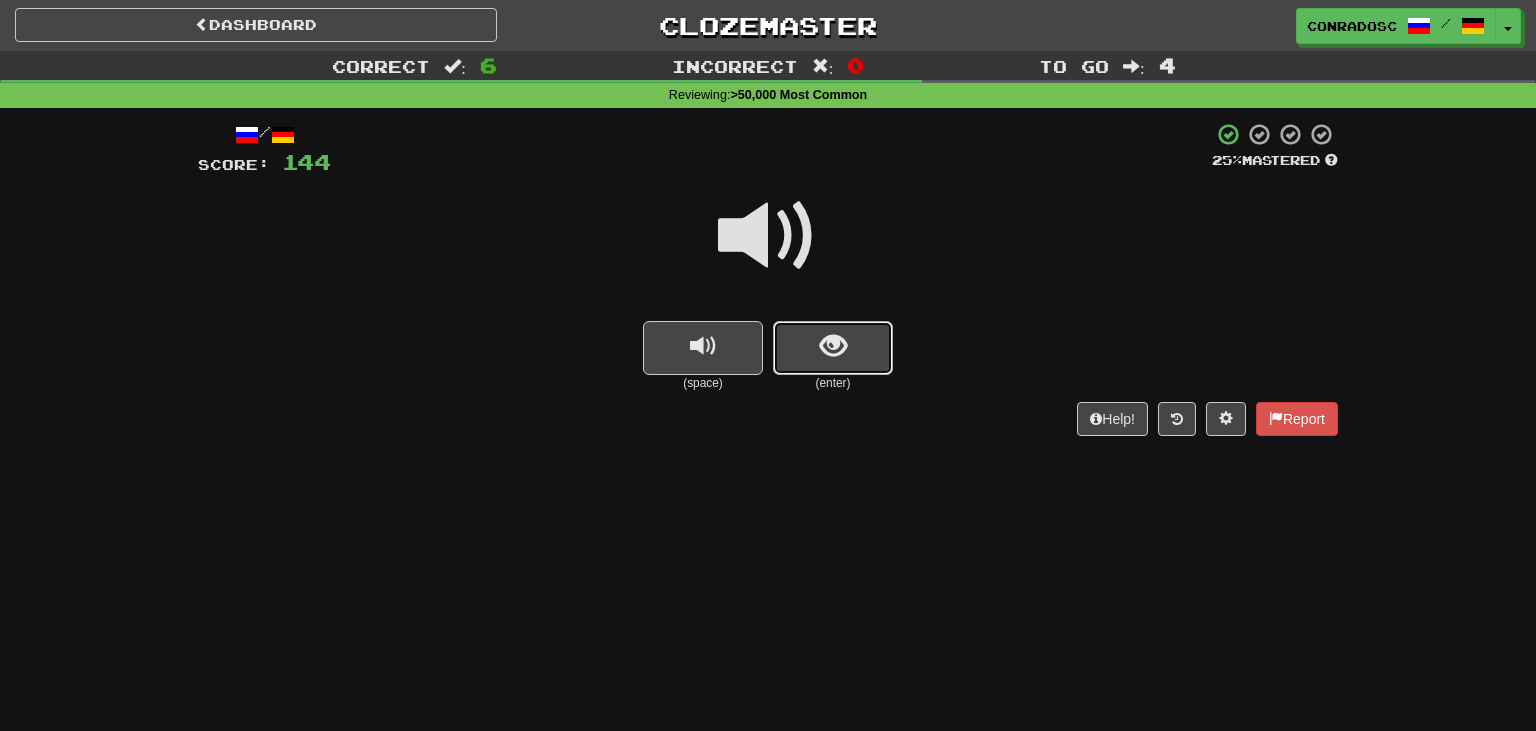 click at bounding box center (833, 346) 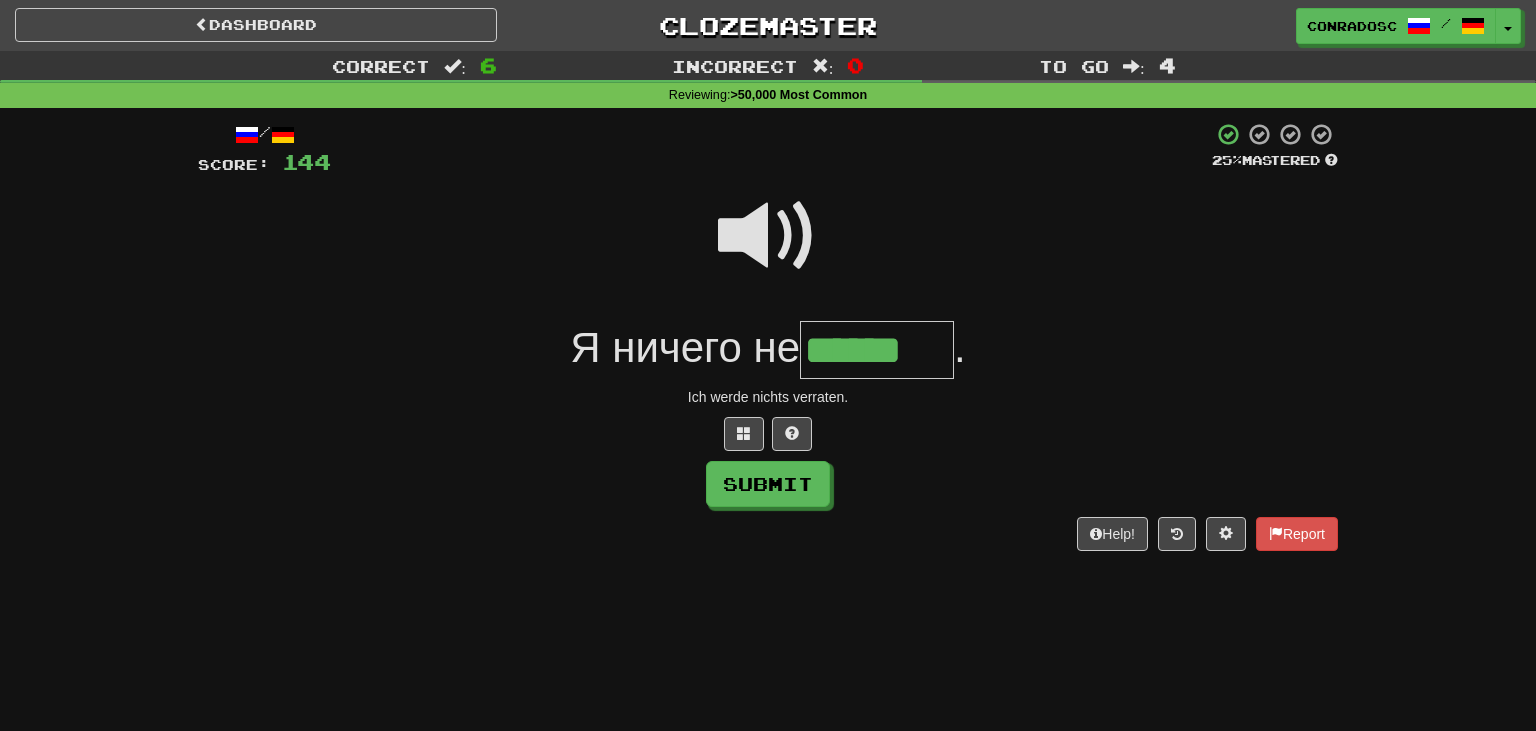 type on "******" 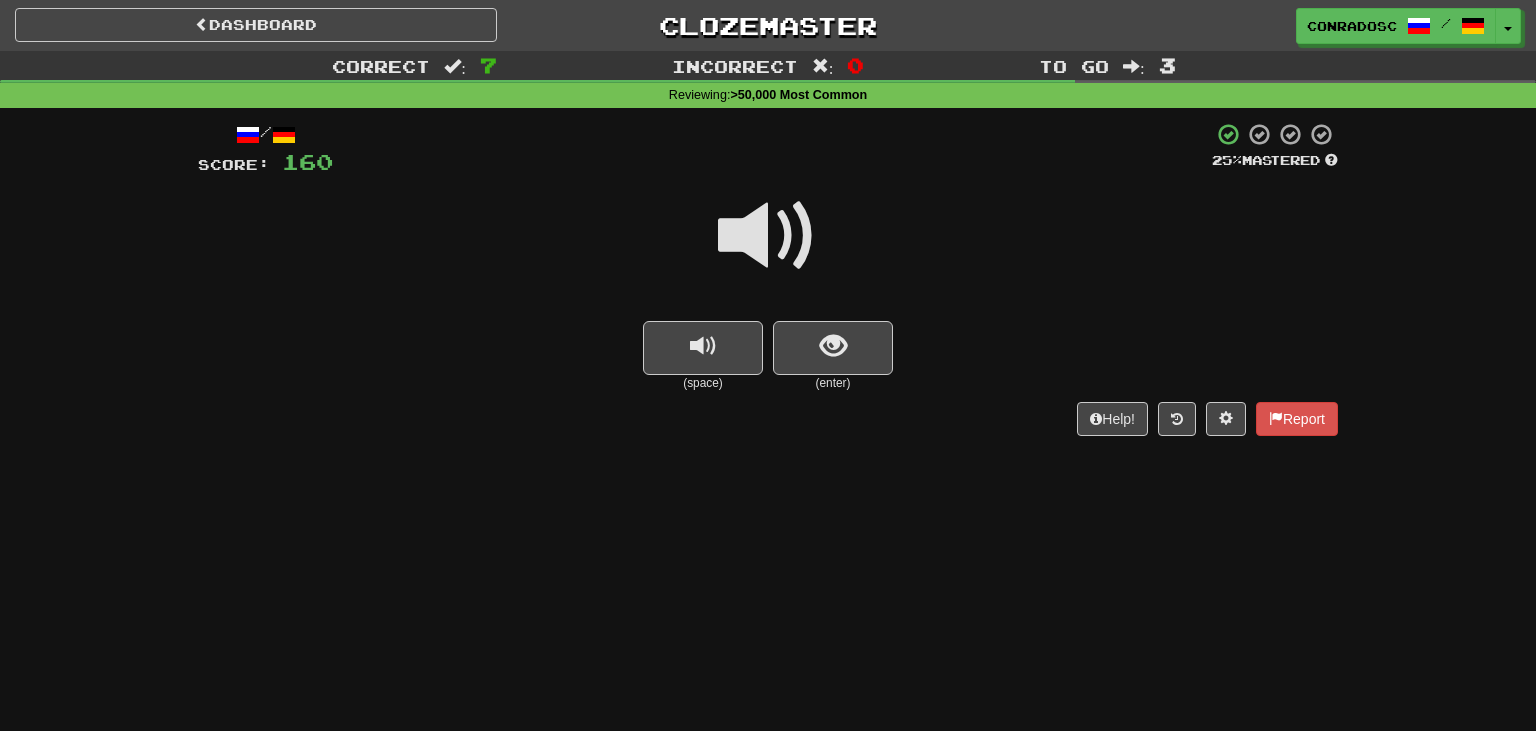 click at bounding box center (768, 236) 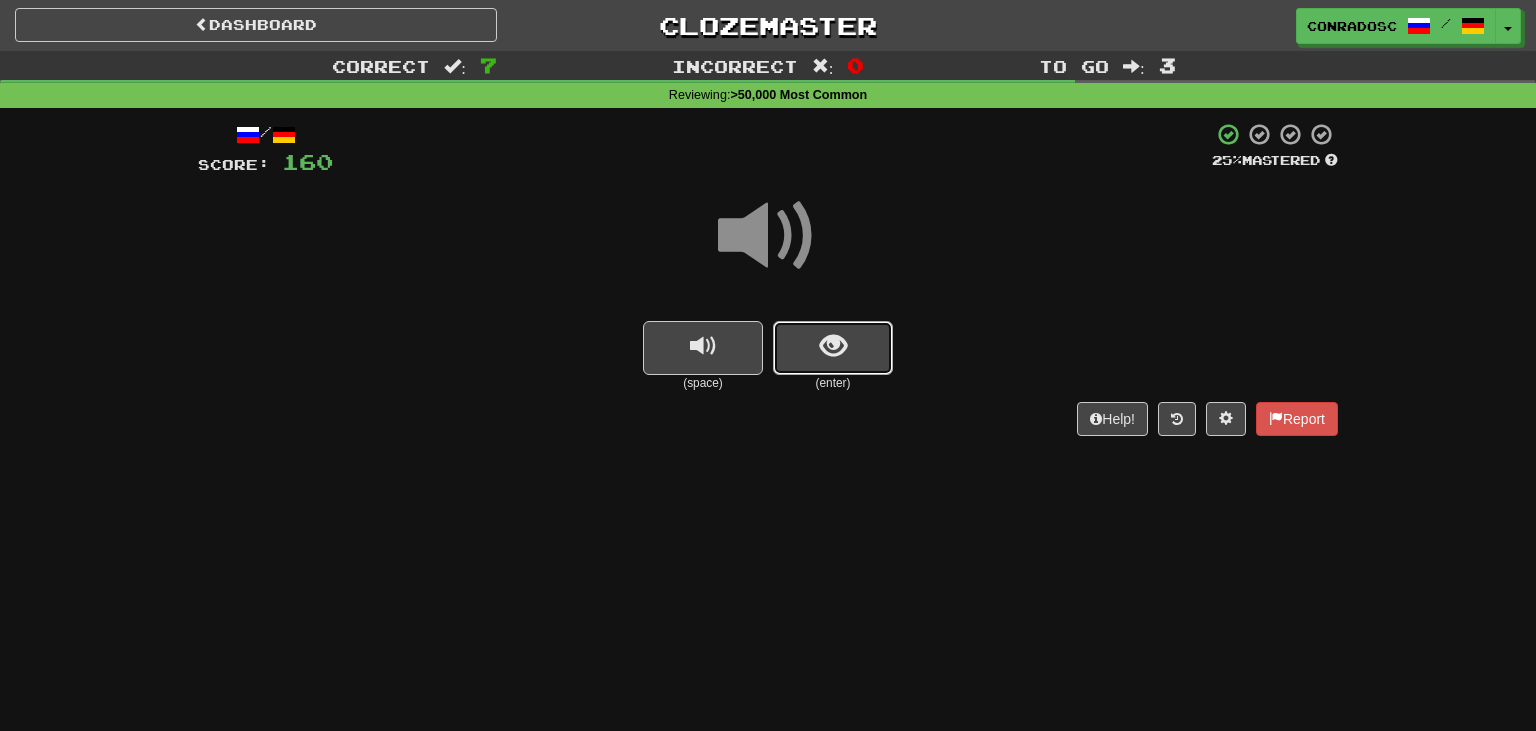 click at bounding box center [833, 348] 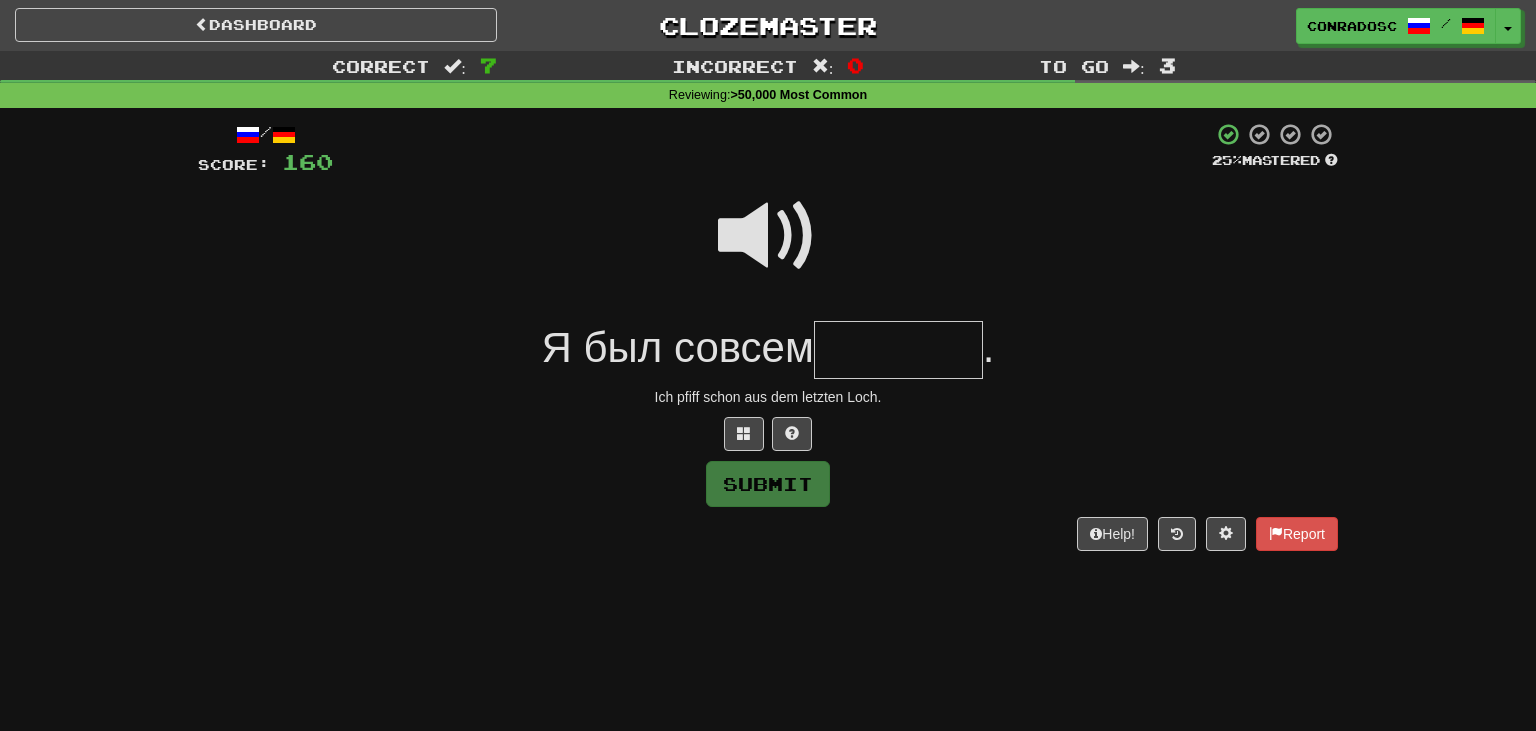 type on "*" 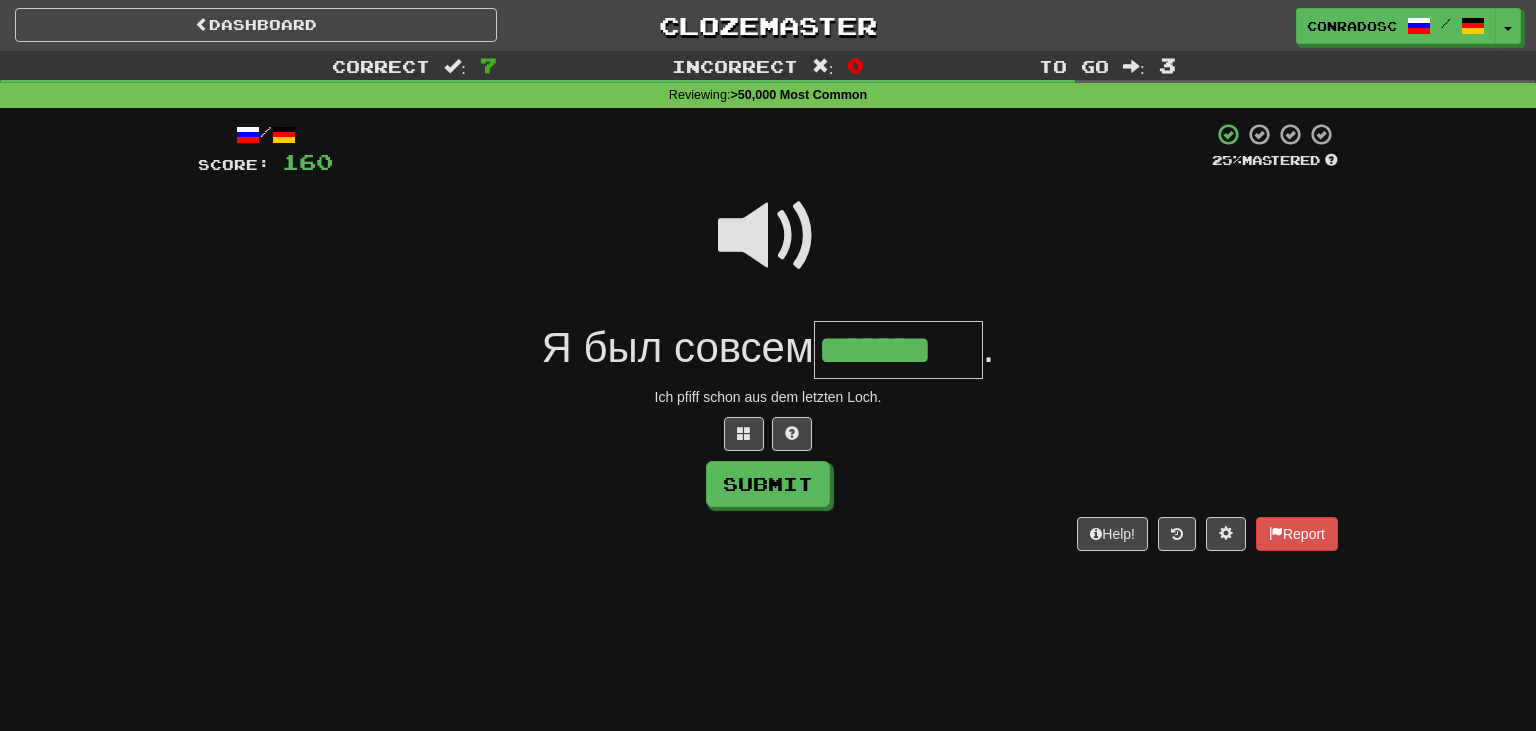 type on "*******" 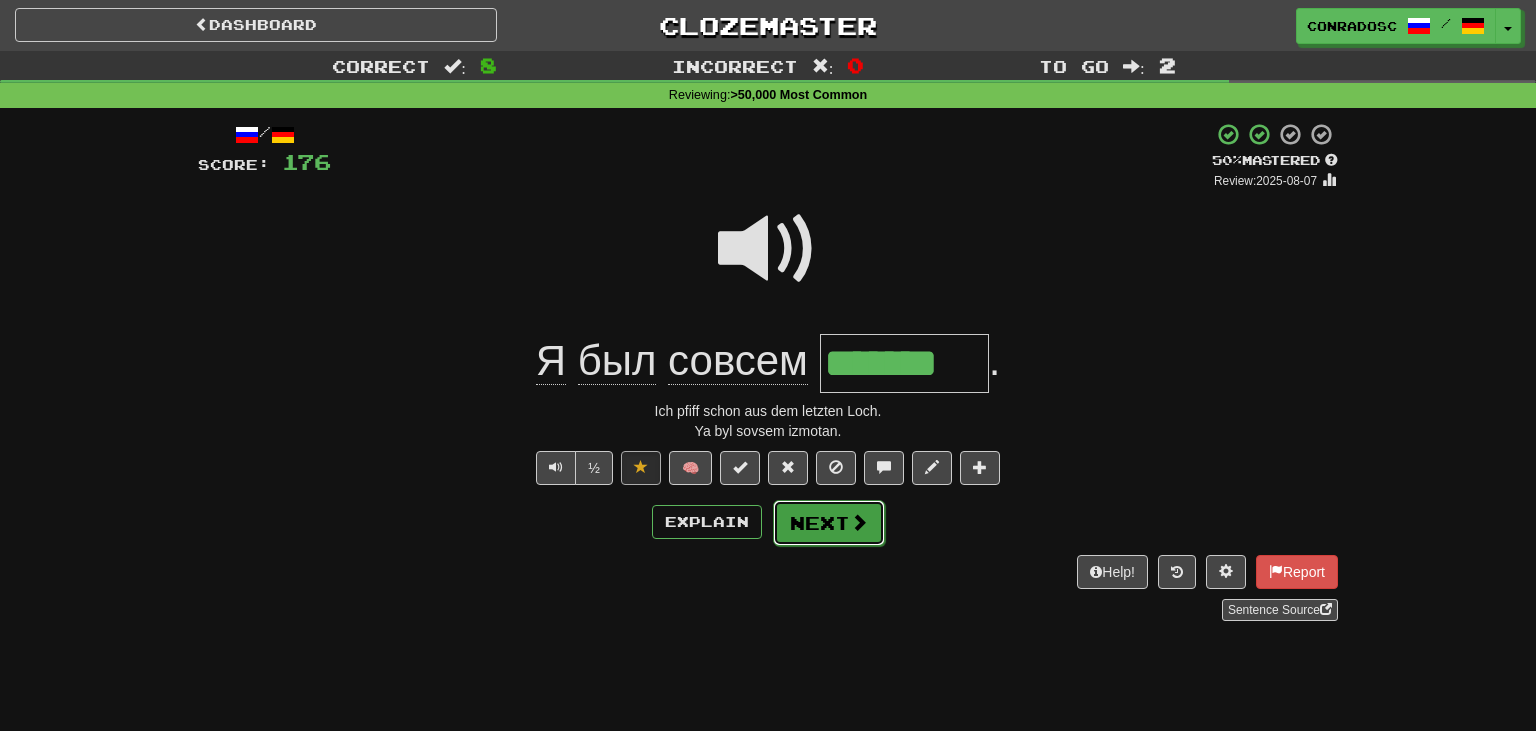 click on "Next" at bounding box center (829, 523) 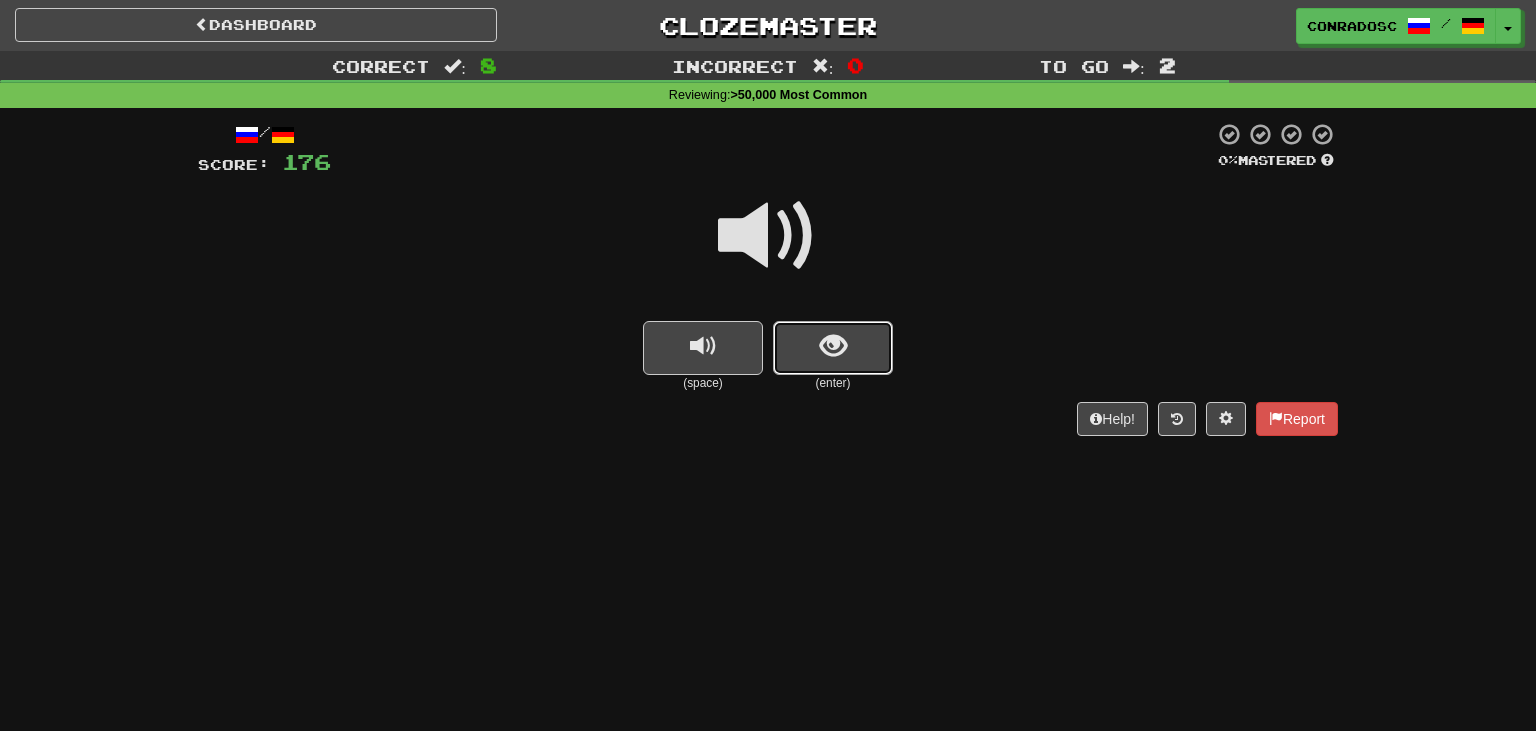click at bounding box center (833, 346) 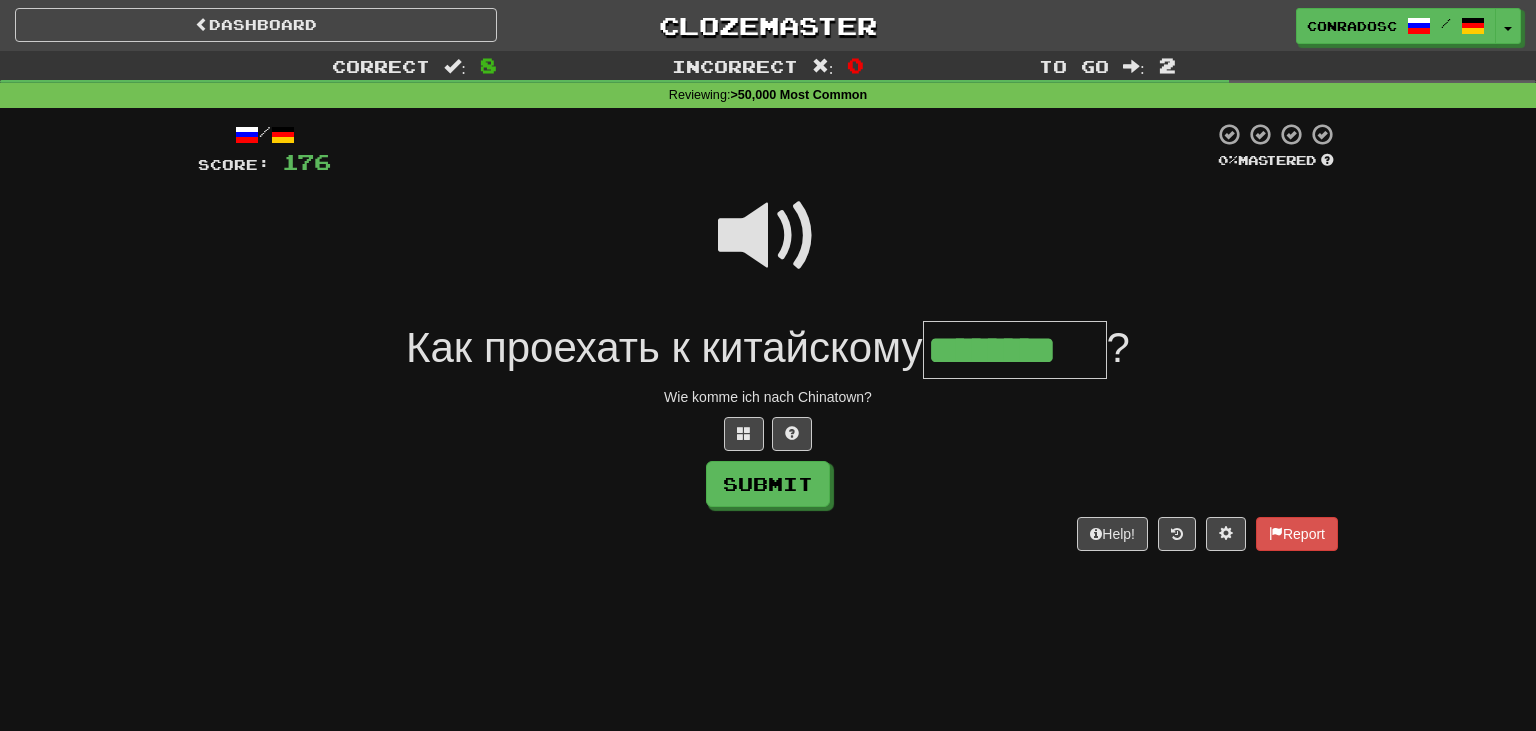 type on "********" 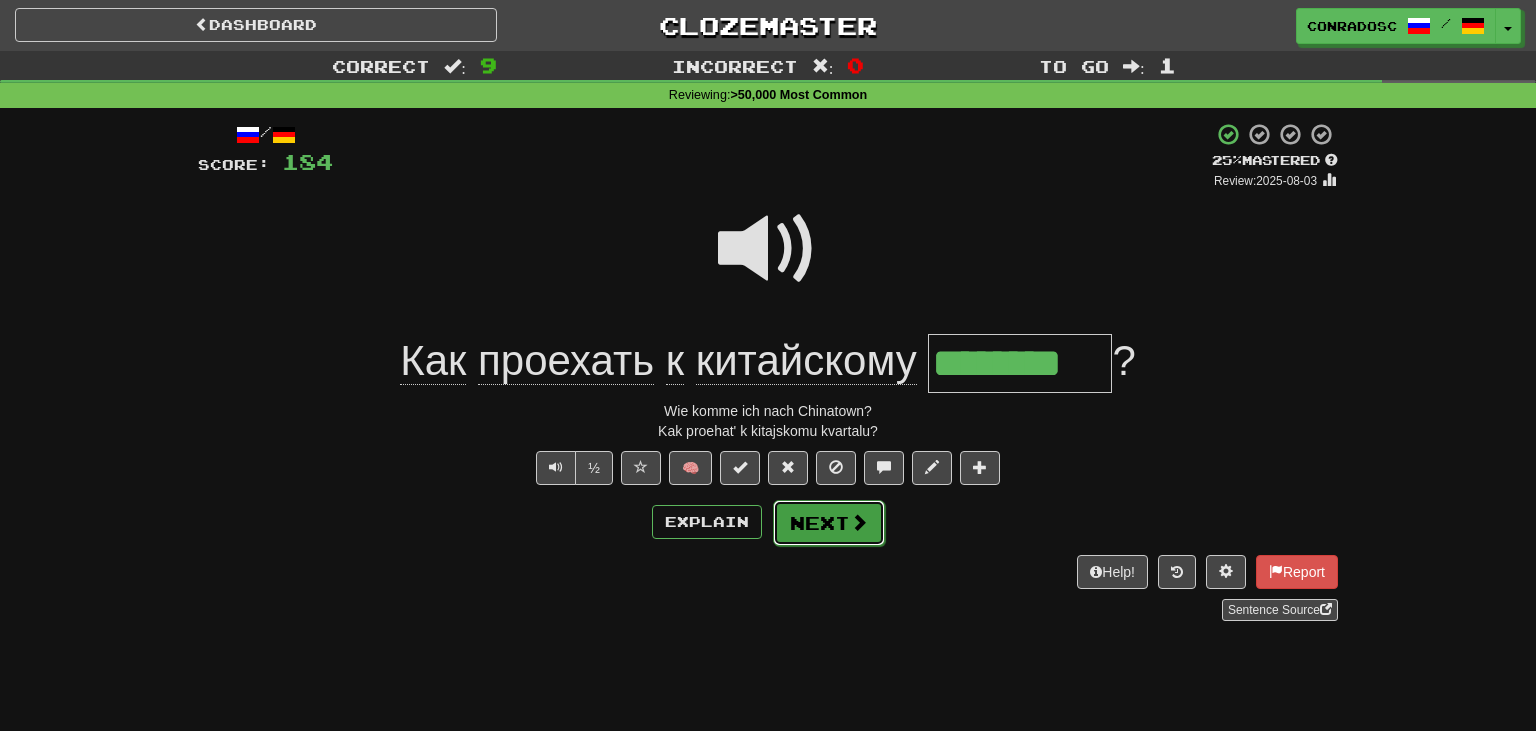 click on "Next" at bounding box center [829, 523] 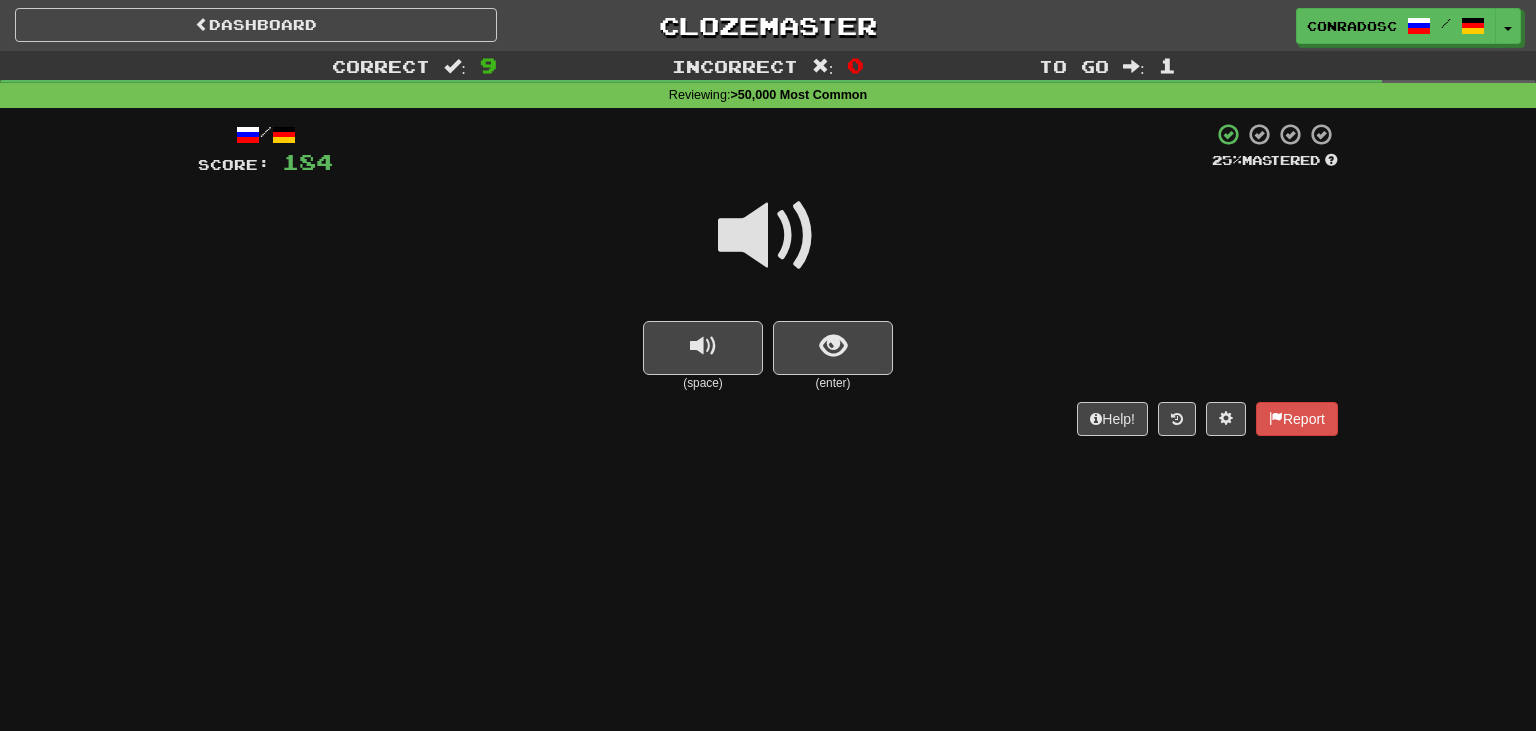 click on "(enter)" at bounding box center (833, 383) 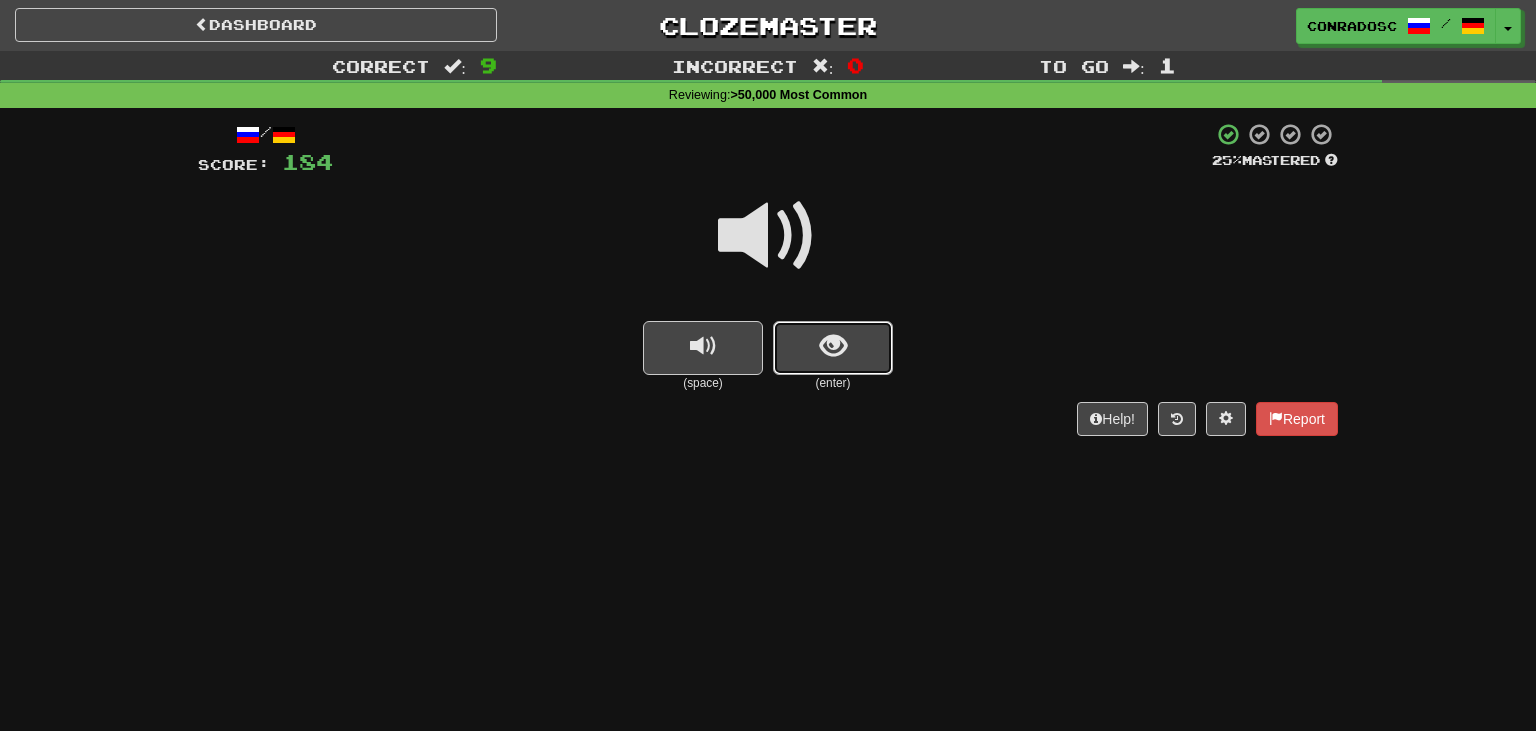 click at bounding box center (833, 346) 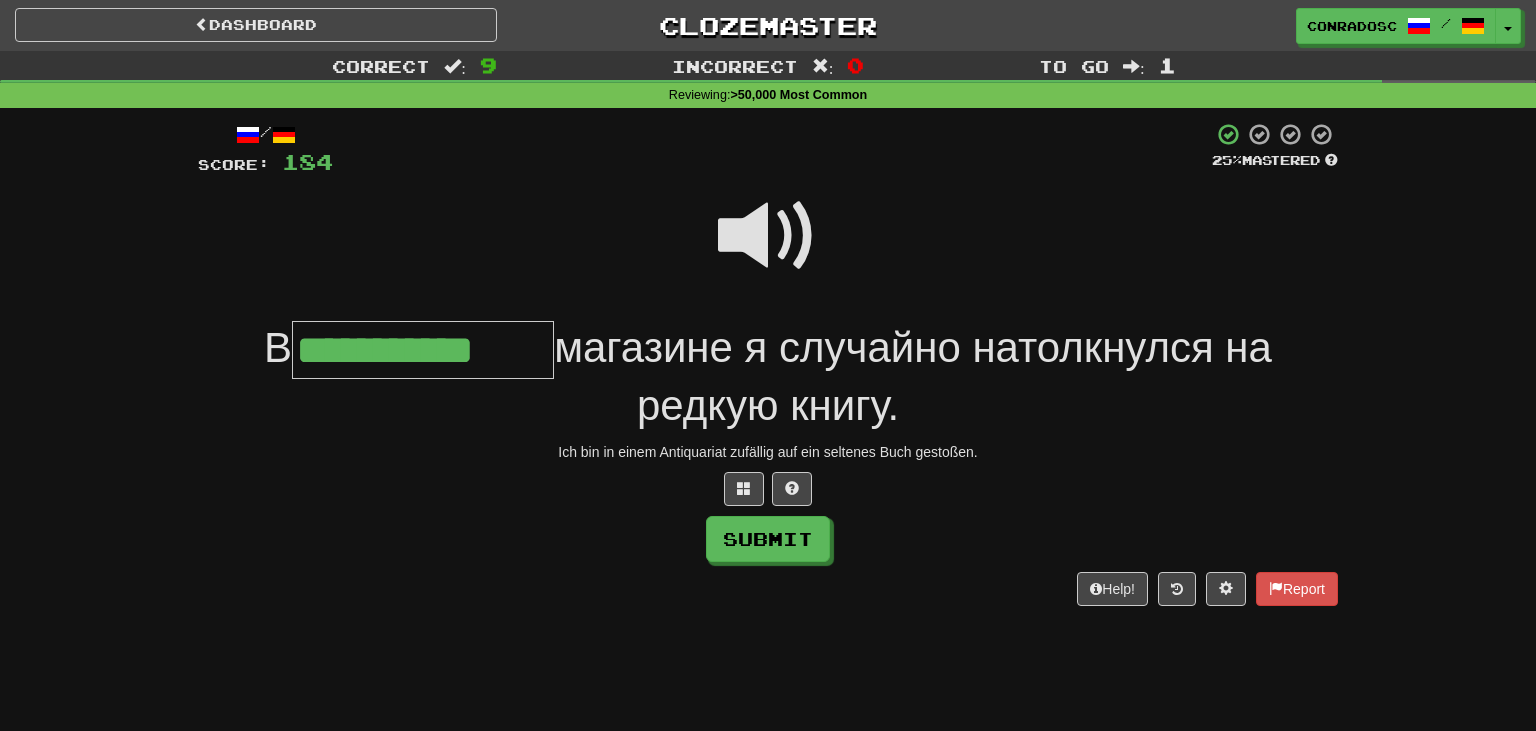type on "**********" 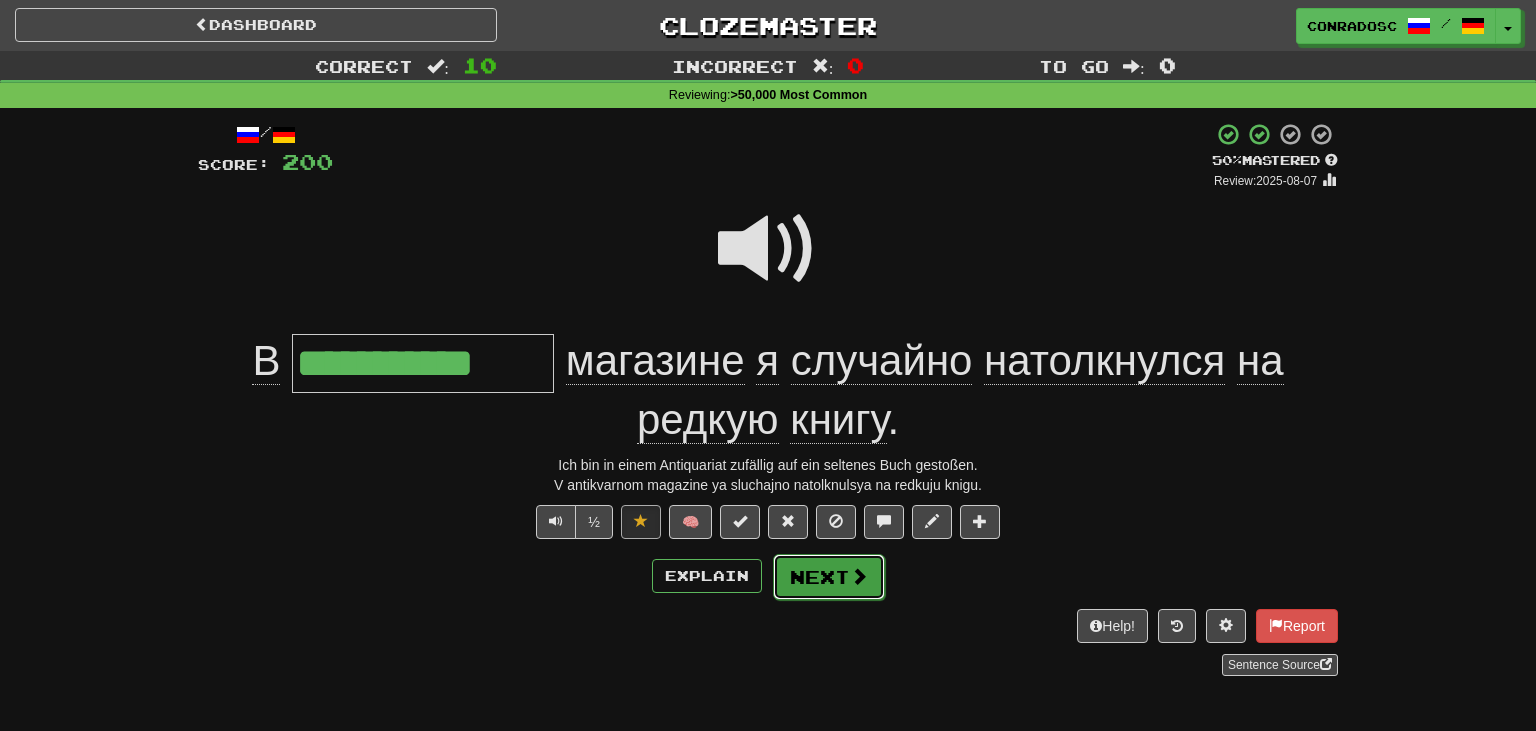 click on "Next" at bounding box center (829, 577) 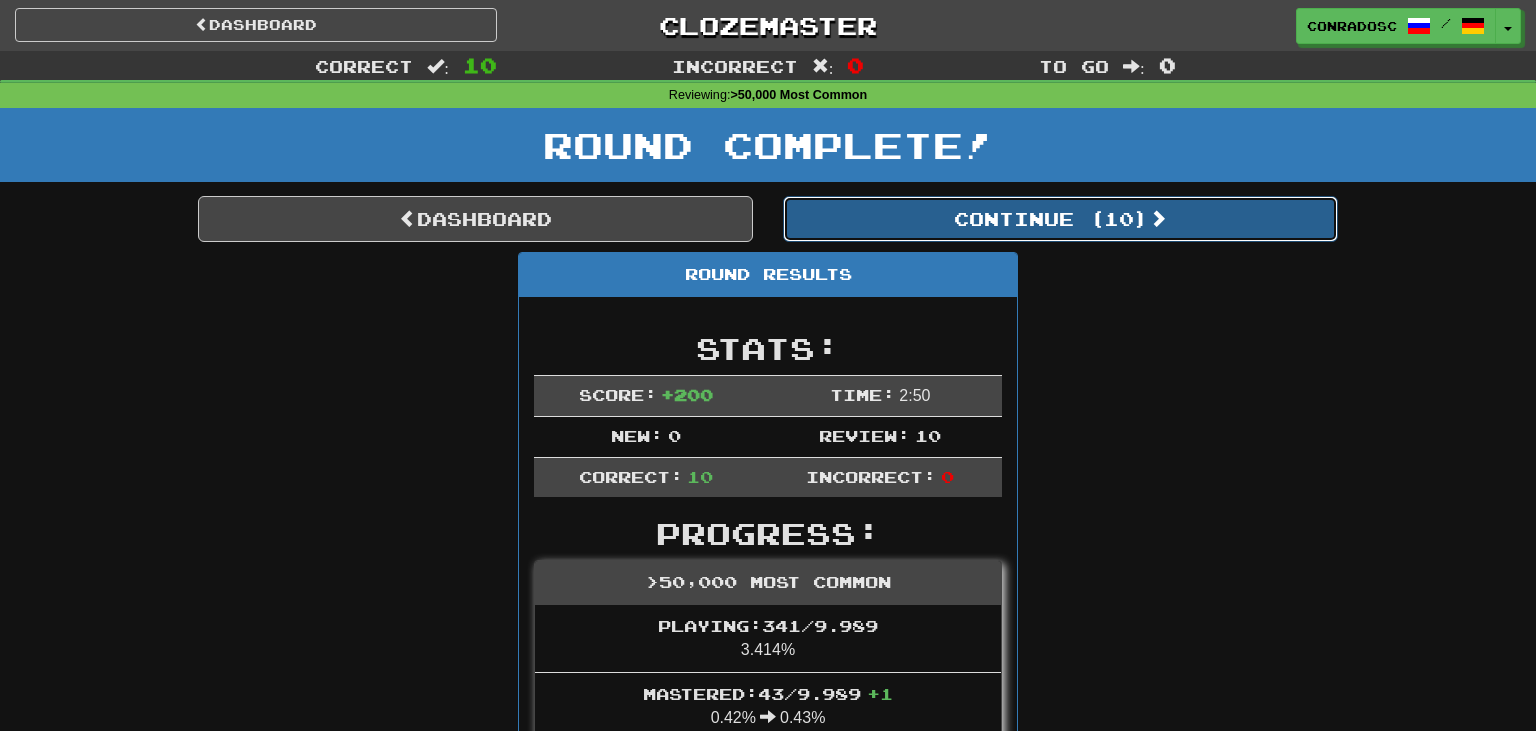 click on "Continue ( 10 )" at bounding box center [1060, 219] 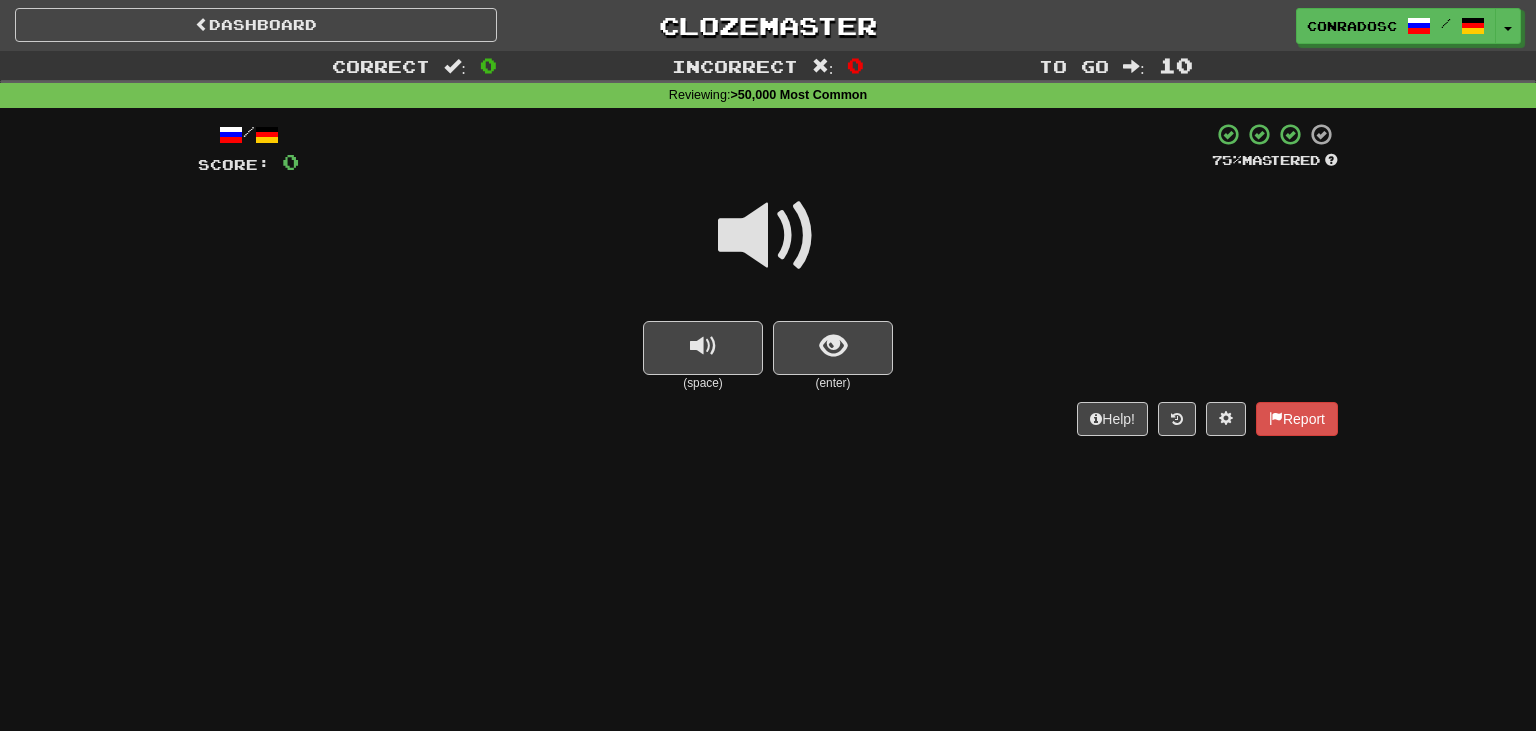 click at bounding box center [768, 236] 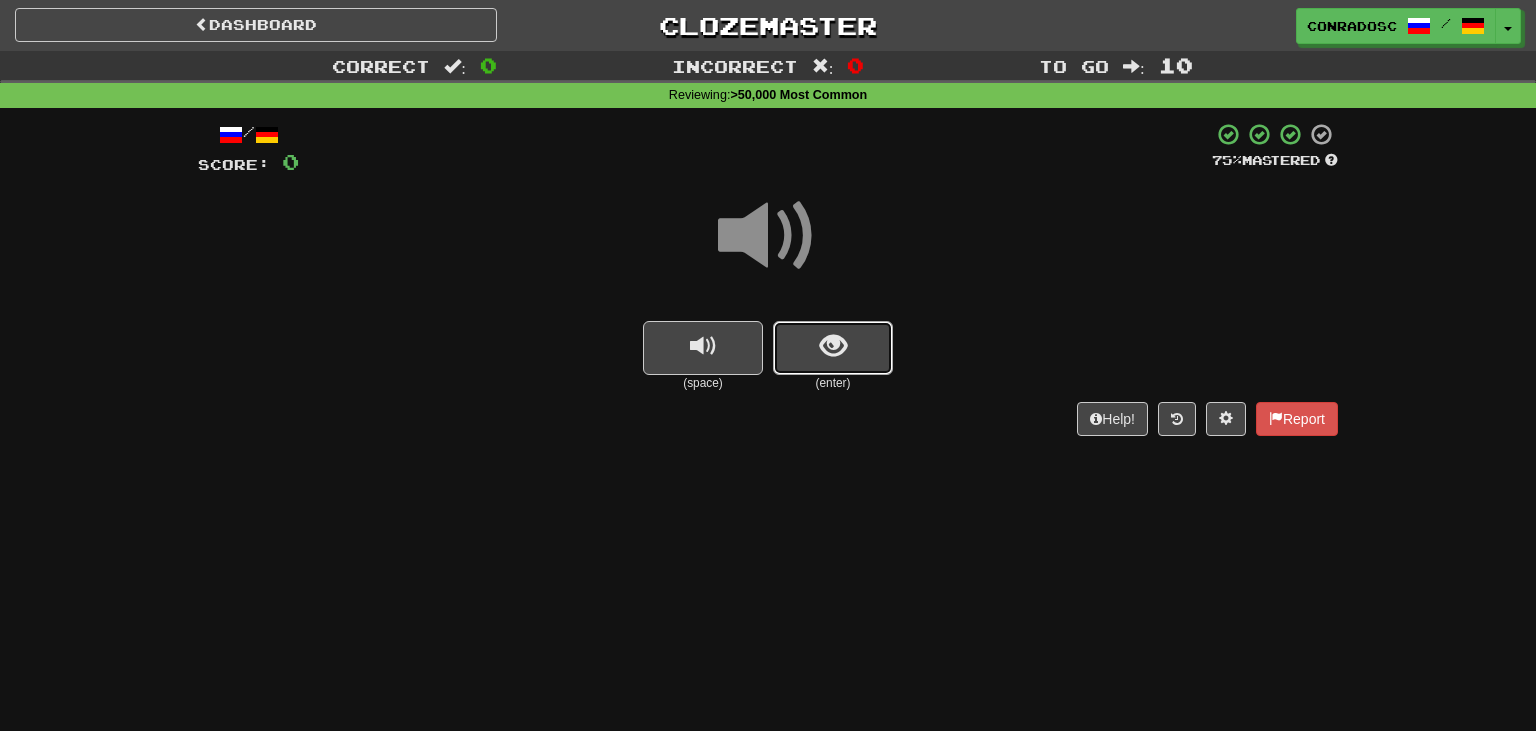 click at bounding box center (833, 348) 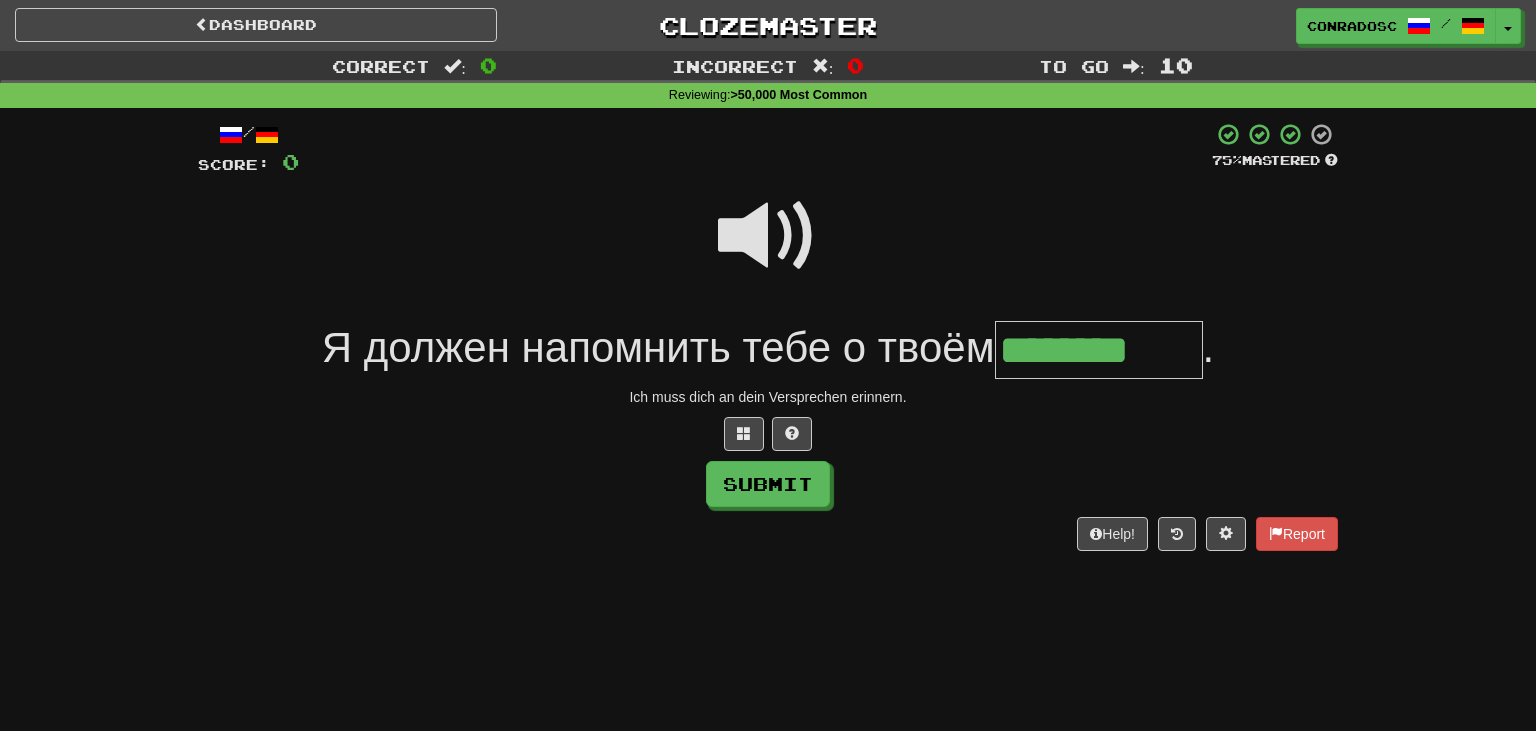type on "********" 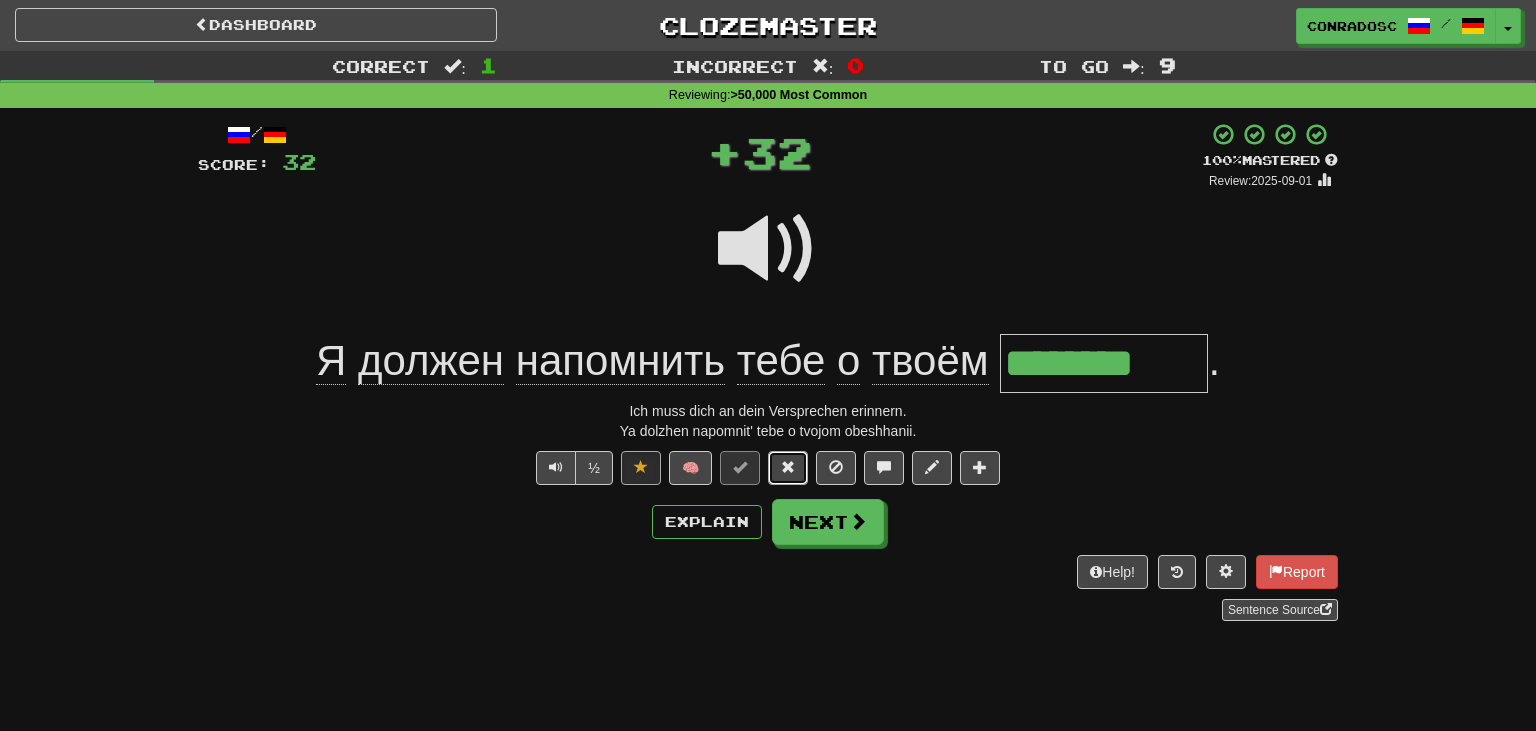 click at bounding box center (788, 468) 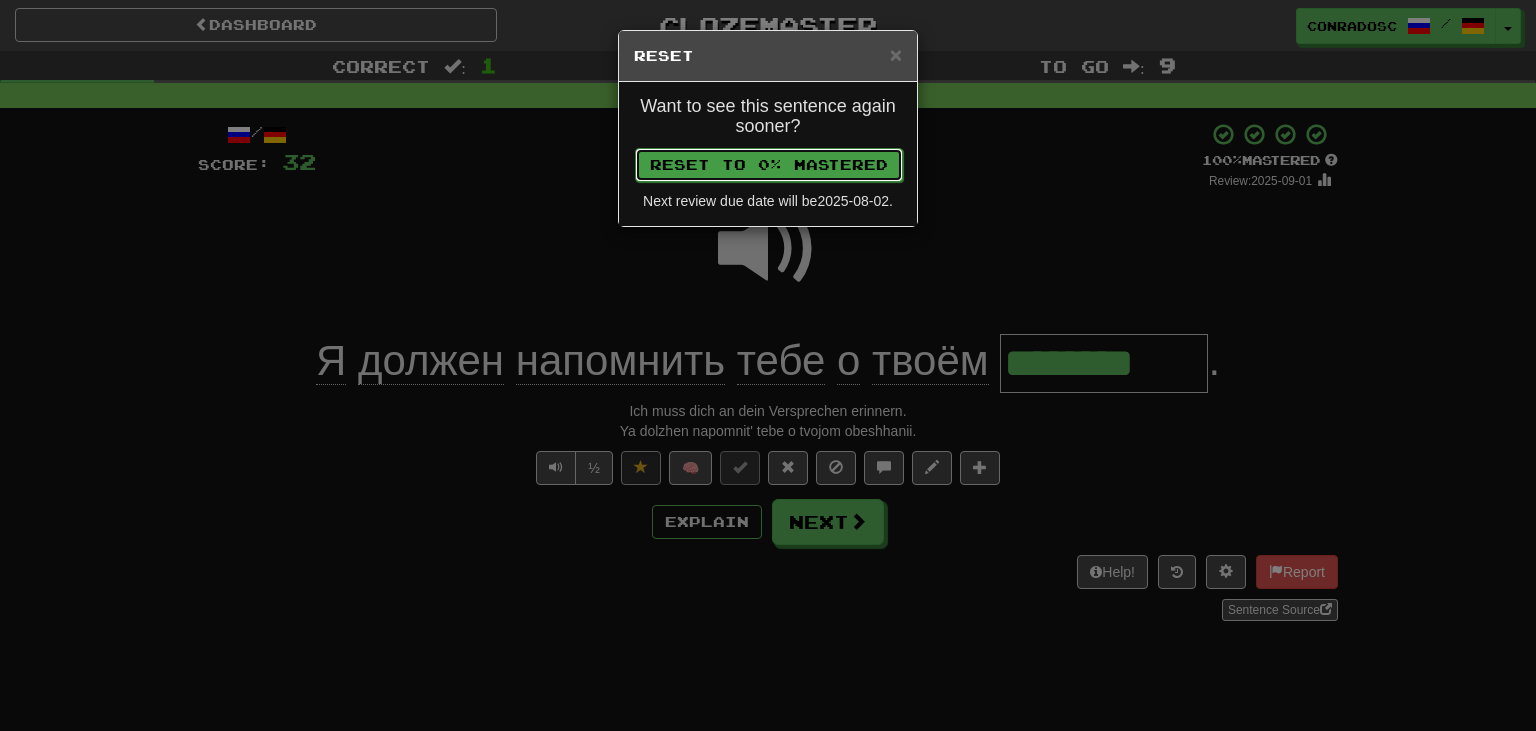 click on "Reset to 0% Mastered" at bounding box center [769, 165] 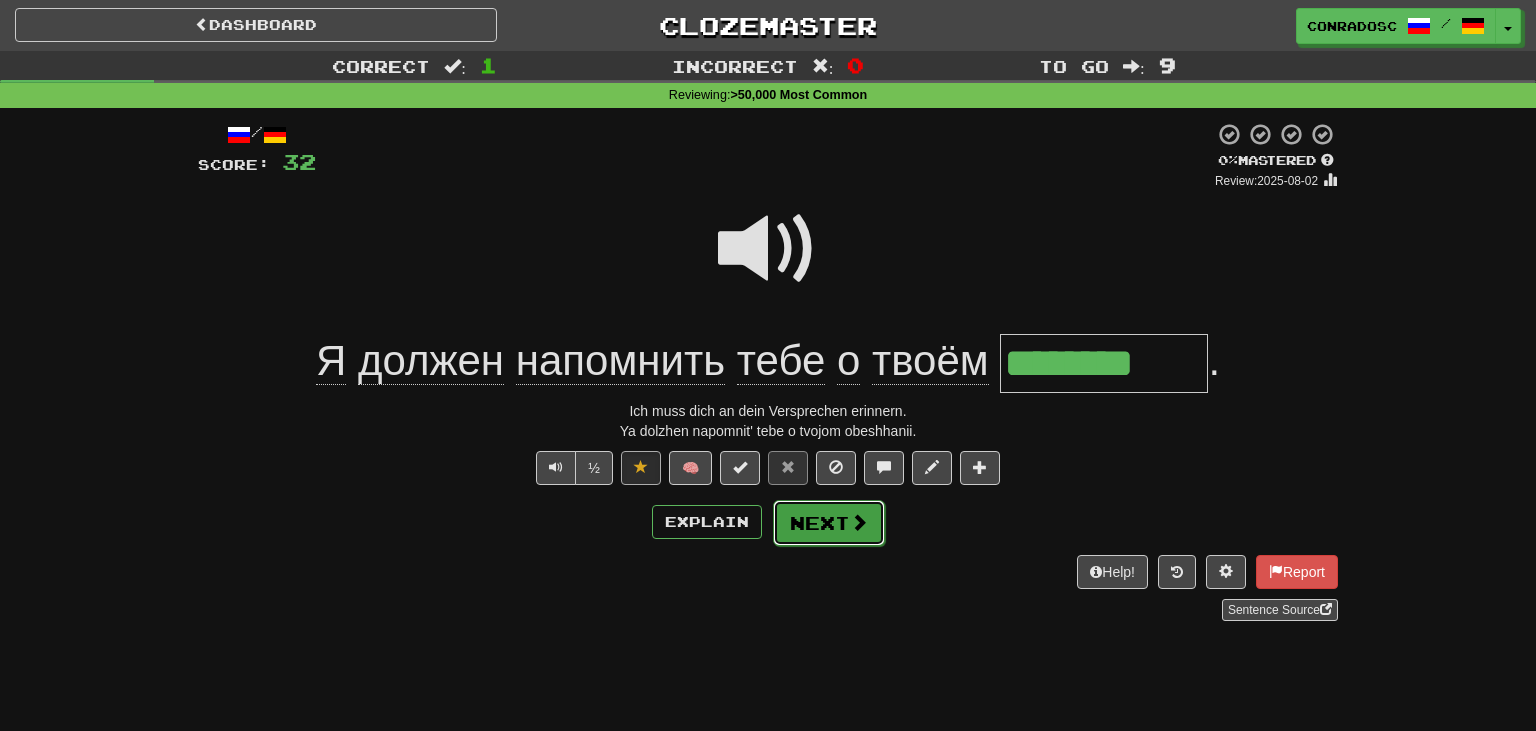 click on "Next" at bounding box center [829, 523] 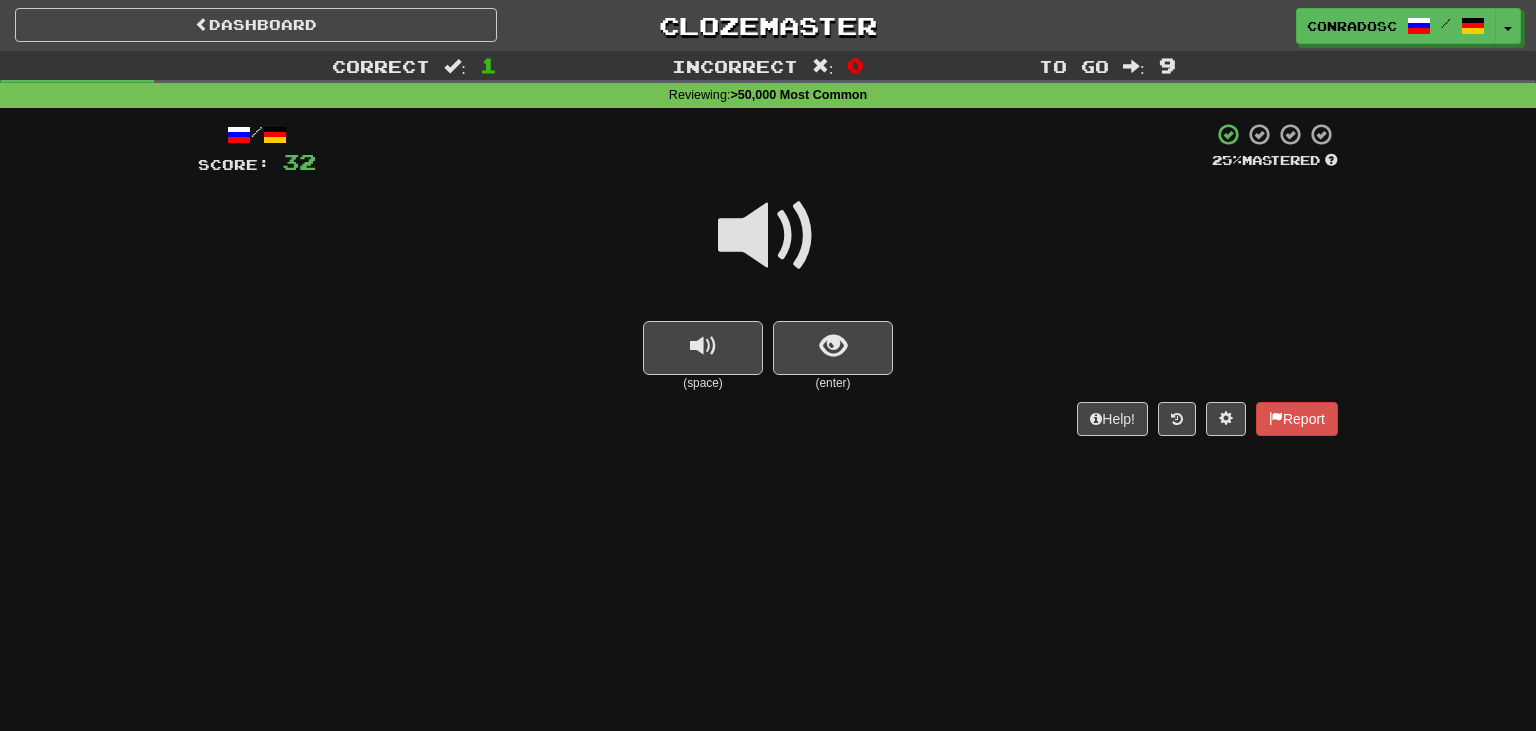 click at bounding box center [768, 236] 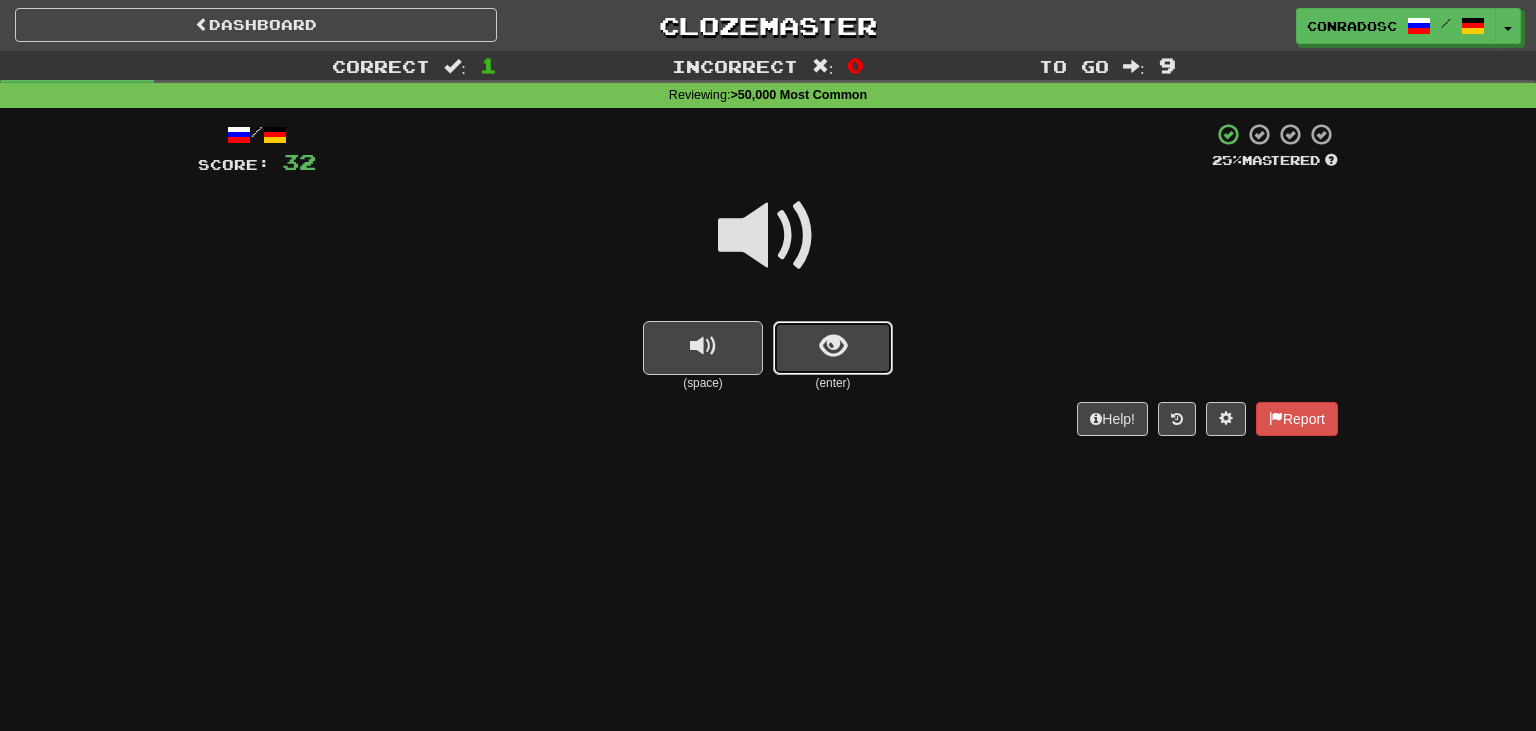 click at bounding box center (833, 346) 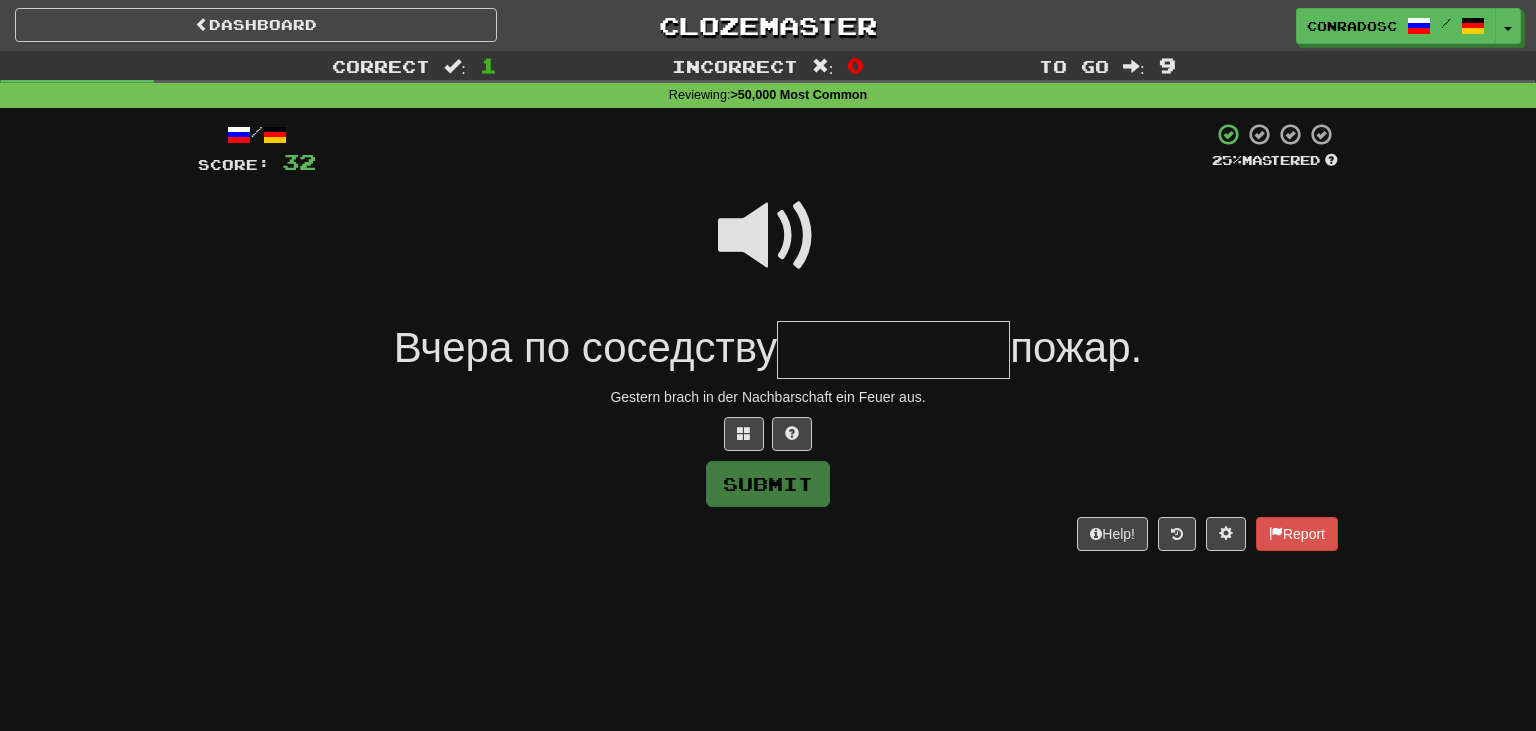 click at bounding box center [768, 236] 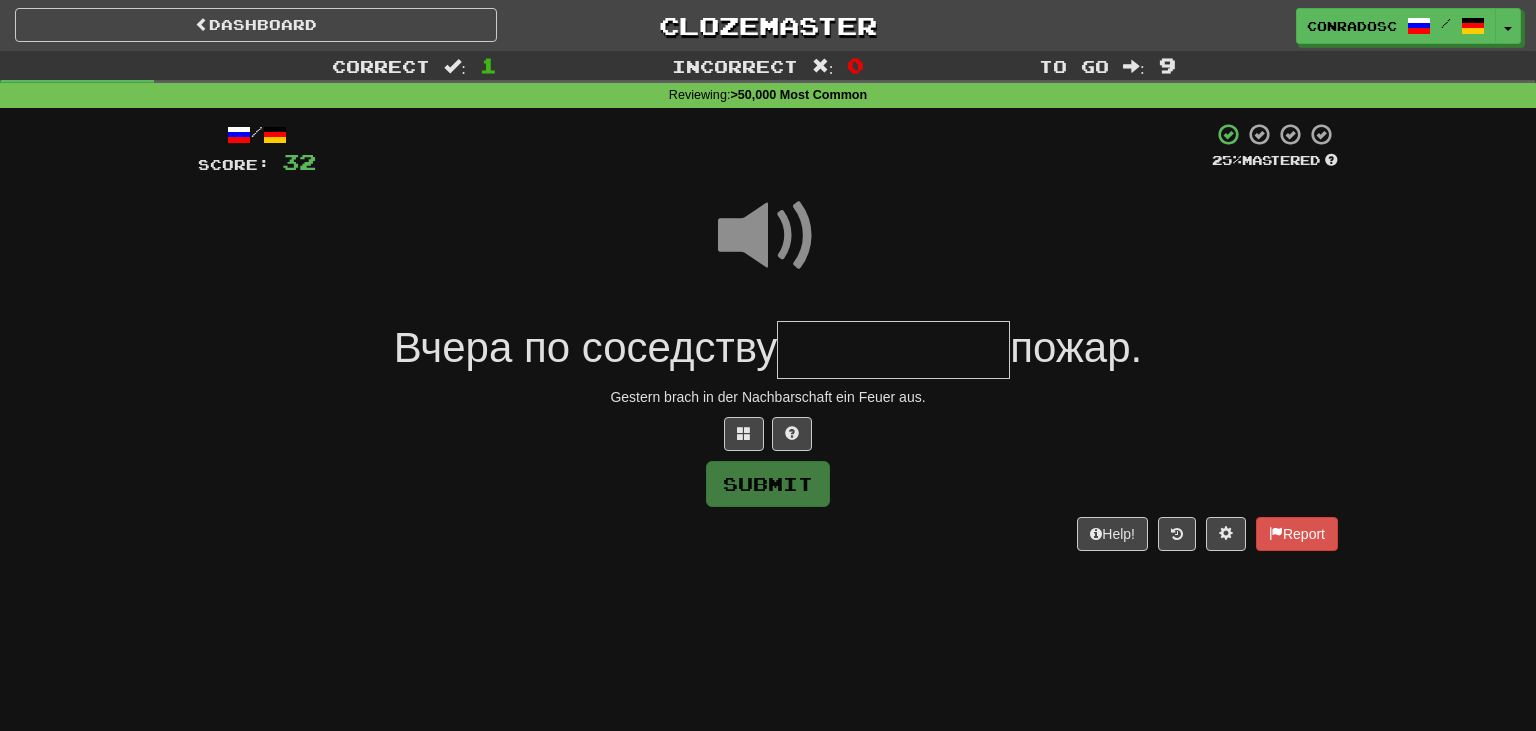 click at bounding box center (893, 350) 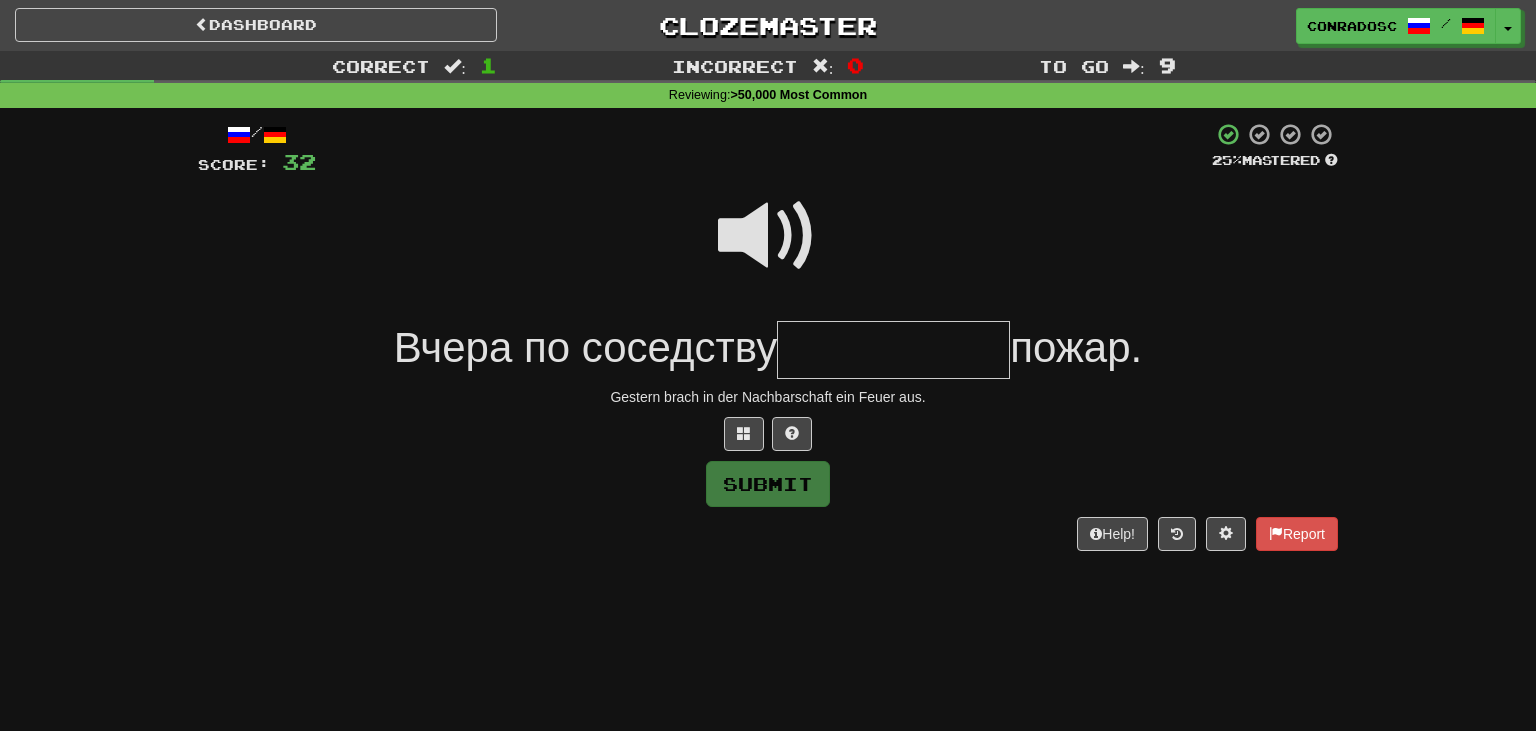 click at bounding box center [768, 236] 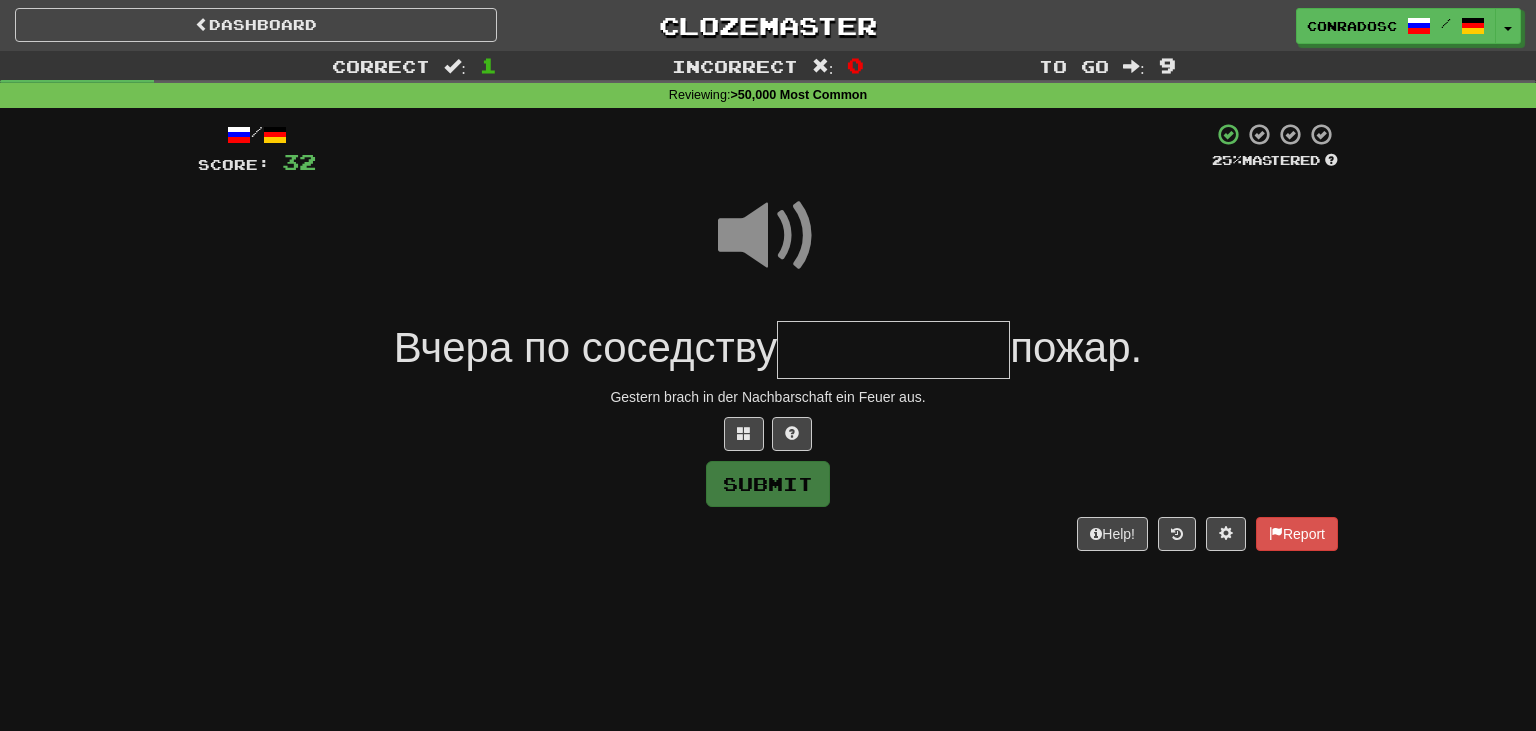 click on "/  Score:   32 25 %  Mastered Вчера по соседству   пожар. Gestern brach in der Nachbarschaft ein Feuer aus. Submit  Help!  Report" at bounding box center (768, 336) 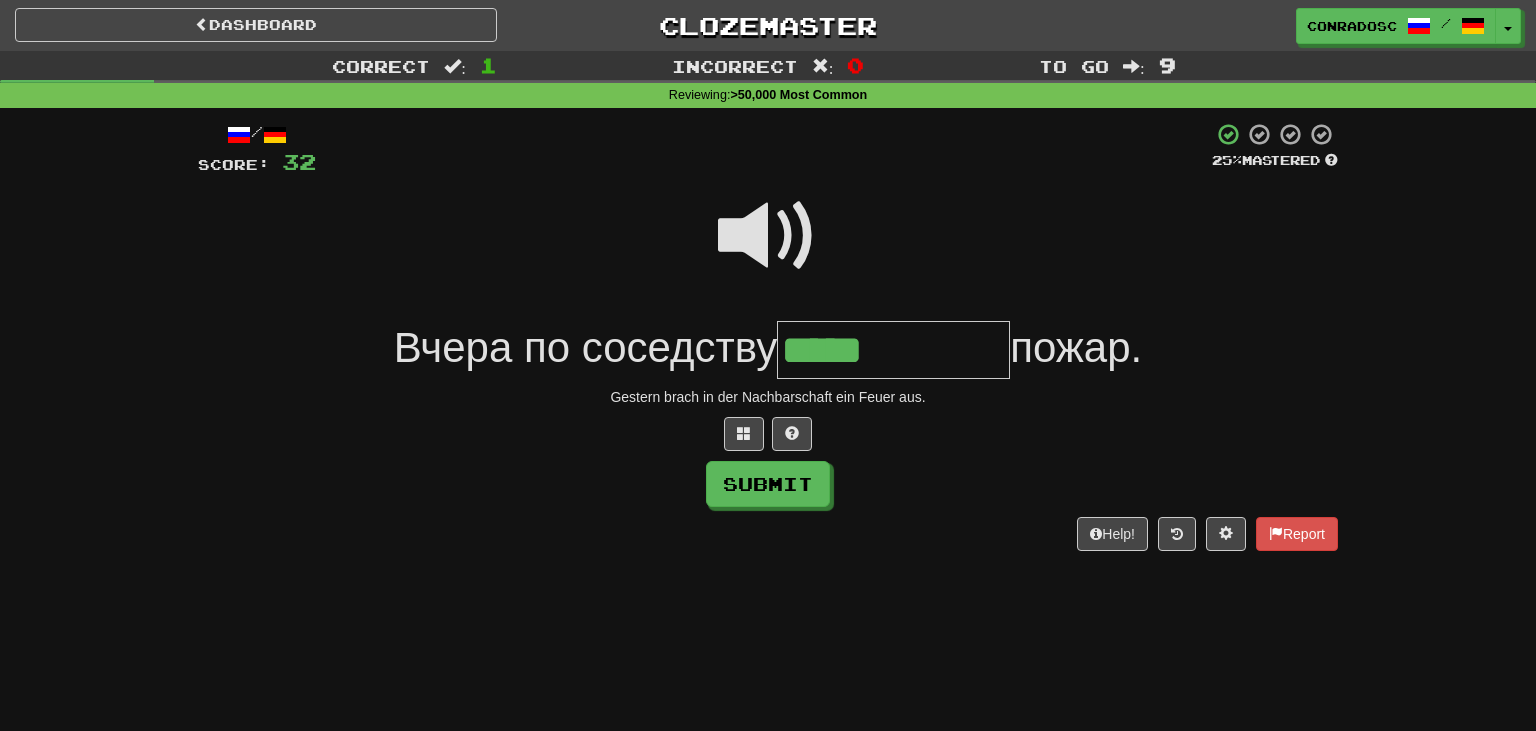 click at bounding box center (768, 236) 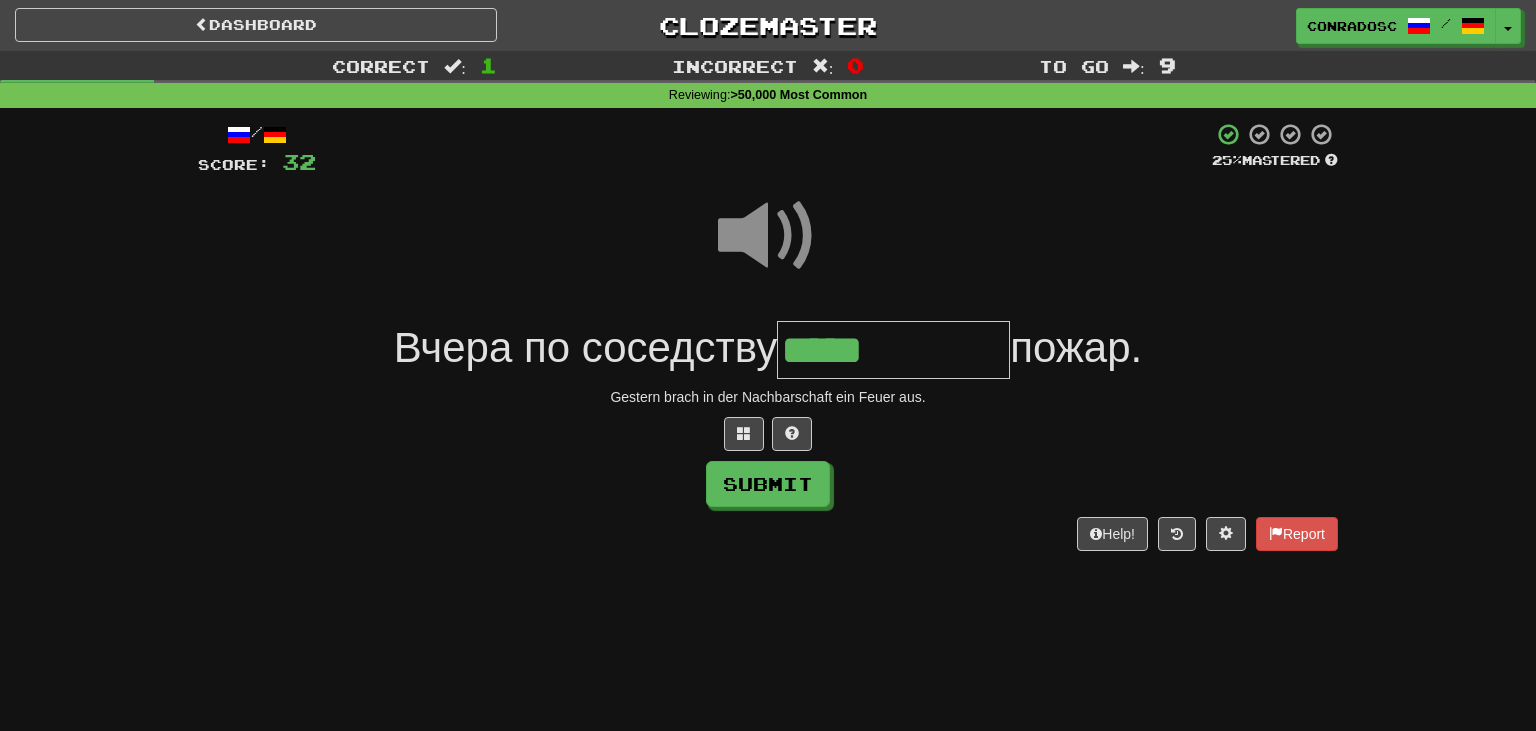 click on "*****" at bounding box center (893, 350) 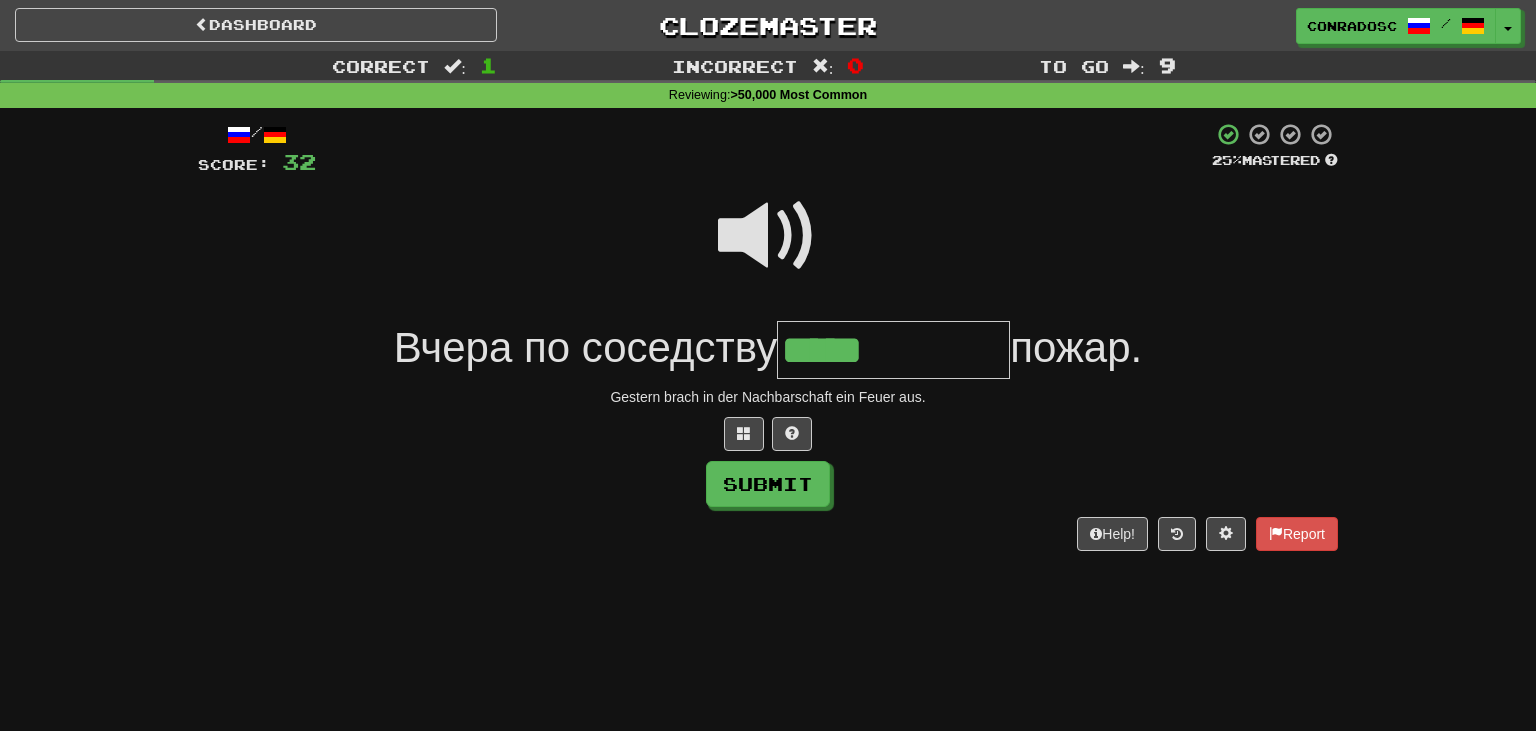click at bounding box center (768, 236) 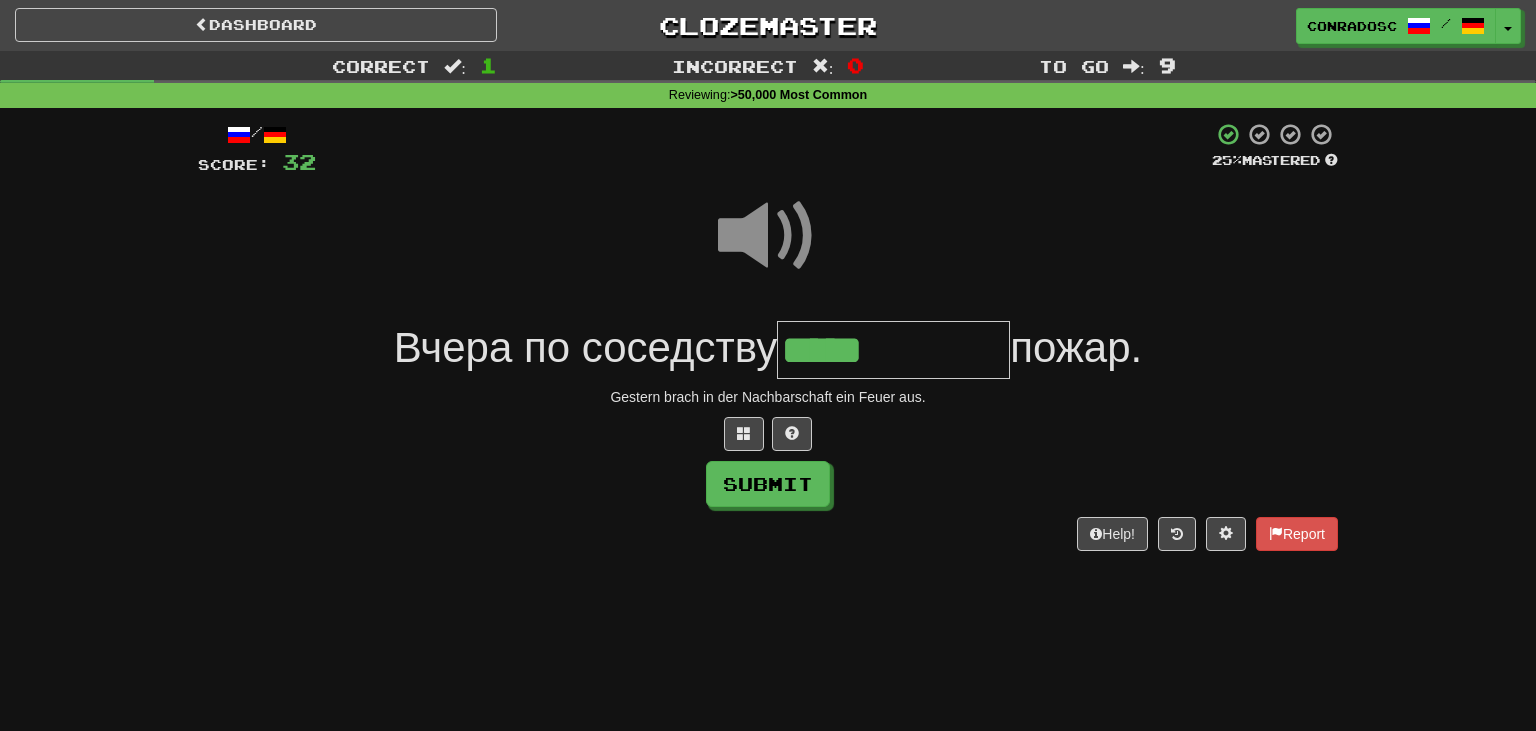 click on "*****" at bounding box center [893, 350] 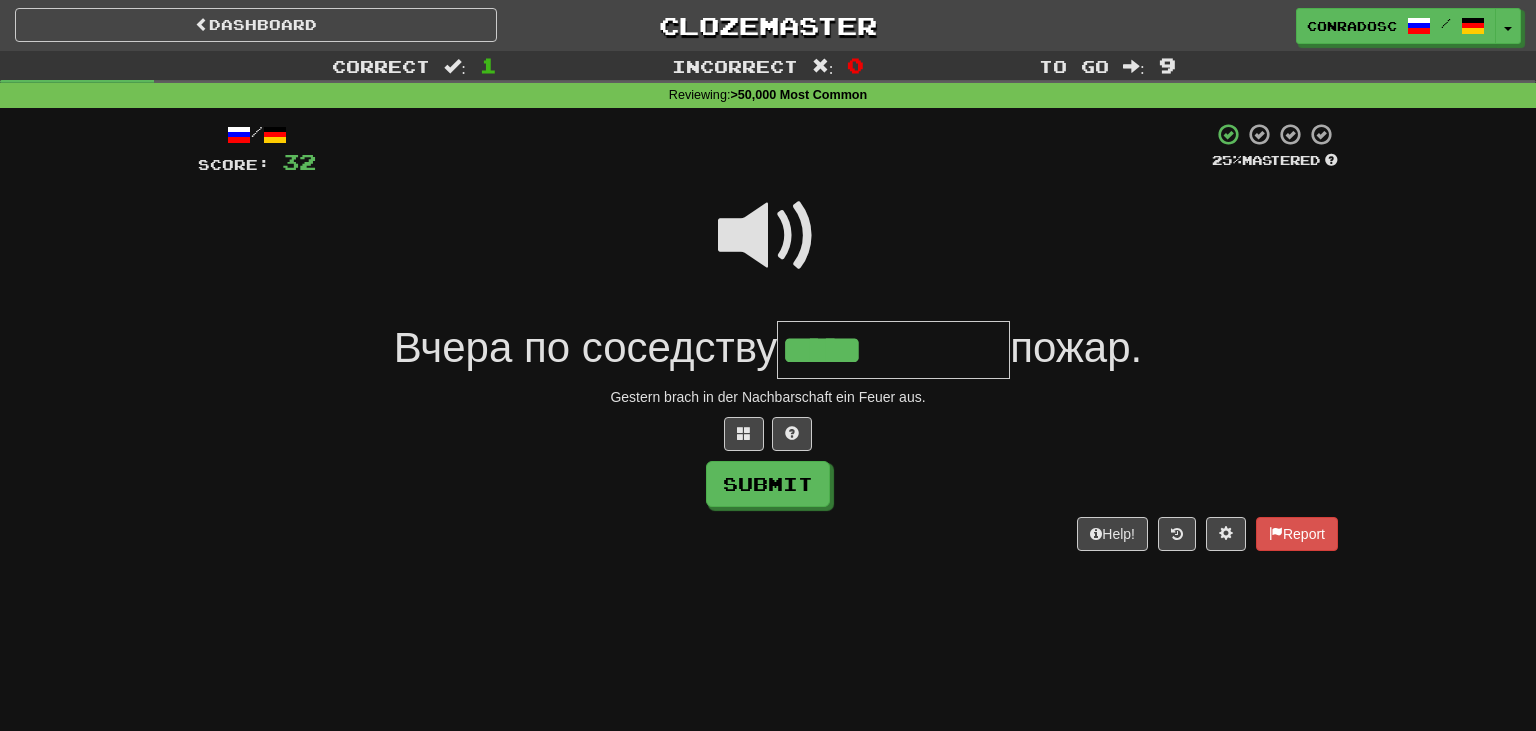 click at bounding box center (768, 236) 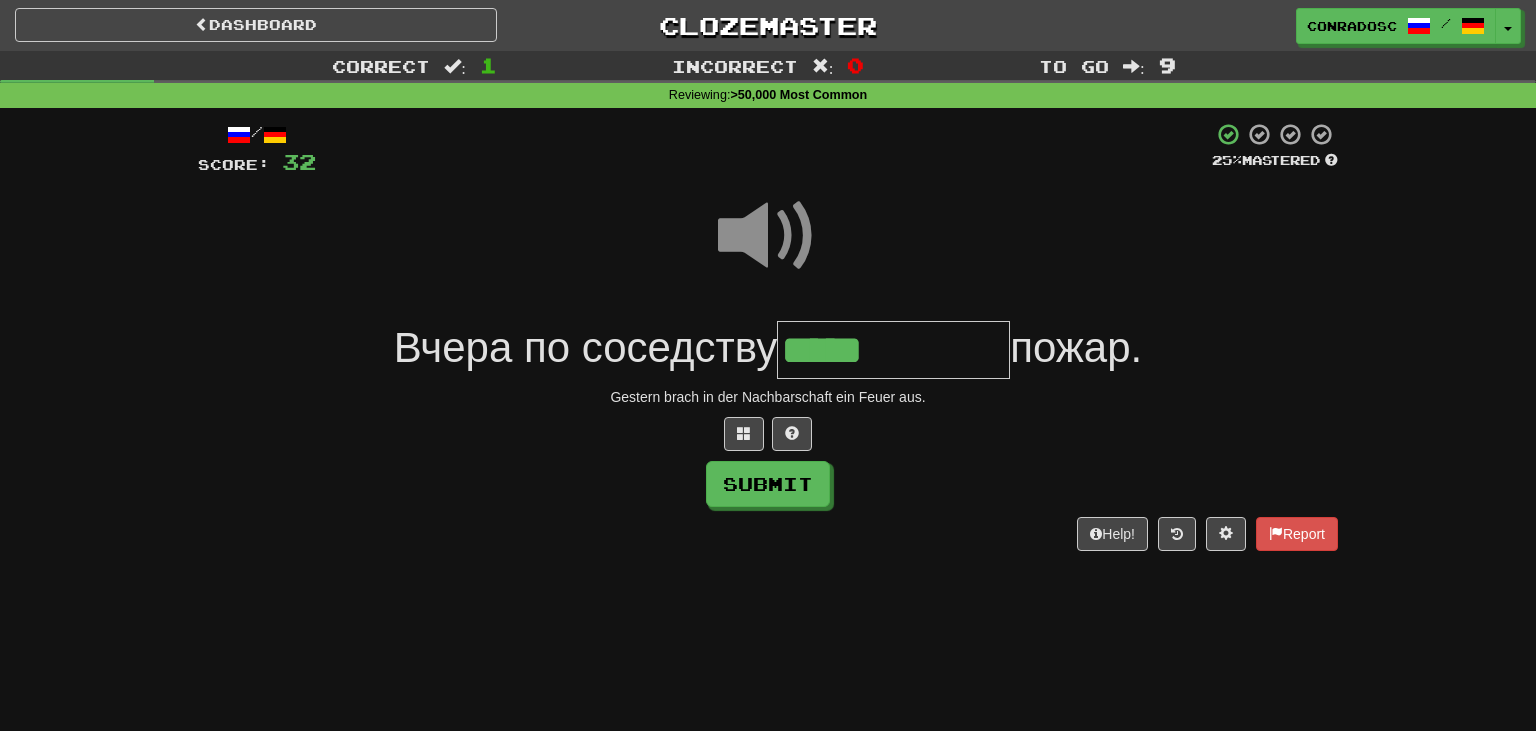 click on "*****" at bounding box center [893, 350] 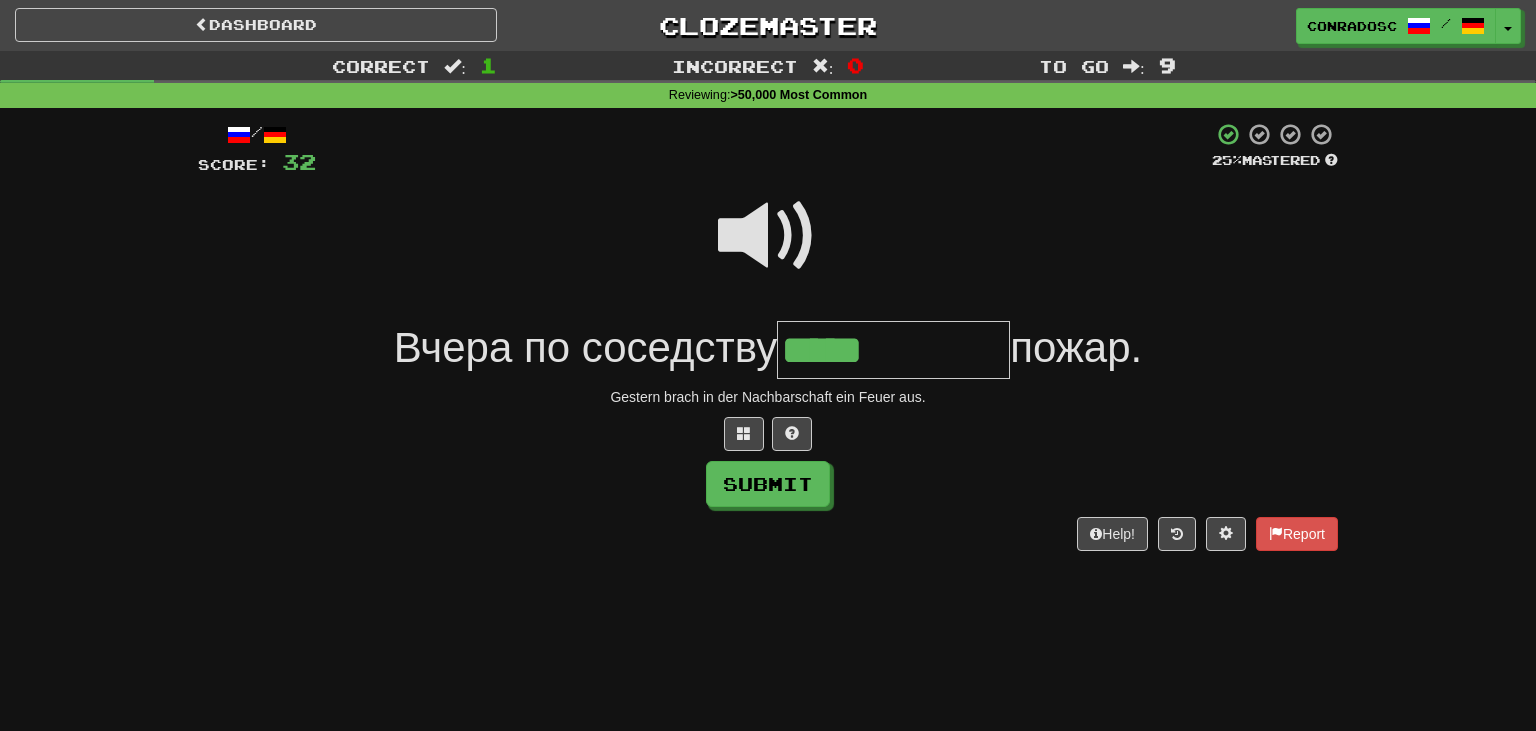 click on "*****" at bounding box center [893, 350] 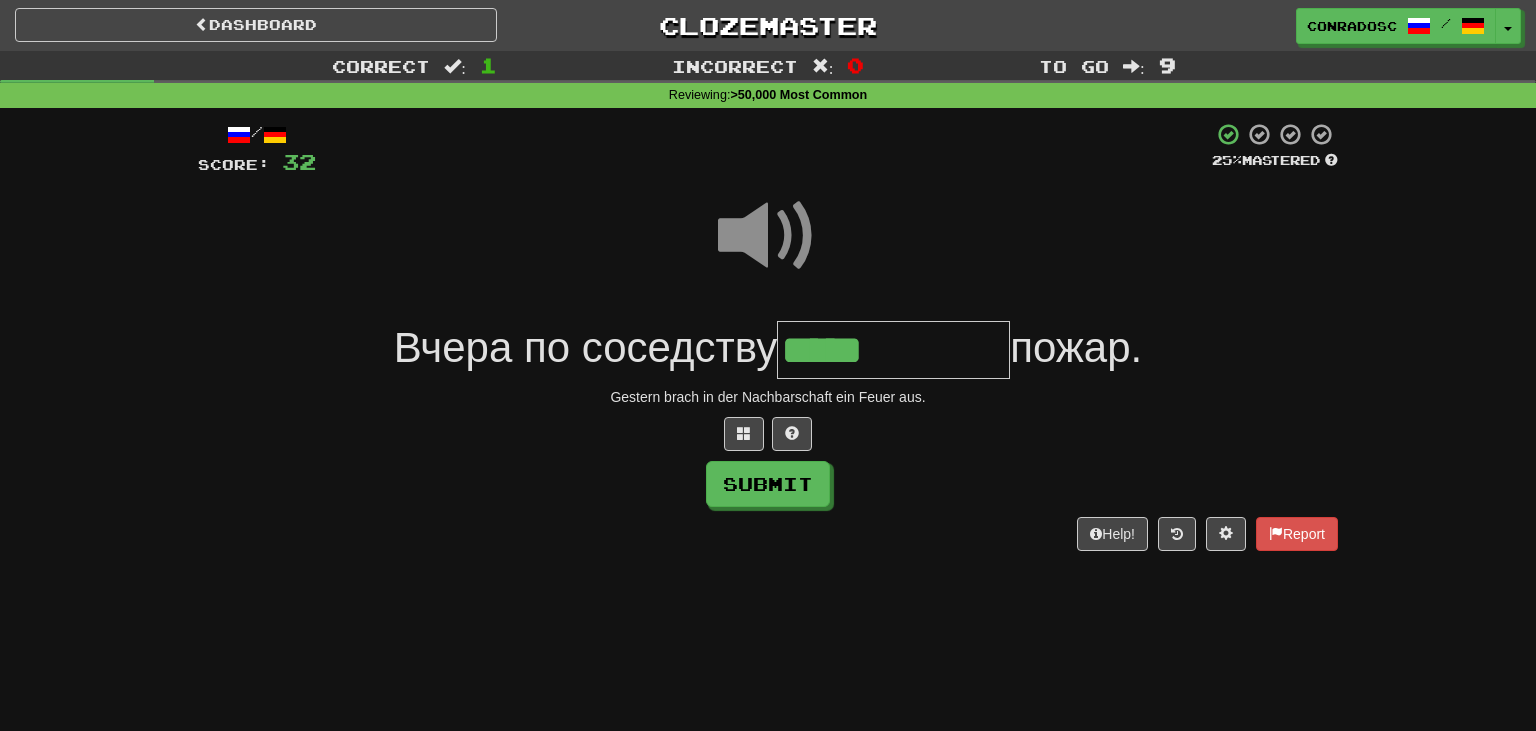 click on "*****" at bounding box center [893, 350] 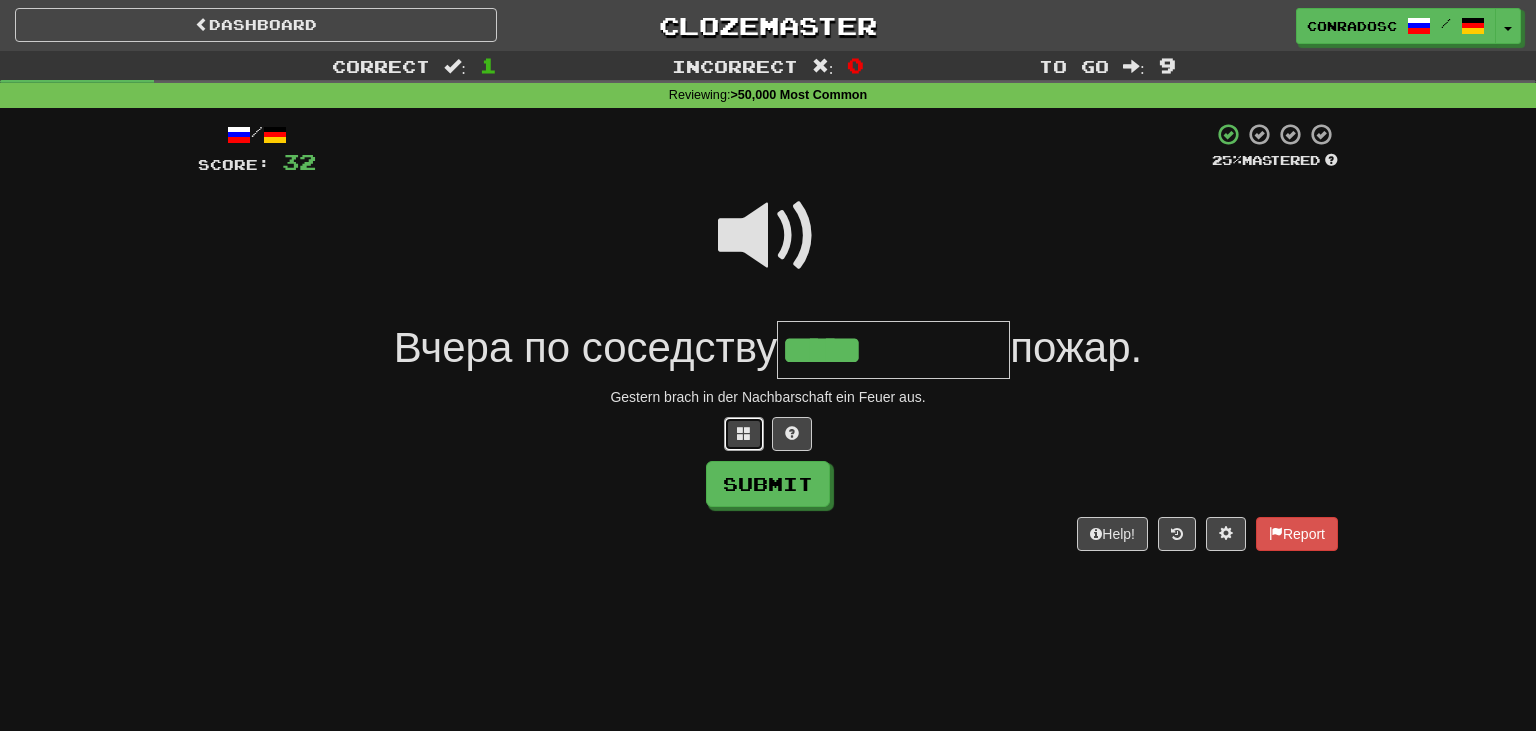 click at bounding box center (744, 433) 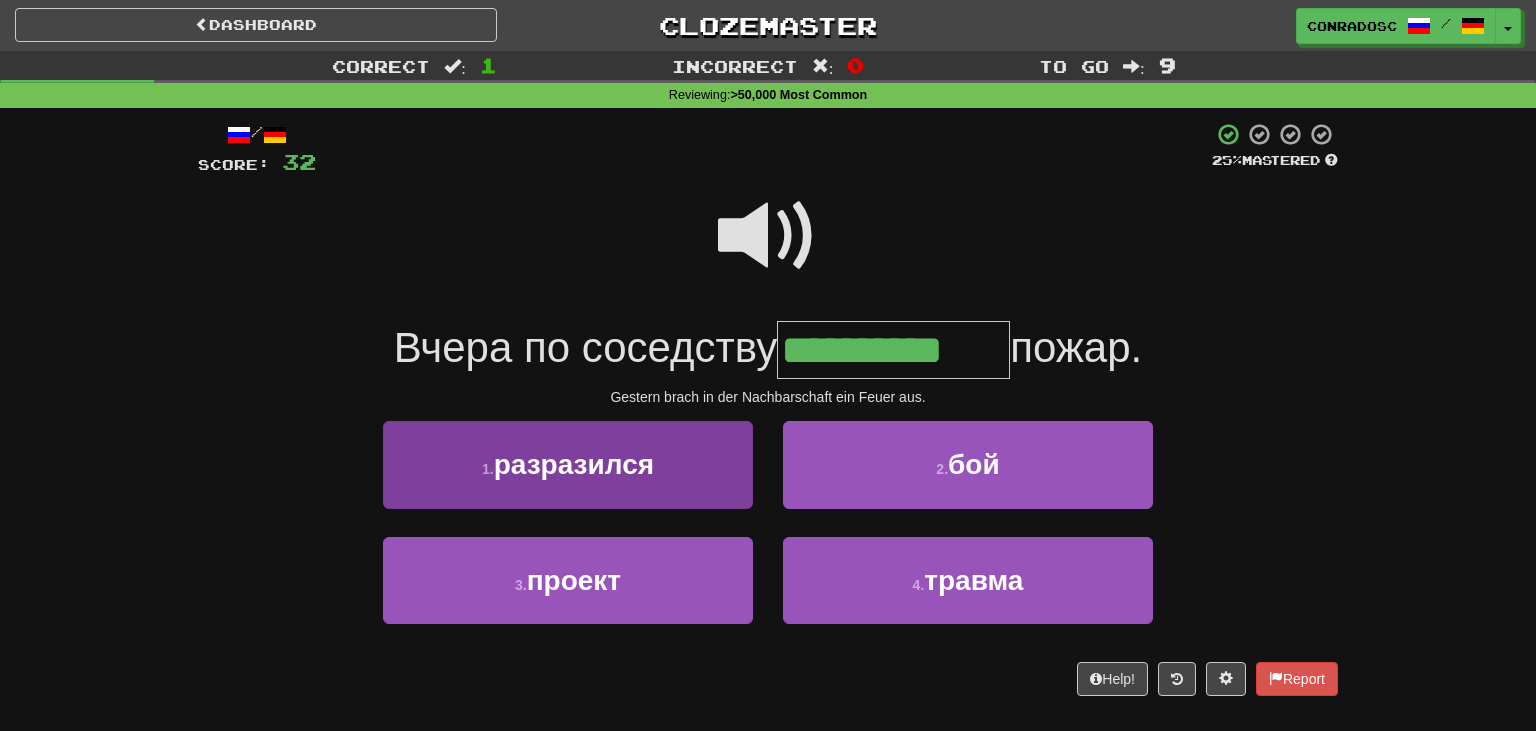 type on "**********" 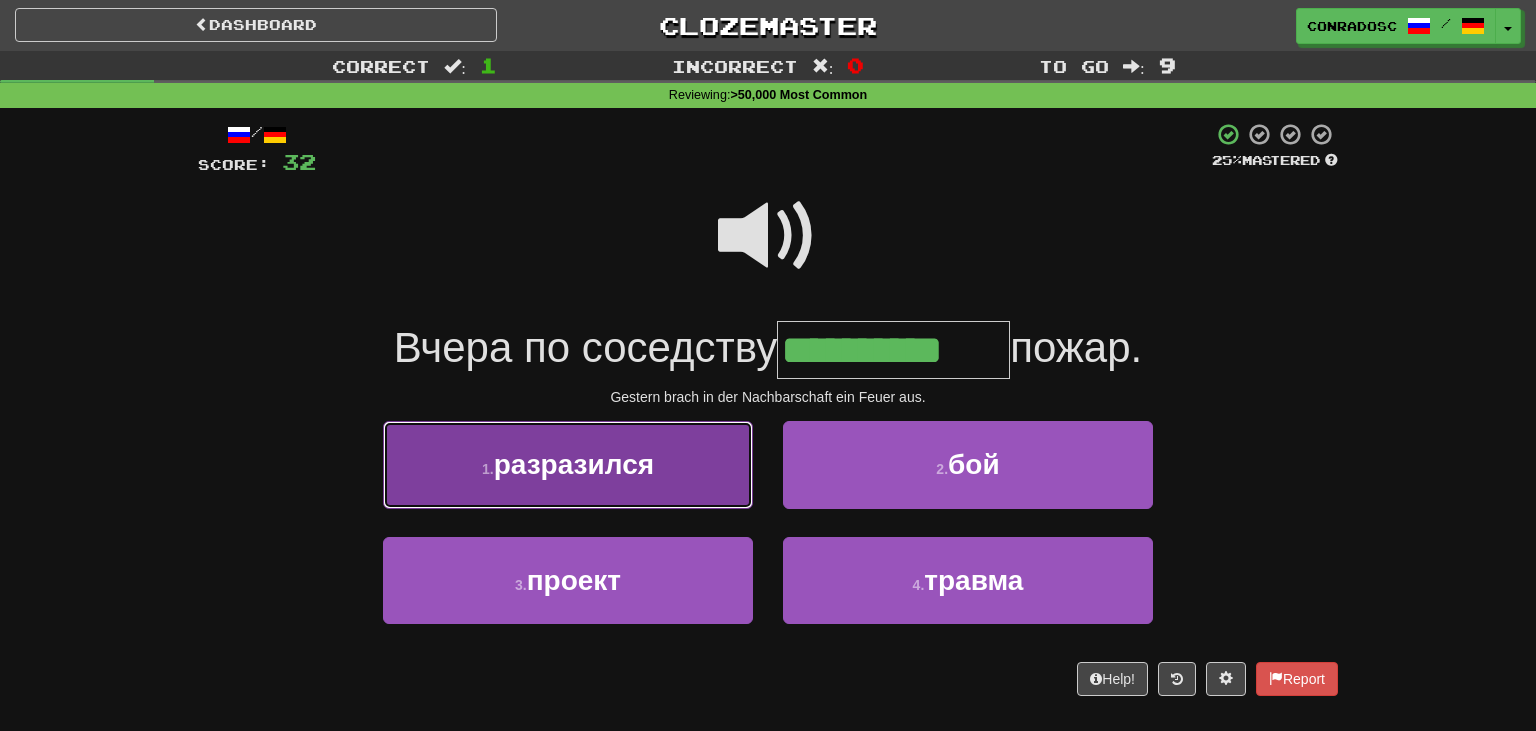 click on "разразился" at bounding box center (574, 464) 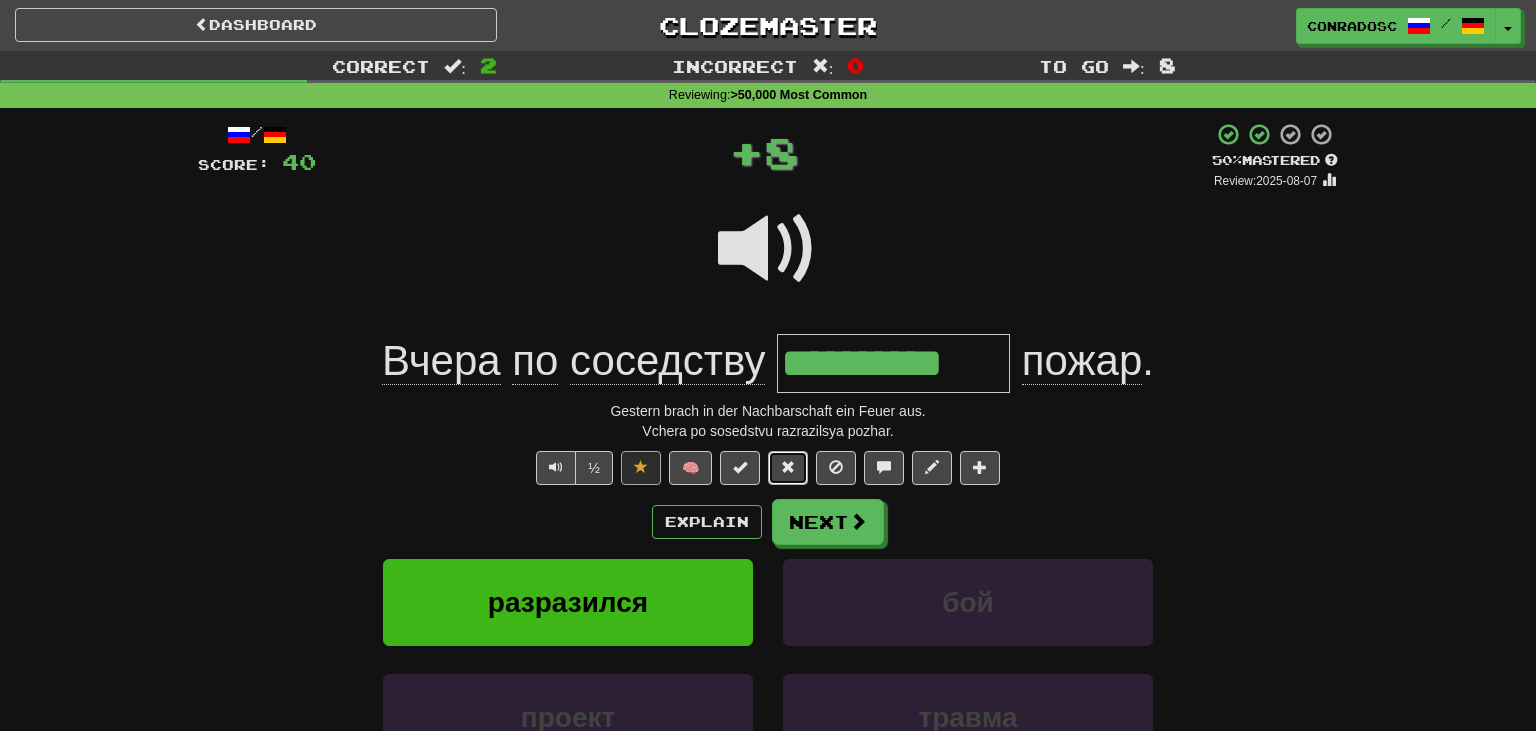 click at bounding box center [788, 467] 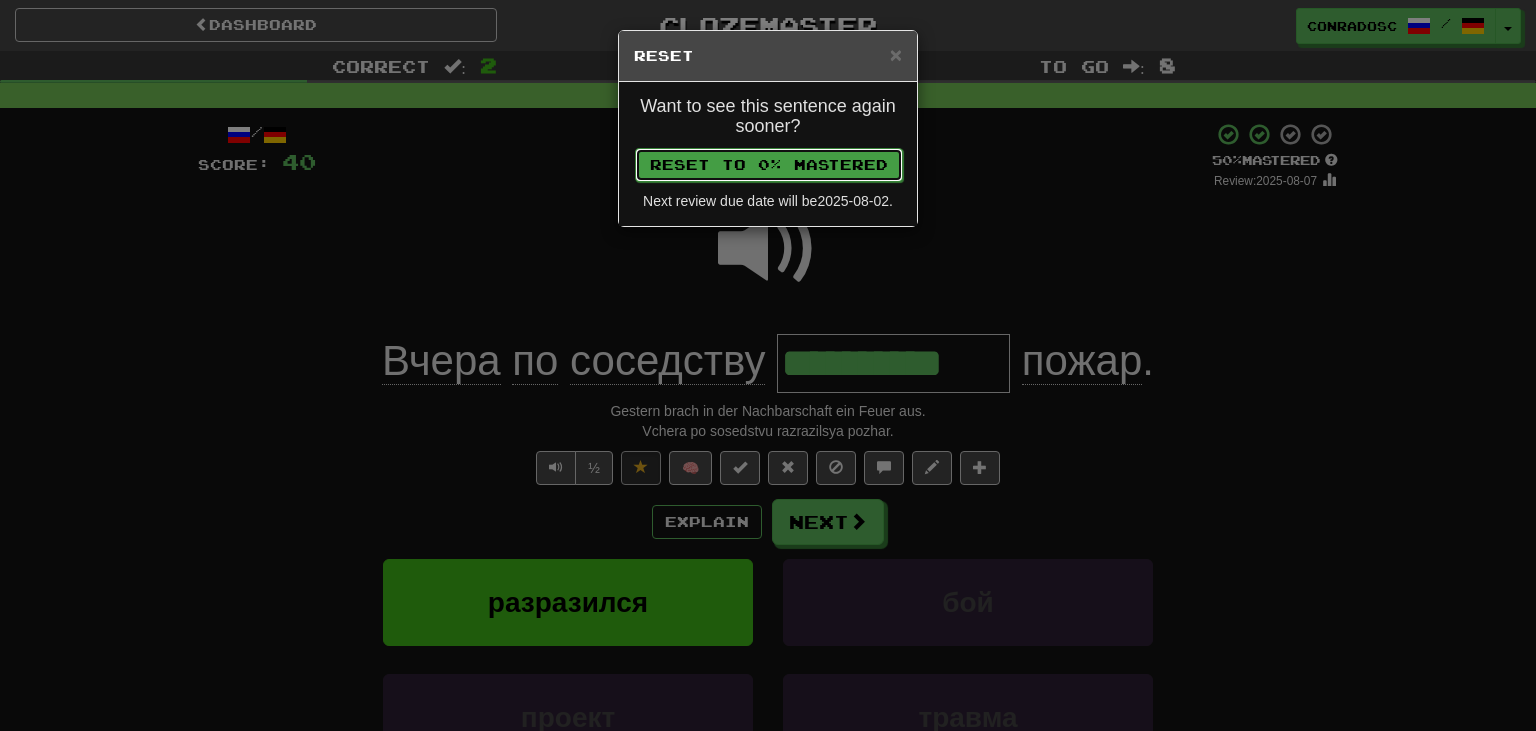 click on "Reset to 0% Mastered" at bounding box center (769, 165) 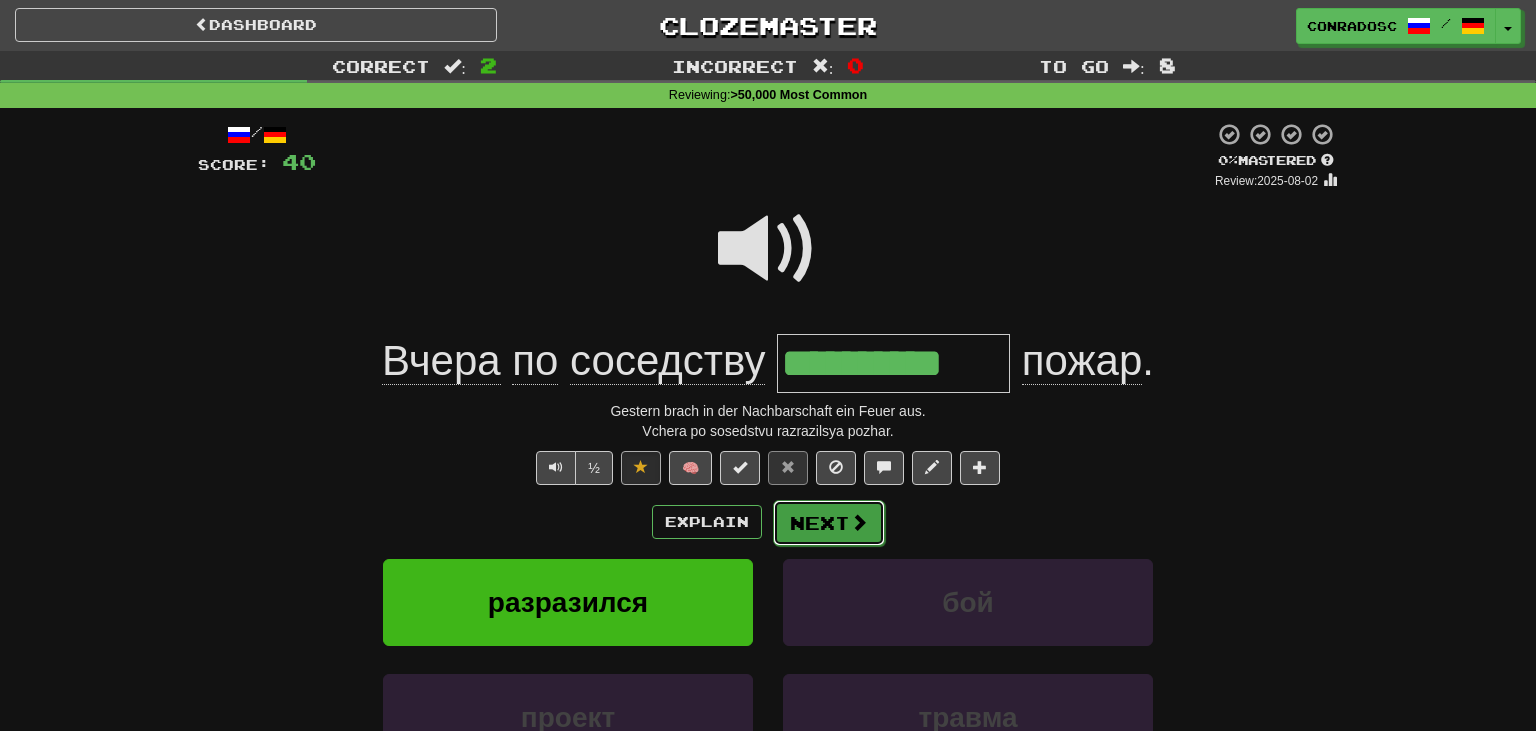 click at bounding box center (859, 522) 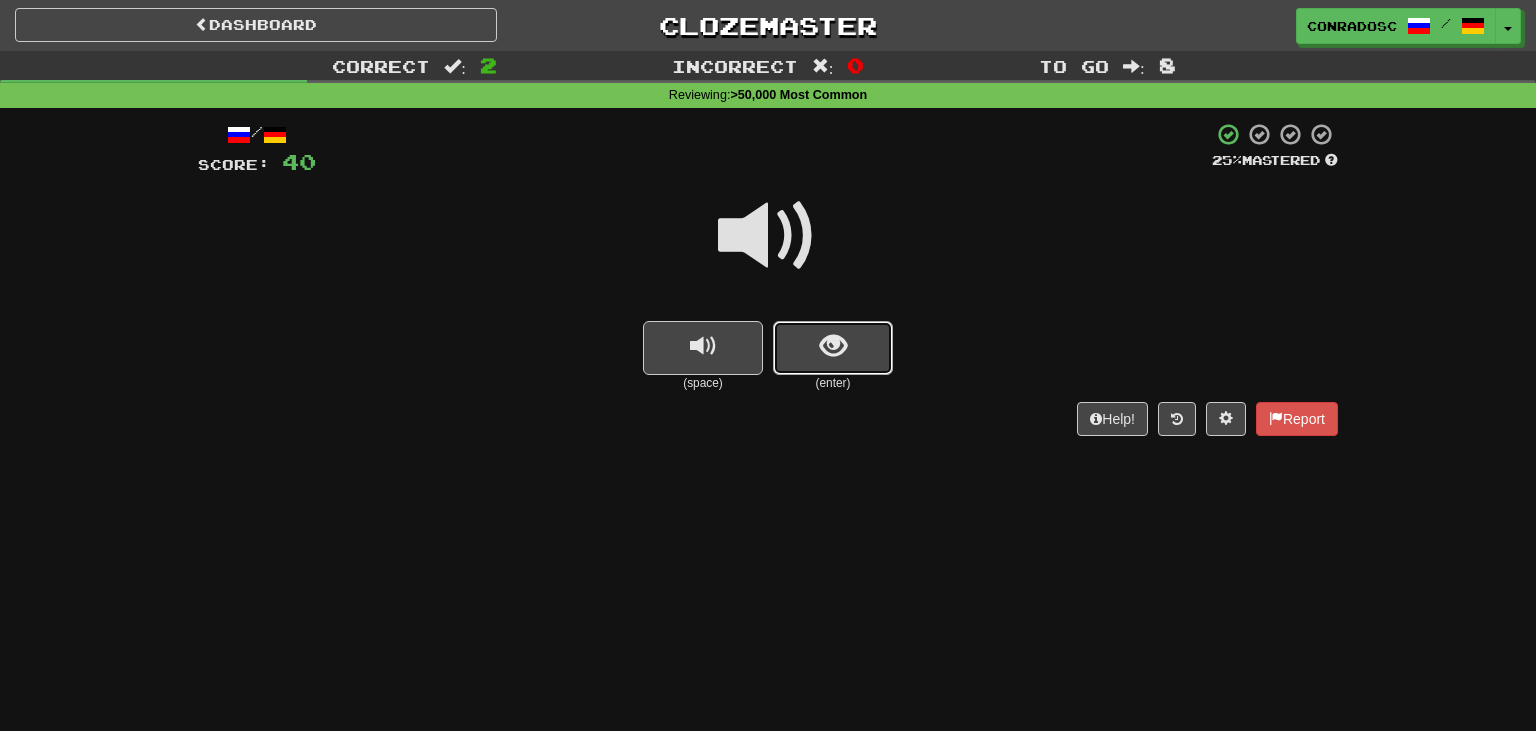 click at bounding box center [833, 346] 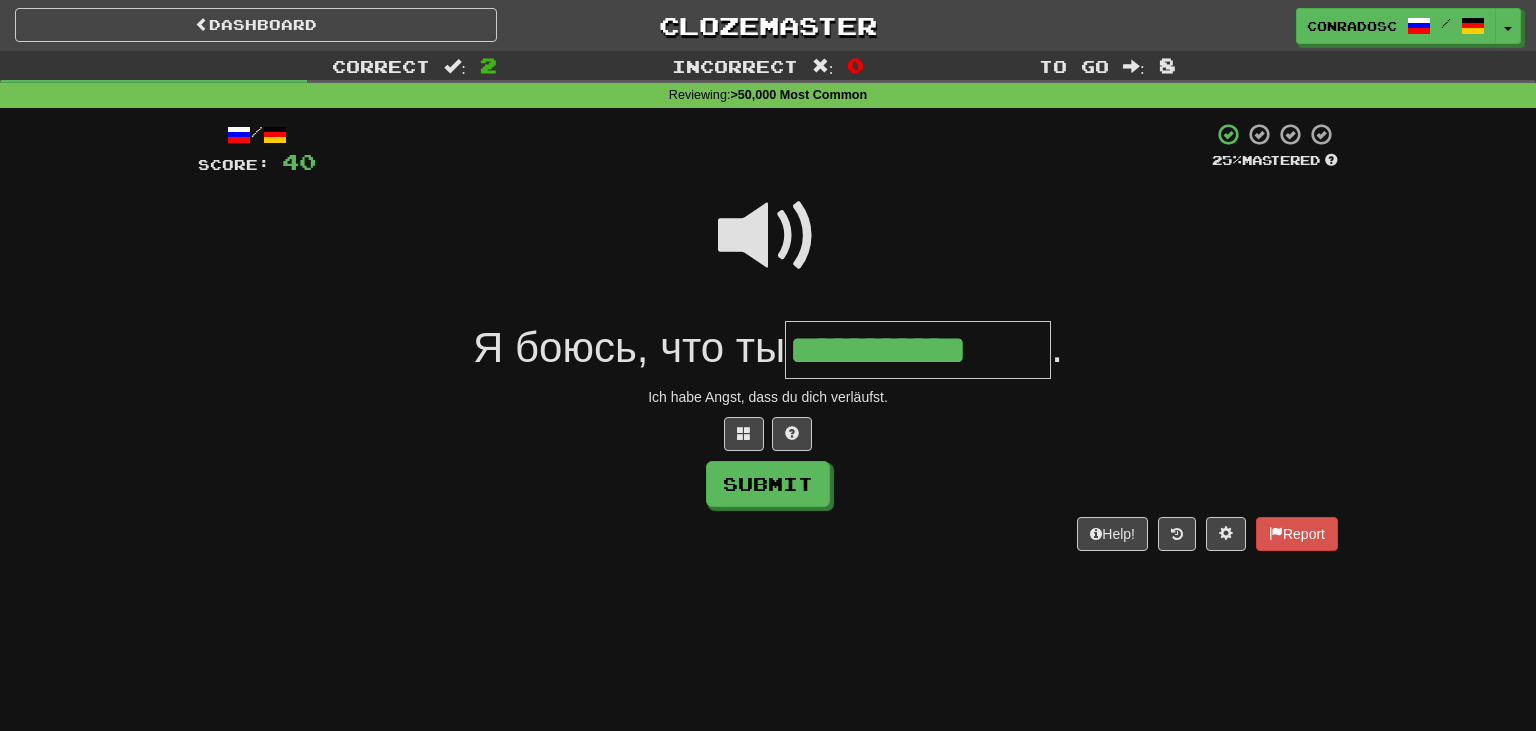 type on "**********" 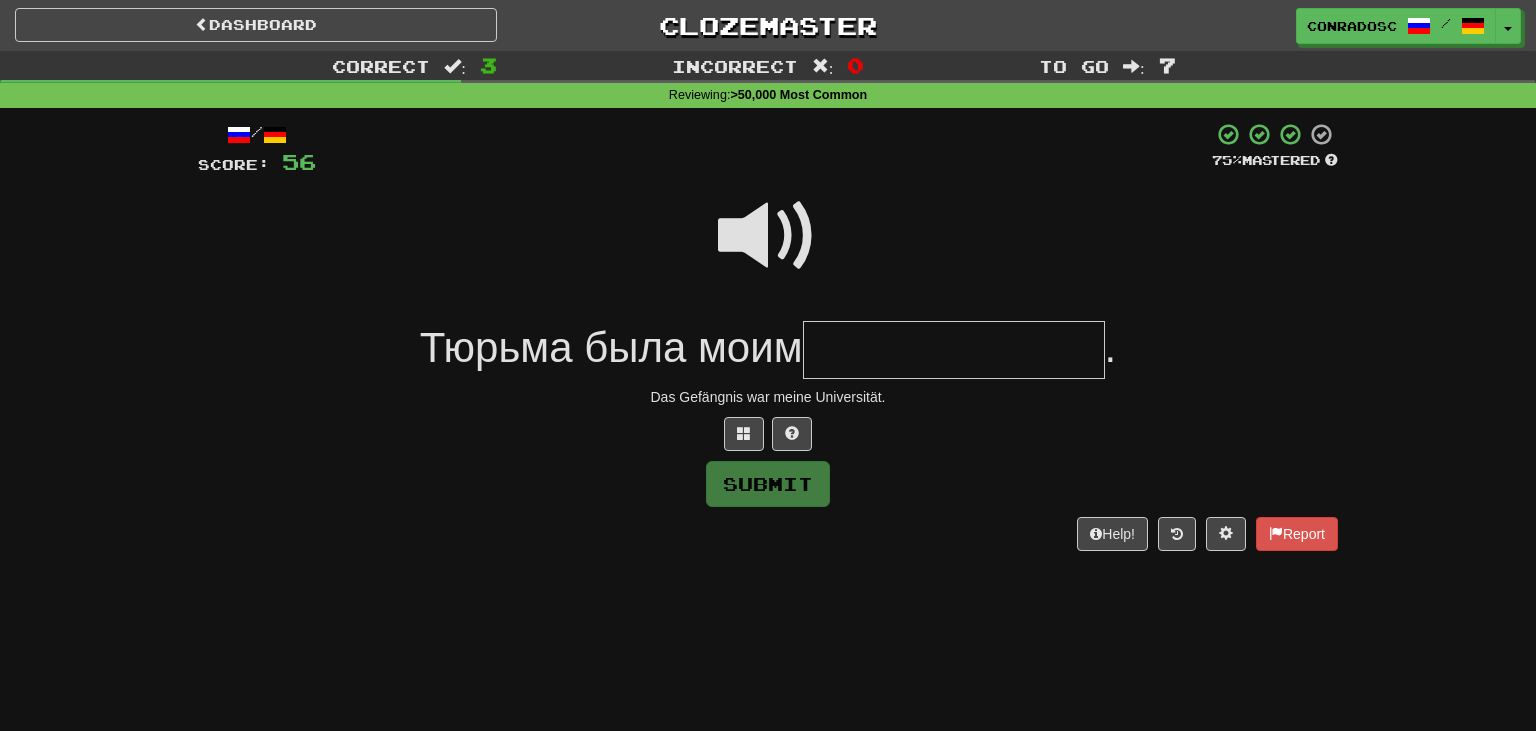 click at bounding box center [768, 236] 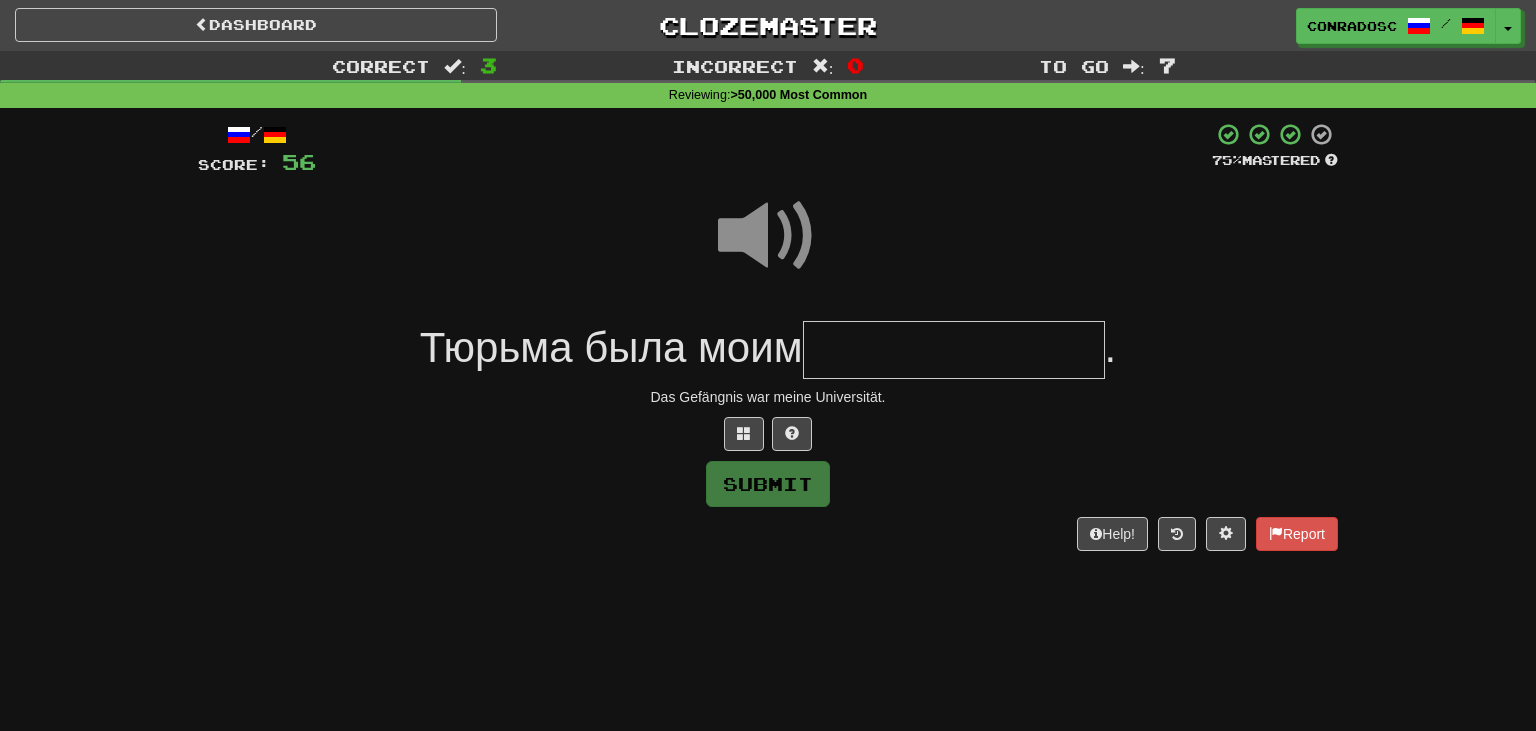 click at bounding box center (954, 350) 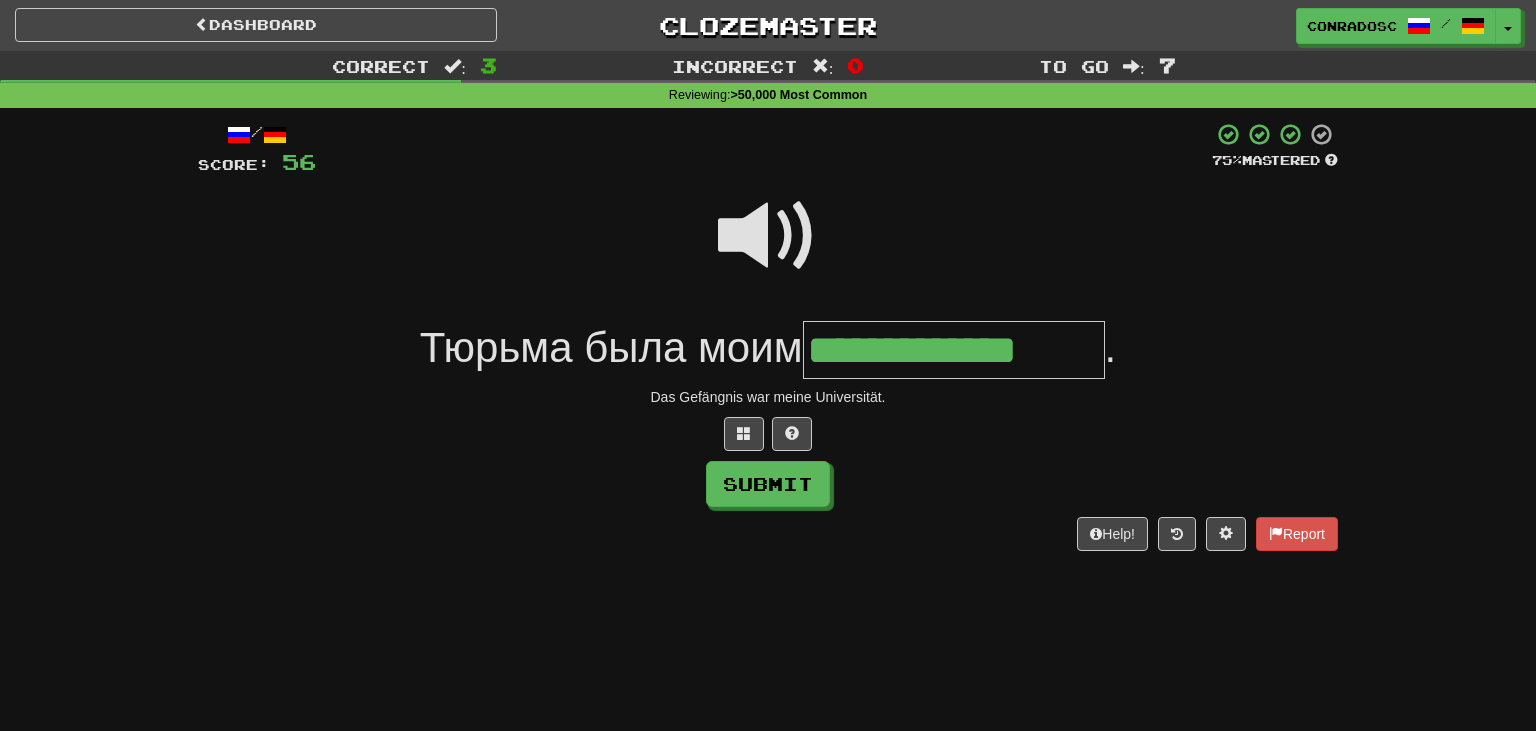 type on "**********" 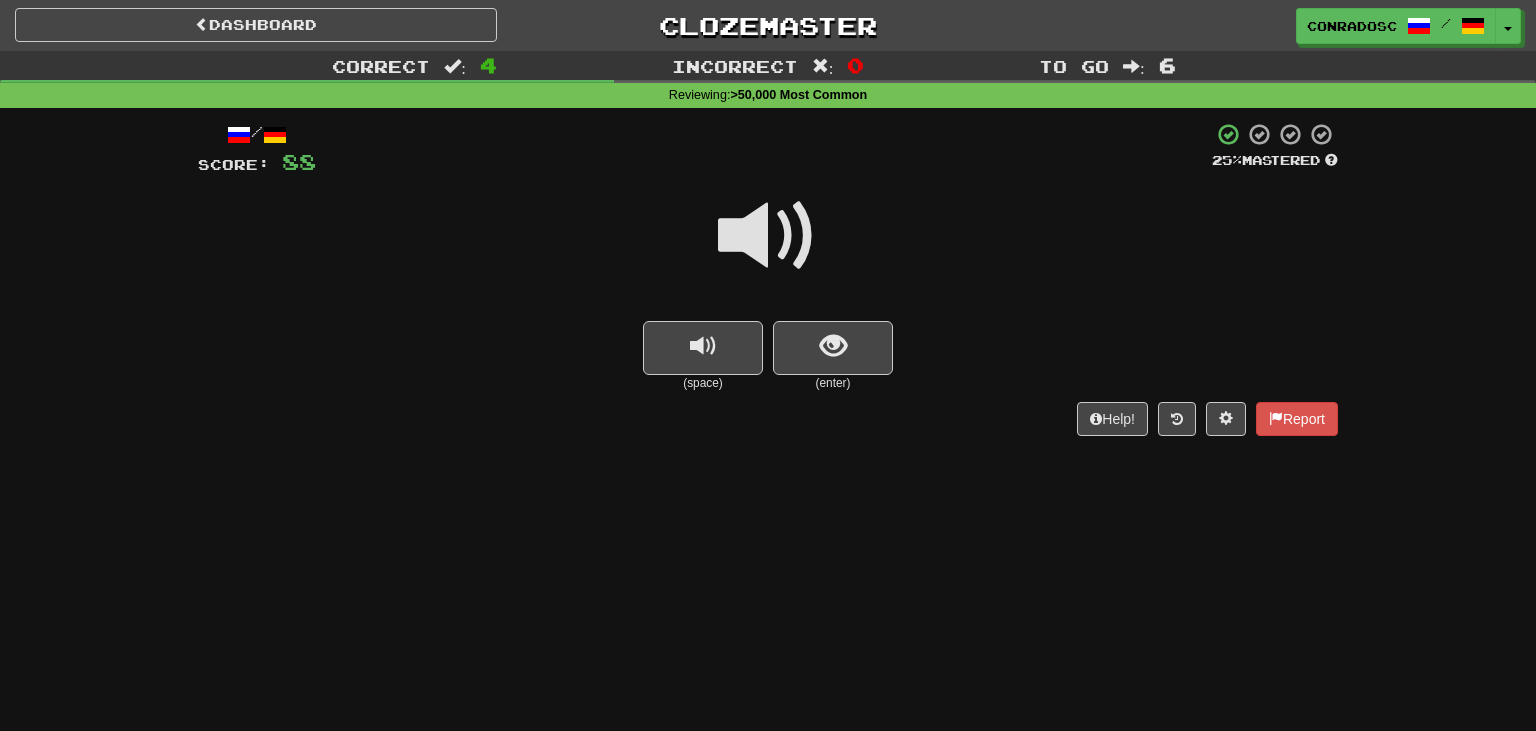 click at bounding box center [768, 236] 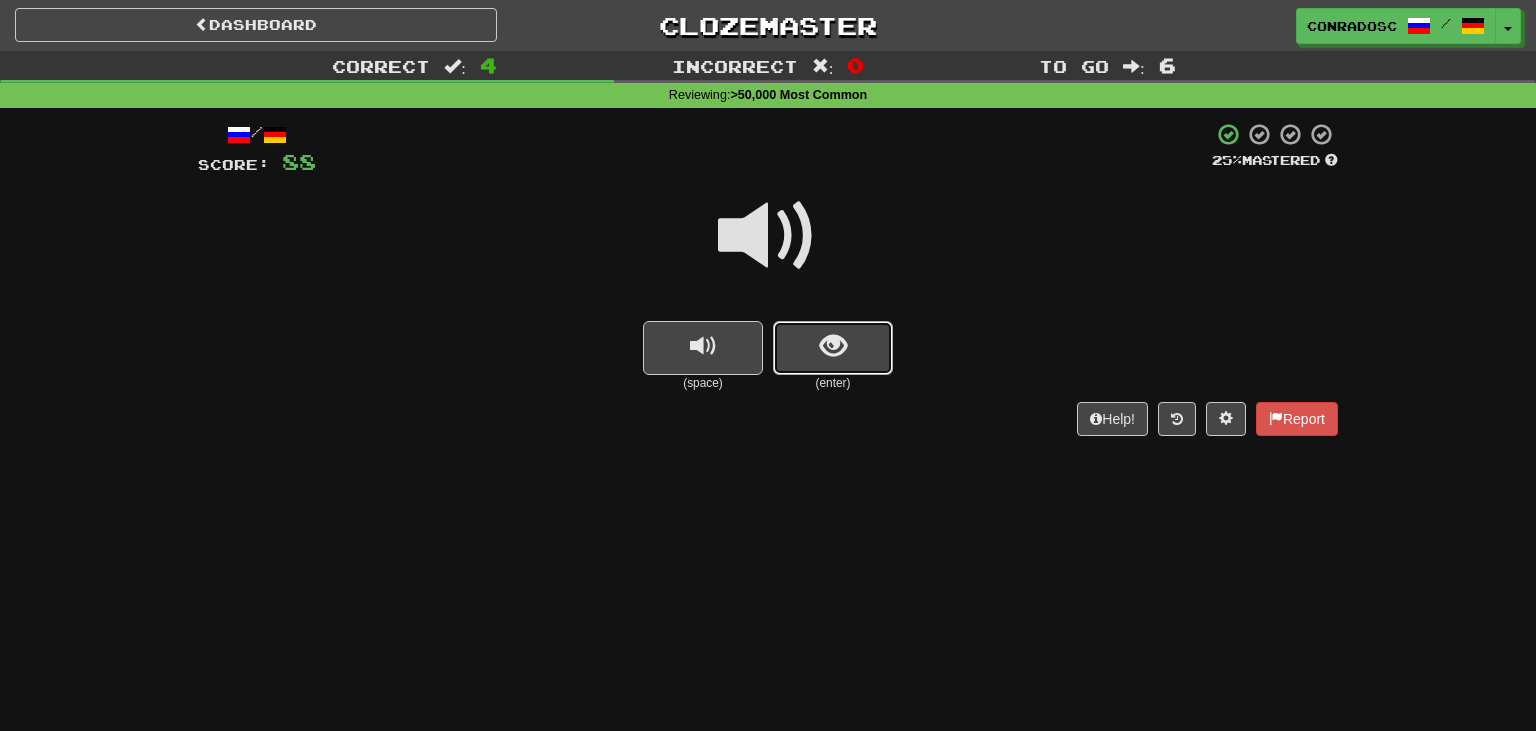 click at bounding box center (833, 348) 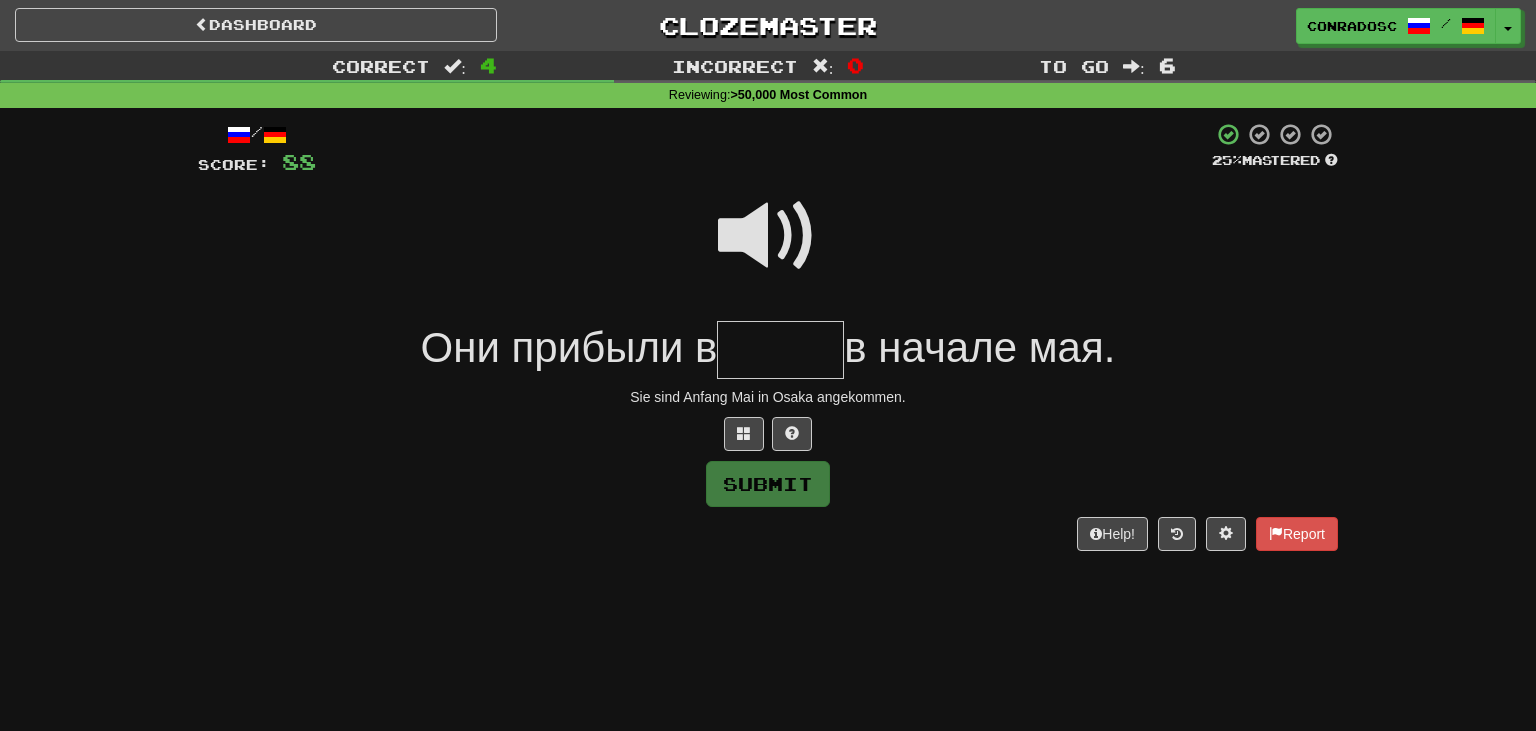 click at bounding box center [768, 236] 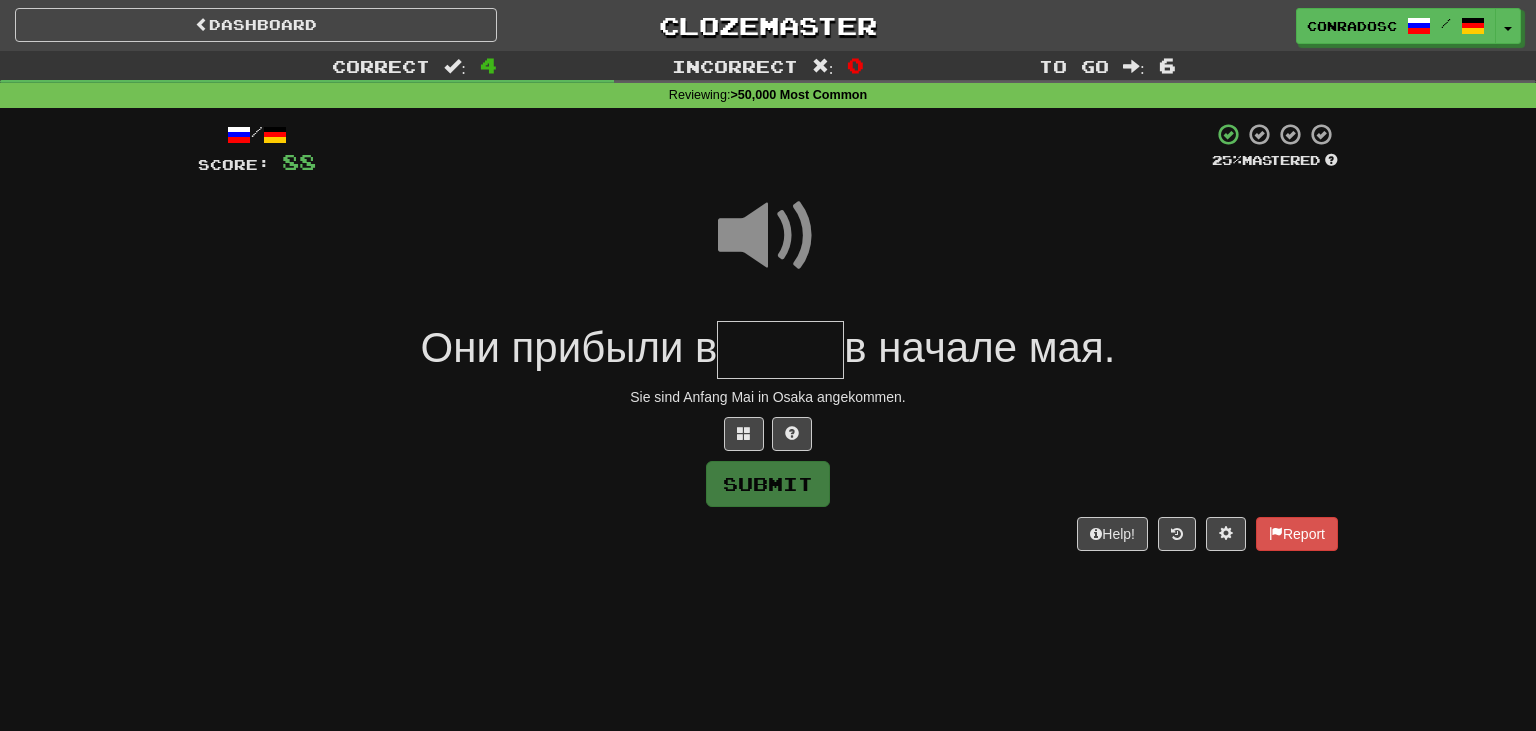 click at bounding box center [780, 350] 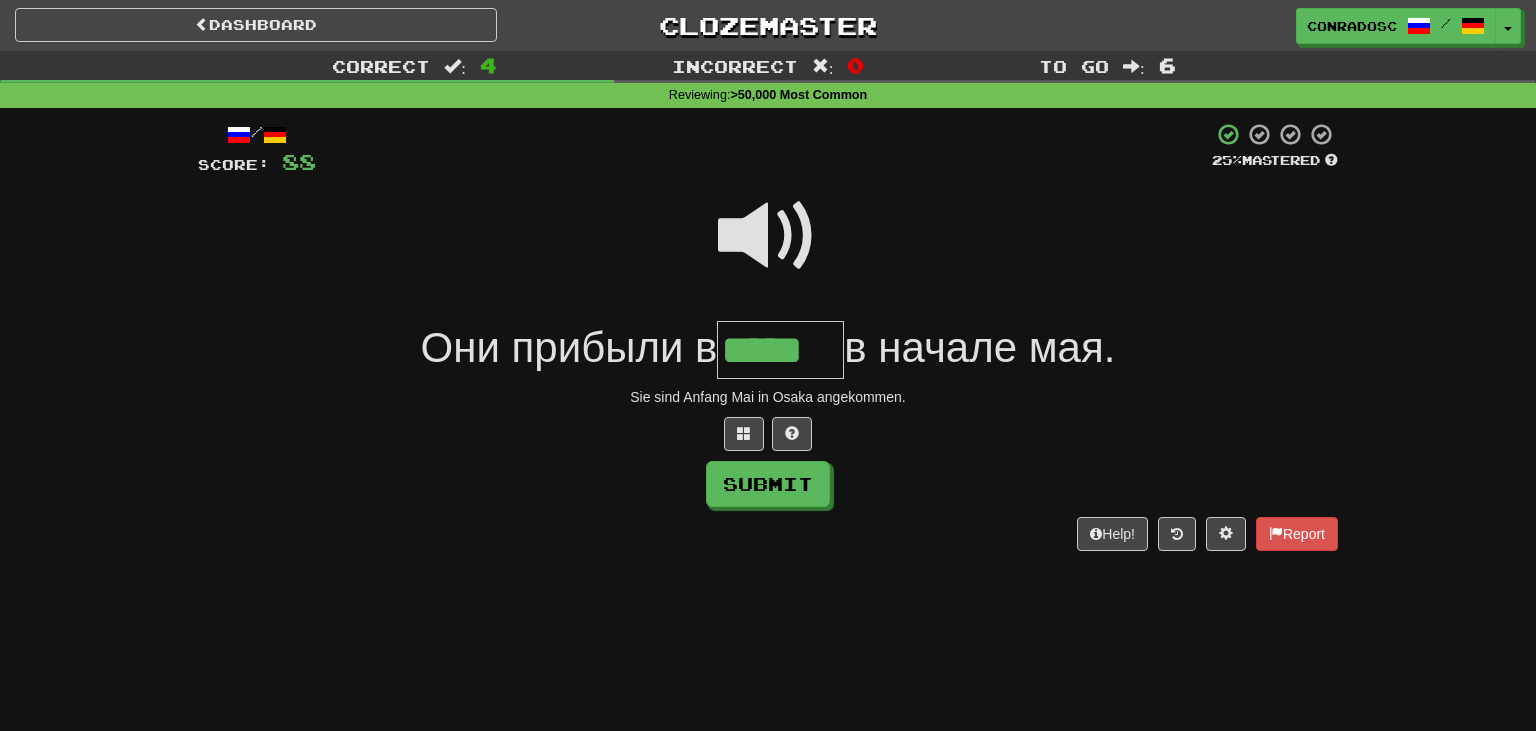 type on "*****" 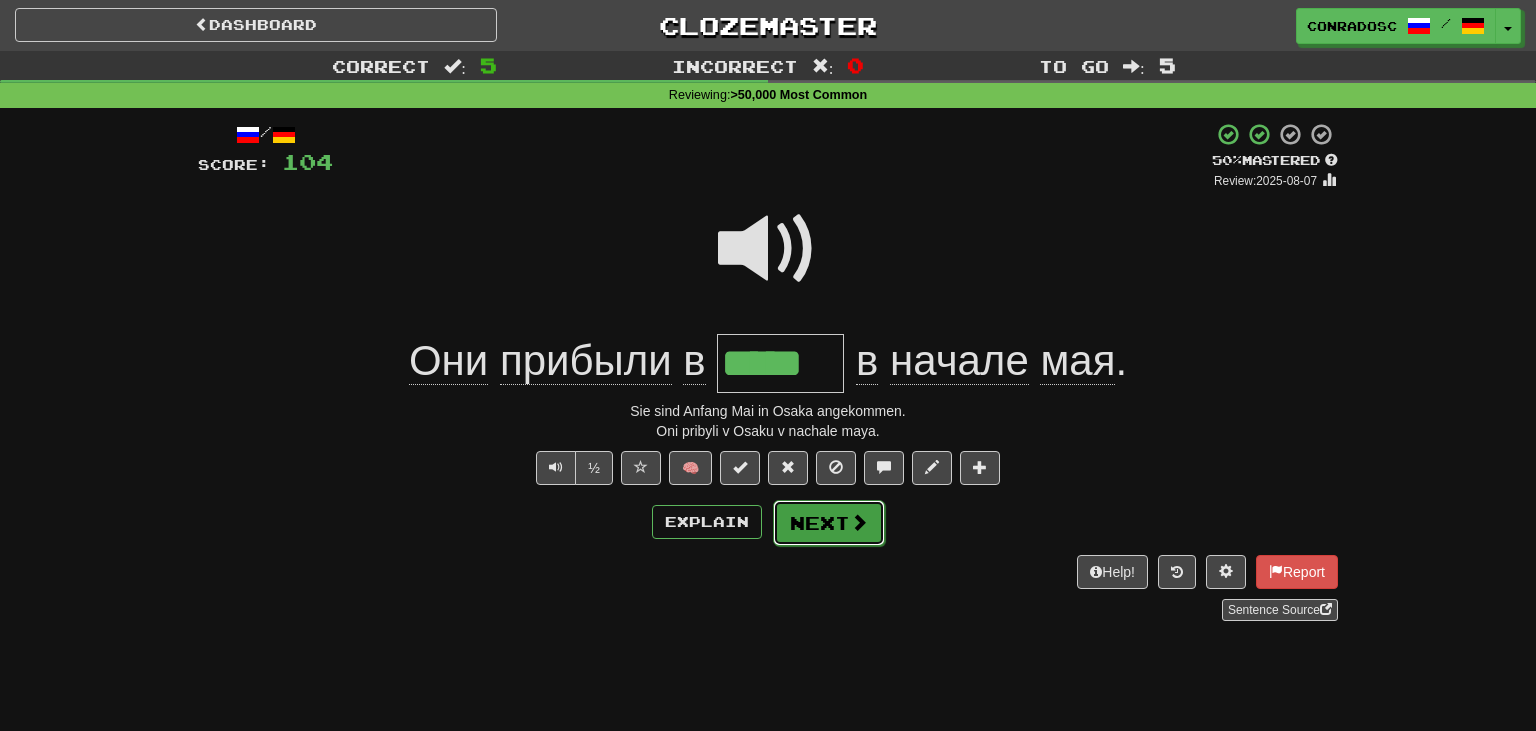 click on "Next" at bounding box center (829, 523) 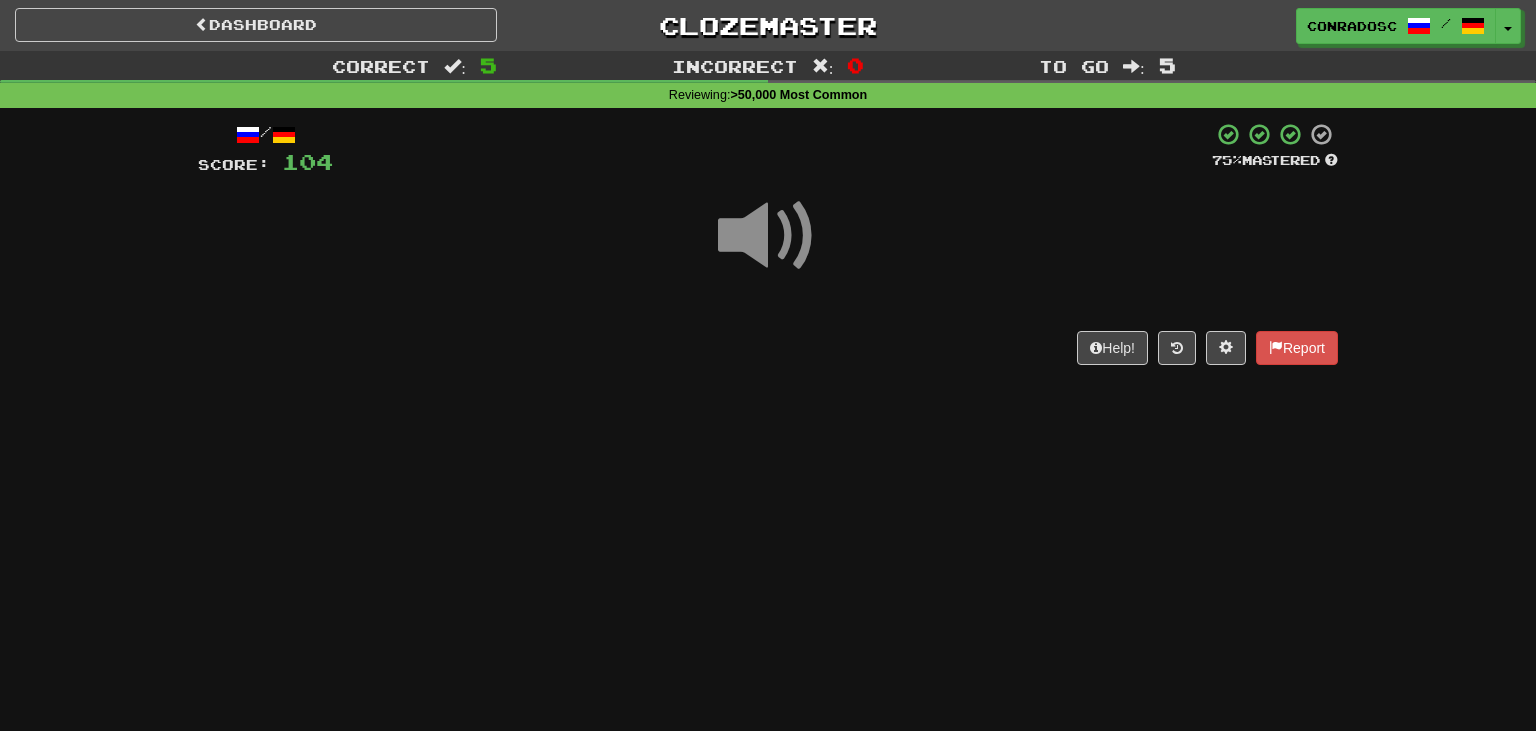 click at bounding box center [768, 236] 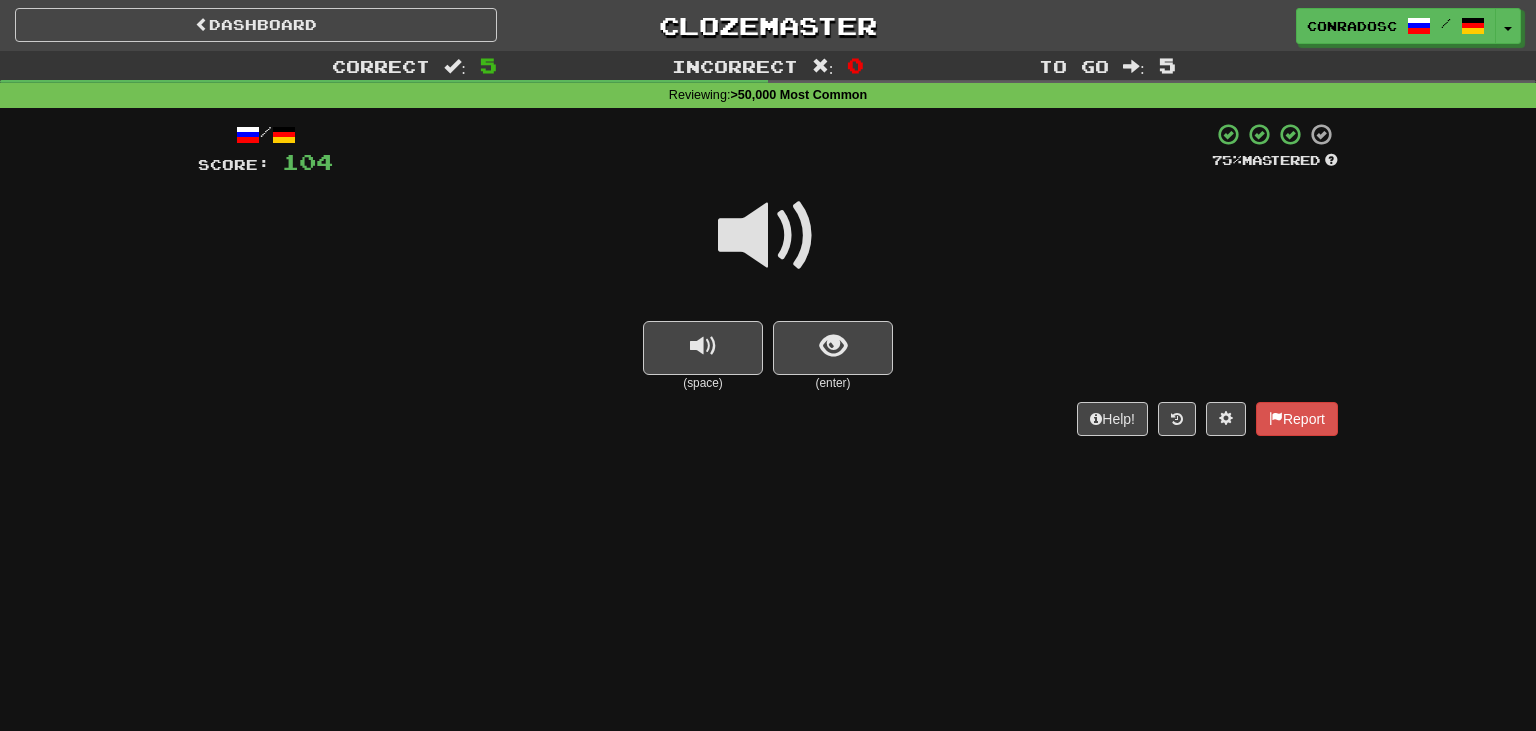 click at bounding box center (768, 236) 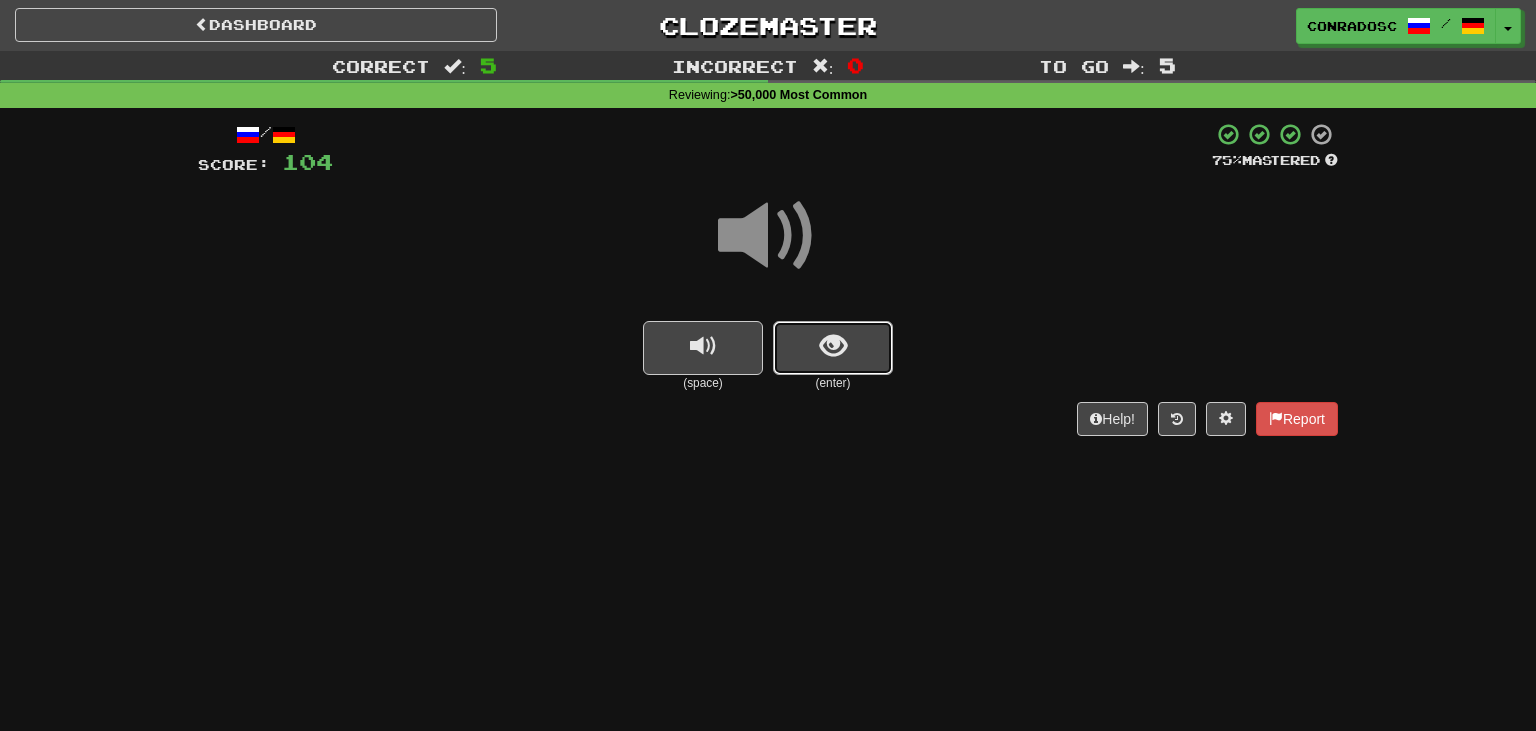 click at bounding box center (833, 348) 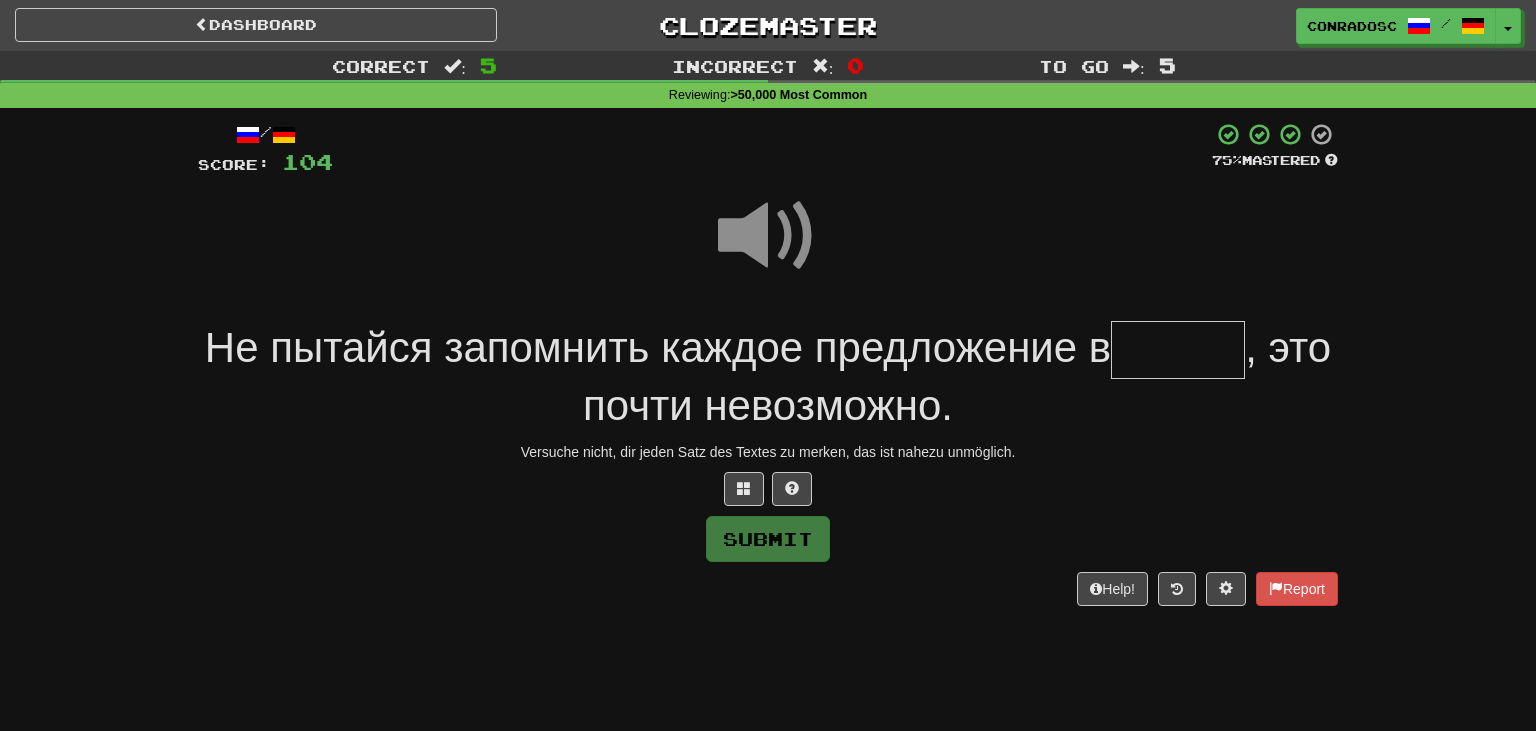 click at bounding box center (1178, 350) 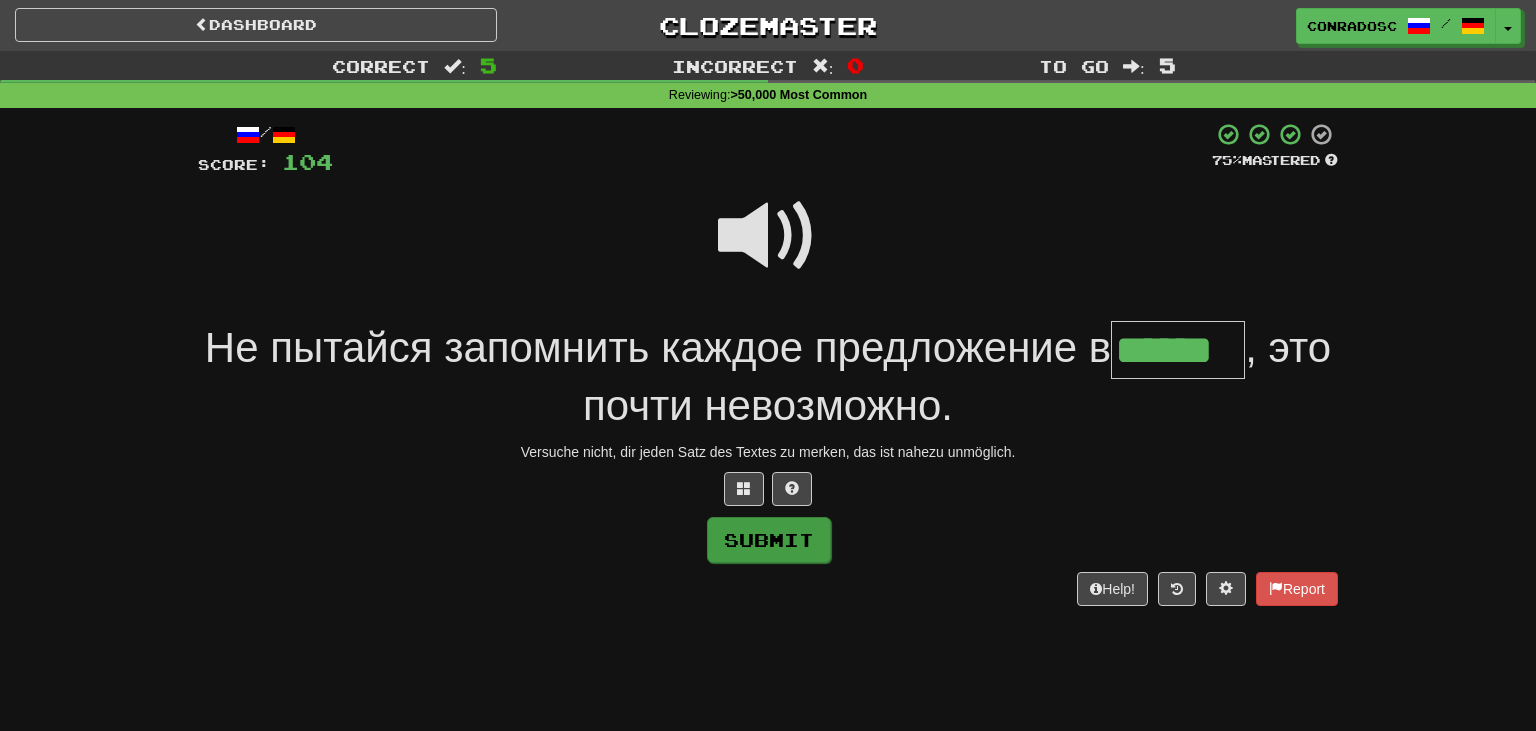 type on "******" 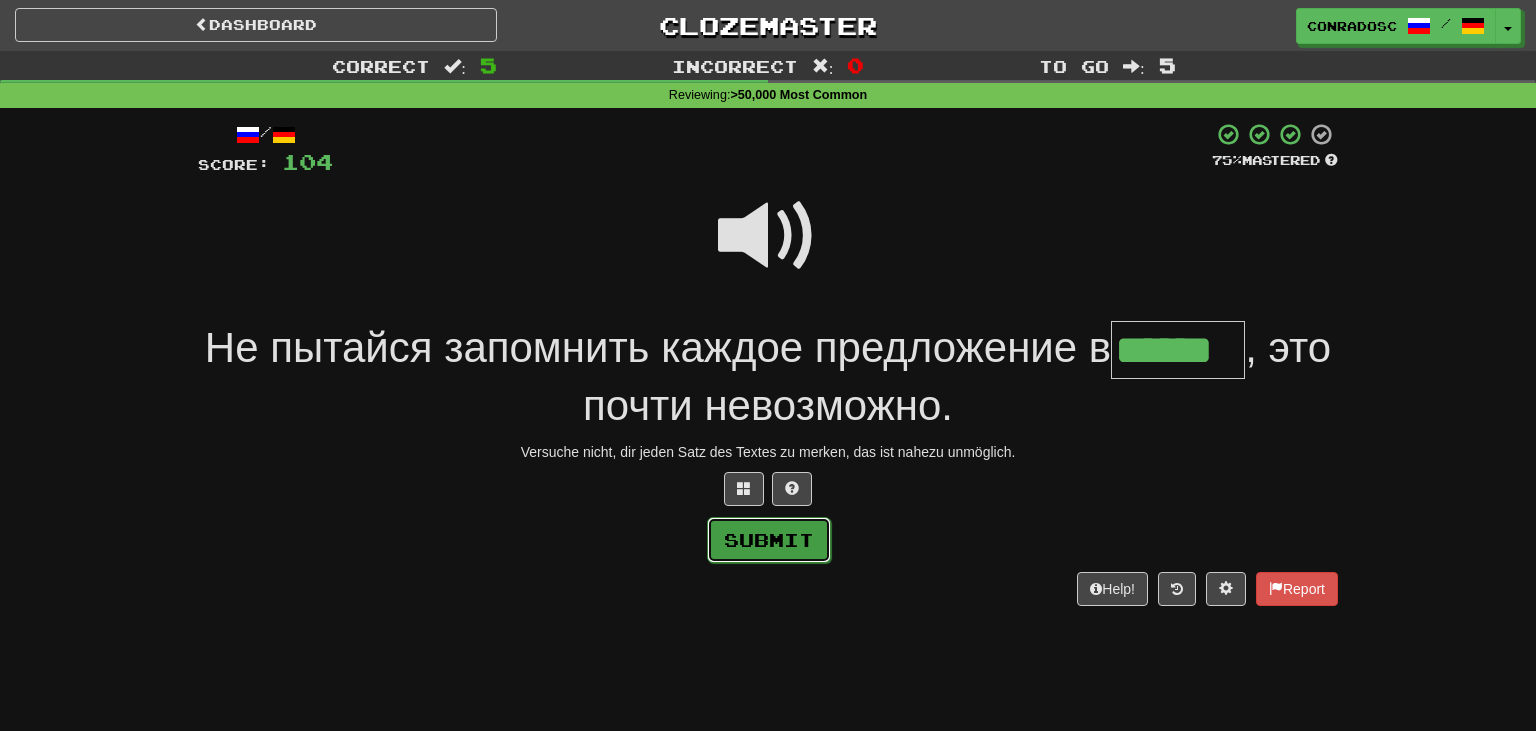 click on "Submit" at bounding box center [769, 540] 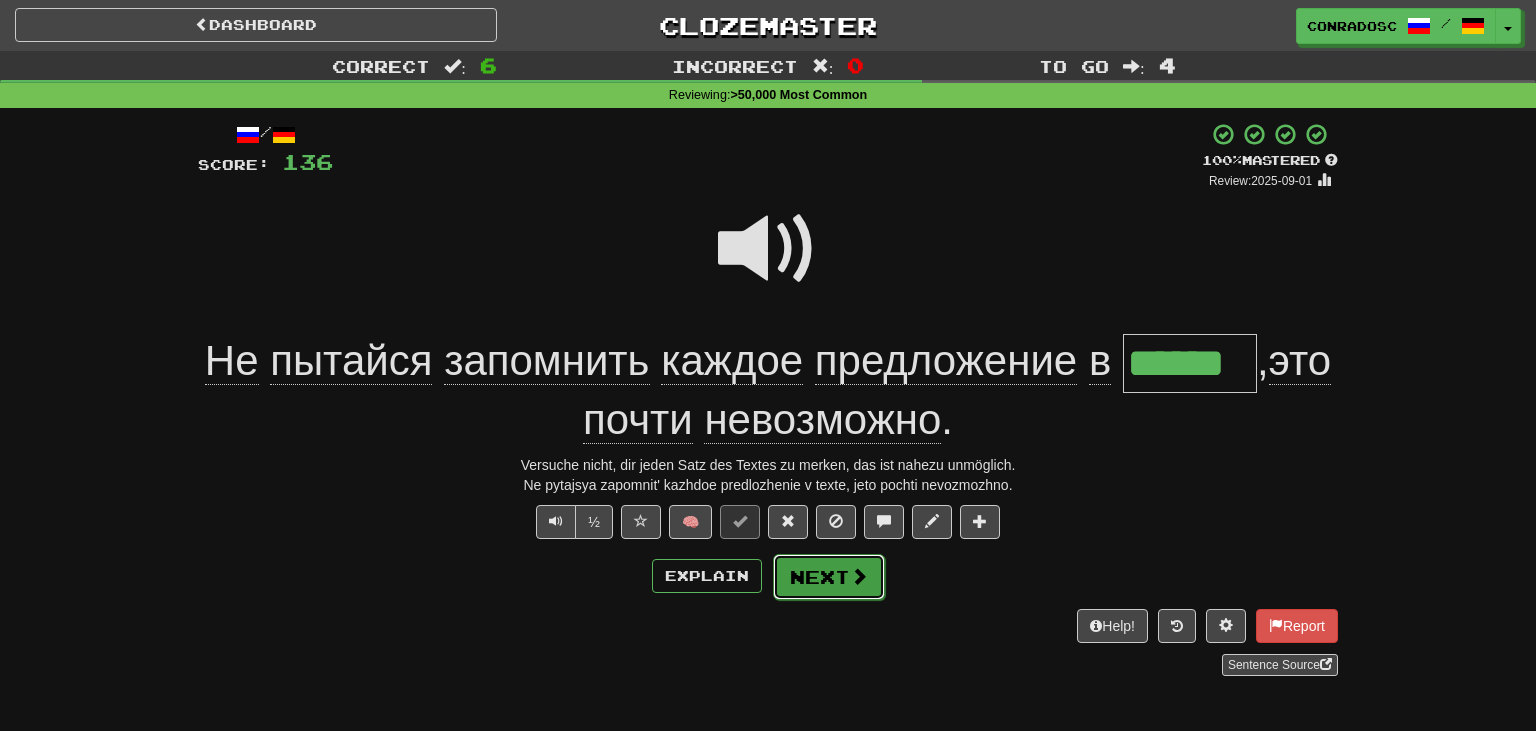 click on "Next" at bounding box center [829, 577] 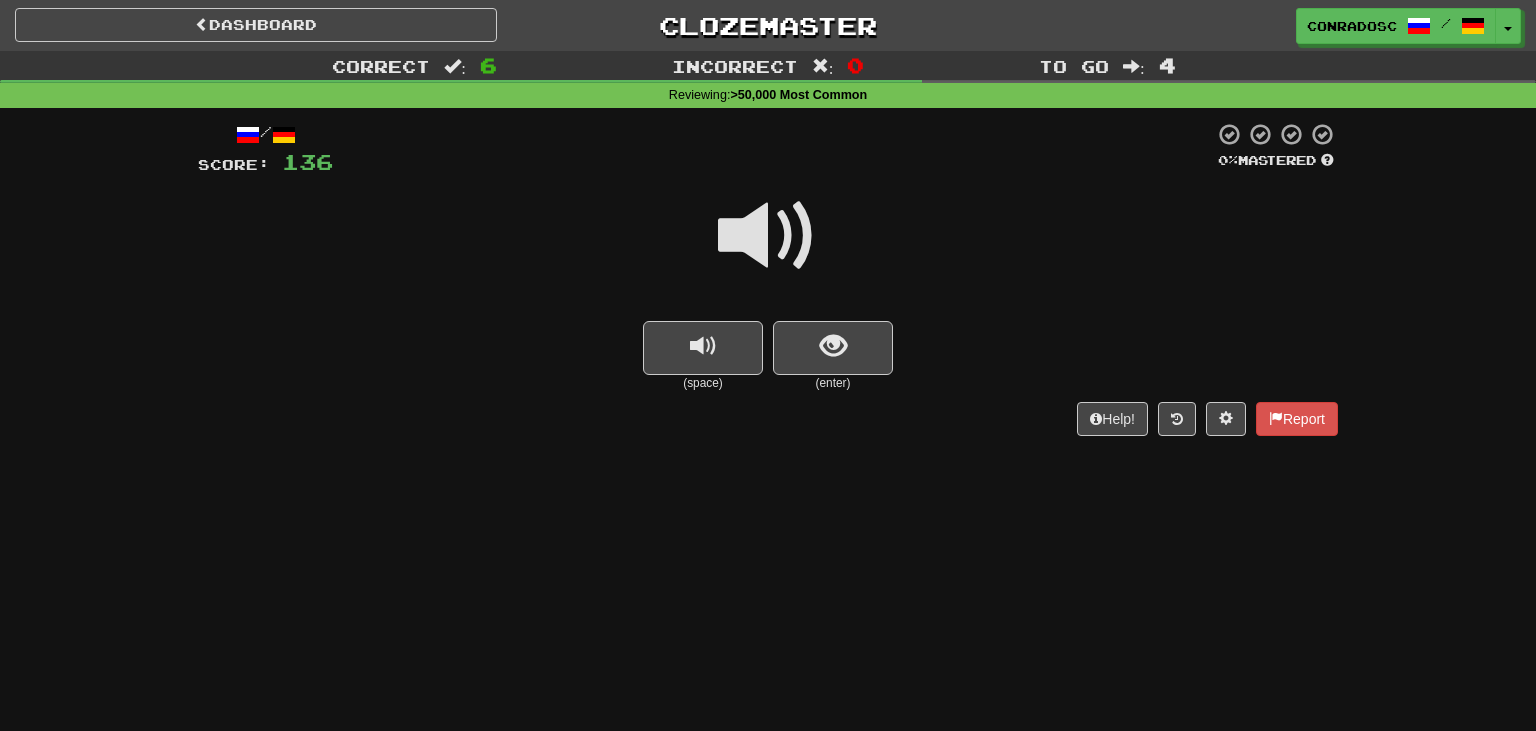 click at bounding box center (768, 236) 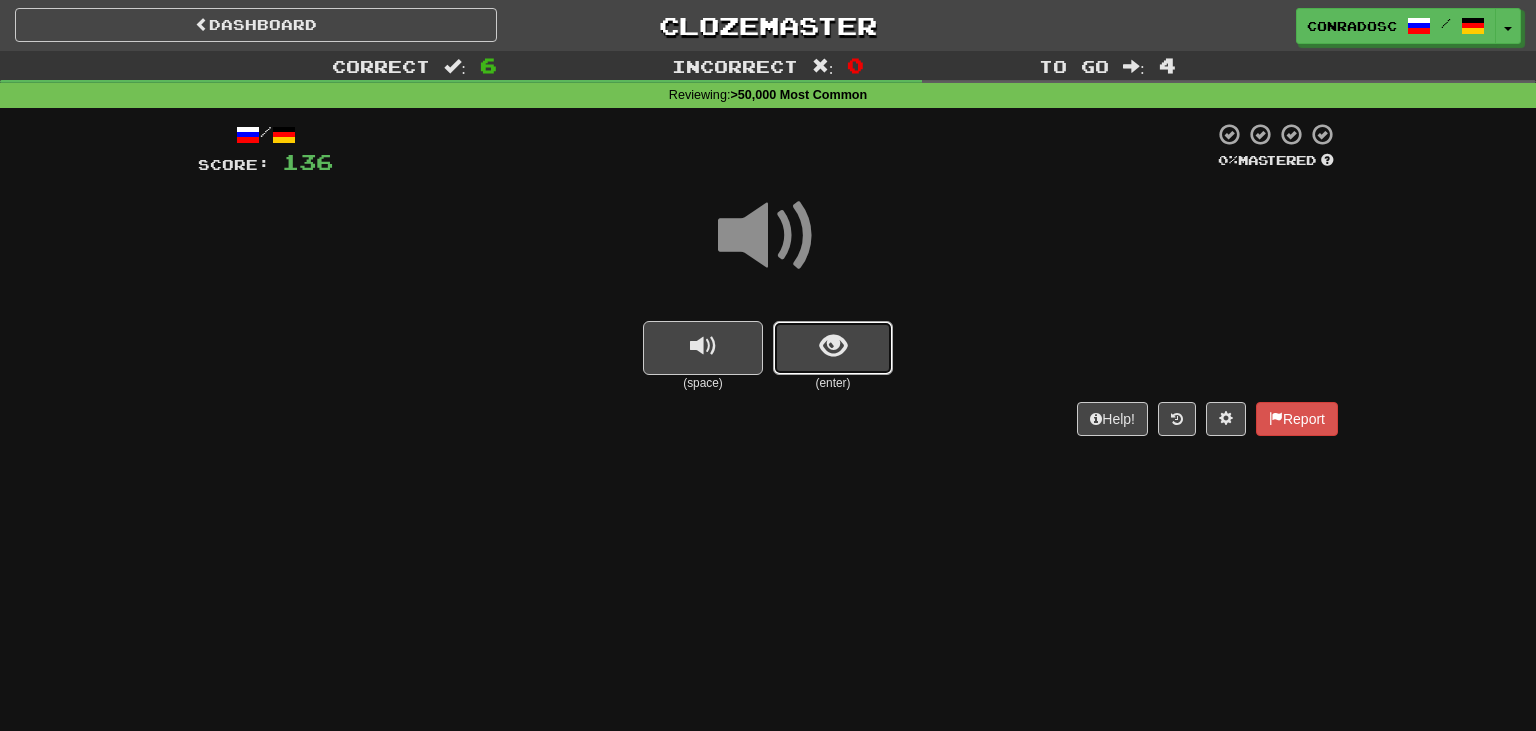 click at bounding box center [833, 348] 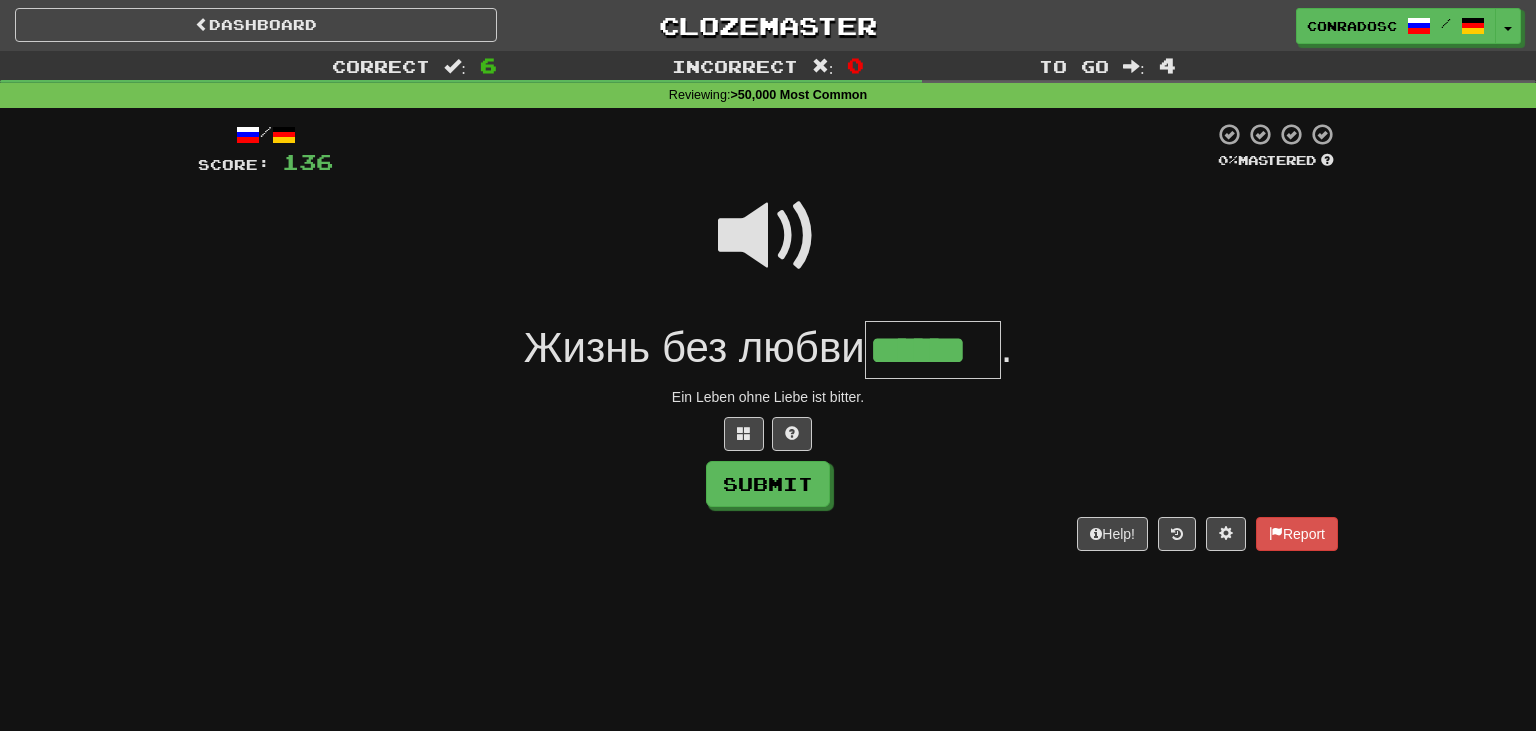 type on "******" 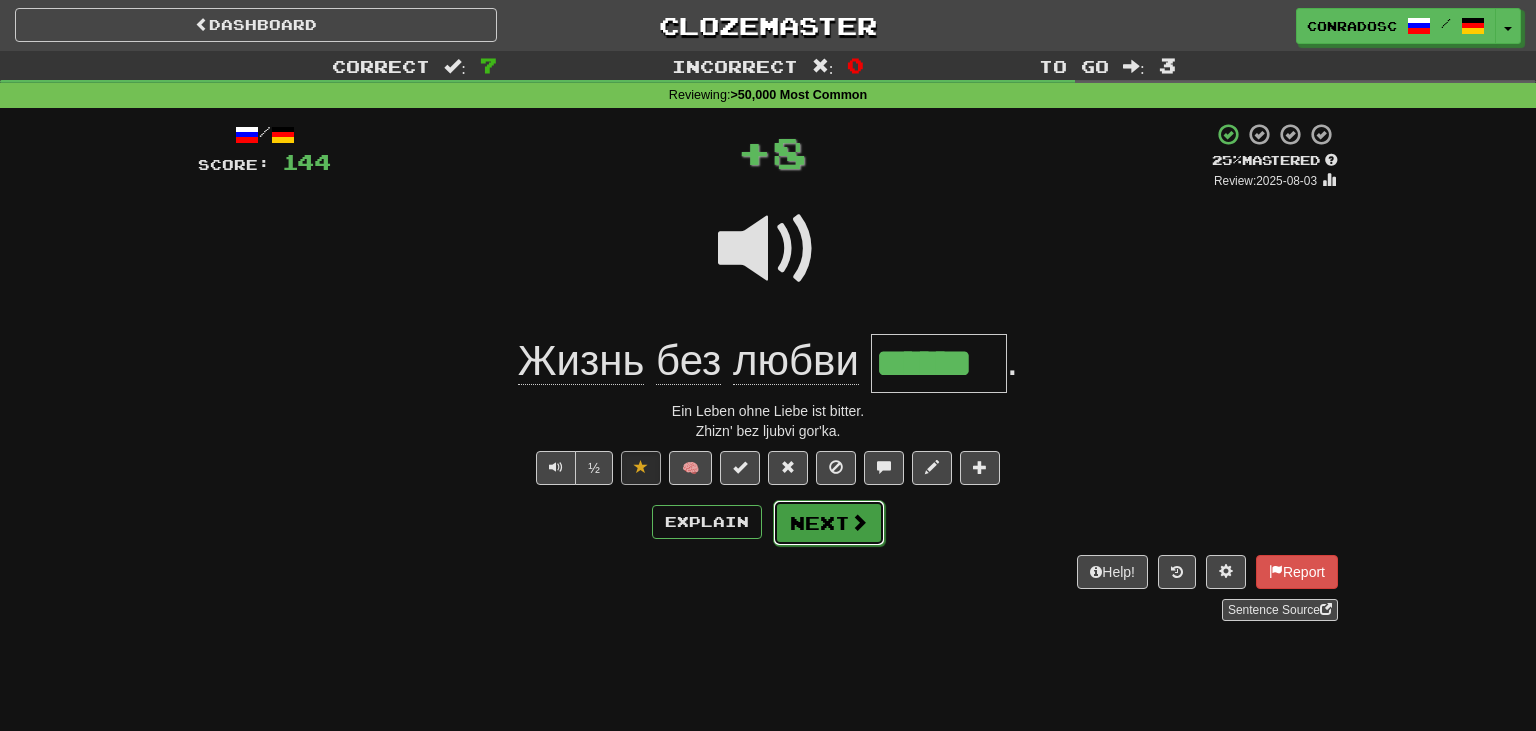 click on "Next" at bounding box center (829, 523) 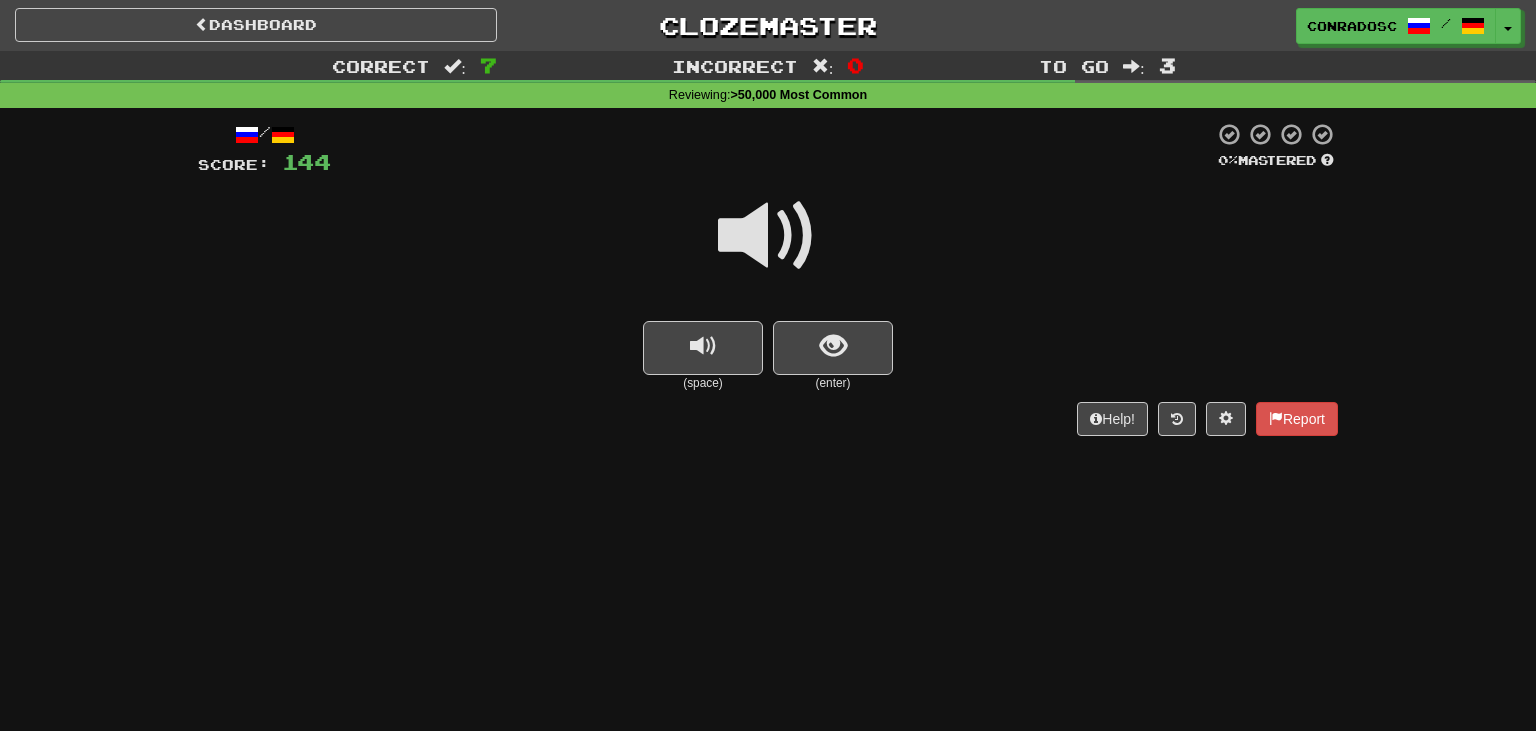 click at bounding box center (768, 236) 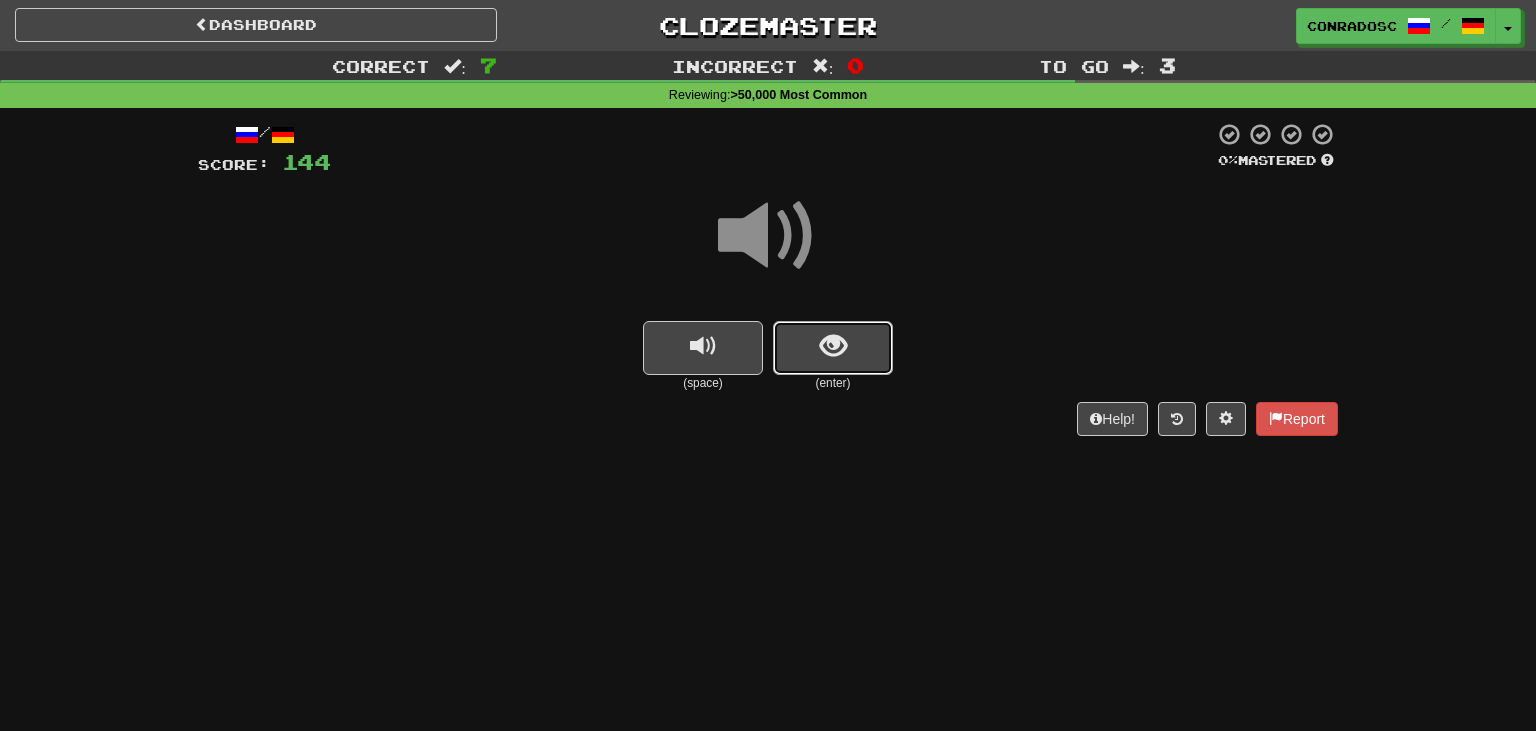 click at bounding box center [833, 346] 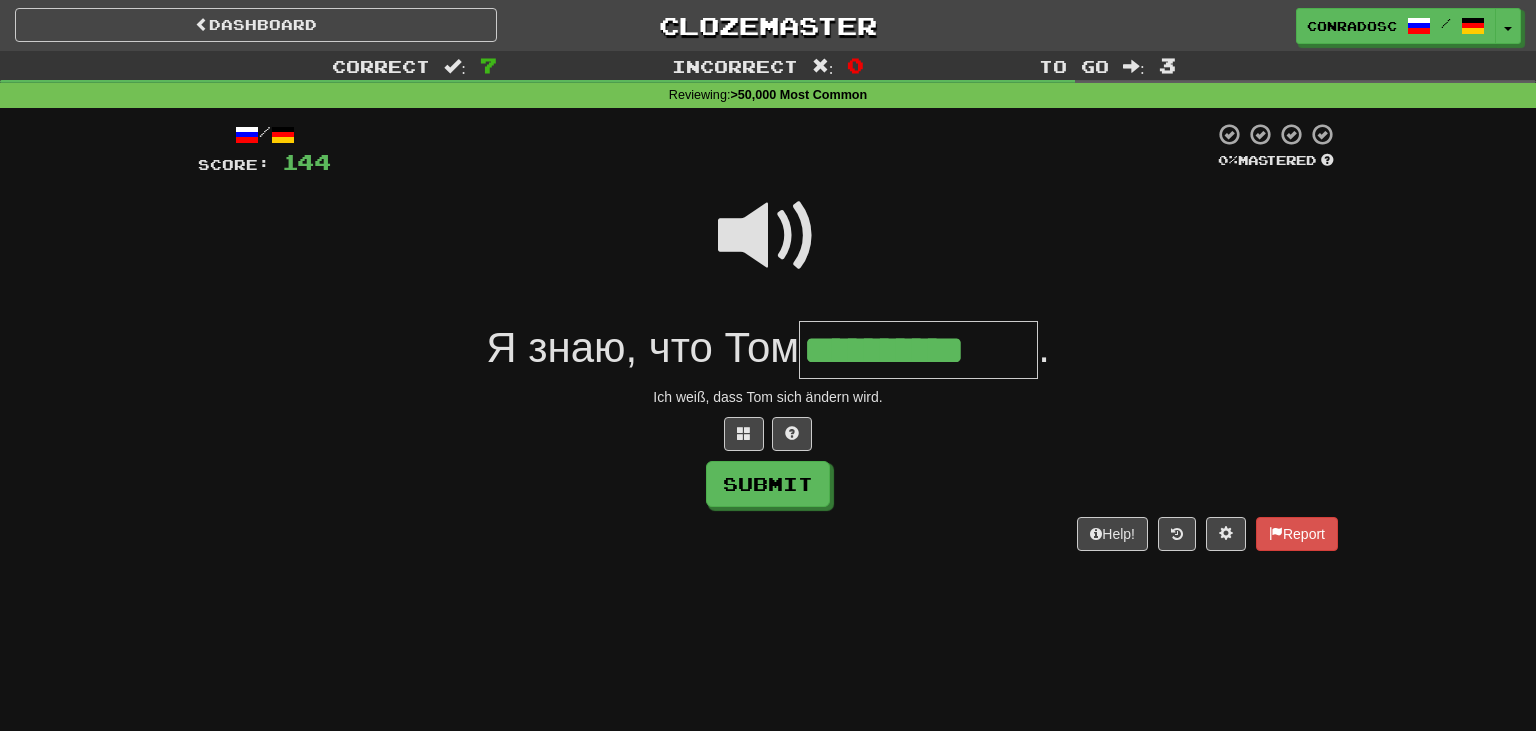 type on "**********" 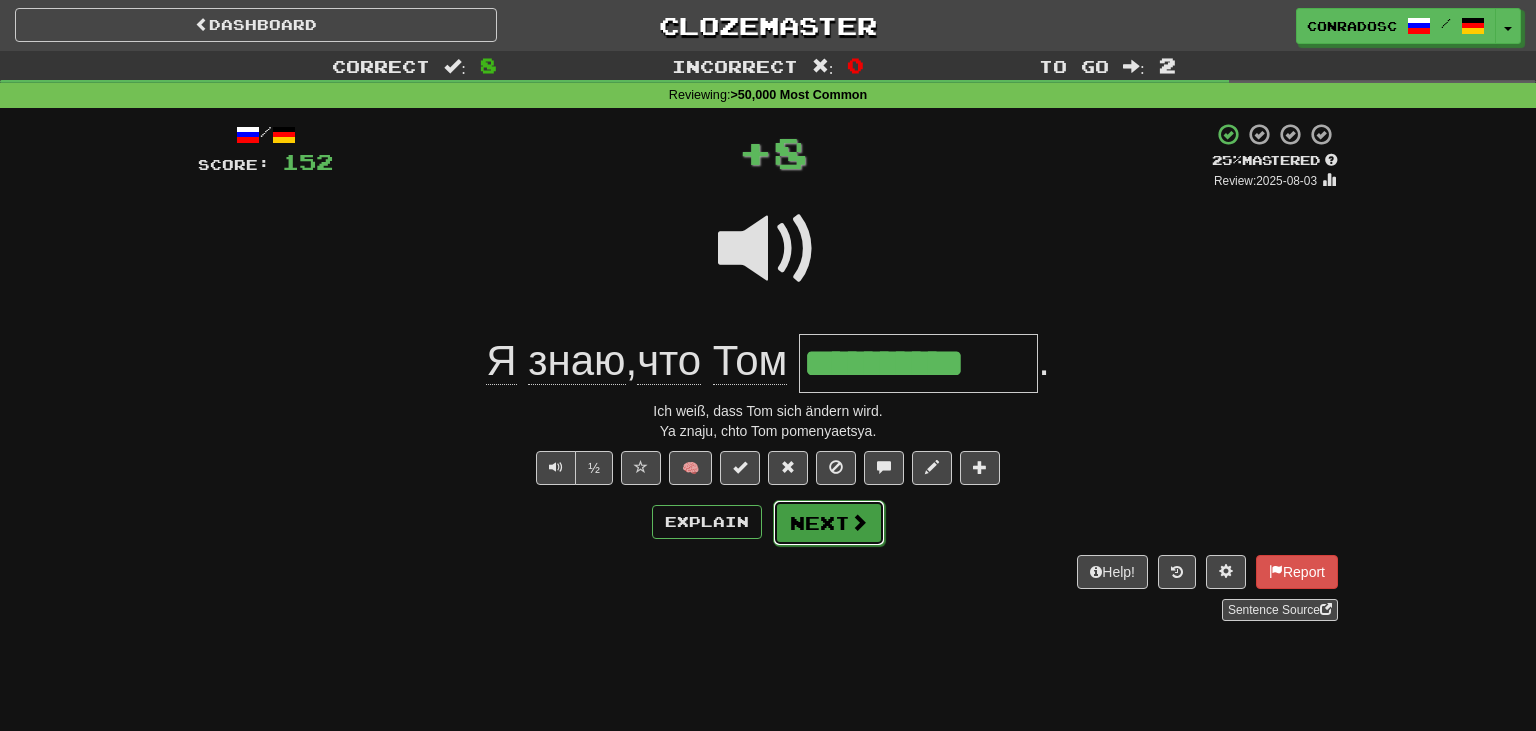 click on "Next" at bounding box center (829, 523) 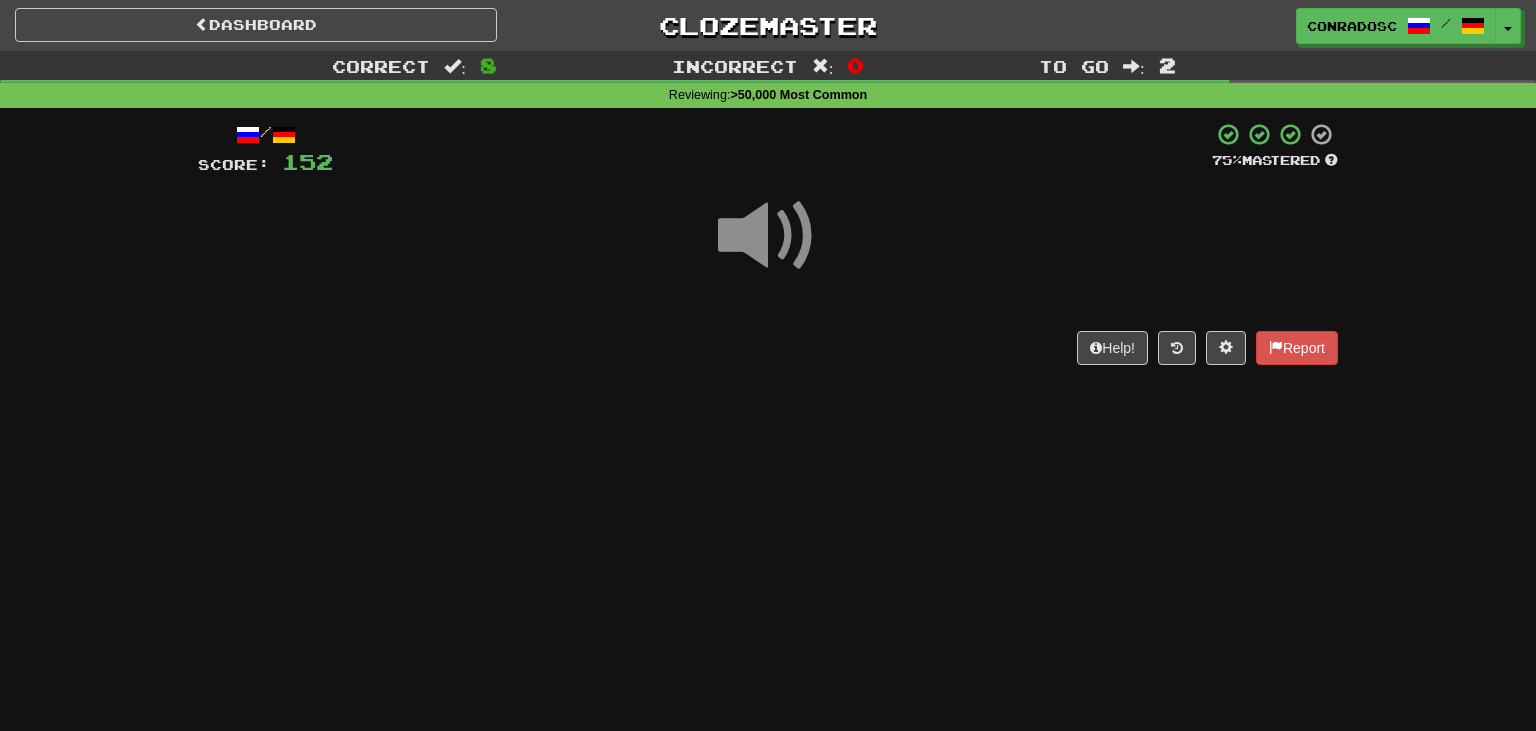 click at bounding box center (768, 236) 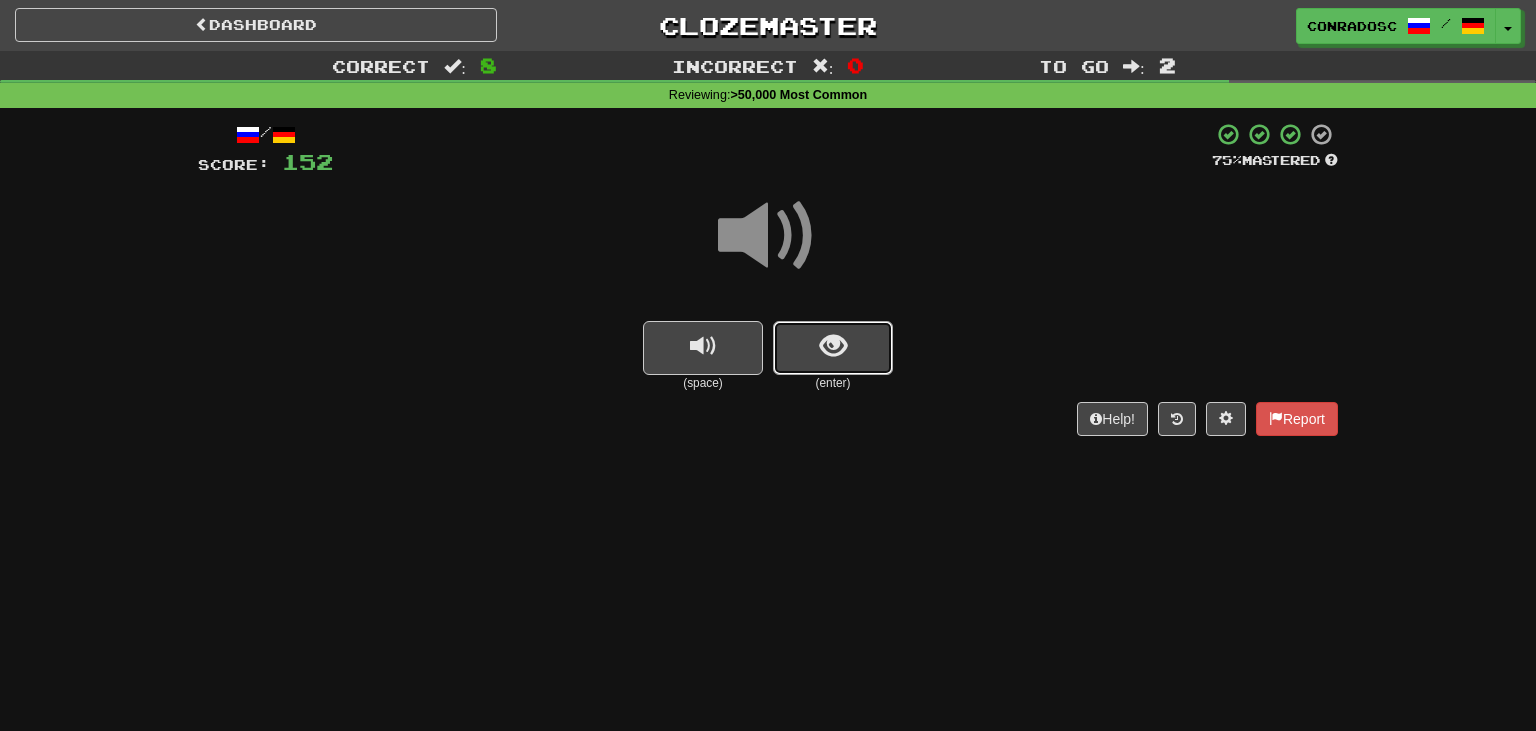 click at bounding box center [833, 348] 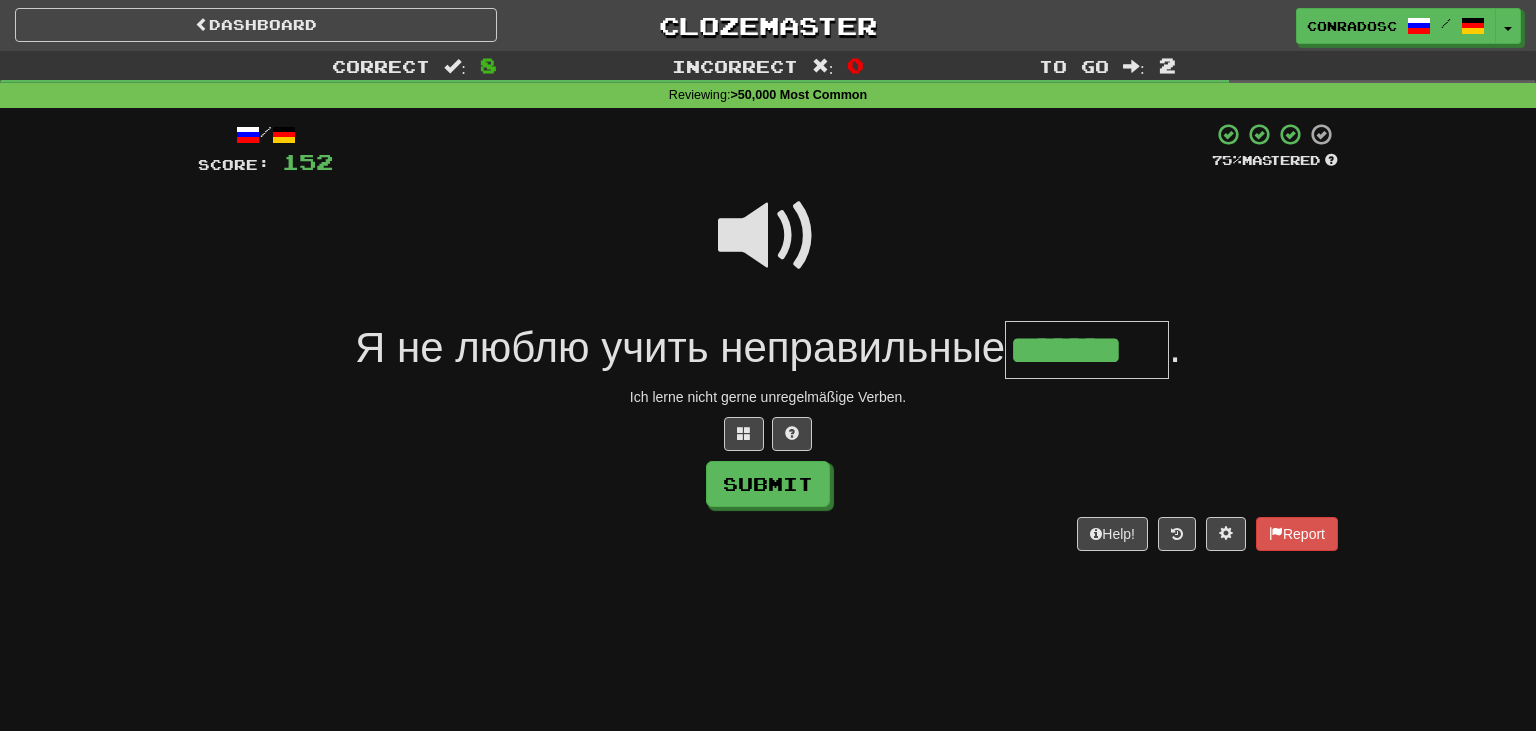 type on "*******" 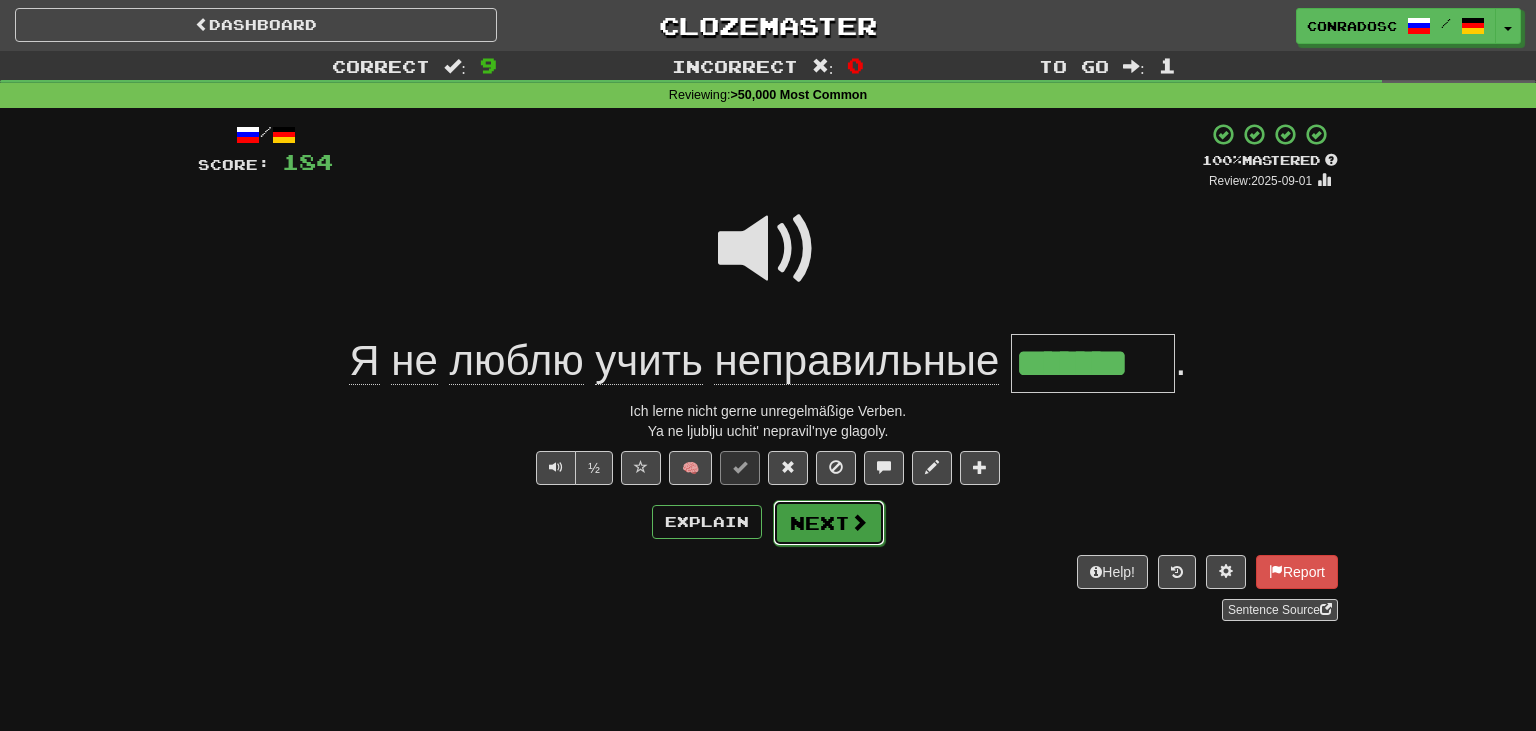 click on "Next" at bounding box center [829, 523] 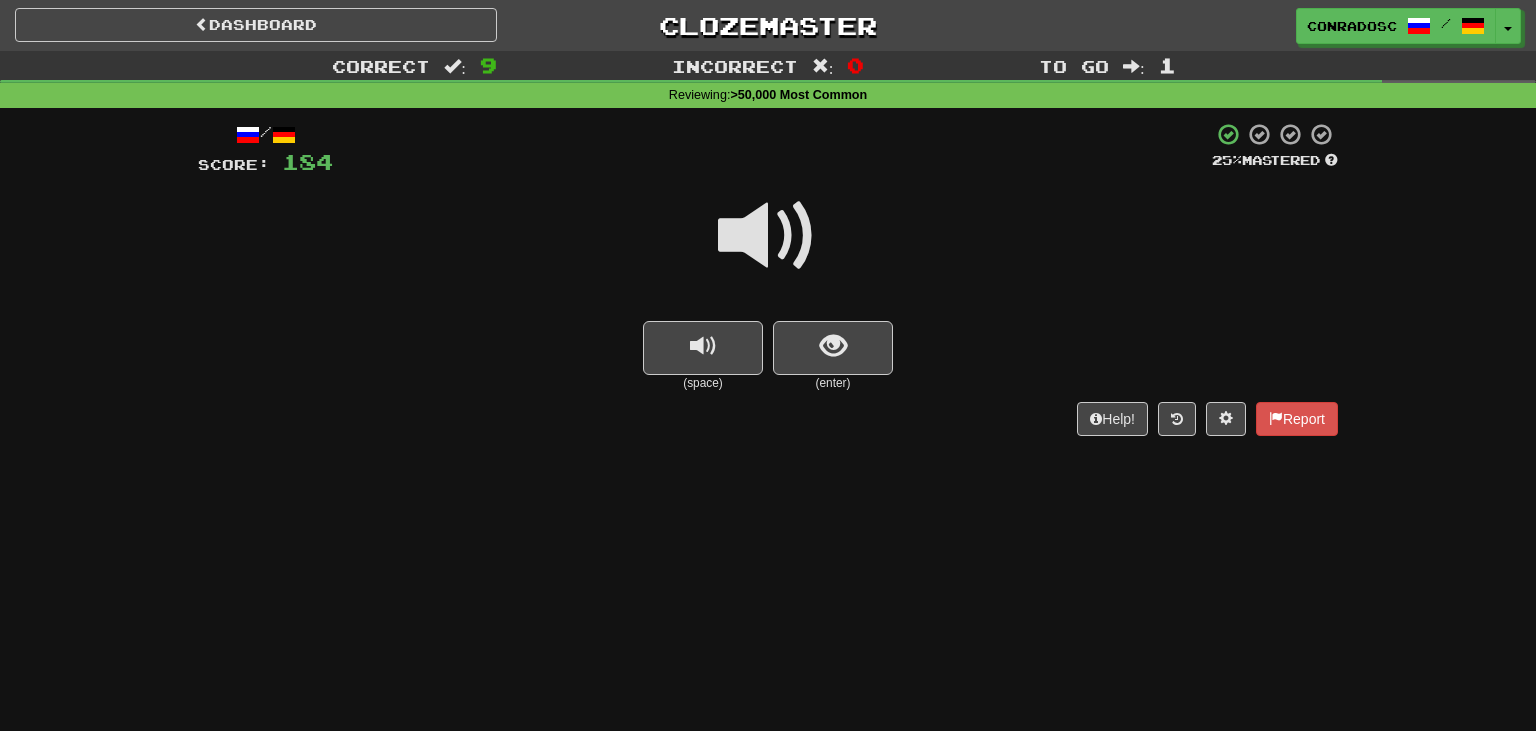 click at bounding box center (768, 236) 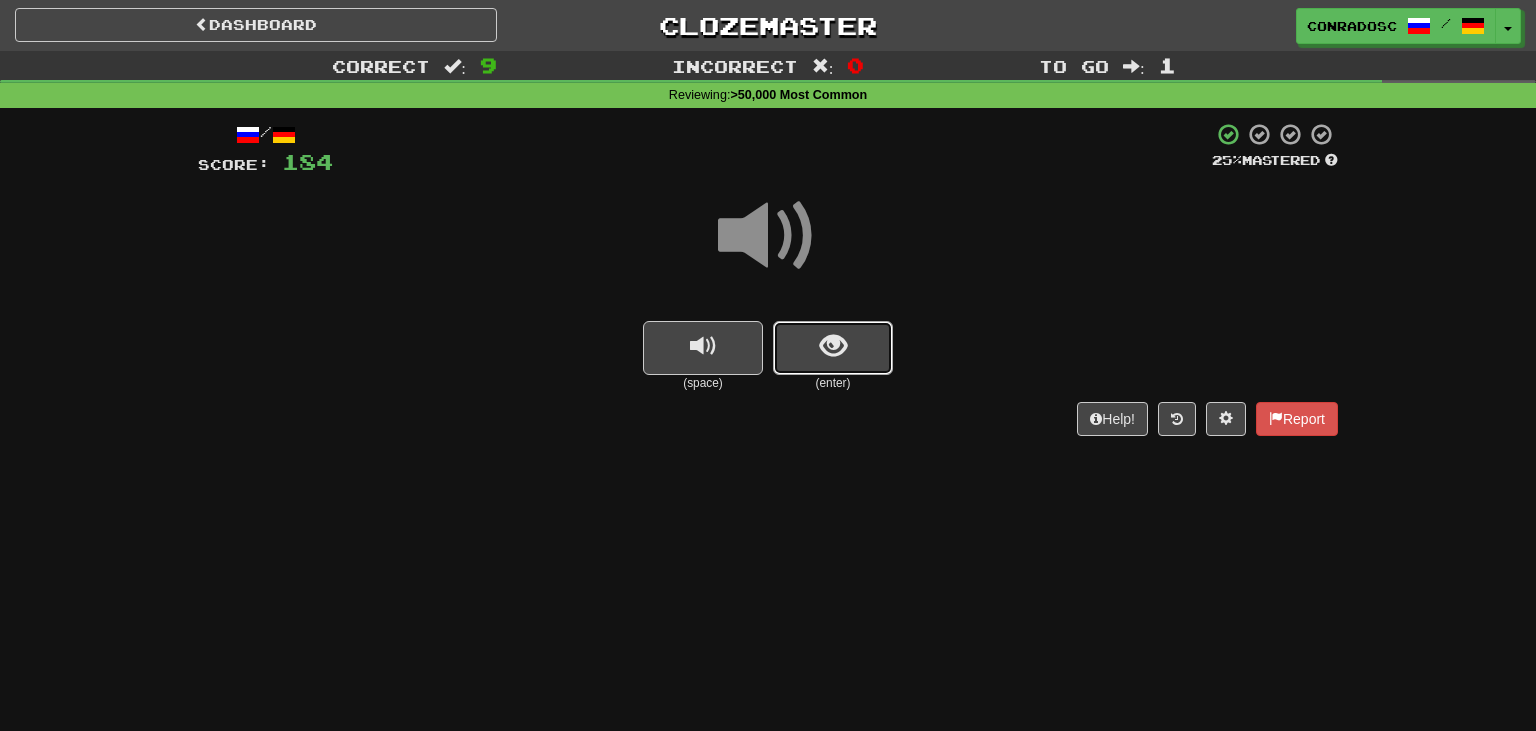 click at bounding box center (833, 346) 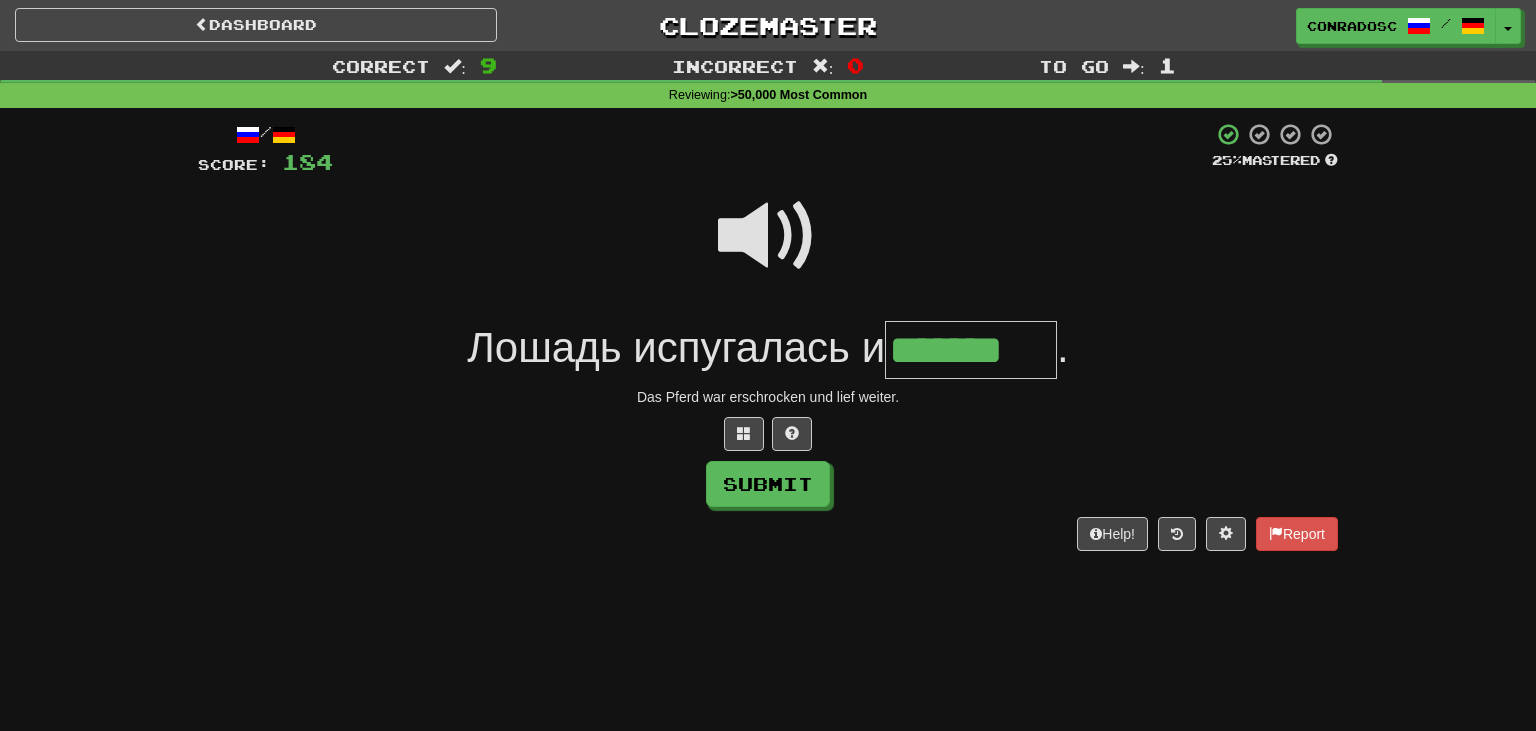 type on "*******" 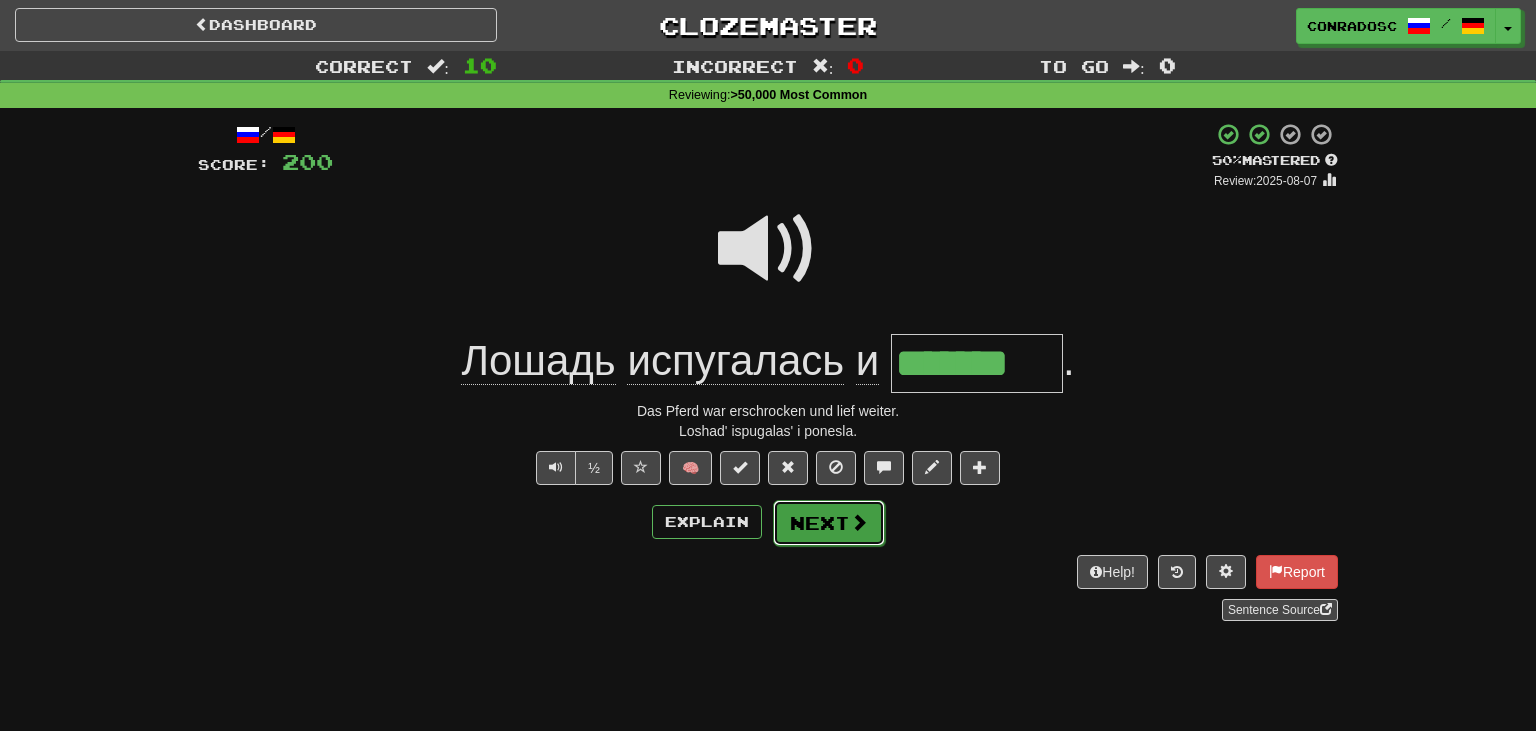 click on "Next" at bounding box center (829, 523) 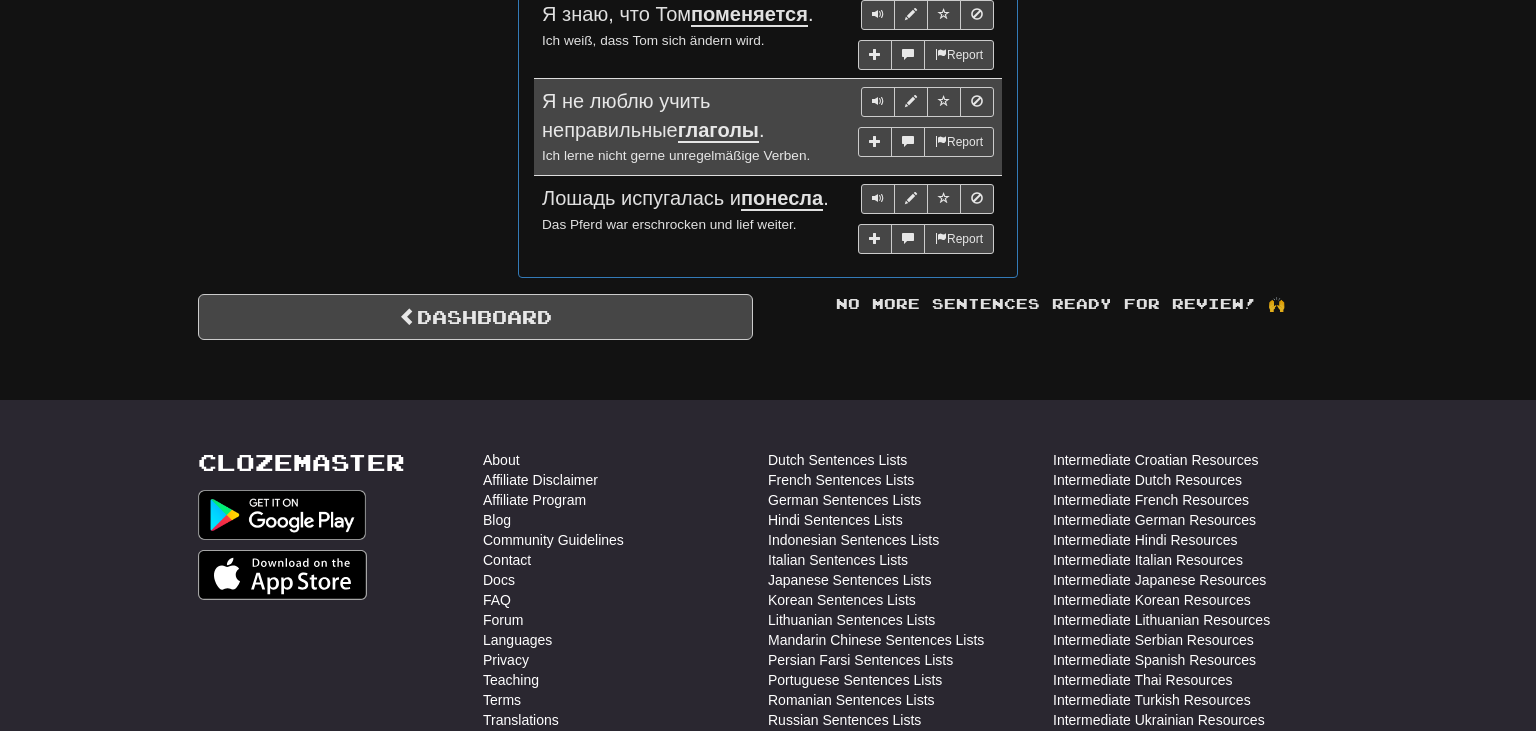 scroll, scrollTop: 0, scrollLeft: 0, axis: both 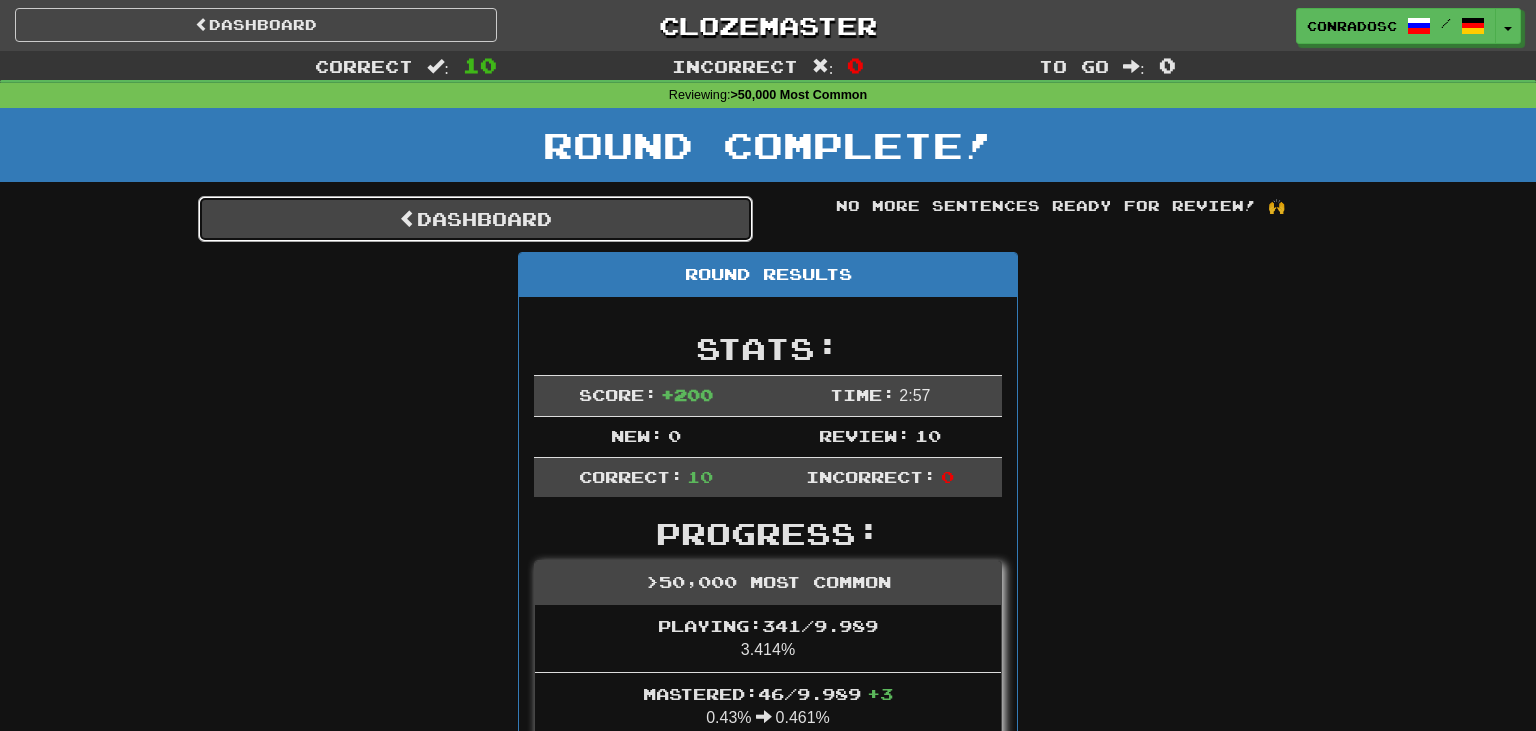 click on "Dashboard" at bounding box center (475, 219) 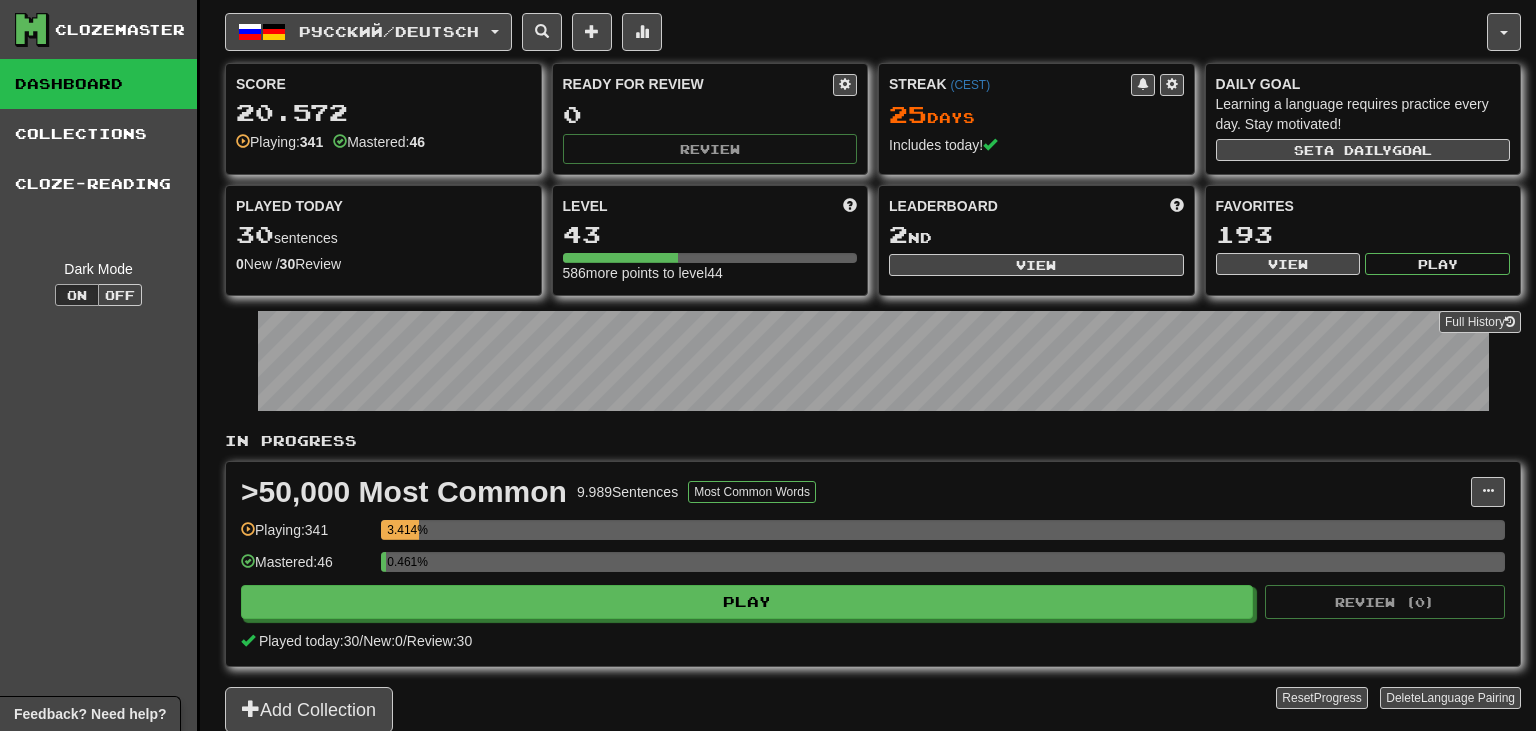 scroll, scrollTop: 0, scrollLeft: 0, axis: both 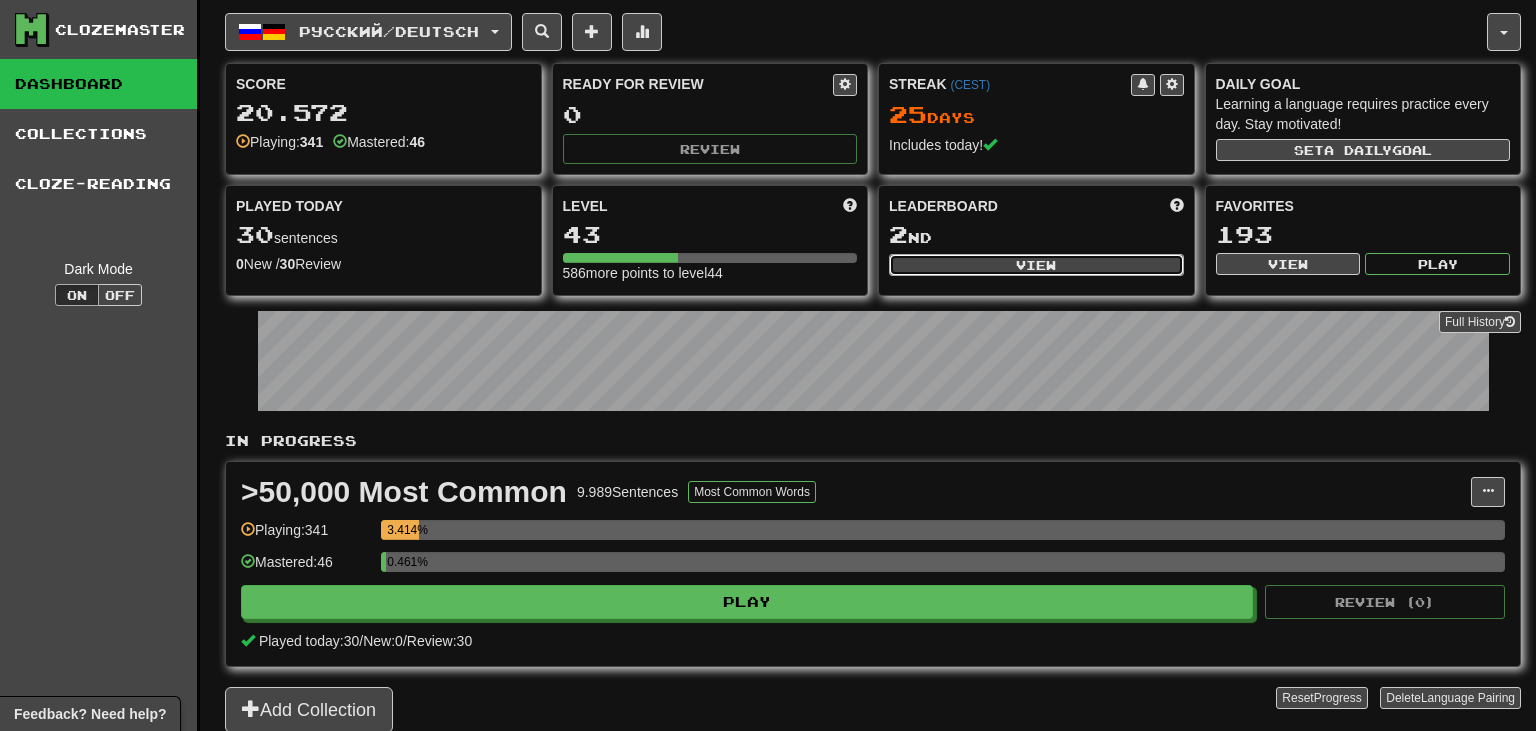 click on "View" at bounding box center (1036, 265) 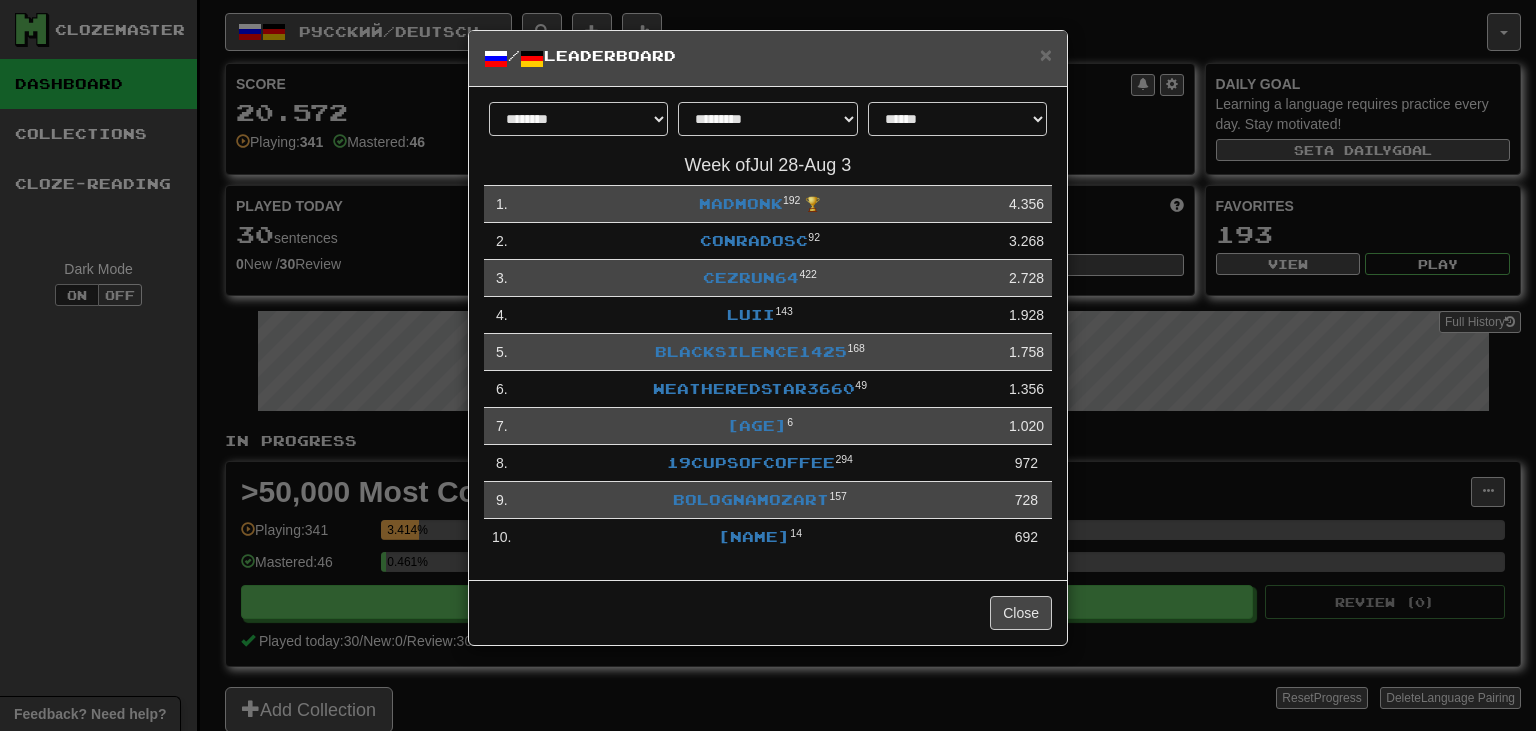 click on "×  /   Leaderboard" at bounding box center [768, 59] 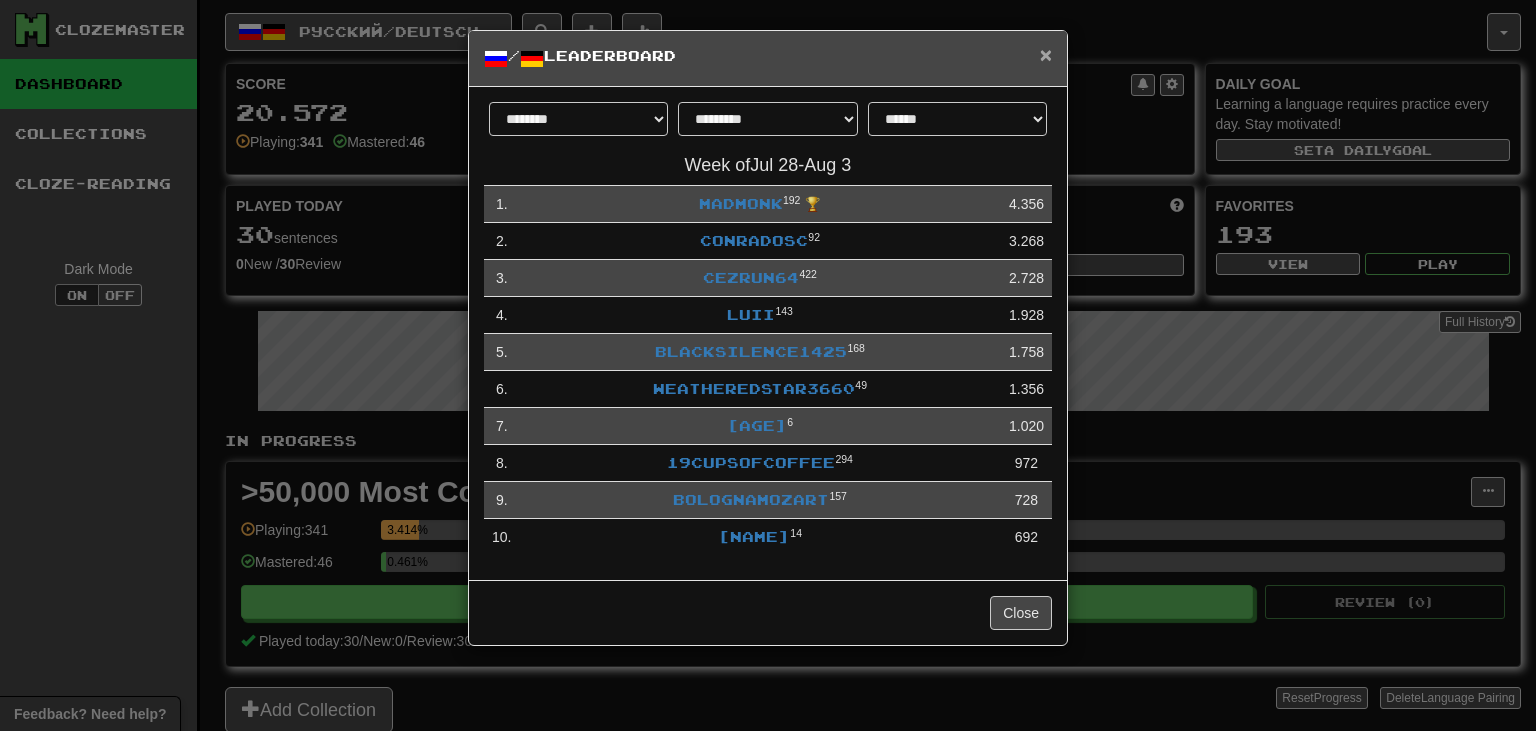 click on "×" at bounding box center (1046, 54) 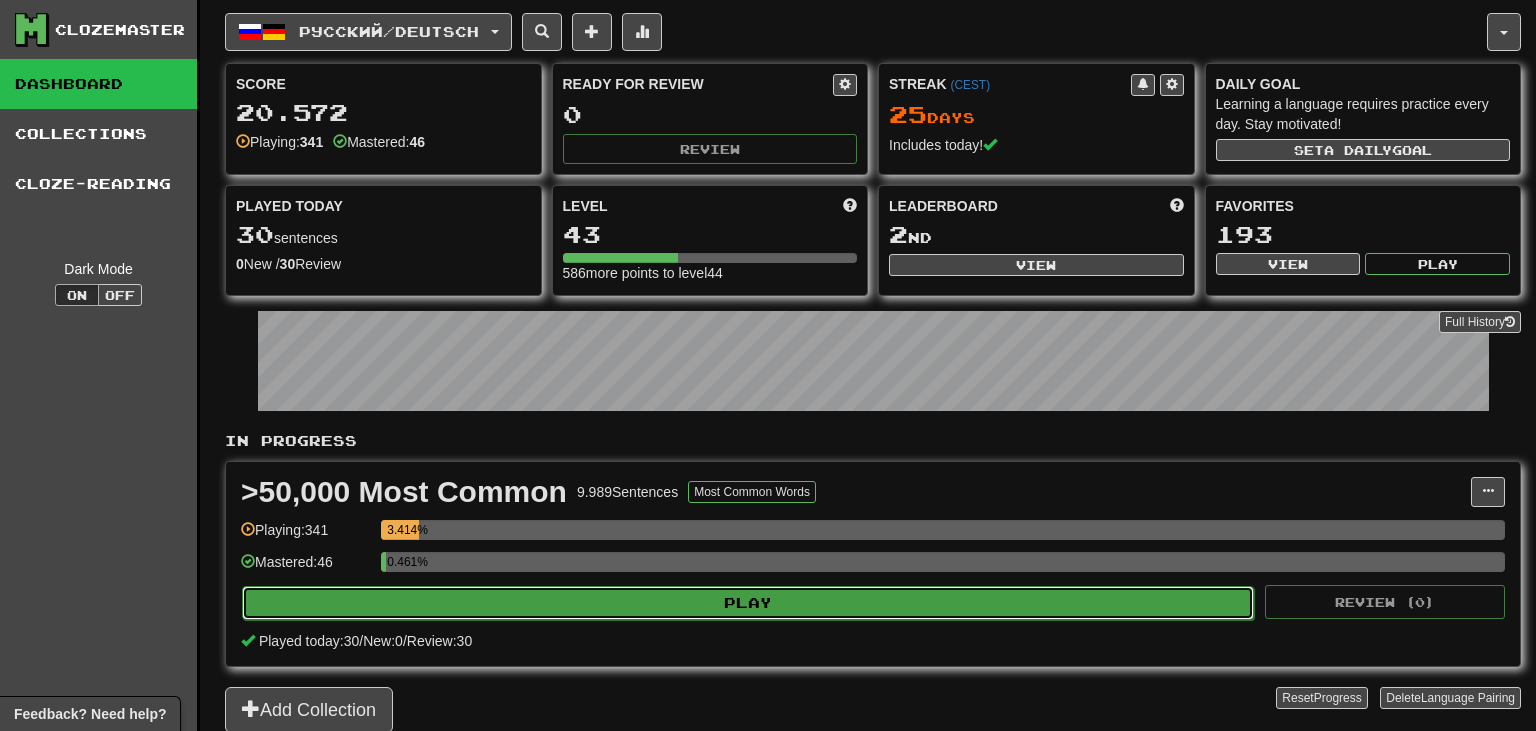 click on "Play" at bounding box center [748, 603] 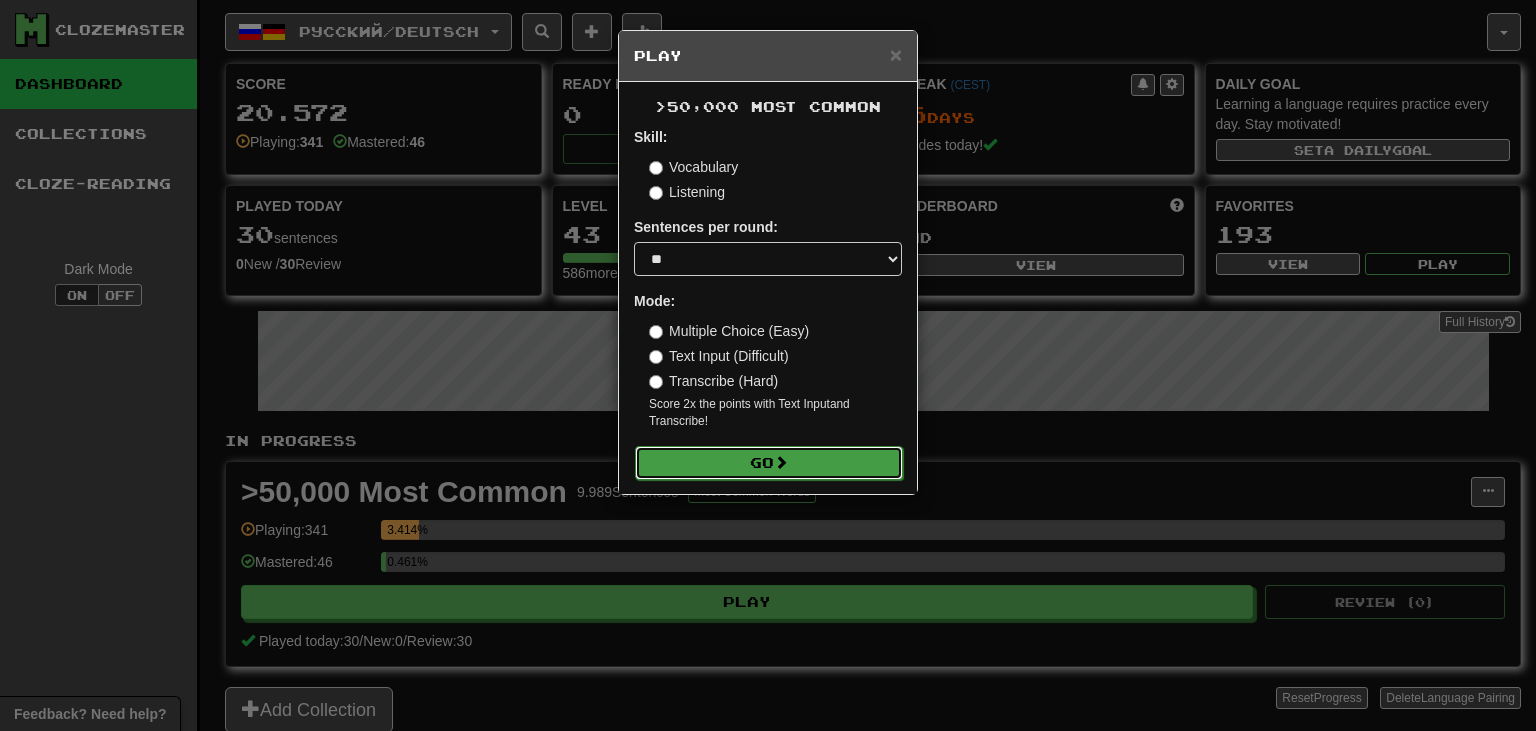 click on "Go" at bounding box center [769, 463] 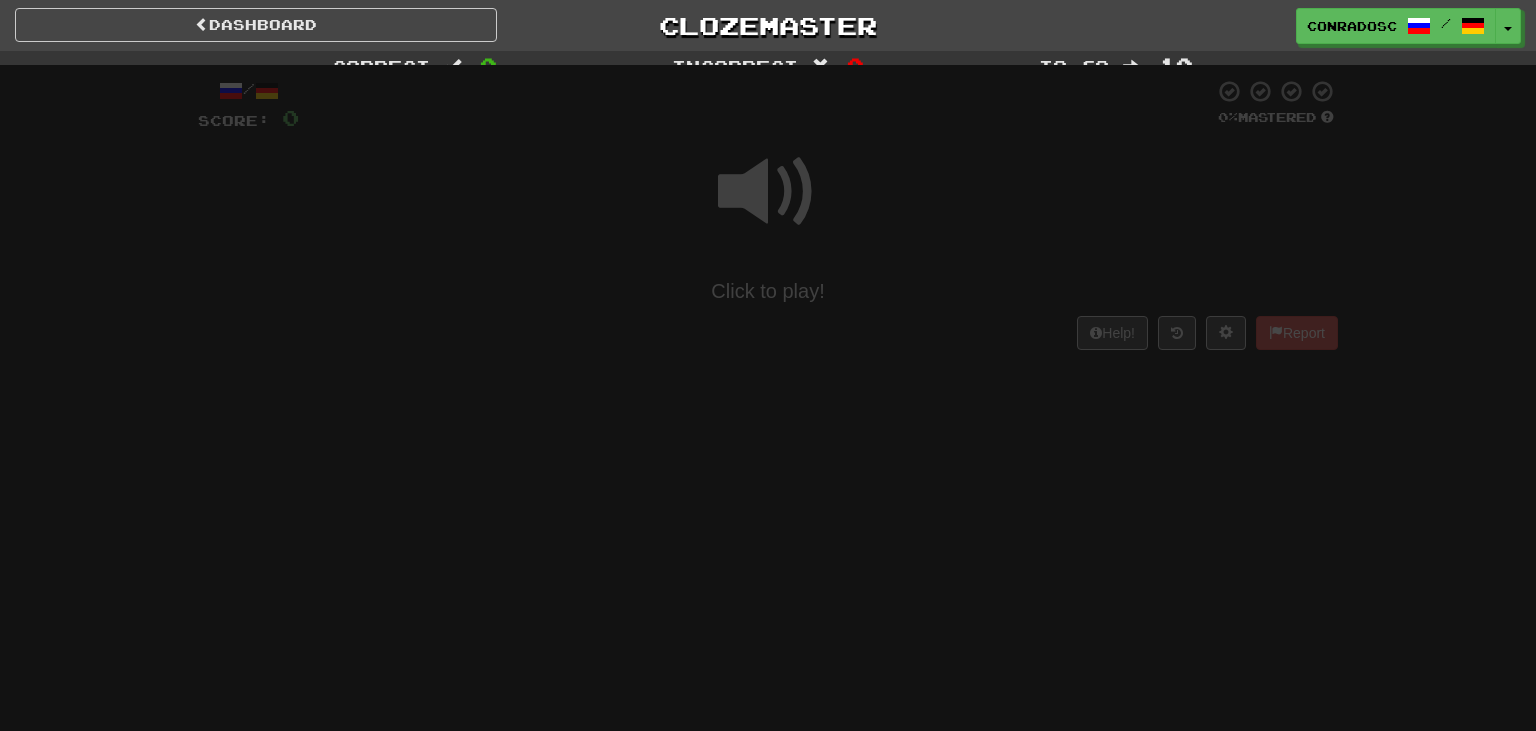 scroll, scrollTop: 0, scrollLeft: 0, axis: both 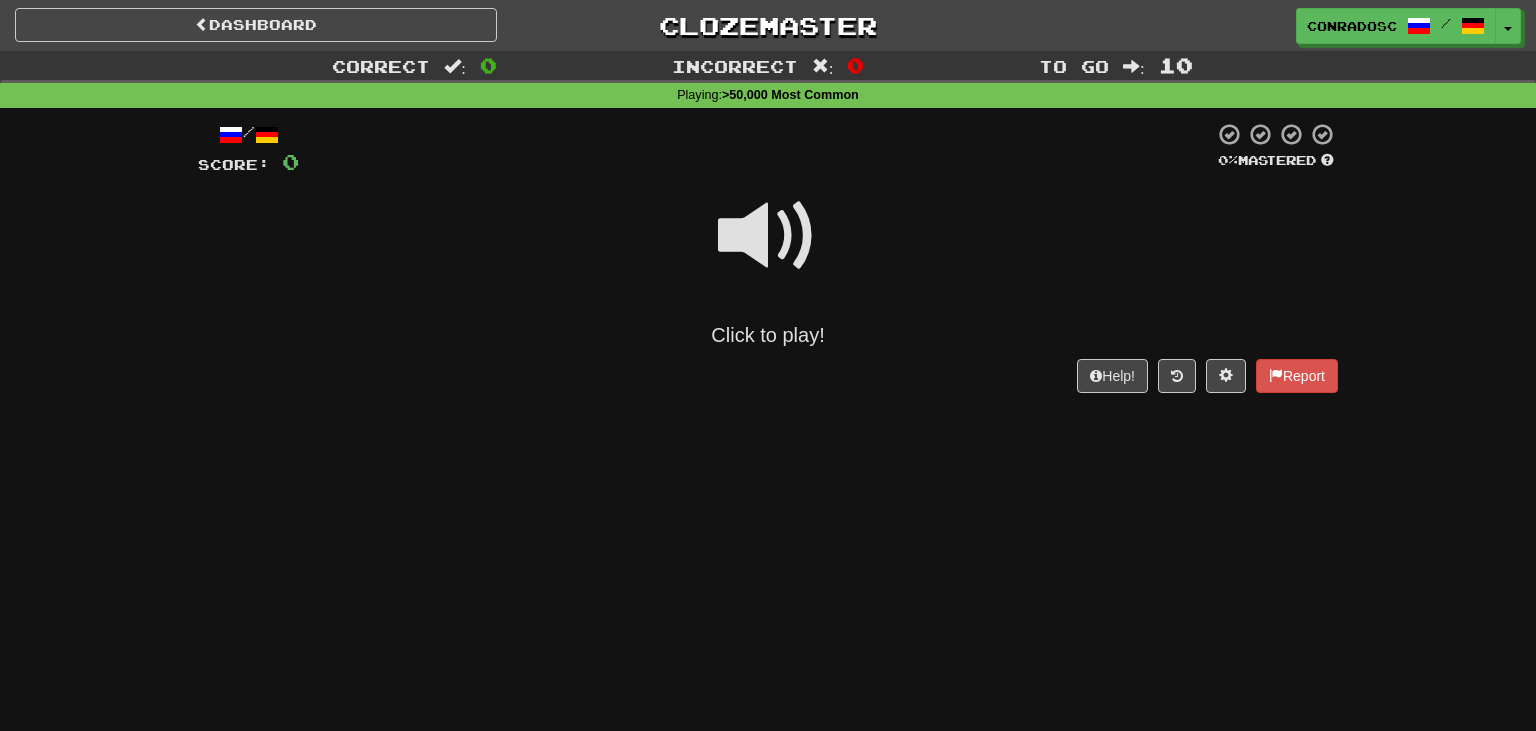 click at bounding box center [768, 236] 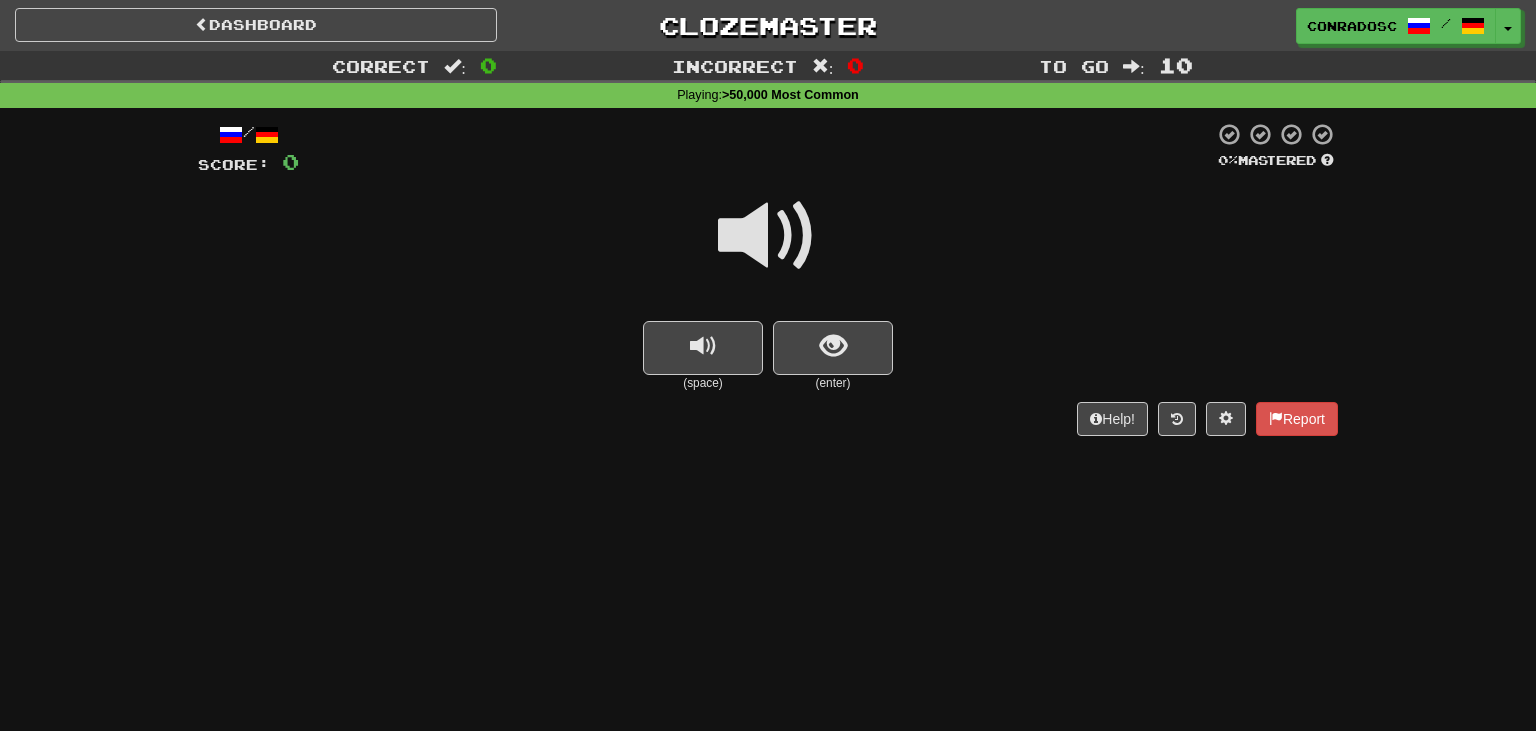 click at bounding box center (768, 236) 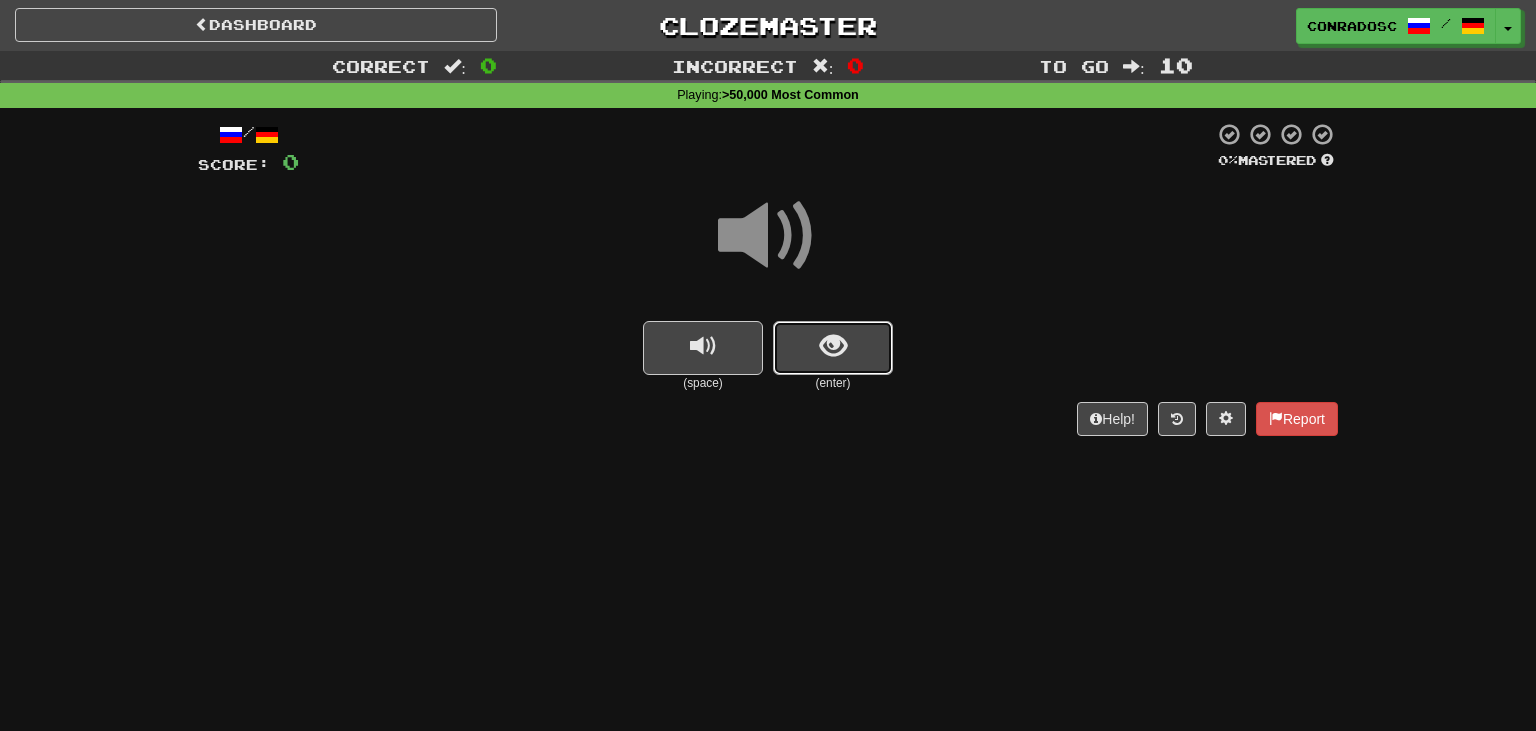 click at bounding box center [833, 348] 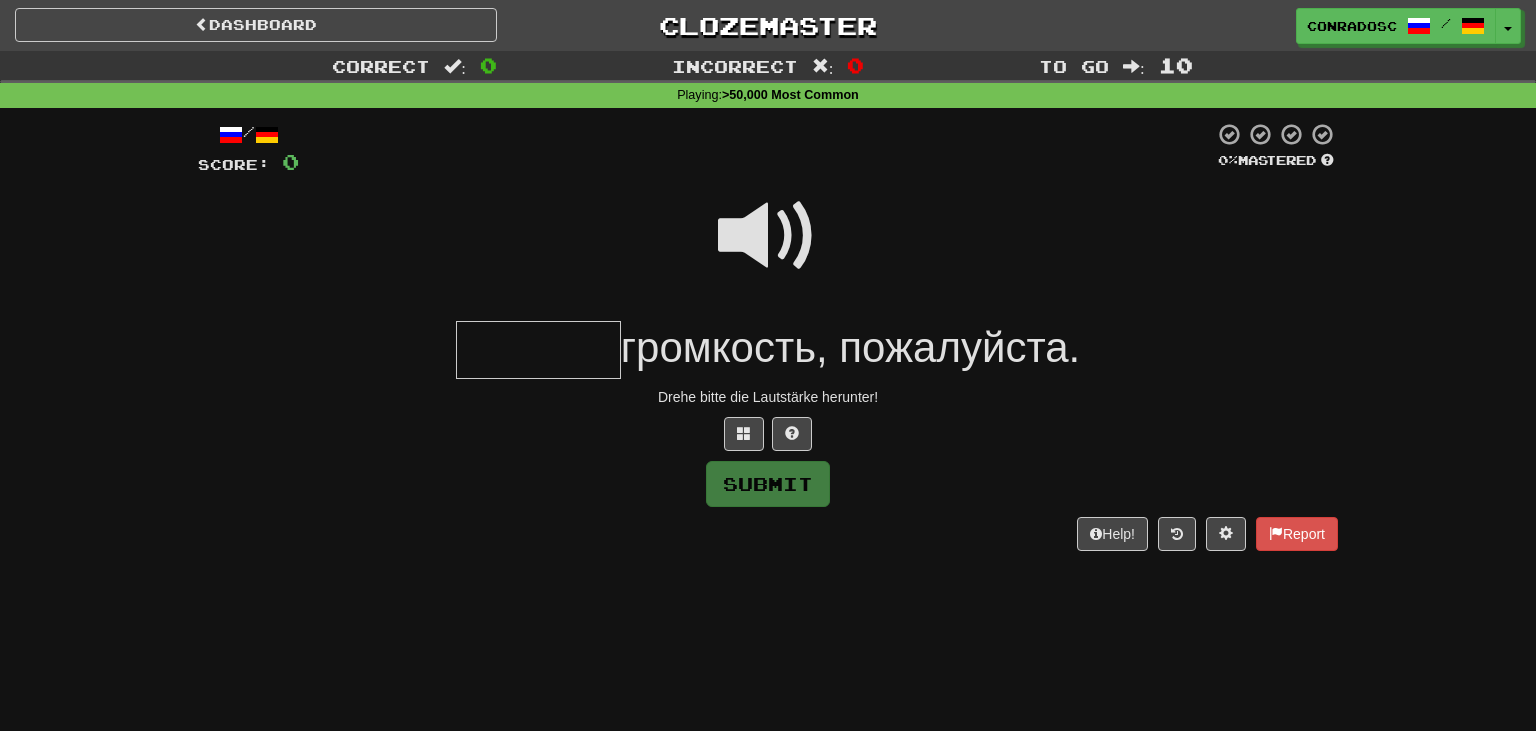 click at bounding box center (768, 236) 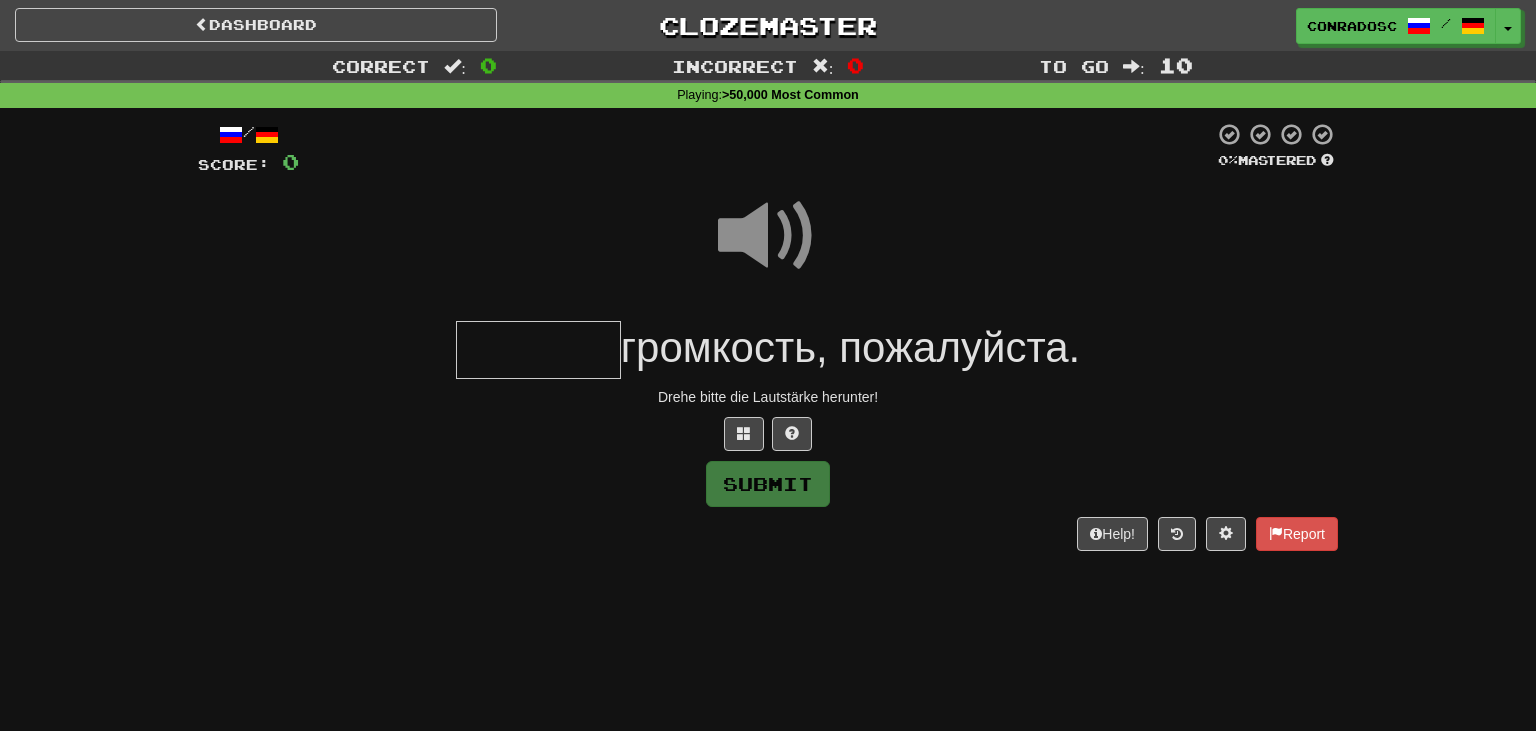 click at bounding box center (538, 350) 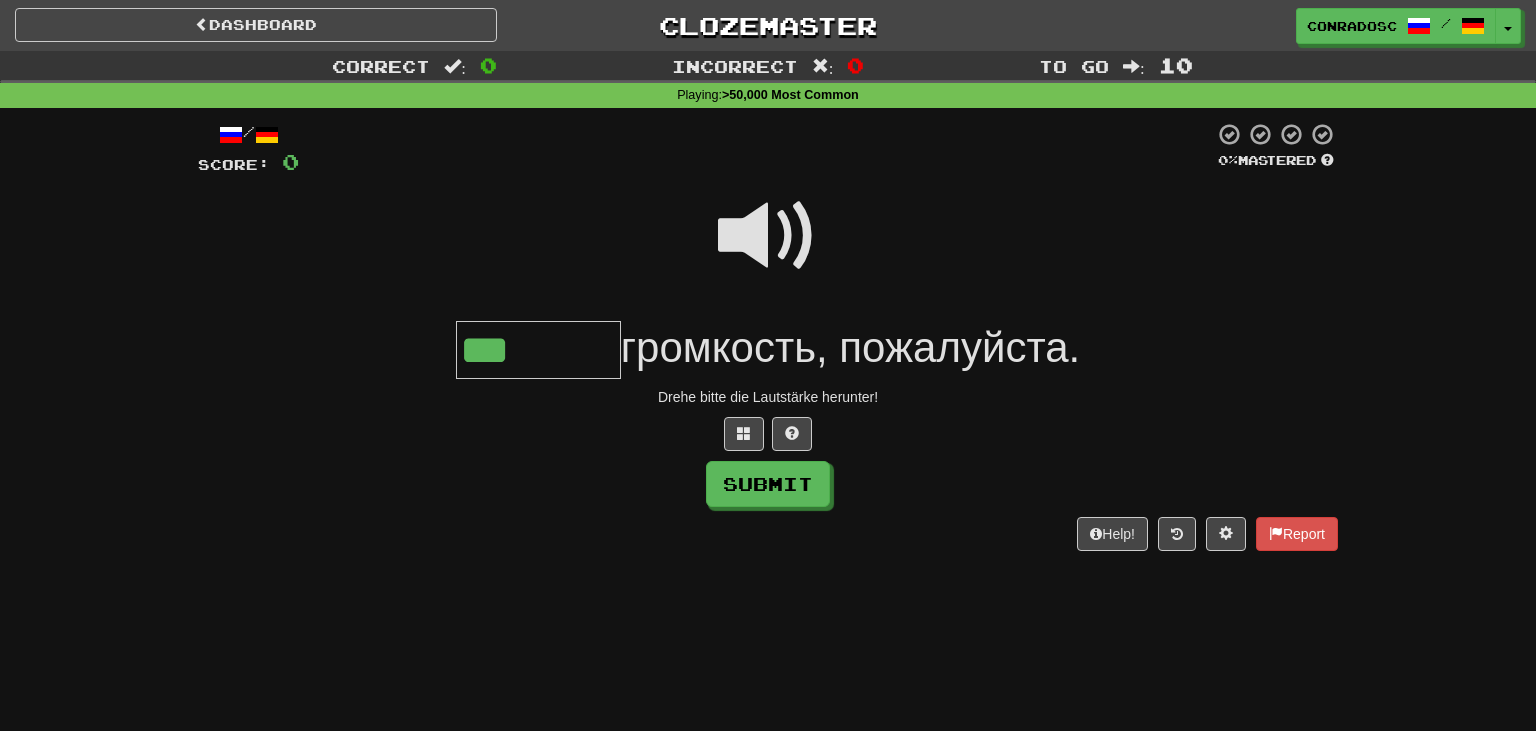 click at bounding box center [768, 249] 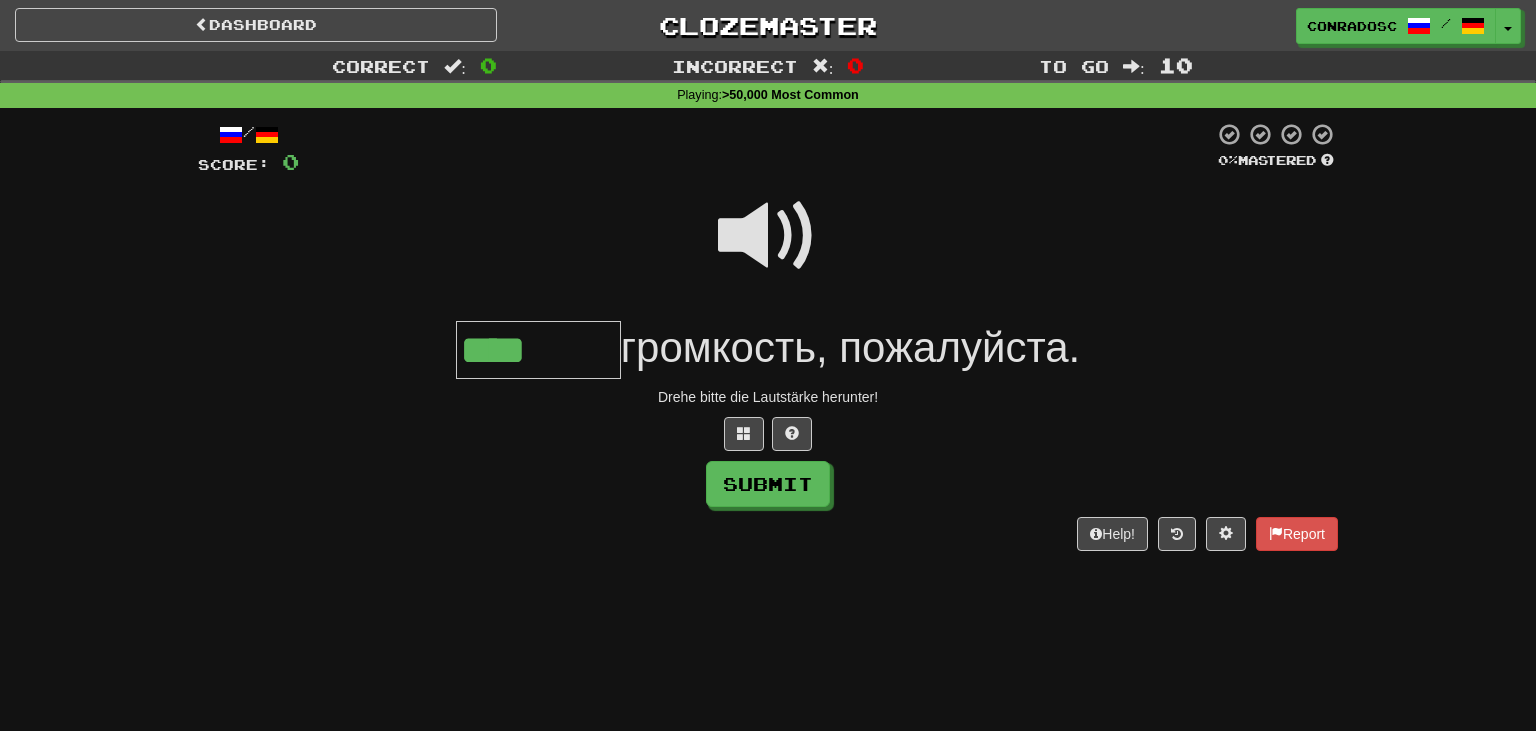 click at bounding box center [768, 236] 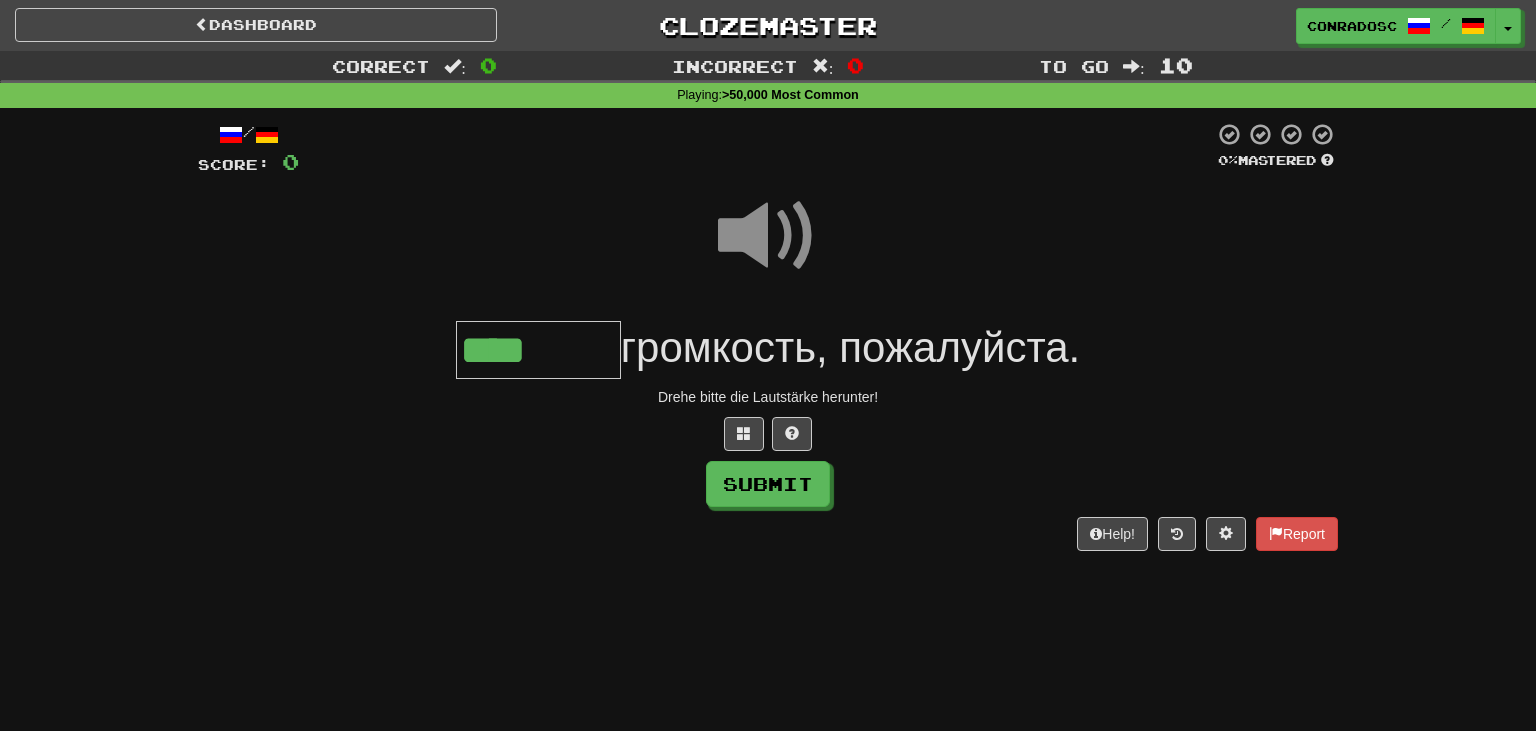 click at bounding box center [768, 236] 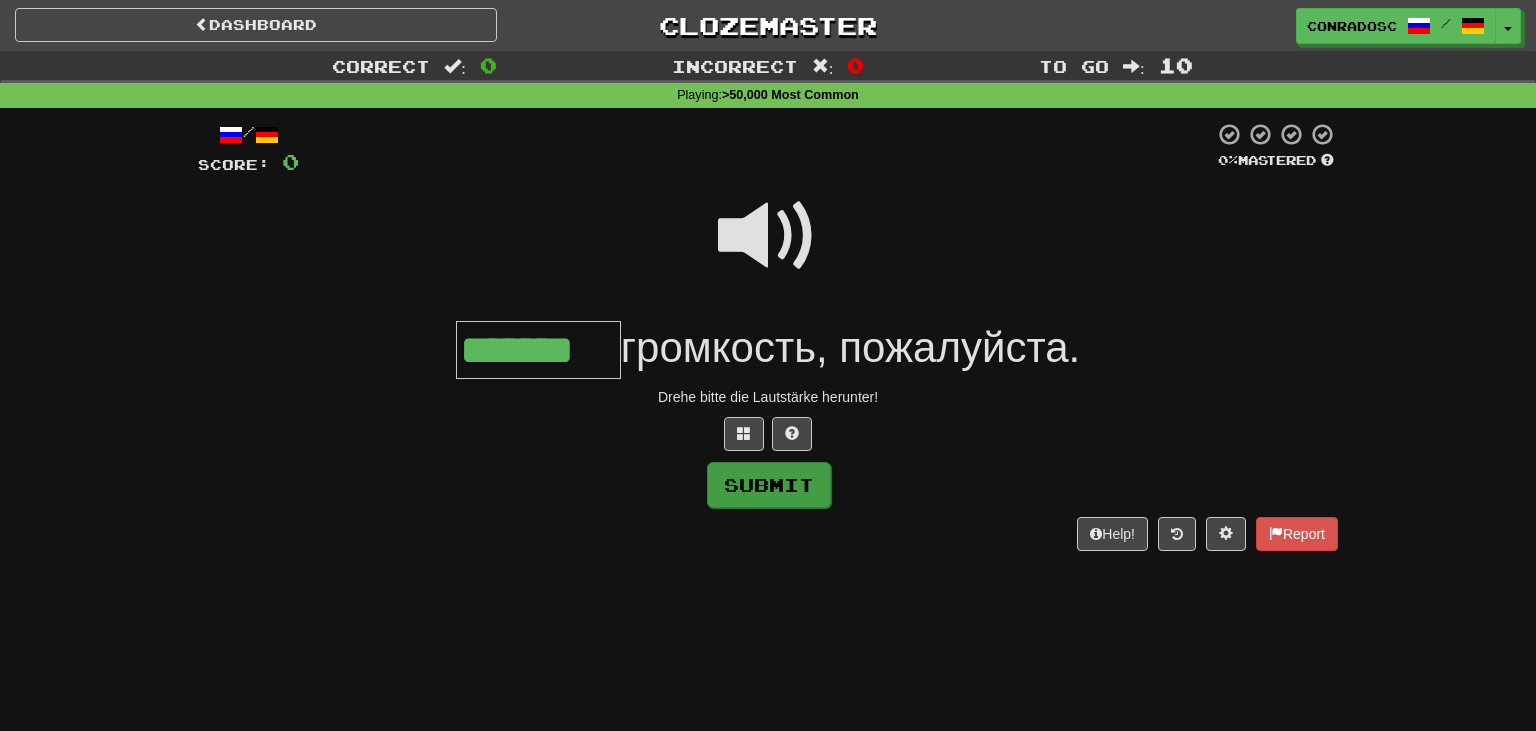 type on "*******" 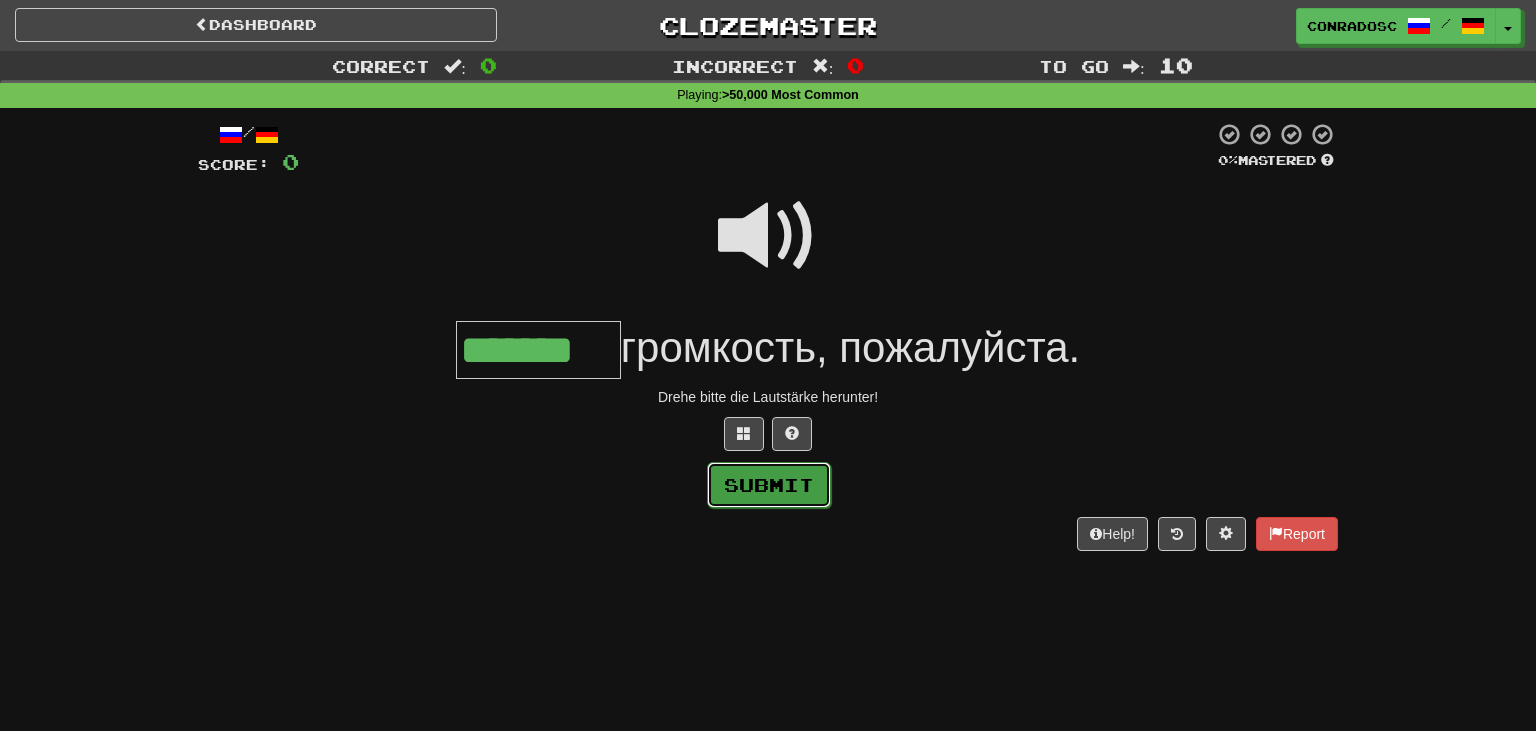 click on "Submit" at bounding box center (769, 485) 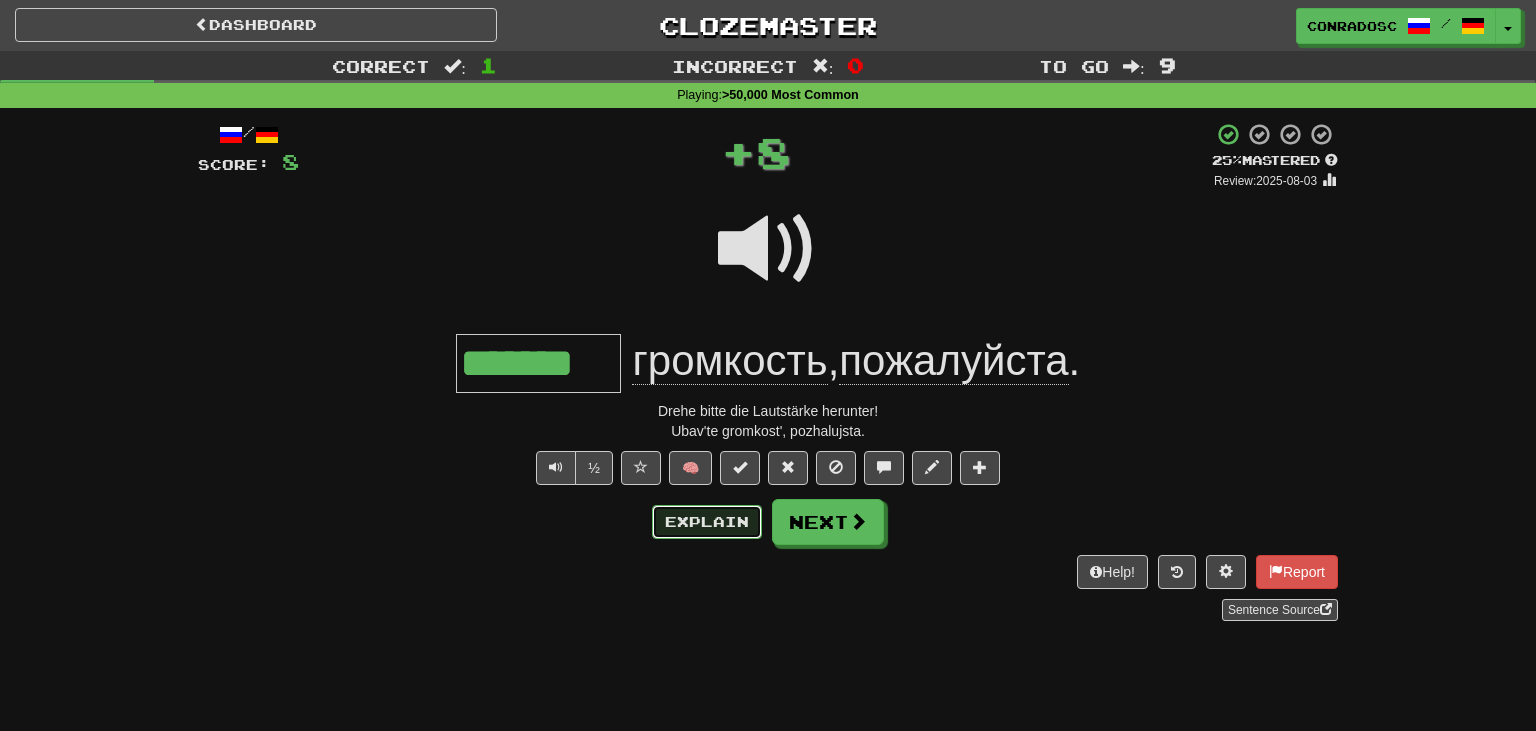 click on "Explain" at bounding box center [707, 522] 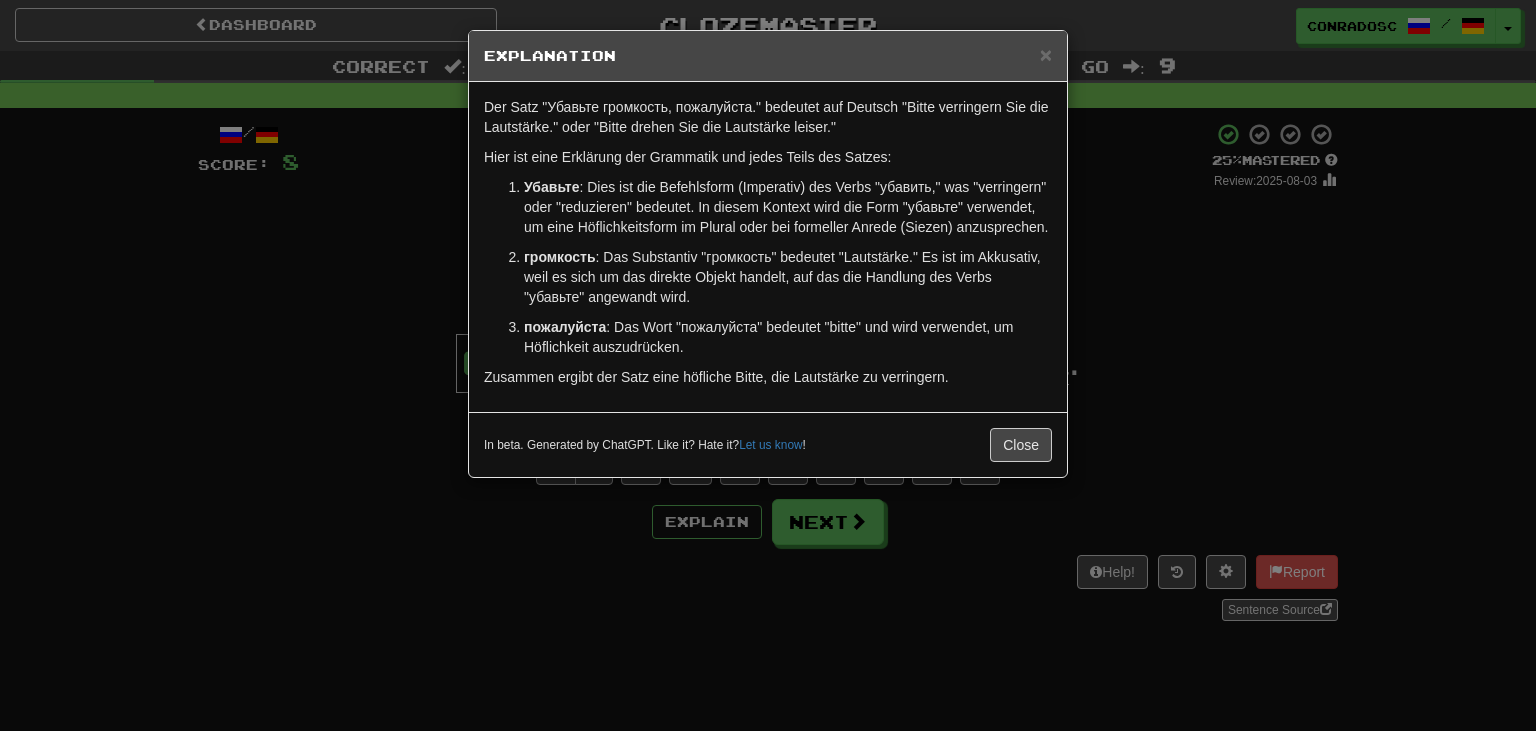 click on "× Explanation Der Satz "Убавьте громкость, пожалуйста." bedeutet auf Deutsch "Bitte verringern Sie die Lautstärke." oder "Bitte drehen Sie die Lautstärke leiser."
Hier ist eine Erklärung der Grammatik und jedes Teils des Satzes:
Убавьте : Dies ist die Befehlsform (Imperativ) des Verbs "убавить," was "verringern" oder "reduzieren" bedeutet. In diesem Kontext wird die Form "убавьте" verwendet, um eine Höflichkeitsform im Plural oder bei formeller Anrede (Siezen) anzusprechen.
громкость : Das Substantiv "громкость" bedeutet "Lautstärke." Es ist im Akkusativ, weil es sich um das direkte Objekt handelt, auf das die Handlung des Verbs "убавьте" angewandt wird.
пожалуйста : Das Wort "пожалуйста" bedeutet "bitte" und wird verwendet, um Höflichkeit auszudrücken.
Zusammen ergibt der Satz eine höfliche Bitte, die Lautstärke zu verringern. In beta. Generated by ChatGPT. Like it? Hate it?  !" at bounding box center [768, 365] 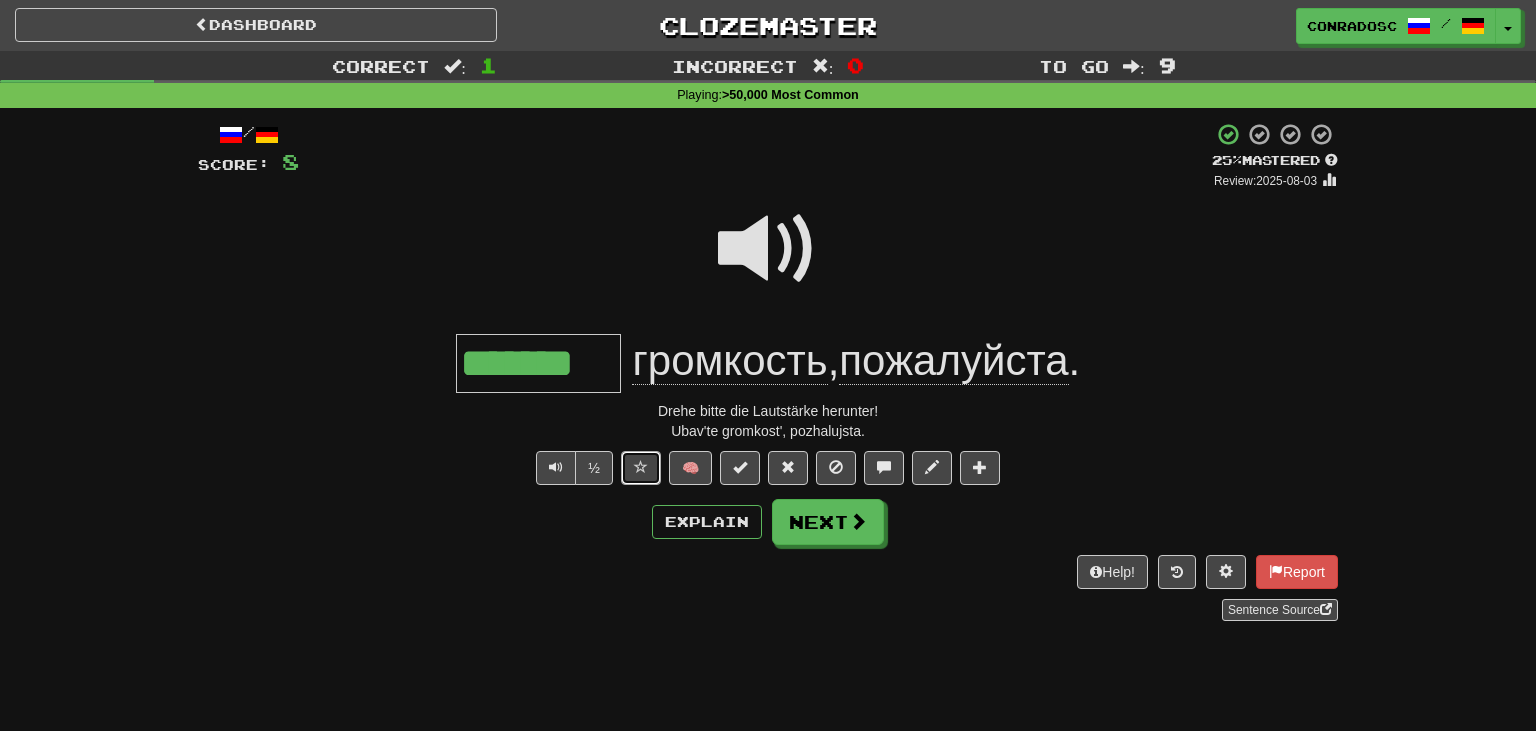 click at bounding box center (641, 467) 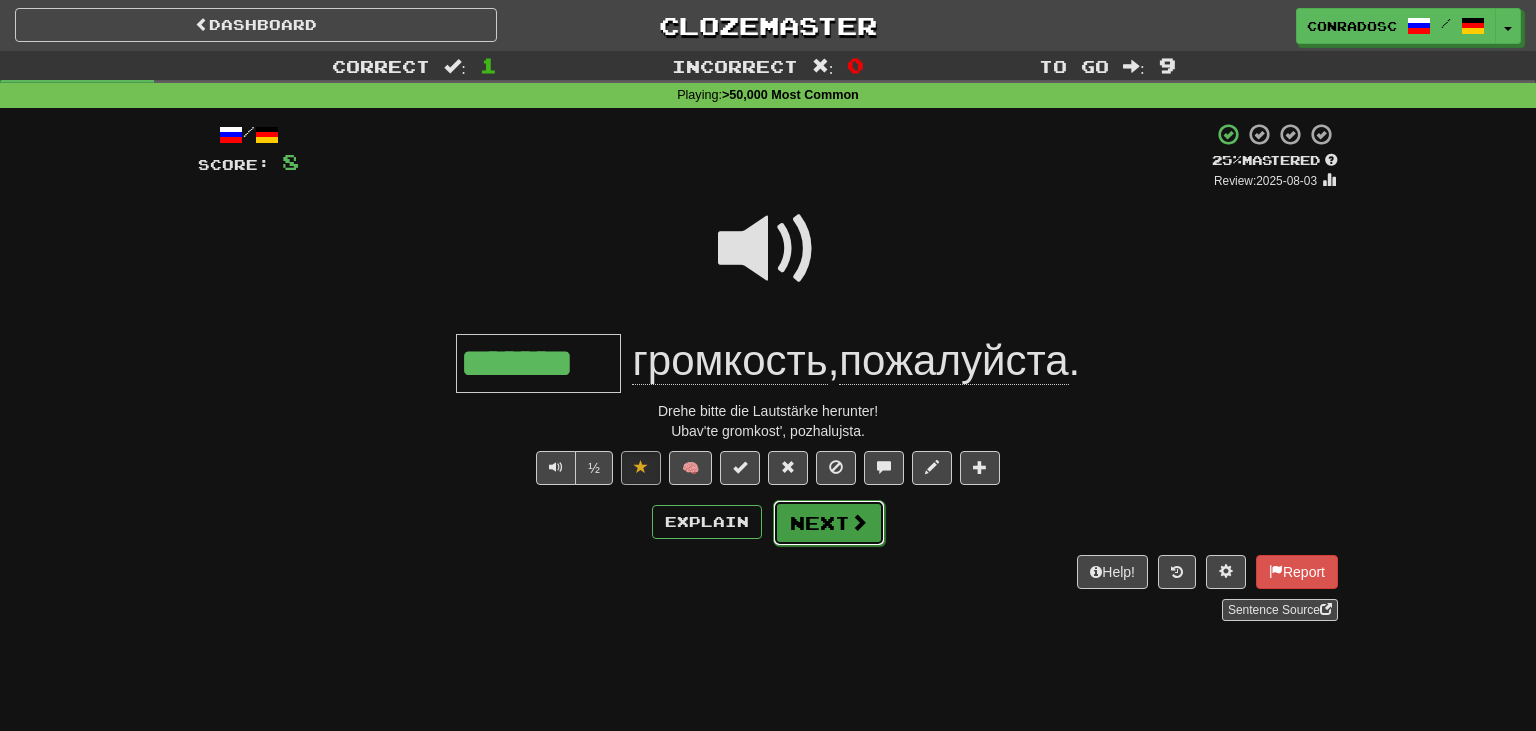 click on "Next" at bounding box center [829, 523] 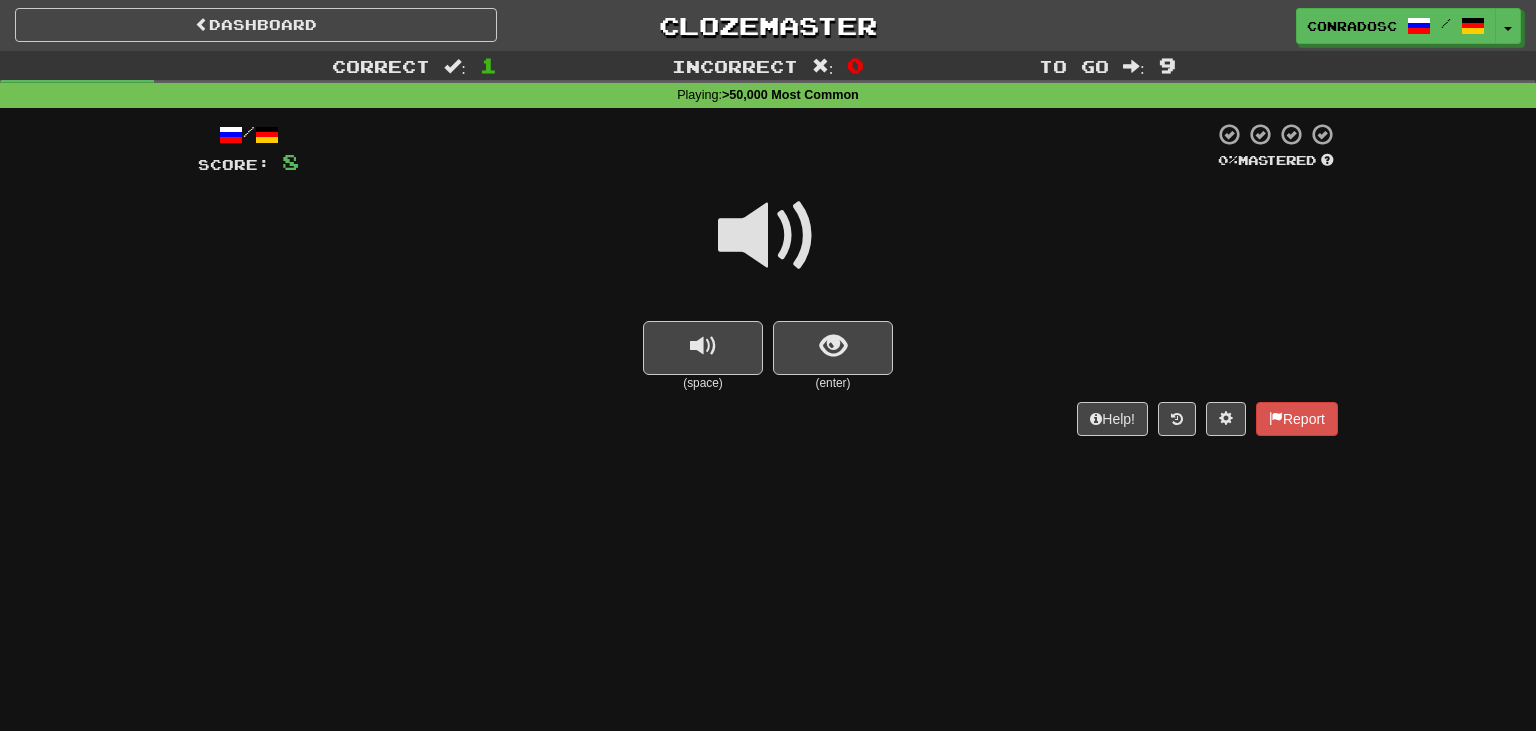 click at bounding box center [768, 236] 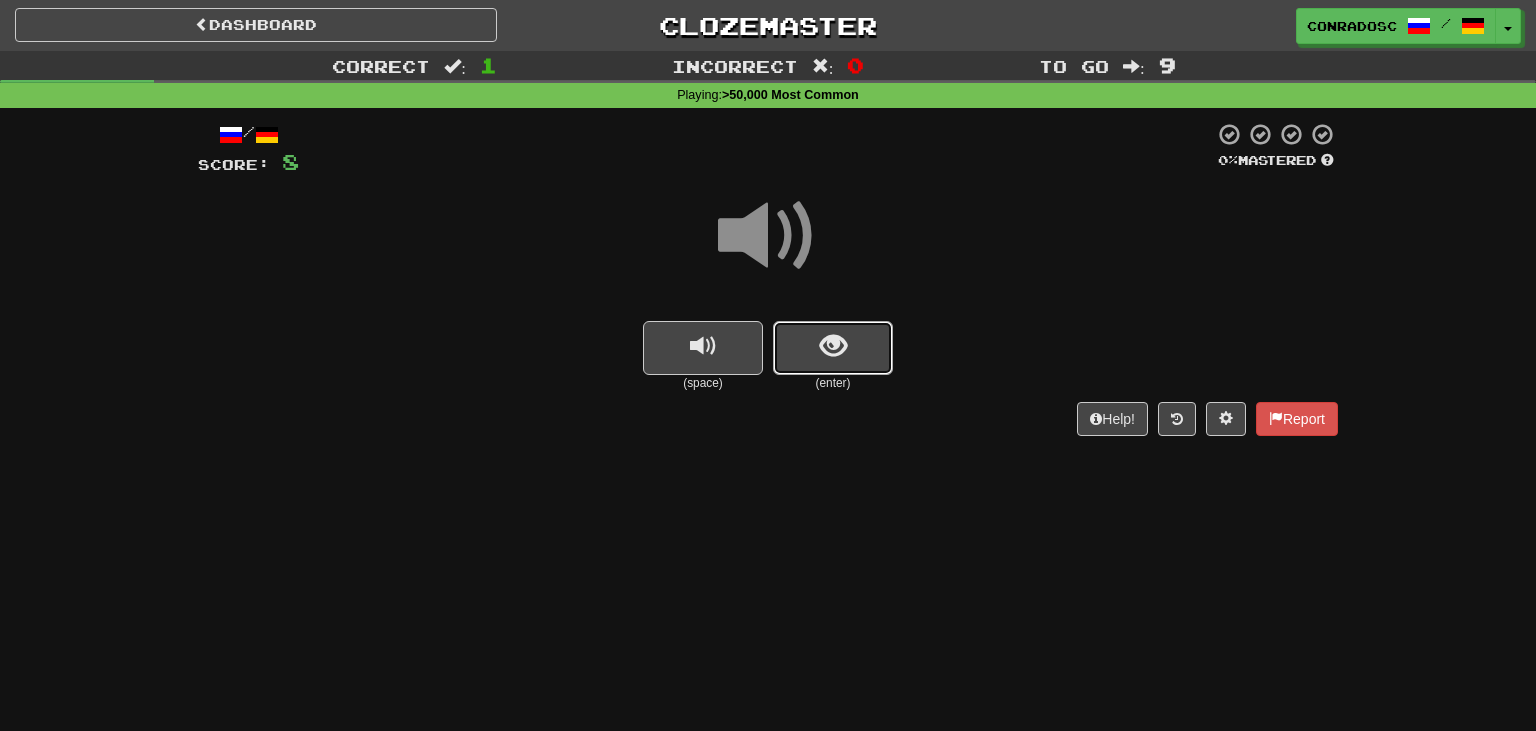 click at bounding box center (833, 348) 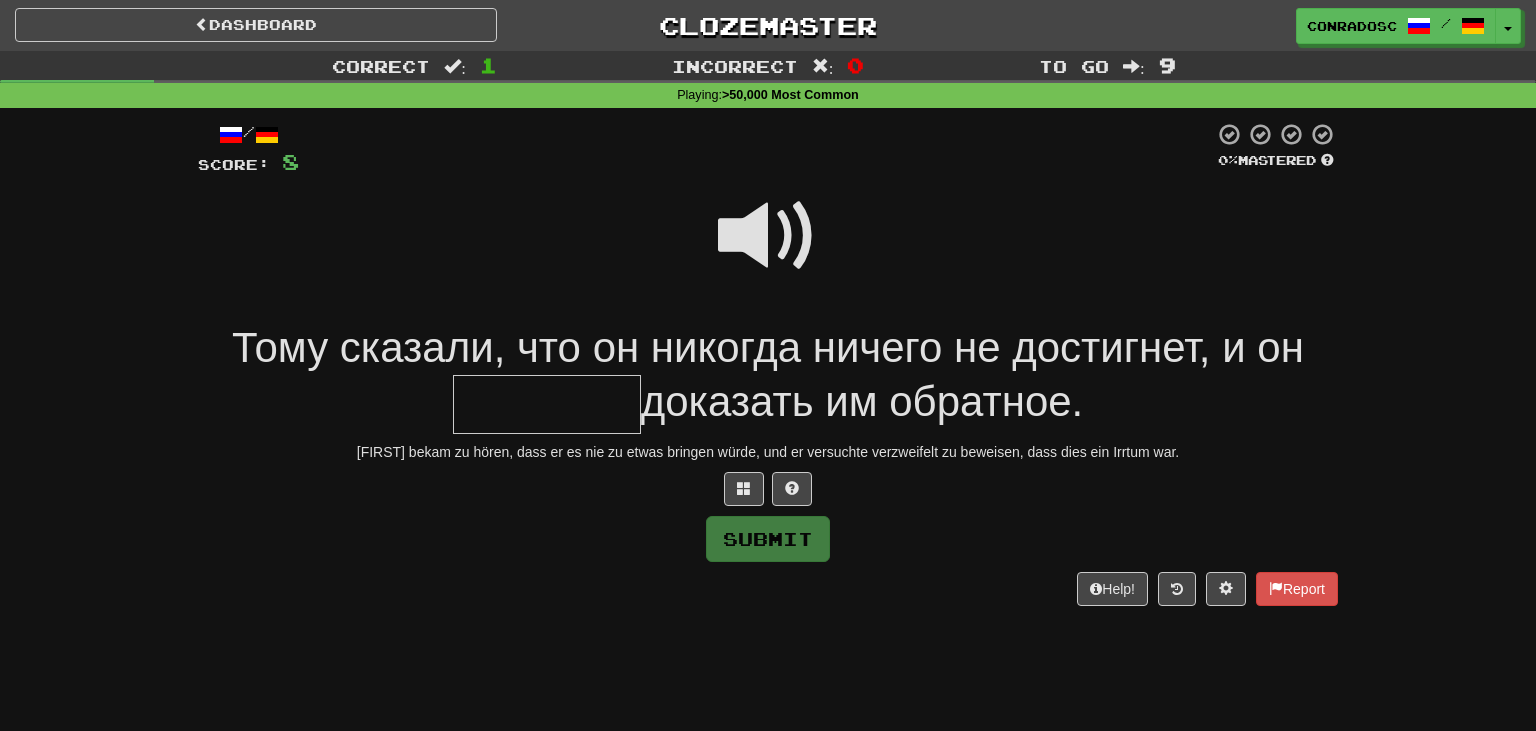 click at bounding box center [768, 236] 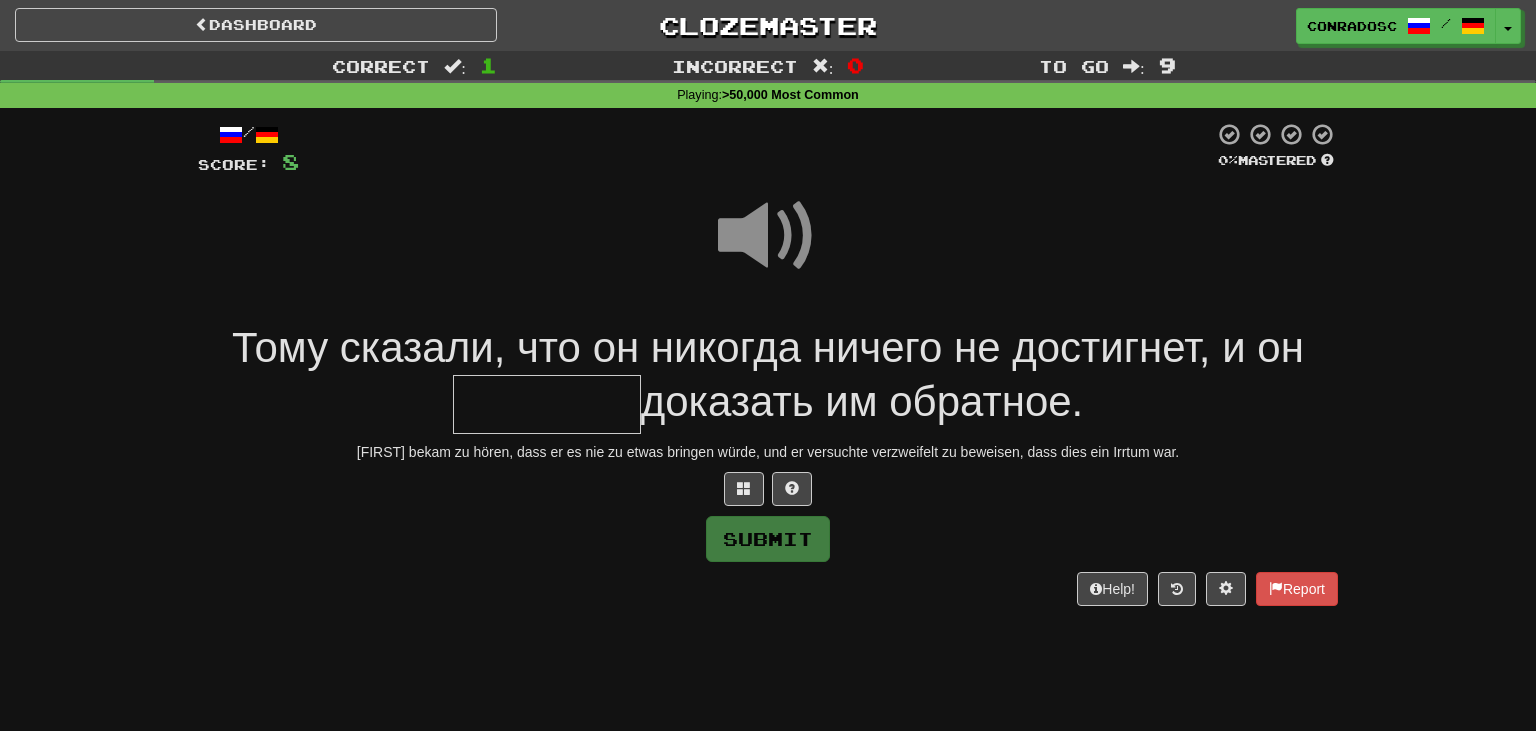 click at bounding box center (768, 236) 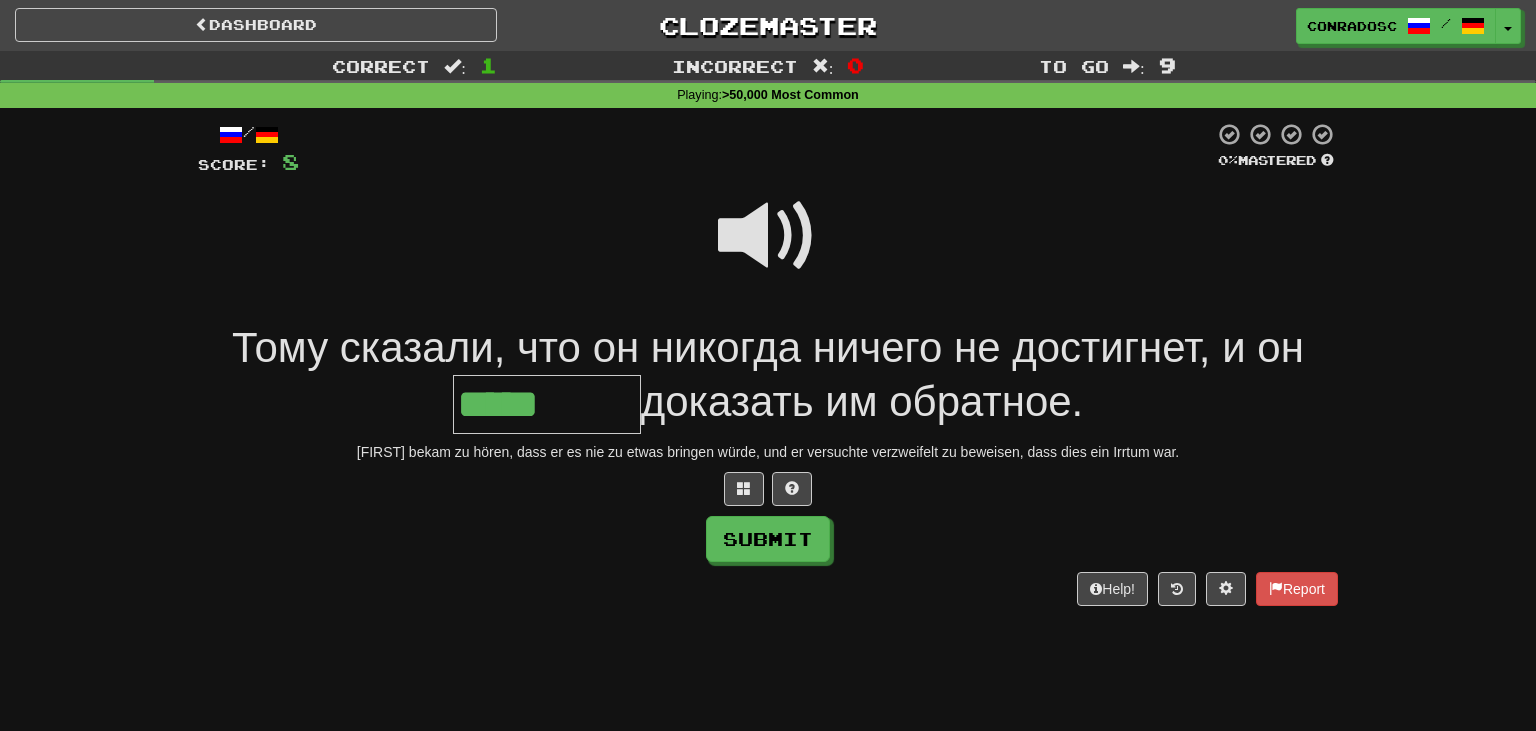 click at bounding box center (768, 236) 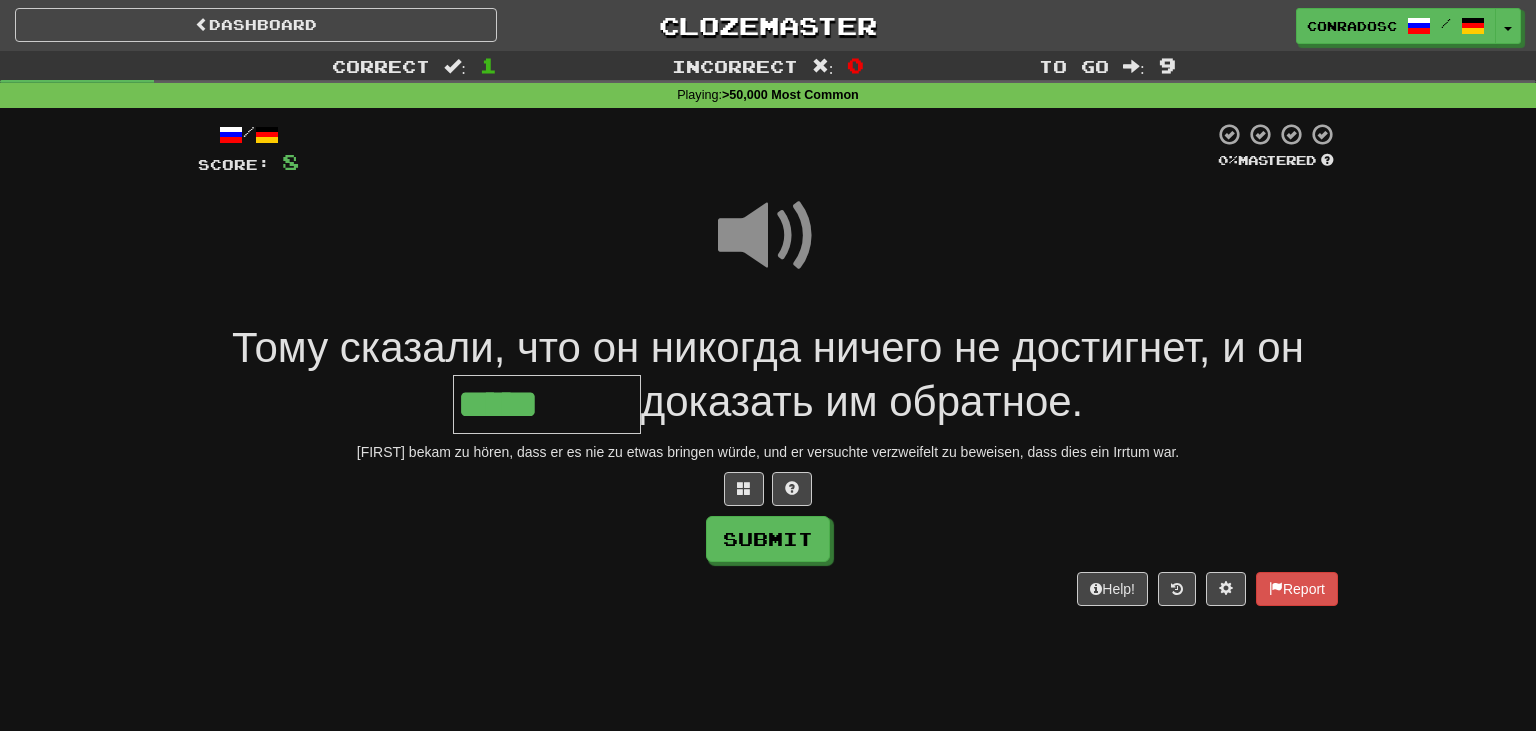 click on "*****" at bounding box center [547, 404] 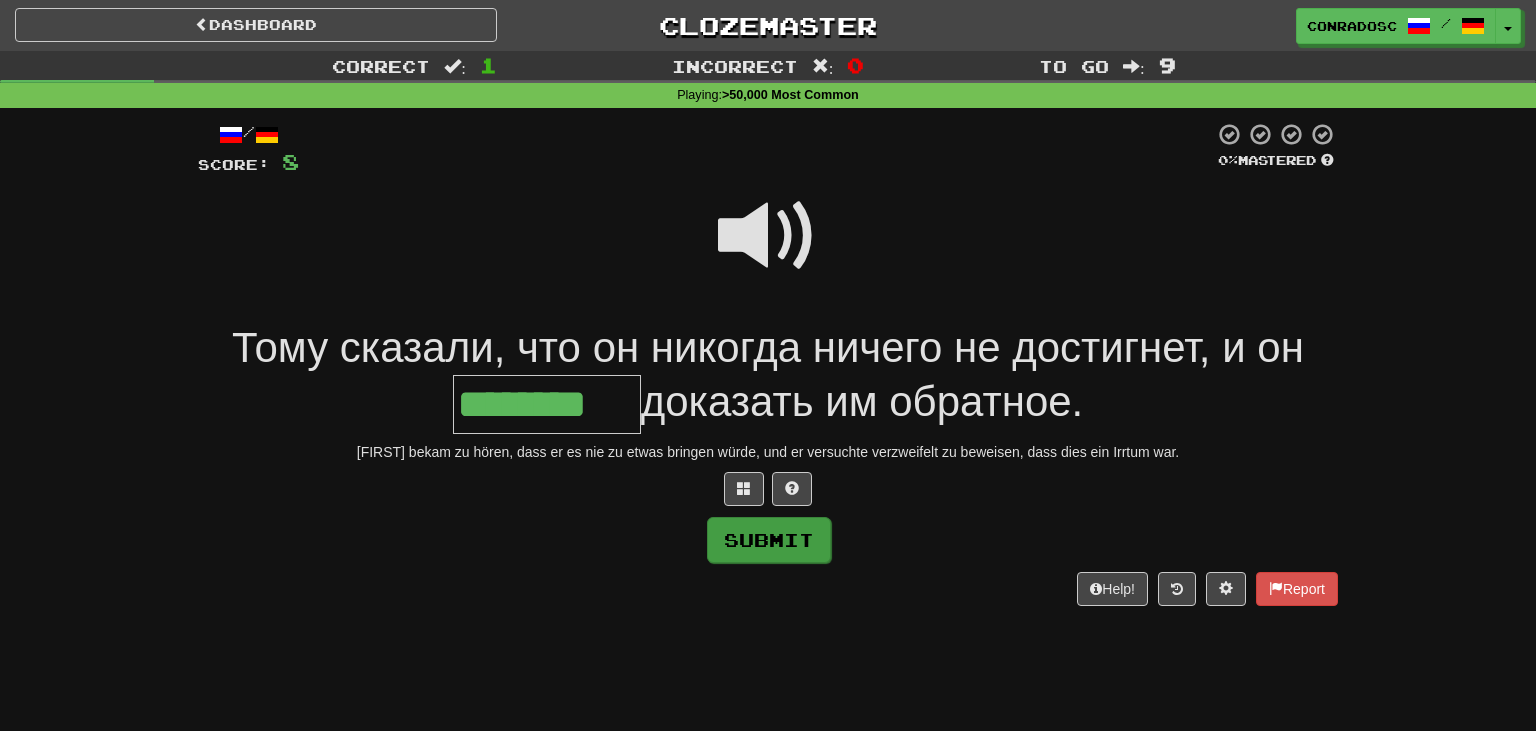 type on "********" 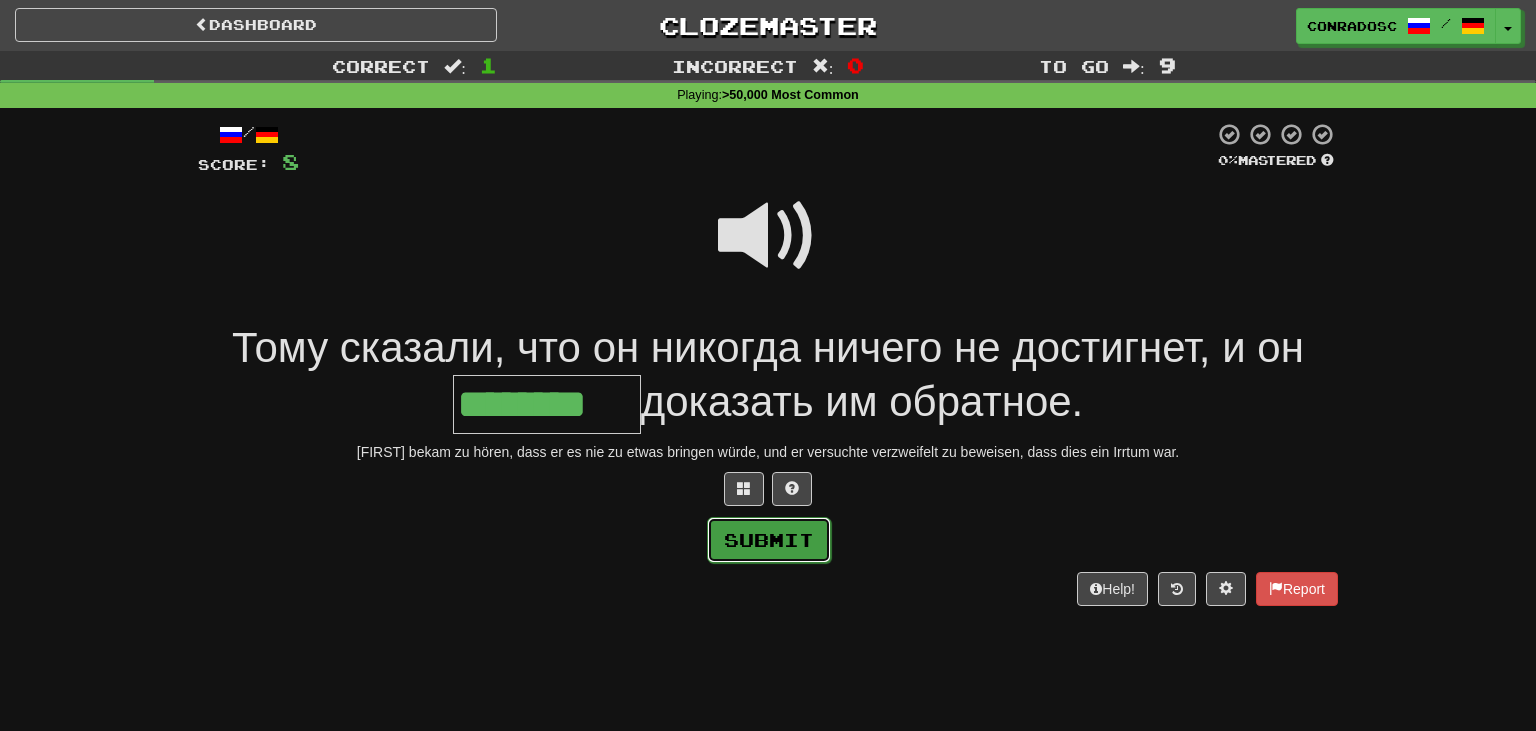 click on "Submit" at bounding box center [769, 540] 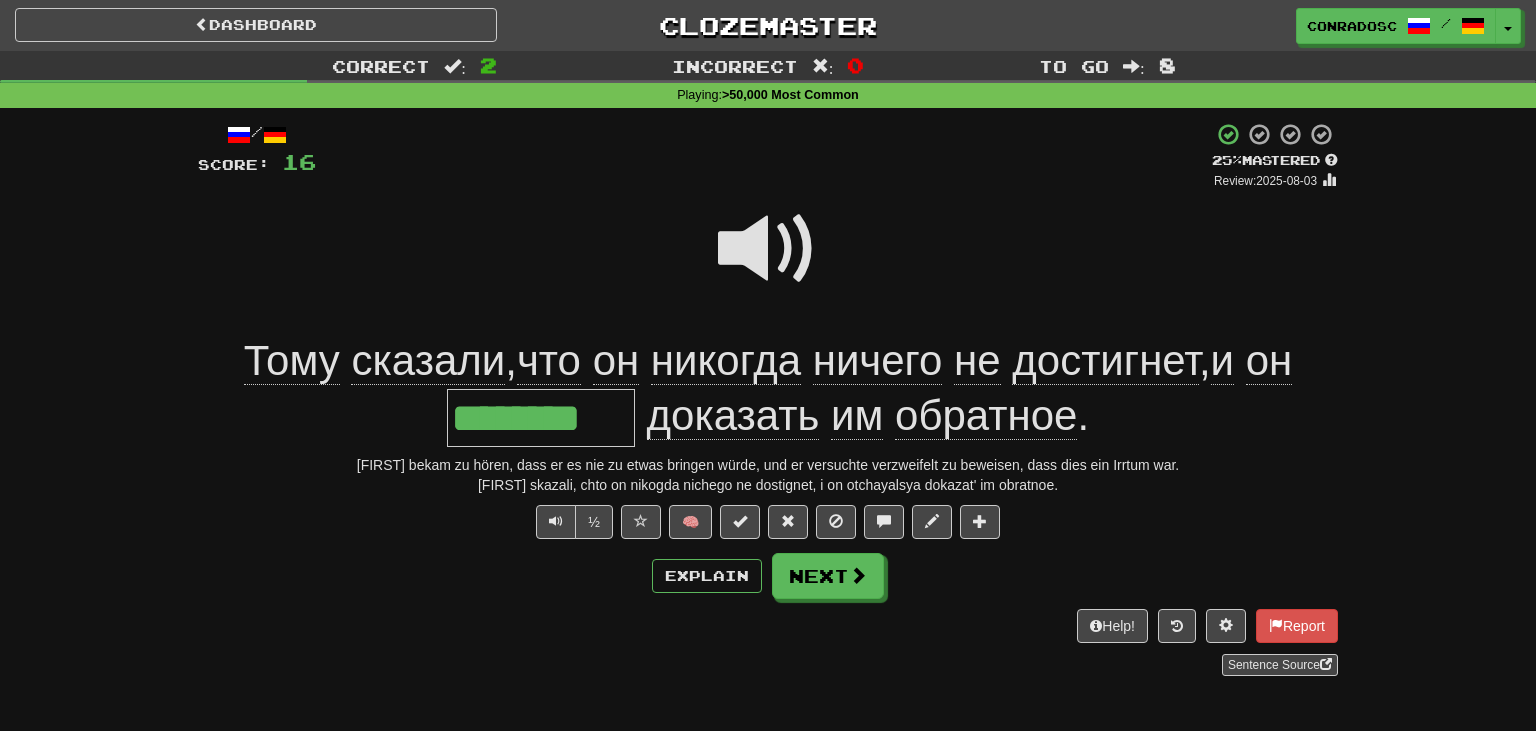 click at bounding box center (768, 249) 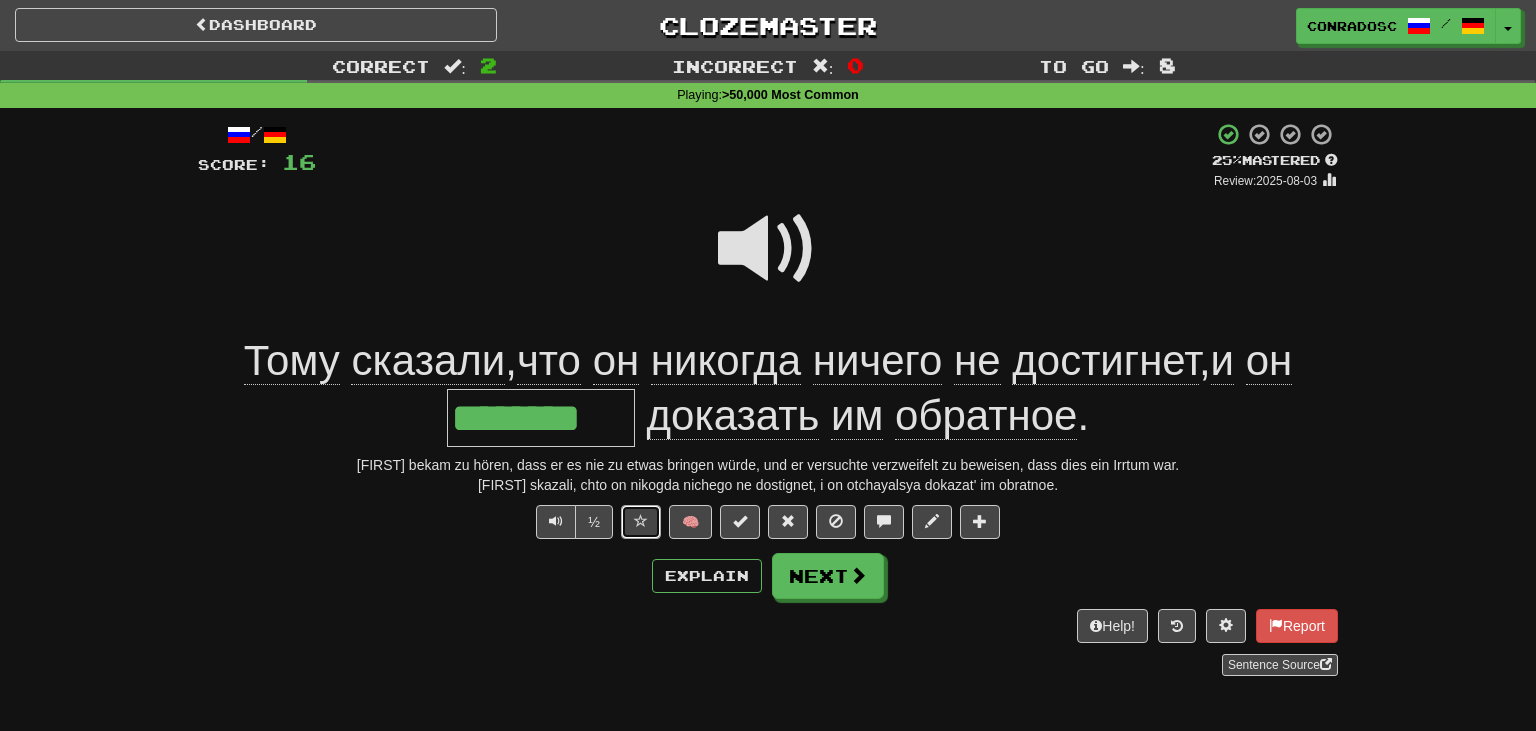click at bounding box center [641, 521] 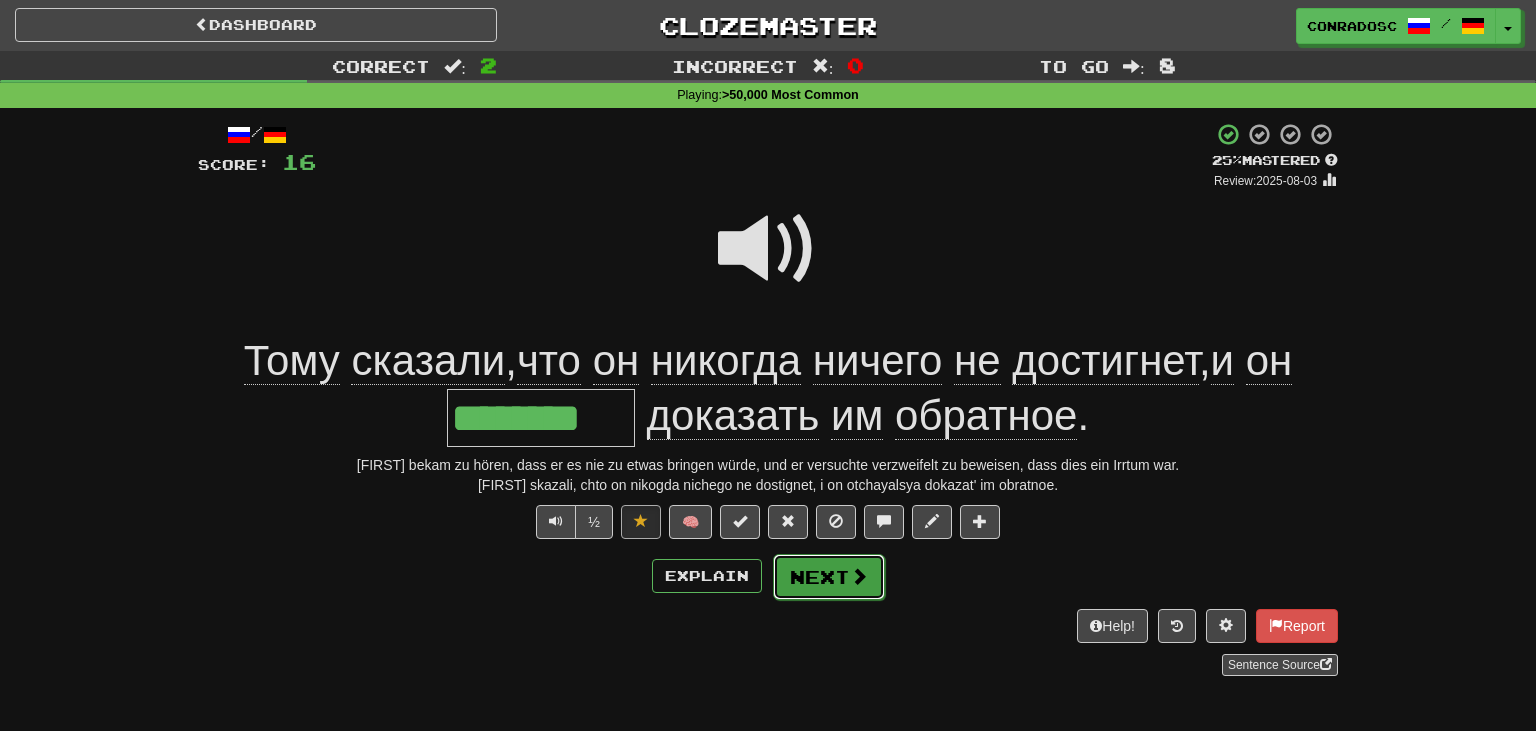 click on "Next" at bounding box center [829, 577] 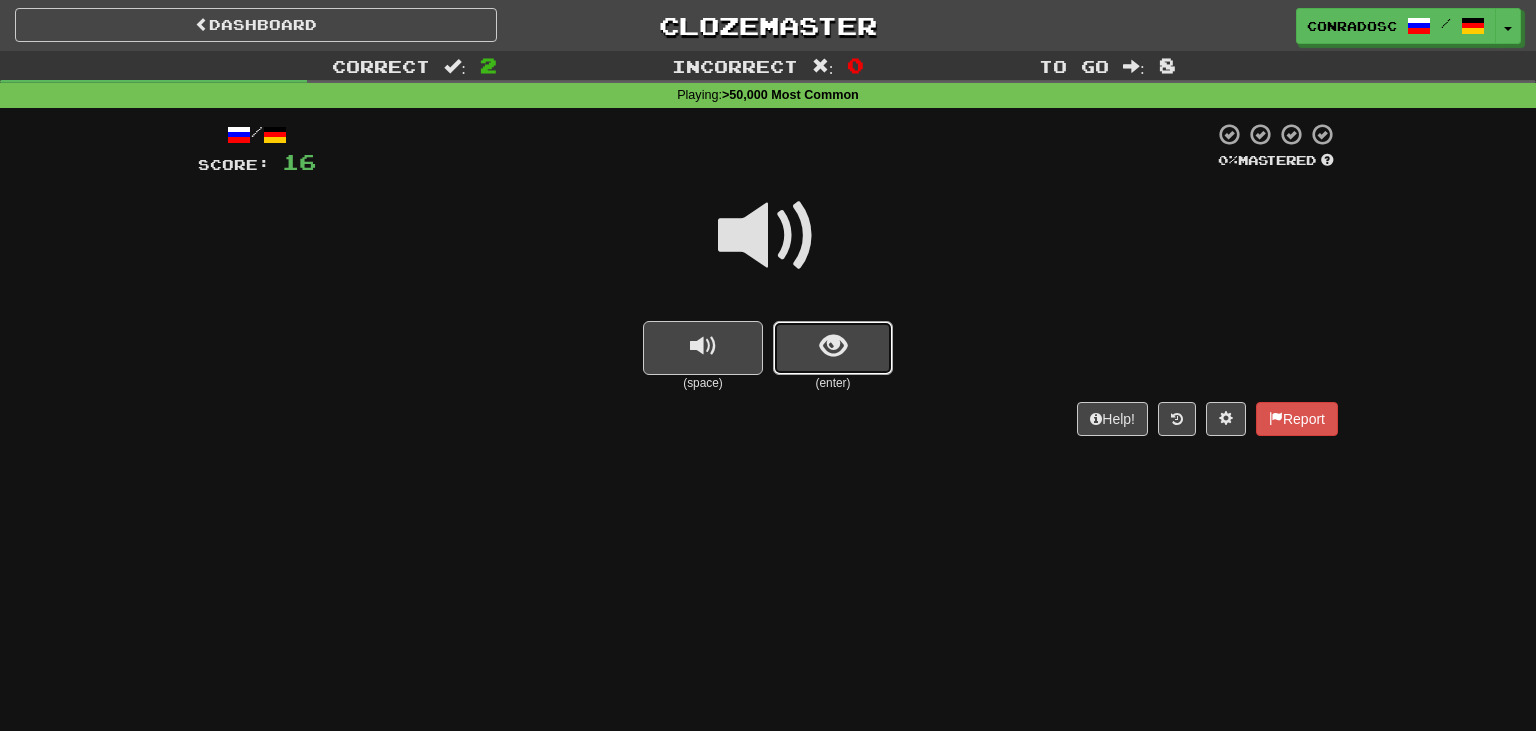 click at bounding box center [833, 348] 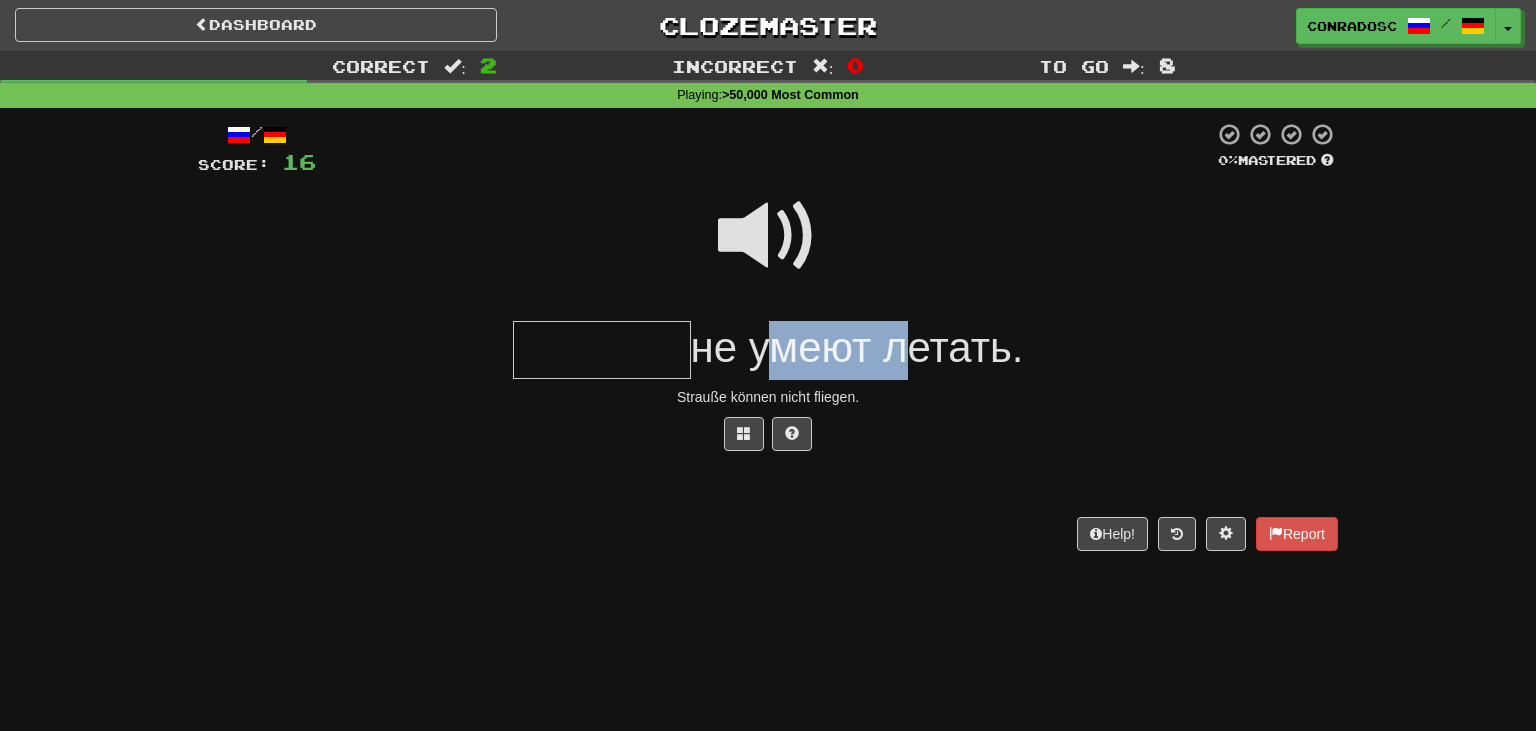 click on "не умеют летать." at bounding box center [857, 347] 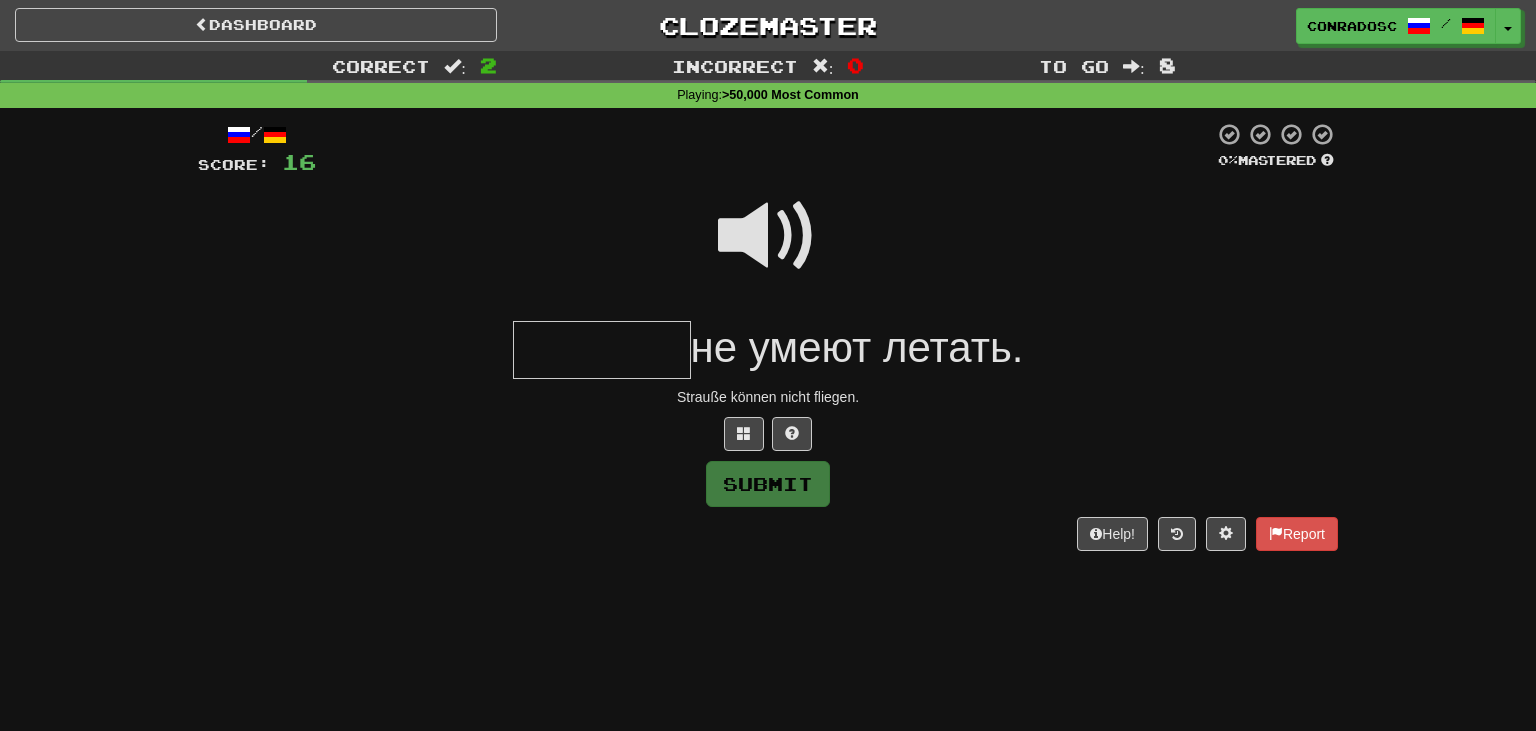 click at bounding box center [602, 350] 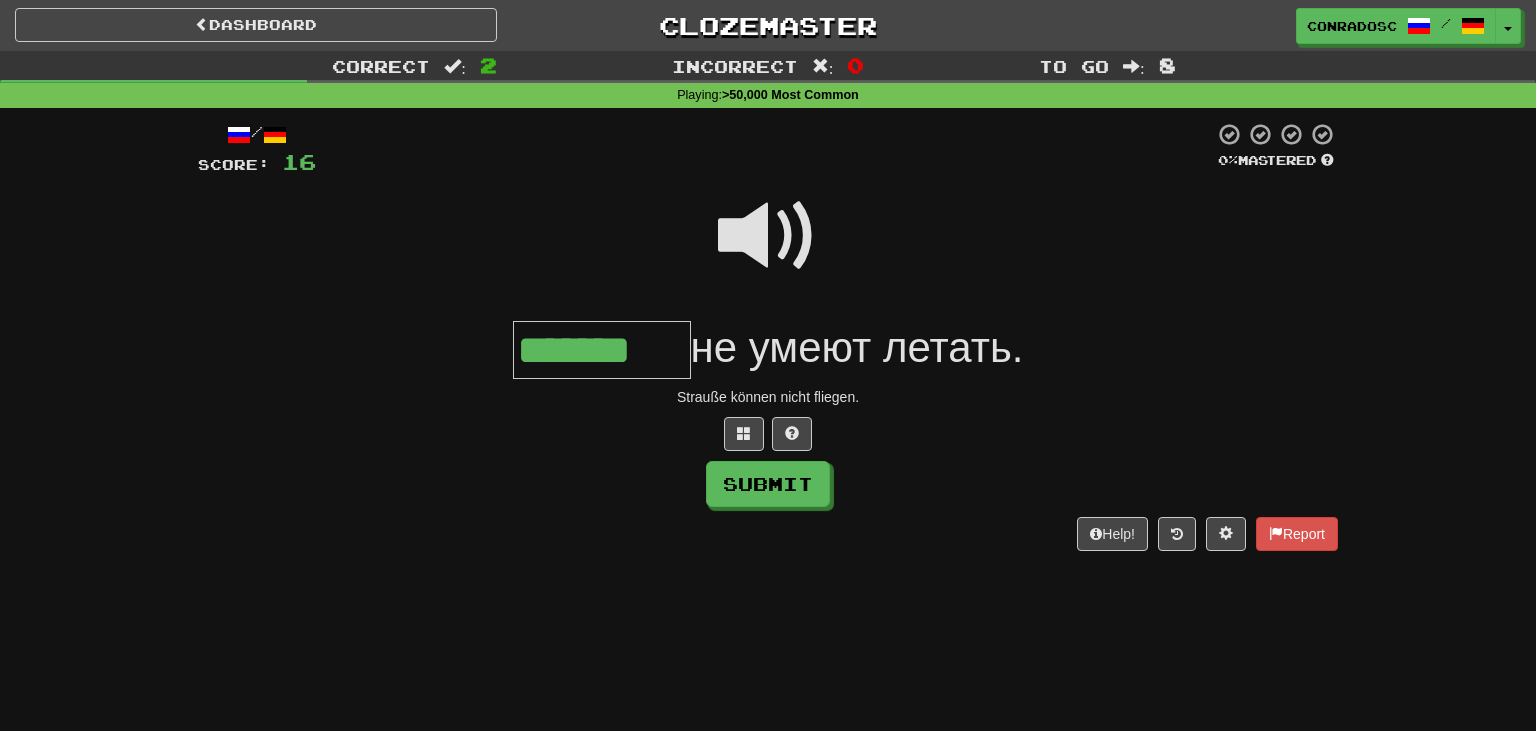 type on "*******" 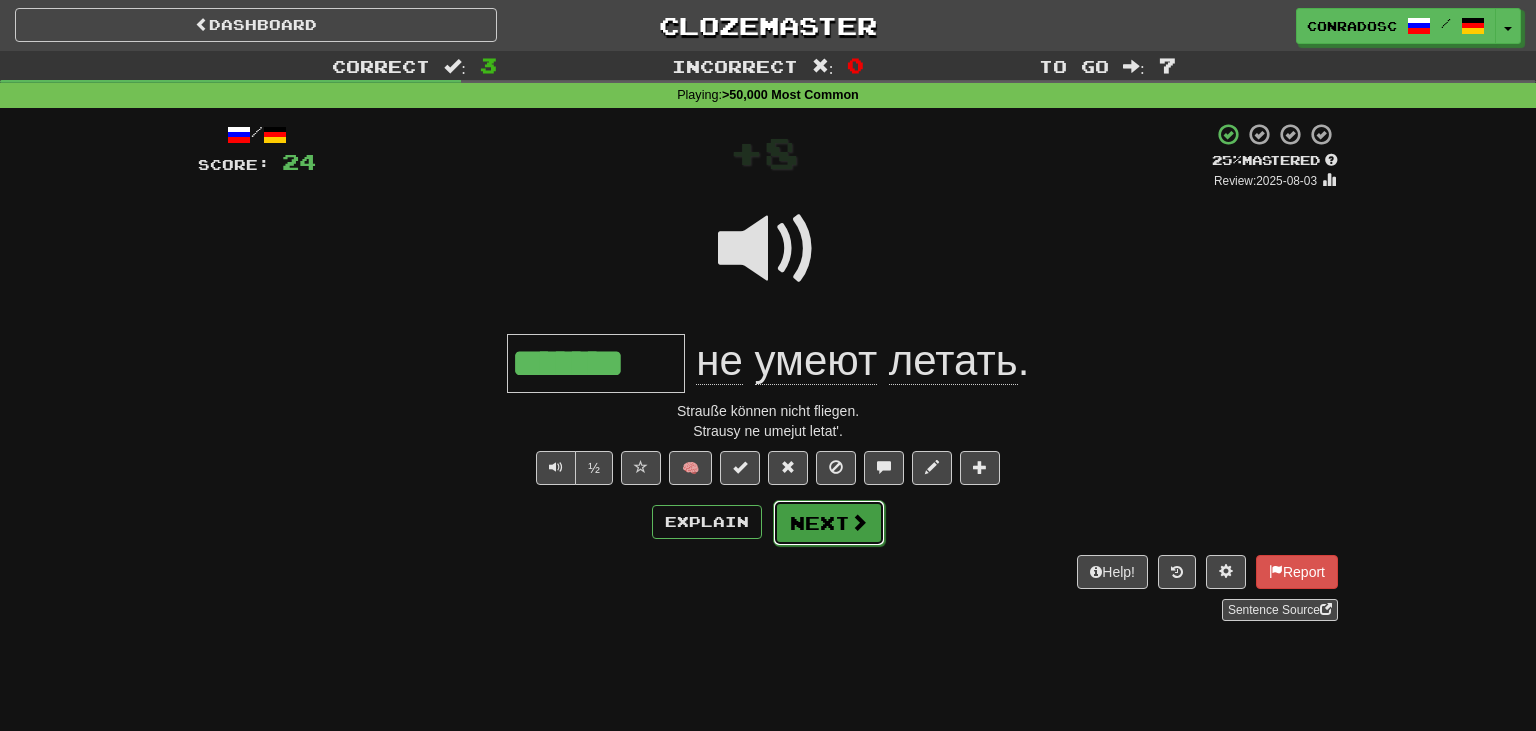 click on "Next" at bounding box center [829, 523] 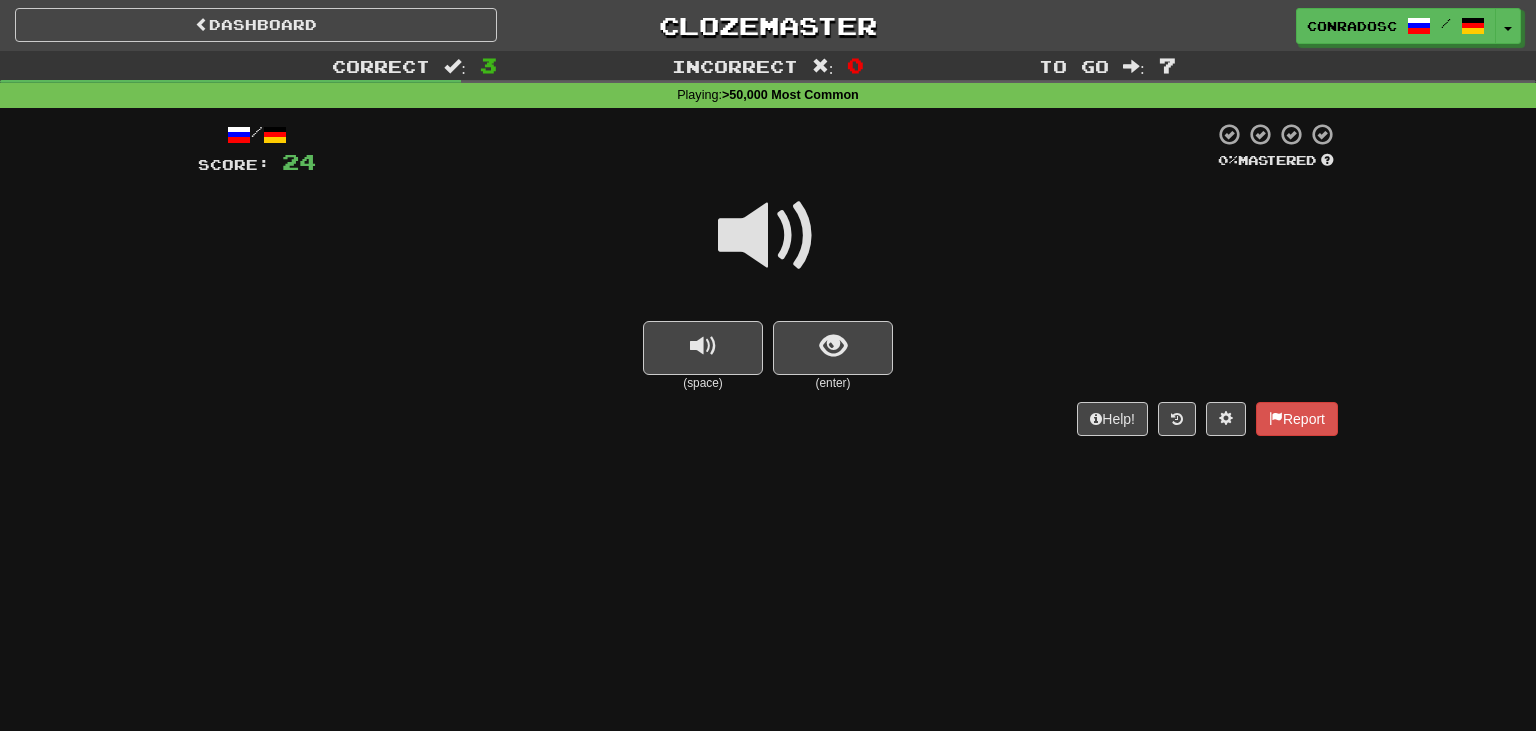 click at bounding box center [768, 236] 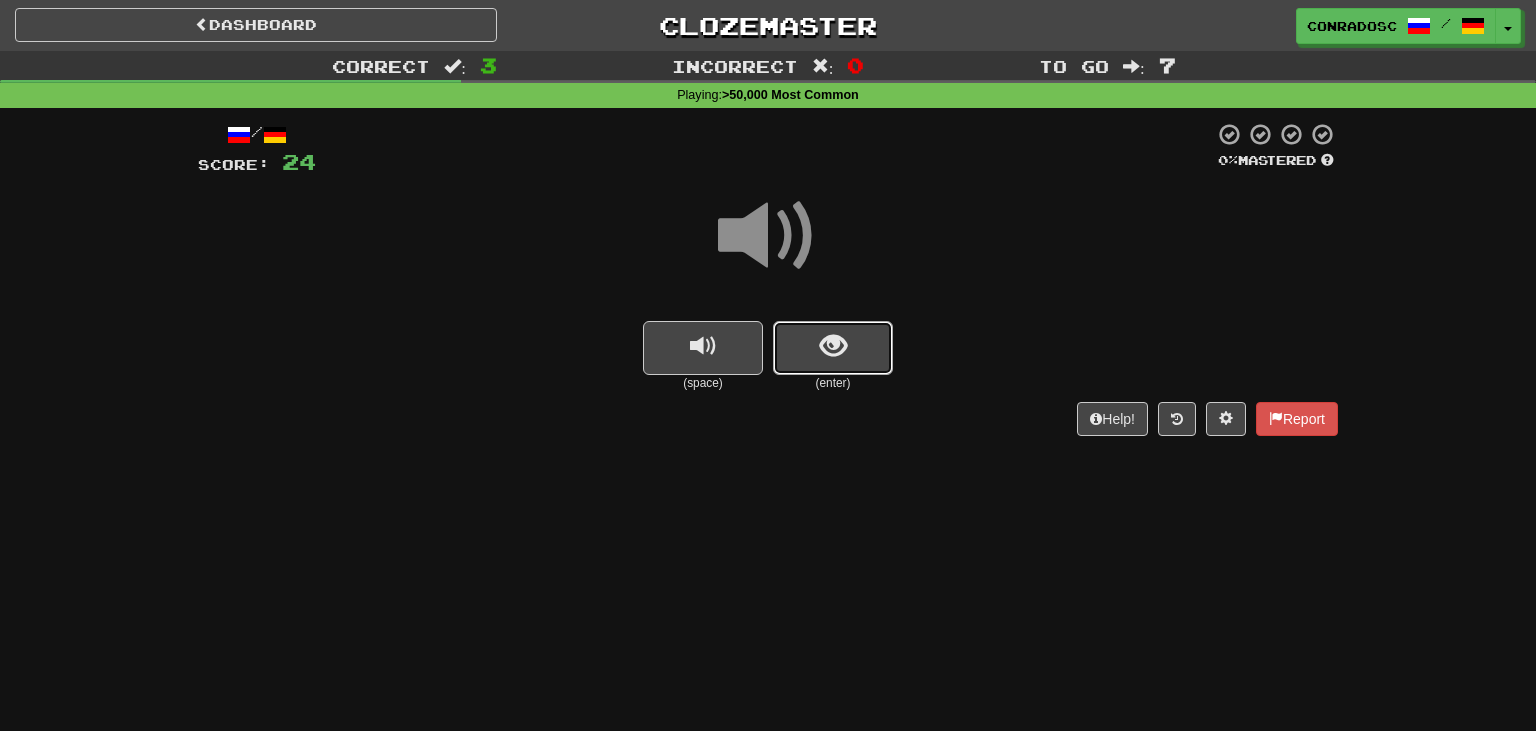 click at bounding box center (833, 348) 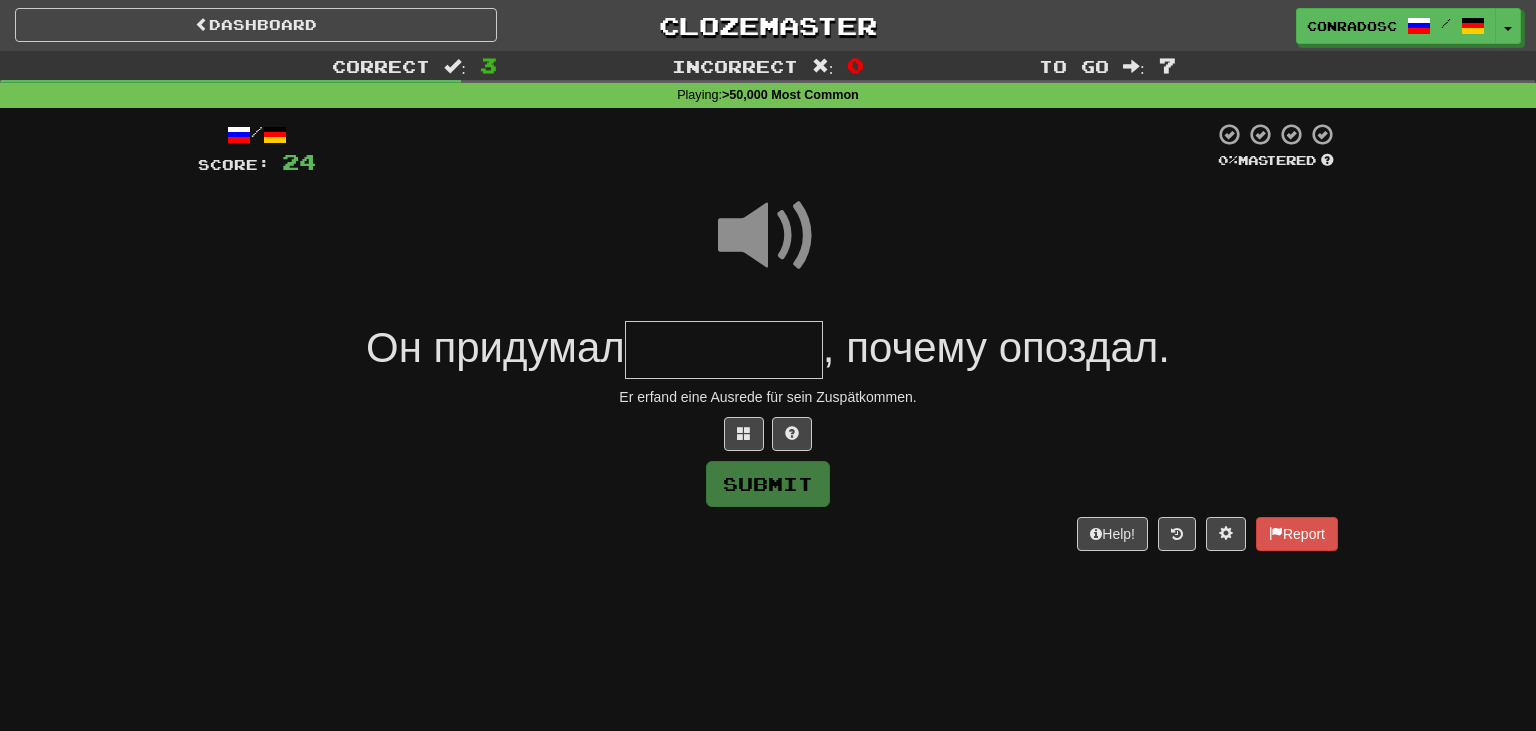 click at bounding box center (768, 236) 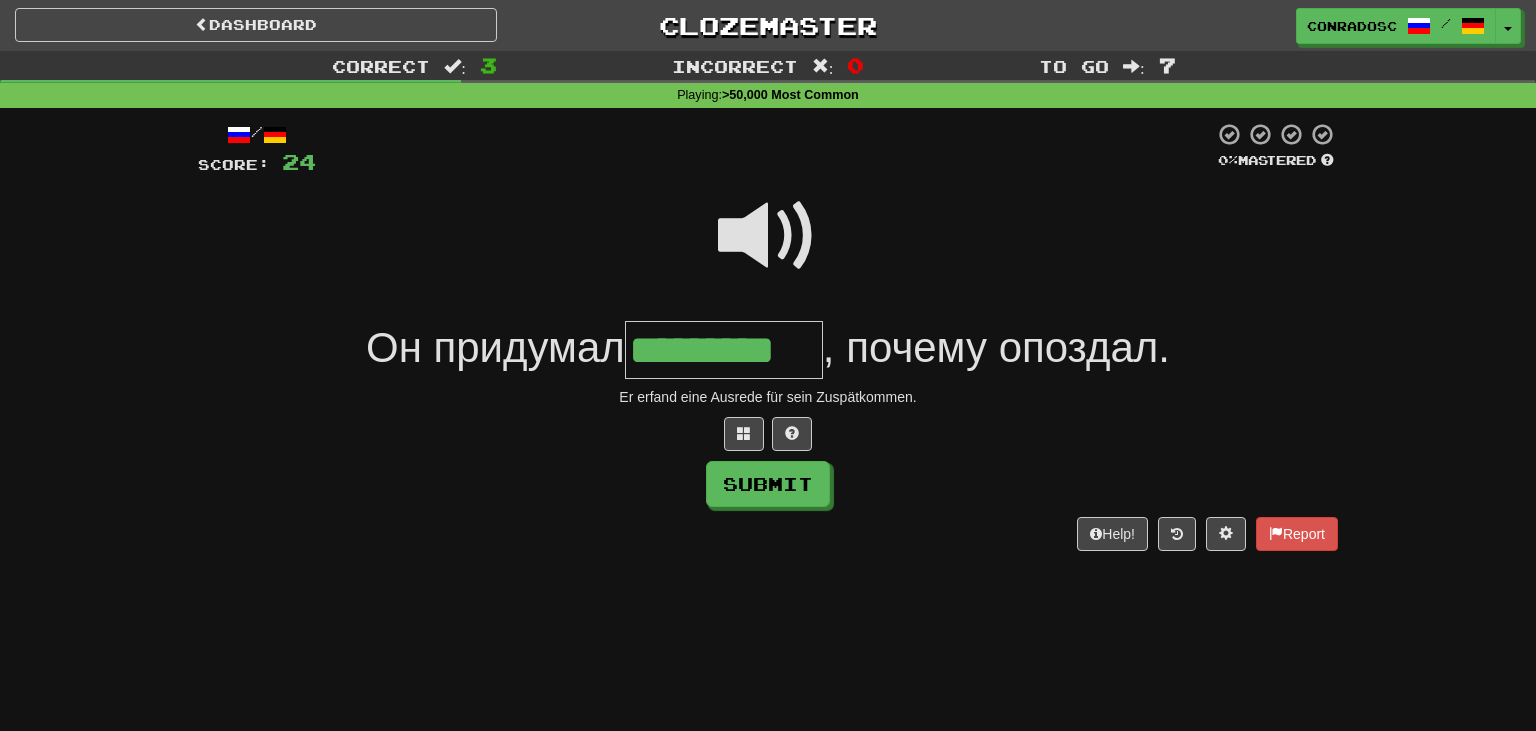 type on "*********" 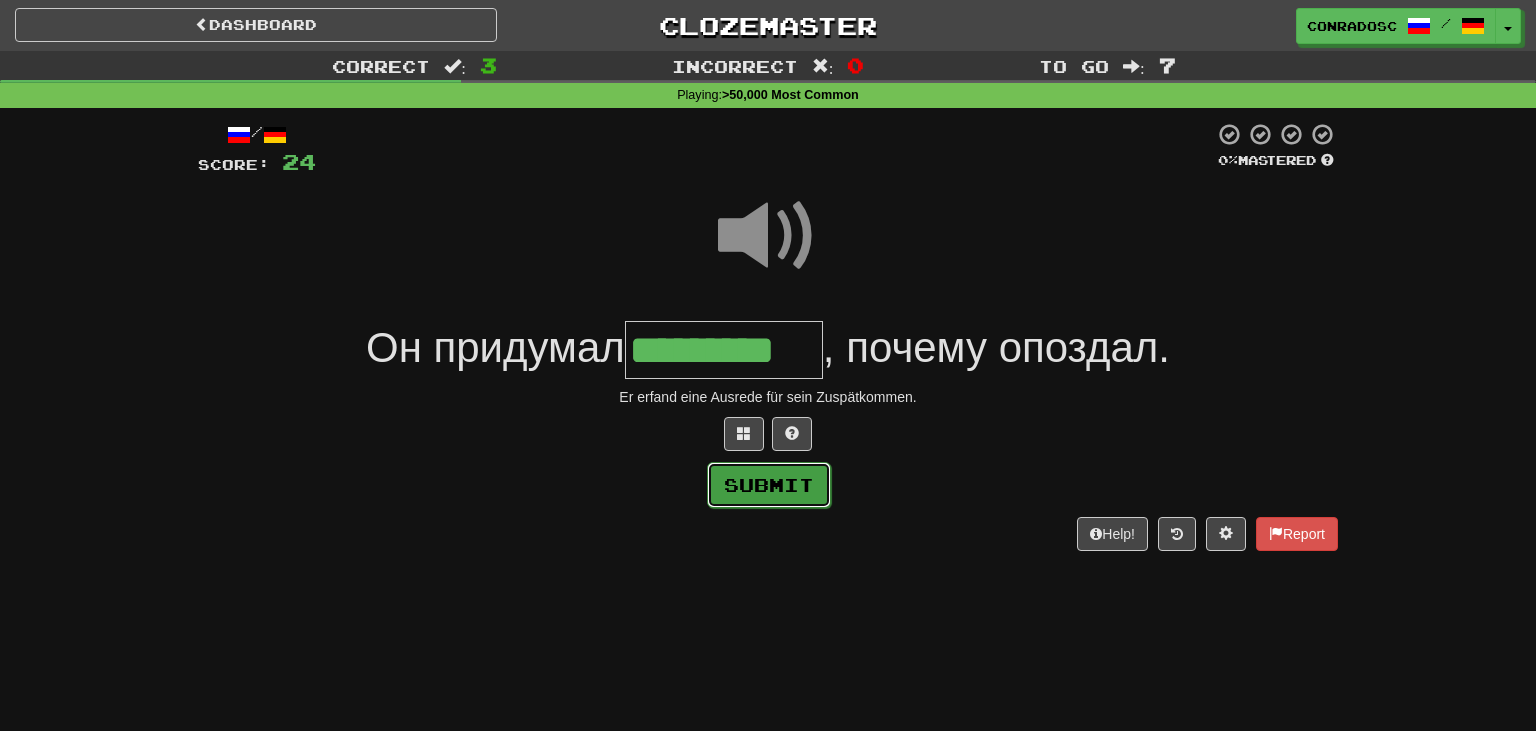 click on "Submit" at bounding box center [769, 485] 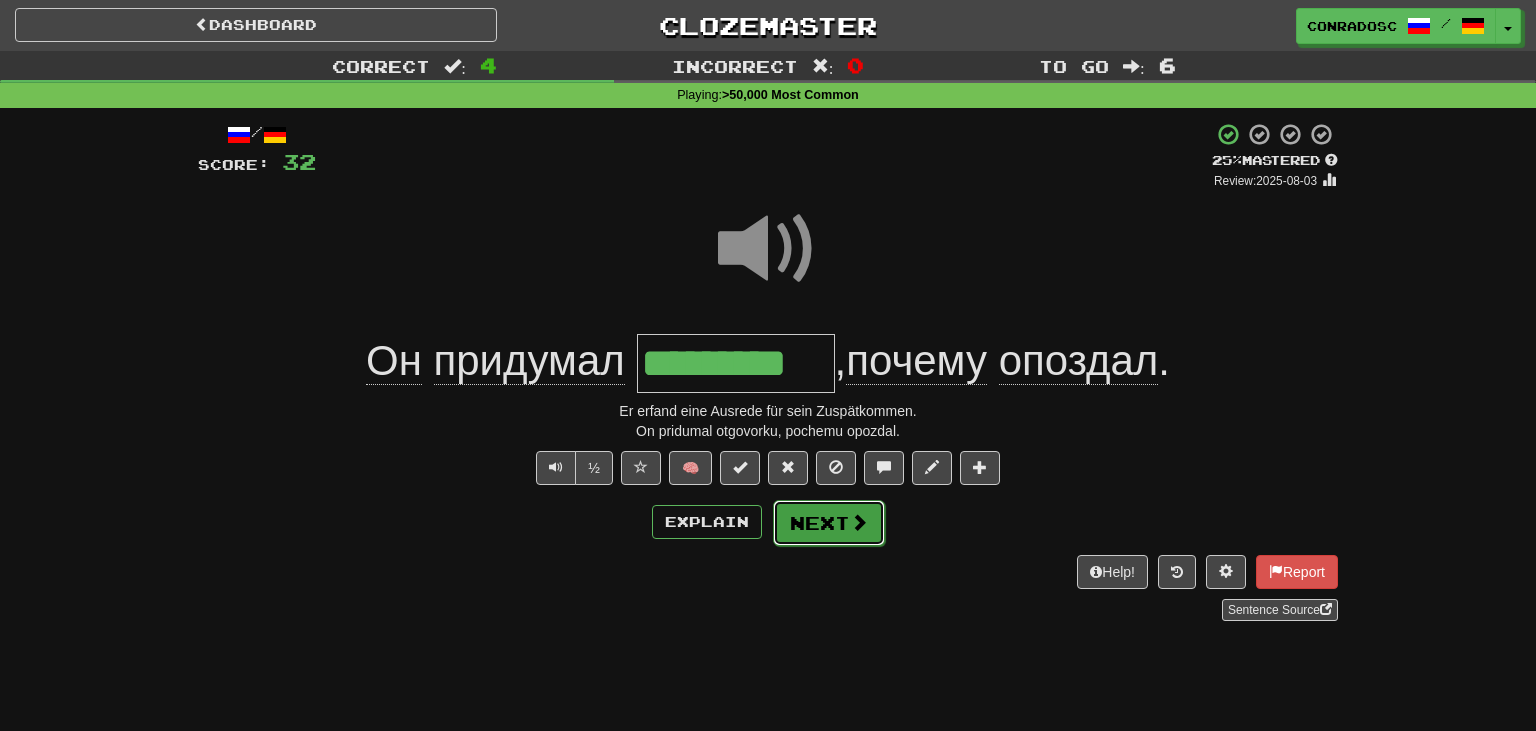 click on "Next" at bounding box center [829, 523] 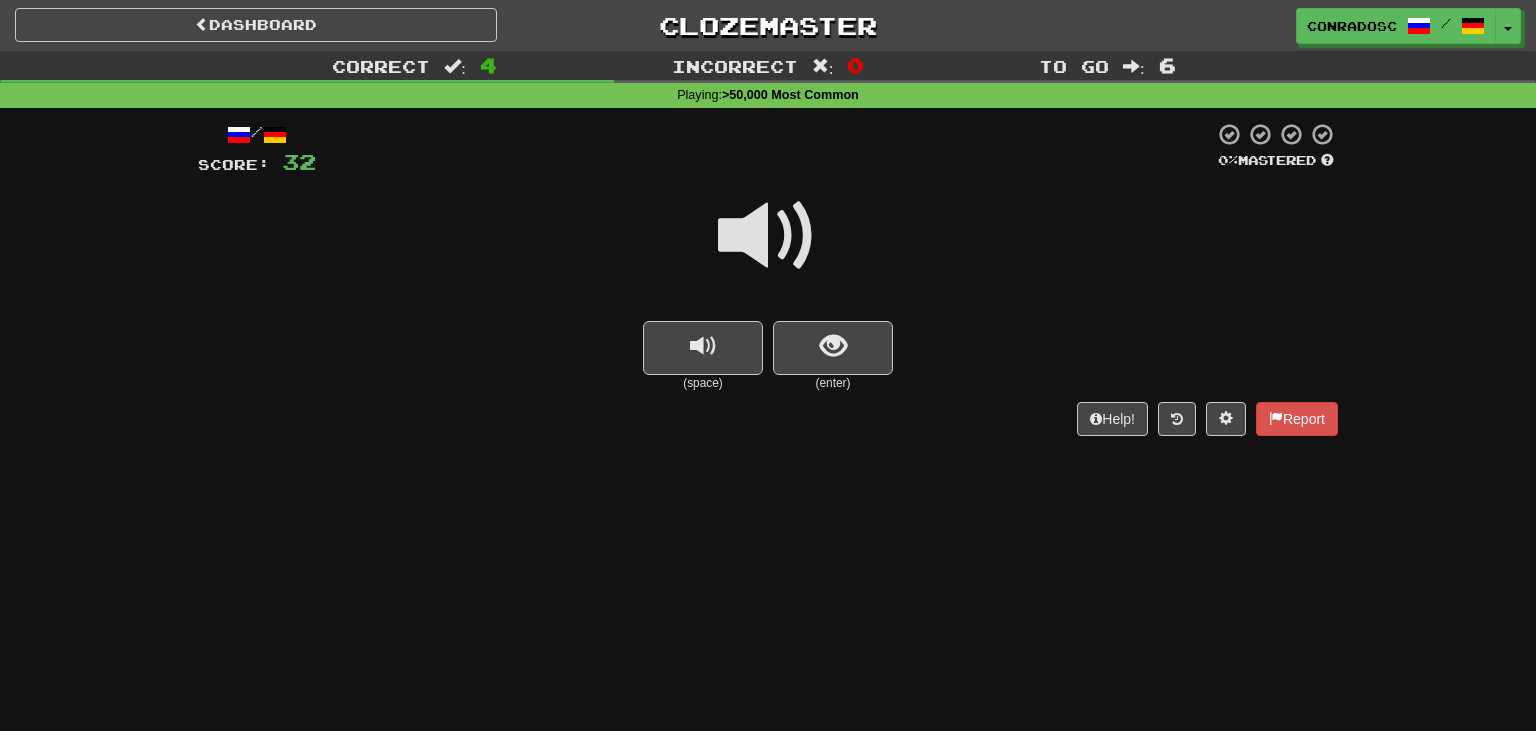 click at bounding box center [768, 236] 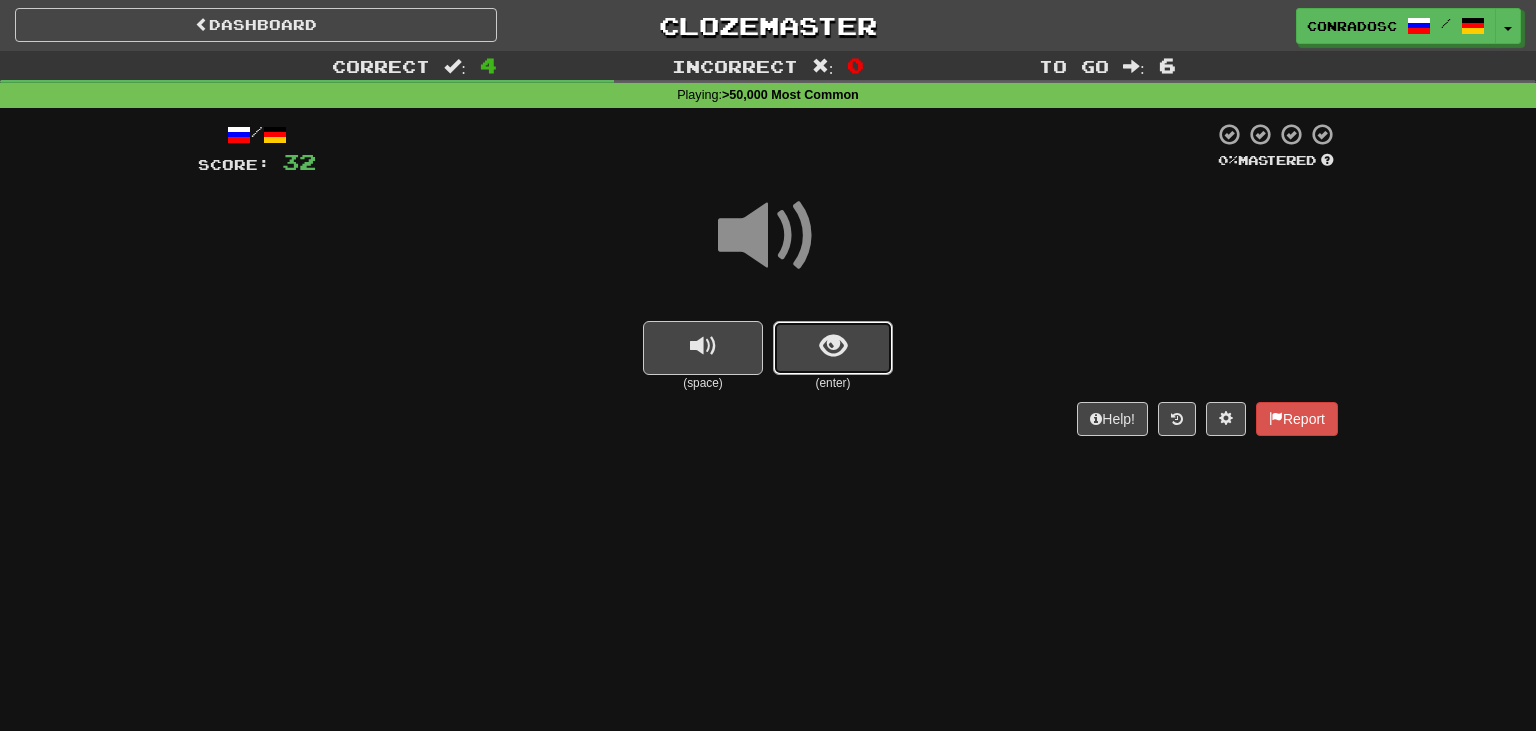 click at bounding box center [833, 348] 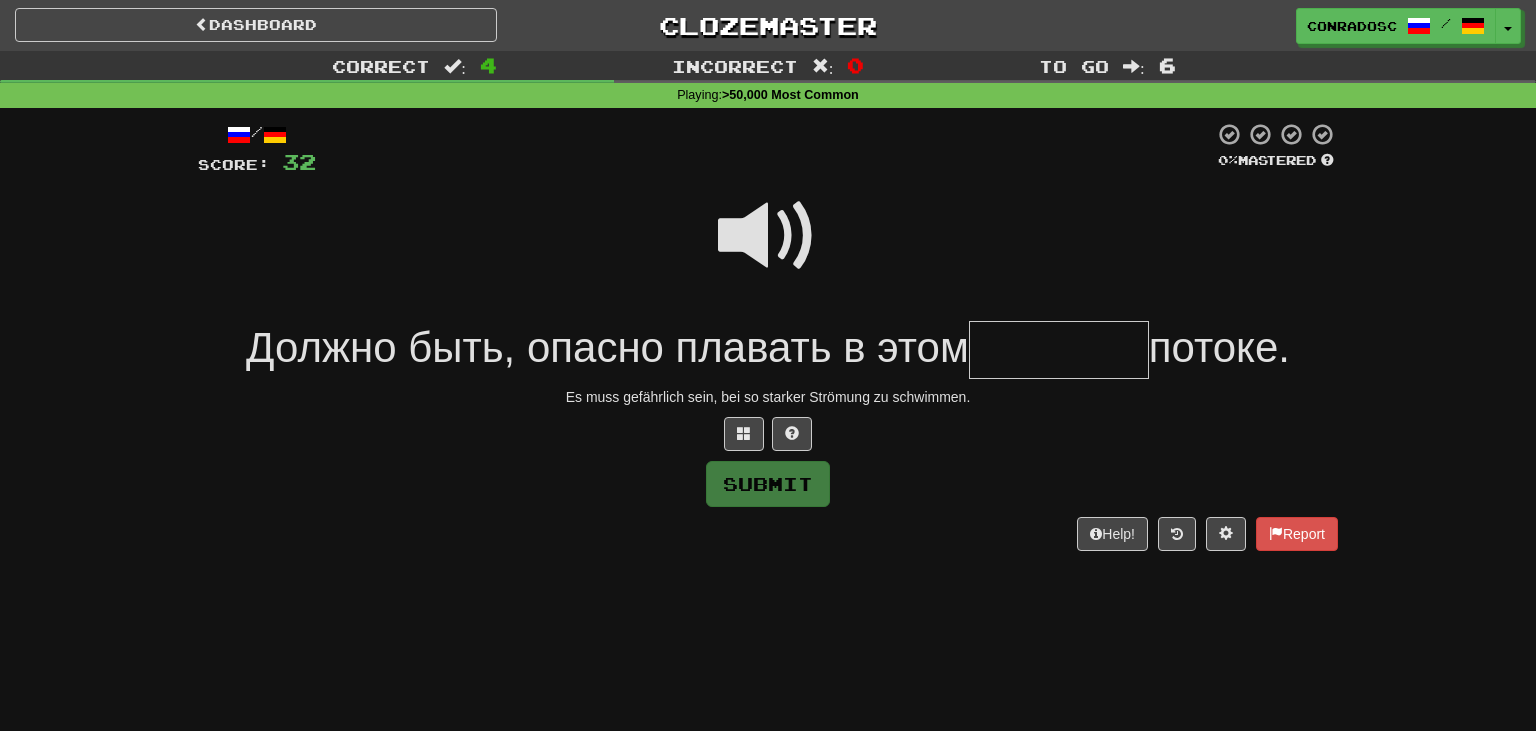 click at bounding box center [768, 236] 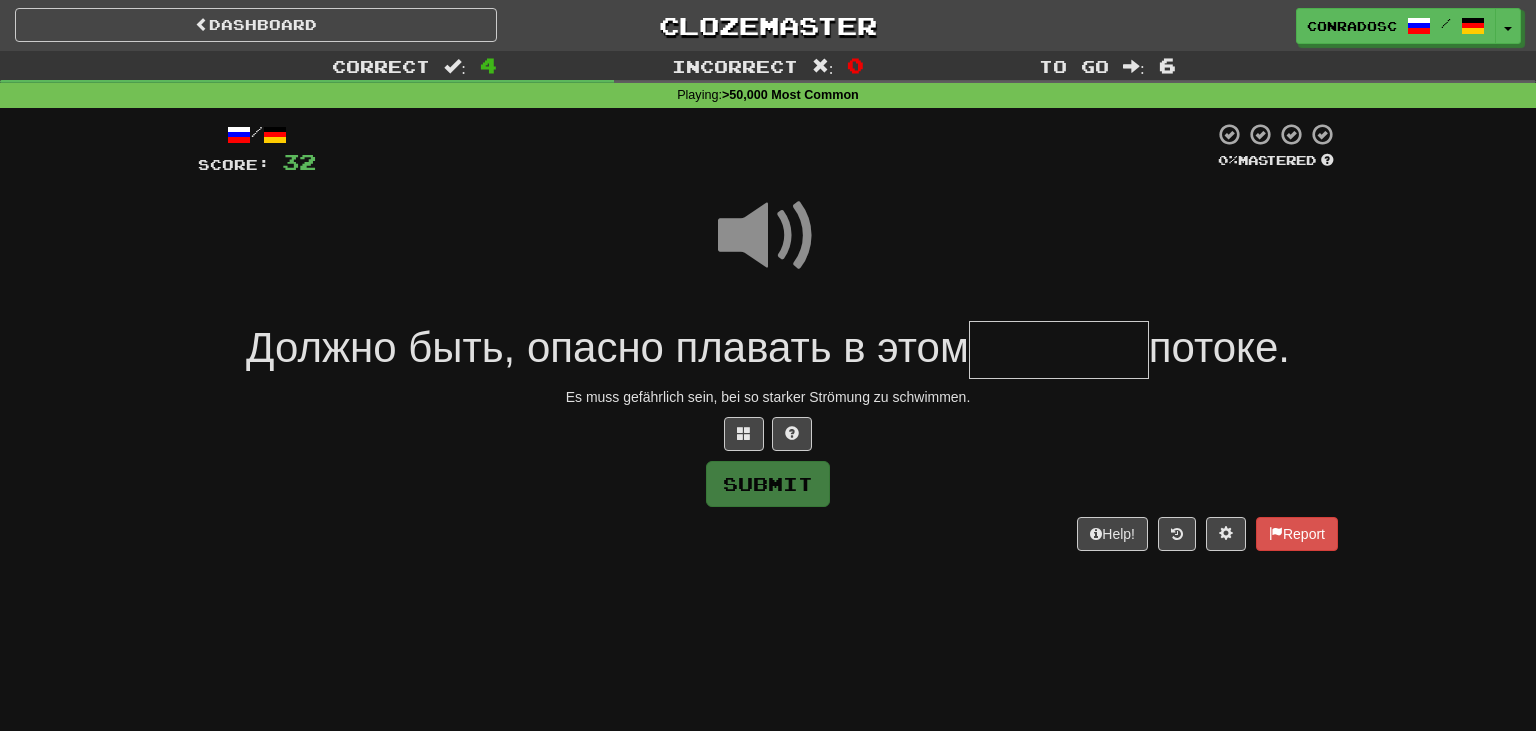 click at bounding box center [1059, 350] 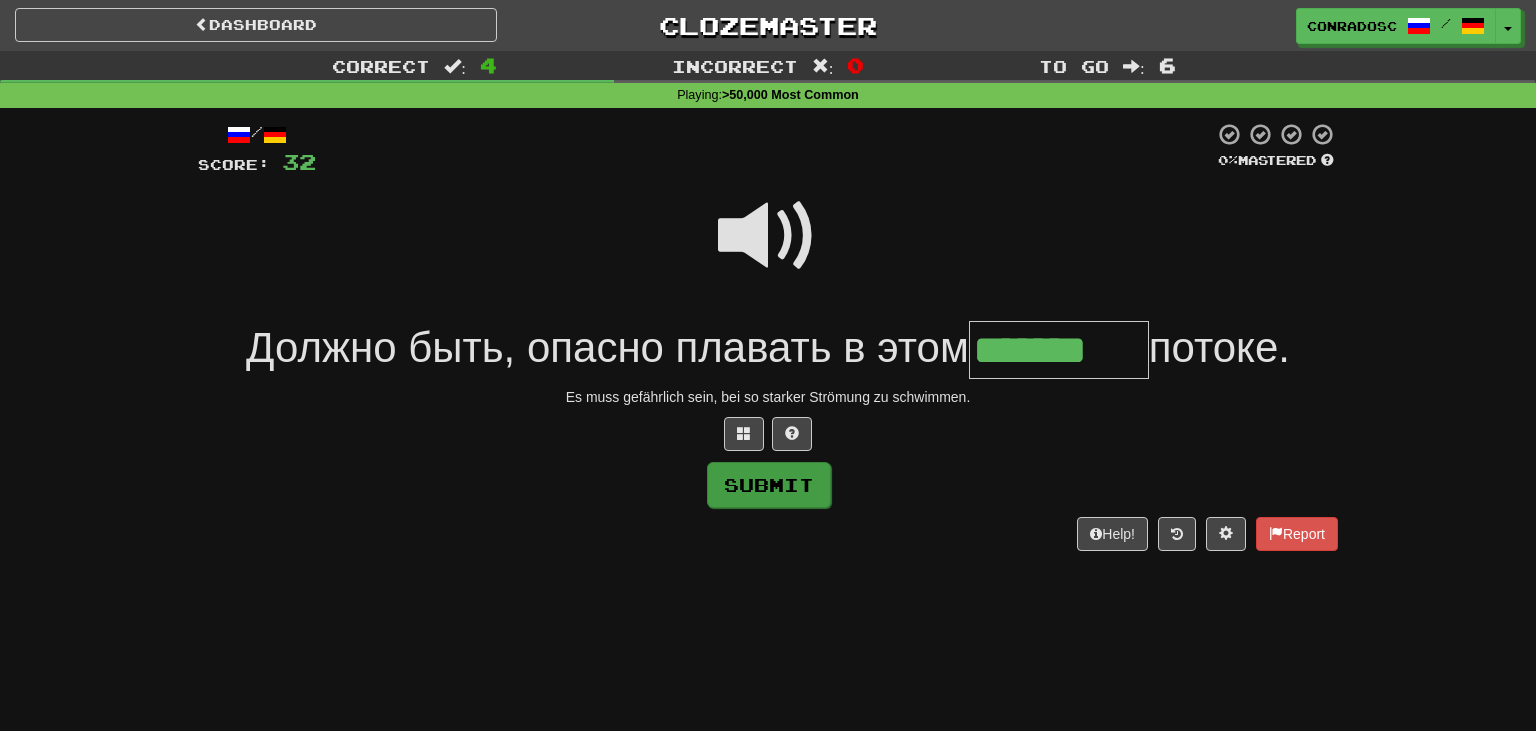 type on "*******" 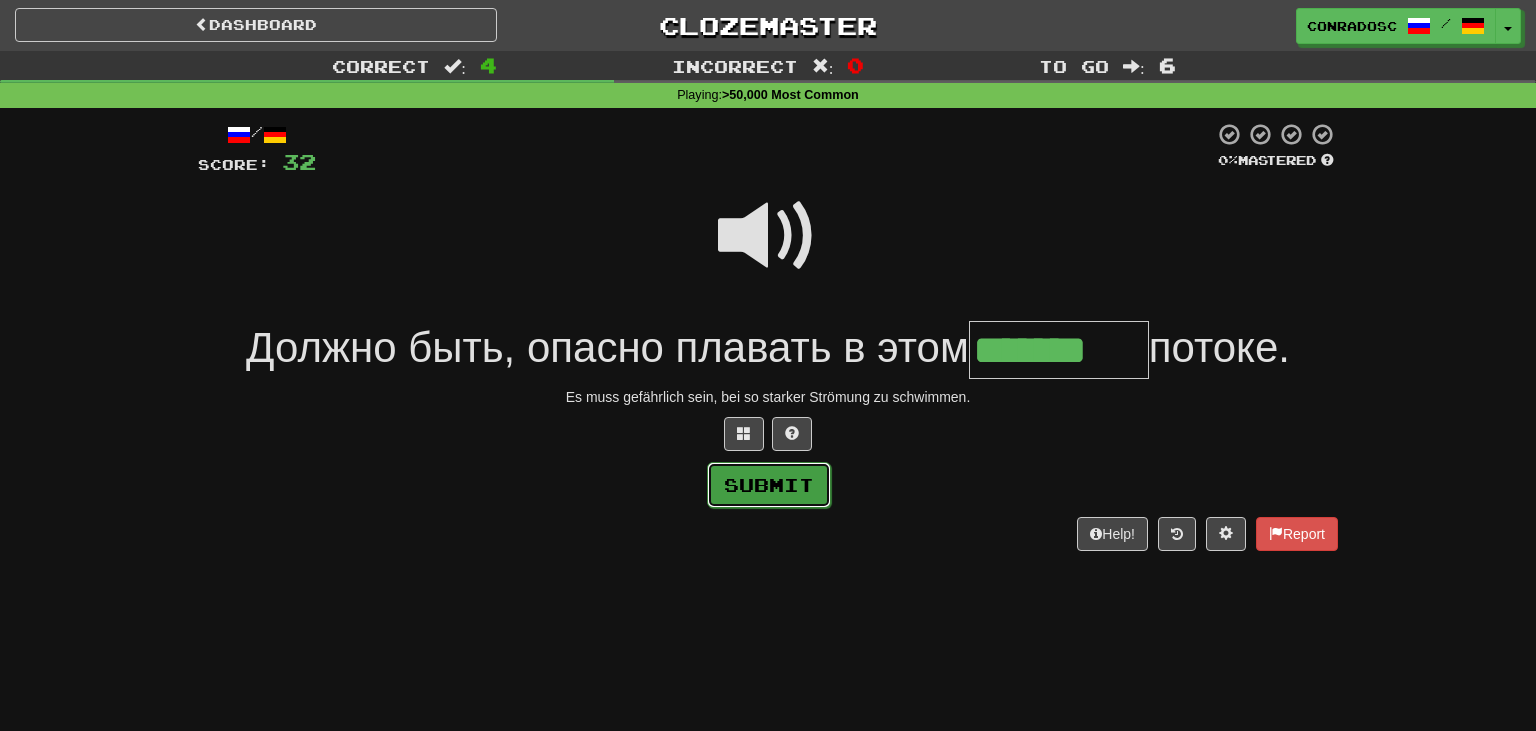 click on "Submit" at bounding box center [769, 485] 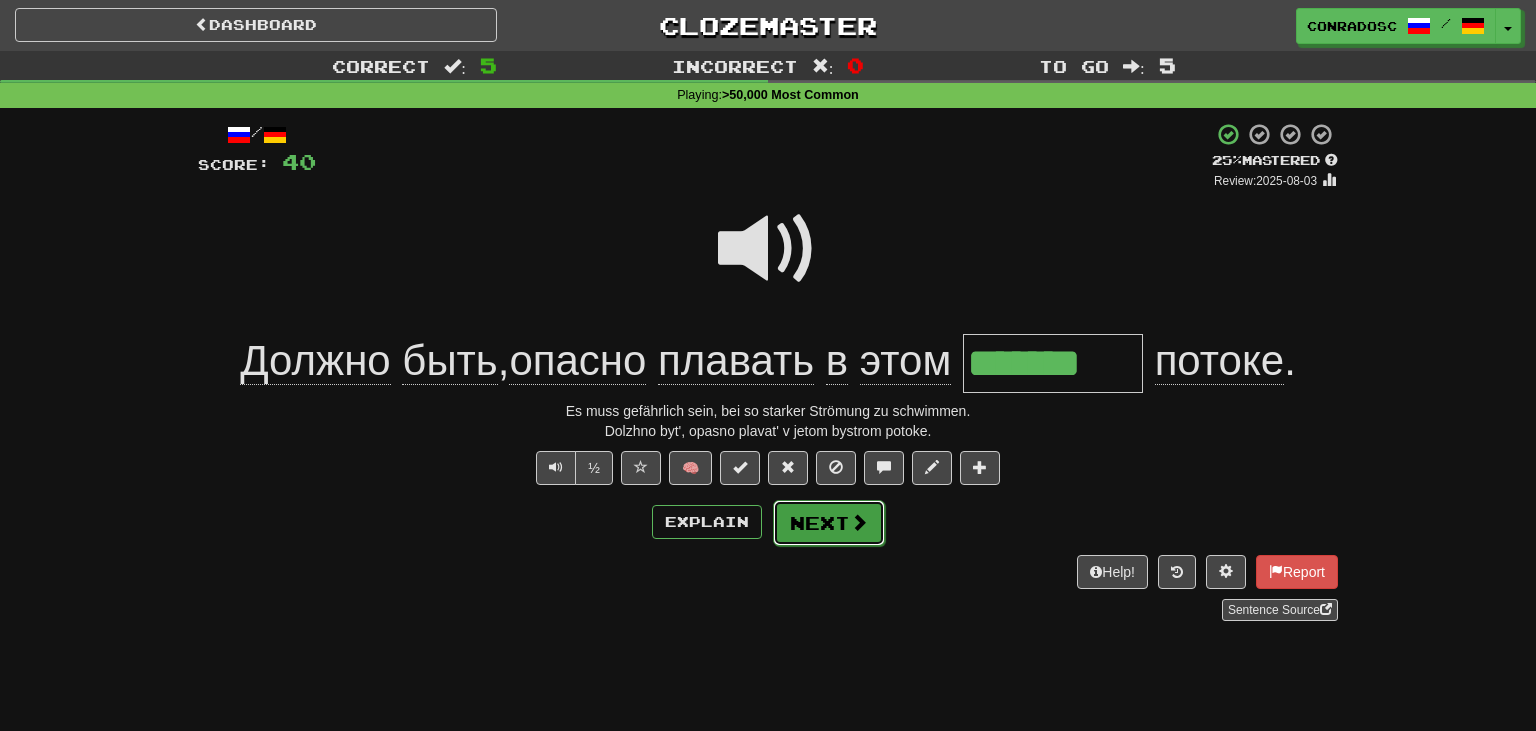 click at bounding box center (859, 522) 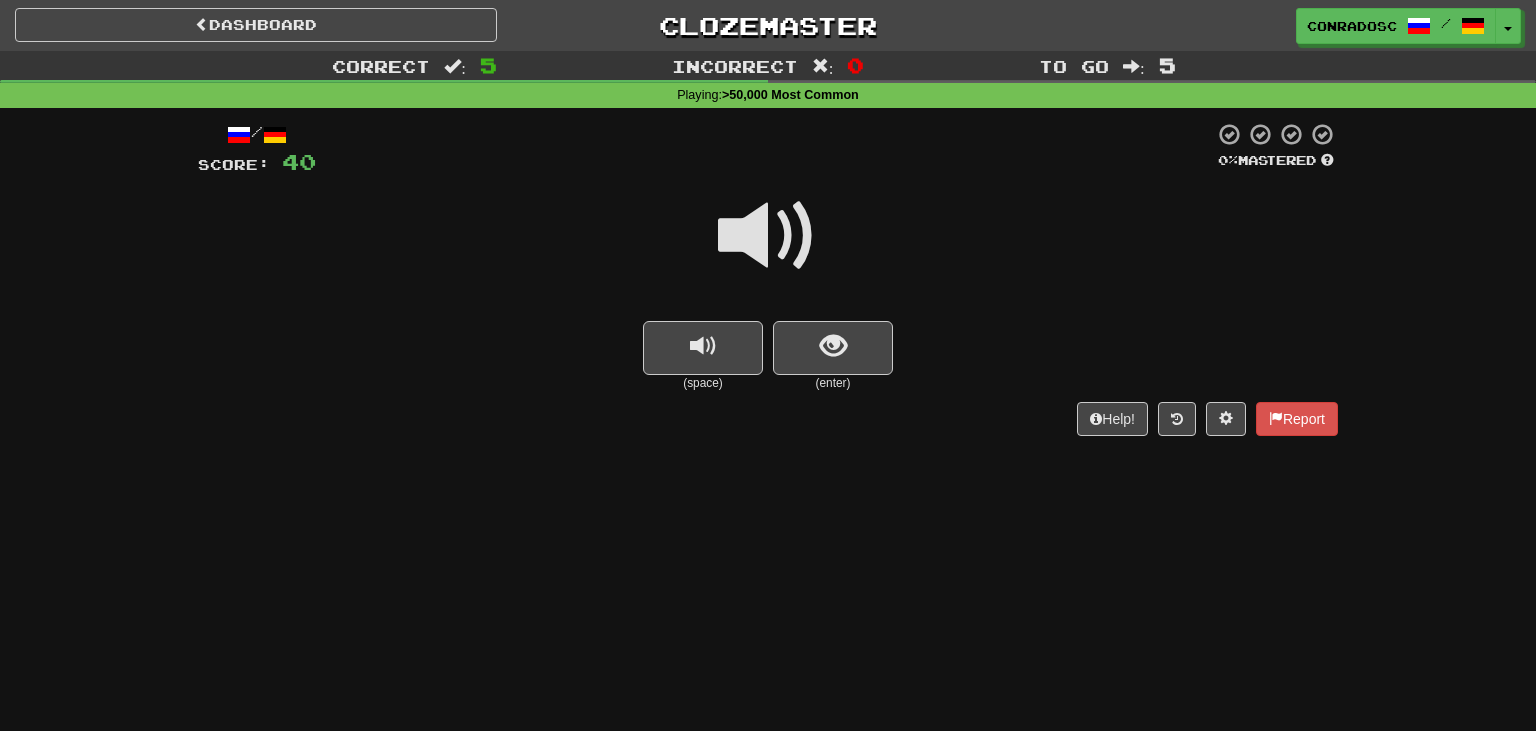 click at bounding box center (768, 236) 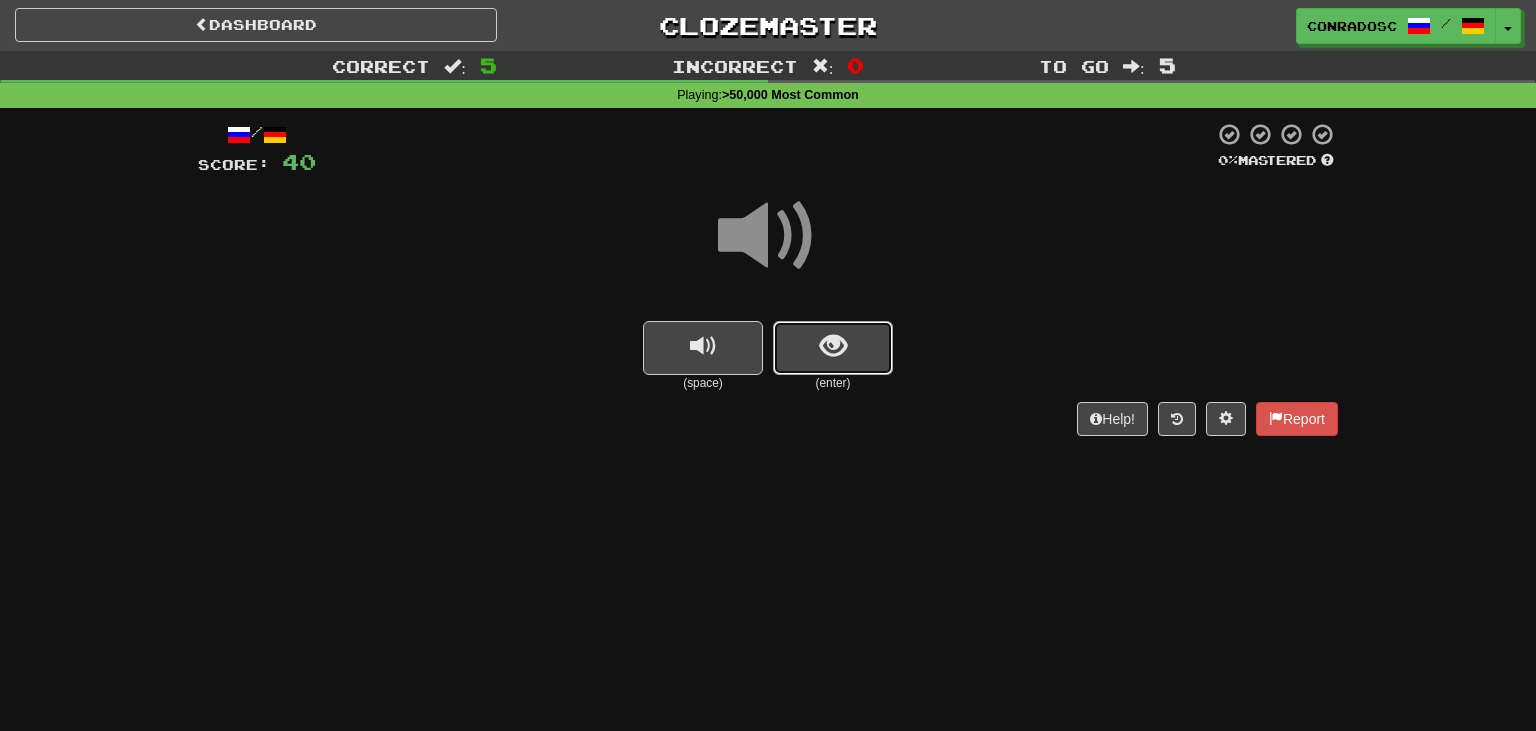 click at bounding box center [833, 348] 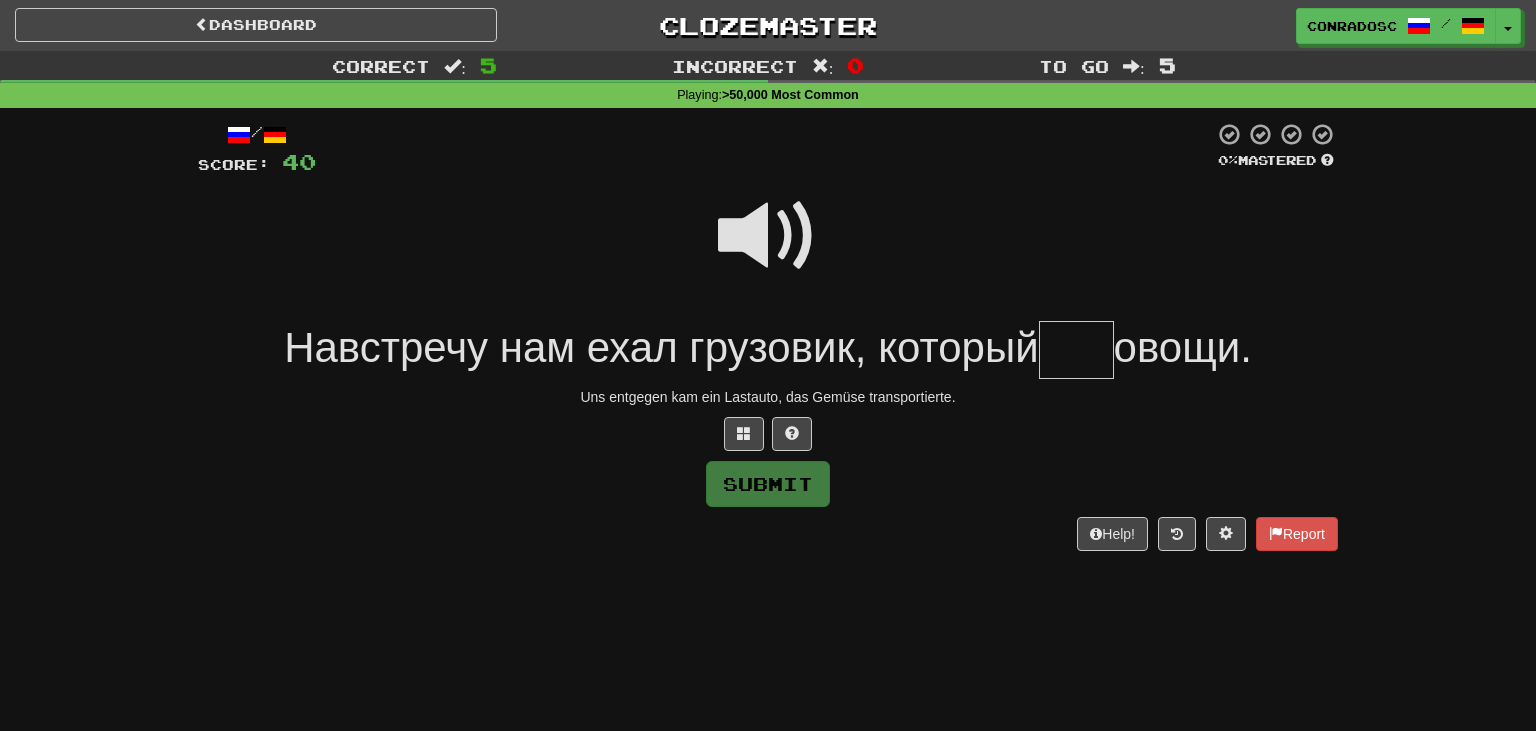 click at bounding box center [768, 236] 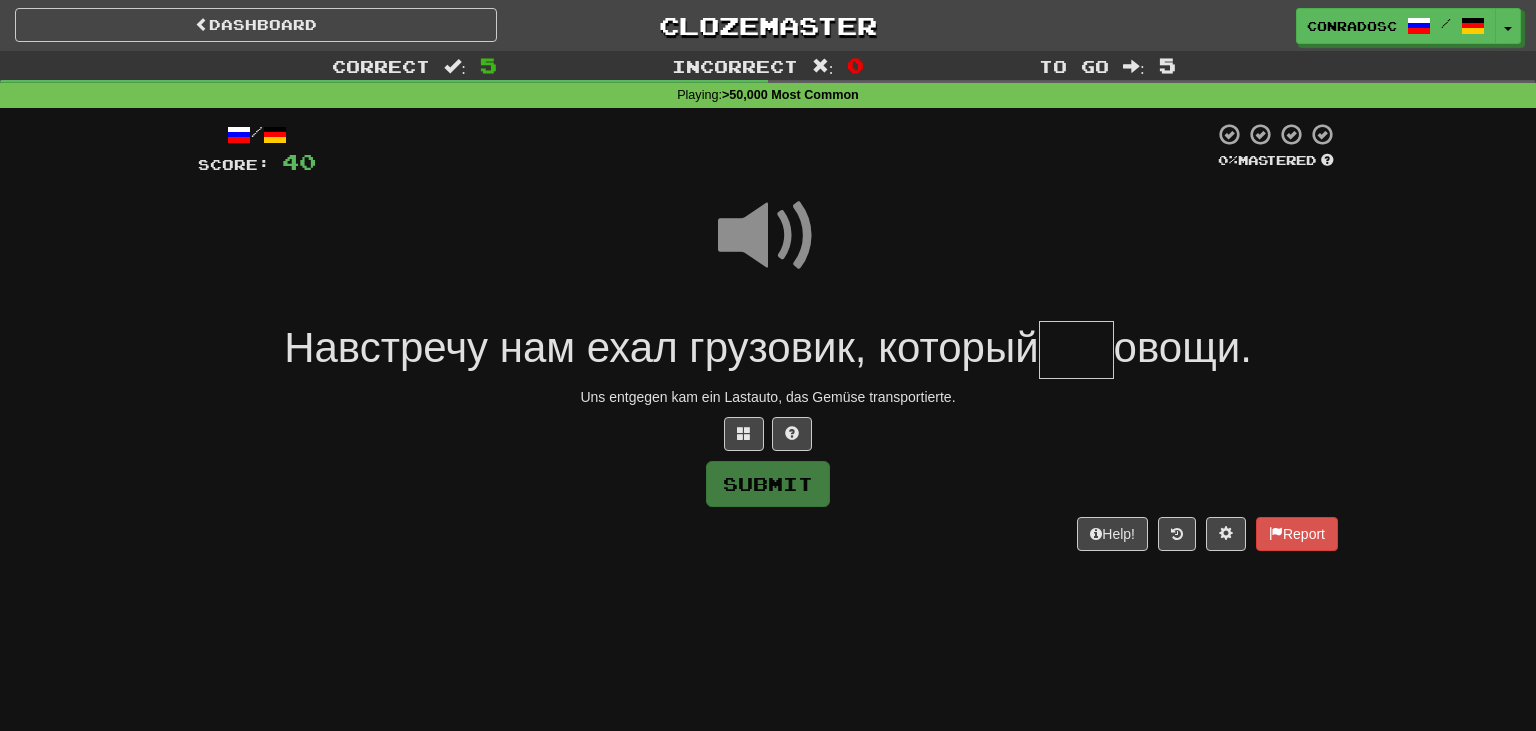click on "/  Score:   40 0 %  Mastered Навстречу нам ехал грузовик, который   овощи. Uns entgegen kam ein Lastauto, das Gemüse transportierte. Submit  Help!  Report" at bounding box center [768, 336] 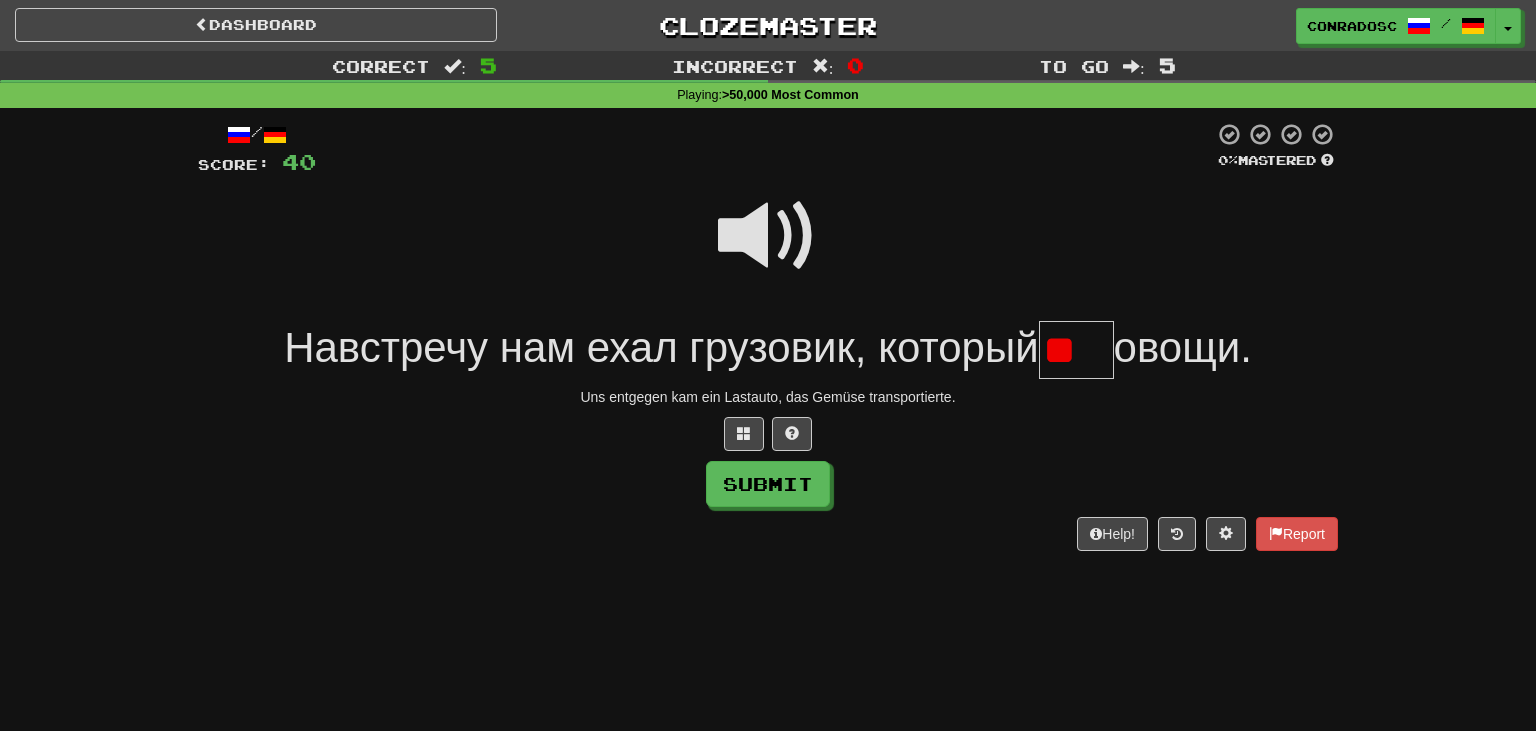 scroll, scrollTop: 0, scrollLeft: 0, axis: both 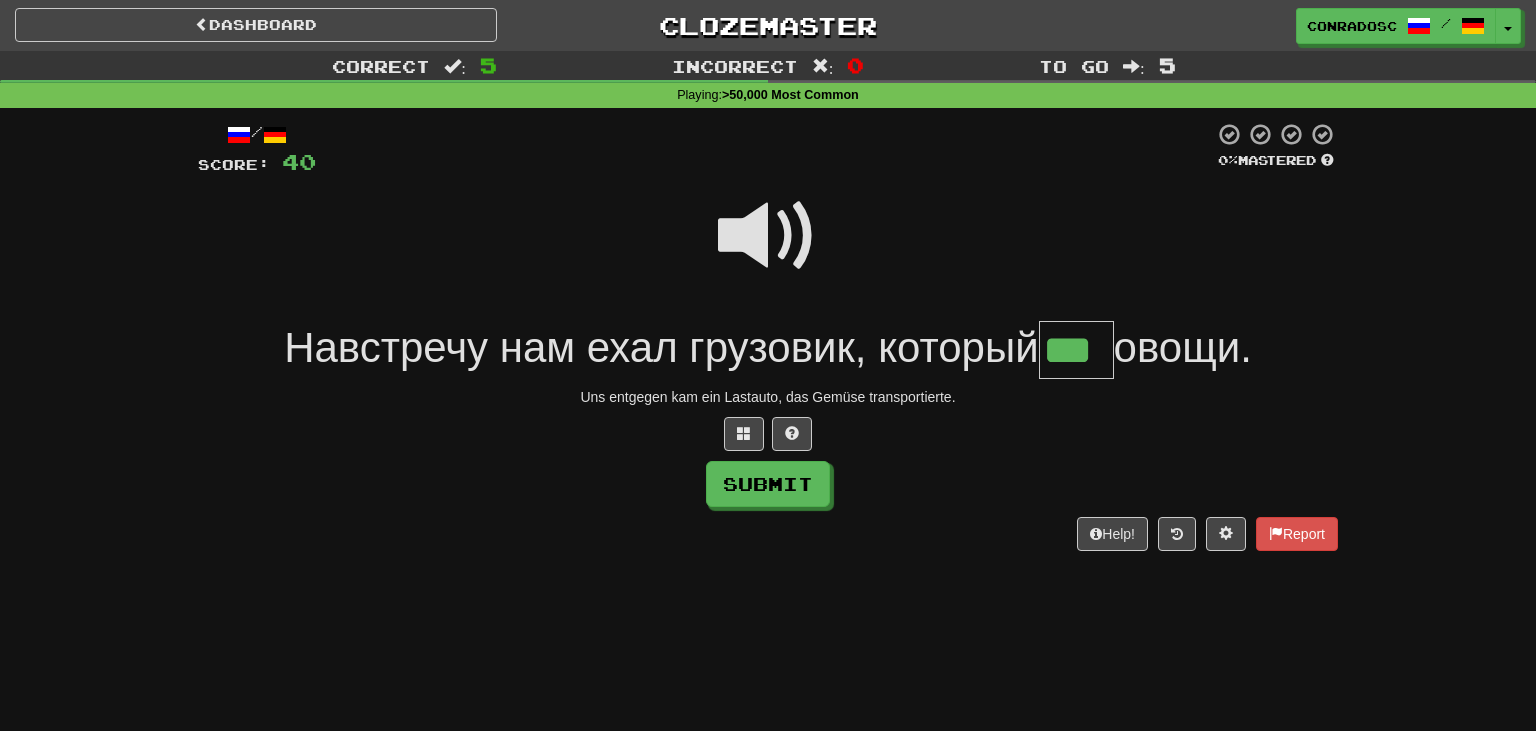 type on "***" 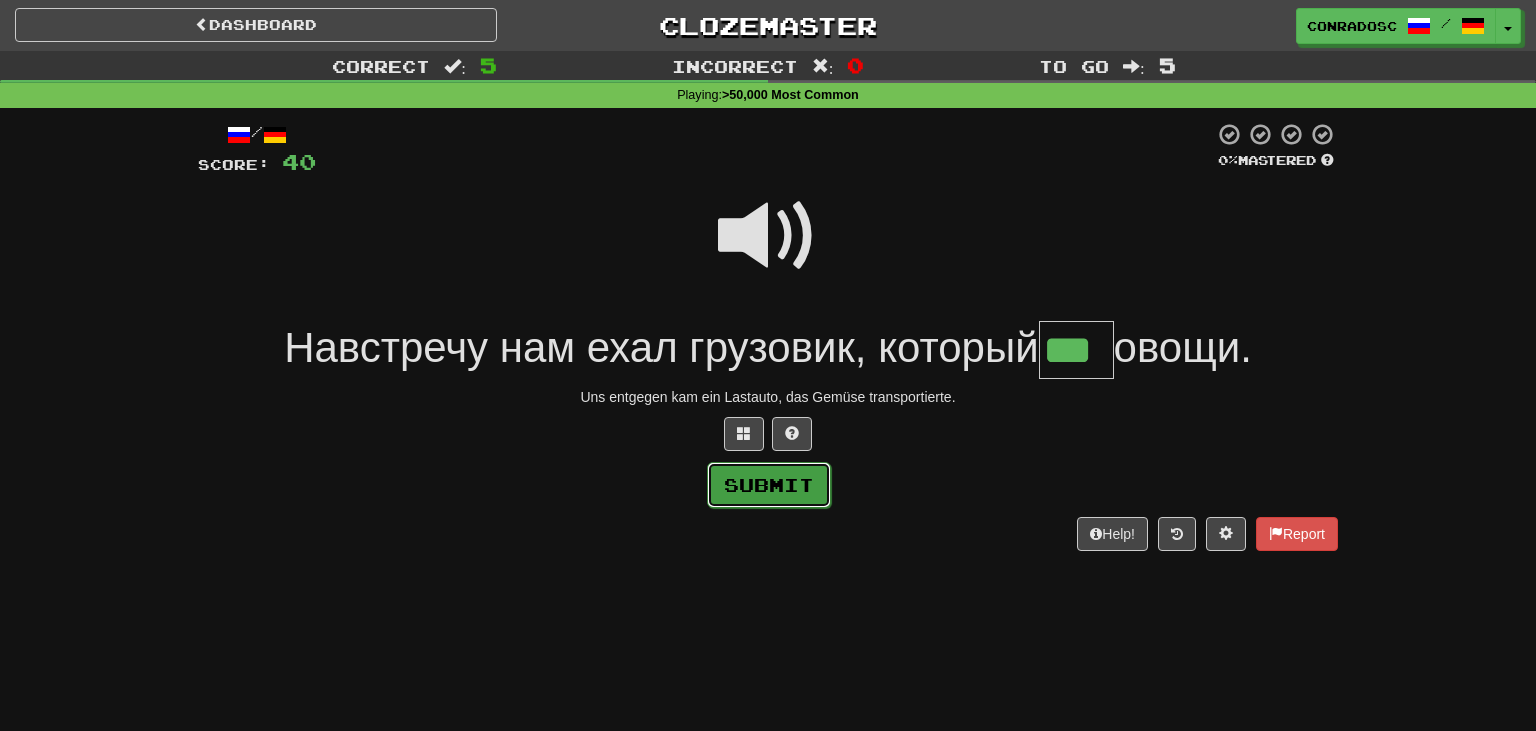 click on "Submit" at bounding box center (769, 485) 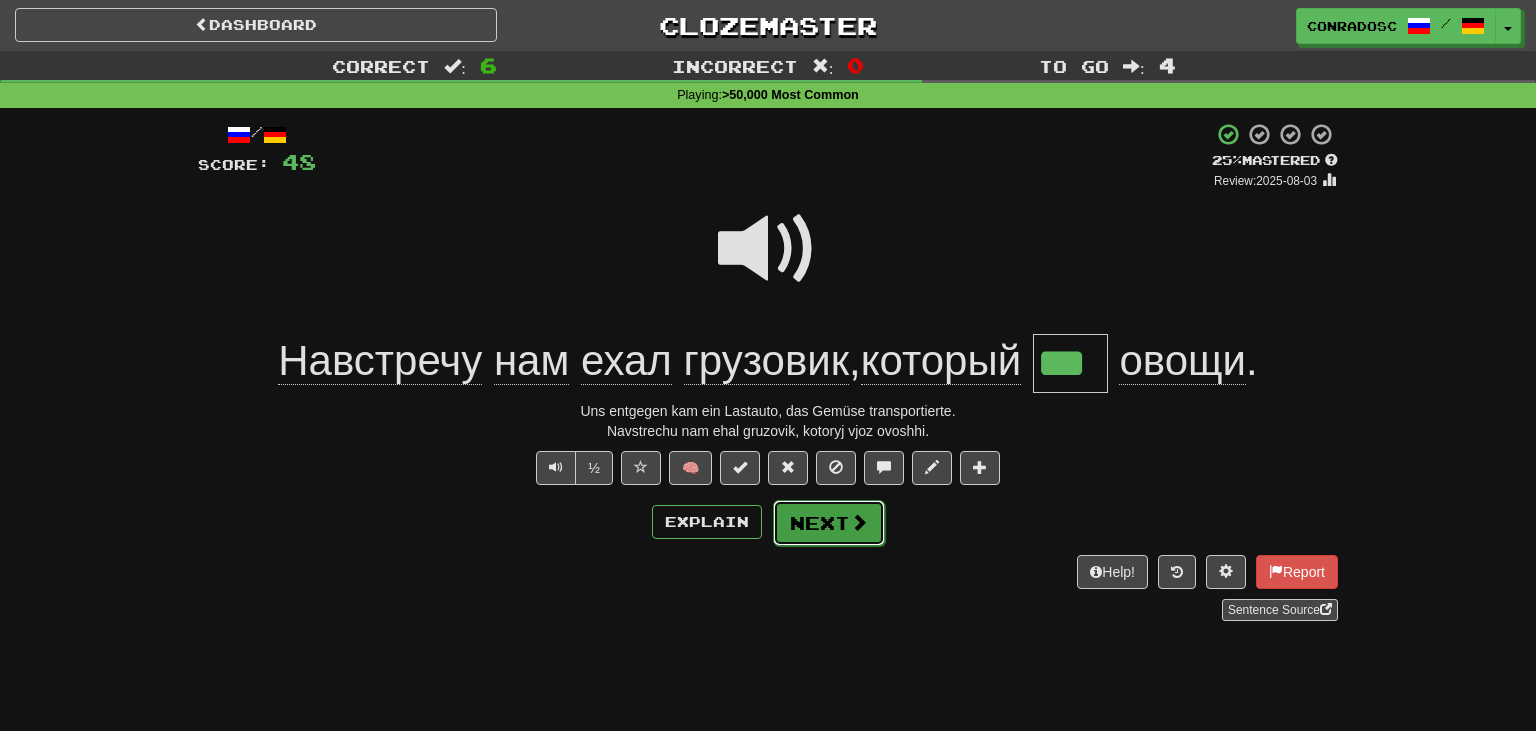 click on "Next" at bounding box center [829, 523] 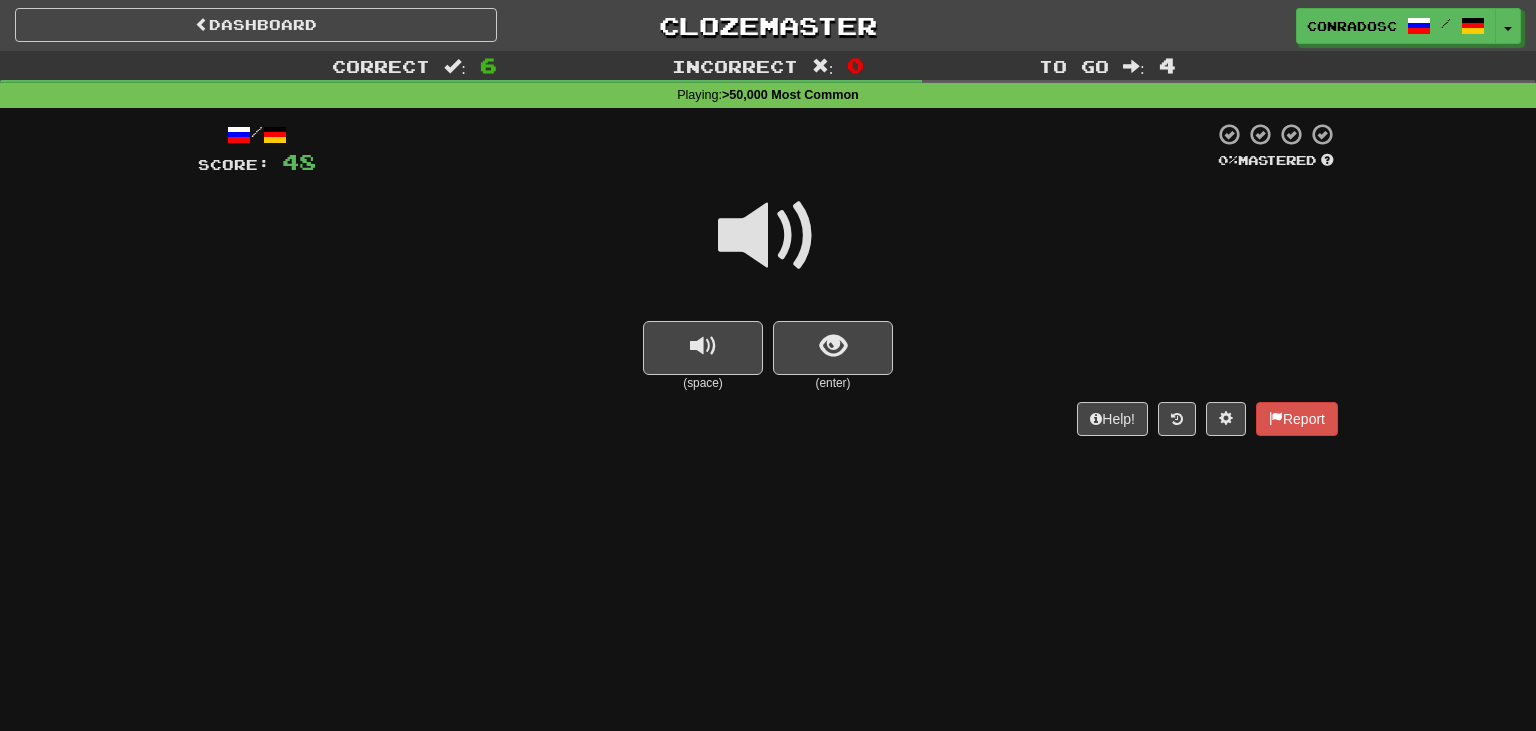 click at bounding box center (768, 236) 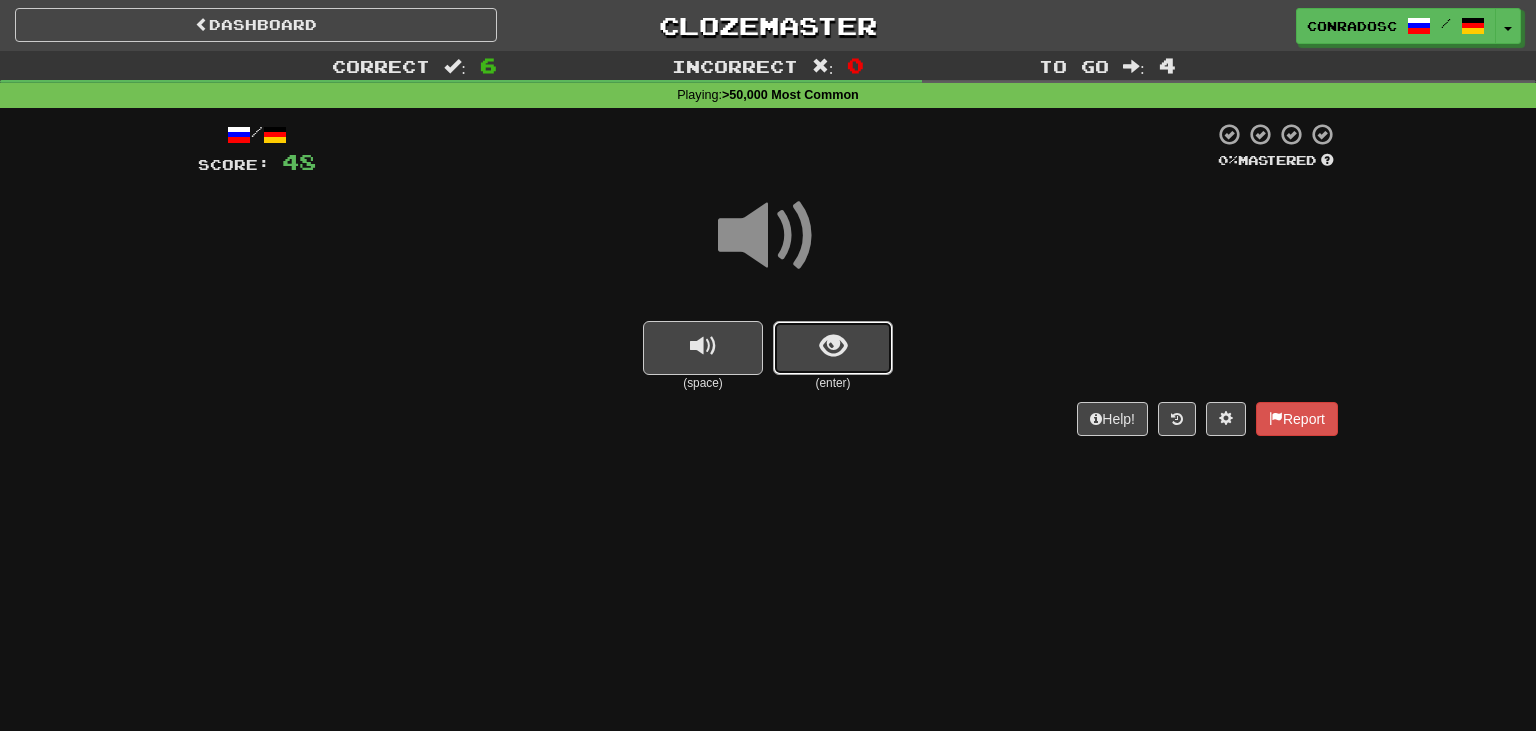 click at bounding box center (833, 348) 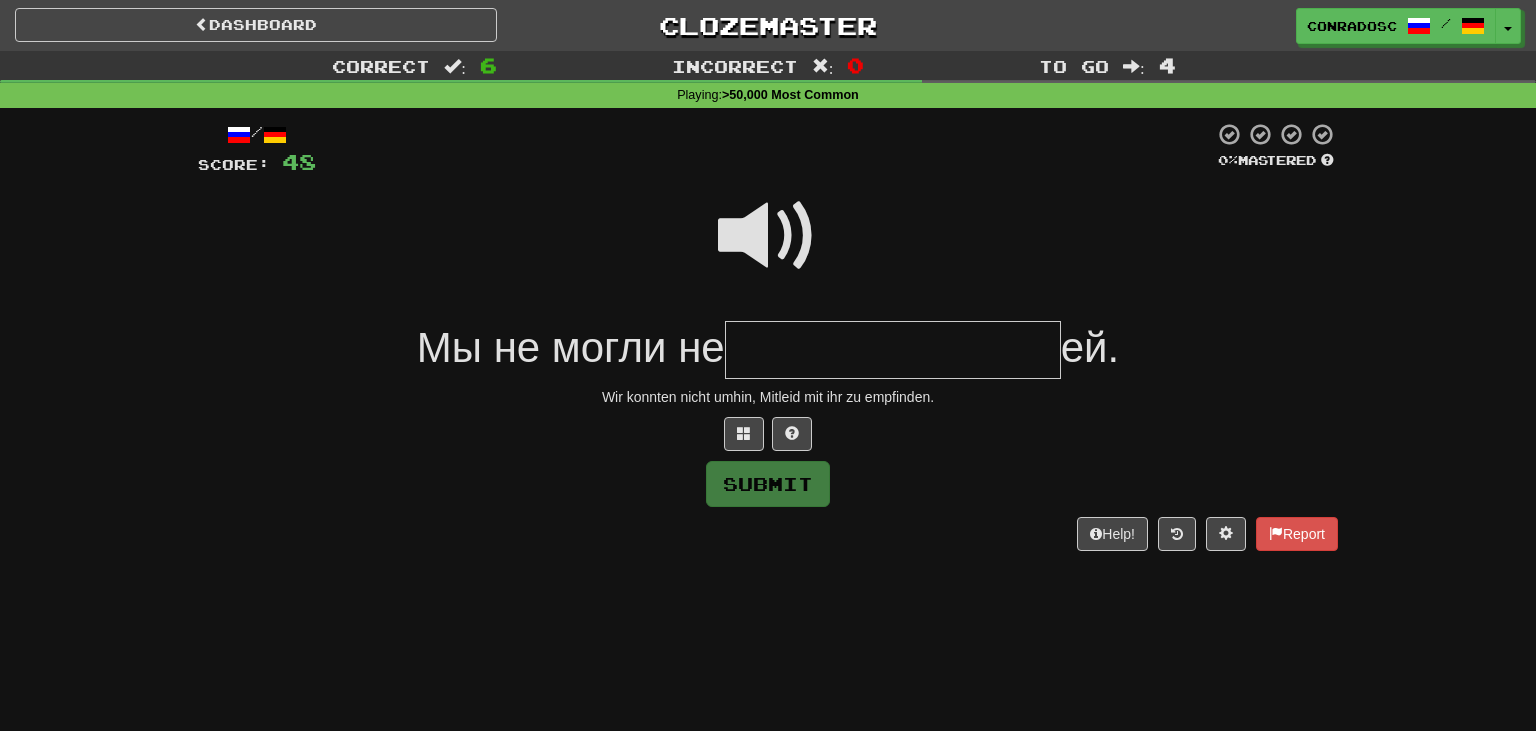 click at bounding box center (768, 236) 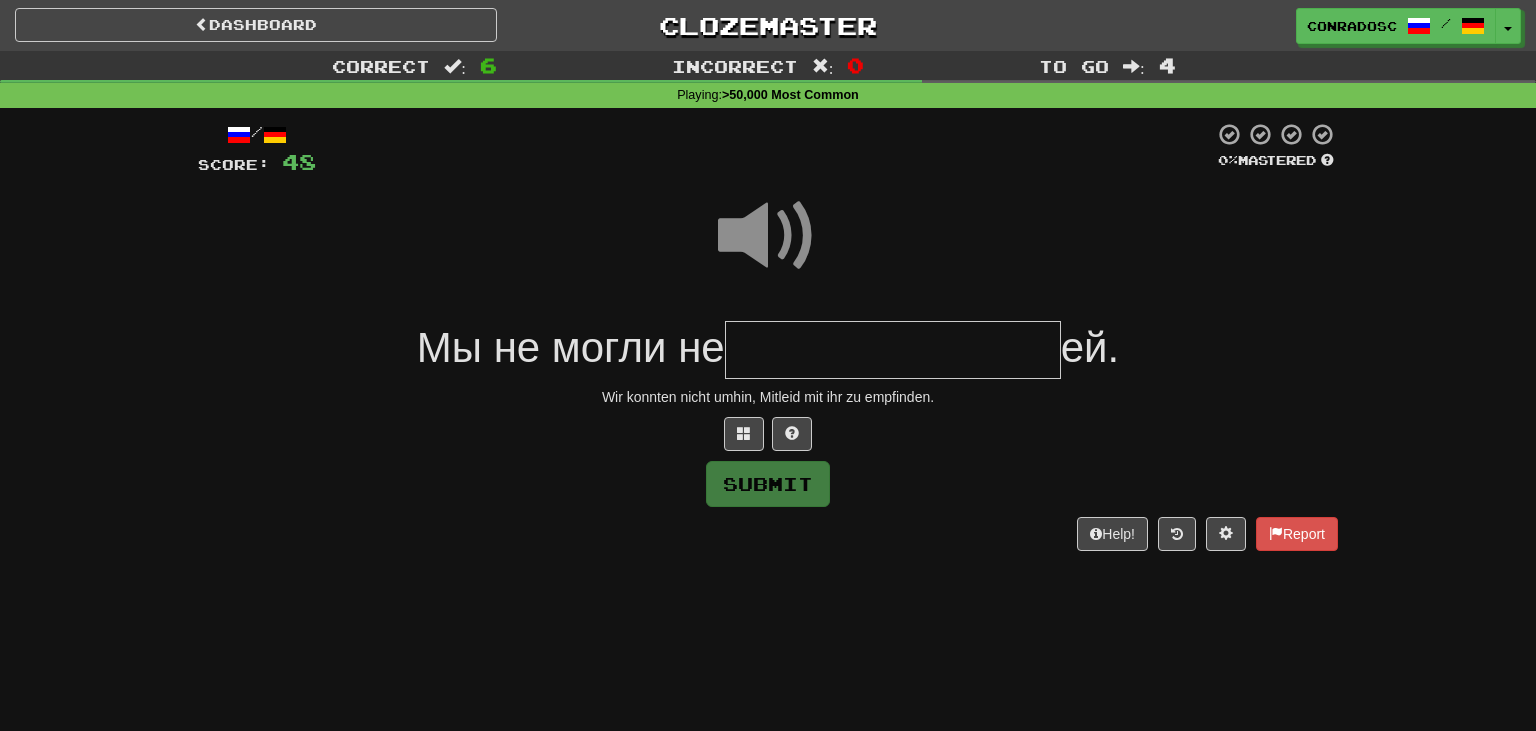 click at bounding box center (893, 350) 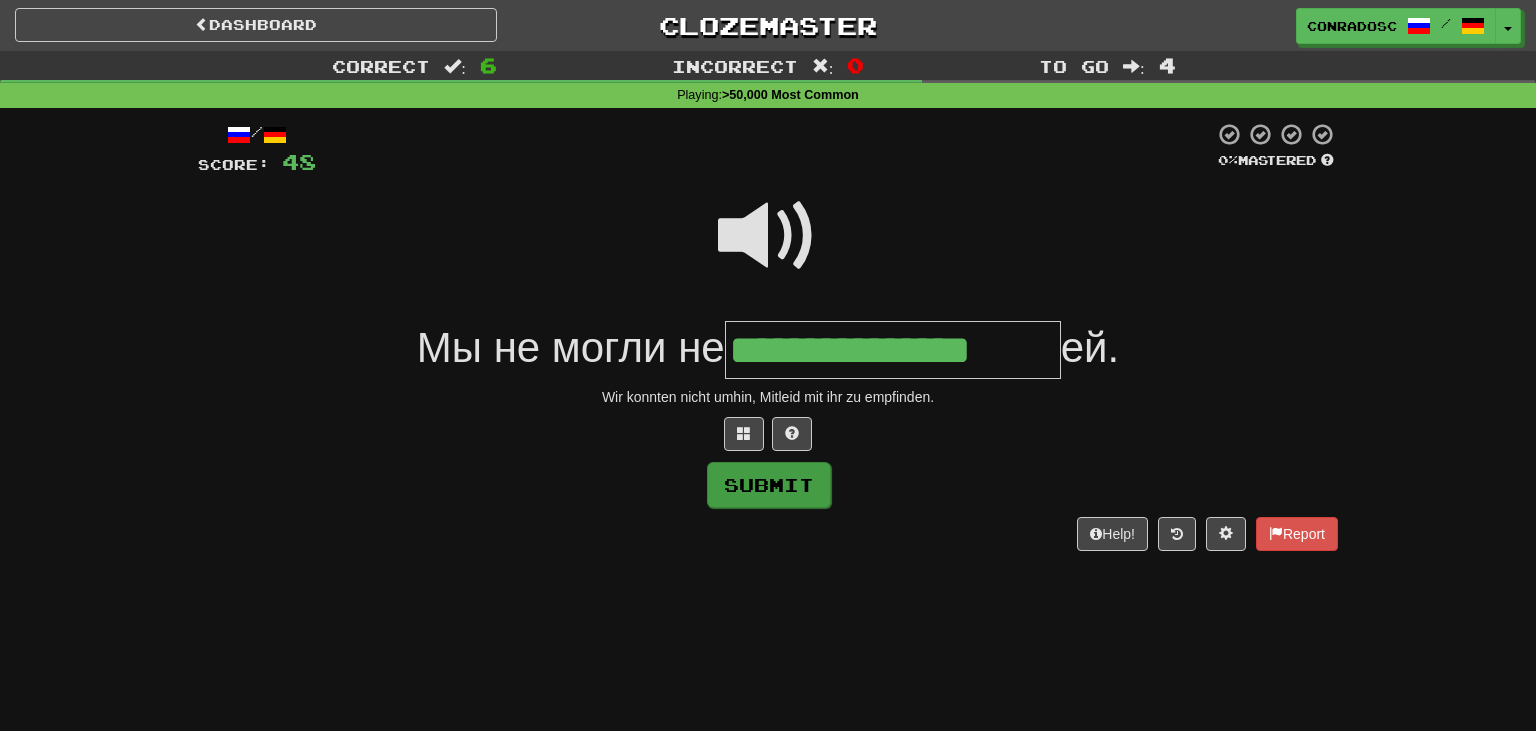type on "**********" 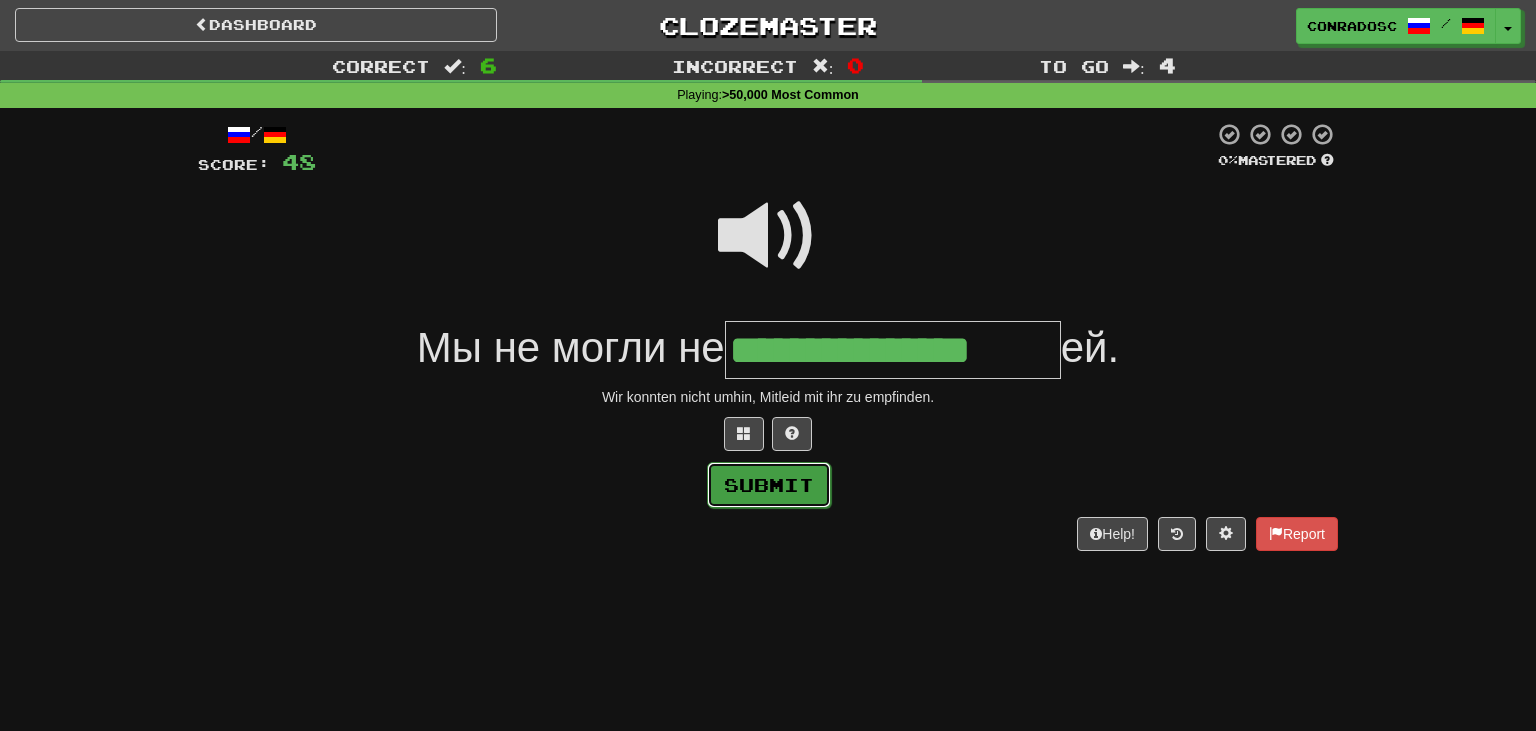 click on "Submit" at bounding box center [769, 485] 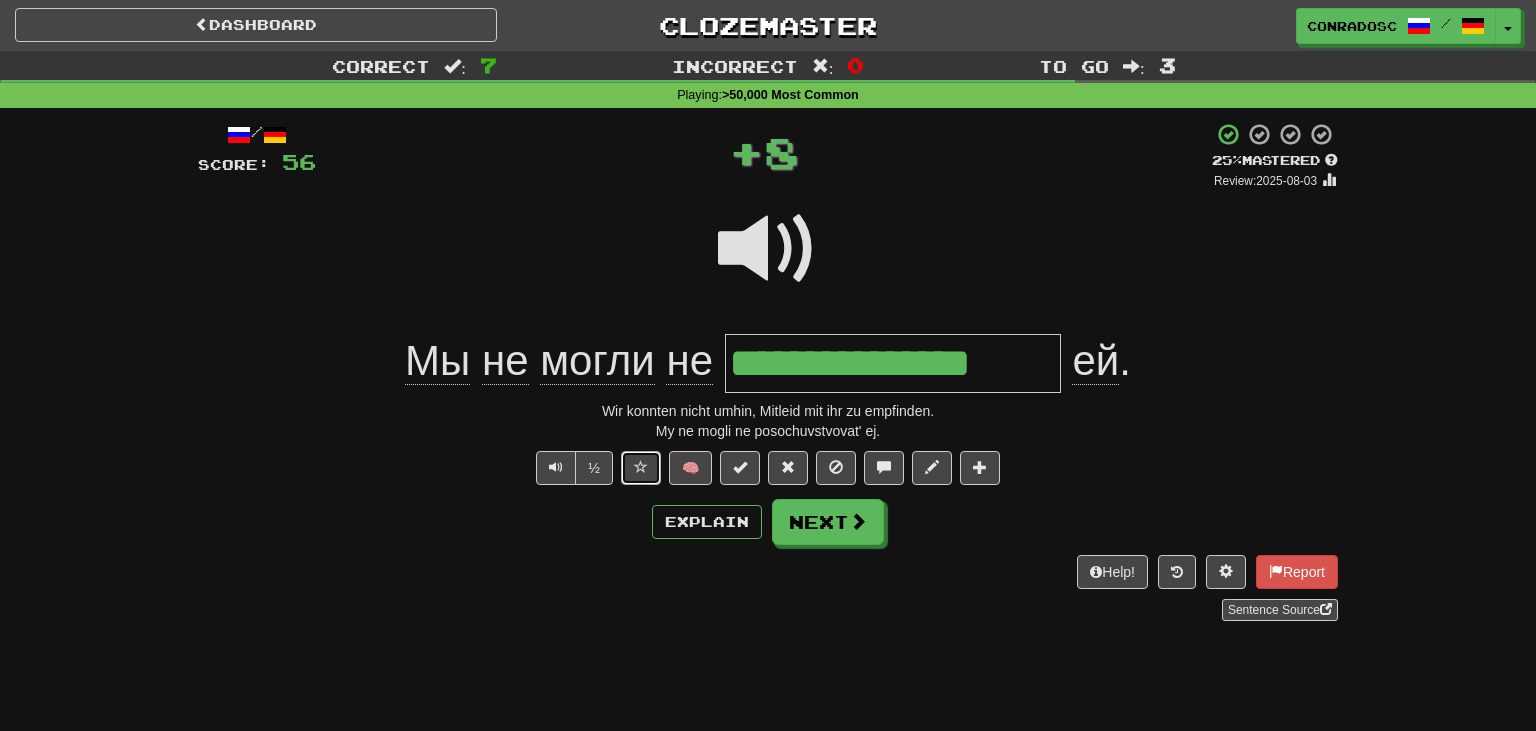 click at bounding box center [641, 468] 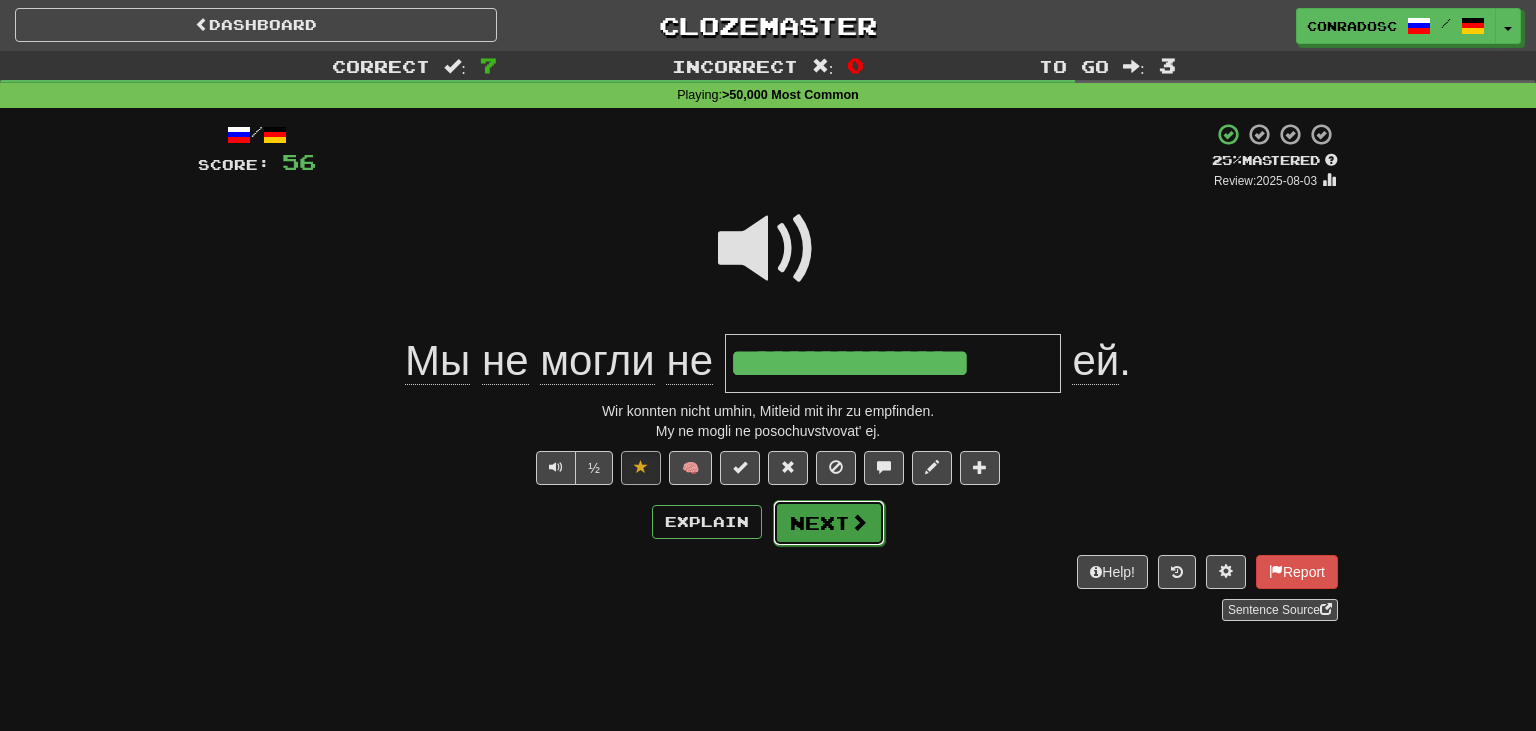 click on "Next" at bounding box center (829, 523) 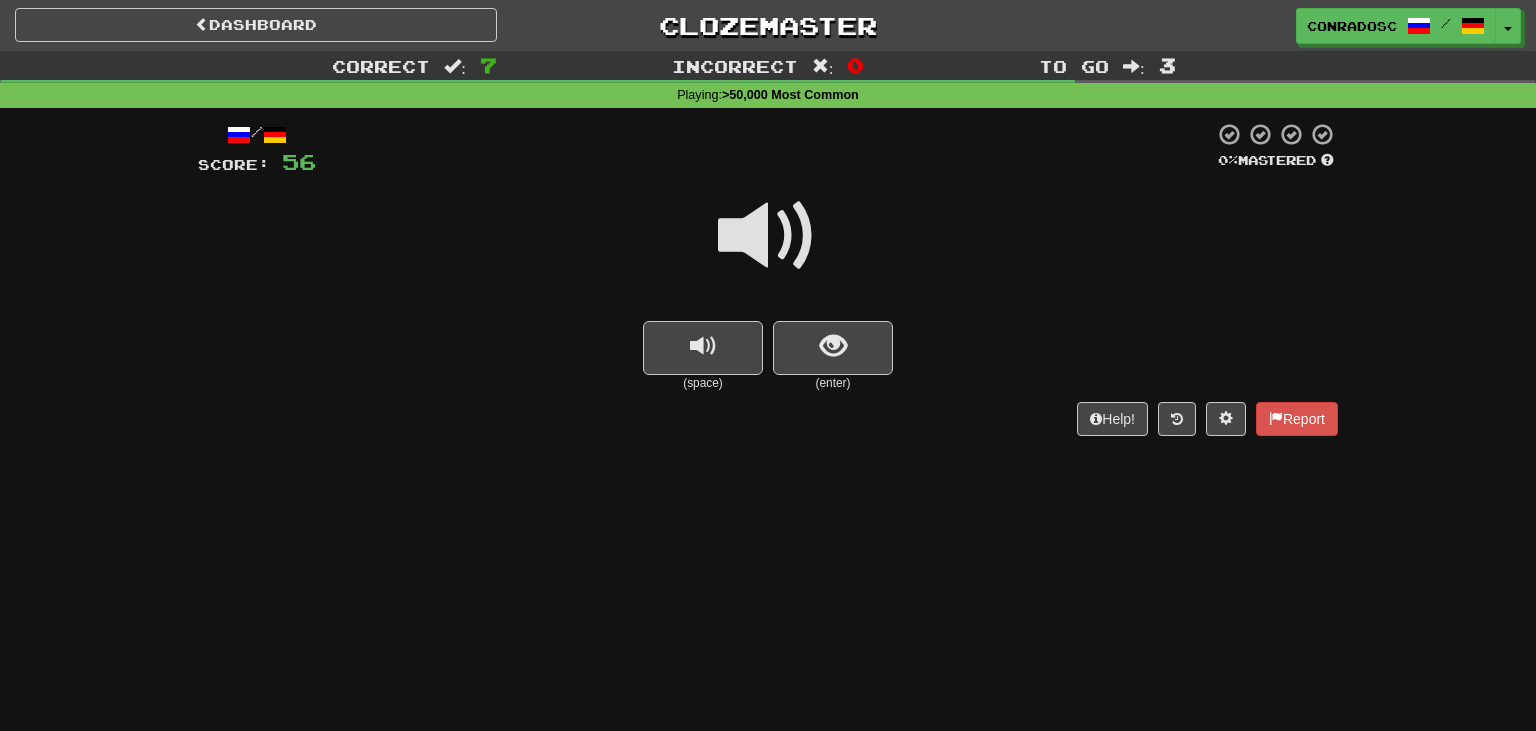 click at bounding box center (768, 236) 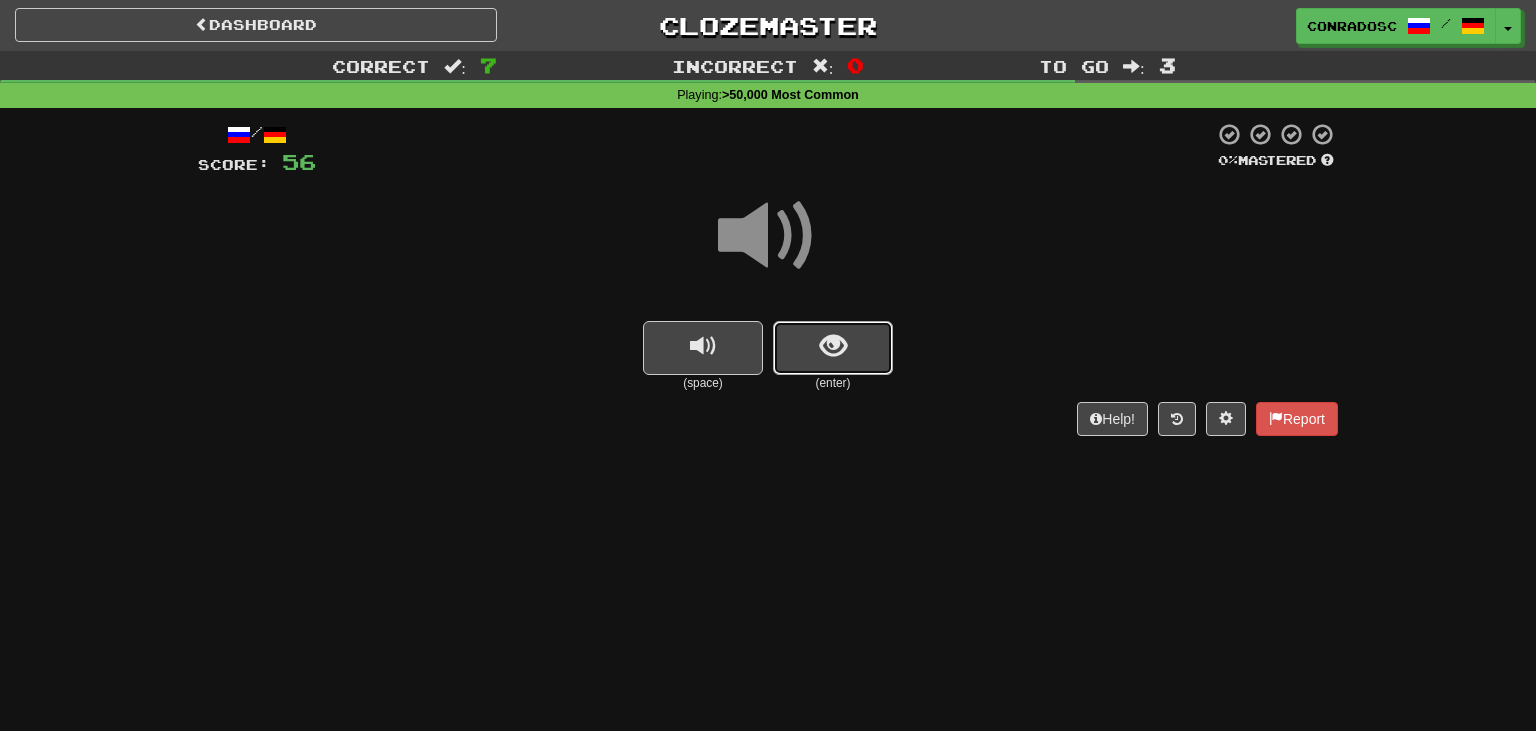 click at bounding box center (833, 348) 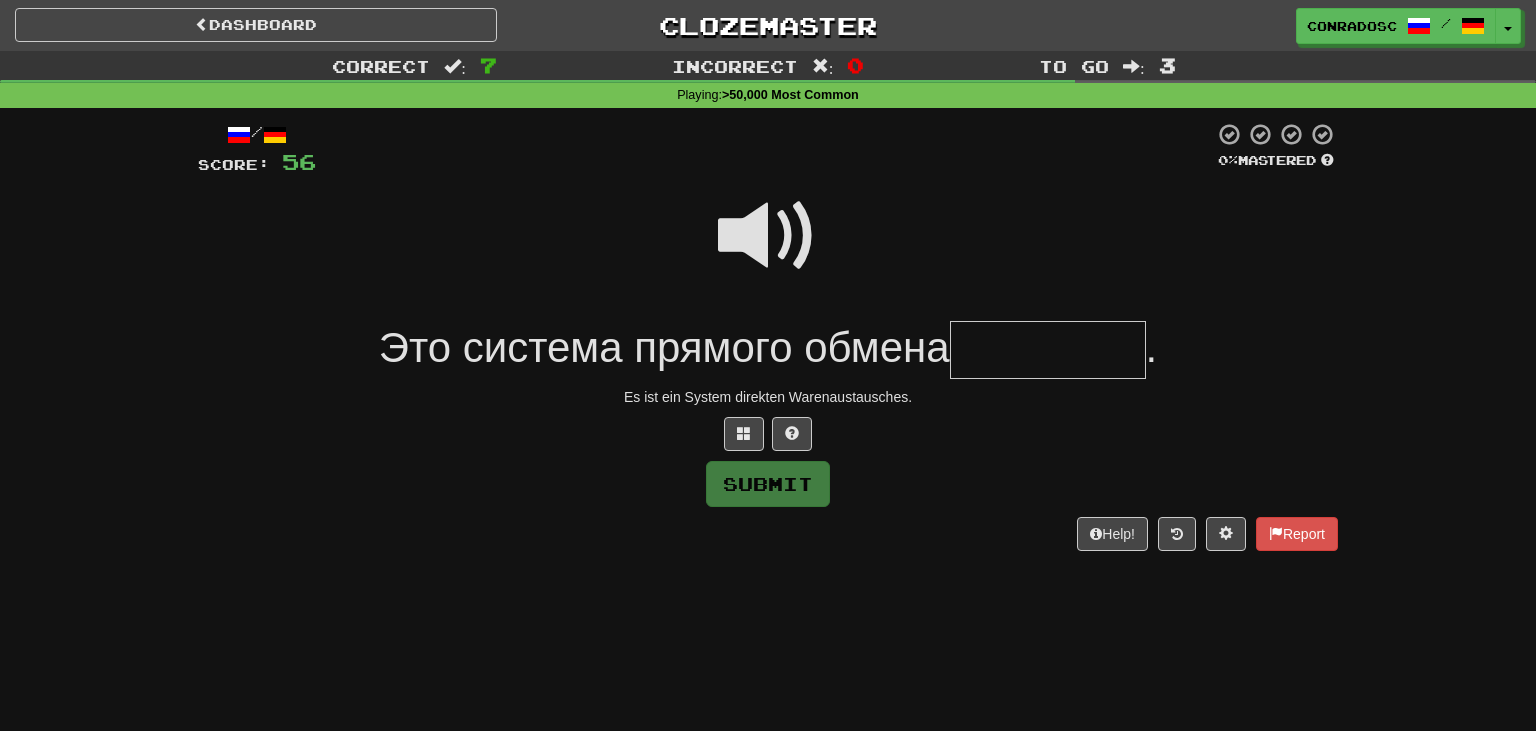 click at bounding box center (768, 236) 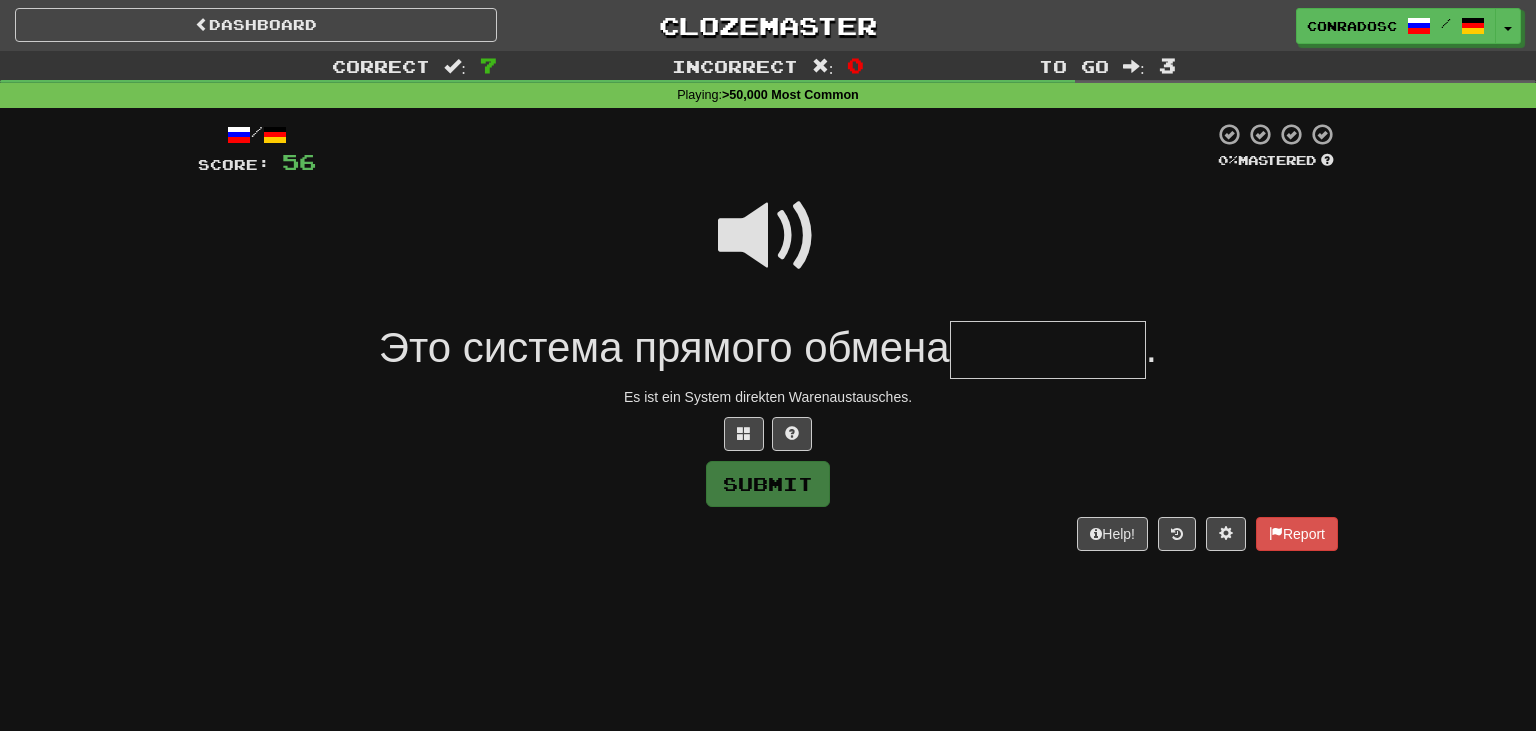 click at bounding box center (1048, 350) 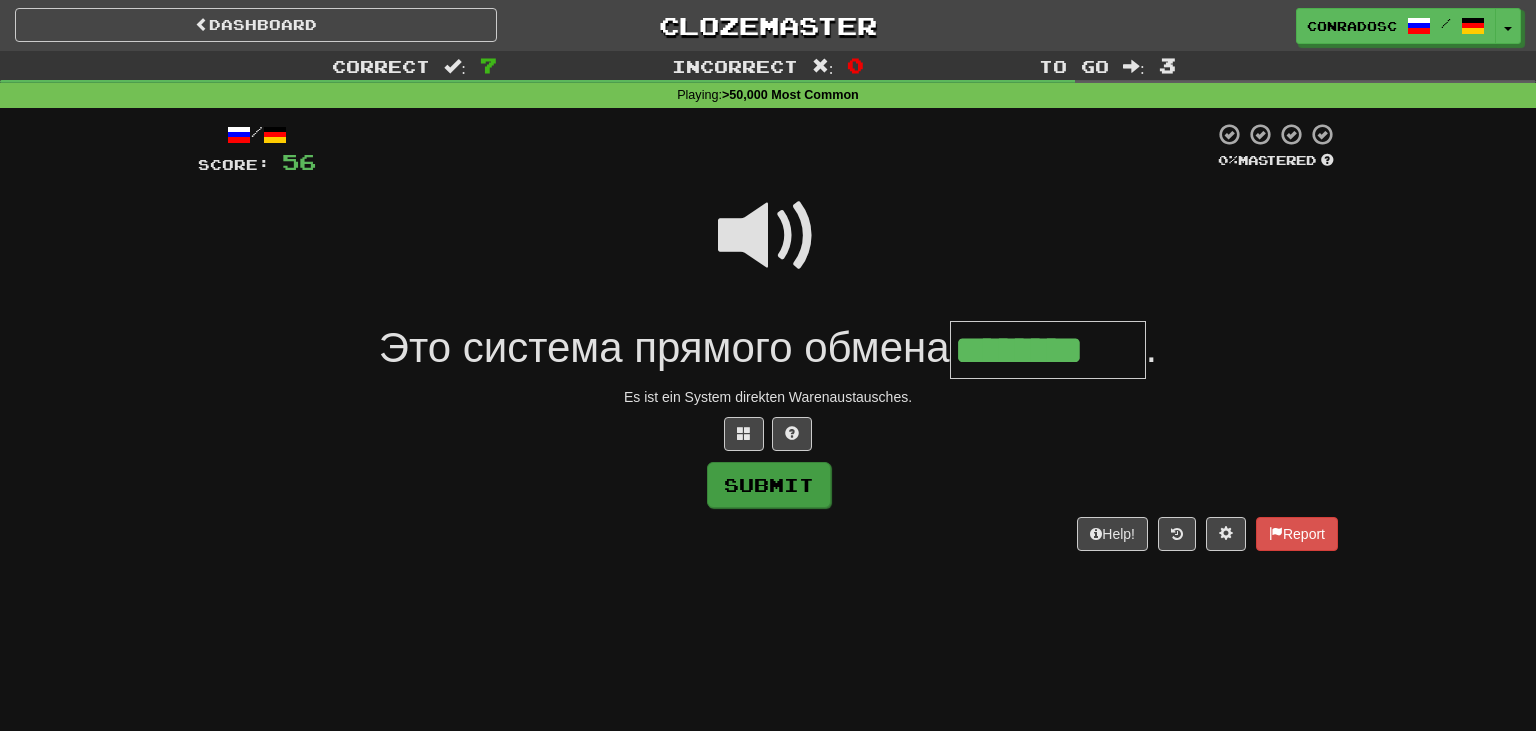 type on "********" 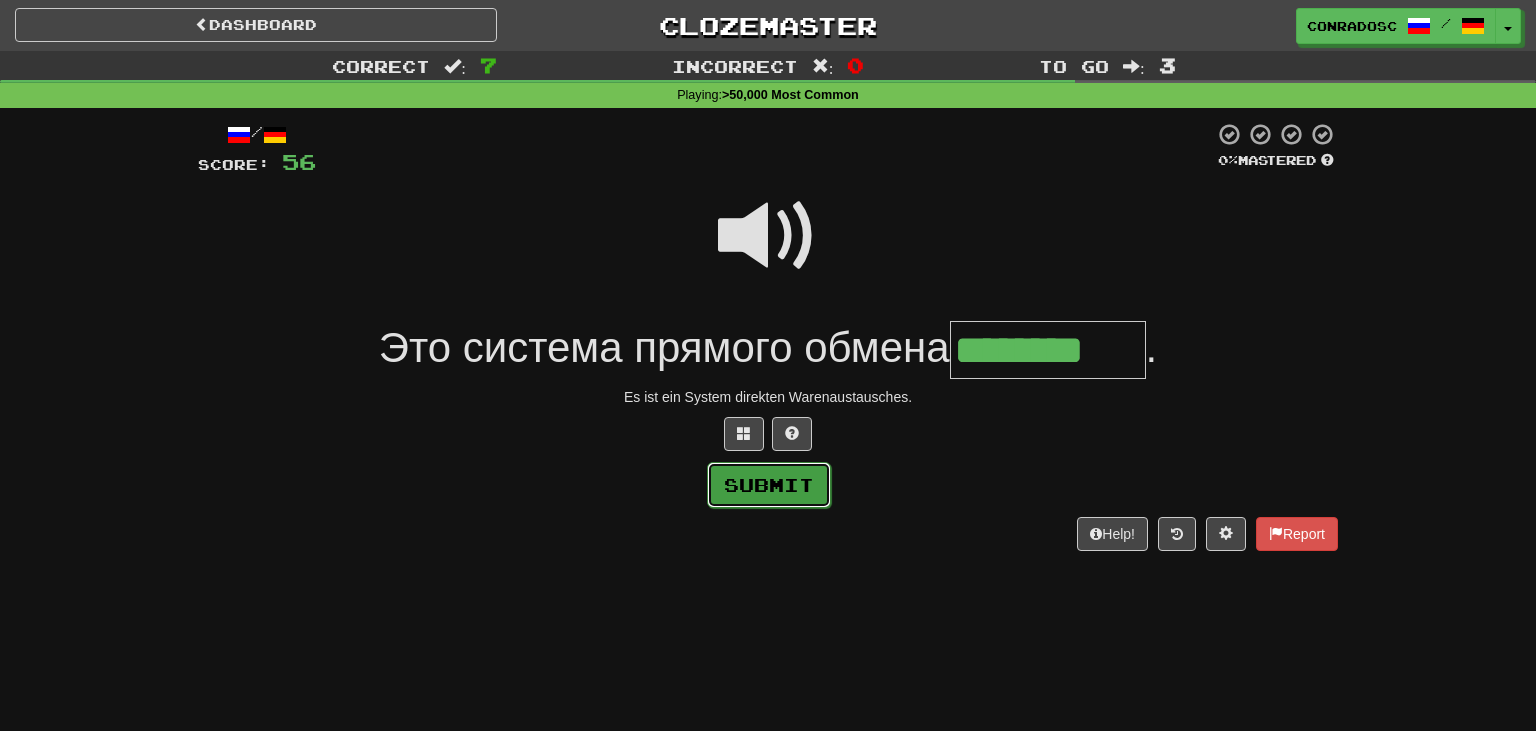 click on "Submit" at bounding box center [769, 485] 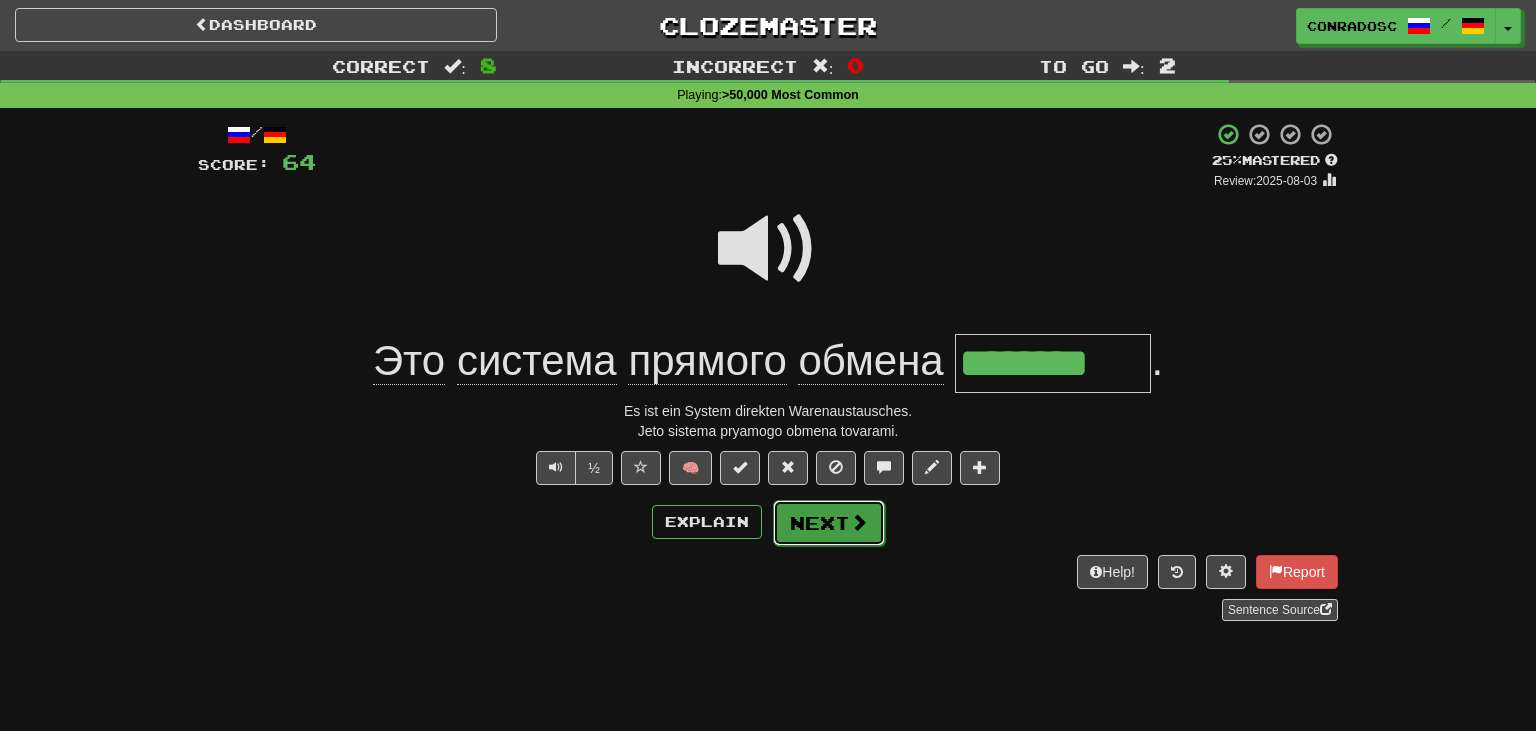 click on "Next" at bounding box center [829, 523] 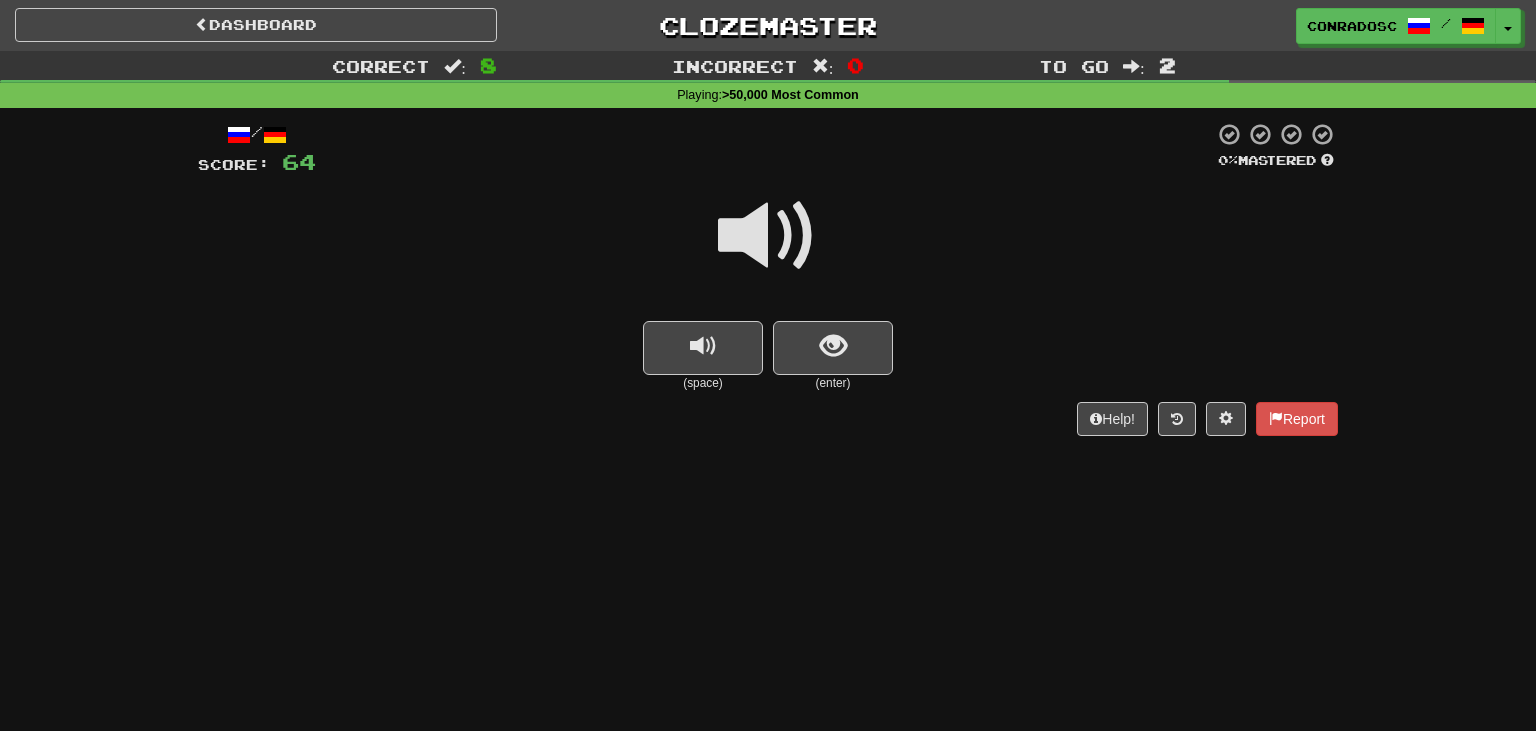 click at bounding box center (768, 236) 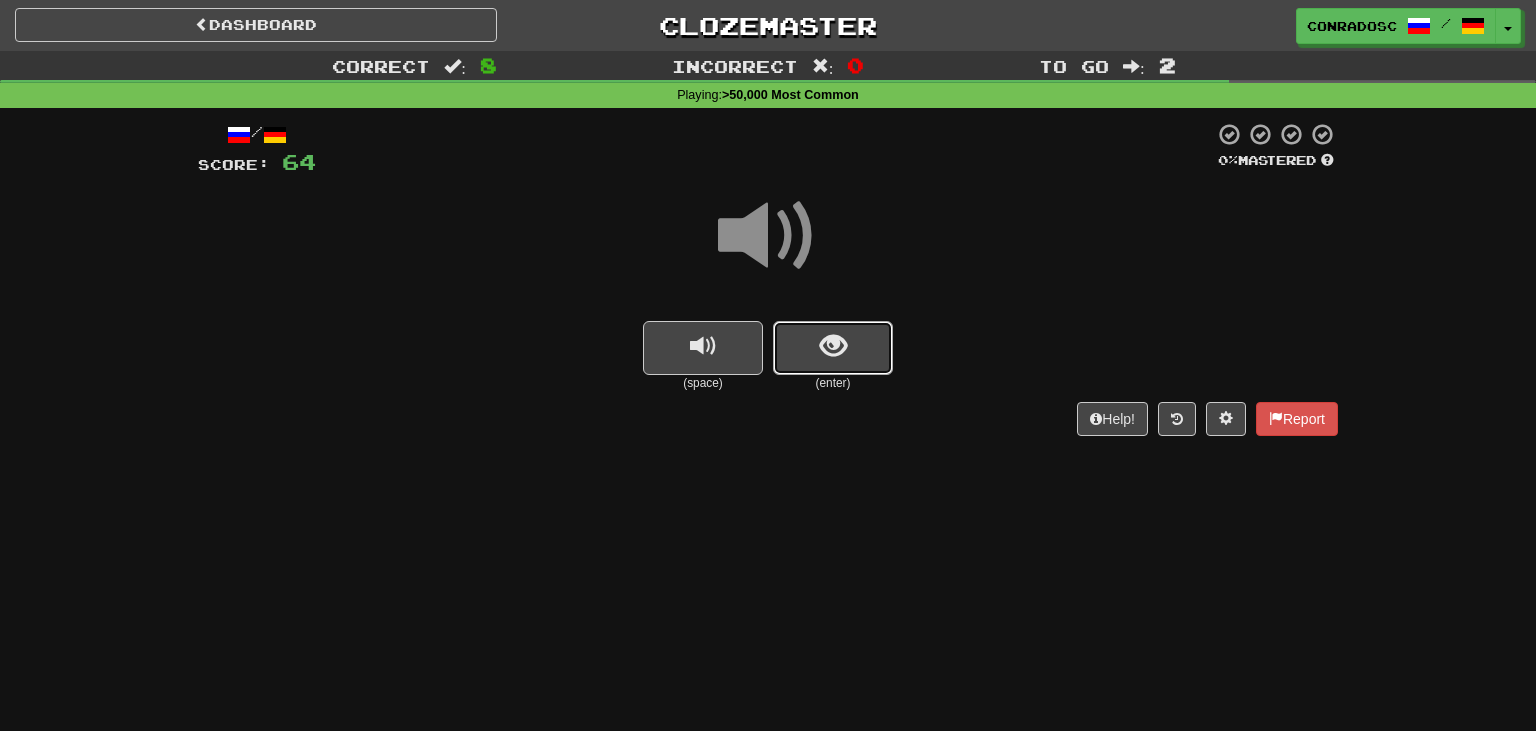 click at bounding box center (833, 348) 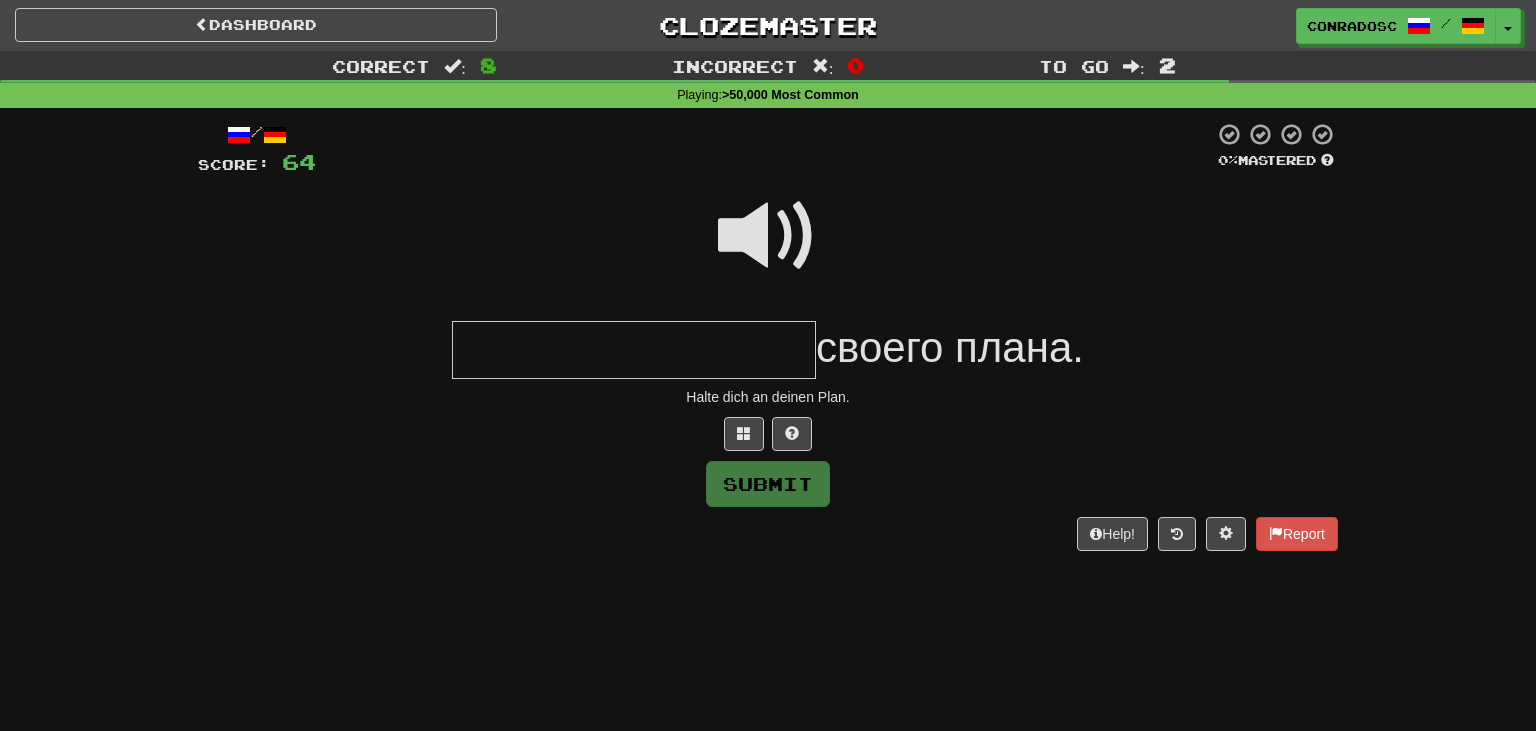 click at bounding box center (634, 350) 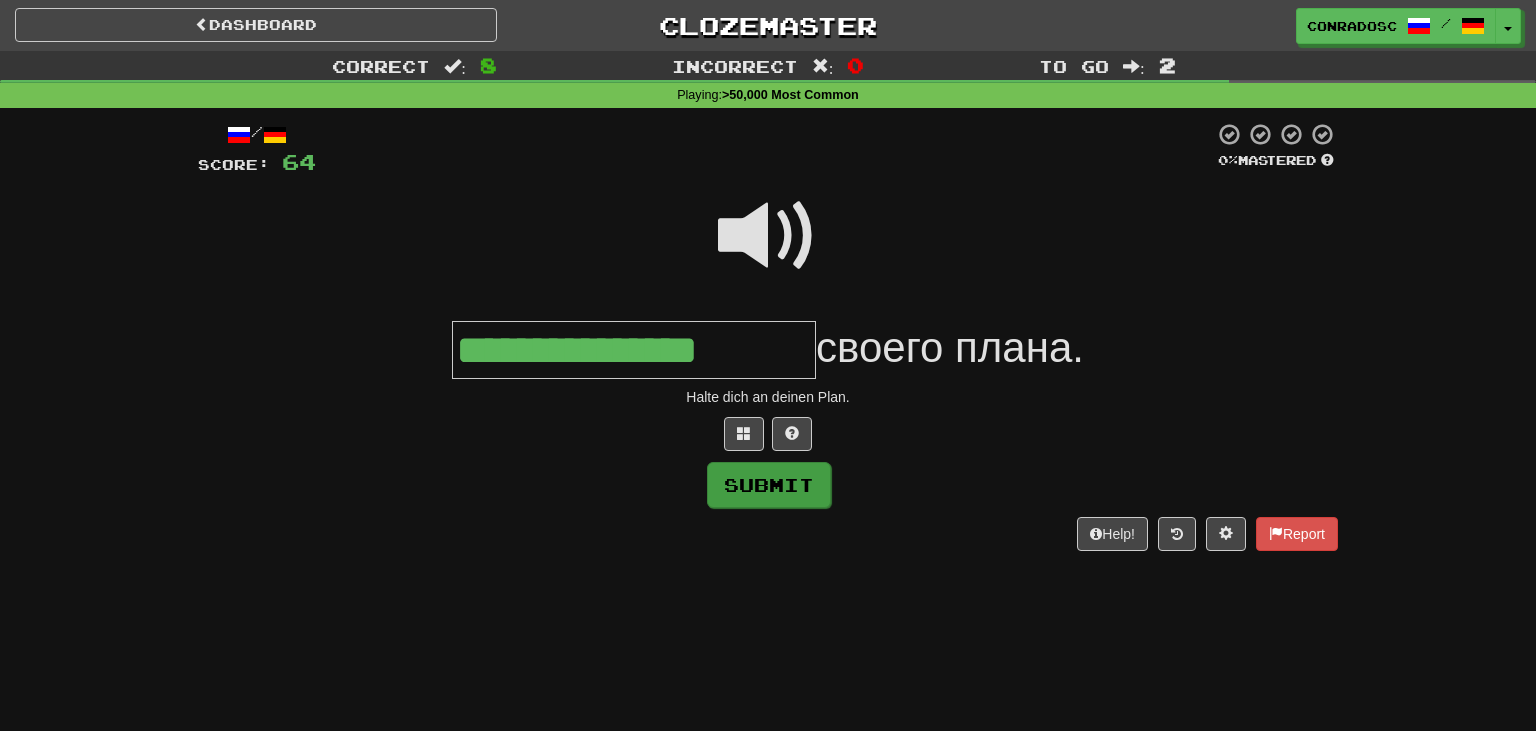 type on "**********" 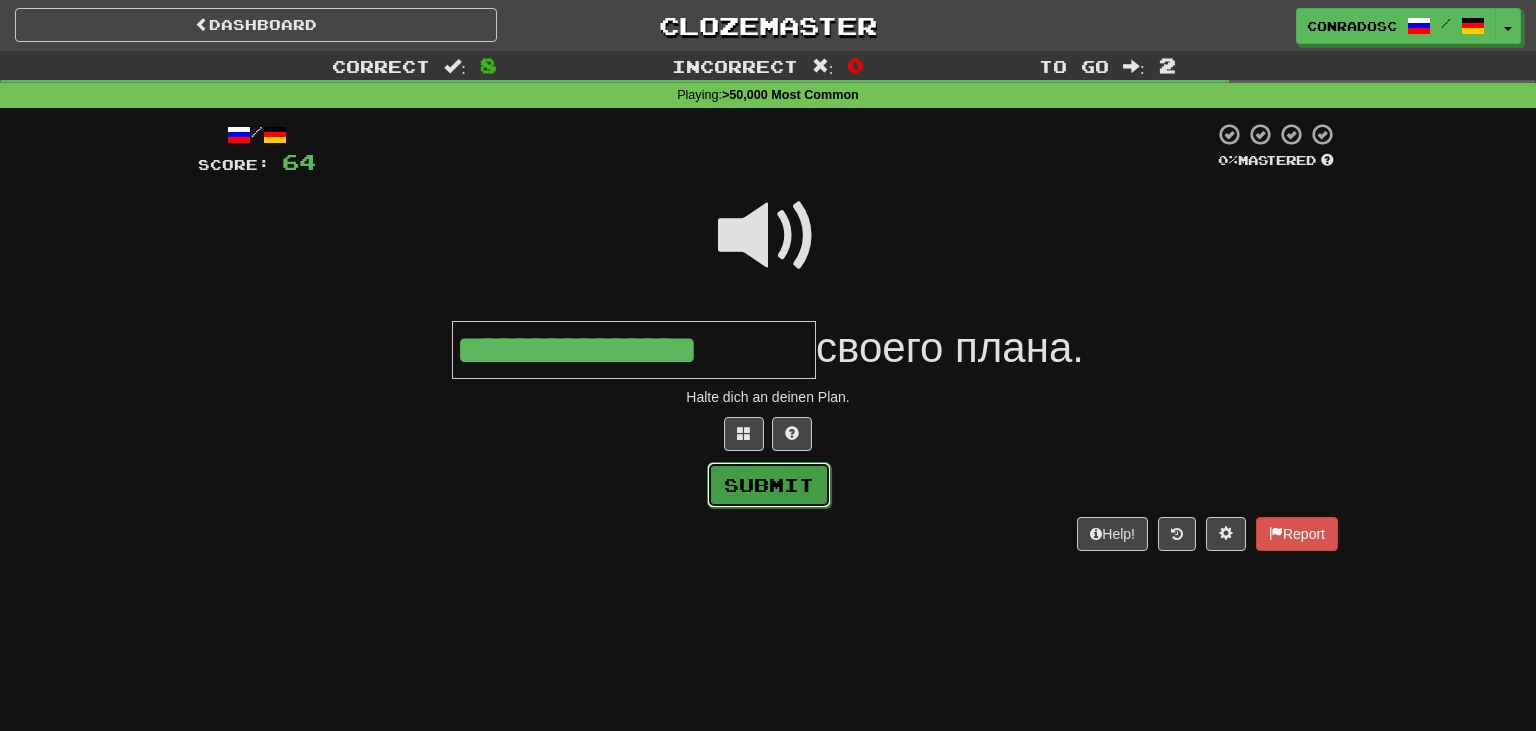 click on "Submit" at bounding box center (769, 485) 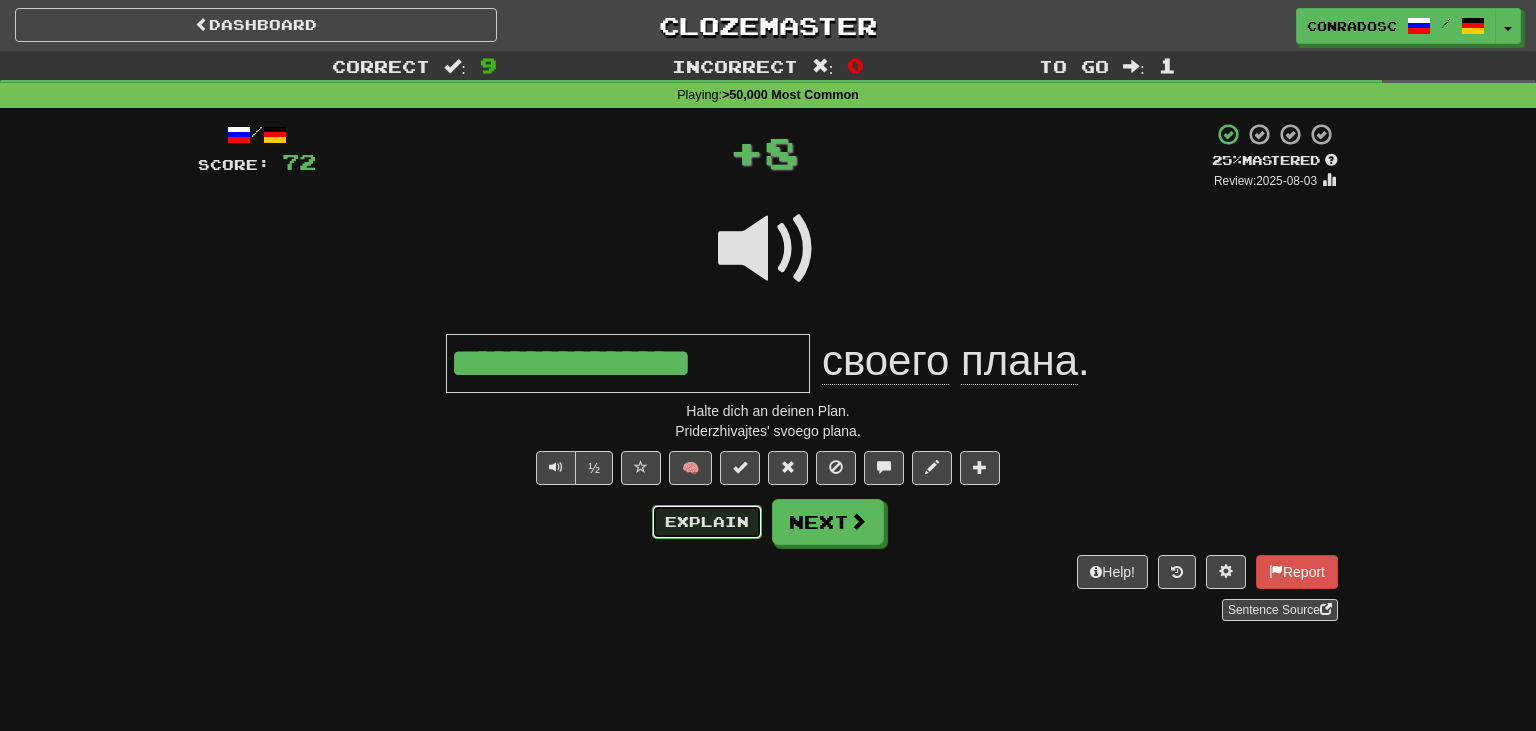 click on "Explain" at bounding box center (707, 522) 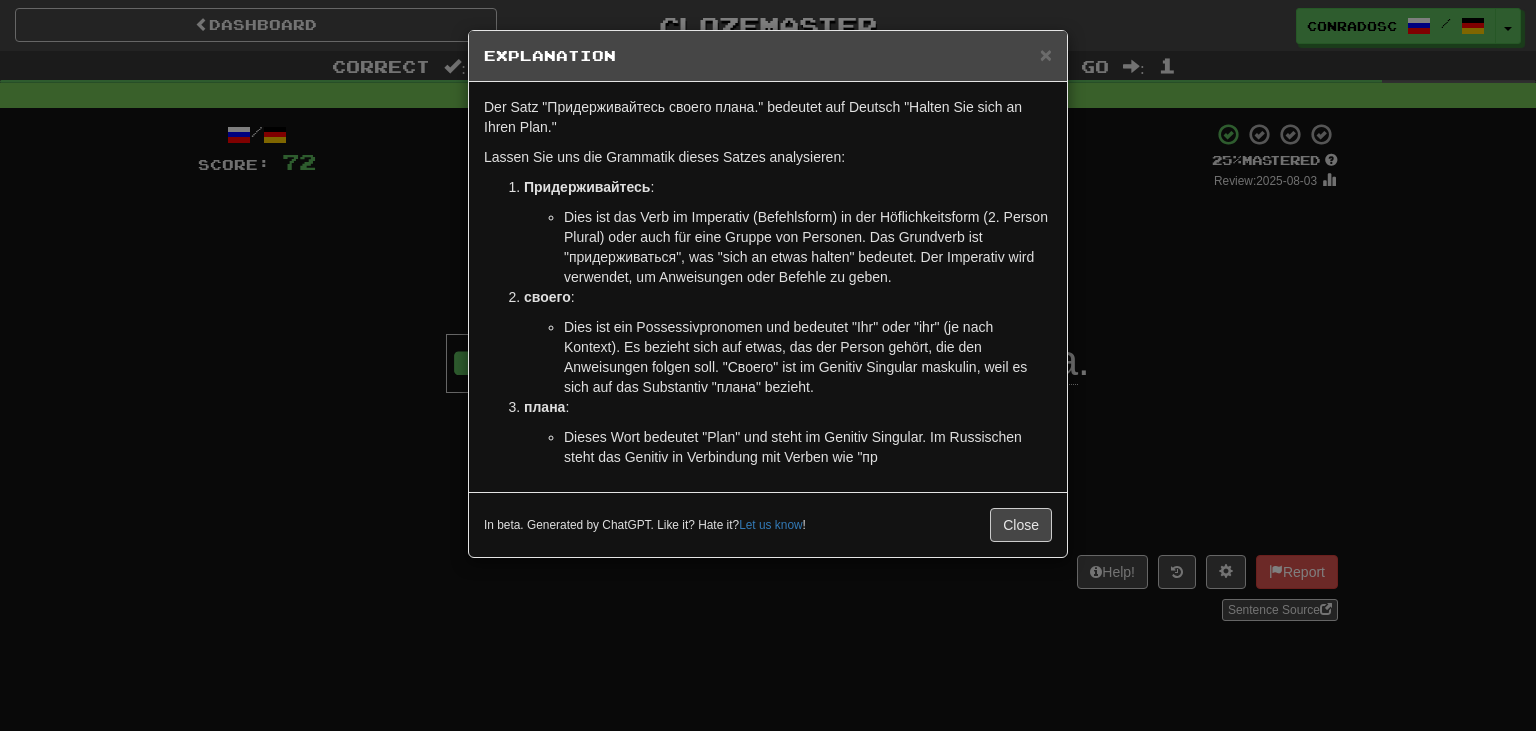 click on "× Explanation Der Satz "Придерживайтесь своего плана." bedeutet auf Deutsch "Halten Sie sich an Ihren Plan."
Lassen Sie uns die Grammatik dieses Satzes analysieren:
Придерживайтесь :
Dies ist das Verb im Imperativ (Befehlsform) in der Höflichkeitsform (2. Person Plural) oder auch für eine Gruppe von Personen. Das Grundverb ist "придерживаться", was "sich an etwas halten" bedeutet. Der Imperativ wird verwendet, um Anweisungen oder Befehle zu geben.
своего :
Dies ist ein Possessivpronomen und bedeutet "Ihr" oder "ihr" (je nach Kontext). Es bezieht sich auf etwas, das der Person gehört, die den Anweisungen folgen soll. "Своего" ist im Genitiv Singular maskulin, weil es sich auf das Substantiv "плана" bezieht.
плана :
Dieses Wort bedeutet "Plan" und steht im Genitiv Singular. Im Russischen steht das Genitiv in Verbindung mit Verben wie "пр
In beta. Generated by ChatGPT. Like it? Hate it?  !" at bounding box center [768, 365] 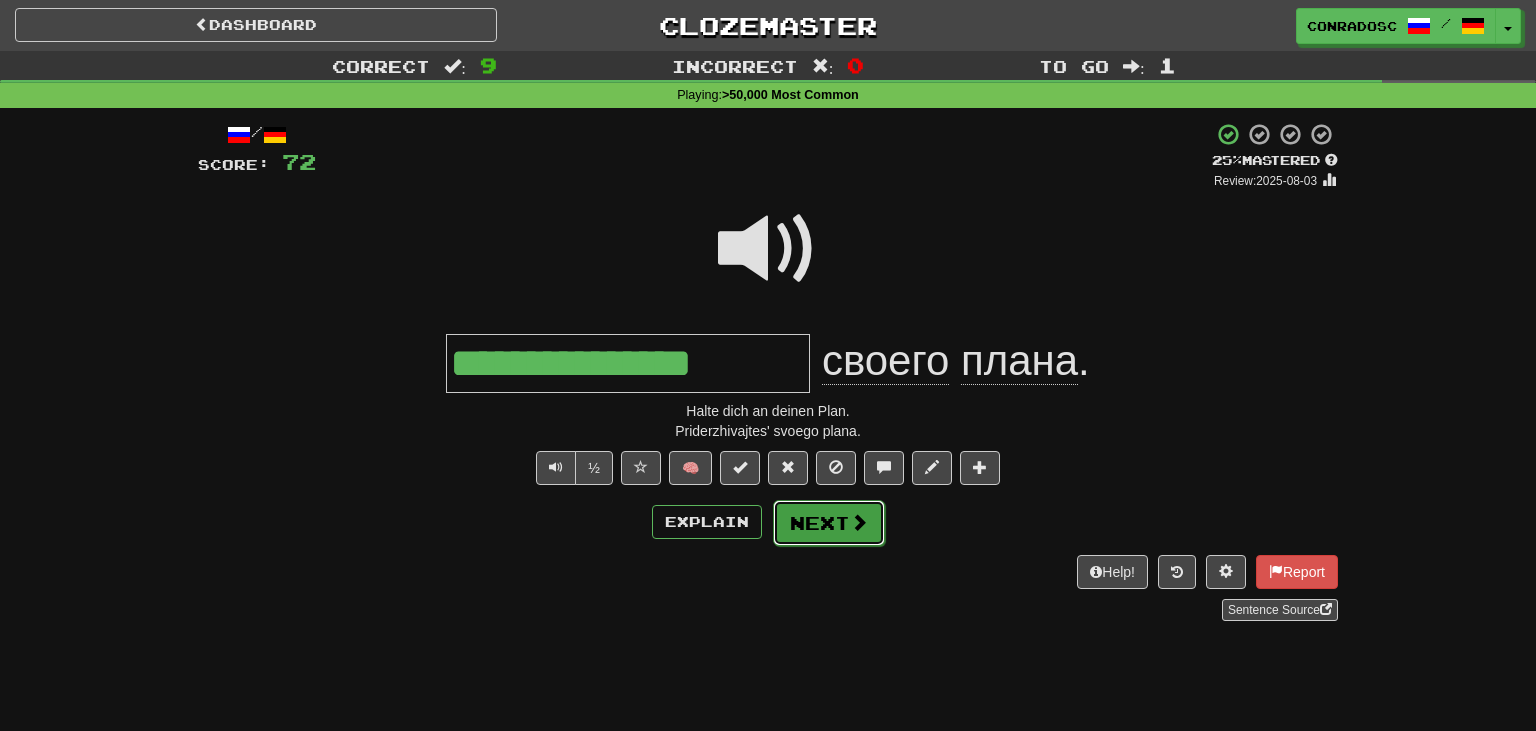 click on "Next" at bounding box center (829, 523) 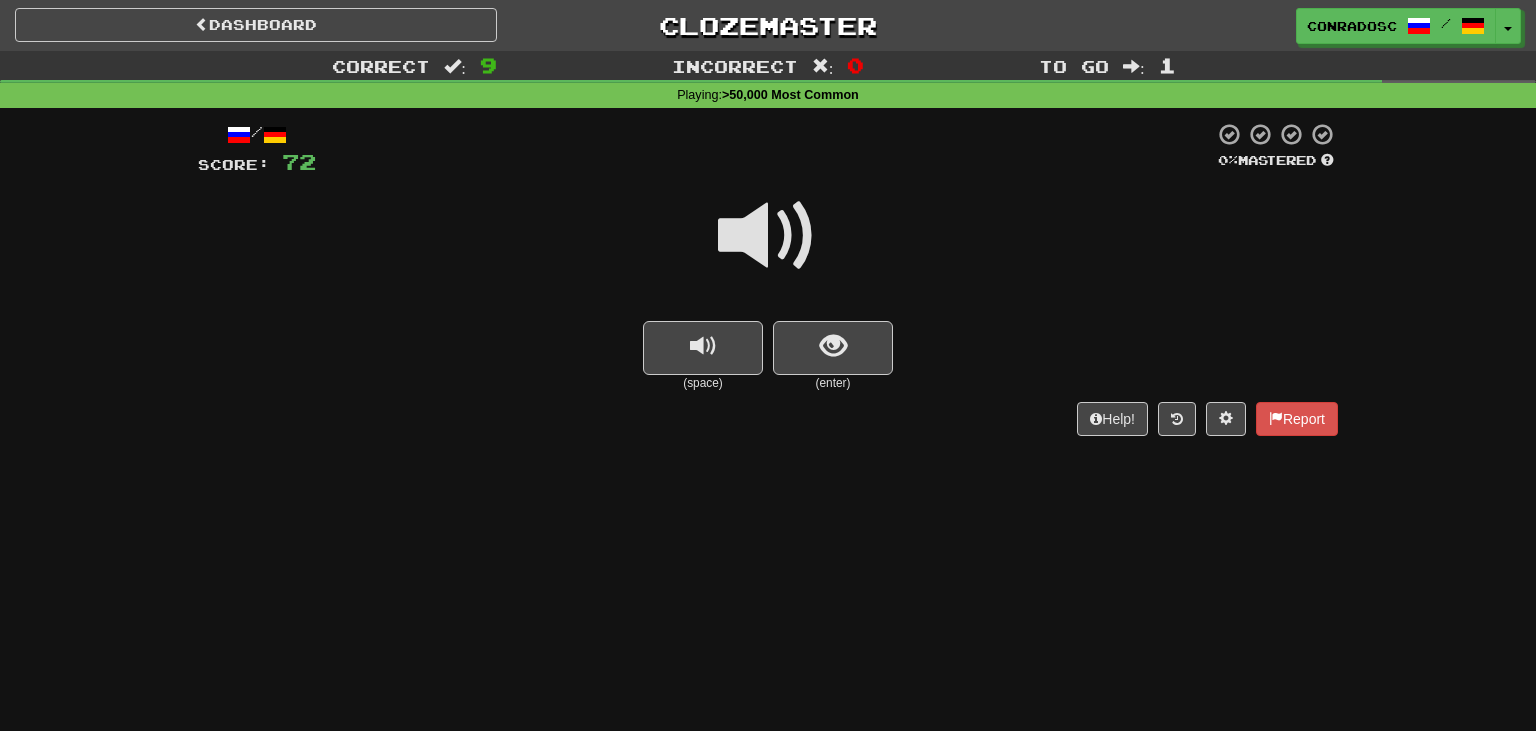 click at bounding box center (768, 236) 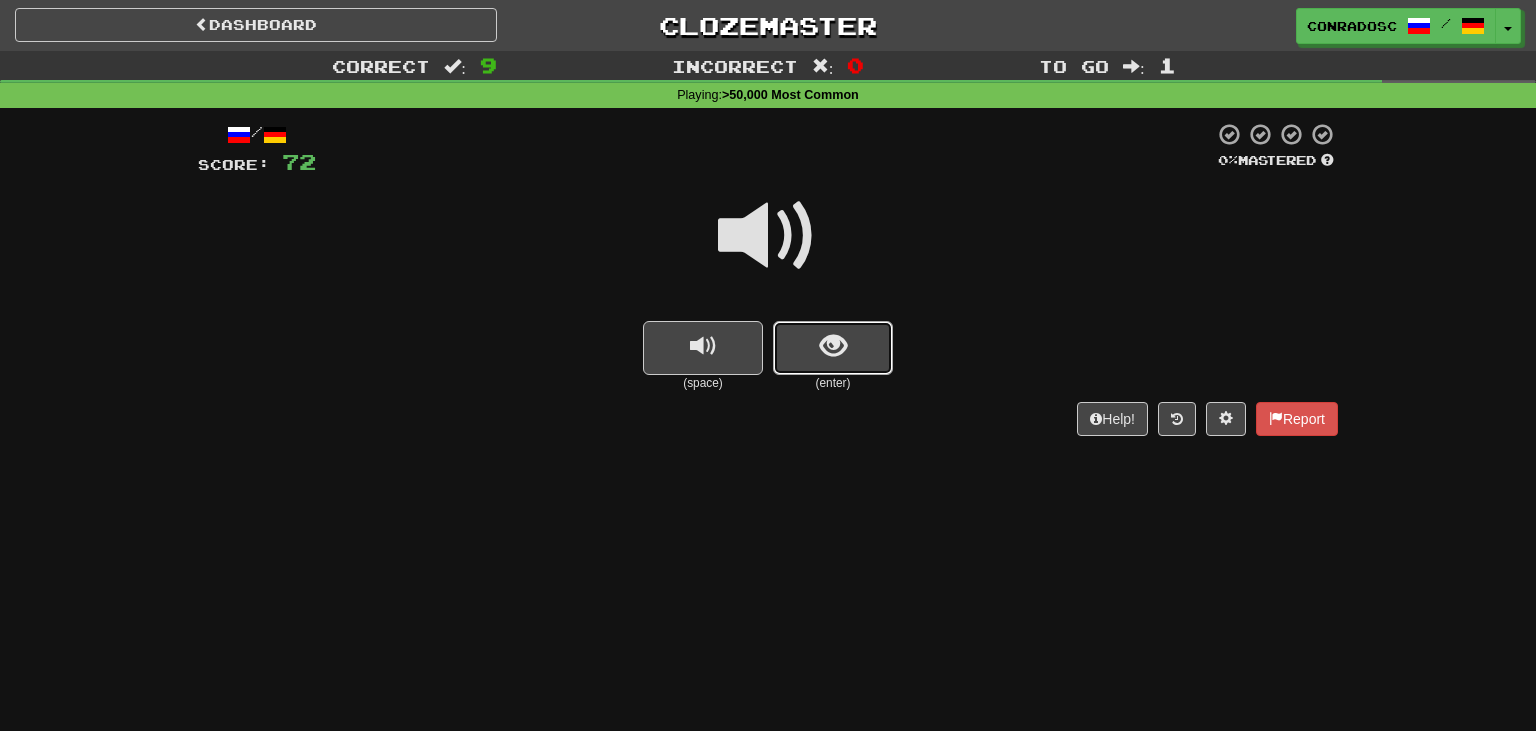 click at bounding box center [833, 346] 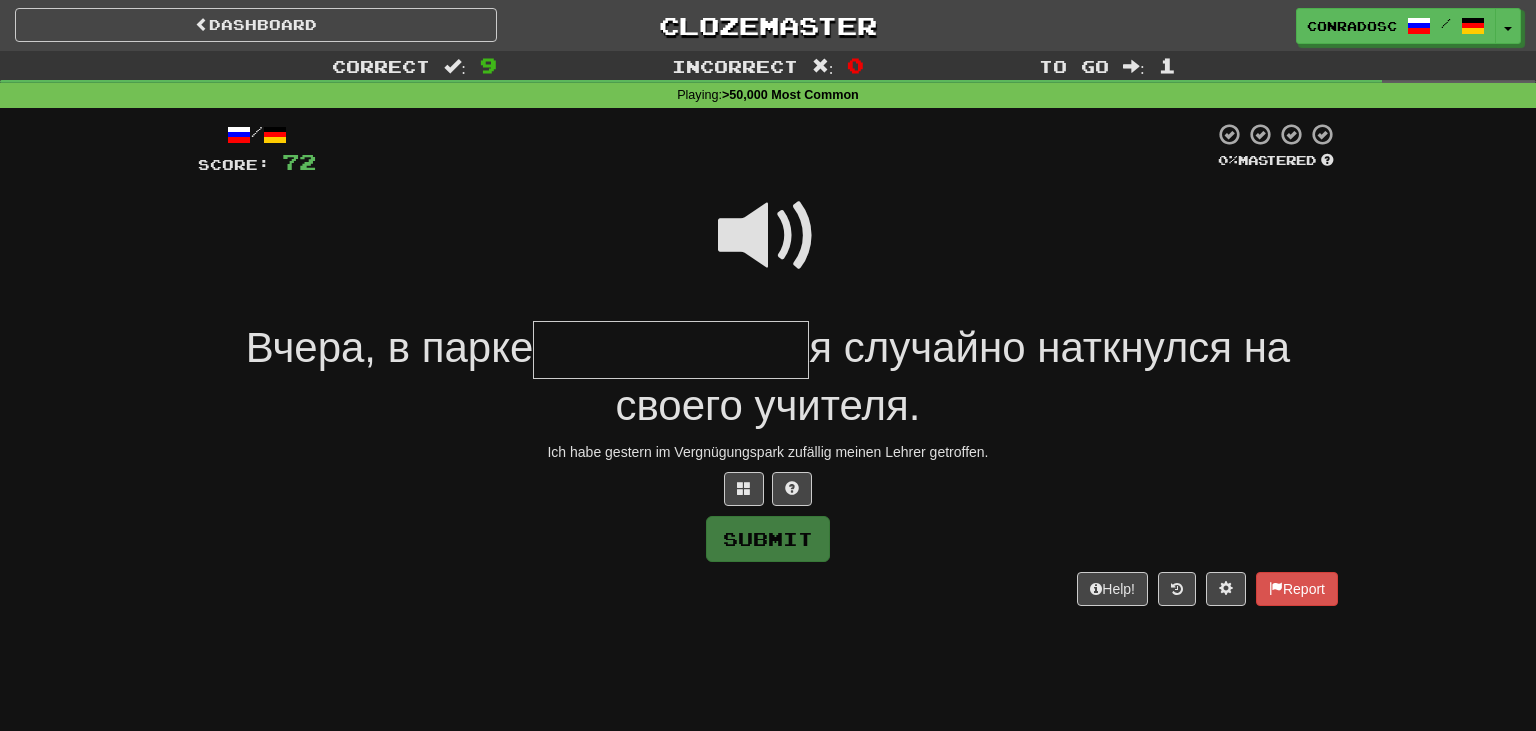 click at bounding box center [768, 236] 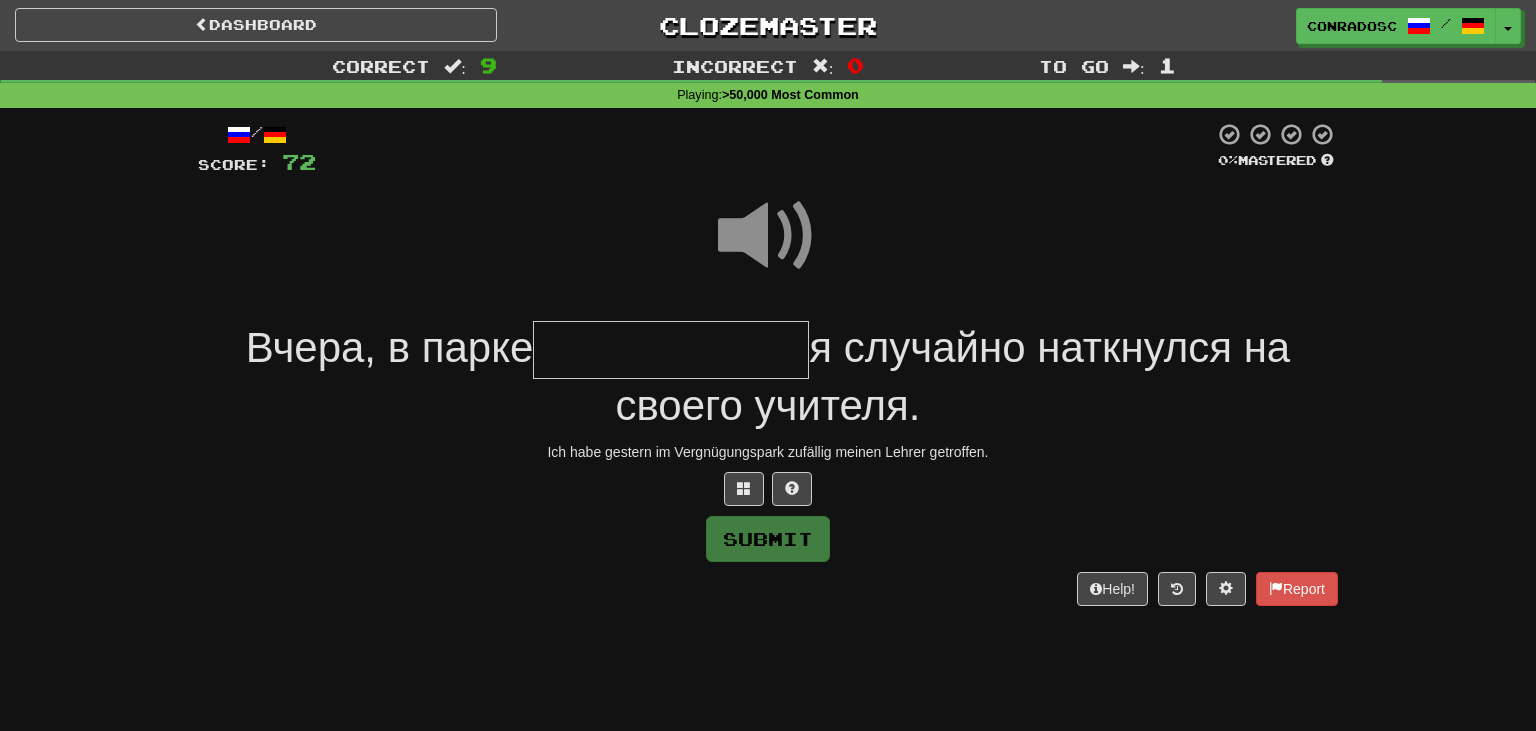 click at bounding box center (671, 350) 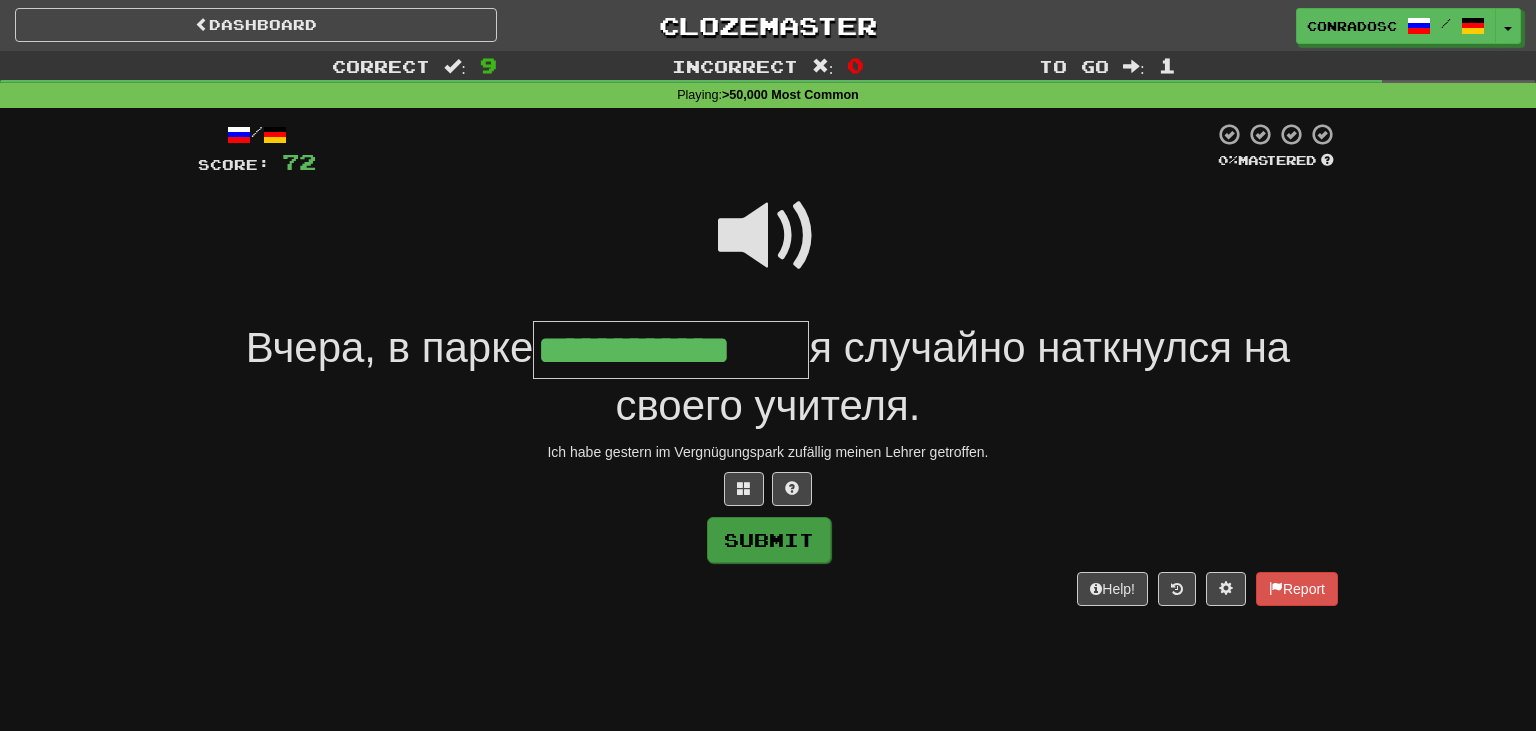 type on "**********" 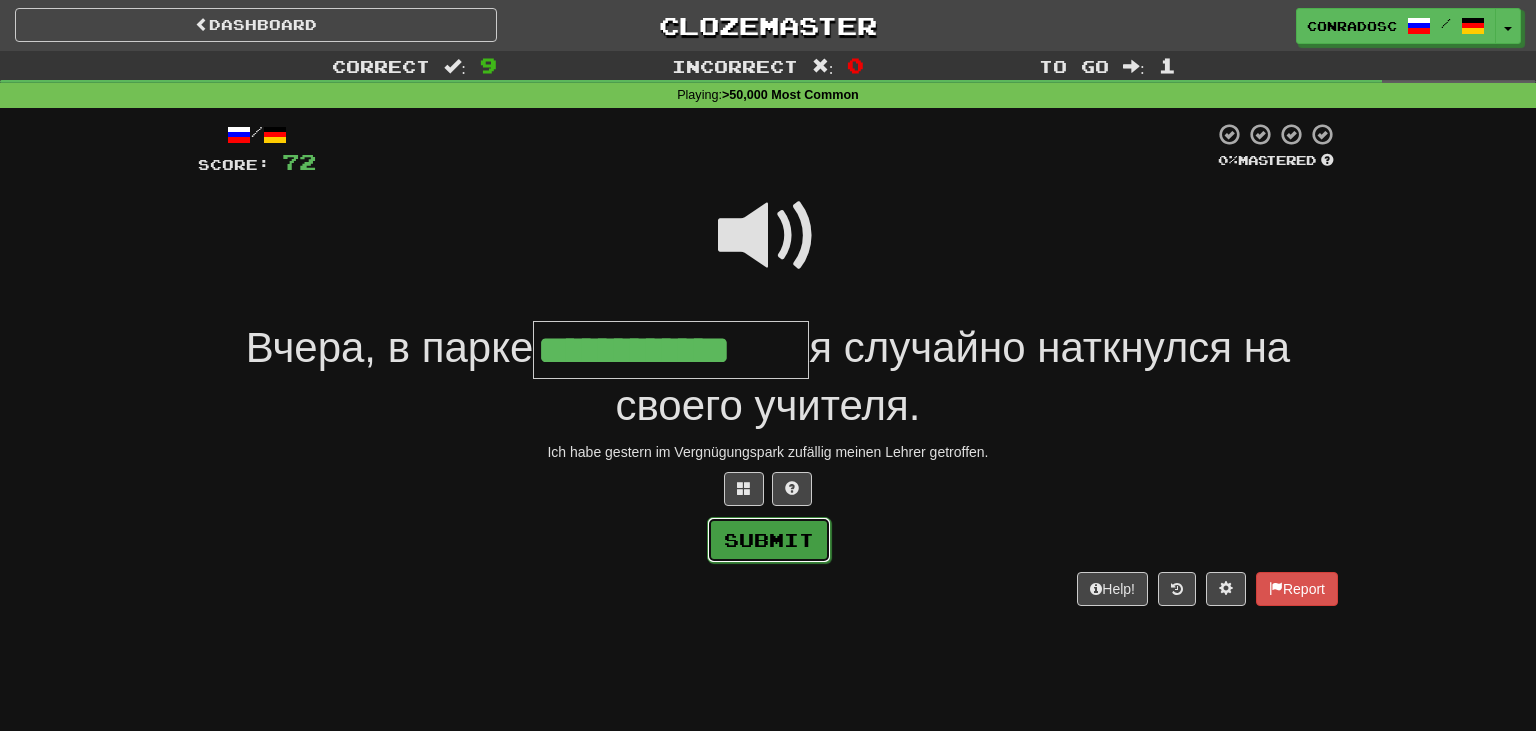 click on "Submit" at bounding box center [769, 540] 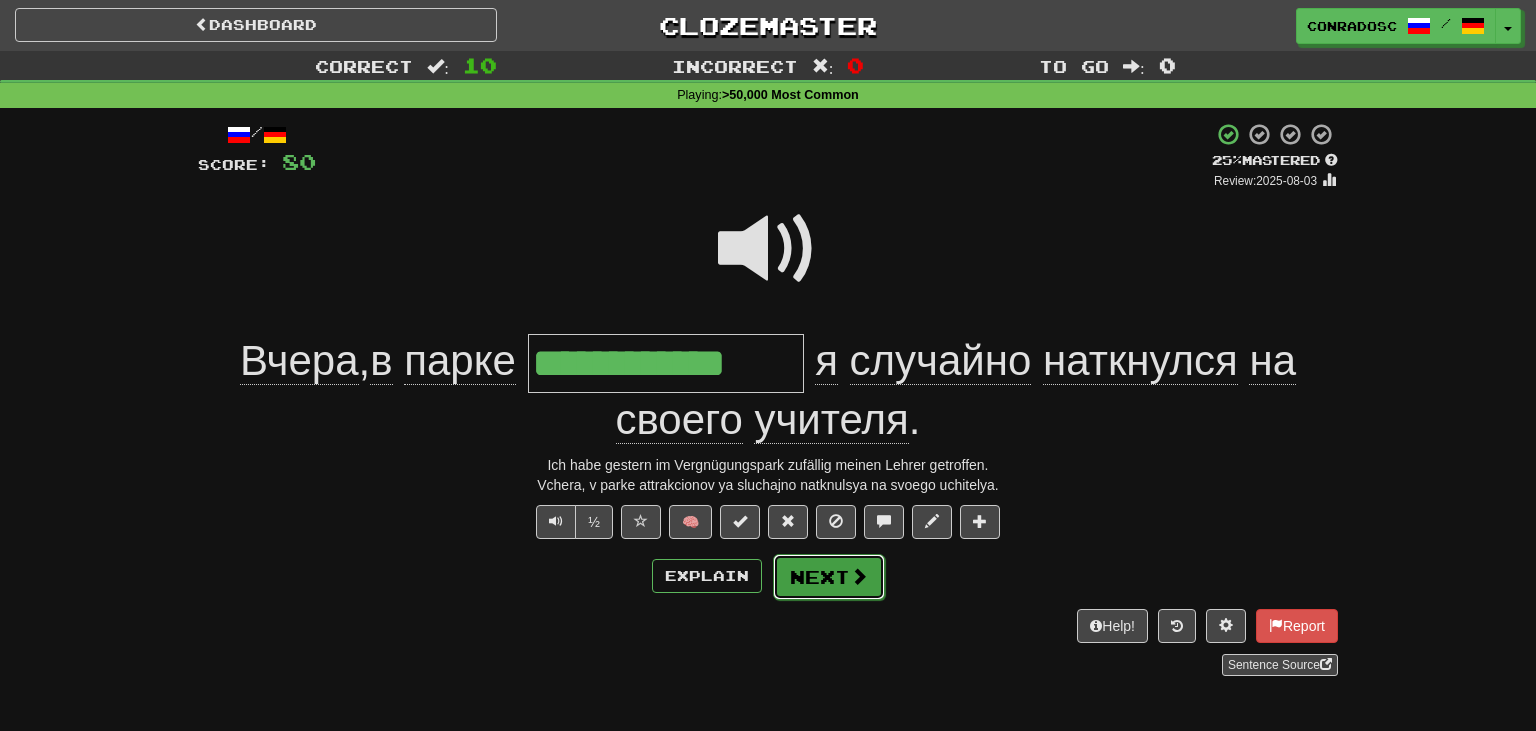 click on "Next" at bounding box center [829, 577] 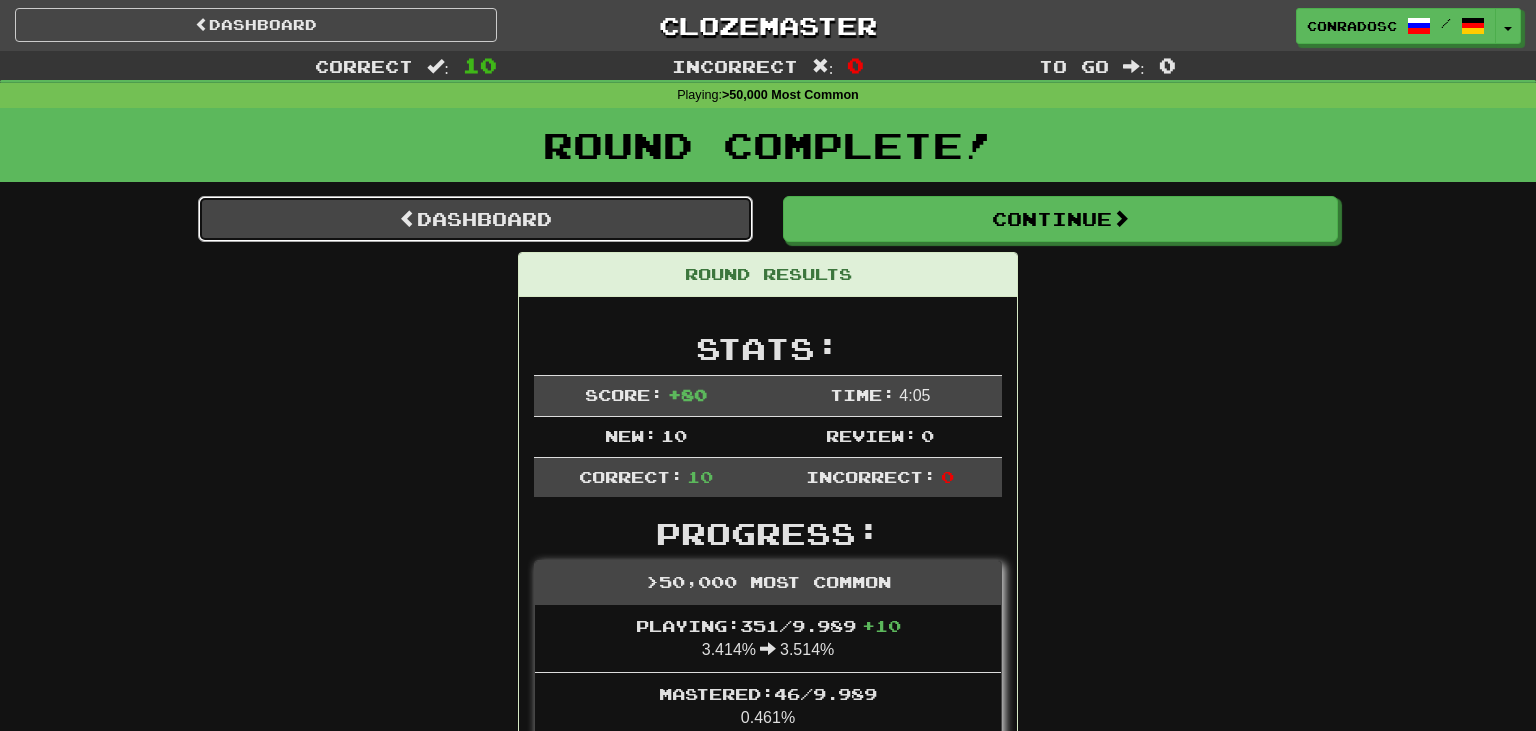 click on "Dashboard" at bounding box center [475, 219] 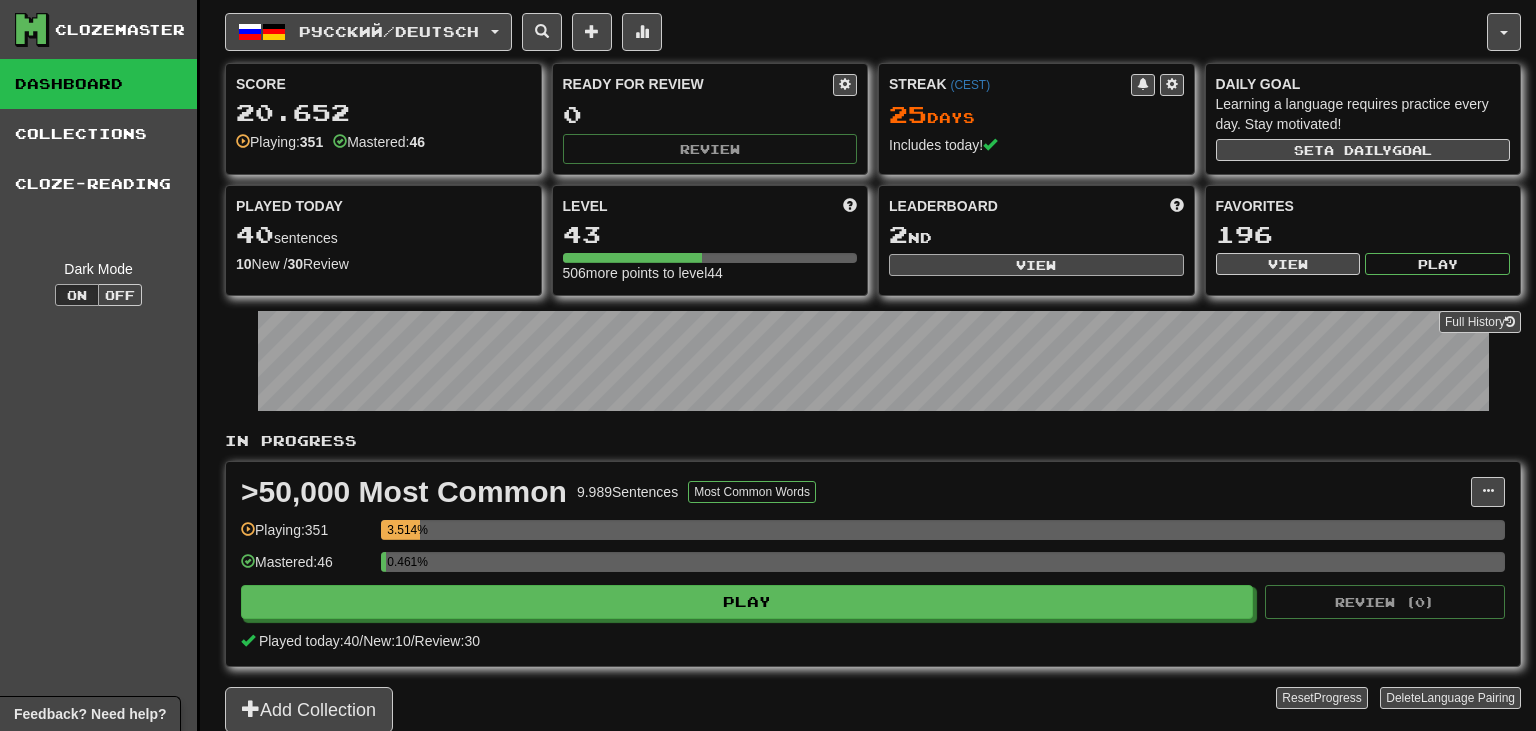 scroll, scrollTop: 0, scrollLeft: 0, axis: both 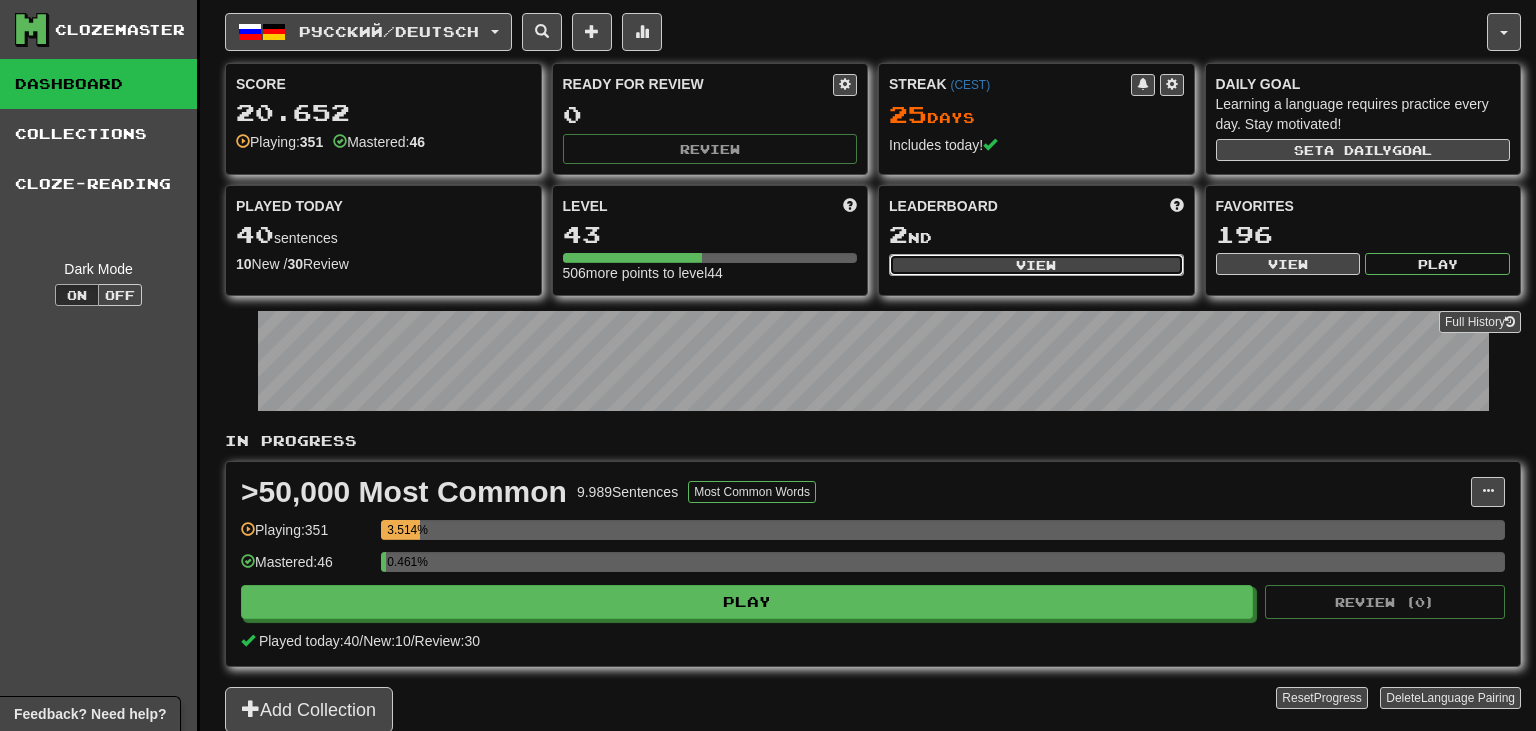 click on "View" at bounding box center (1036, 265) 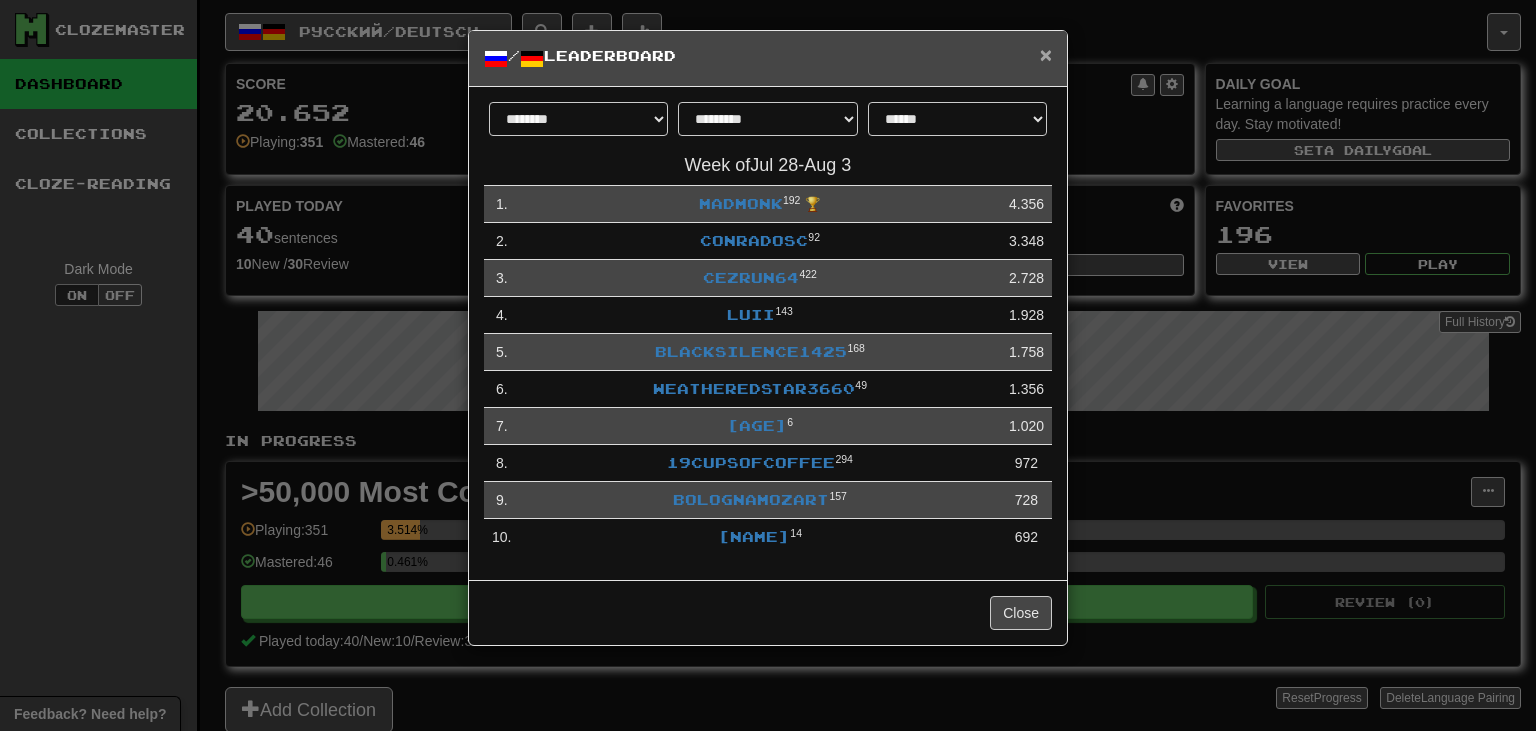 click on "×" at bounding box center [1046, 54] 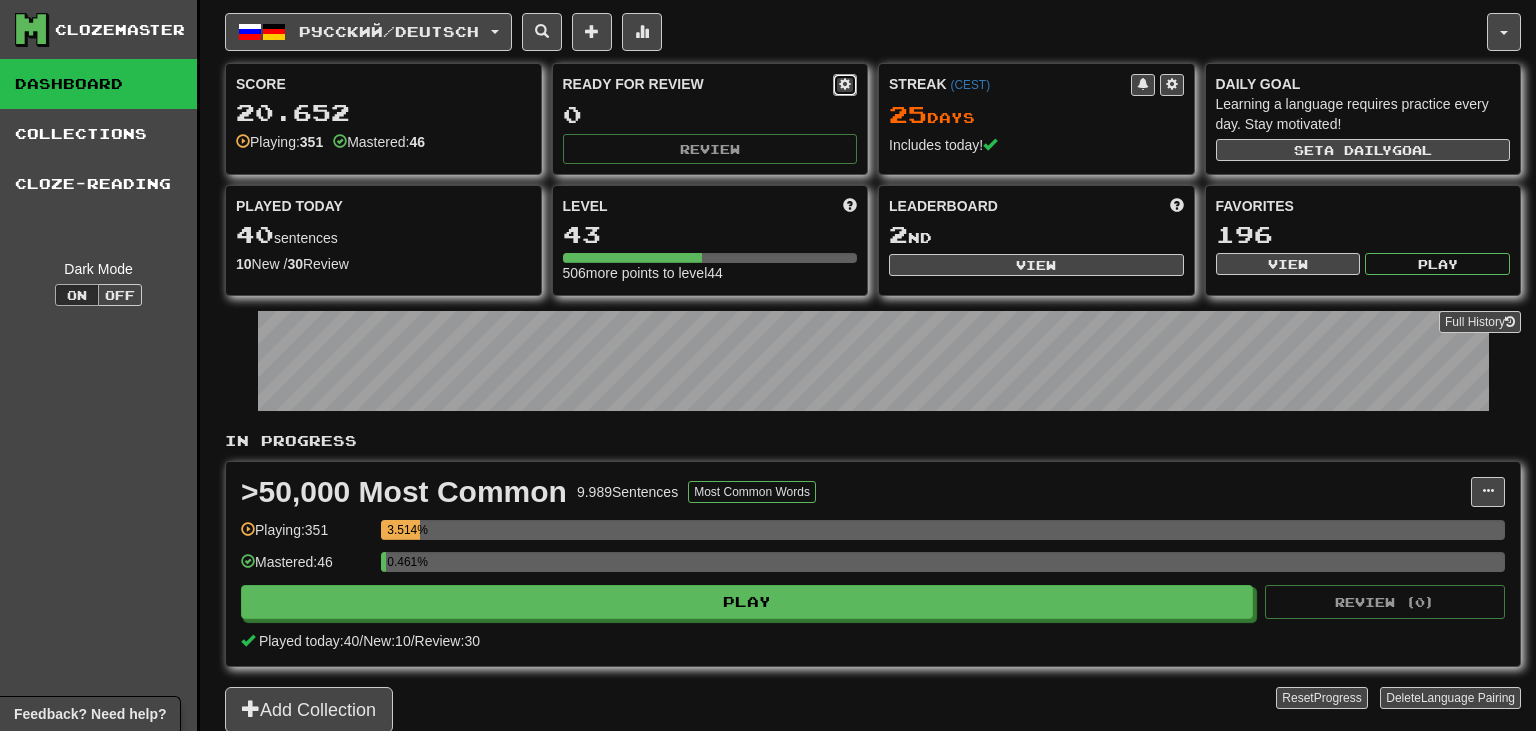 click at bounding box center [845, 85] 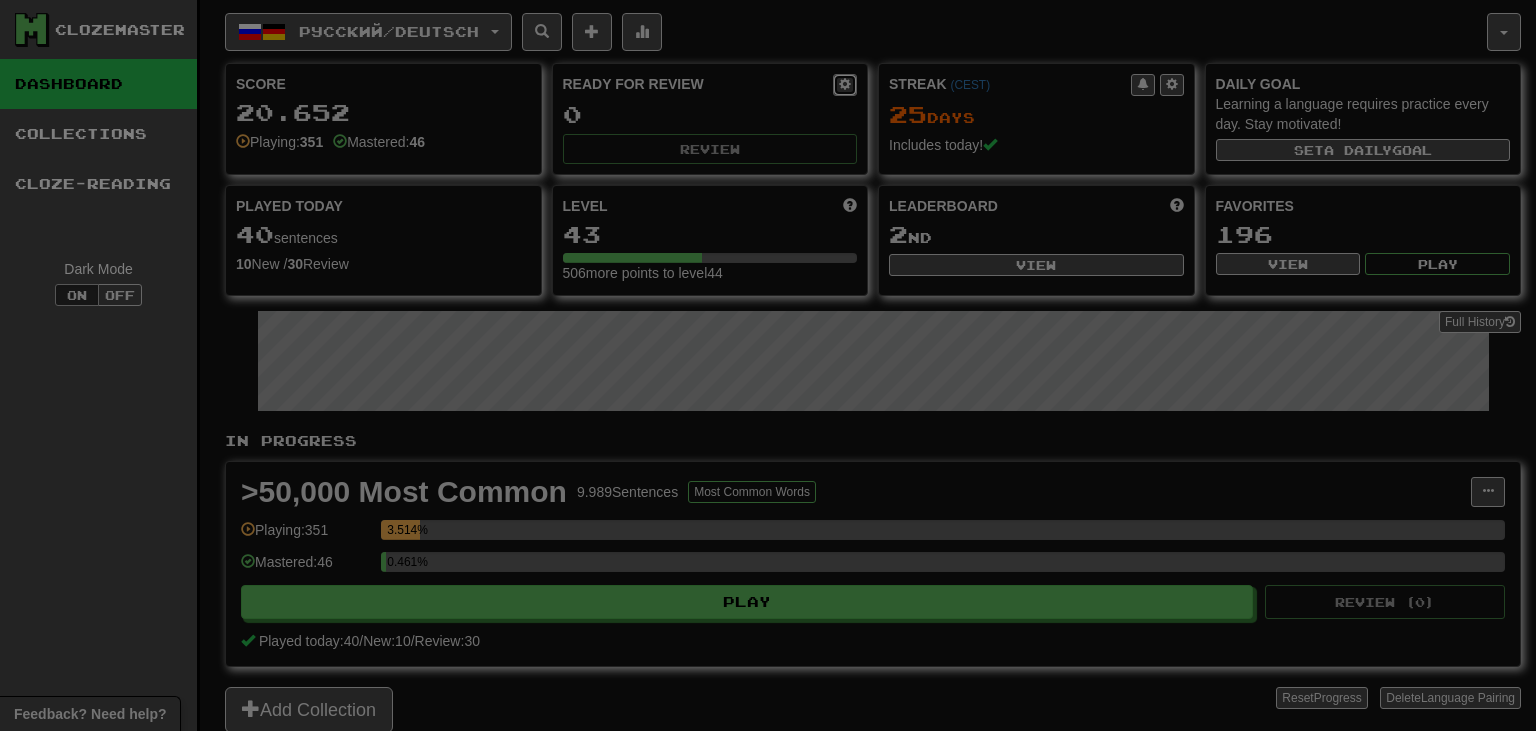 select on "*" 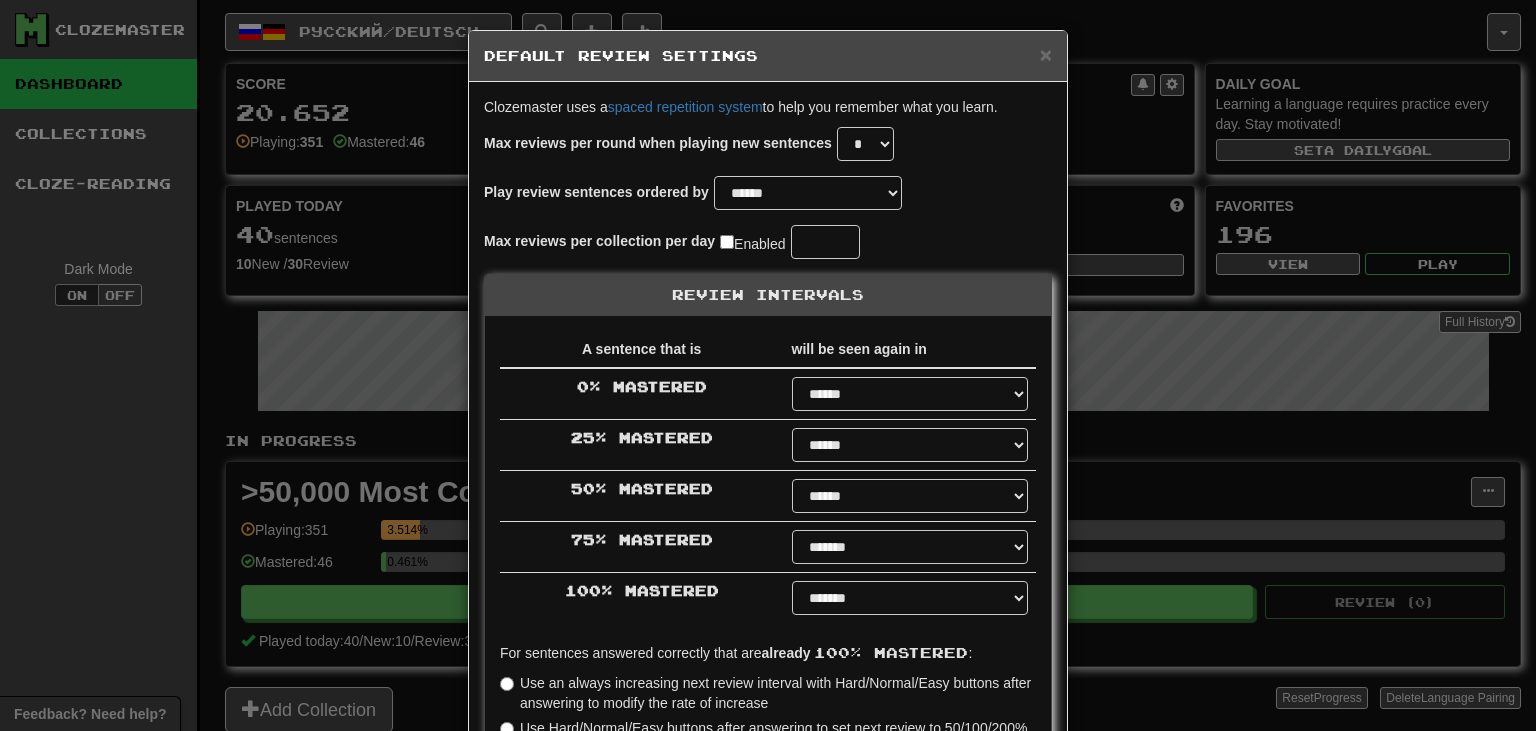 click on "**" at bounding box center (825, 242) 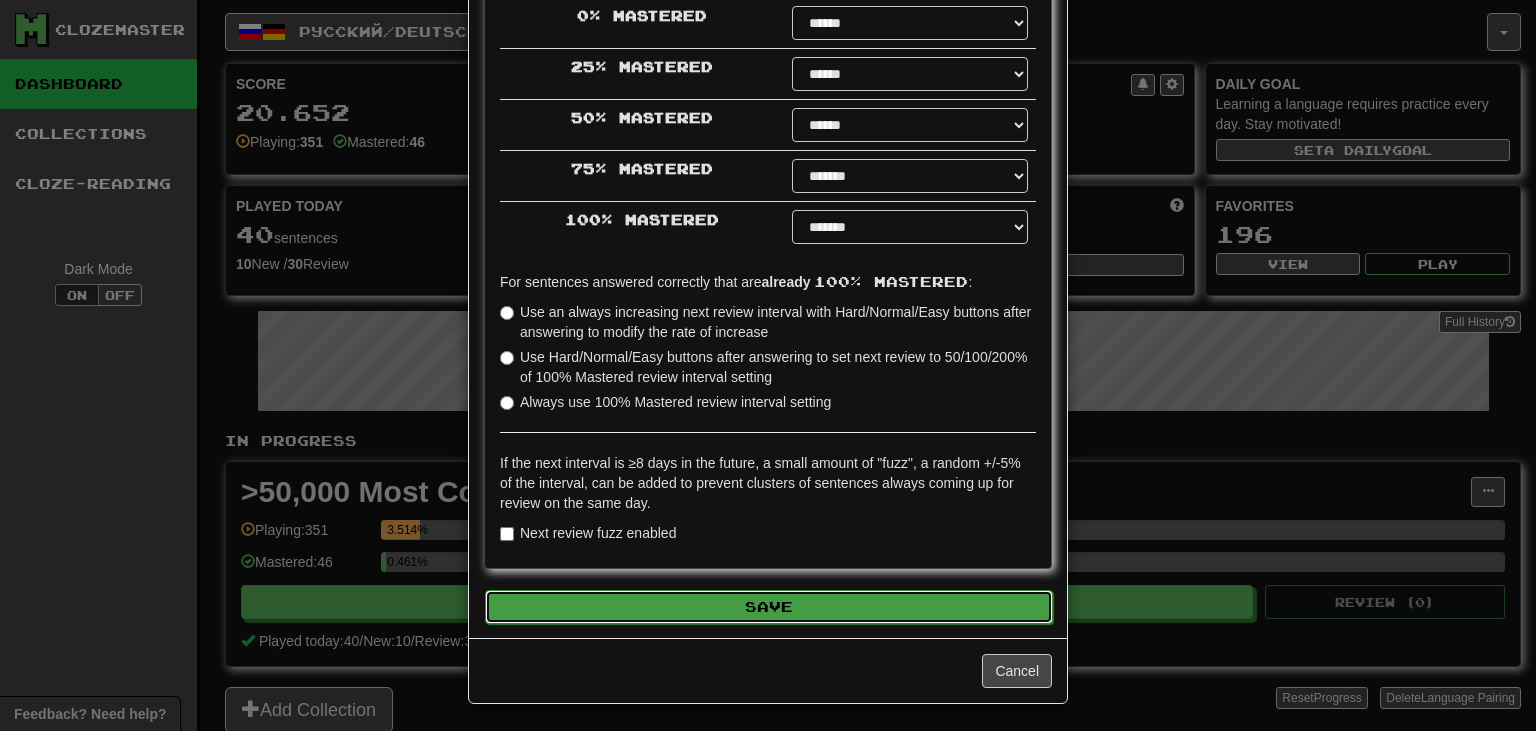 click on "Save" at bounding box center (769, 607) 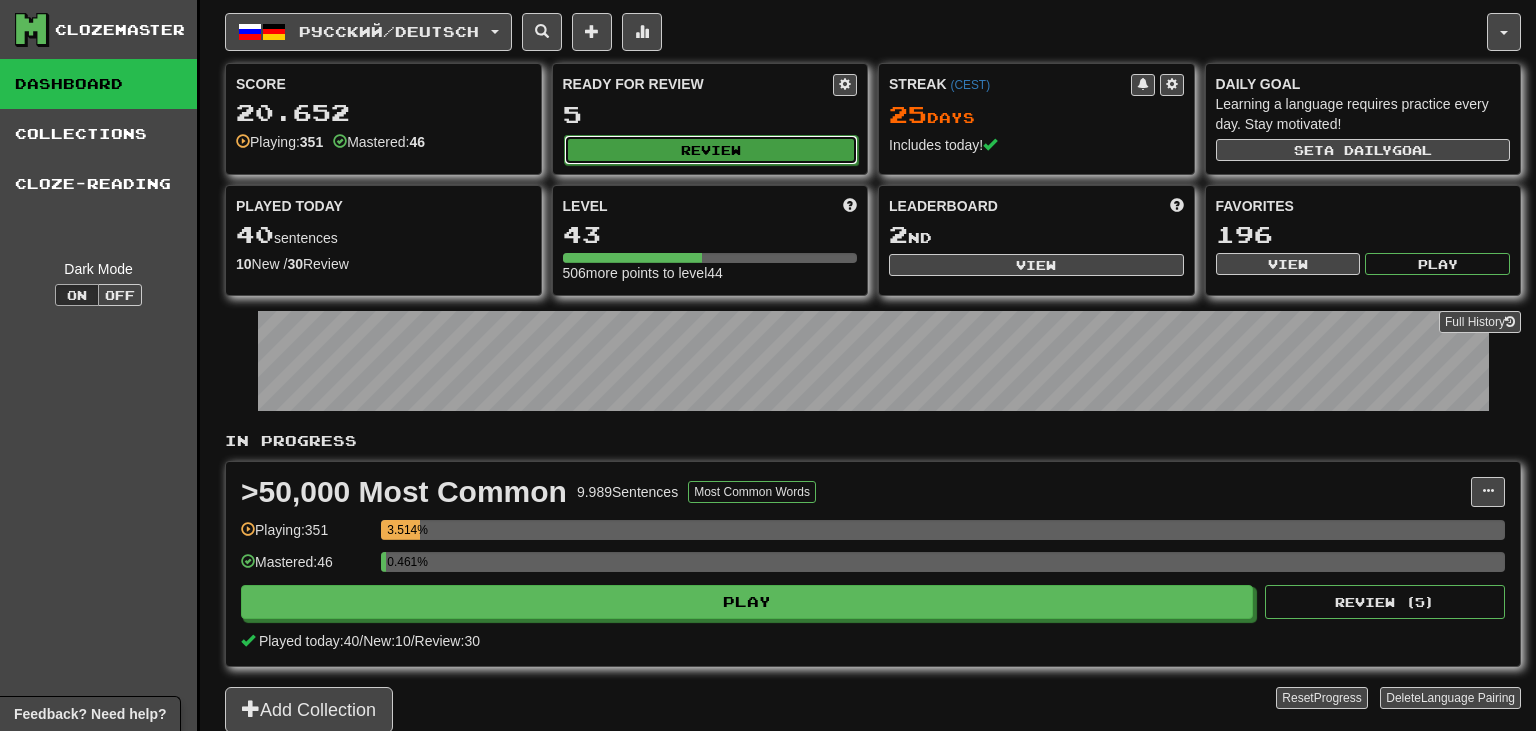 click on "Review" at bounding box center [711, 150] 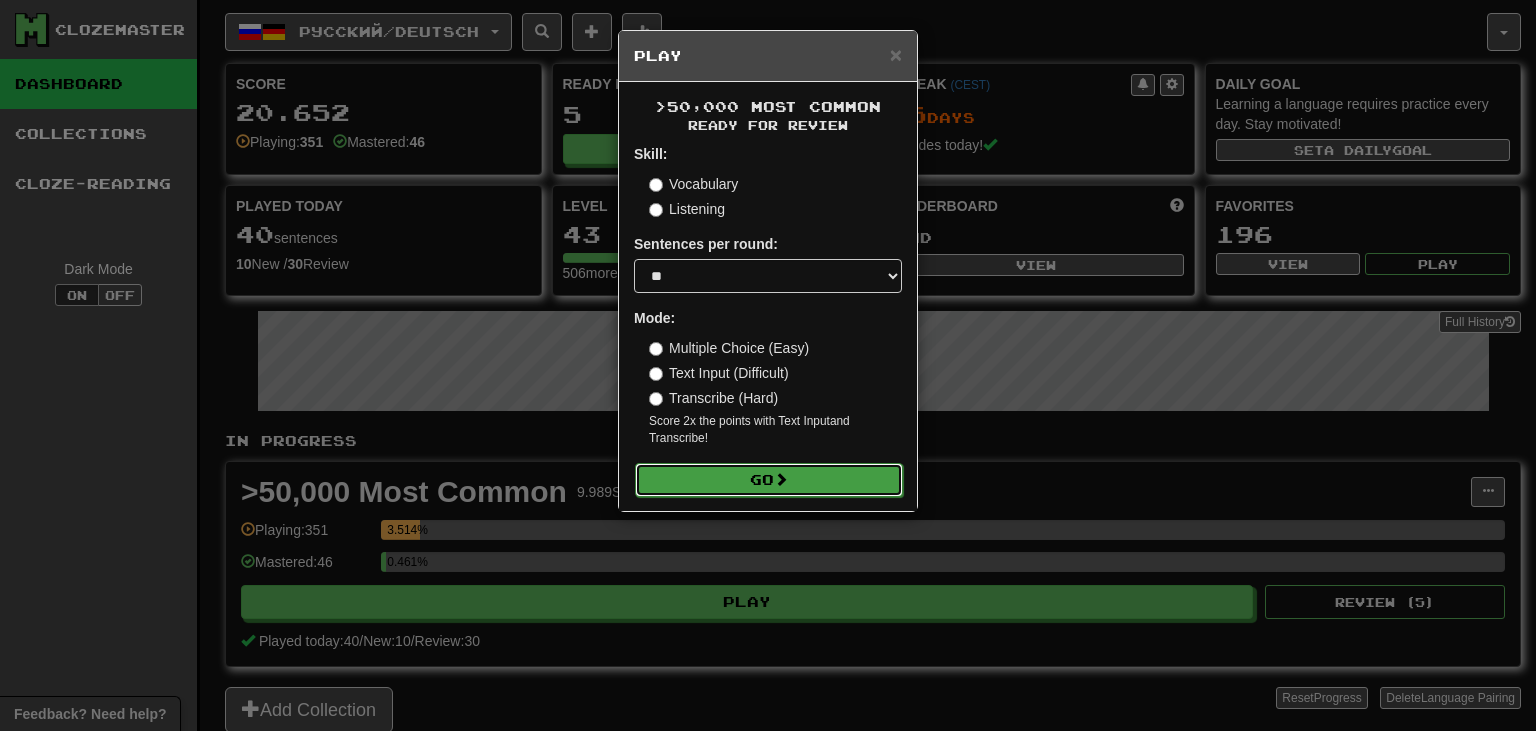 click on "Go" at bounding box center [769, 480] 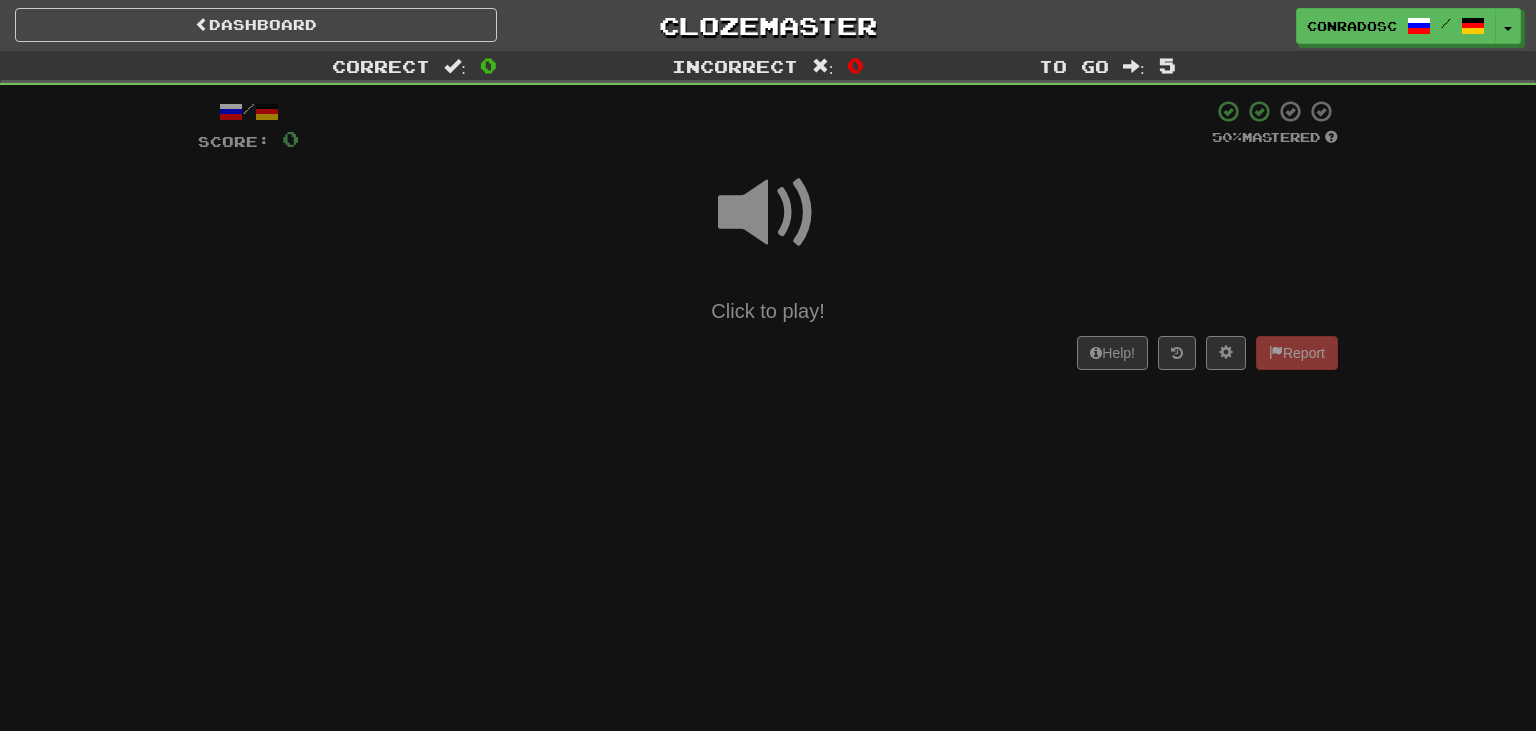 scroll, scrollTop: 0, scrollLeft: 0, axis: both 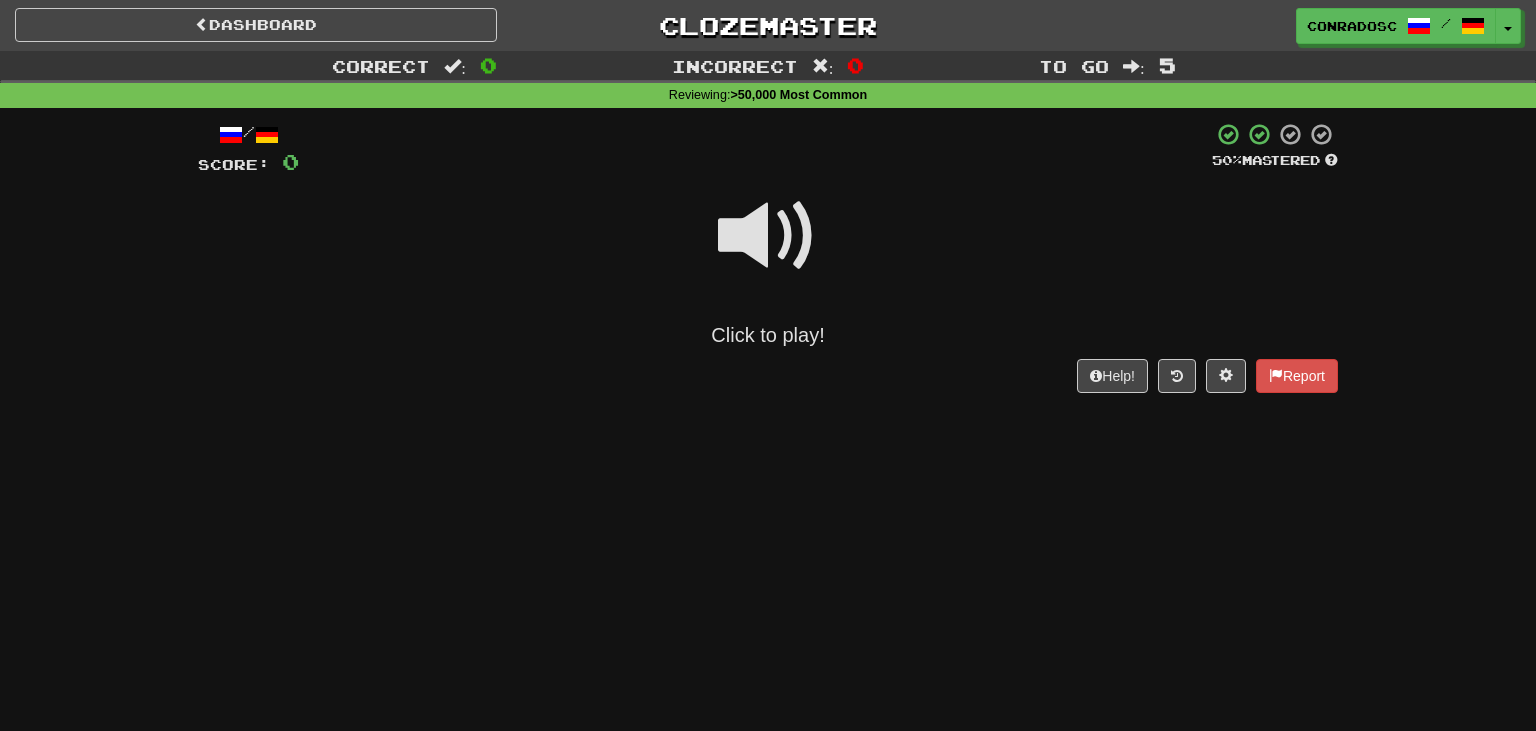 click at bounding box center (768, 236) 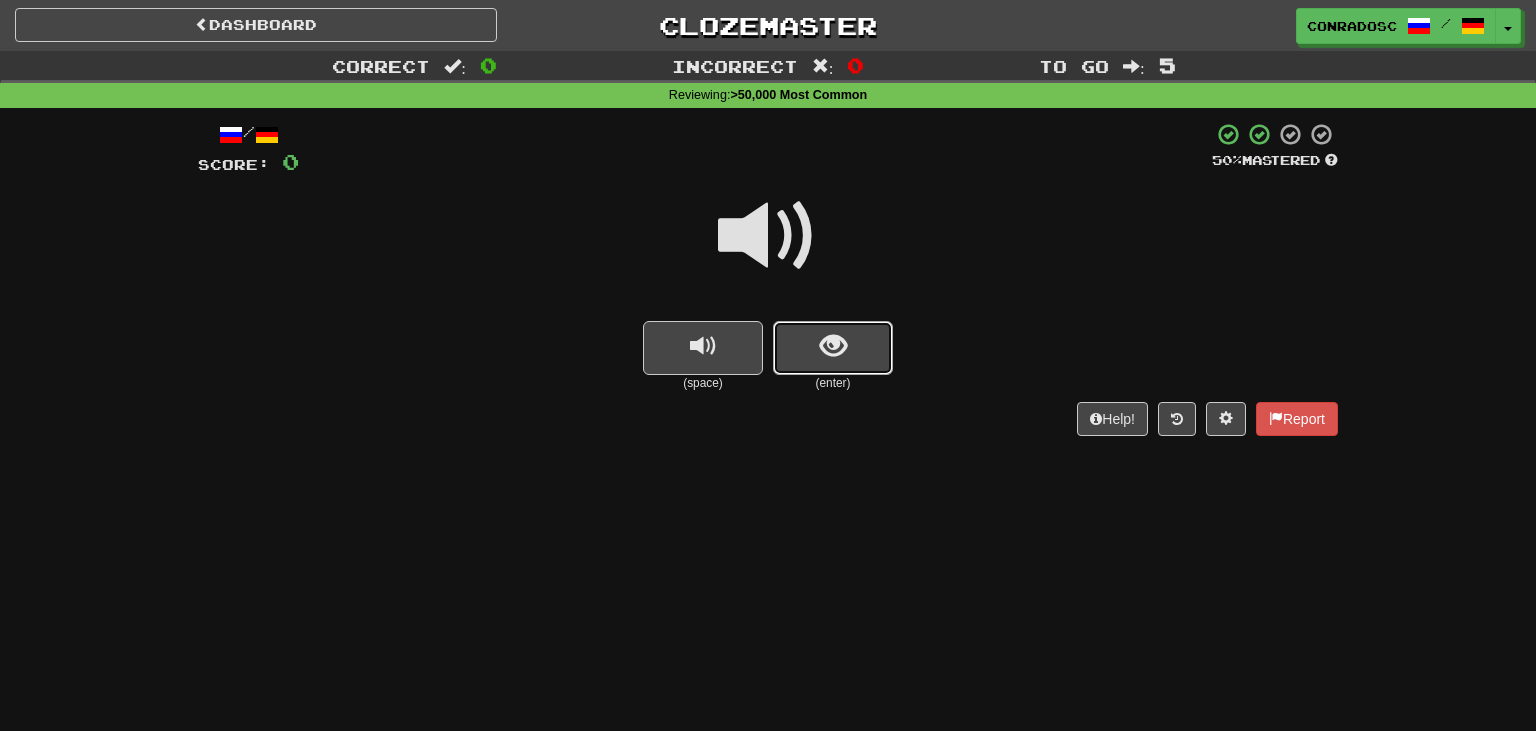 click at bounding box center [833, 348] 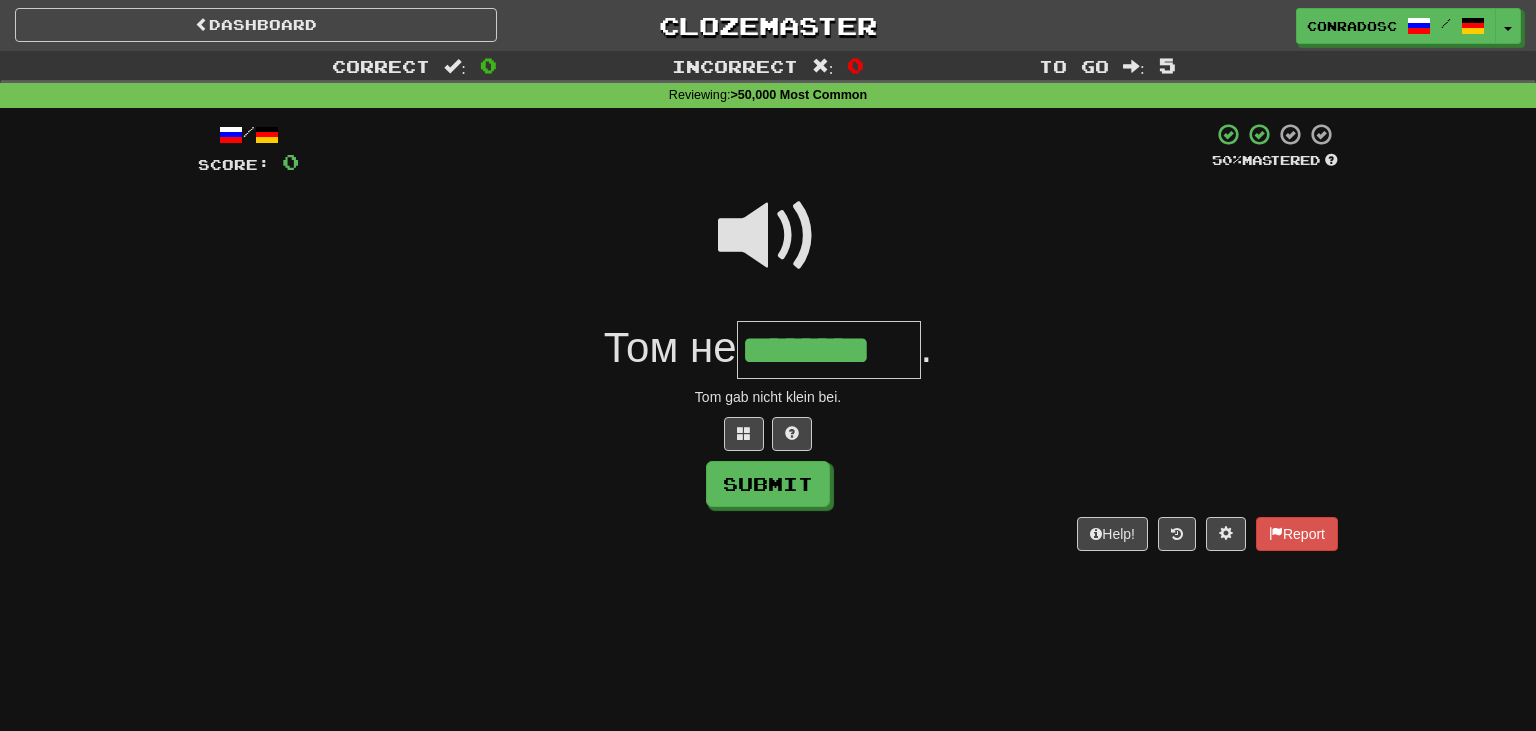type on "********" 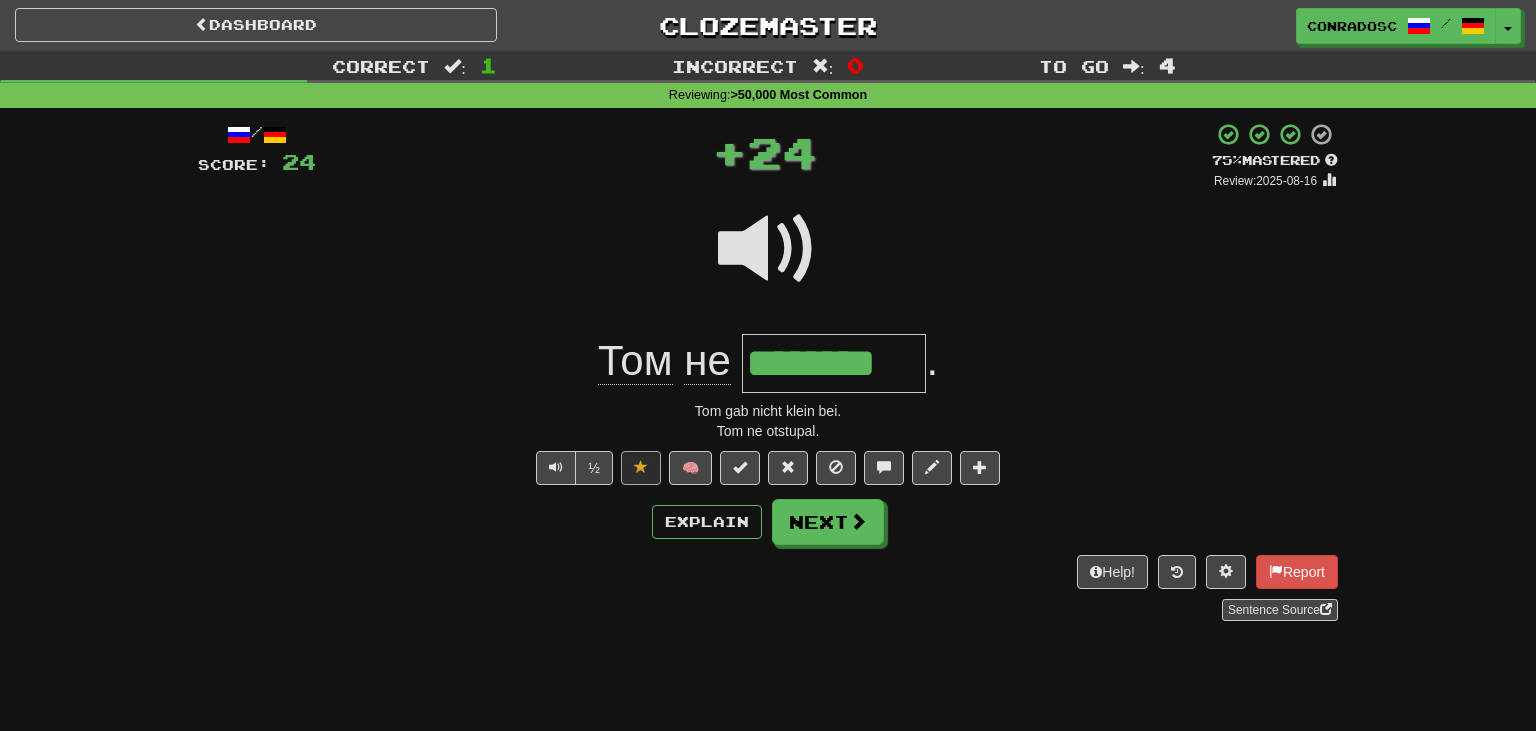 click on "/  Score:   24 + 24 75 %  Mastered Review:  2025-08-16 Том   не   ******** . Tom gab nicht klein bei. Tom ne otstupal. ½ 🧠 Explain Next  Help!  Report Sentence Source" at bounding box center [768, 371] 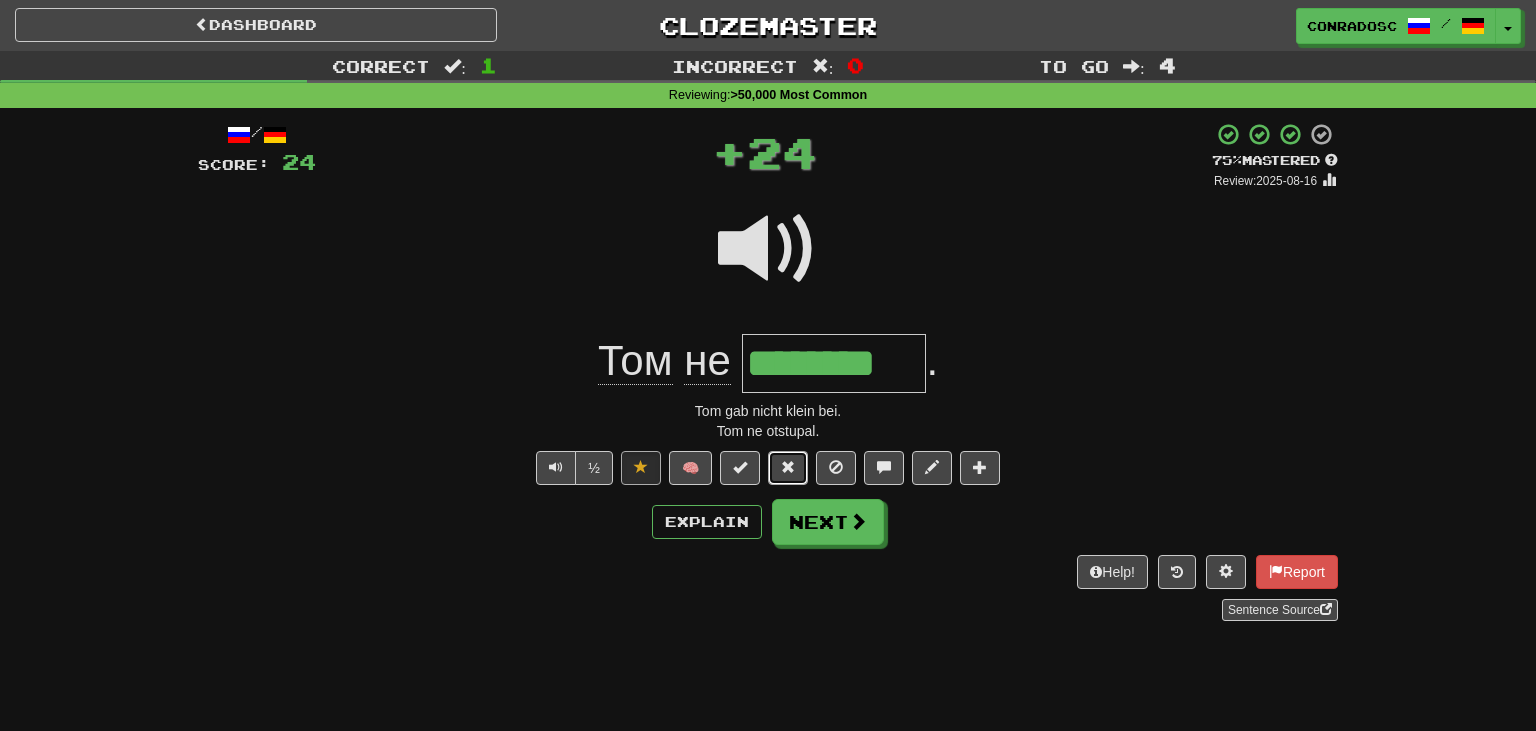 click at bounding box center (788, 467) 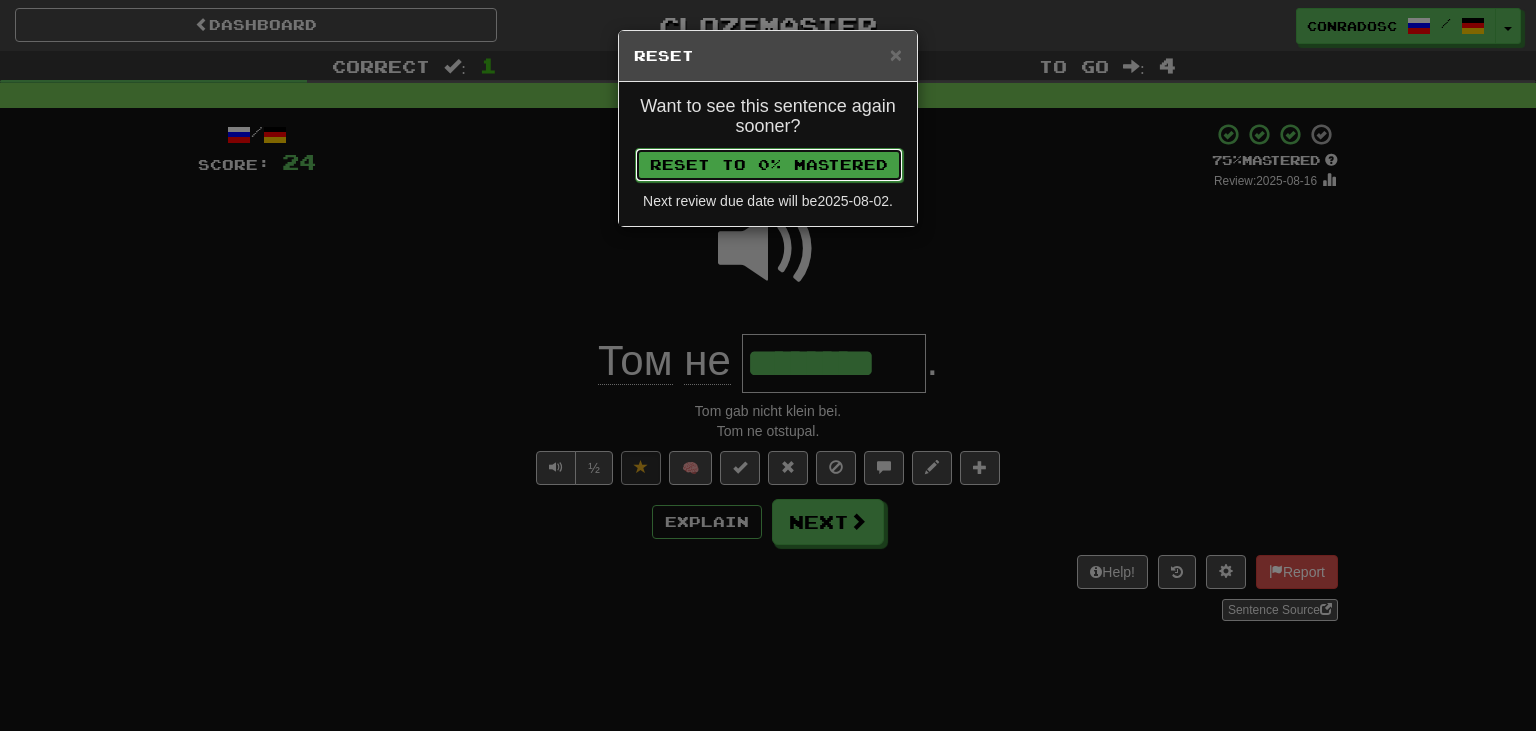 click on "Reset to 0% Mastered" at bounding box center (769, 165) 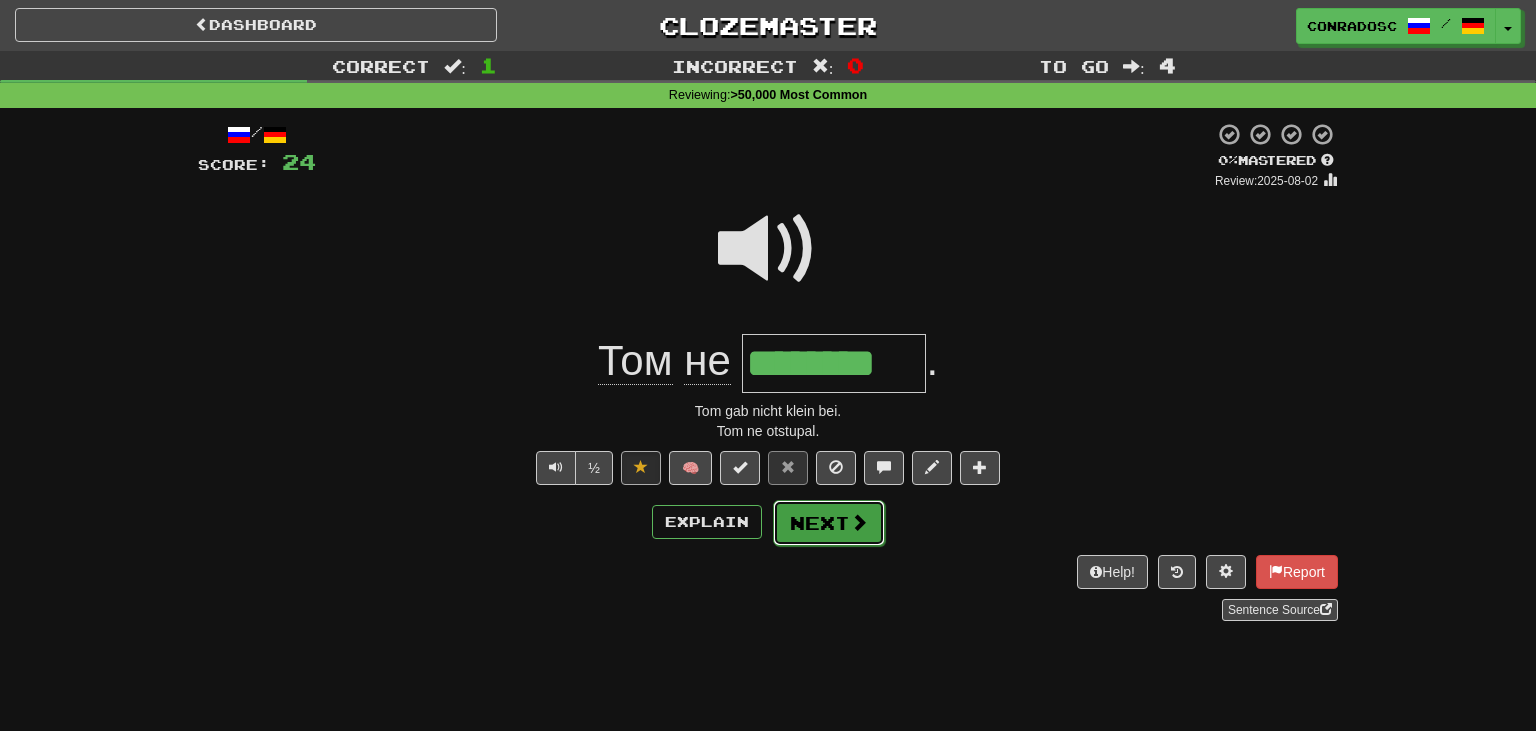 click on "Next" at bounding box center (829, 523) 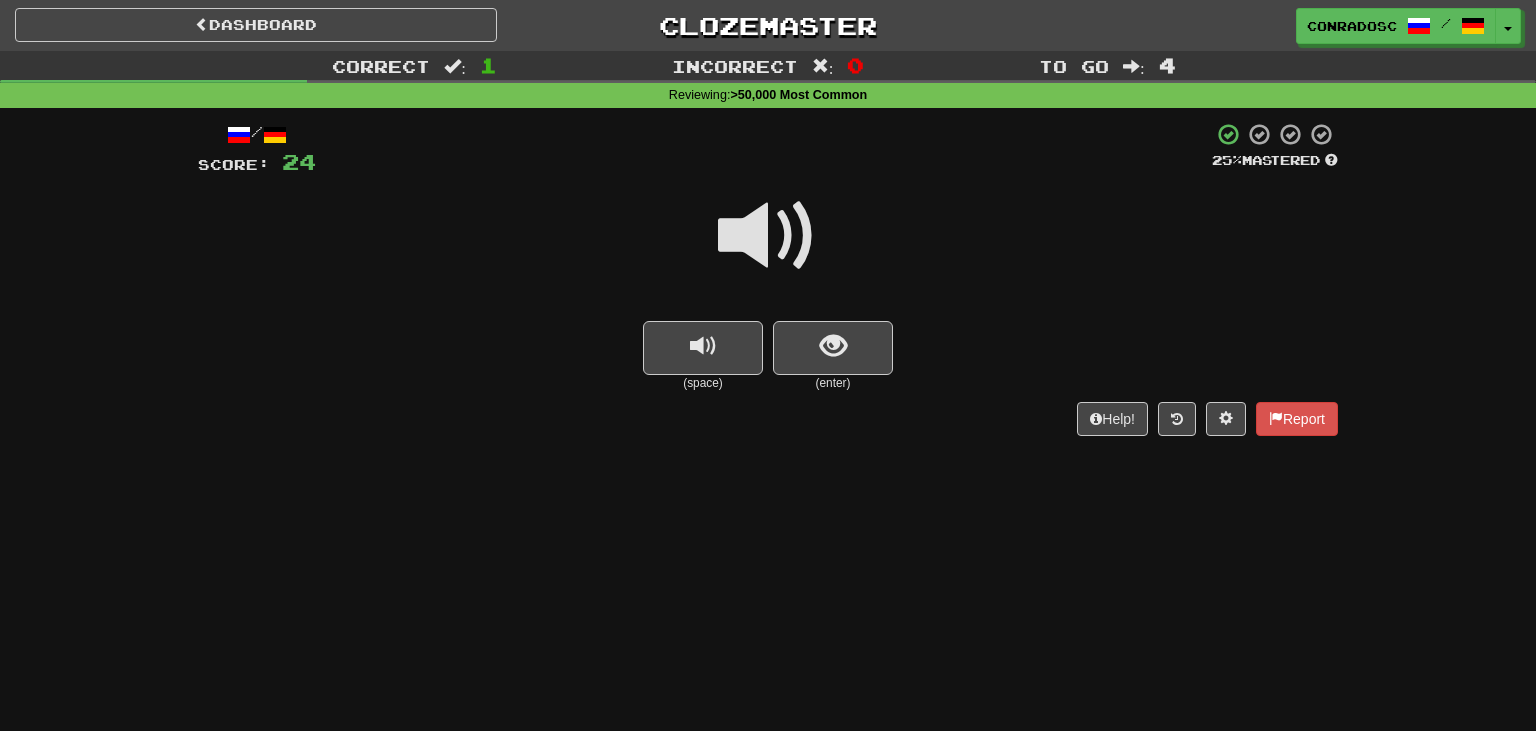 click at bounding box center (768, 236) 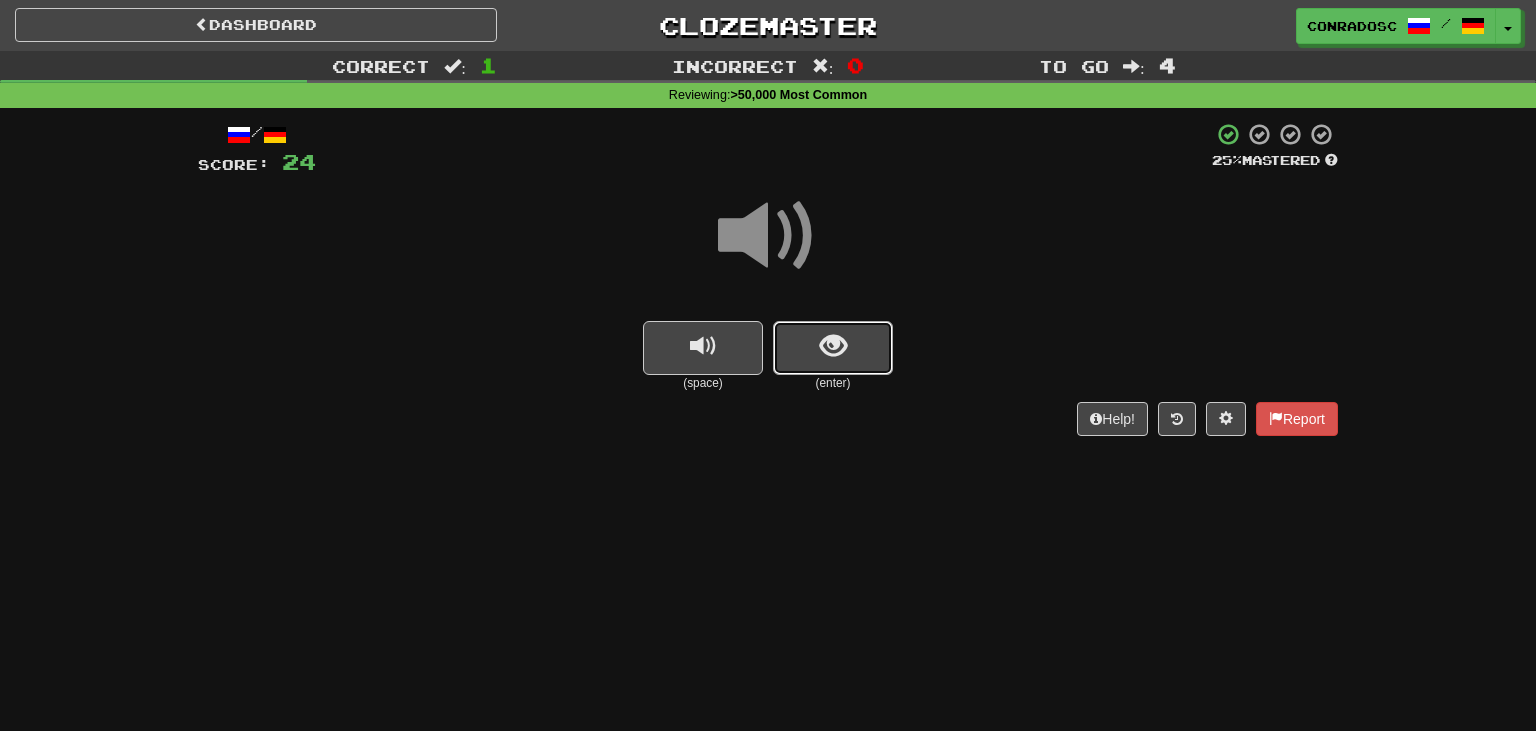 click at bounding box center [833, 348] 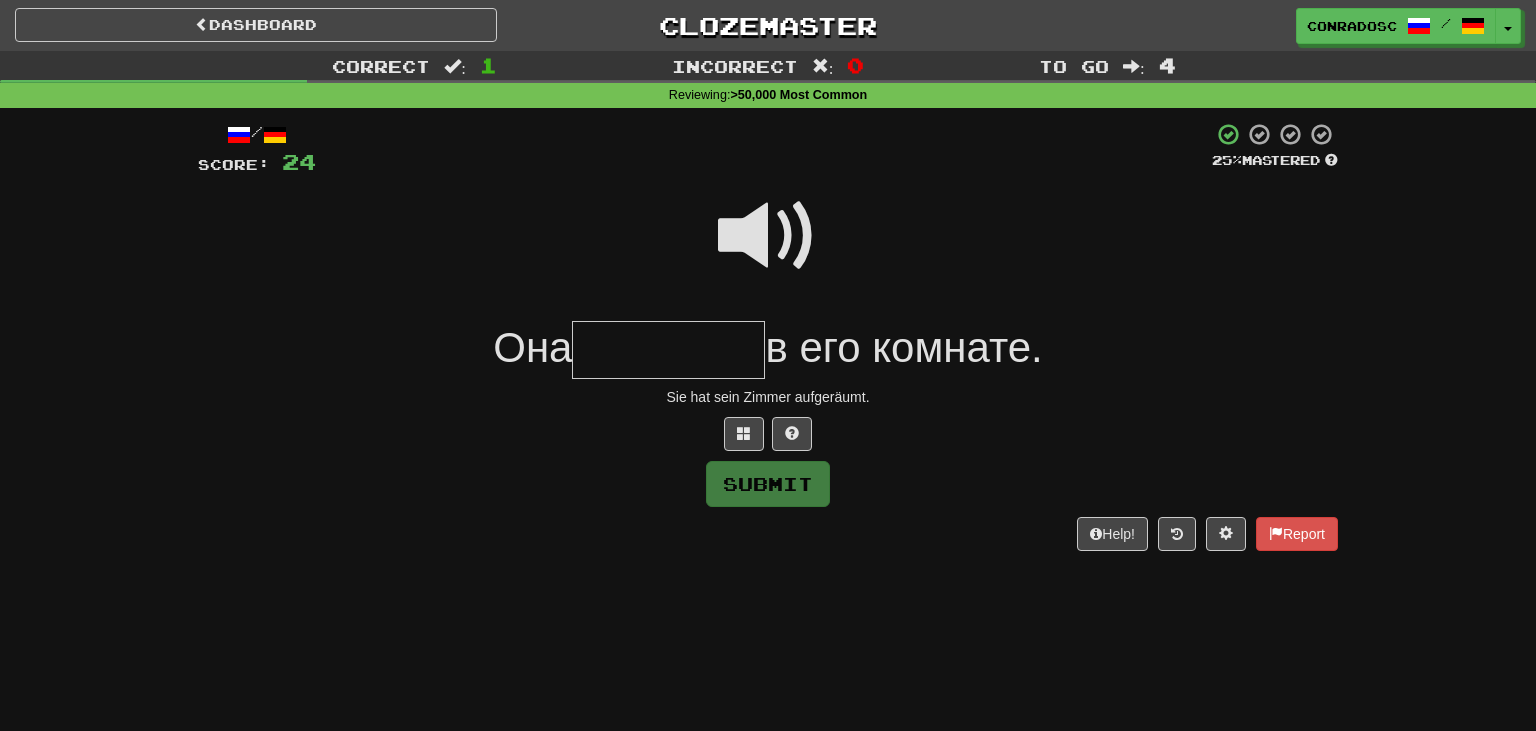 click at bounding box center (668, 350) 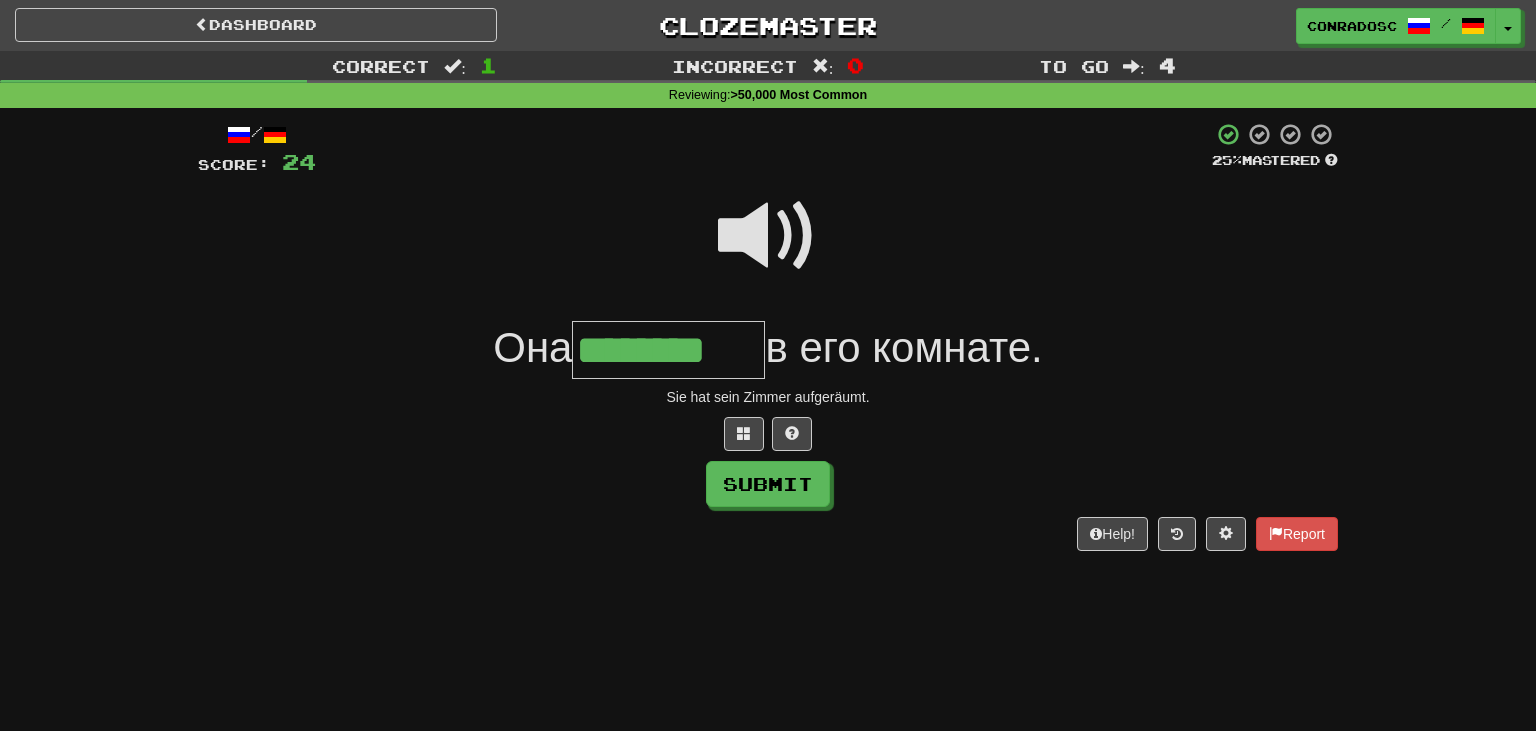 type on "********" 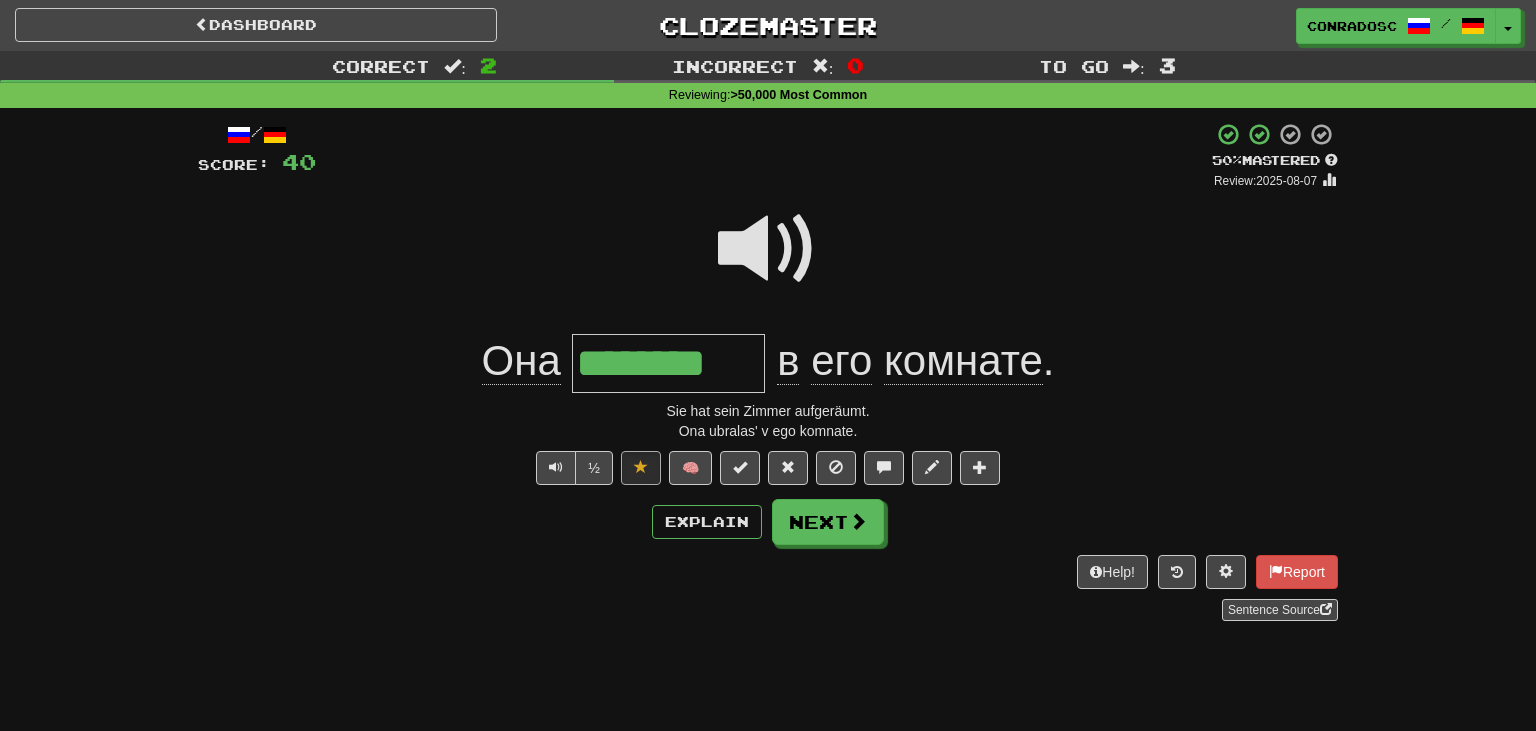 click on "/  Score:   40 + 16 50 %  Mastered Review:  2025-08-07 Она   ********   в   его   комнате . Sie hat sein Zimmer aufgeräumt. Ona ubralas' v ego komnate. ½ 🧠 Explain Next  Help!  Report Sentence Source" at bounding box center (768, 371) 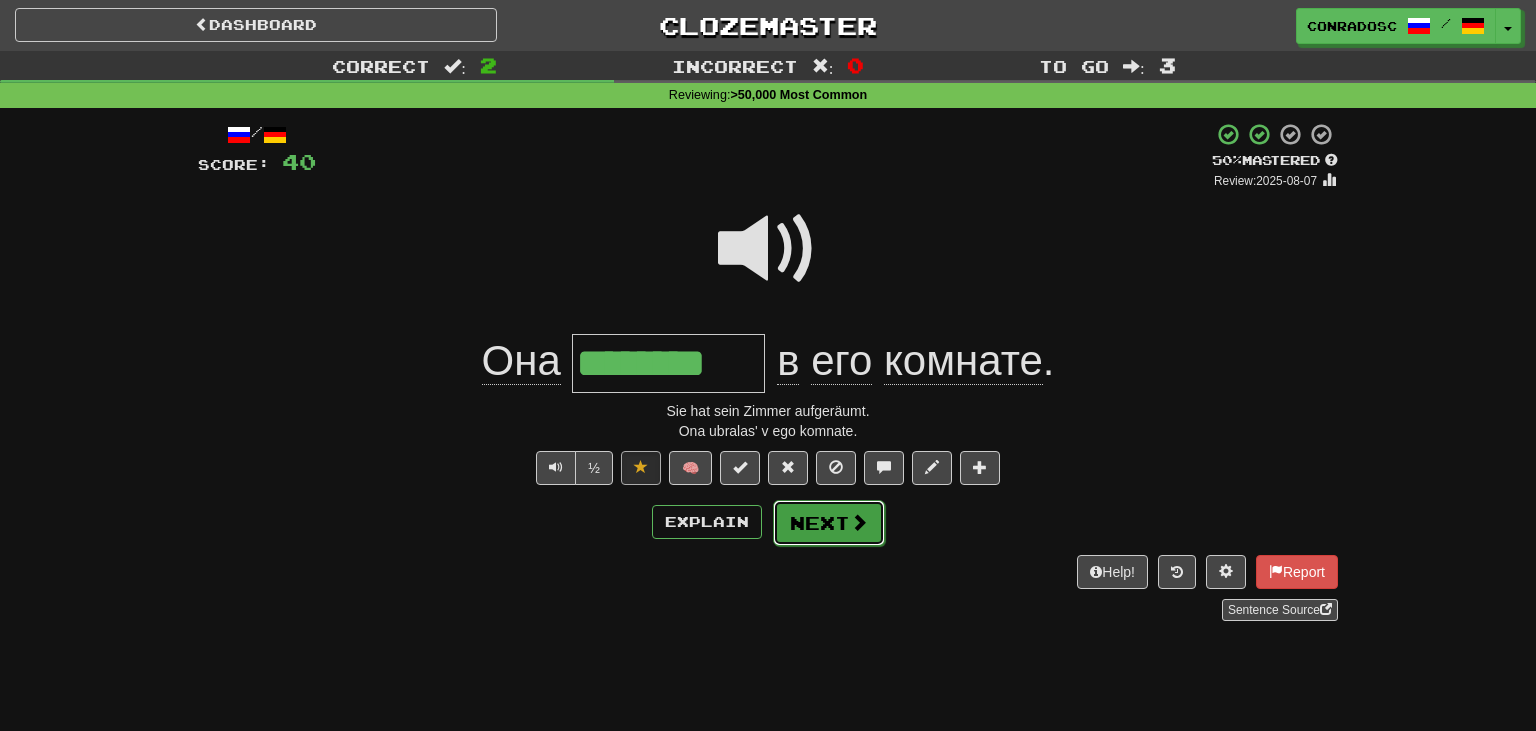 click on "Next" at bounding box center [829, 523] 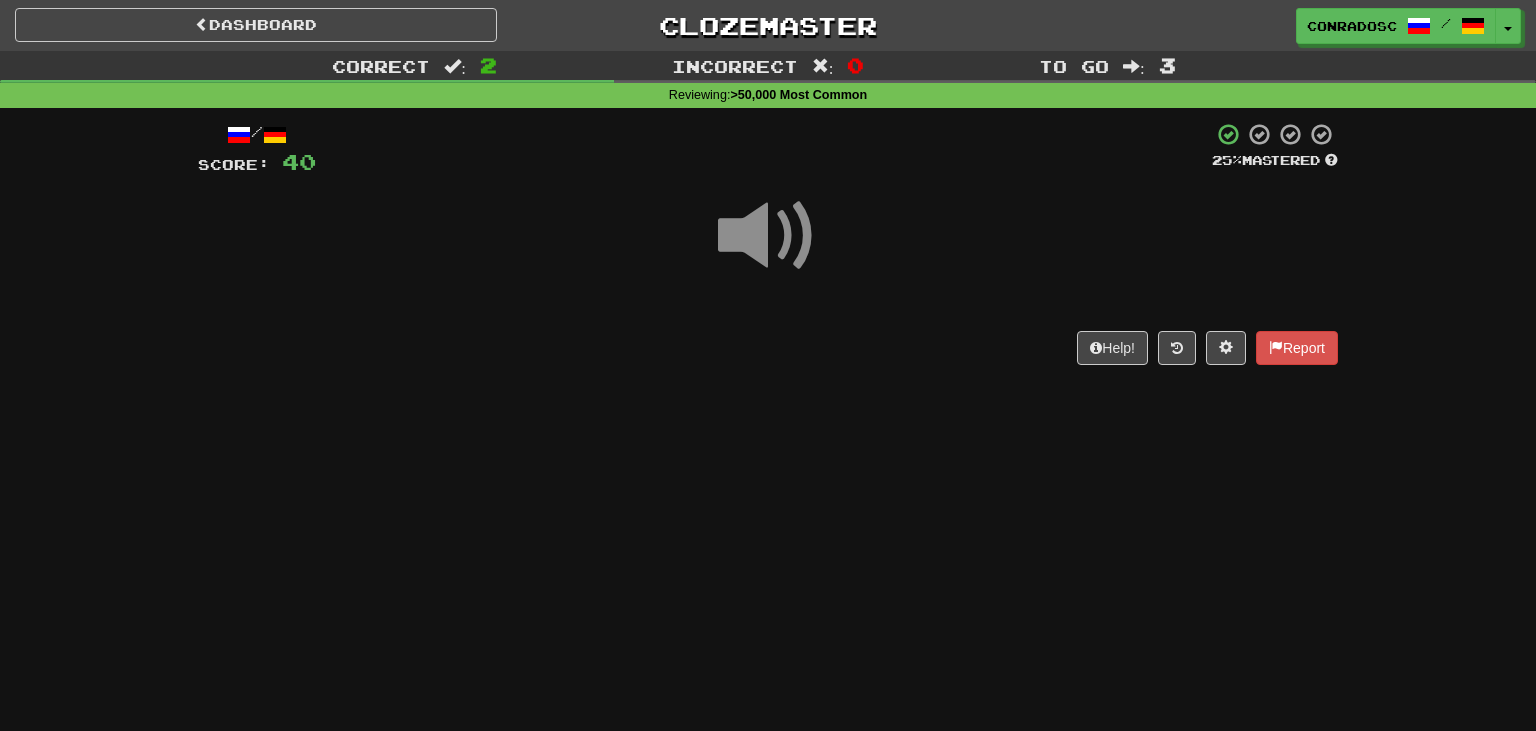 click at bounding box center (768, 236) 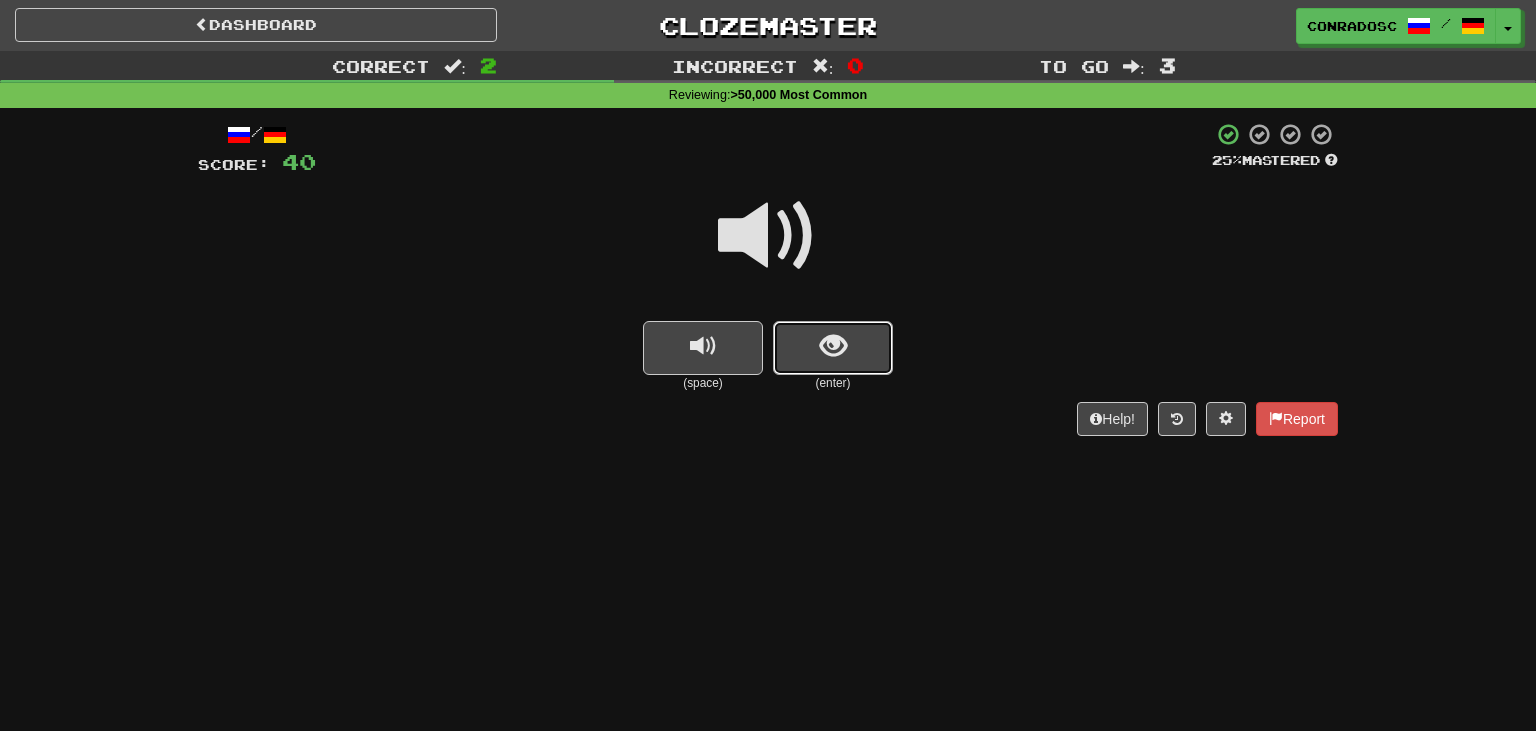 click at bounding box center (833, 348) 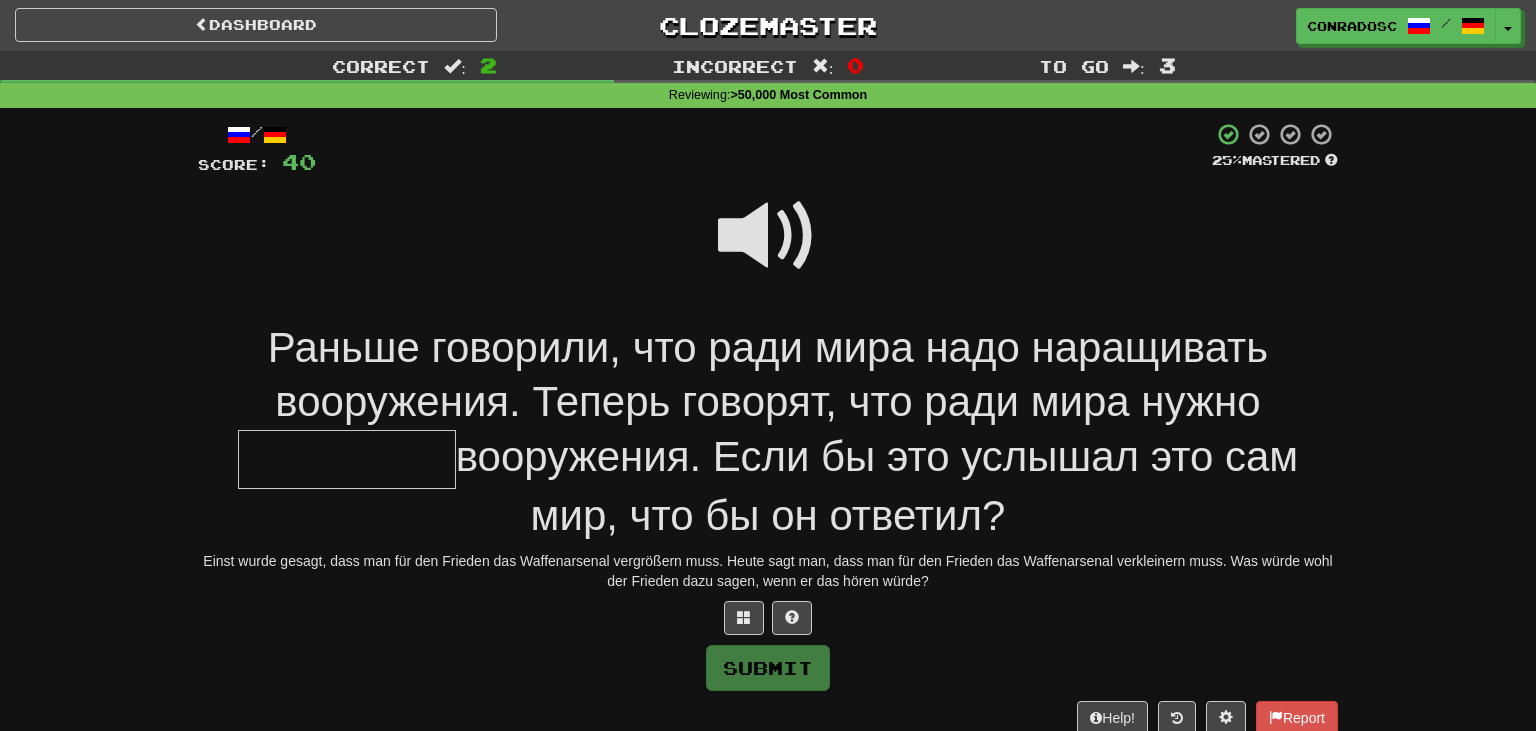 click at bounding box center (768, 236) 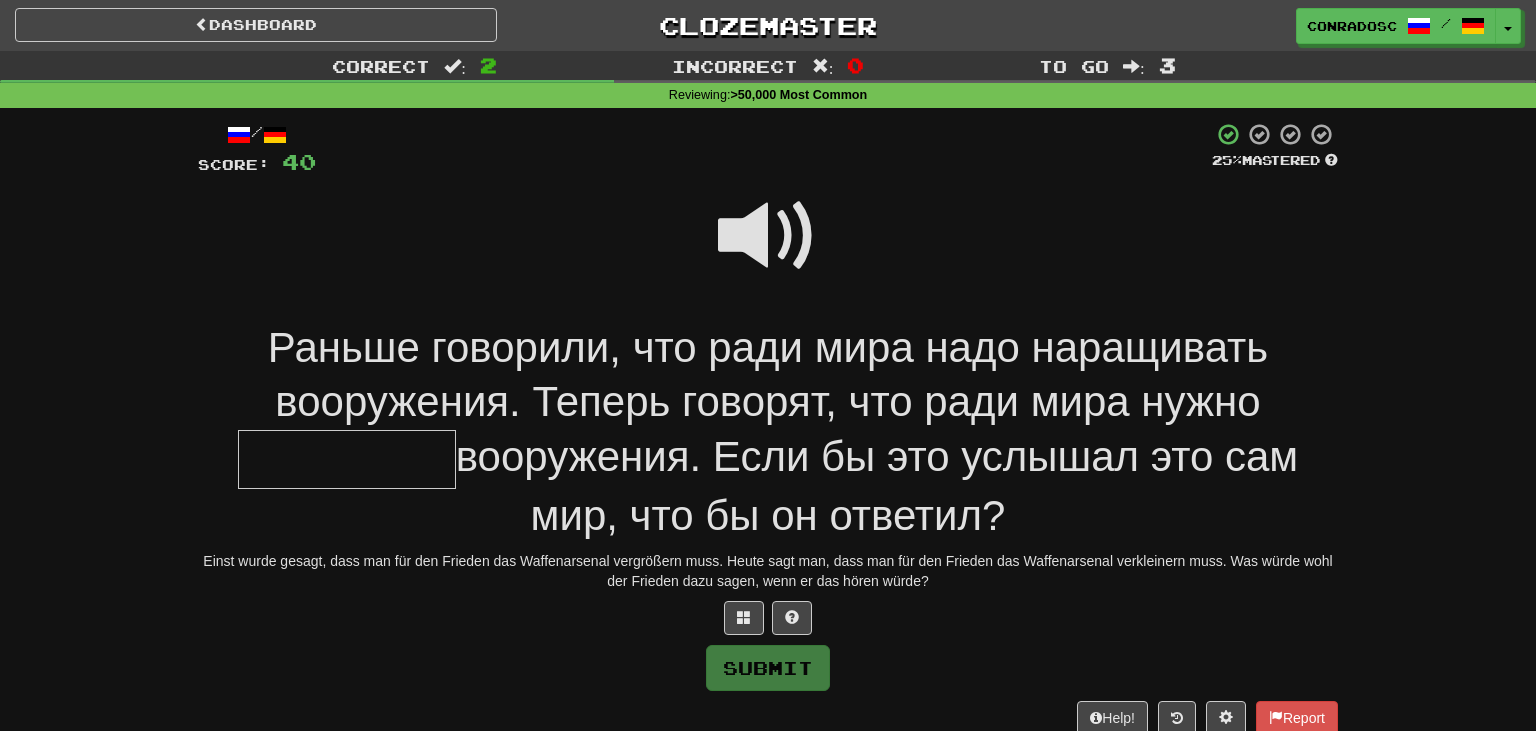 click at bounding box center [768, 236] 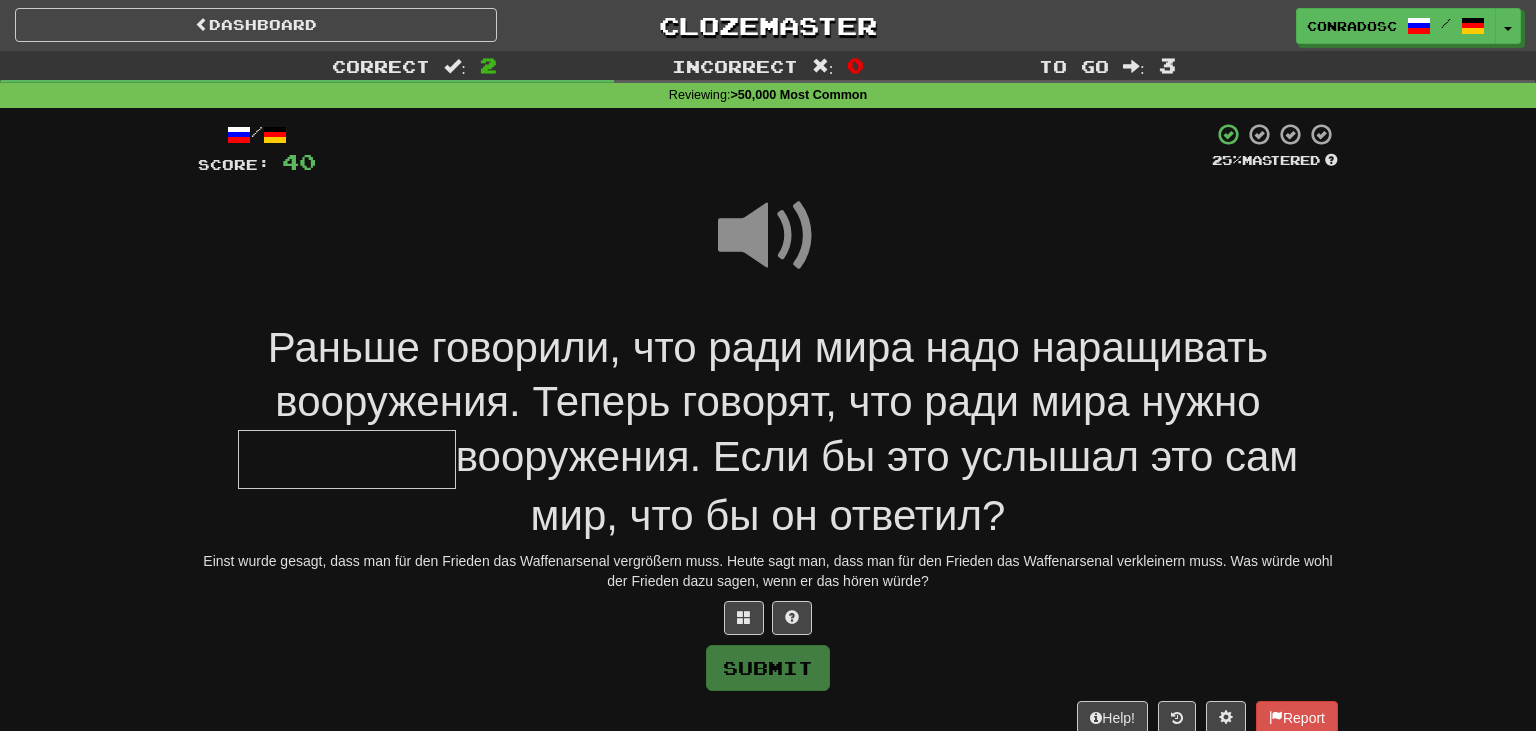 click at bounding box center [347, 459] 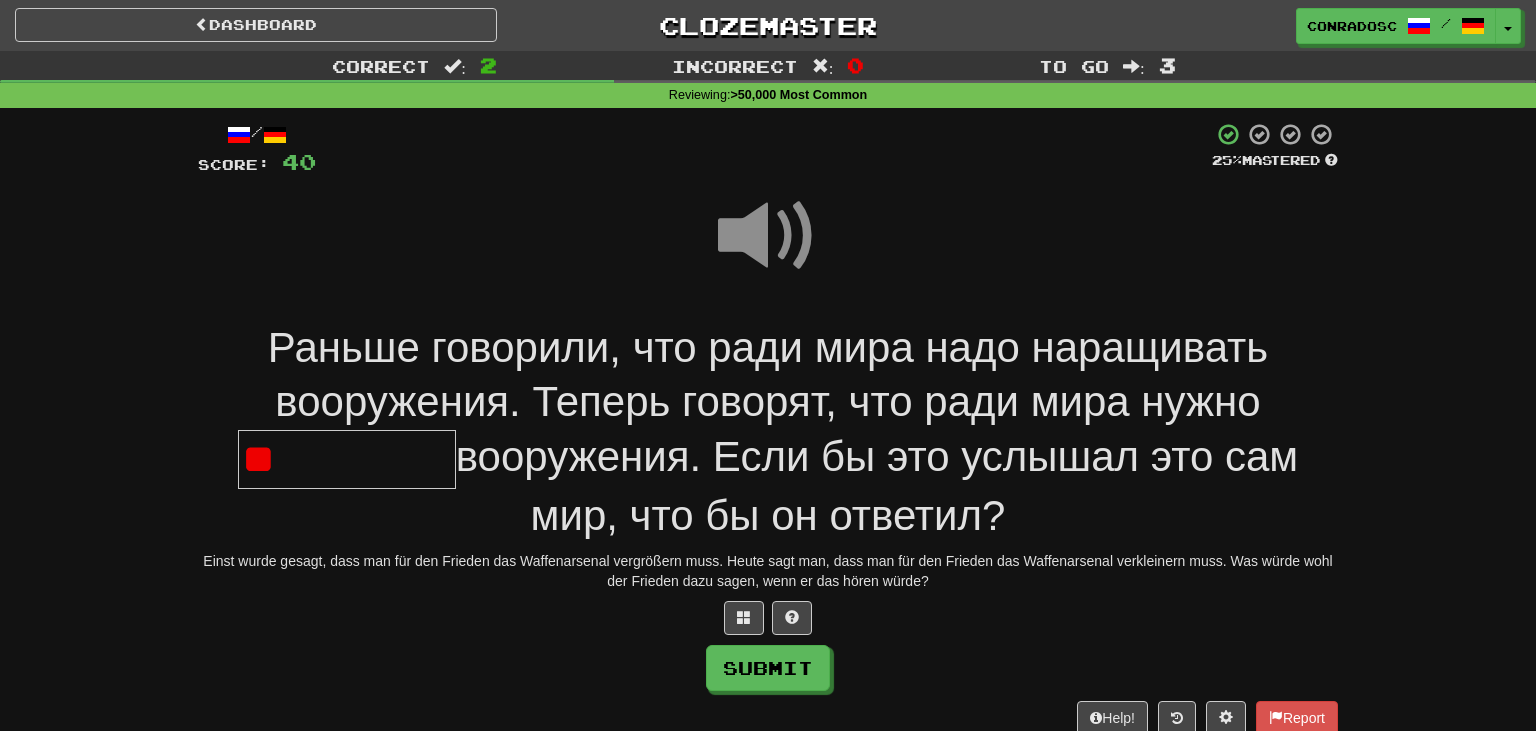 type on "*" 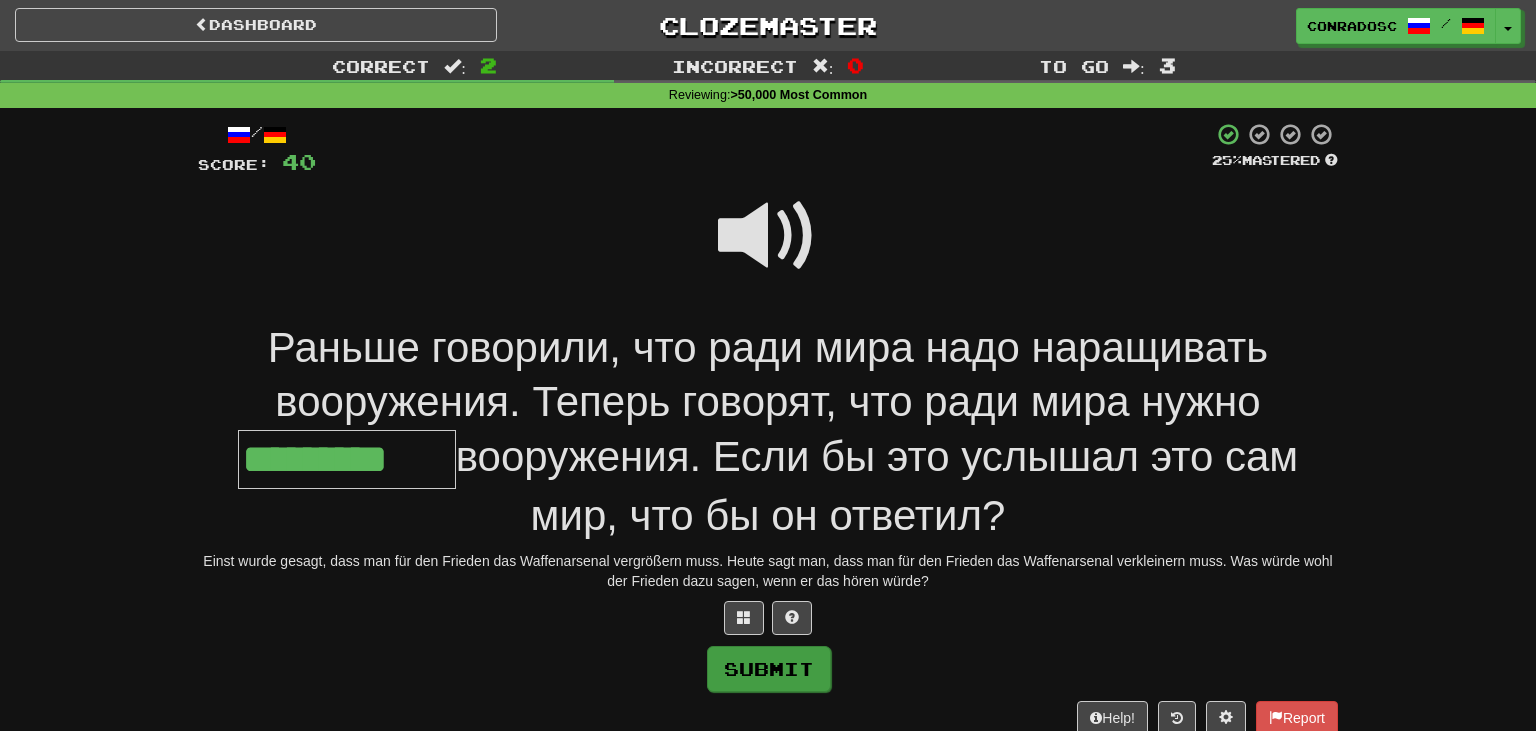 type on "*********" 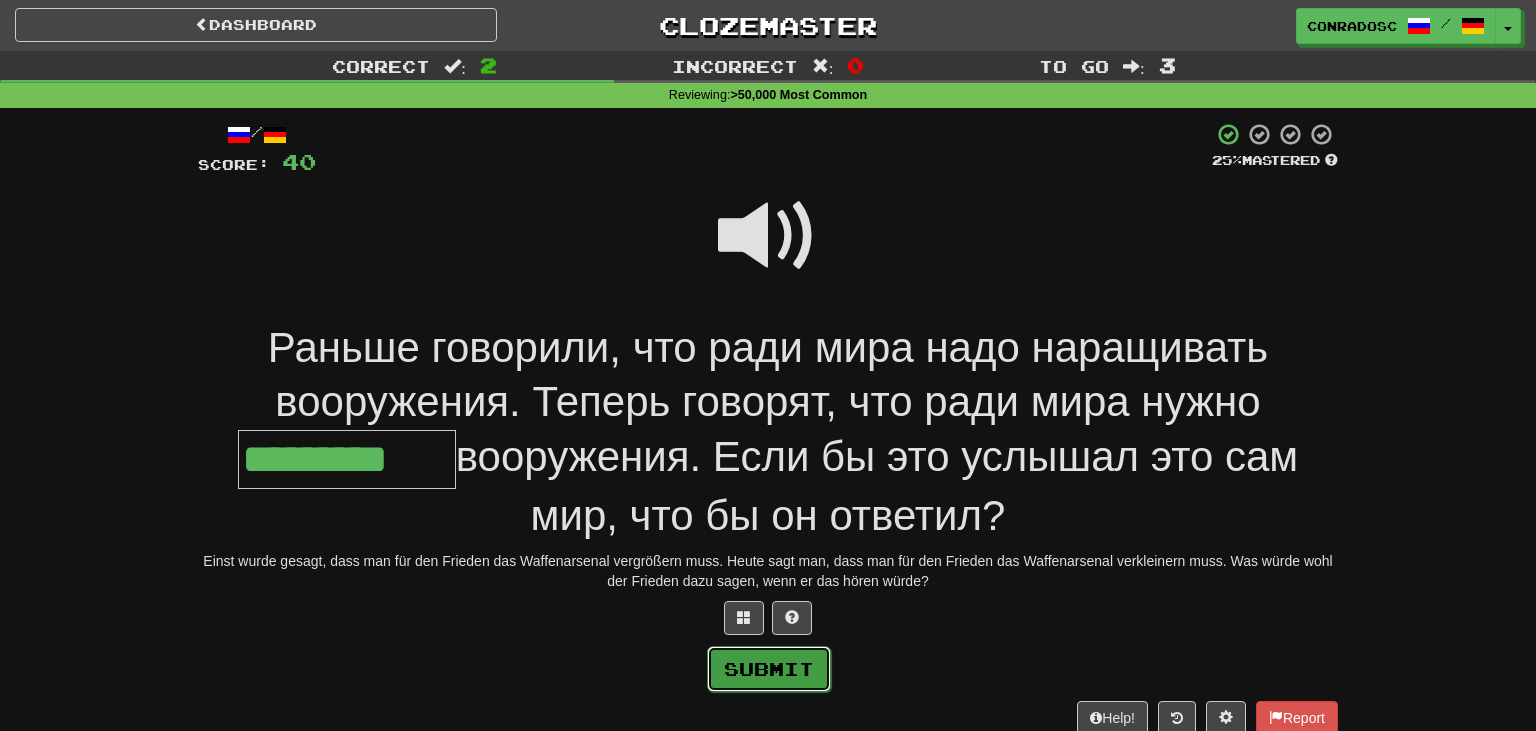 click on "Submit" at bounding box center [769, 669] 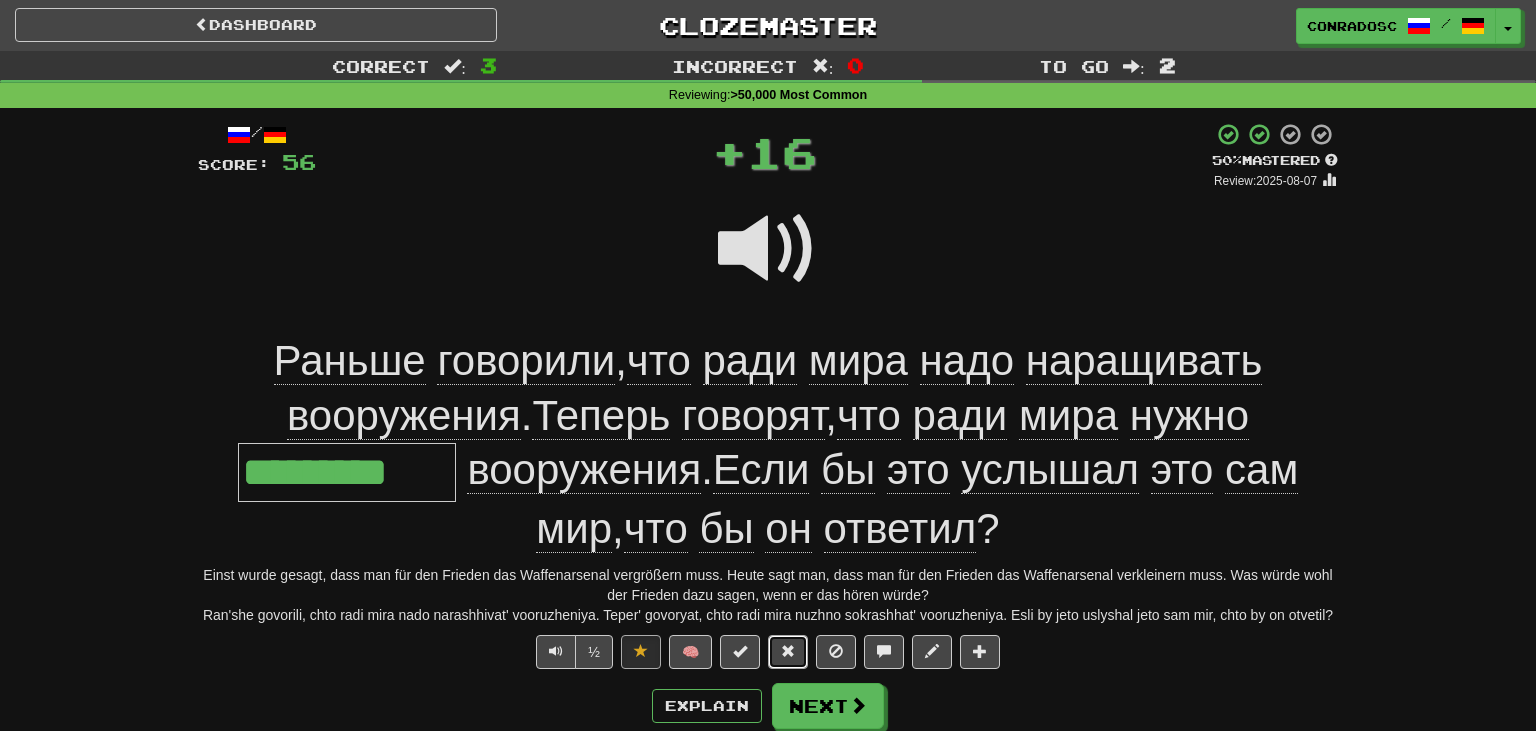click at bounding box center [788, 651] 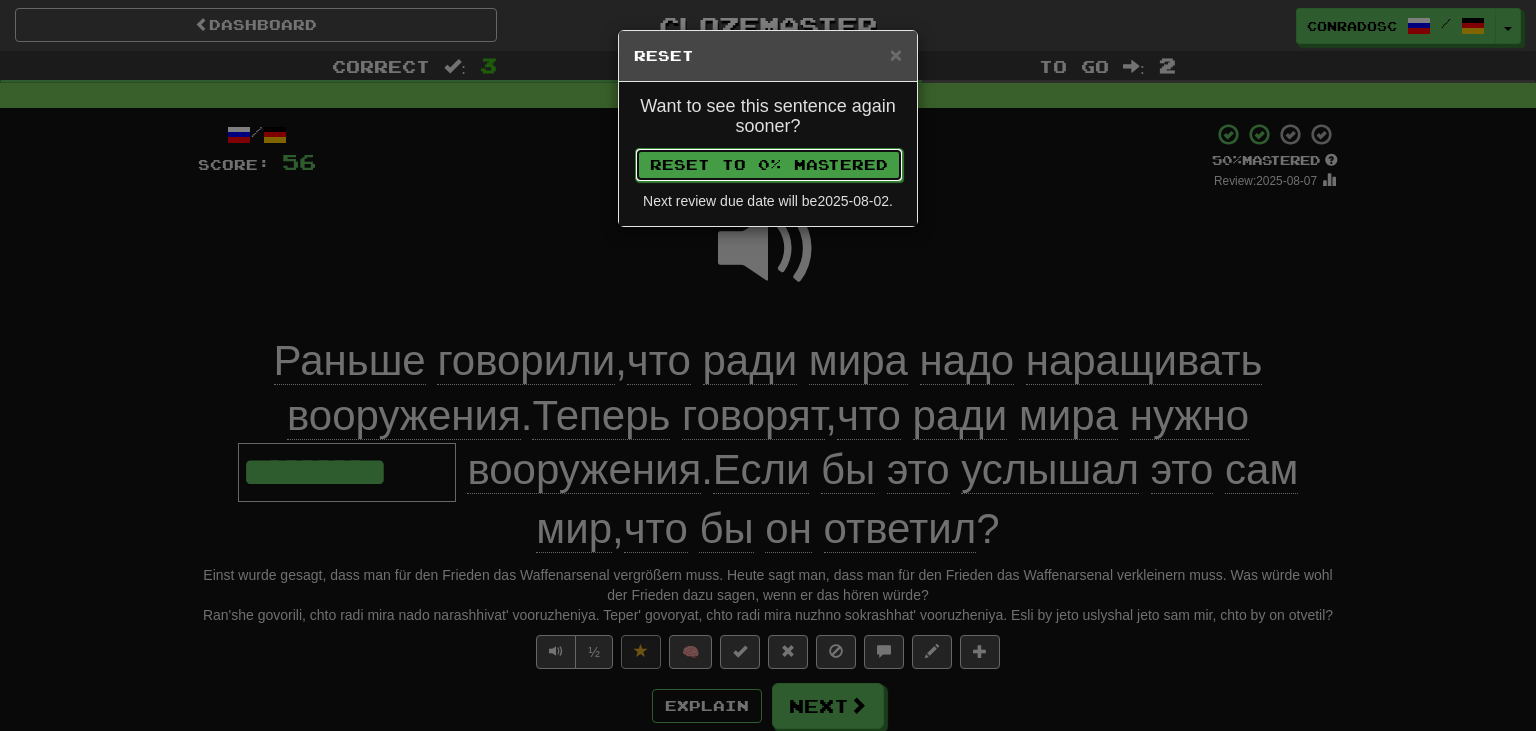 click on "Reset to 0% Mastered" at bounding box center (769, 165) 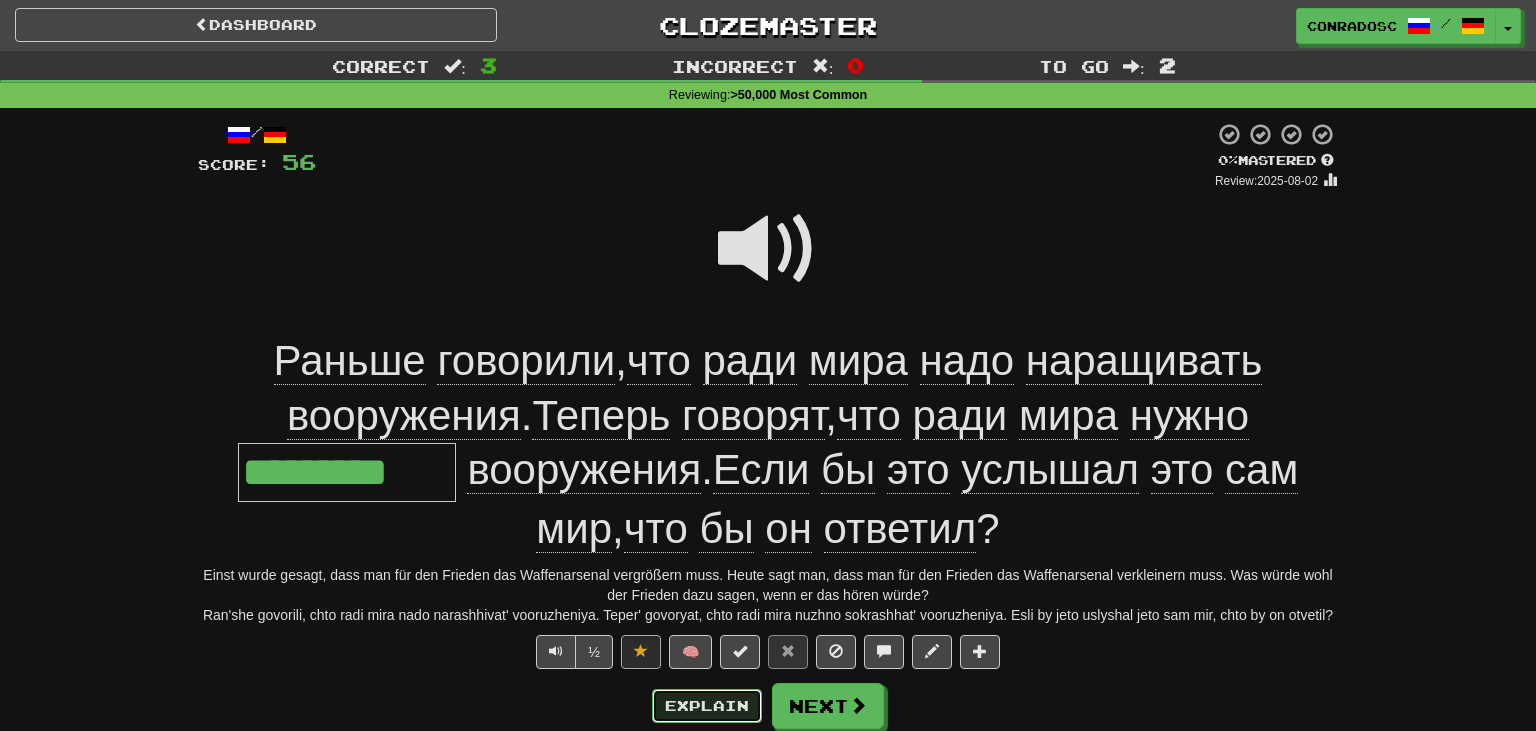 click on "Explain" at bounding box center [707, 706] 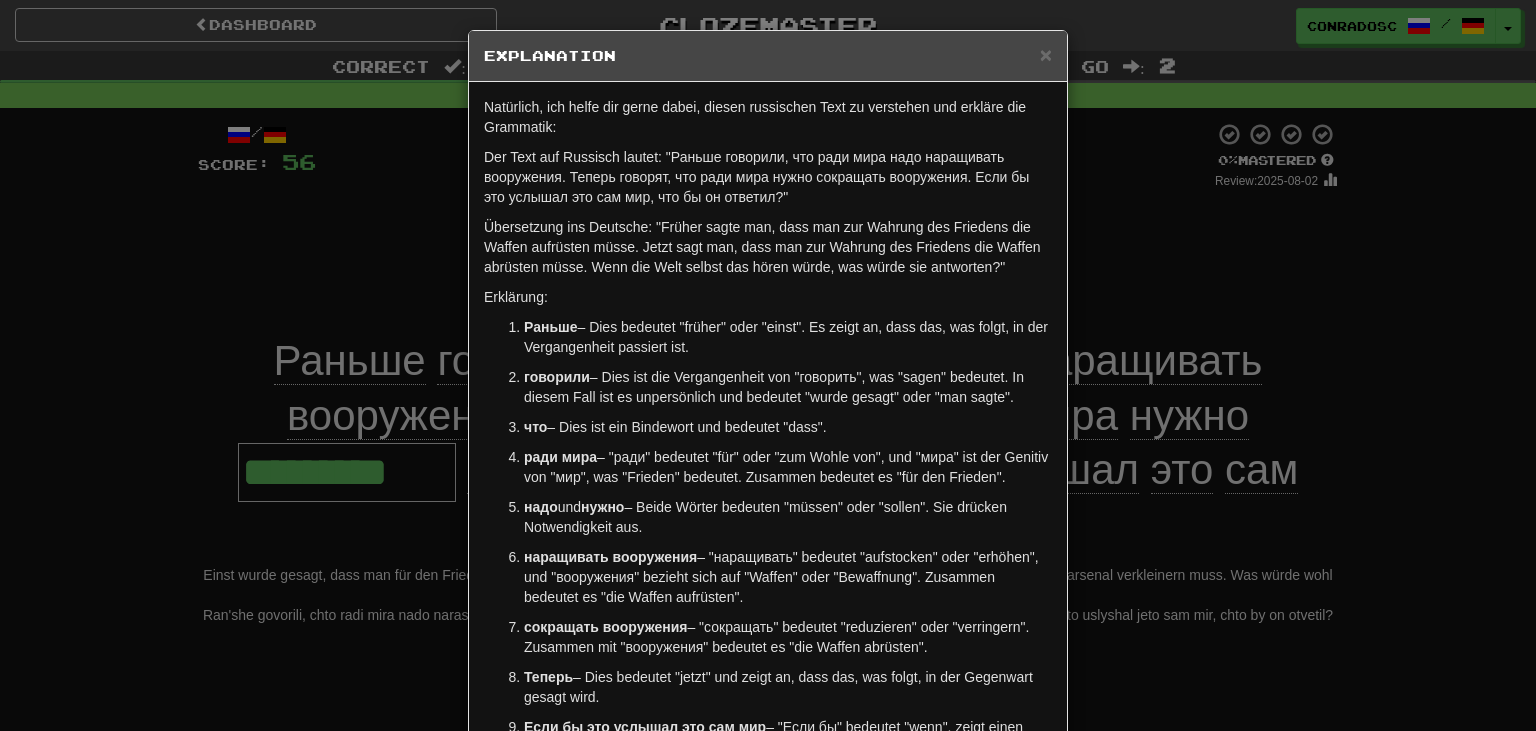 click on "× Explanation Natürlich, ich helfe dir gerne dabei, diesen russischen Text zu verstehen und erkläre die Grammatik:
Der Text auf Russisch lautet: "Раньше говорили, что ради мира надо наращивать вооружения. Теперь говорят, что ради мира нужно сокращать вооружения. Если бы это услышал это сам мир, что бы он ответил?"
Übersetzung ins Deutsche:
"Früher sagte man, dass man zur Wahrung des Friedens die Waffen aufrüsten müsse. Jetzt sagt man, dass man zur Wahrung des Friedens die Waffen abrüsten müsse. Wenn die Welt selbst das hören würde, was würde sie antworten?"
Erklärung:
Раньше  – Dies bedeutet "früher" oder "einst". Es zeigt an, dass das, was folgt, in der Vergangenheit passiert ist.
говорили
что  – Dies ist ein Bindewort und bedeutet "dass".
ради мира
надо  und  нужно" at bounding box center (768, 365) 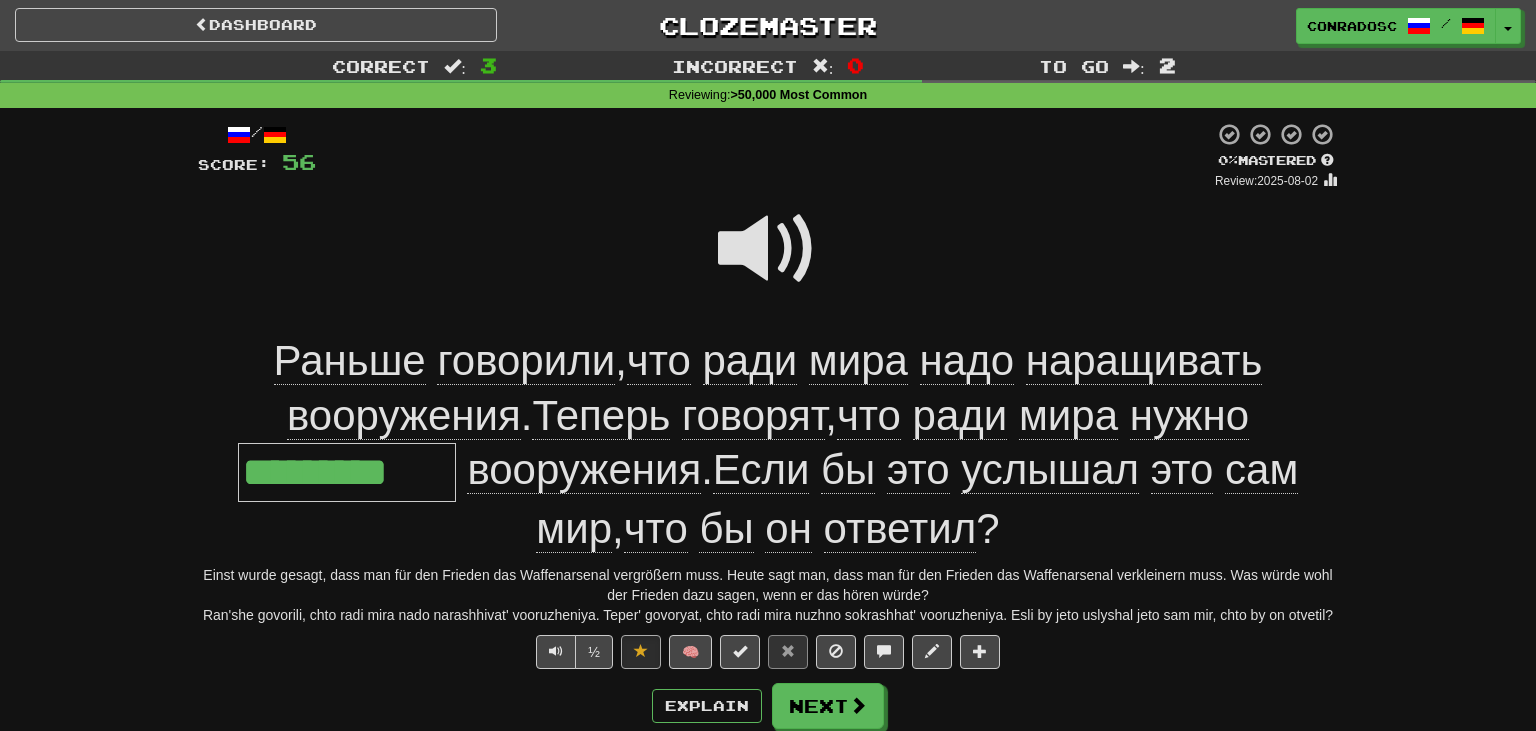 click at bounding box center [768, 249] 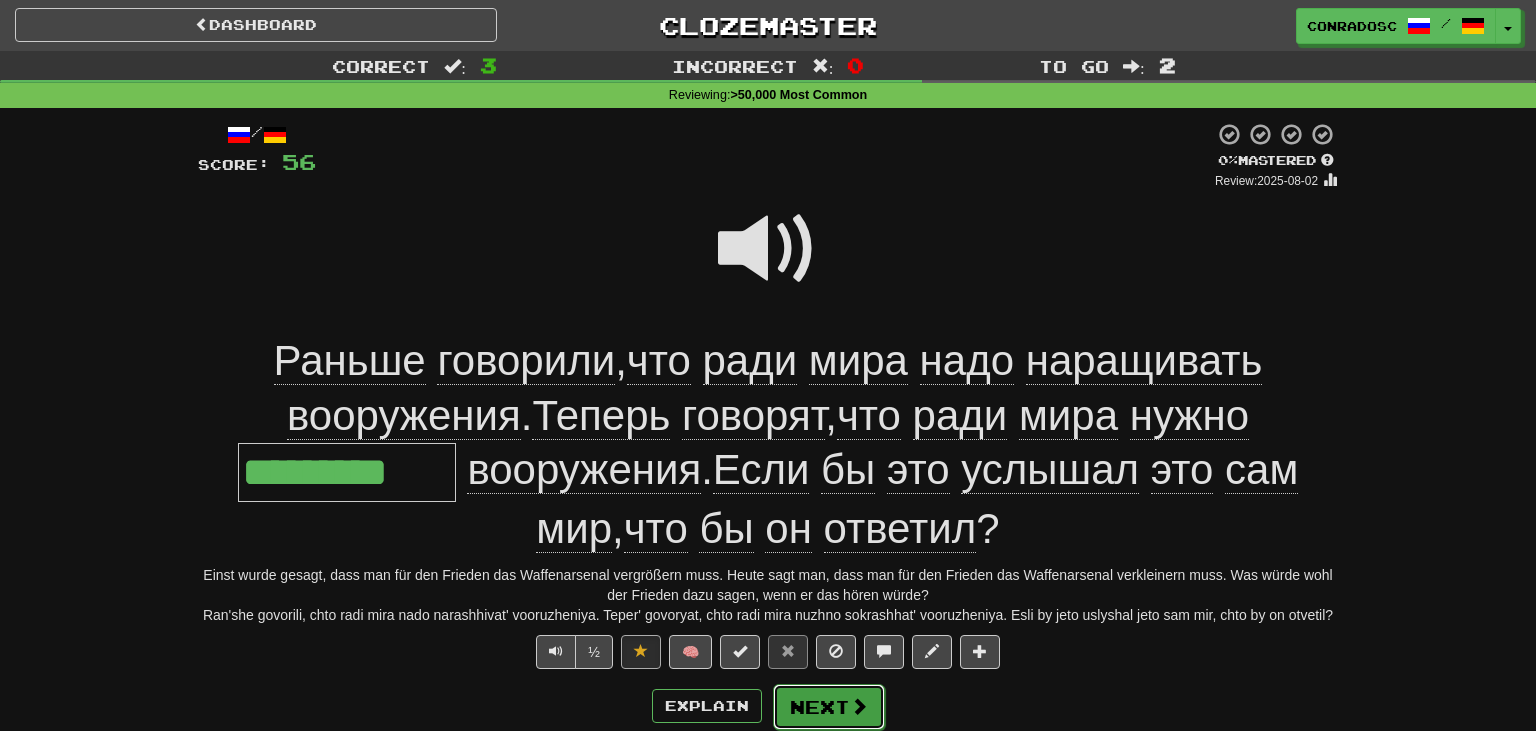 click on "Next" at bounding box center (829, 707) 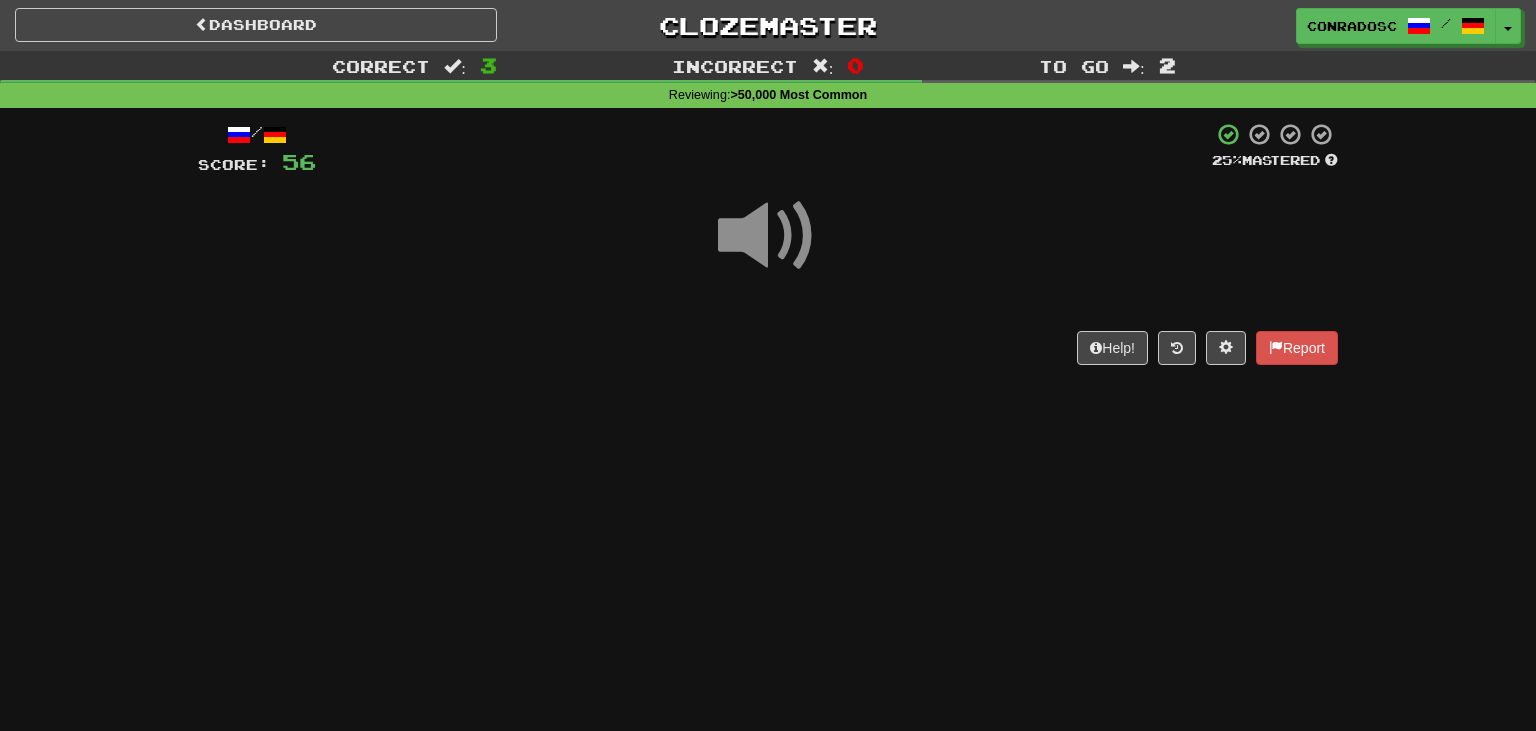 click on "Dashboard
Clozemaster
conradosc
/
Toggle Dropdown
Dashboard
Leaderboard
Activity Feed
Notifications
Profile
Discussions
English
/
Deutsch
Streak:
0
Review:
20
Points Today: 0
Polski
/
Deutsch
Streak:
10
Review:
0
Points Today: 1000
Tiếng Việt
/
English
Streak:
78
Review:
37
Points Today: 404
Tiếng Việt
/
Français
Streak:
0
Review:
1
Points Today: 0
Русский
/
Deutsch
Streak:
25
Review:
5
Points Today: 728
Languages
Account
Logout
conradosc
/
Toggle Dropdown
Dashboard
Leaderboard
Activity Feed
Notifications
Profile" at bounding box center [768, 365] 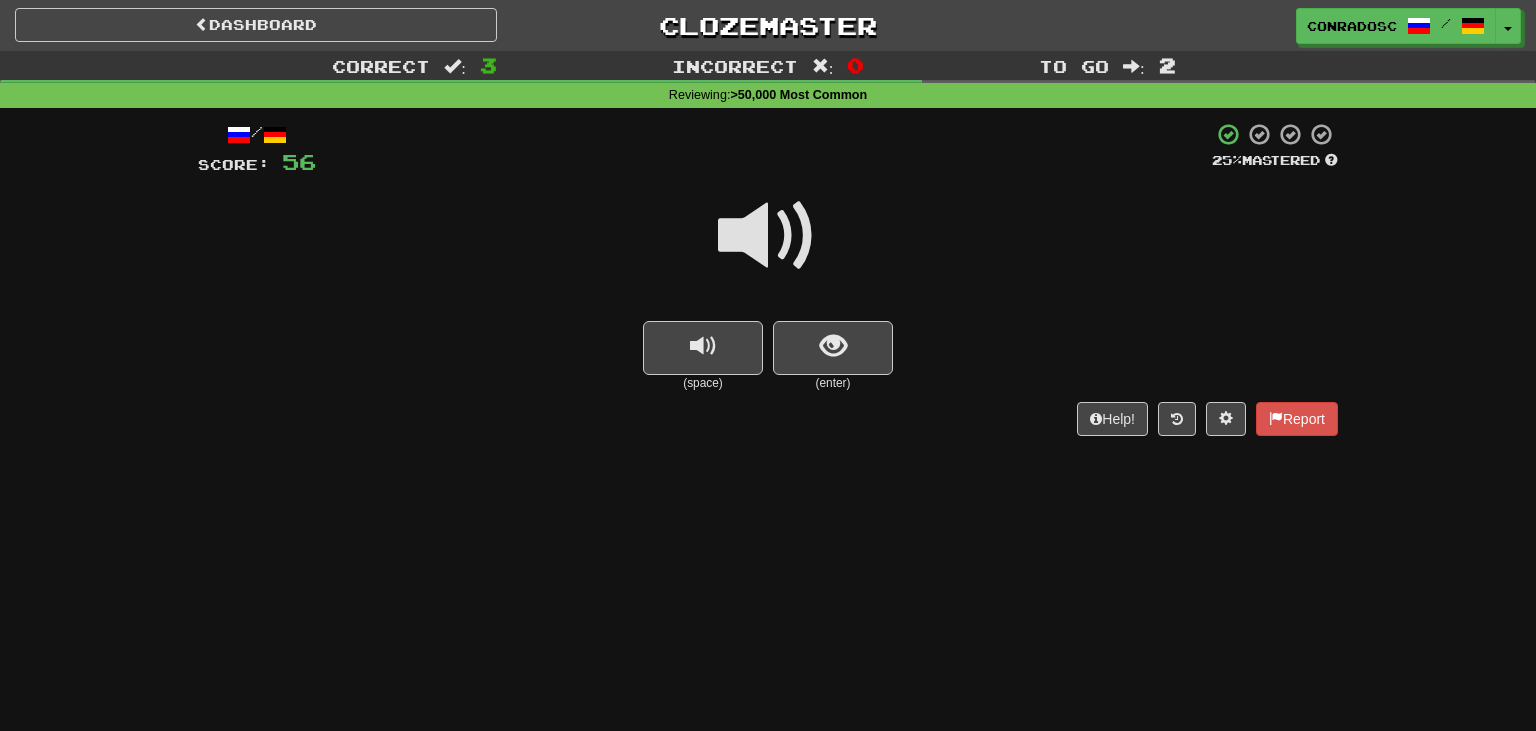 click at bounding box center (768, 236) 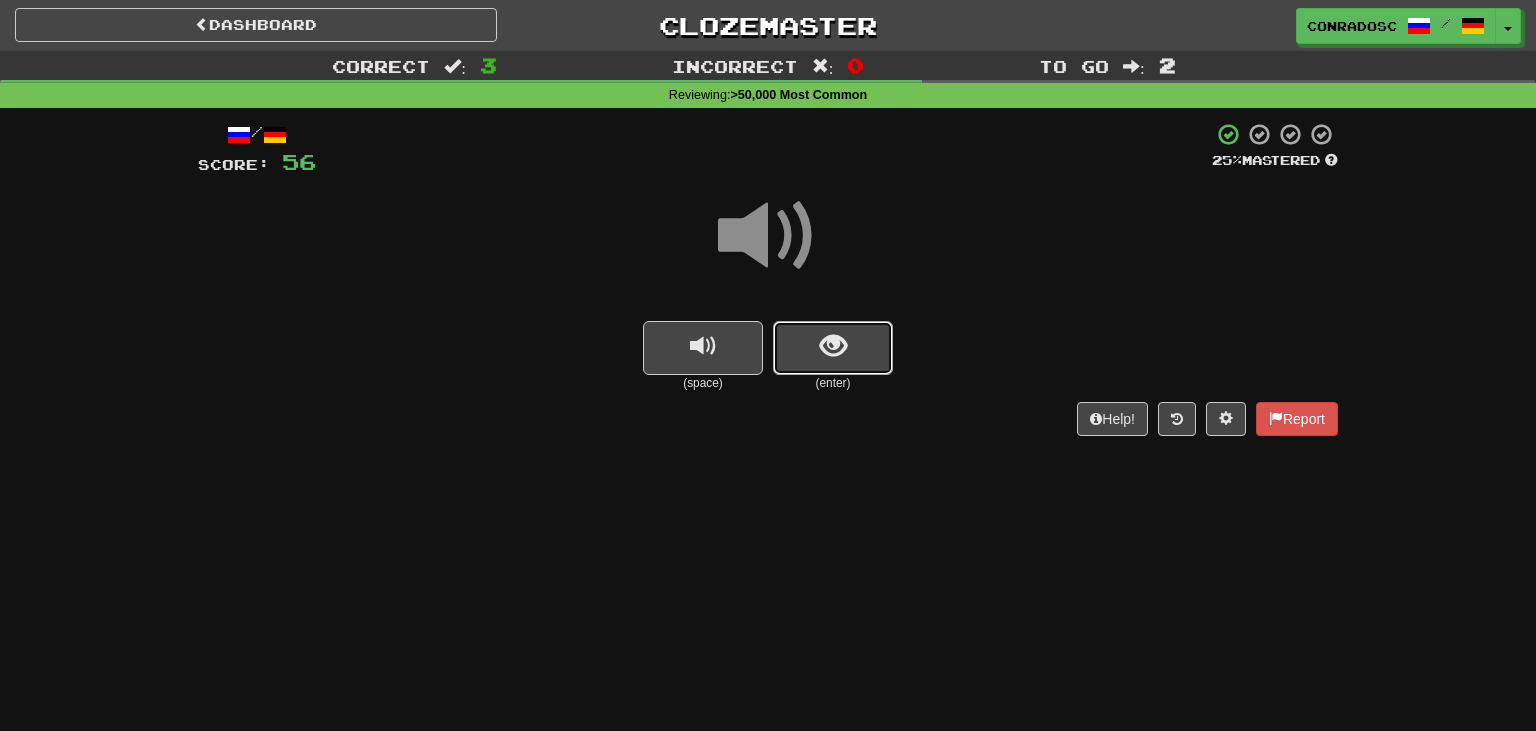click at bounding box center (833, 346) 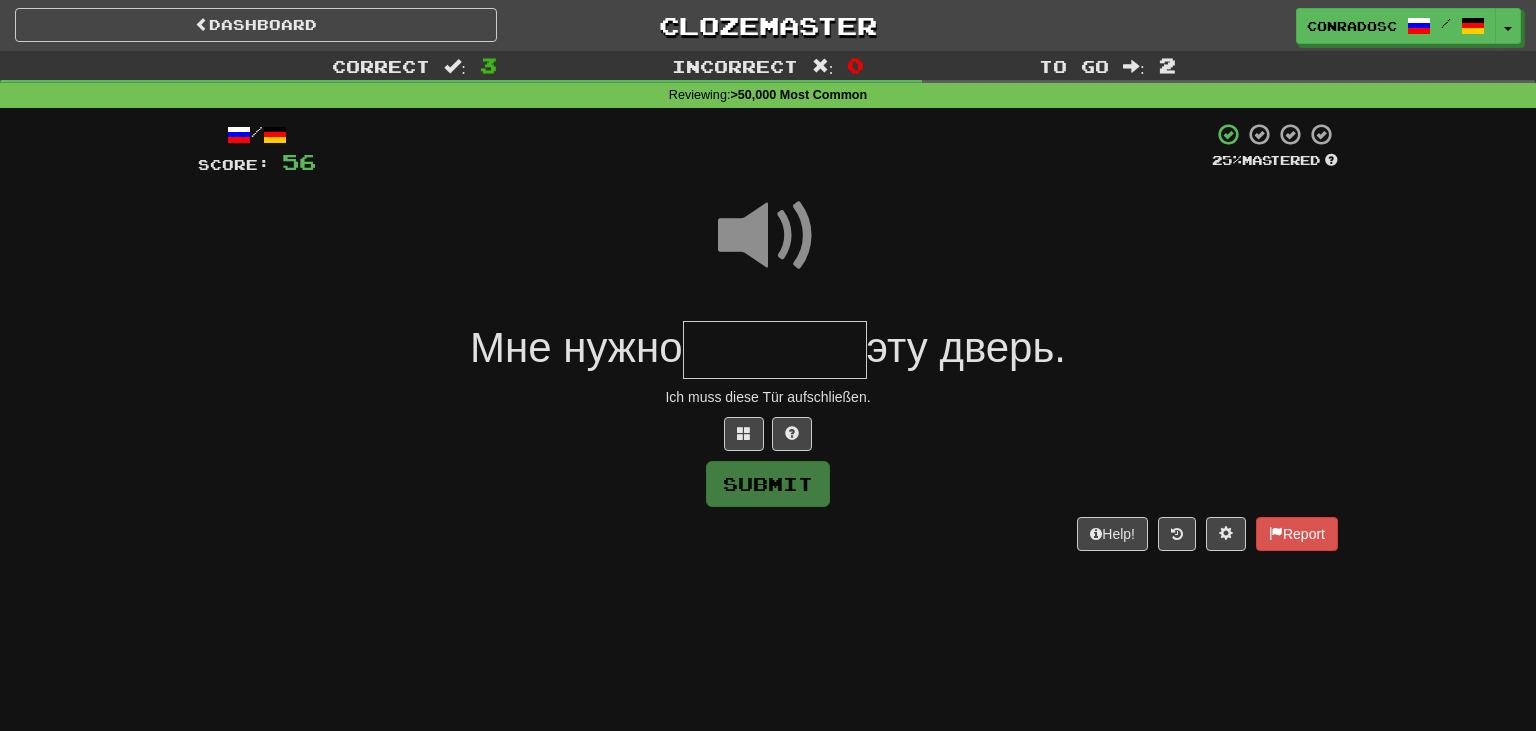 click at bounding box center (775, 350) 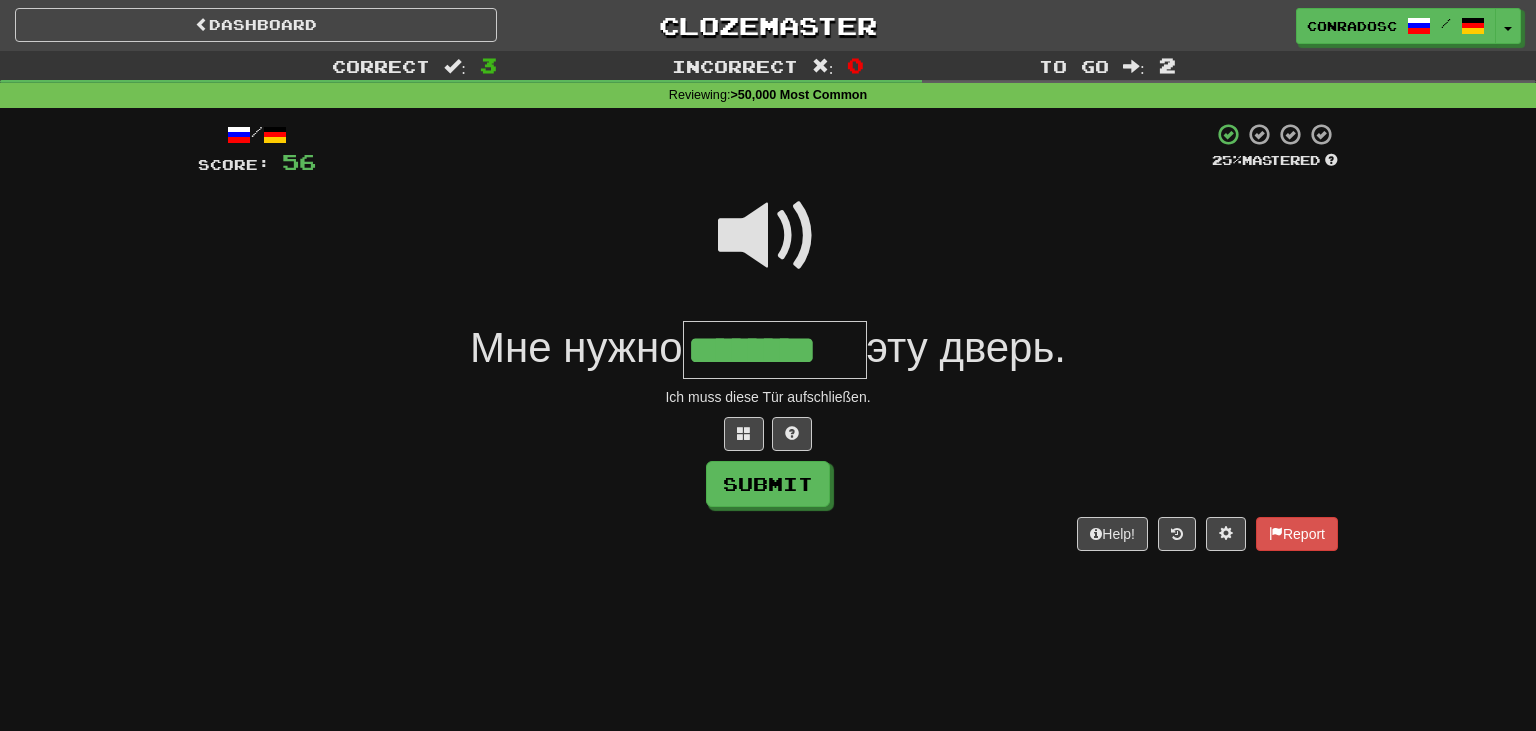 type on "********" 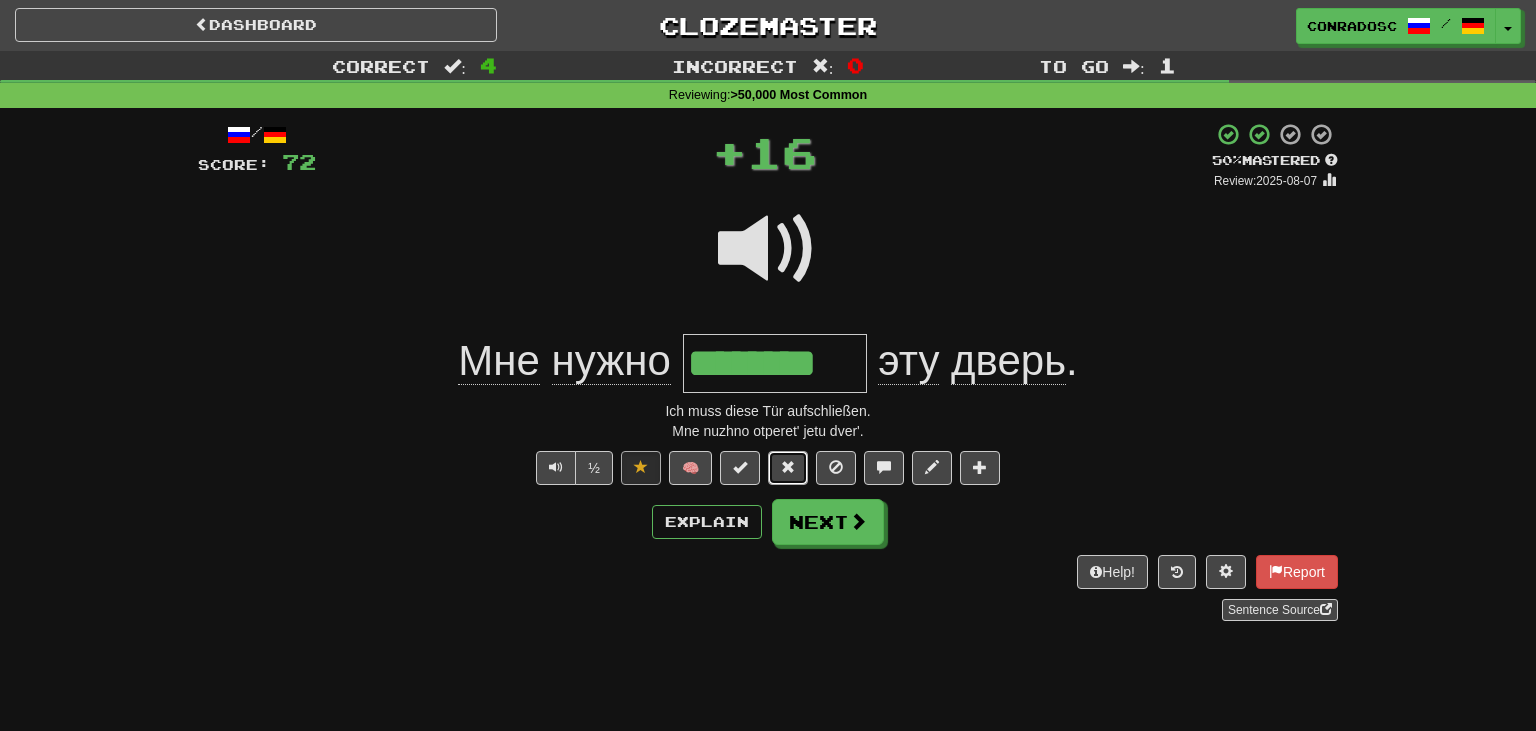 click at bounding box center [788, 467] 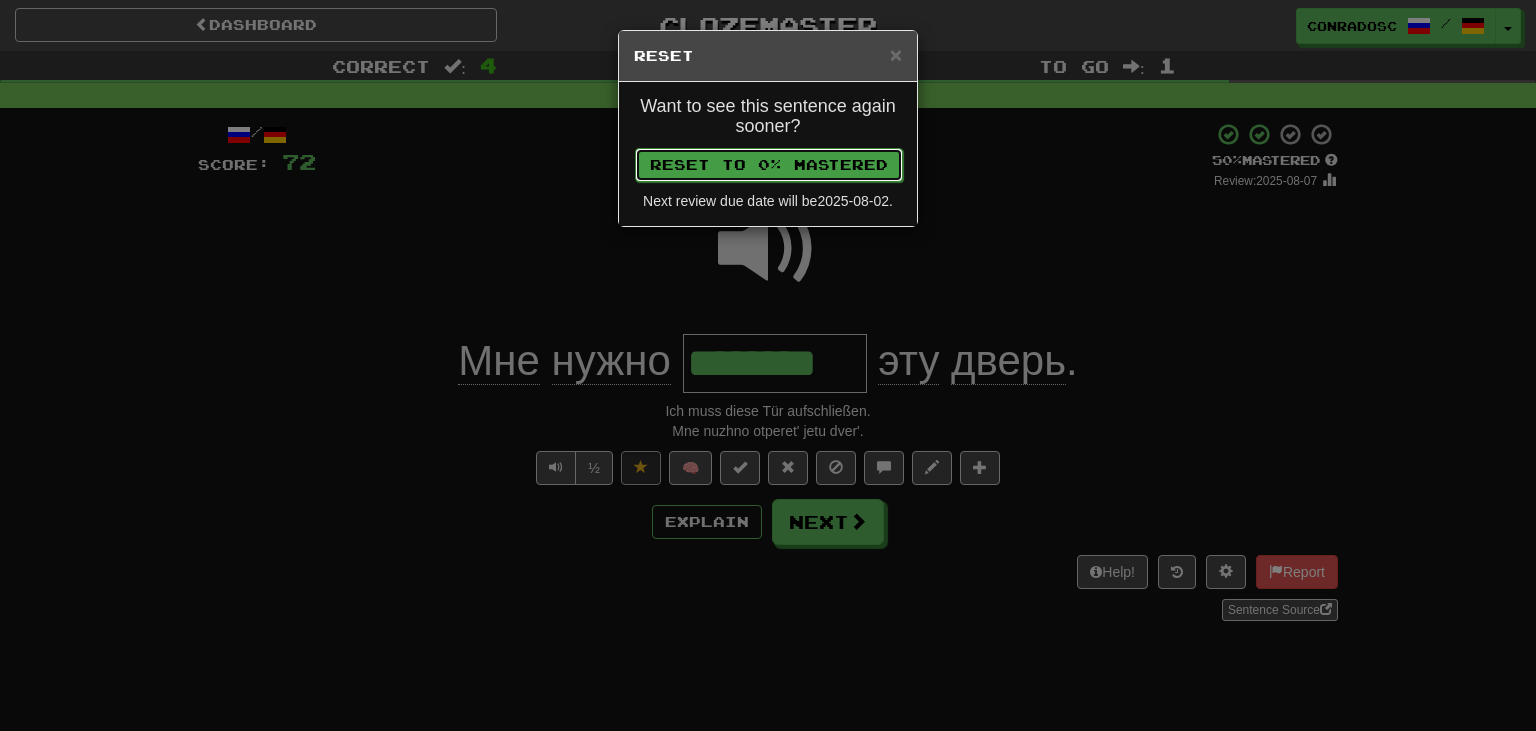 click on "Reset to 0% Mastered" at bounding box center (769, 165) 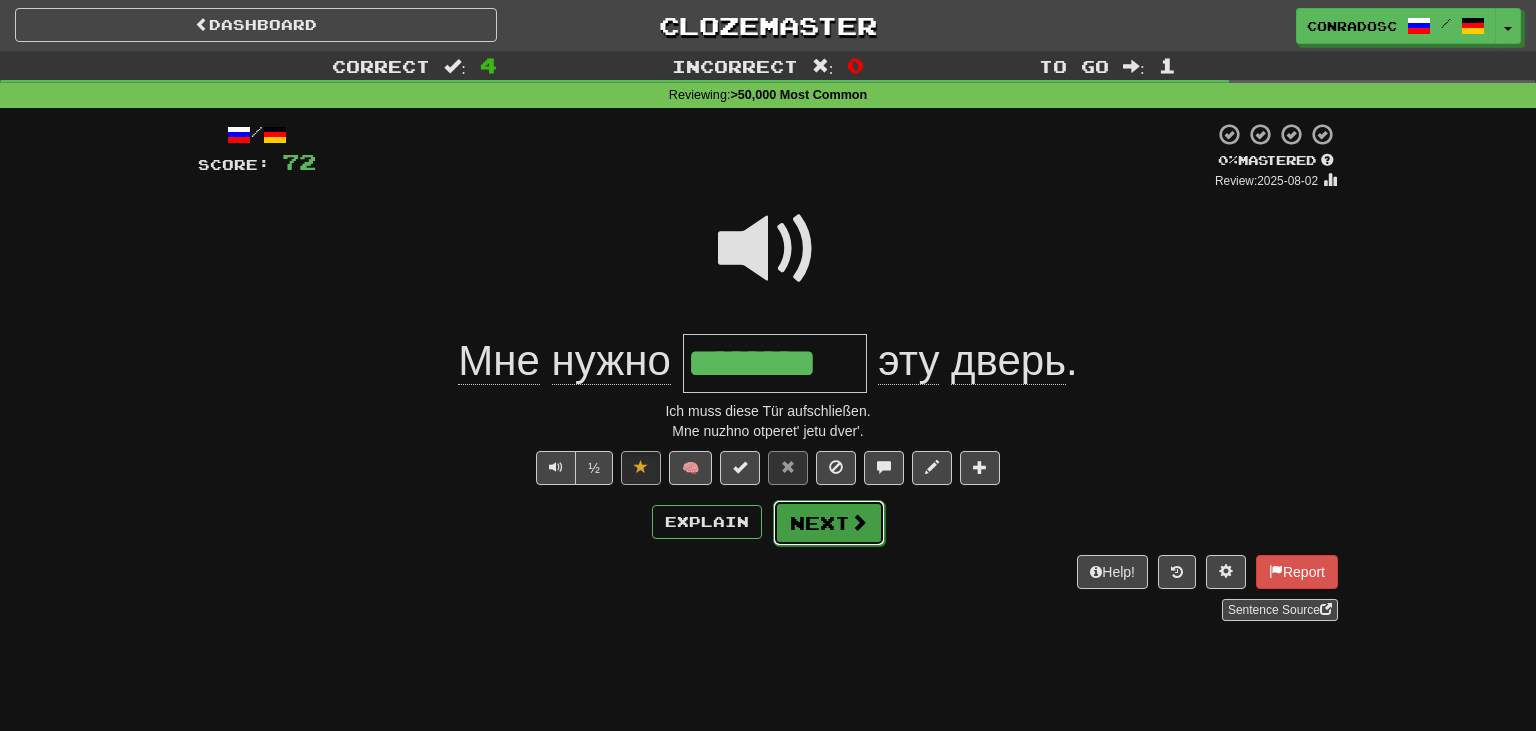 click on "Next" at bounding box center [829, 523] 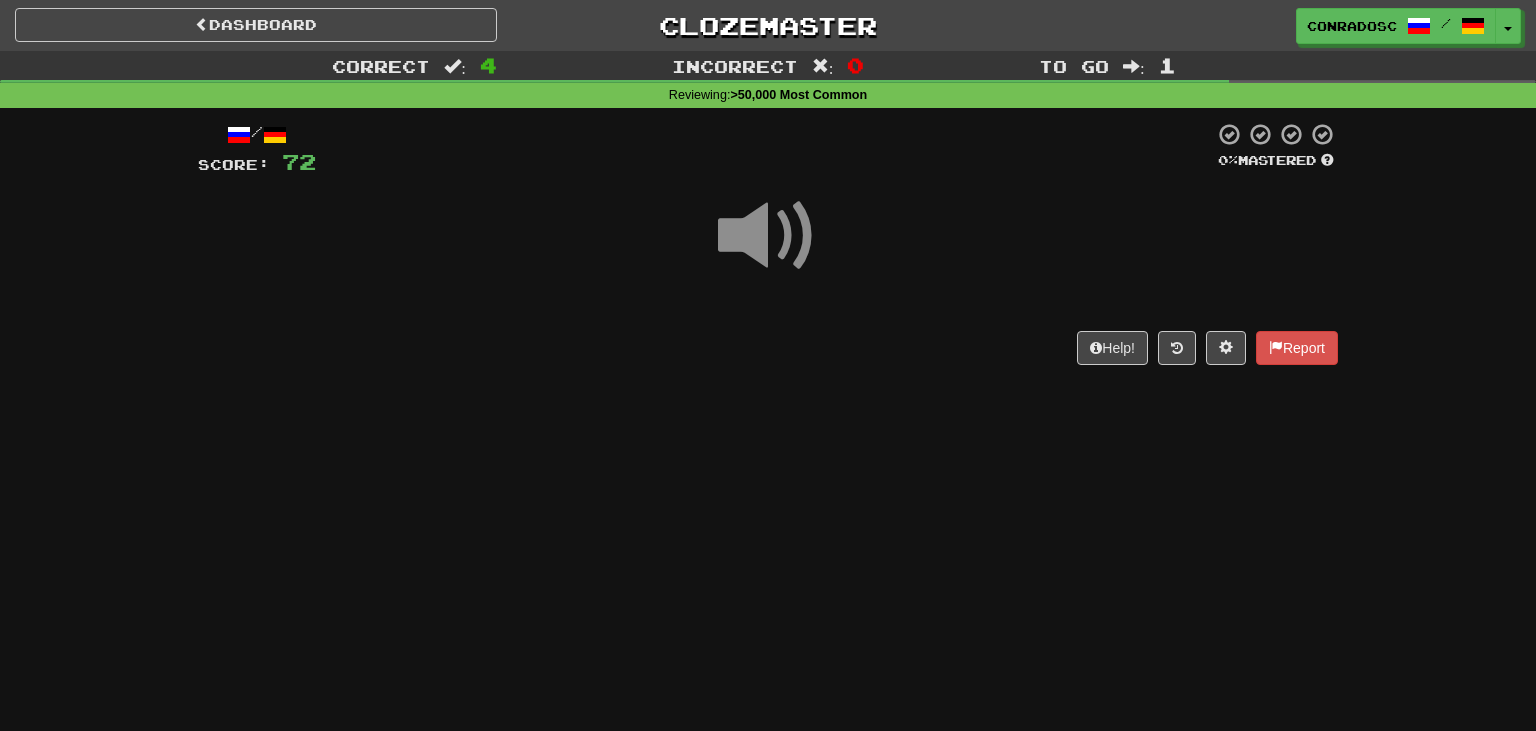 click at bounding box center [768, 236] 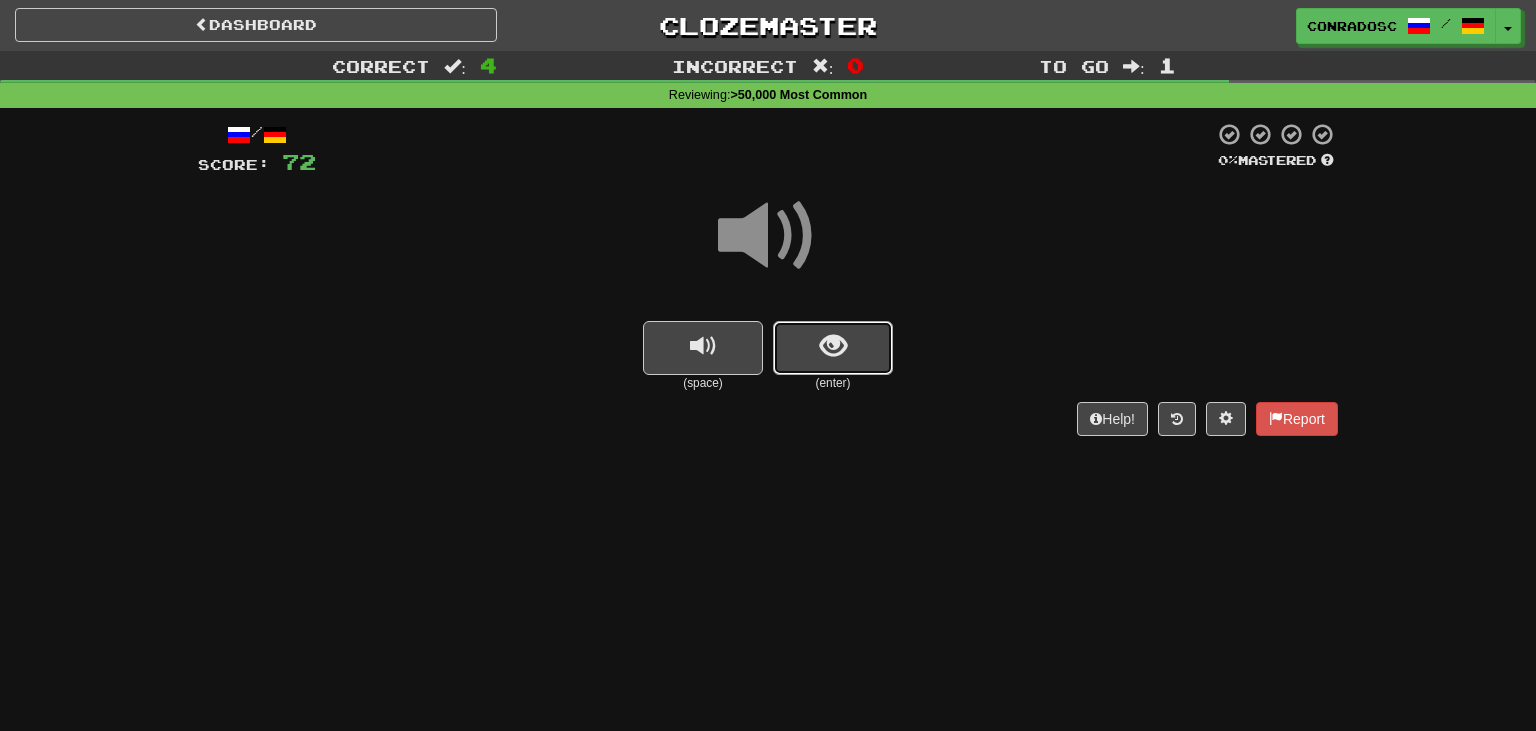click at bounding box center [833, 348] 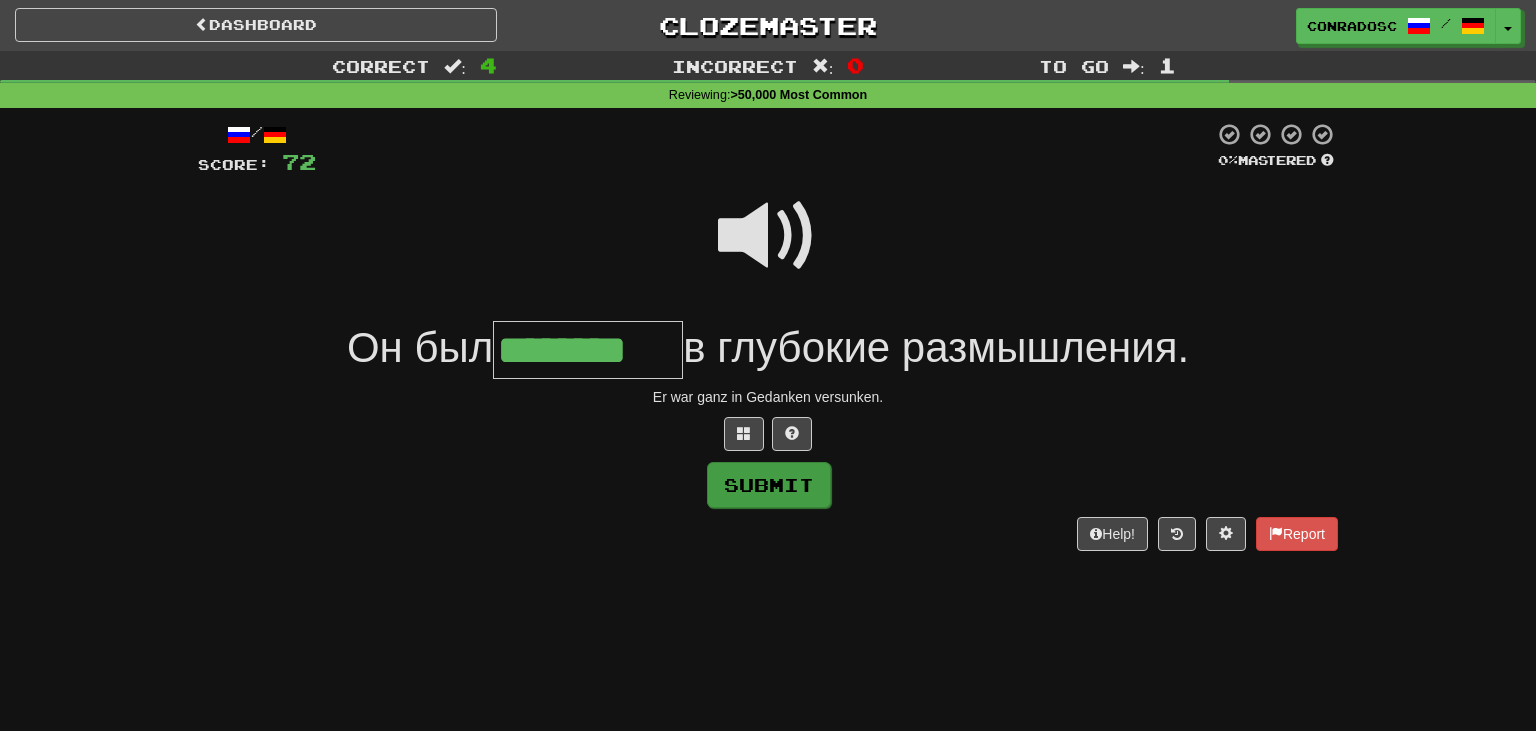 type on "********" 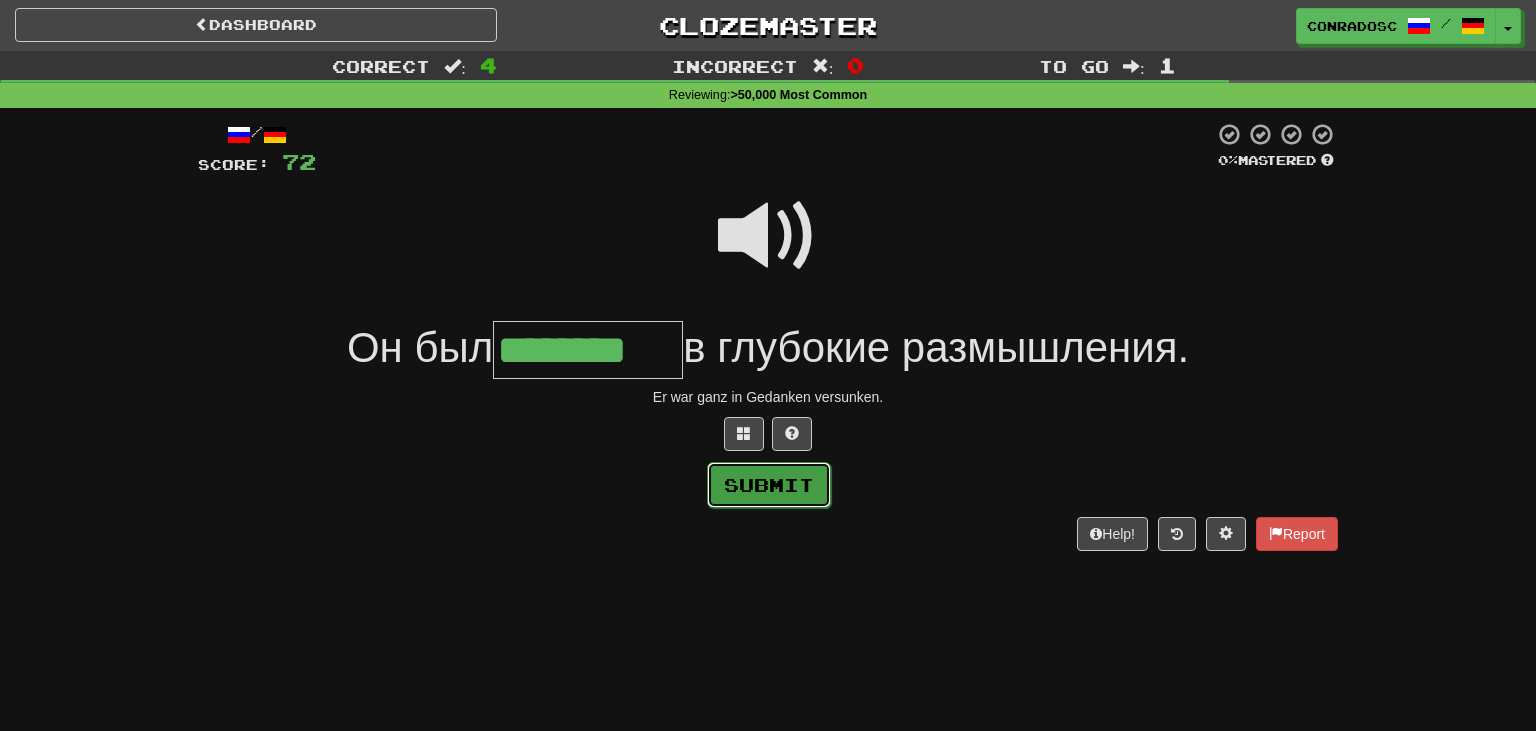 click on "Submit" at bounding box center (769, 485) 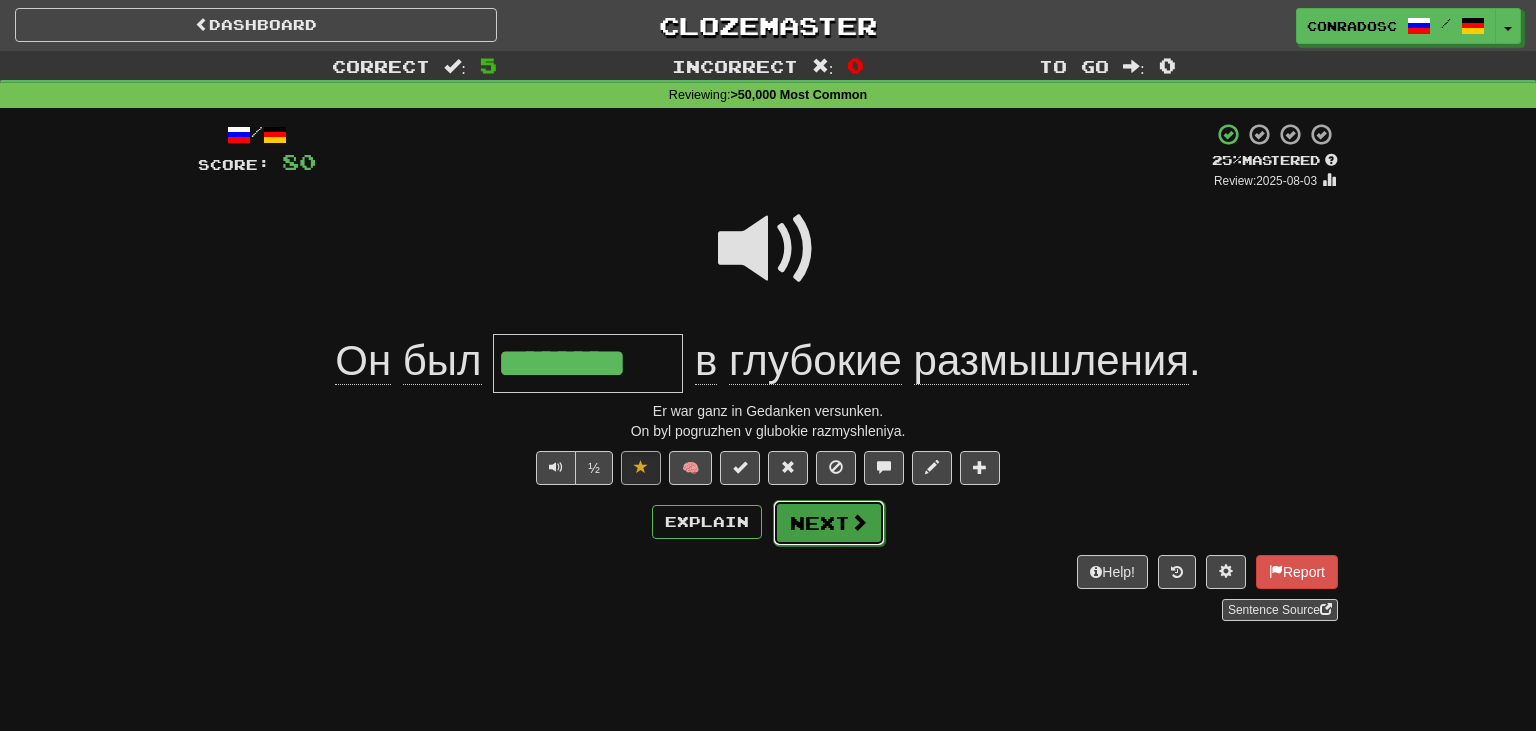 click at bounding box center (859, 522) 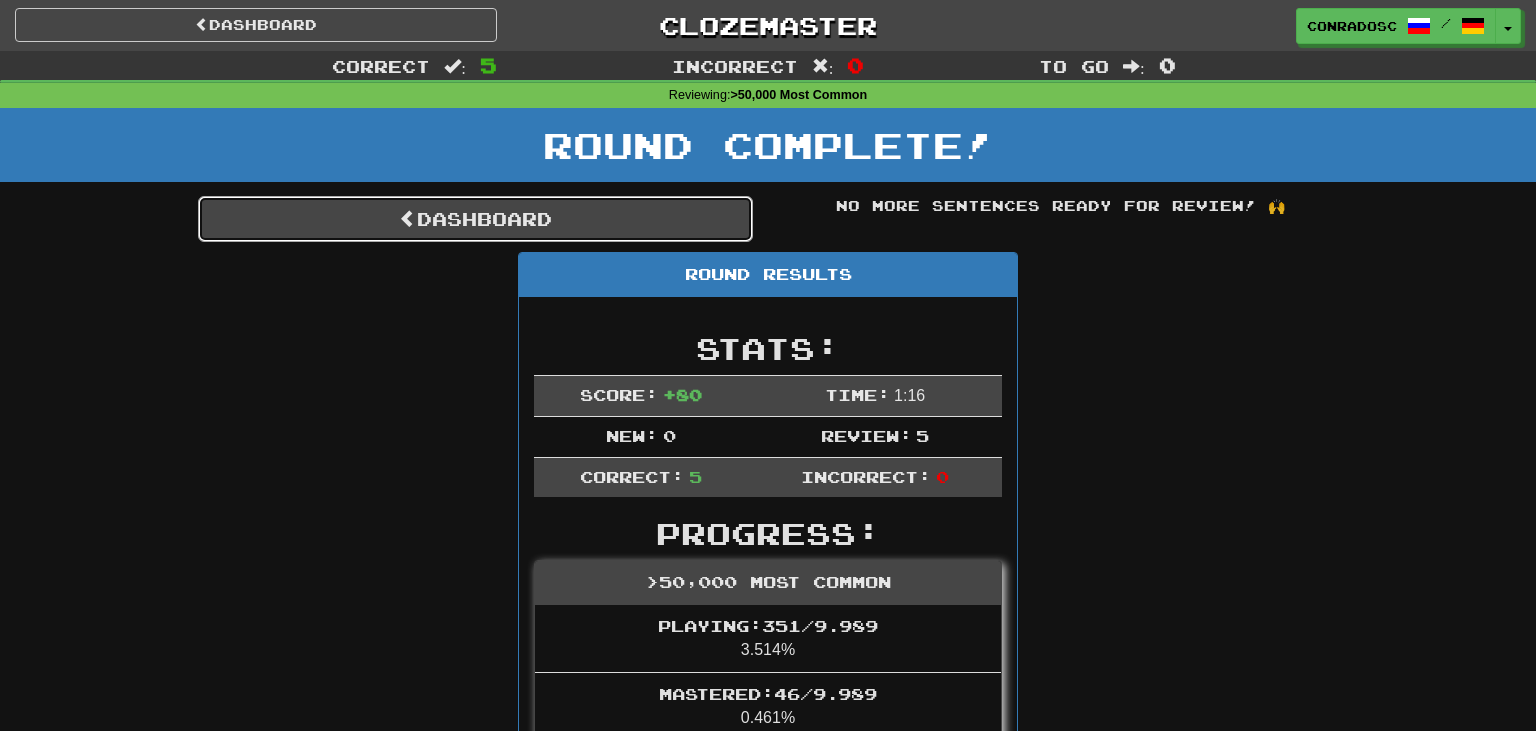 click on "Dashboard" at bounding box center [475, 219] 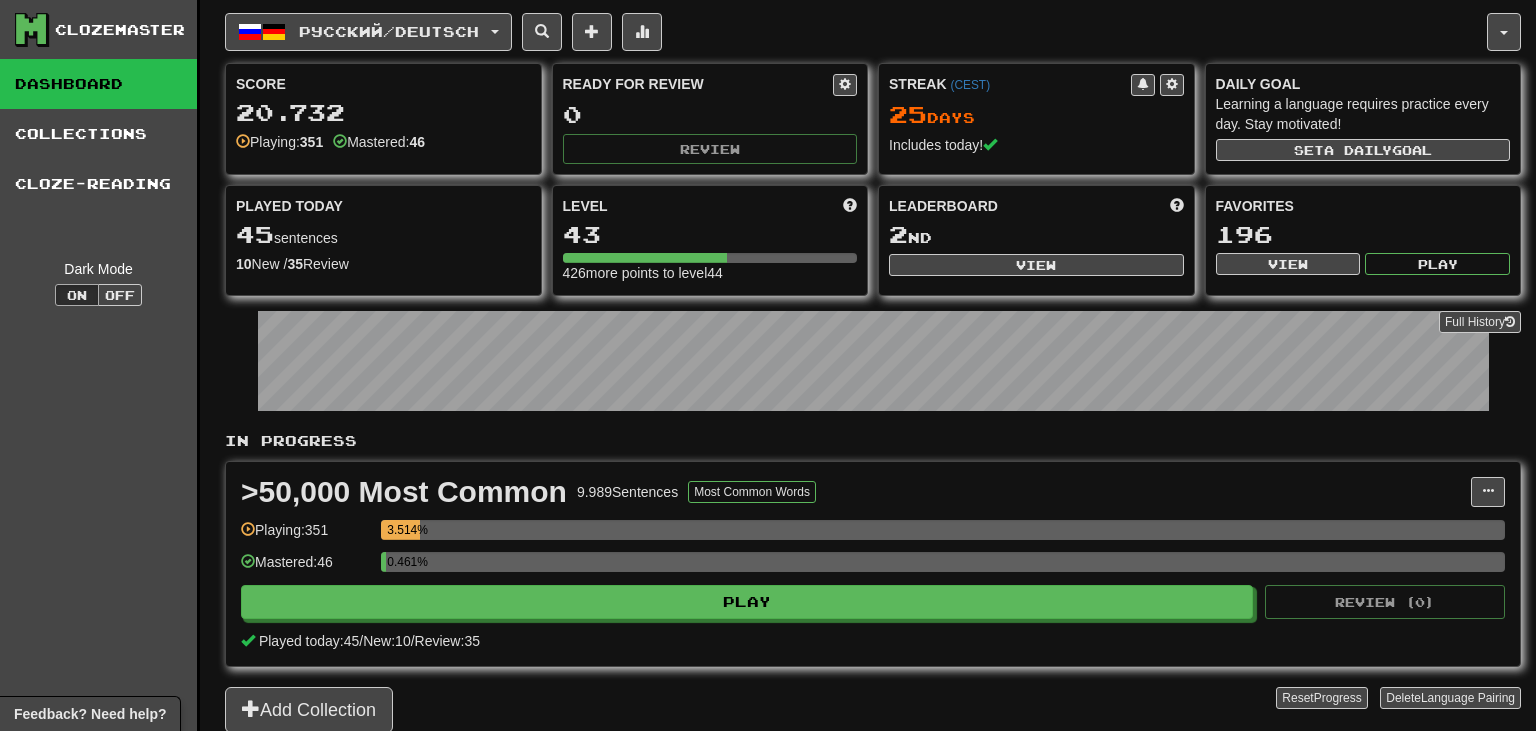scroll, scrollTop: 0, scrollLeft: 0, axis: both 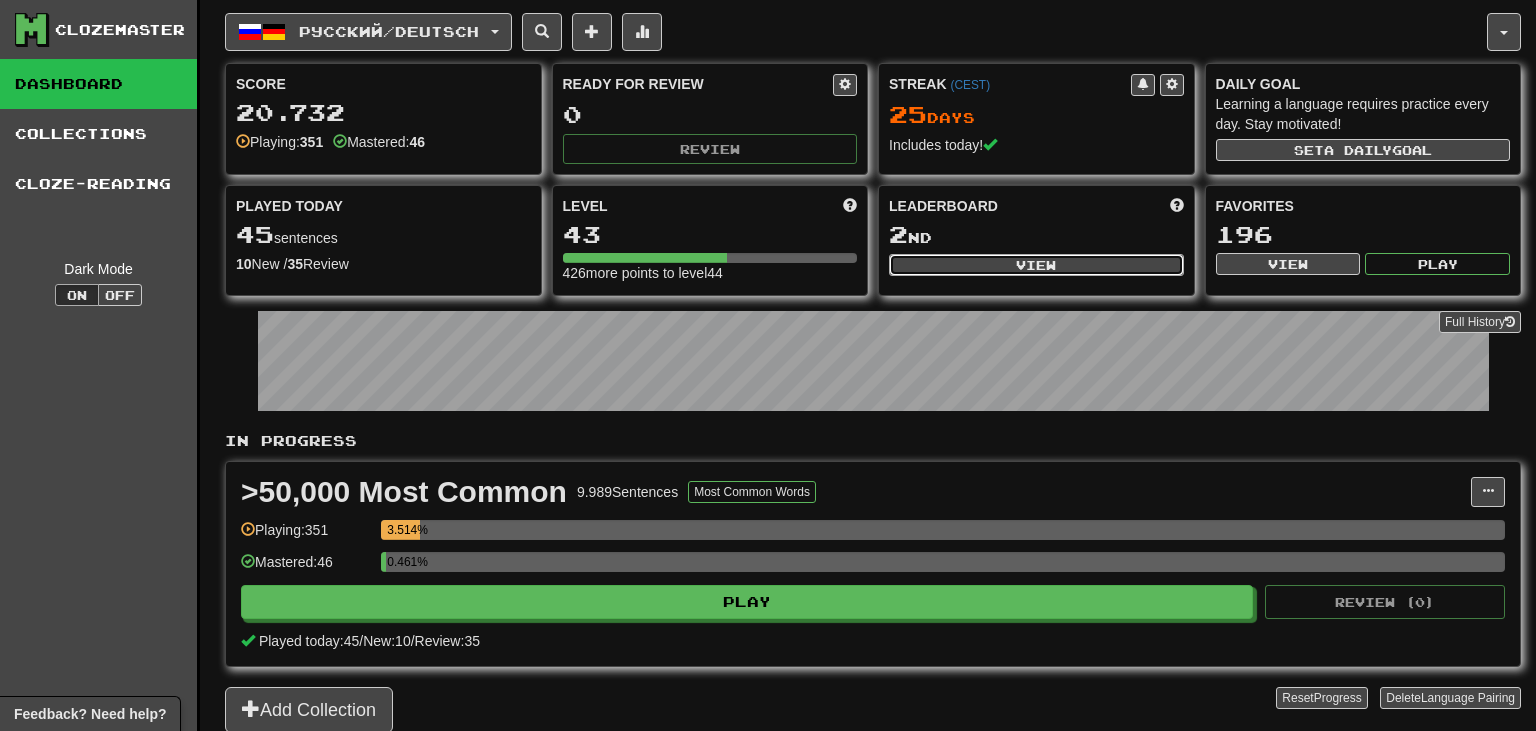 click on "View" at bounding box center [1036, 265] 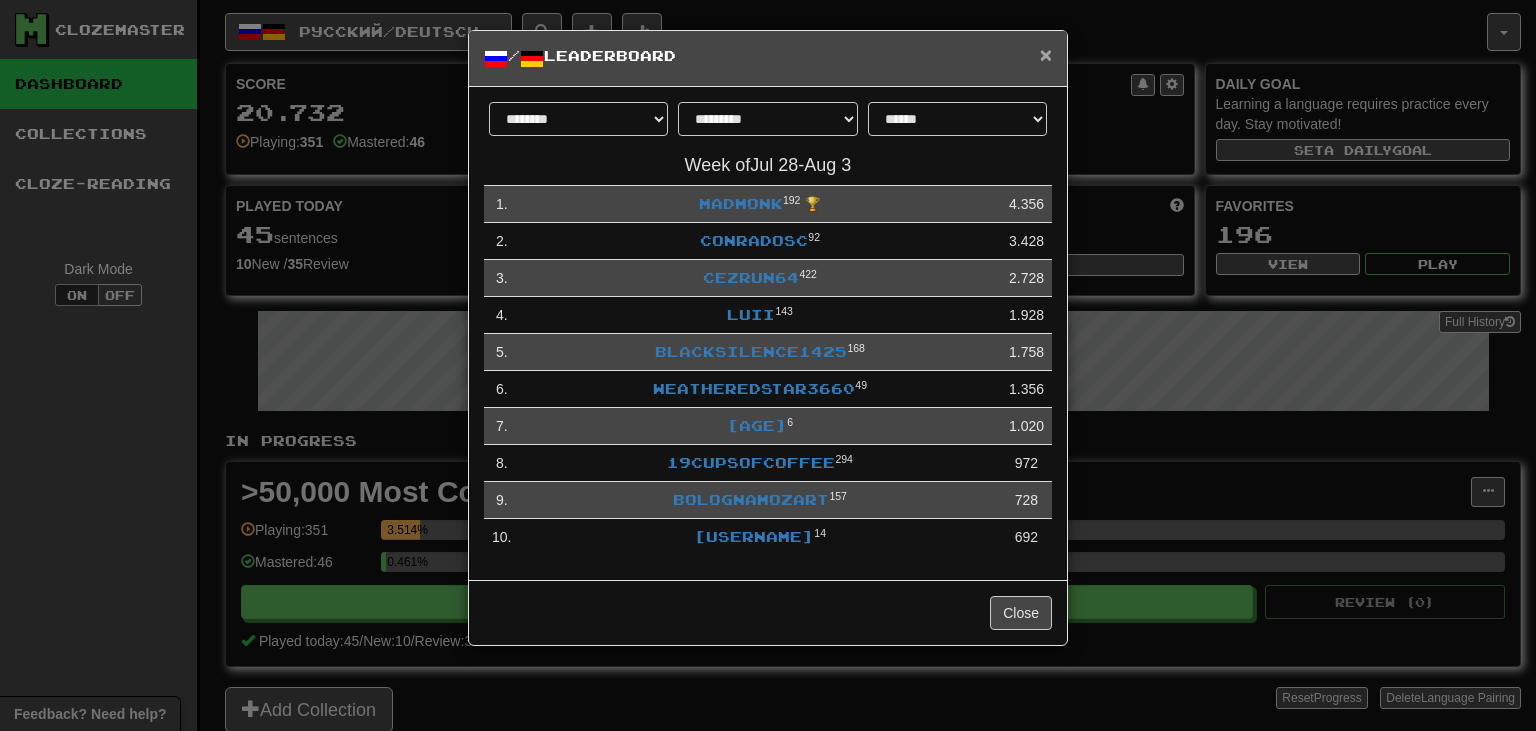 click on "×" at bounding box center [1046, 54] 